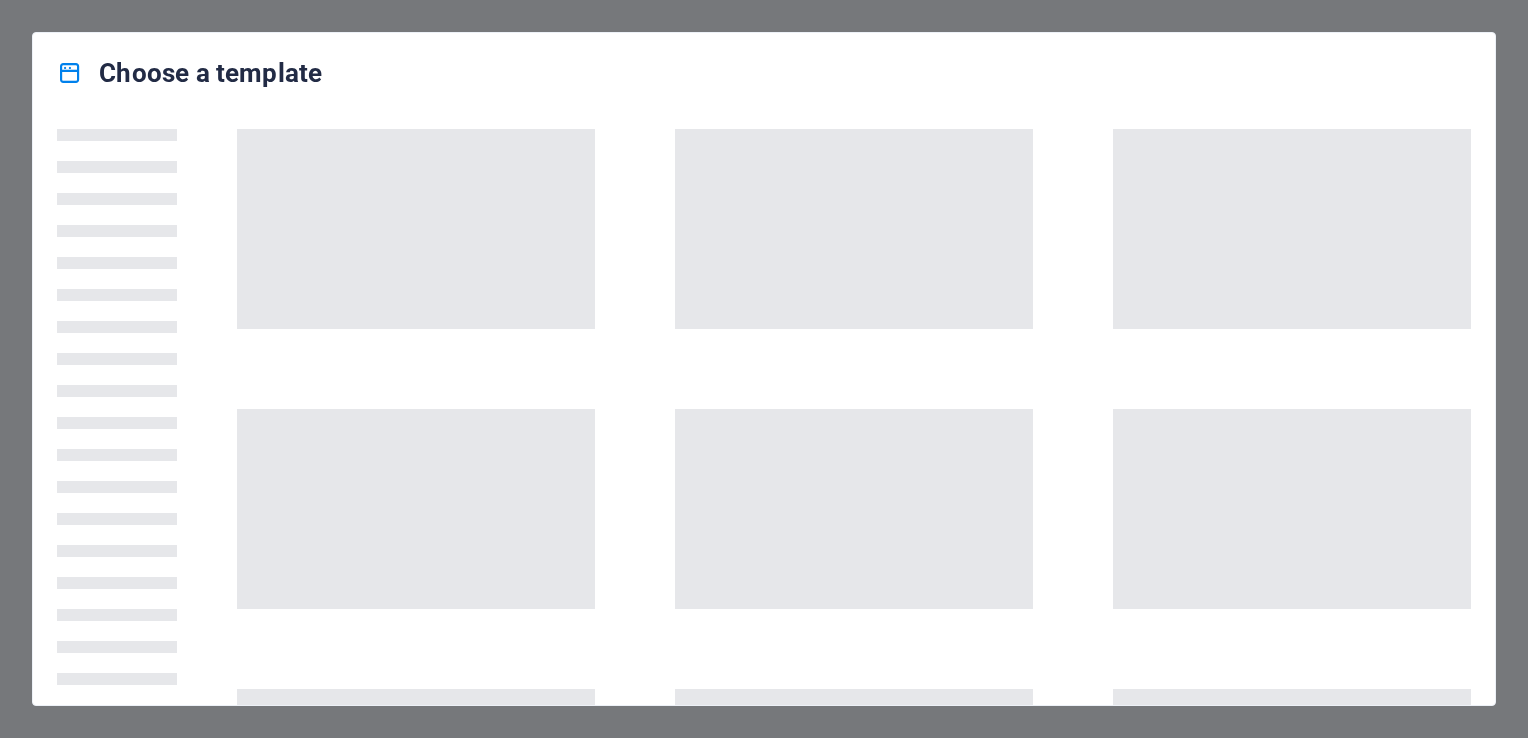 scroll, scrollTop: 0, scrollLeft: 0, axis: both 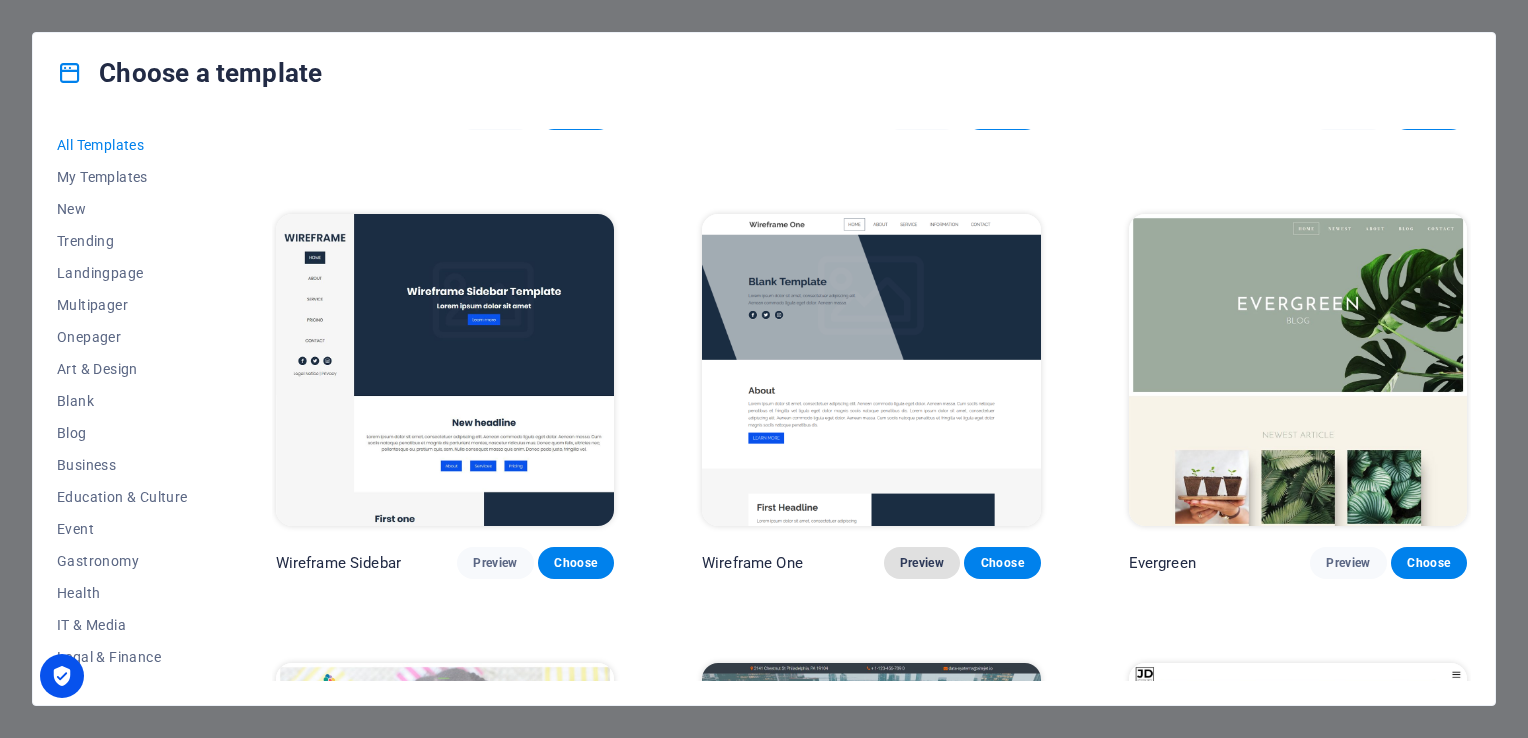 click on "Preview" at bounding box center (922, 563) 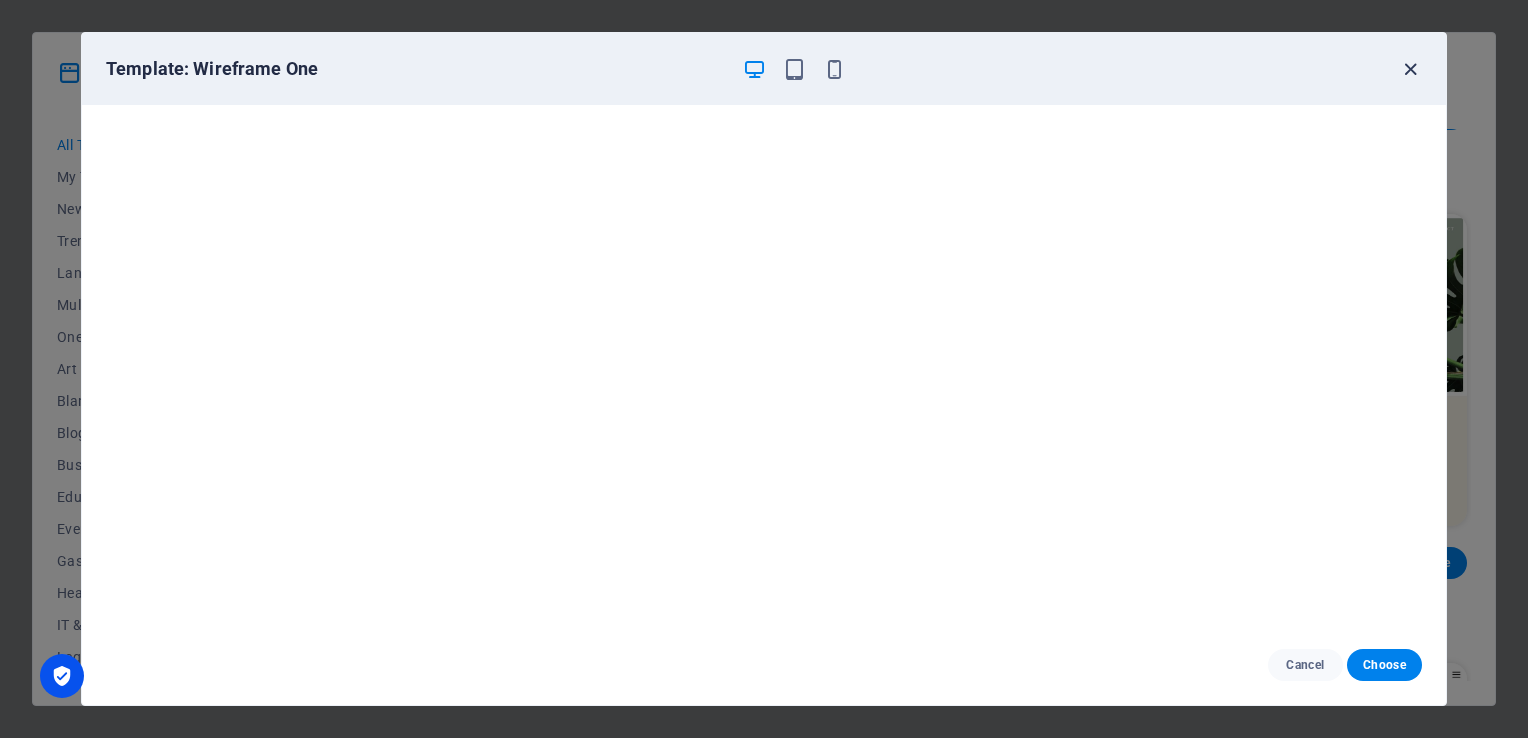 click at bounding box center (1410, 69) 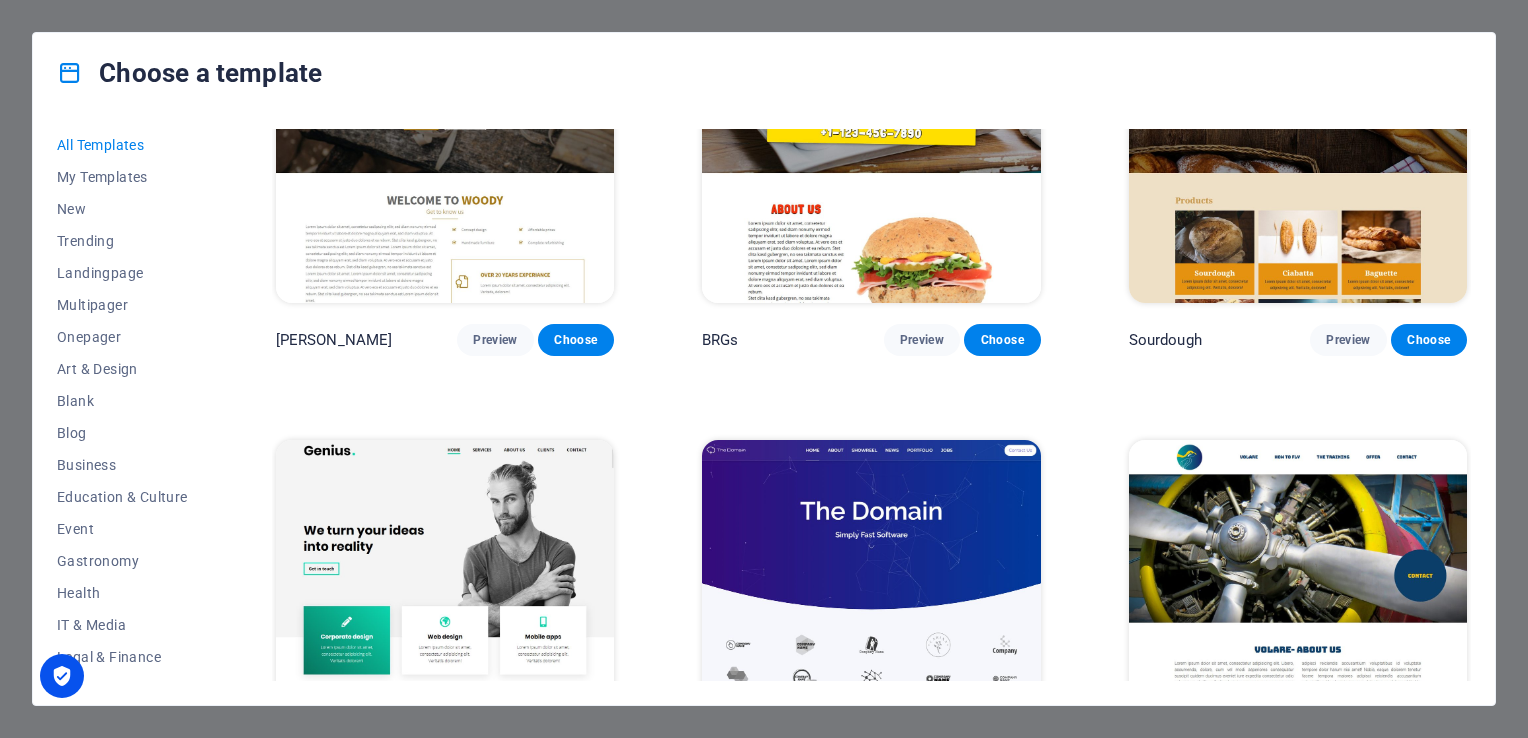 scroll, scrollTop: 10200, scrollLeft: 0, axis: vertical 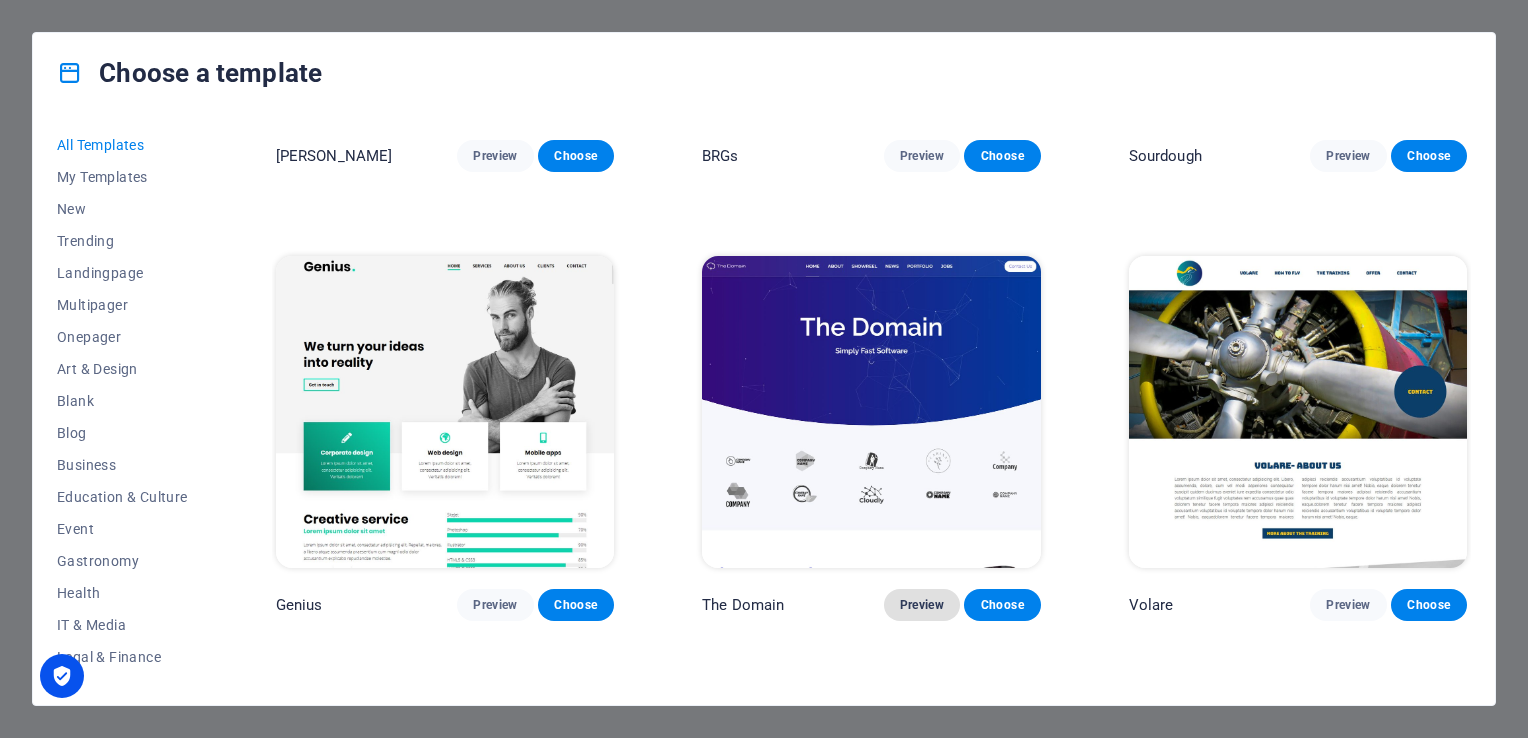 click on "Preview" at bounding box center (922, 605) 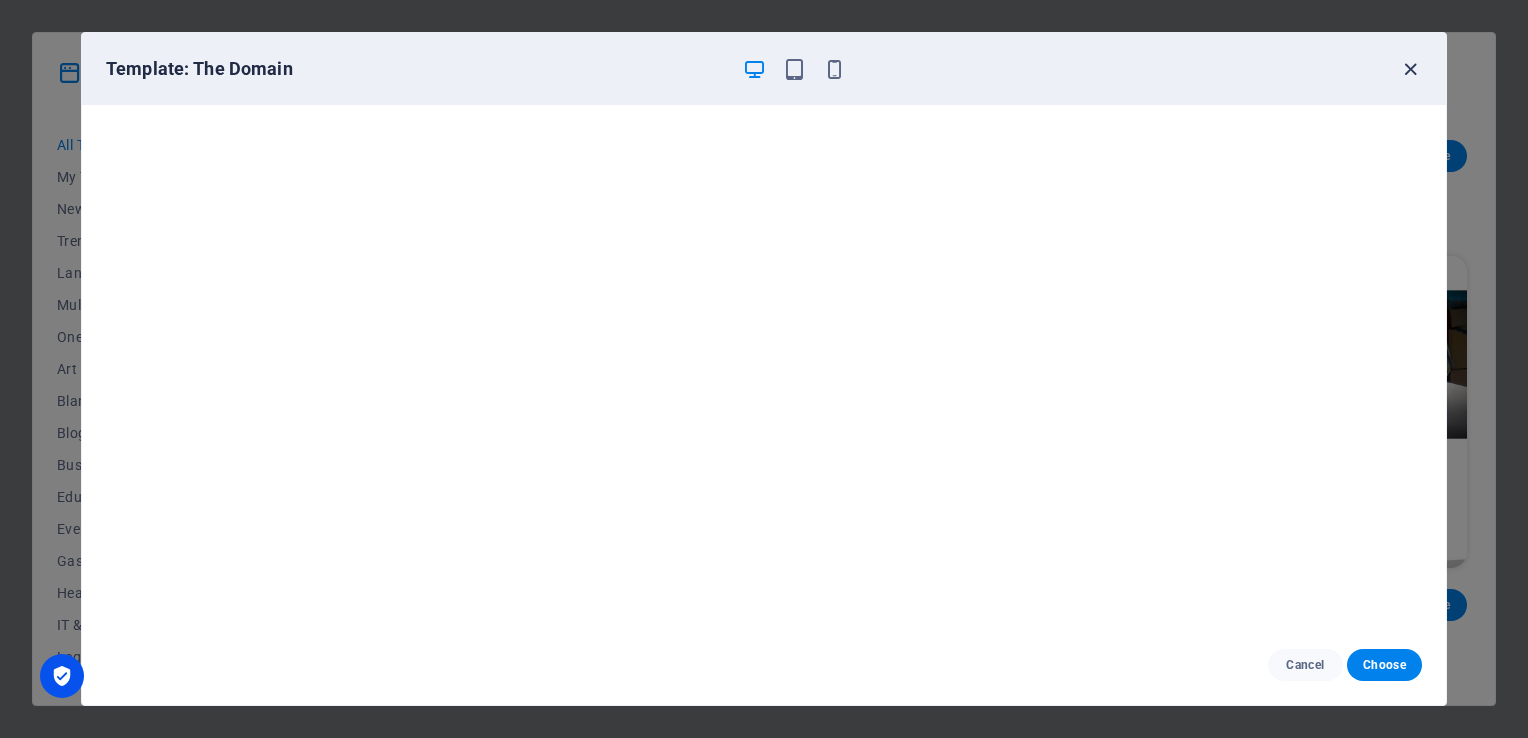click at bounding box center [1410, 69] 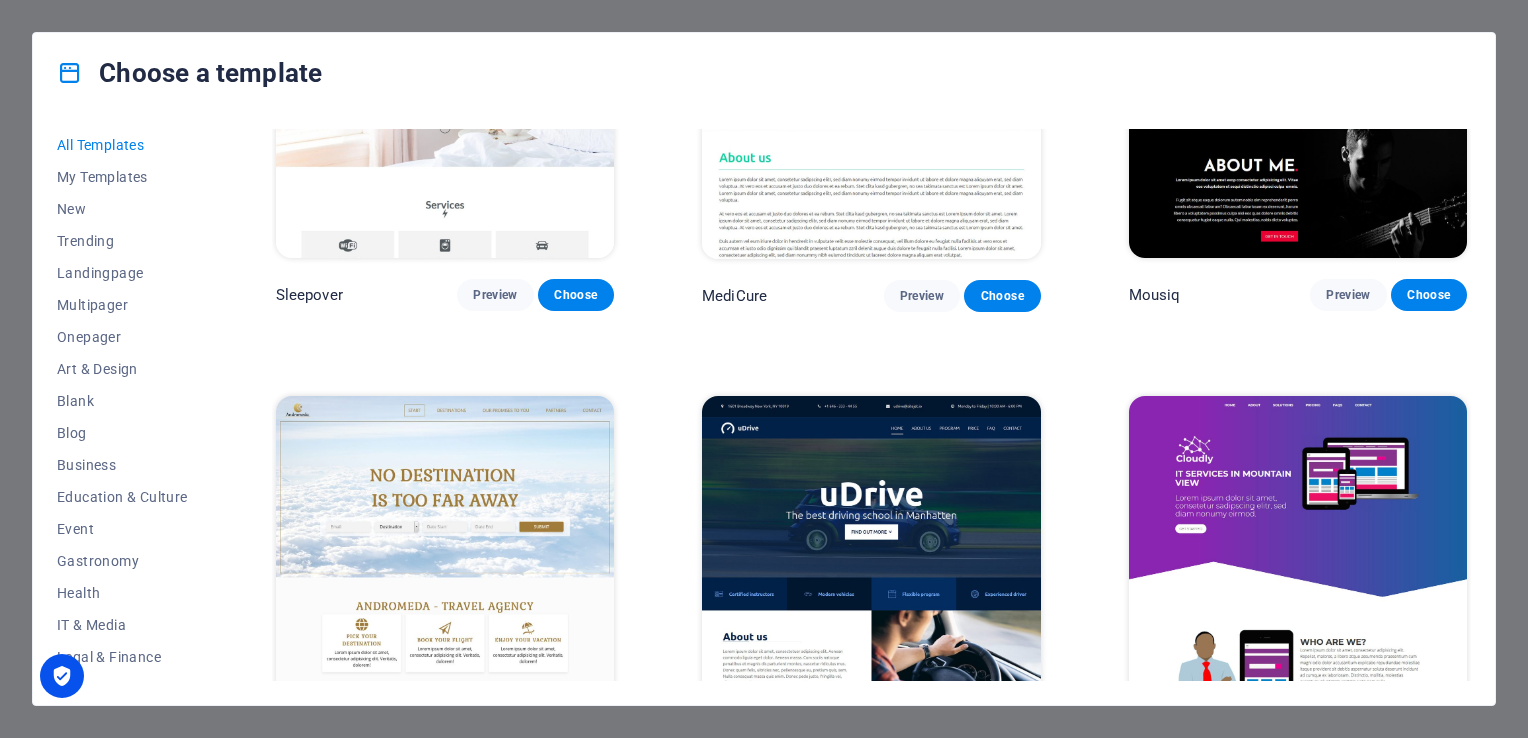 scroll, scrollTop: 14200, scrollLeft: 0, axis: vertical 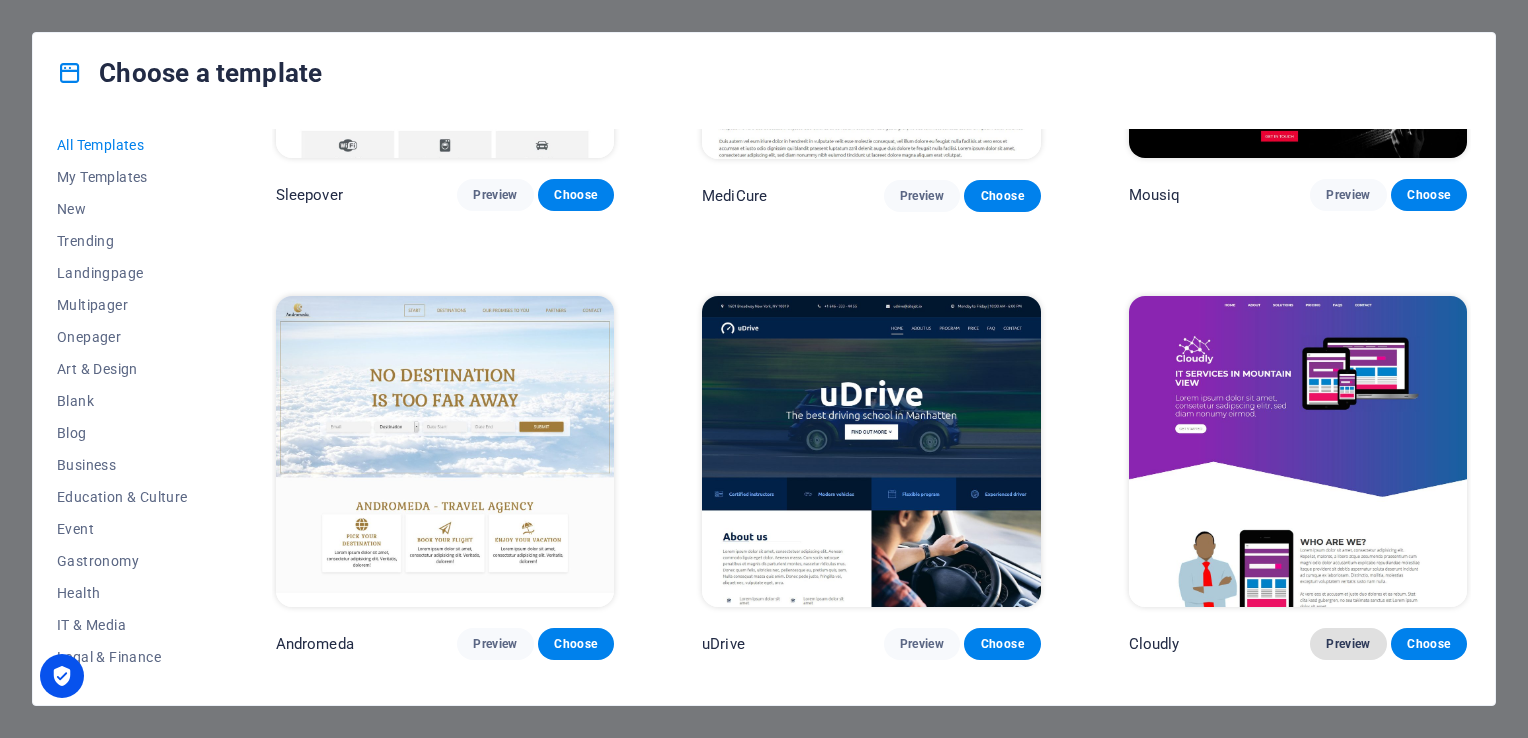 click on "Preview" at bounding box center [1348, 644] 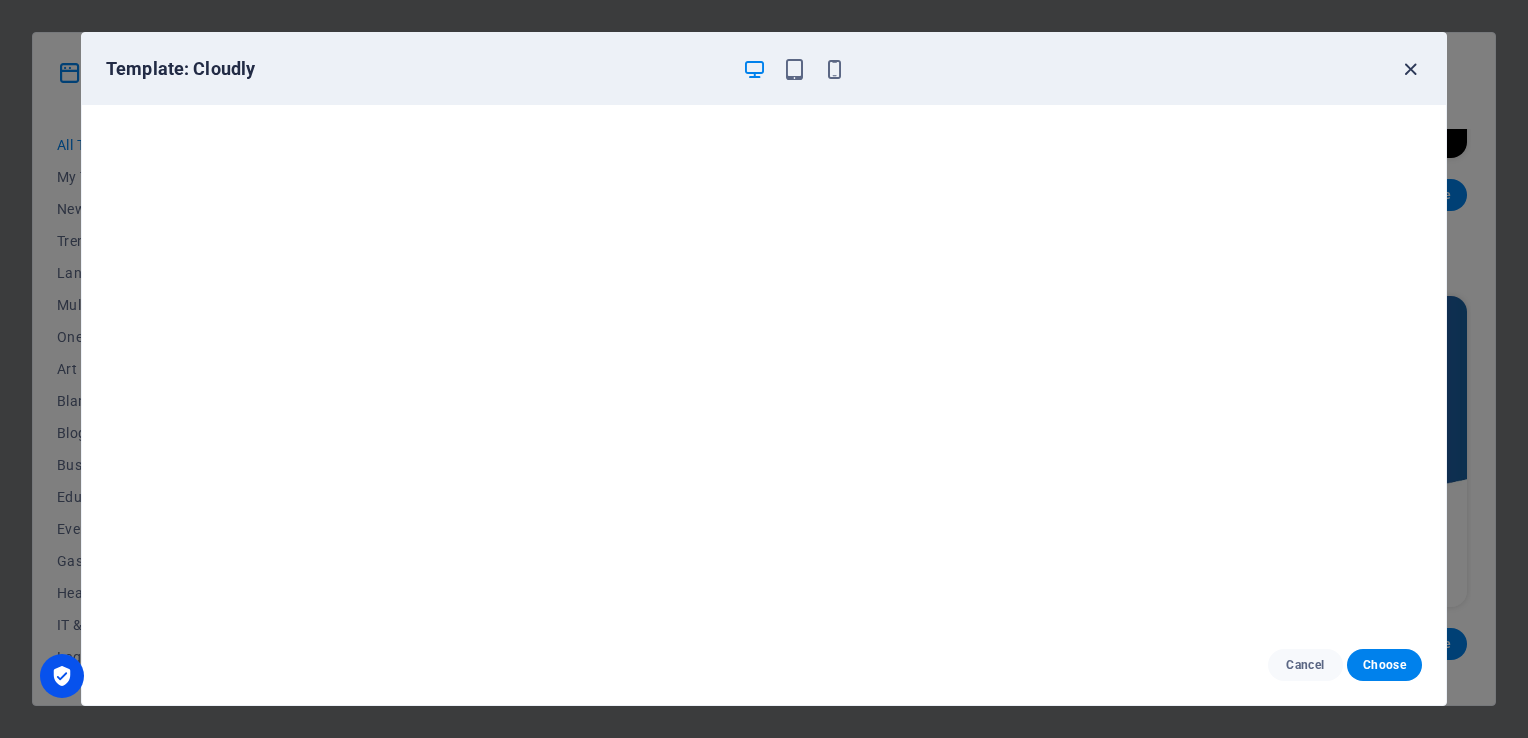 click at bounding box center [1410, 69] 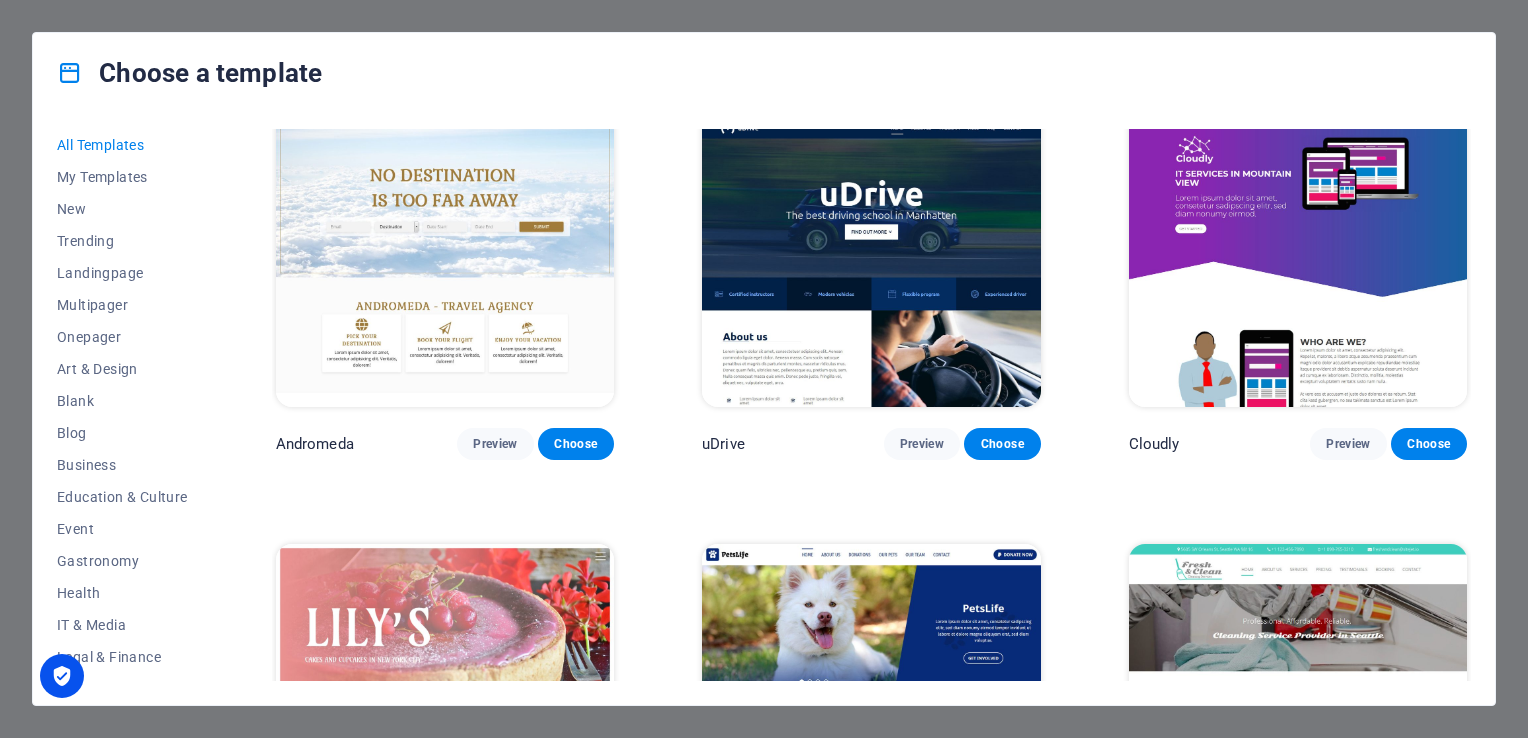 scroll, scrollTop: 14600, scrollLeft: 0, axis: vertical 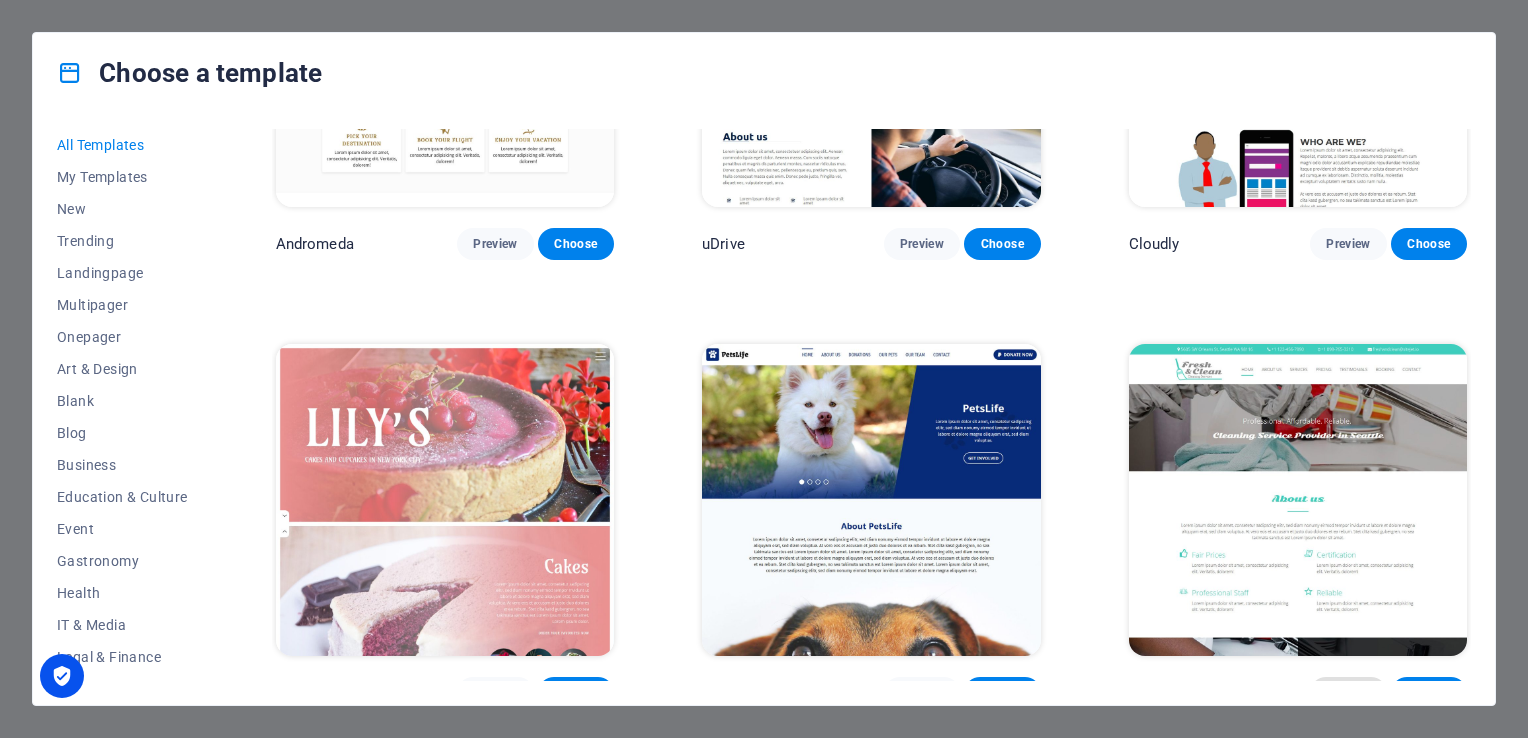 click on "Preview" at bounding box center [1348, 693] 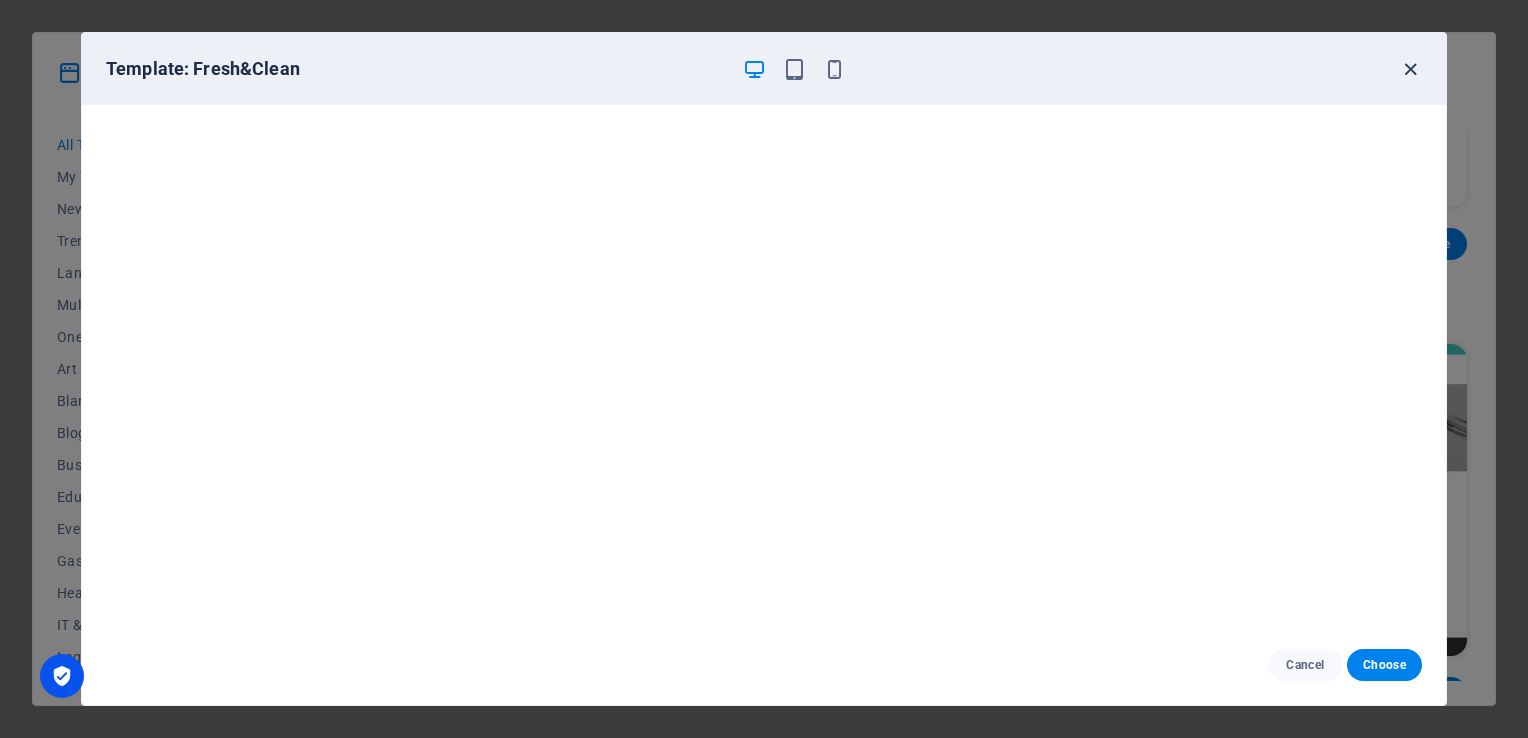 click at bounding box center [1410, 69] 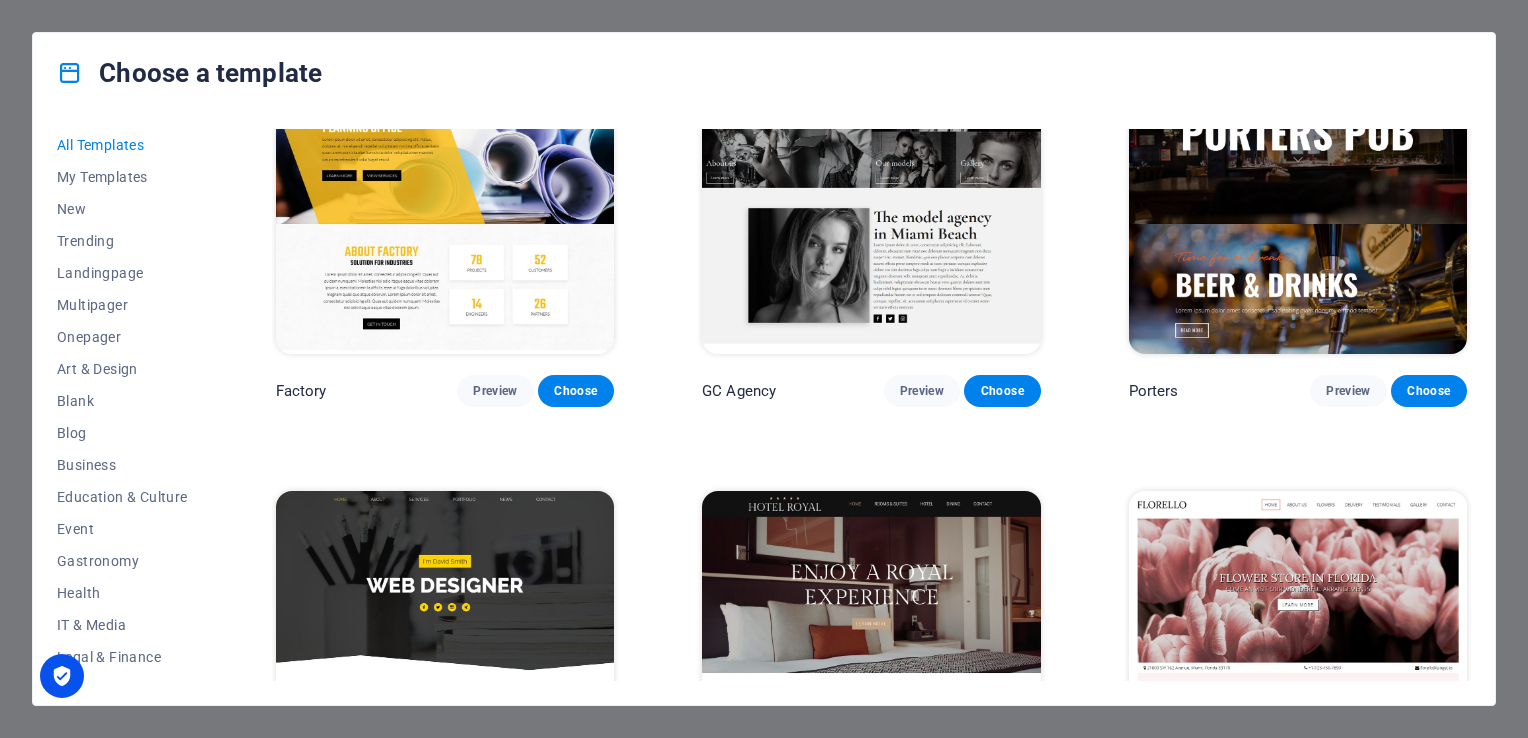 scroll, scrollTop: 15900, scrollLeft: 0, axis: vertical 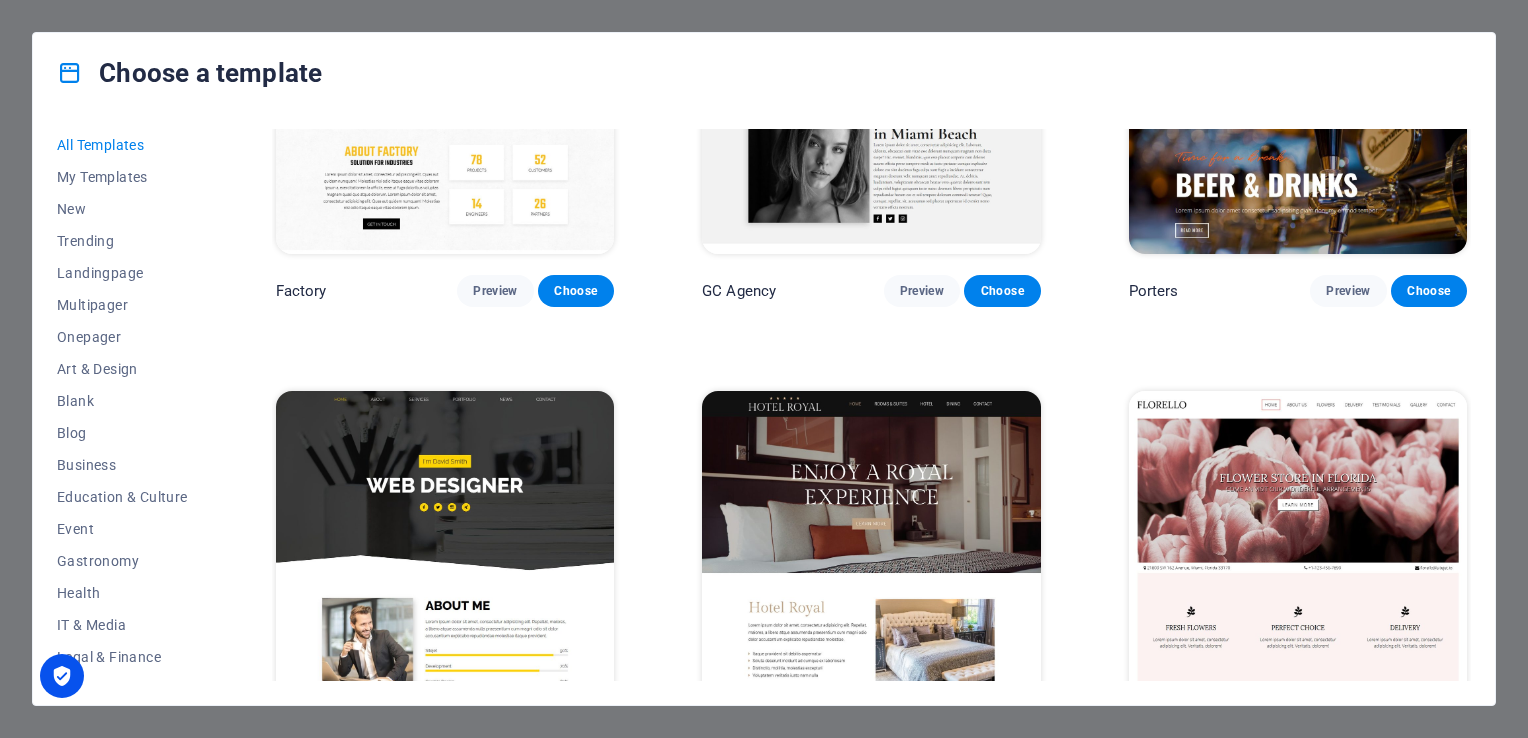 click on "Preview" at bounding box center [495, 740] 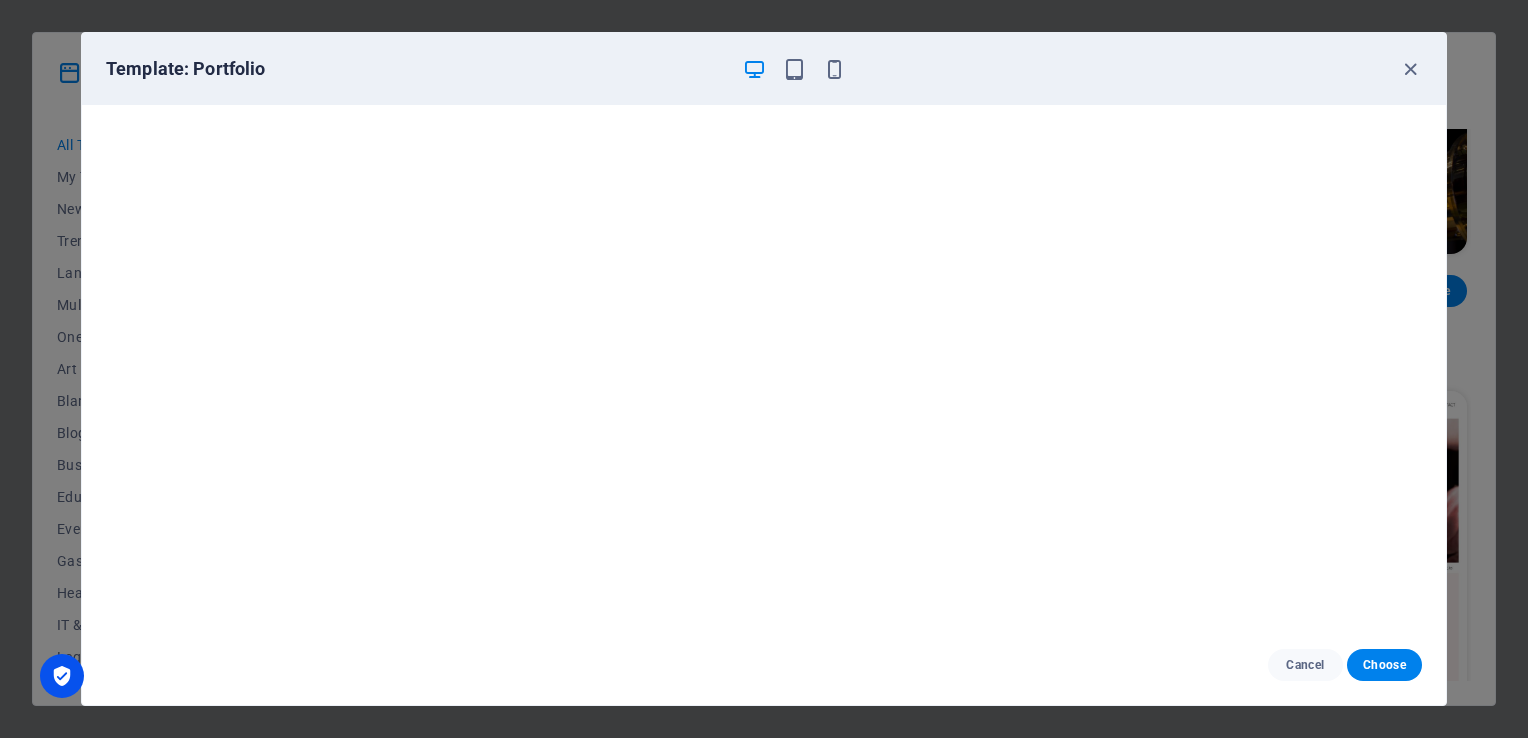 scroll, scrollTop: 5, scrollLeft: 0, axis: vertical 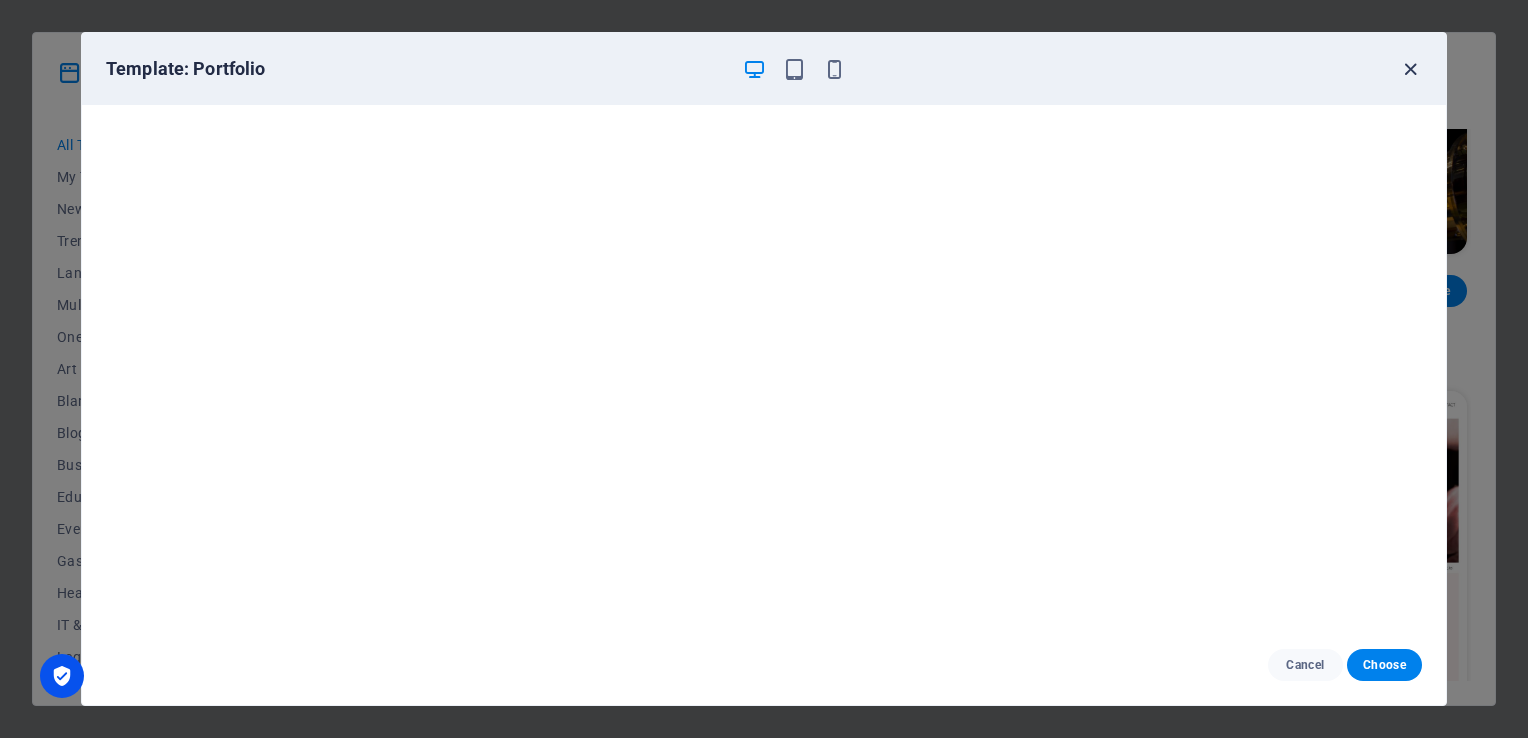 click at bounding box center (1410, 69) 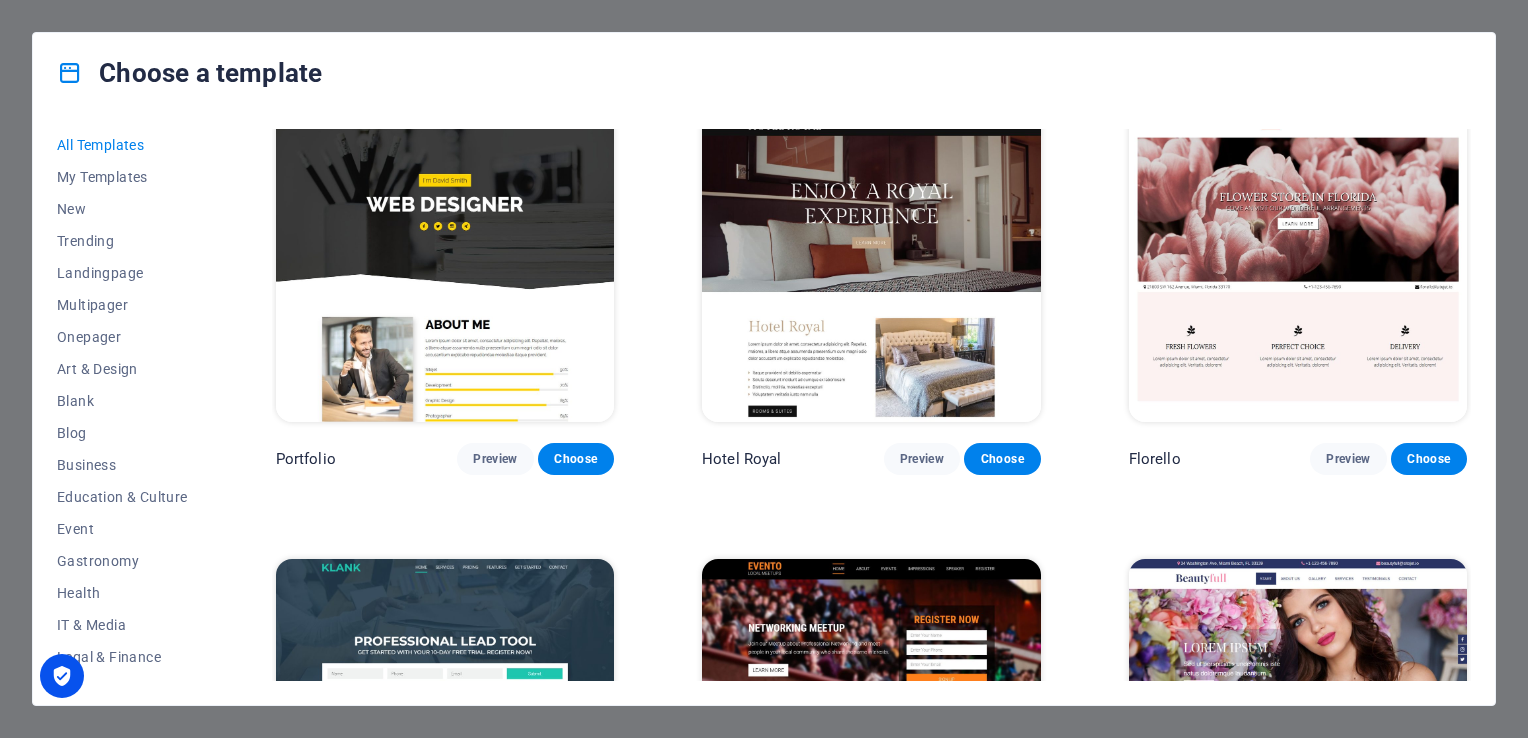 scroll, scrollTop: 16303, scrollLeft: 0, axis: vertical 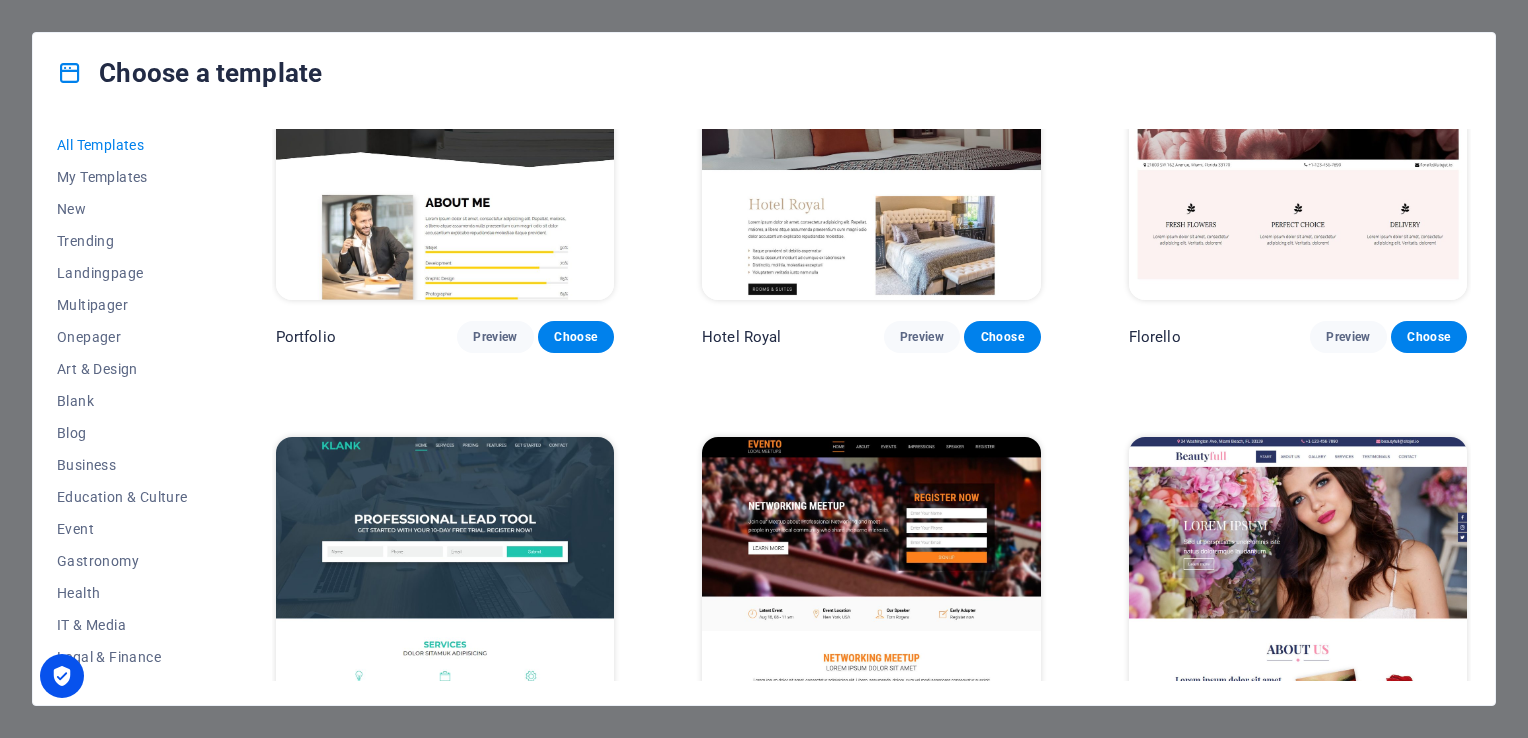click at bounding box center [445, 593] 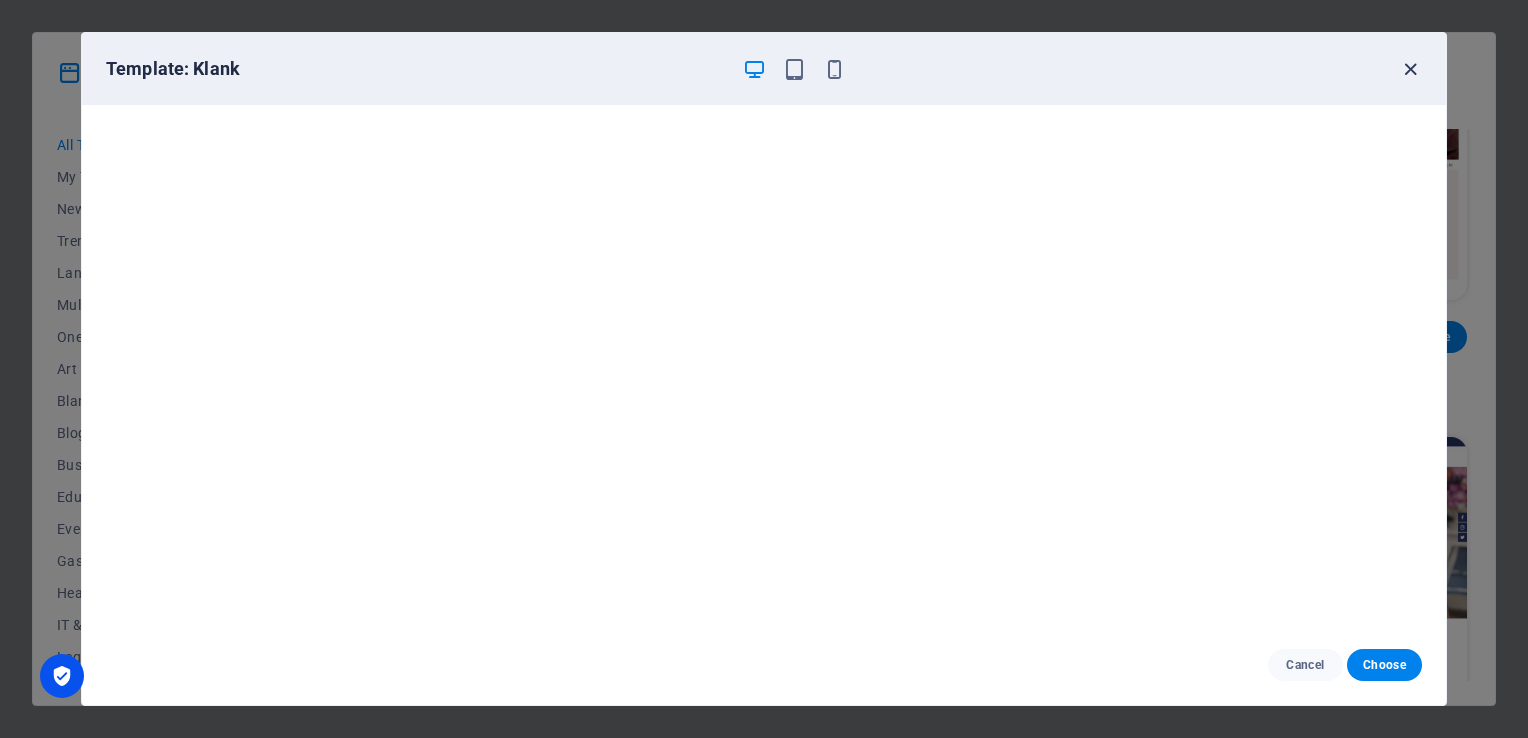 click at bounding box center (1410, 69) 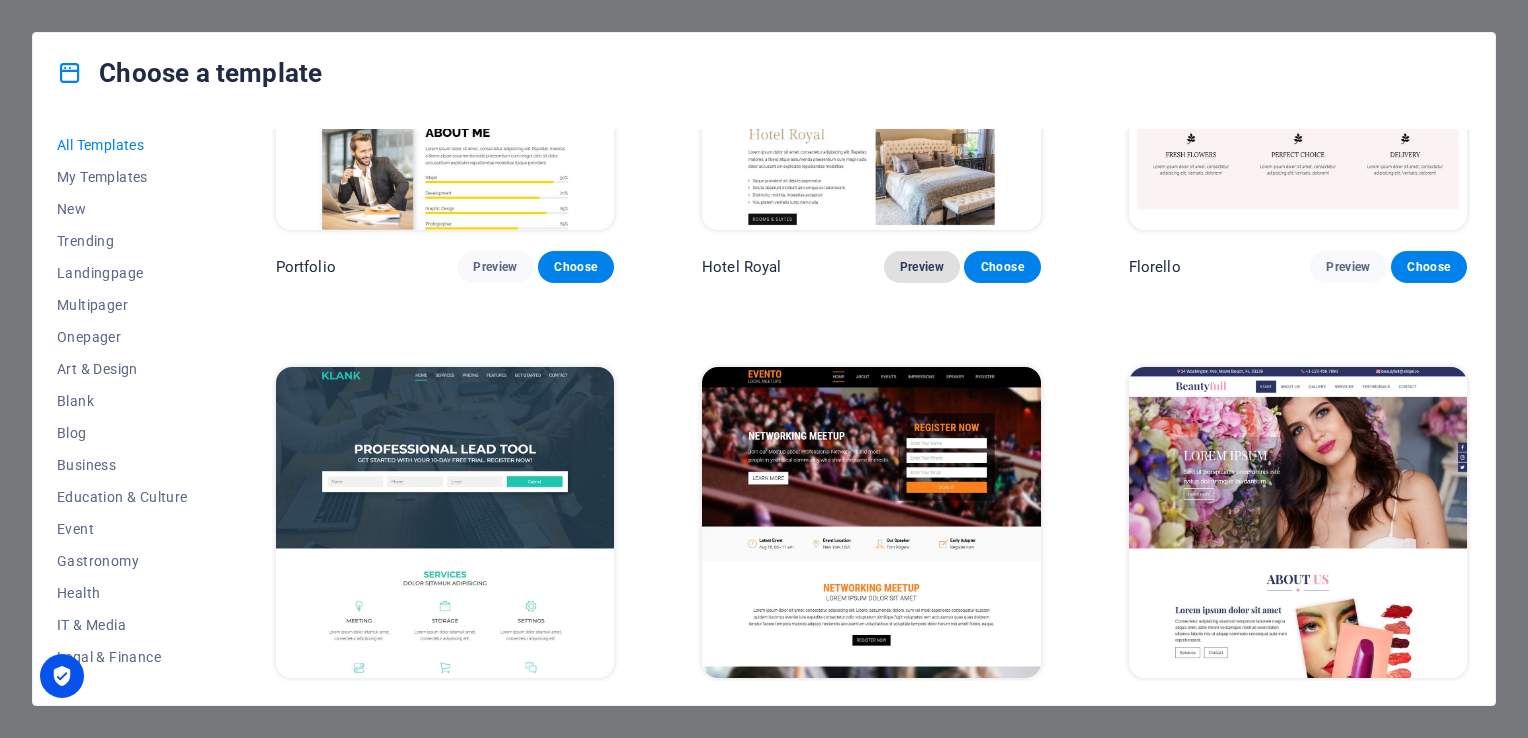 scroll, scrollTop: 16403, scrollLeft: 0, axis: vertical 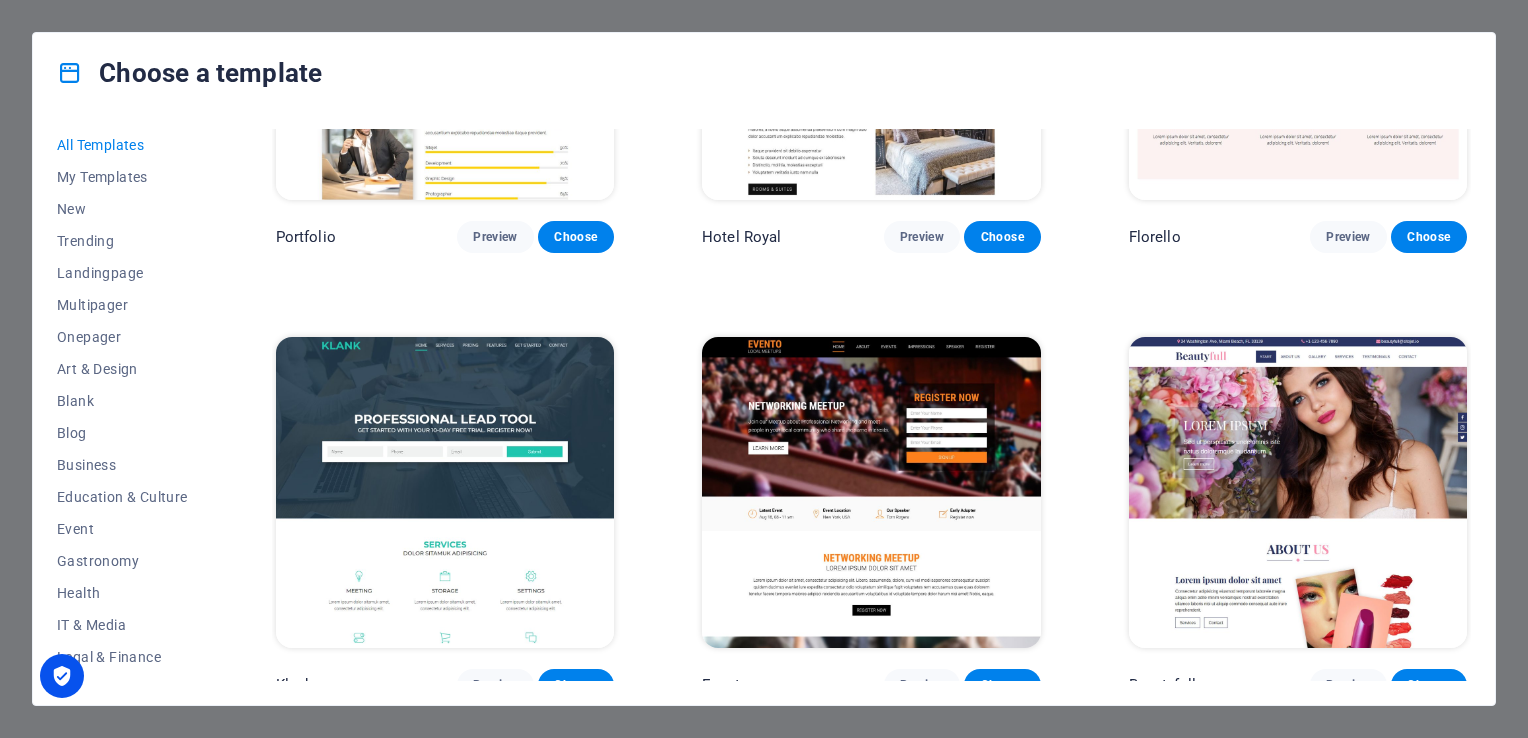 click at bounding box center (871, 493) 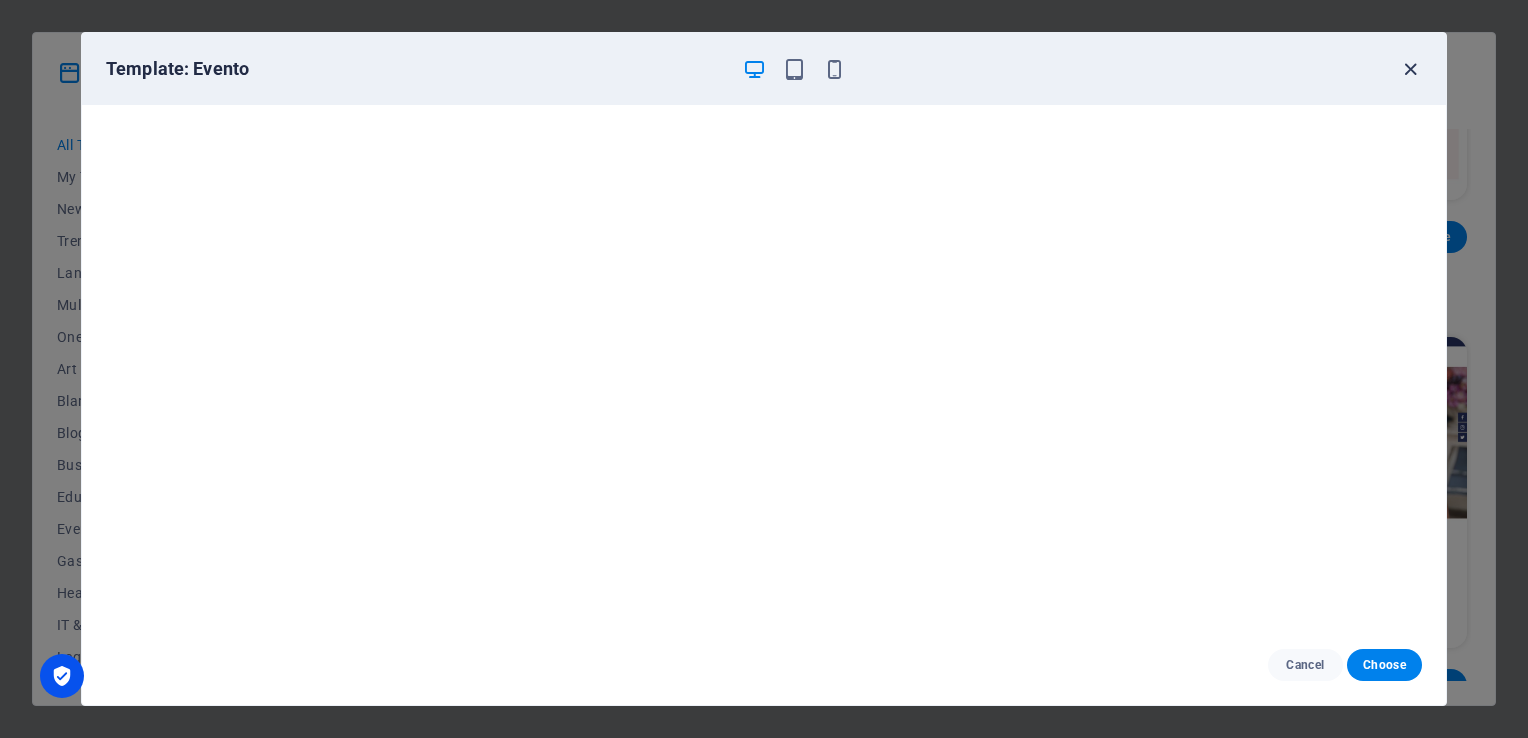 click at bounding box center [1410, 69] 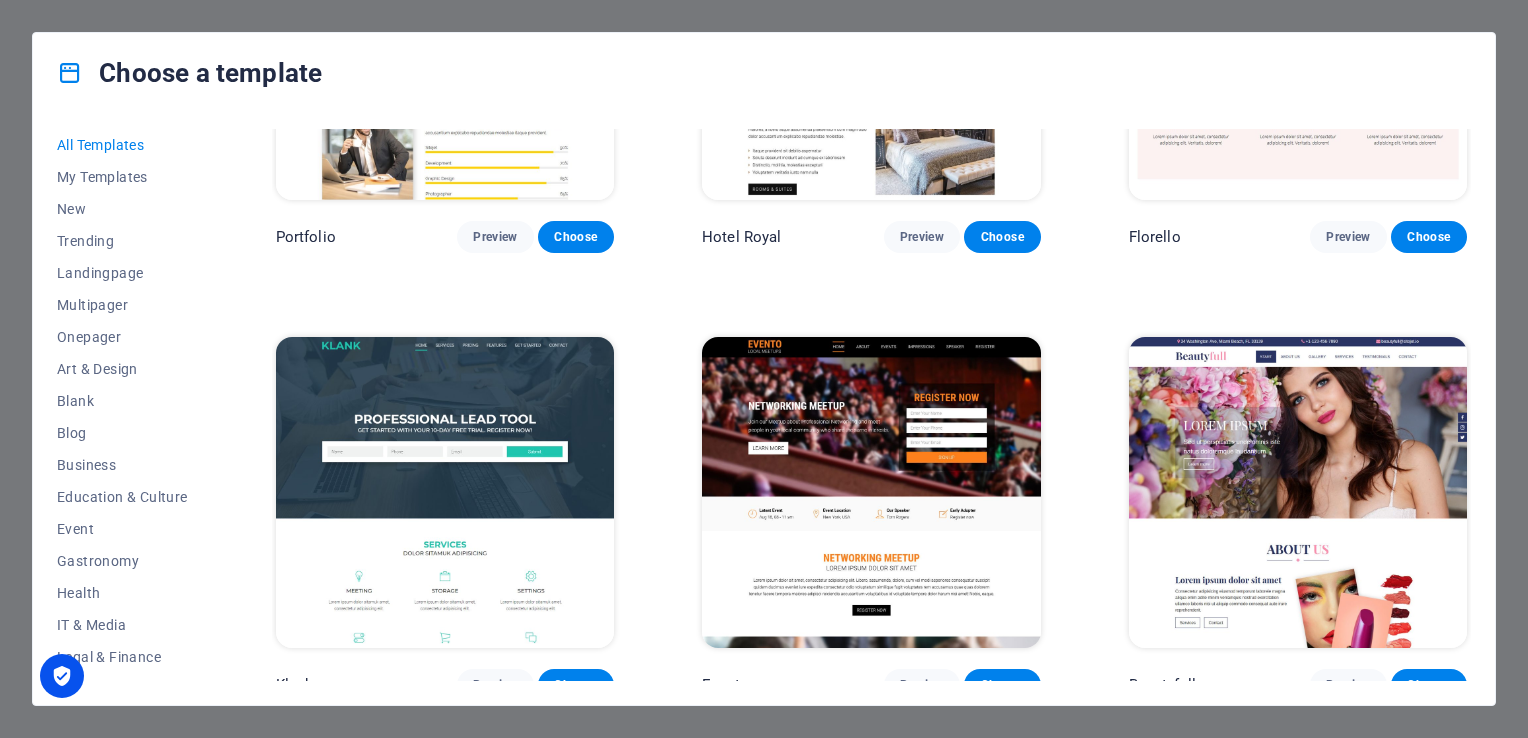 click at bounding box center [871, 493] 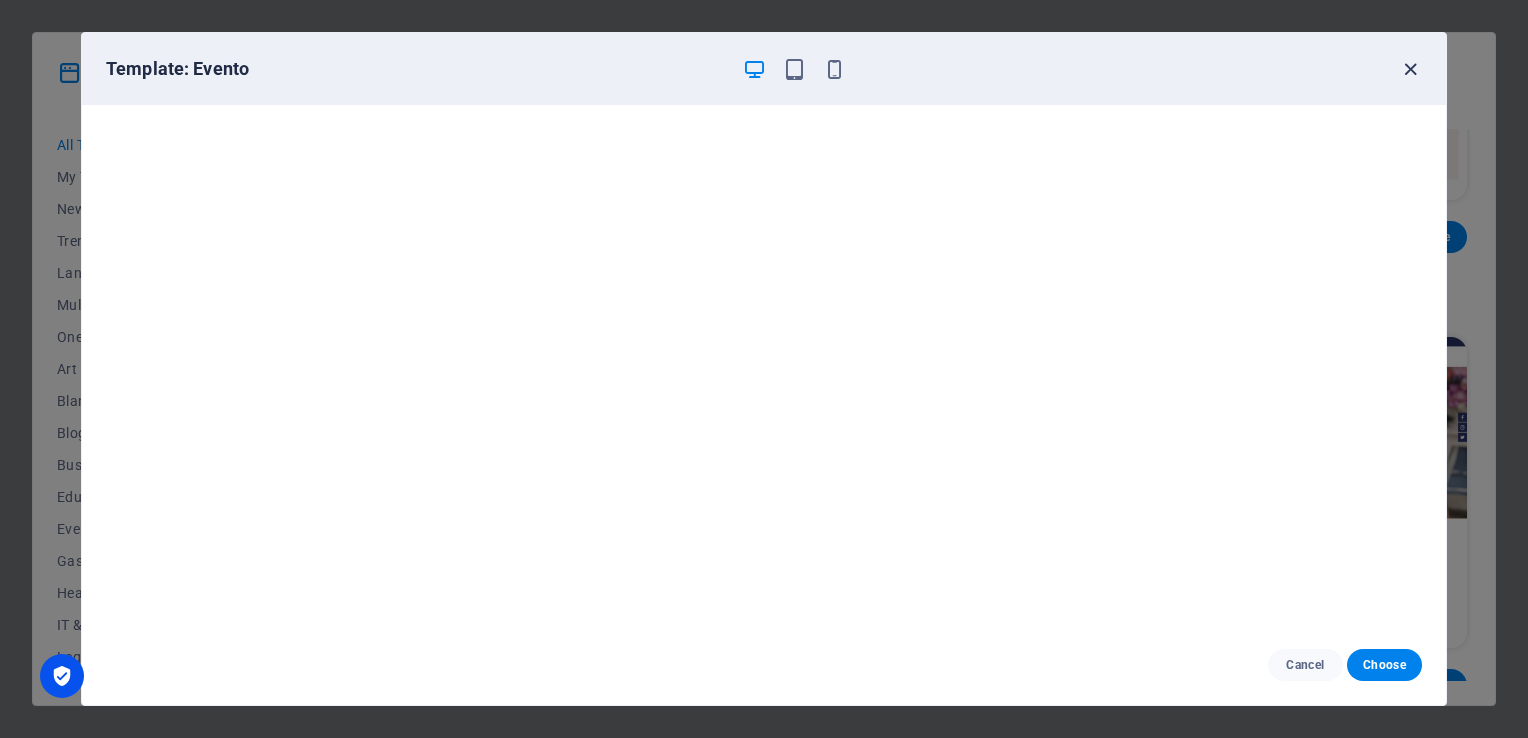 click at bounding box center (1410, 69) 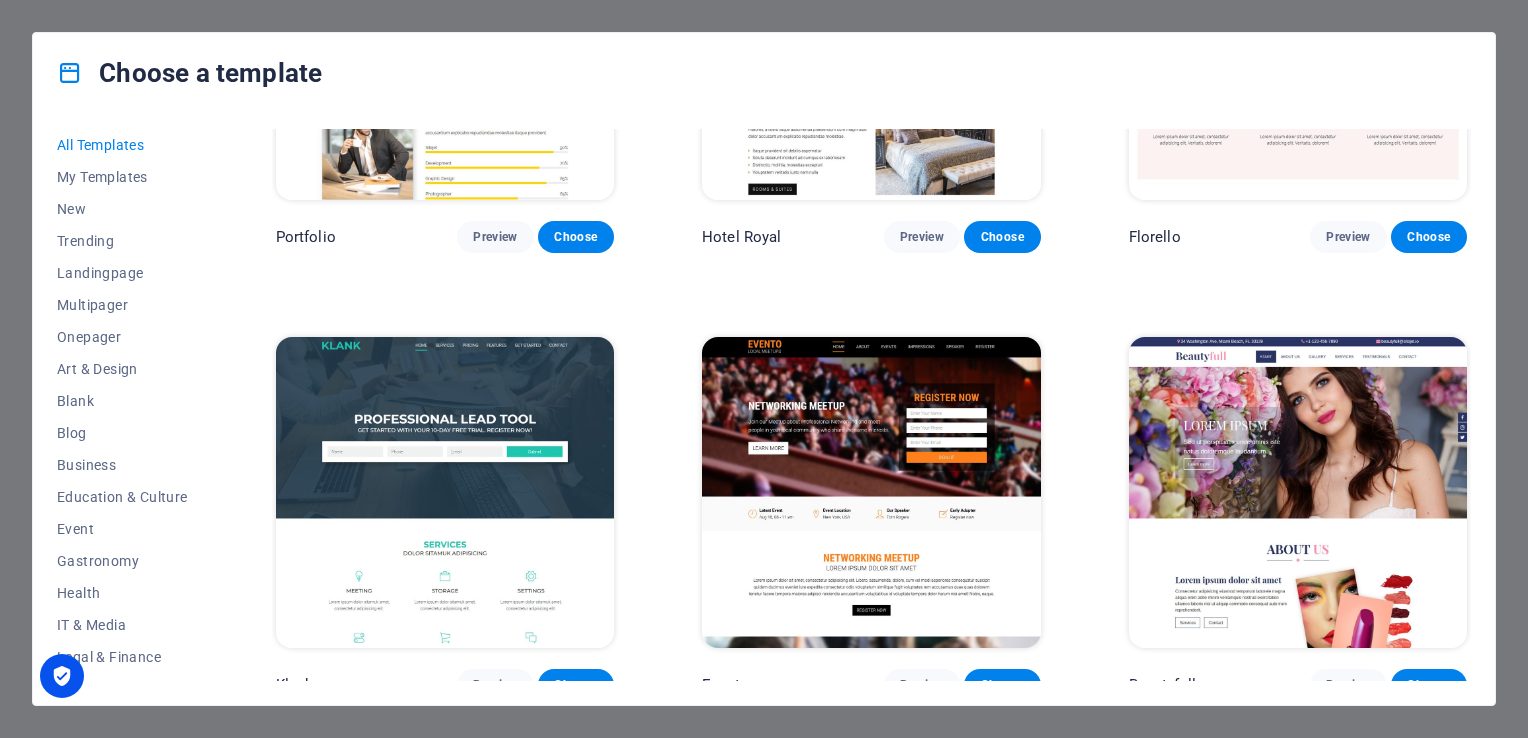 click at bounding box center [871, 493] 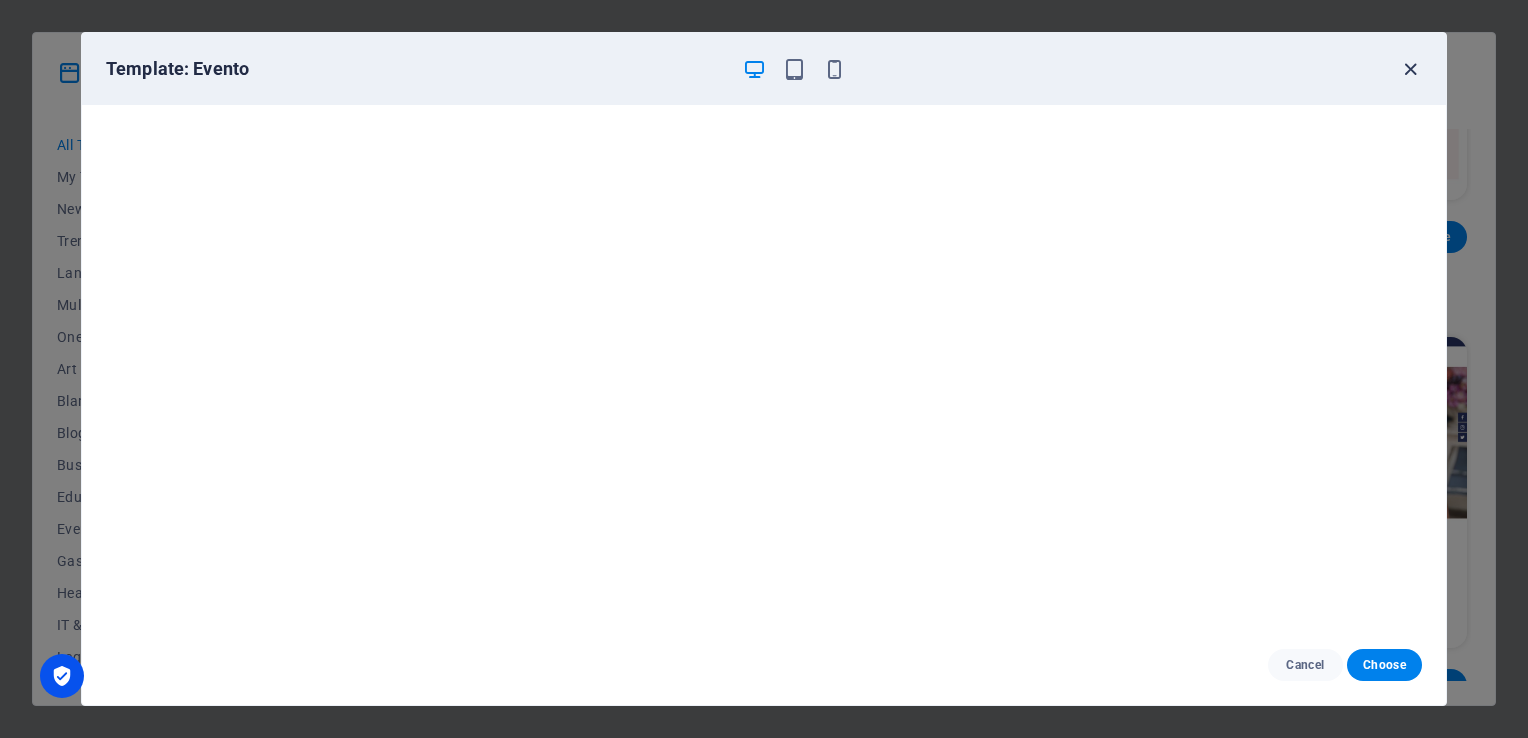 click at bounding box center [1410, 69] 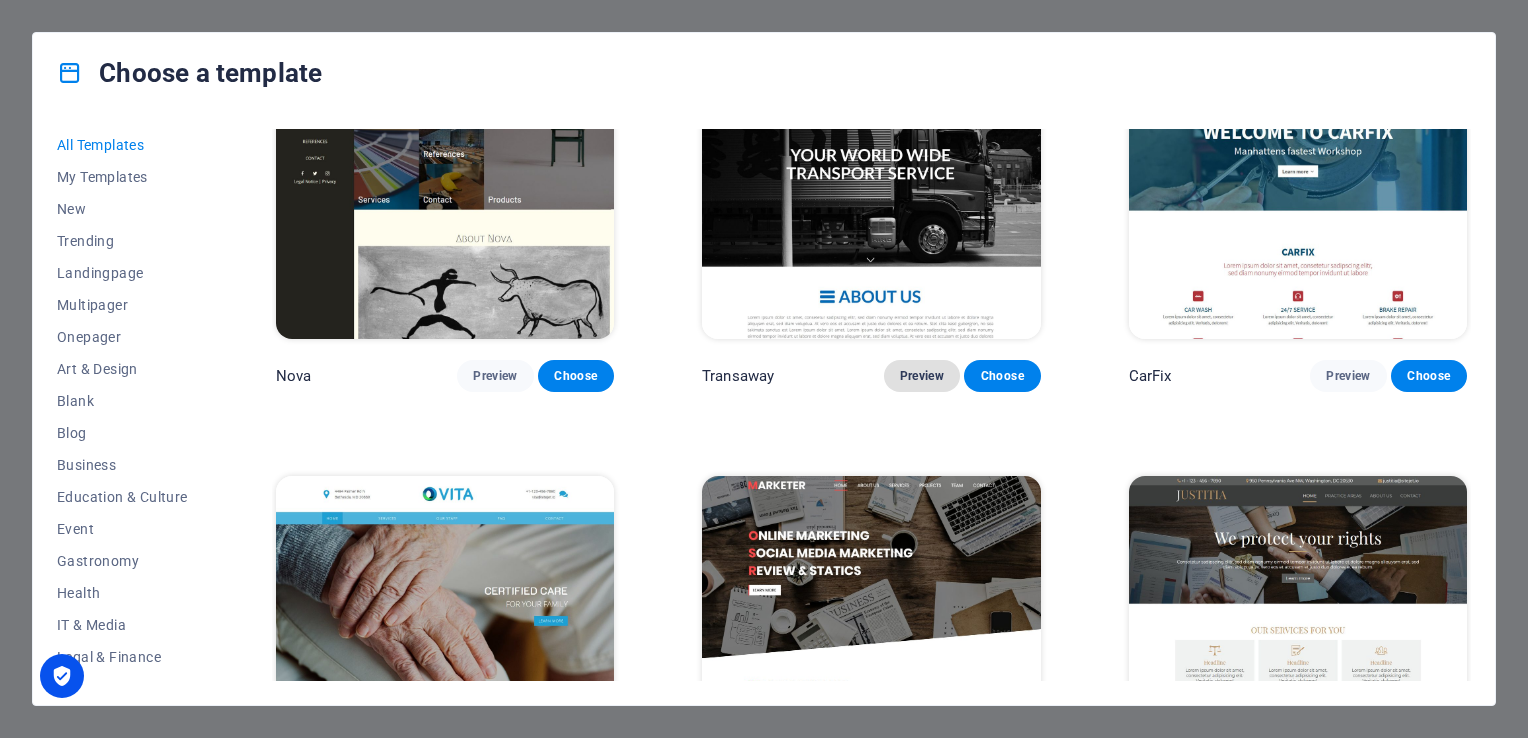 scroll, scrollTop: 17303, scrollLeft: 0, axis: vertical 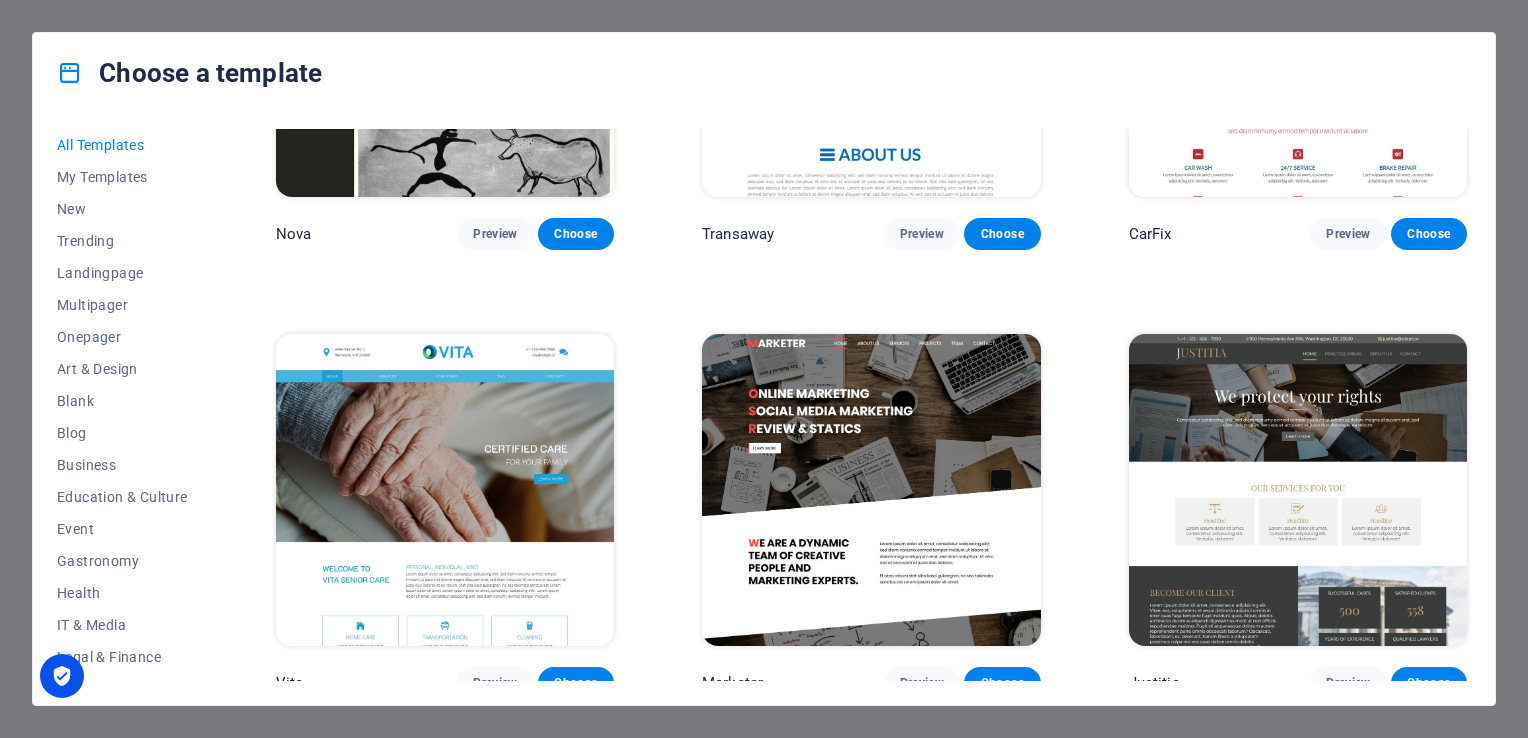 click at bounding box center (1298, 490) 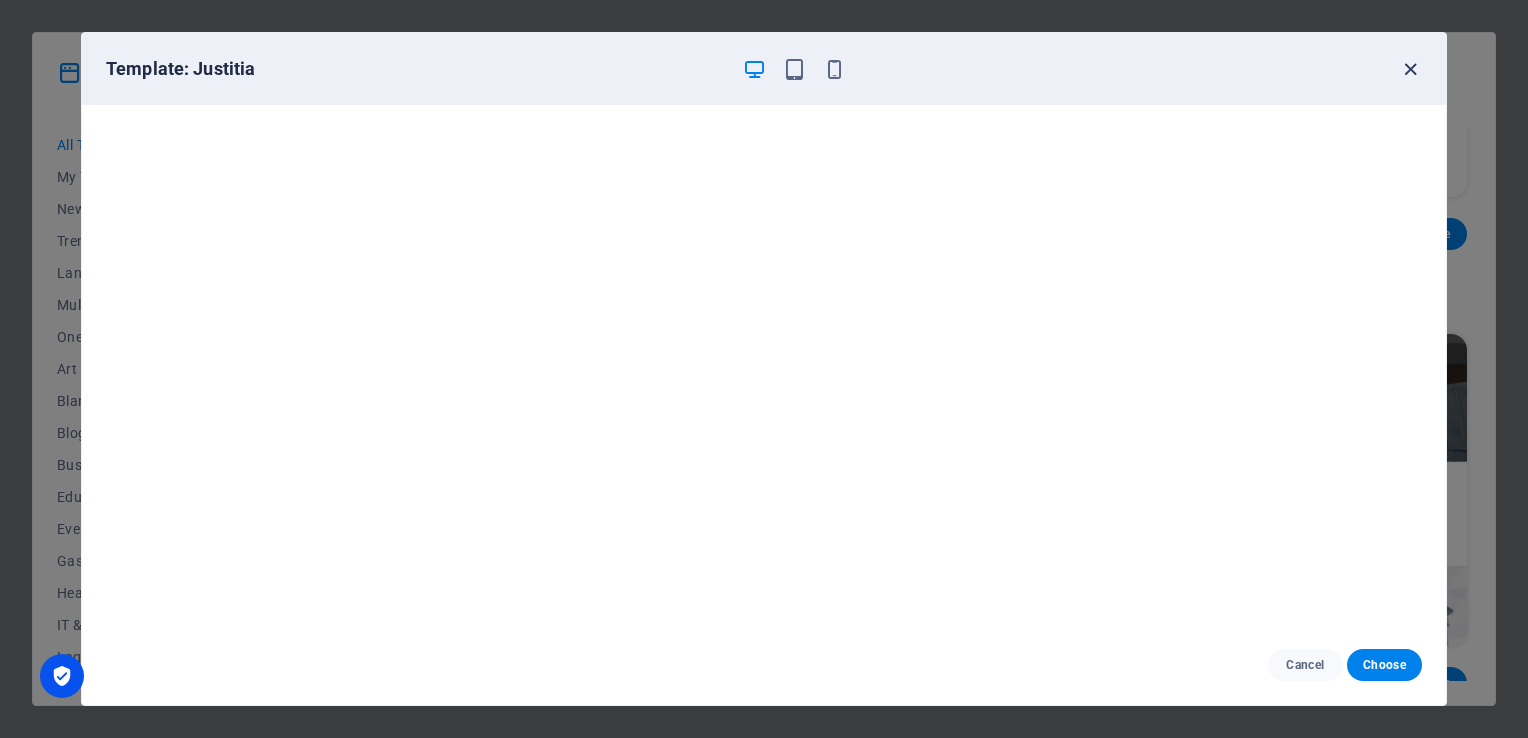 click at bounding box center [1410, 69] 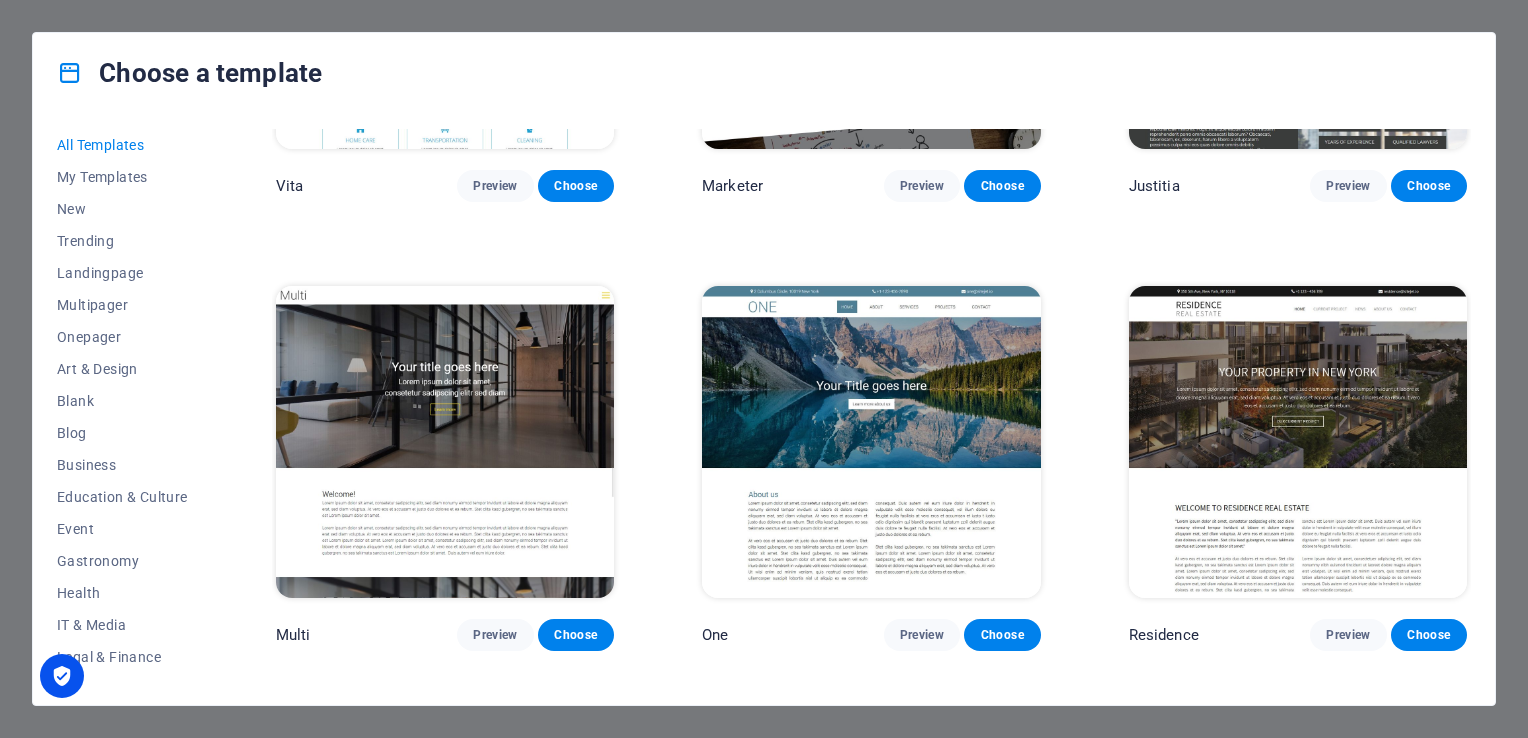 scroll, scrollTop: 17803, scrollLeft: 0, axis: vertical 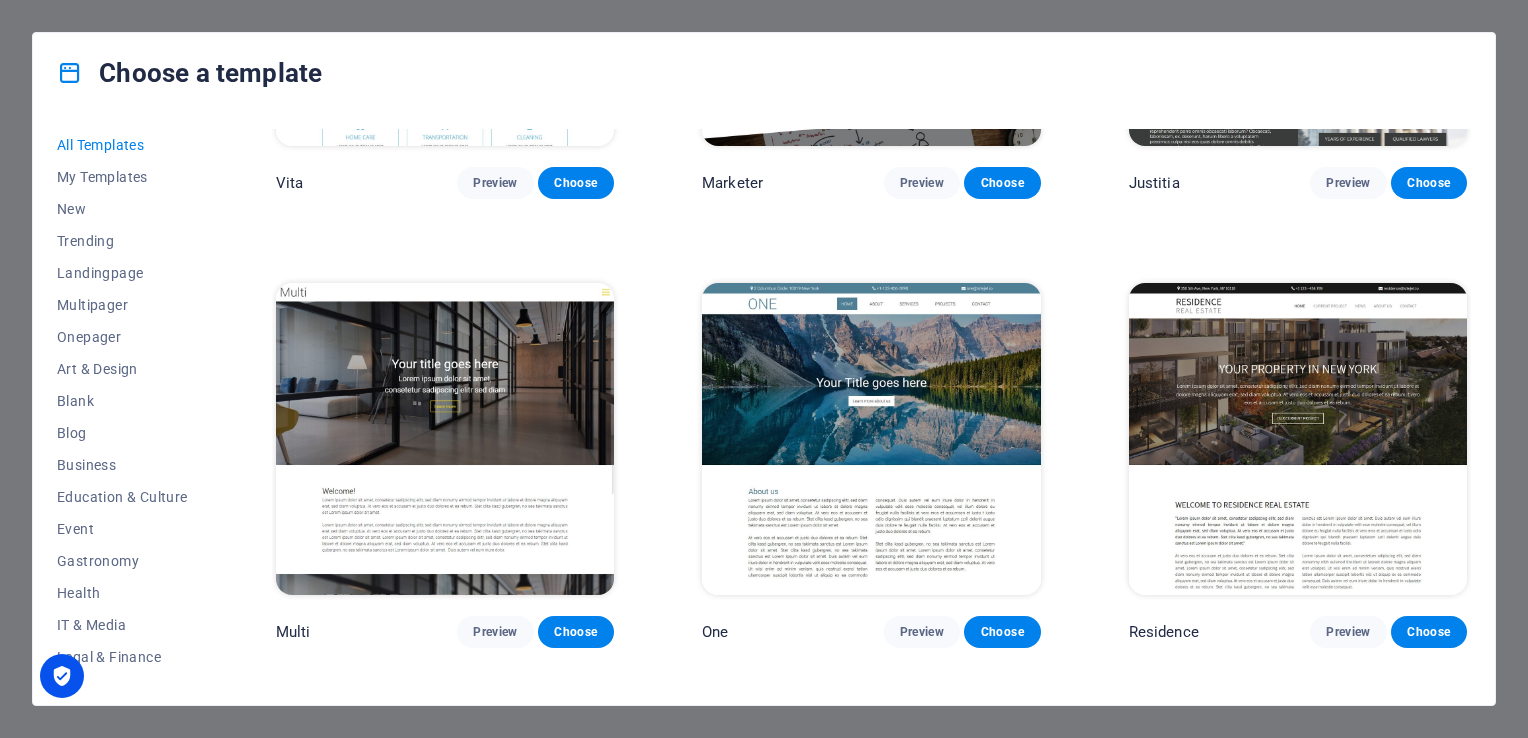 click at bounding box center (445, 439) 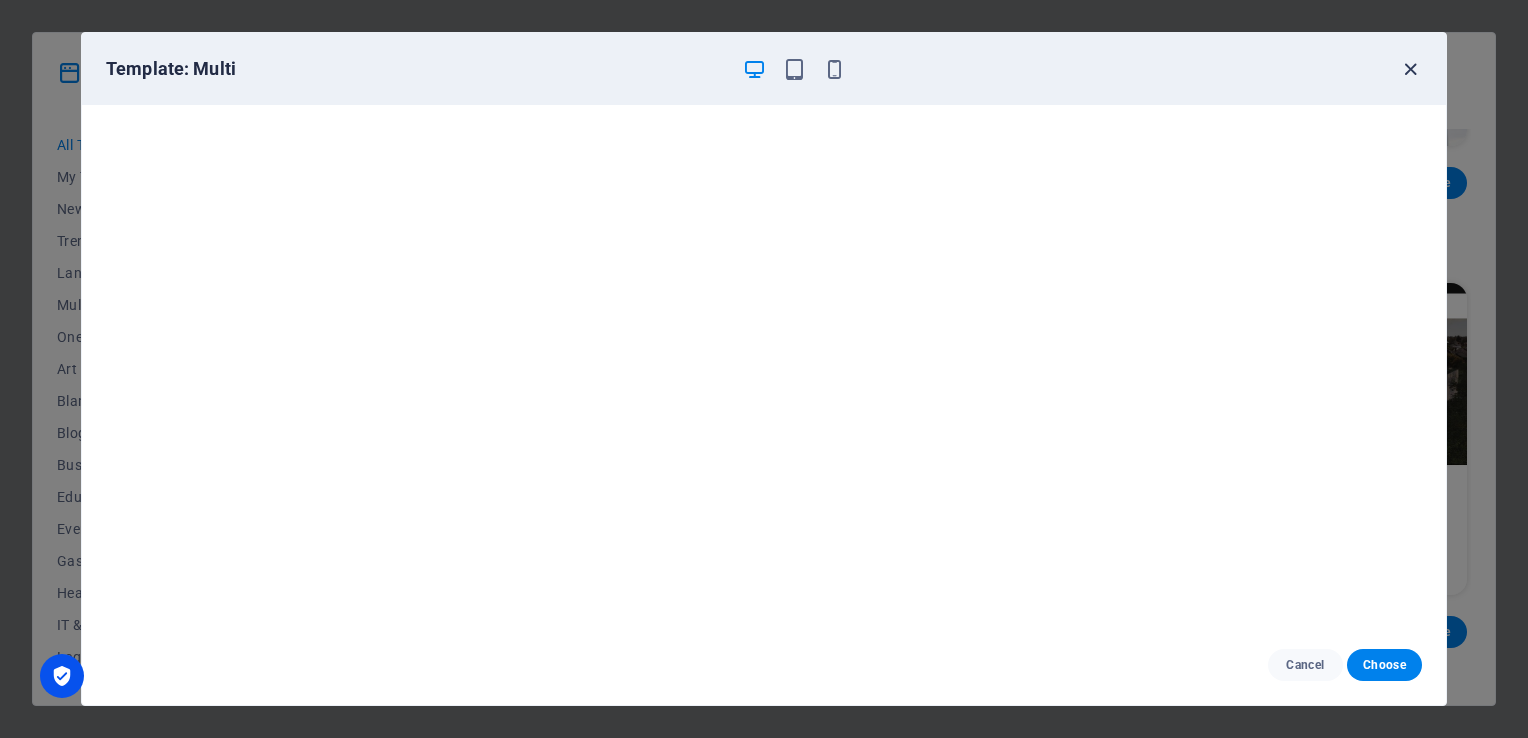 click at bounding box center (1410, 69) 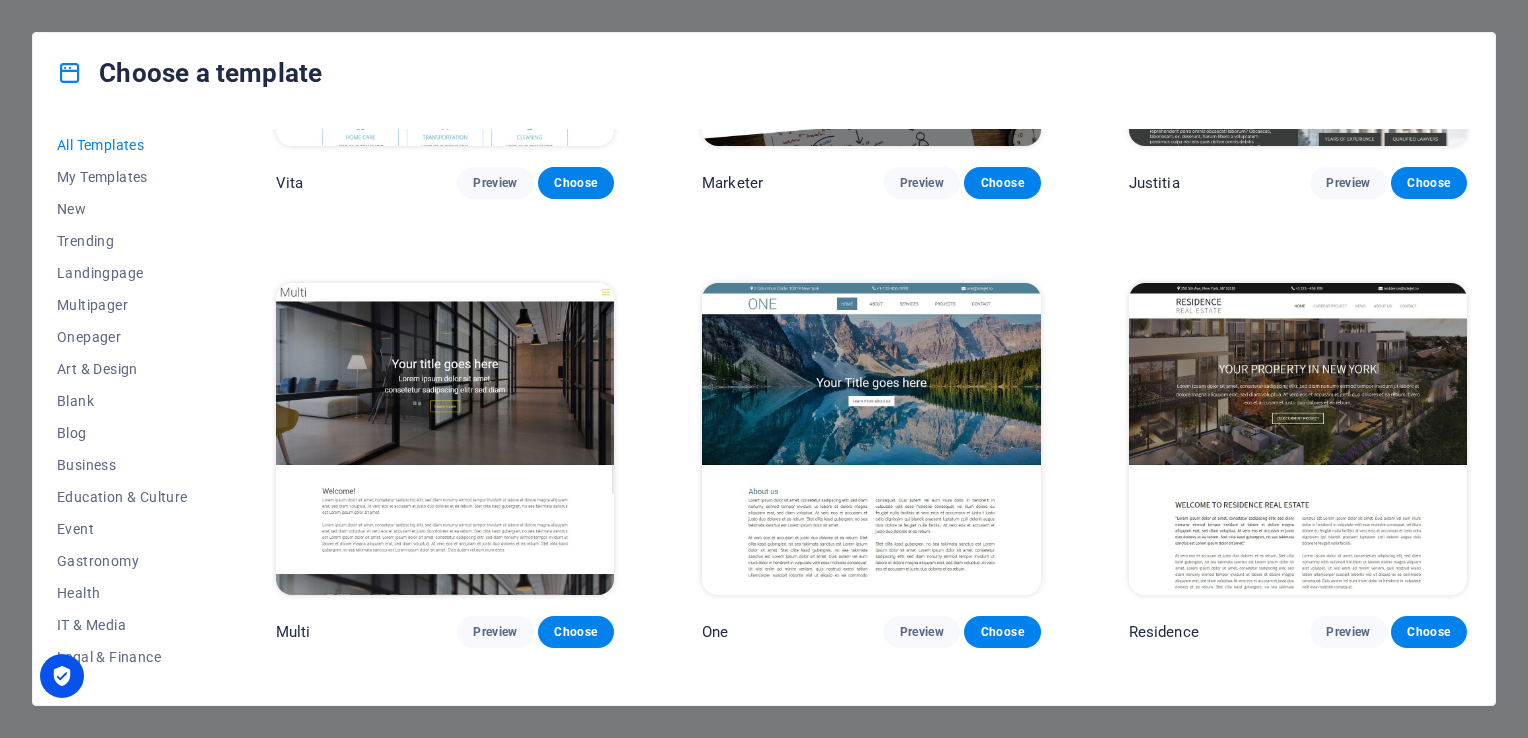 click at bounding box center (1298, 439) 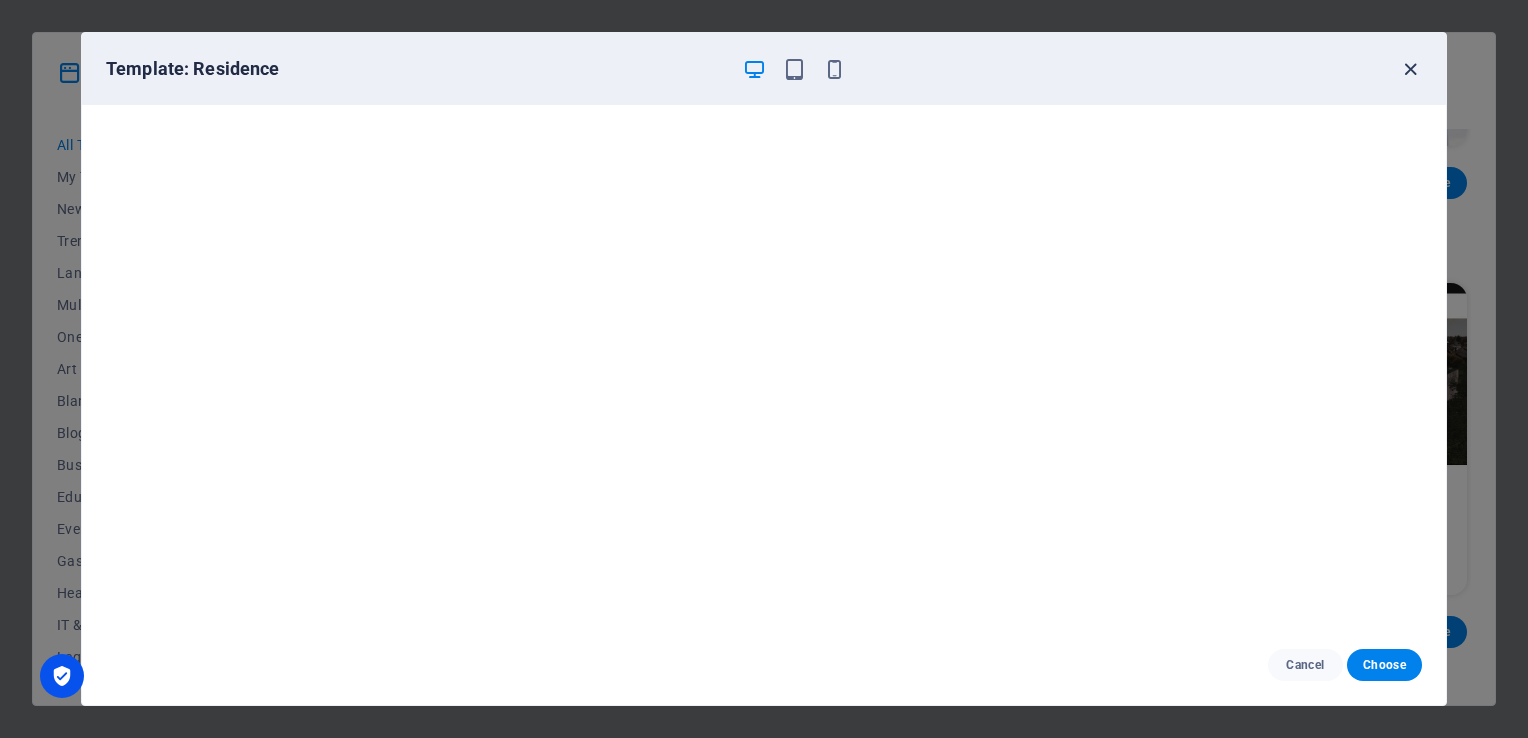click at bounding box center [1410, 69] 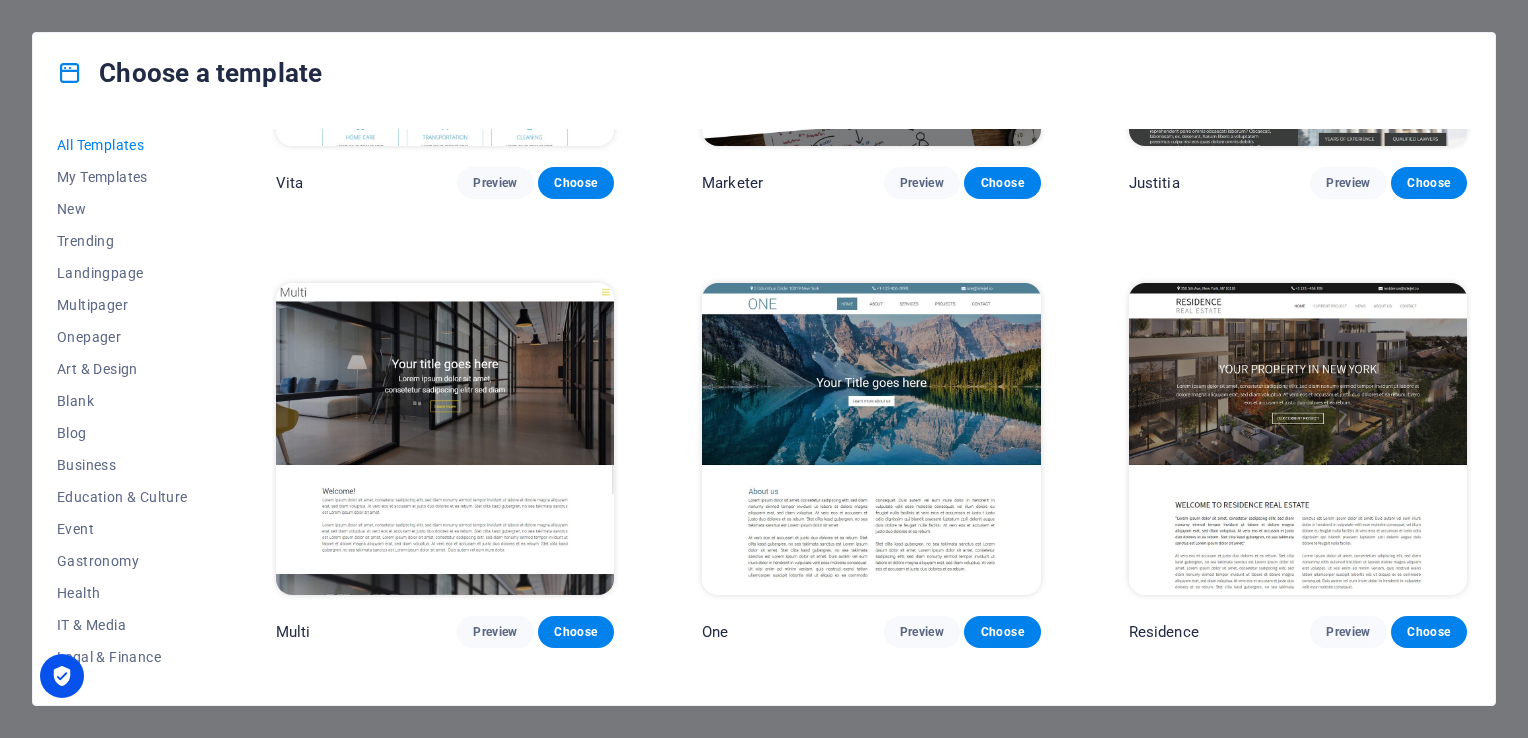 click at bounding box center [871, 439] 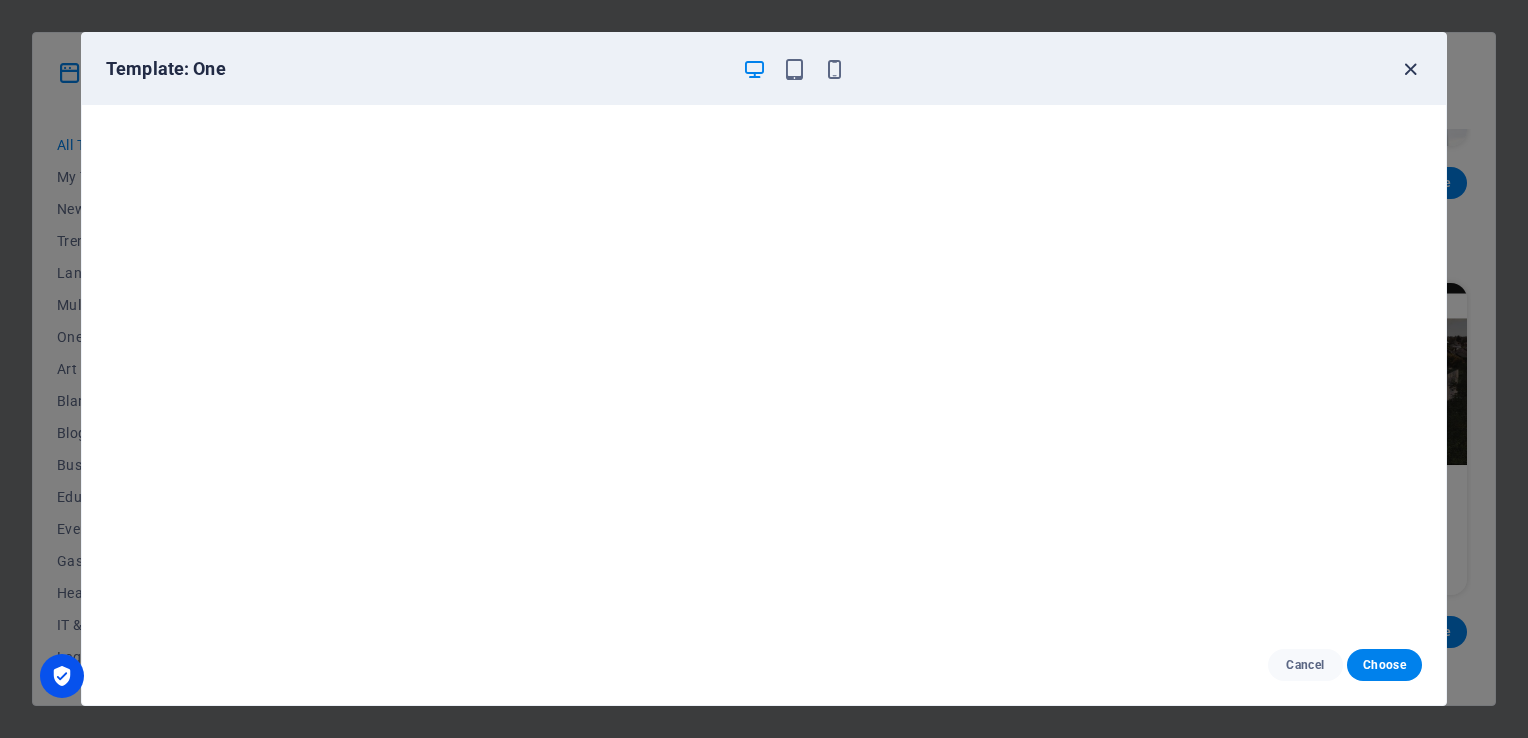 click at bounding box center [1410, 69] 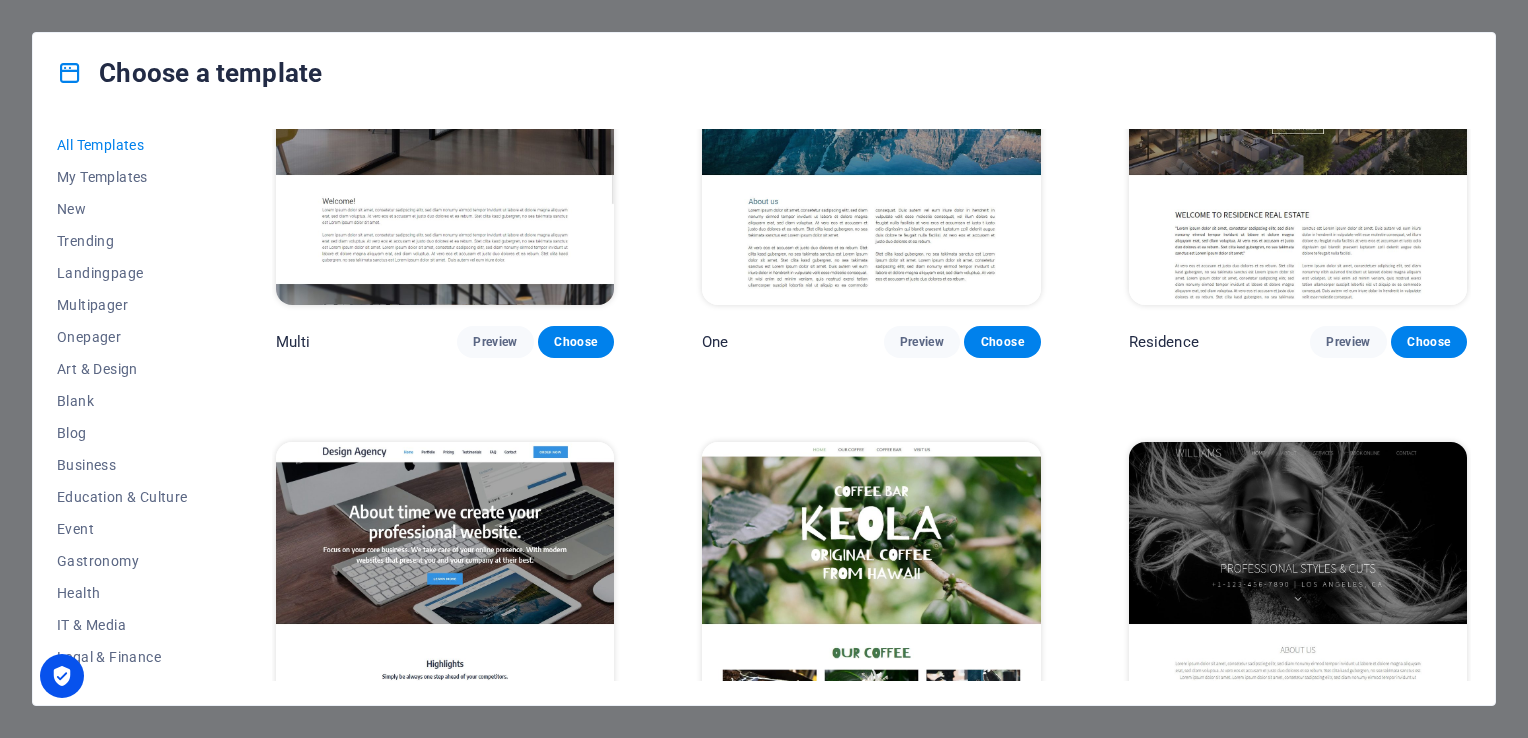 scroll, scrollTop: 18103, scrollLeft: 0, axis: vertical 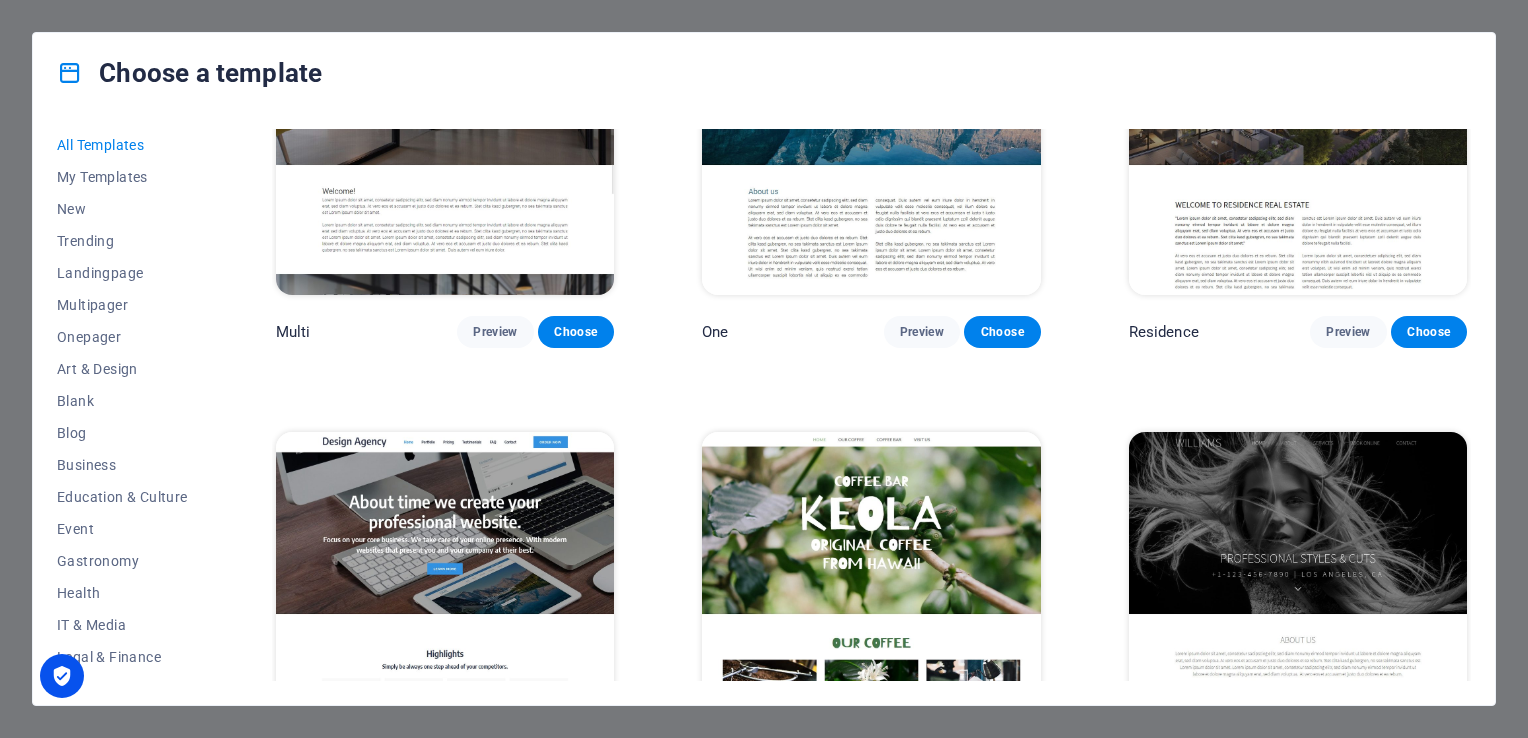 click at bounding box center (445, 588) 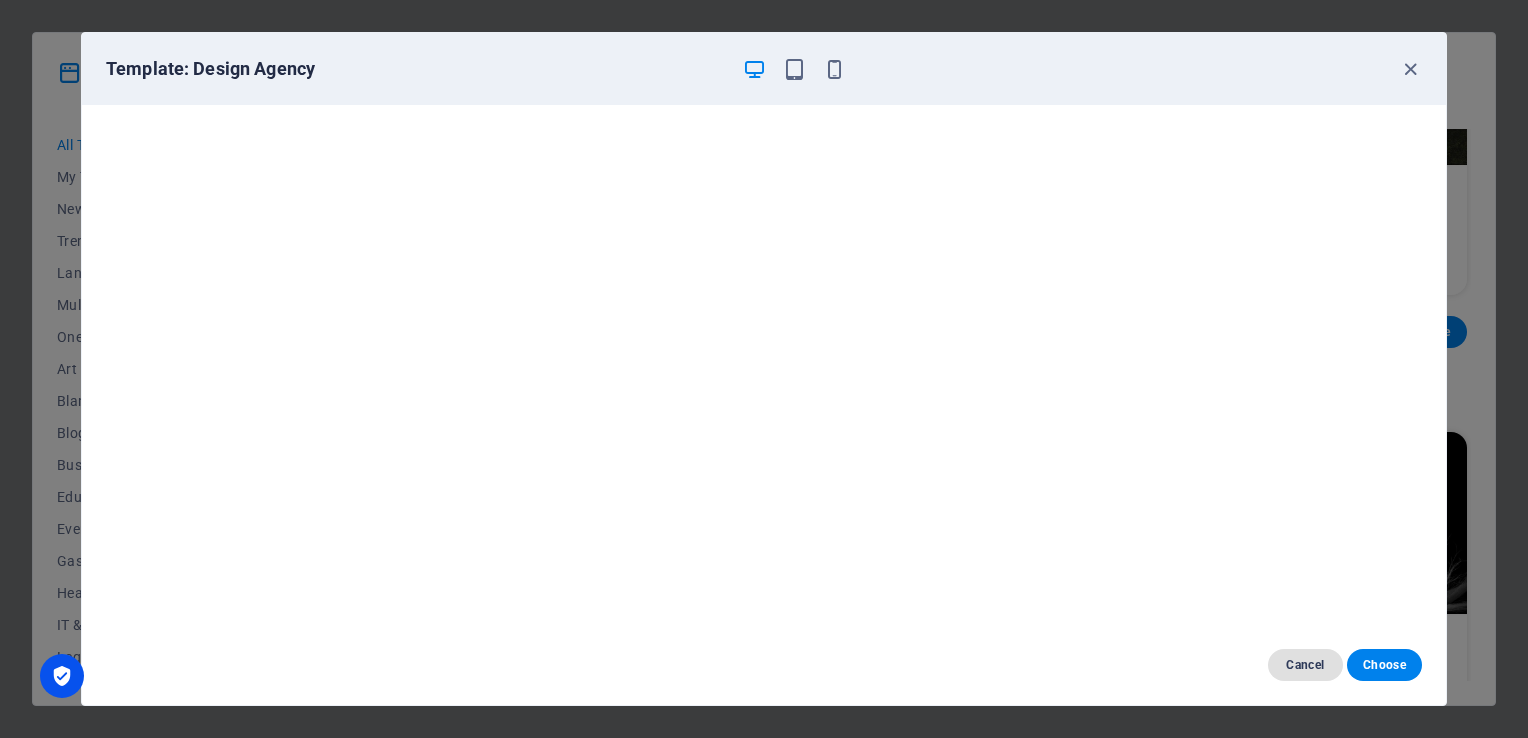 click on "Cancel" at bounding box center [1305, 665] 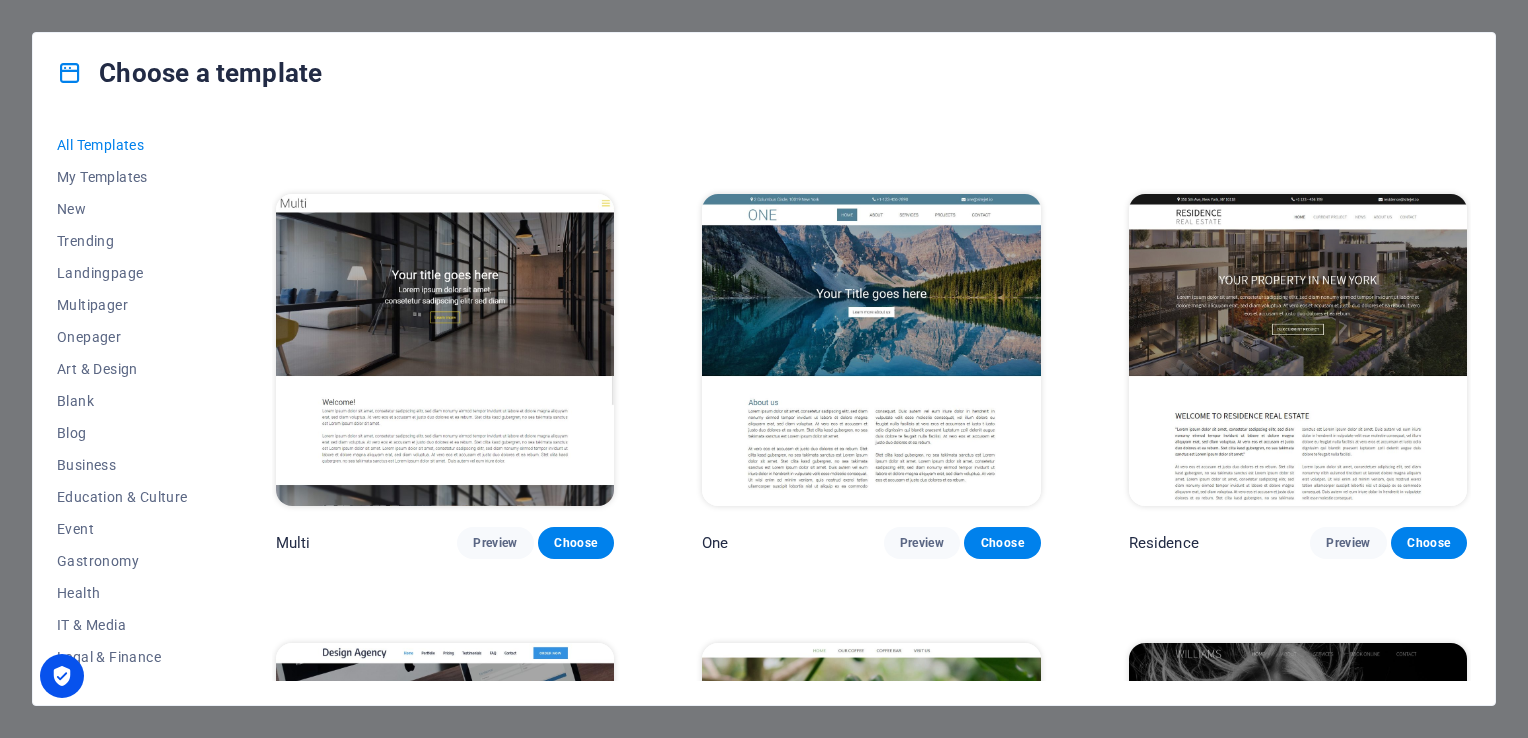 scroll, scrollTop: 17903, scrollLeft: 0, axis: vertical 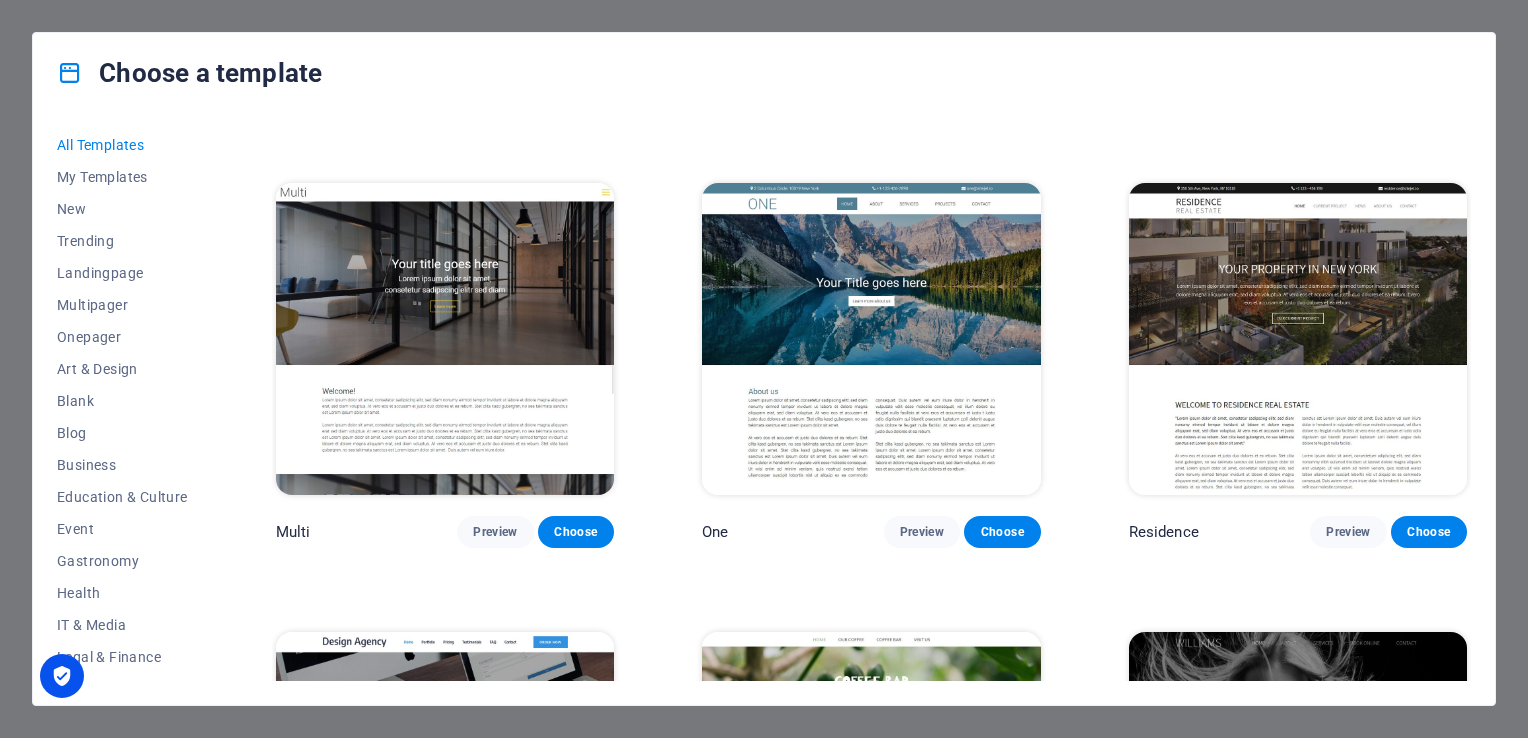 click at bounding box center [871, 339] 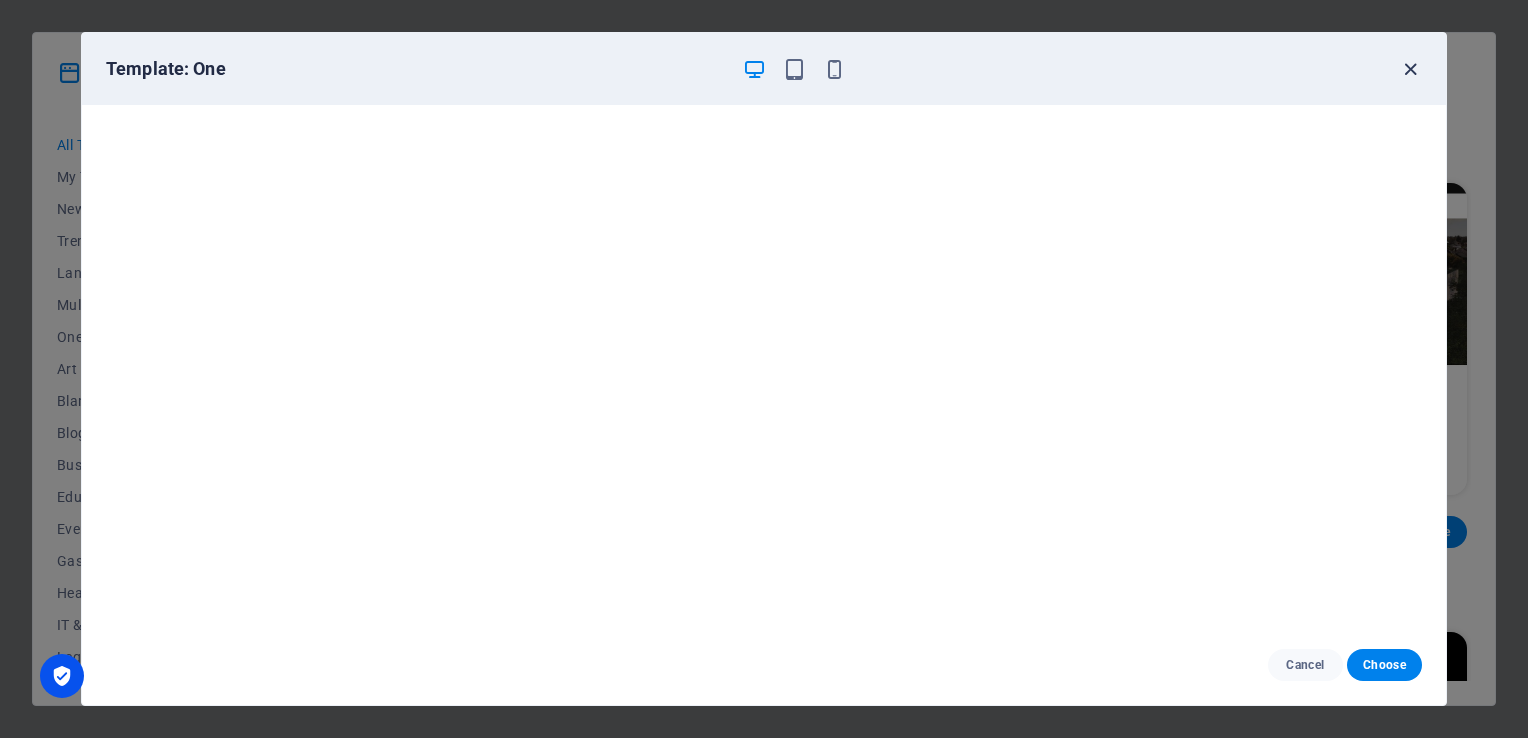 click at bounding box center (1410, 69) 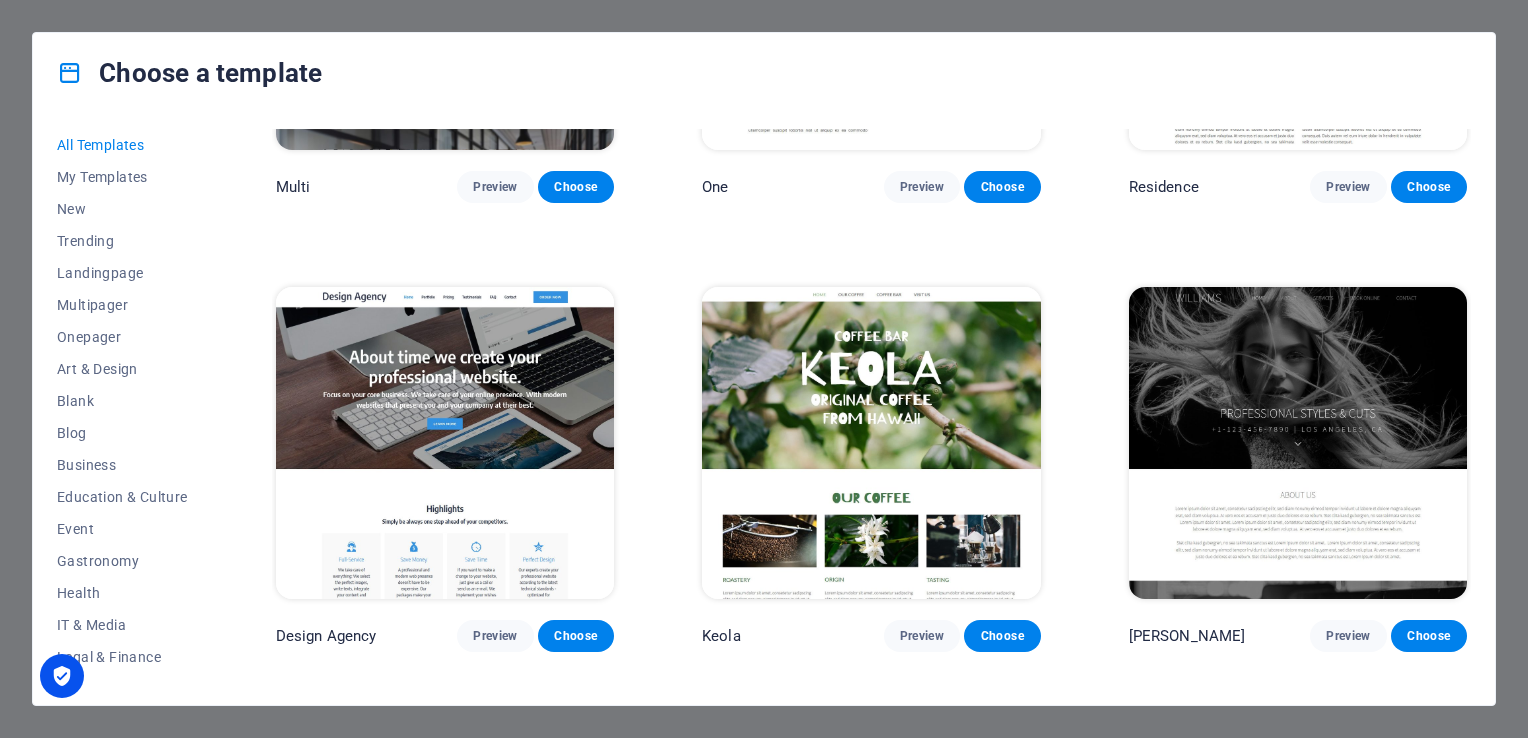 scroll, scrollTop: 18303, scrollLeft: 0, axis: vertical 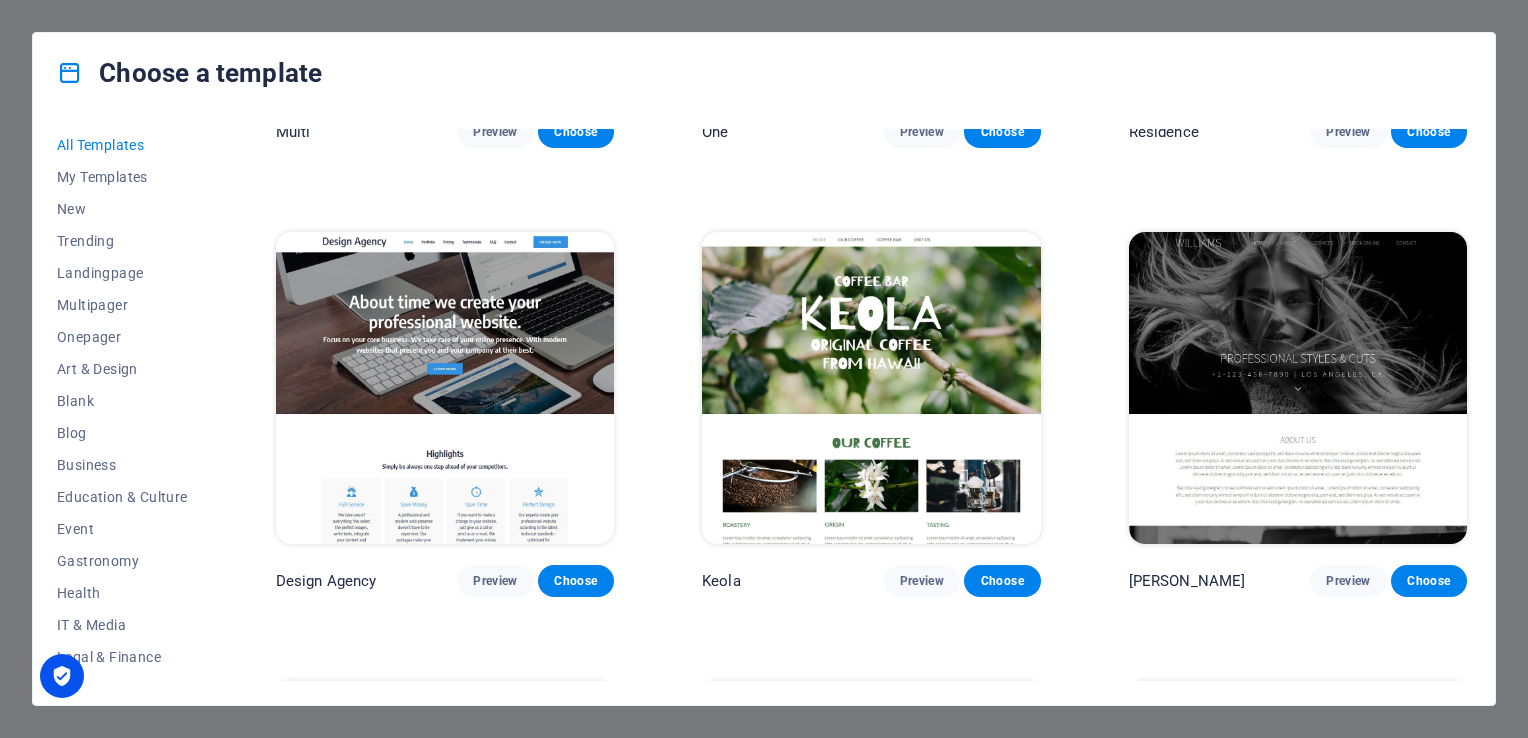 click at bounding box center (445, 388) 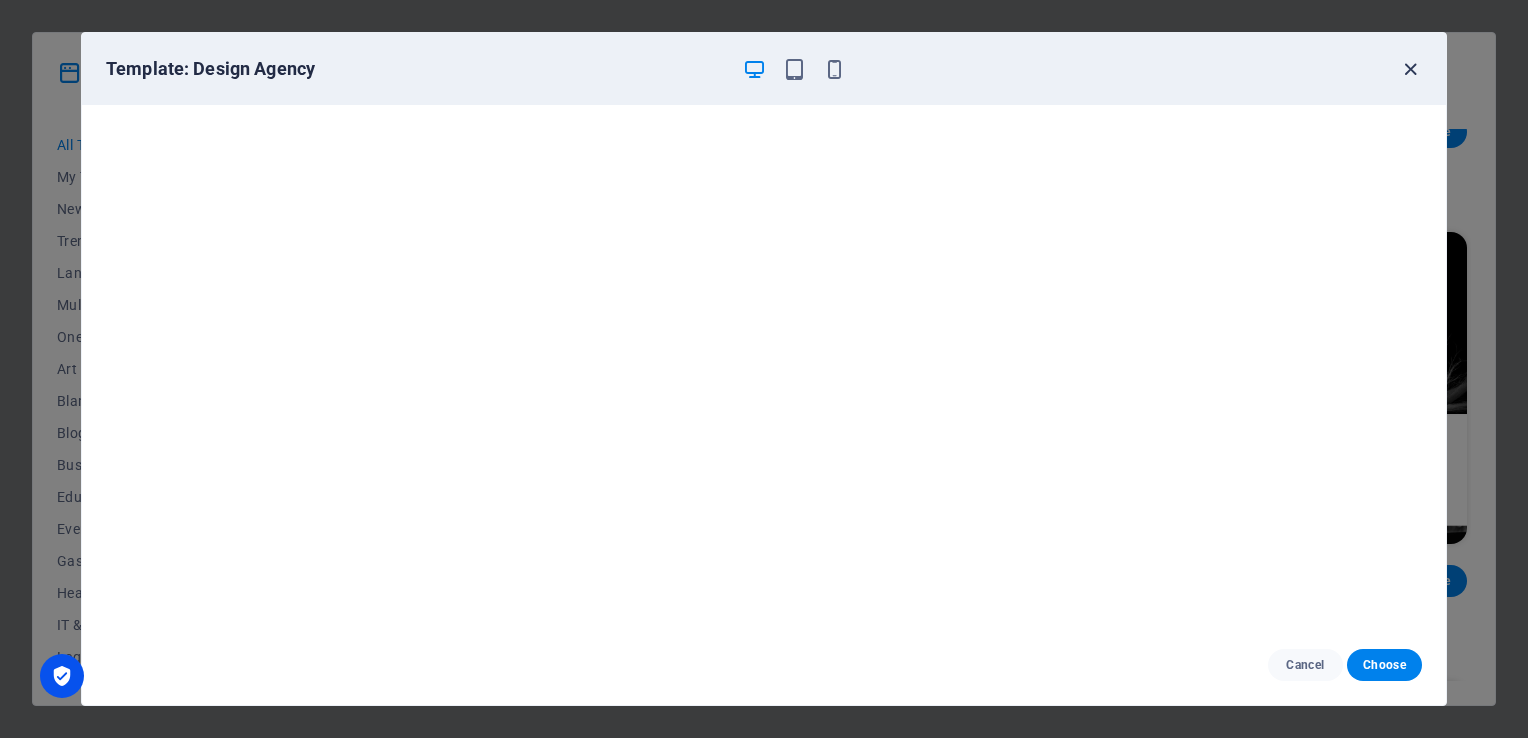 click at bounding box center (1410, 69) 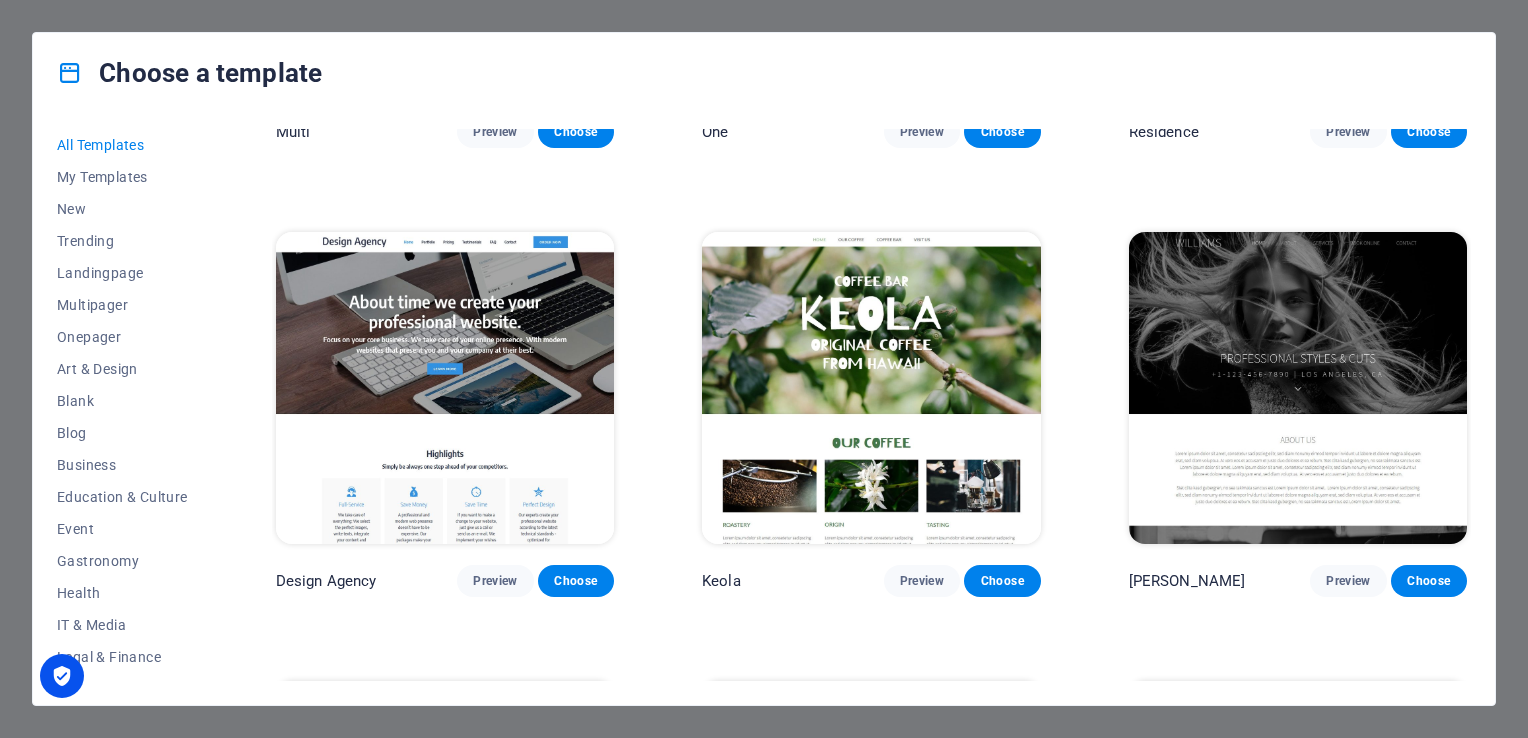click at bounding box center [871, 388] 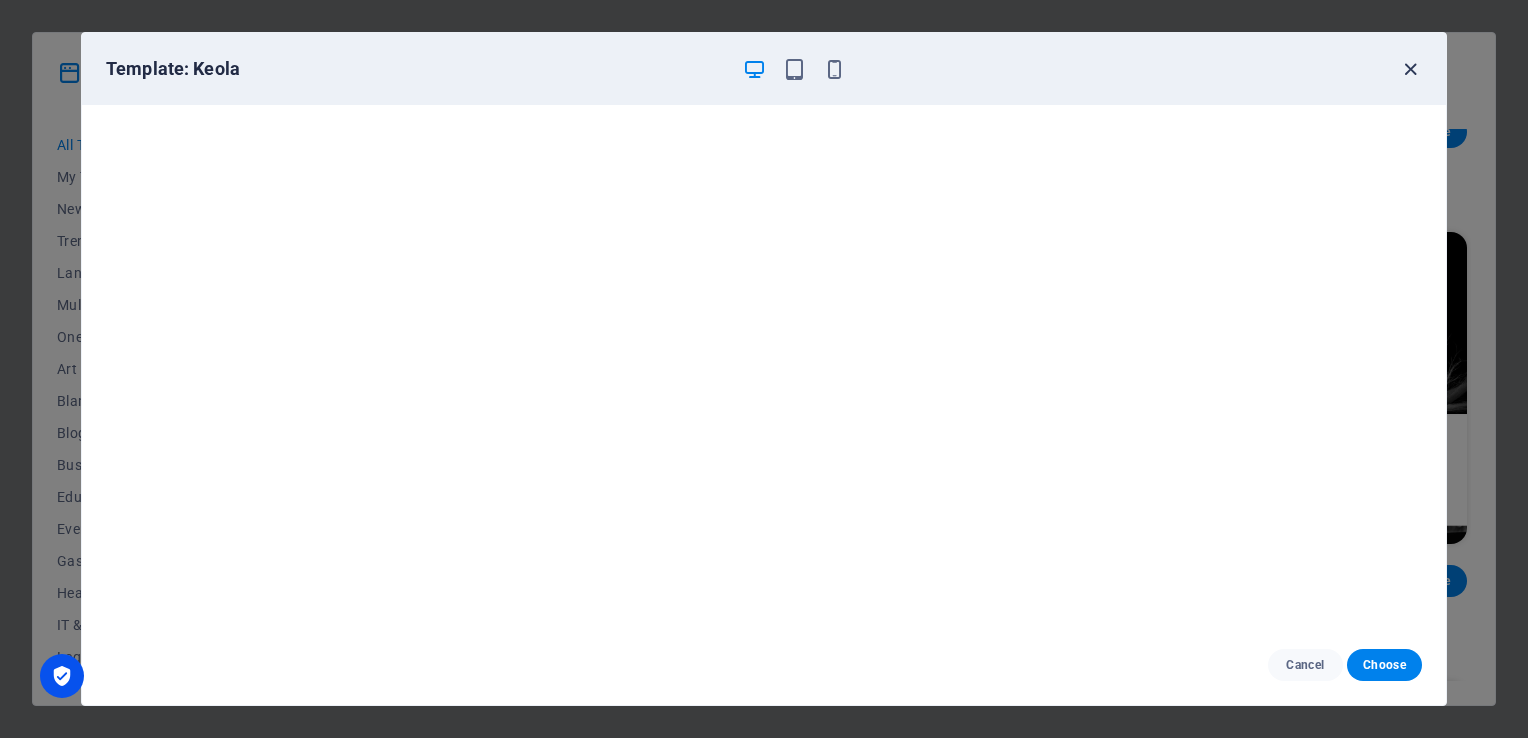 click at bounding box center (1410, 69) 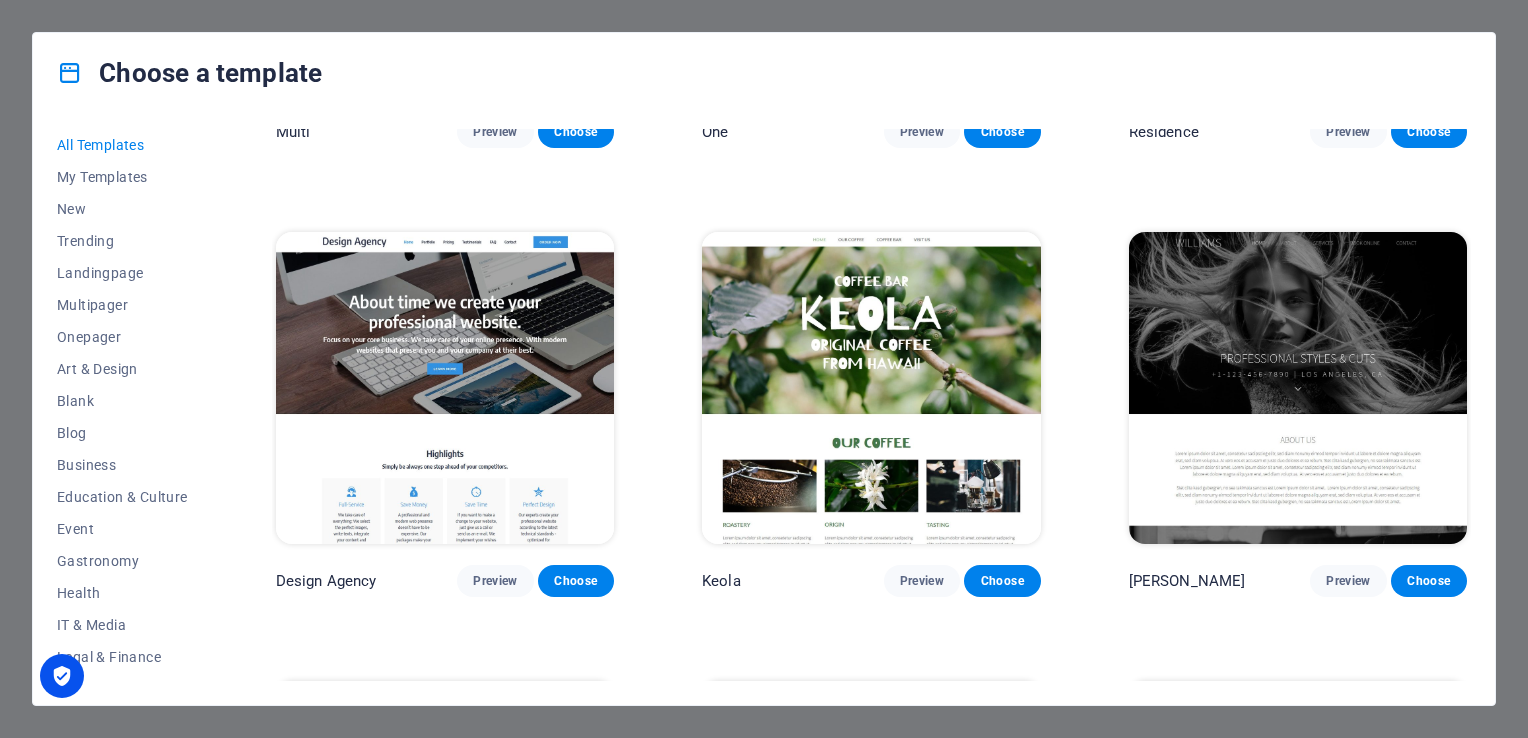 click at bounding box center (1298, 388) 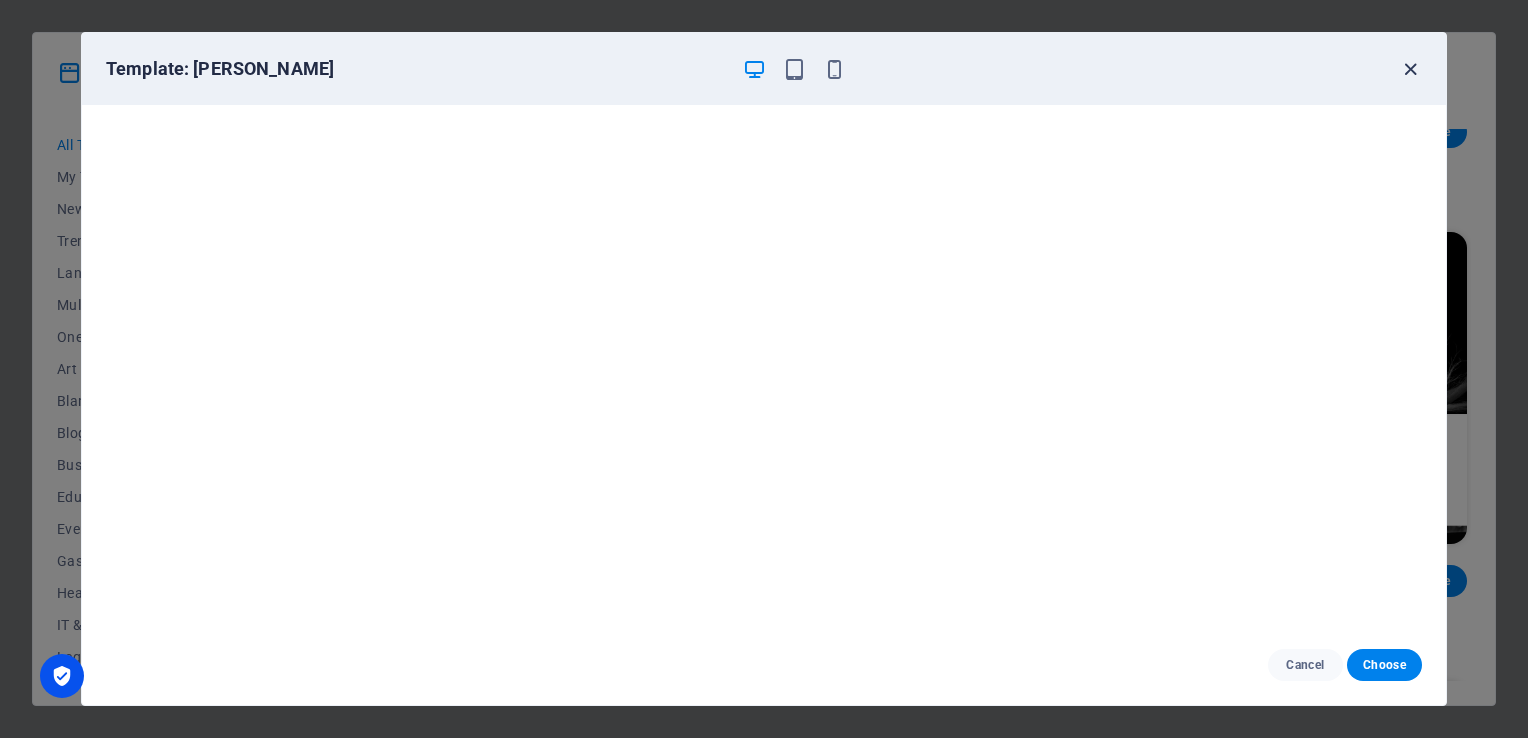 click at bounding box center (1410, 69) 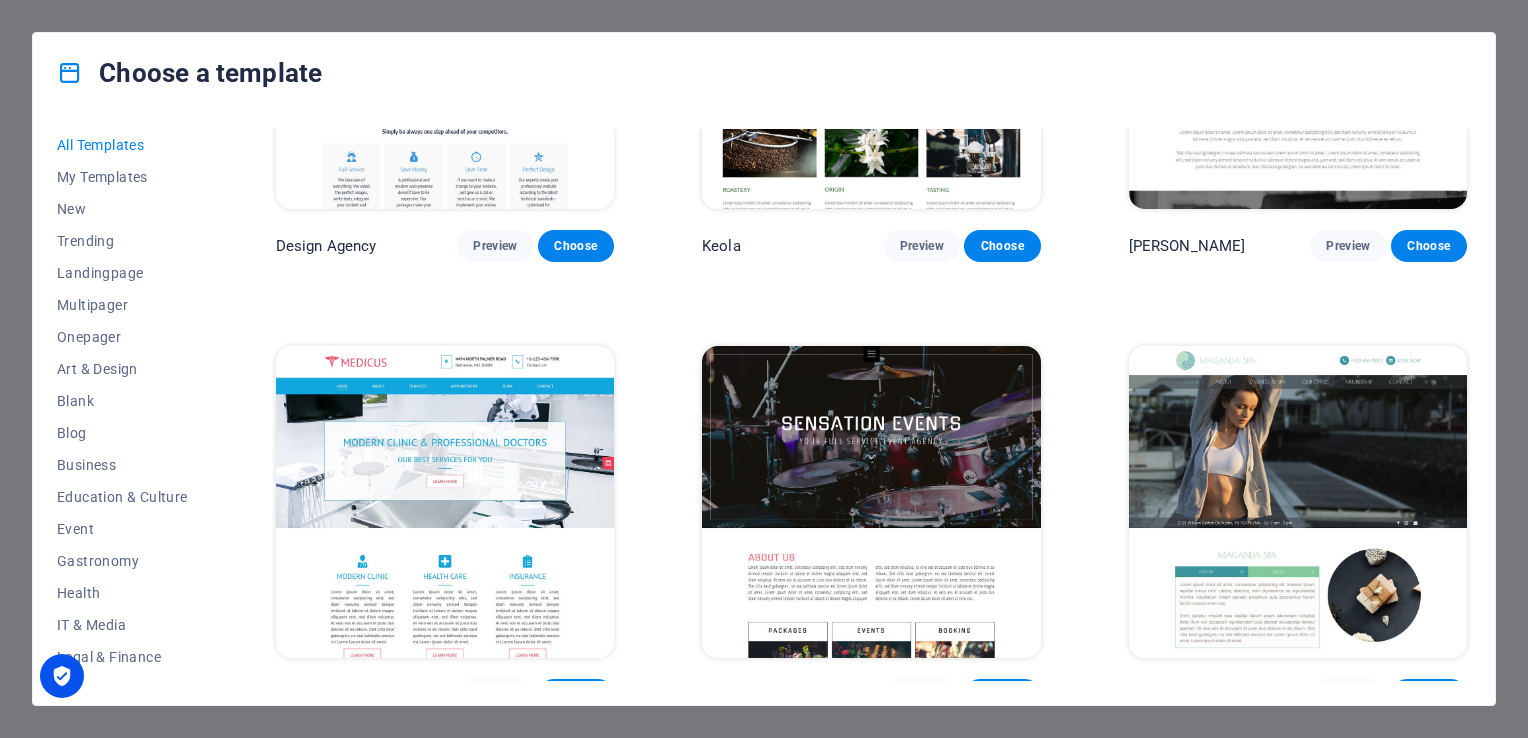scroll, scrollTop: 18603, scrollLeft: 0, axis: vertical 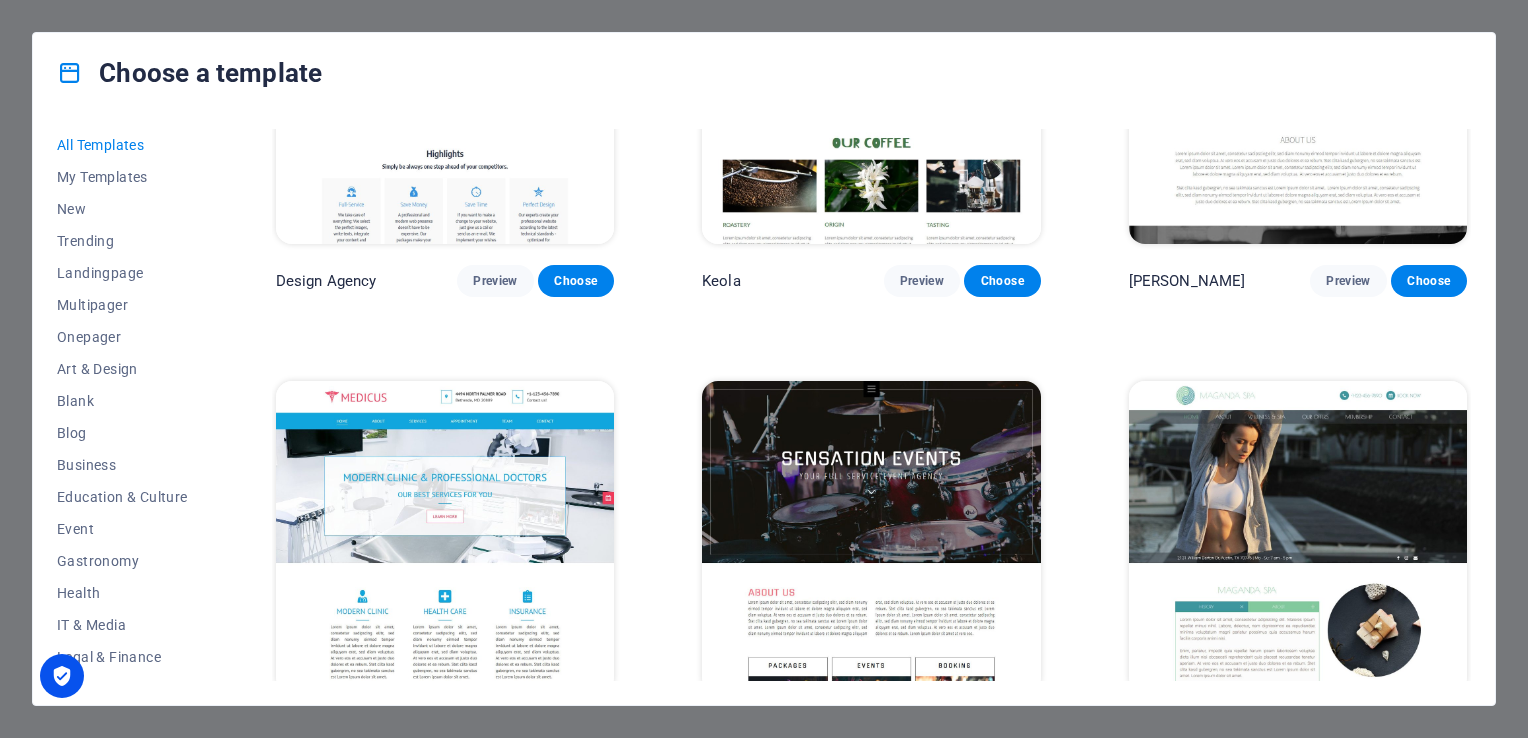 click at bounding box center (445, 537) 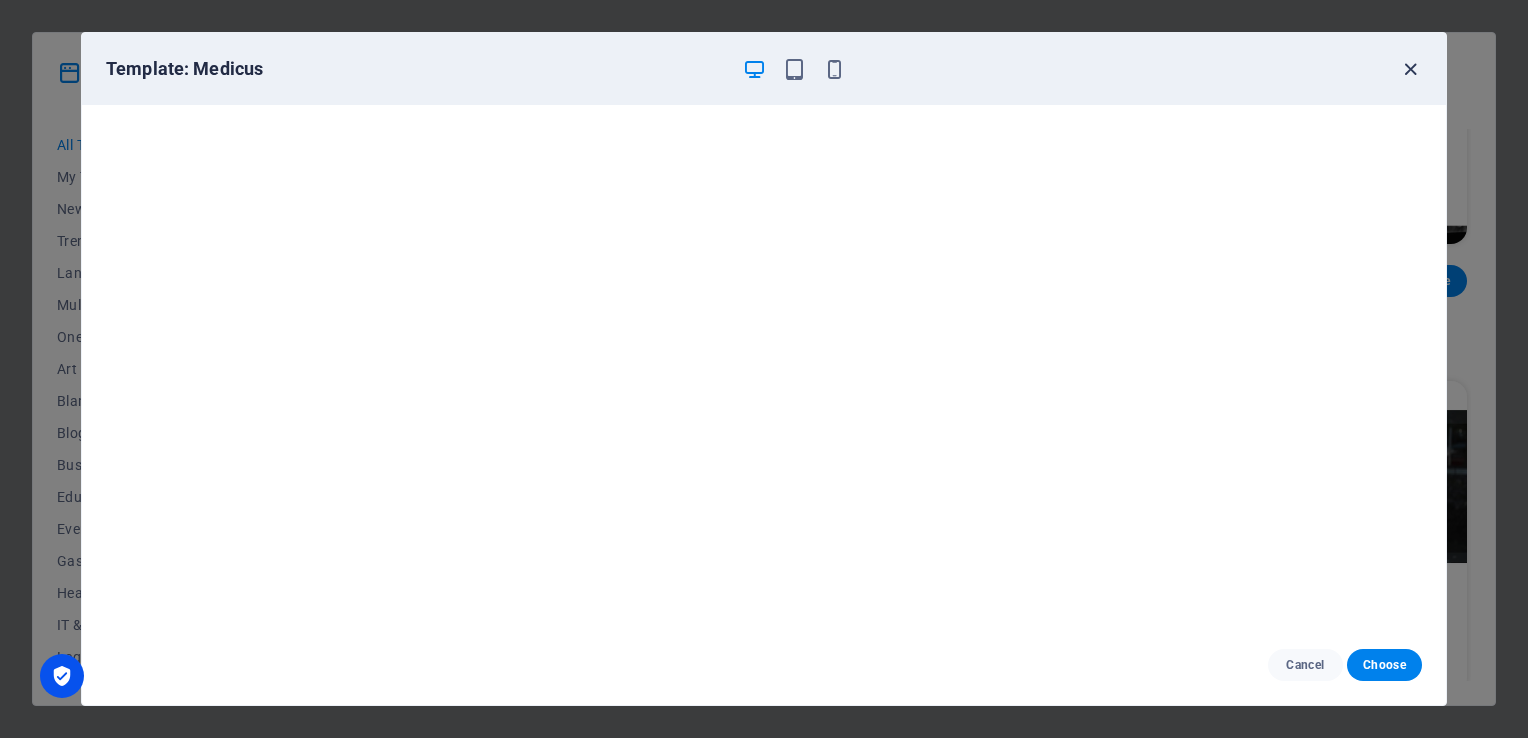 click at bounding box center (1410, 69) 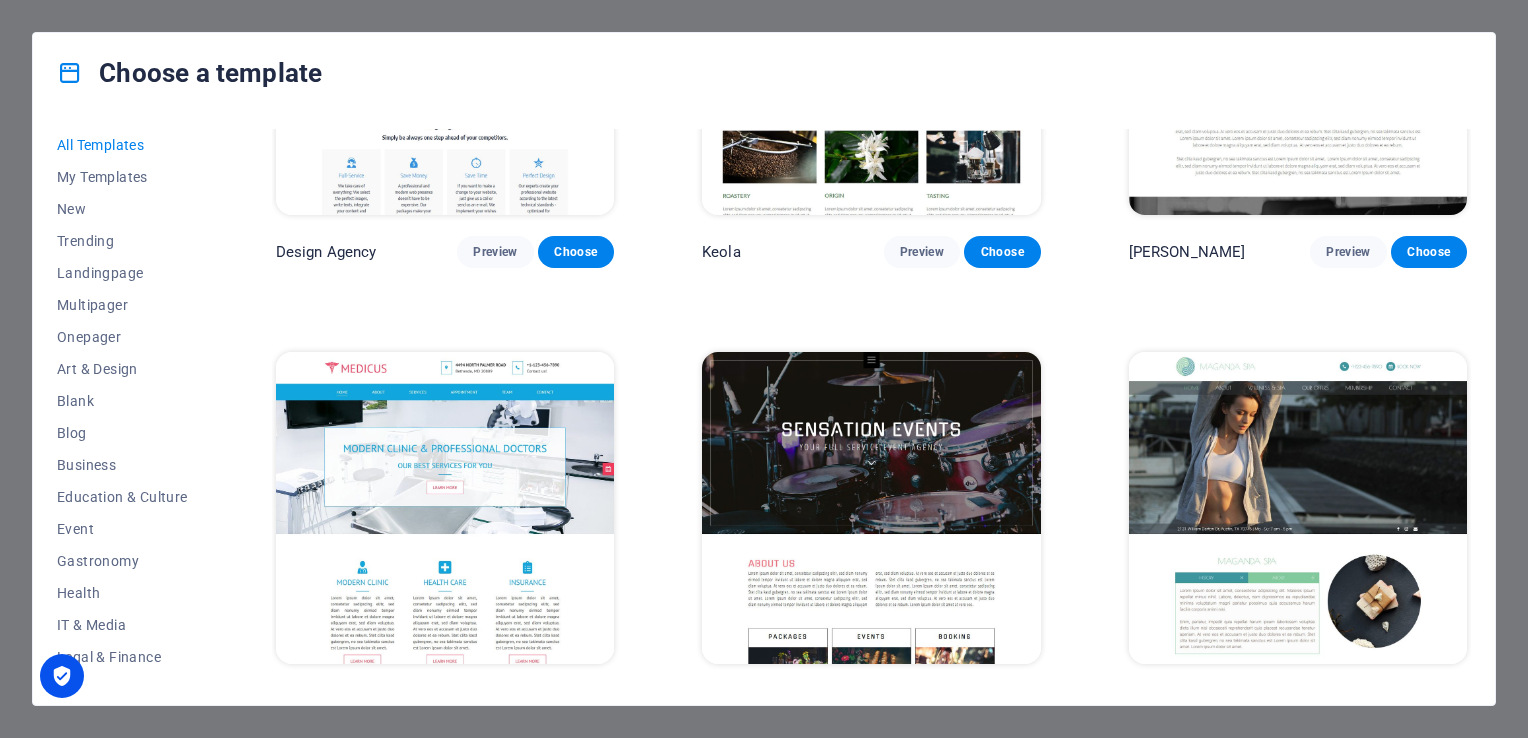 scroll, scrollTop: 18703, scrollLeft: 0, axis: vertical 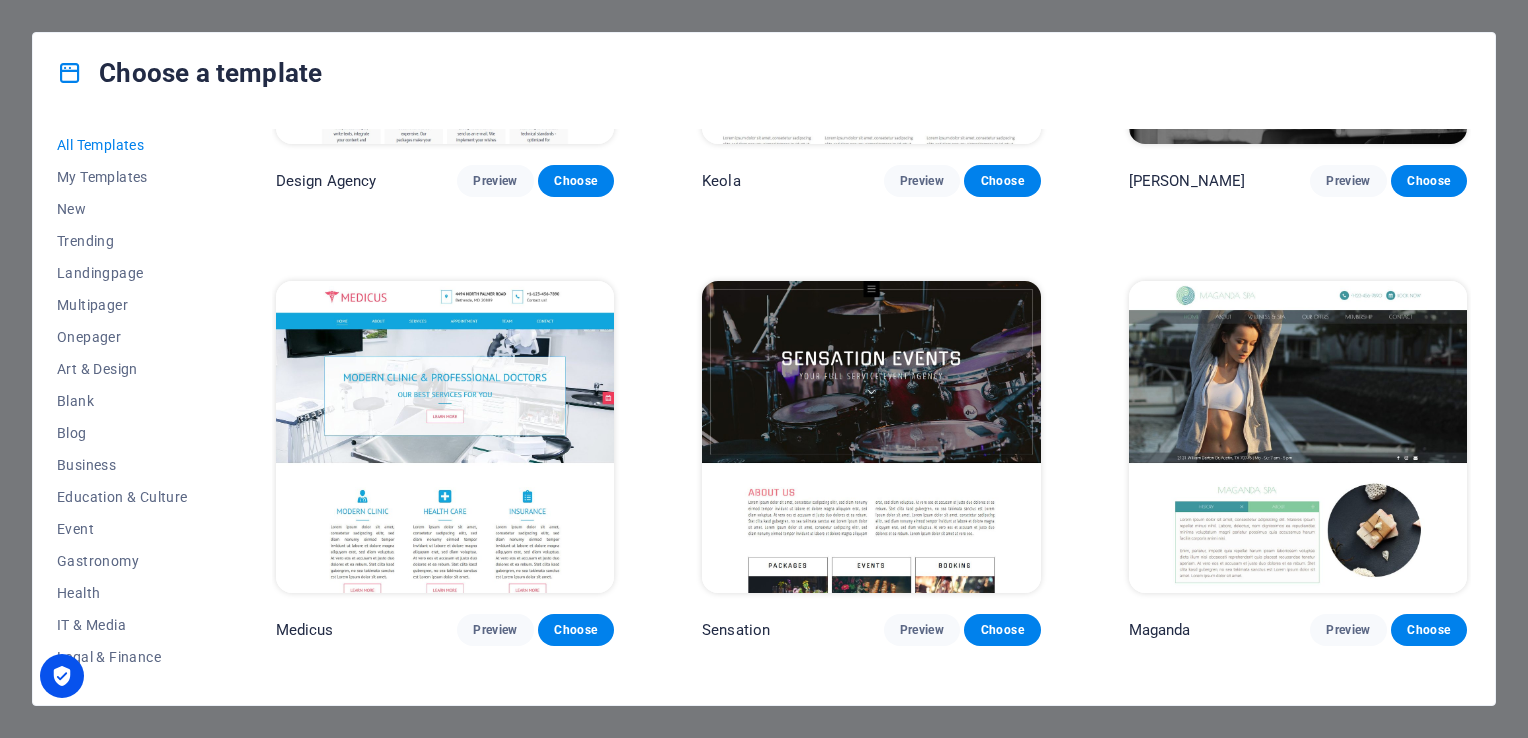 click at bounding box center (1298, 437) 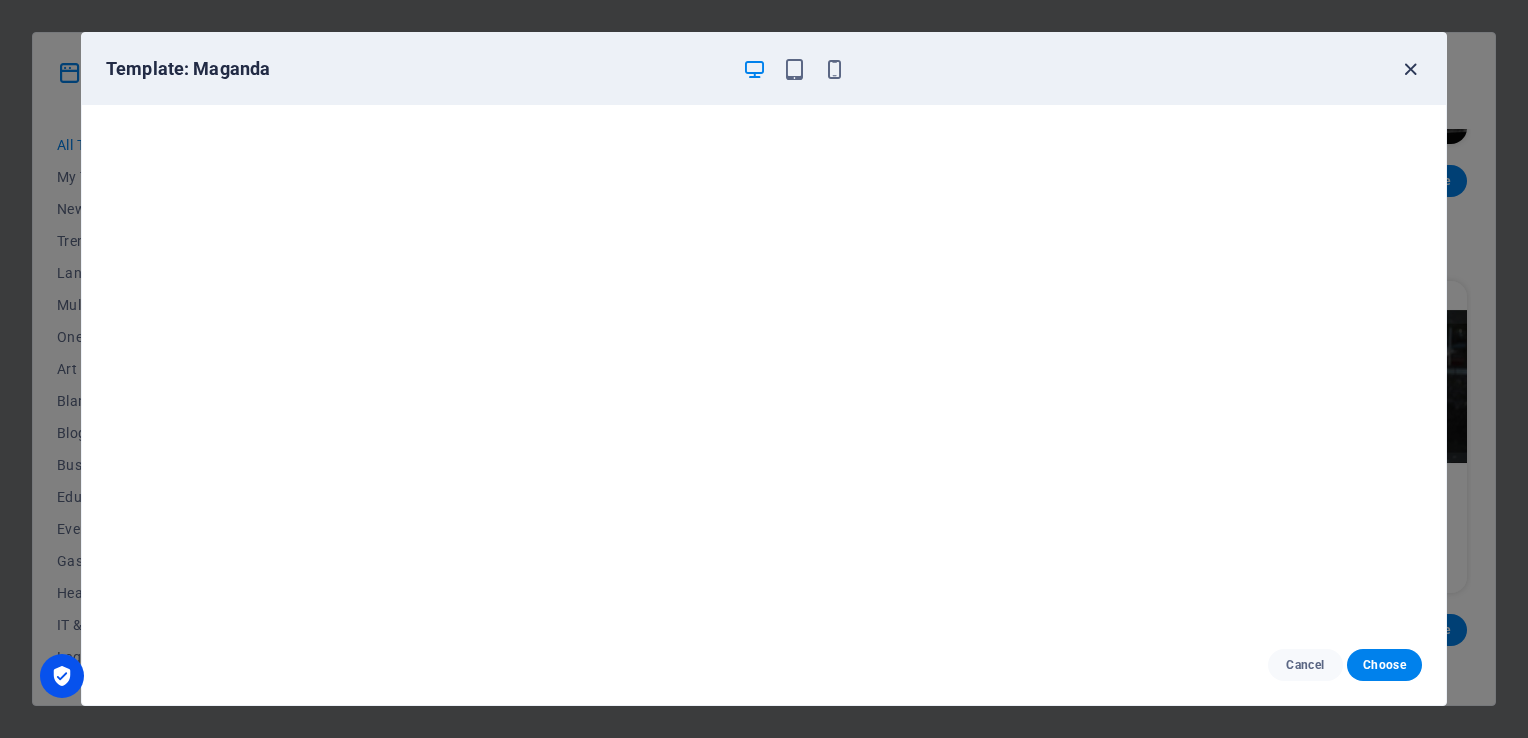 click at bounding box center (1410, 69) 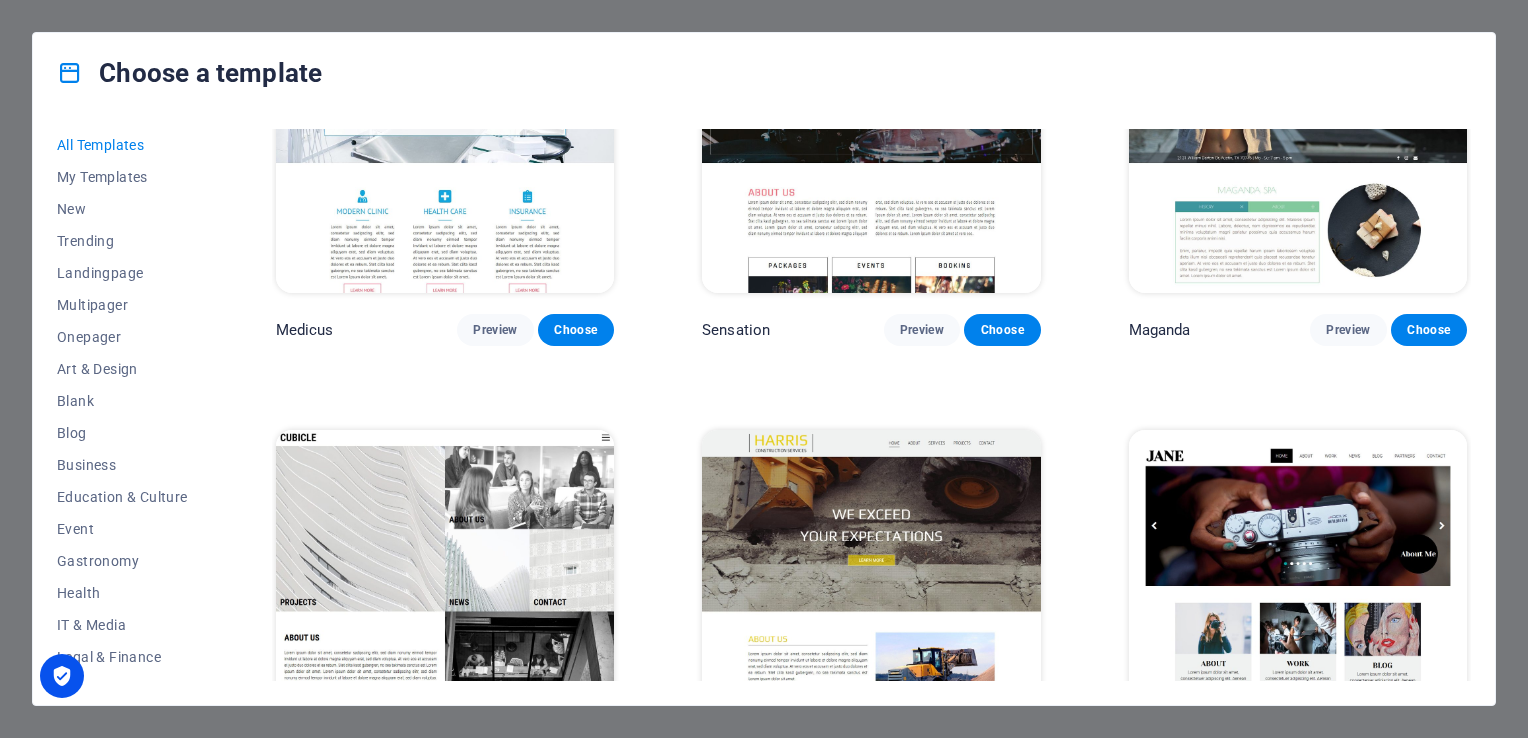 scroll, scrollTop: 19103, scrollLeft: 0, axis: vertical 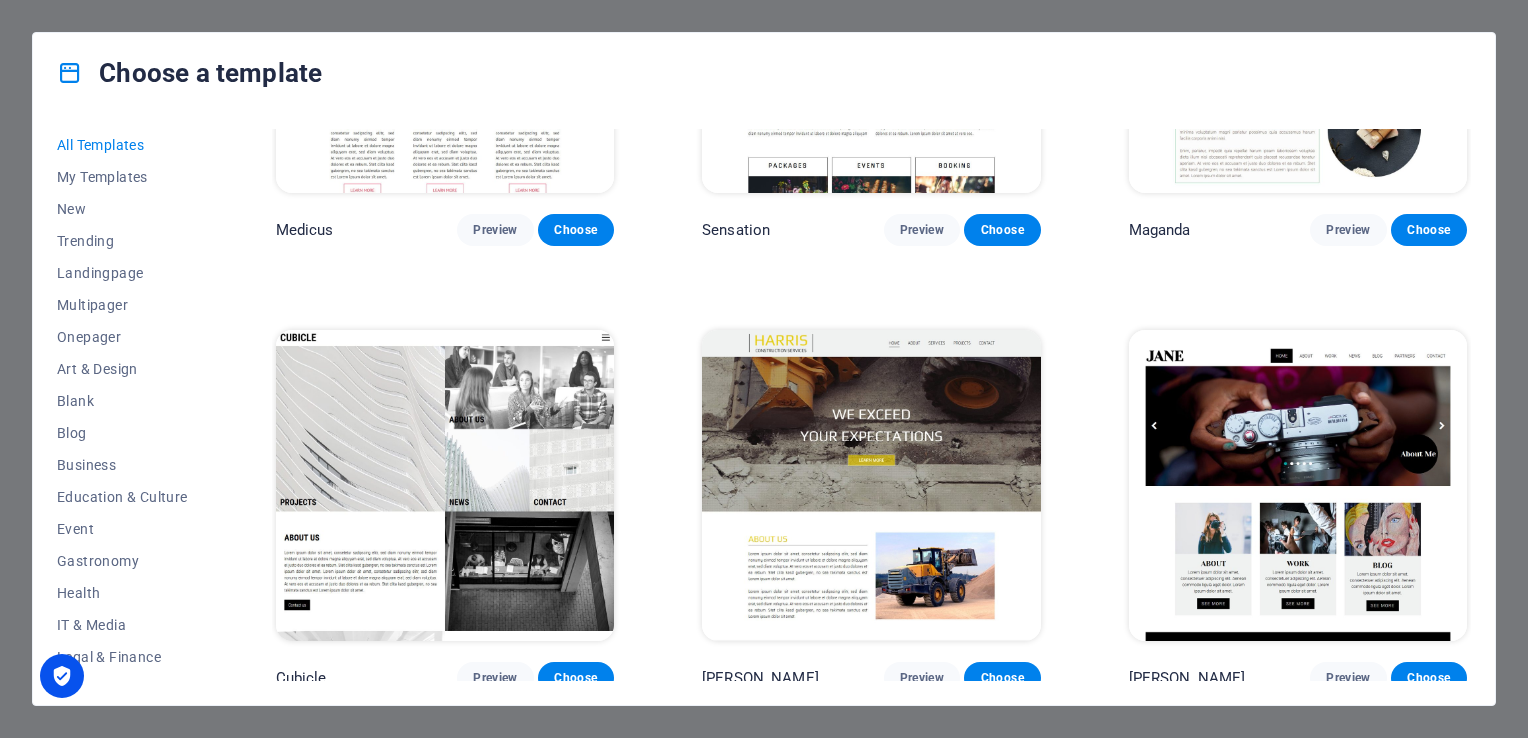 click at bounding box center [445, 486] 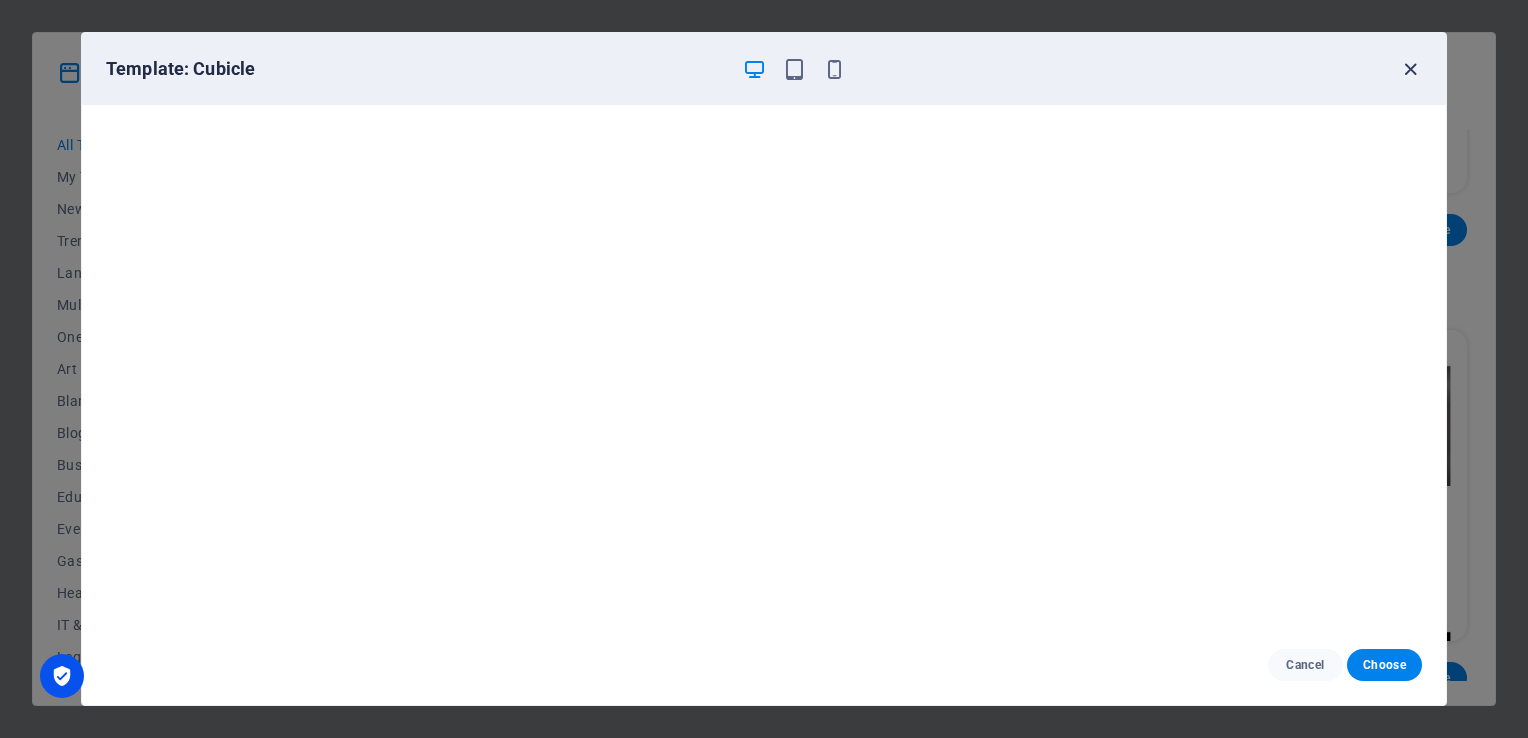 click at bounding box center [1410, 69] 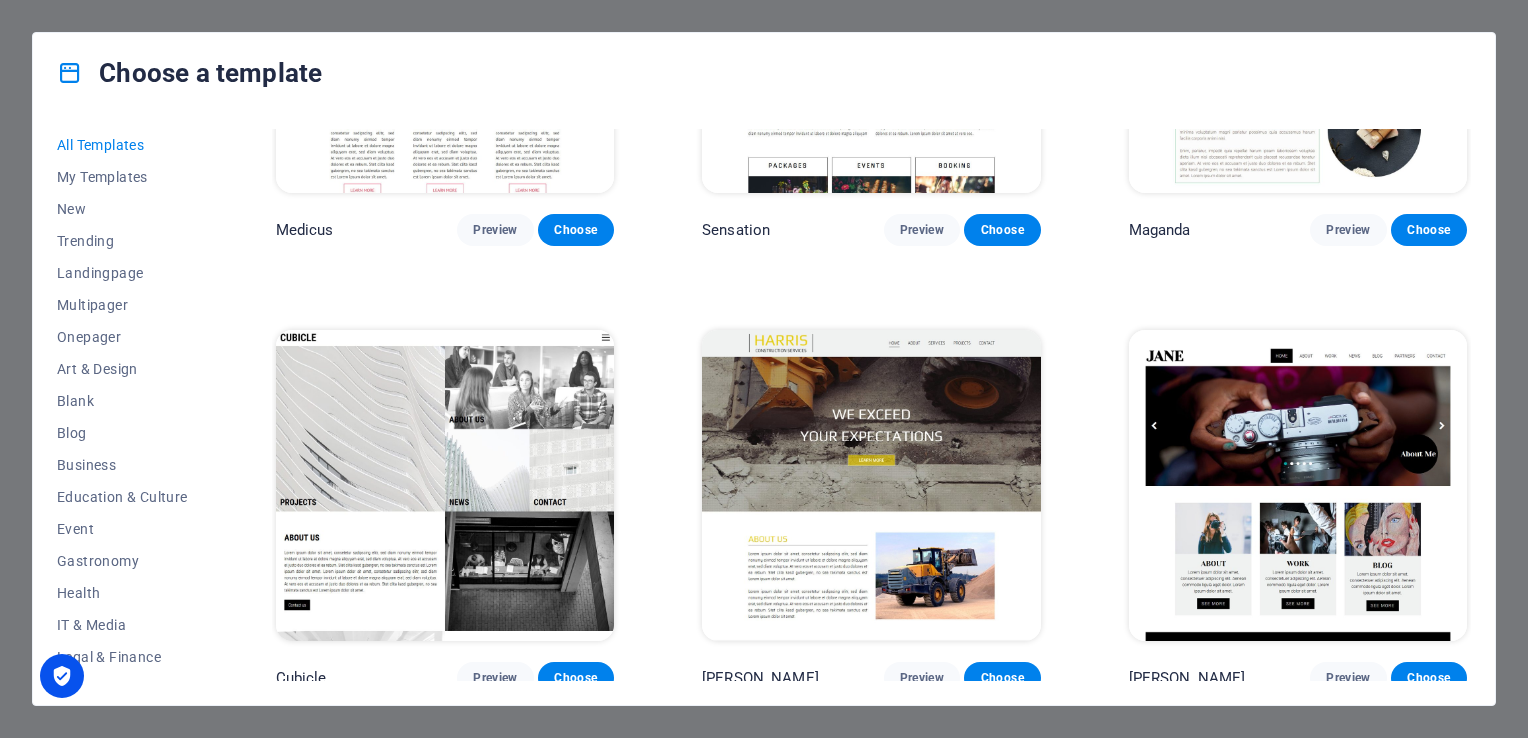 click at bounding box center [871, 486] 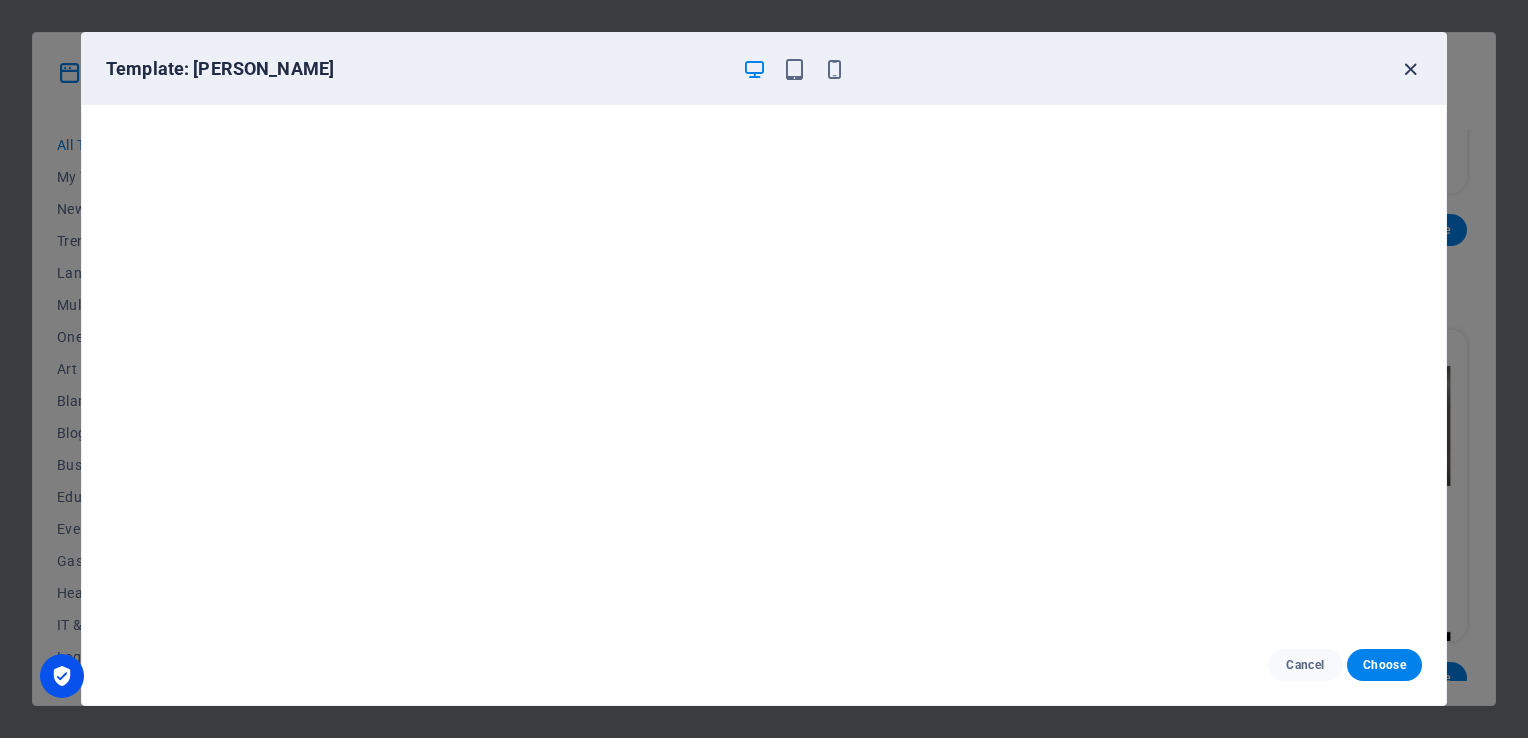 click at bounding box center [1410, 69] 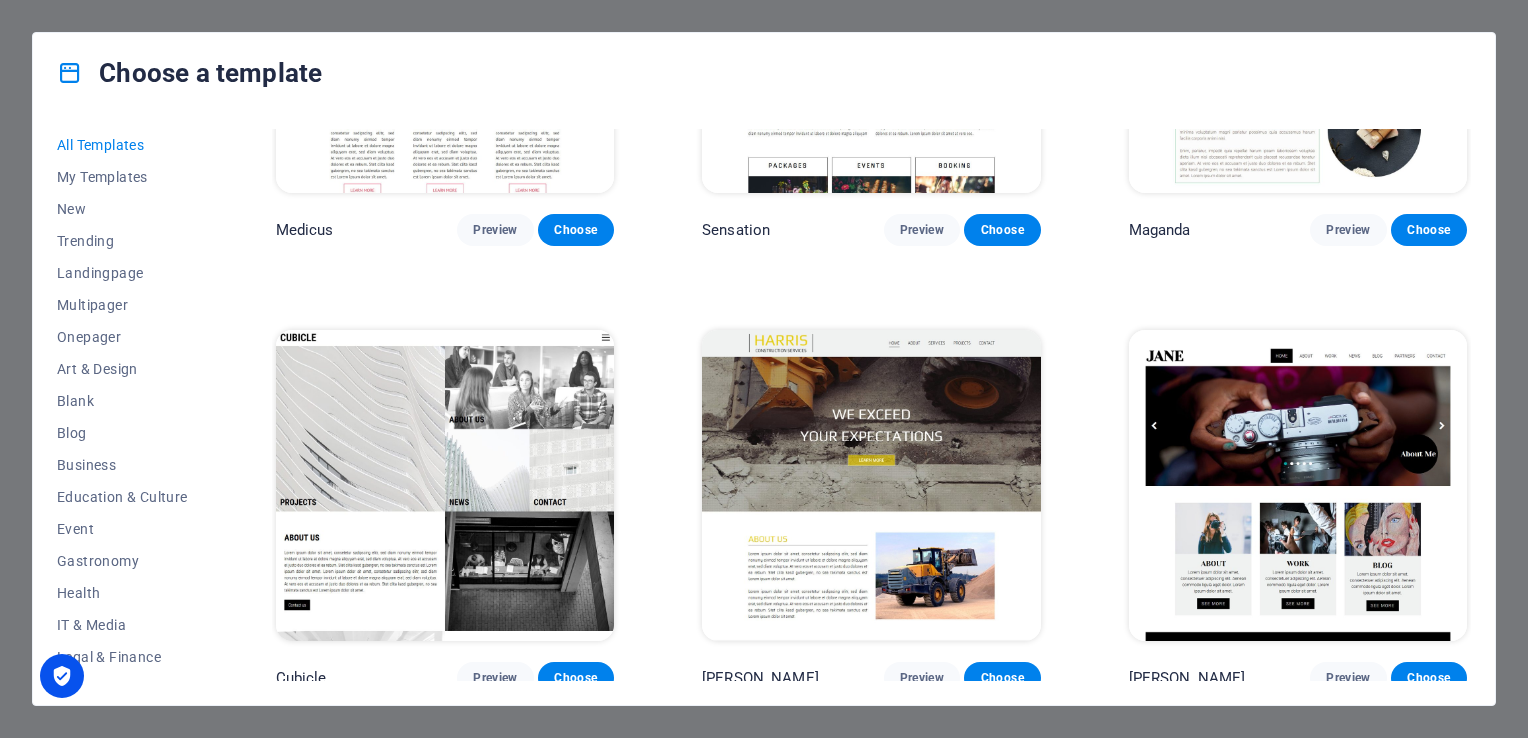 click at bounding box center [1298, 486] 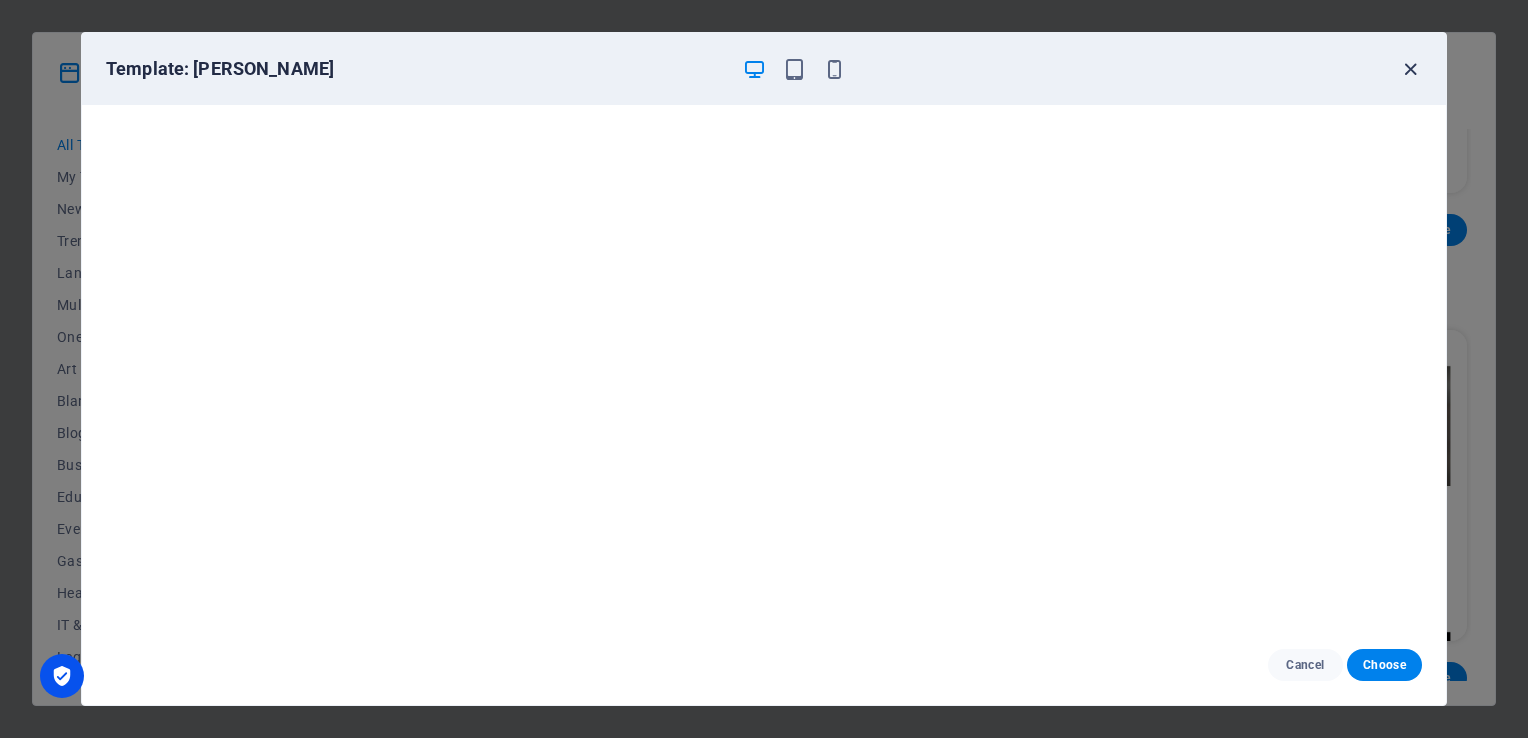 click at bounding box center [1410, 69] 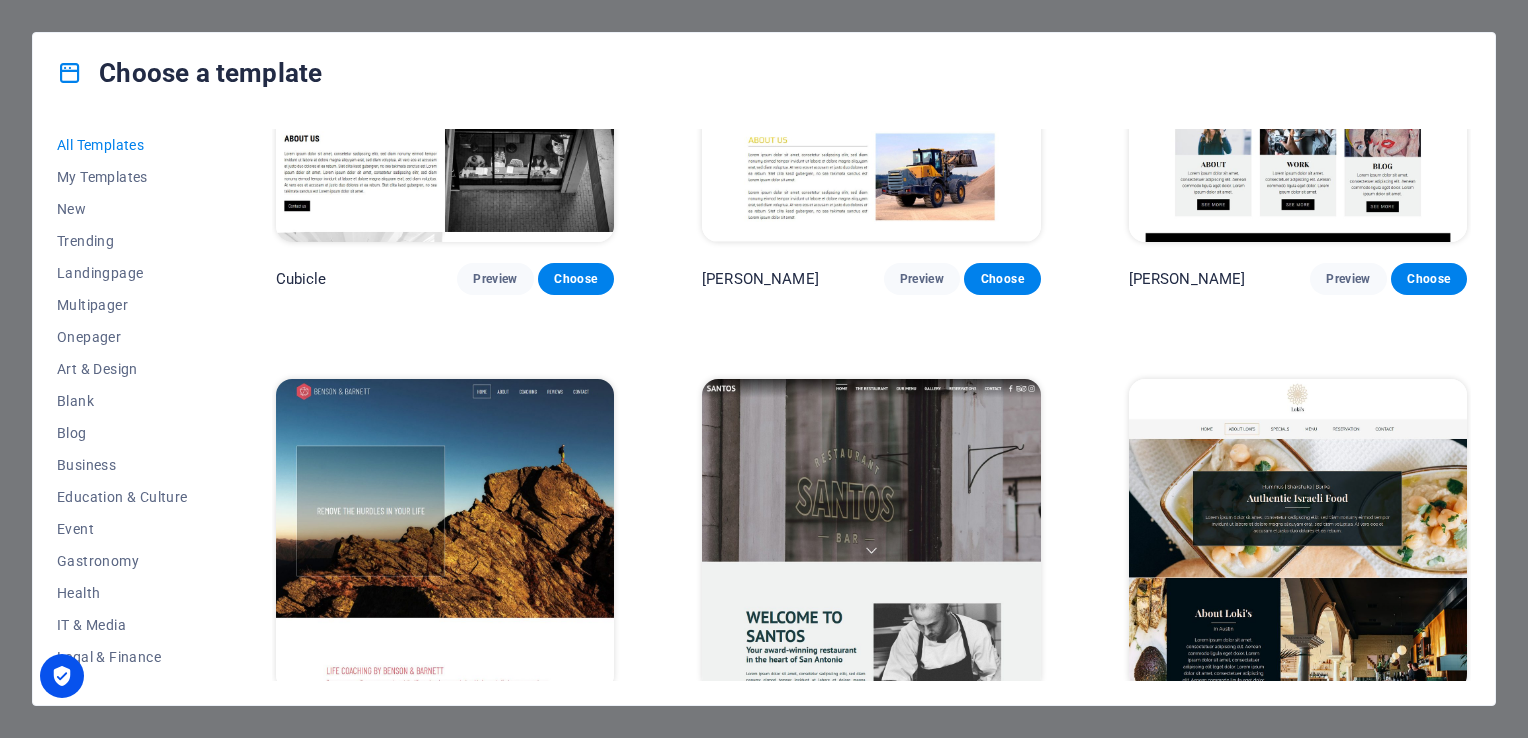 scroll, scrollTop: 19503, scrollLeft: 0, axis: vertical 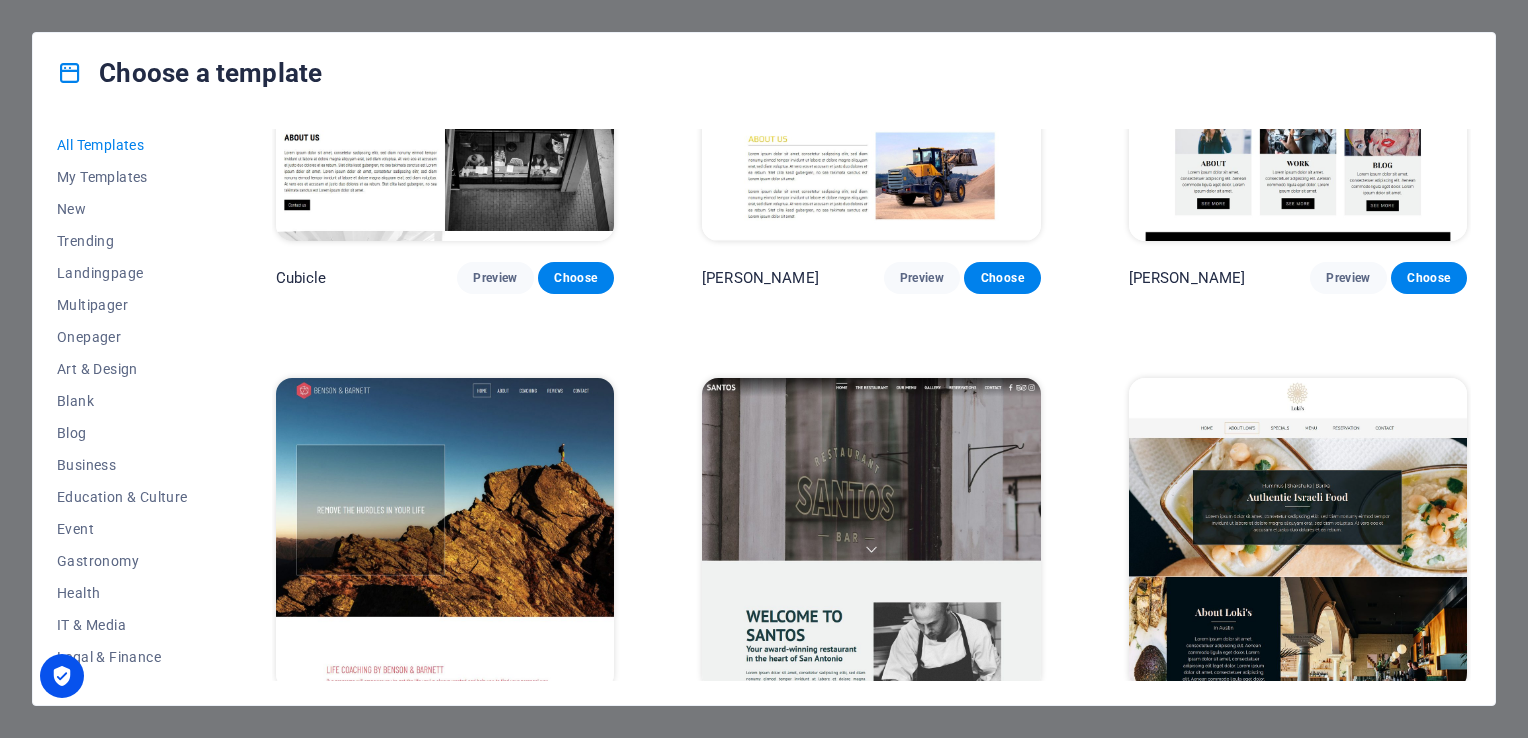 click at bounding box center (445, 534) 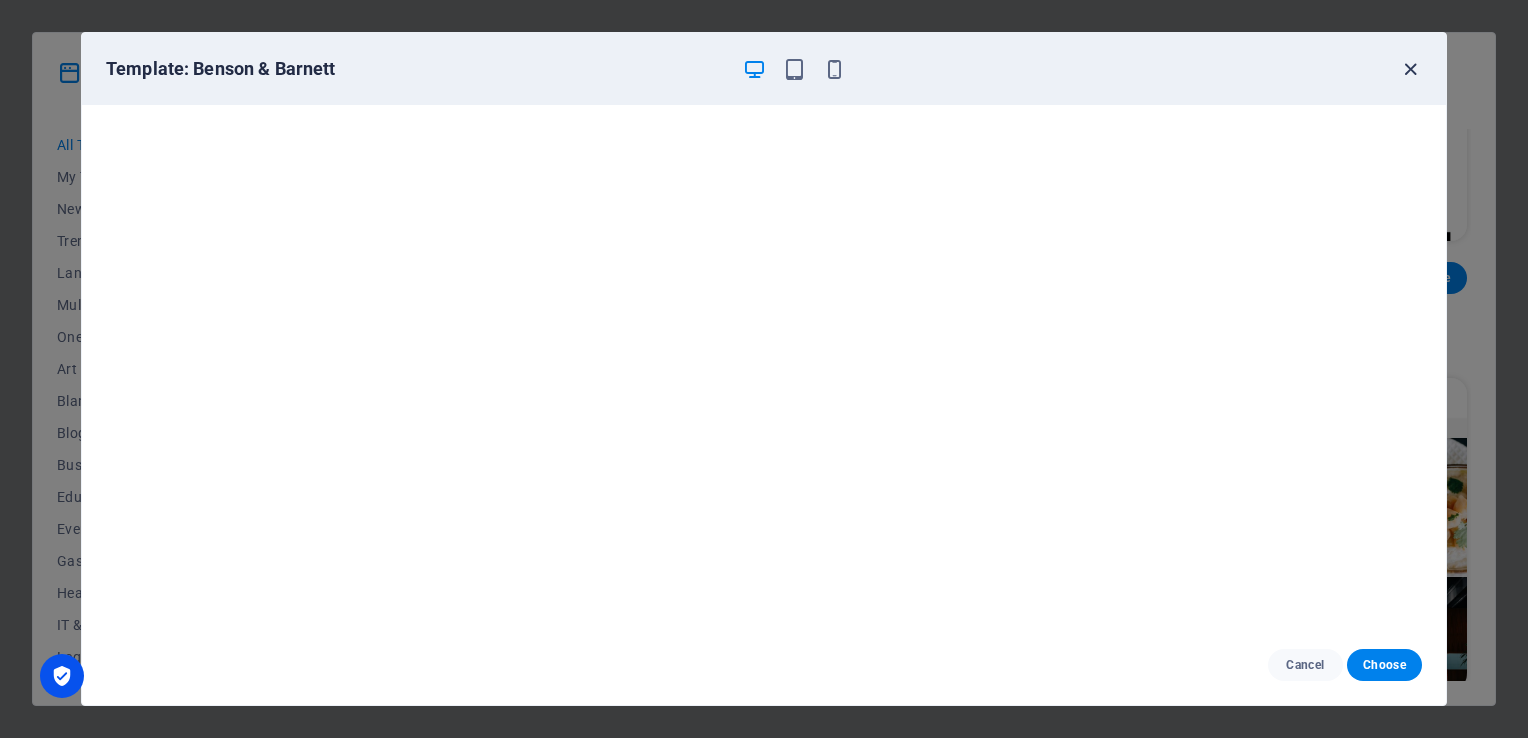 click at bounding box center (1410, 69) 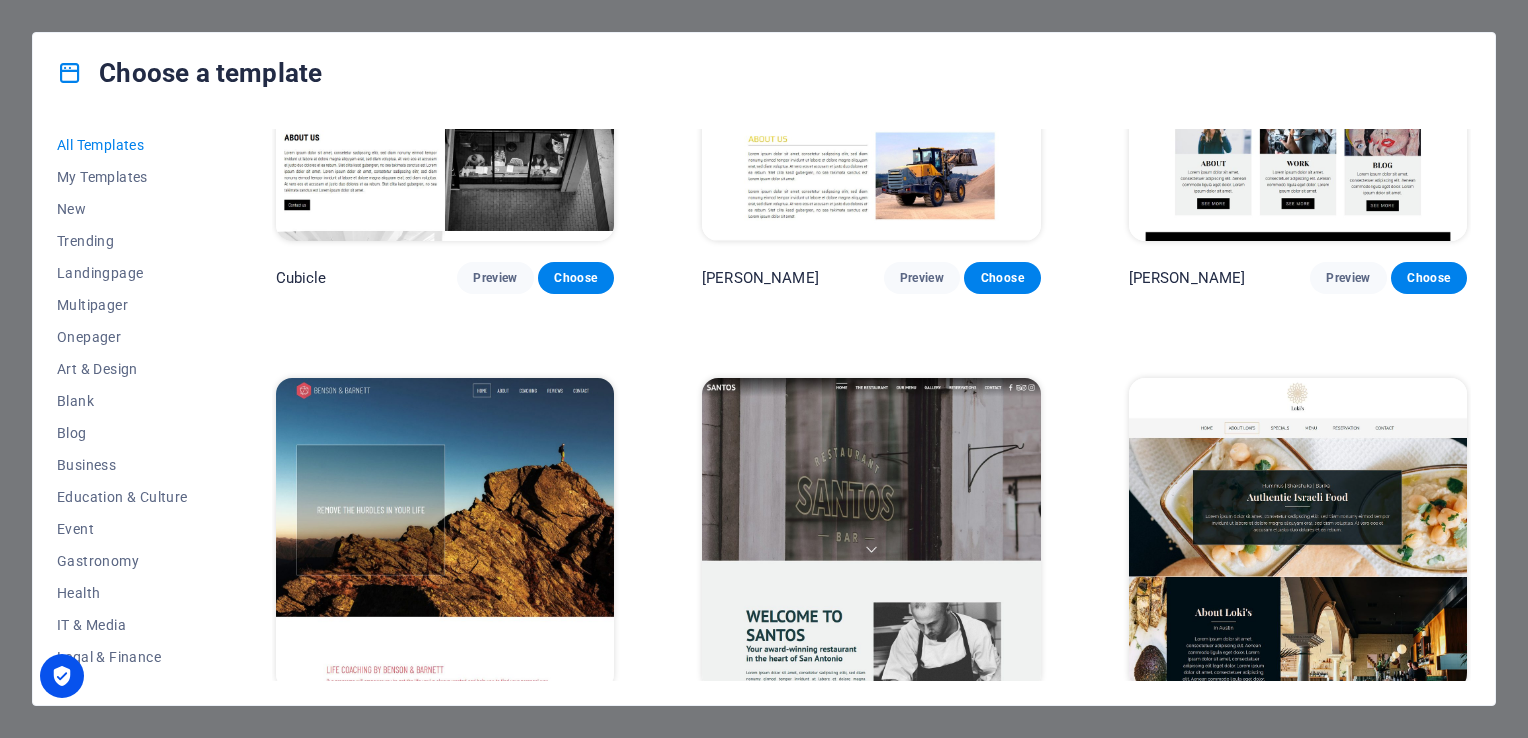 click at bounding box center [871, 534] 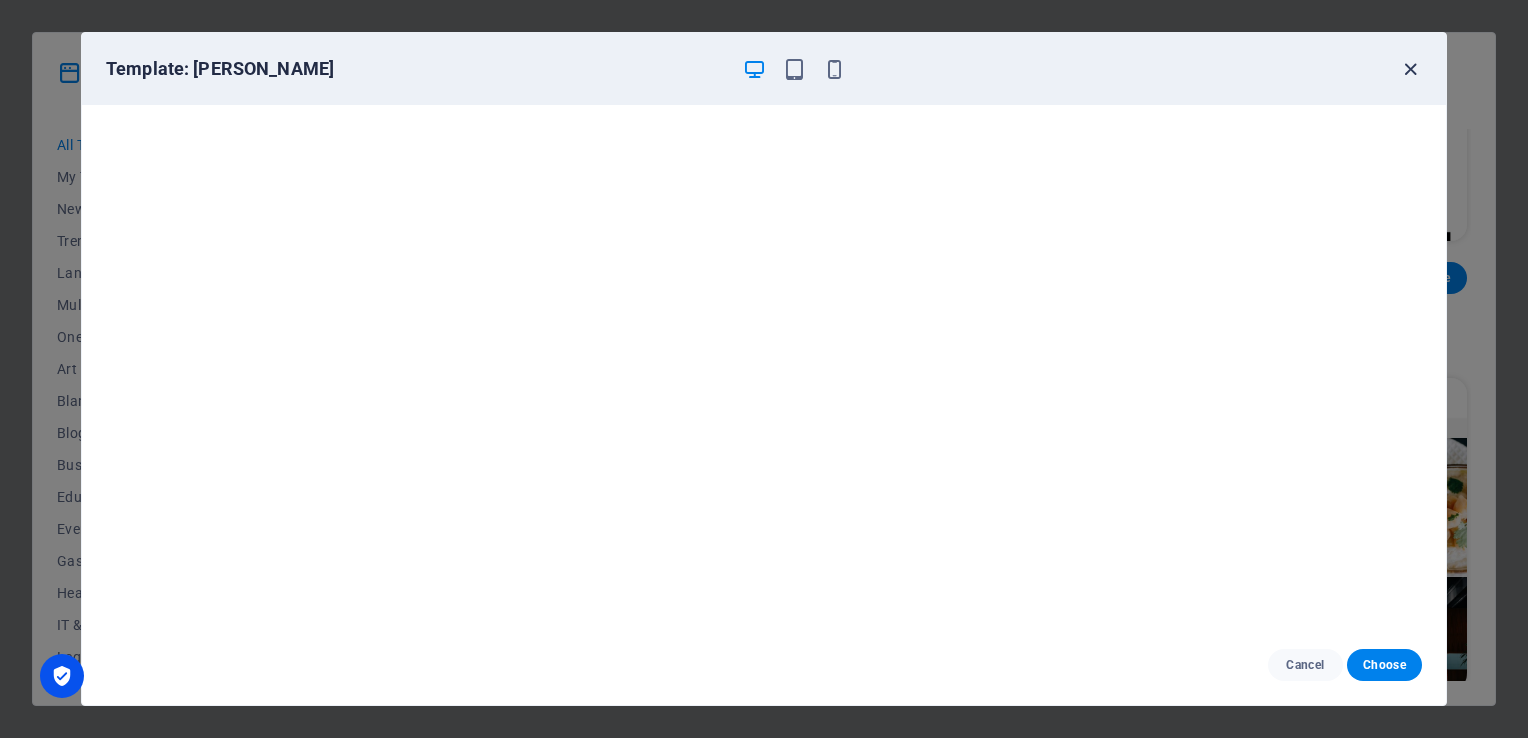 click at bounding box center [1410, 69] 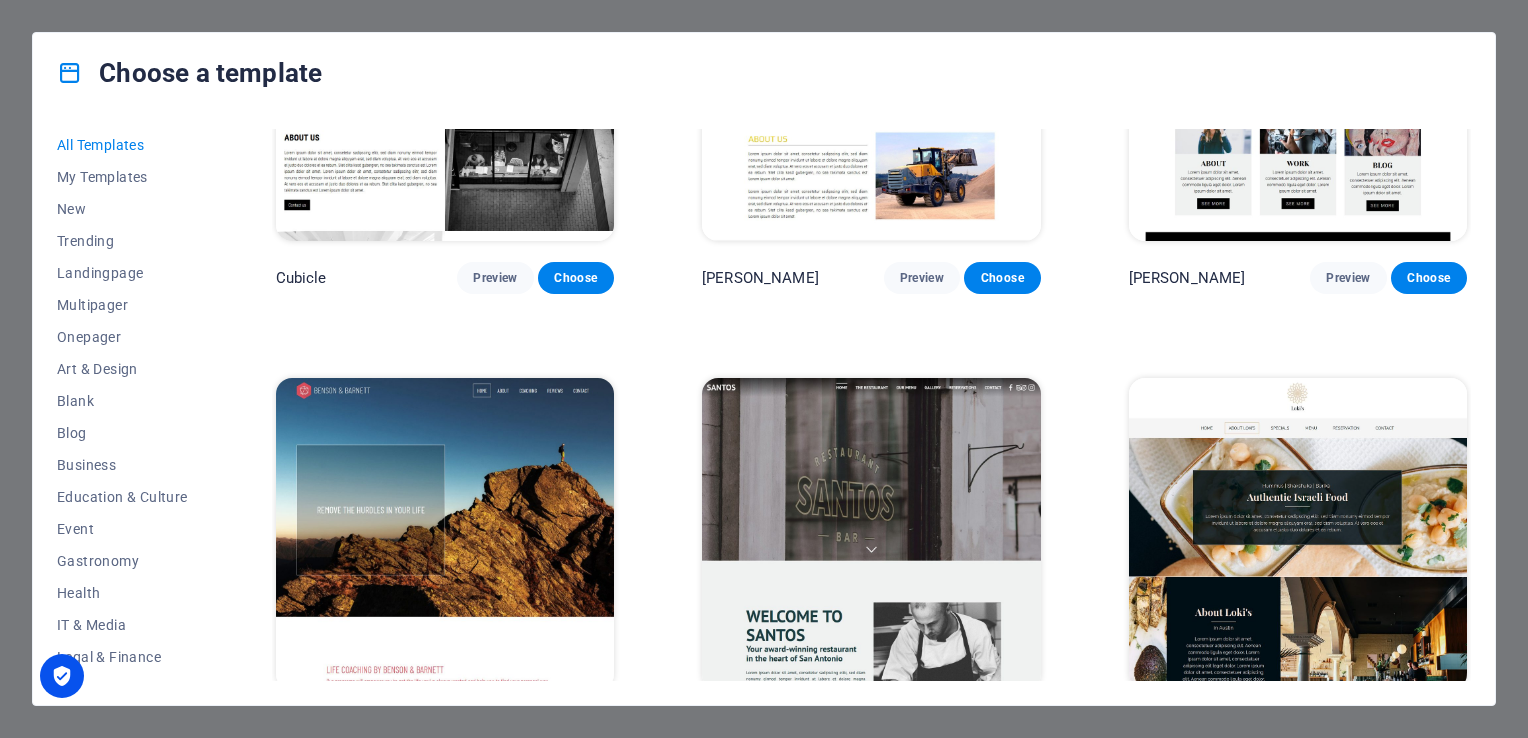 click at bounding box center (1298, 534) 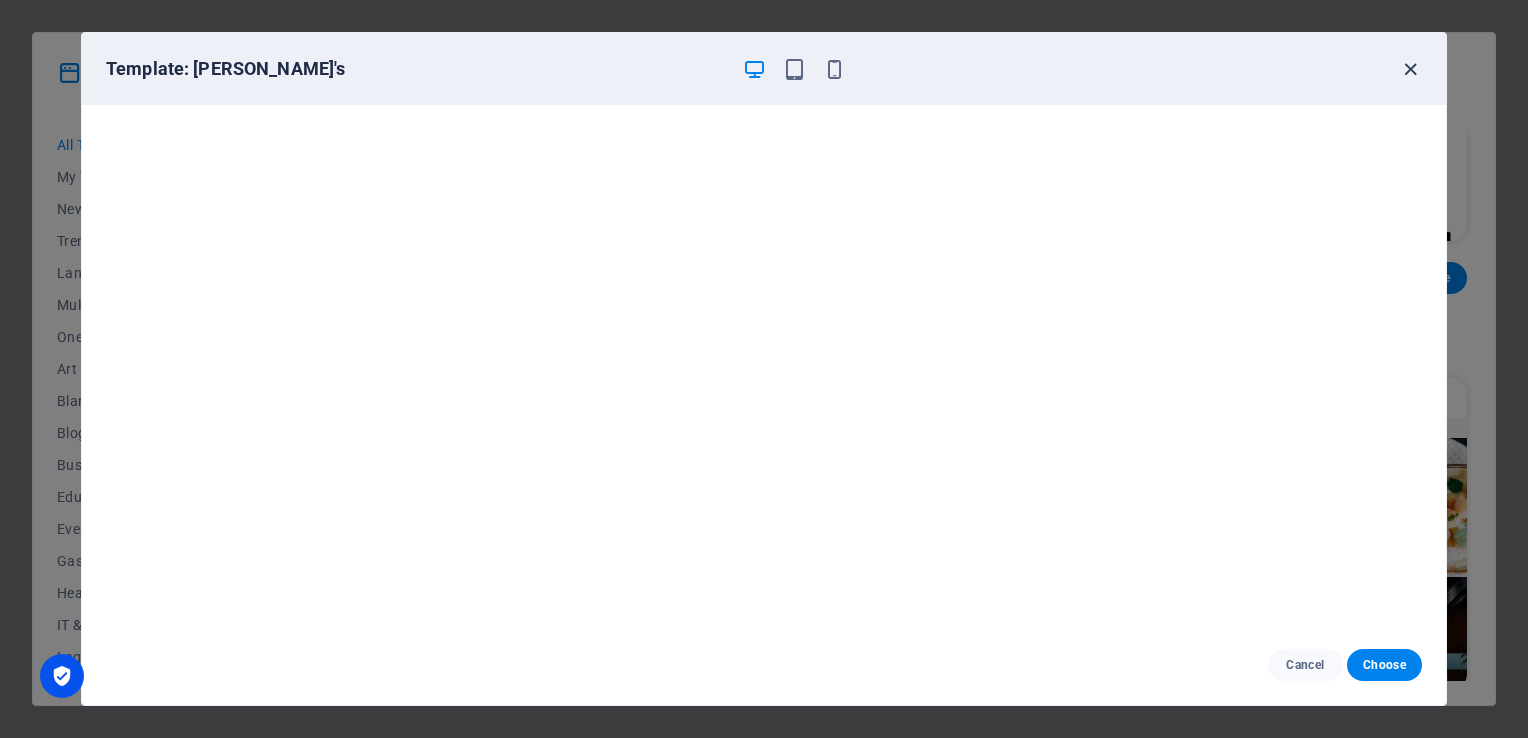 click at bounding box center [1410, 69] 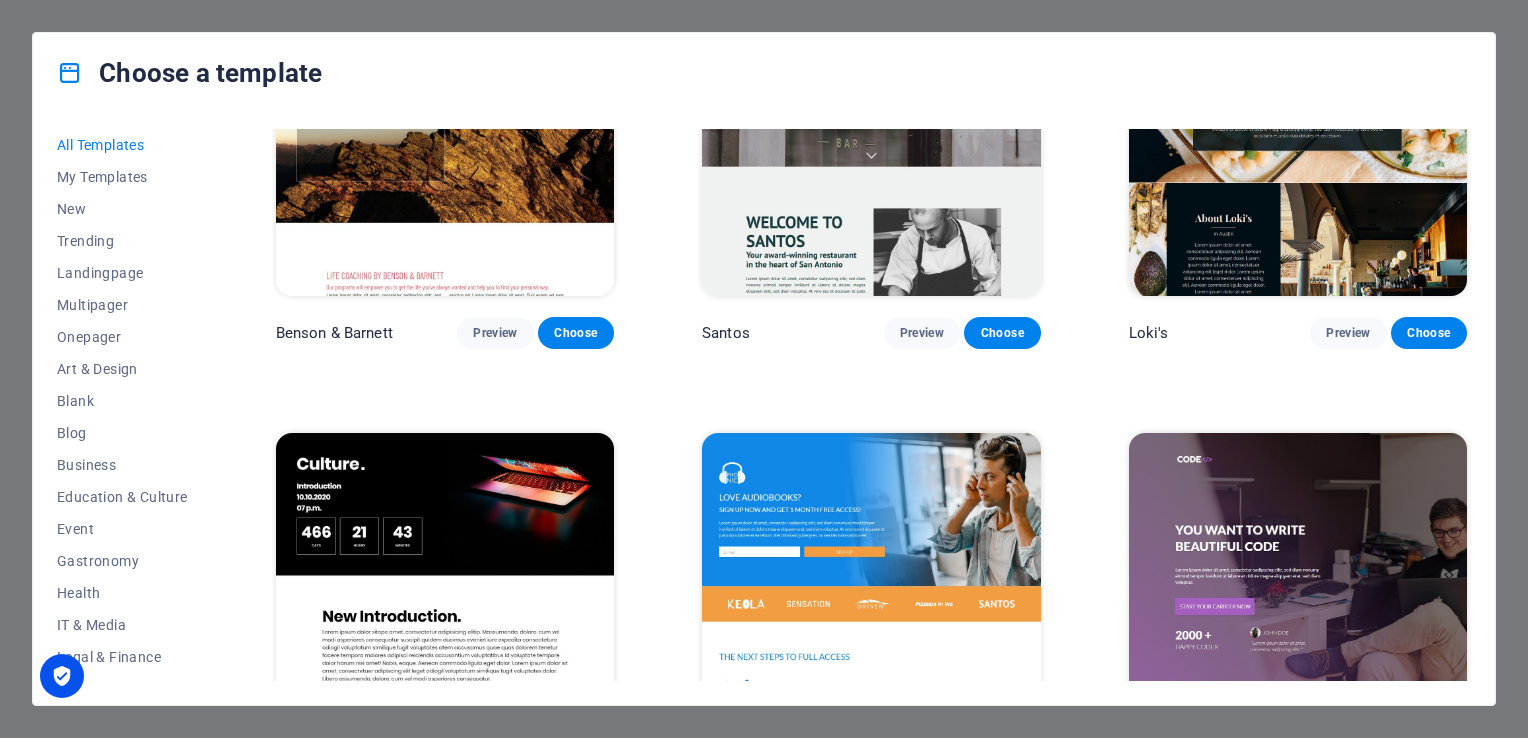 scroll, scrollTop: 20003, scrollLeft: 0, axis: vertical 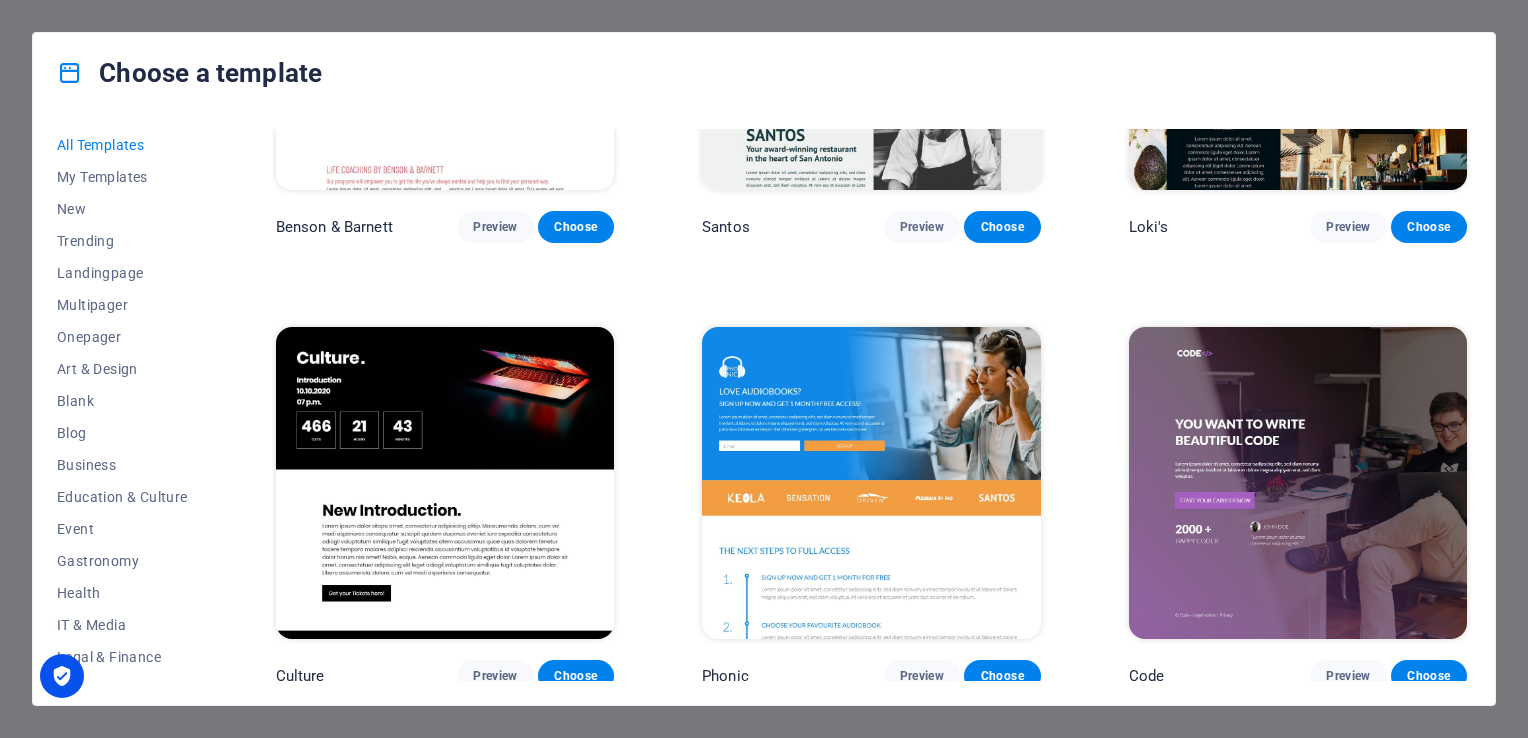click at bounding box center [445, 483] 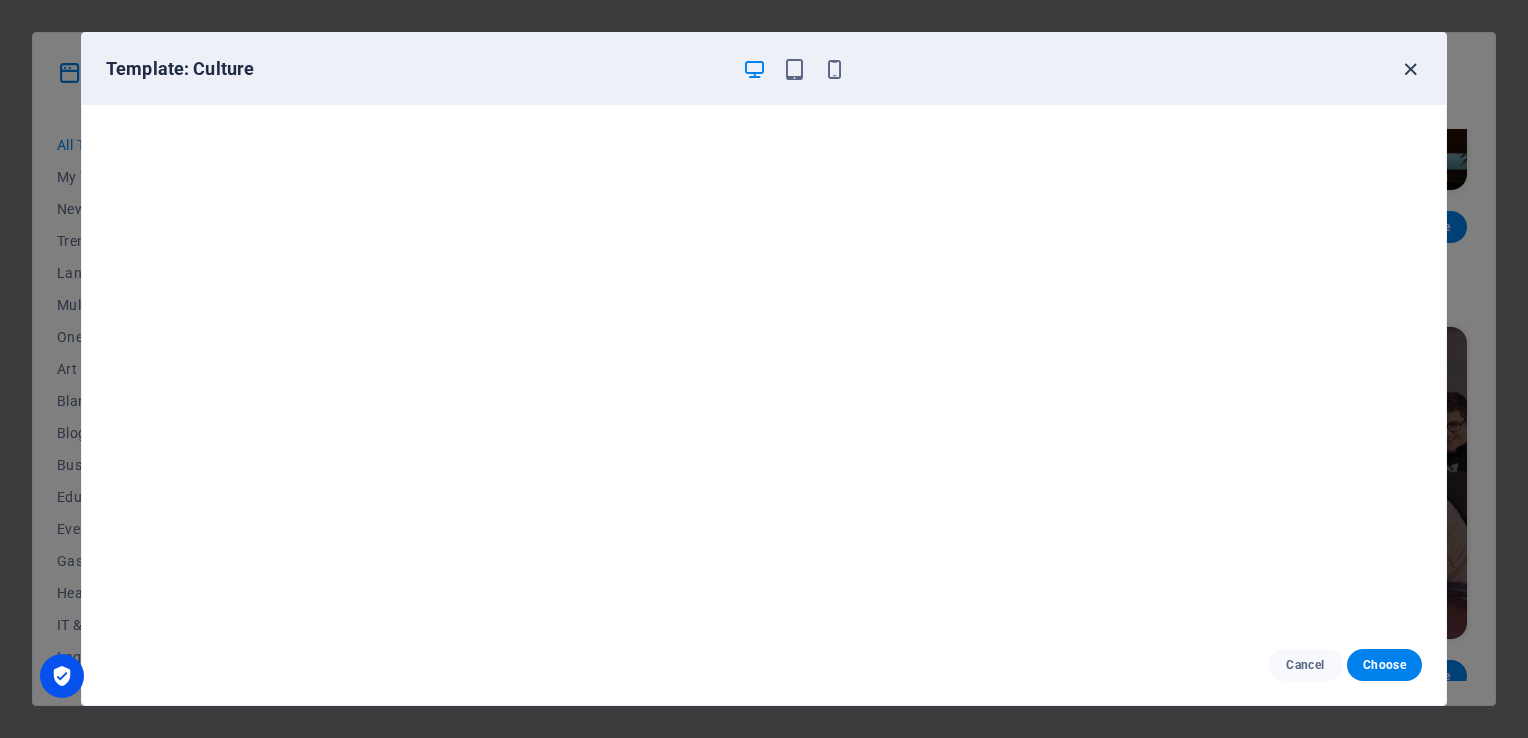click at bounding box center [1410, 69] 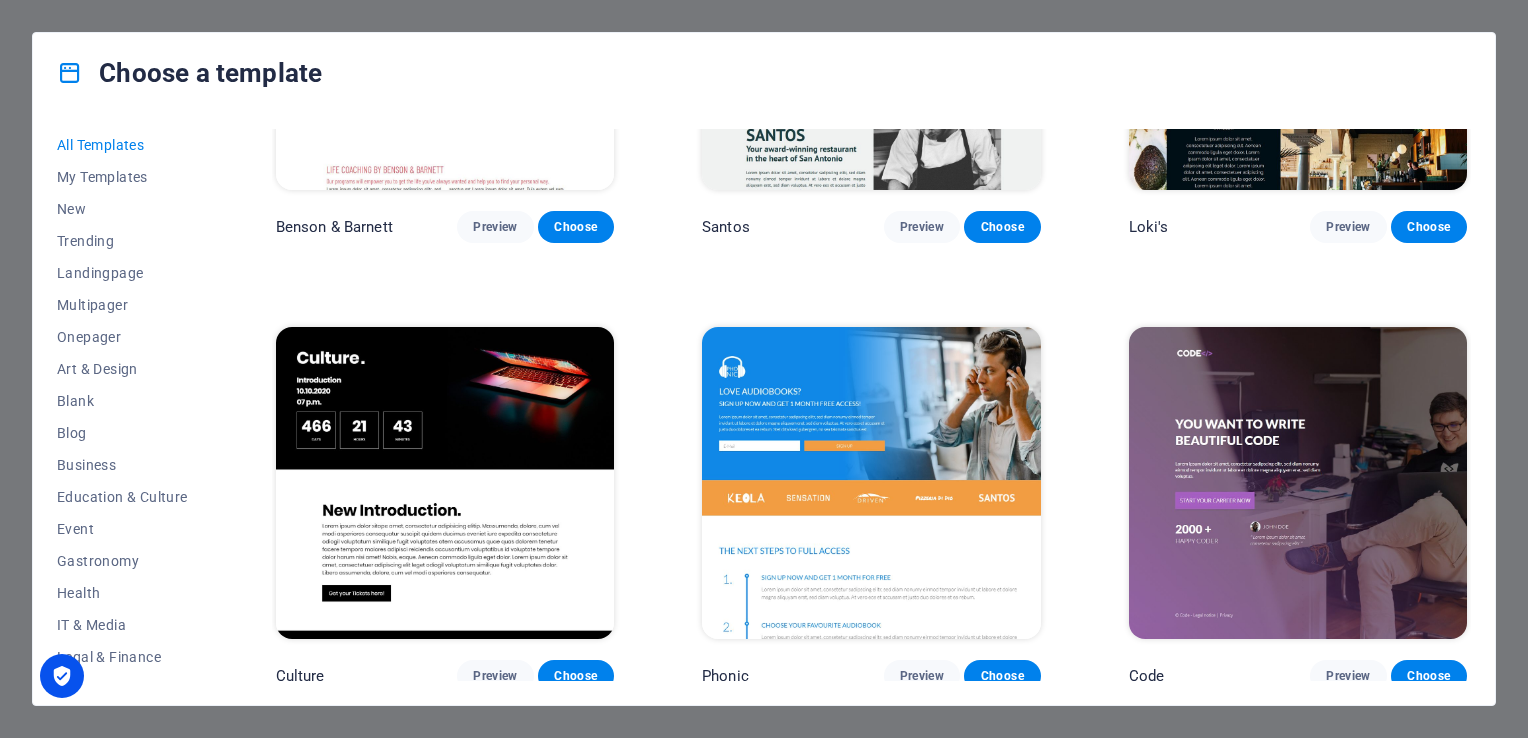 click at bounding box center (871, 483) 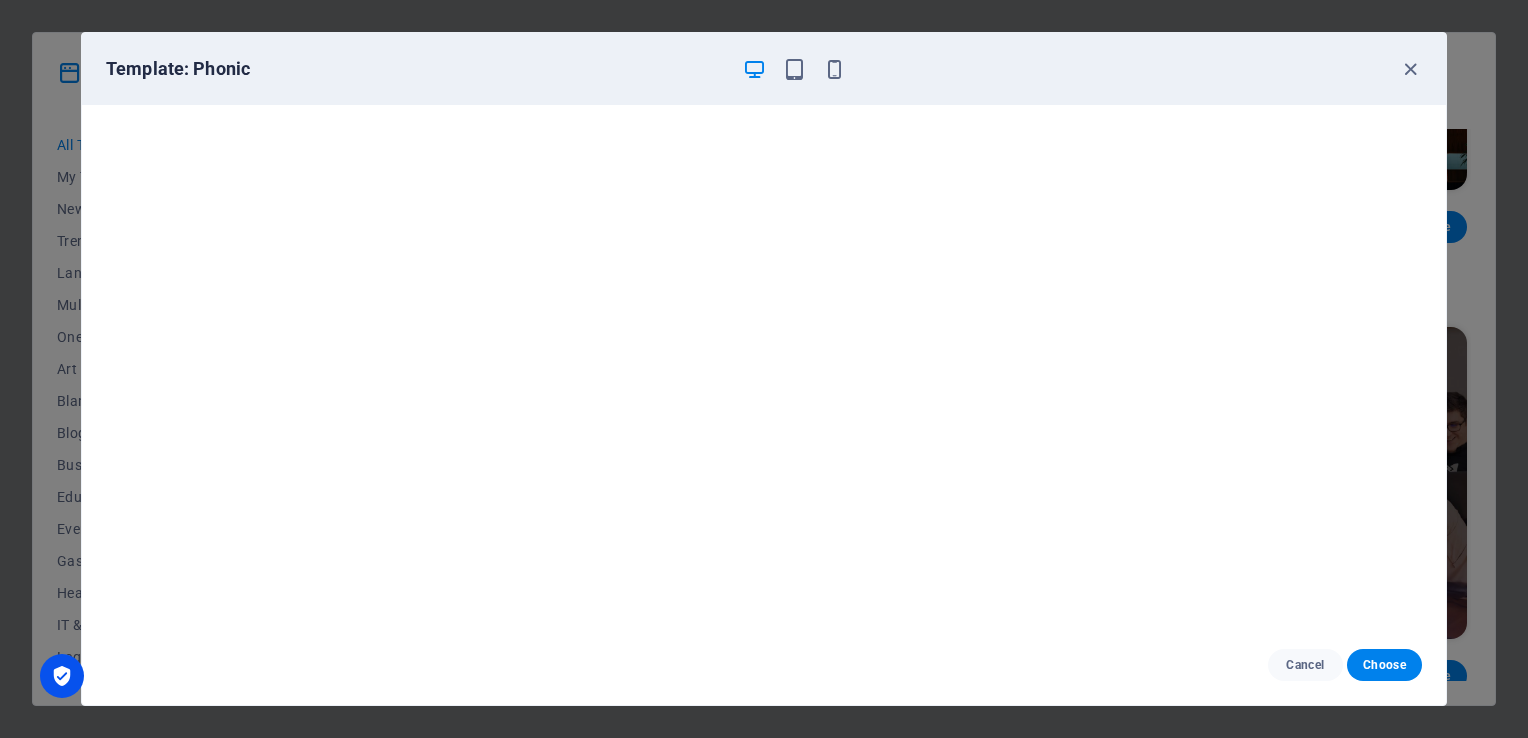 scroll, scrollTop: 5, scrollLeft: 0, axis: vertical 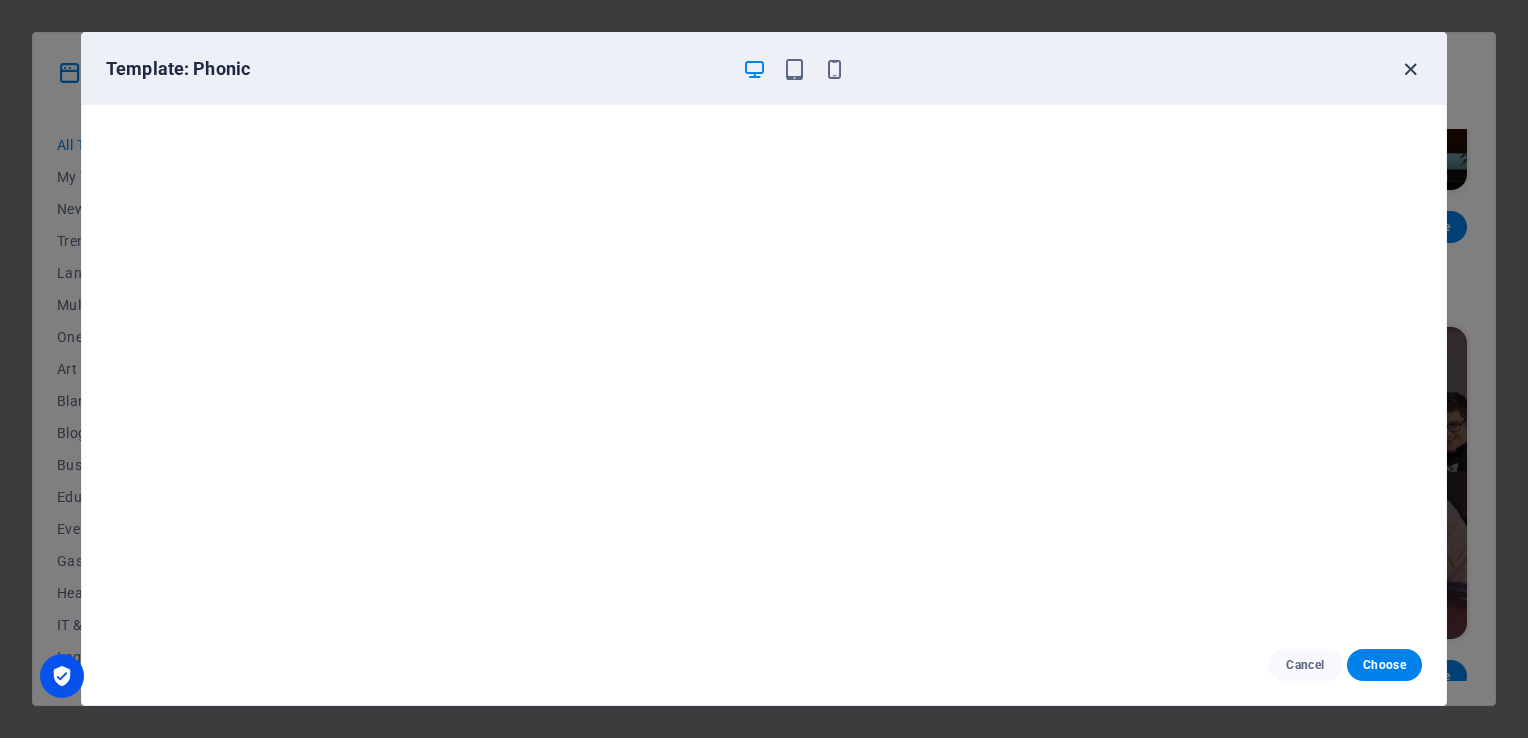 click at bounding box center [1410, 69] 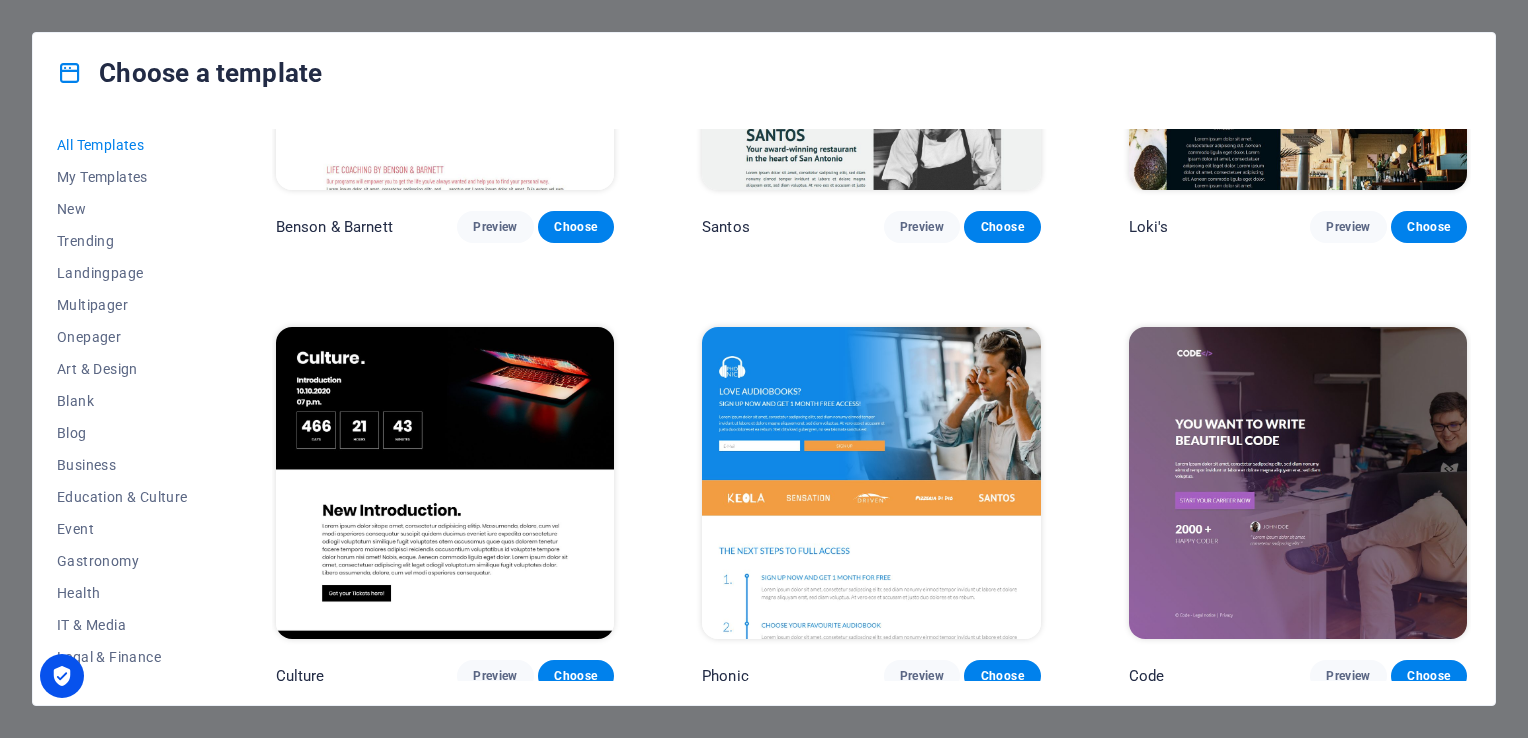 click at bounding box center [1298, 483] 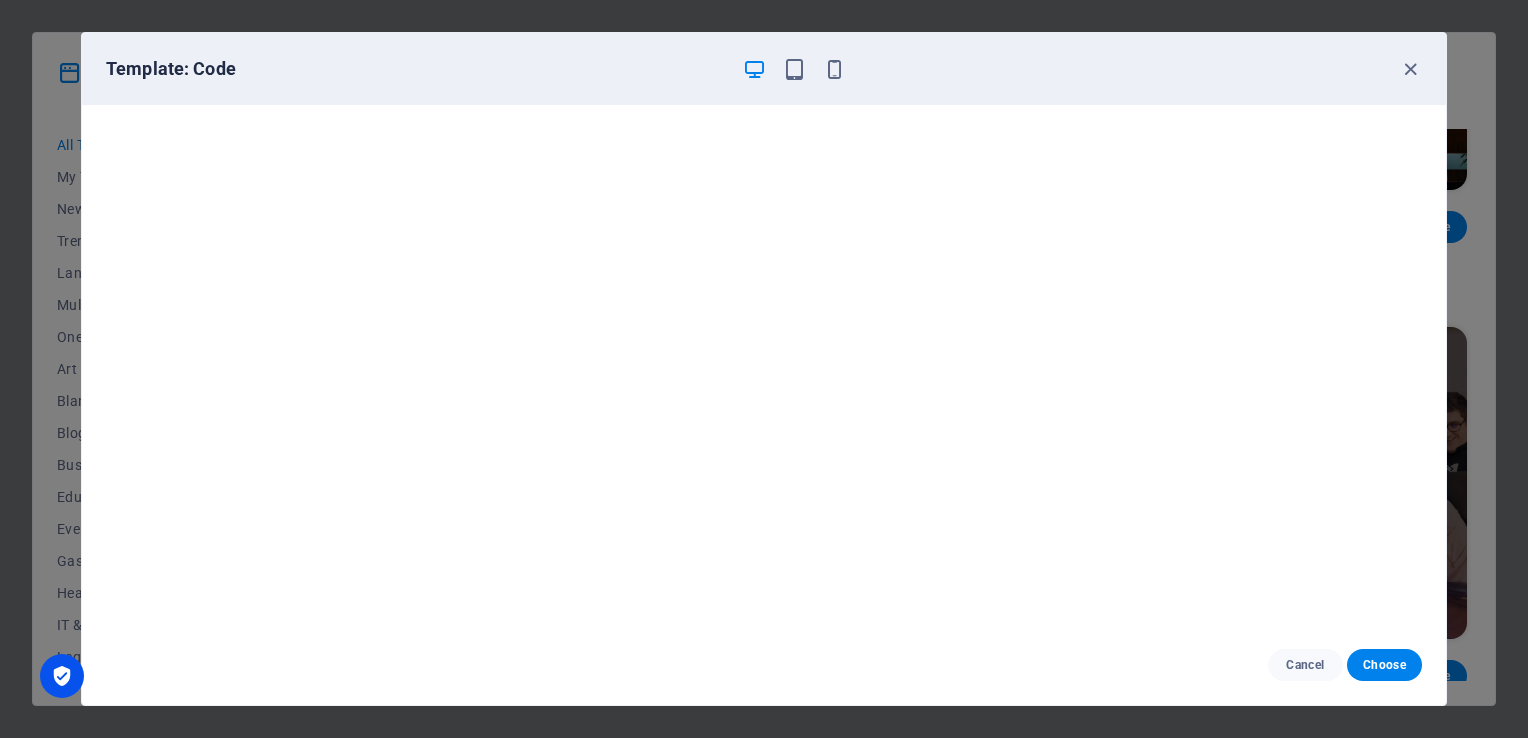 scroll, scrollTop: 0, scrollLeft: 0, axis: both 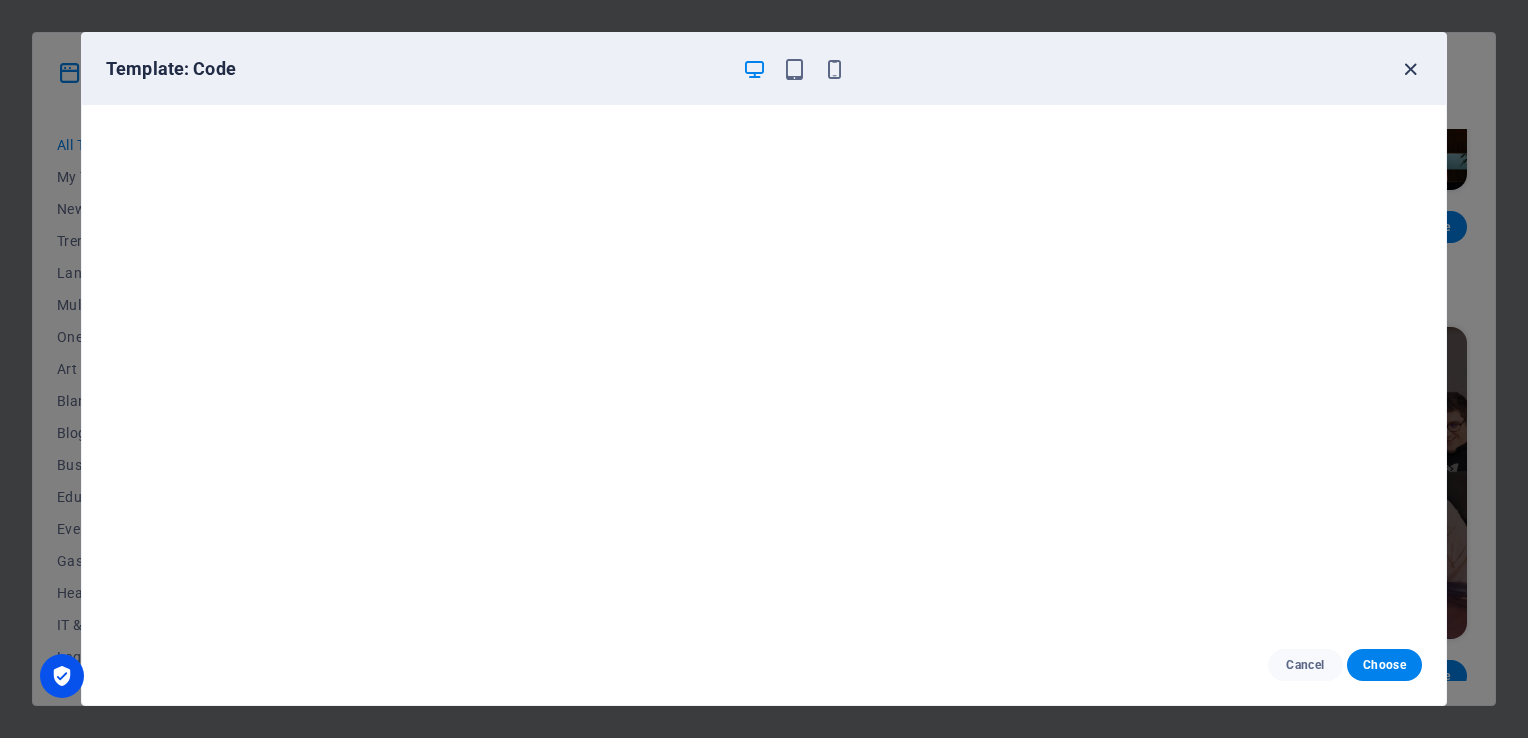 click at bounding box center (1410, 69) 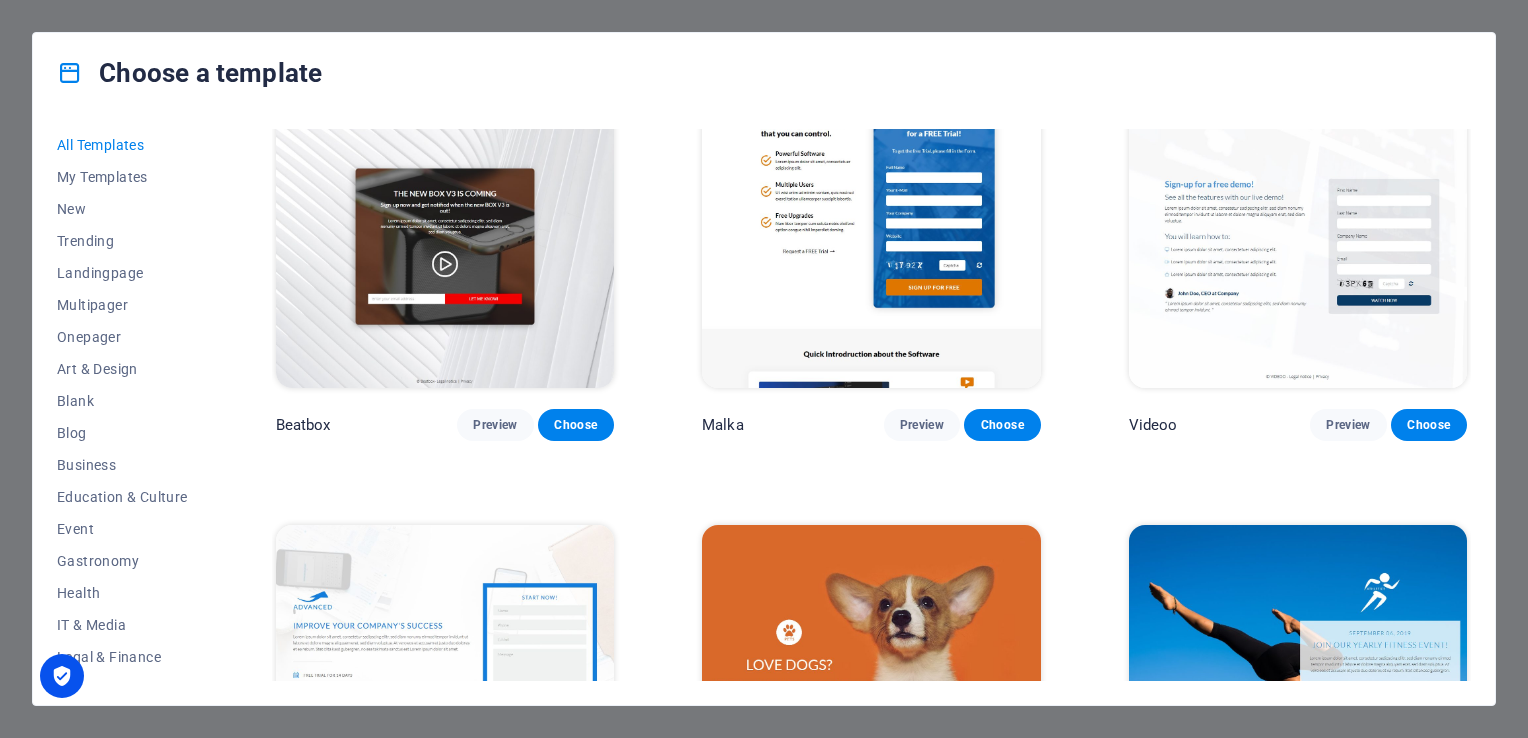 scroll, scrollTop: 20503, scrollLeft: 0, axis: vertical 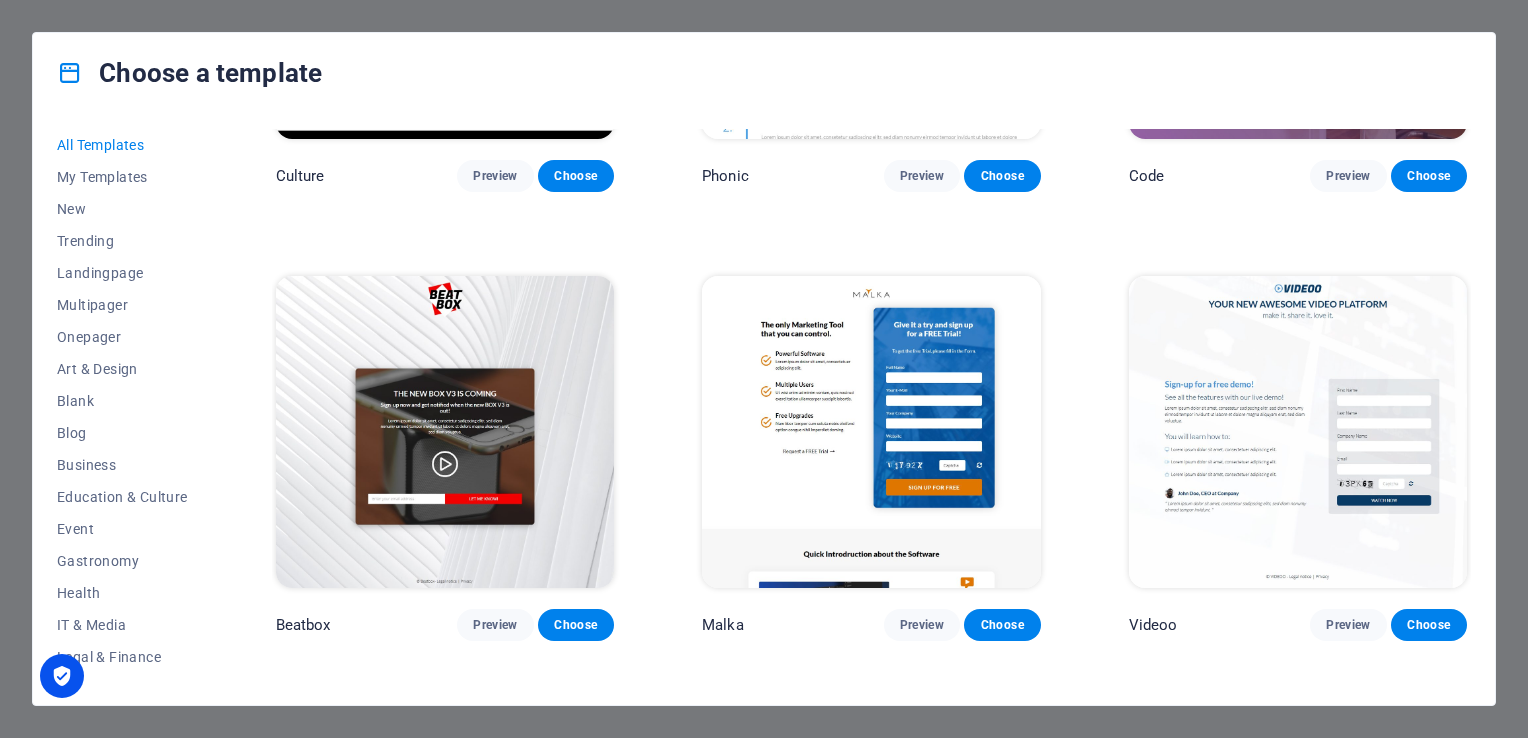 click at bounding box center (445, 432) 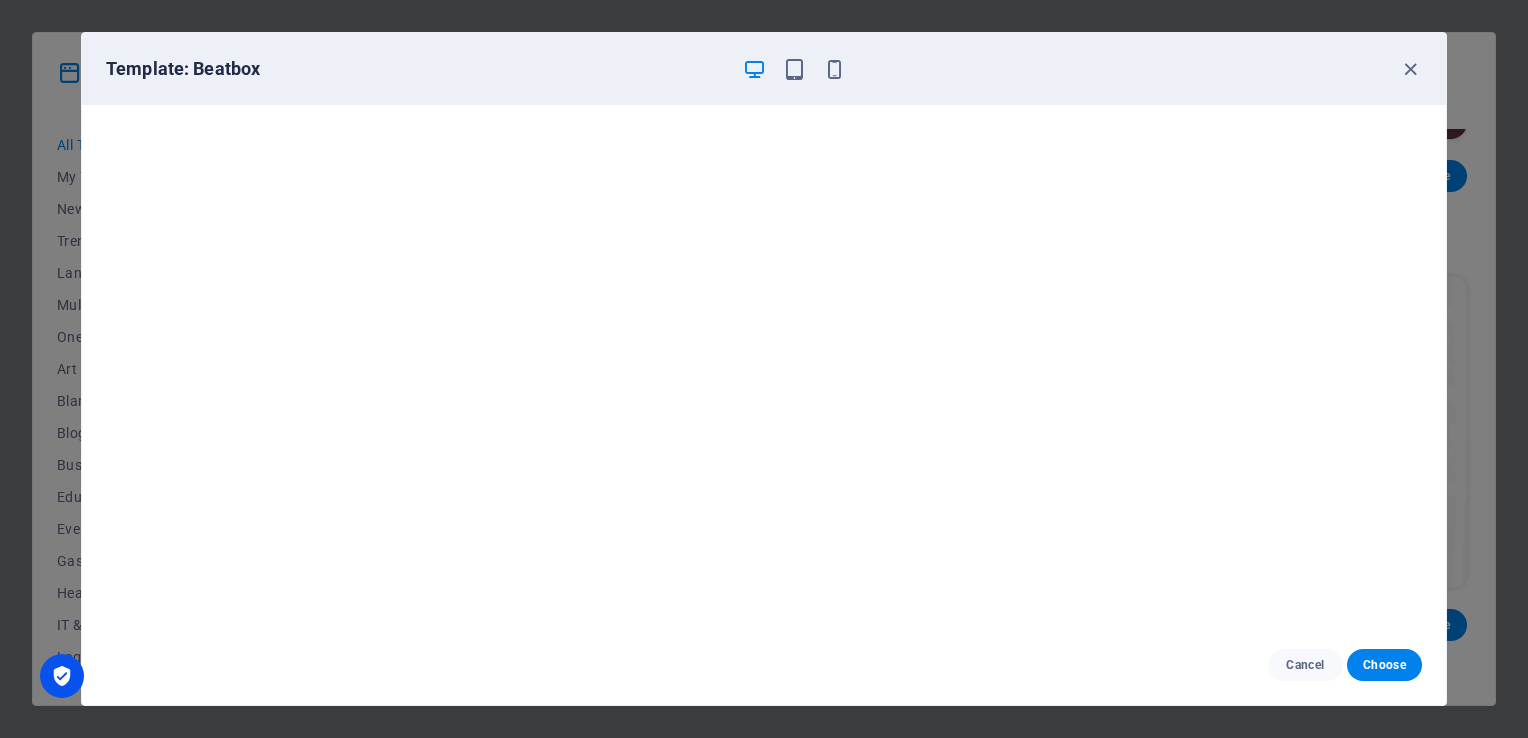 scroll, scrollTop: 5, scrollLeft: 0, axis: vertical 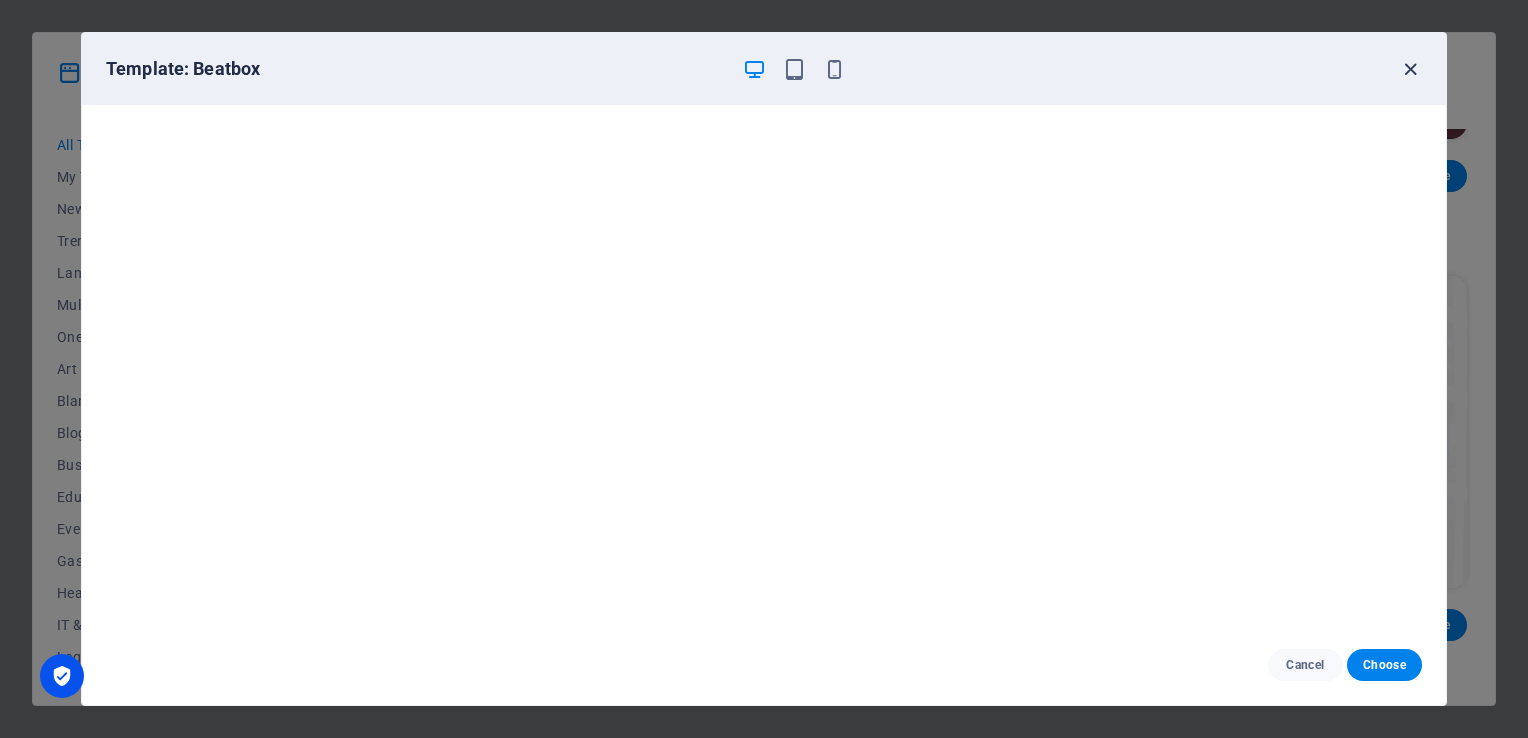 click on "Template: Beatbox" at bounding box center (764, 69) 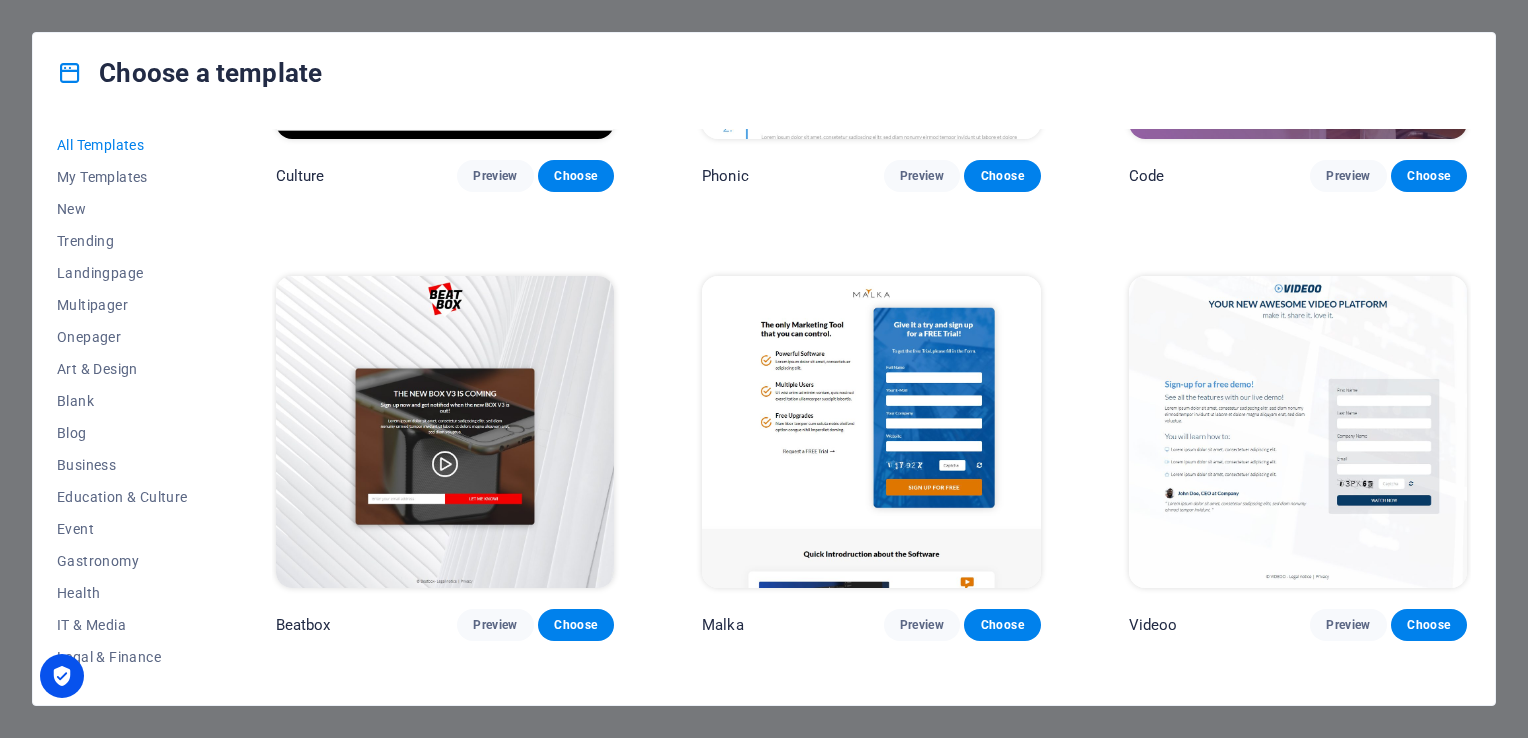 click at bounding box center [871, 432] 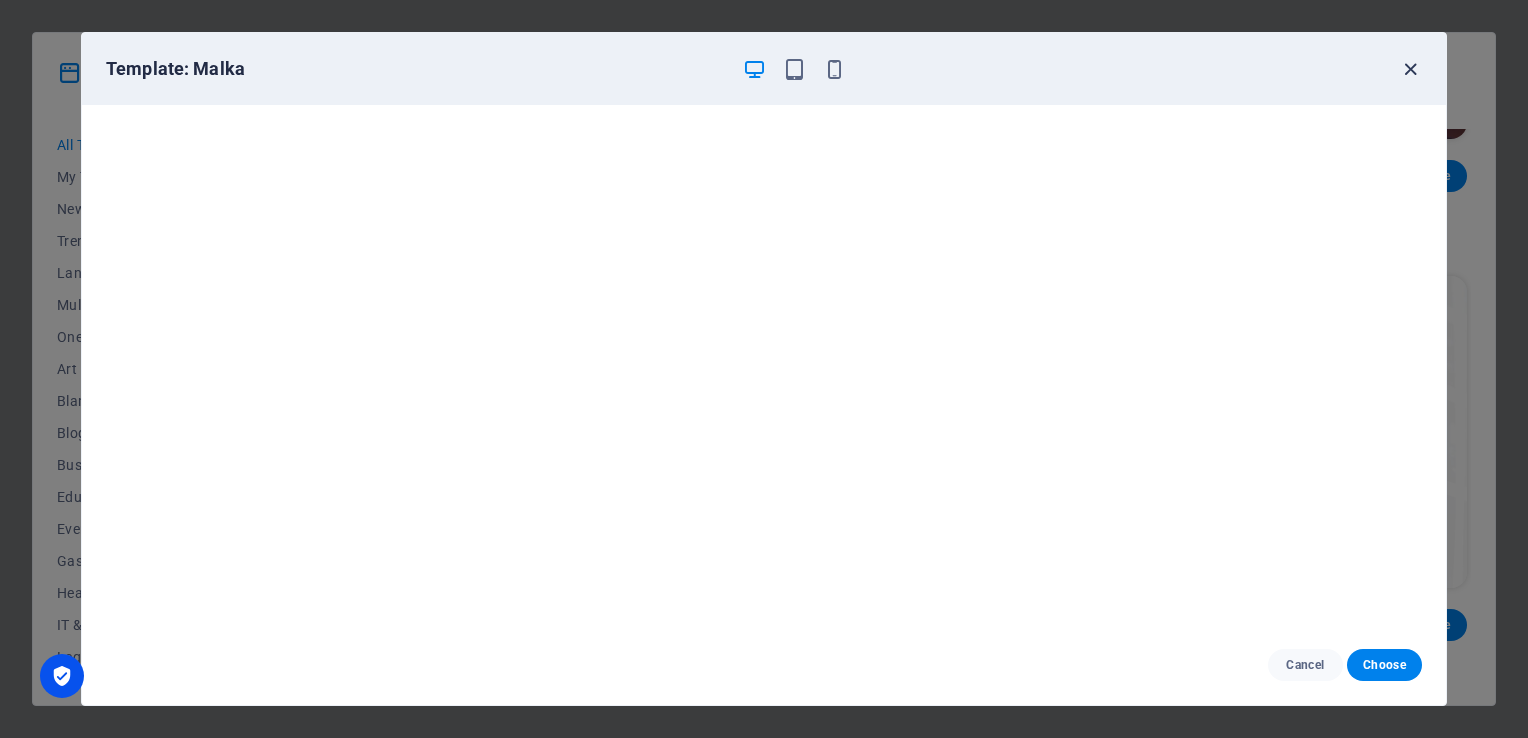click at bounding box center (1410, 69) 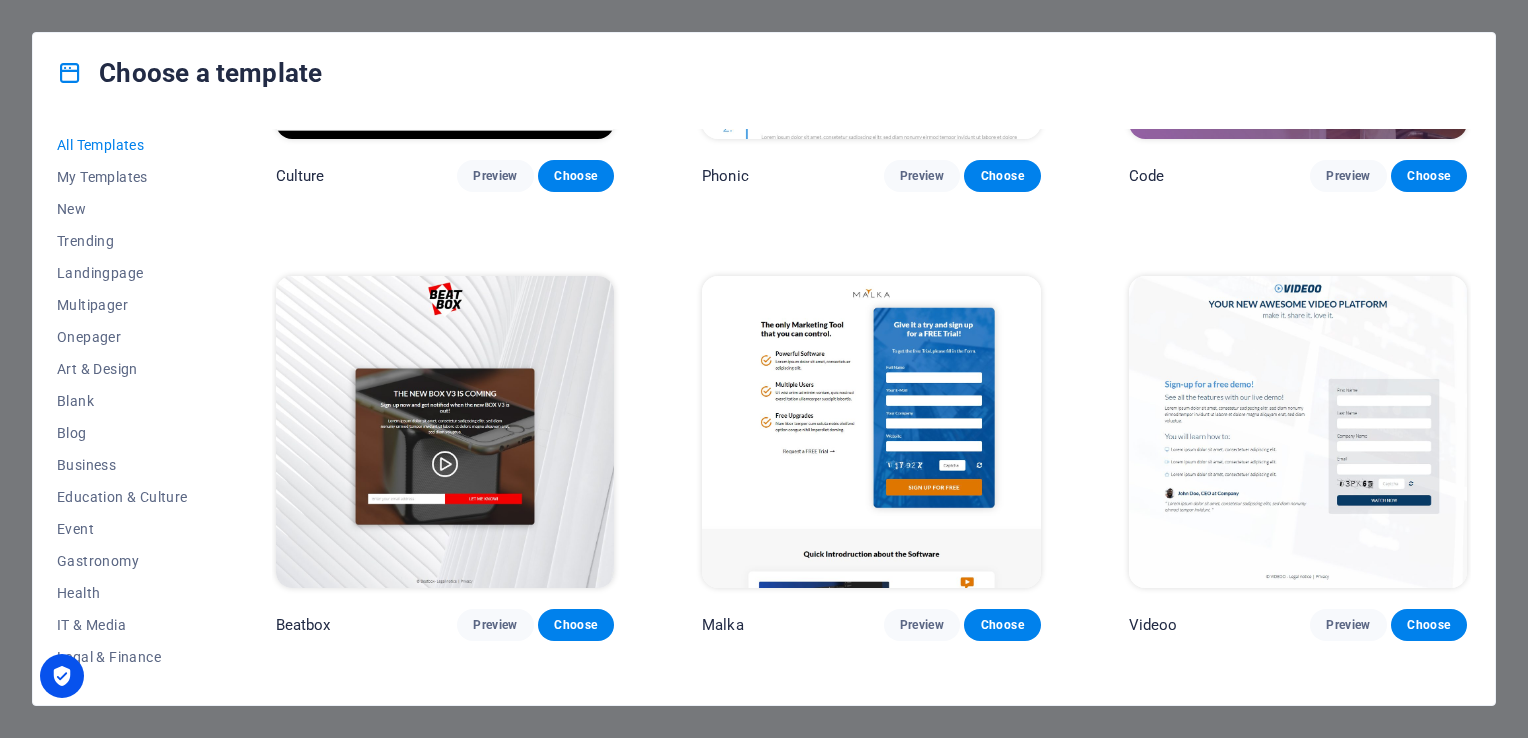 click at bounding box center (1298, 432) 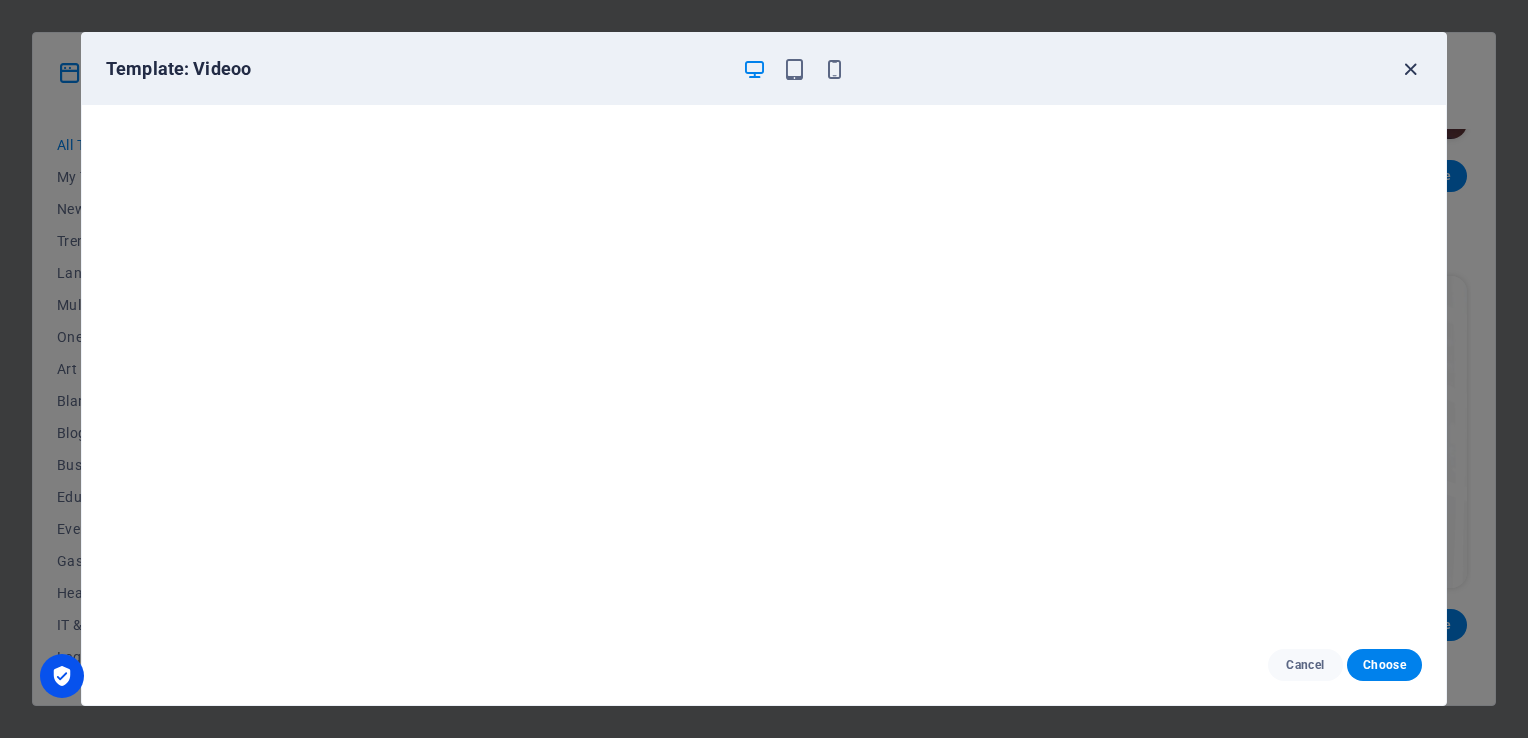 click at bounding box center [1410, 69] 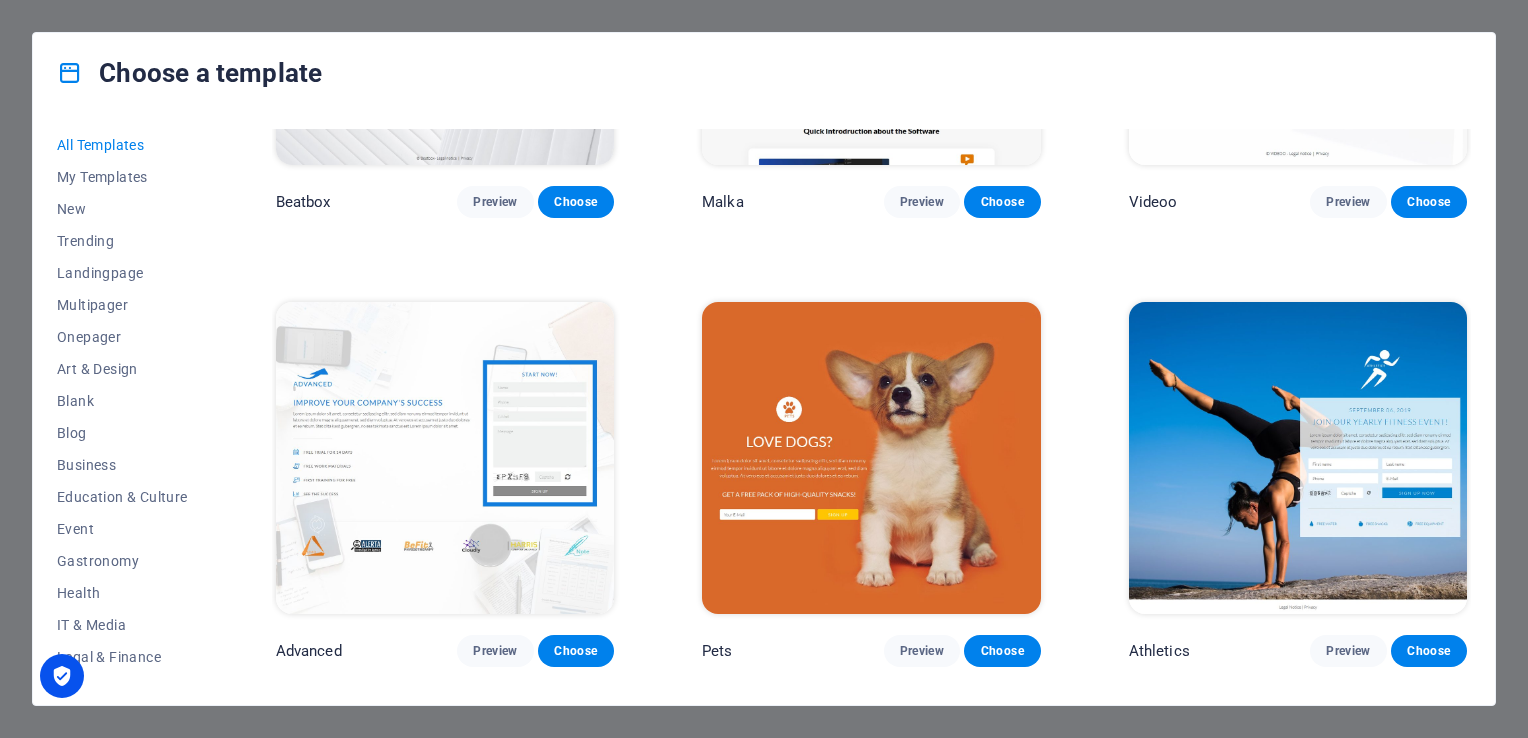 scroll, scrollTop: 21003, scrollLeft: 0, axis: vertical 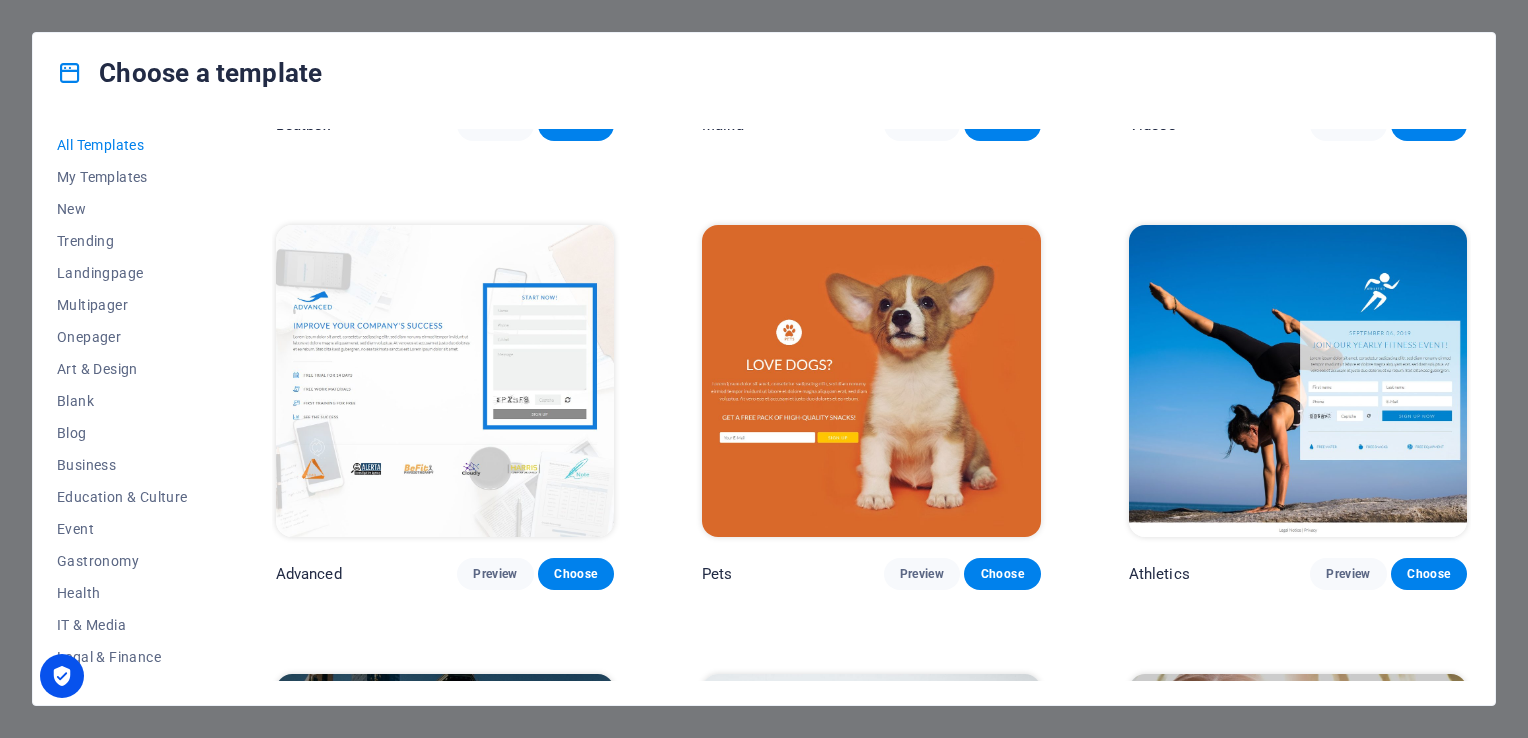 click at bounding box center (445, 381) 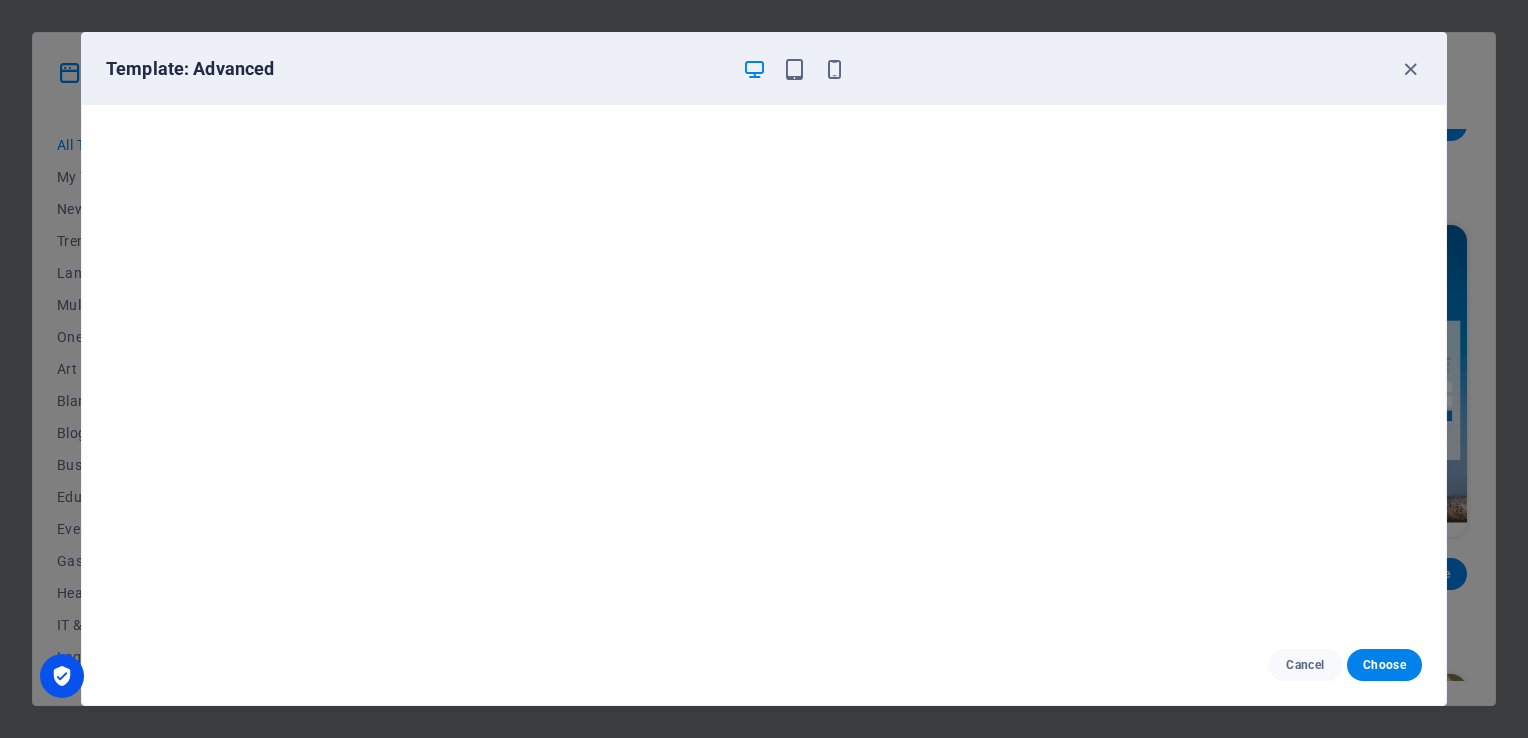 scroll, scrollTop: 0, scrollLeft: 0, axis: both 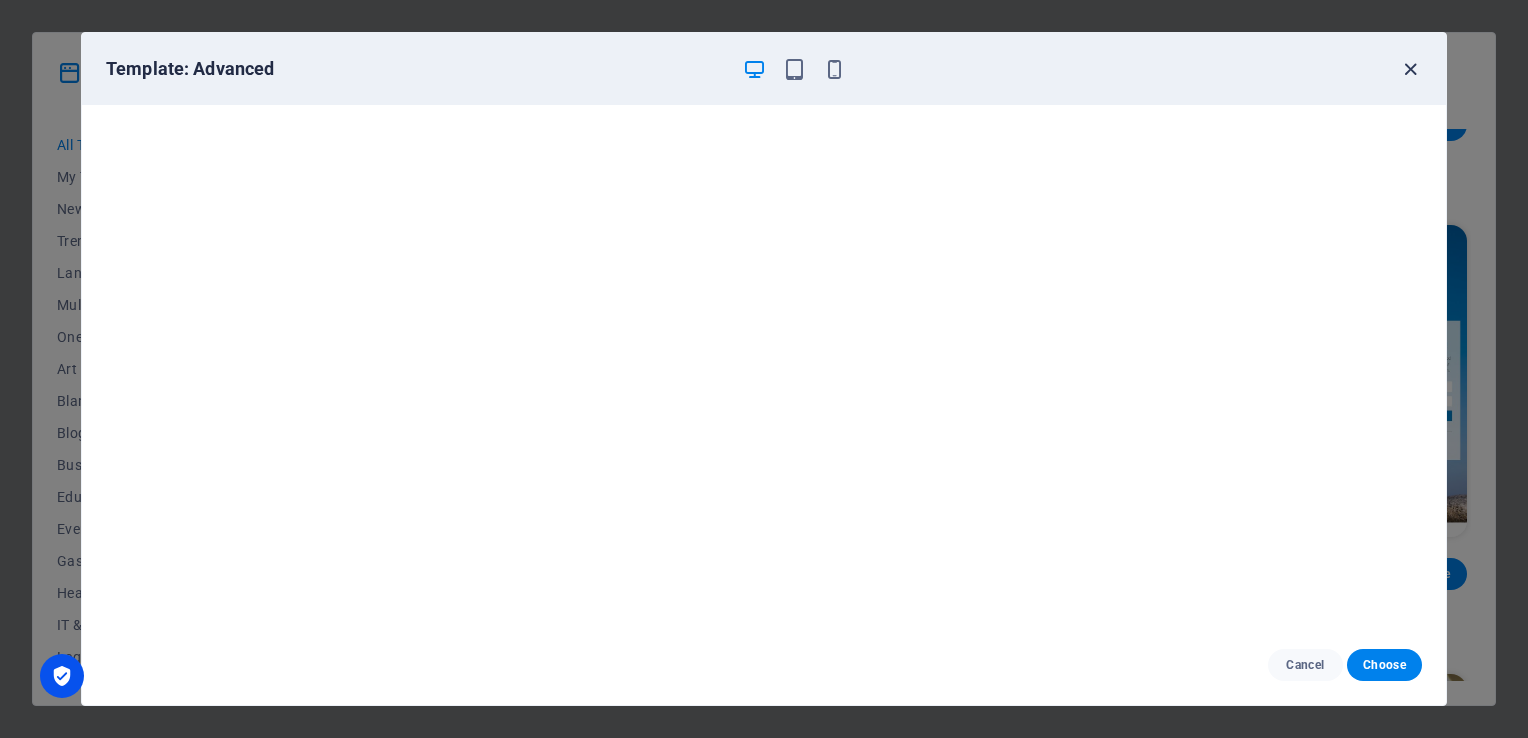 click at bounding box center (1410, 69) 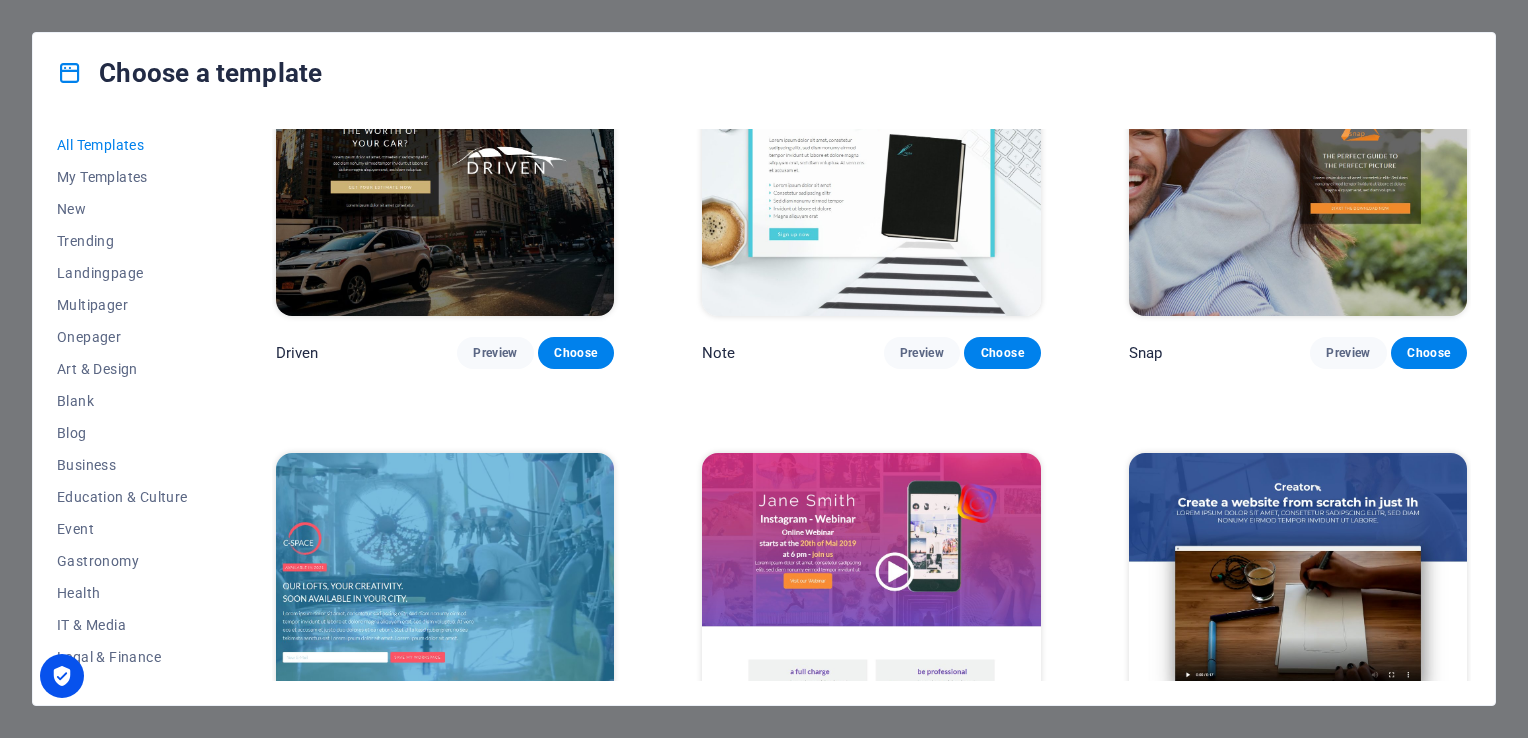 scroll, scrollTop: 21703, scrollLeft: 0, axis: vertical 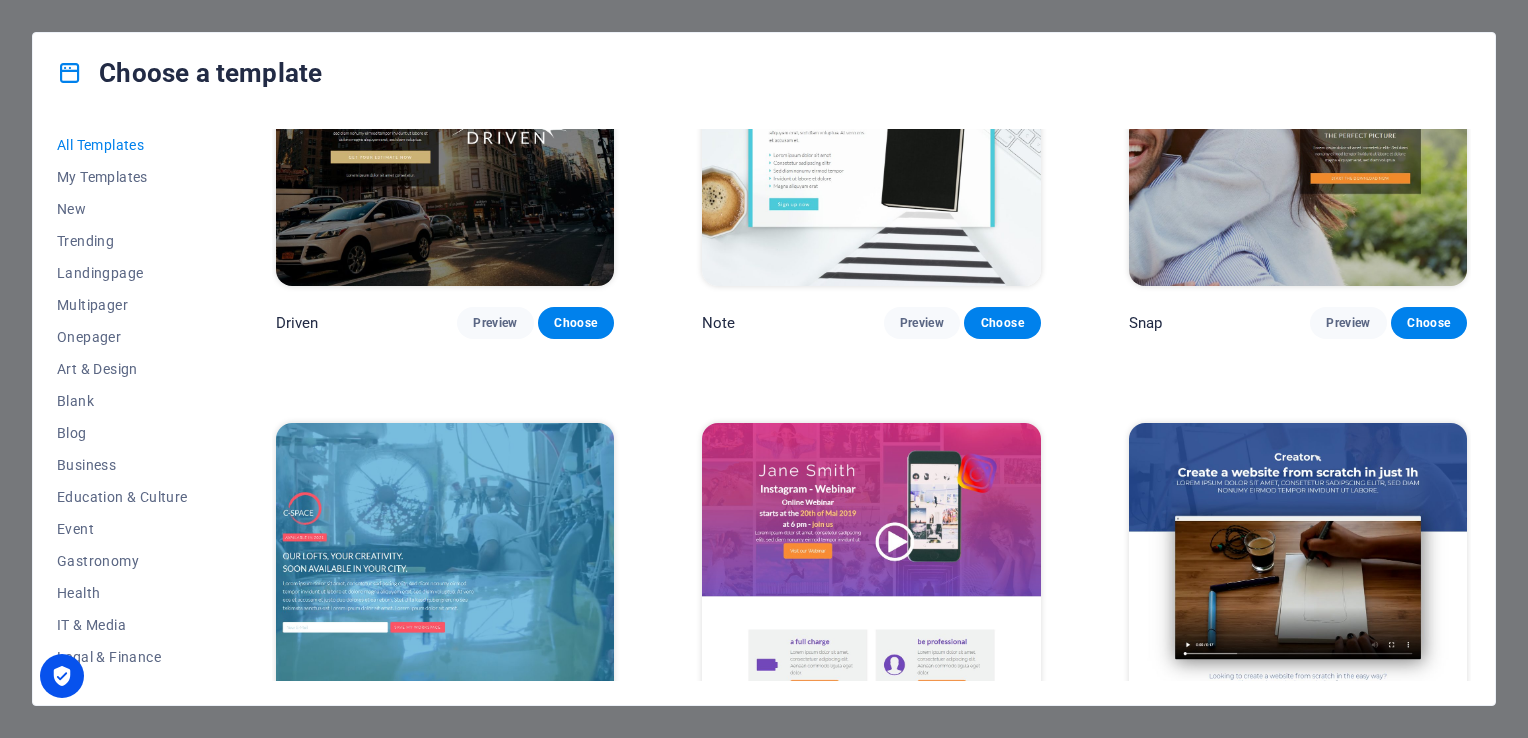 click at bounding box center (445, 579) 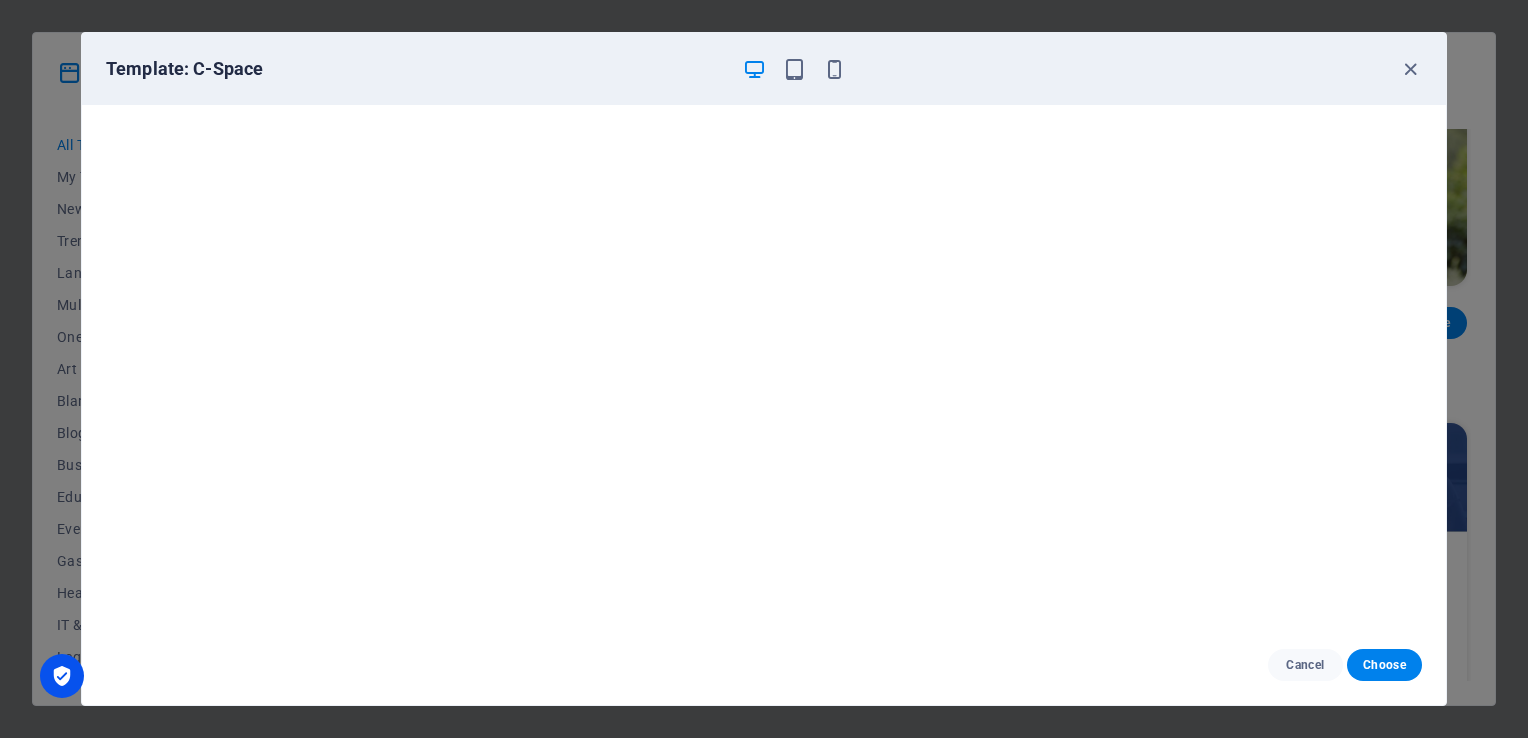 scroll, scrollTop: 5, scrollLeft: 0, axis: vertical 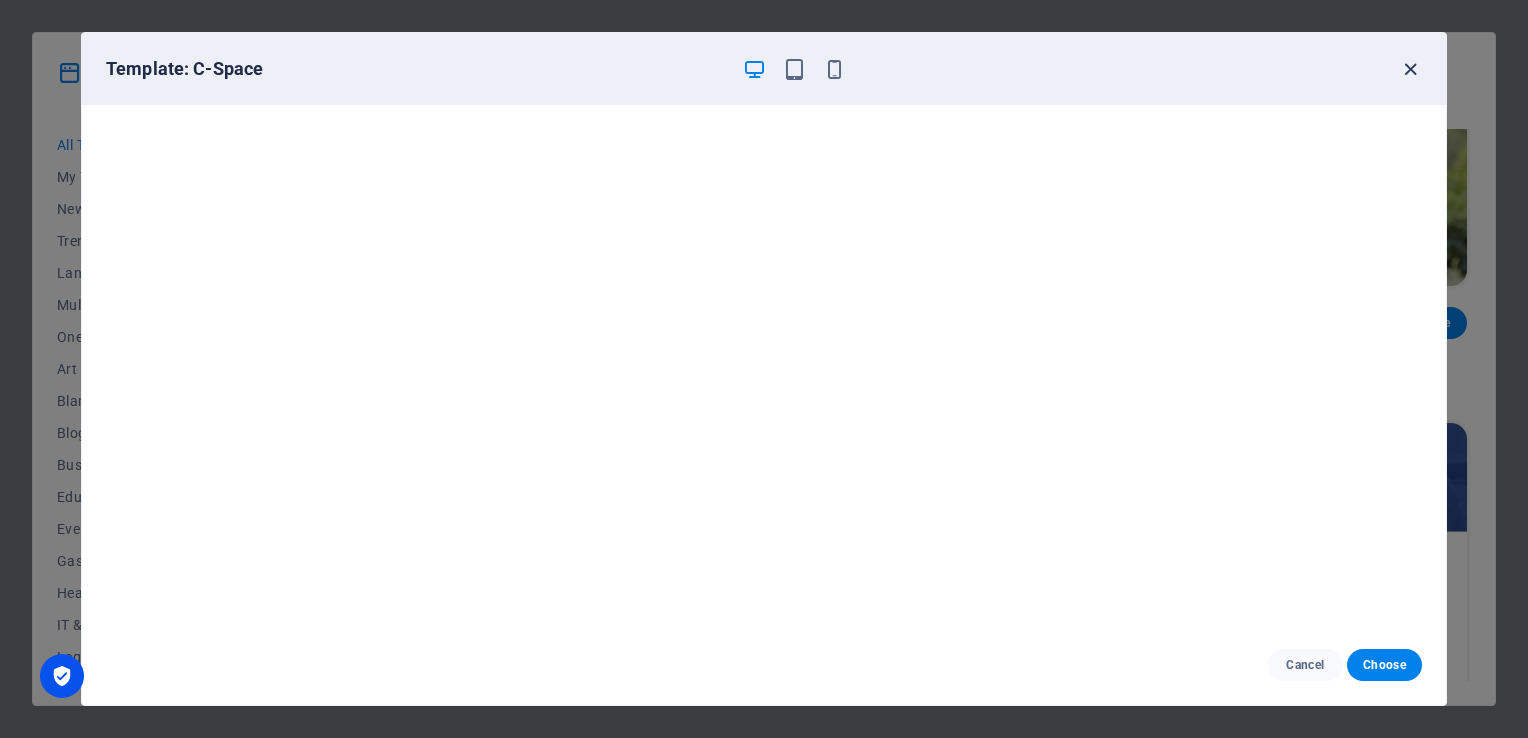click at bounding box center [1410, 69] 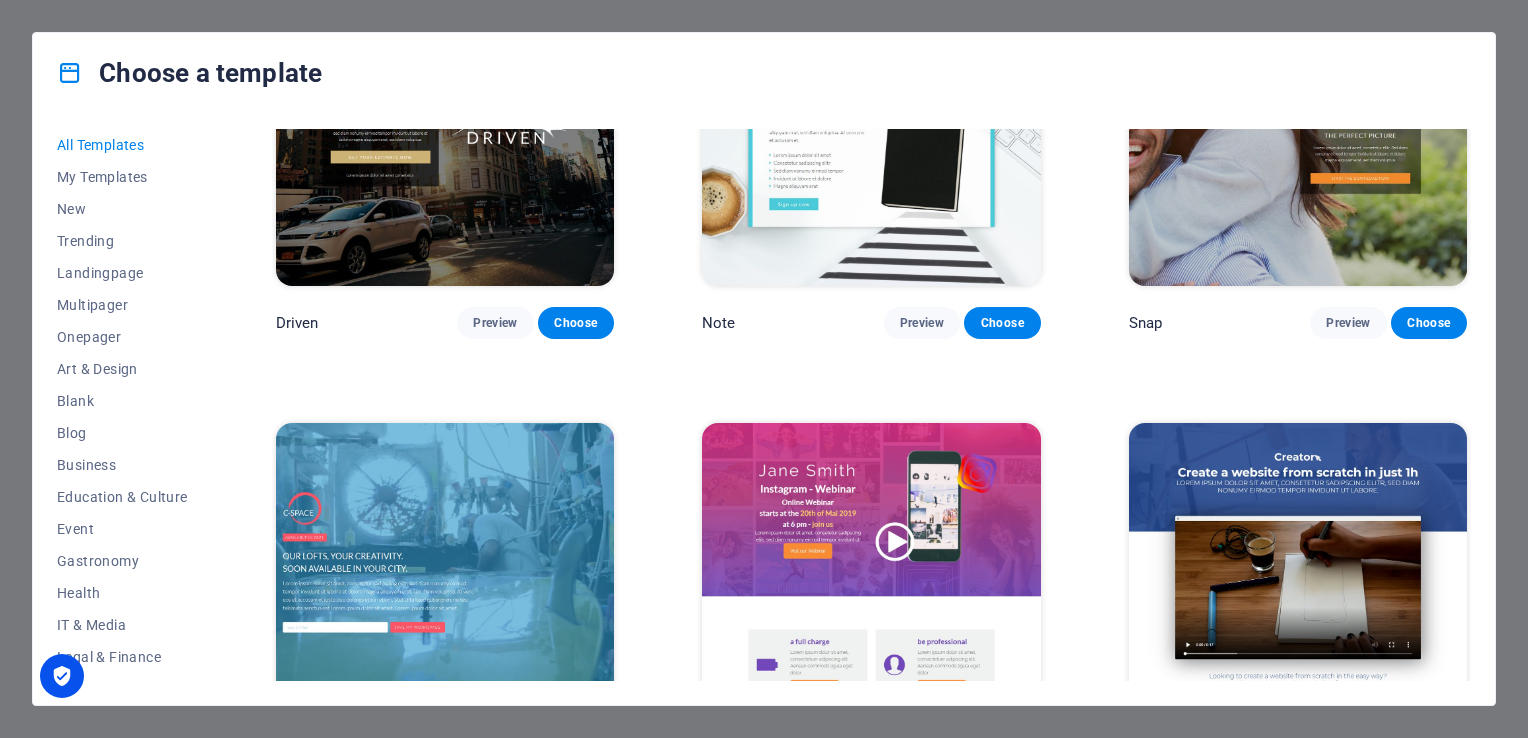 click at bounding box center [871, 579] 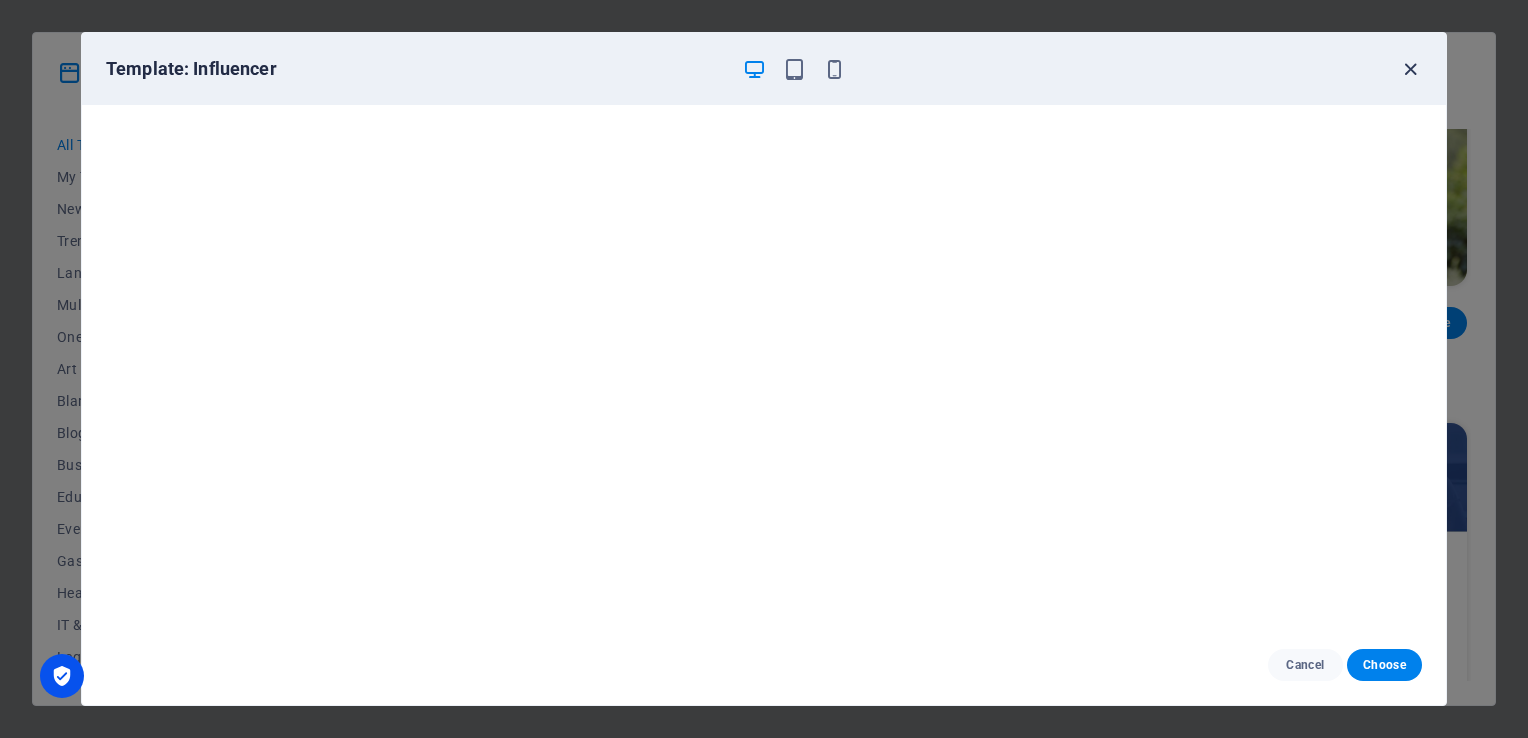 click at bounding box center [1410, 69] 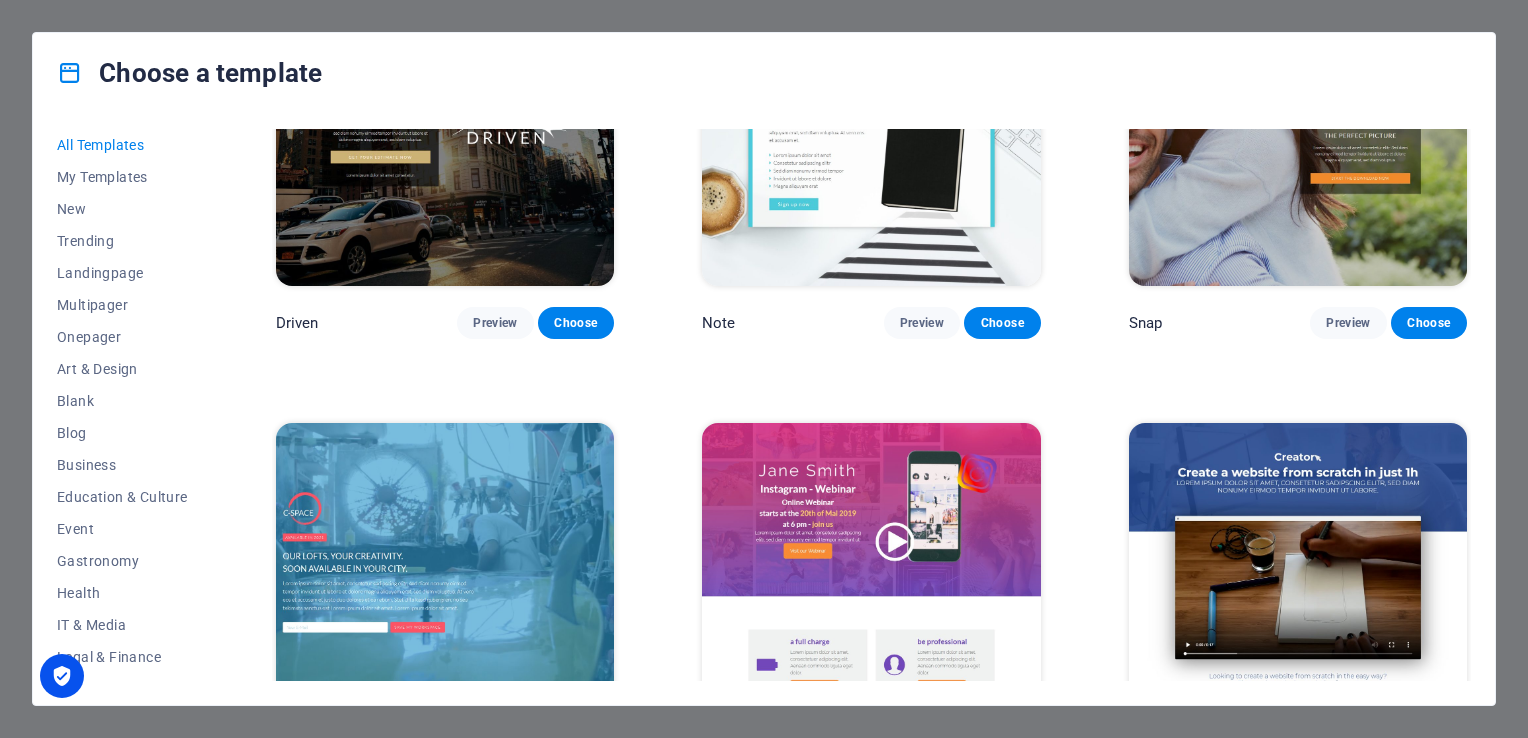 click at bounding box center [1298, 579] 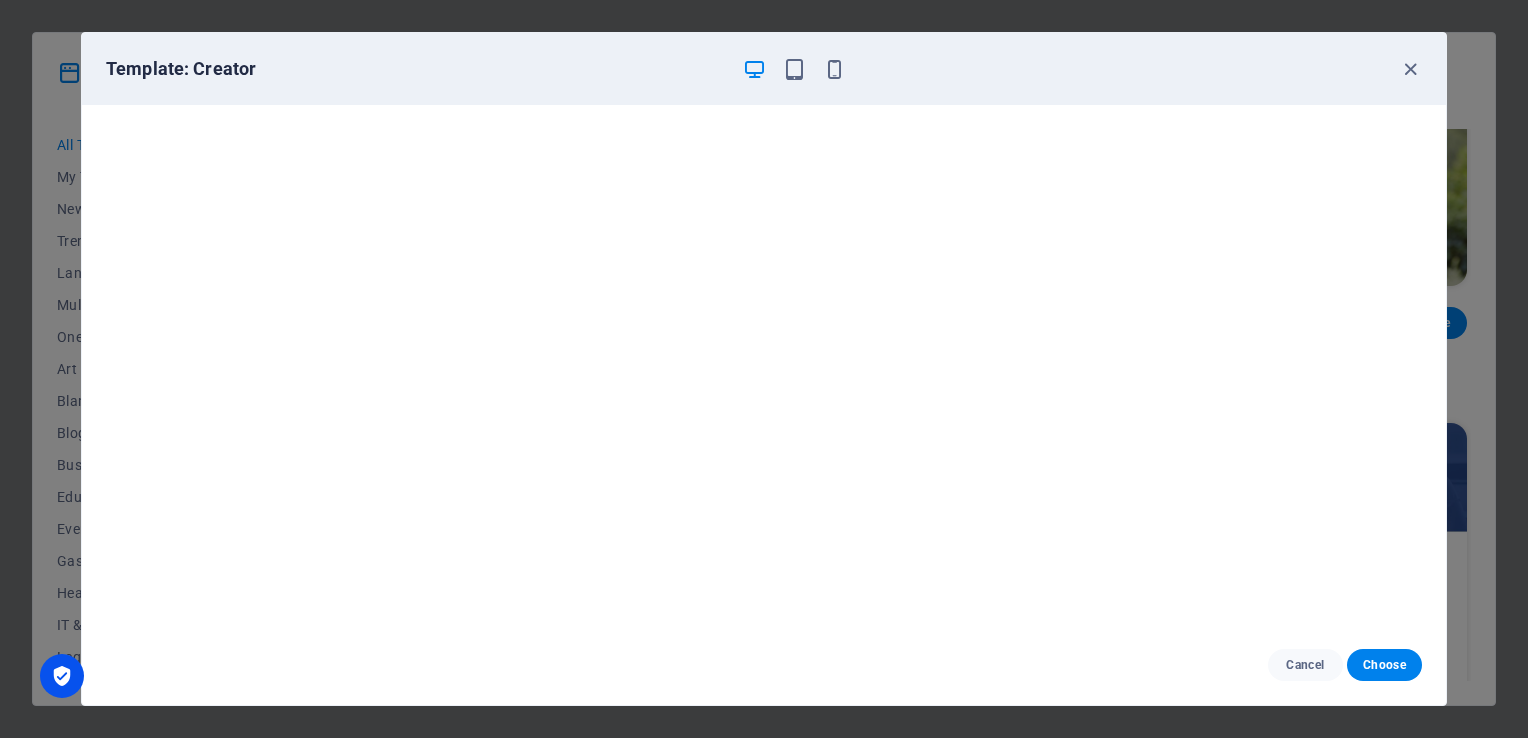 scroll, scrollTop: 5, scrollLeft: 0, axis: vertical 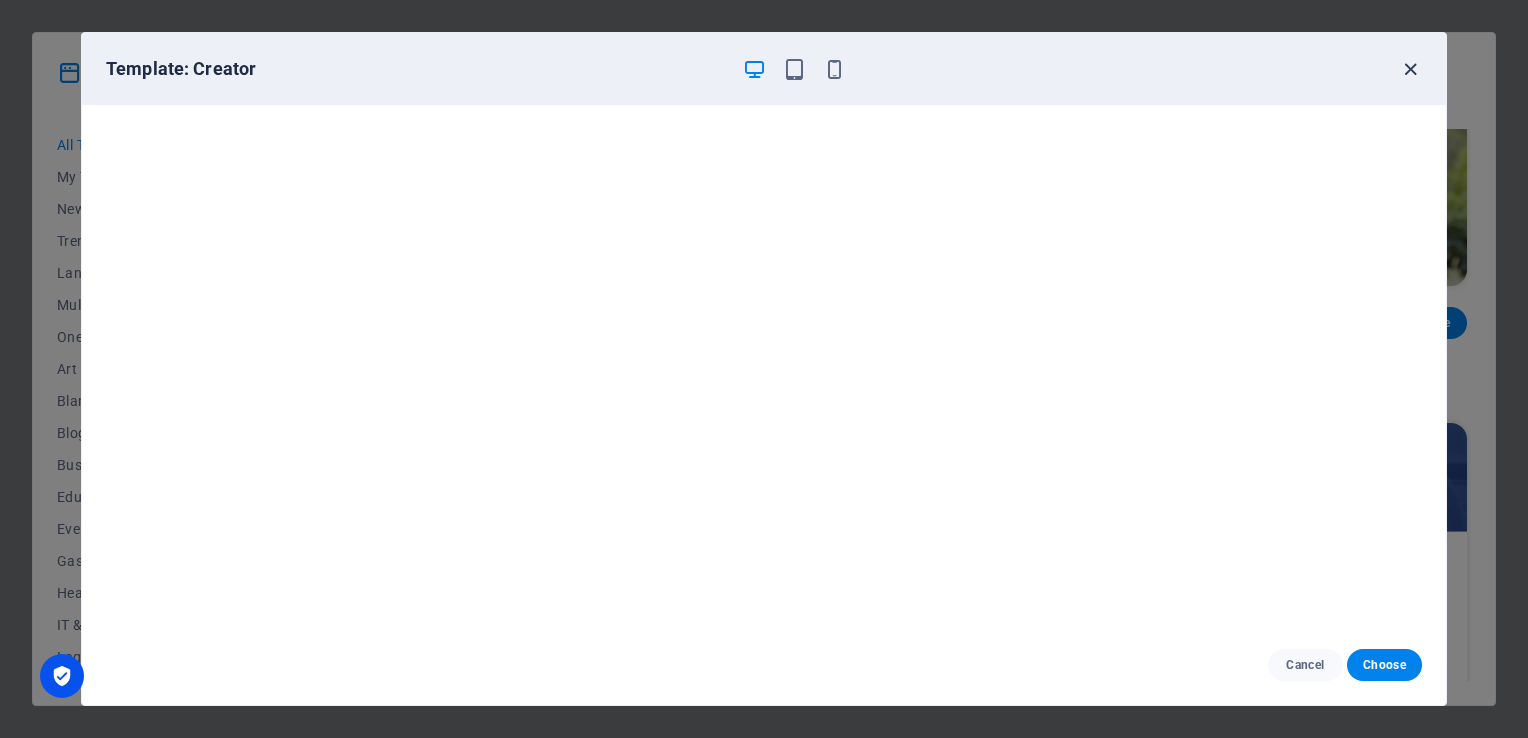 click at bounding box center [1410, 69] 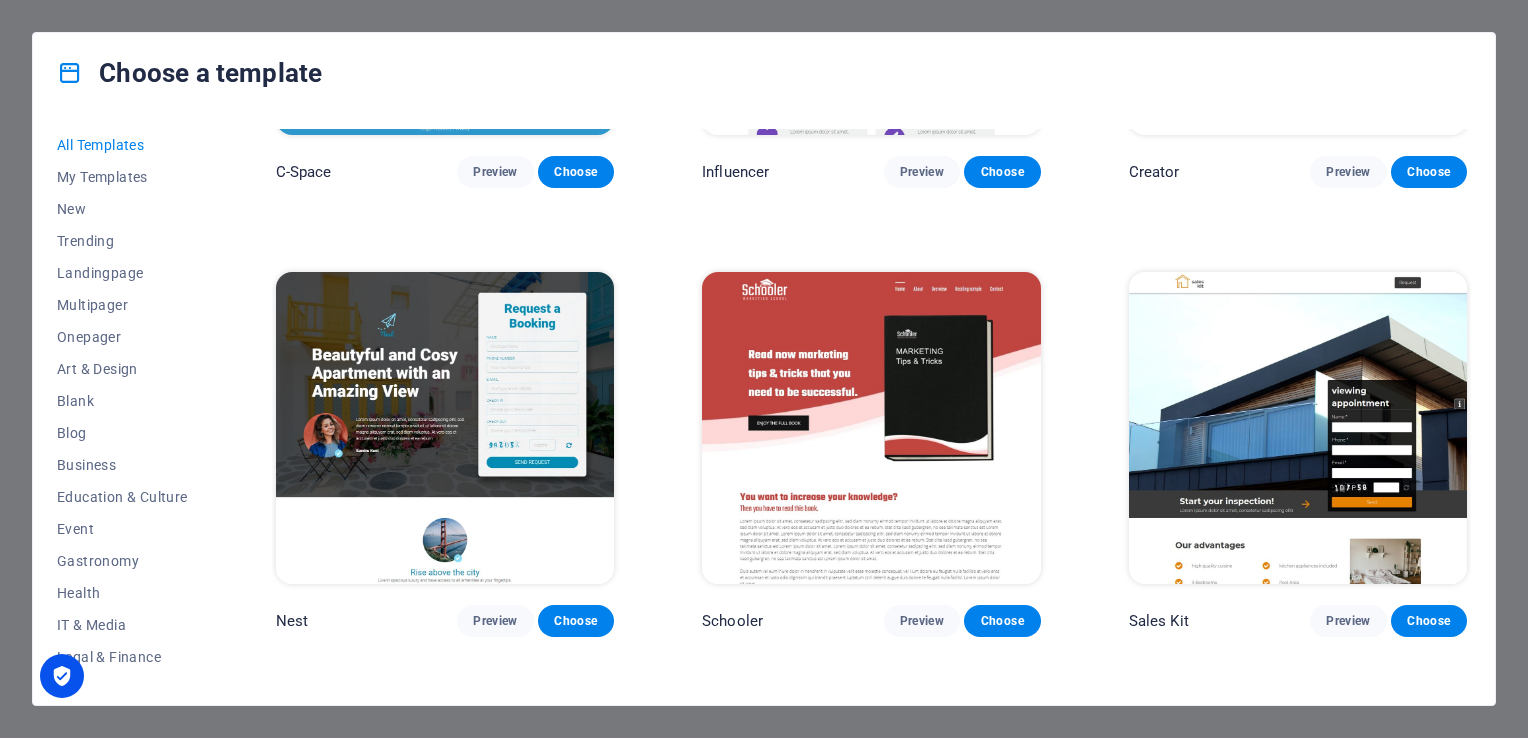 scroll, scrollTop: 22303, scrollLeft: 0, axis: vertical 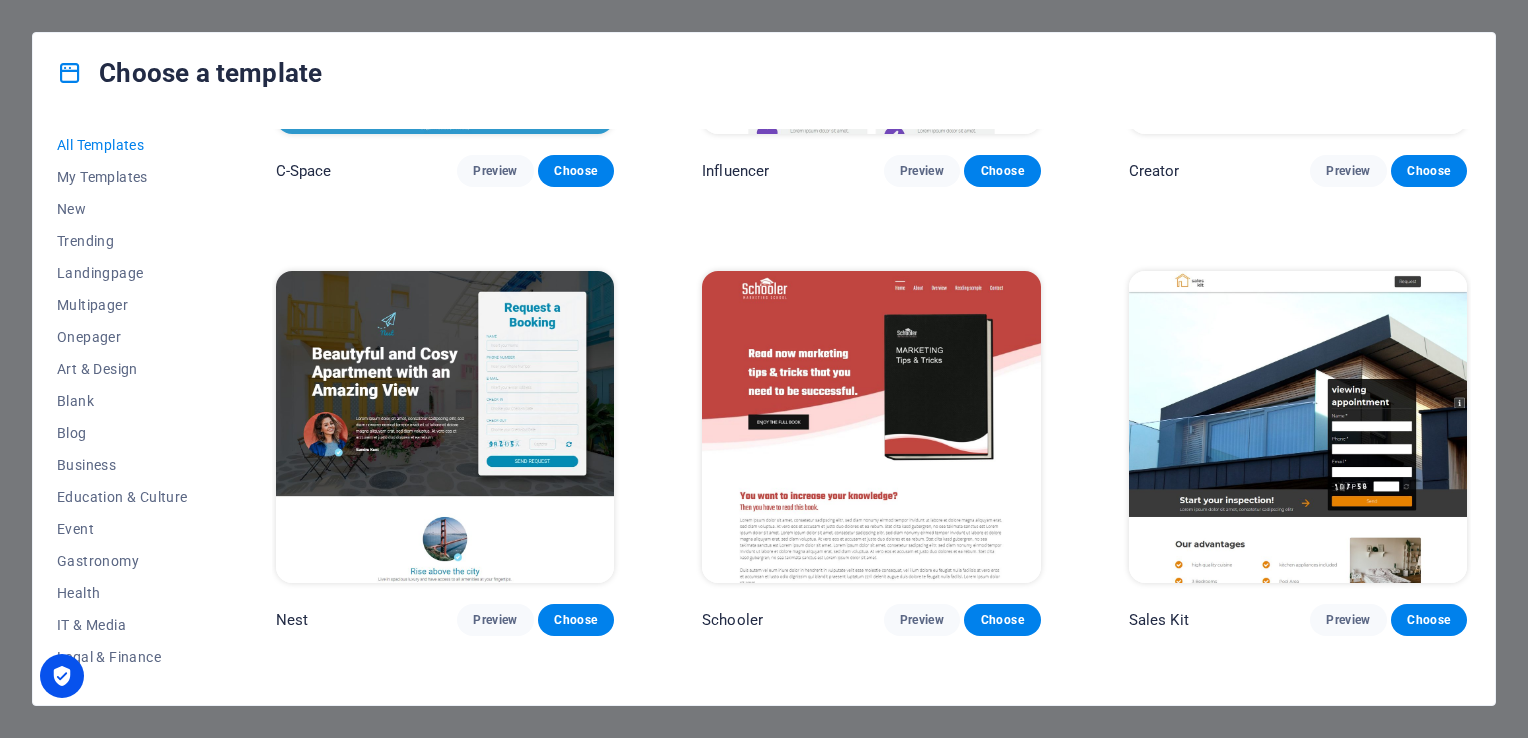 click at bounding box center [871, 427] 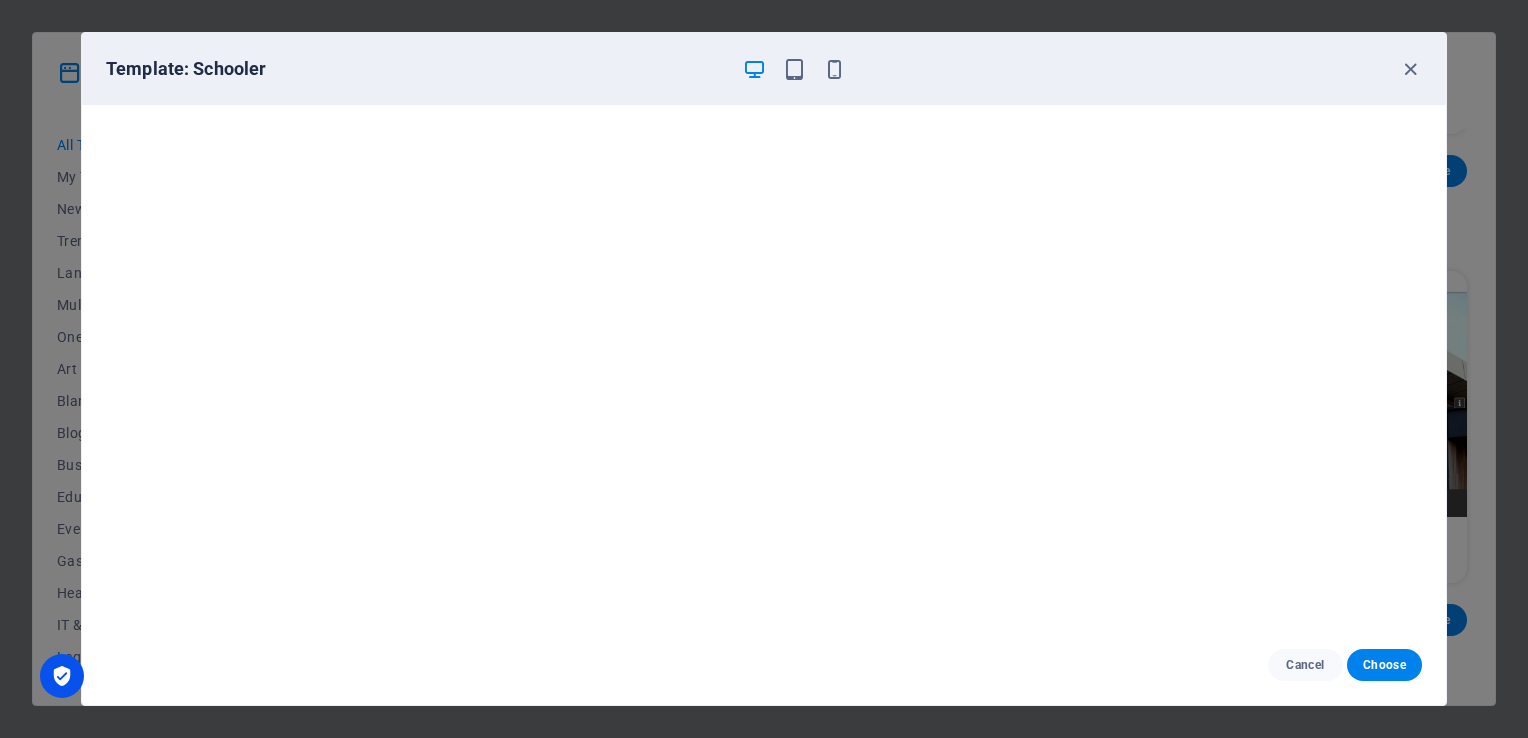 scroll, scrollTop: 5, scrollLeft: 0, axis: vertical 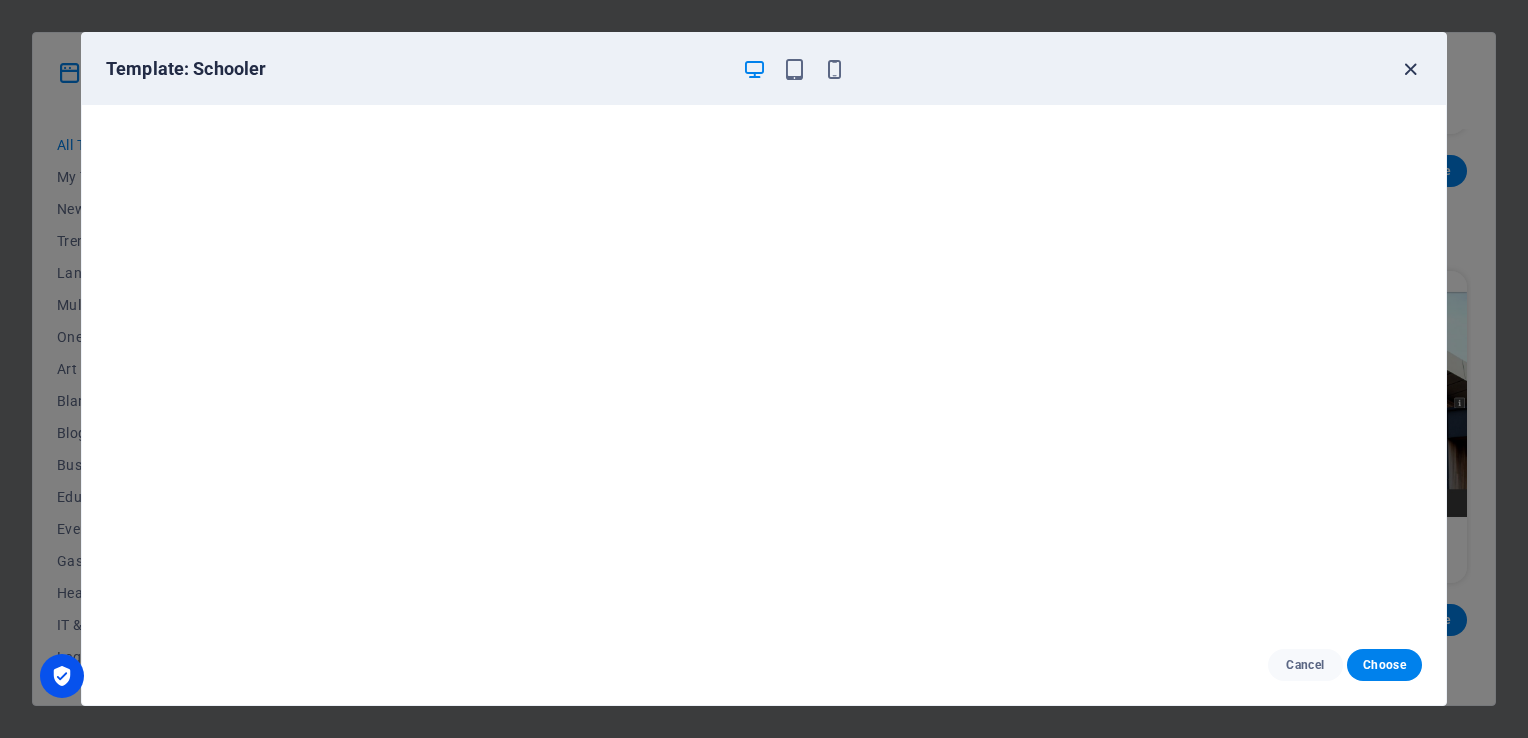click at bounding box center (1410, 69) 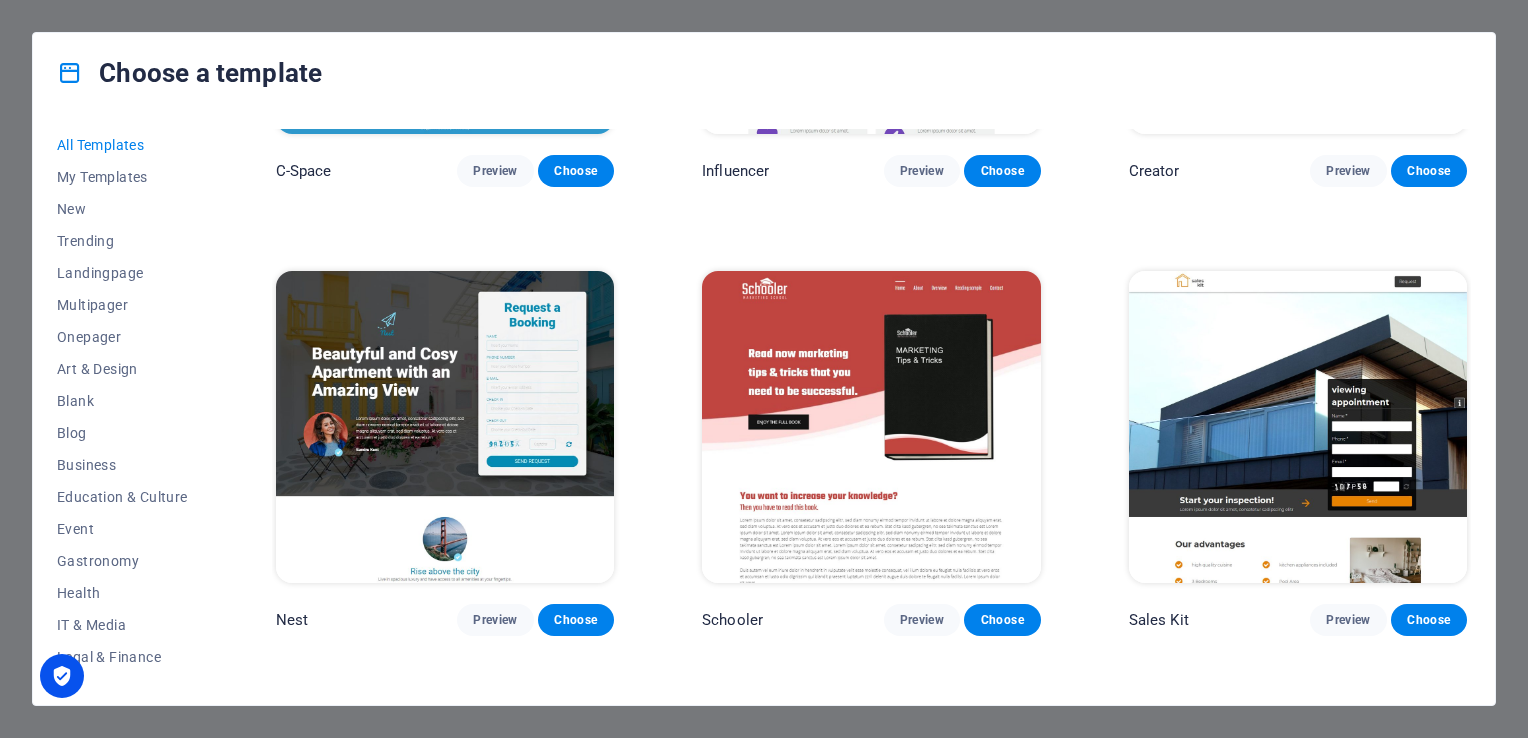 click at bounding box center [1298, 427] 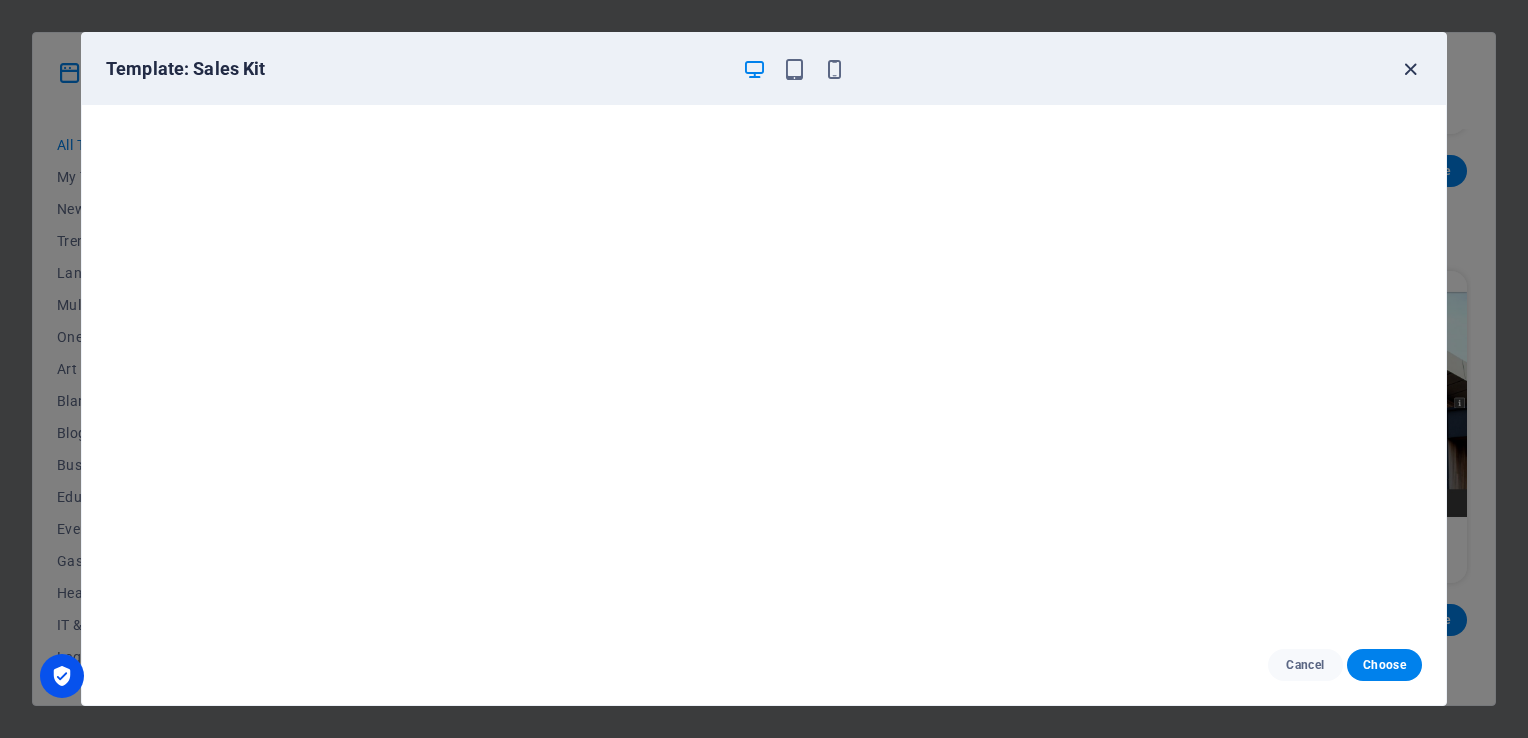 click at bounding box center (1410, 69) 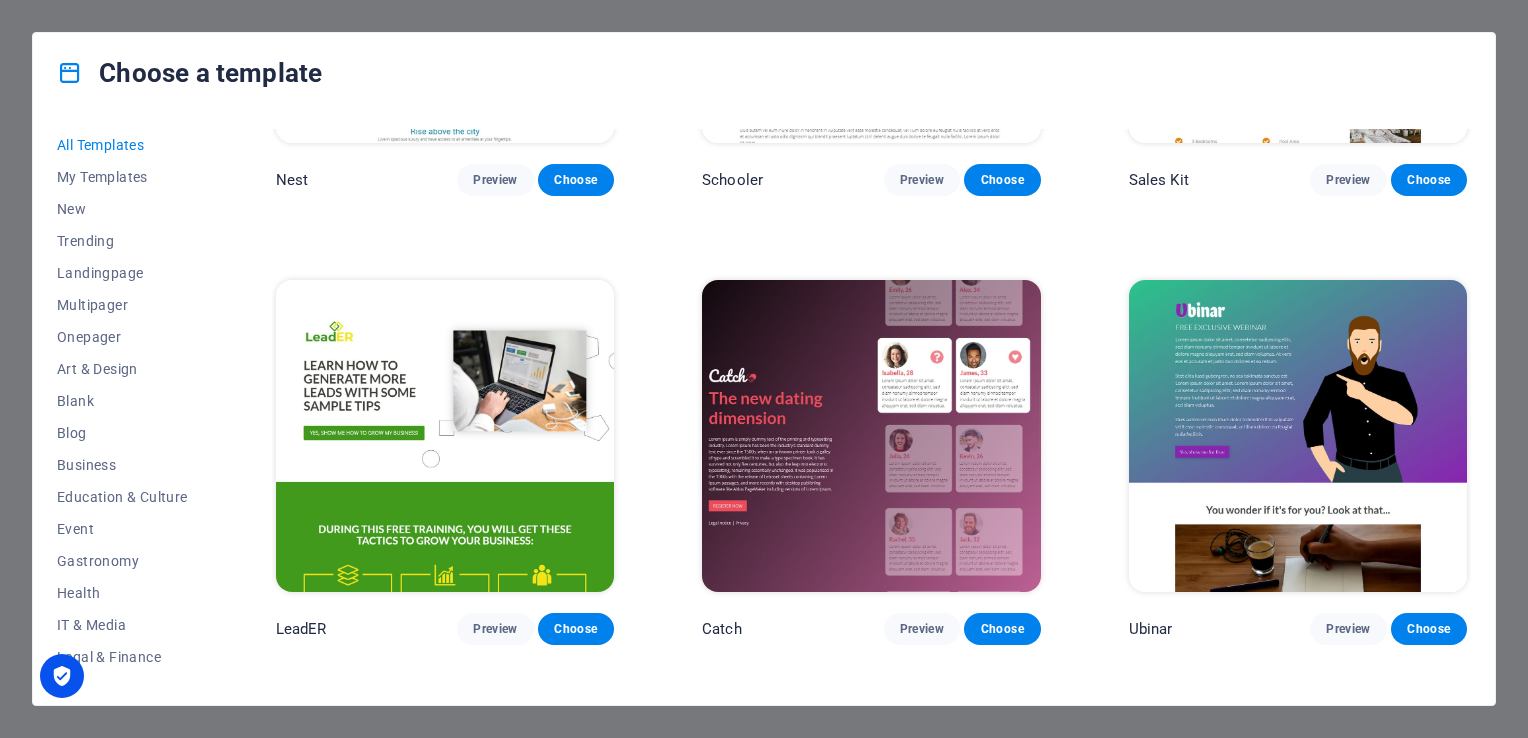 scroll, scrollTop: 22803, scrollLeft: 0, axis: vertical 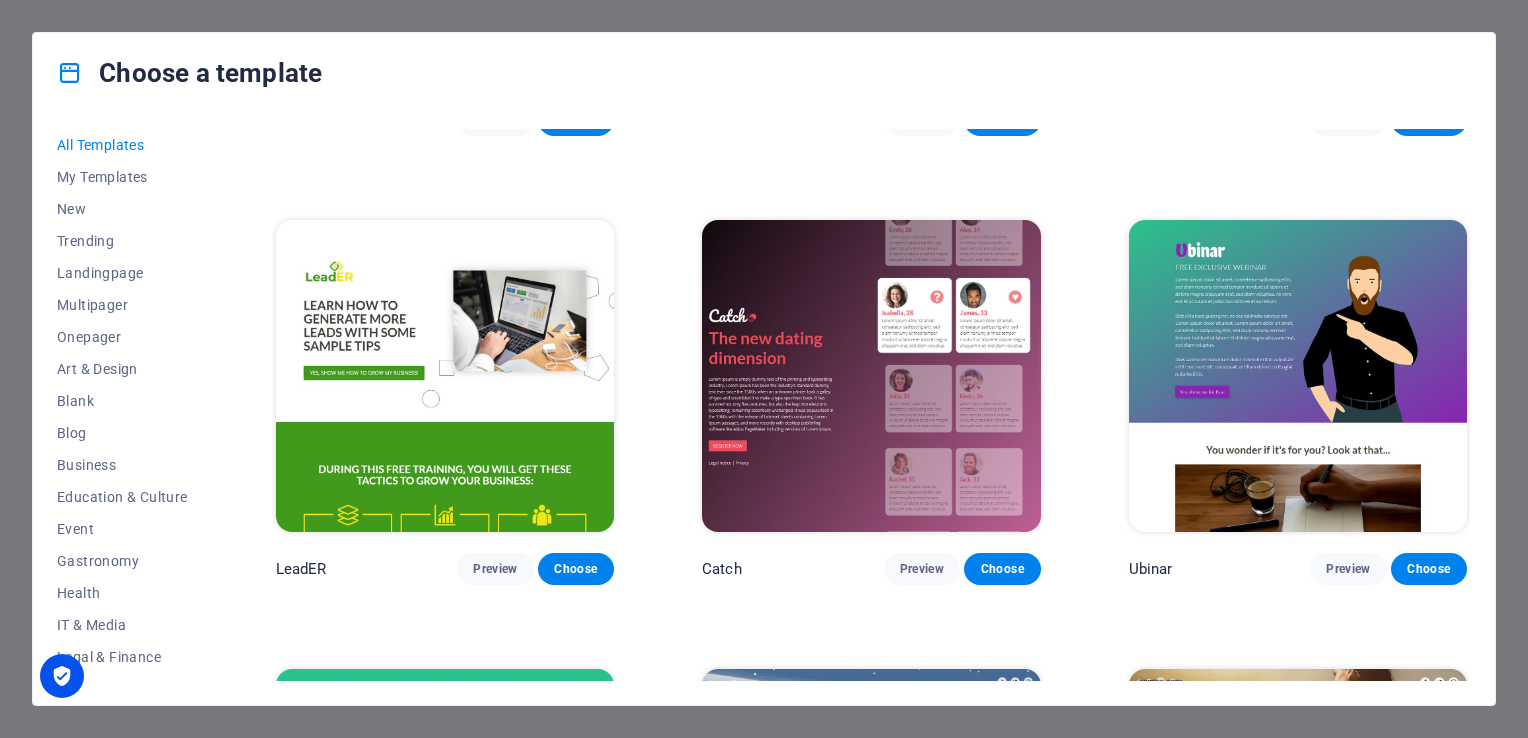 click at bounding box center (1298, 376) 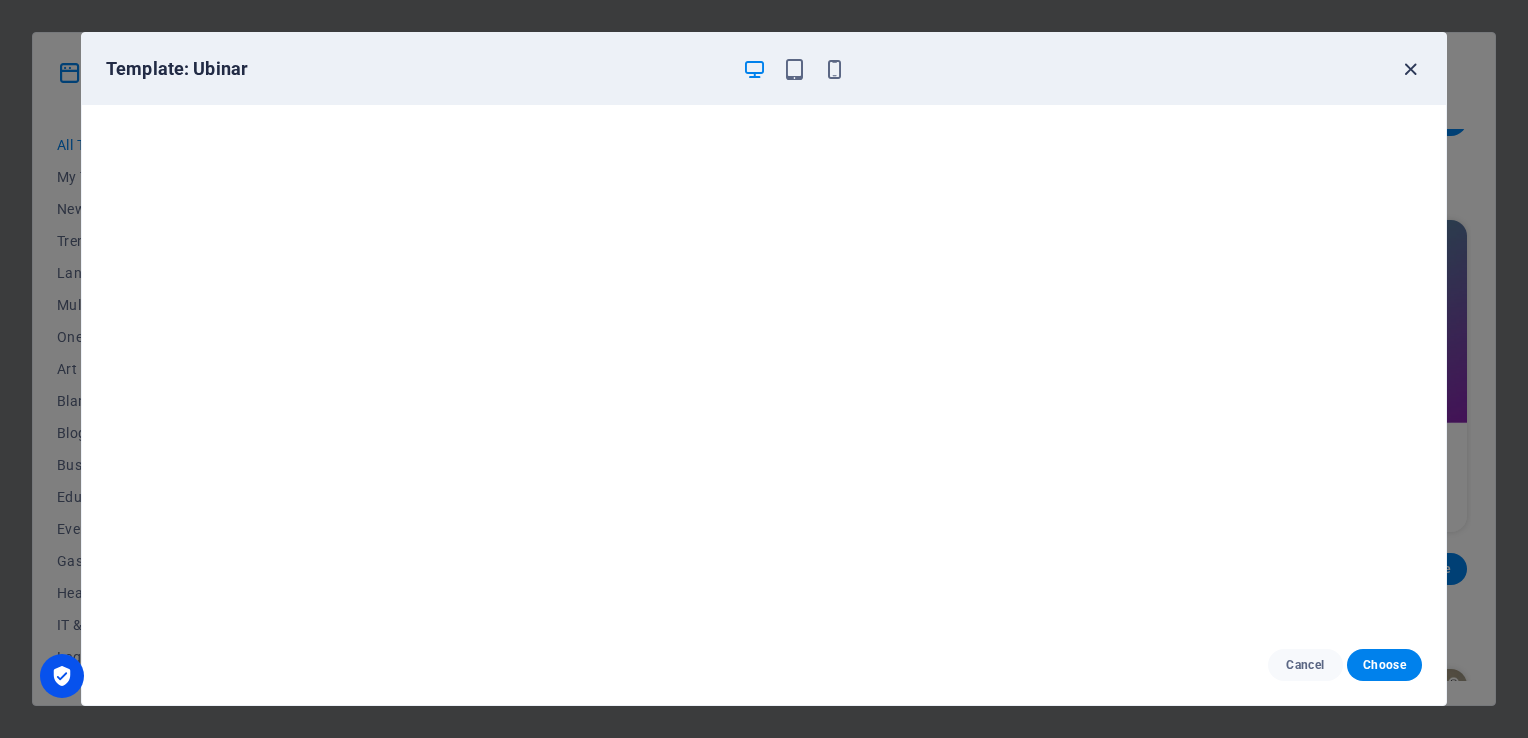 click at bounding box center [1410, 69] 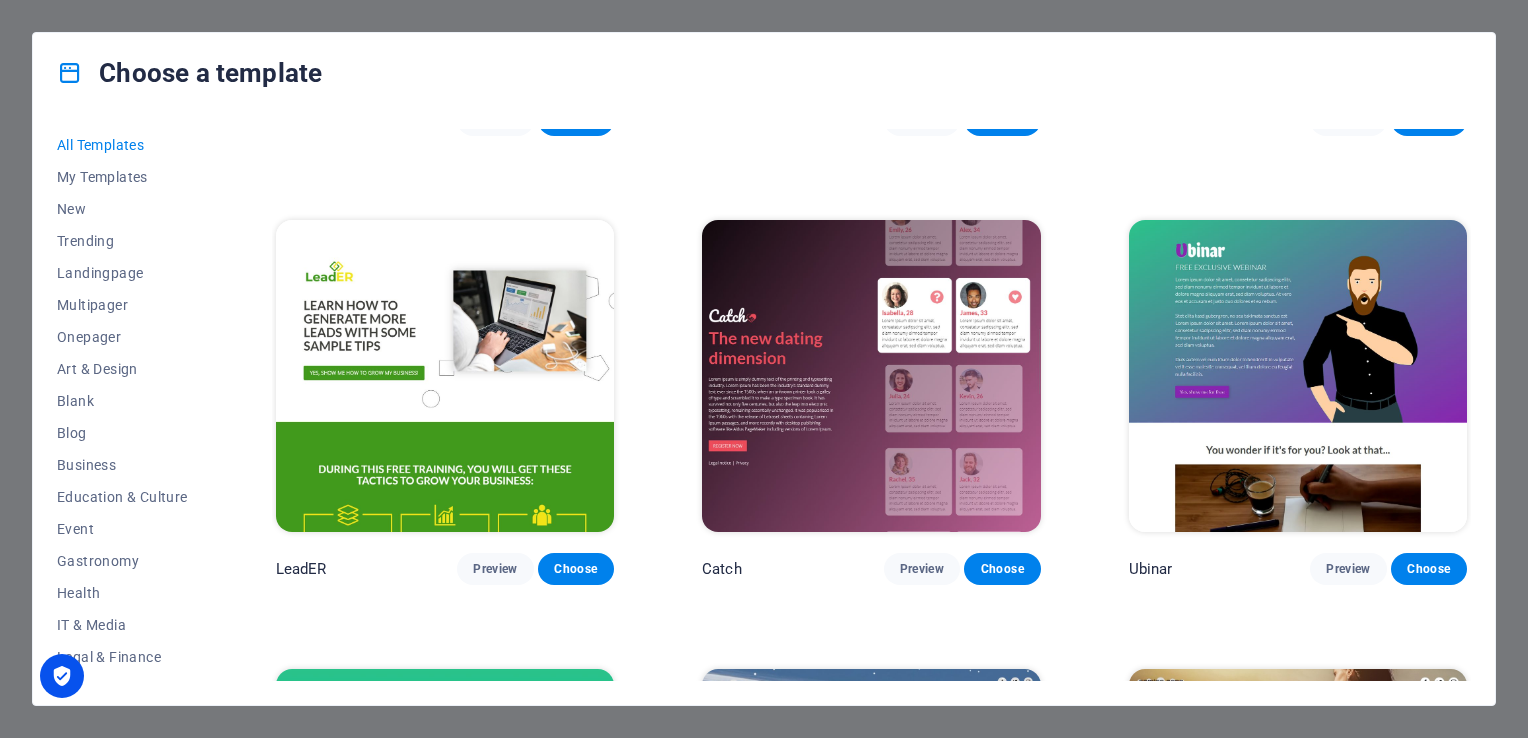 click at bounding box center (445, 376) 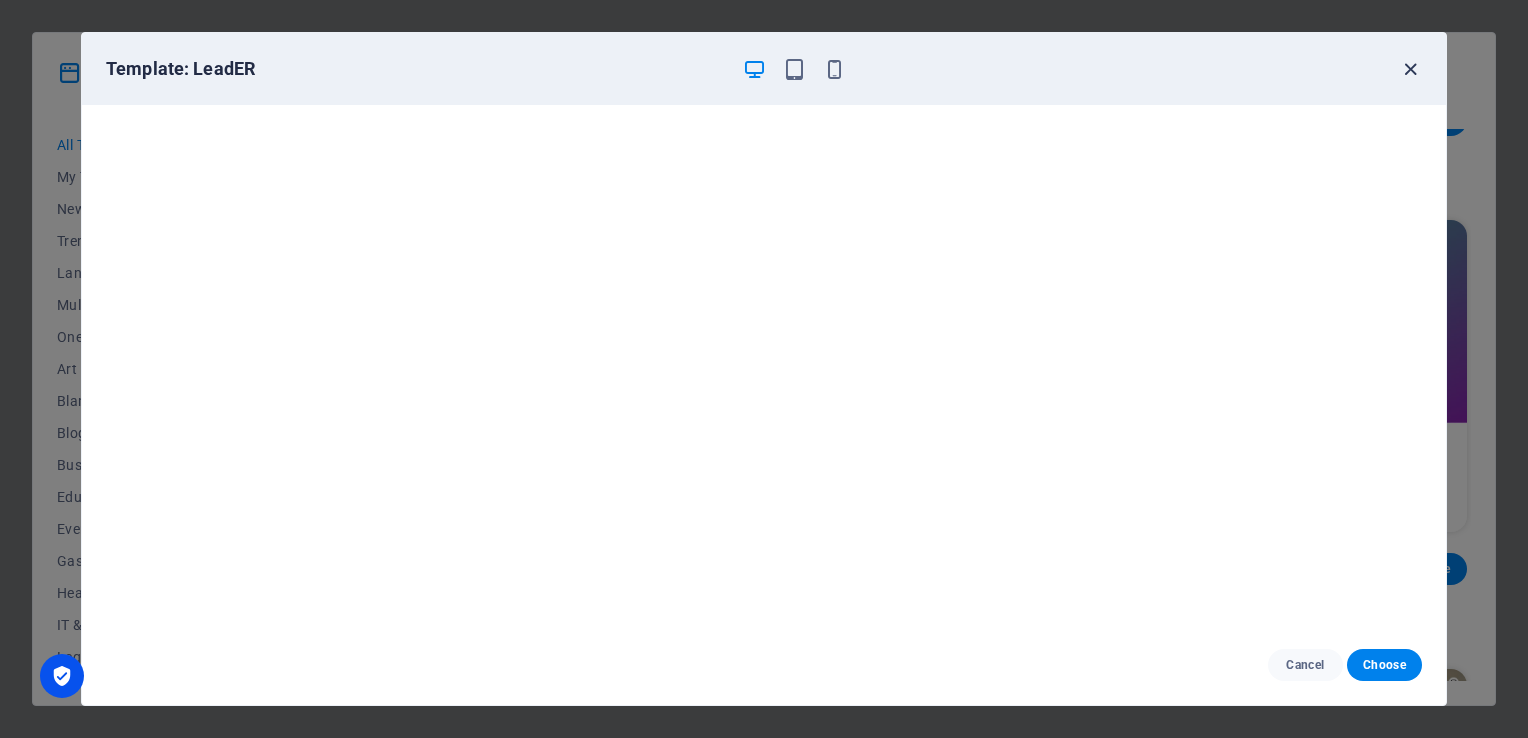 click at bounding box center [1410, 69] 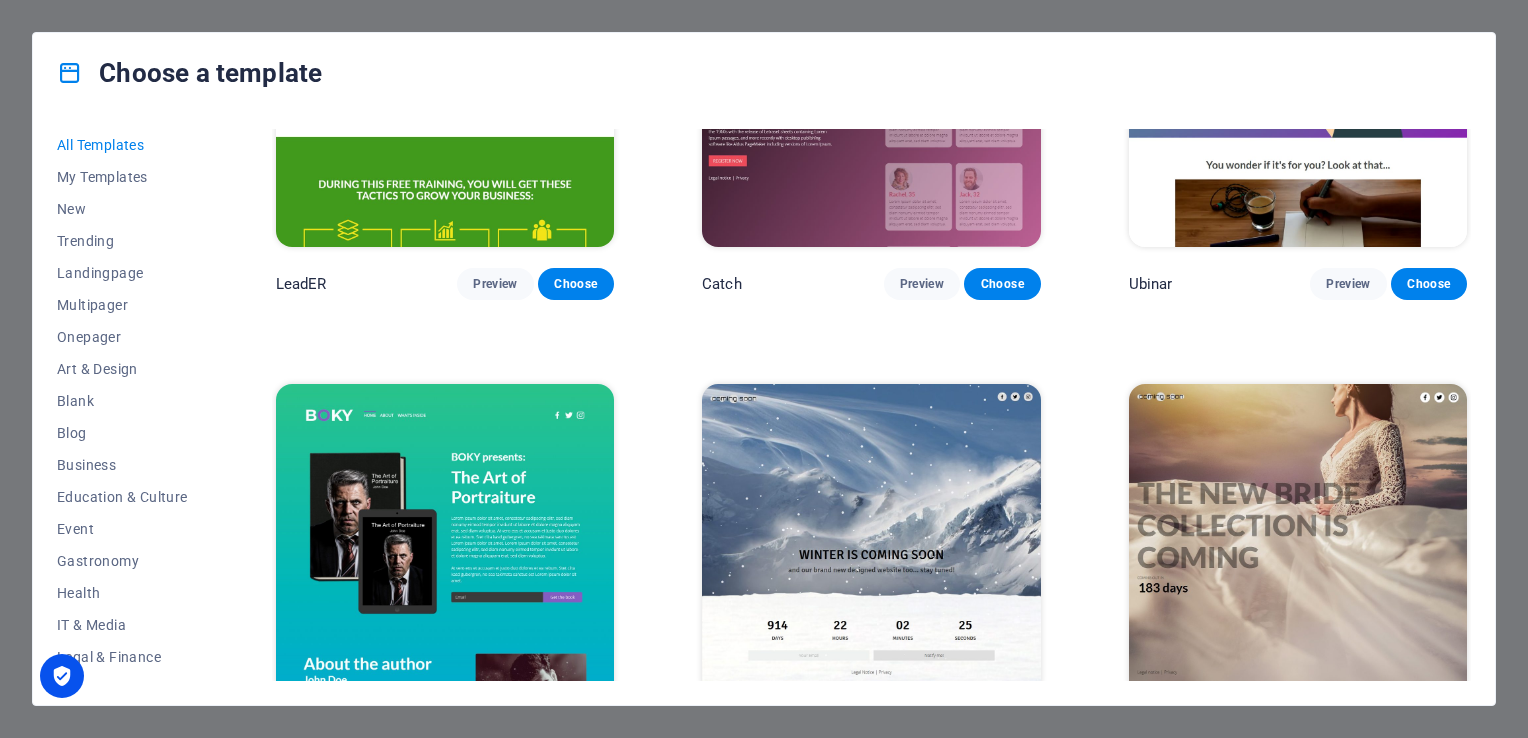 scroll, scrollTop: 23500, scrollLeft: 0, axis: vertical 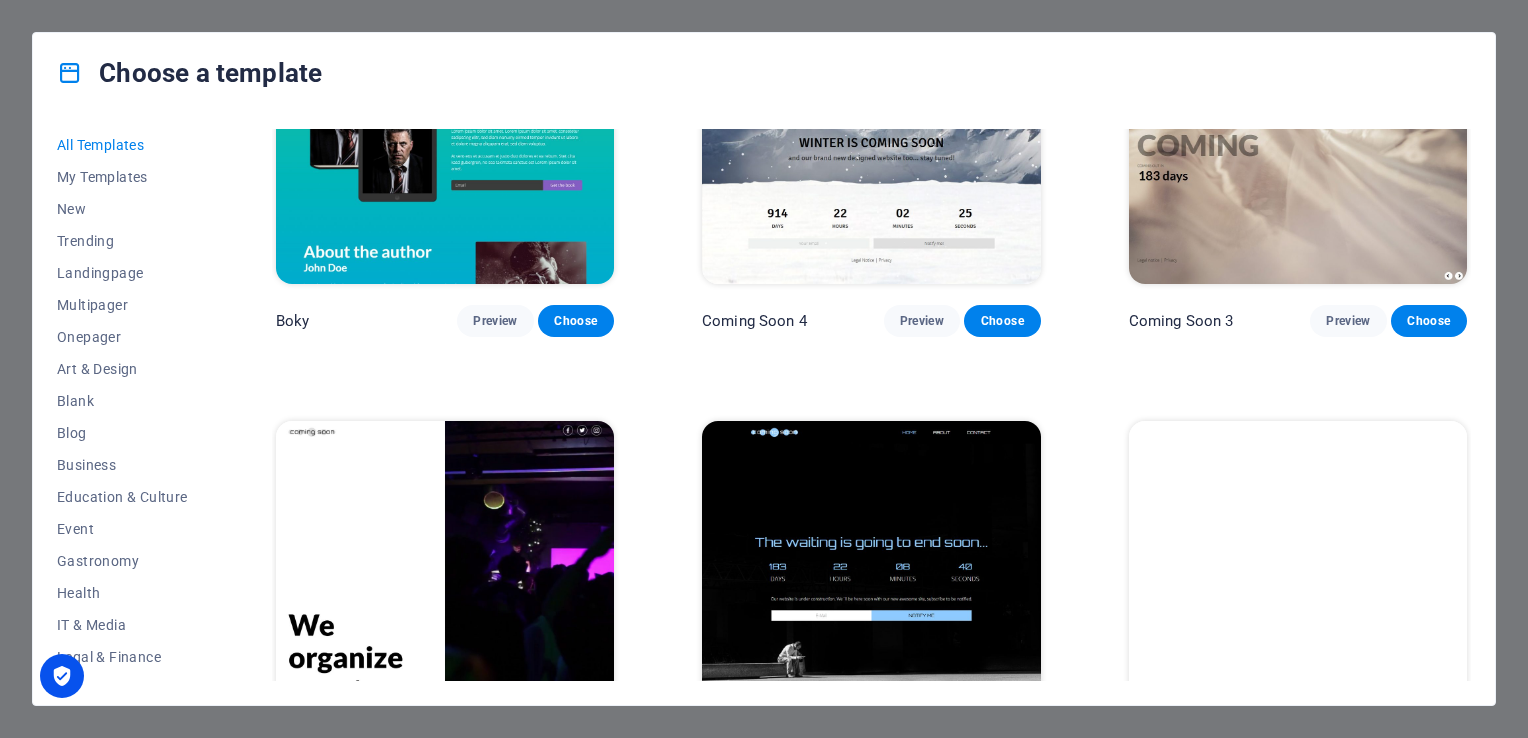 click at bounding box center [871, 577] 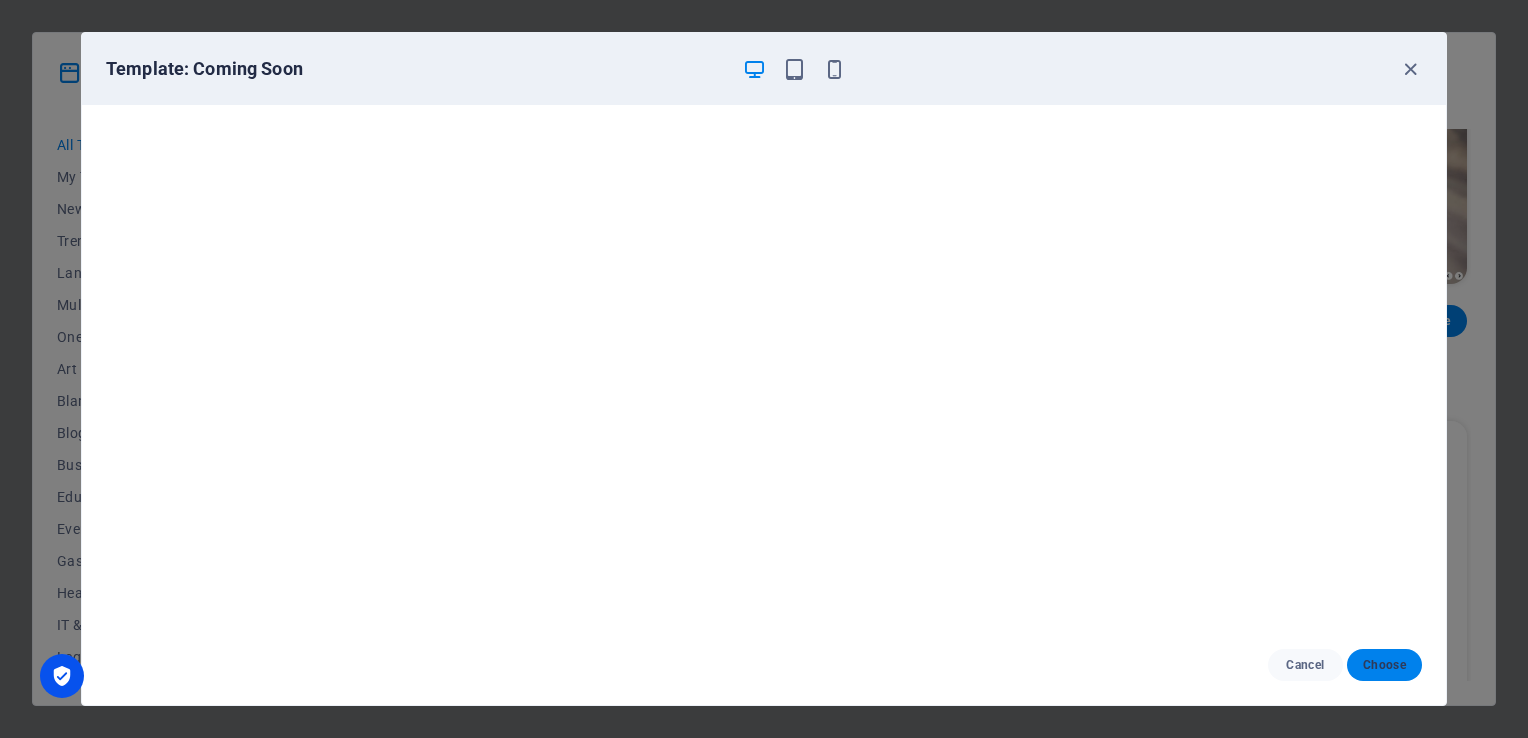 click on "Choose" at bounding box center (1384, 665) 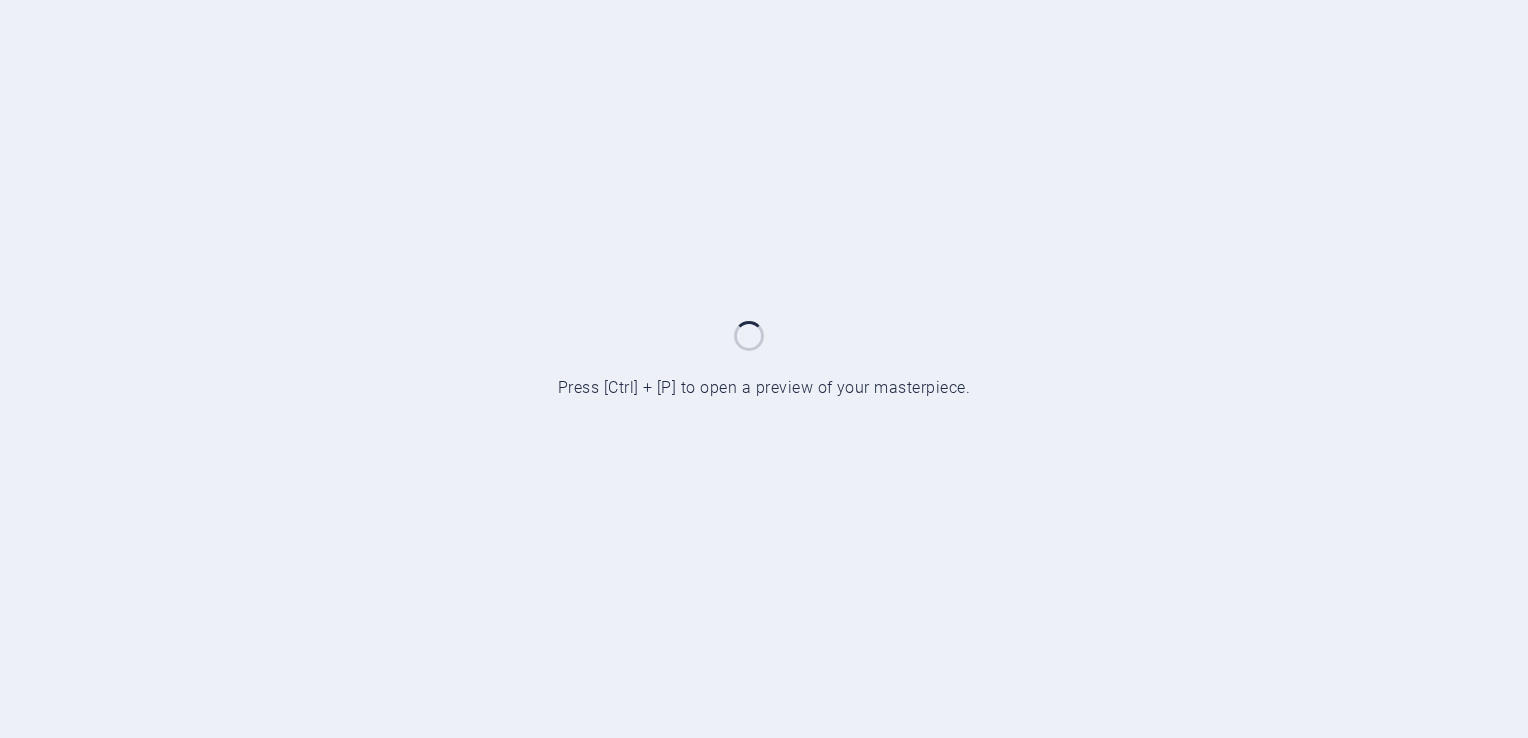 scroll, scrollTop: 0, scrollLeft: 0, axis: both 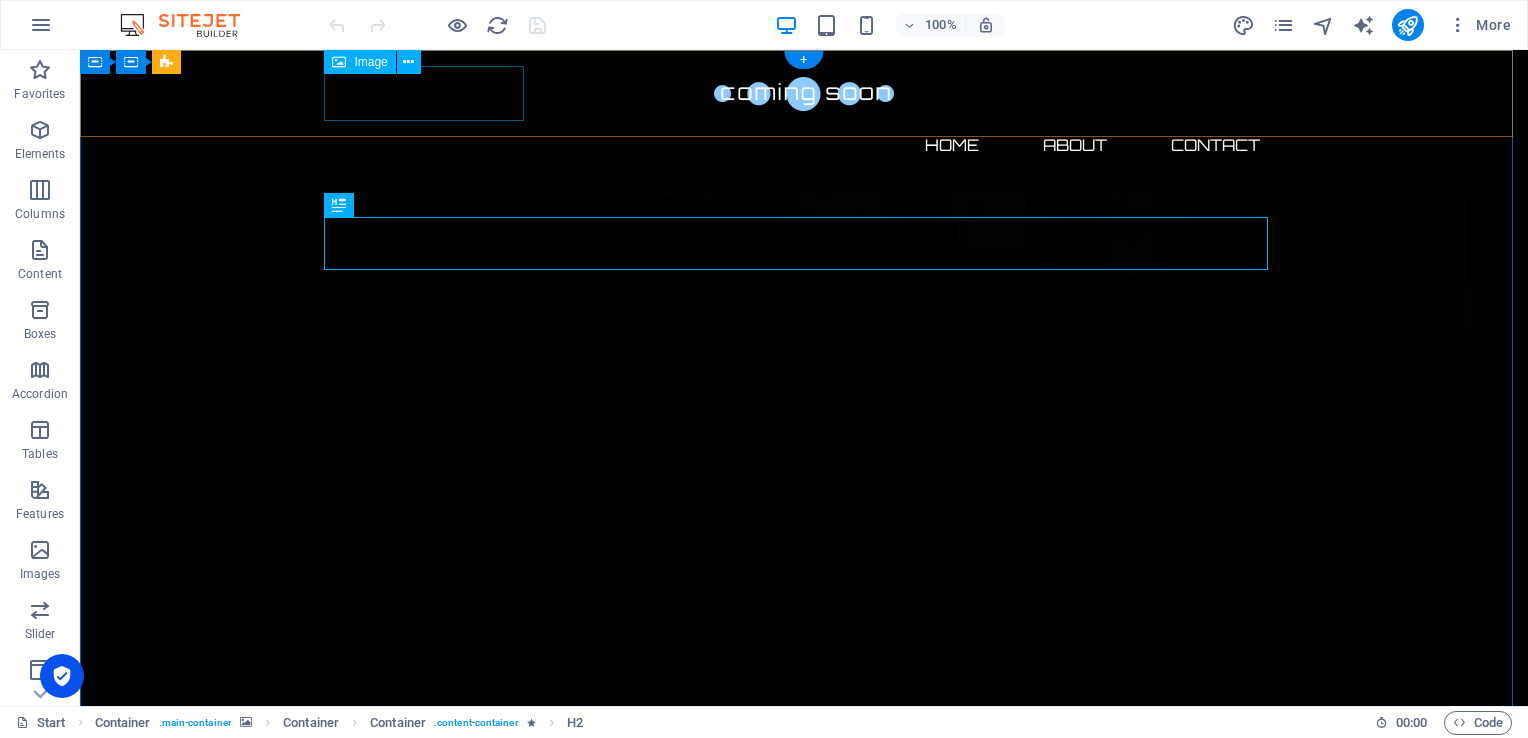 drag, startPoint x: 455, startPoint y: 243, endPoint x: 438, endPoint y: 87, distance: 156.92355 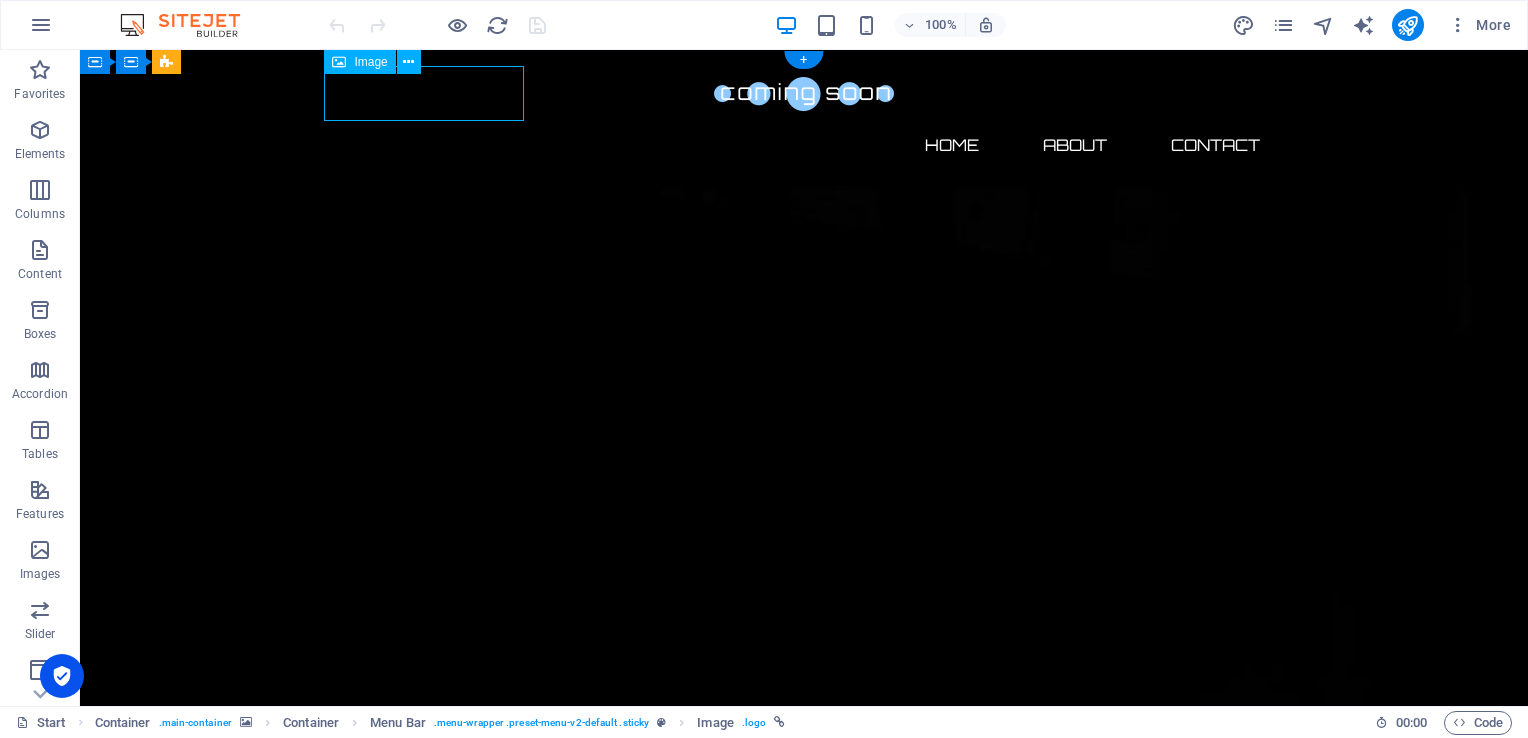 click at bounding box center (804, 93) 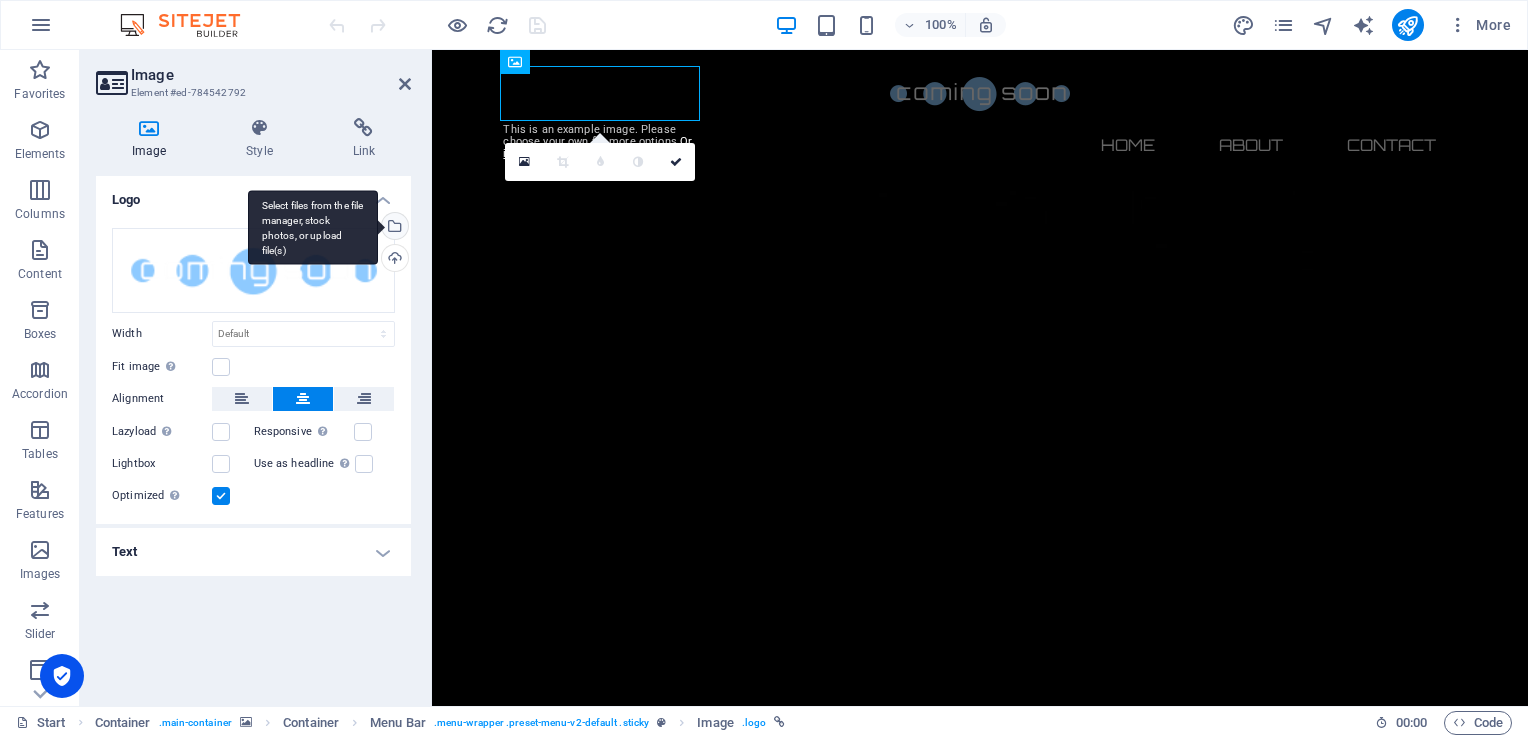 click on "Select files from the file manager, stock photos, or upload file(s)" at bounding box center [313, 227] 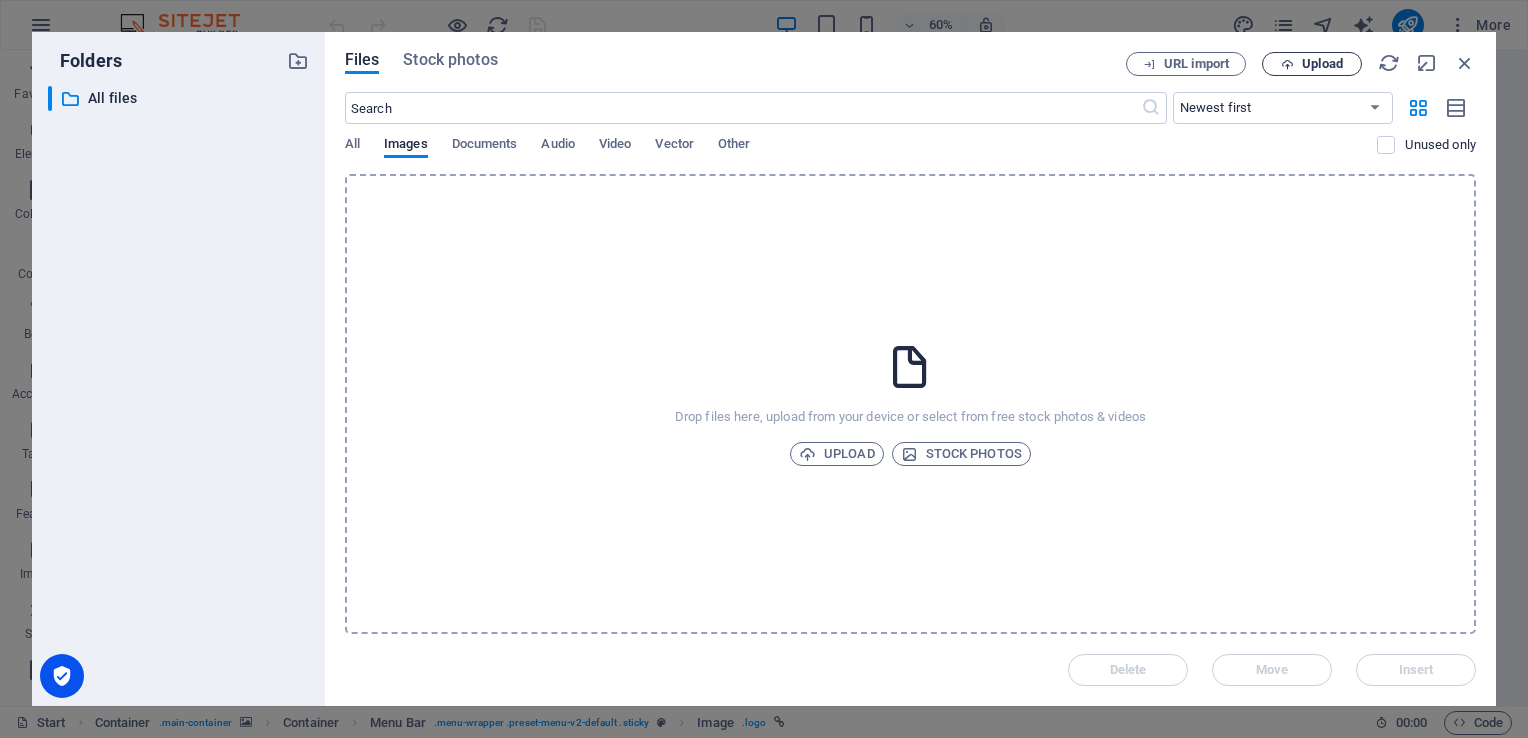 click at bounding box center [1287, 64] 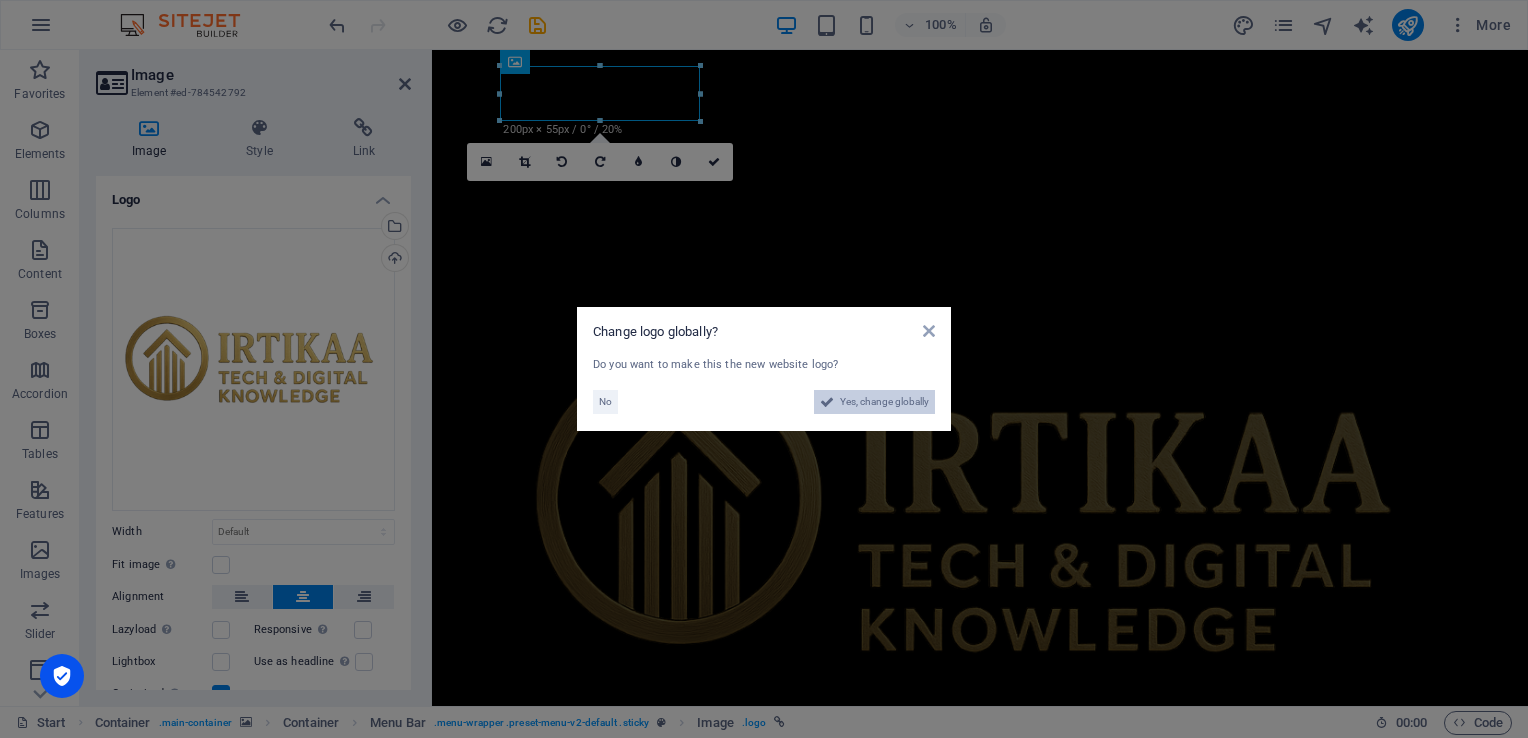 click on "Yes, change globally" at bounding box center (884, 402) 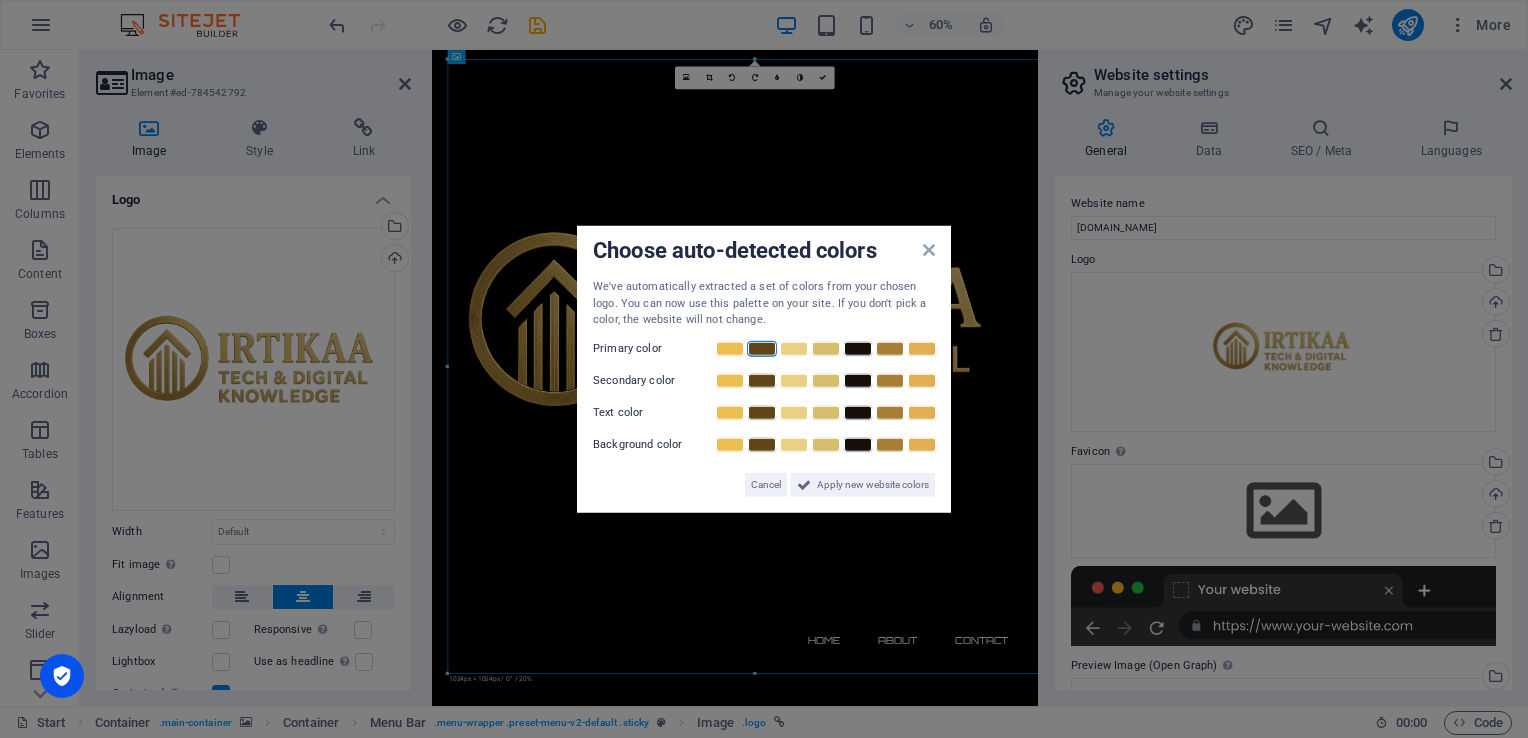 click at bounding box center [762, 348] 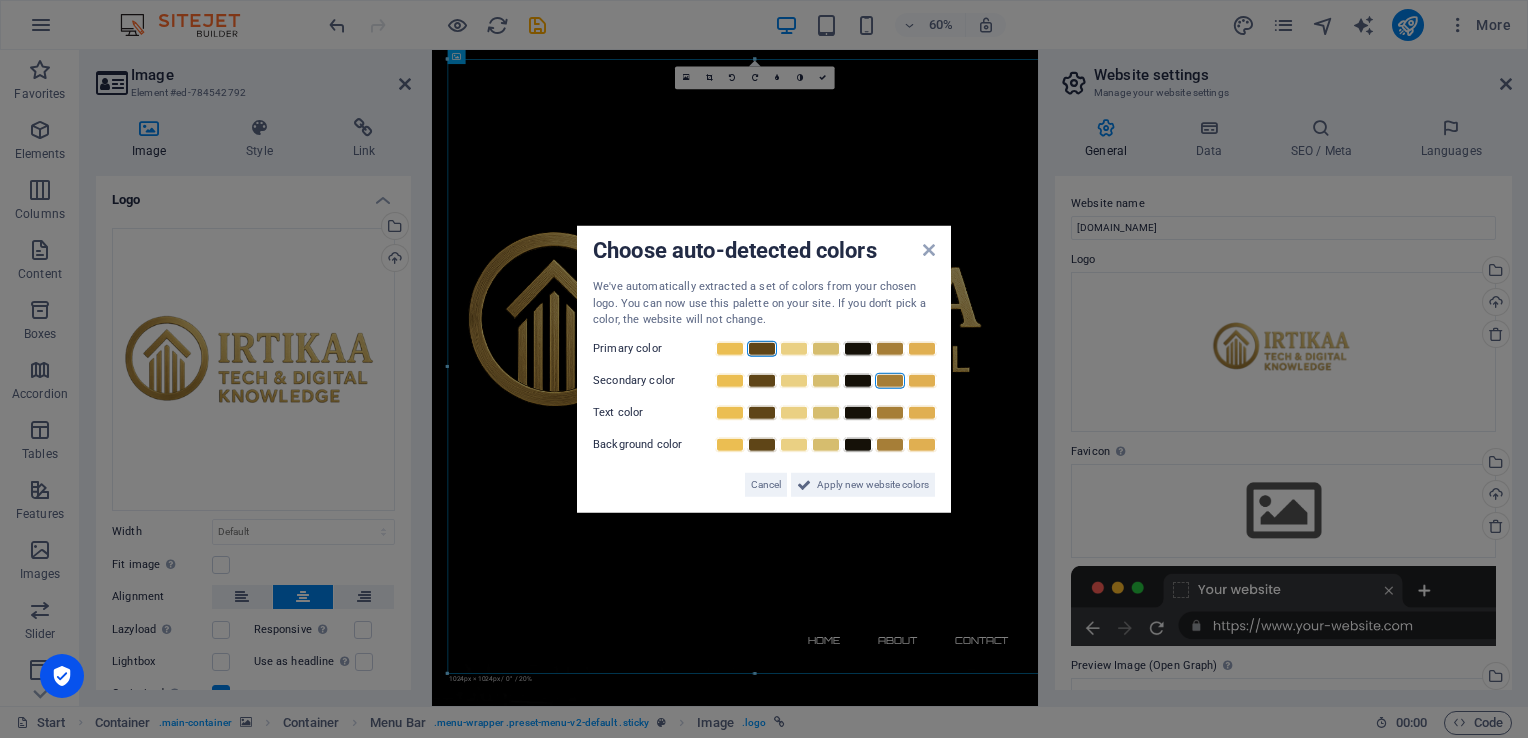 click at bounding box center (890, 380) 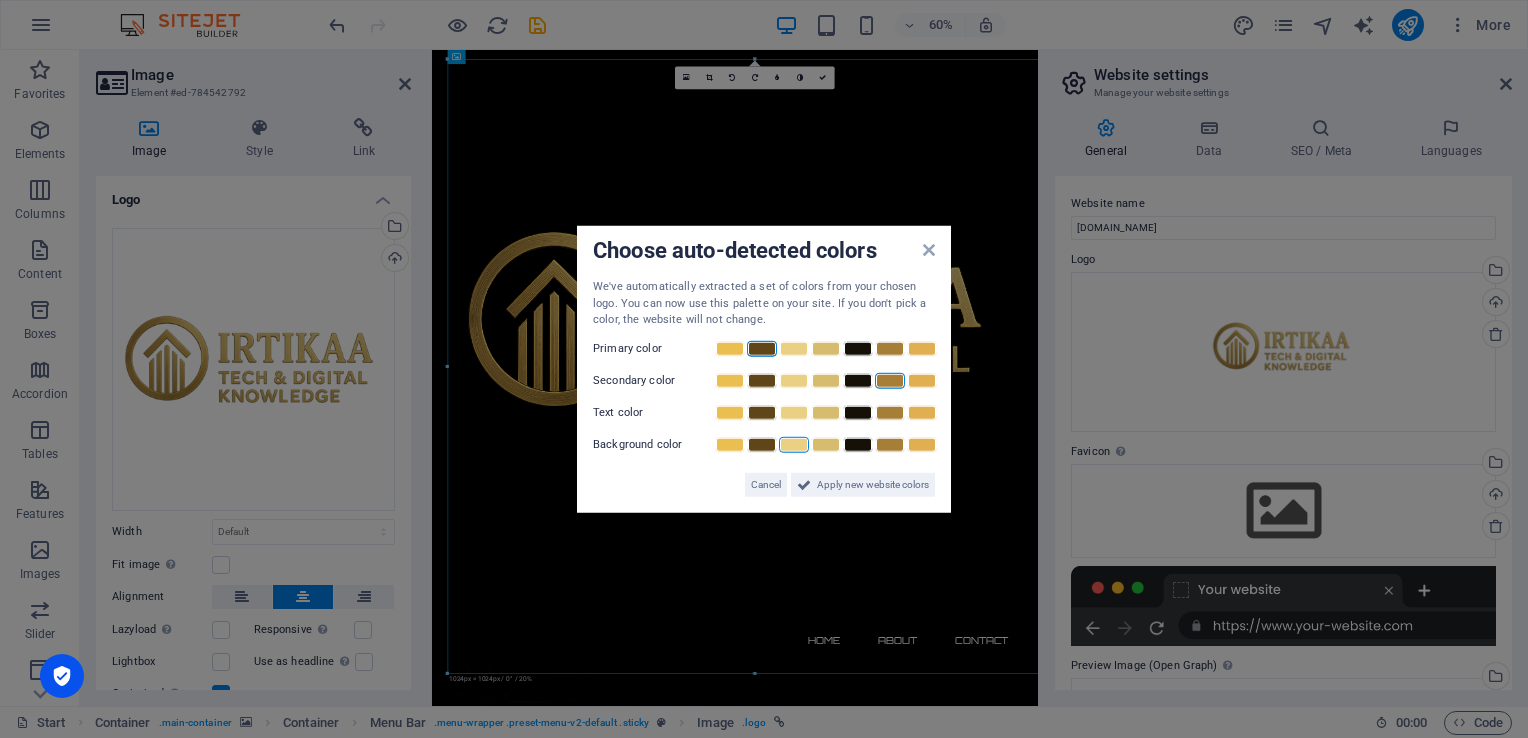 click at bounding box center [794, 444] 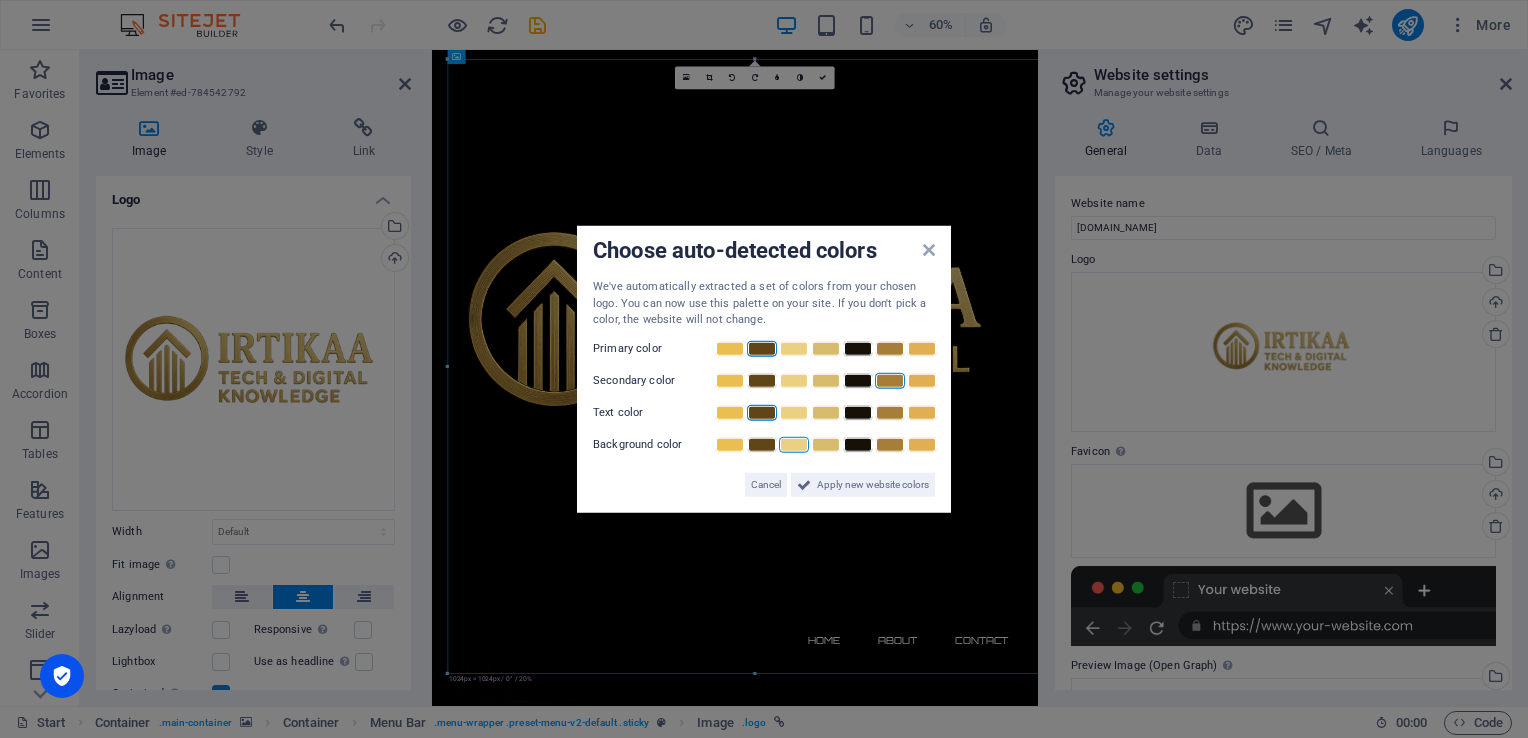click at bounding box center [762, 412] 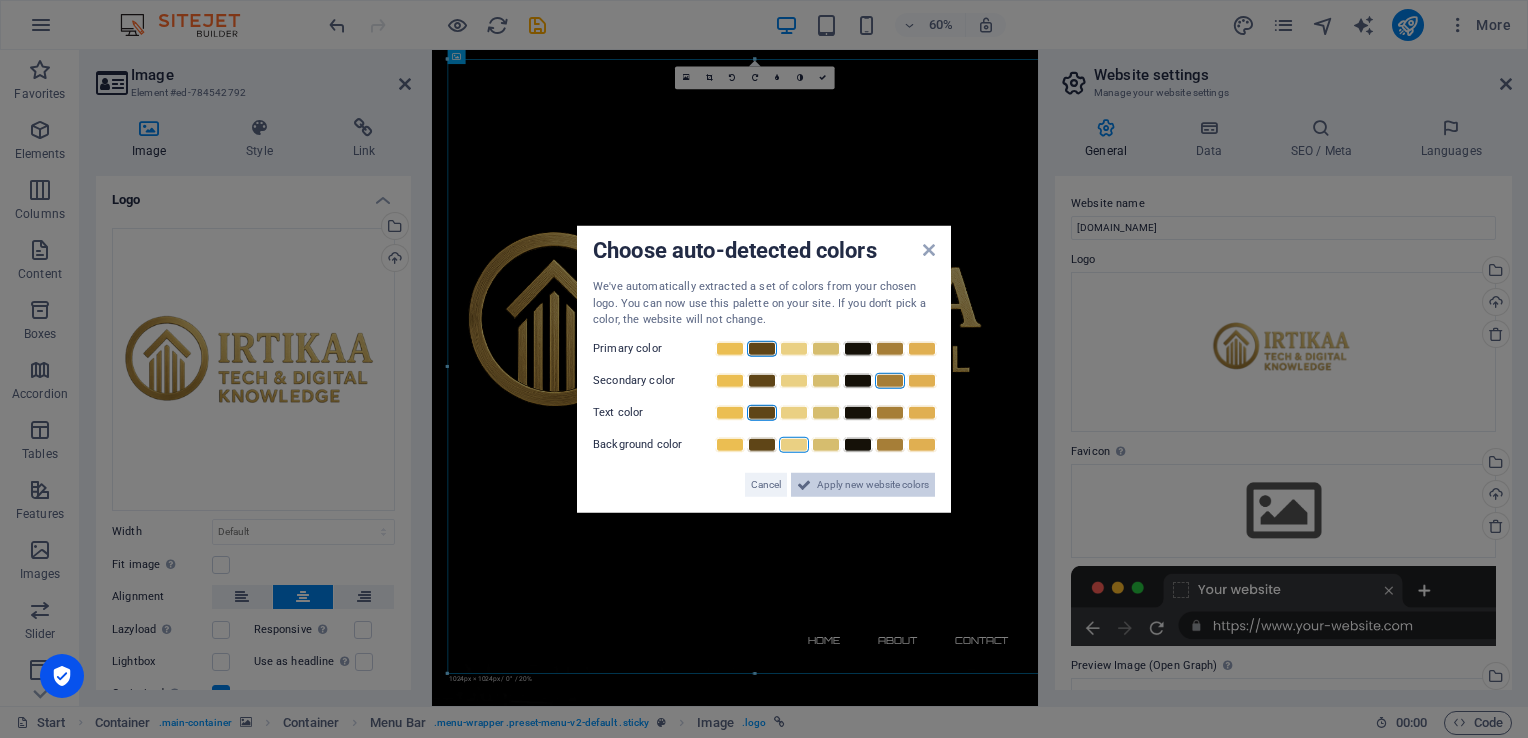 click on "Apply new website colors" at bounding box center [873, 484] 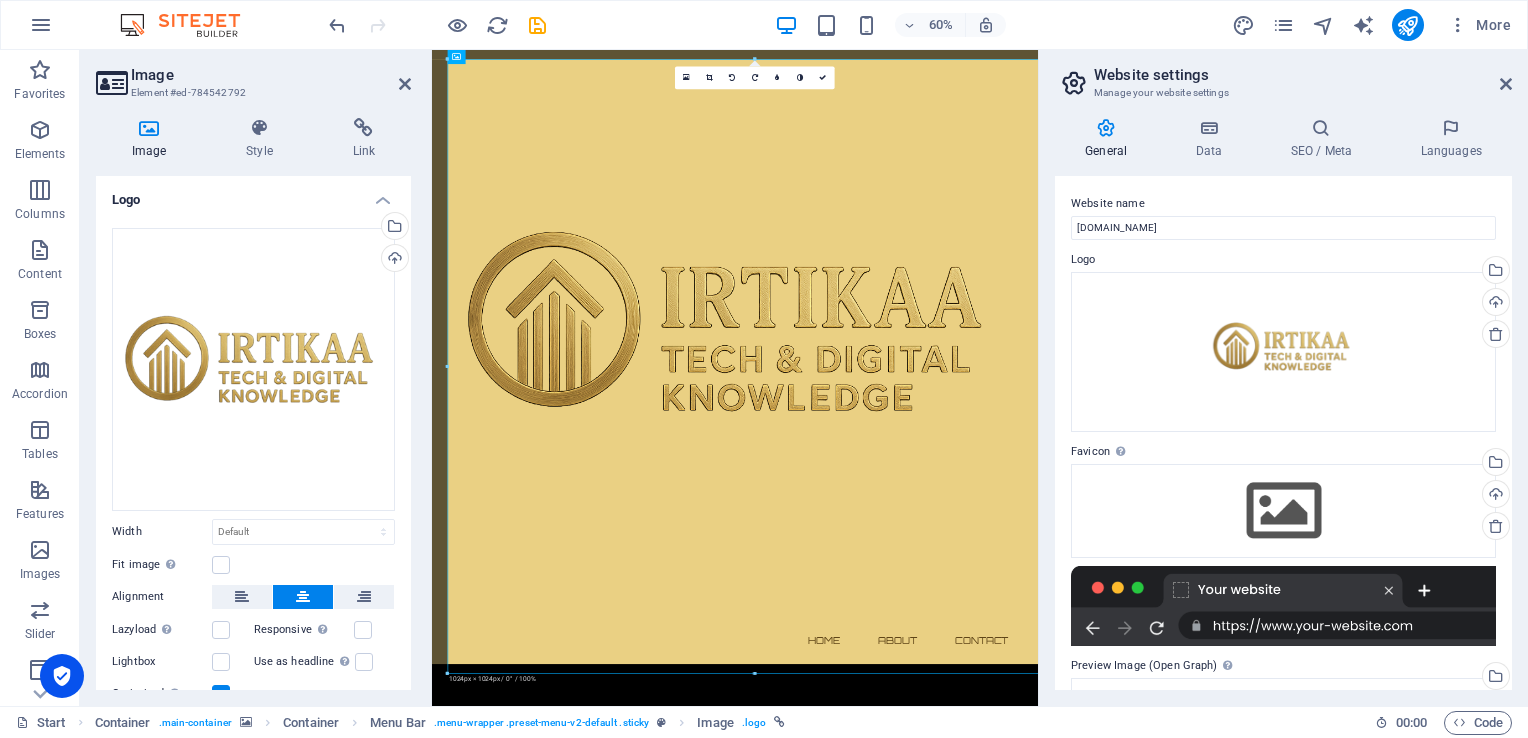click on "Image Element #ed-784542792 Image Style Link Logo Drag files here, click to choose files or select files from Files or our free stock photos & videos Select files from the file manager, stock photos, or upload file(s) Upload Width Default auto px rem % em vh vw Fit image Automatically fit image to a fixed width and height Height Default auto px Alignment Lazyload Loading images after the page loads improves page speed. Responsive Automatically load retina image and smartphone optimized sizes. Lightbox Use as headline The image will be wrapped in an H1 headline tag. Useful for giving alternative text the weight of an H1 headline, e.g. for the logo. Leave unchecked if uncertain. Optimized Images are compressed to improve page speed. Position Direction Custom X offset 50 px rem % vh vw Y offset 50 px rem % vh vw Text Float No float Image left Image right Determine how text should behave around the image. Text Alternative text Image caption Paragraph Format Normal Heading 1 Heading 2 Heading 3 Heading 4 Heading 5" at bounding box center (256, 378) 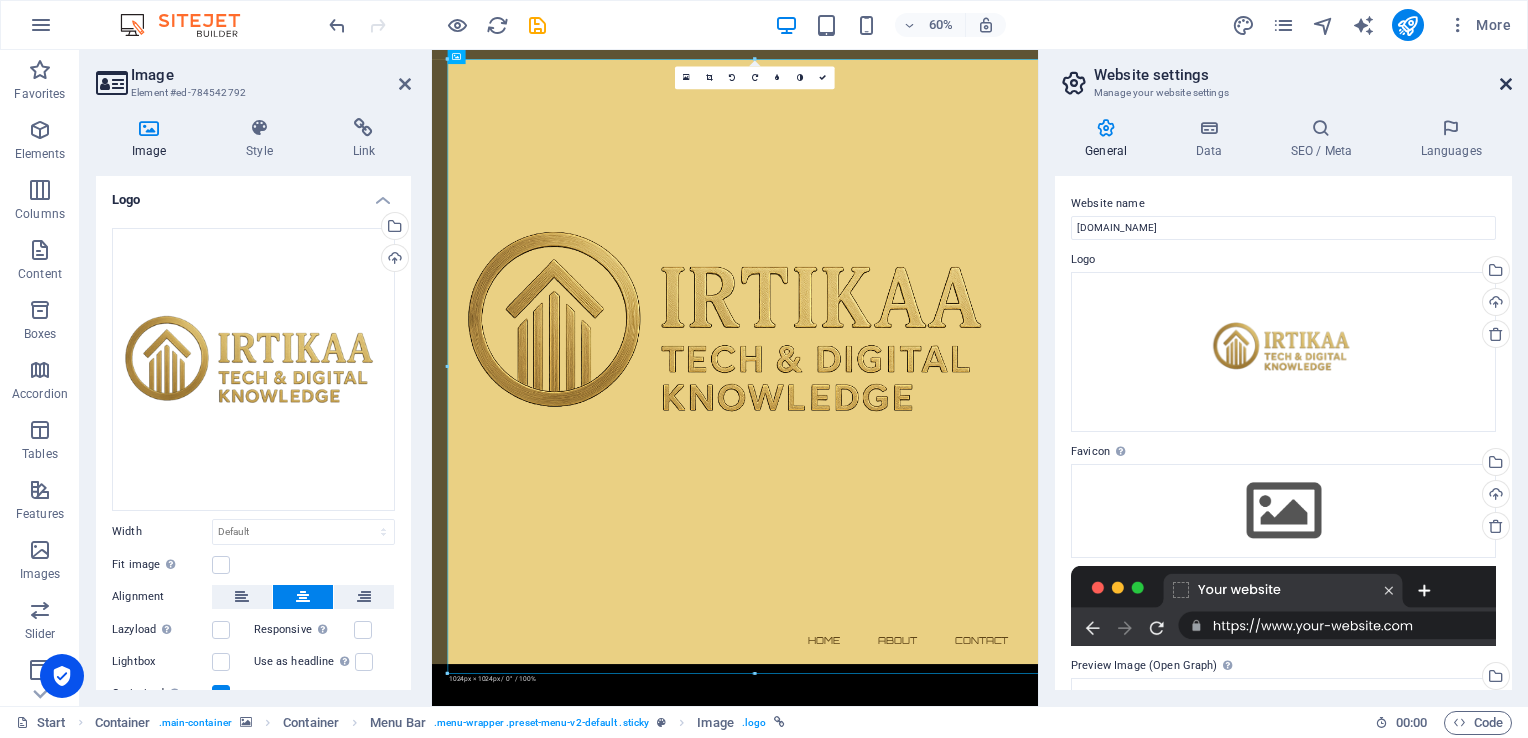 click at bounding box center [1506, 84] 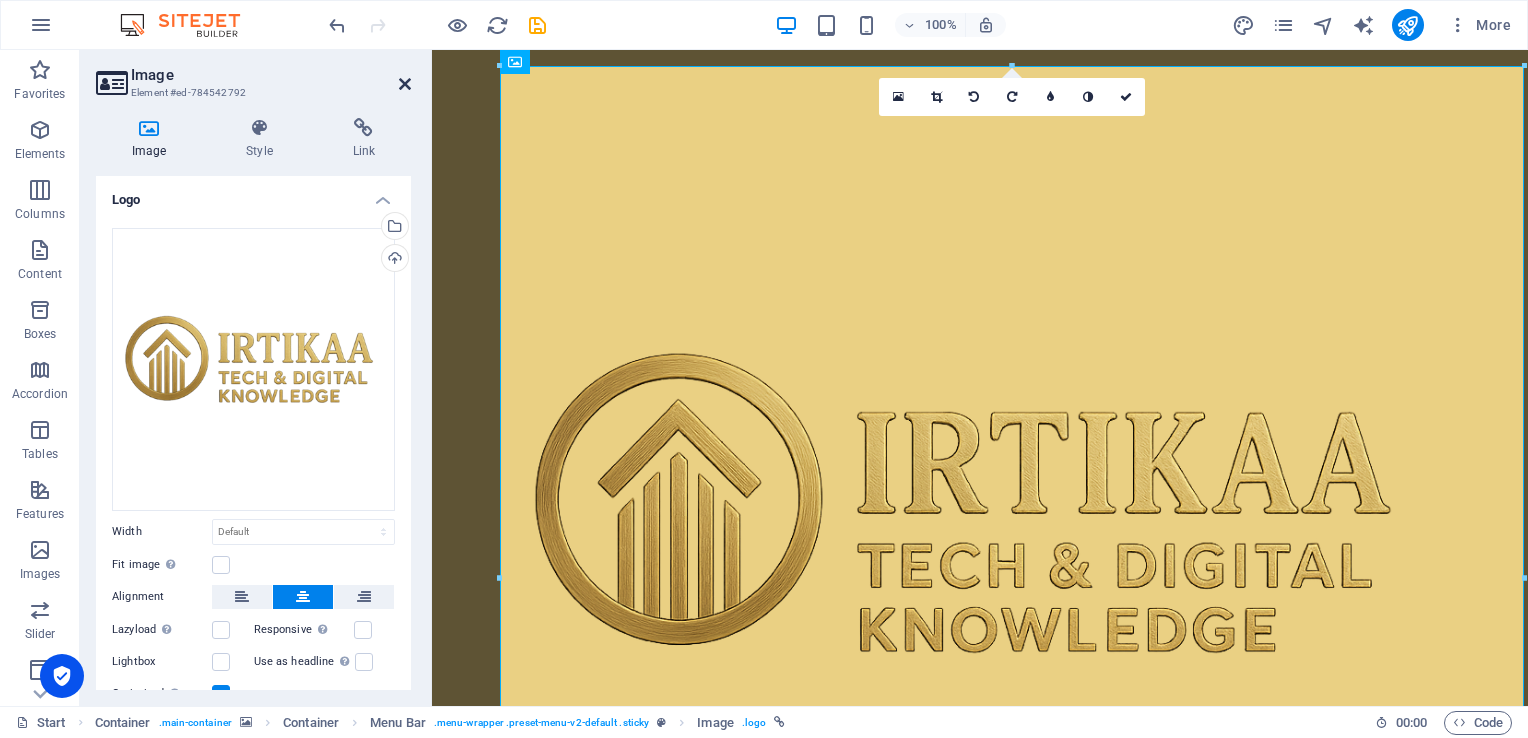 click at bounding box center (405, 84) 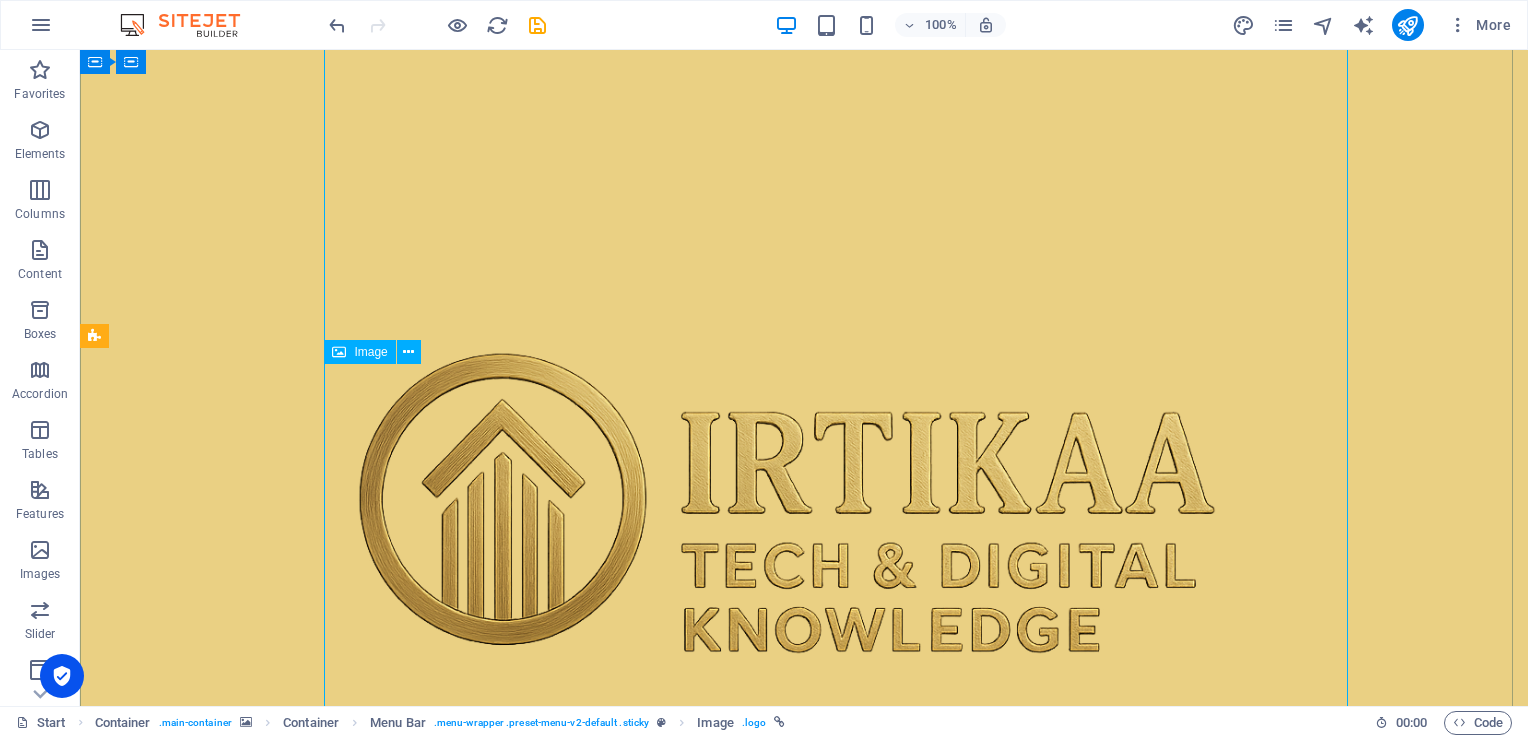 scroll, scrollTop: 0, scrollLeft: 0, axis: both 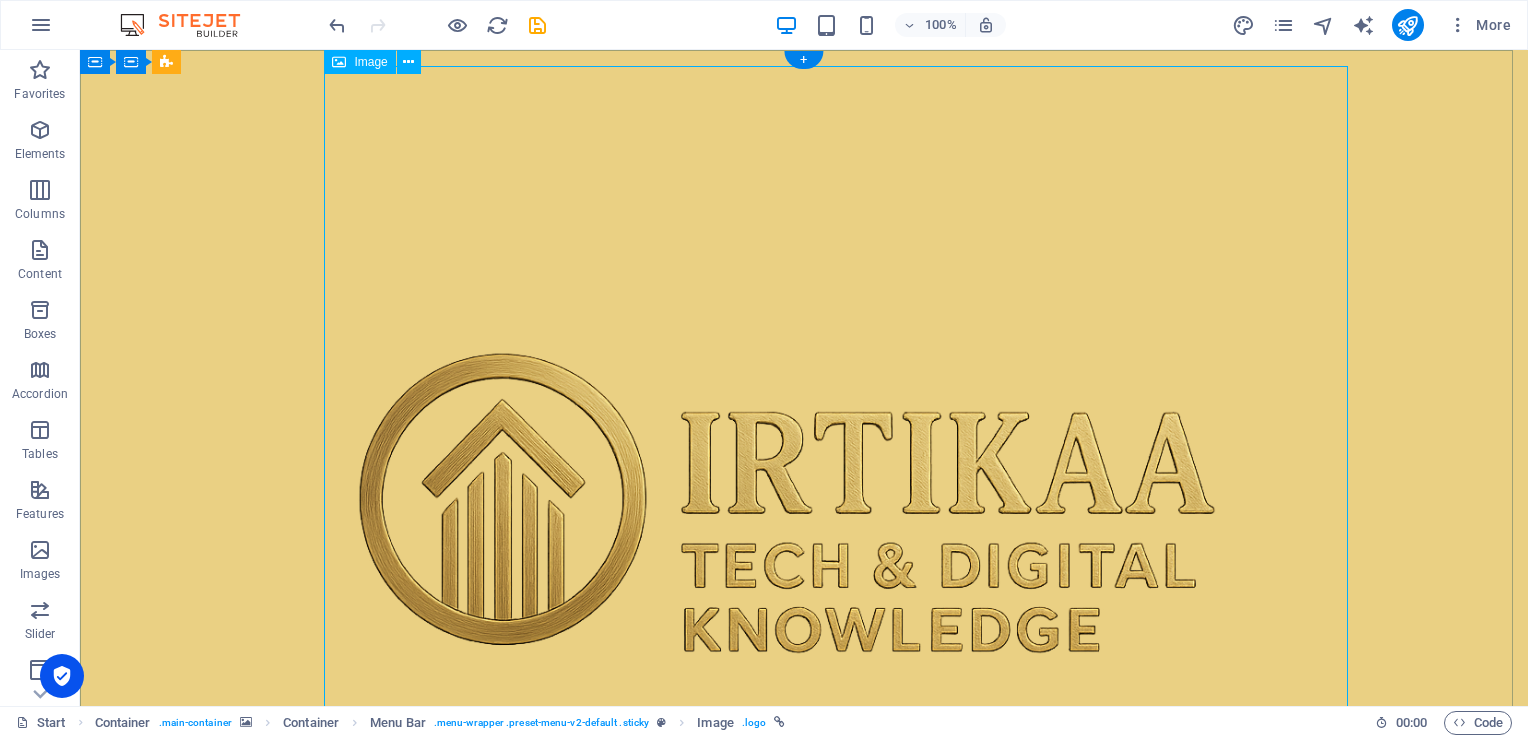 click at bounding box center (804, 538) 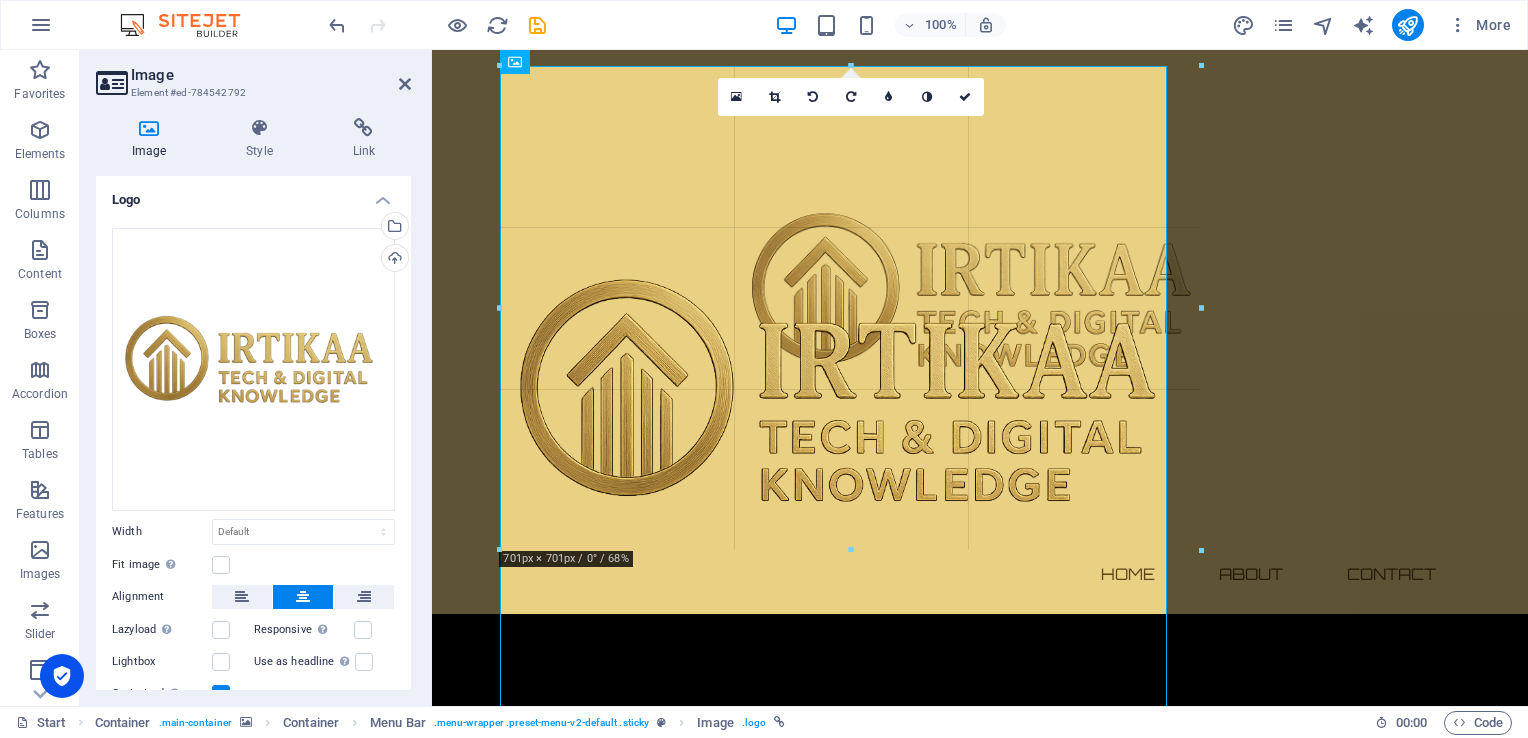 drag, startPoint x: 497, startPoint y: 66, endPoint x: 605, endPoint y: 560, distance: 505.66788 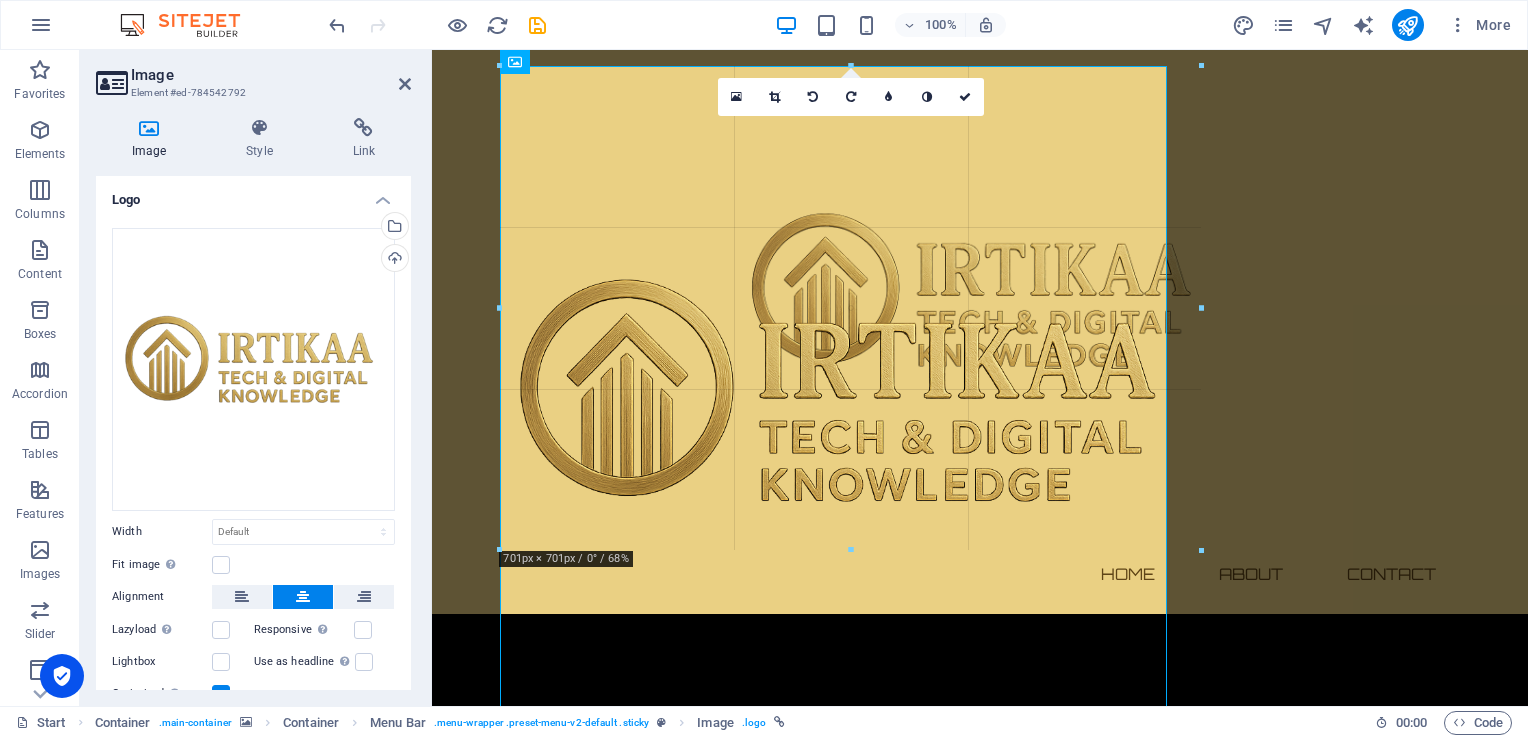 type on "484" 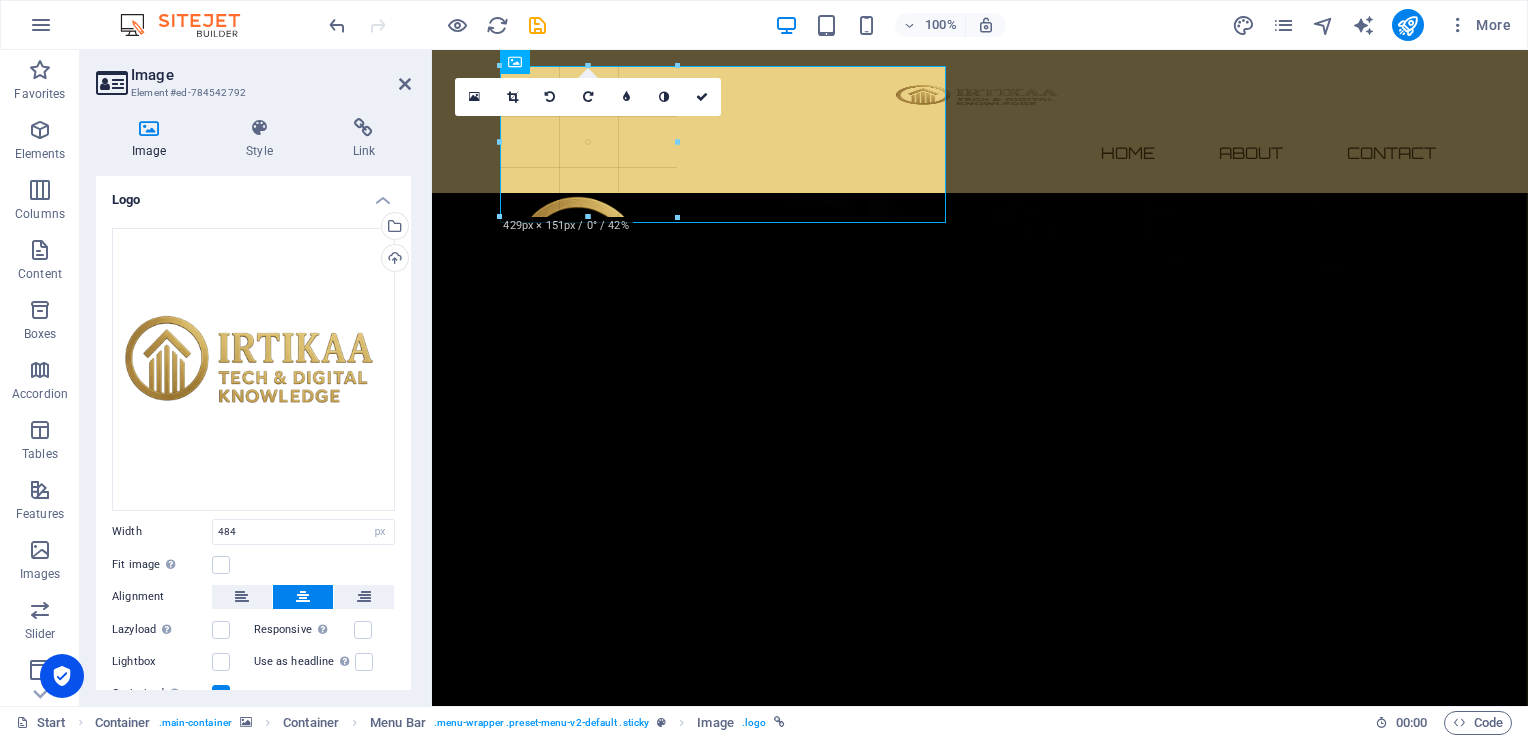 drag, startPoint x: 981, startPoint y: 549, endPoint x: 212, endPoint y: 76, distance: 902.82336 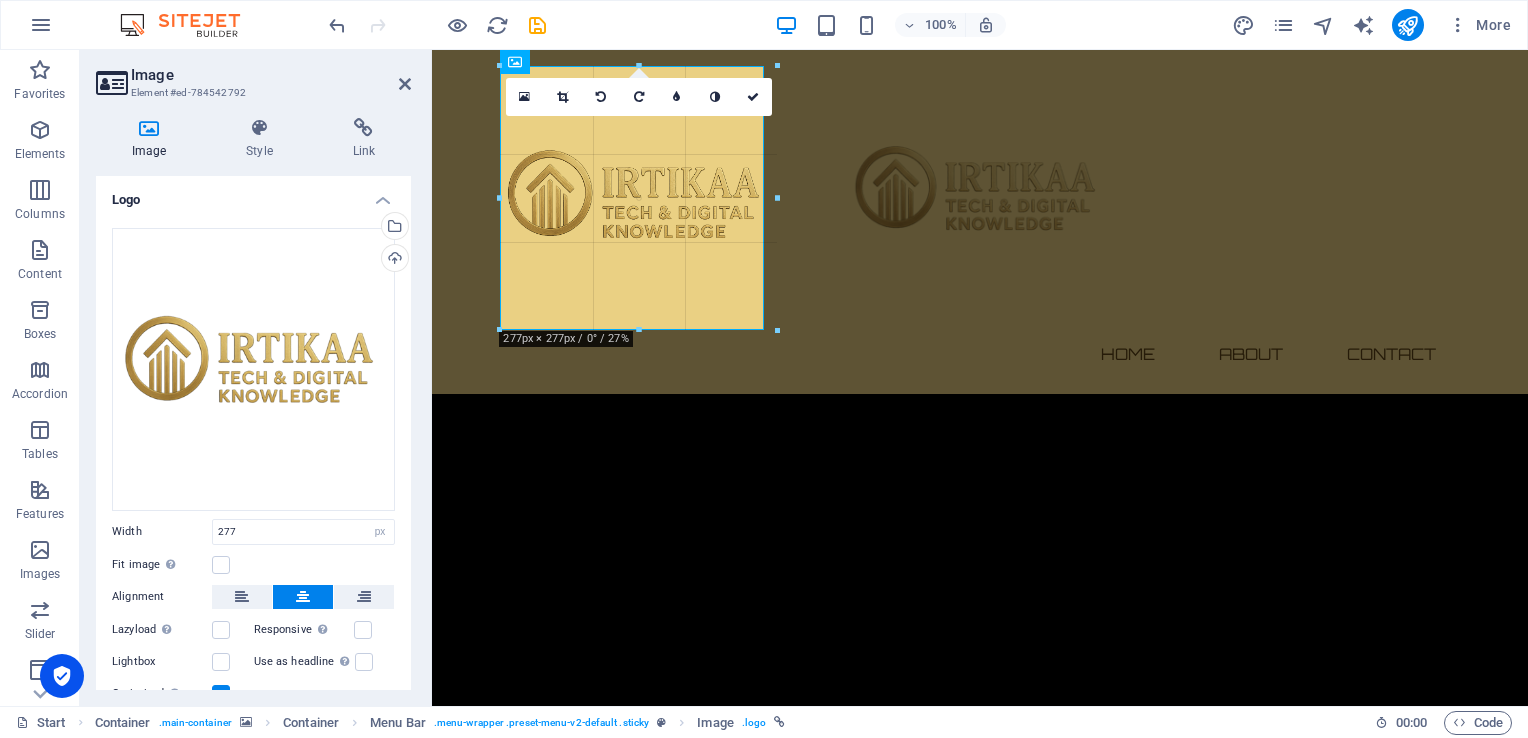 drag, startPoint x: 781, startPoint y: 348, endPoint x: 768, endPoint y: 325, distance: 26.41969 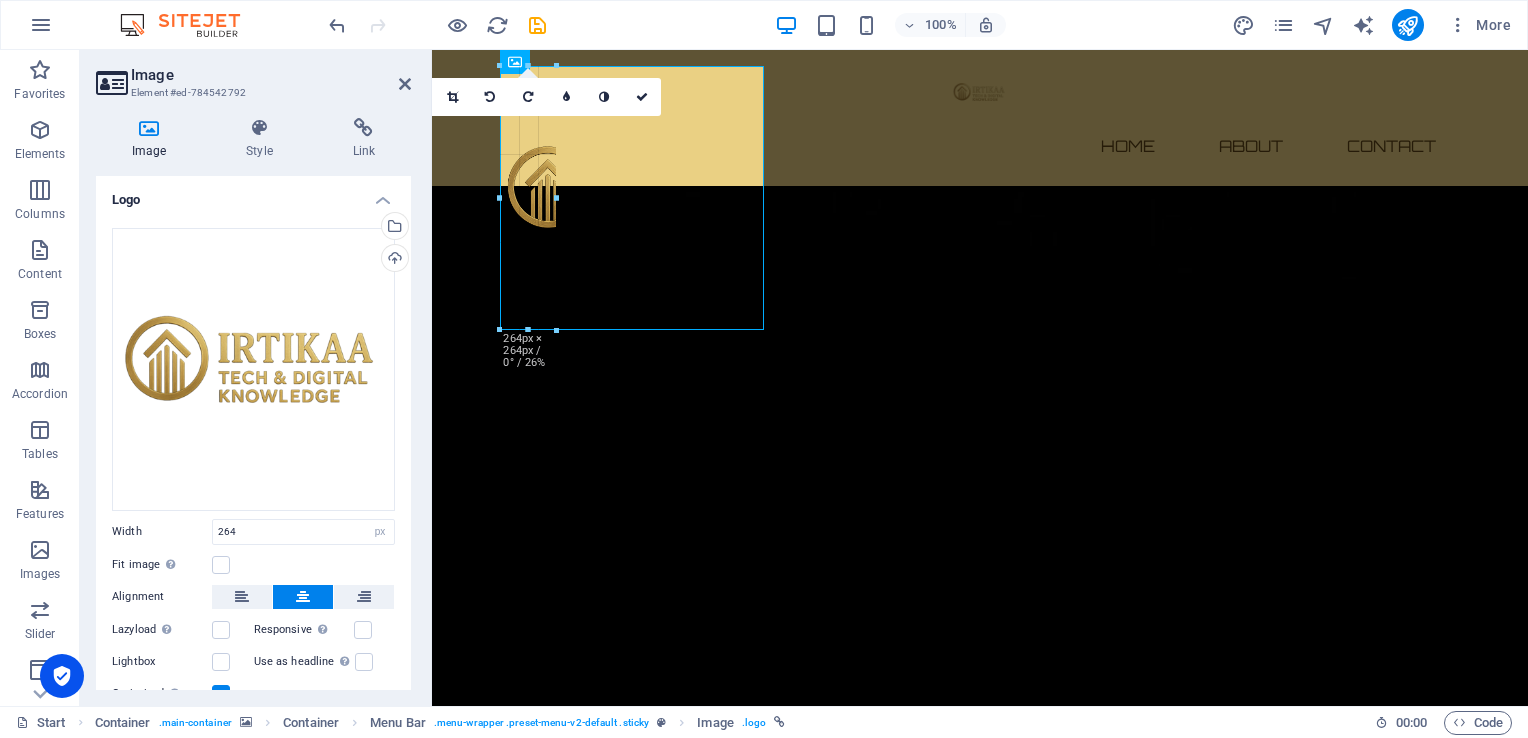 drag, startPoint x: 760, startPoint y: 330, endPoint x: 573, endPoint y: 122, distance: 279.70163 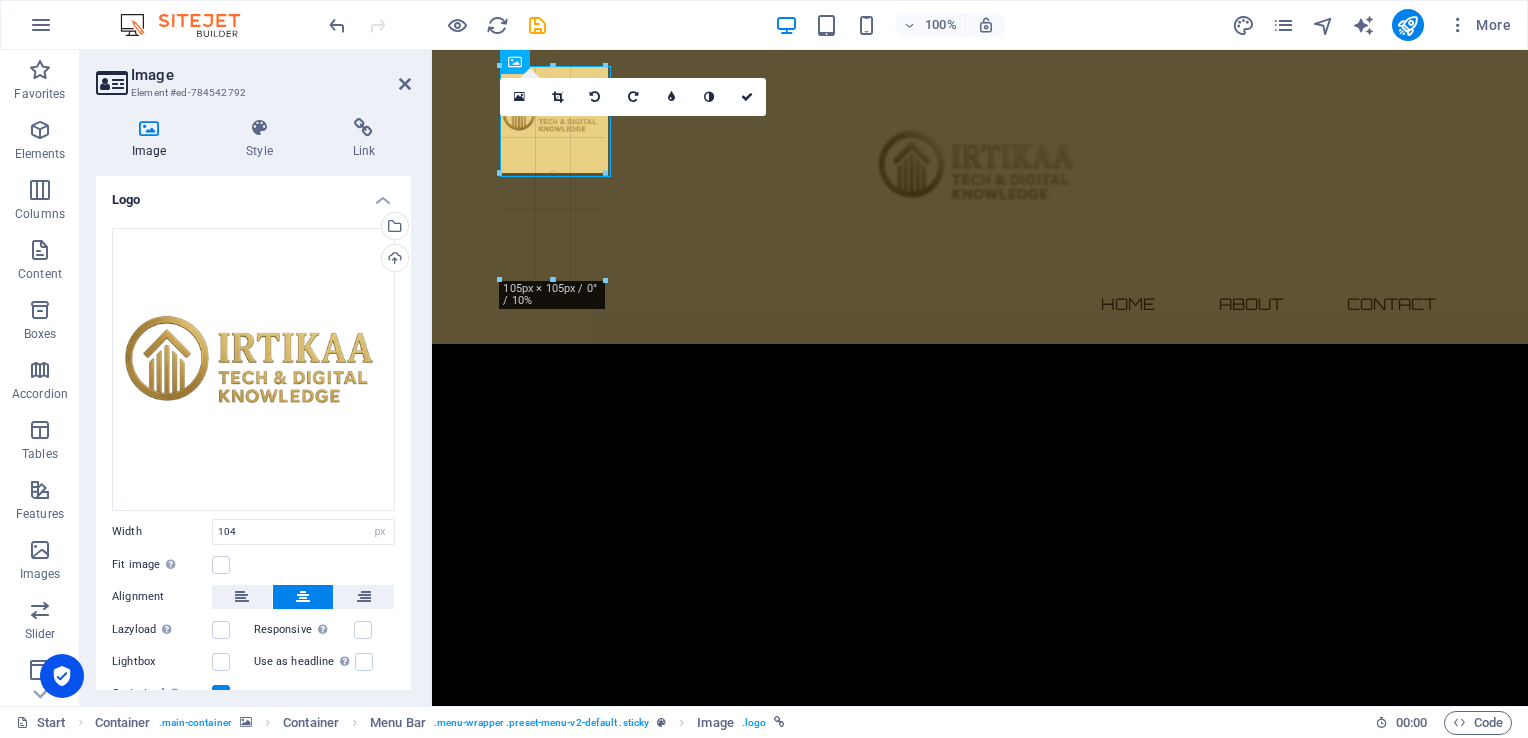 drag, startPoint x: 603, startPoint y: 166, endPoint x: 242, endPoint y: 152, distance: 361.27136 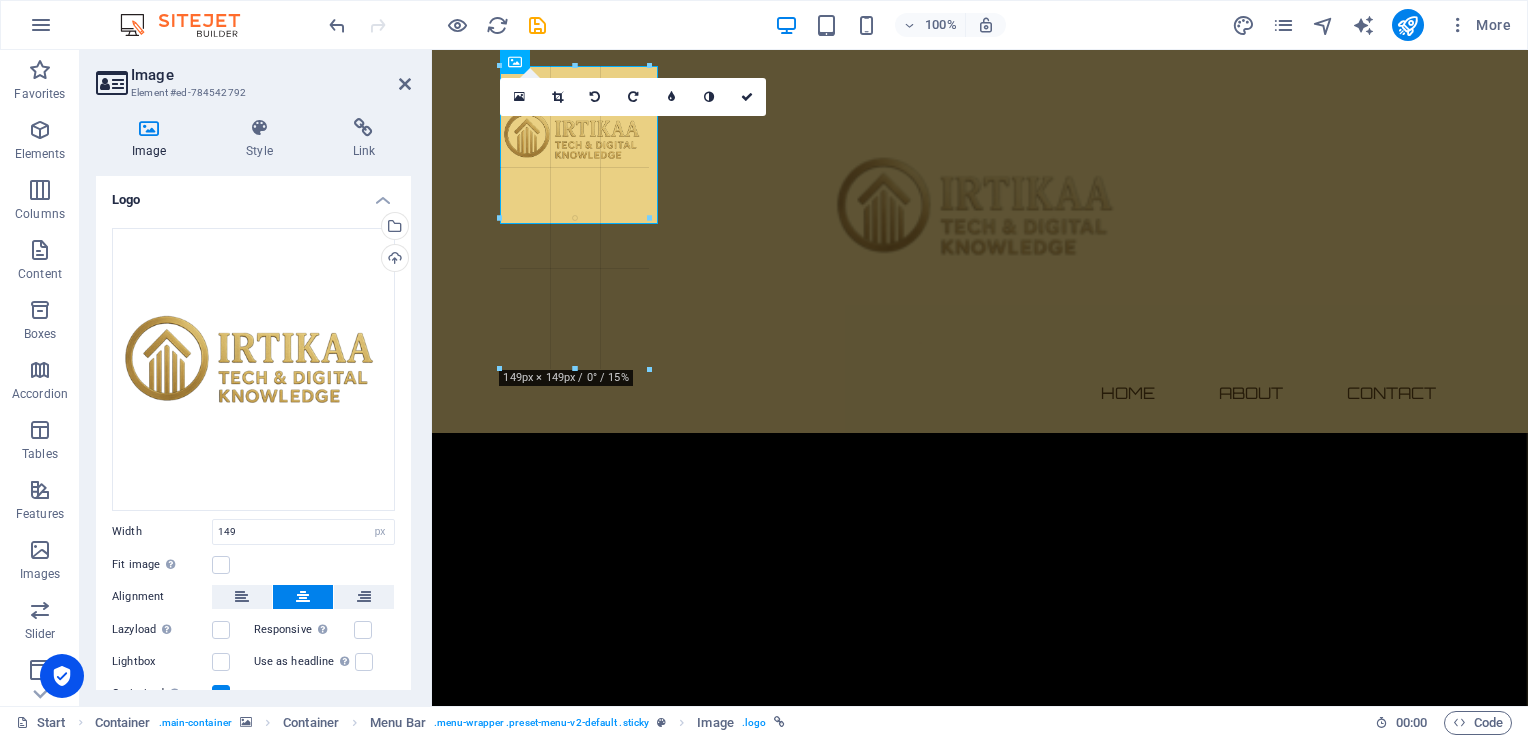 drag, startPoint x: 648, startPoint y: 138, endPoint x: 370, endPoint y: 115, distance: 278.94983 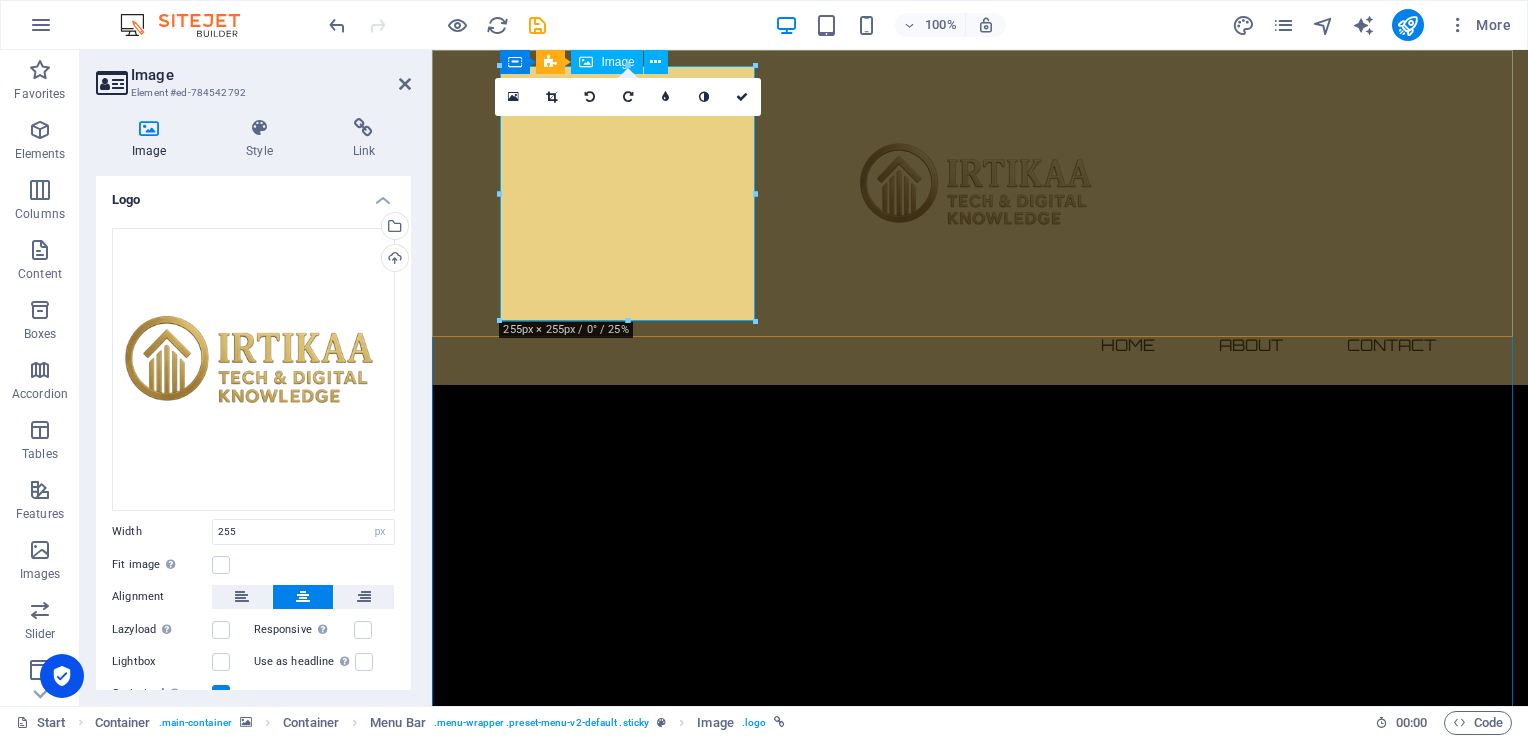 click at bounding box center [980, 193] 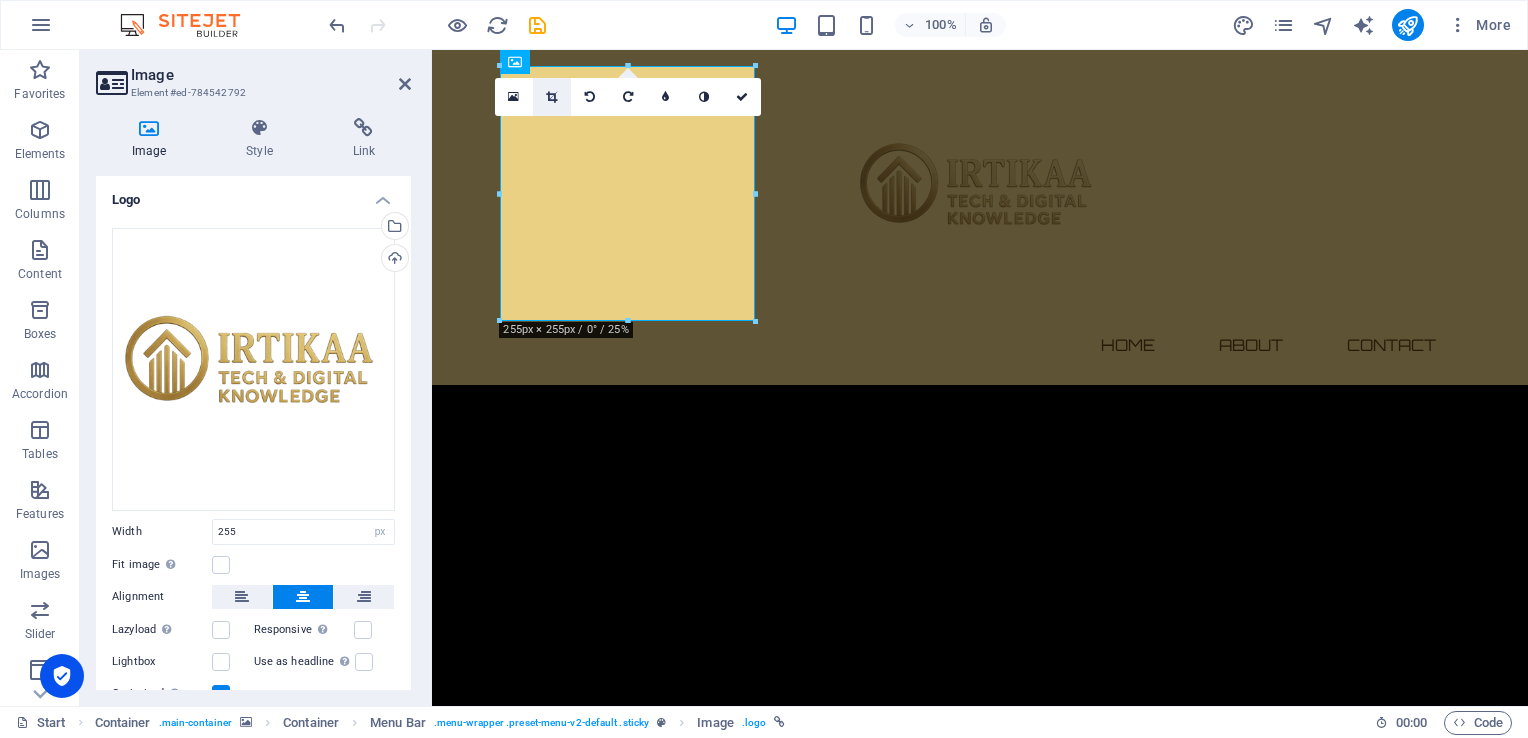 click at bounding box center [551, 97] 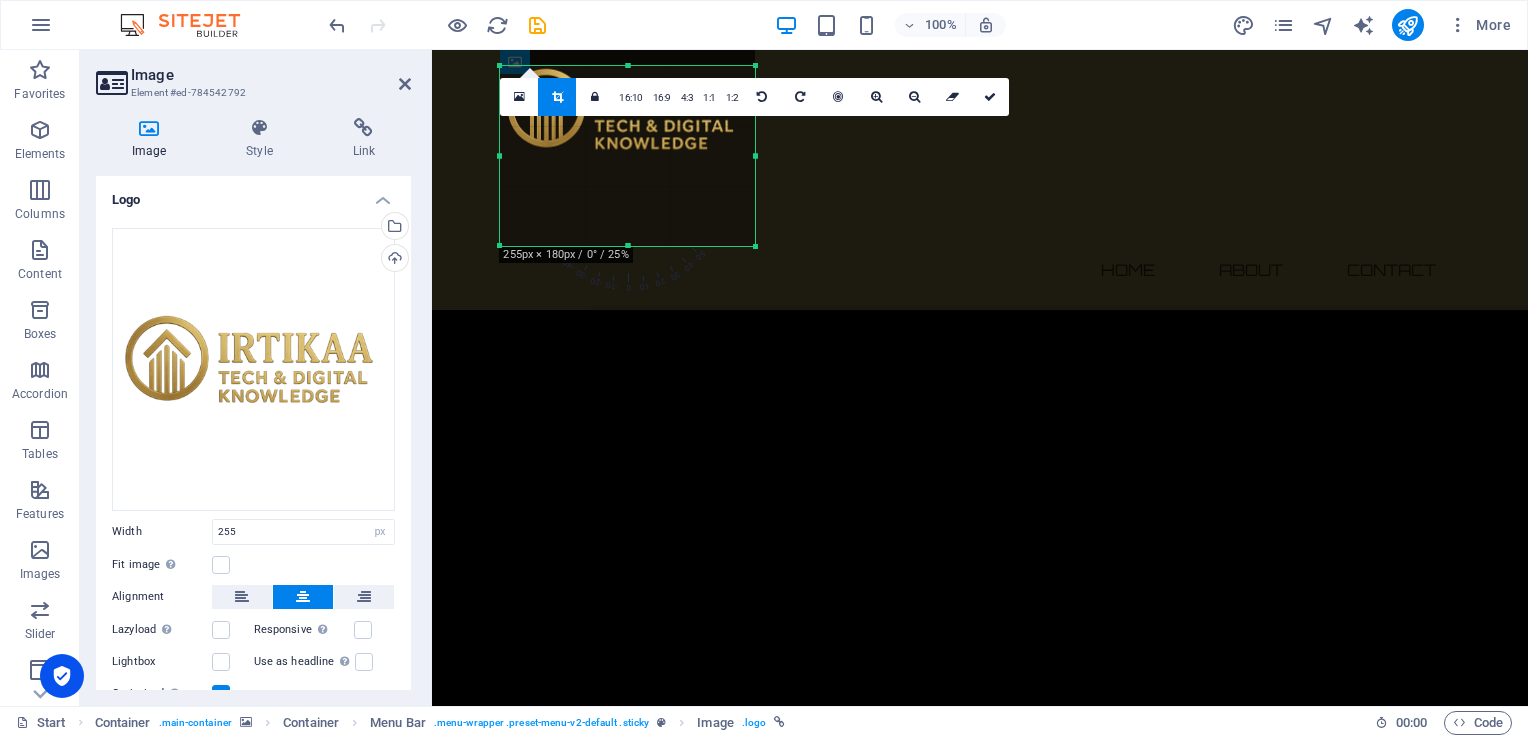 drag, startPoint x: 630, startPoint y: 67, endPoint x: 625, endPoint y: 142, distance: 75.16648 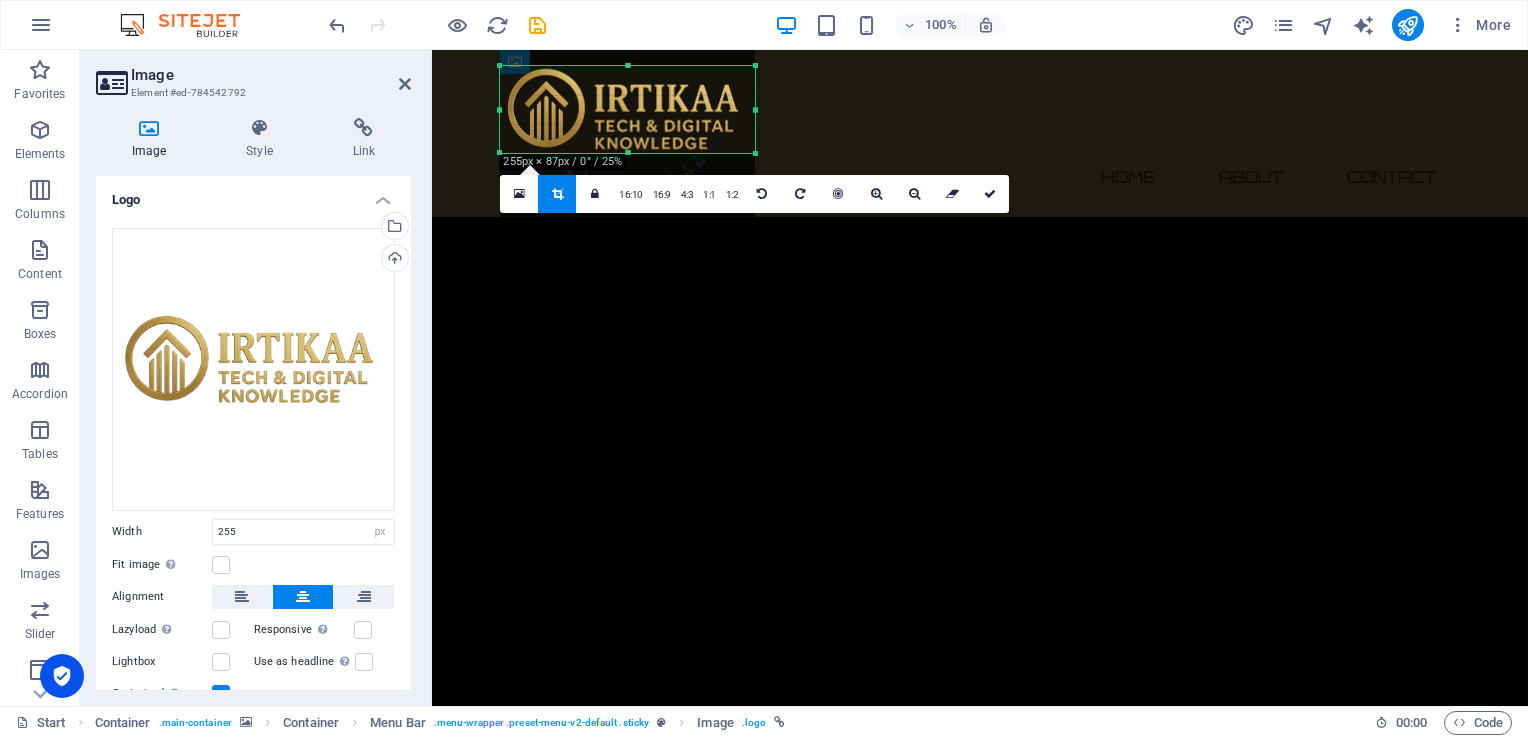 drag, startPoint x: 626, startPoint y: 249, endPoint x: 656, endPoint y: 156, distance: 97.71899 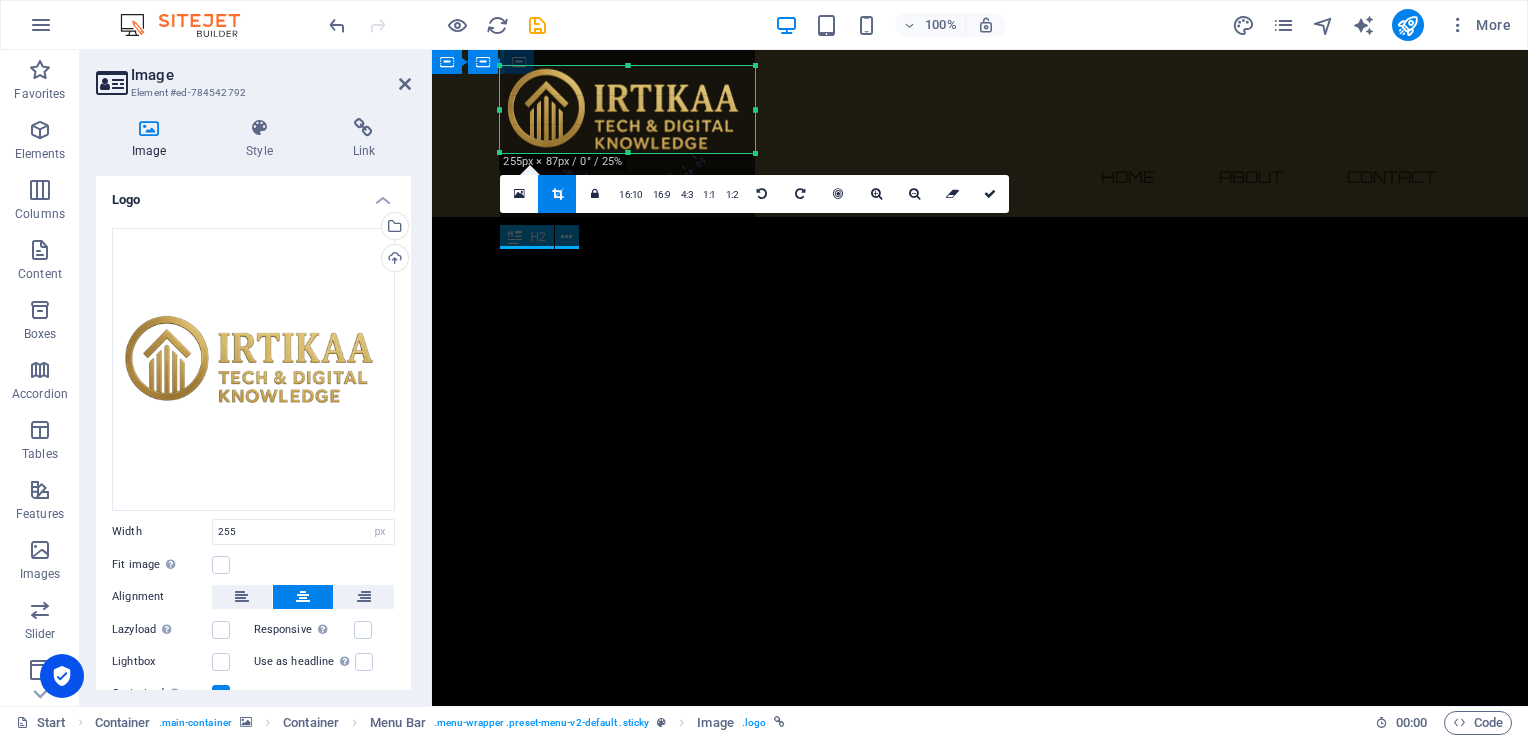 click on "The waiting is going to end soon..." at bounding box center (980, 2395) 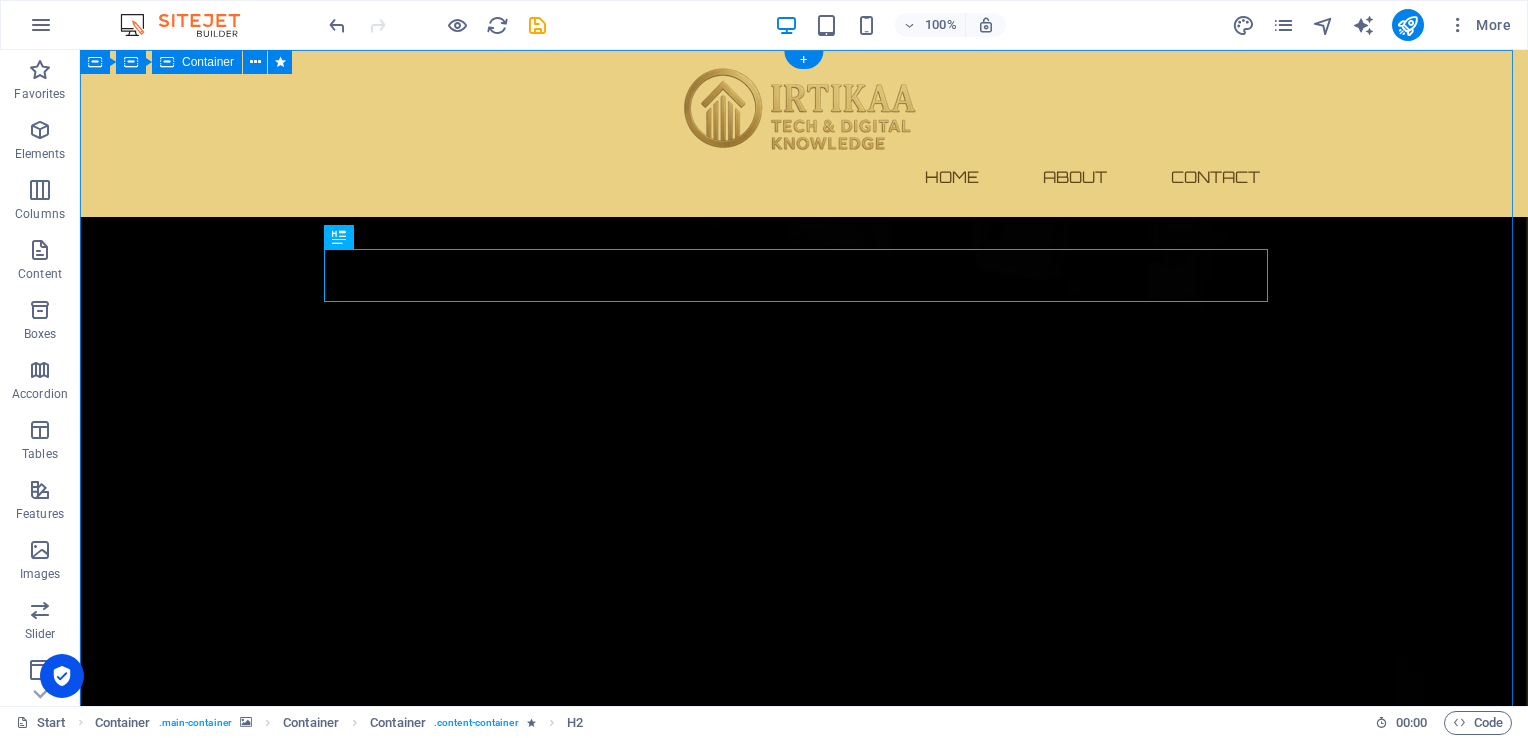 click on "The waiting is going to end soon... 0 Days 0 Hours 0 Minutes 0 Seconds Our website is under construction. We`ll be here soon with our new awesome site, subscribe to be notified.  Notify me   I have read and understand the privacy policy. Unreadable? Regenerate" at bounding box center (804, 2967) 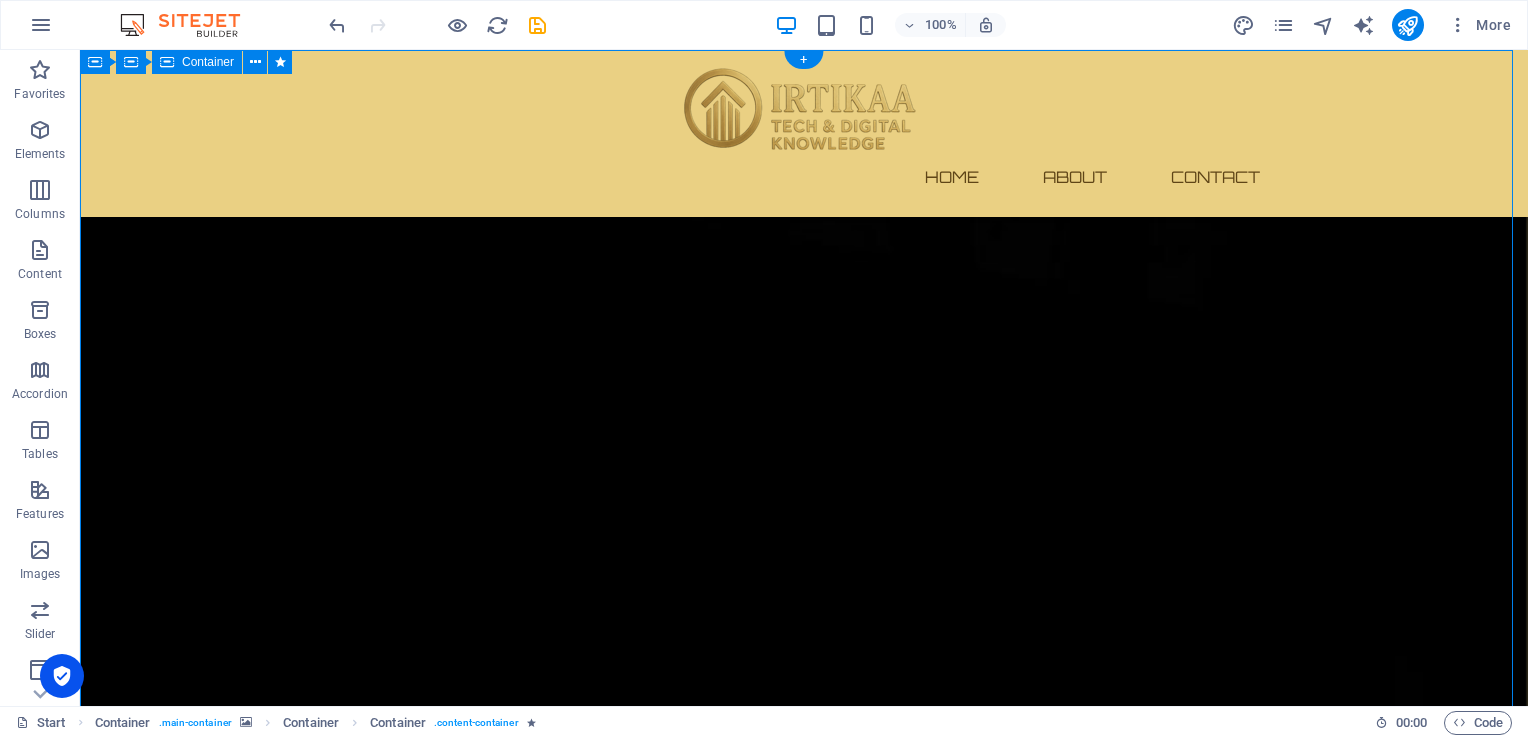 click on "The waiting is going to end soon... 0 Days 0 Hours 0 Minutes 0 Seconds Our website is under construction. We`ll be here soon with our new awesome site, subscribe to be notified.  Notify me   I have read and understand the privacy policy. Unreadable? Regenerate" at bounding box center (804, 2967) 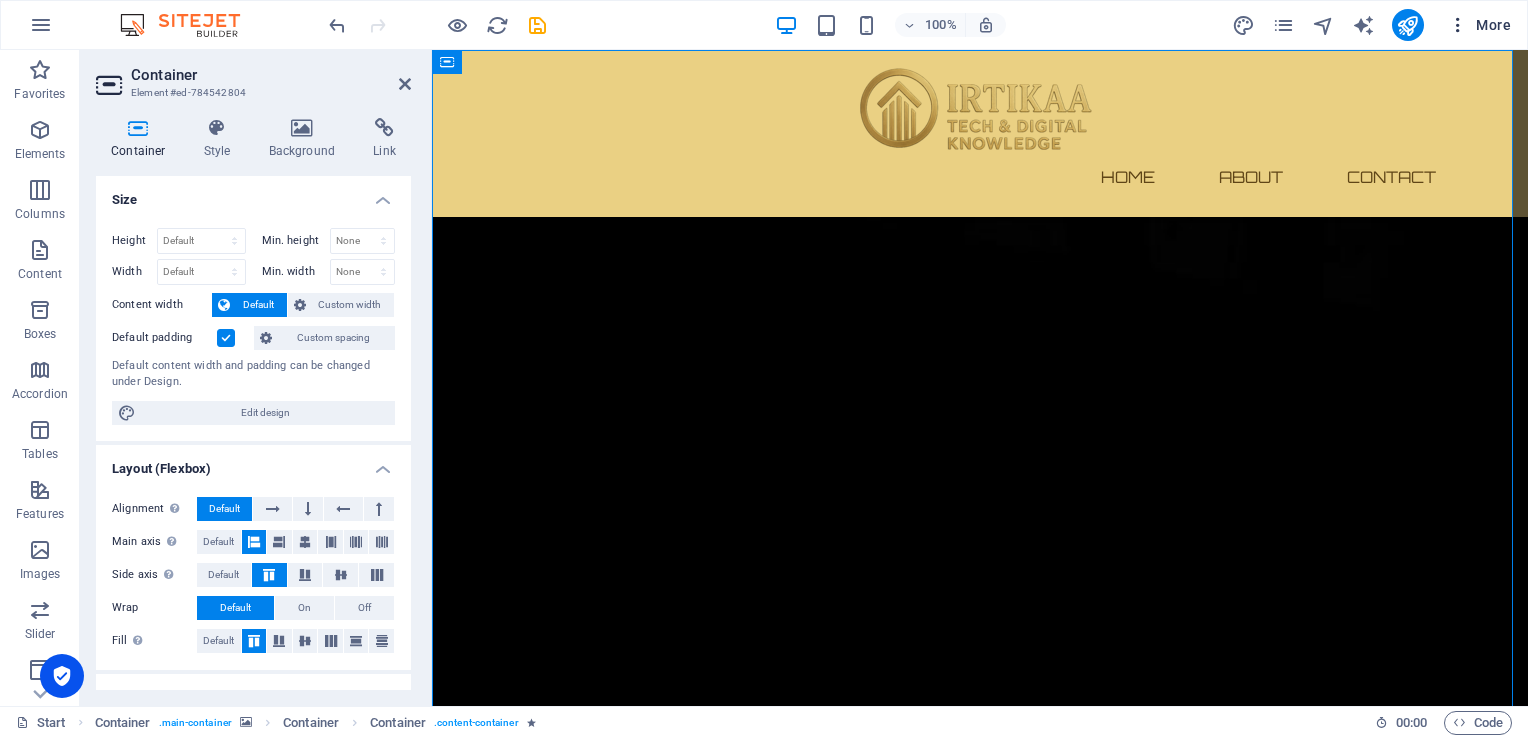 click at bounding box center [1458, 25] 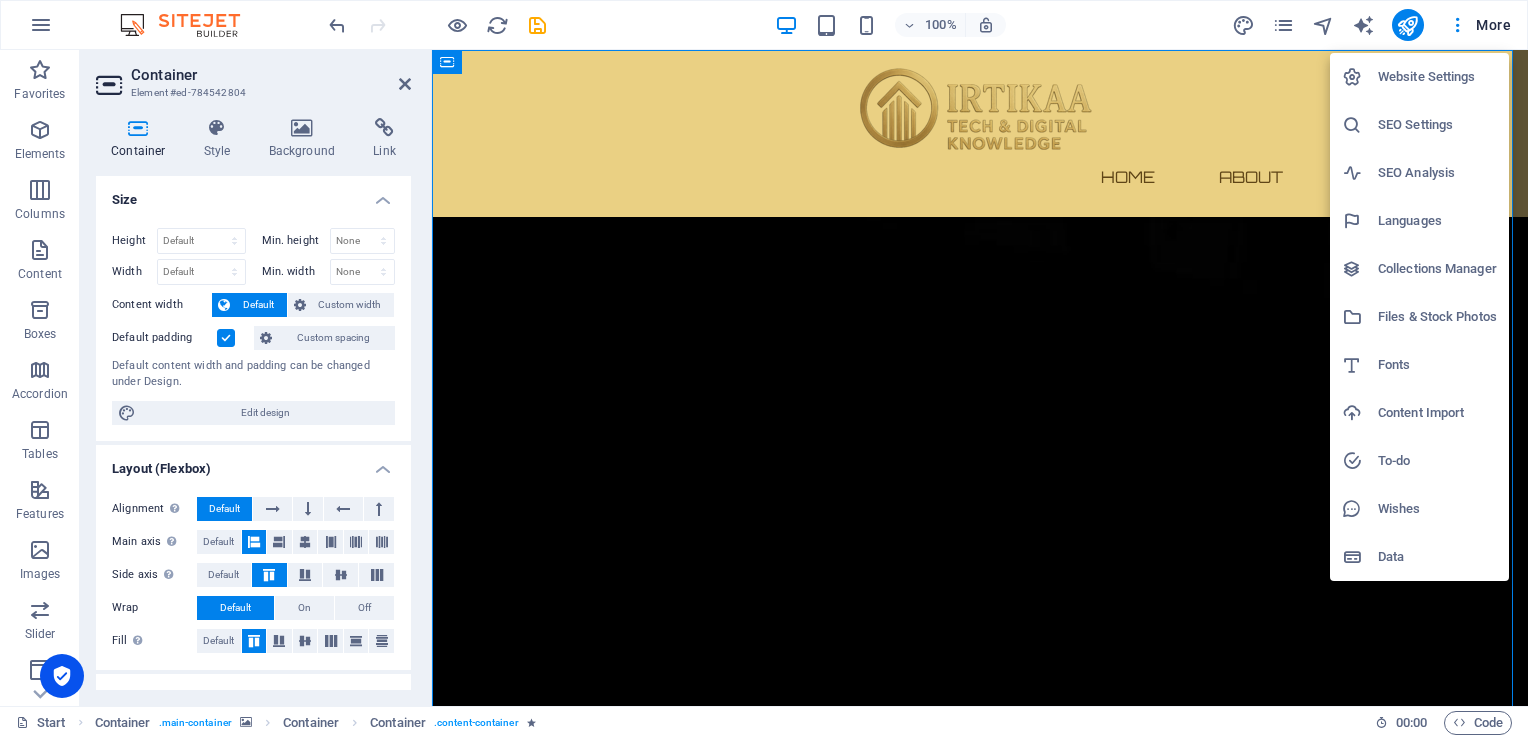 click on "SEO Settings" at bounding box center (1437, 125) 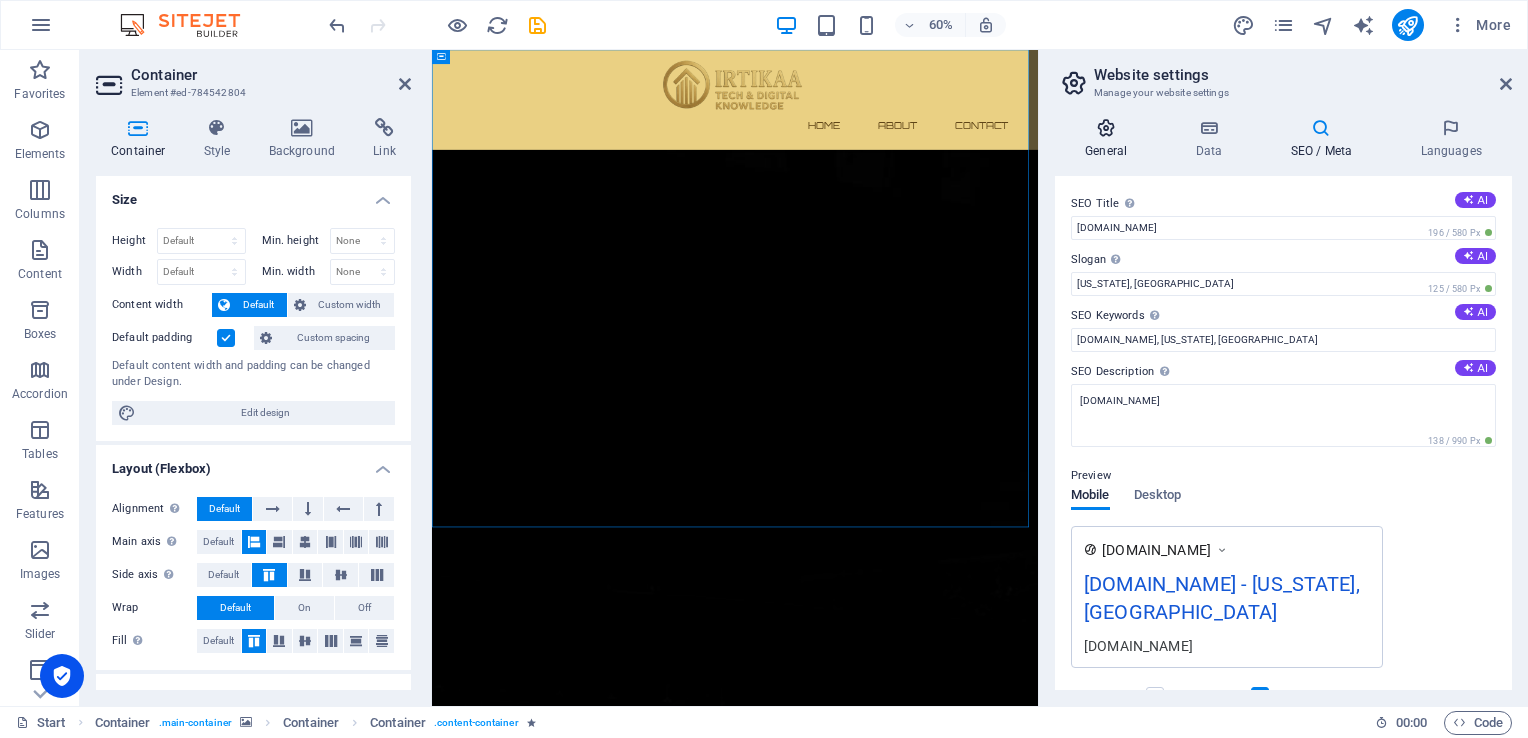 click at bounding box center (1106, 128) 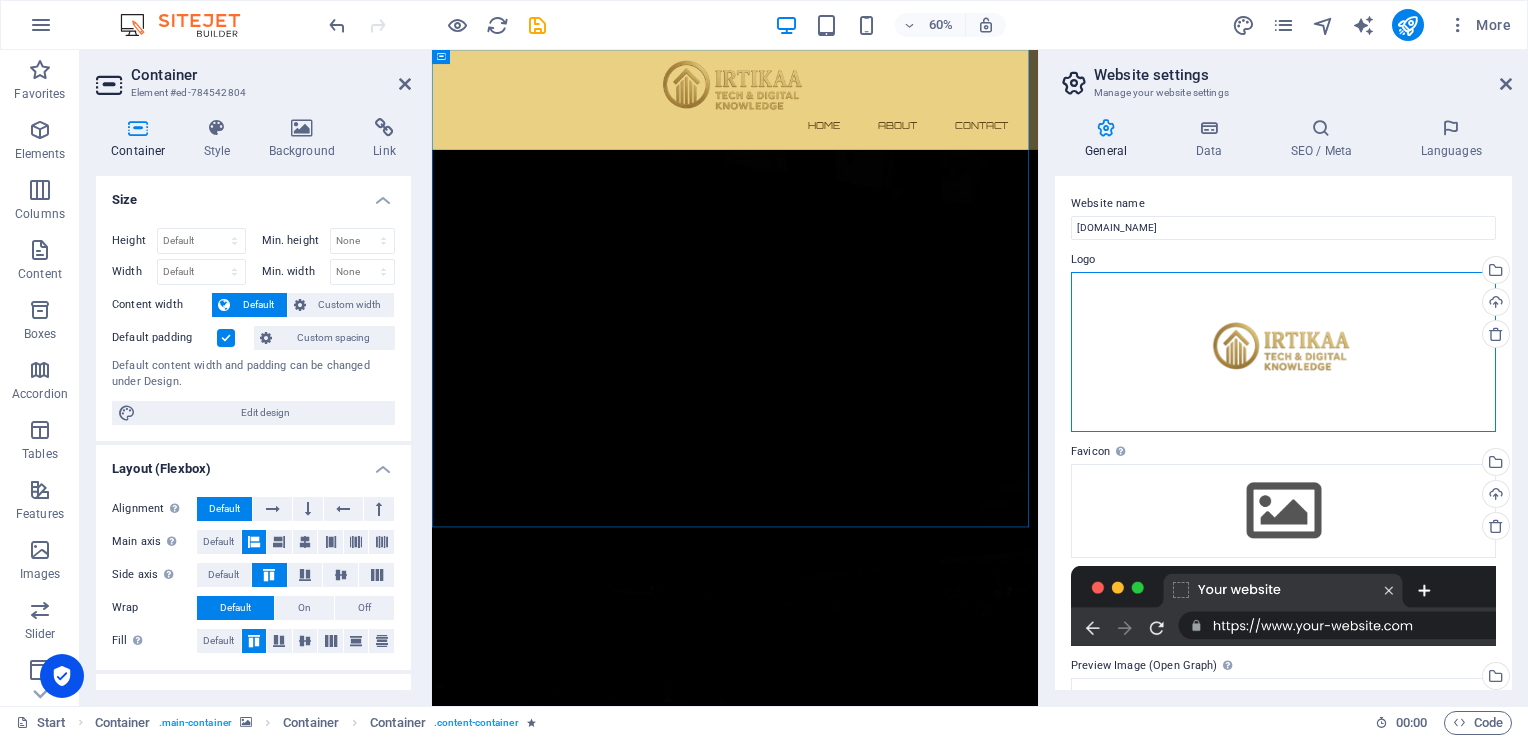 click on "Drag files here, click to choose files or select files from Files or our free stock photos & videos" at bounding box center [1283, 352] 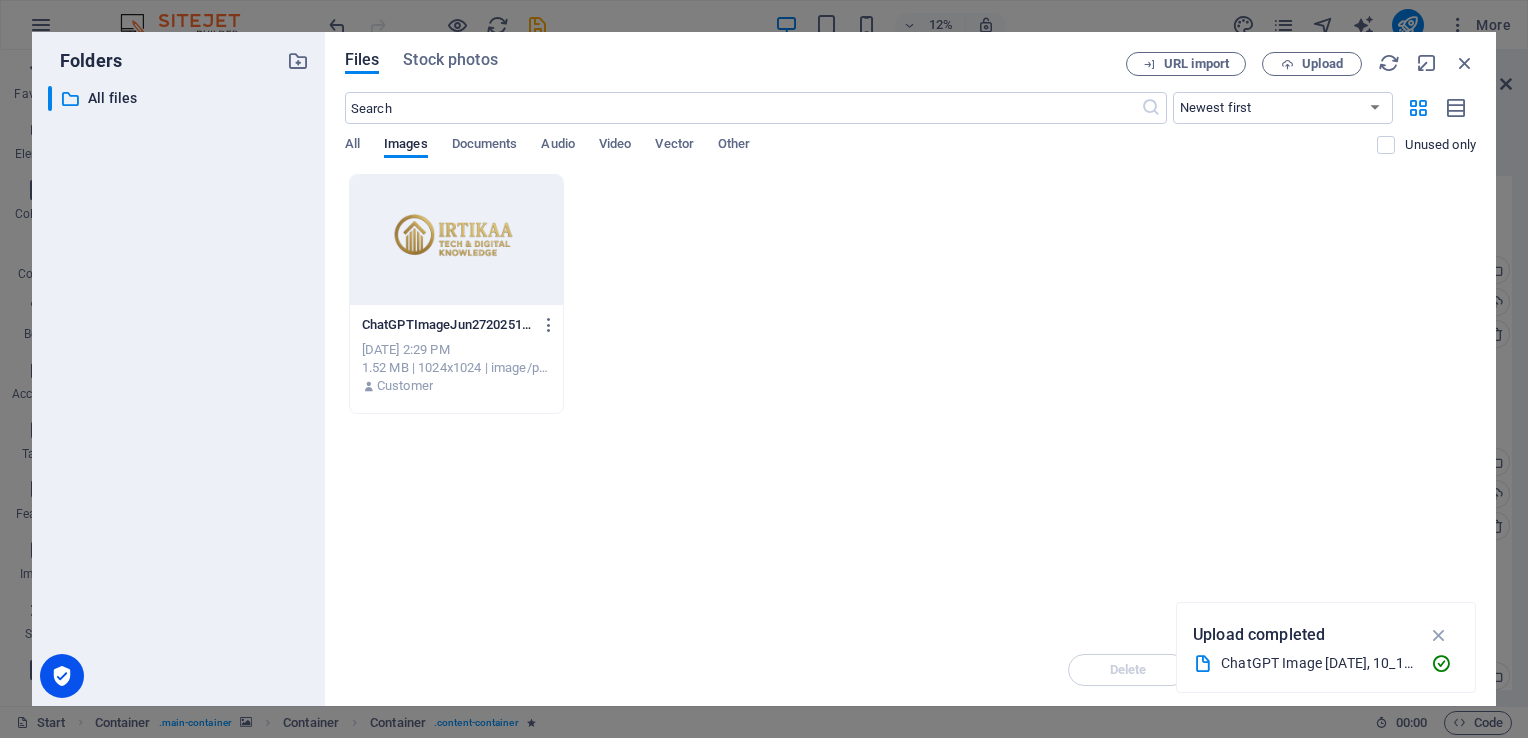click on "ChatGPTImageJun27202510_13_58AM-ScPdEHk6j2JO4nj-H9jbPA.png ChatGPTImageJun27202510_13_58AM-ScPdEHk6j2JO4nj-H9jbPA.png [DATE] 2:29 PM 1.52 MB | 1024x1024 | image/png Customer" at bounding box center [910, 294] 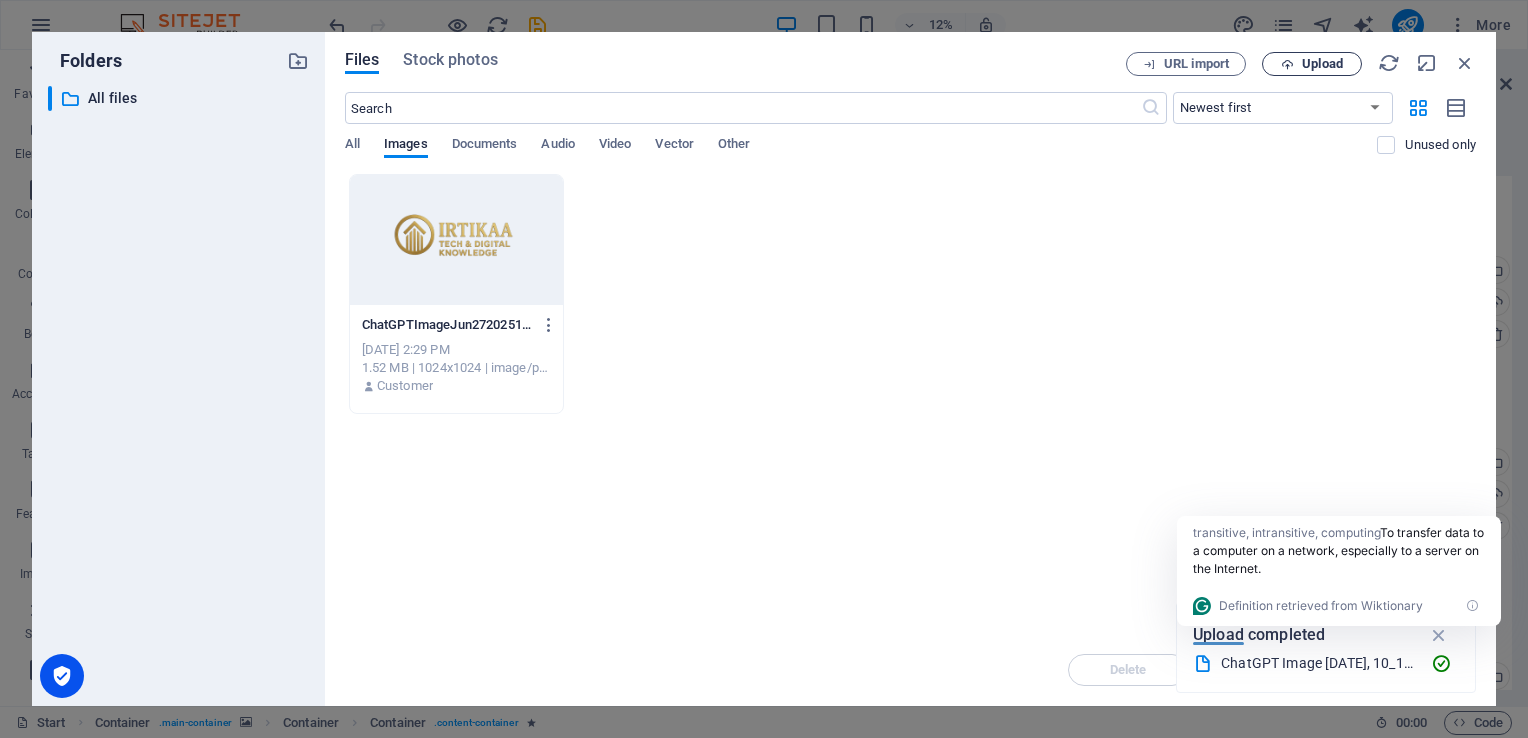 click on "Upload" at bounding box center [1322, 64] 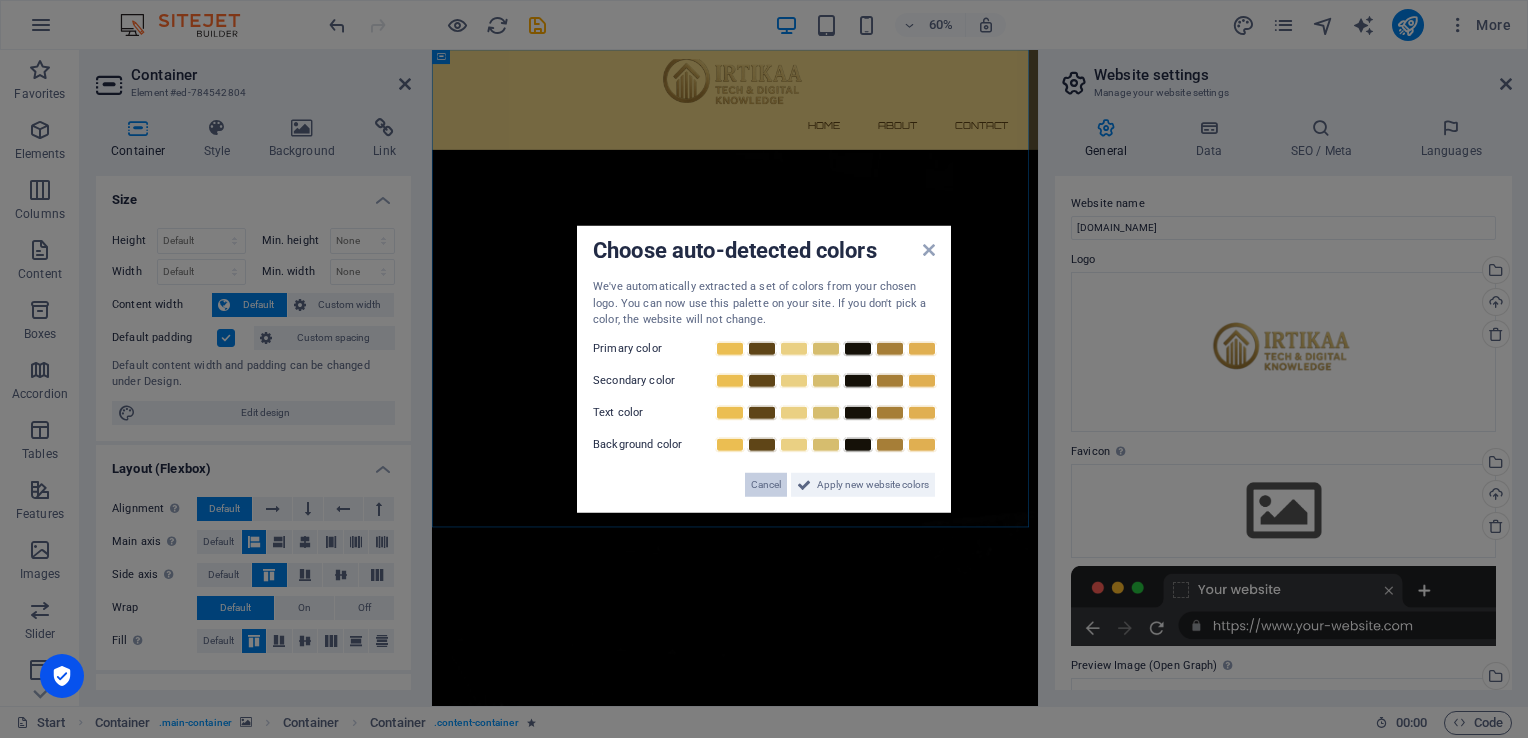 click on "Cancel" at bounding box center [766, 484] 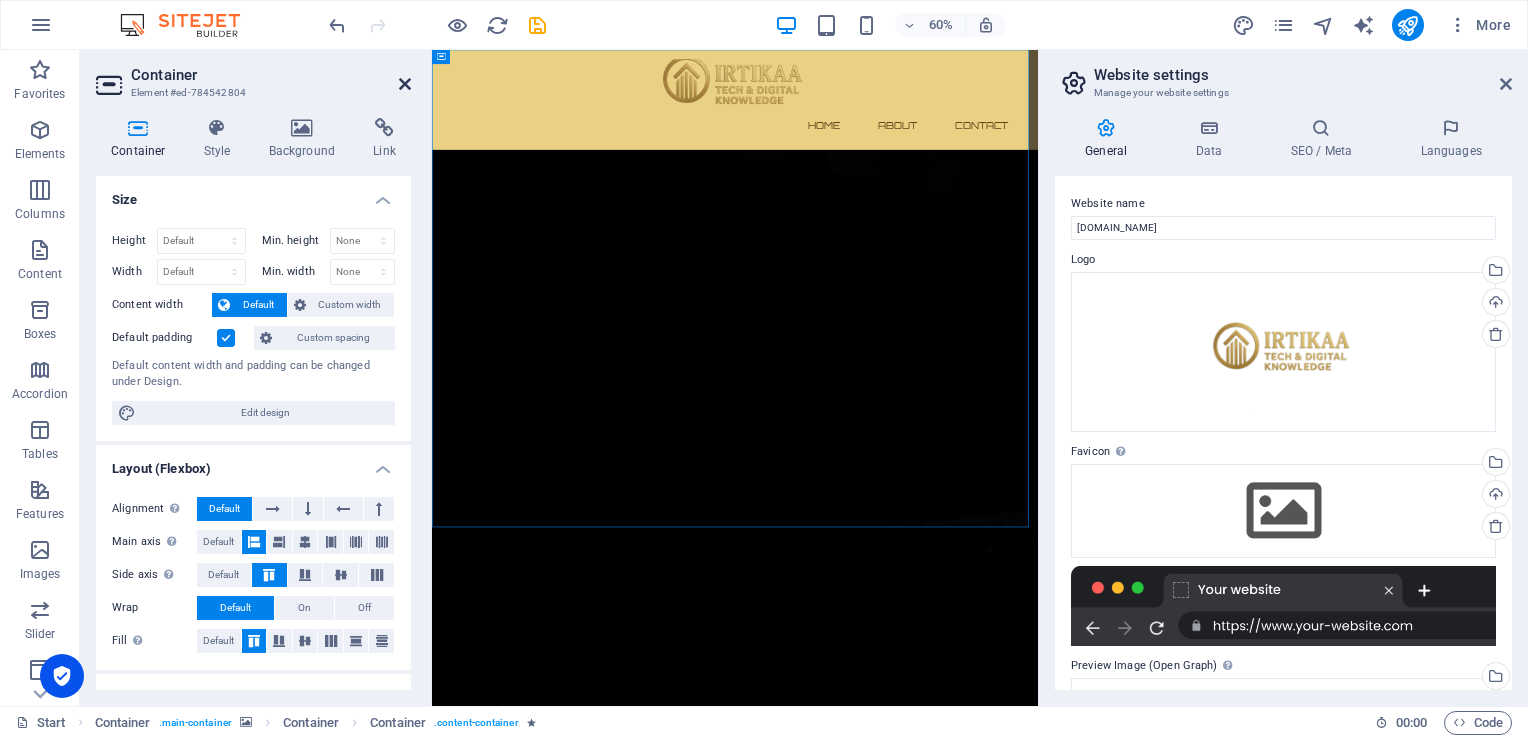 click at bounding box center [405, 84] 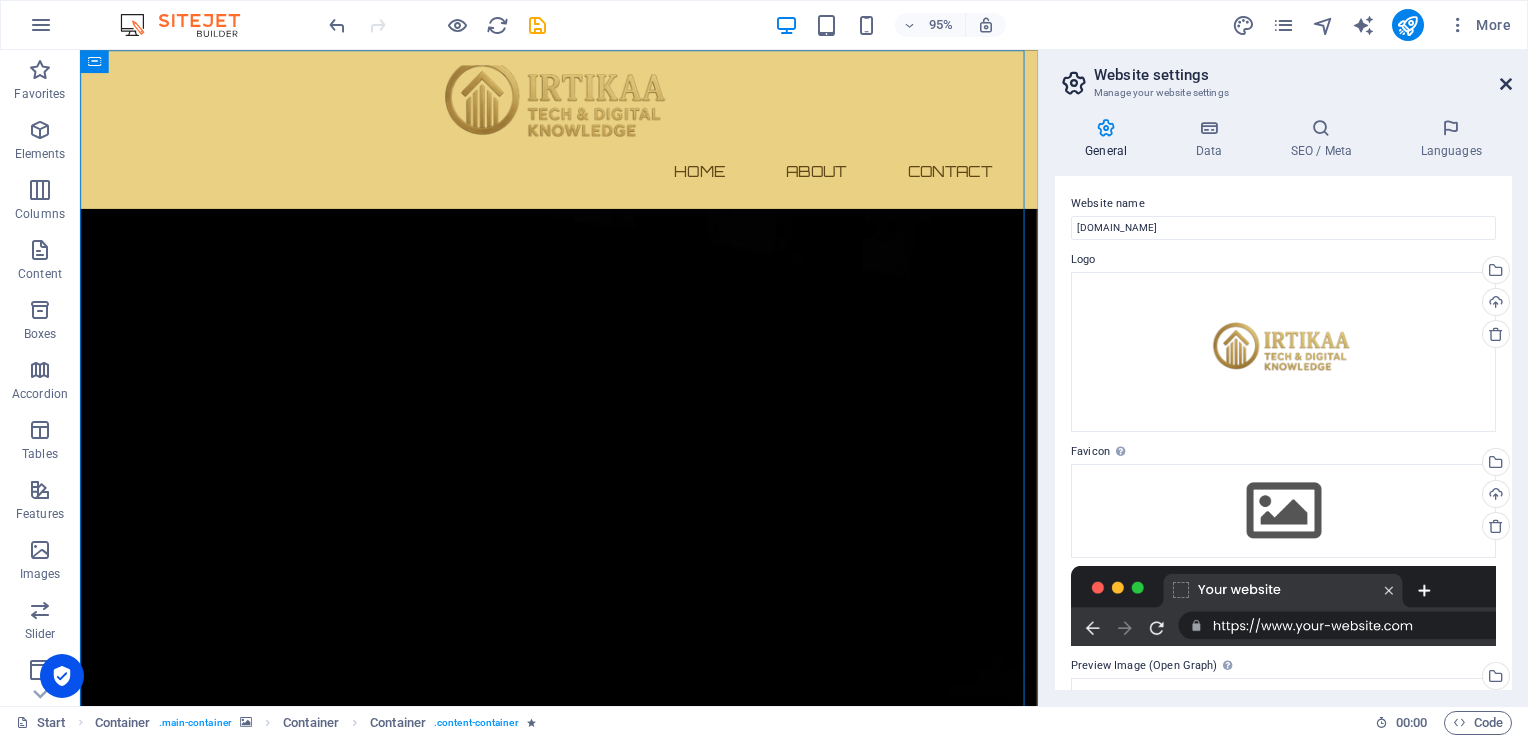 click at bounding box center [1506, 84] 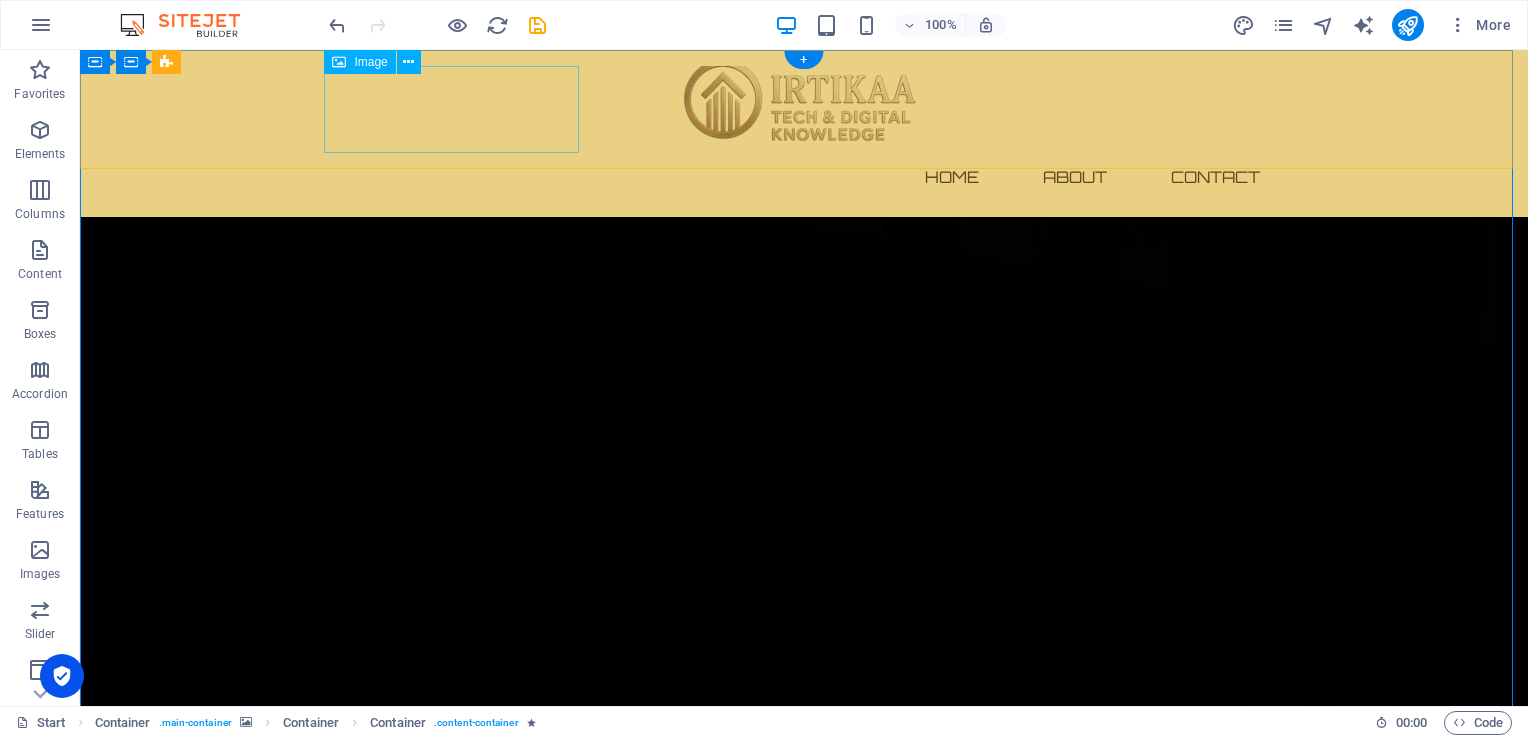 click at bounding box center (804, 109) 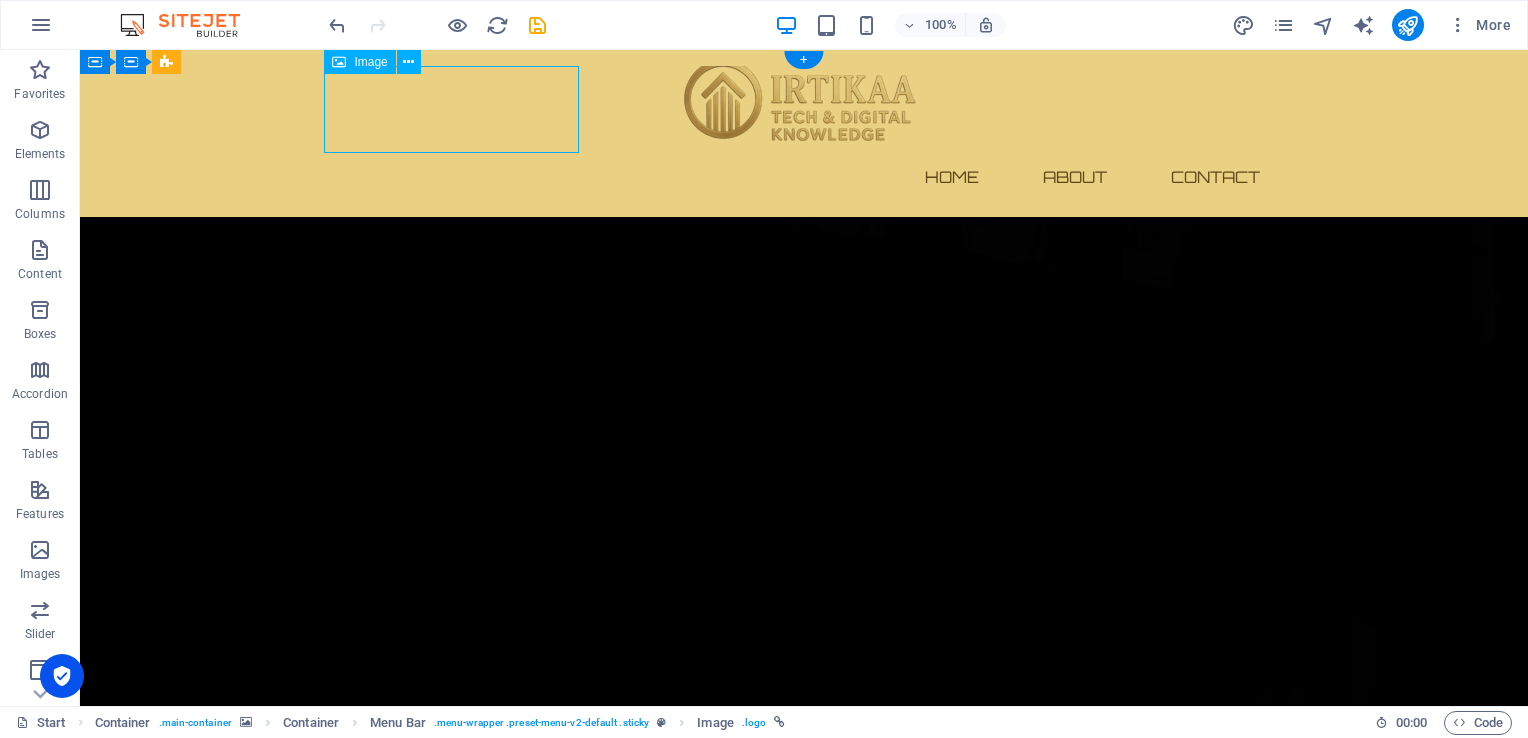 click at bounding box center [804, 109] 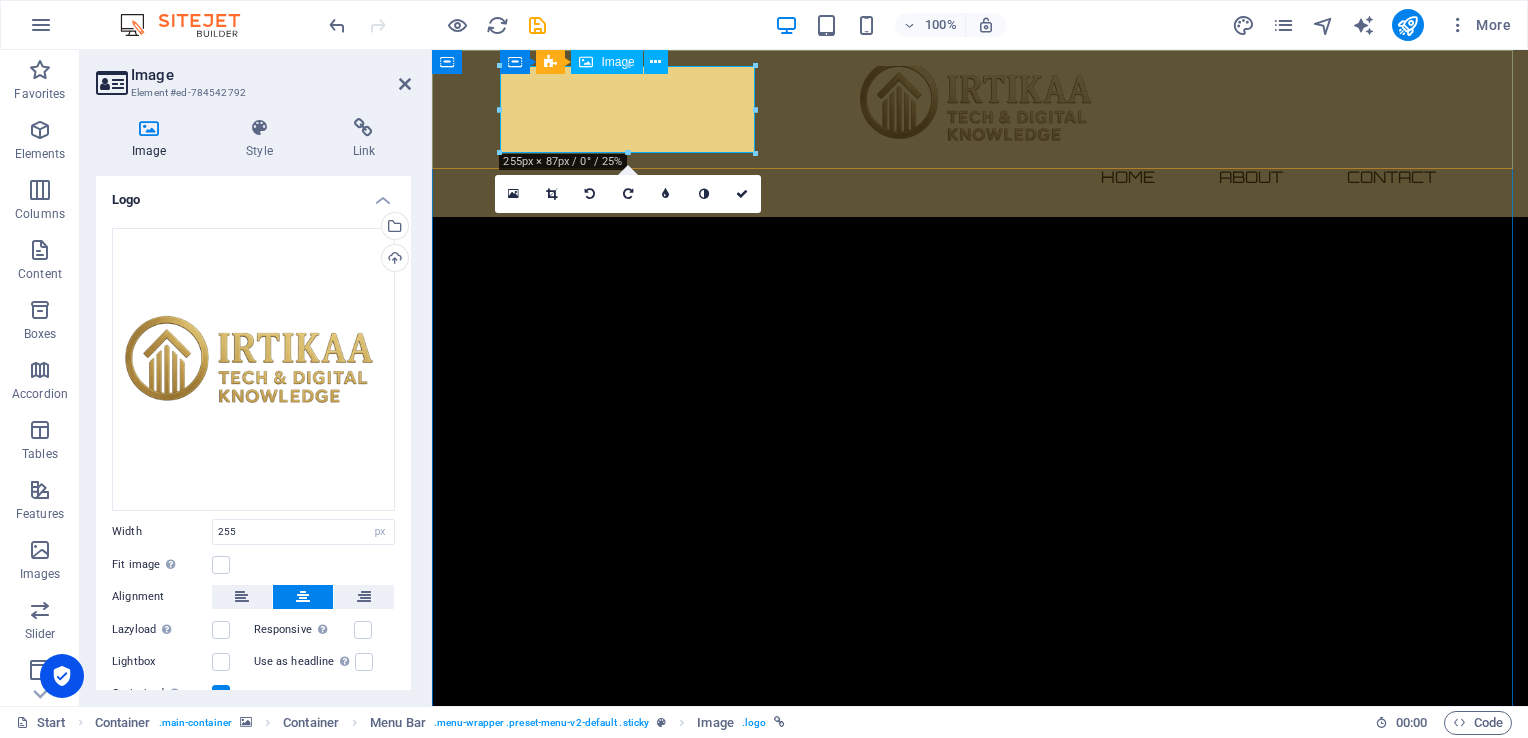 click at bounding box center (980, 109) 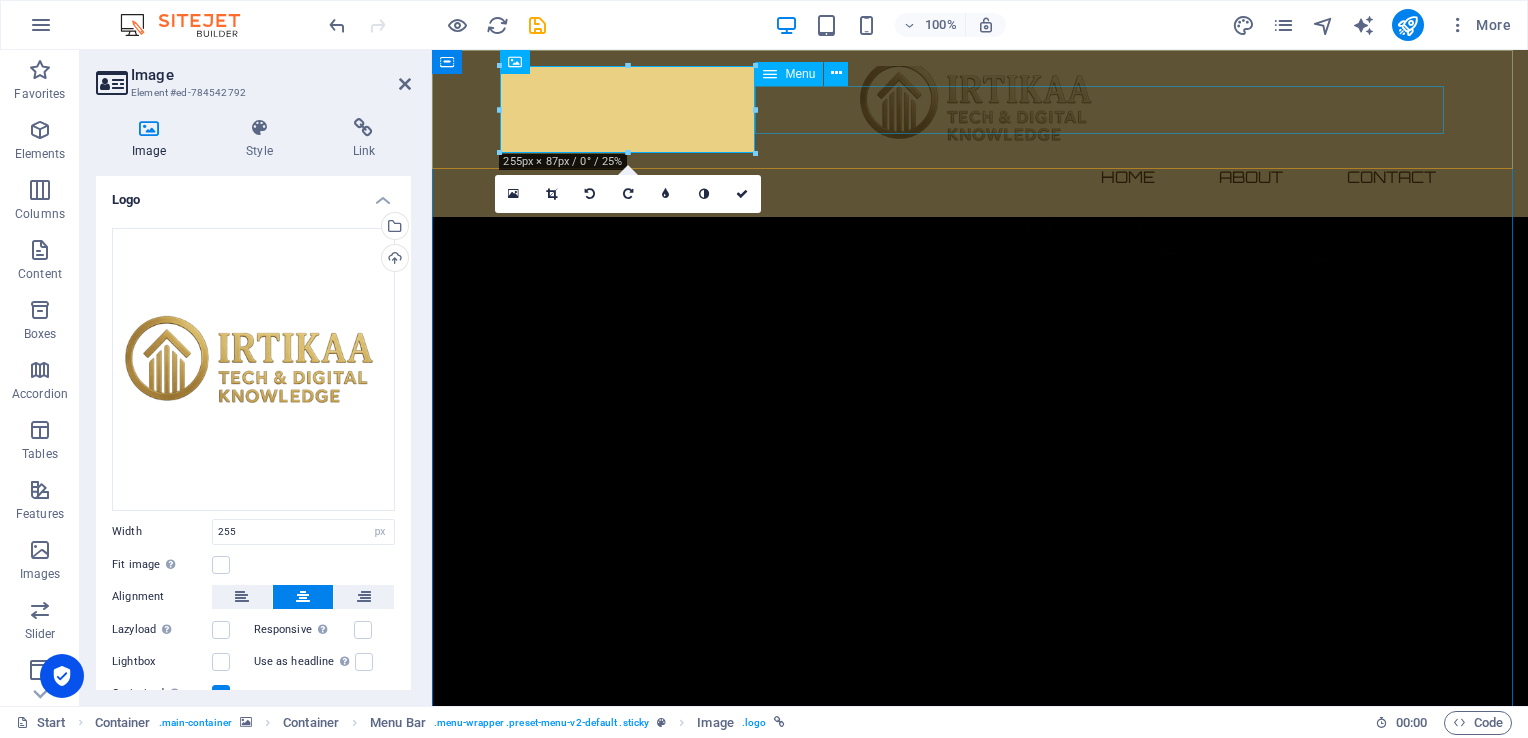 click on "Home About Contact" at bounding box center (980, 177) 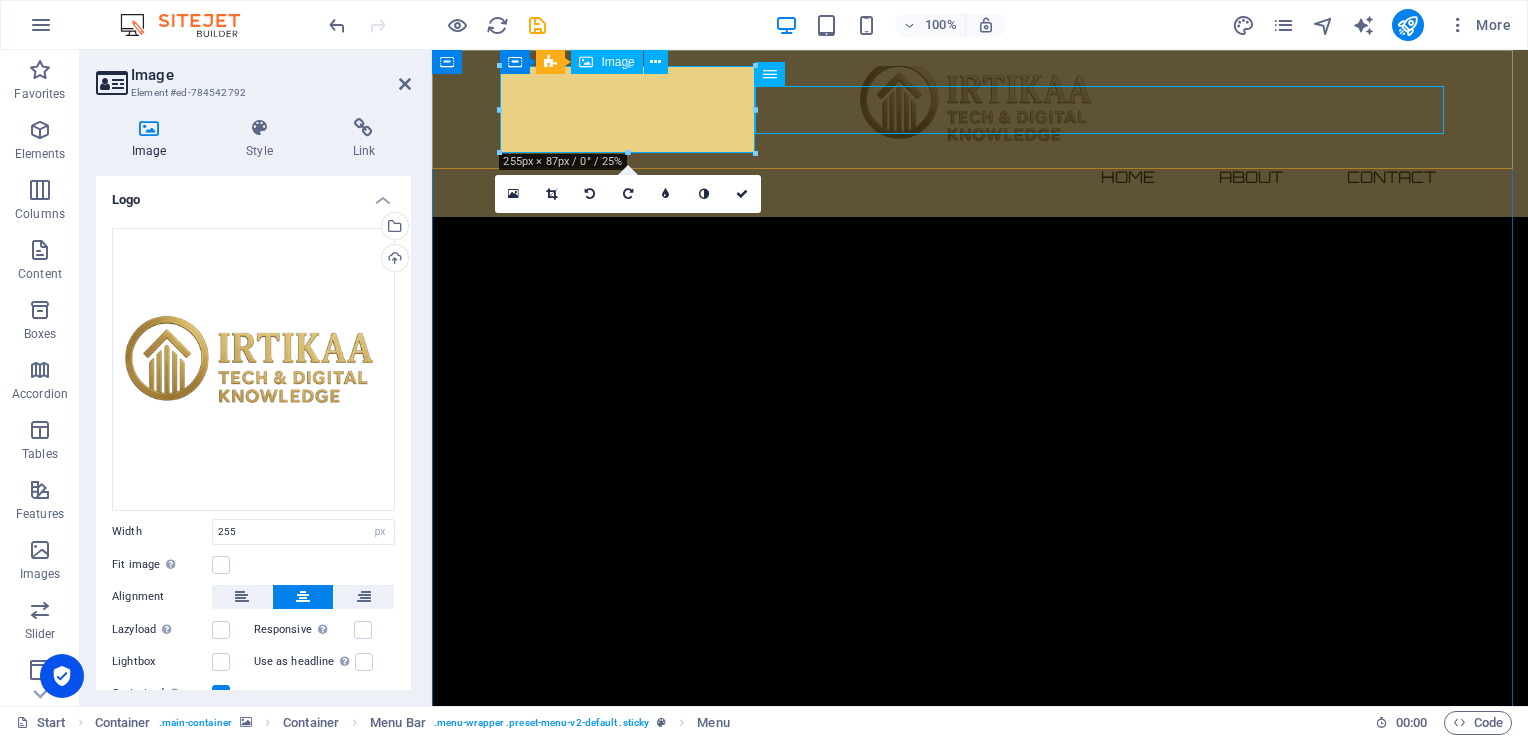 click on "Home About Contact" at bounding box center [980, 133] 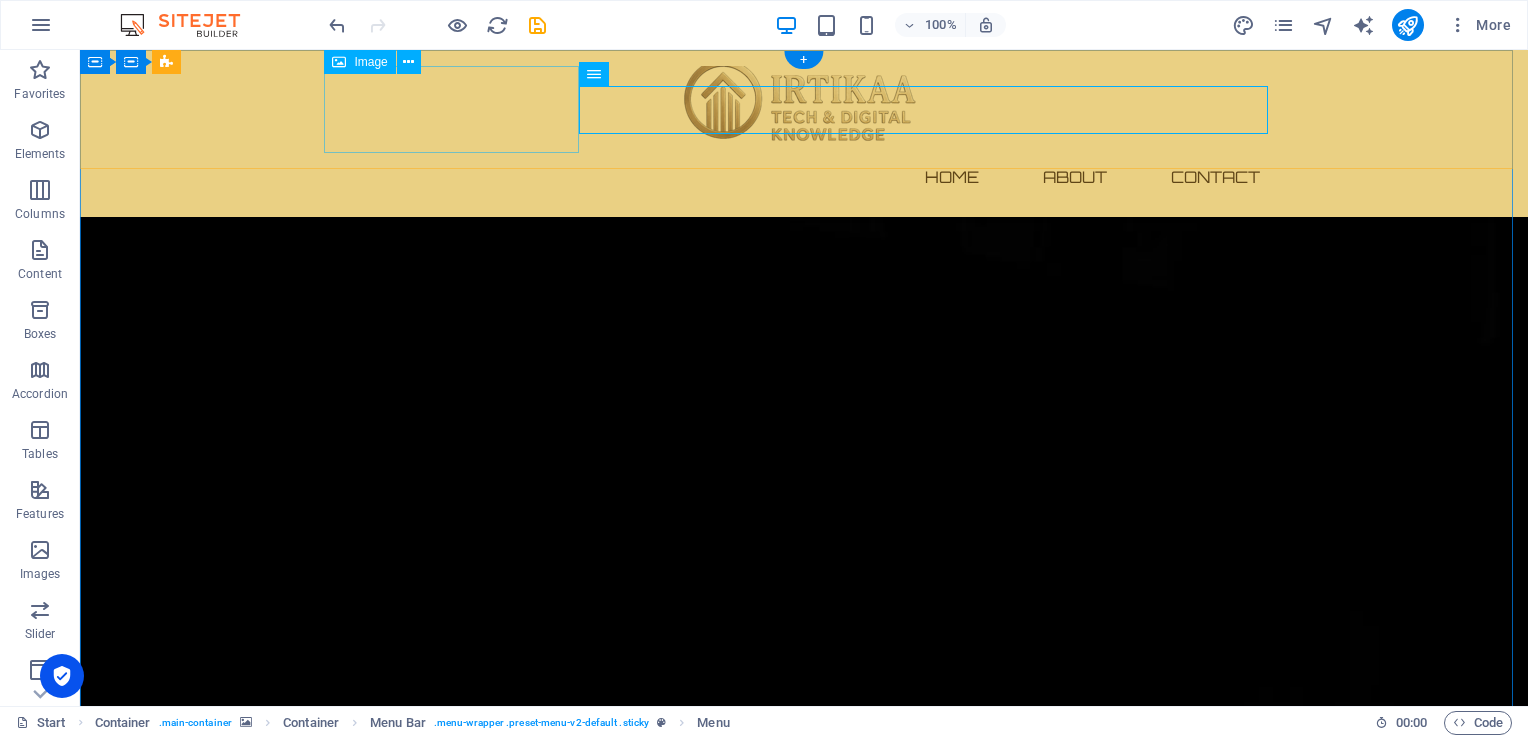 click at bounding box center [804, 109] 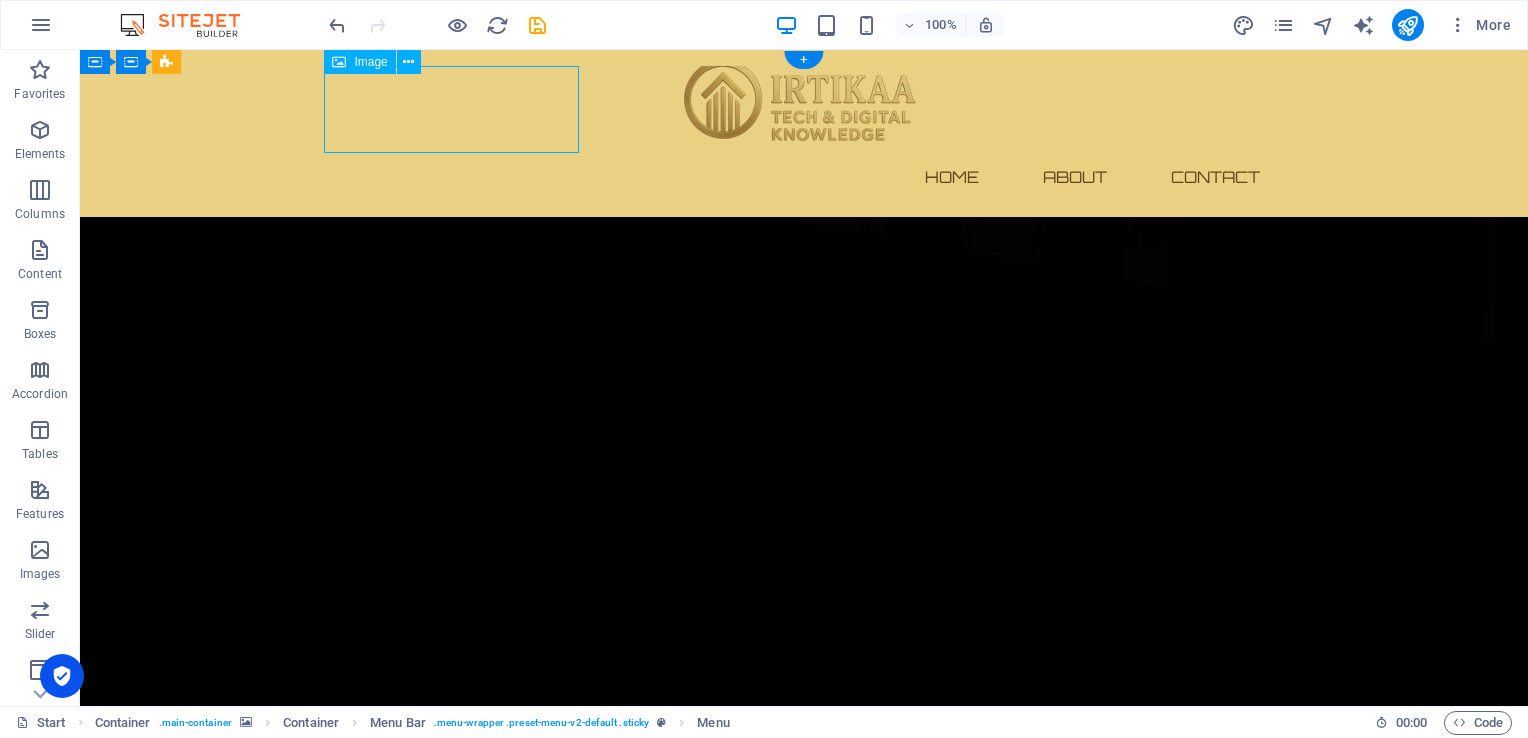 click at bounding box center (804, 109) 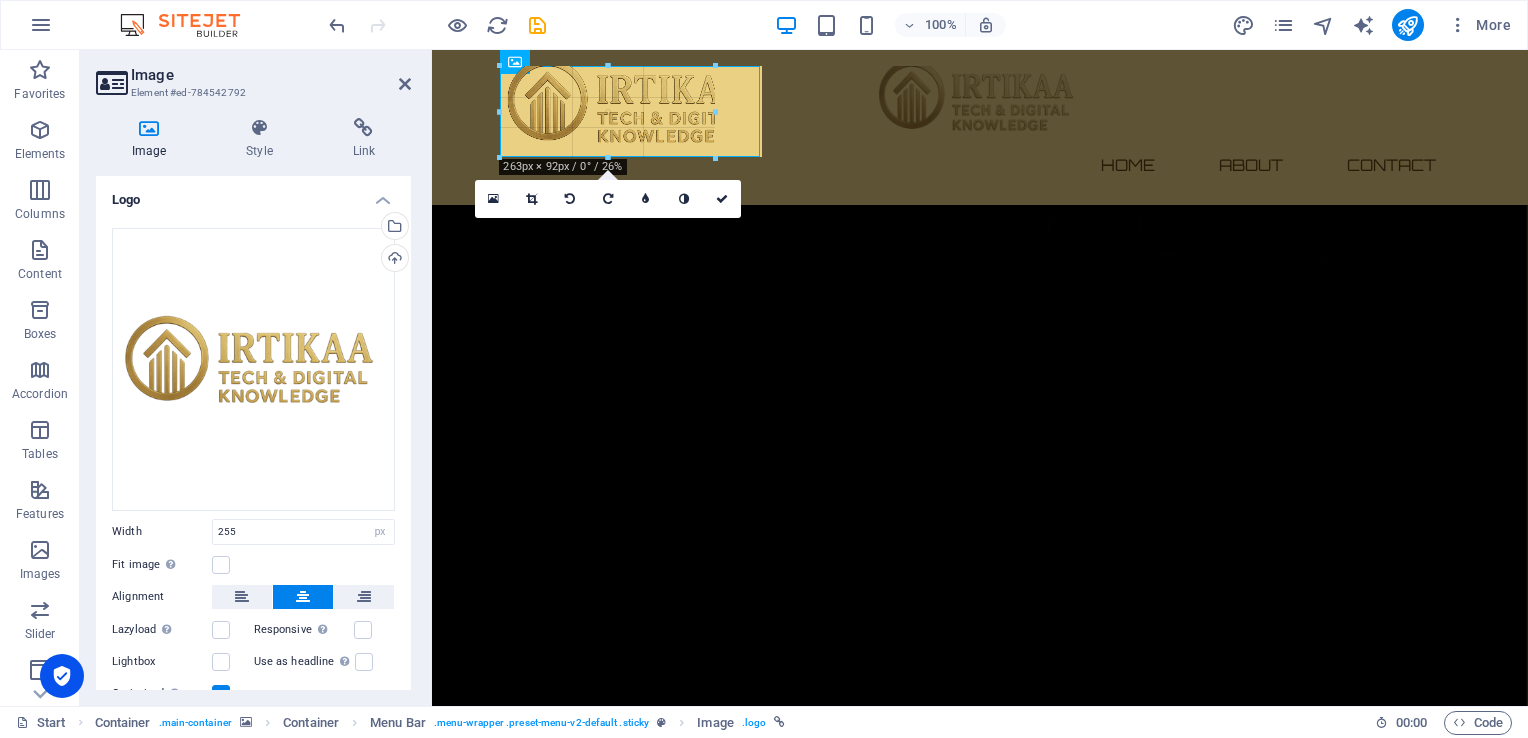 drag, startPoint x: 629, startPoint y: 155, endPoint x: 618, endPoint y: 143, distance: 16.27882 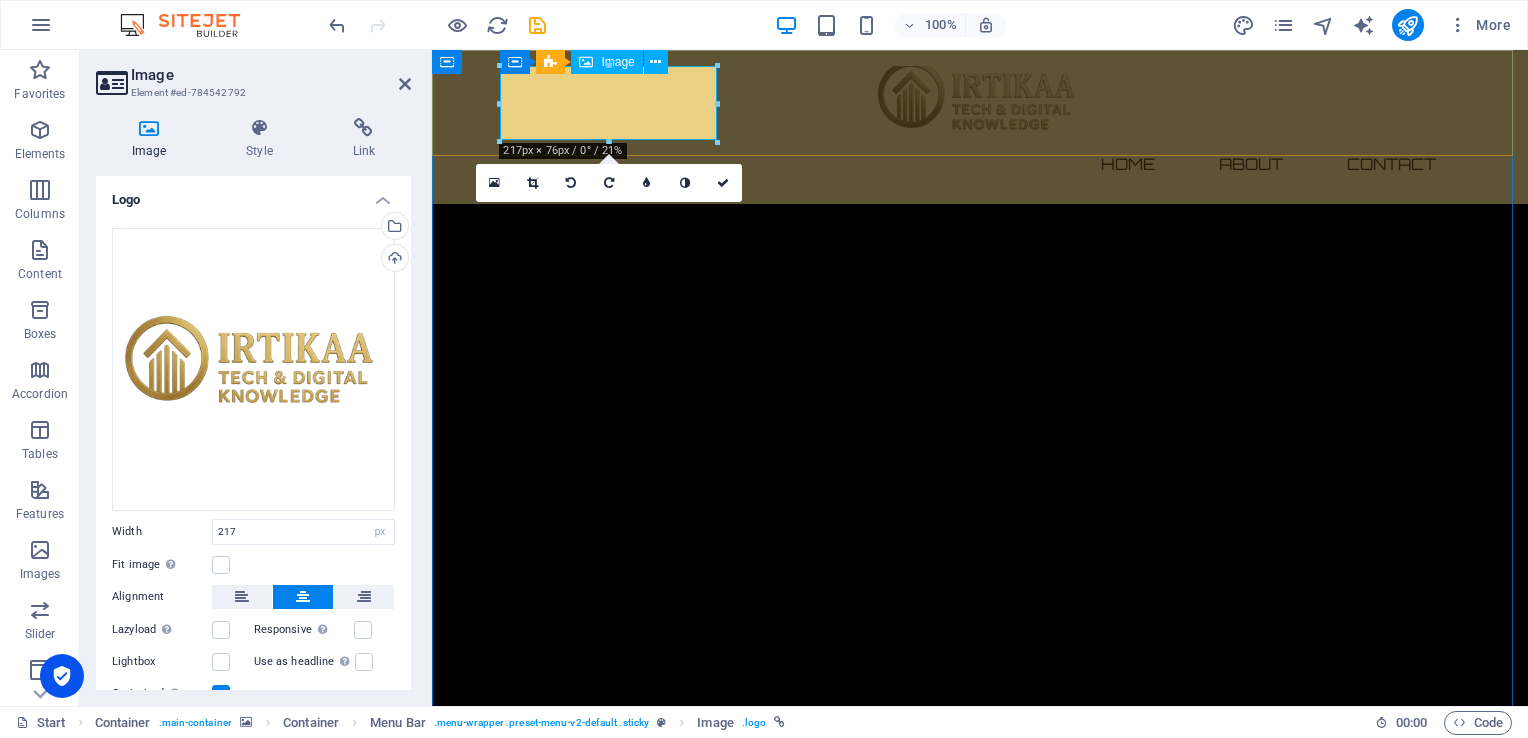 click at bounding box center [980, 103] 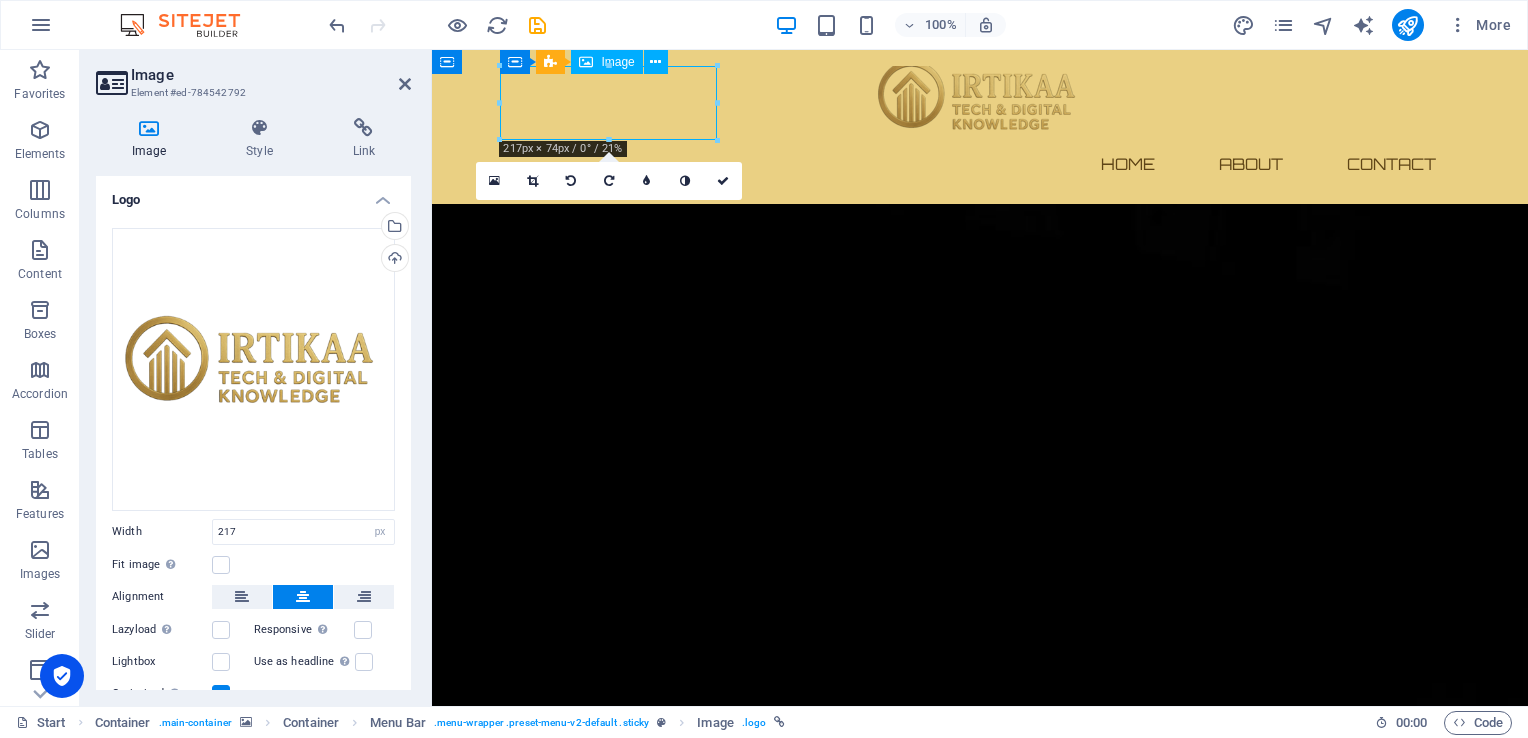 click at bounding box center (980, 103) 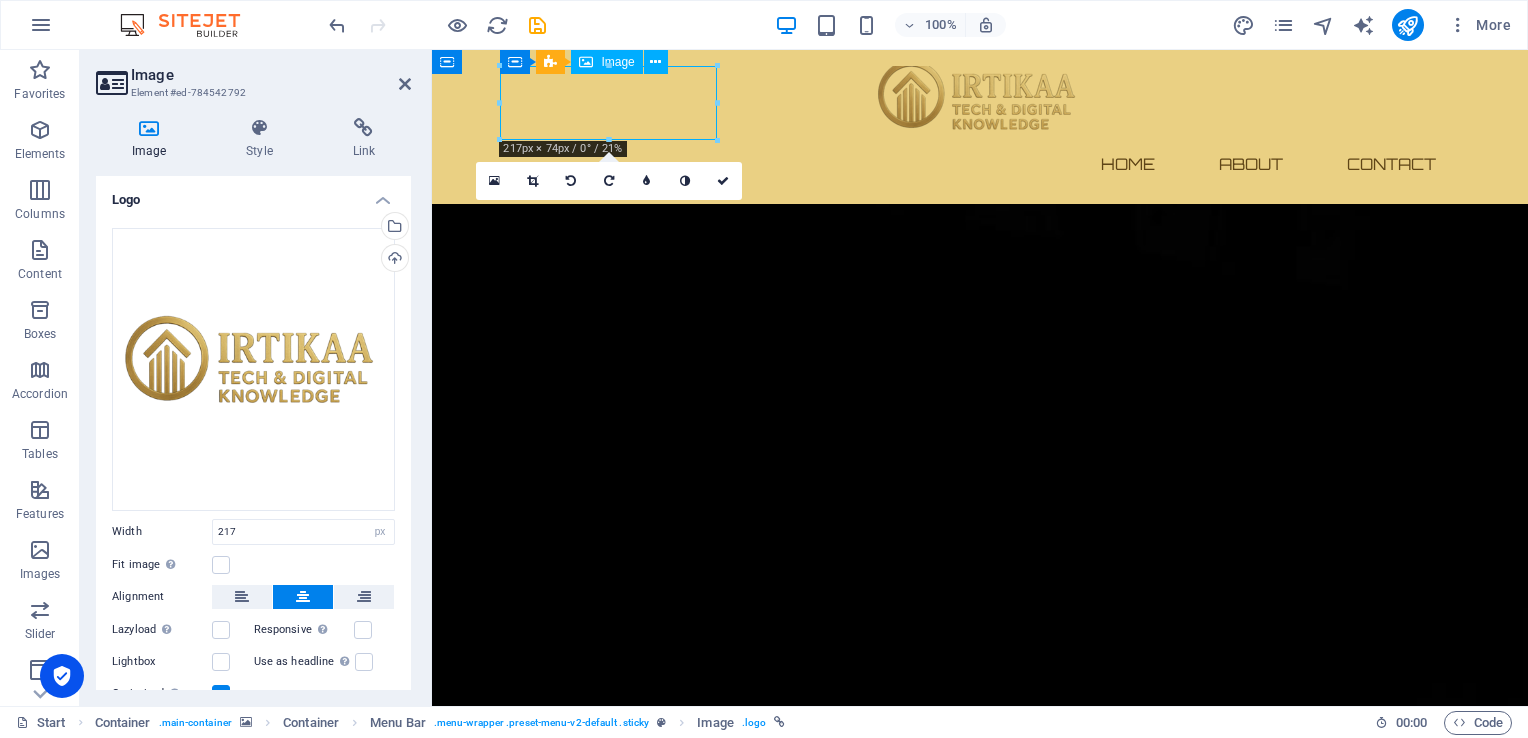 click at bounding box center (980, 103) 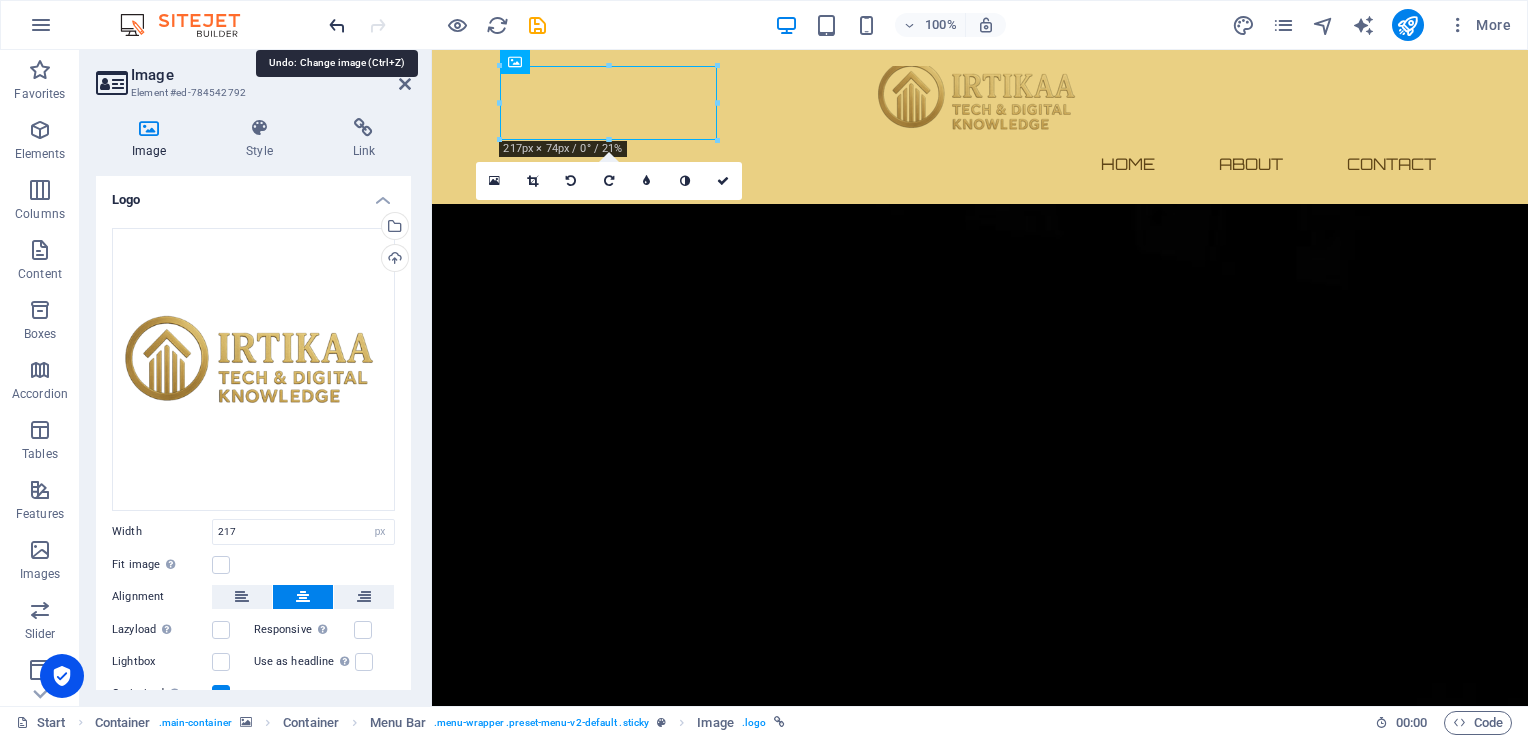 click at bounding box center [337, 25] 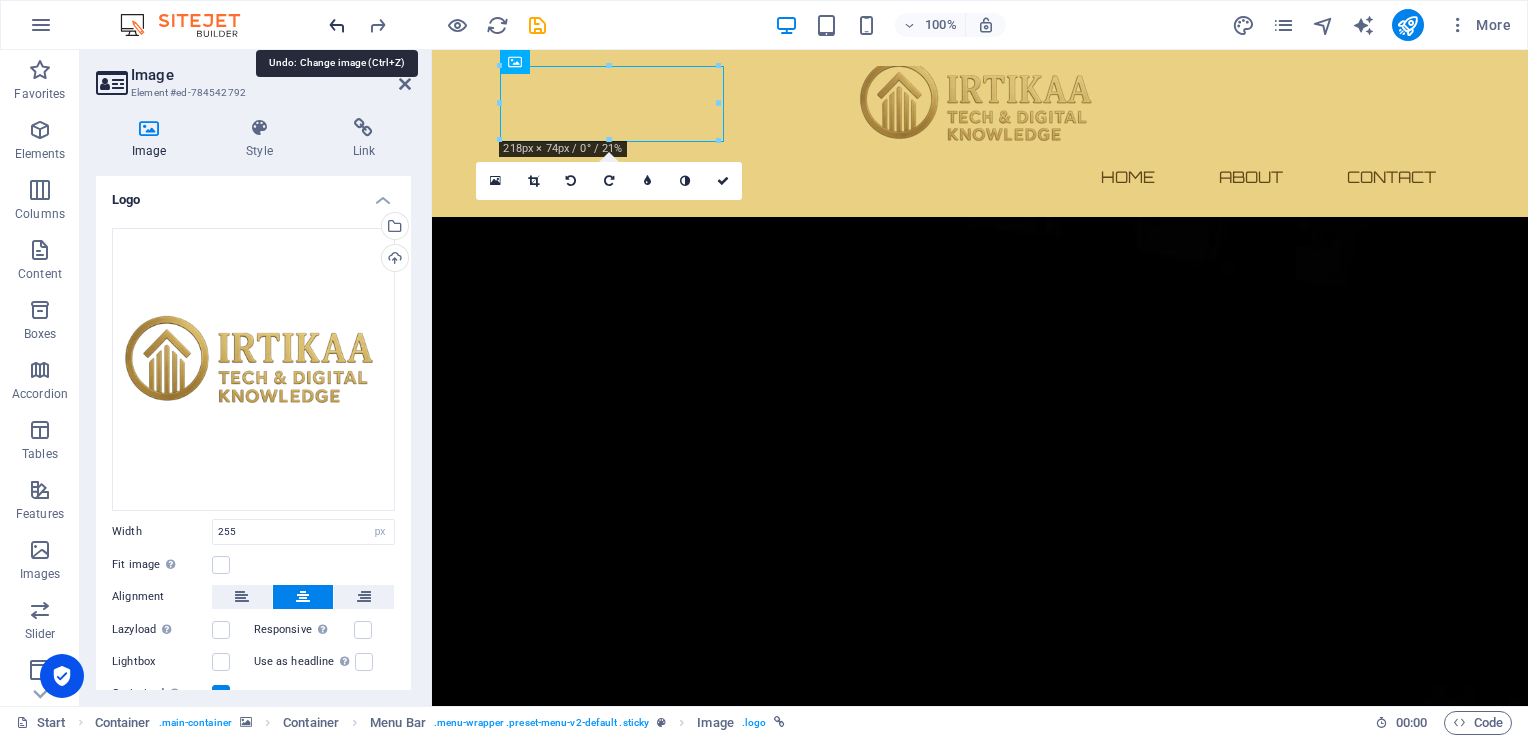 click at bounding box center [337, 25] 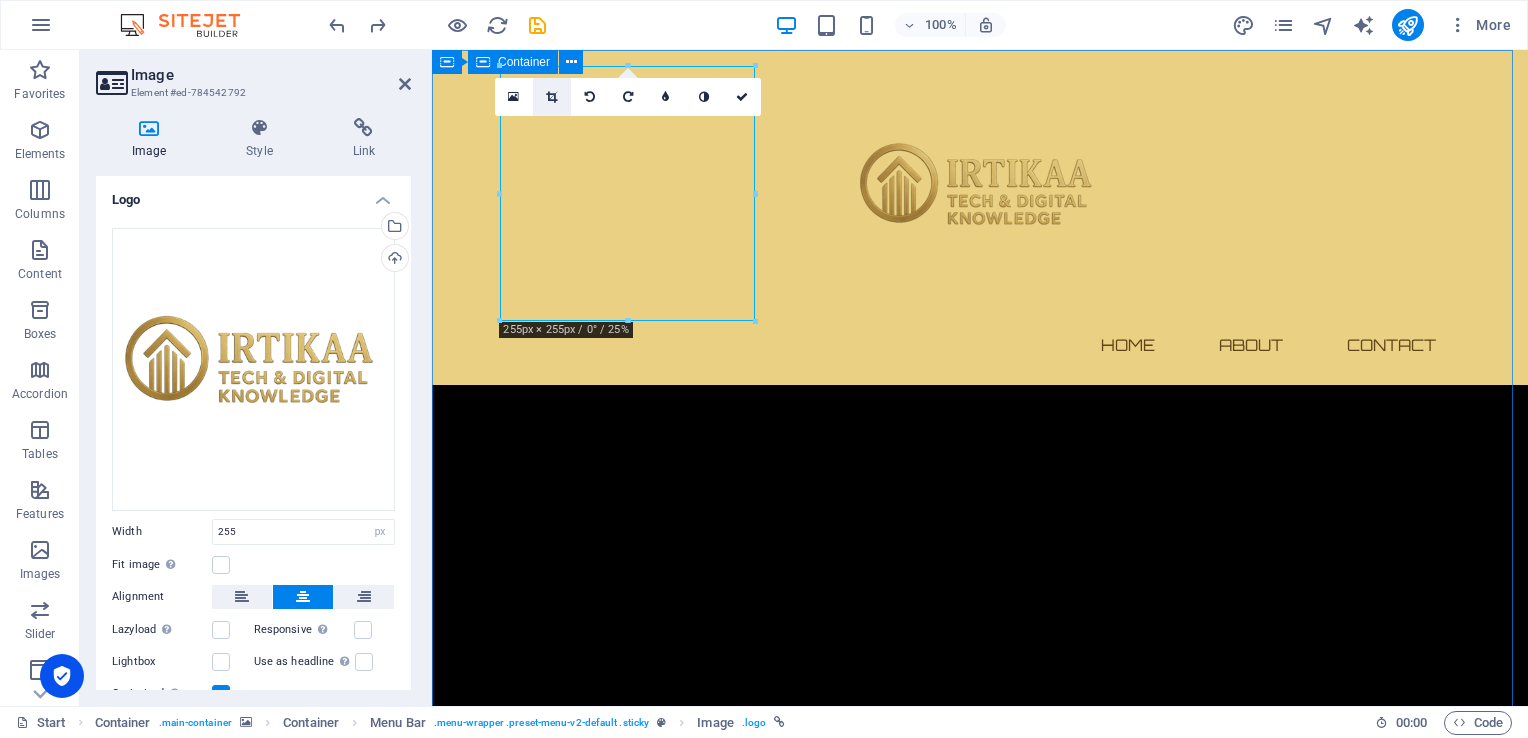 click at bounding box center [551, 97] 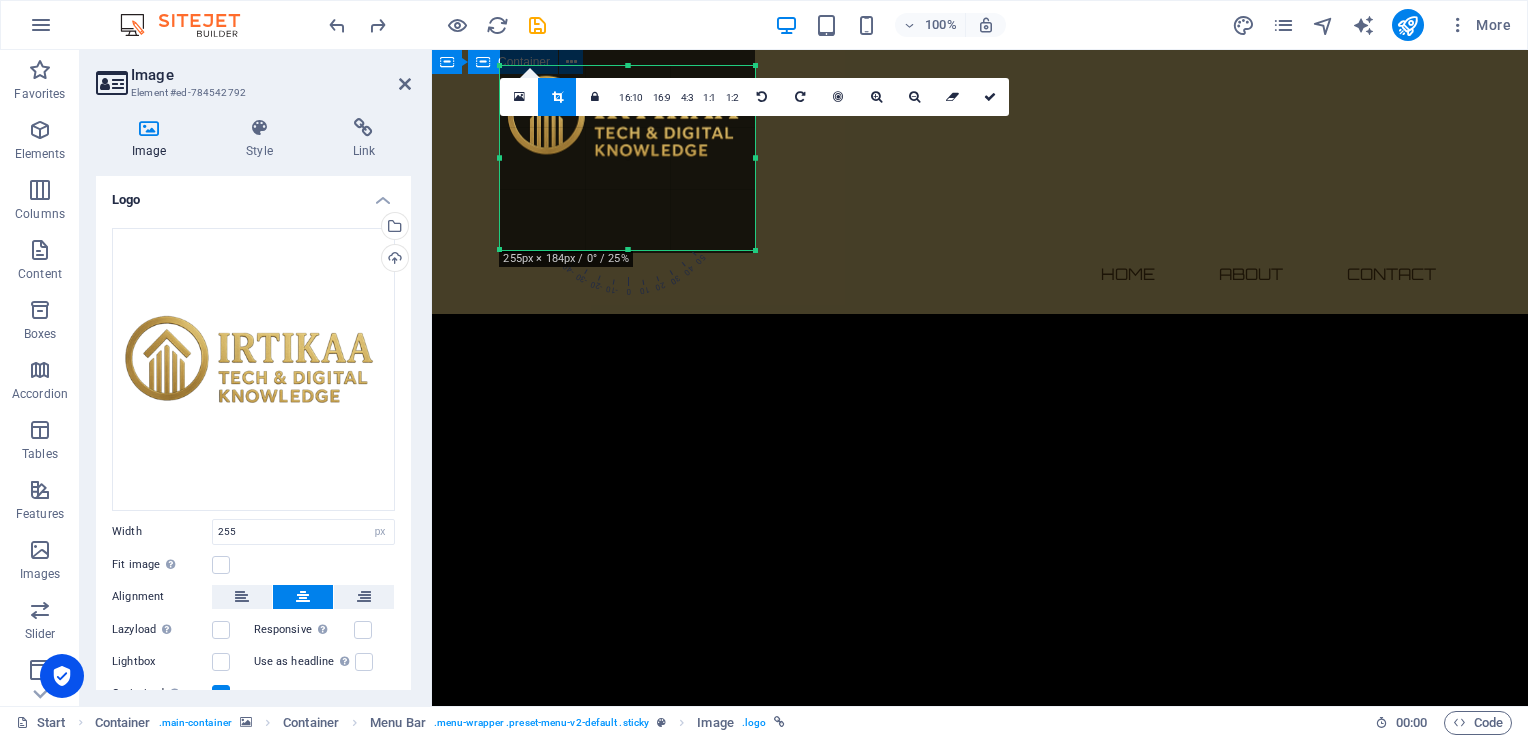 drag, startPoint x: 628, startPoint y: 67, endPoint x: 608, endPoint y: 135, distance: 70.88018 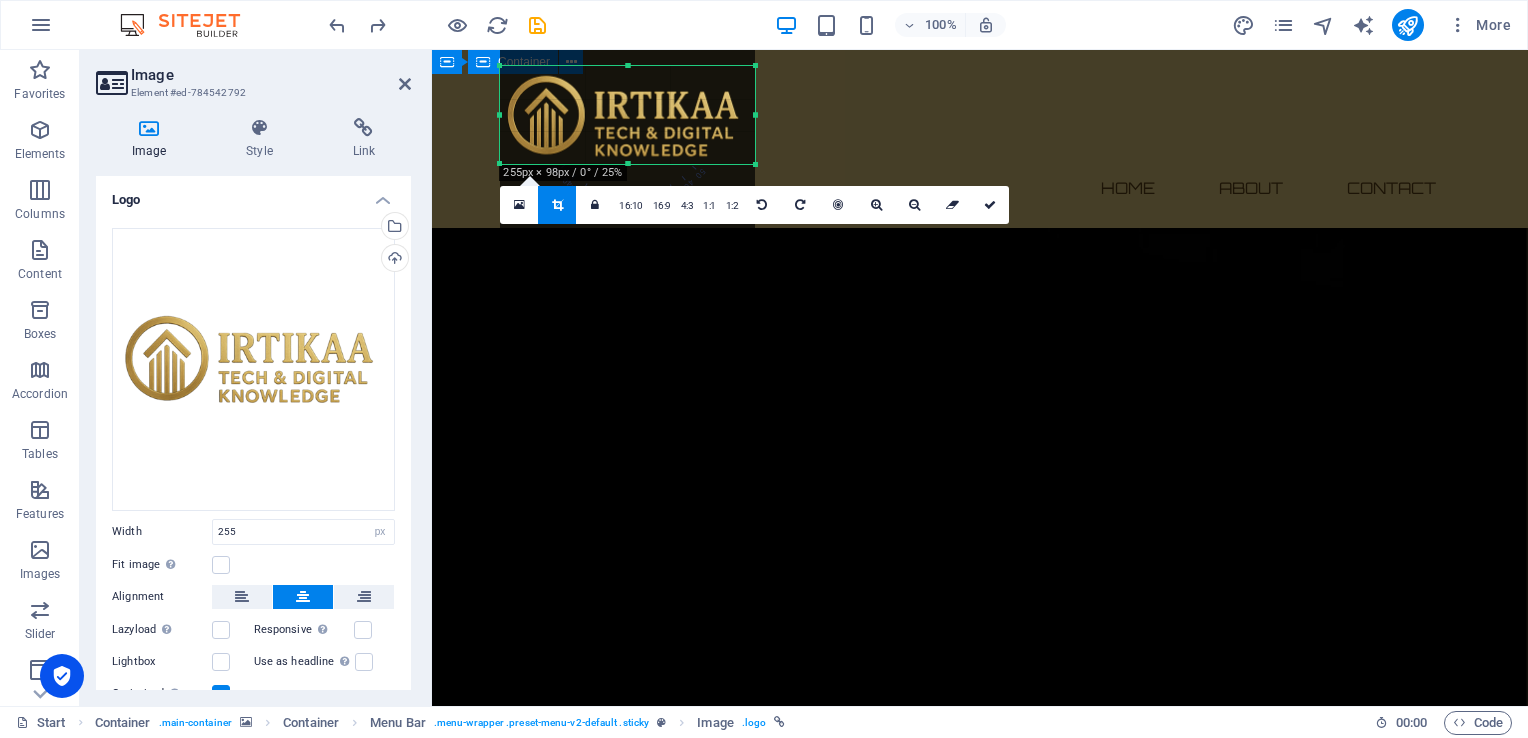 drag, startPoint x: 627, startPoint y: 251, endPoint x: 638, endPoint y: 162, distance: 89.6772 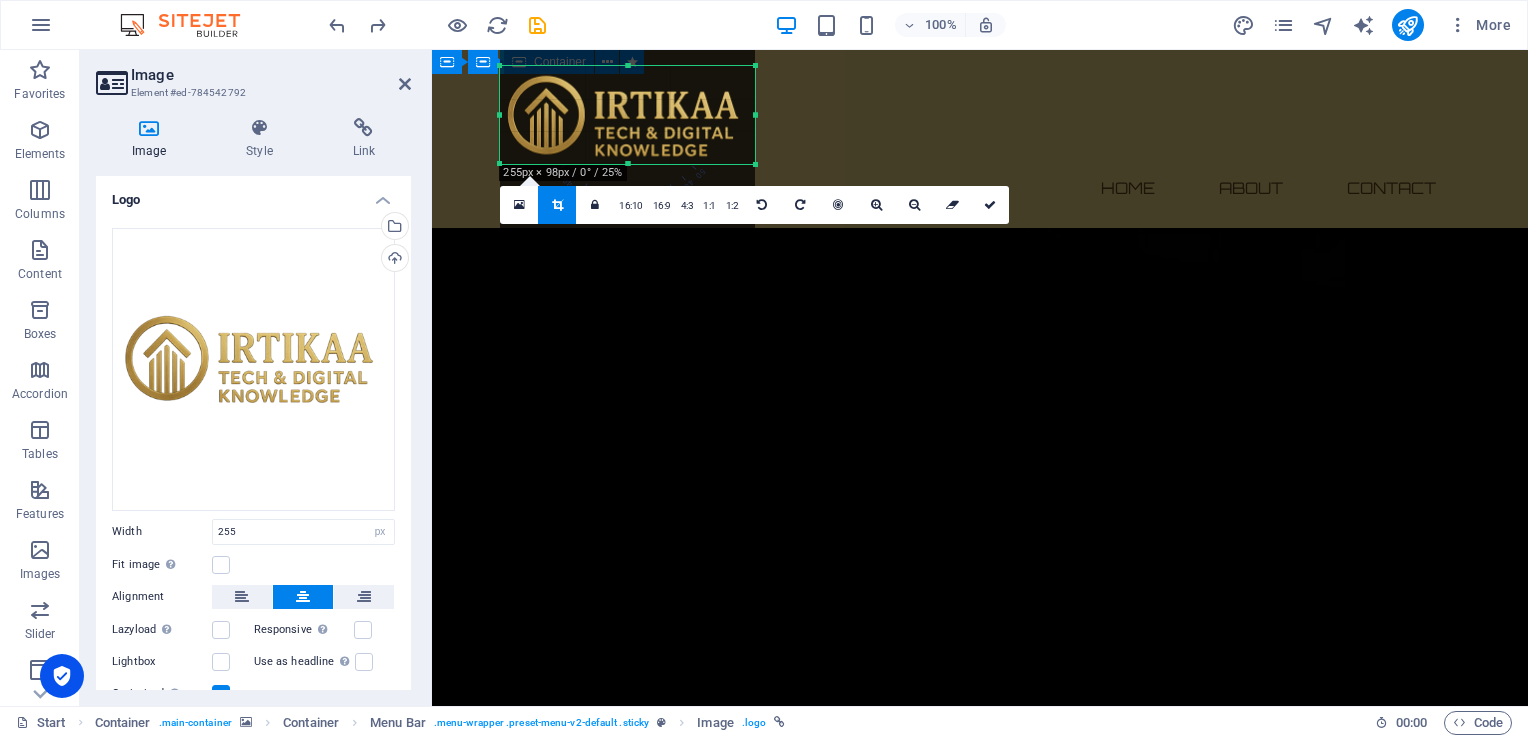 click on "The waiting is going to end soon... 0 Days 0 Hours 0 Minutes 0 Seconds Our website is under construction. We`ll be here soon with our new awesome site, subscribe to be notified.  Notify me   I have read and understand the privacy policy. Unreadable? Regenerate" at bounding box center (980, 2815) 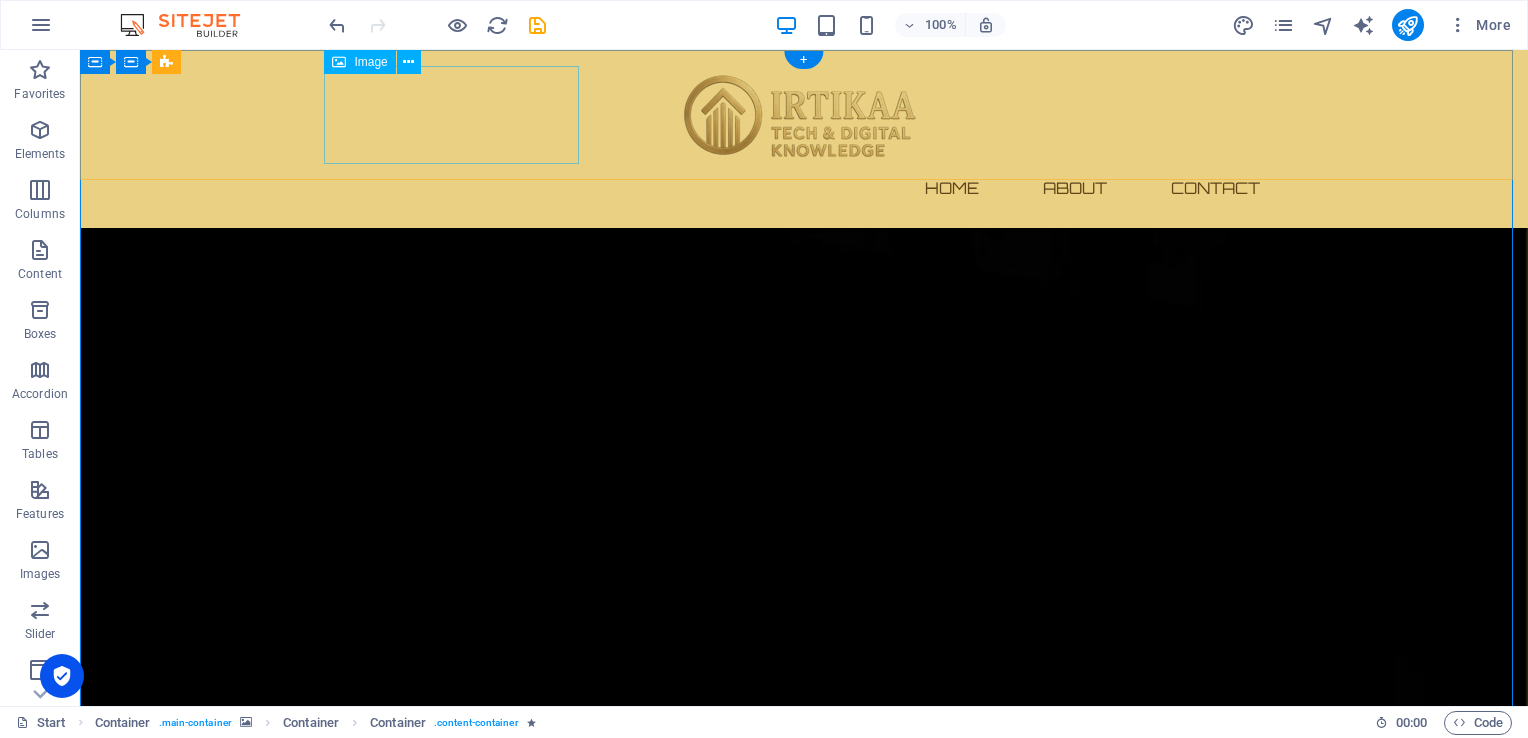 click at bounding box center (804, 115) 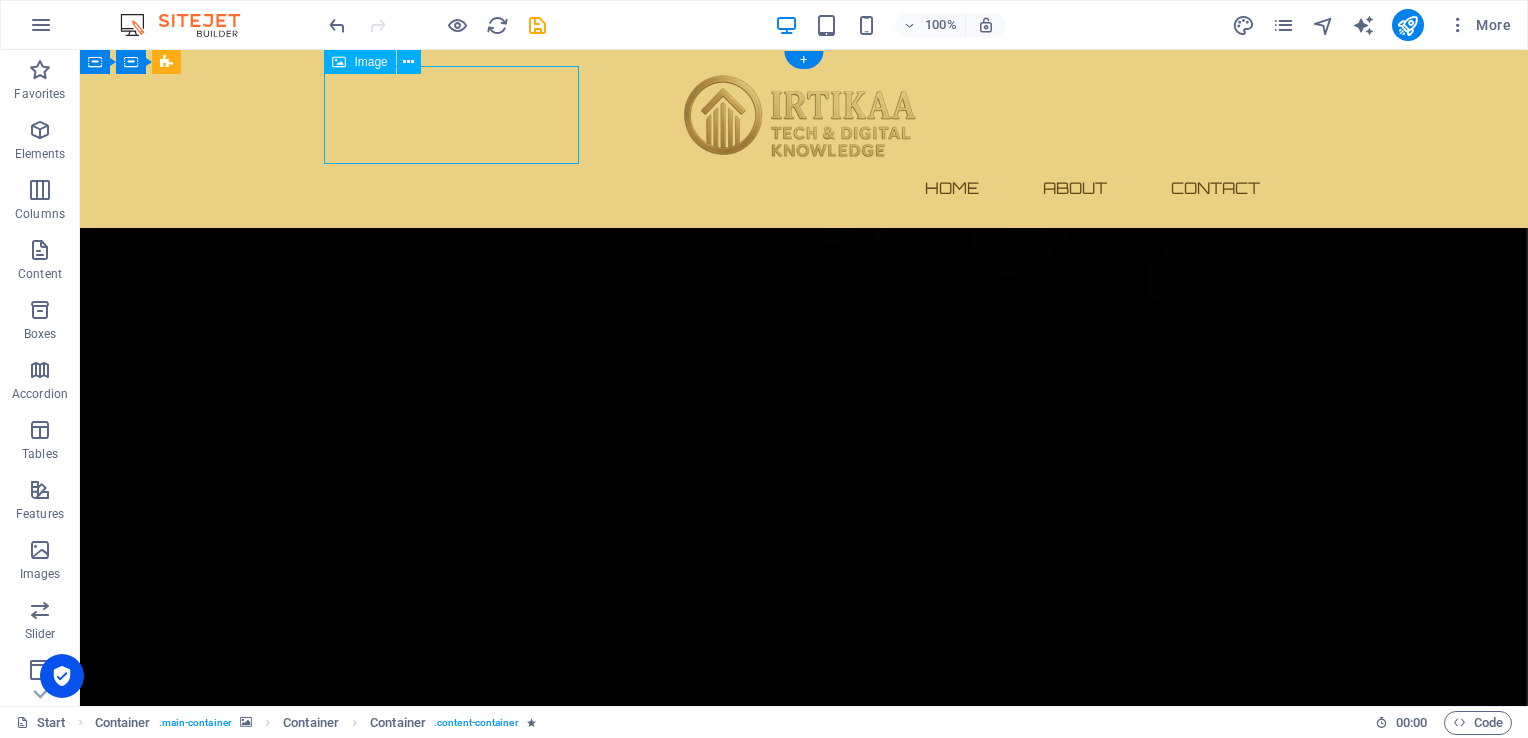 click at bounding box center (804, 115) 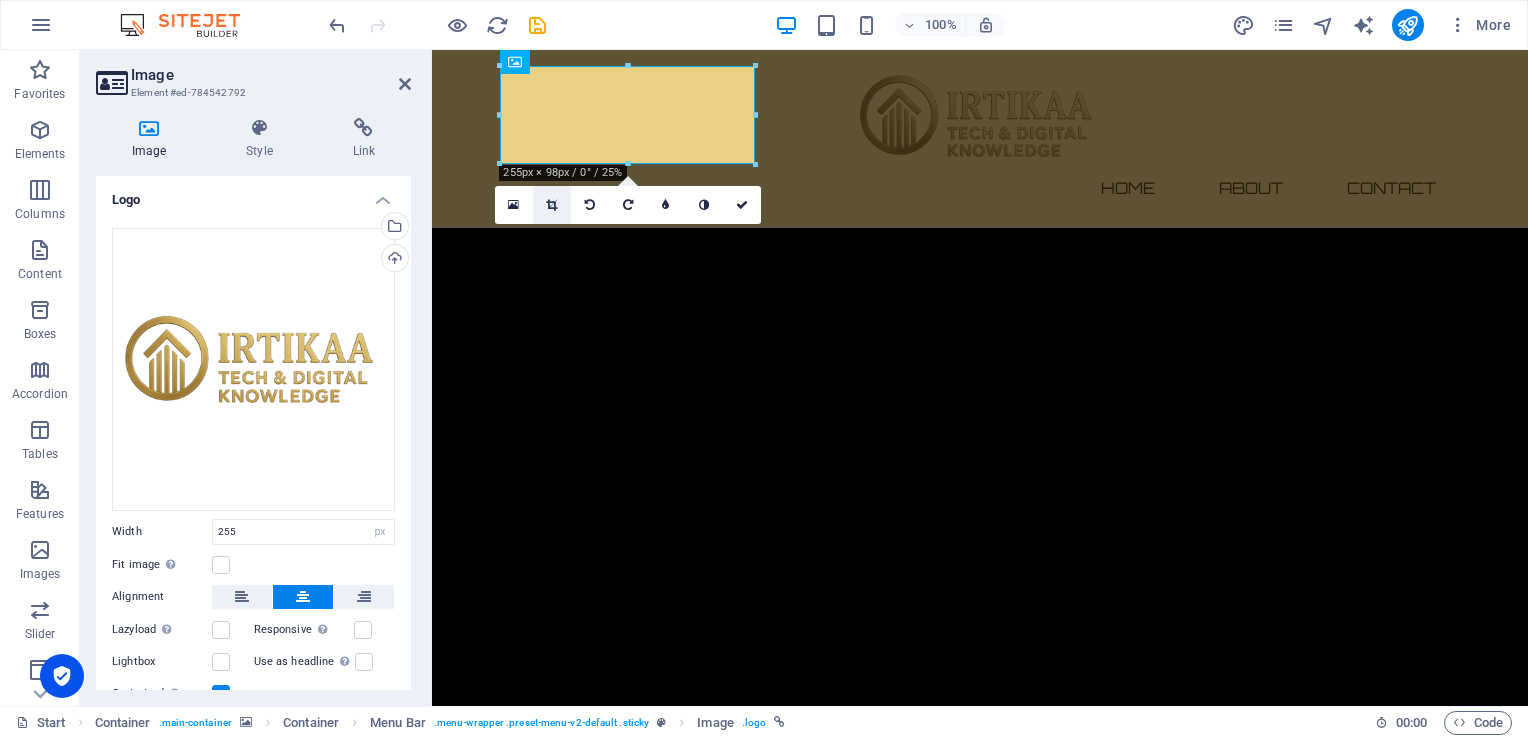 click at bounding box center (551, 205) 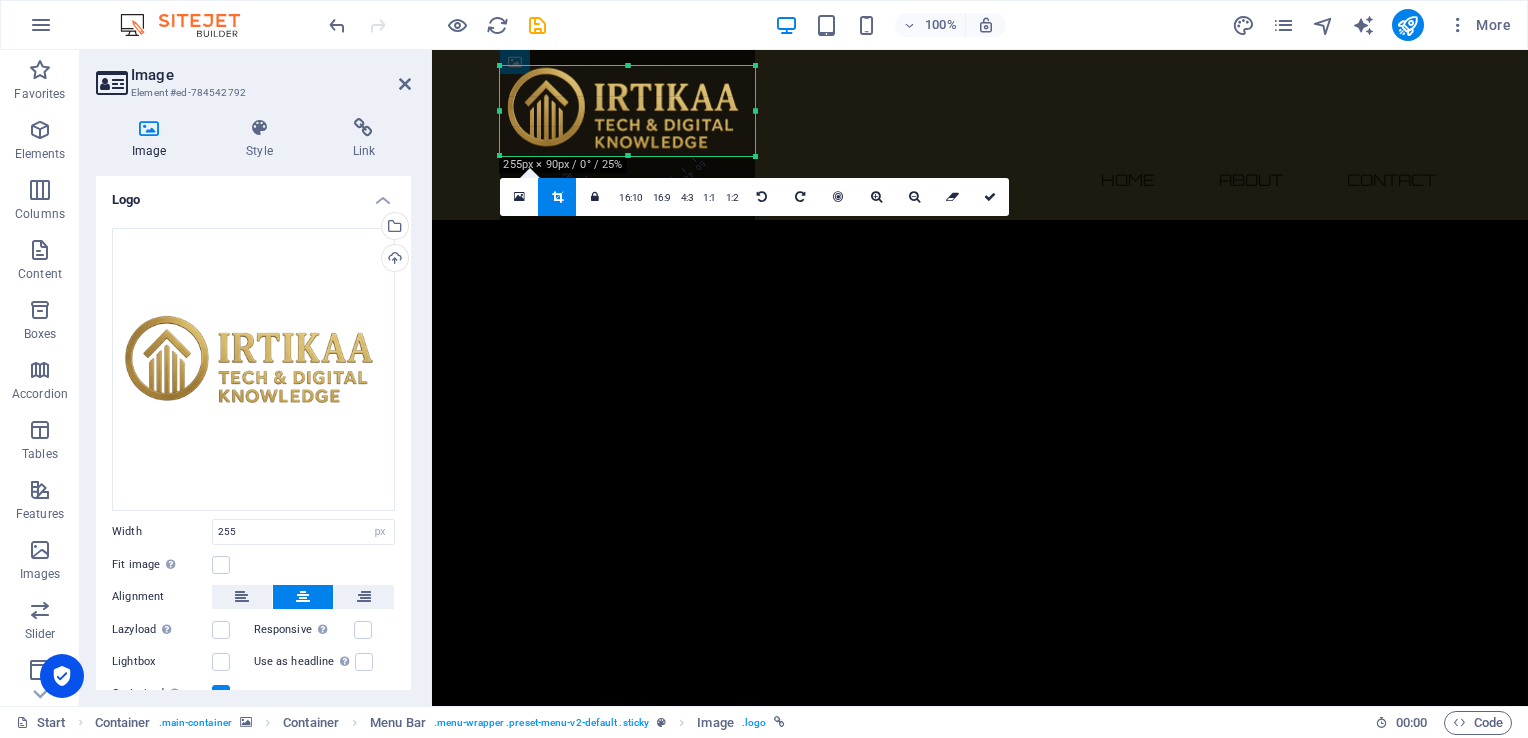 click on "180 170 160 150 140 130 120 110 100 90 80 70 60 50 40 30 20 10 0 -10 -20 -30 -40 -50 -60 -70 -80 -90 -100 -110 -120 -130 -140 -150 -160 -170 255px × 90px / 0° / 25% 16:10 16:9 4:3 1:1 1:2 0" at bounding box center (627, 111) 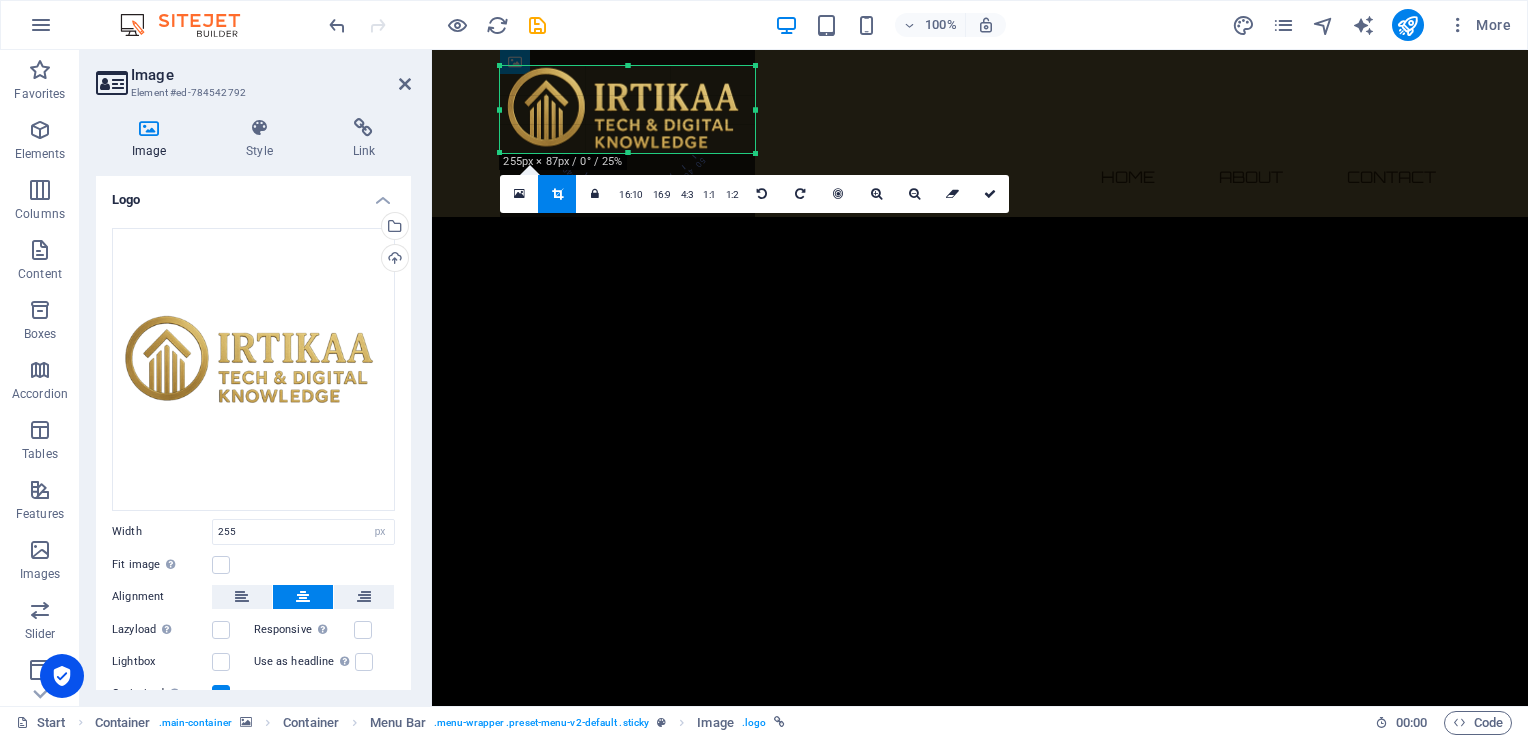 click at bounding box center [627, 153] 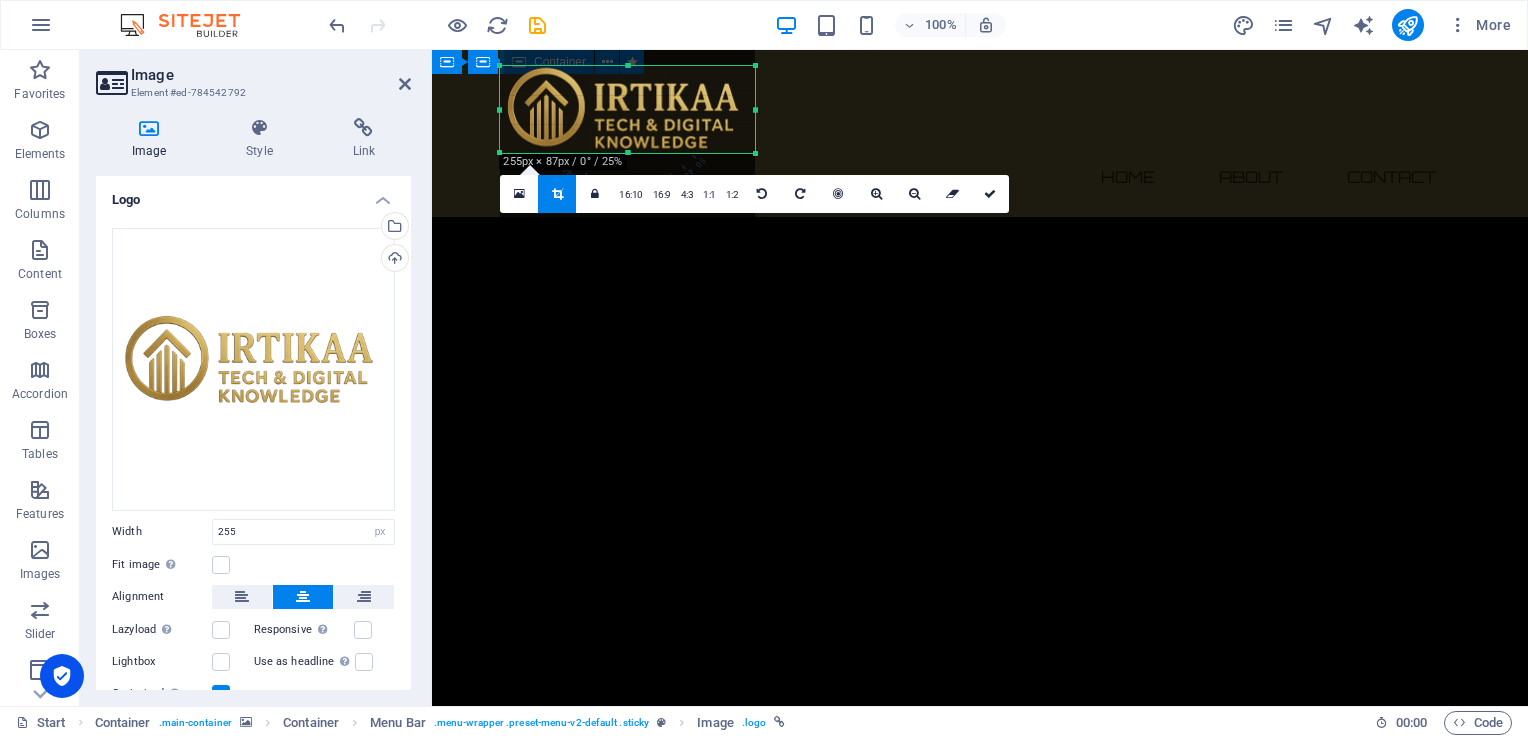 click on "The waiting is going to end soon... 0 Days 0 Hours 0 Minutes 0 Seconds Our website is under construction. We`ll be here soon with our new awesome site, subscribe to be notified.  Notify me   I have read and understand the privacy policy. Unreadable? Regenerate" at bounding box center [980, 2799] 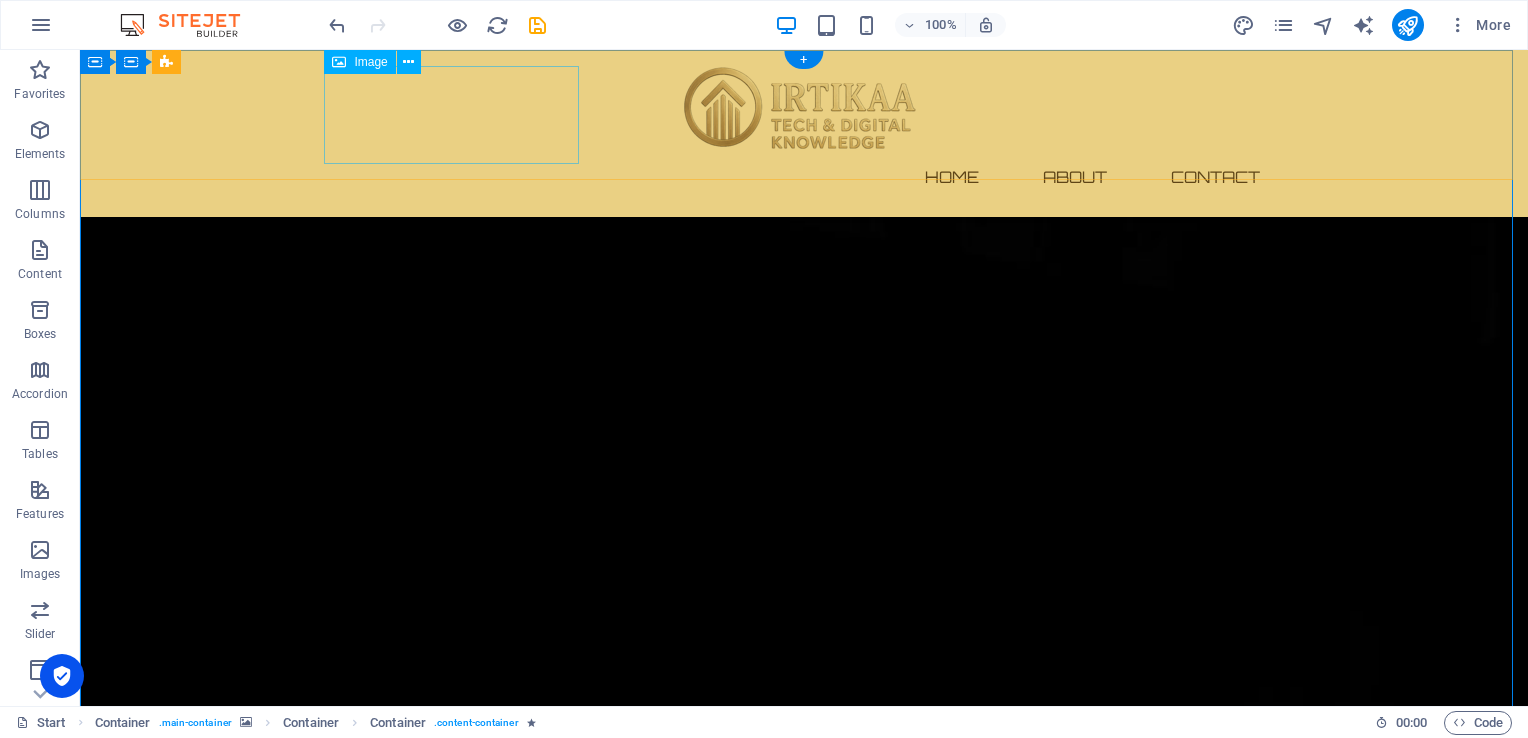 click at bounding box center [804, 109] 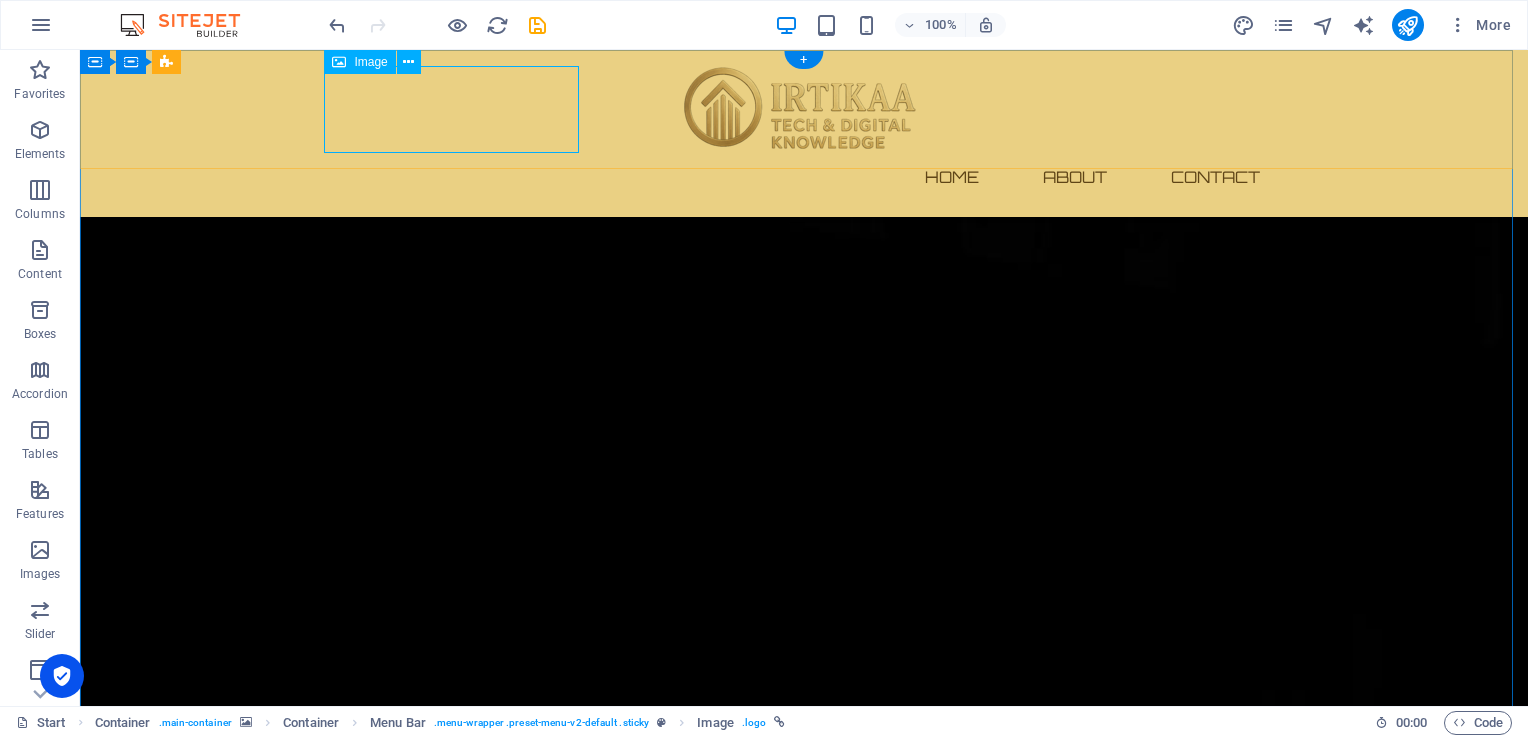 click at bounding box center [804, 109] 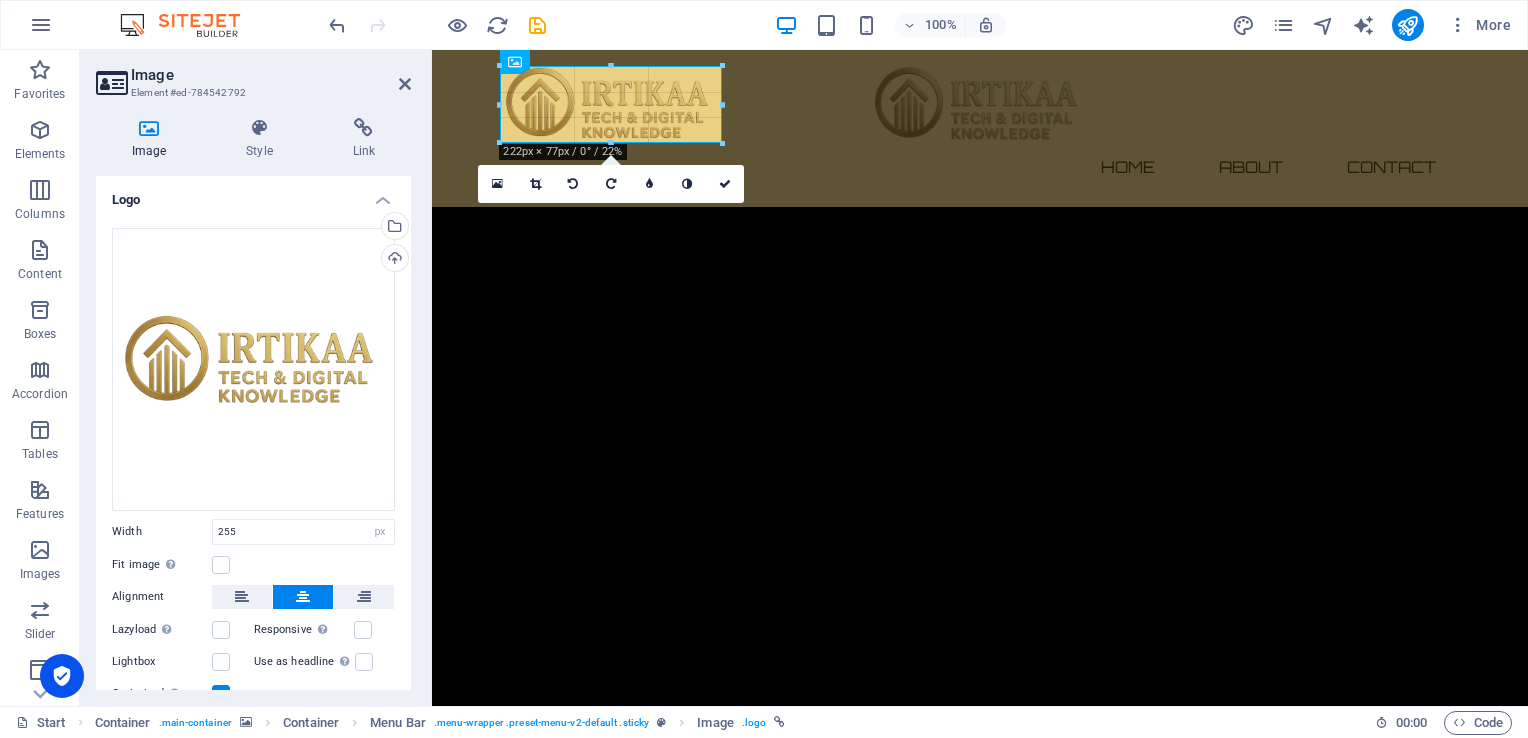 drag, startPoint x: 752, startPoint y: 154, endPoint x: 282, endPoint y: 83, distance: 475.33252 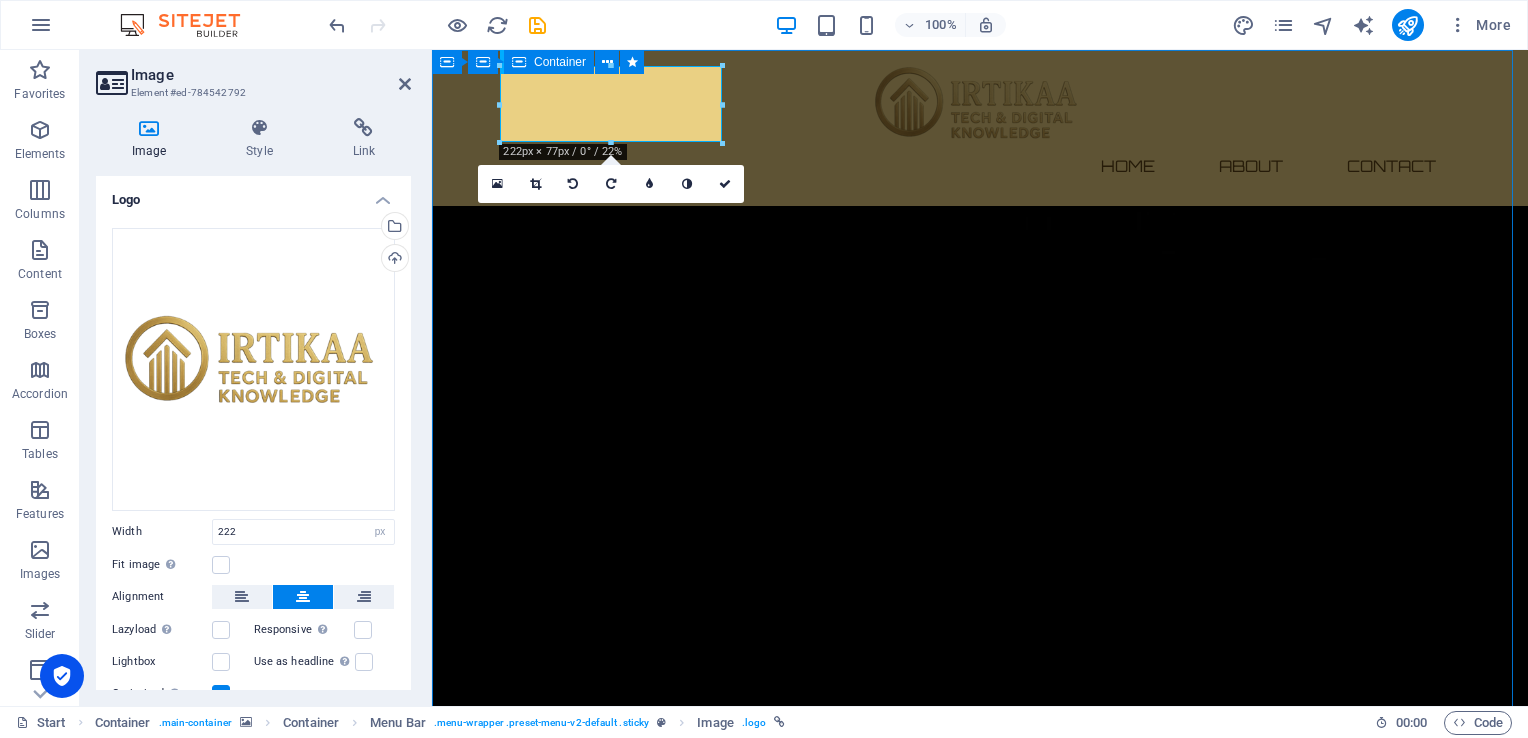 click on "The waiting is going to end soon... 0 Days 0 Hours 0 Minutes 0 Seconds Our website is under construction. We`ll be here soon with our new awesome site, subscribe to be notified.  Notify me   I have read and understand the privacy policy. Unreadable? Regenerate" at bounding box center [980, 2782] 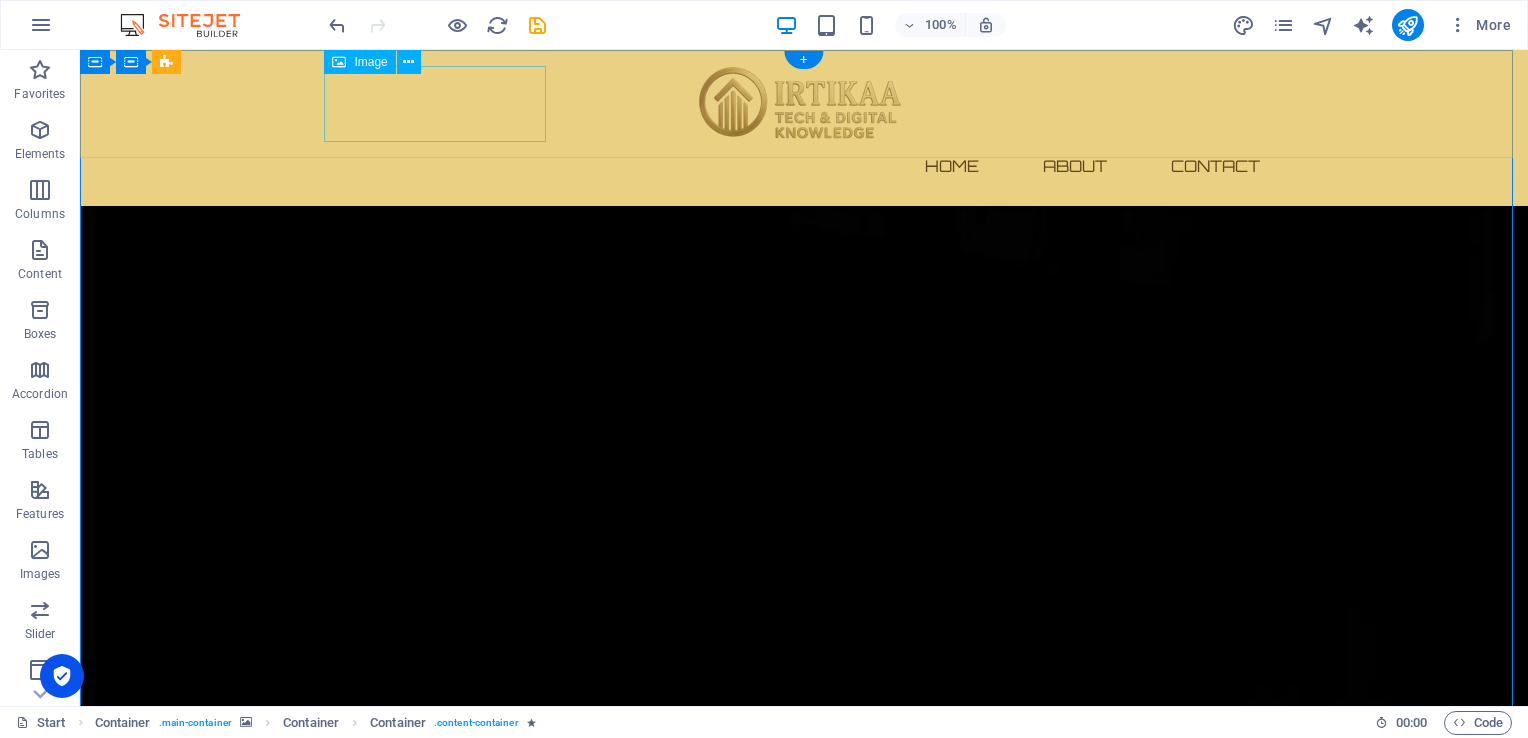 click at bounding box center (804, 104) 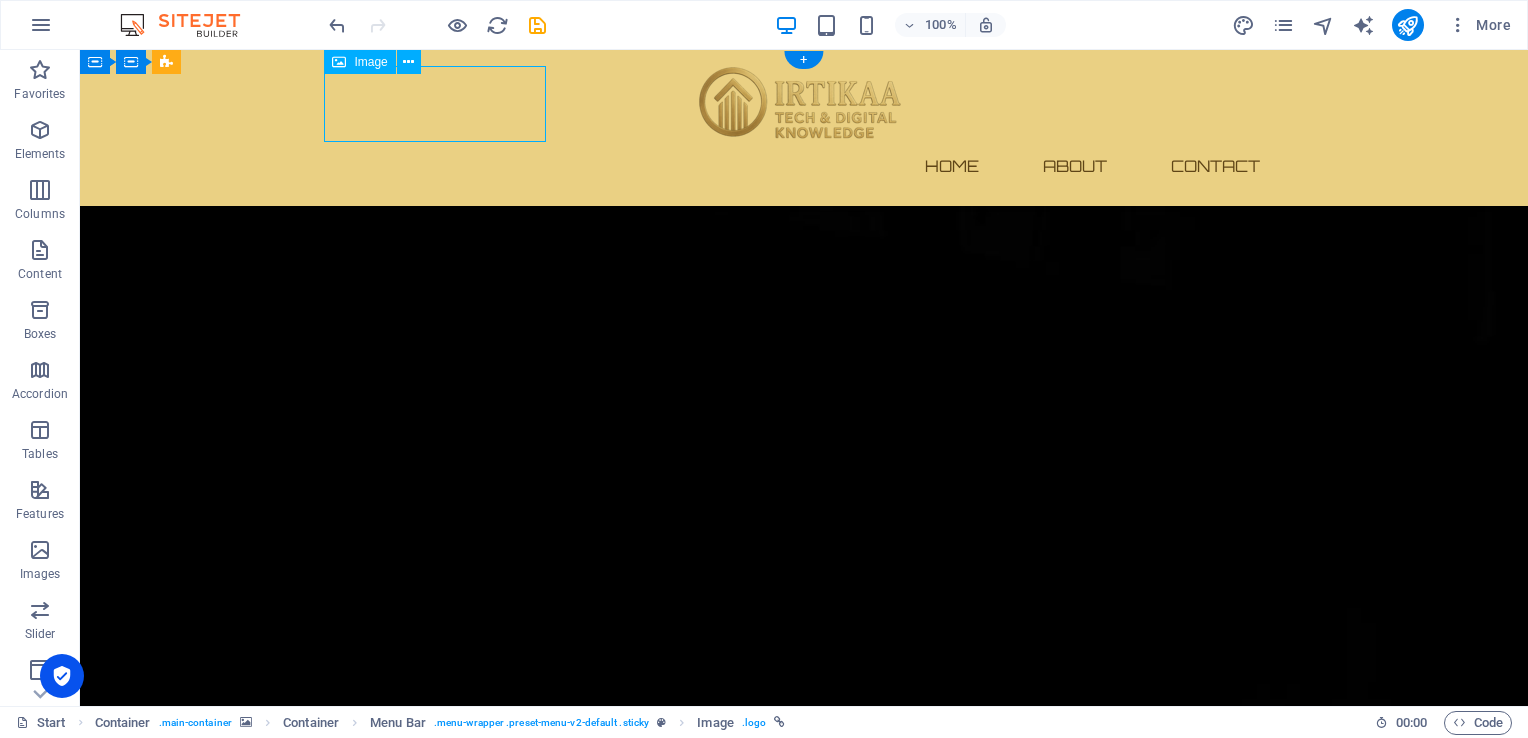 click at bounding box center [804, 104] 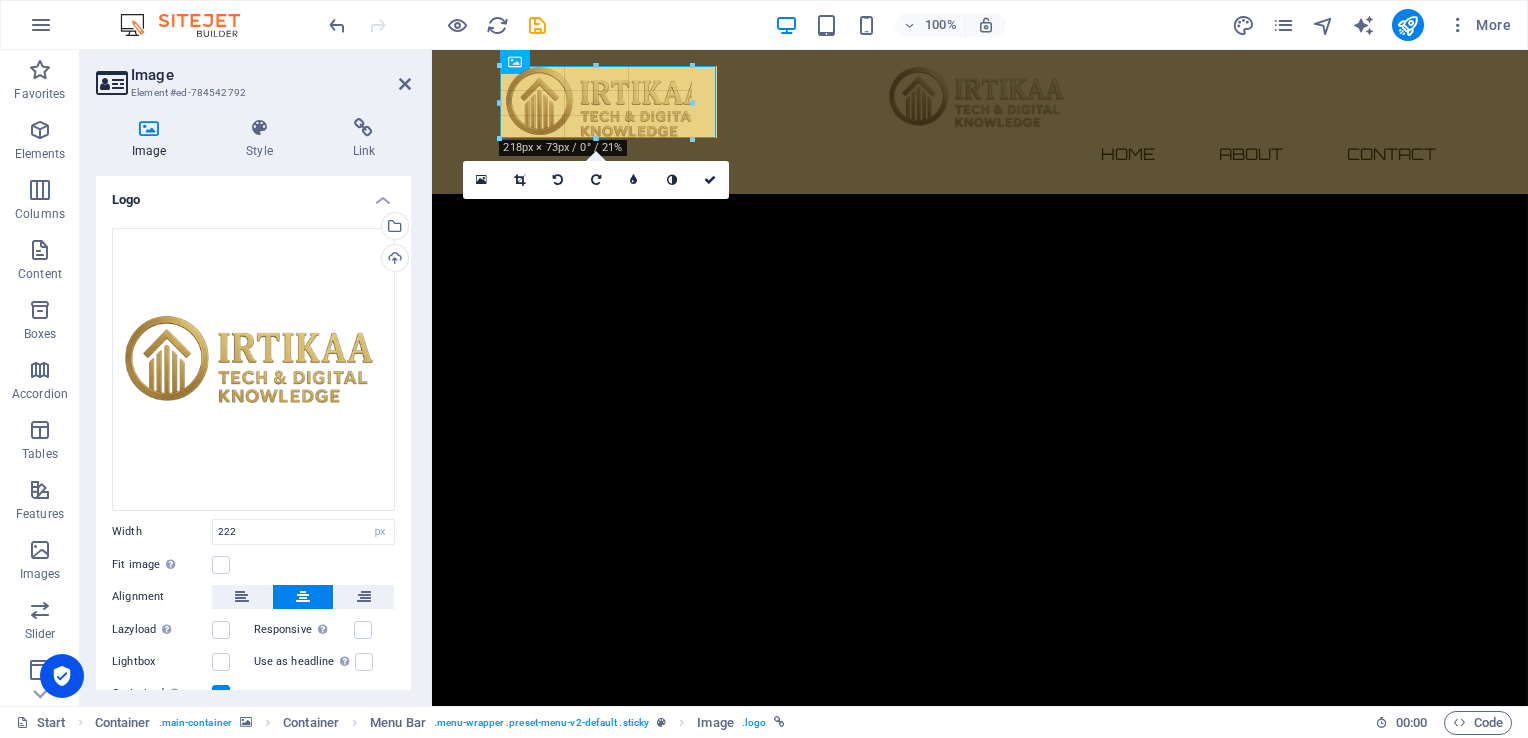 drag, startPoint x: 610, startPoint y: 141, endPoint x: 607, endPoint y: 129, distance: 12.369317 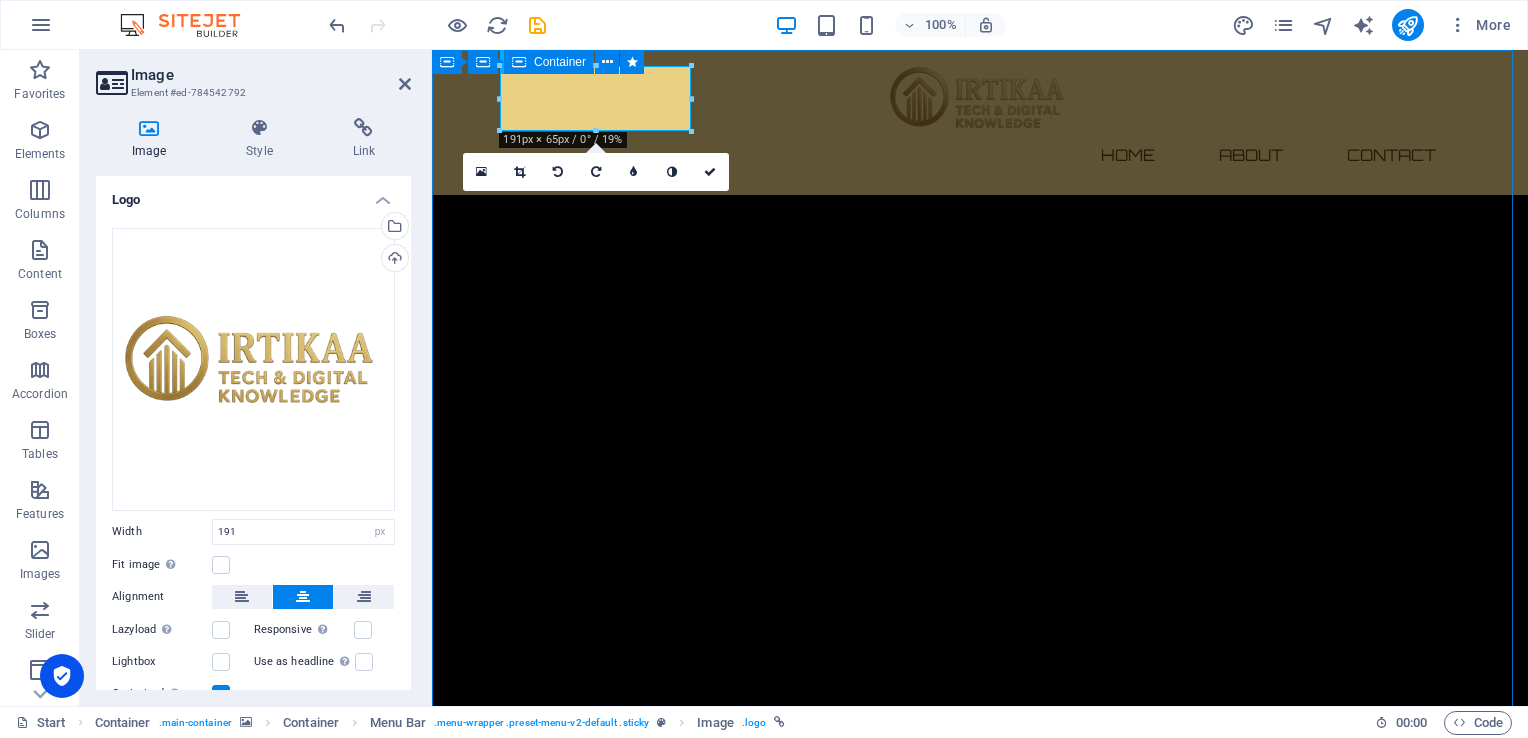 click on "The waiting is going to end soon... 0 Days 0 Hours 0 Minutes 0 Seconds Our website is under construction. We`ll be here soon with our new awesome site, subscribe to be notified.  Notify me   I have read and understand the privacy policy. Unreadable? Regenerate" at bounding box center (980, 2765) 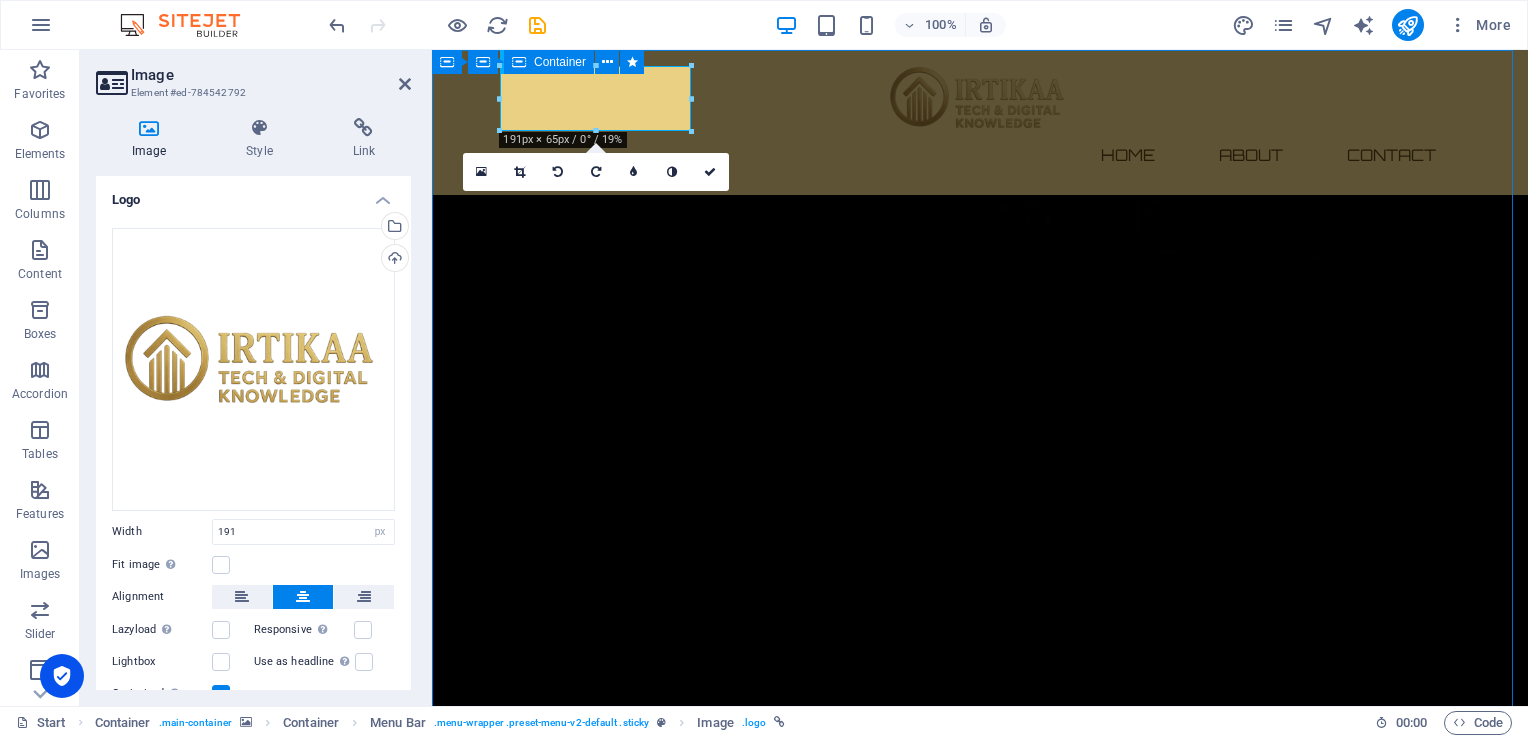 click on "The waiting is going to end soon... 0 Days 0 Hours 0 Minutes 0 Seconds Our website is under construction. We`ll be here soon with our new awesome site, subscribe to be notified.  Notify me   I have read and understand the privacy policy. Unreadable? Regenerate" at bounding box center [980, 2766] 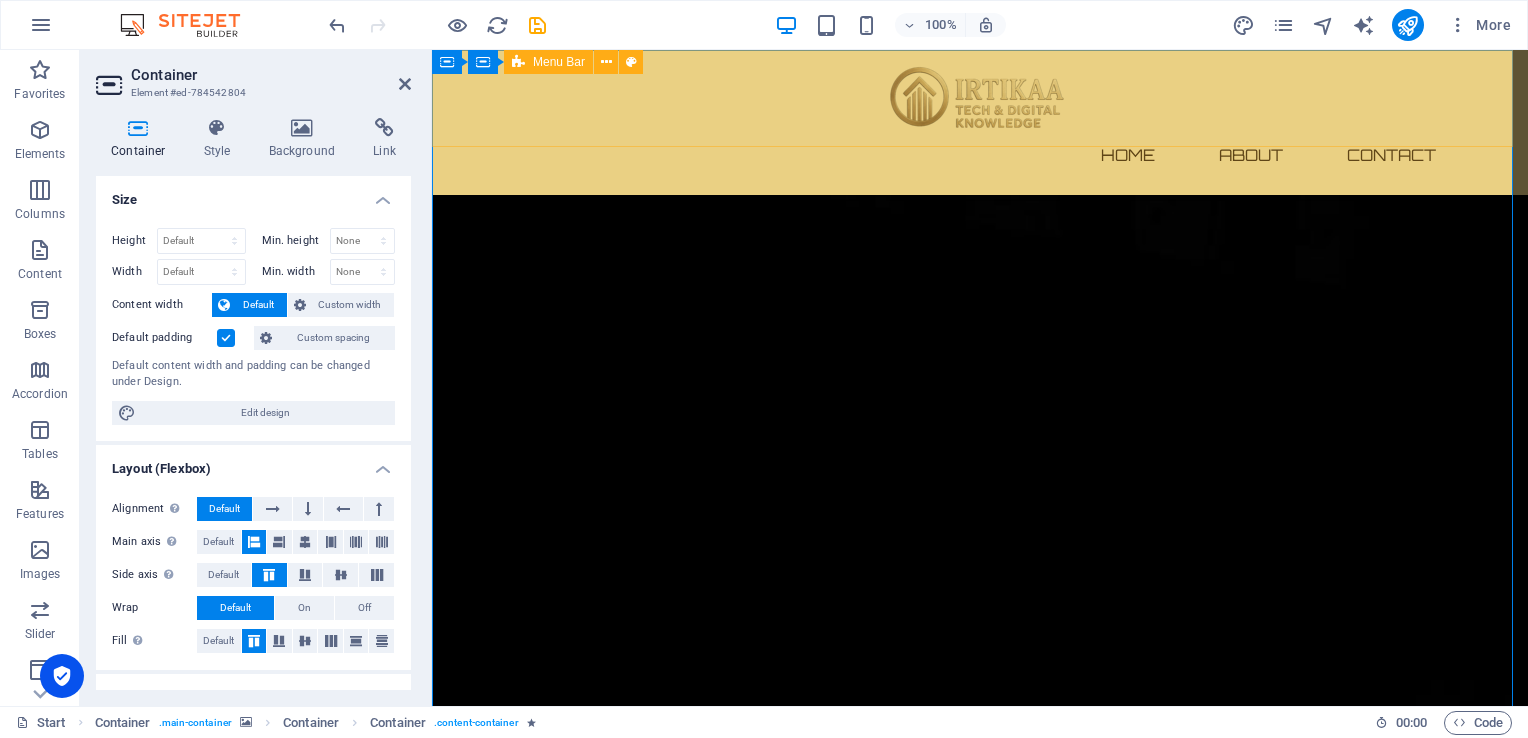 click on "Home About Contact" at bounding box center [980, 122] 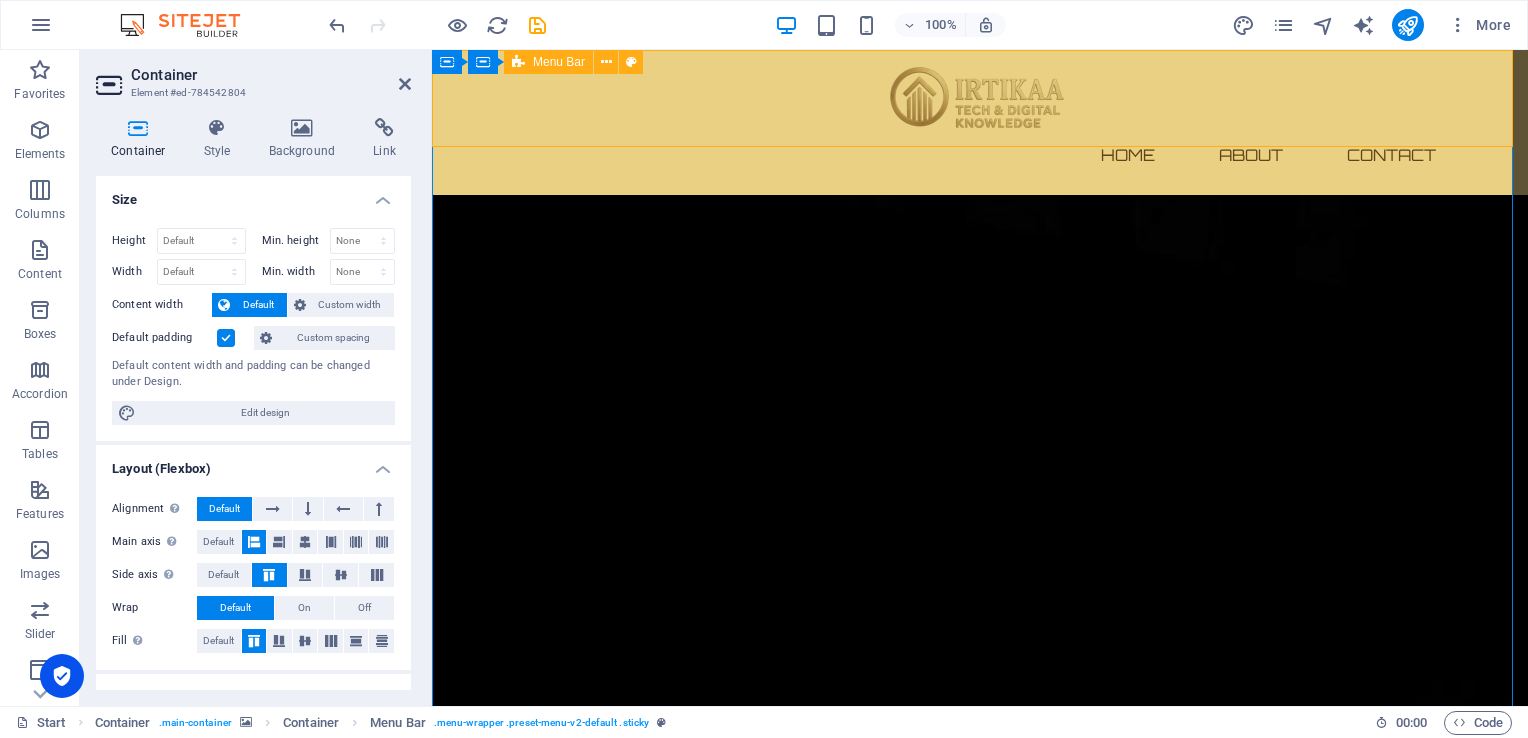 click on "Home About Contact" at bounding box center (980, 122) 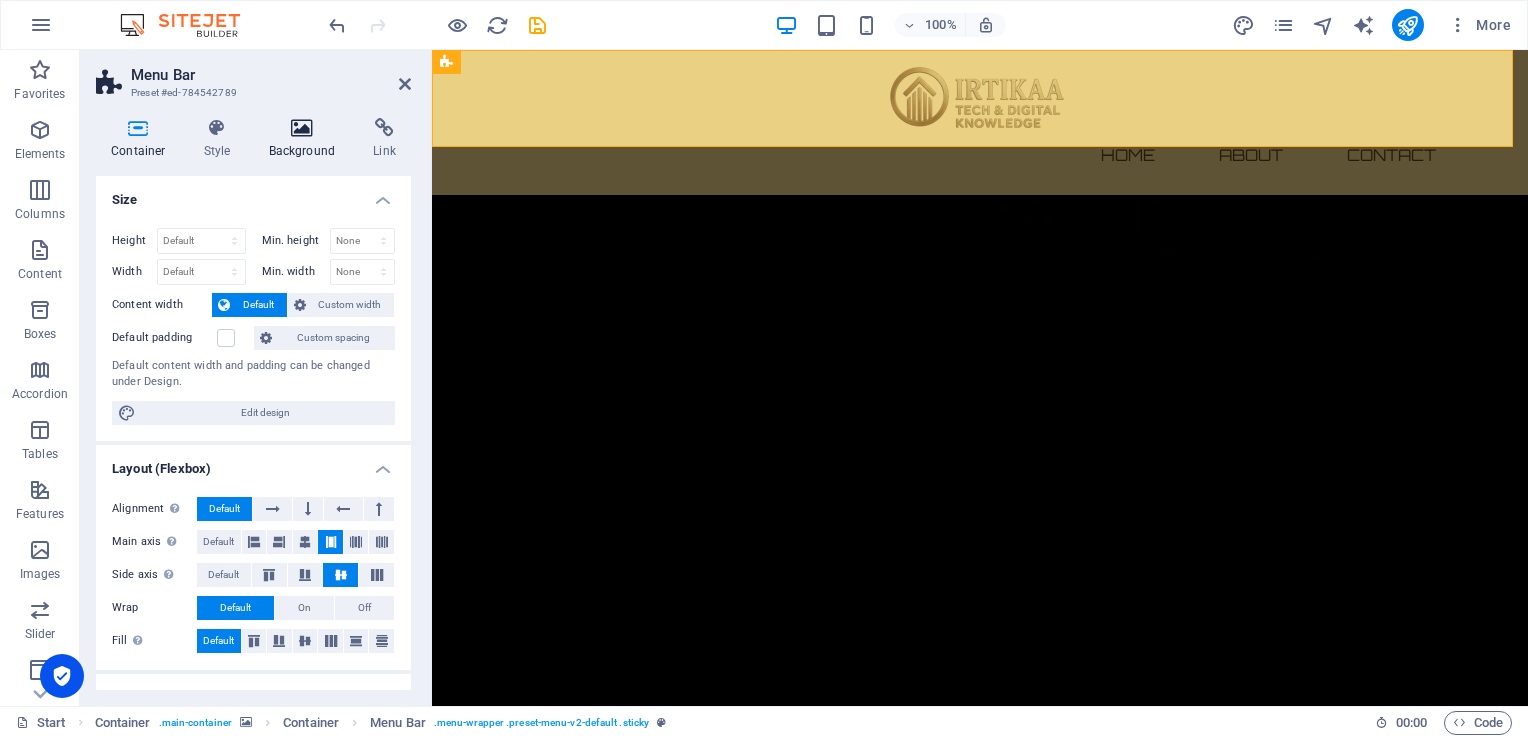 click at bounding box center (302, 128) 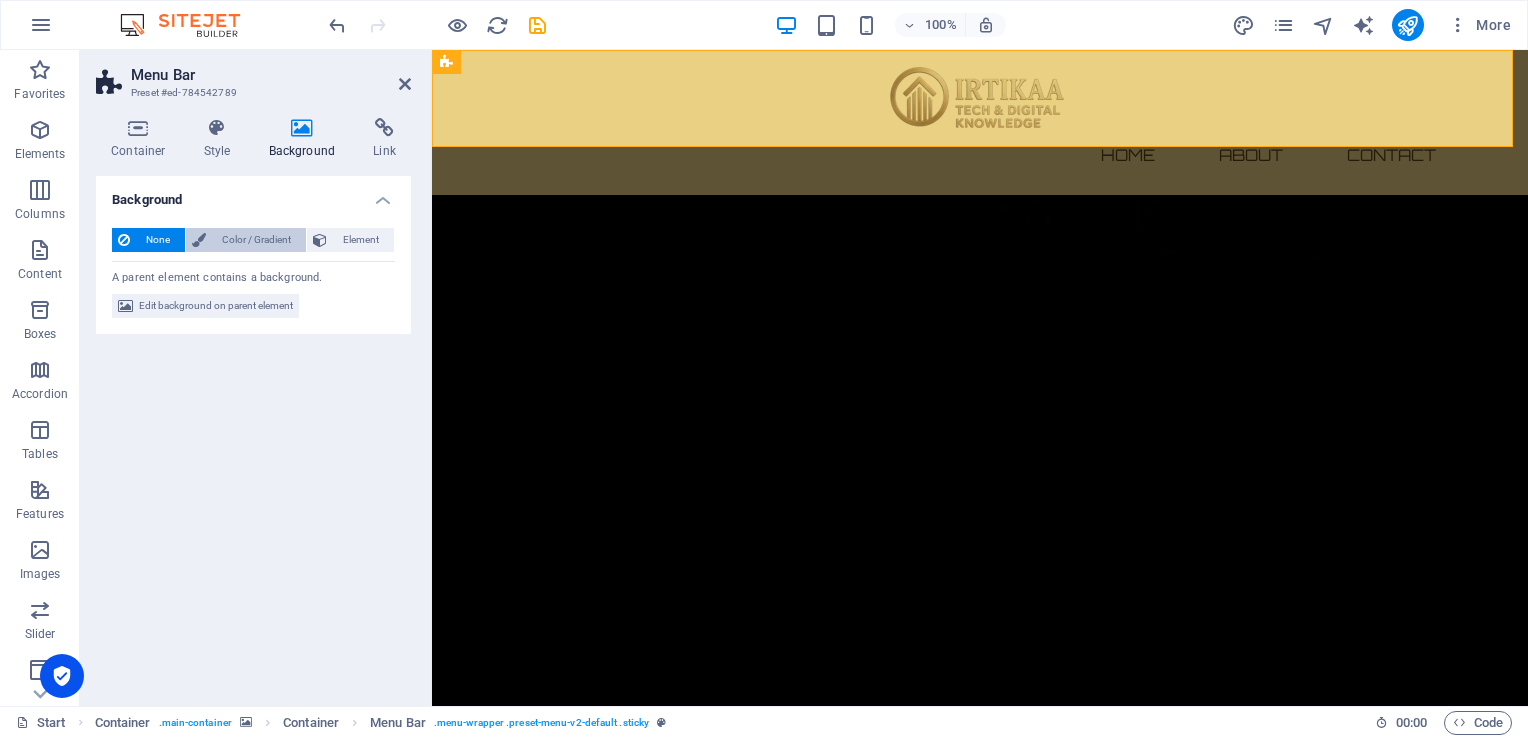 click on "Color / Gradient" at bounding box center (256, 240) 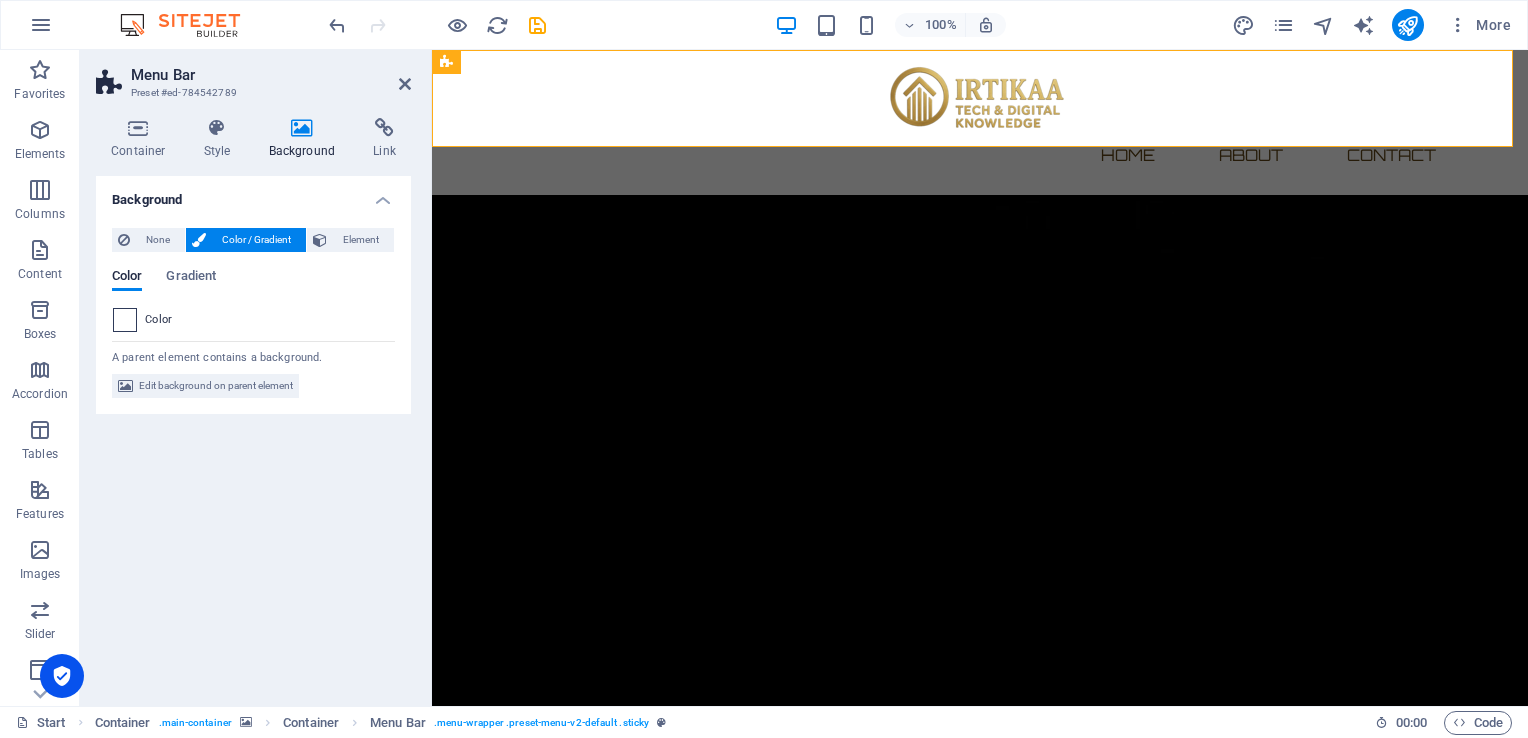 click at bounding box center (125, 320) 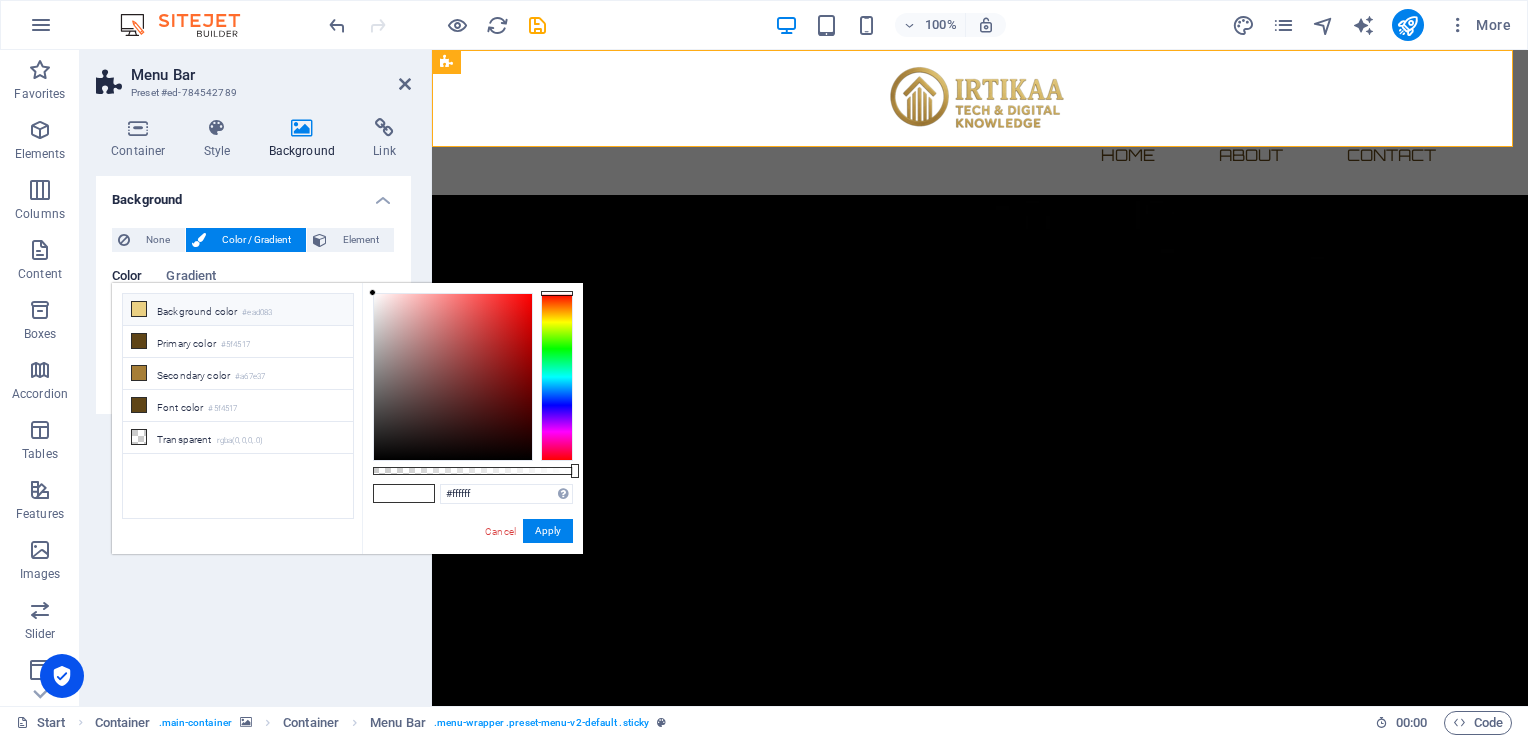 click at bounding box center (139, 309) 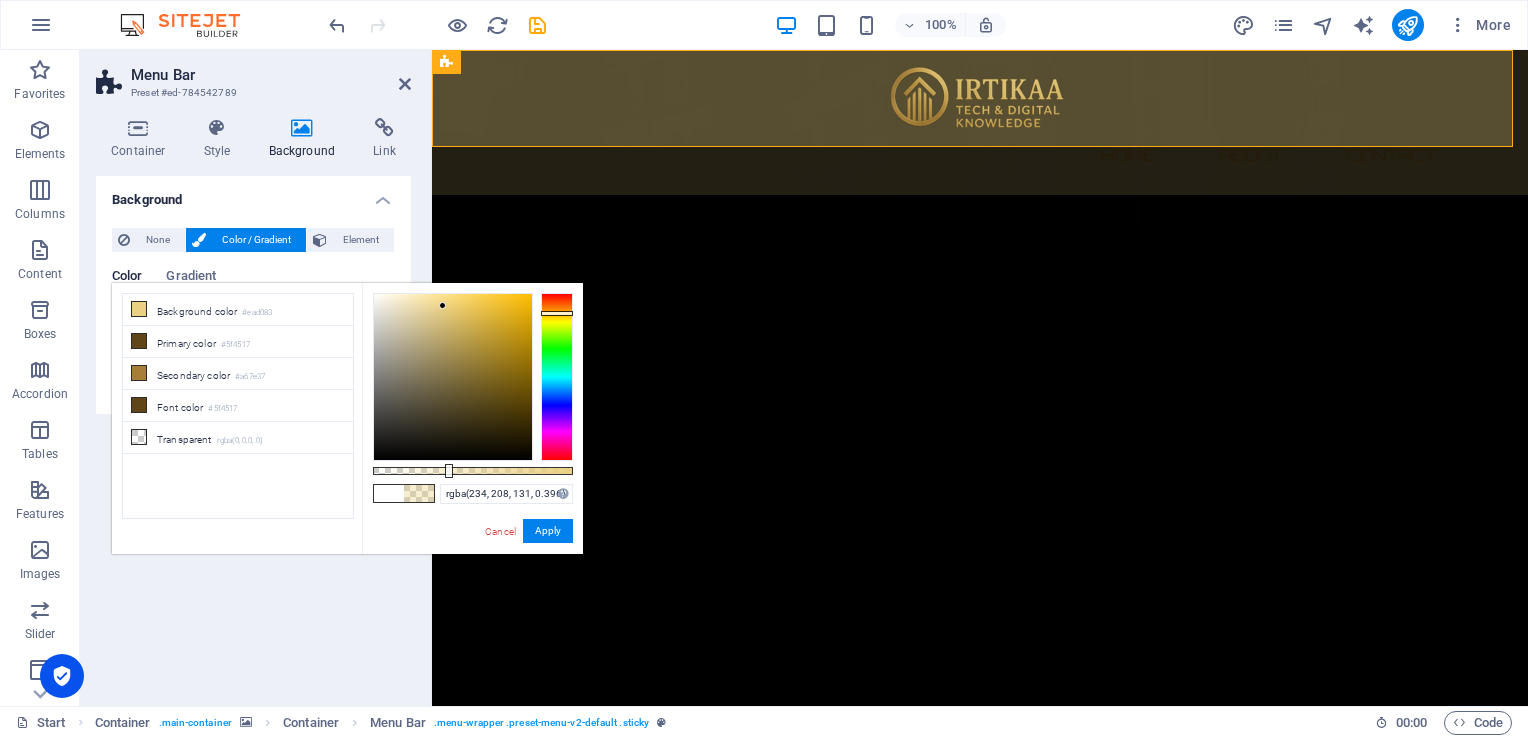 type on "rgba(234, 208, 131, 0.401)" 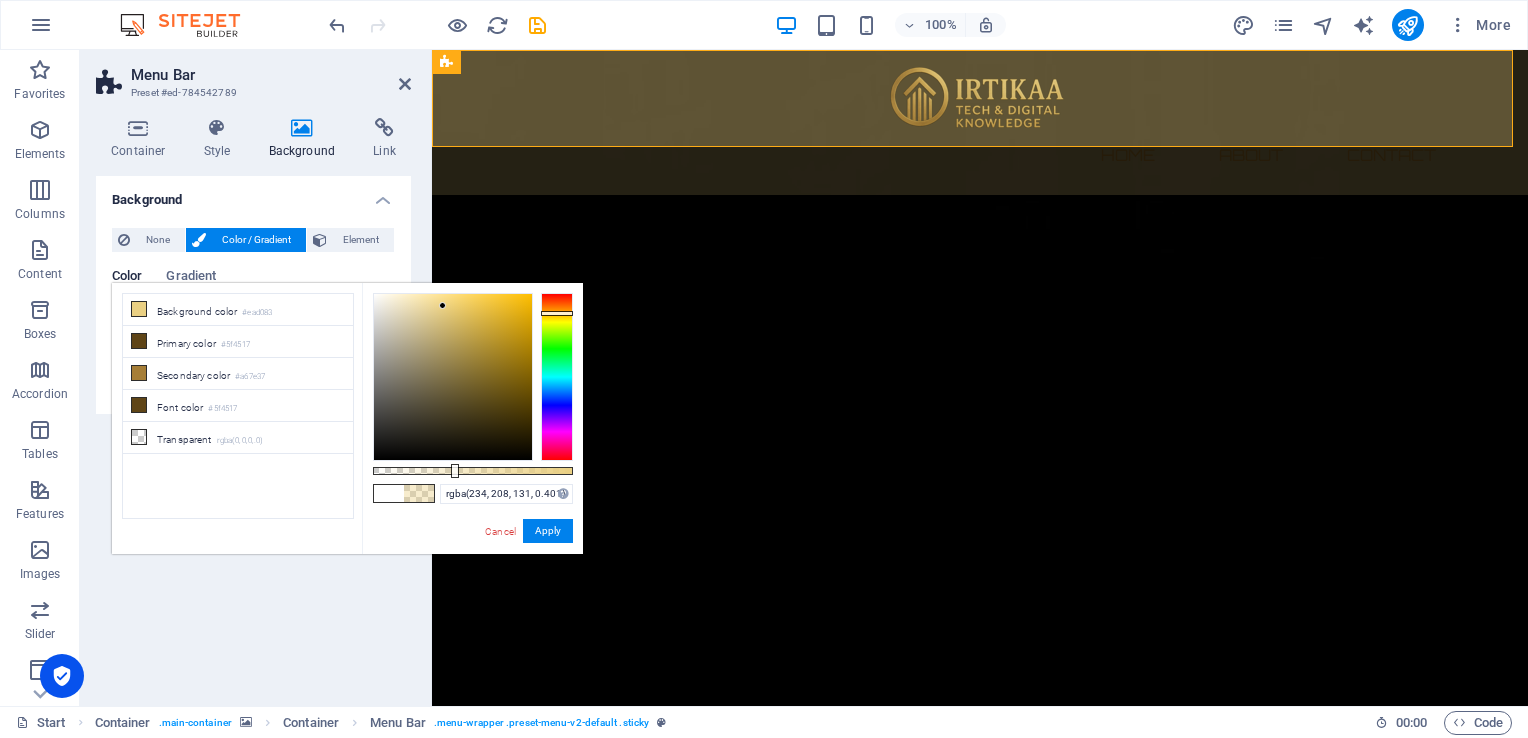 drag, startPoint x: 572, startPoint y: 469, endPoint x: 453, endPoint y: 458, distance: 119.507324 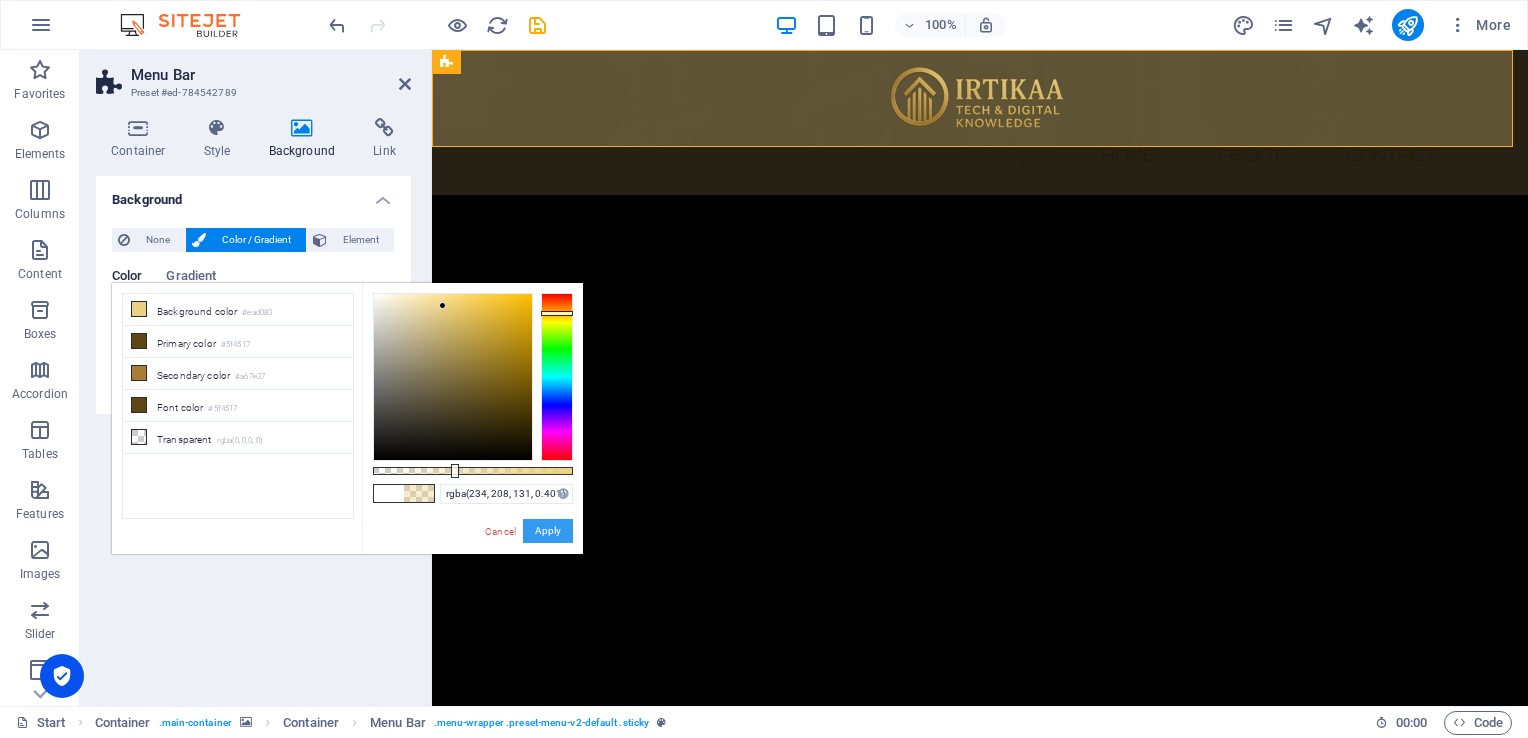 click on "Apply" at bounding box center [548, 531] 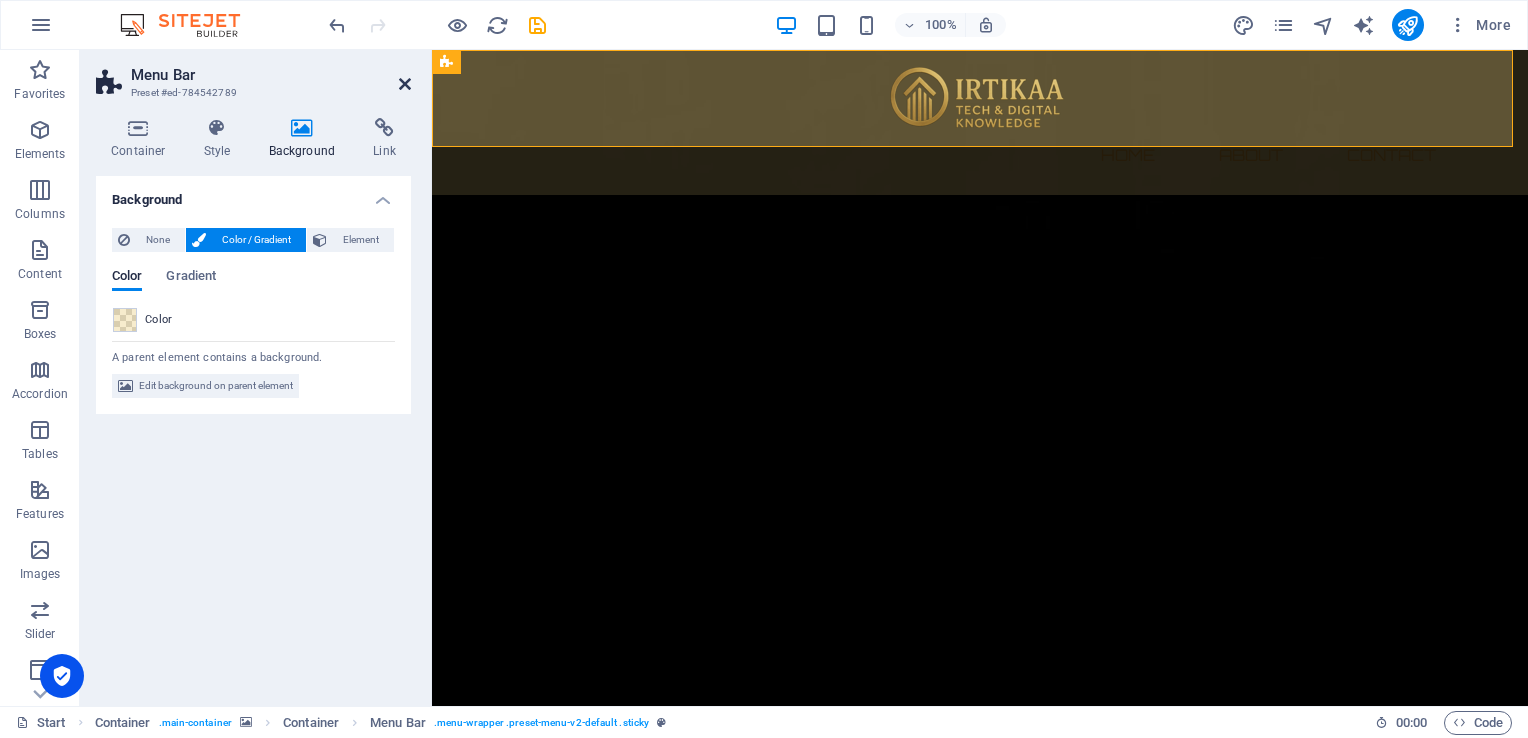 drag, startPoint x: 403, startPoint y: 83, endPoint x: 323, endPoint y: 33, distance: 94.33981 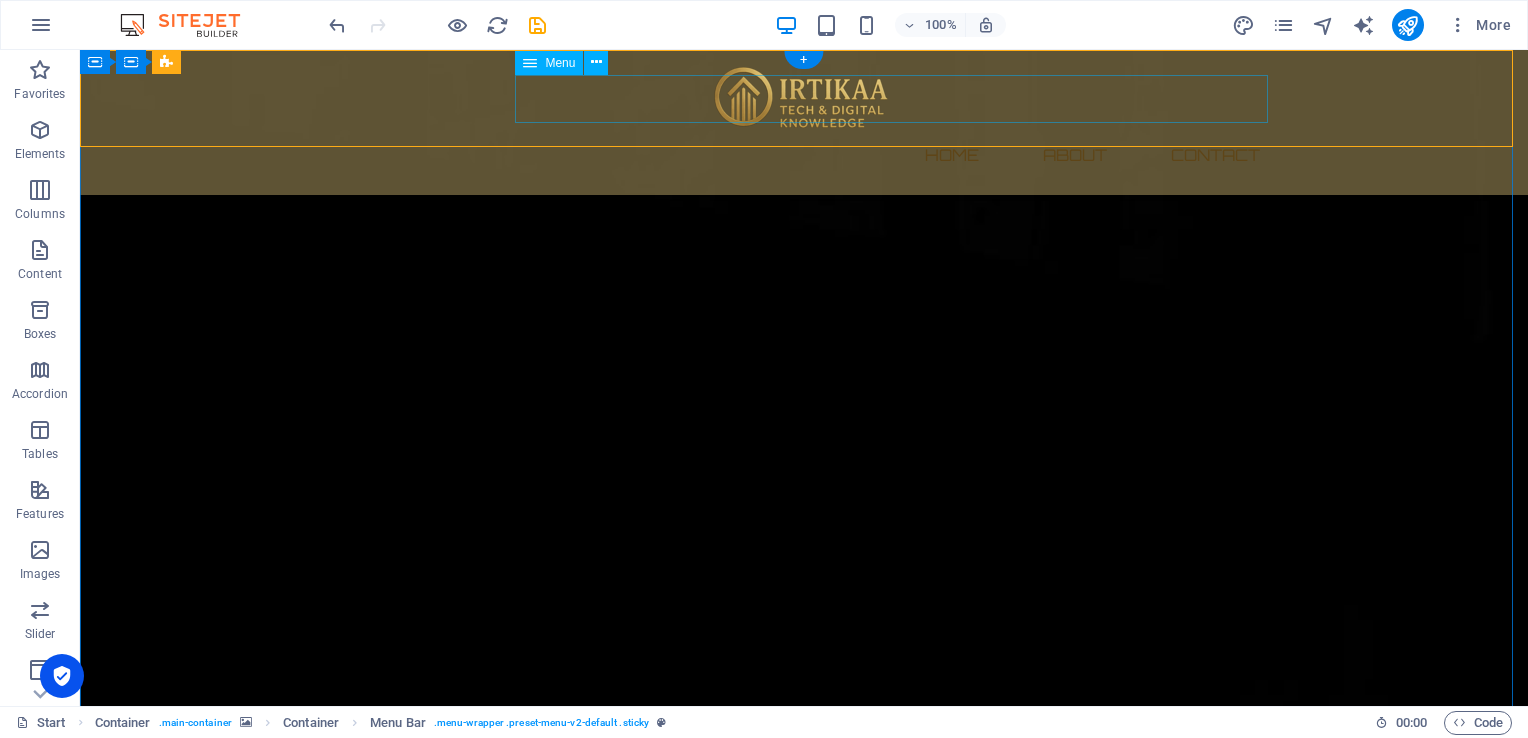 click on "Home About Contact" at bounding box center [804, 155] 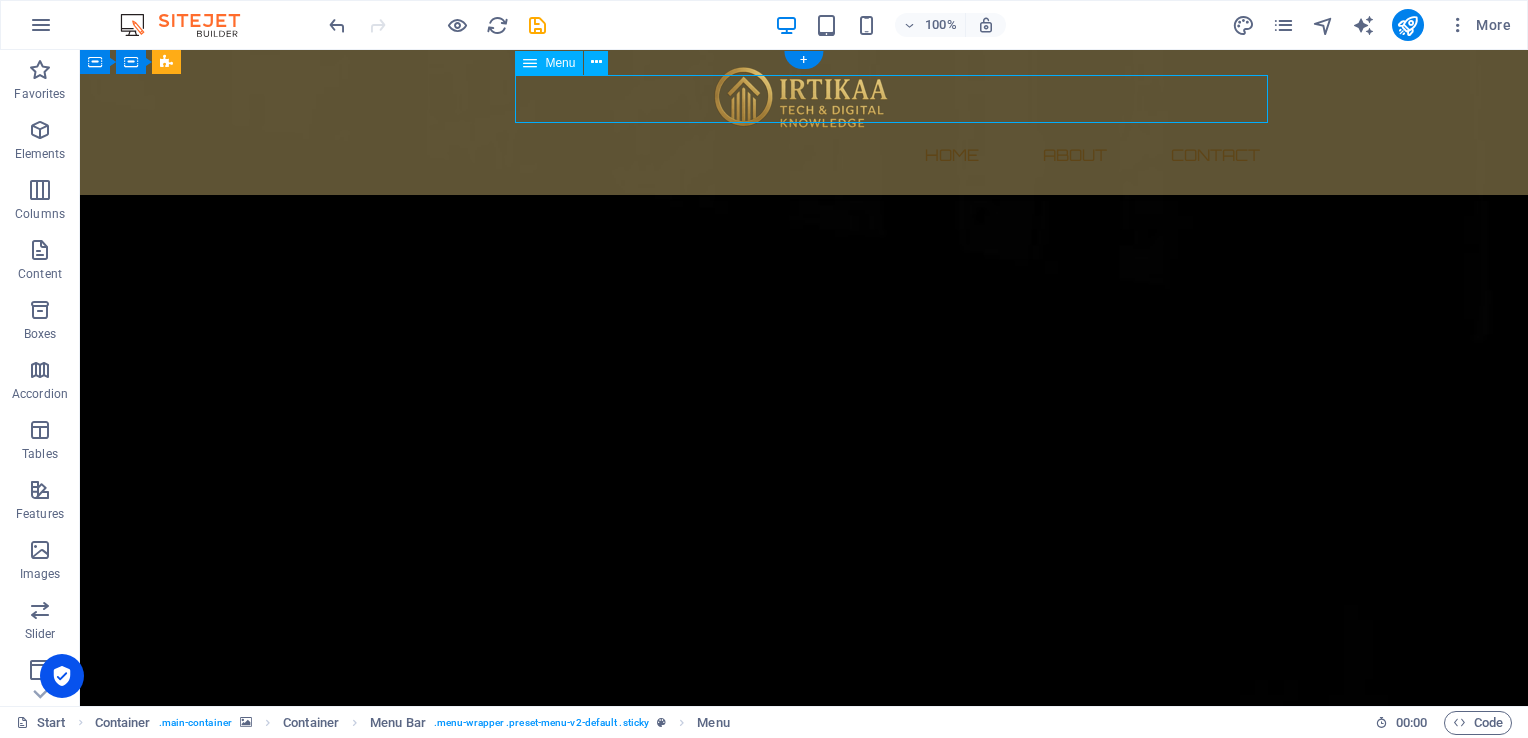 click on "Home About Contact" at bounding box center (804, 155) 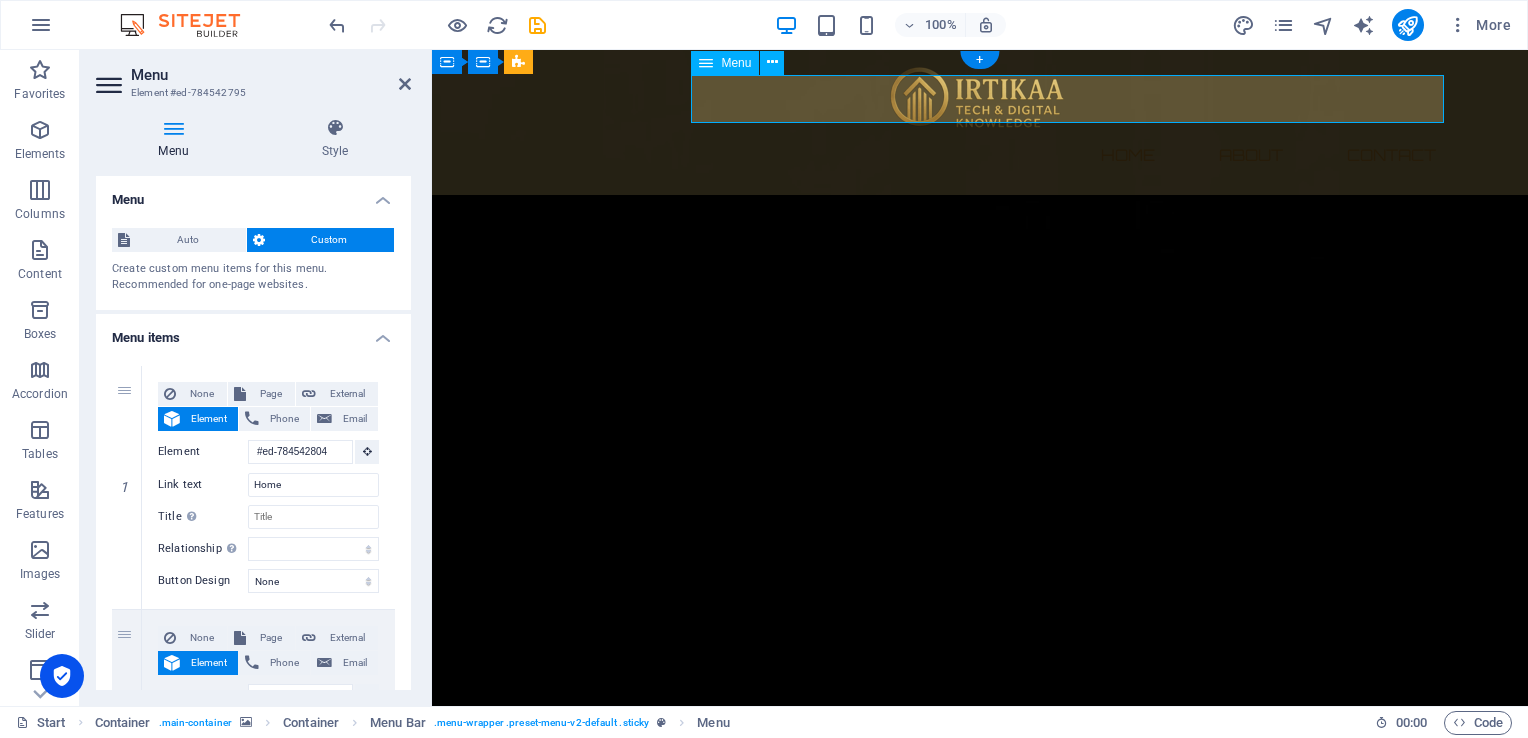 click on "Home About Contact" at bounding box center (980, 155) 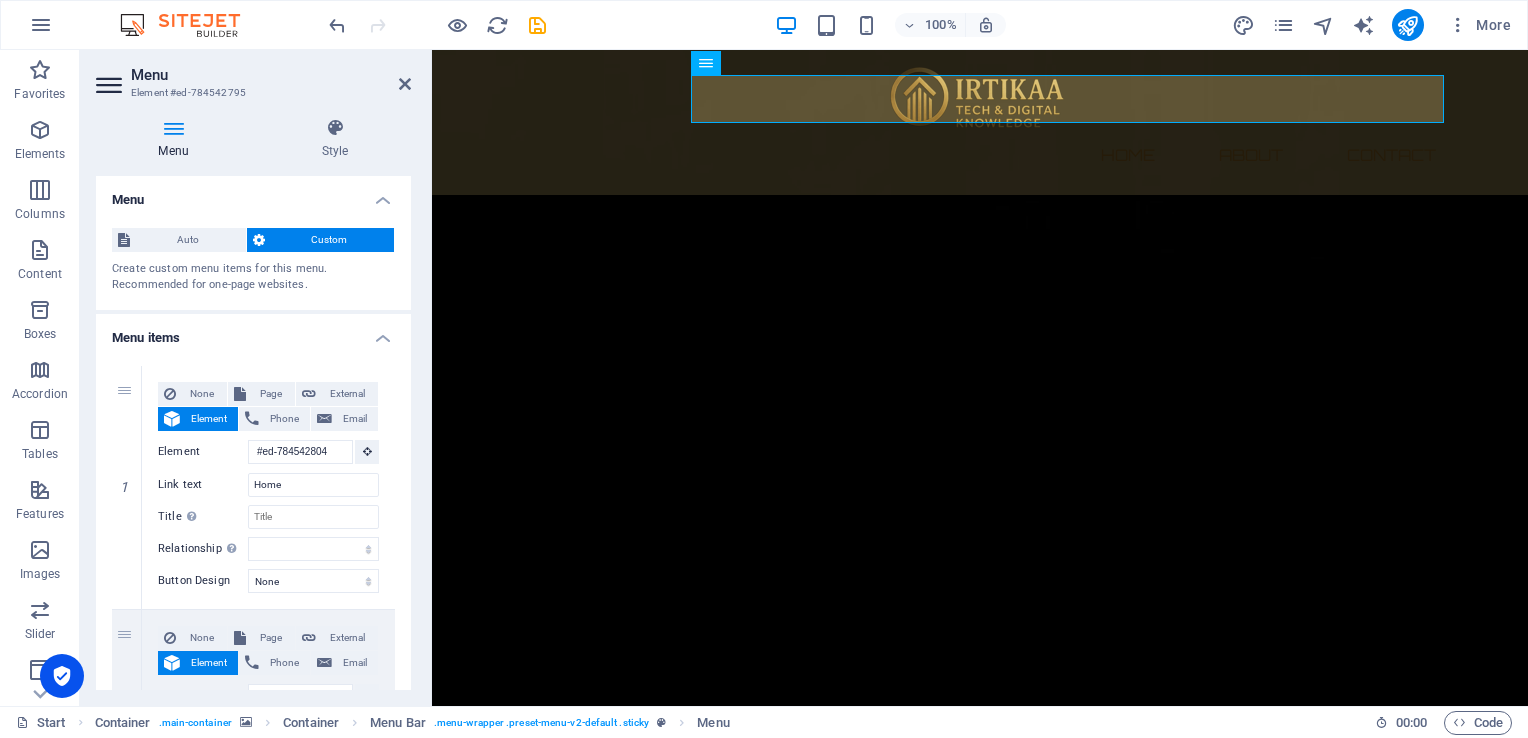 click on "Menu" at bounding box center (177, 139) 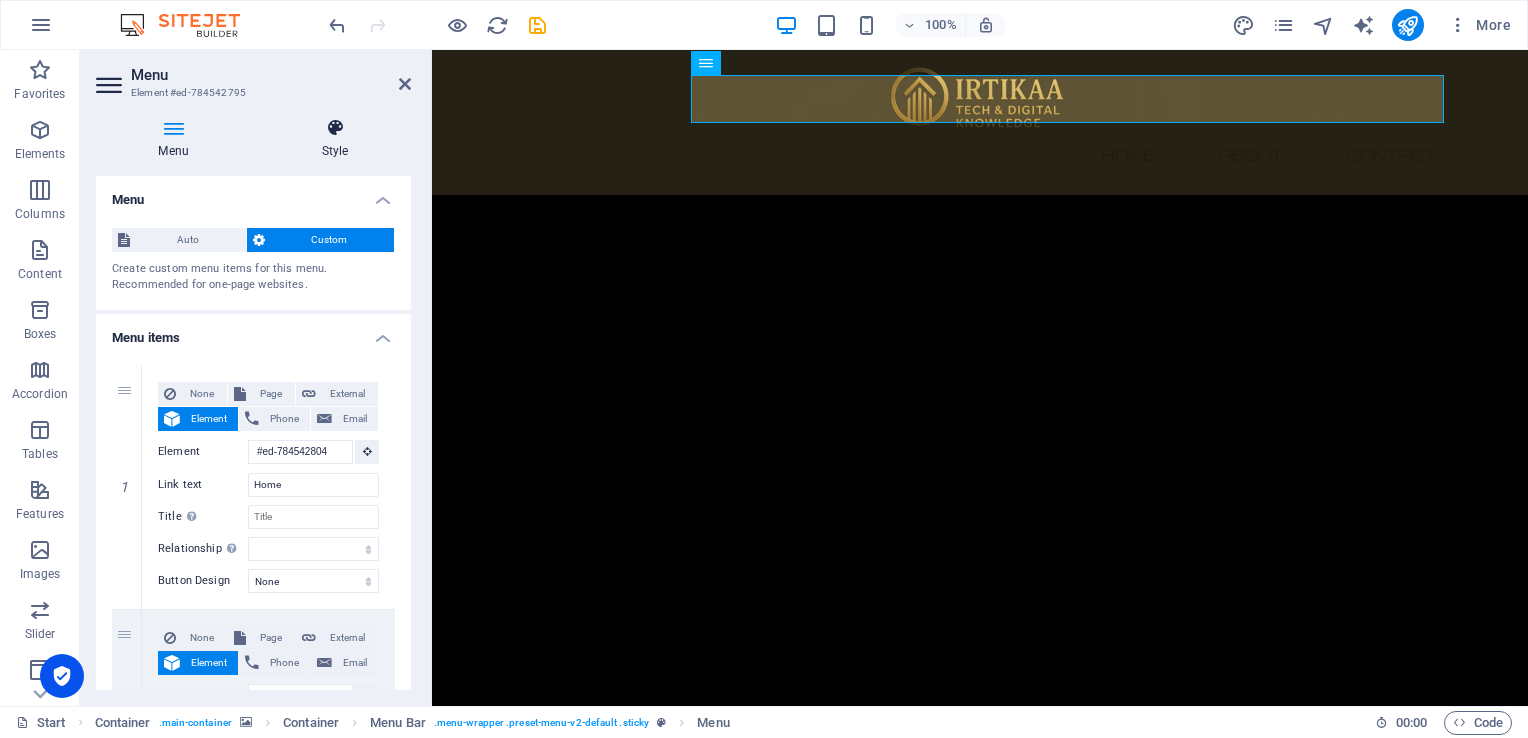 click at bounding box center (335, 128) 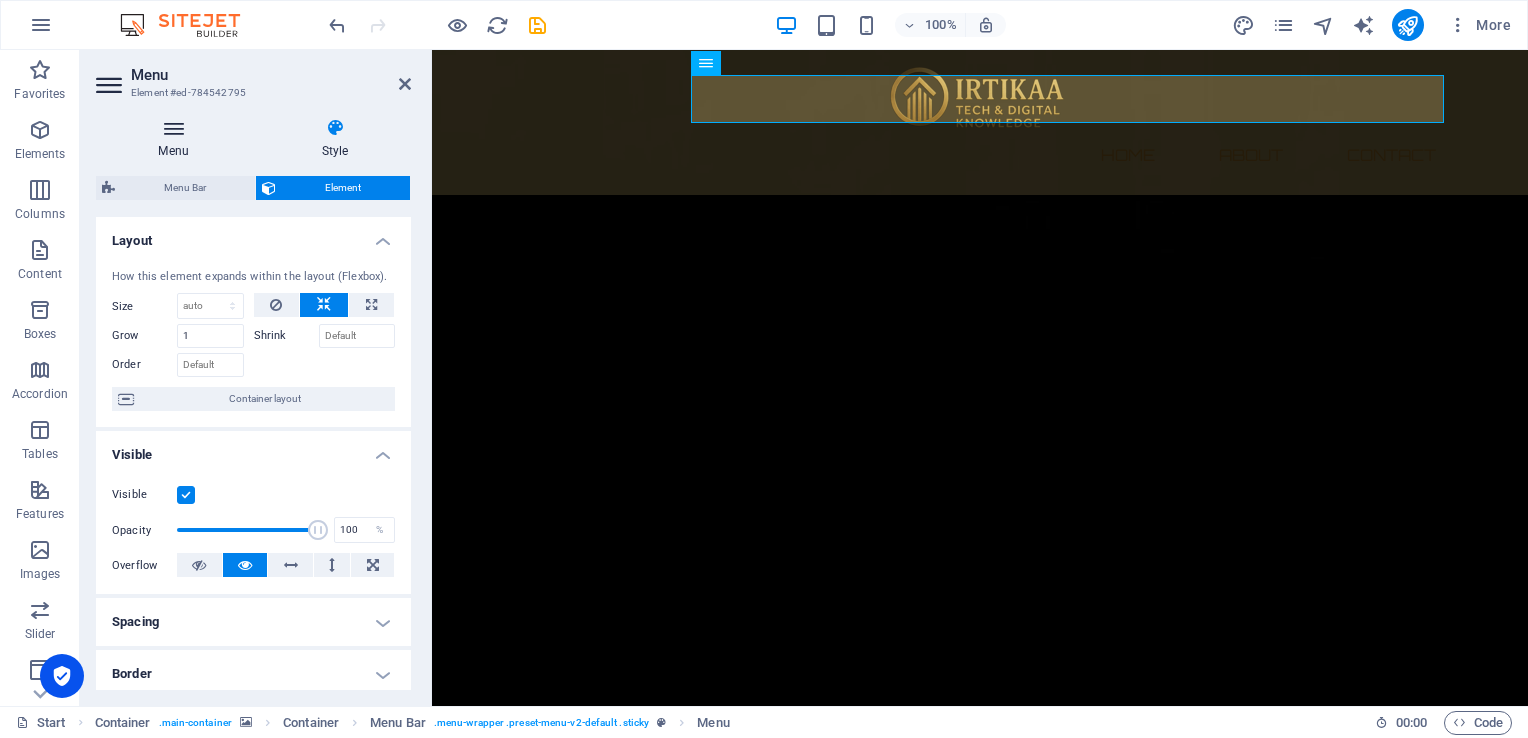 click on "Menu" at bounding box center [177, 139] 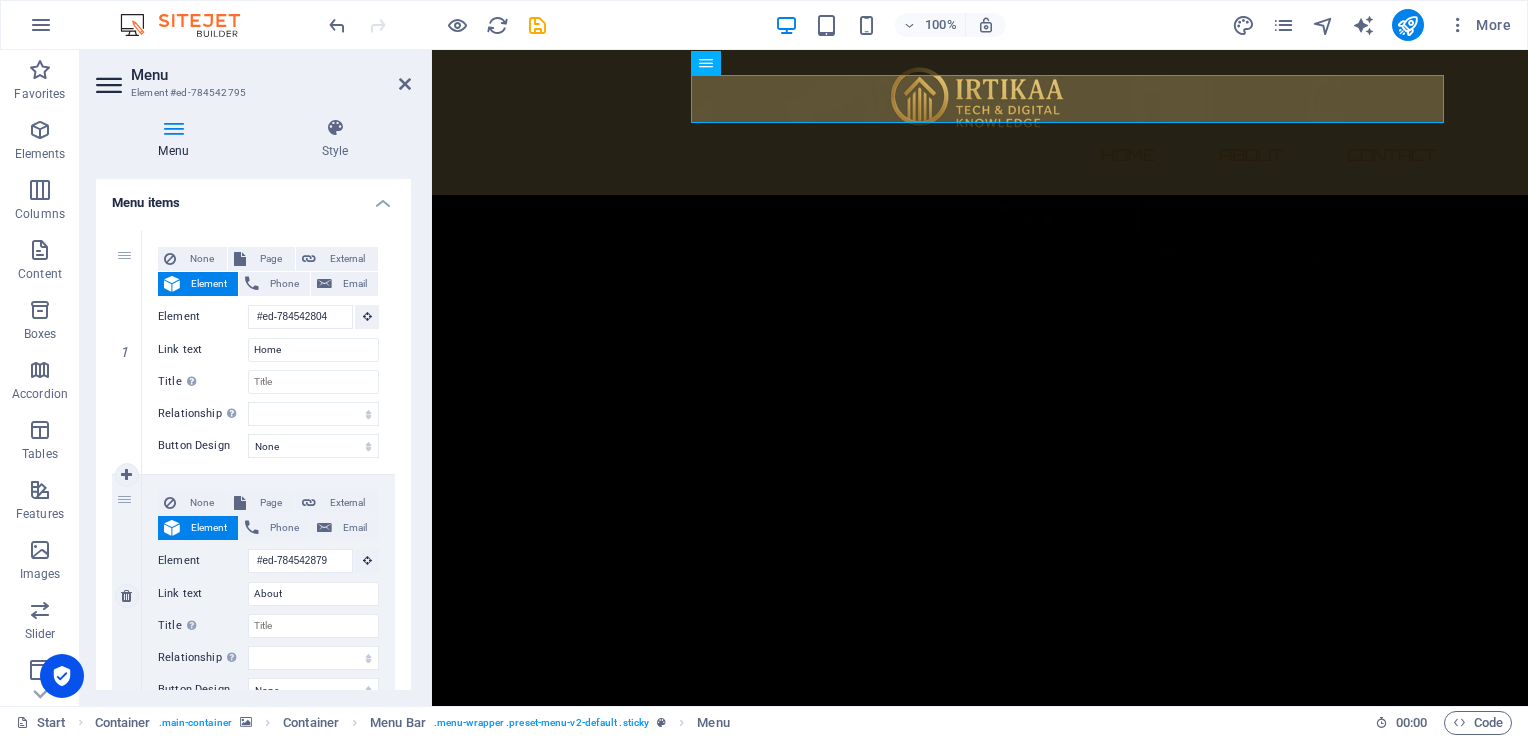 scroll, scrollTop: 0, scrollLeft: 0, axis: both 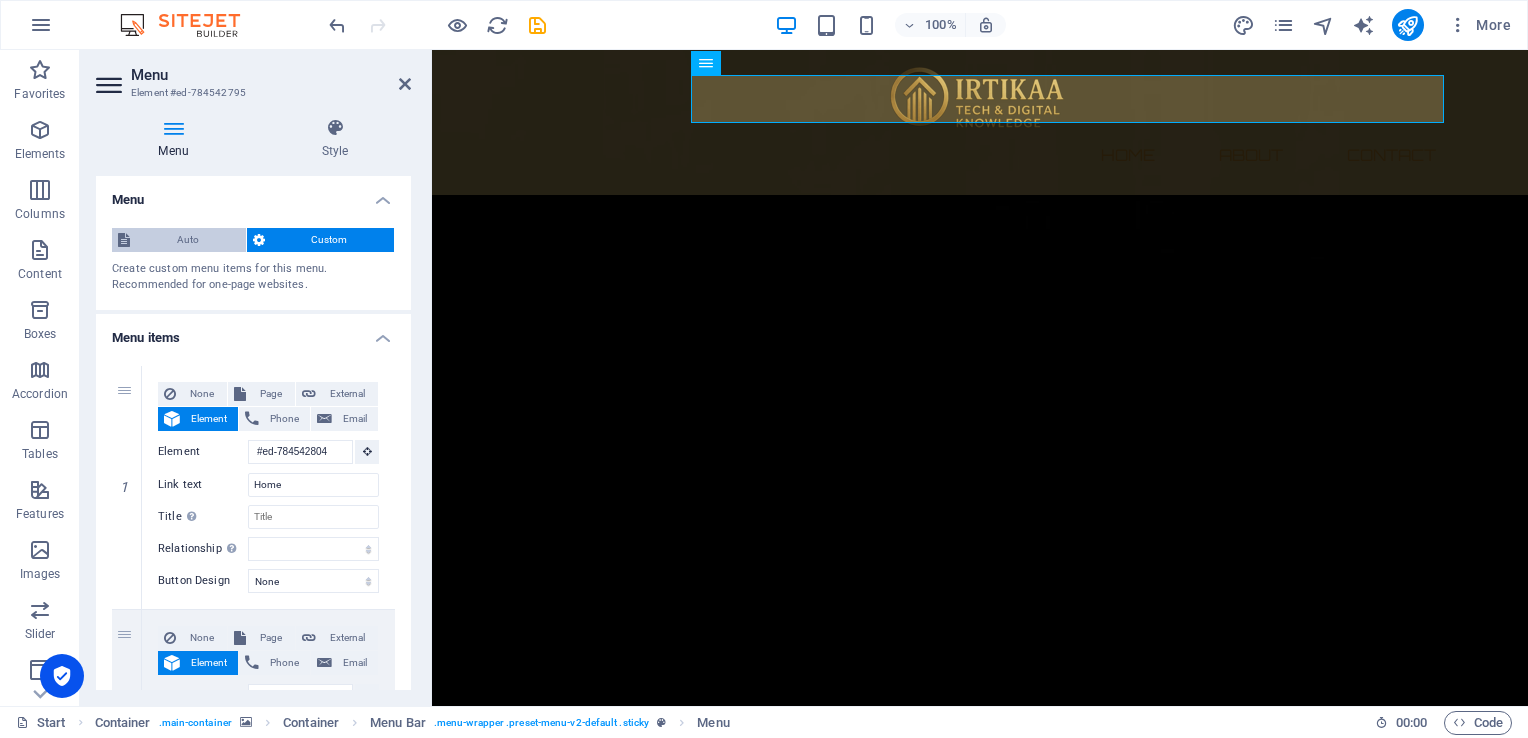click on "Auto" at bounding box center [188, 240] 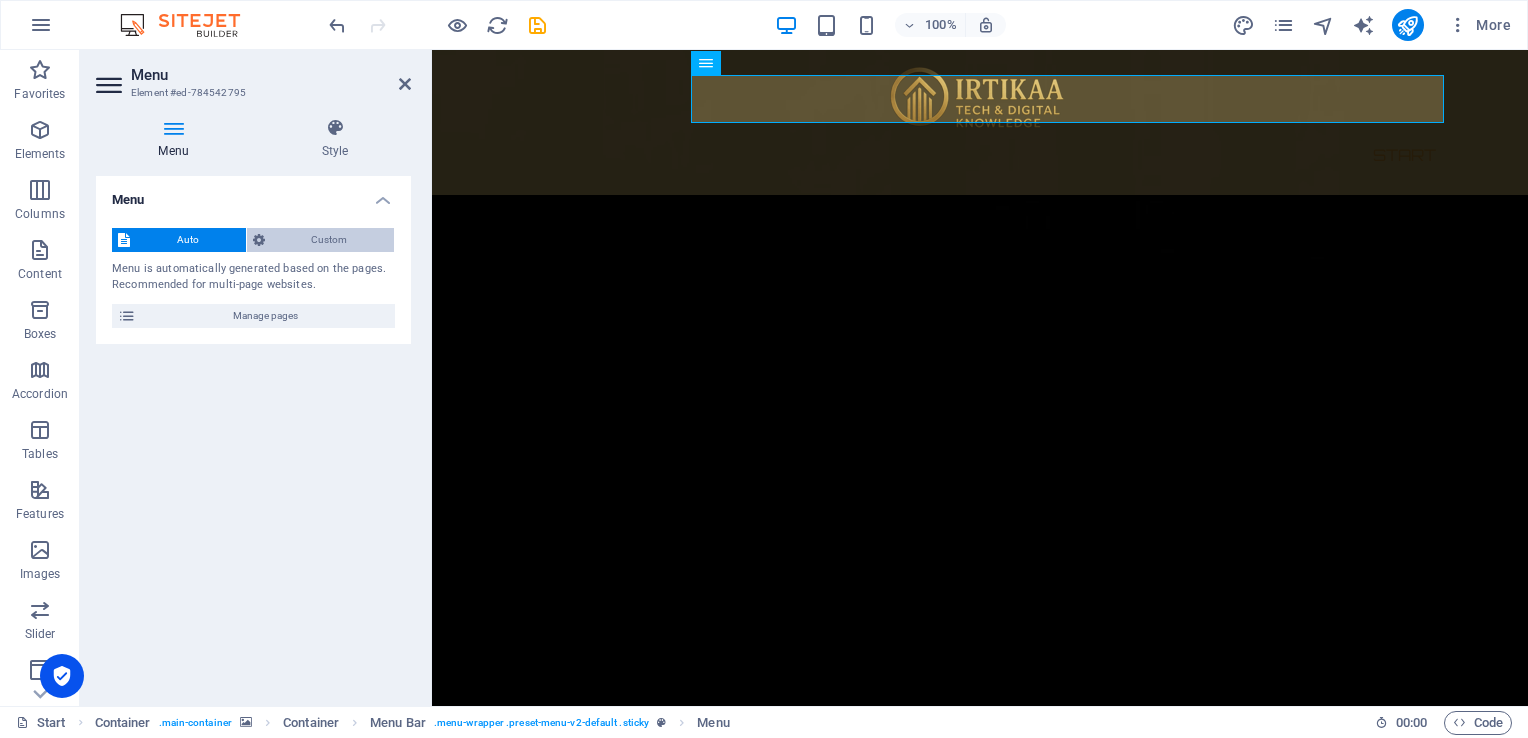 click on "Custom" at bounding box center [330, 240] 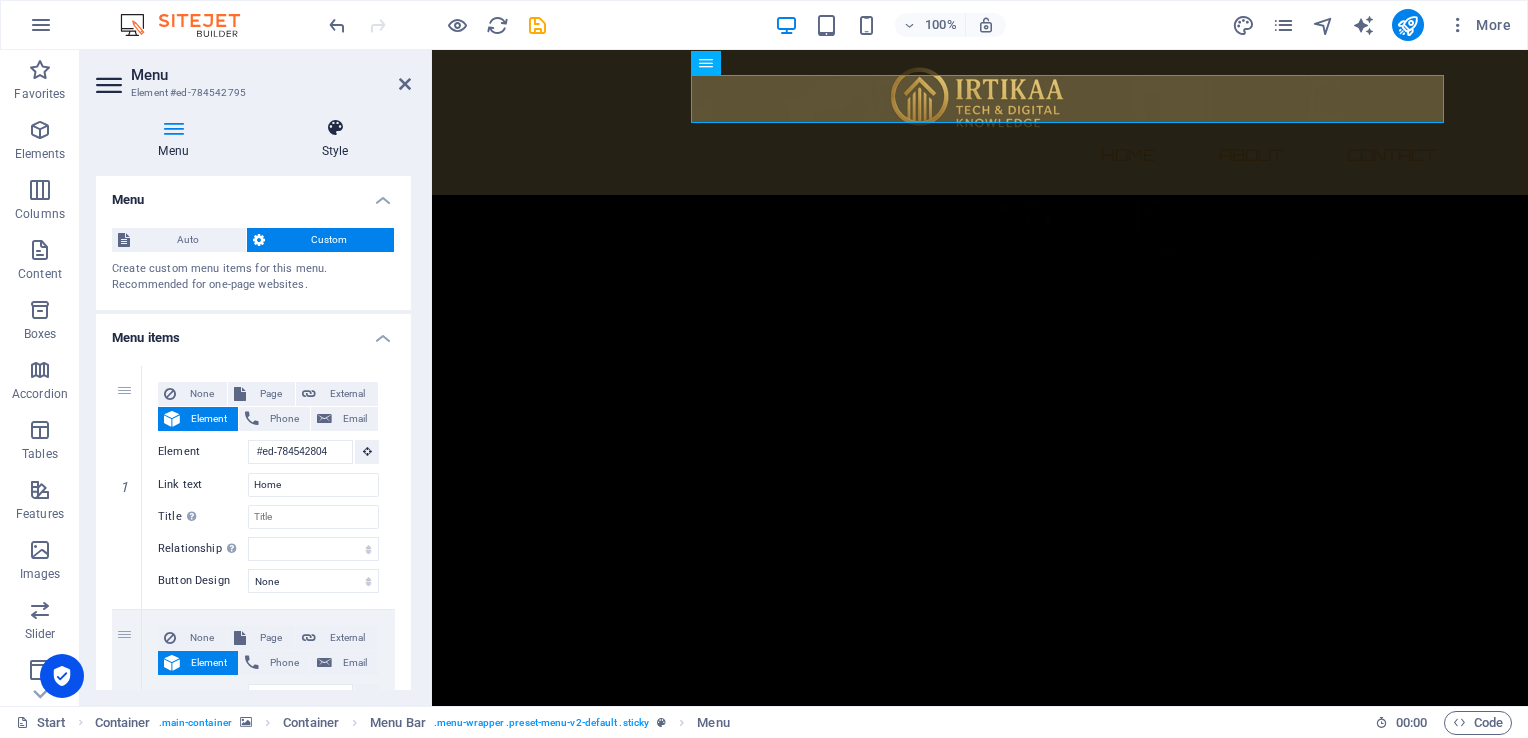 click at bounding box center (335, 128) 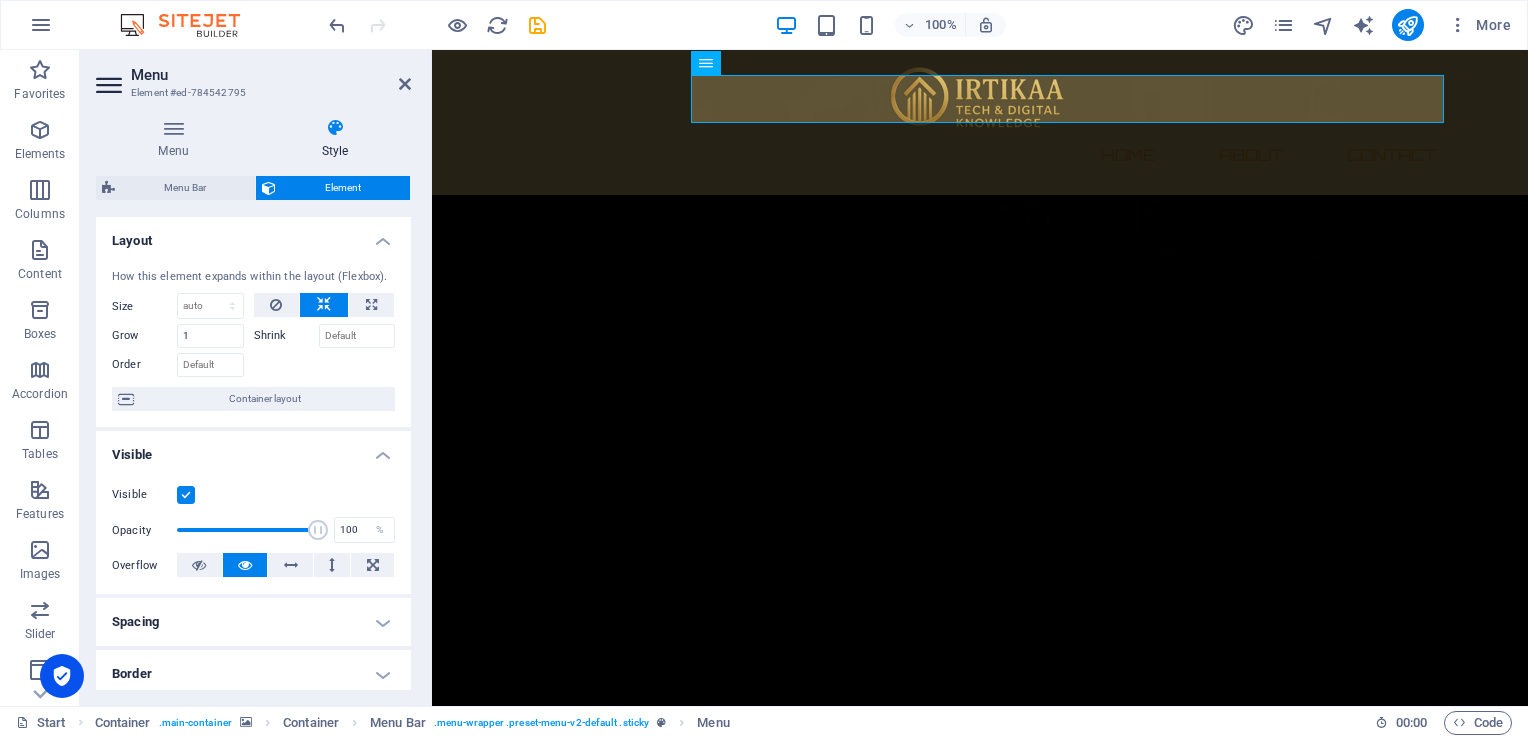 scroll, scrollTop: 0, scrollLeft: 0, axis: both 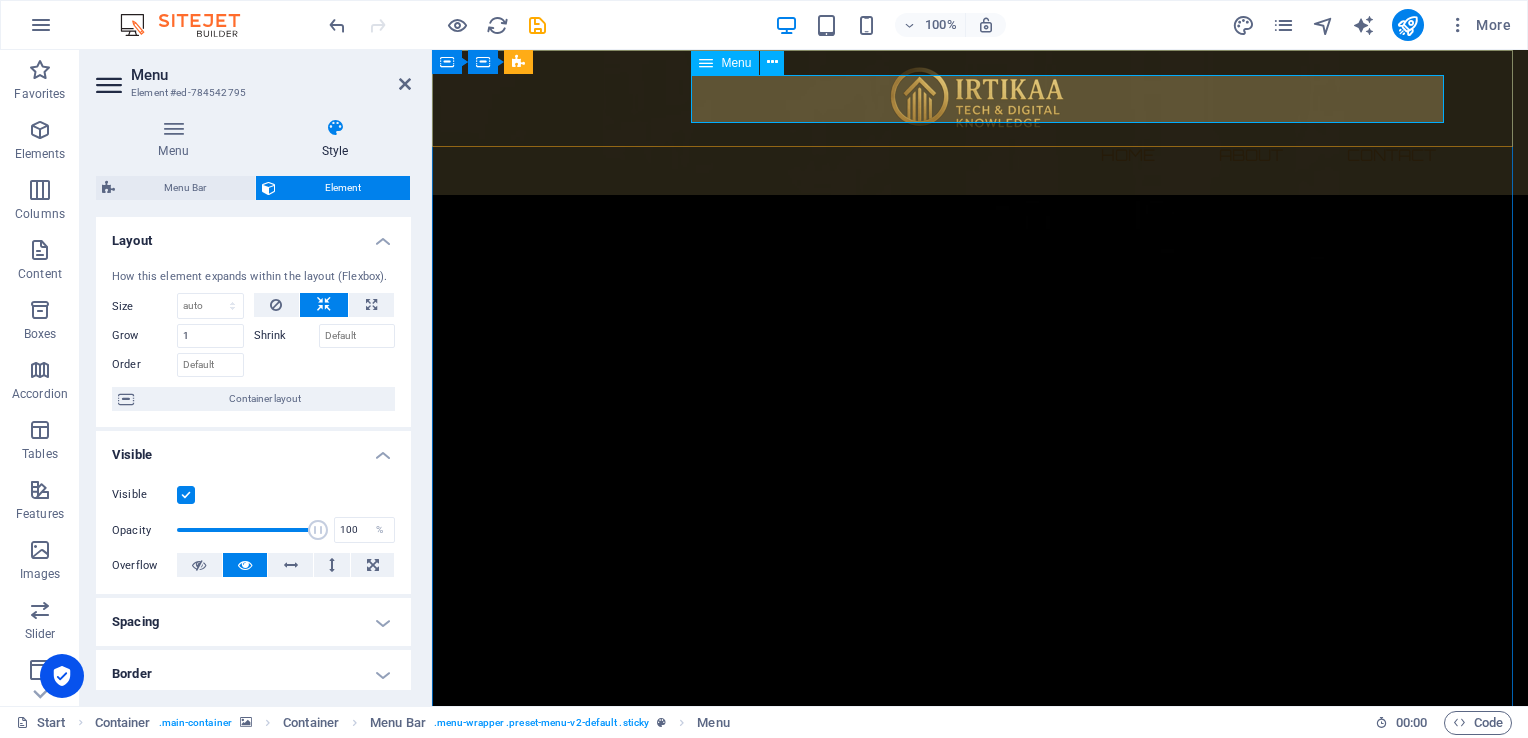 click on "Home About Contact" at bounding box center (980, 155) 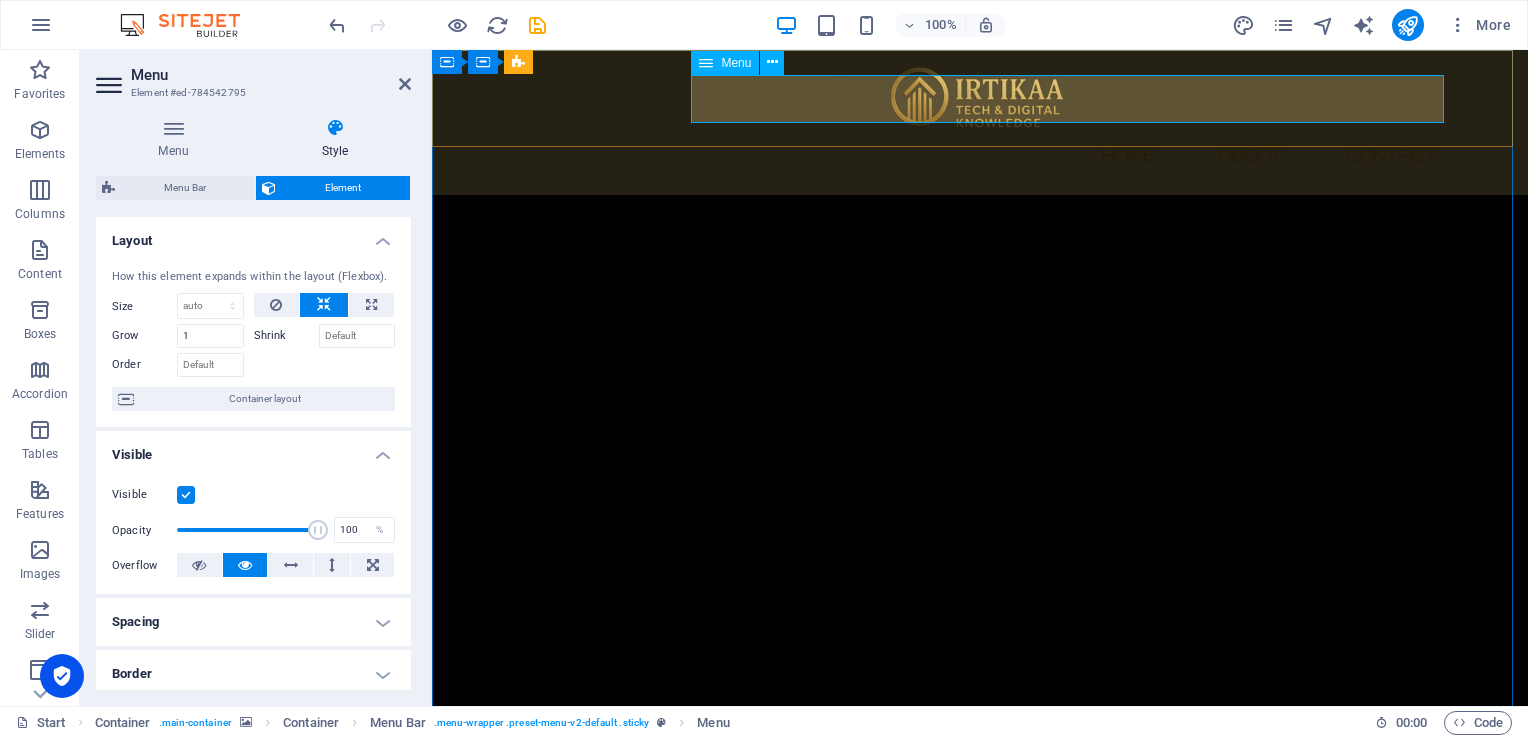 click on "Home About Contact" at bounding box center (980, 155) 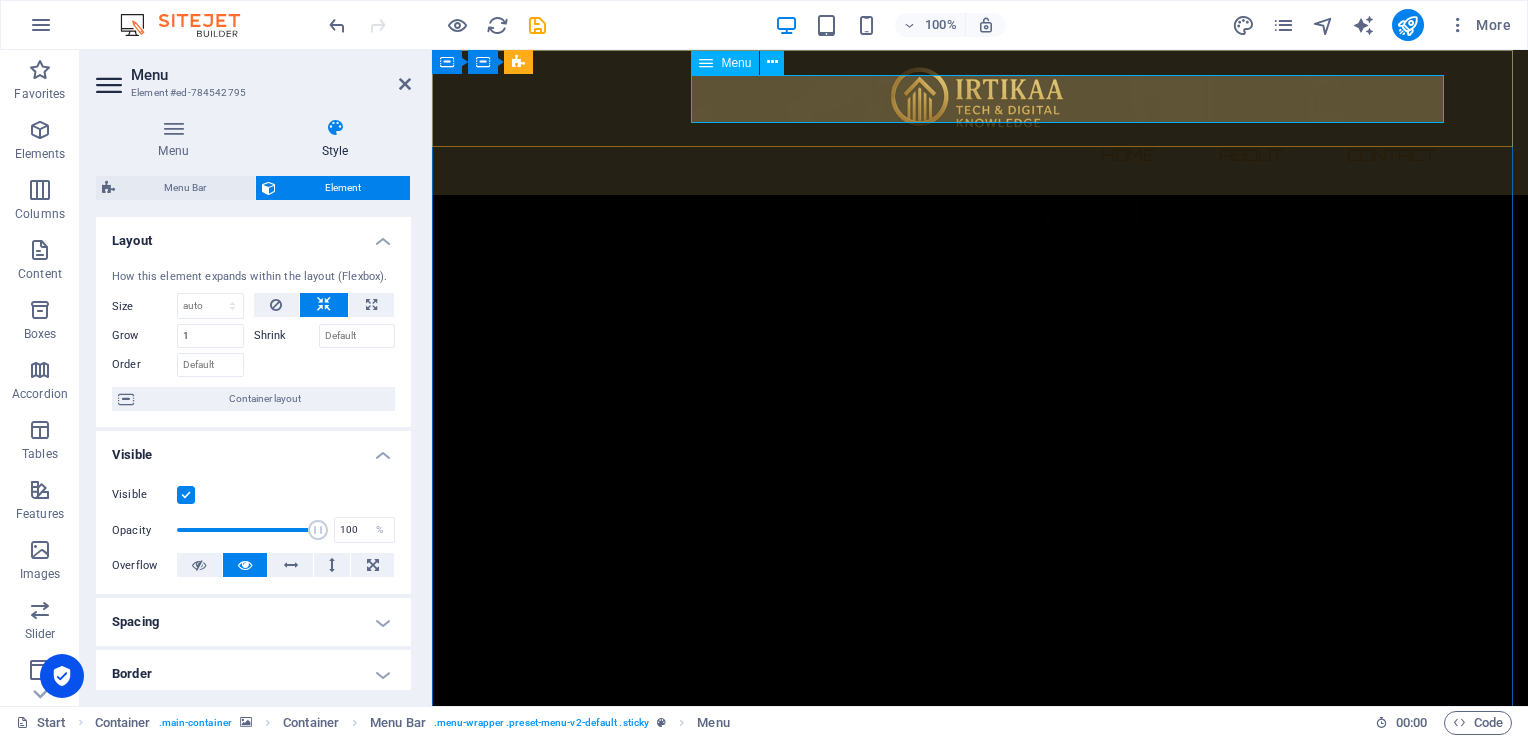 click on "Home About Contact" at bounding box center [980, 155] 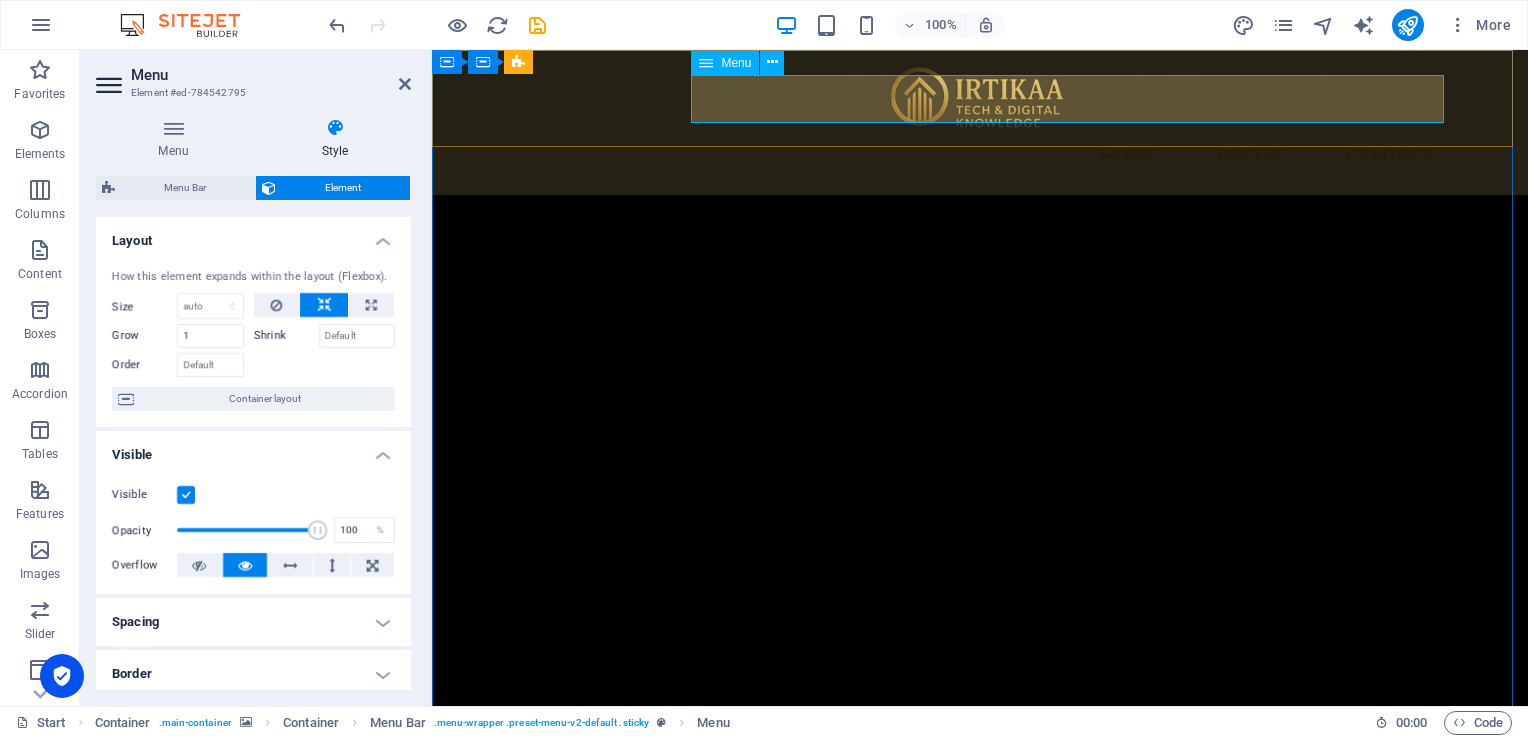 click on "Home About Contact" at bounding box center (980, 155) 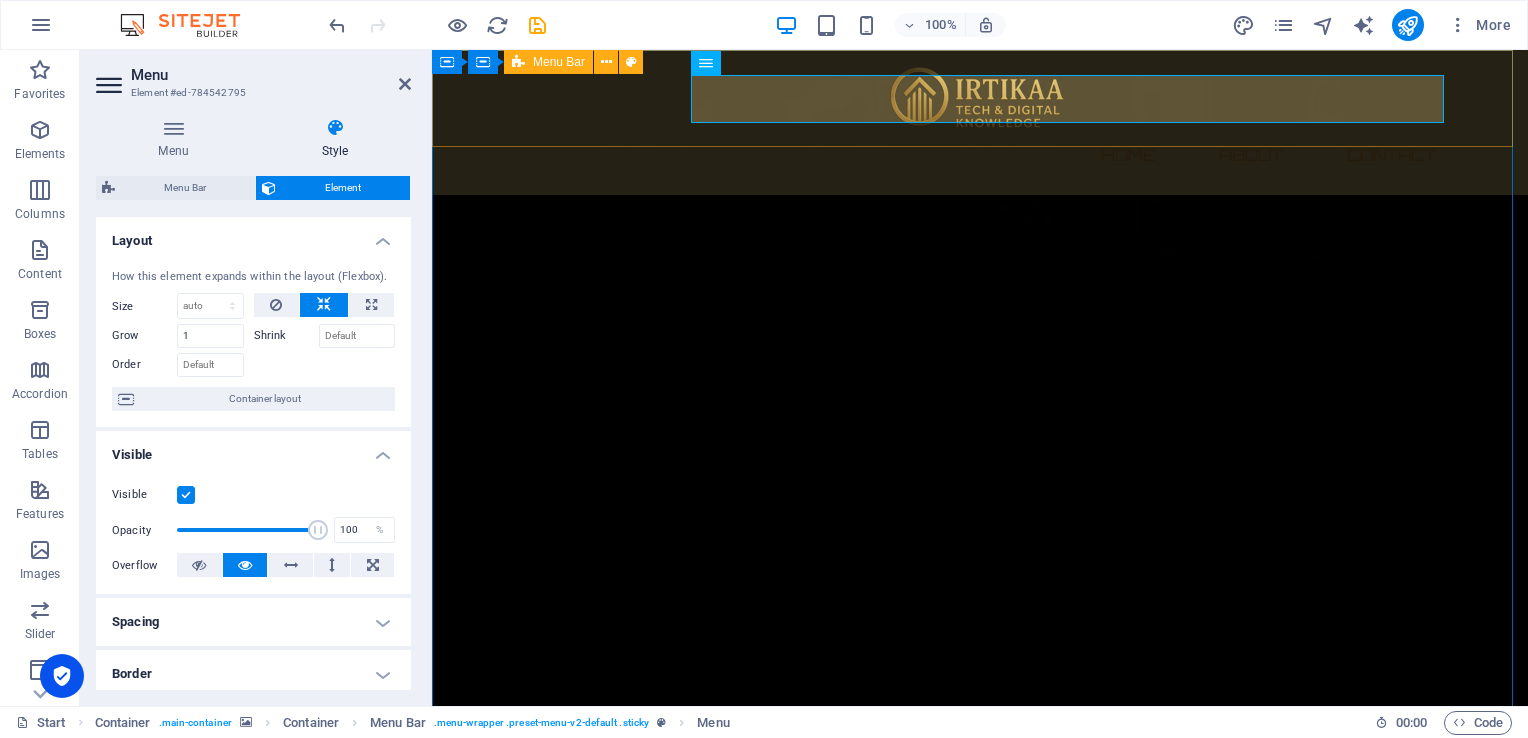 click on "Home About Contact" at bounding box center [980, 122] 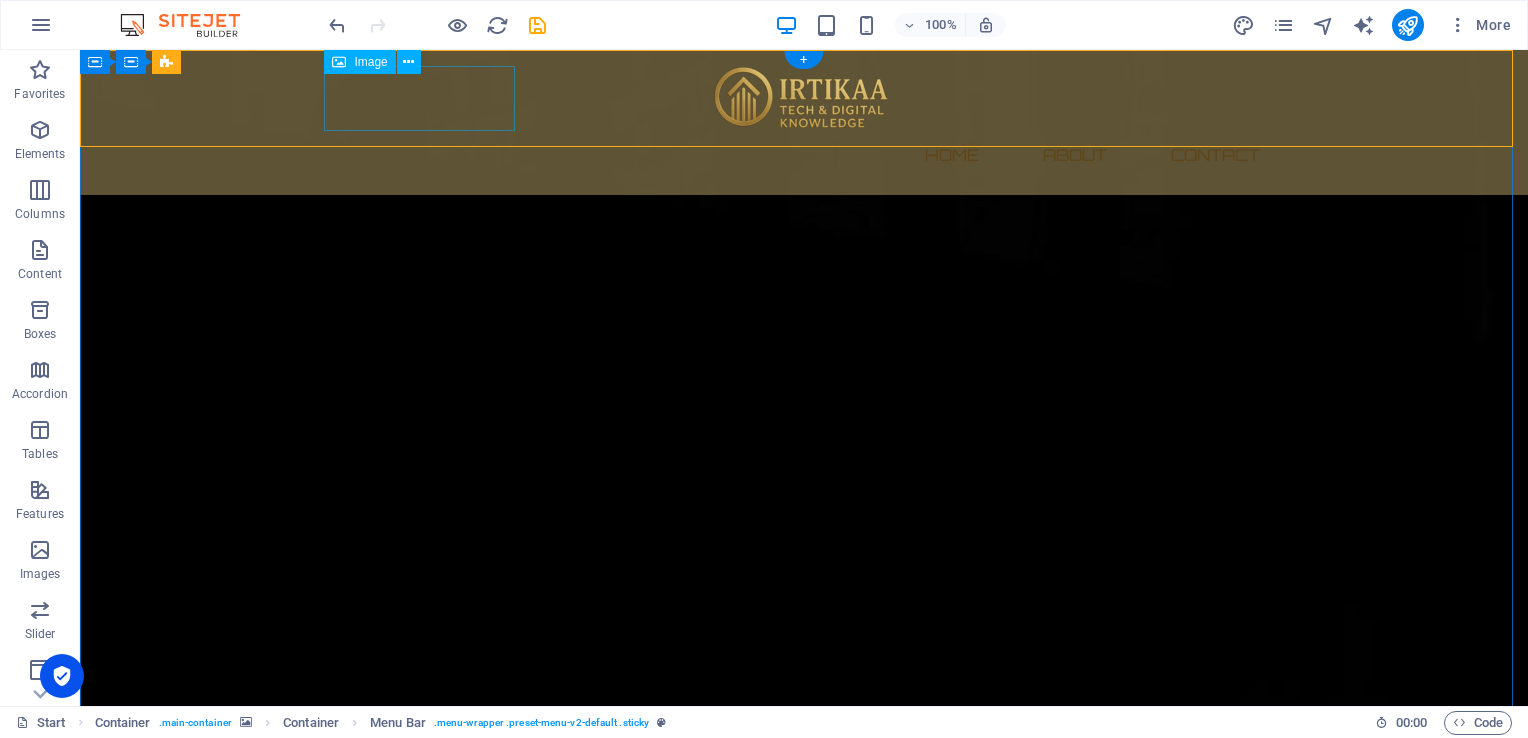 drag, startPoint x: 96, startPoint y: 102, endPoint x: 448, endPoint y: 102, distance: 352 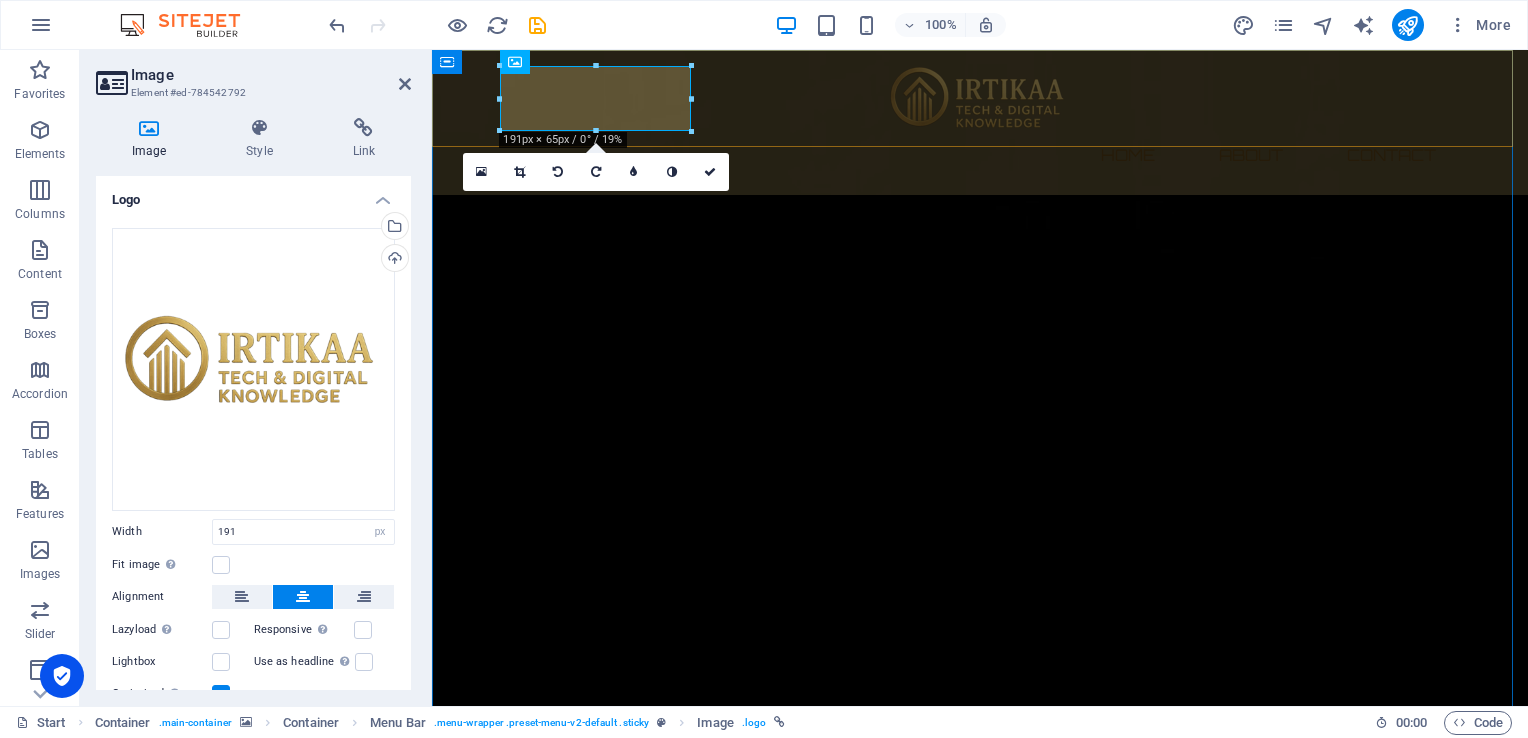 drag, startPoint x: 800, startPoint y: 102, endPoint x: 448, endPoint y: 102, distance: 352 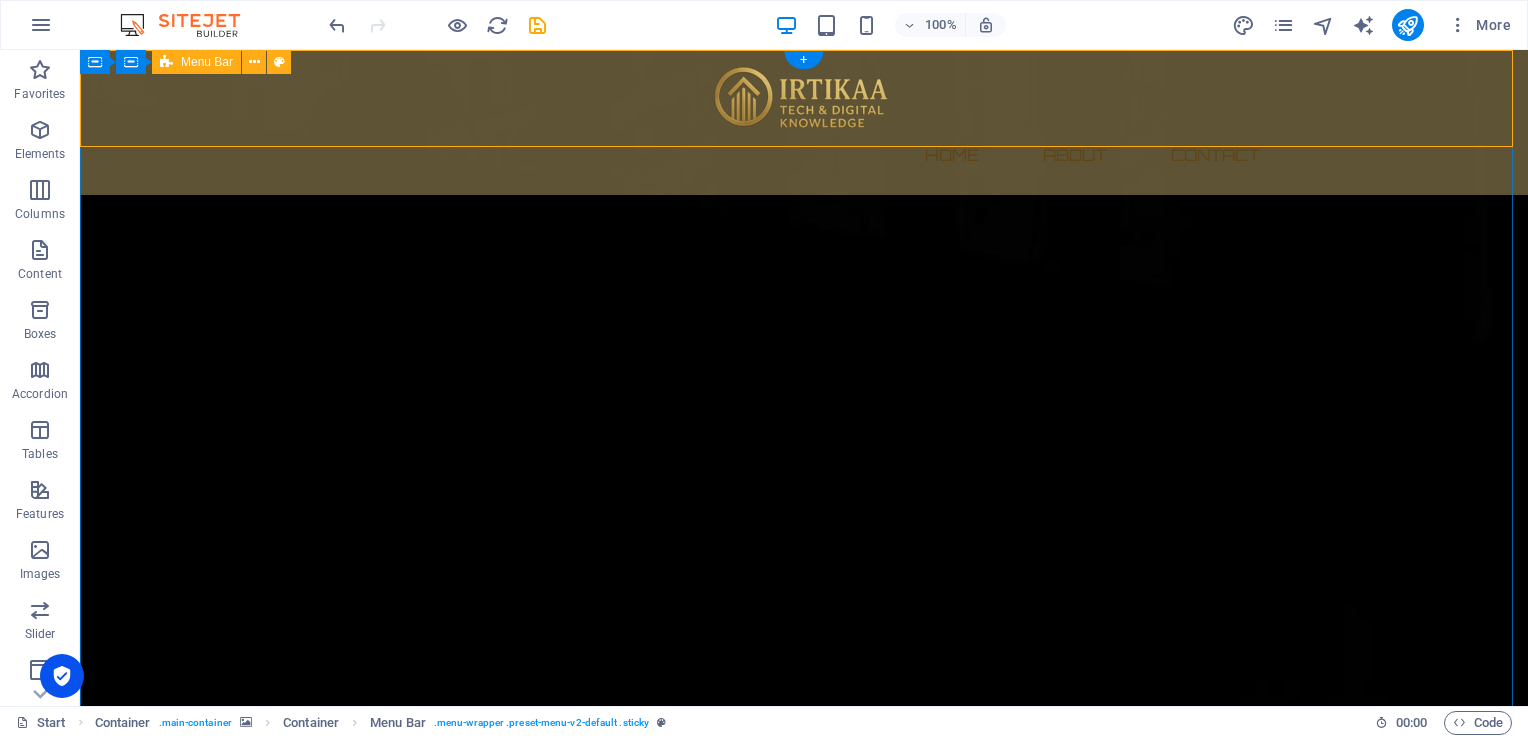click on "Home About Contact" at bounding box center (804, 122) 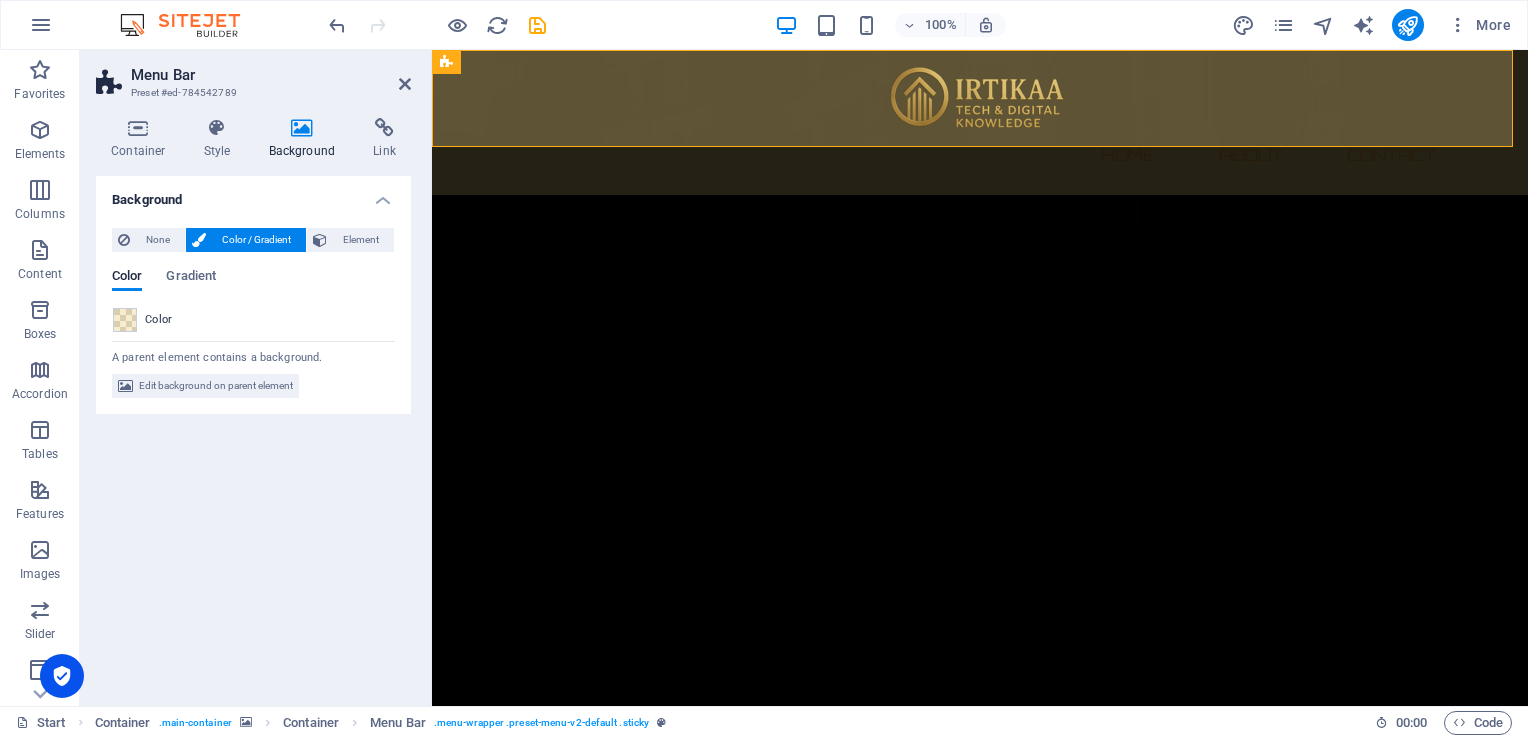 click on "Background" at bounding box center (306, 139) 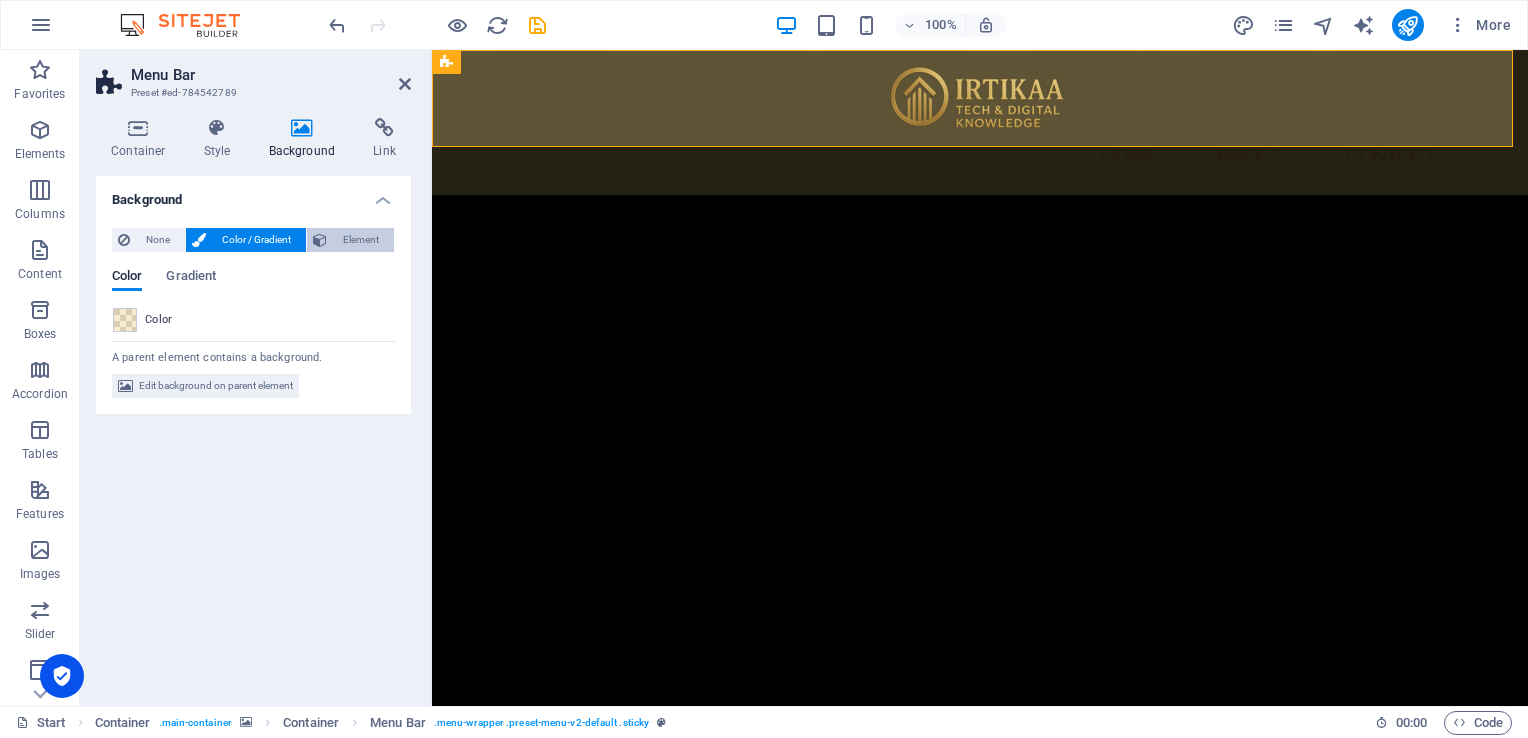 click on "Element" at bounding box center (360, 240) 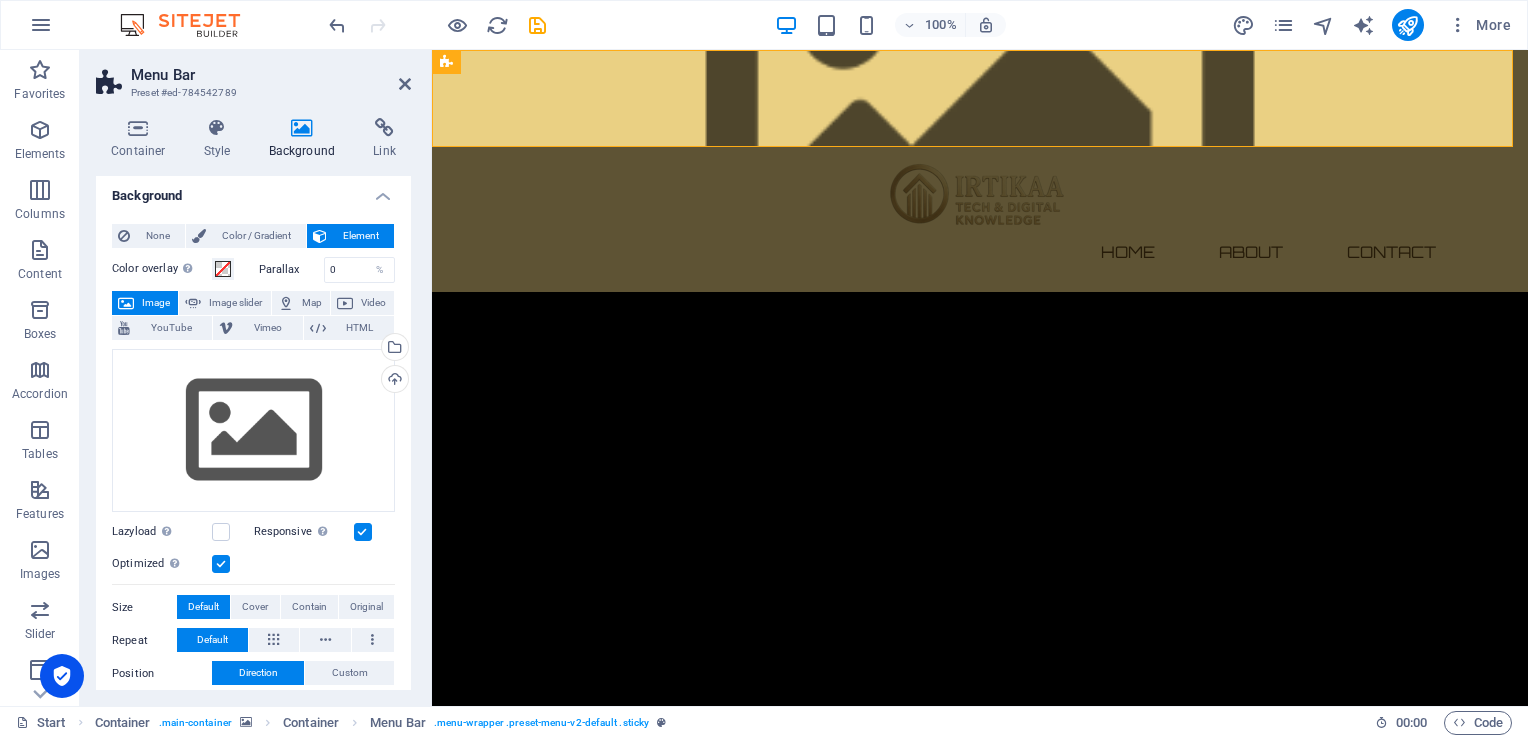 scroll, scrollTop: 0, scrollLeft: 0, axis: both 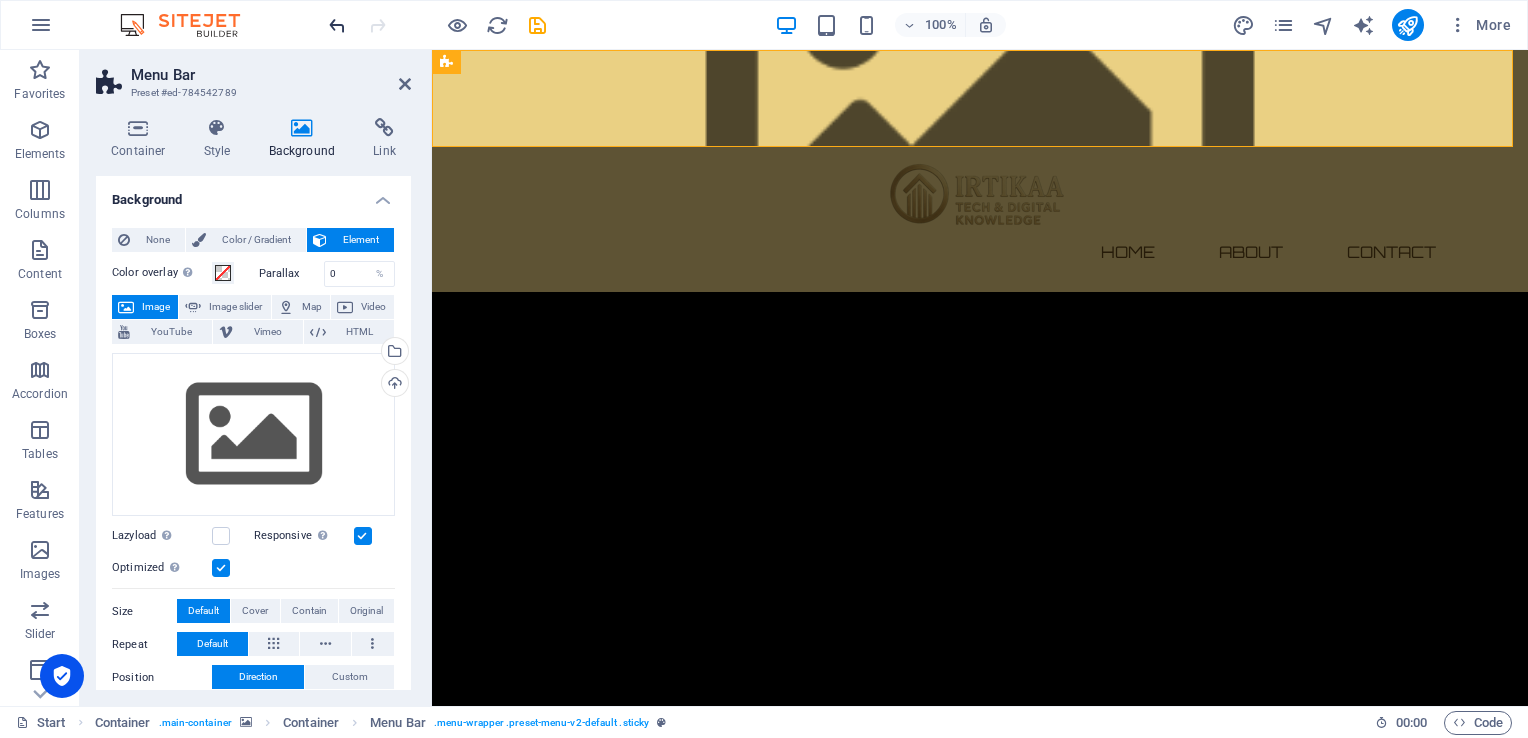 drag, startPoint x: 352, startPoint y: 31, endPoint x: 342, endPoint y: 23, distance: 12.806249 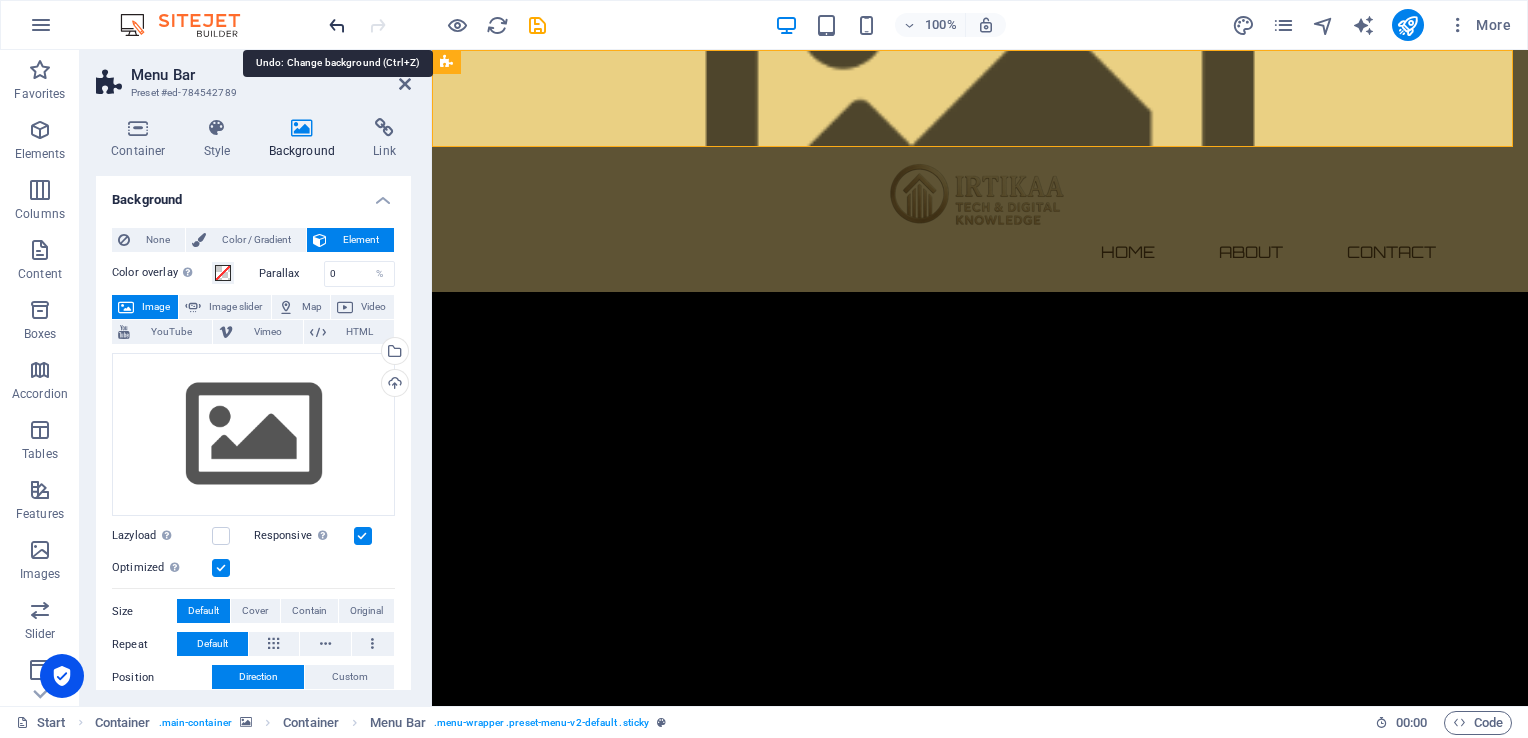 click at bounding box center [337, 25] 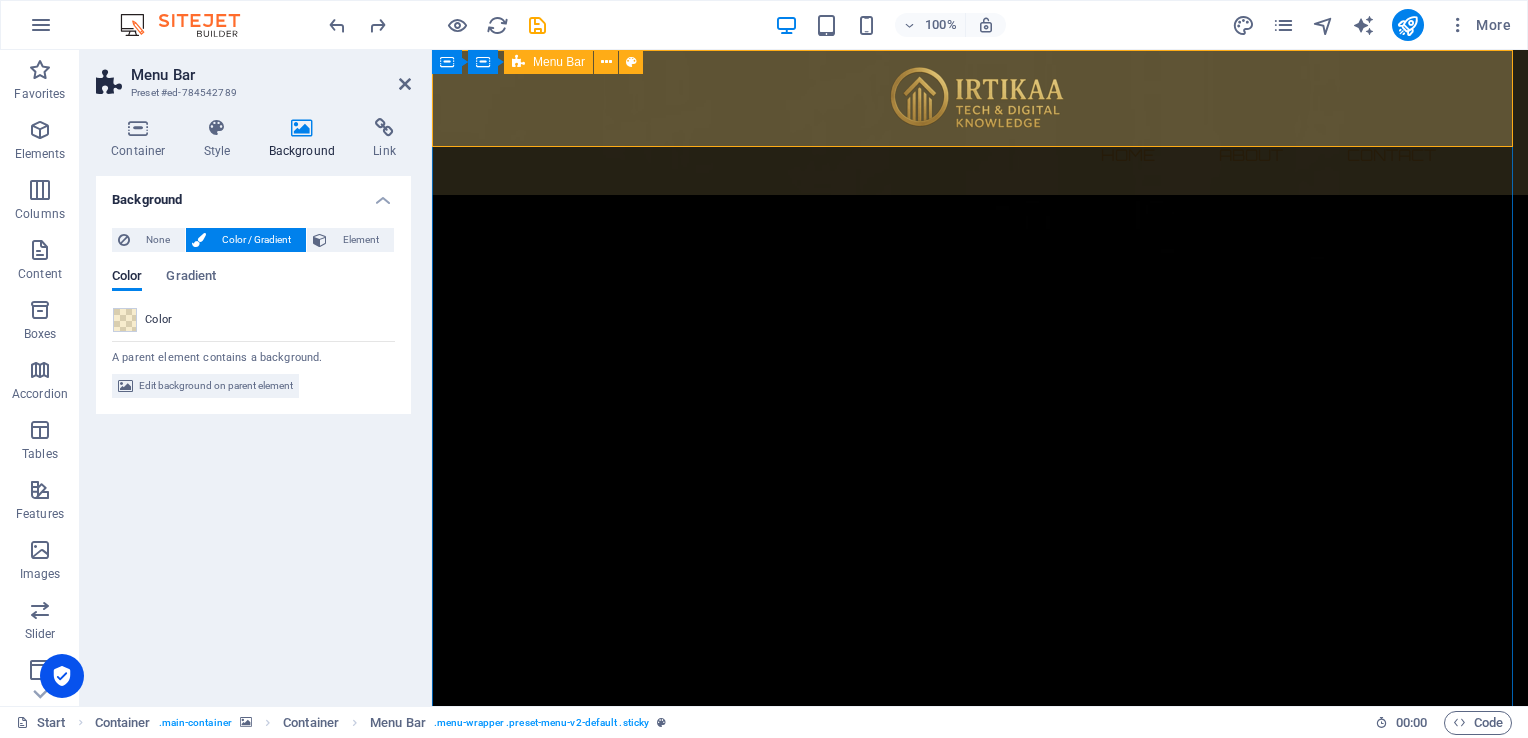 click on "Home About Contact" at bounding box center [980, 122] 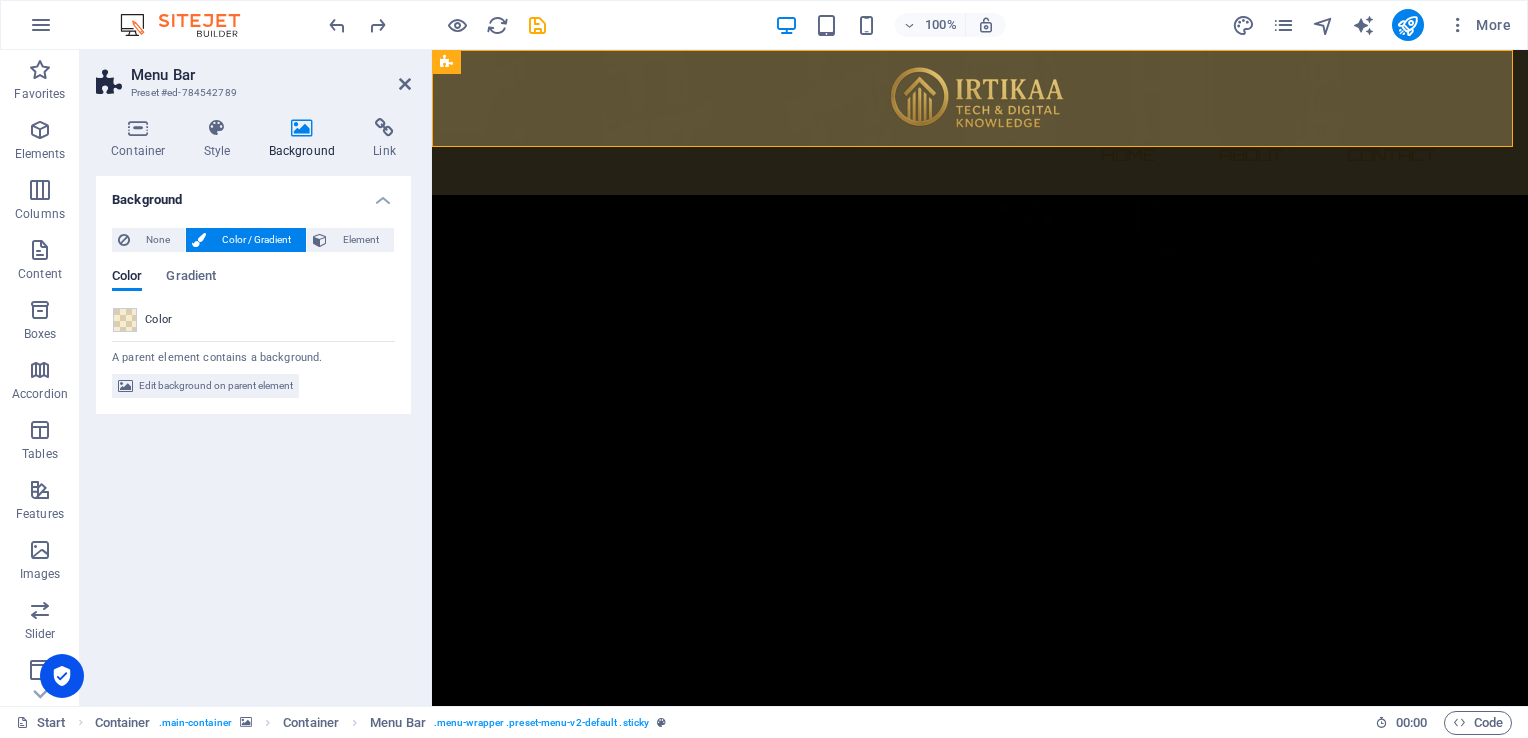 click at bounding box center (125, 320) 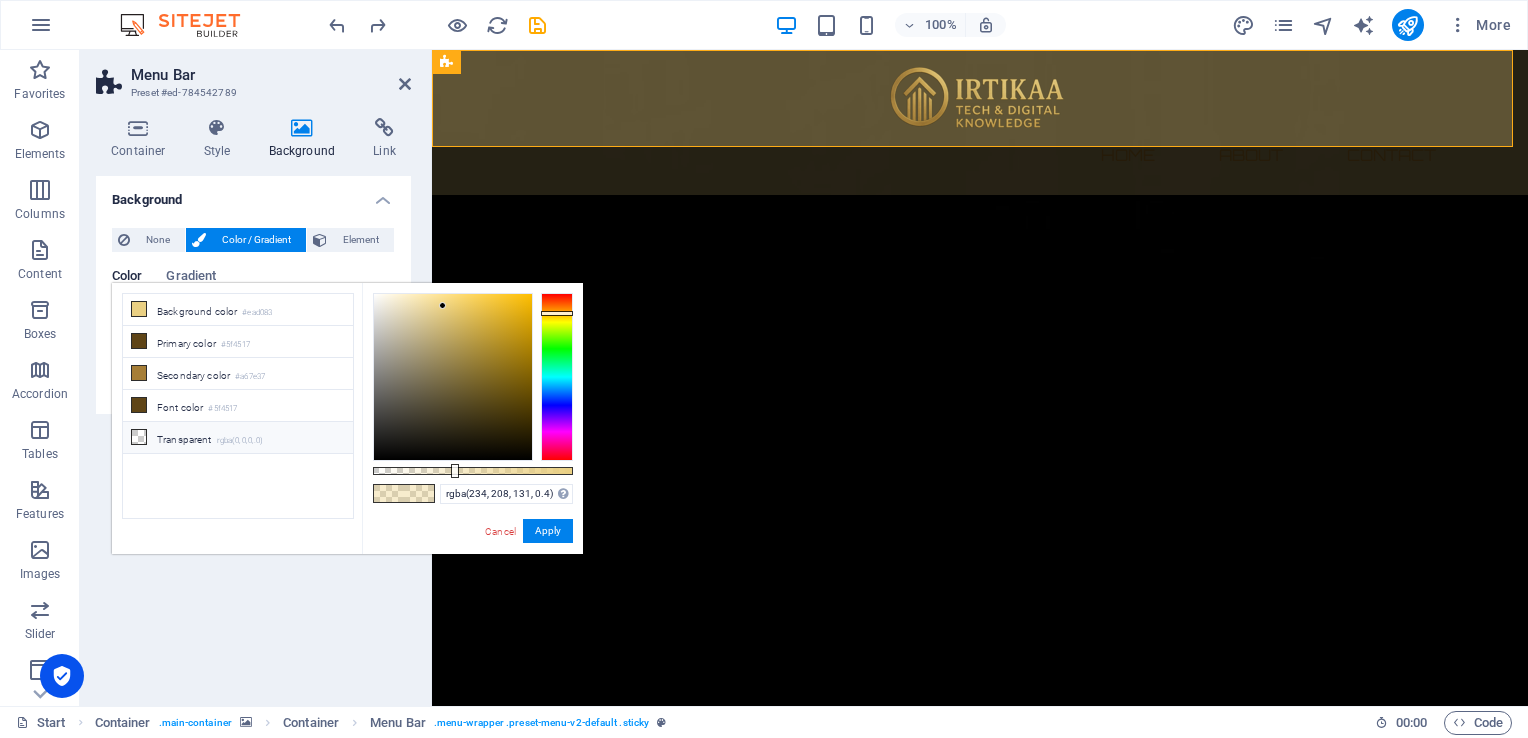 click at bounding box center (139, 437) 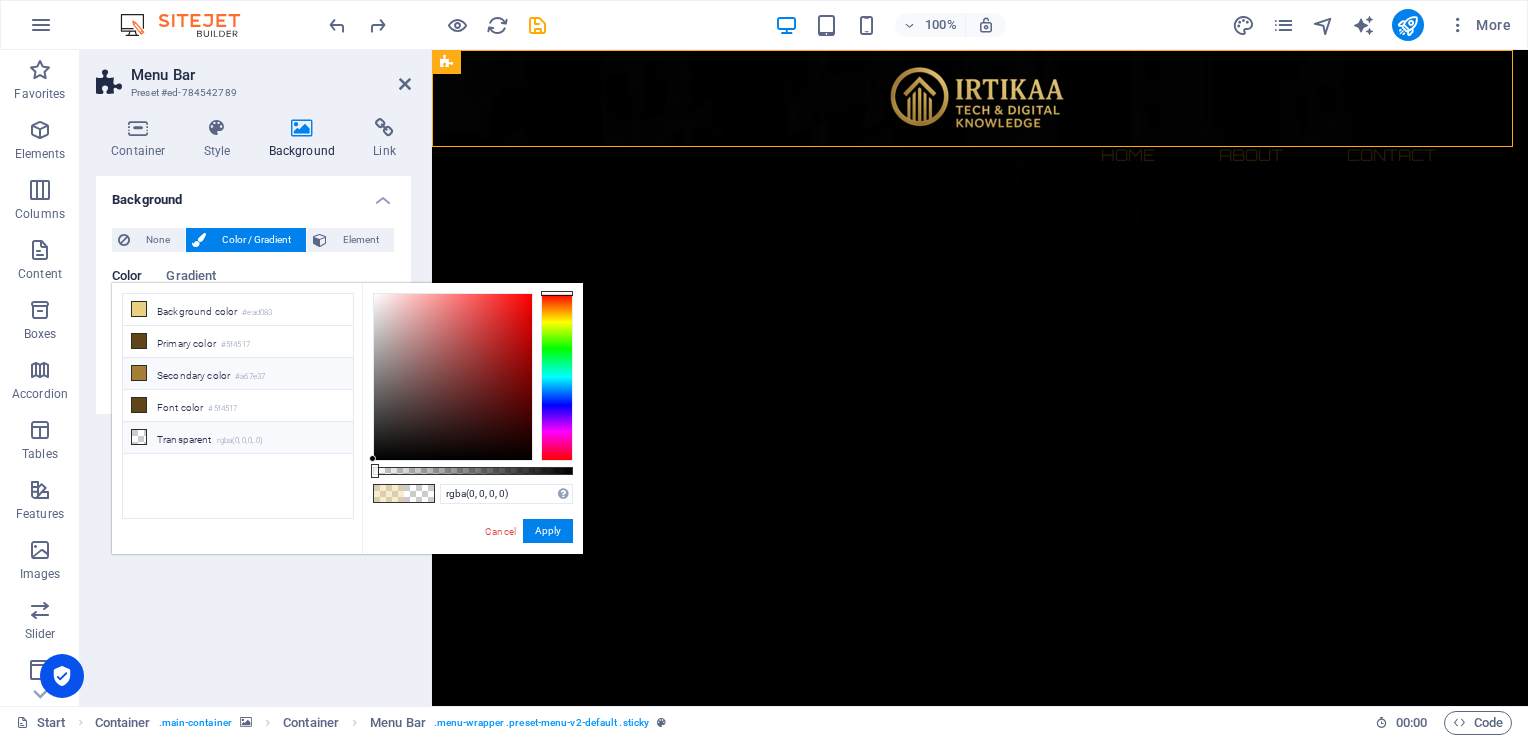 click at bounding box center [139, 373] 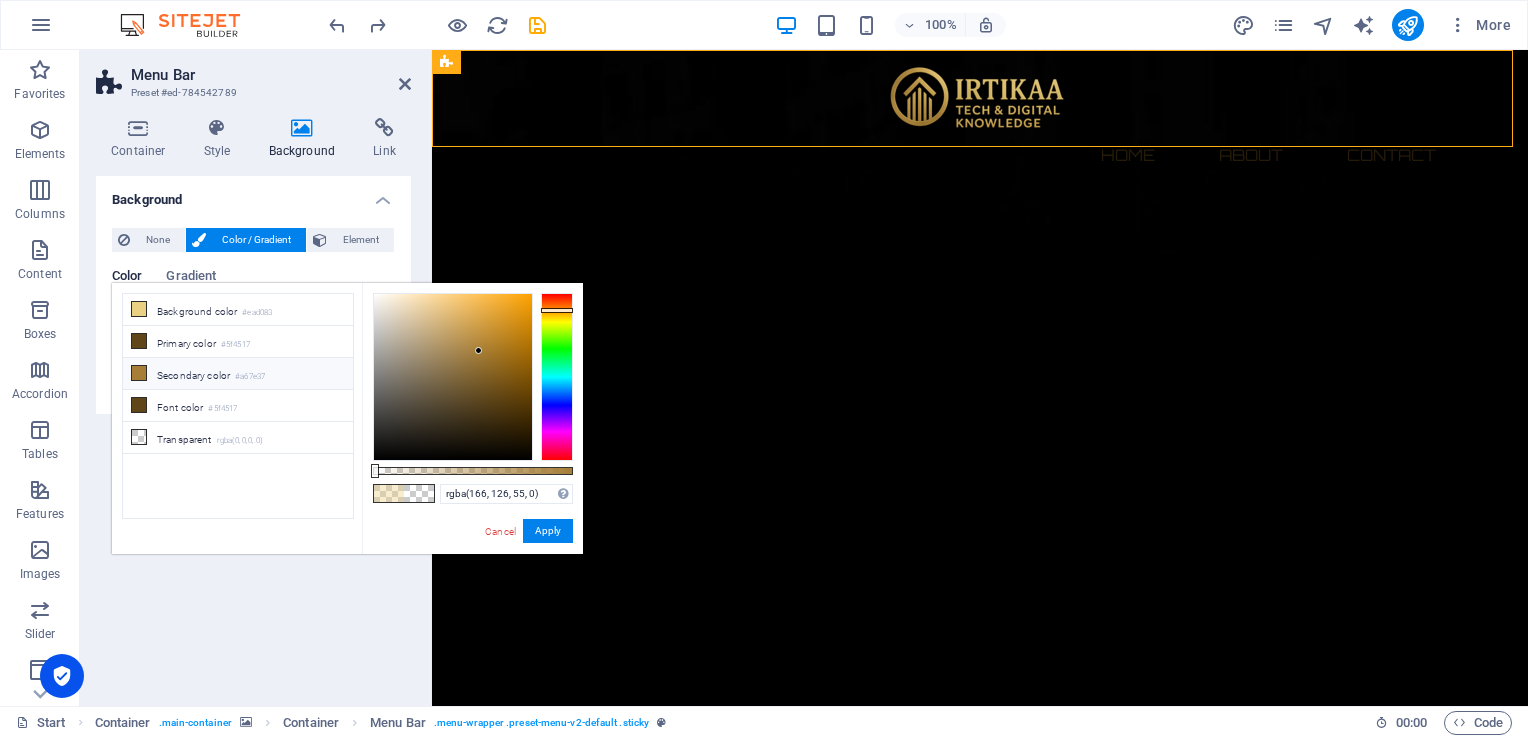 click at bounding box center [139, 373] 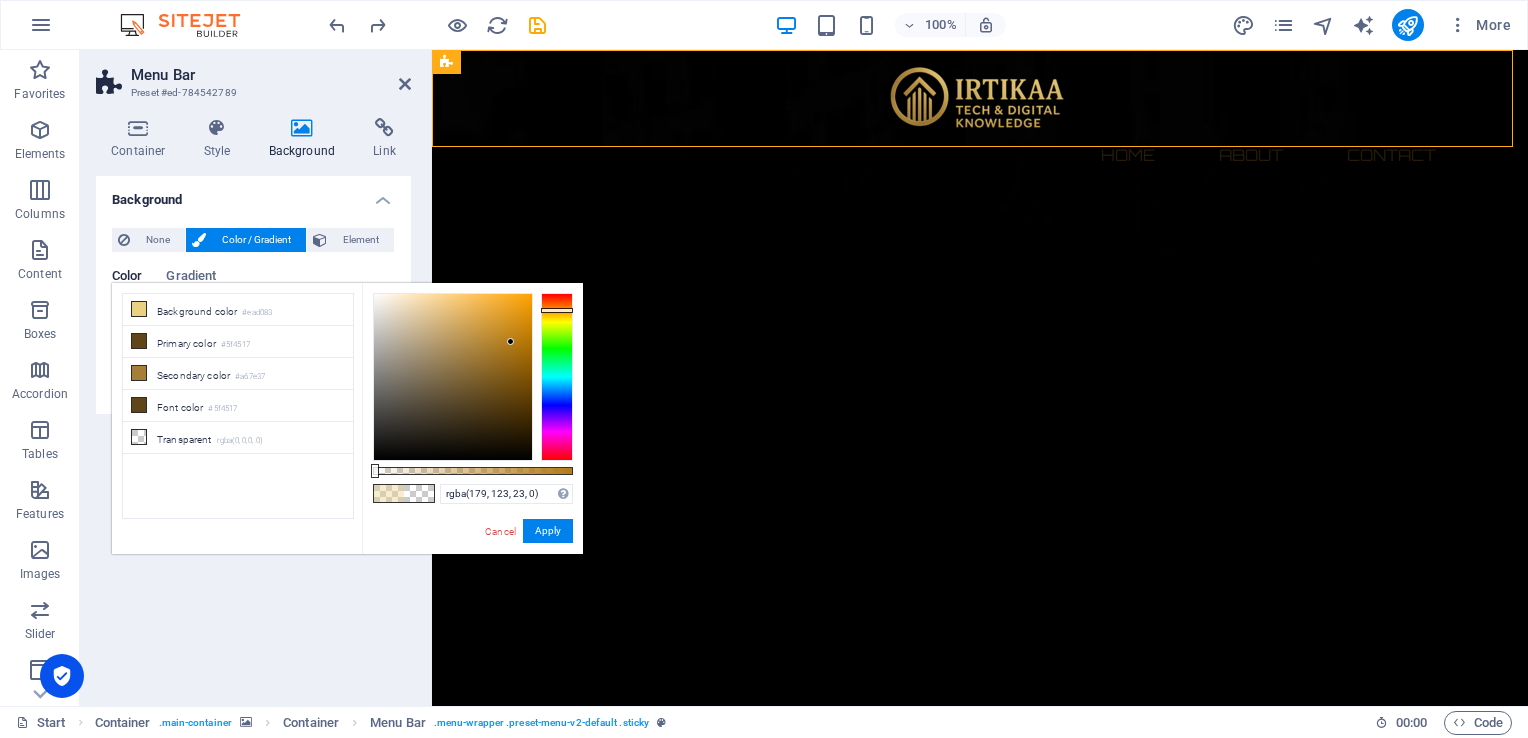 drag, startPoint x: 476, startPoint y: 349, endPoint x: 511, endPoint y: 342, distance: 35.69314 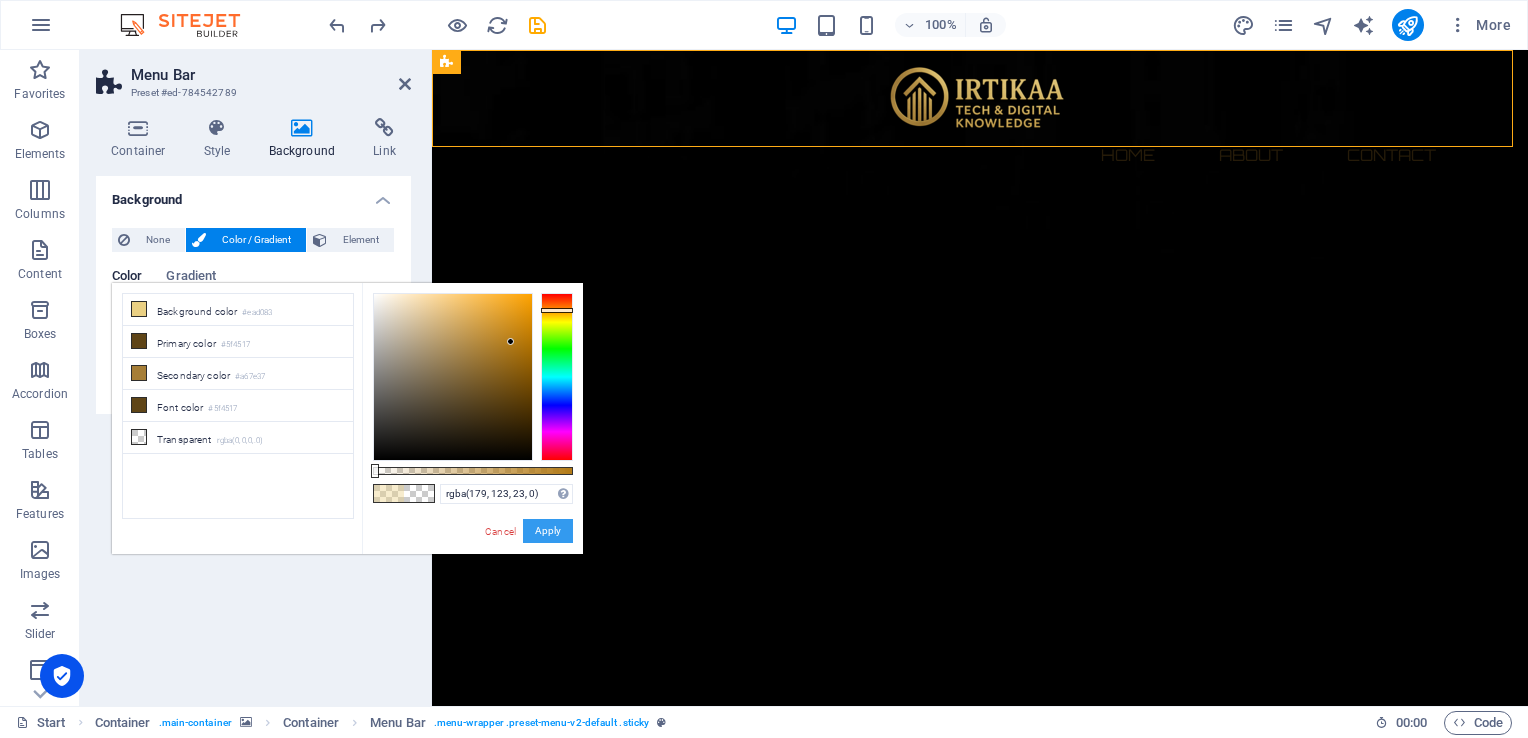click on "Apply" at bounding box center (548, 531) 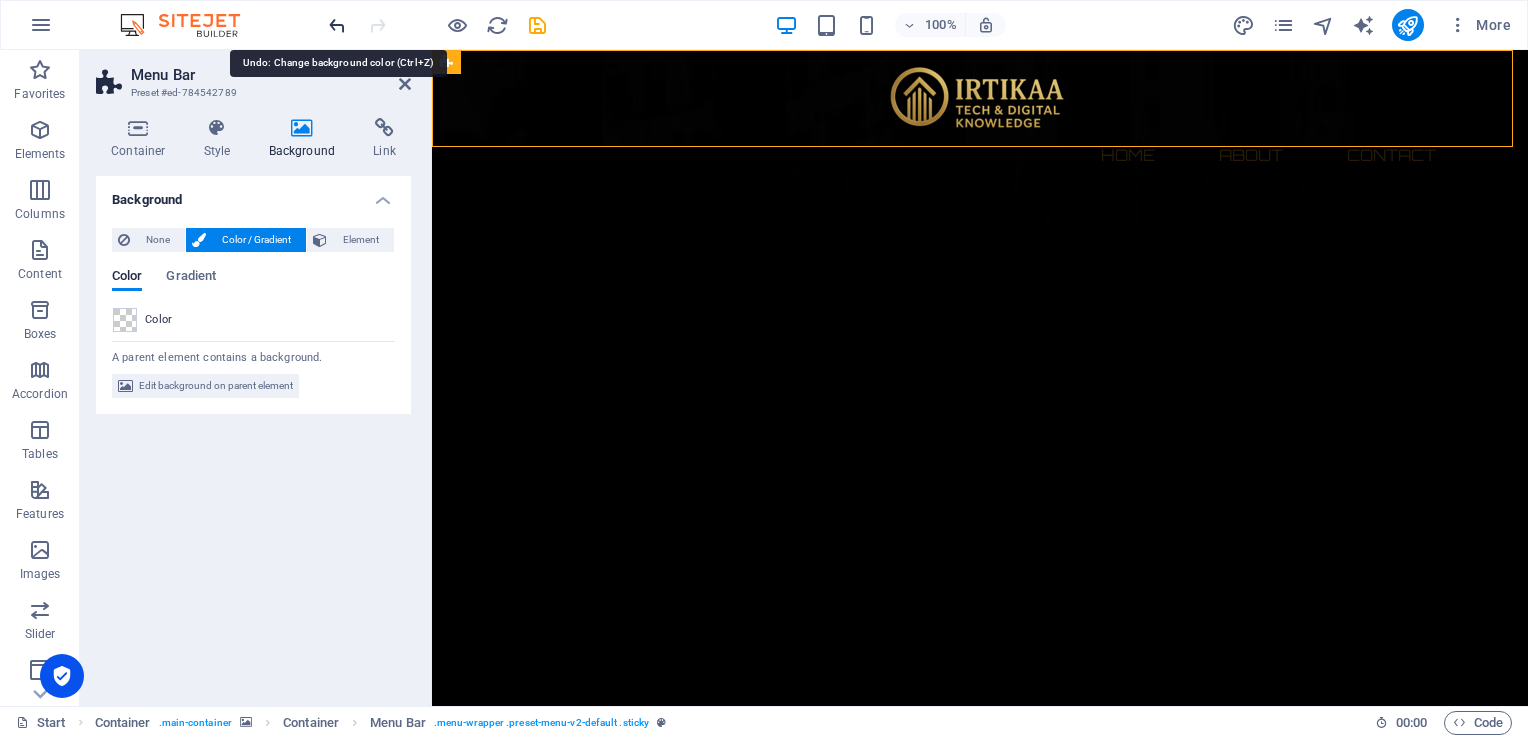 click at bounding box center [337, 25] 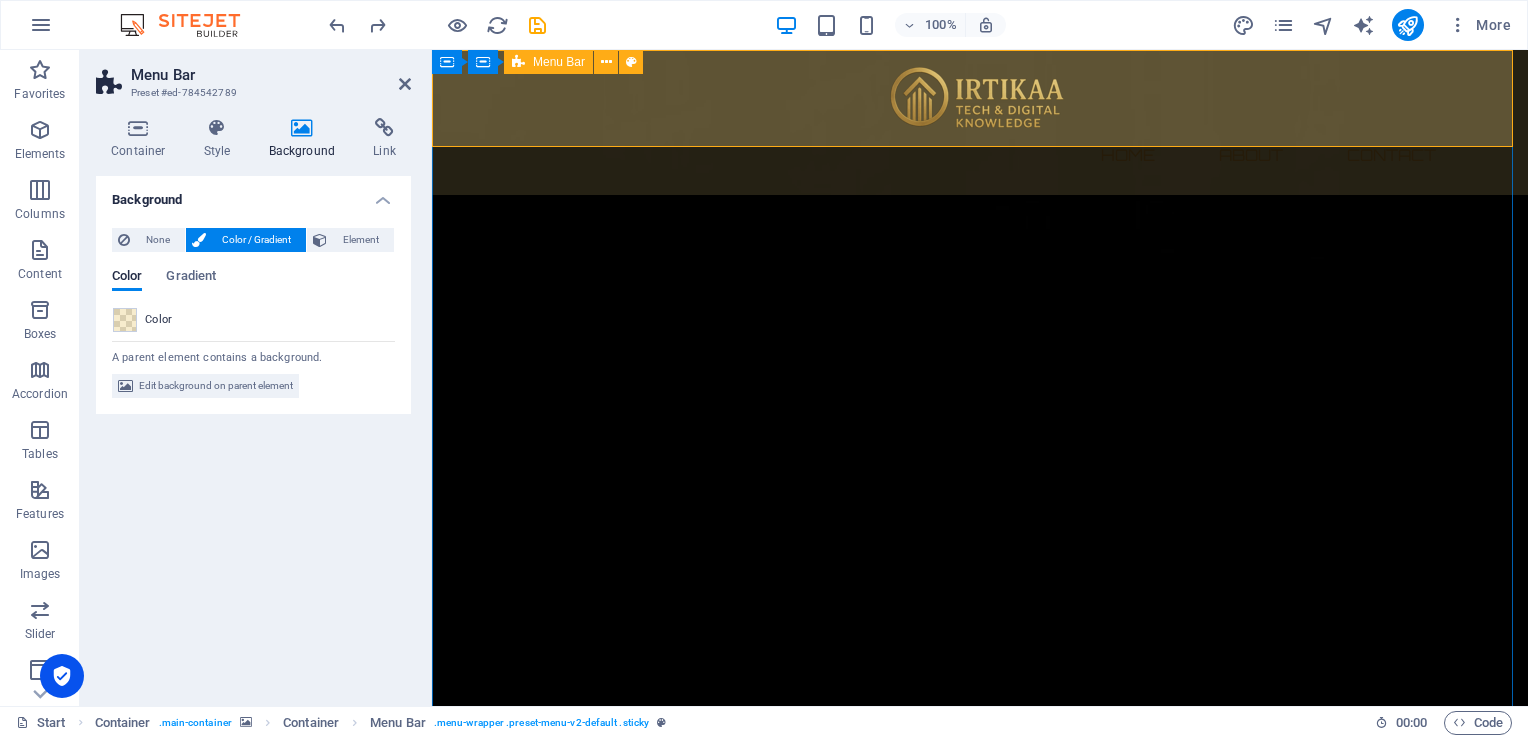 click on "Home About Contact" at bounding box center (980, 122) 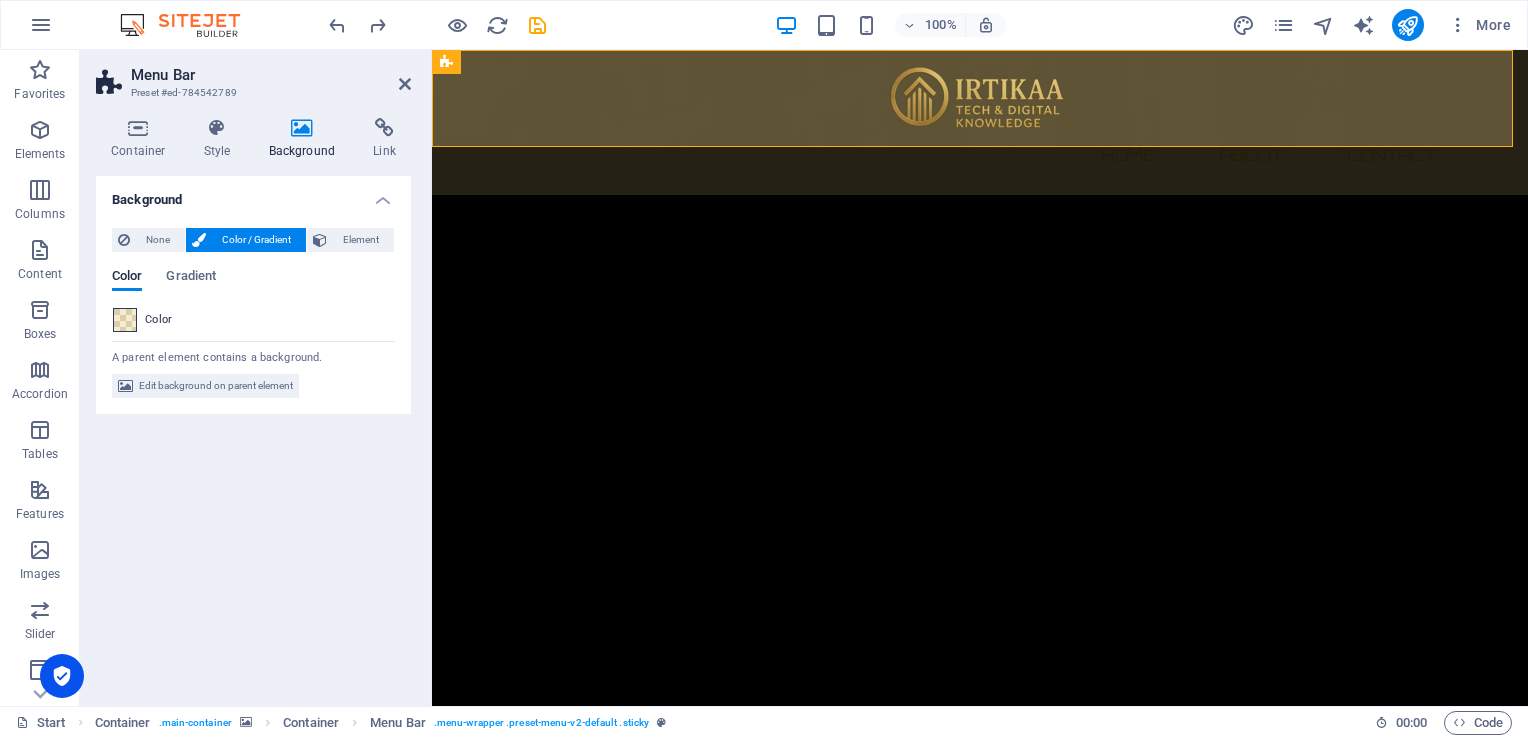 click at bounding box center [125, 320] 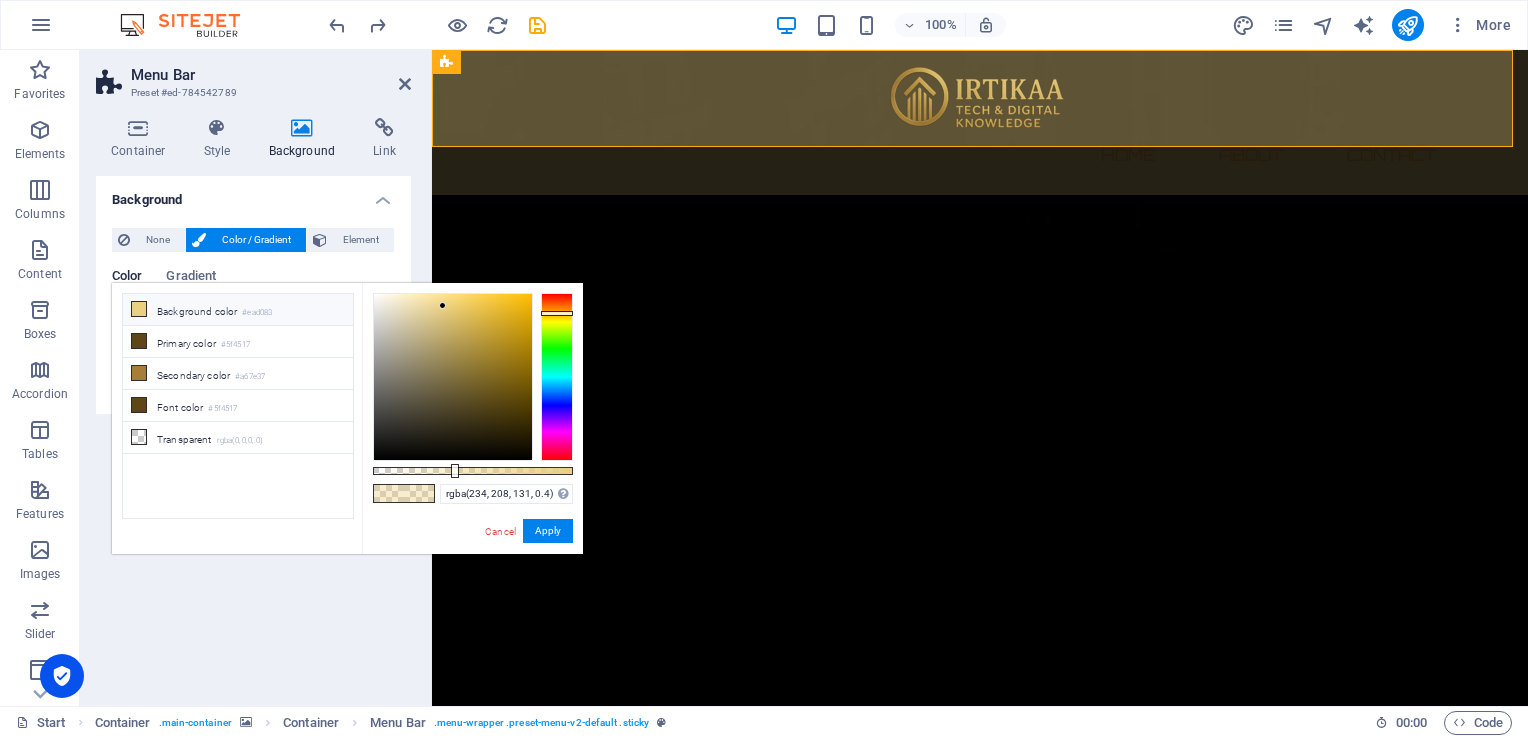 click on "Background color
#ead083" at bounding box center (238, 310) 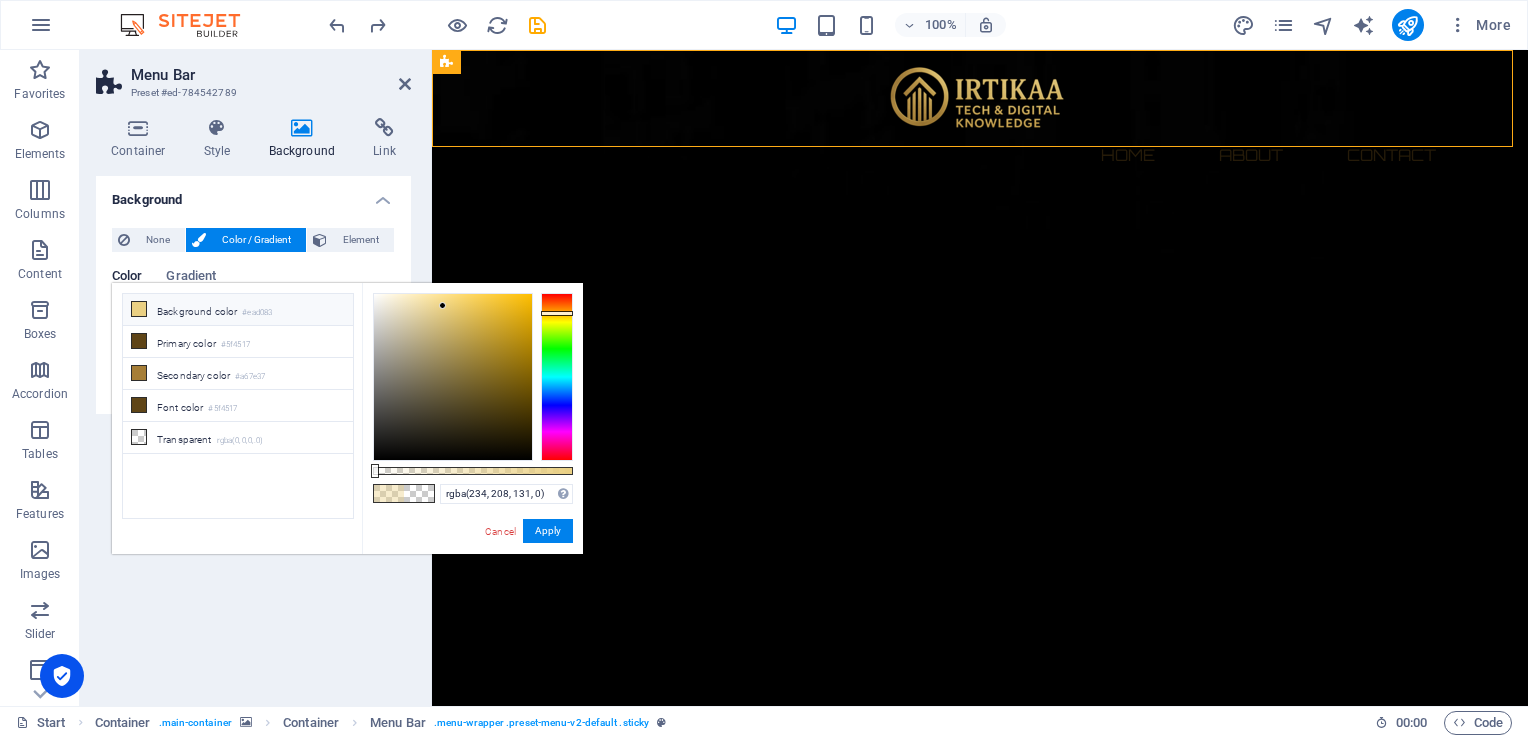 click on "Background color
#ead083" at bounding box center (238, 310) 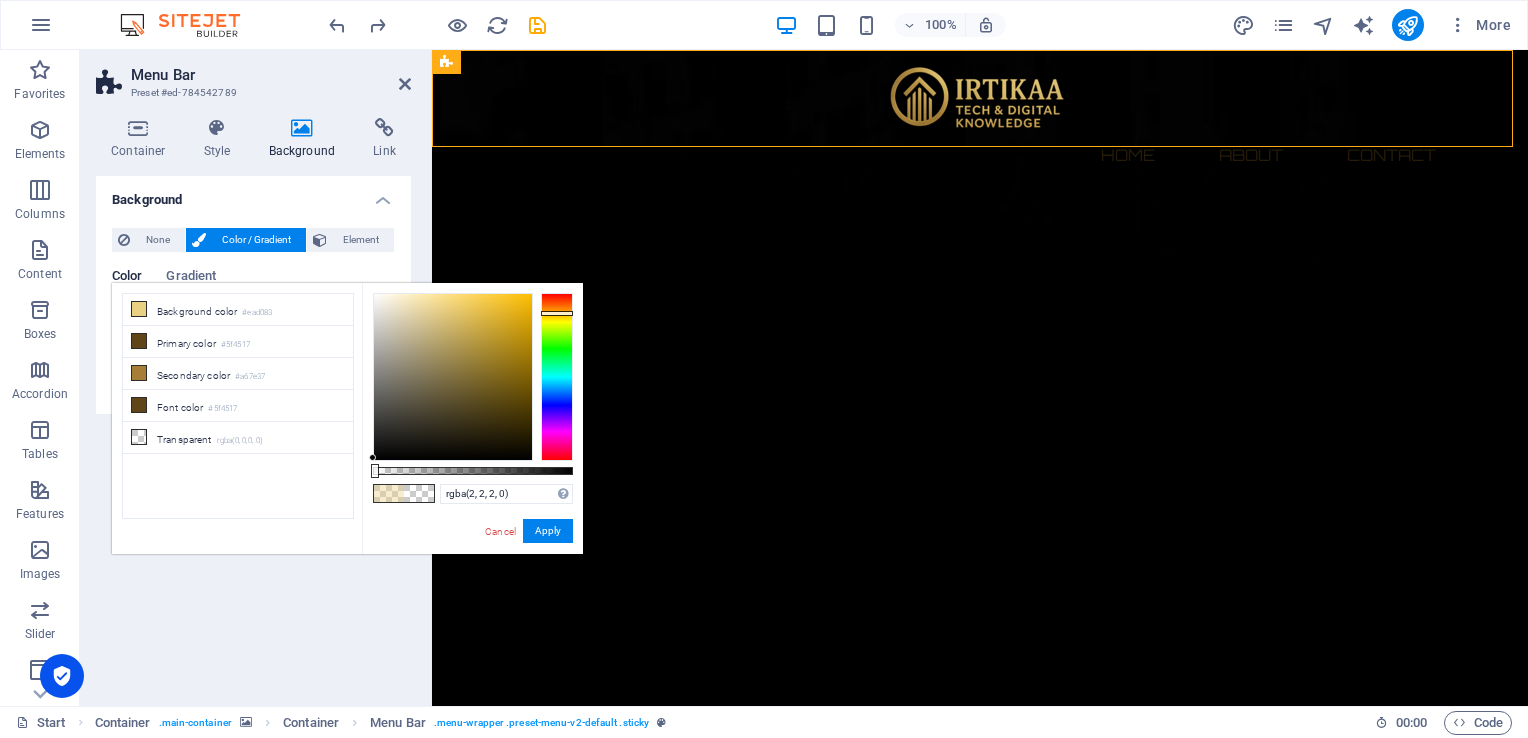 drag, startPoint x: 442, startPoint y: 305, endPoint x: 372, endPoint y: 458, distance: 168.25279 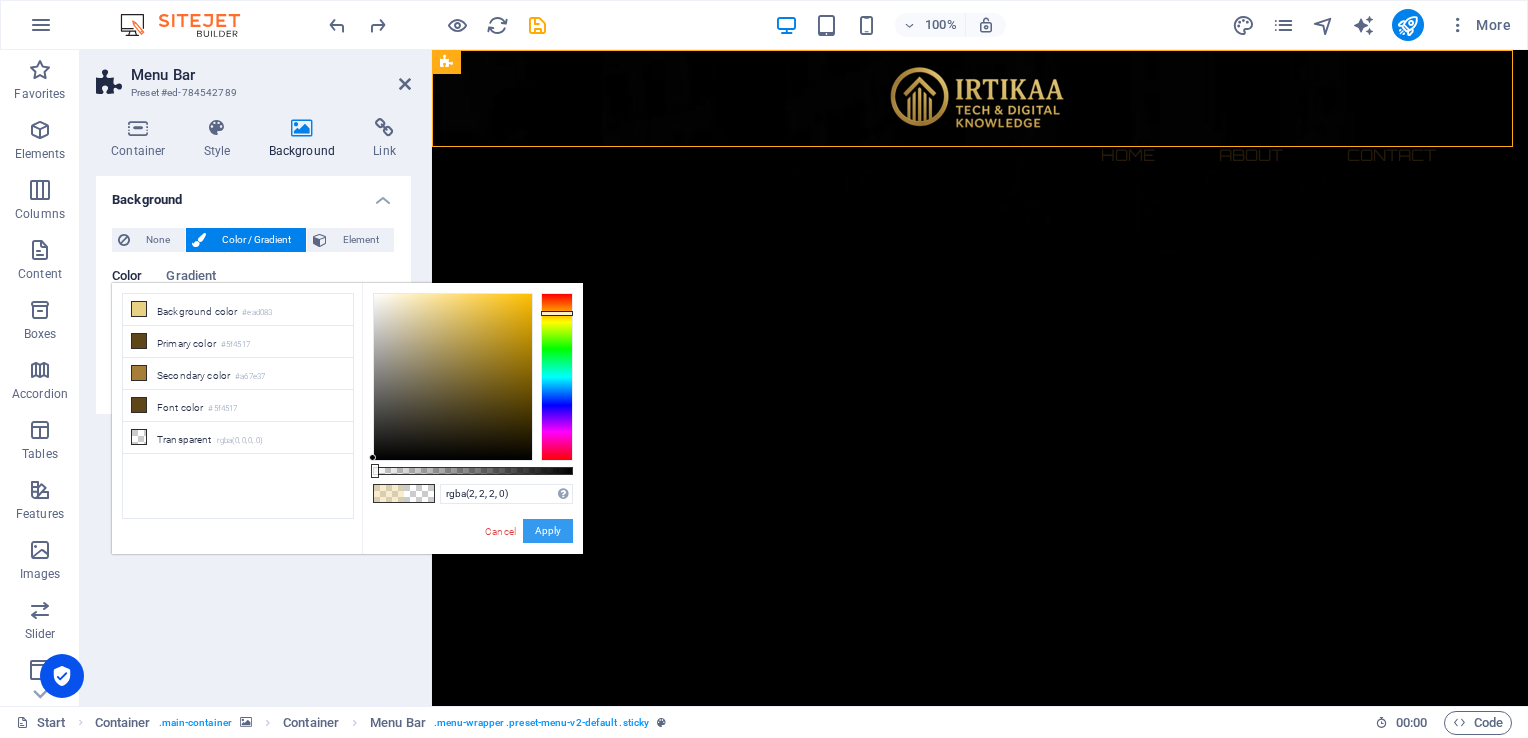 click on "Apply" at bounding box center [548, 531] 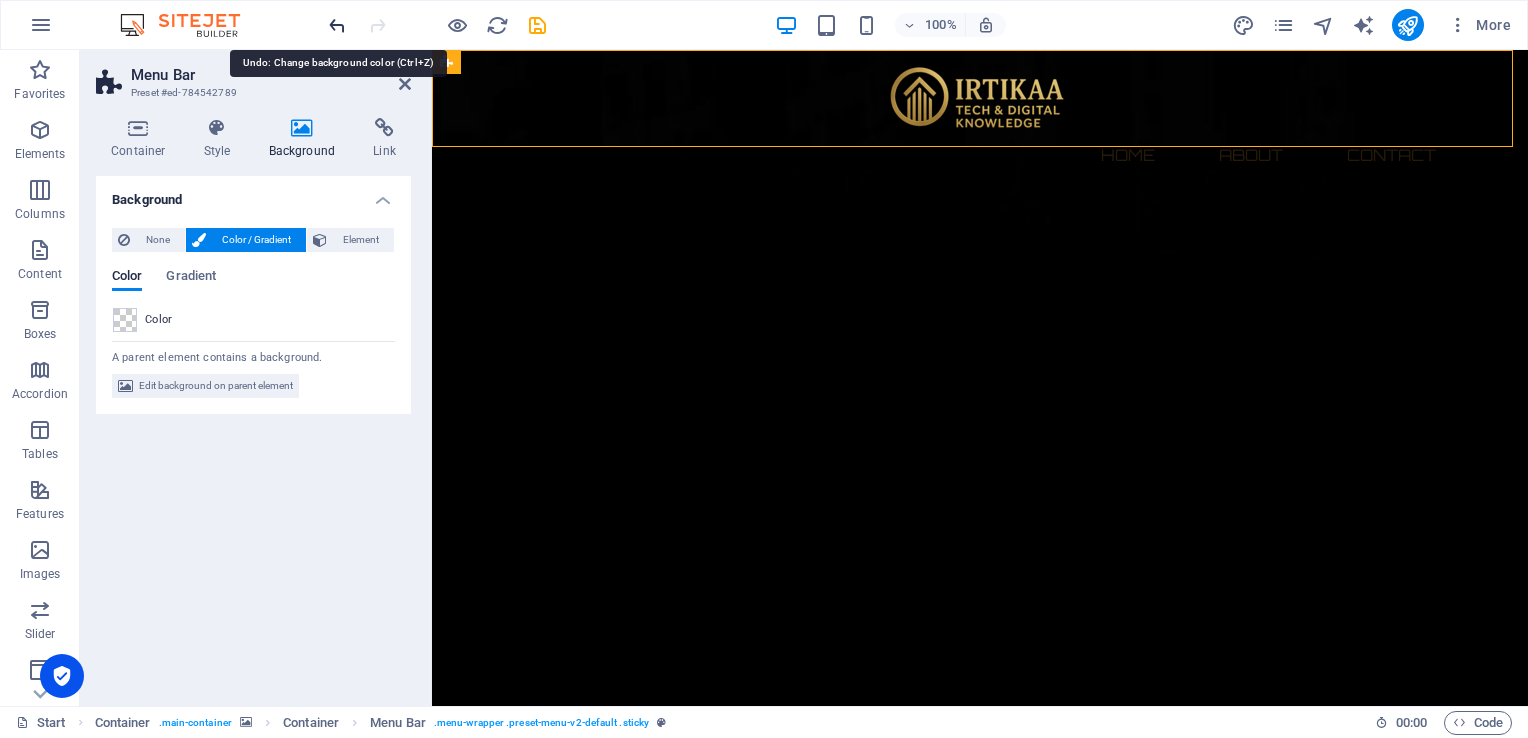 click at bounding box center (337, 25) 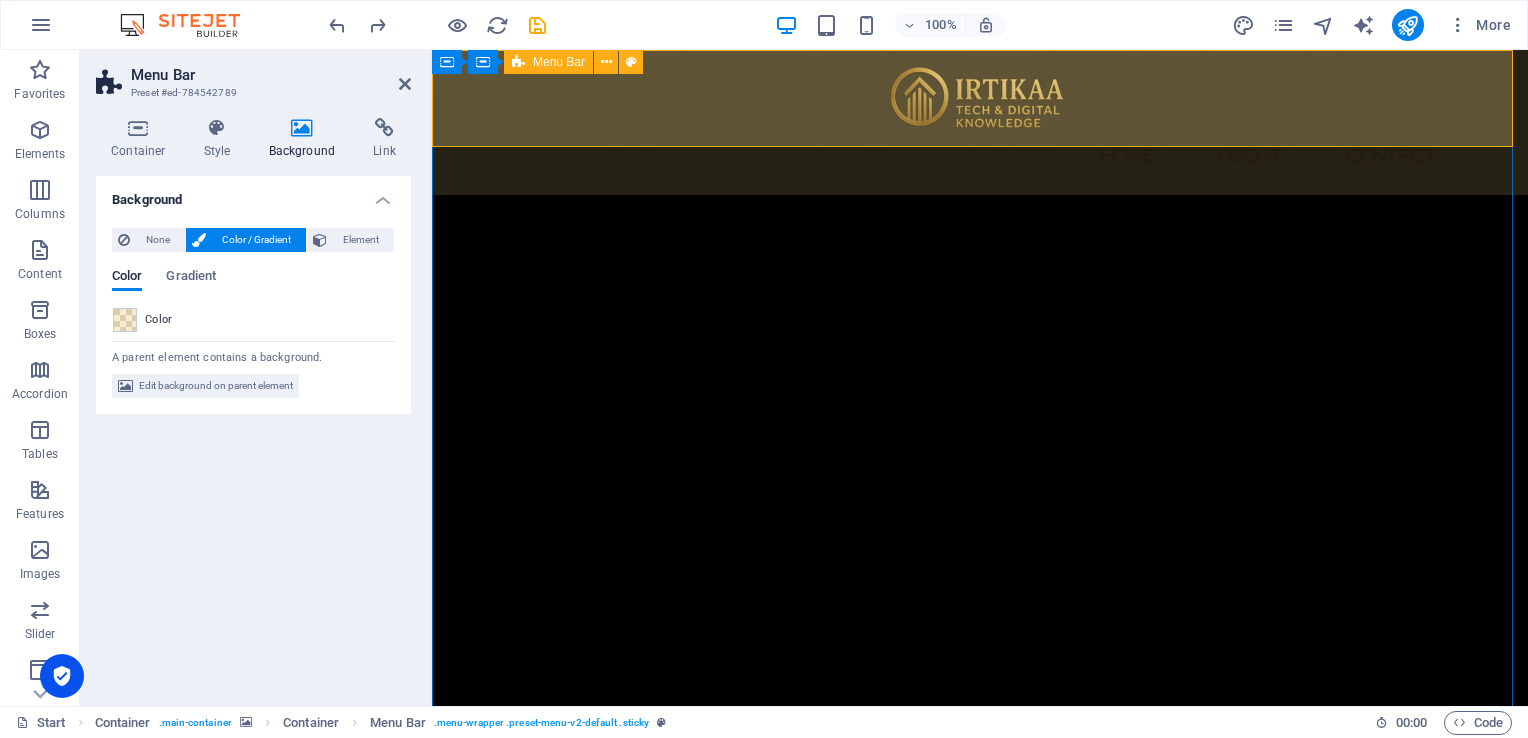 click on "Home About Contact" at bounding box center [980, 122] 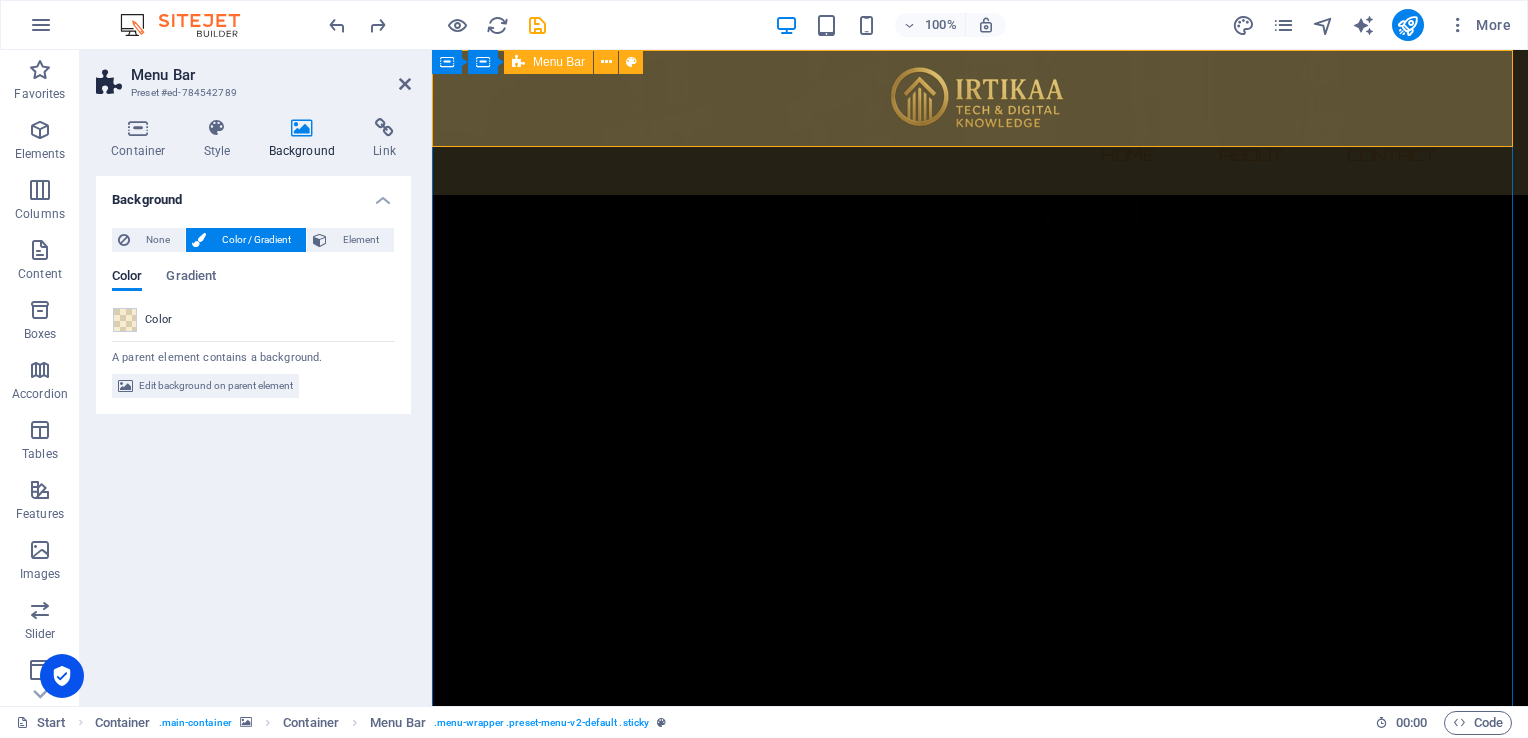 click on "Home About Contact" at bounding box center (980, 122) 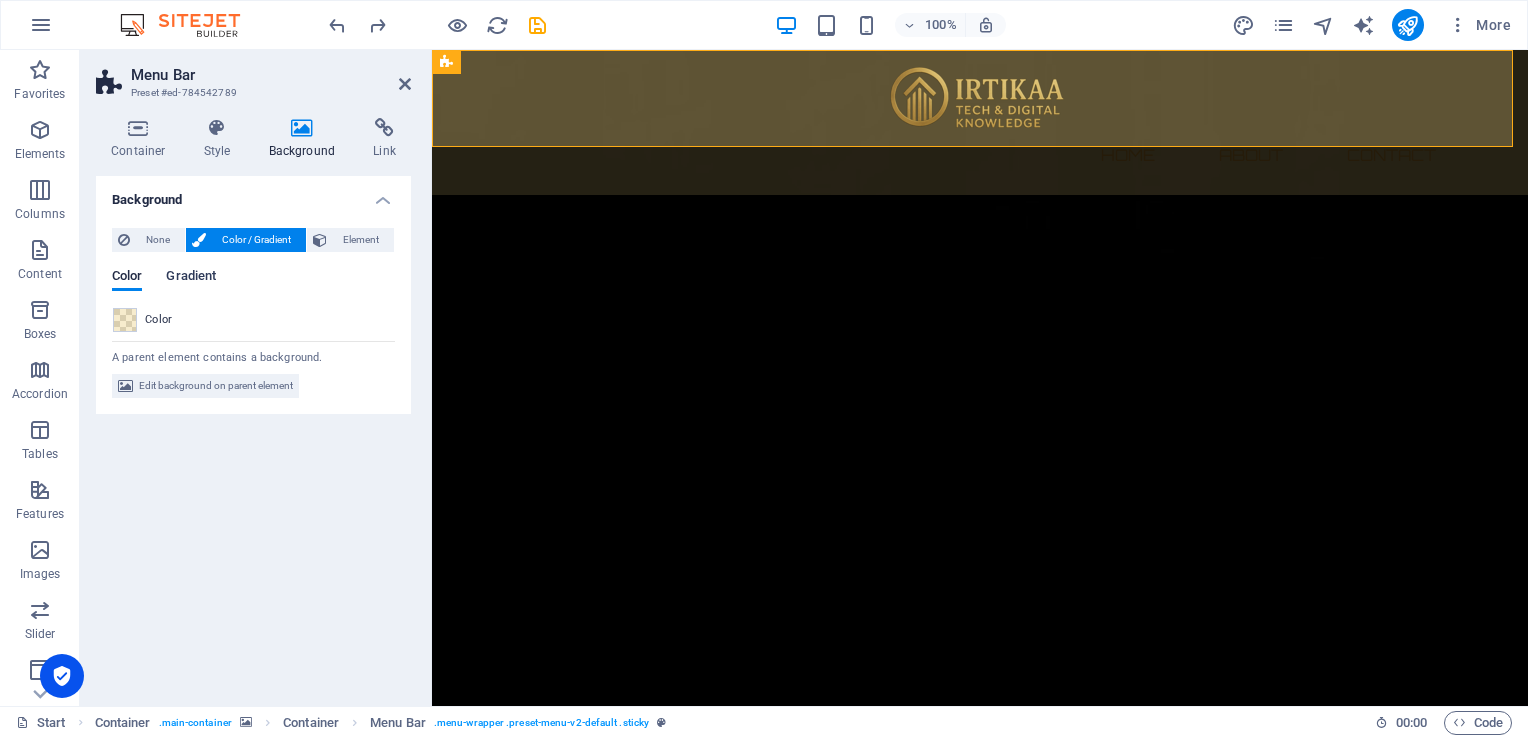 click on "Gradient" at bounding box center [191, 278] 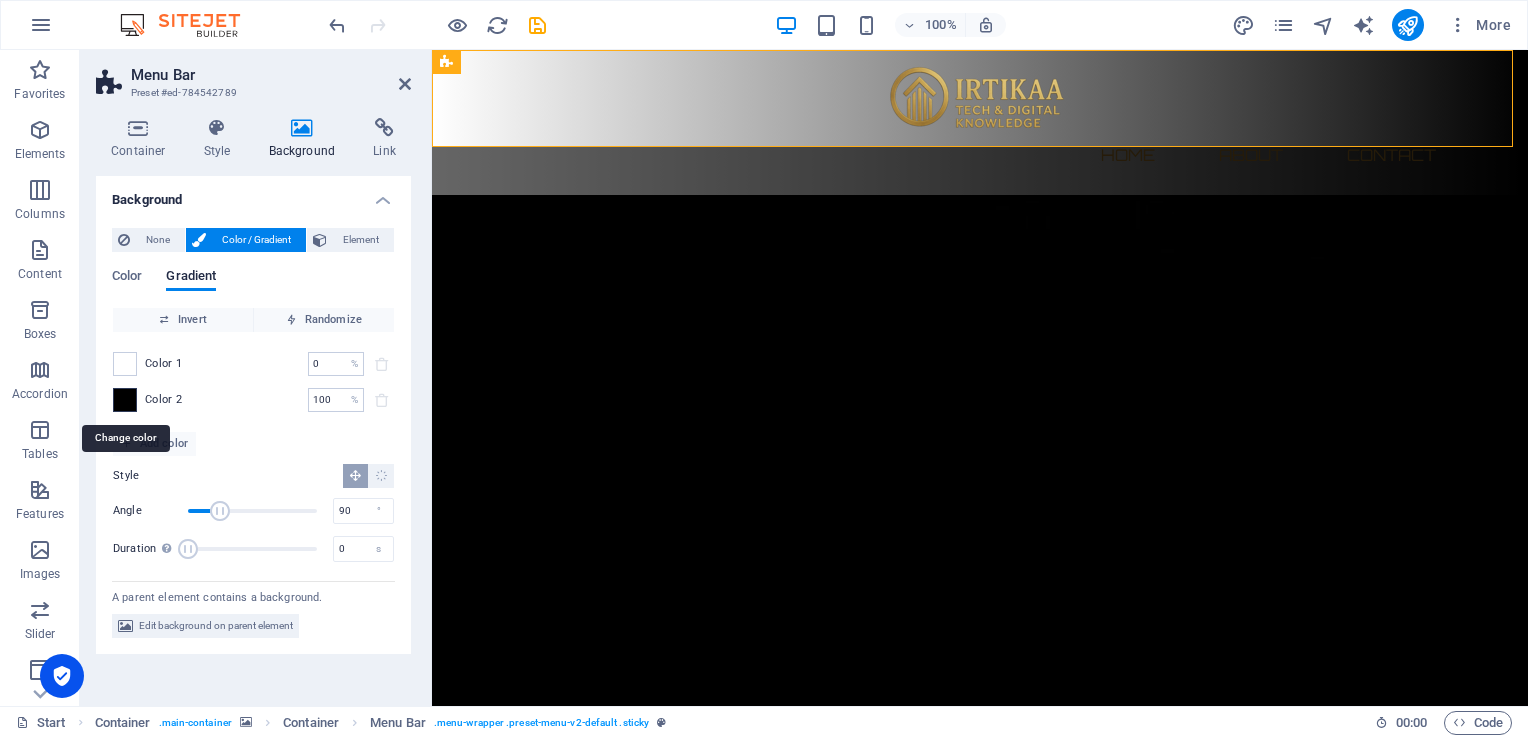 click at bounding box center (125, 400) 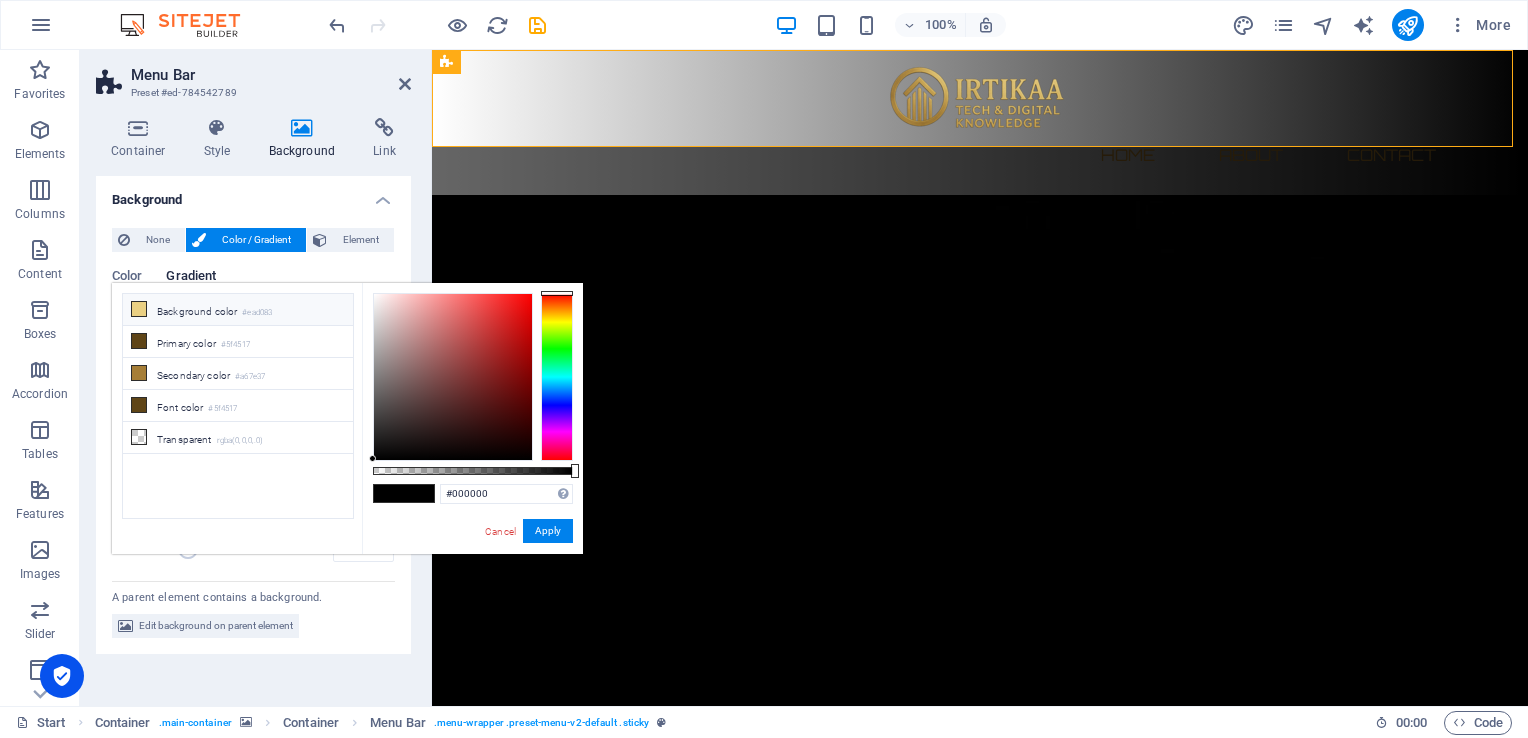 click on "Background color
#ead083" at bounding box center (238, 310) 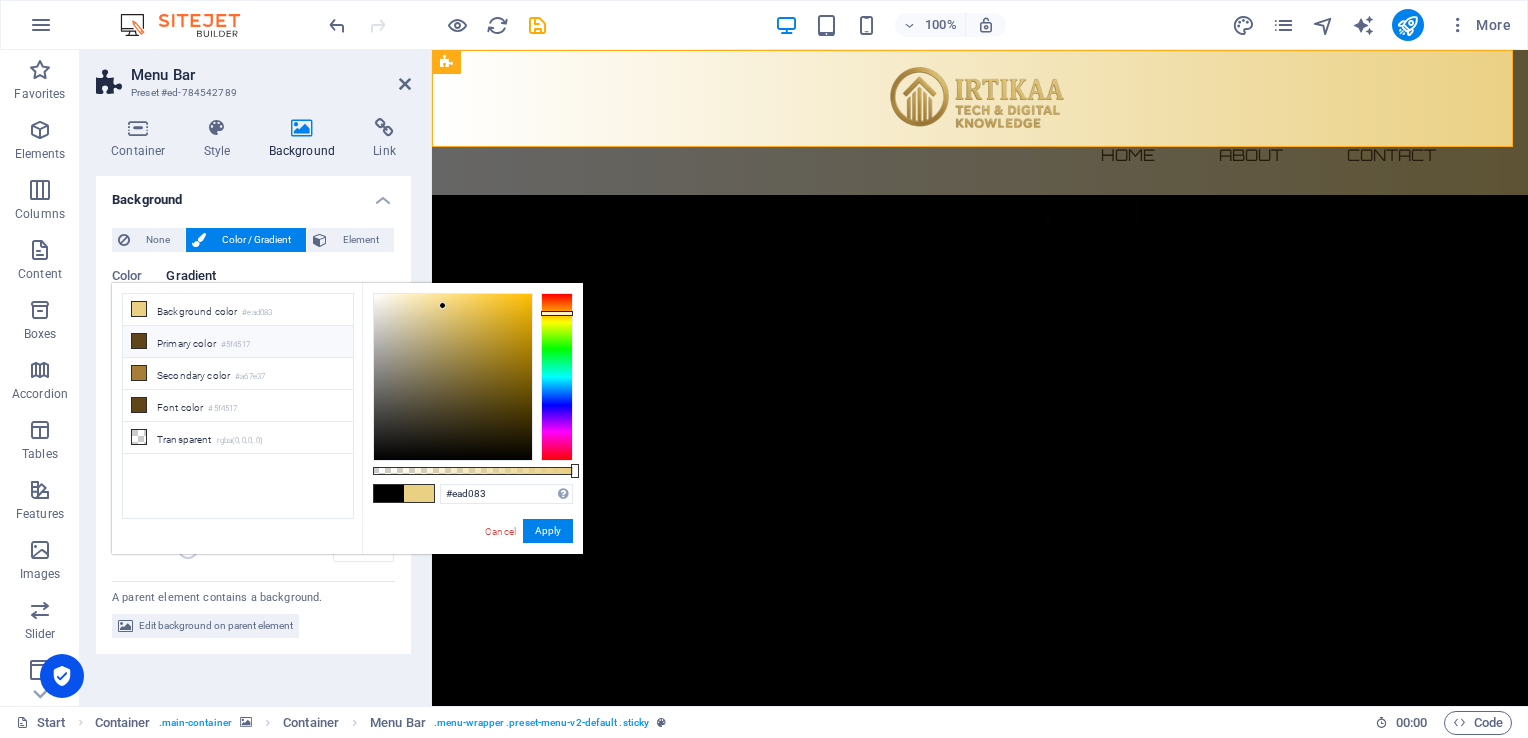 click on "Primary color
#5f4517" at bounding box center (238, 342) 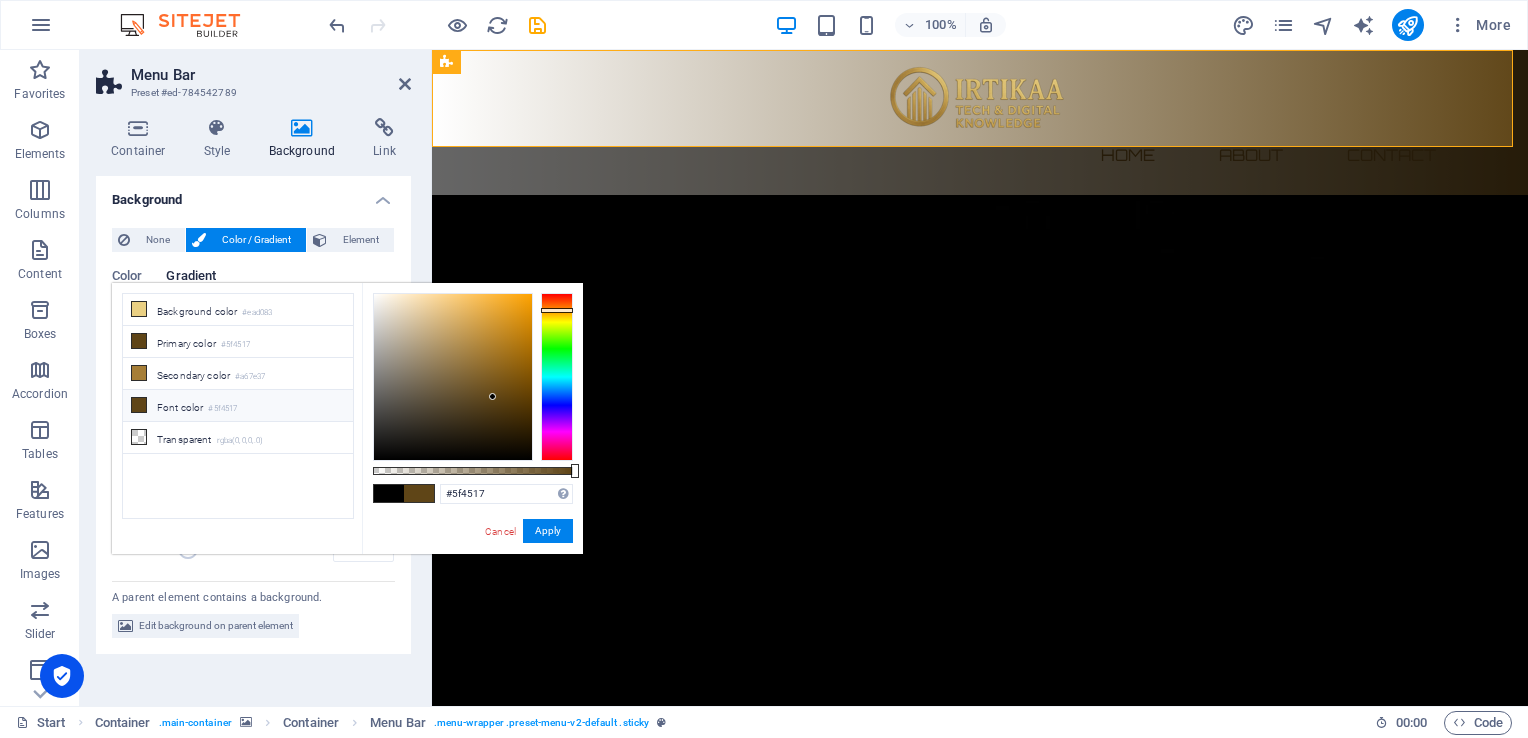 click on "Font color
#5f4517" at bounding box center (238, 406) 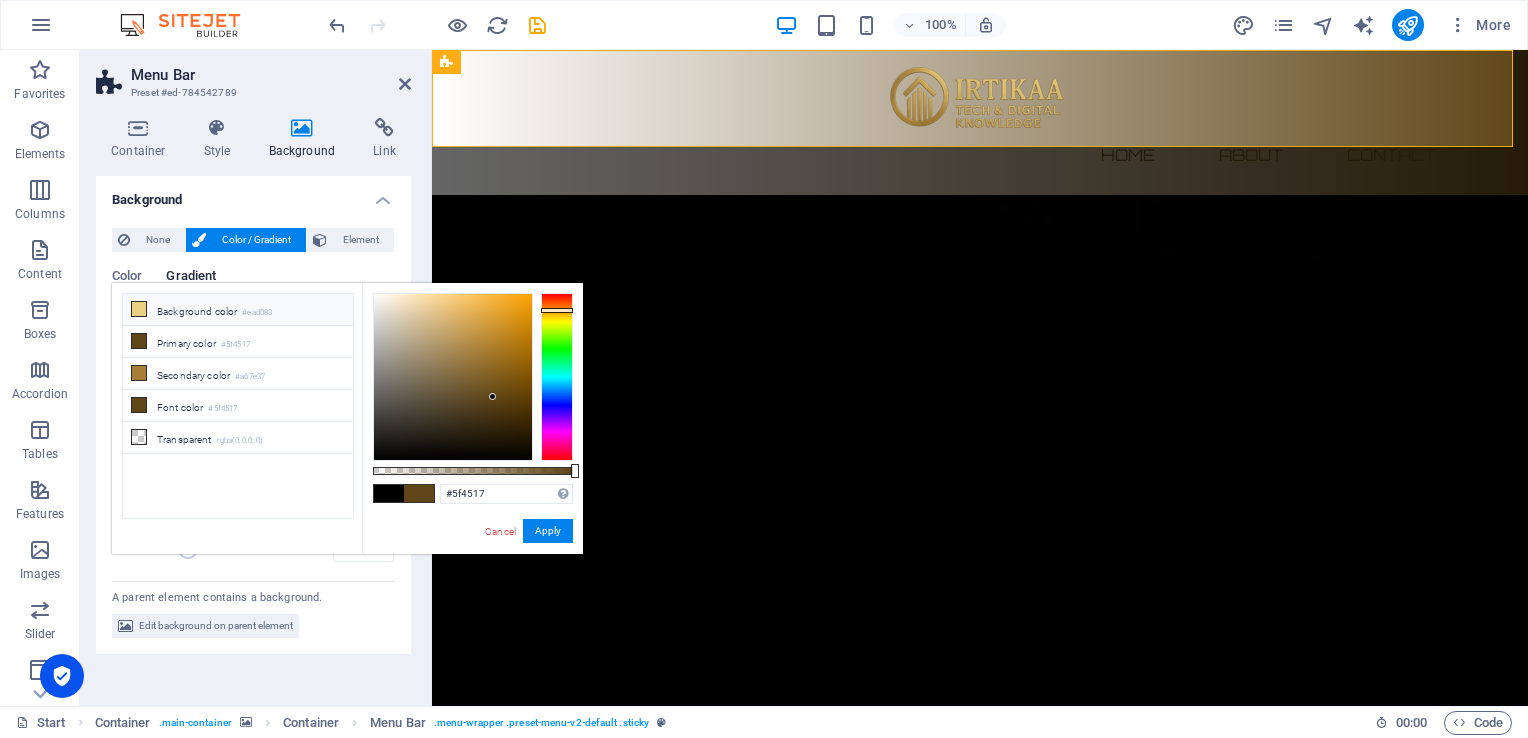 click on "Background color
#ead083" at bounding box center [238, 310] 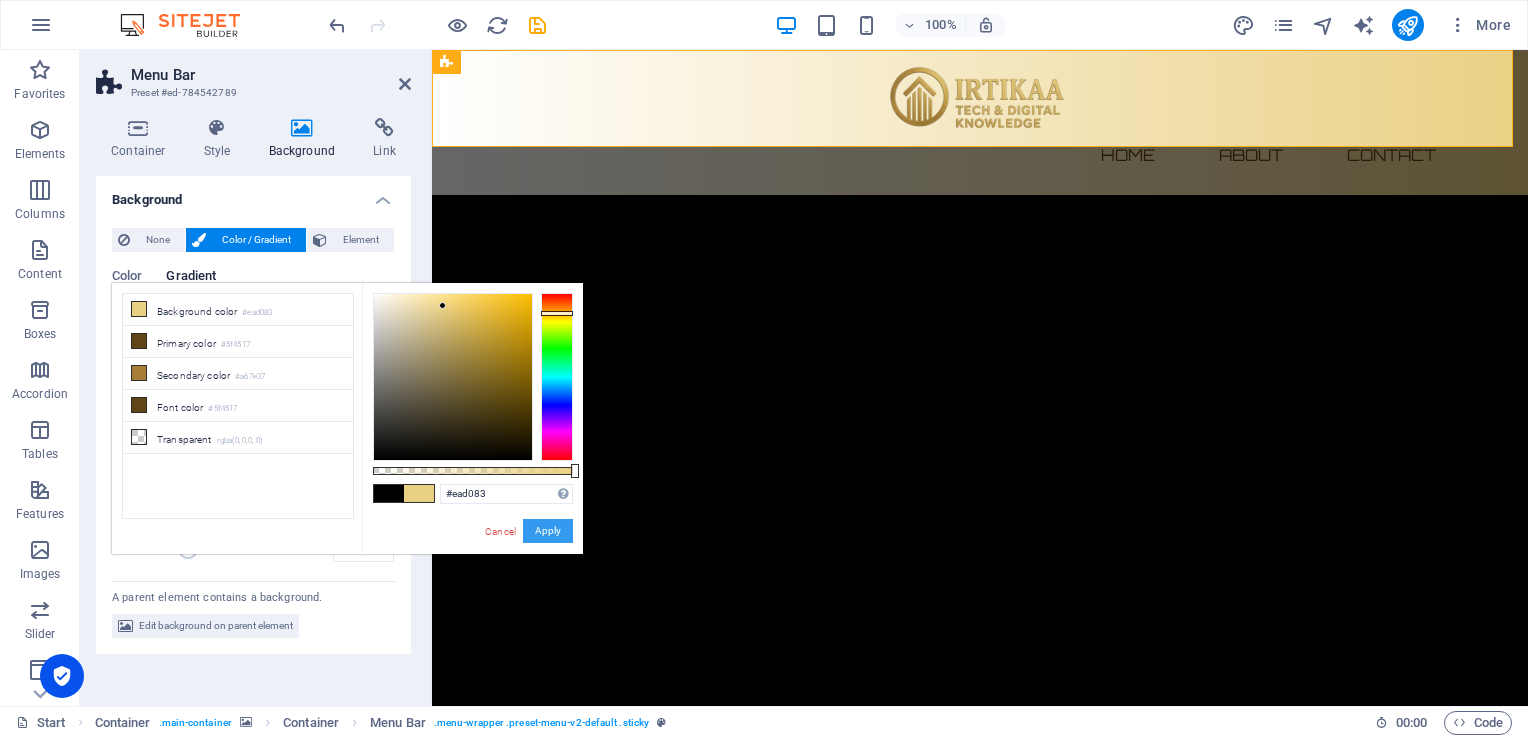 click on "Apply" at bounding box center (548, 531) 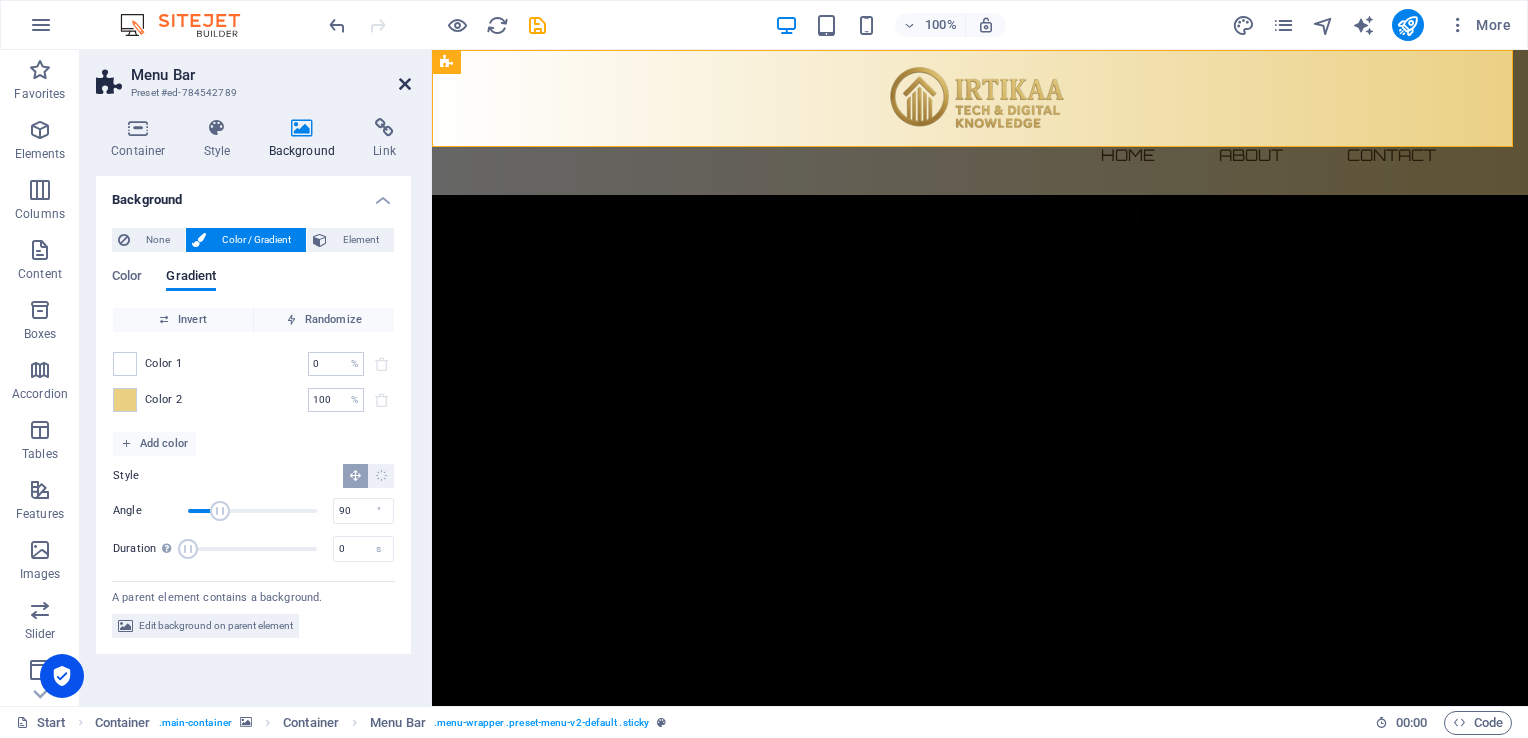 click at bounding box center [405, 84] 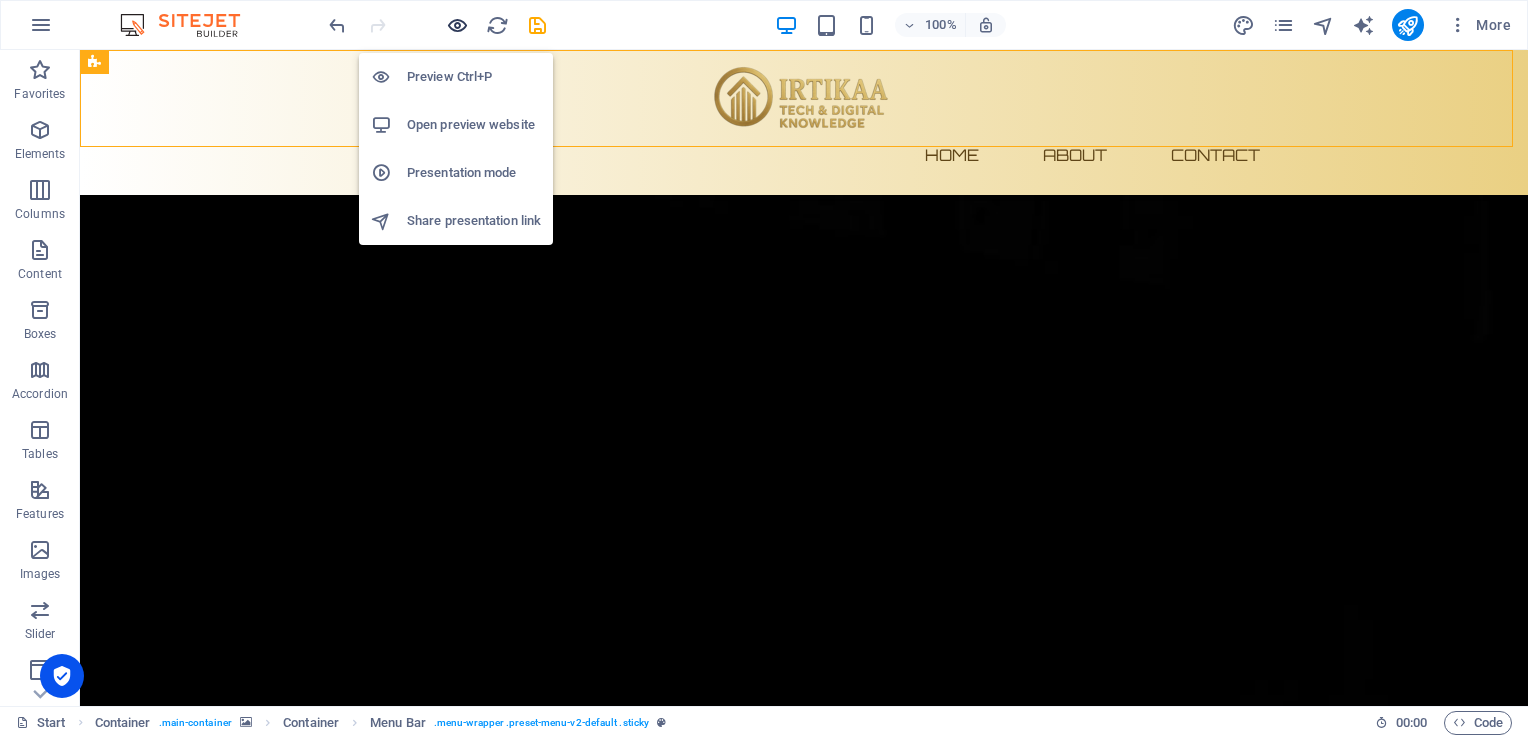 click at bounding box center [457, 25] 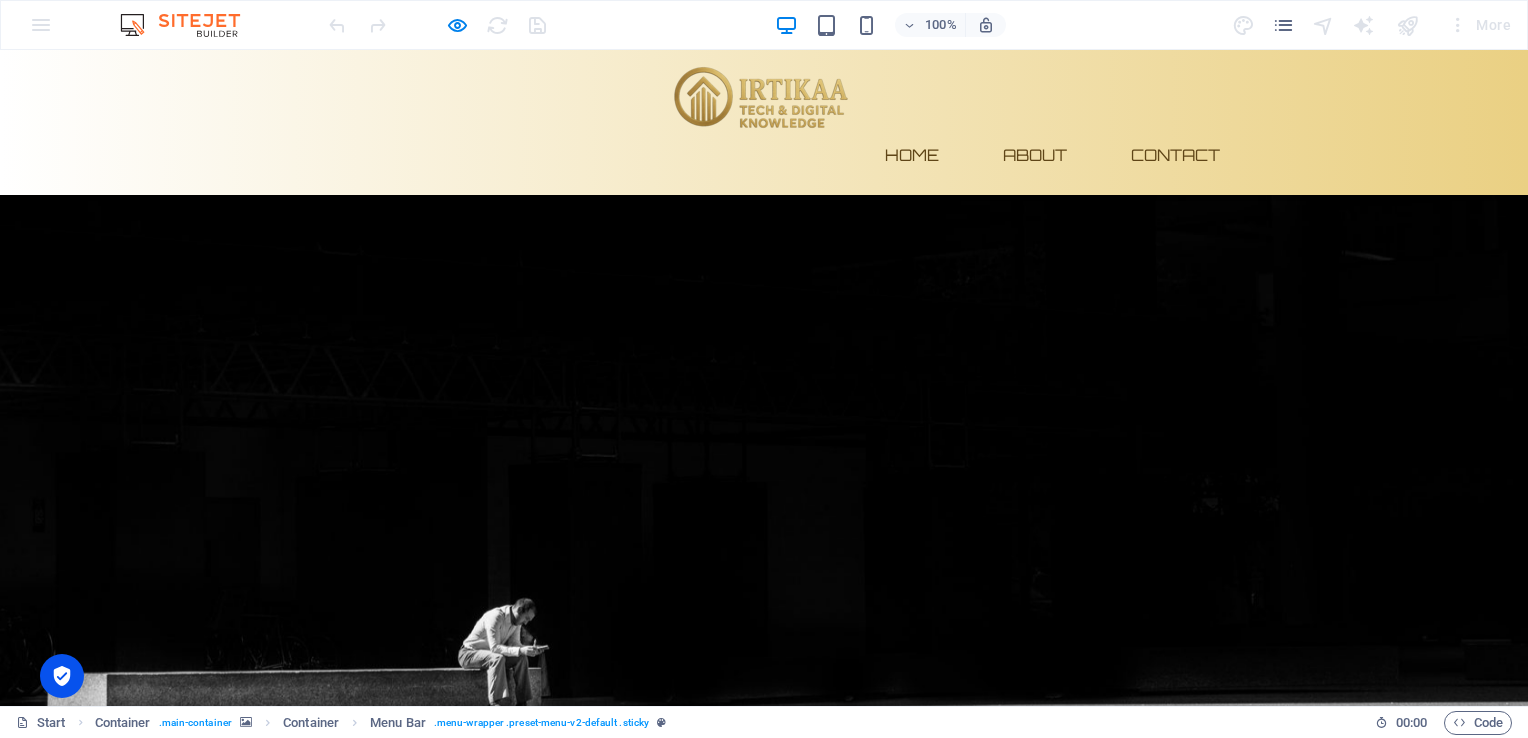 scroll, scrollTop: 0, scrollLeft: 0, axis: both 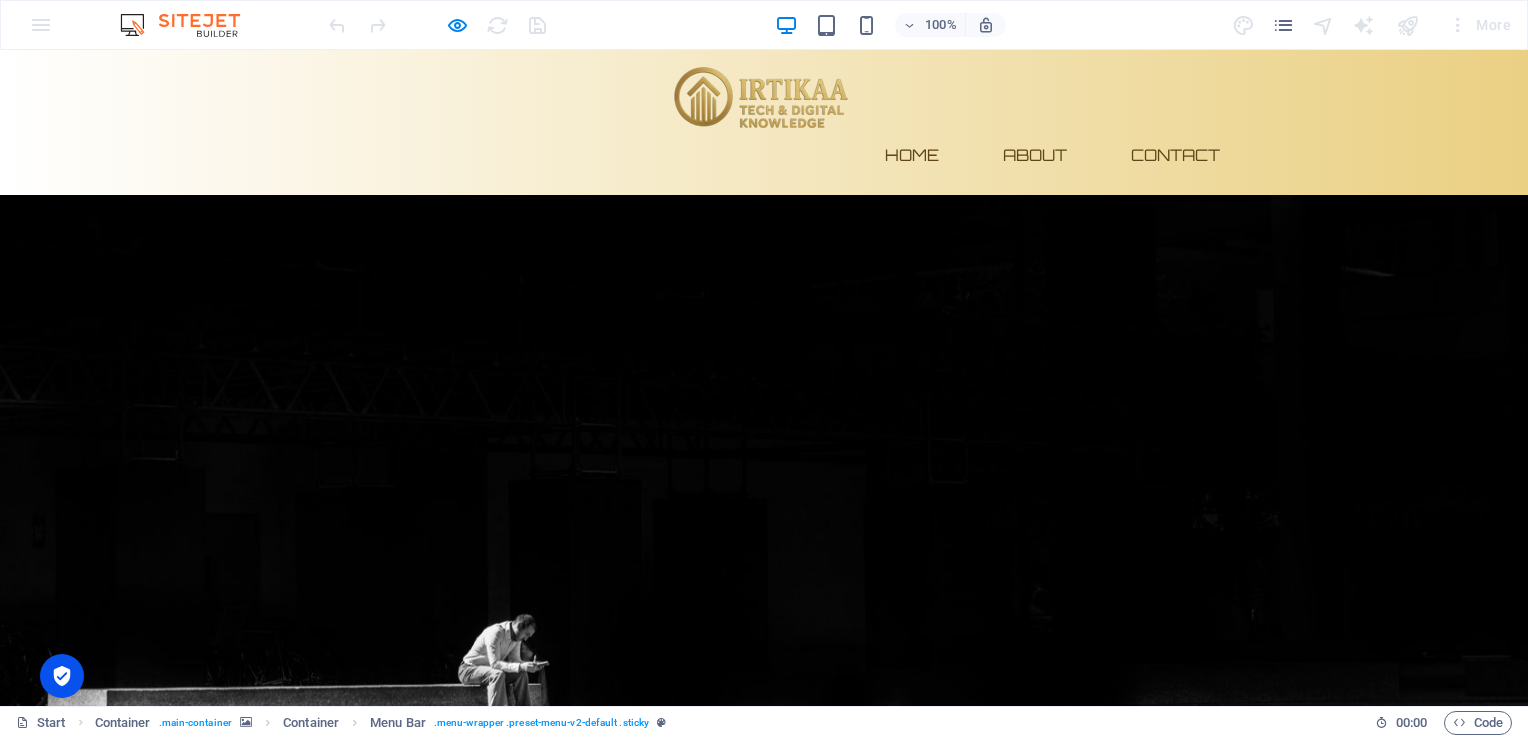 click on "About" at bounding box center [1035, 155] 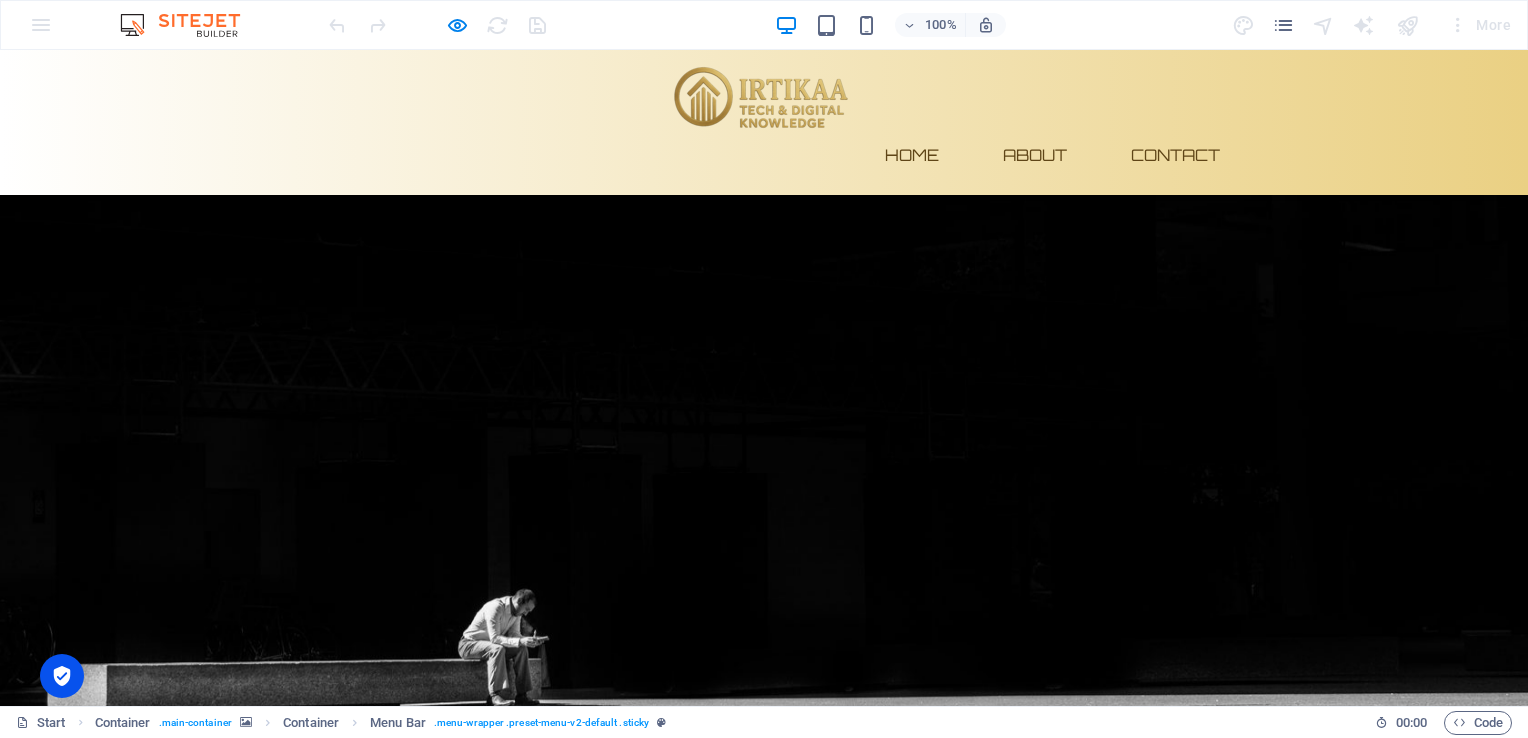 click on "Home" at bounding box center (912, 155) 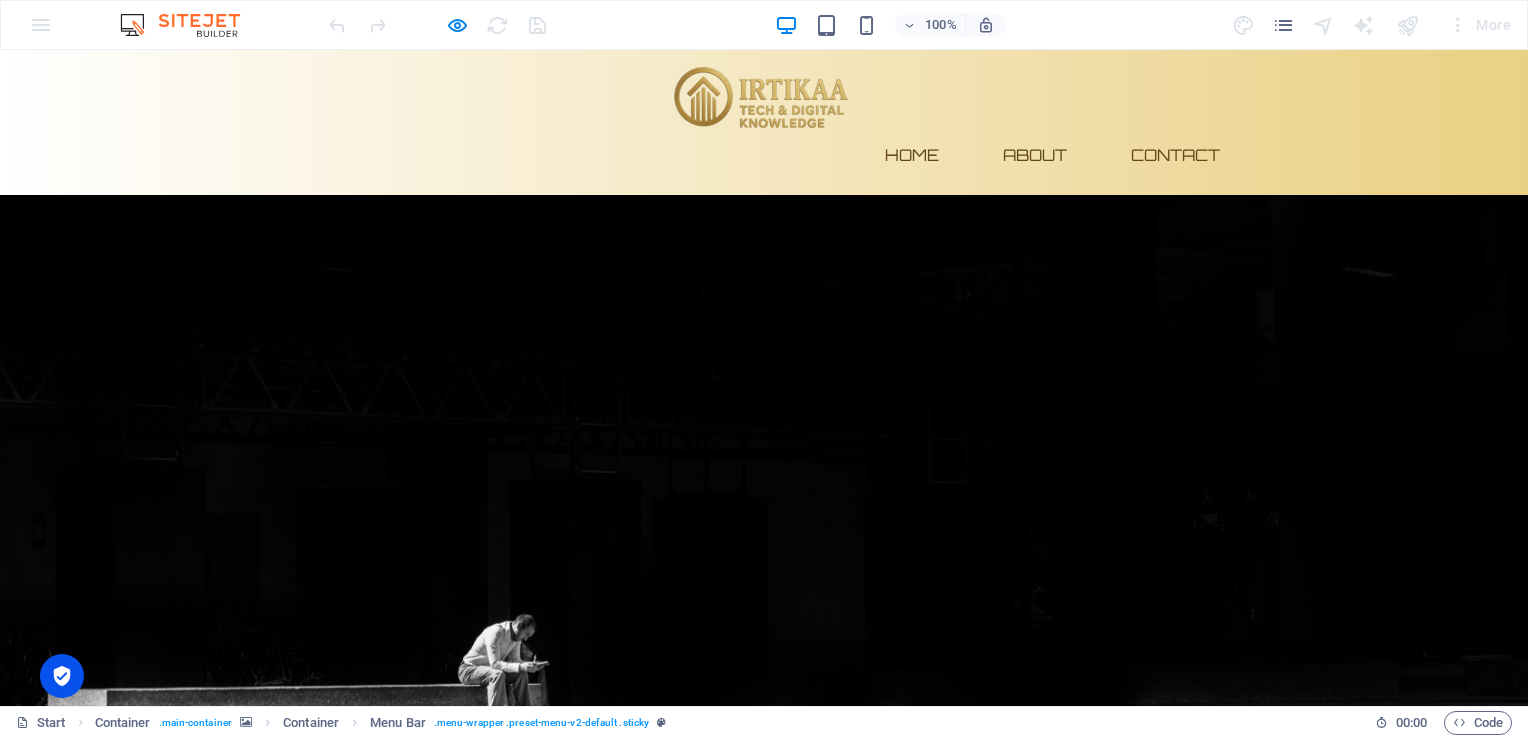 click on "Contact" at bounding box center (1175, 155) 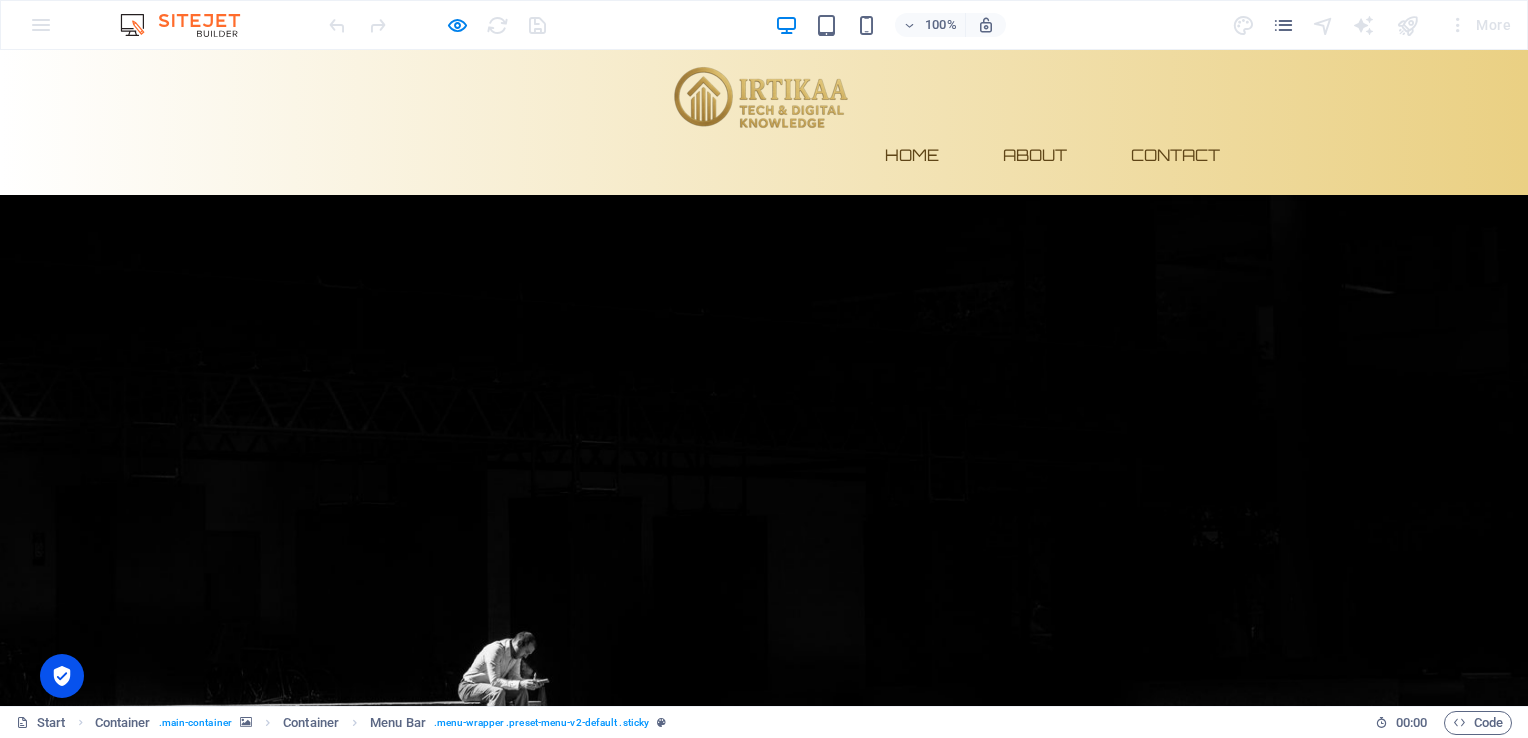 click on "About" at bounding box center [1035, 155] 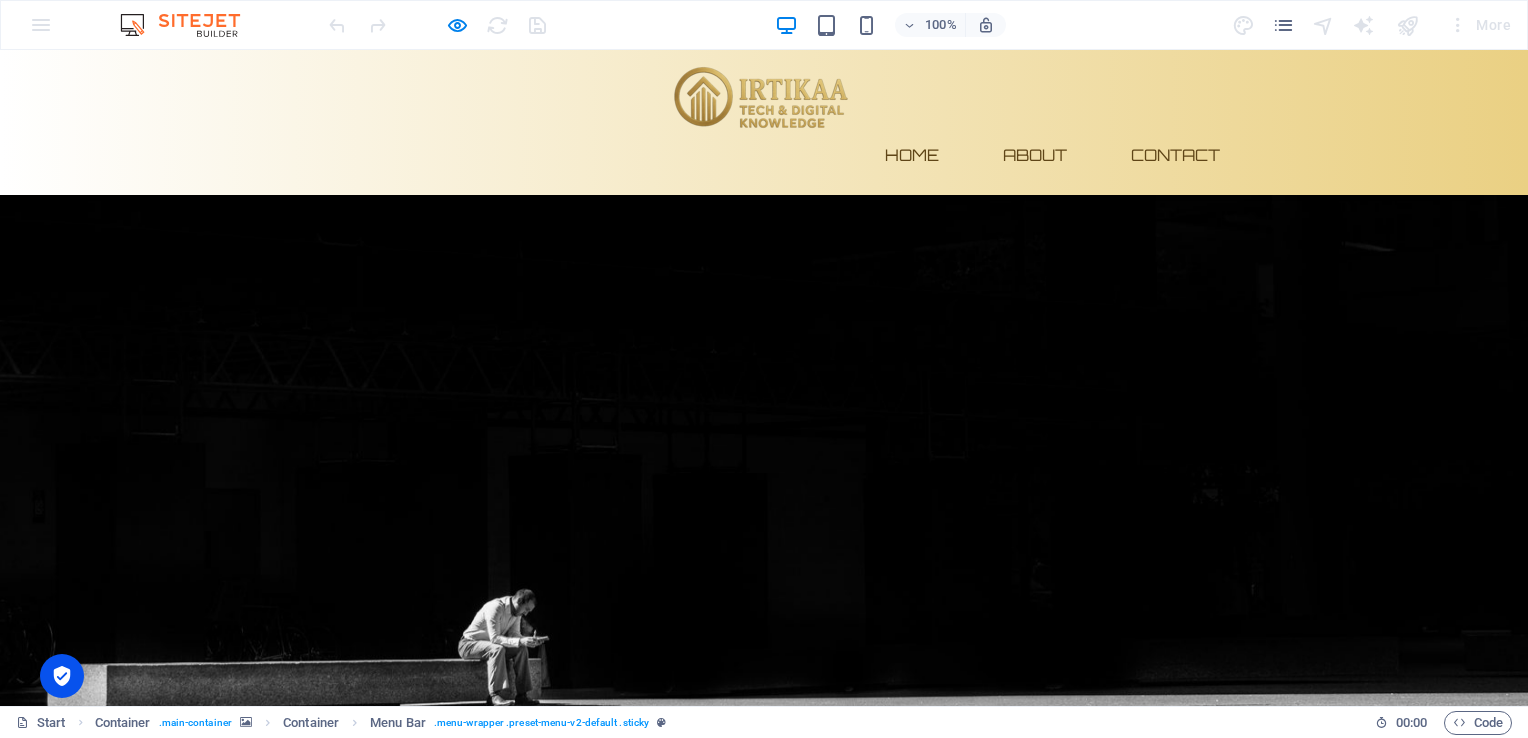 click on "Home" at bounding box center [912, 155] 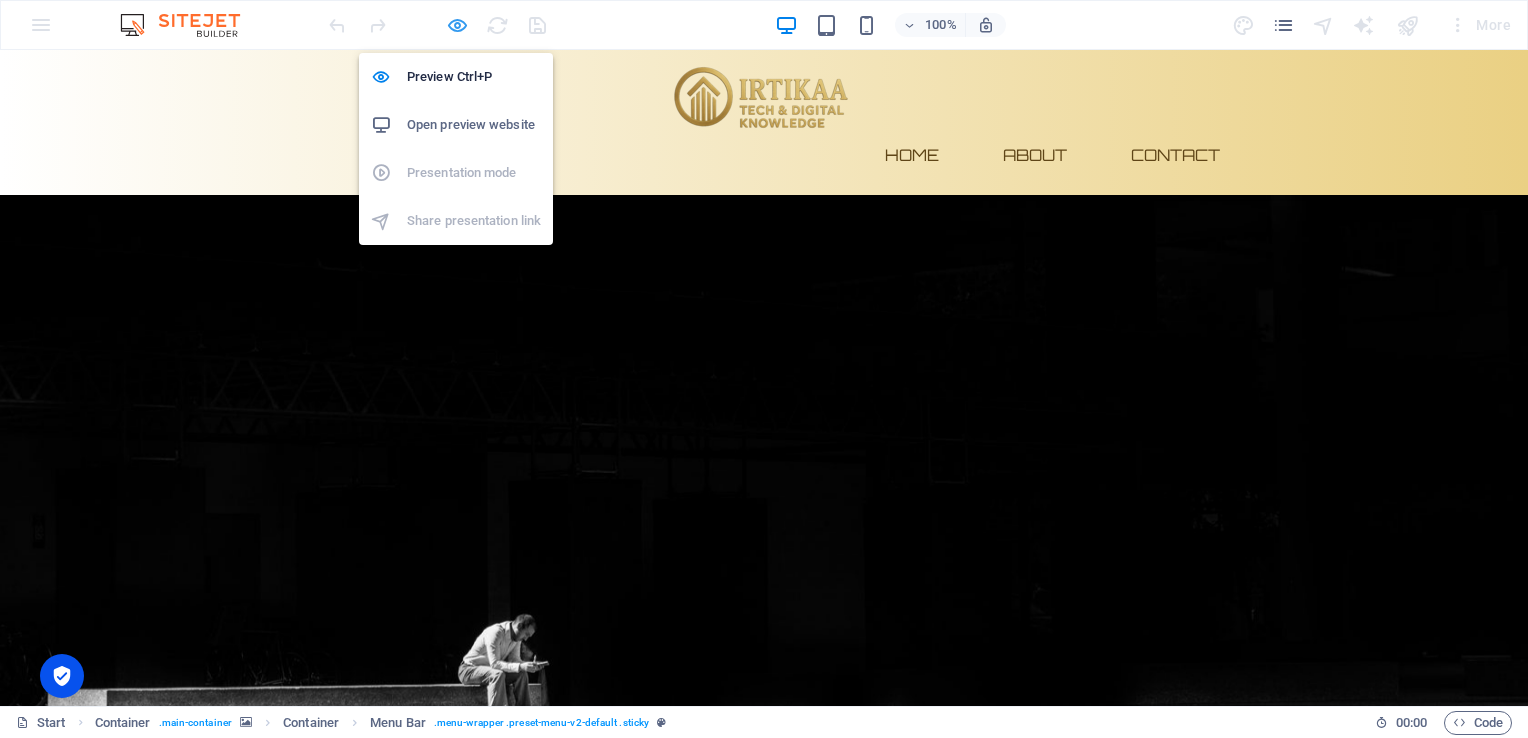 click at bounding box center [457, 25] 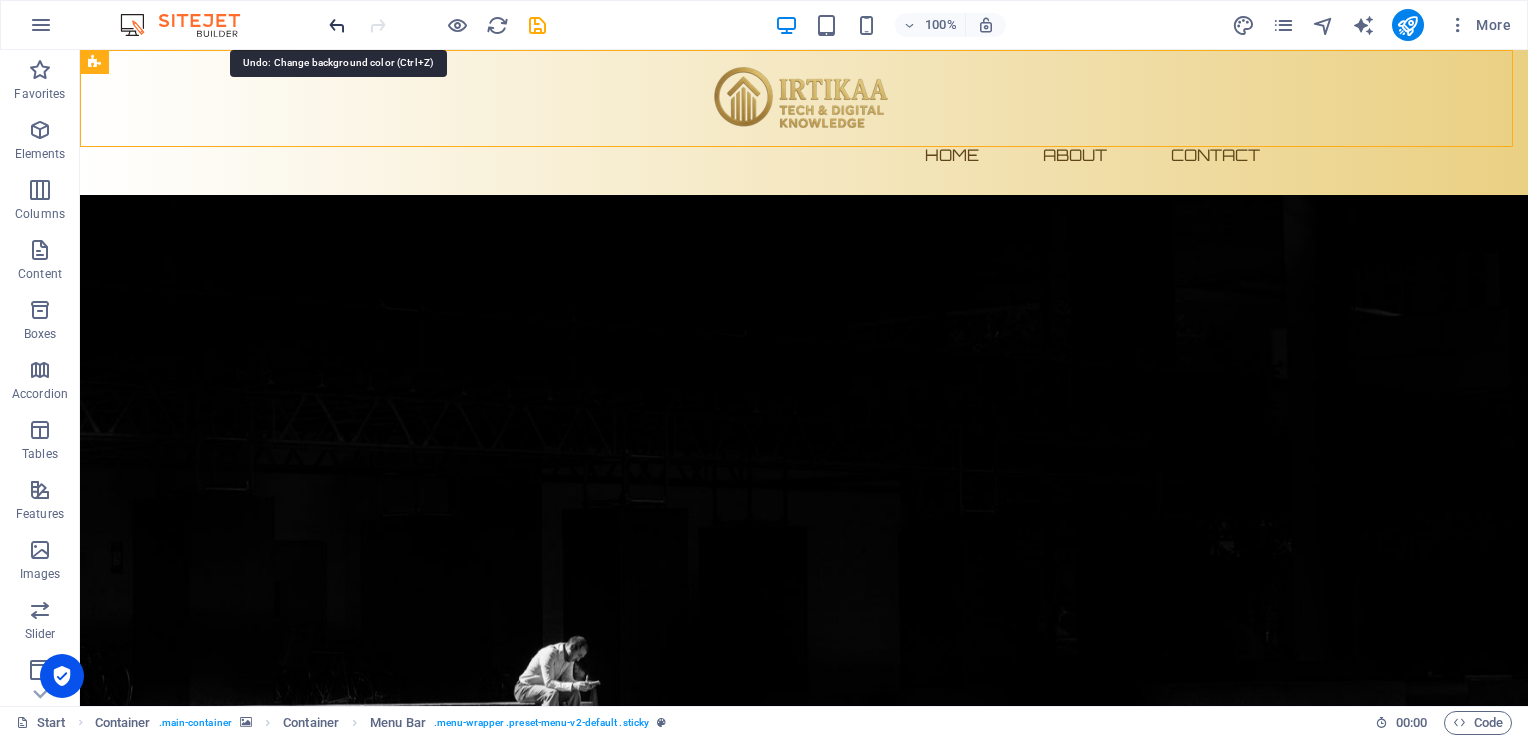 click at bounding box center (337, 25) 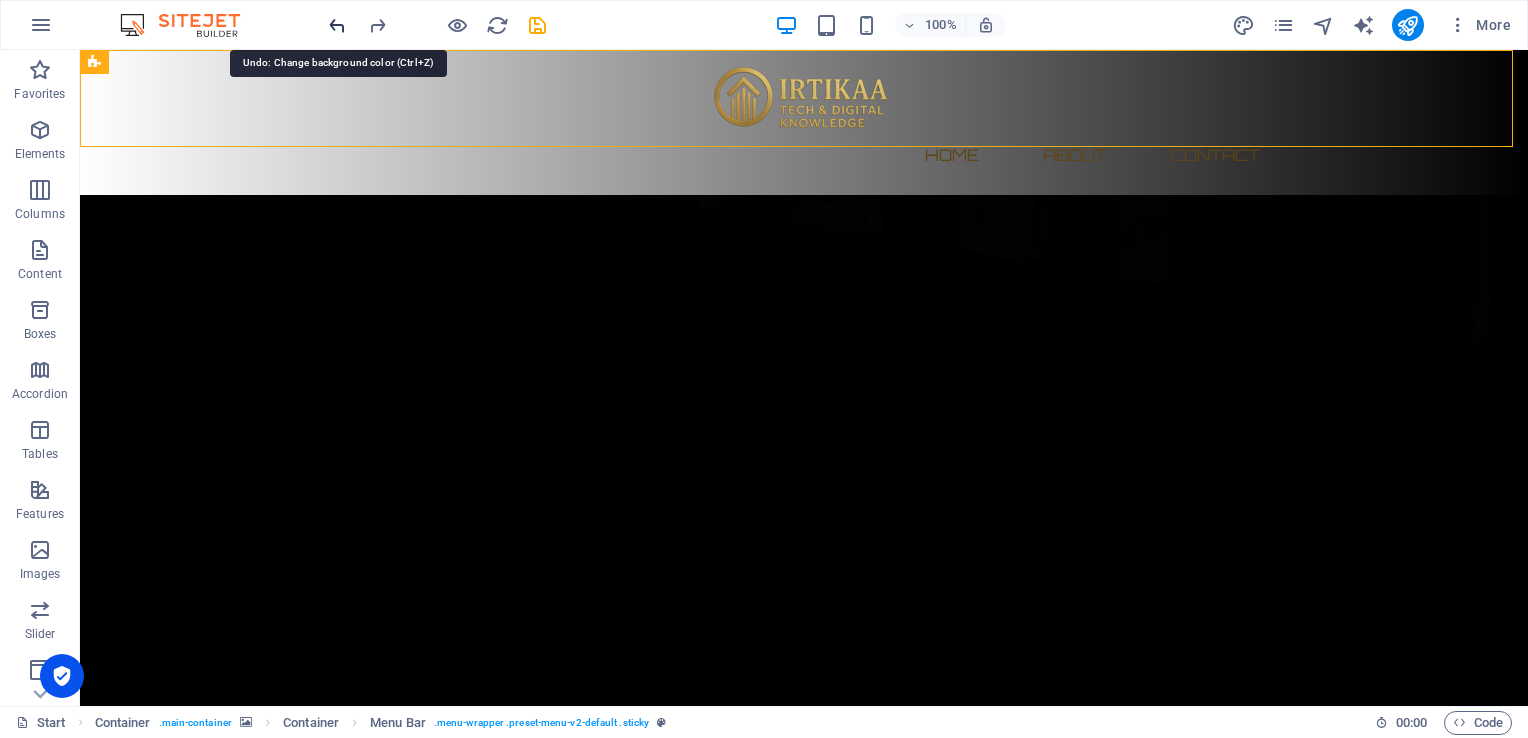 click at bounding box center [337, 25] 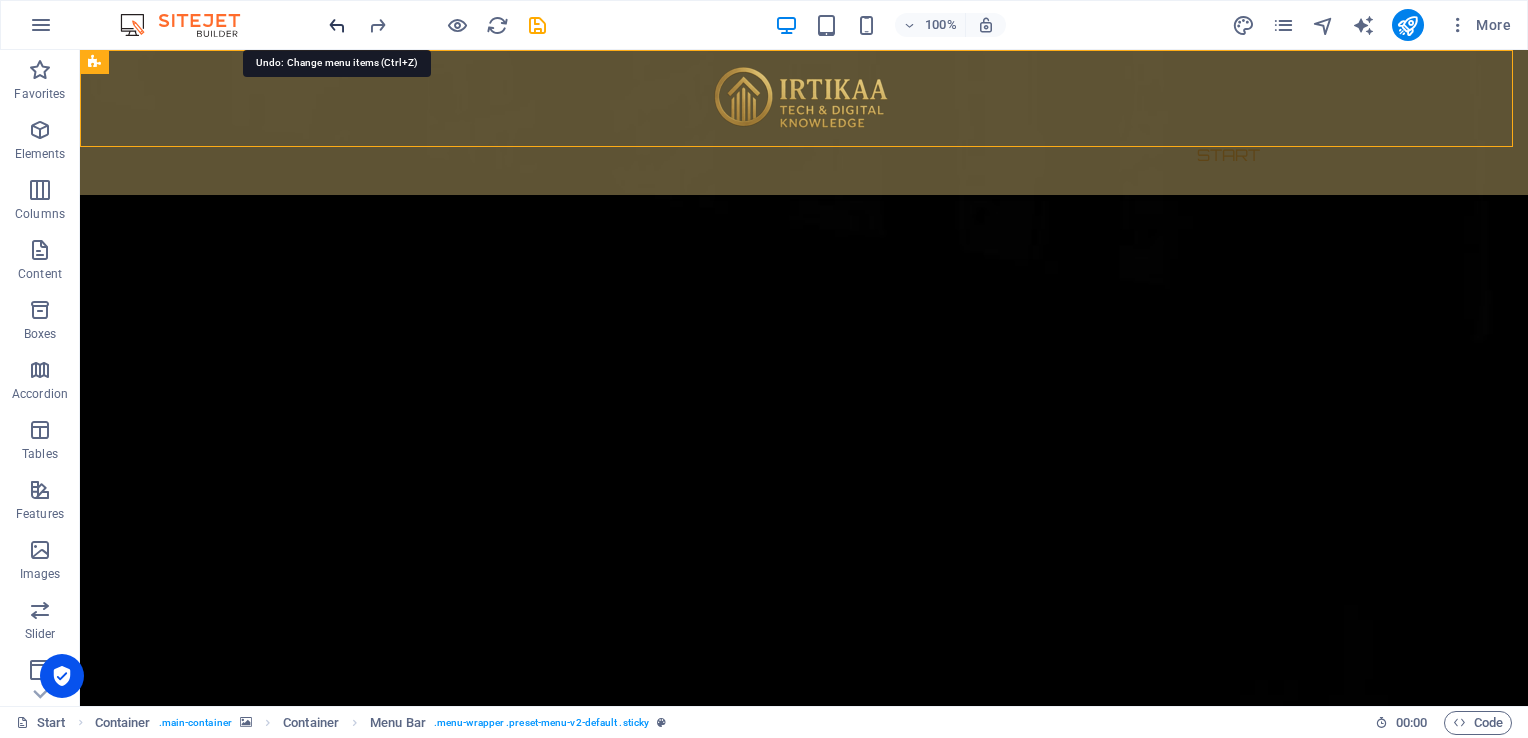 click at bounding box center (337, 25) 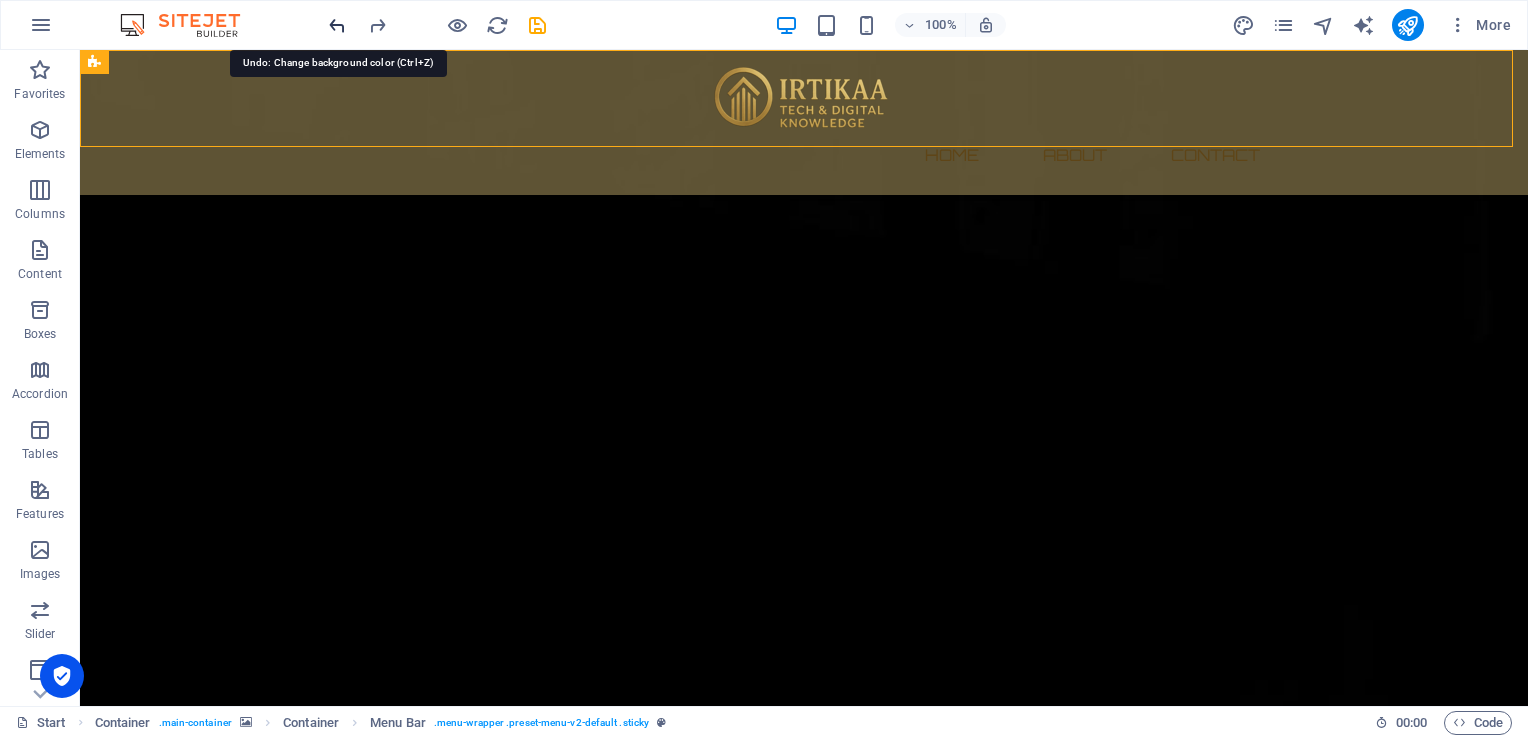 click at bounding box center [337, 25] 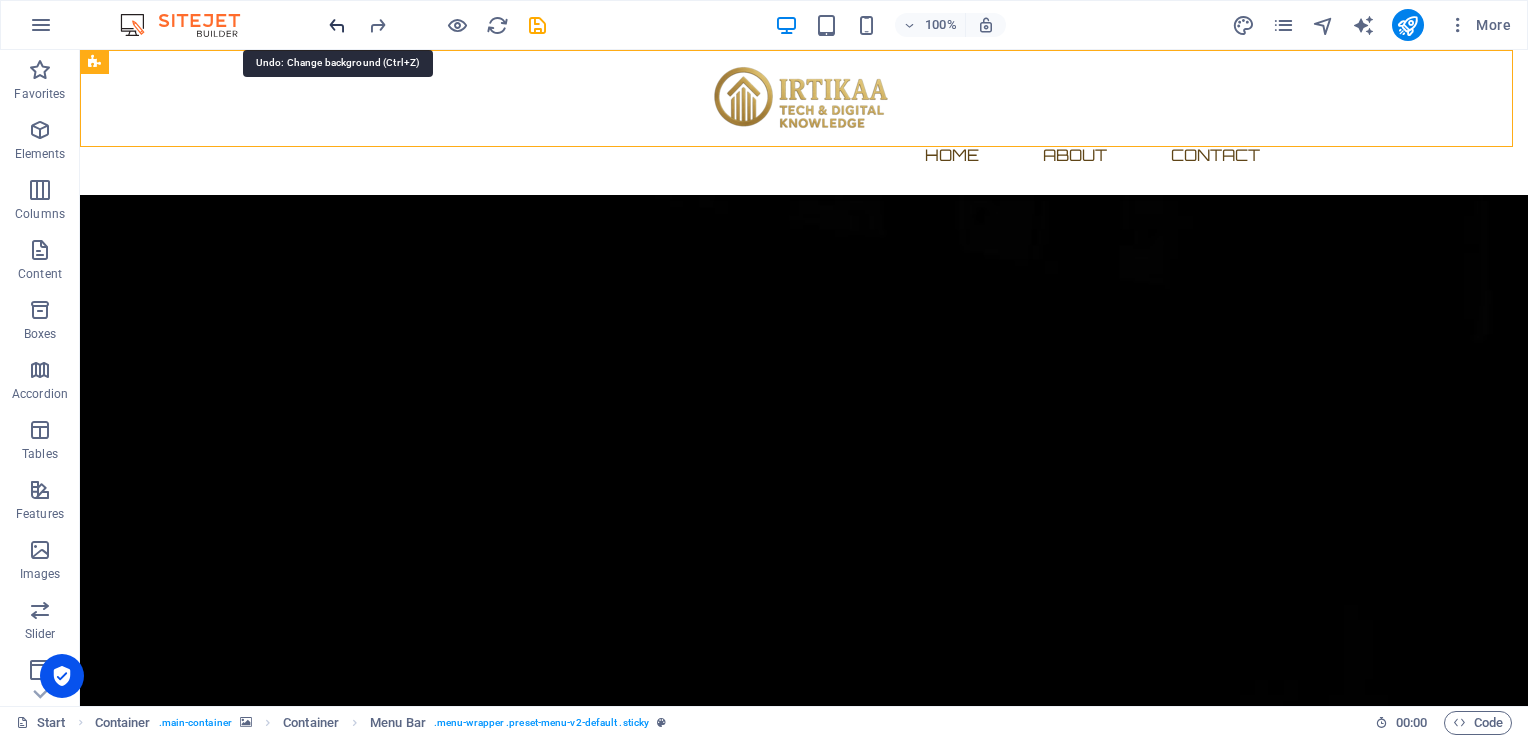 click at bounding box center [337, 25] 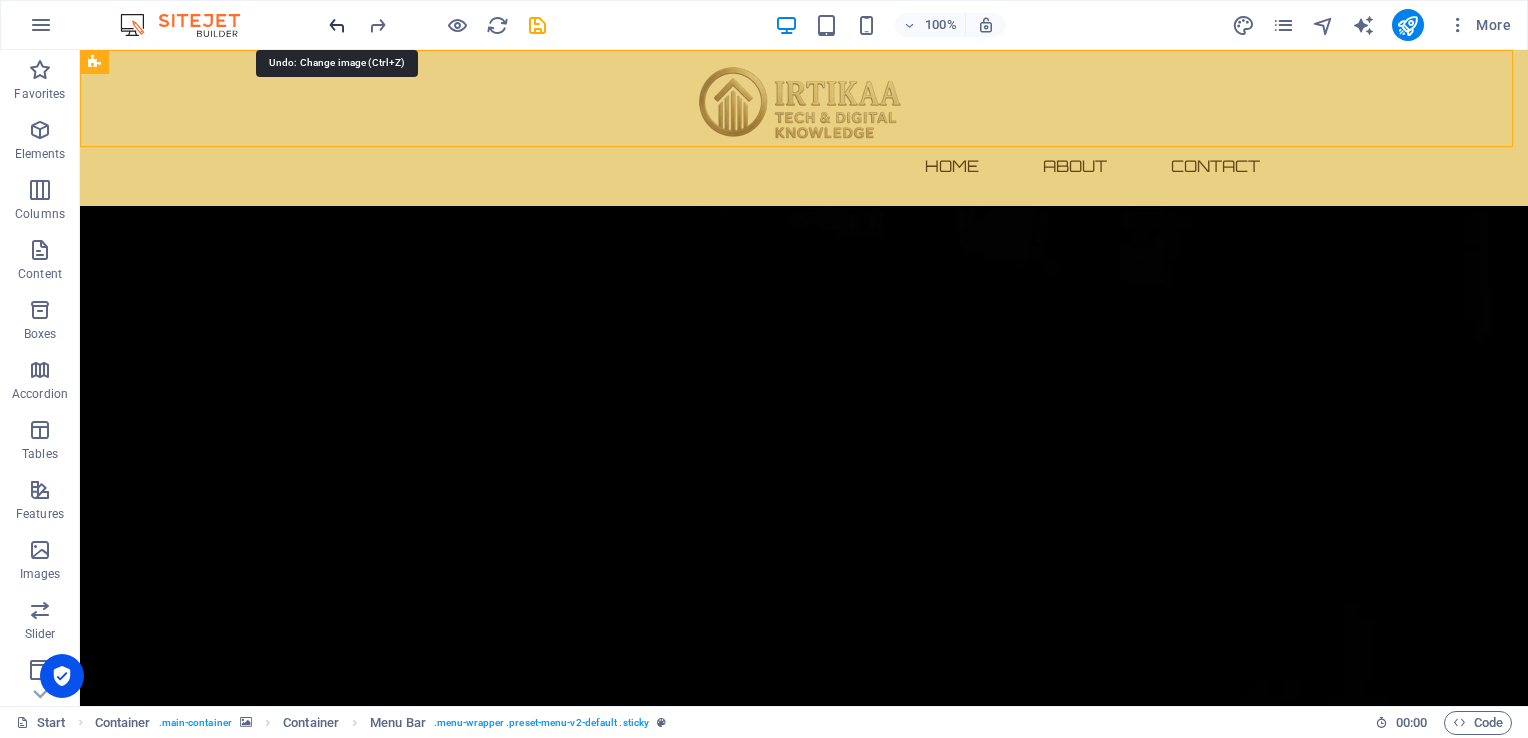 click at bounding box center [337, 25] 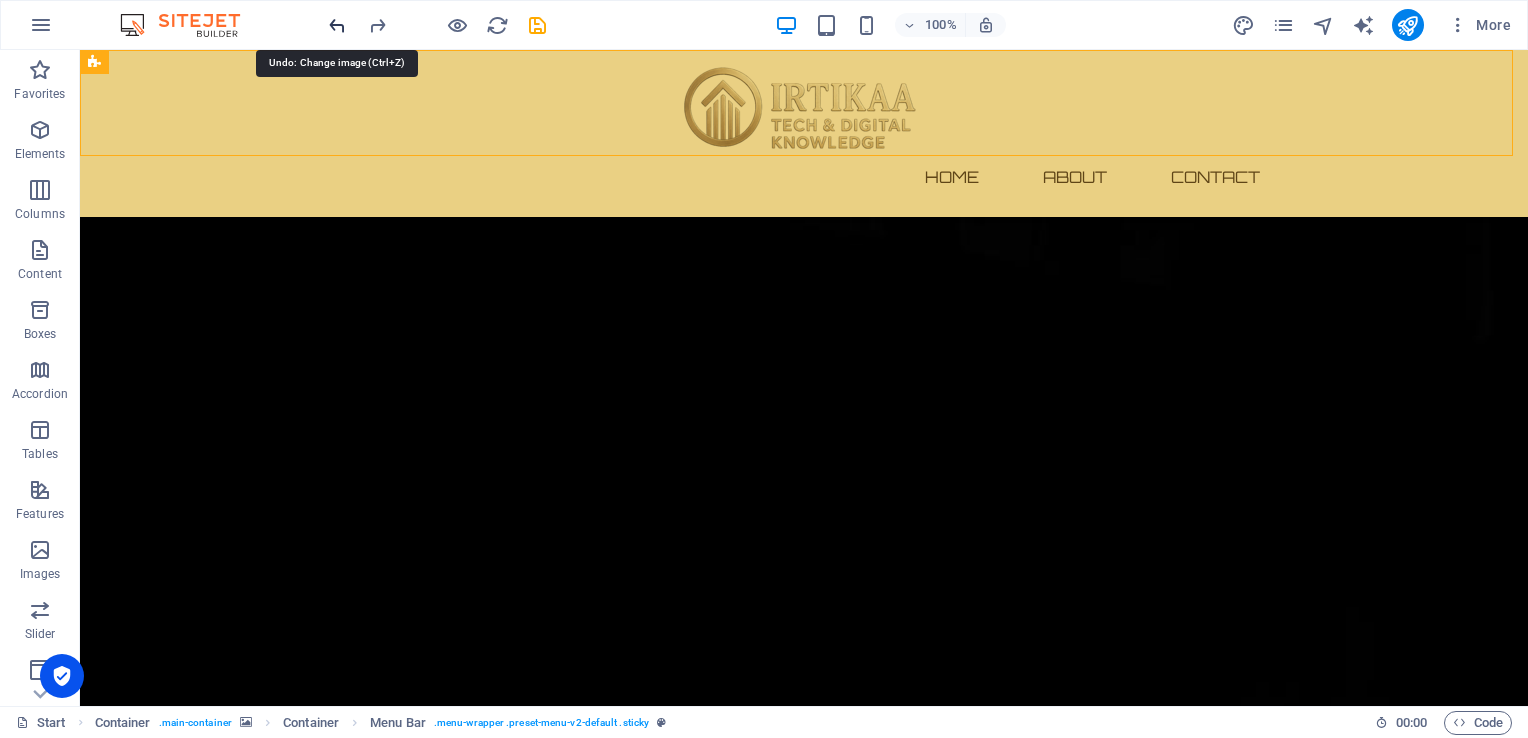 click at bounding box center [337, 25] 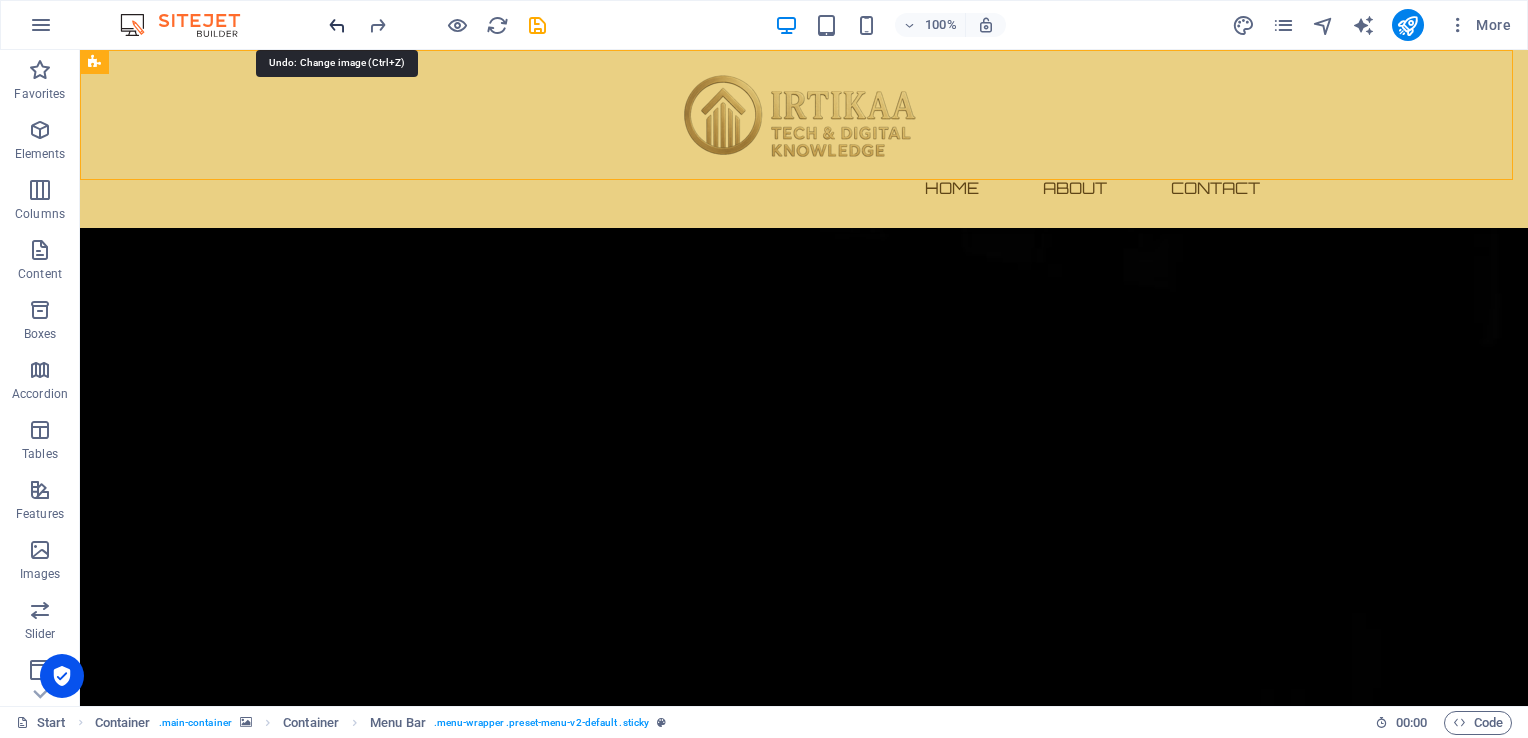 click at bounding box center (337, 25) 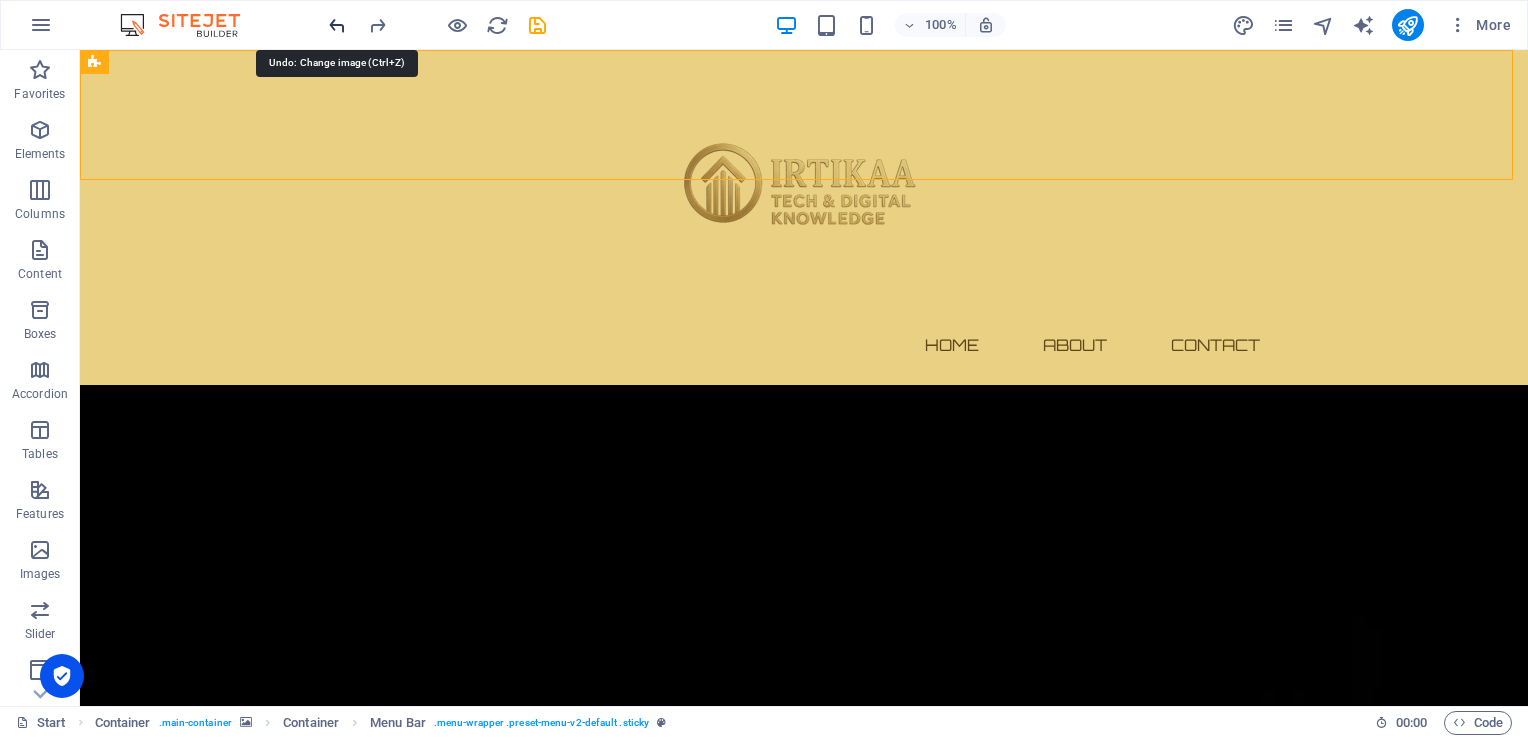 click at bounding box center (337, 25) 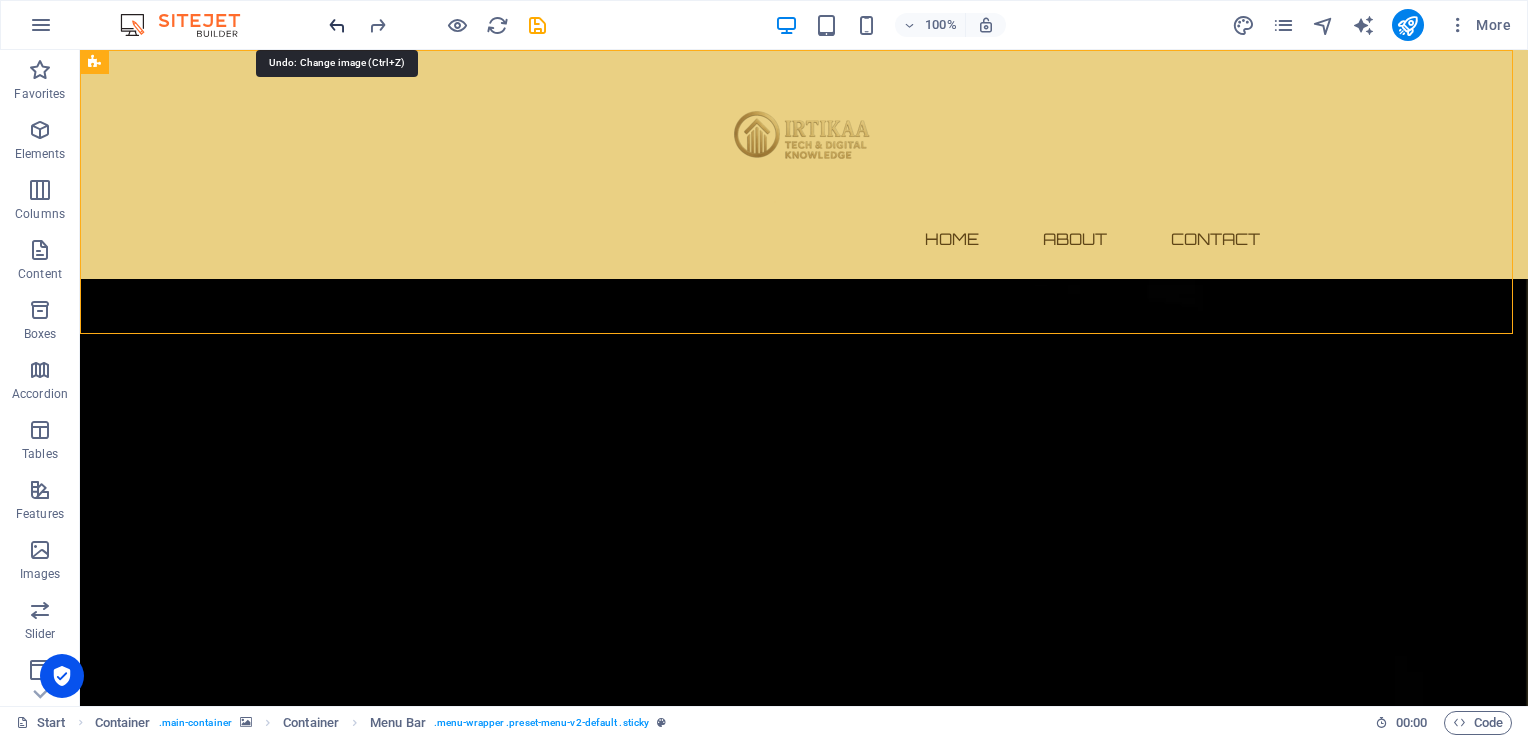 click at bounding box center (337, 25) 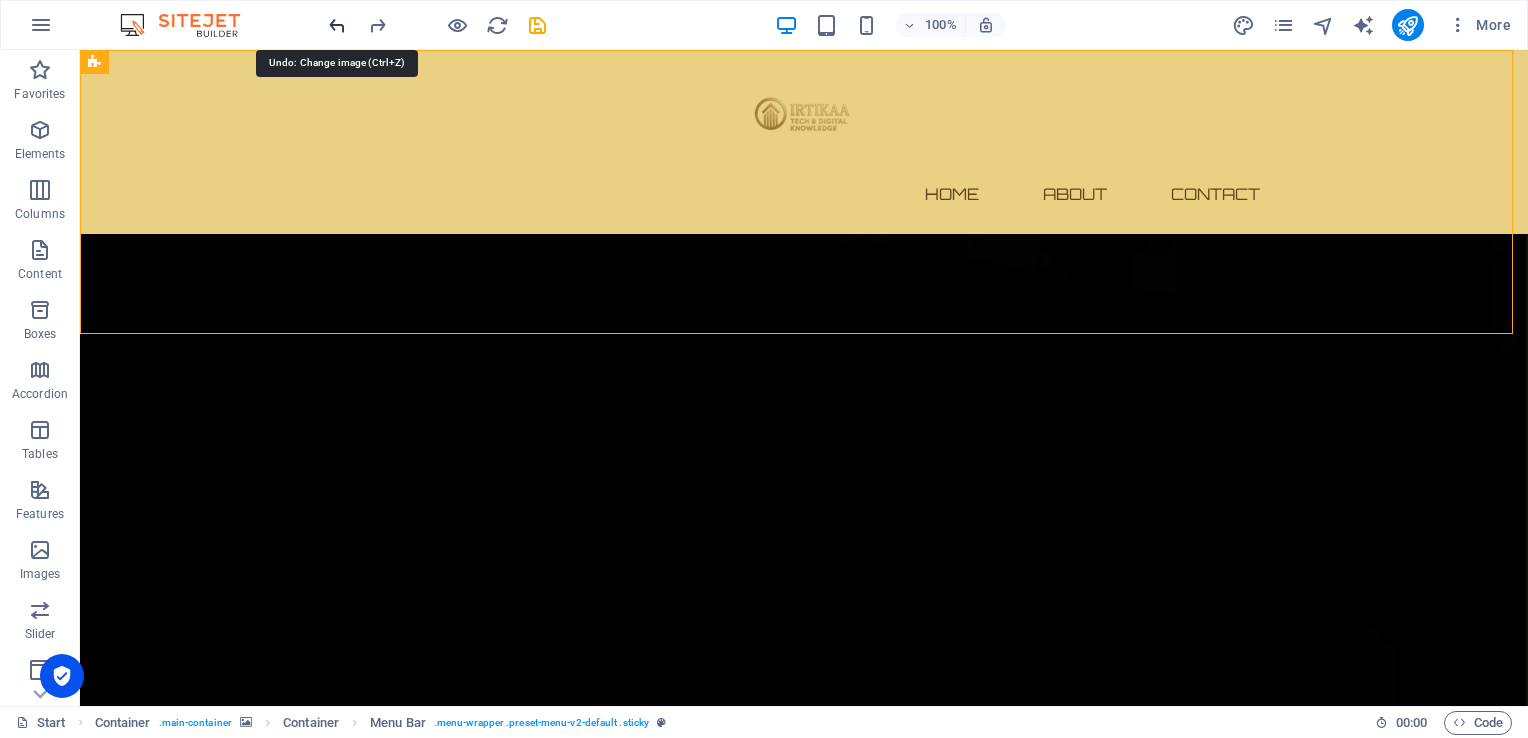 click at bounding box center (337, 25) 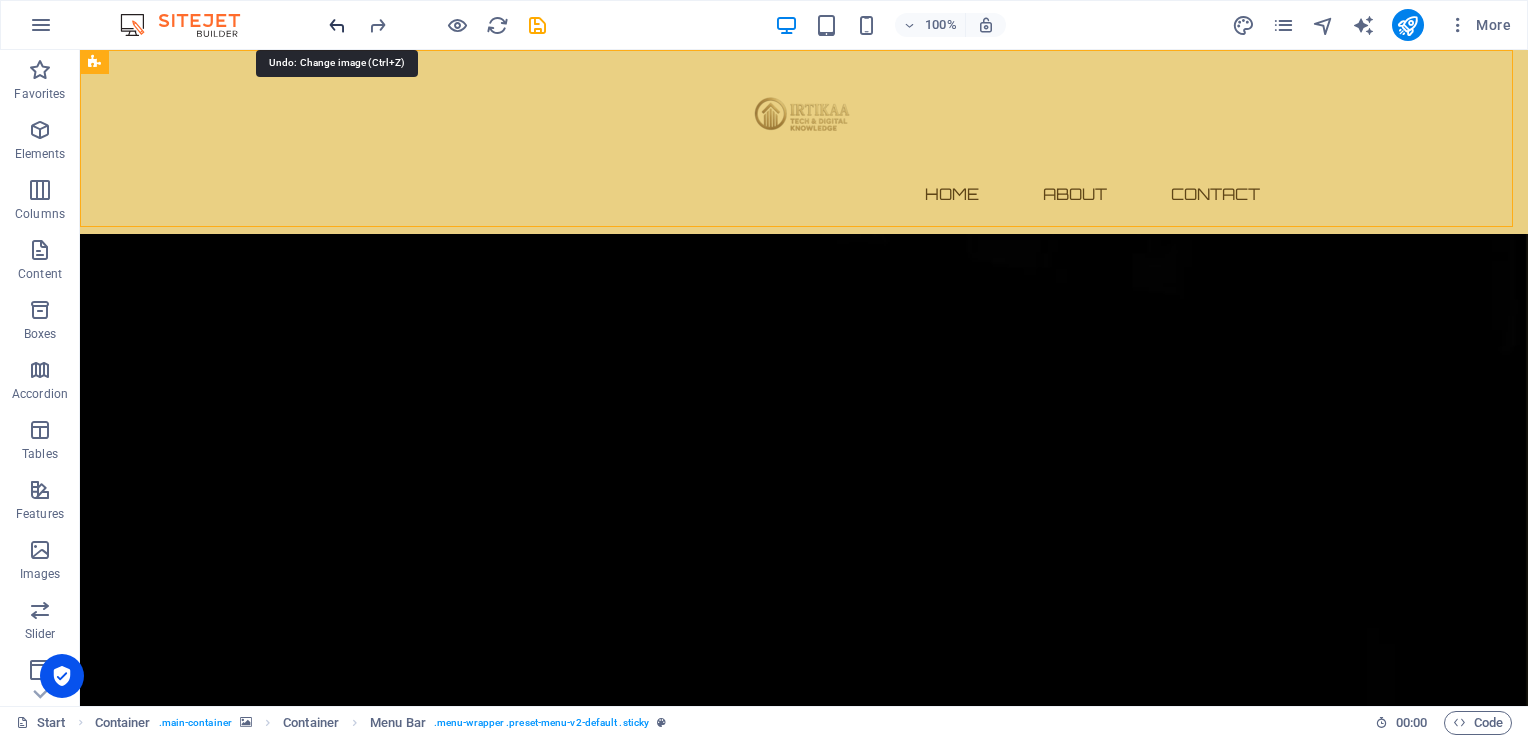 click at bounding box center (337, 25) 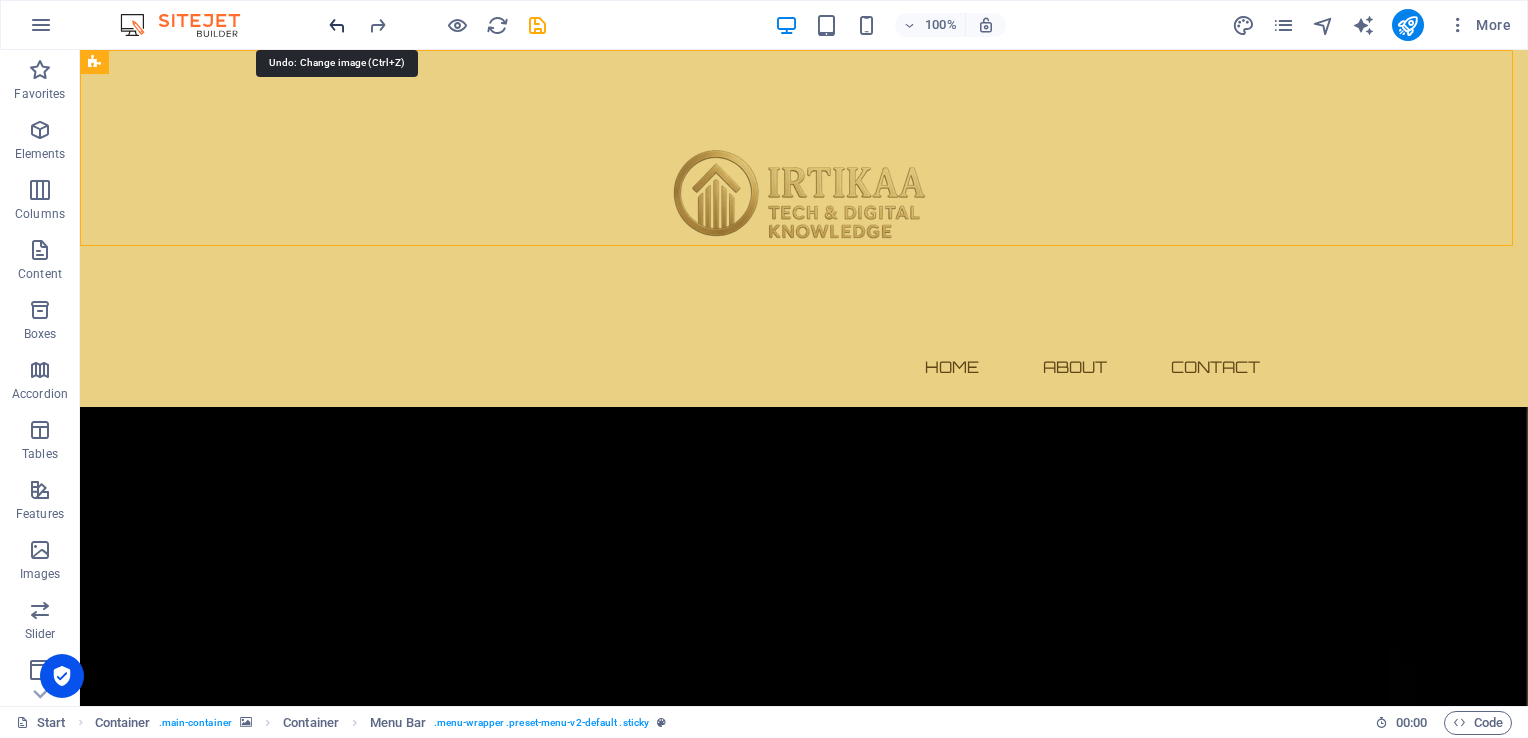 click at bounding box center [337, 25] 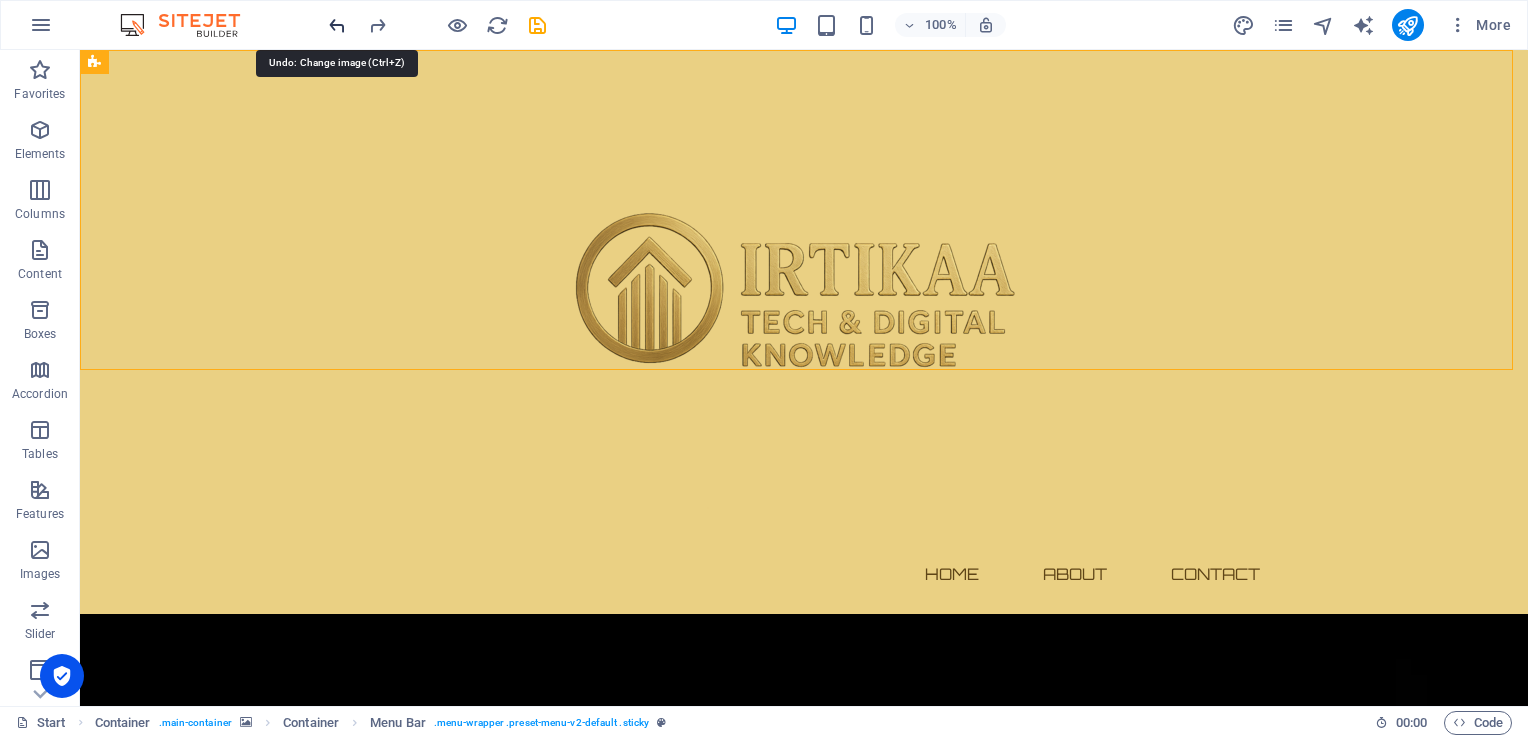 click at bounding box center [337, 25] 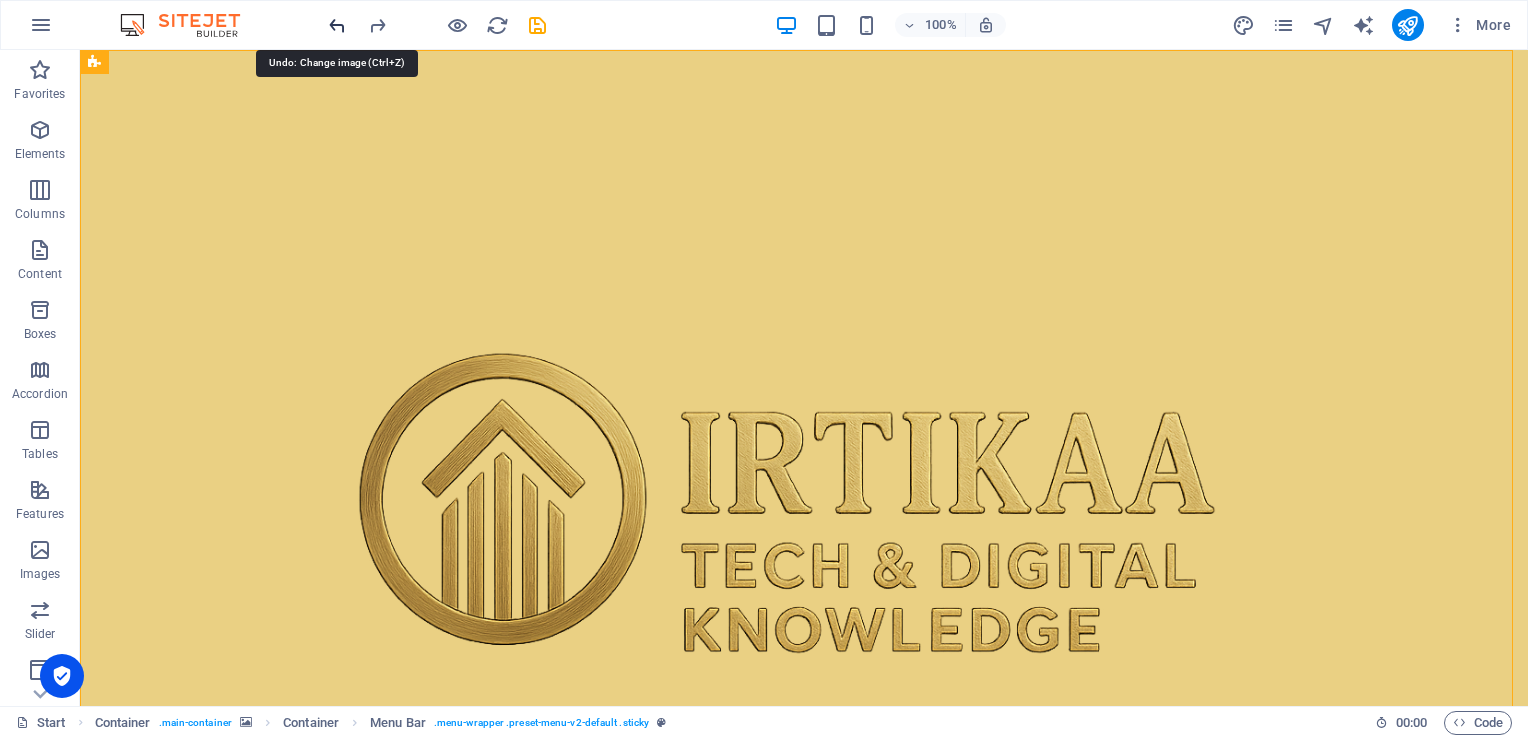 click at bounding box center (337, 25) 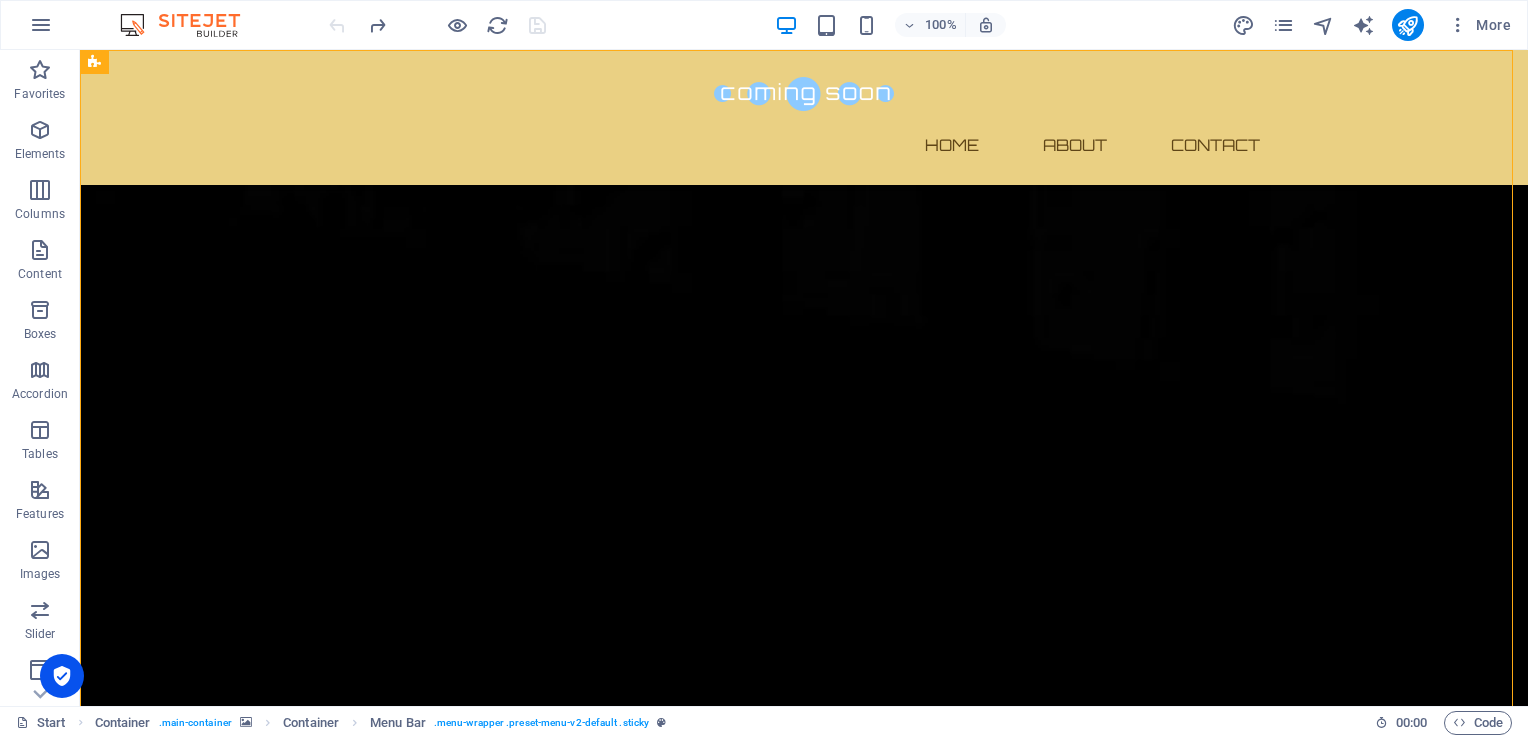 click at bounding box center (437, 25) 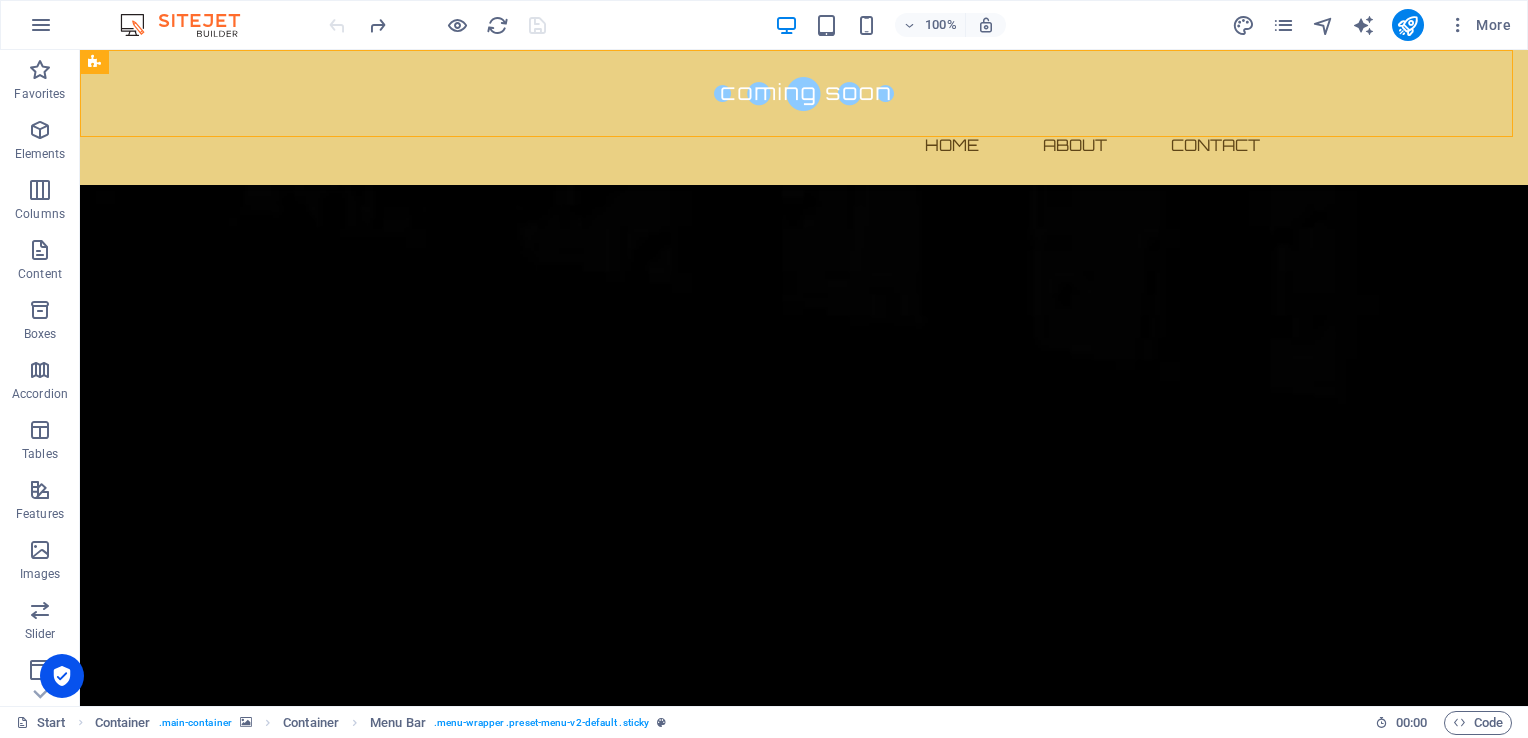 click at bounding box center [437, 25] 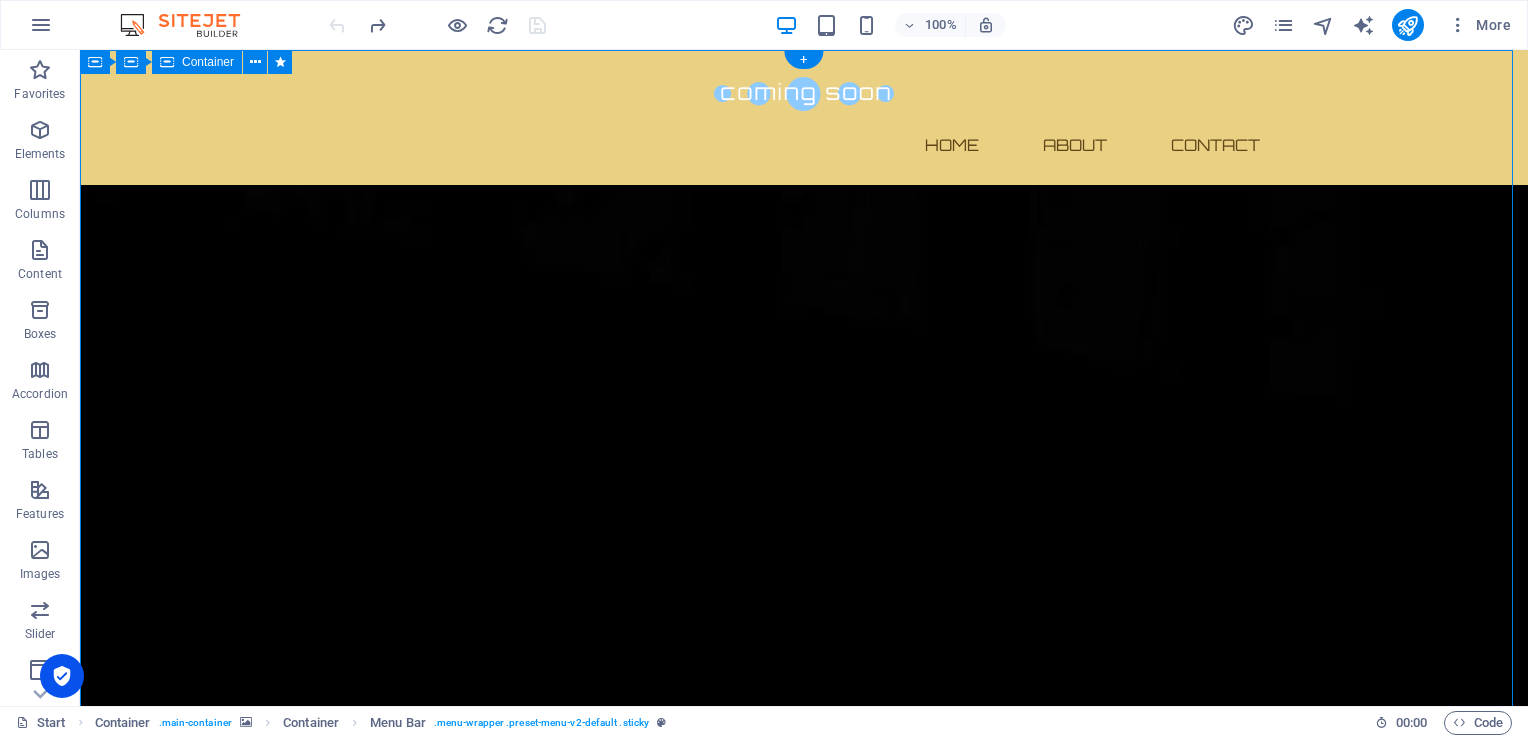 drag, startPoint x: 409, startPoint y: 76, endPoint x: 217, endPoint y: 180, distance: 218.3575 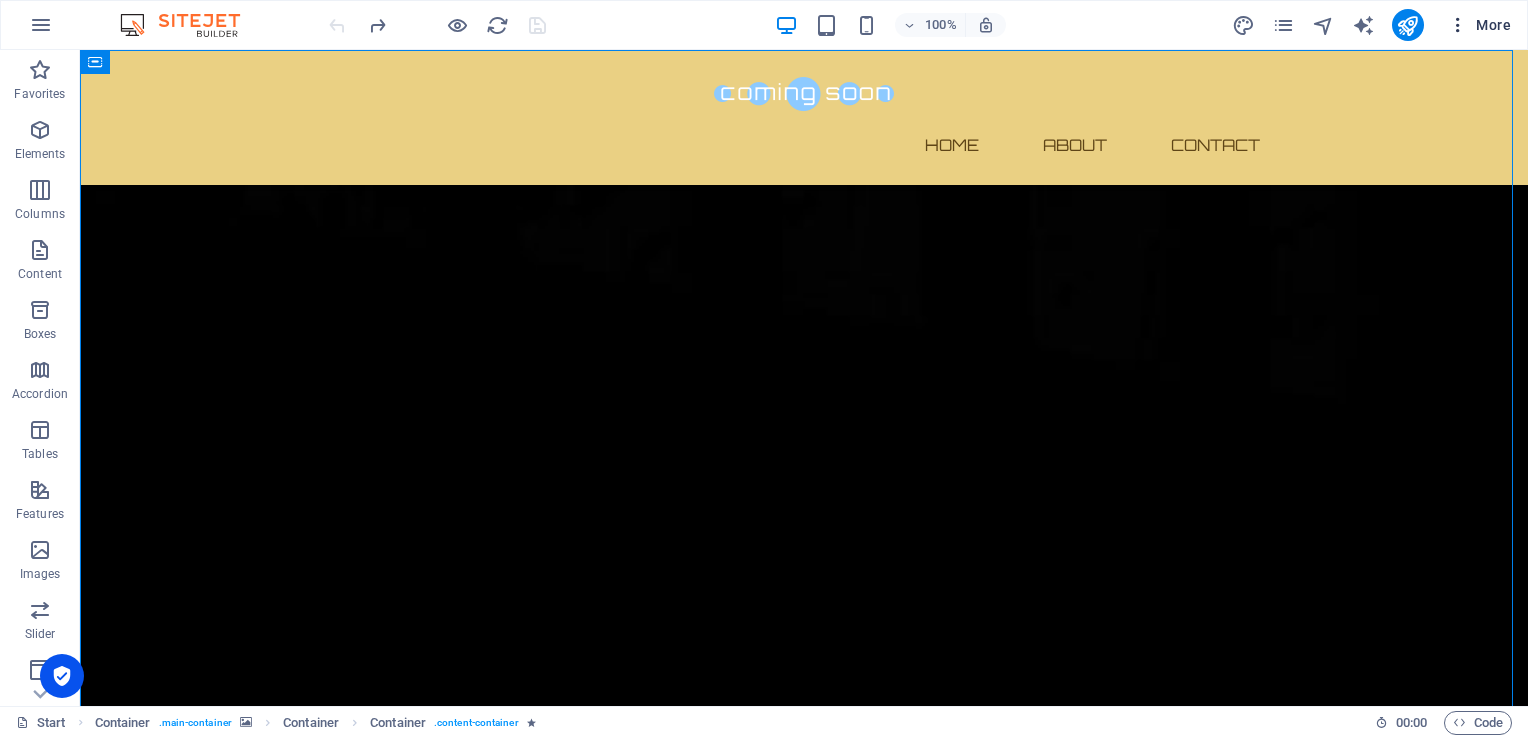 click on "More" at bounding box center [1479, 25] 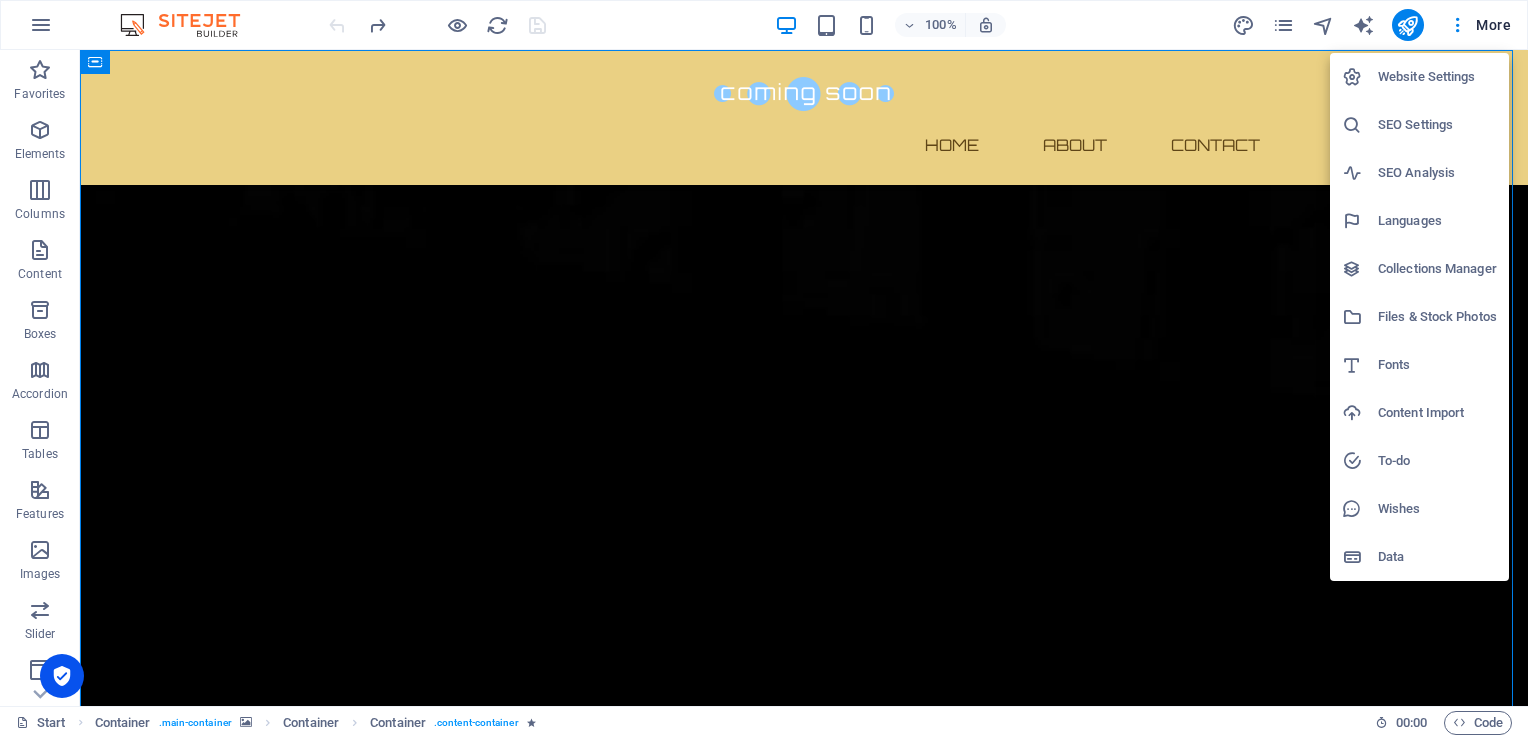click on "SEO Settings" at bounding box center (1437, 125) 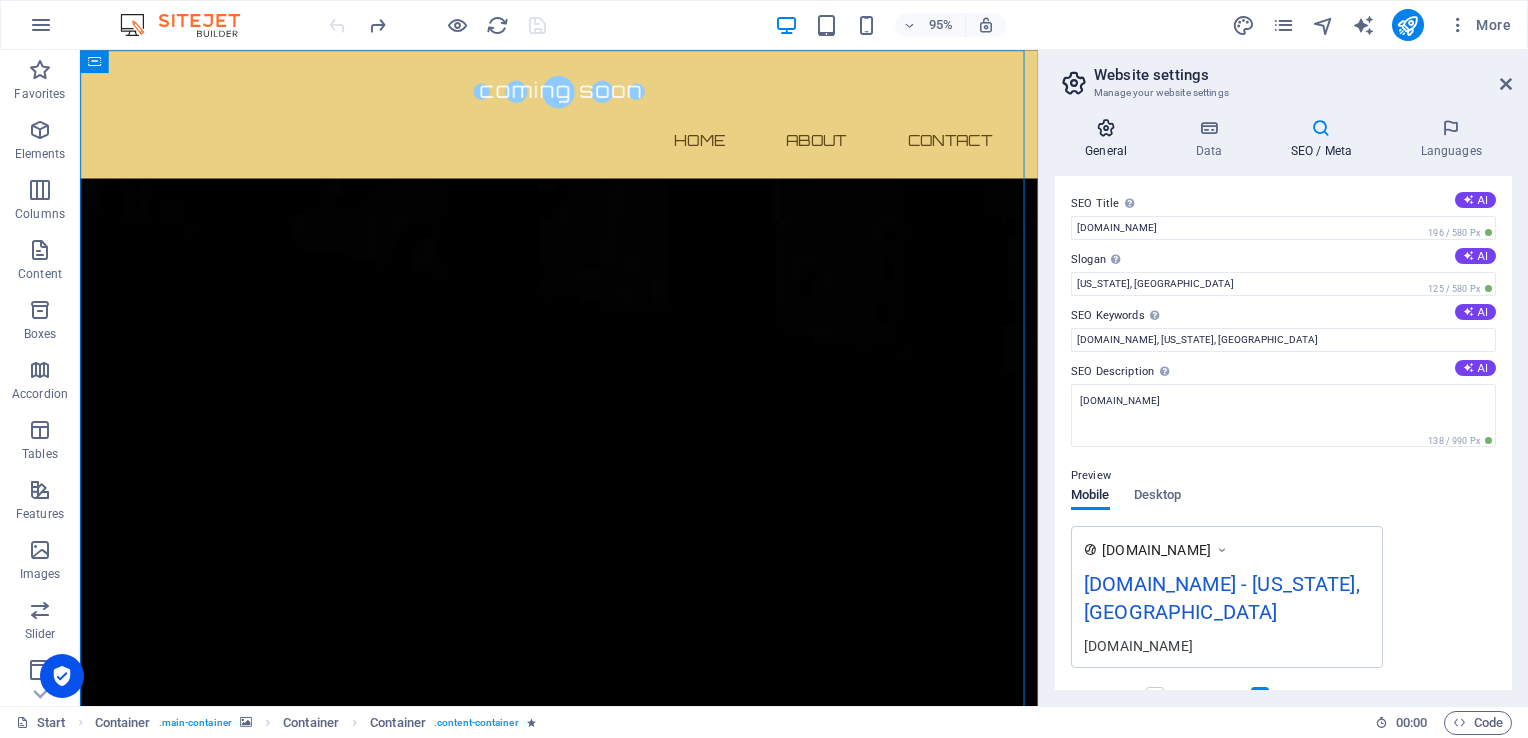 click on "General" at bounding box center [1110, 139] 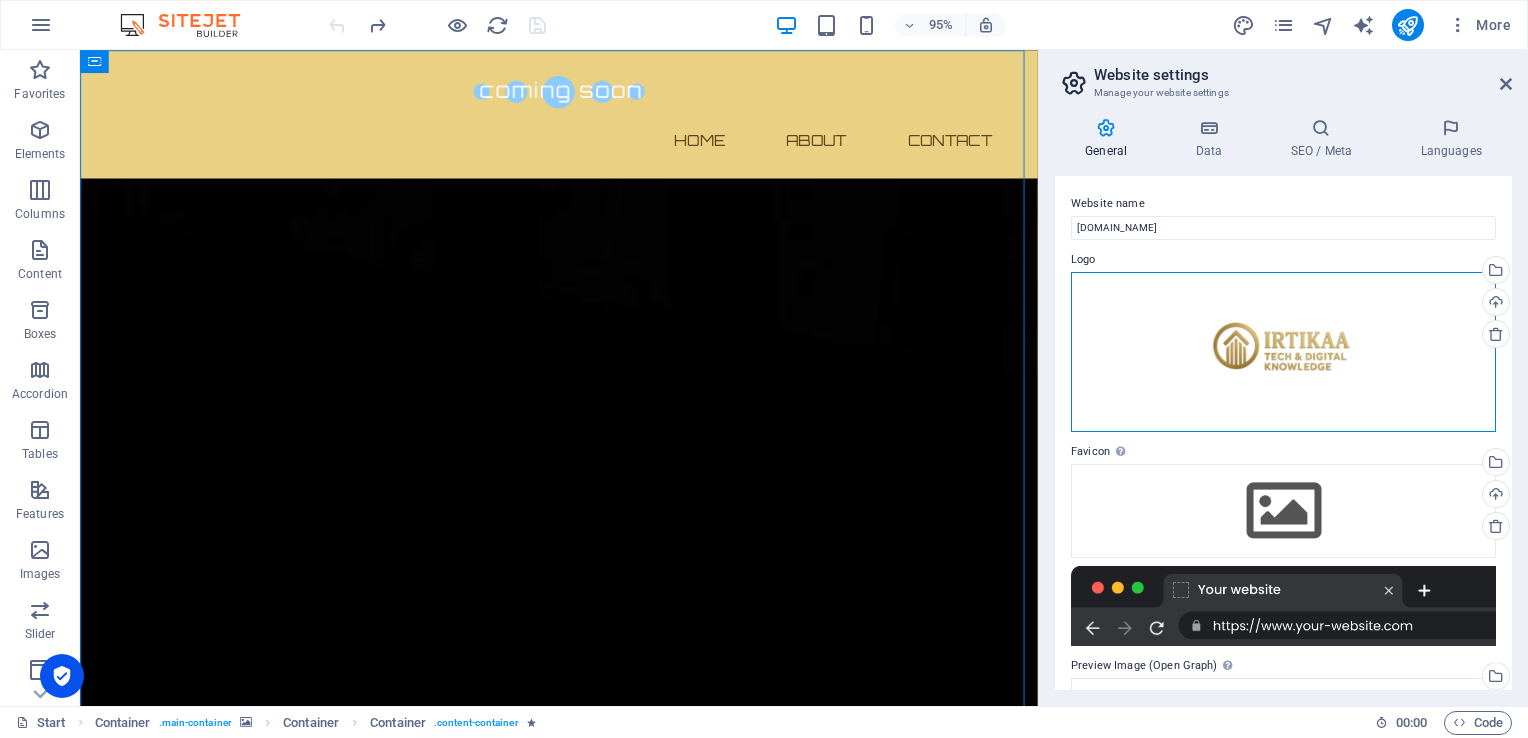 click on "Drag files here, click to choose files or select files from Files or our free stock photos & videos" at bounding box center [1283, 352] 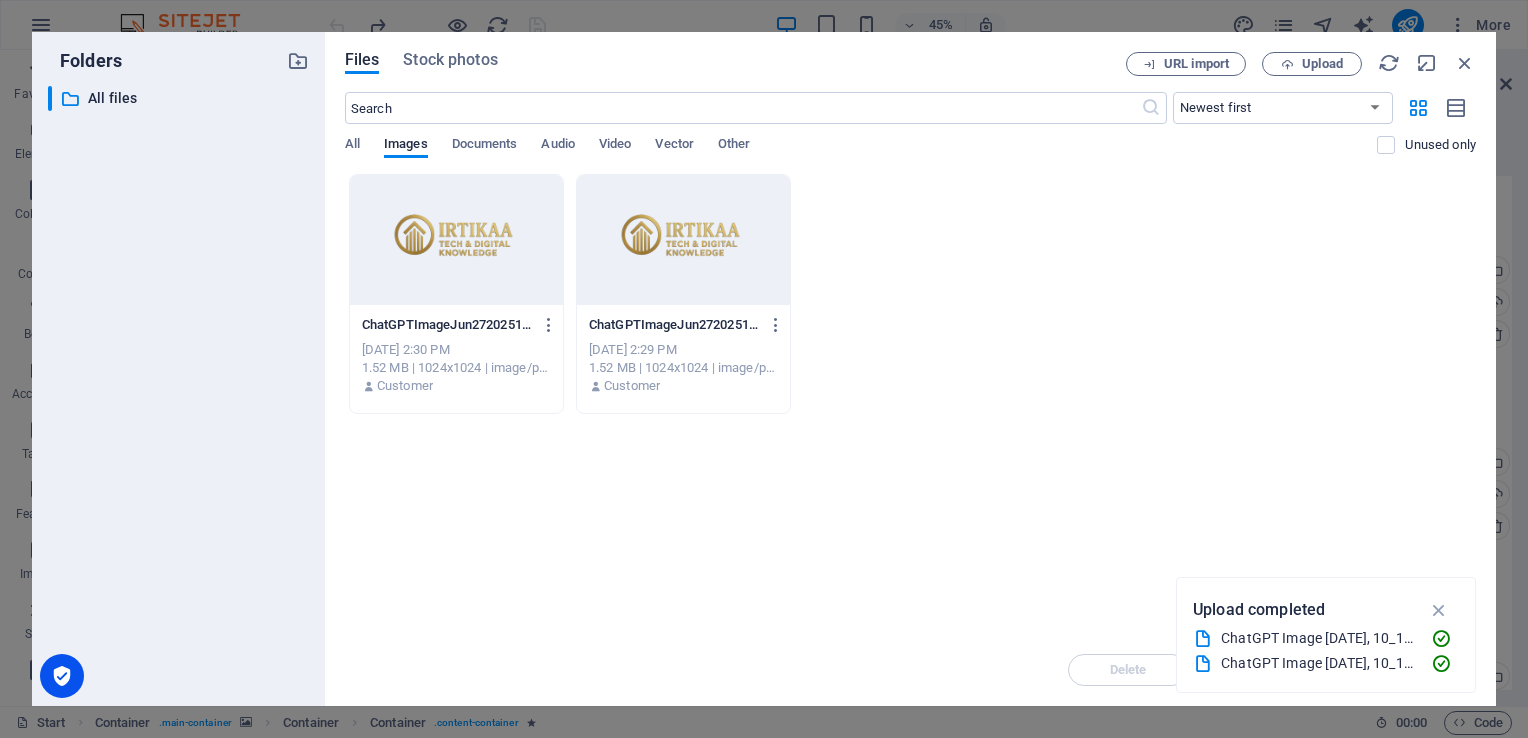 click on "ChatGPTImageJun27202510_13_58AM-r2wxrbby5VKAg4WnxPE7oA.png ChatGPTImageJun27202510_13_58AM-r2wxrbby5VKAg4WnxPE7oA.png [DATE] 2:30 PM 1.52 MB | 1024x1024 | image/png Customer ChatGPTImageJun27202510_13_58AM-ScPdEHk6j2JO4nj-H9jbPA.png ChatGPTImageJun27202510_13_58AM-ScPdEHk6j2JO4nj-H9jbPA.png [DATE] 2:29 PM 1.52 MB | 1024x1024 | image/png Customer" at bounding box center [910, 294] 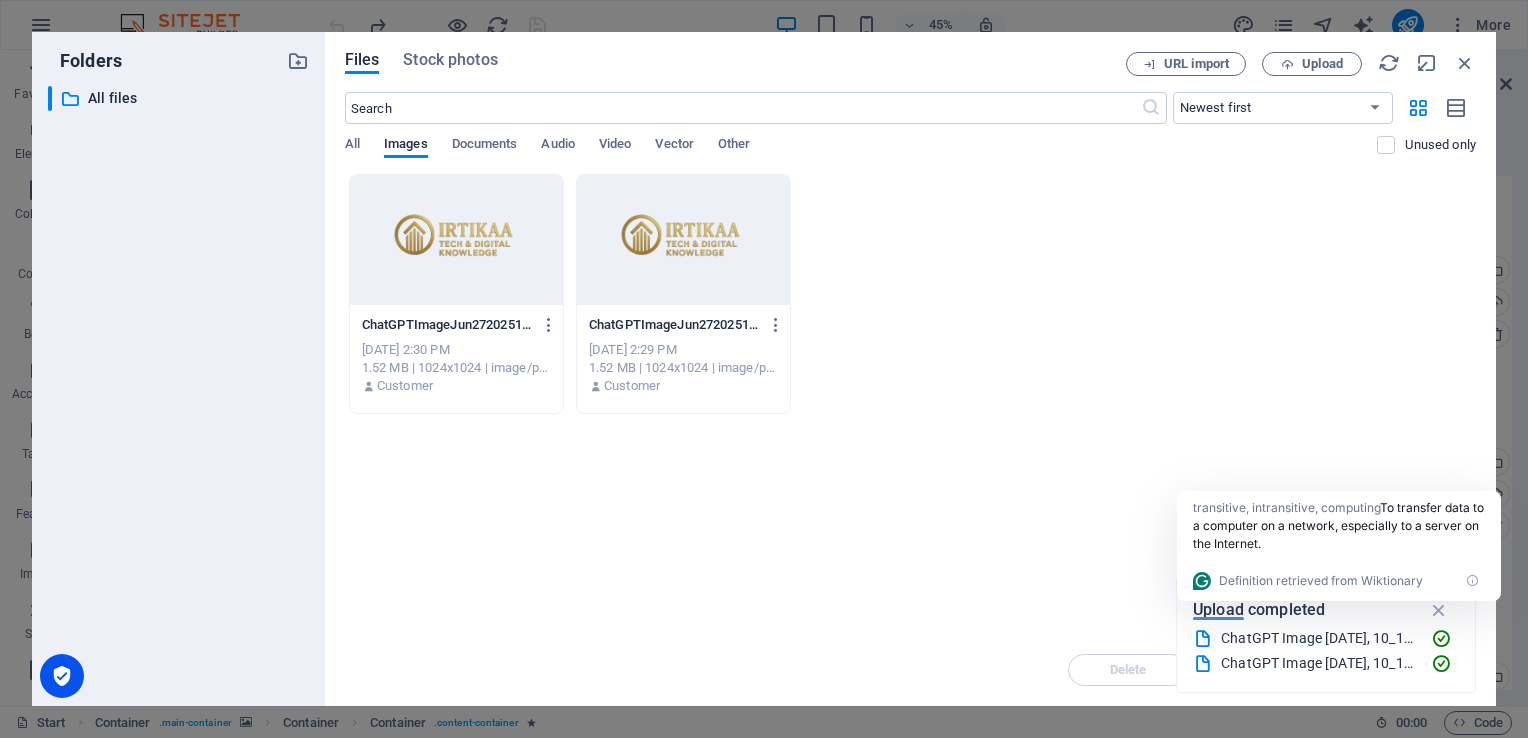 click at bounding box center (456, 240) 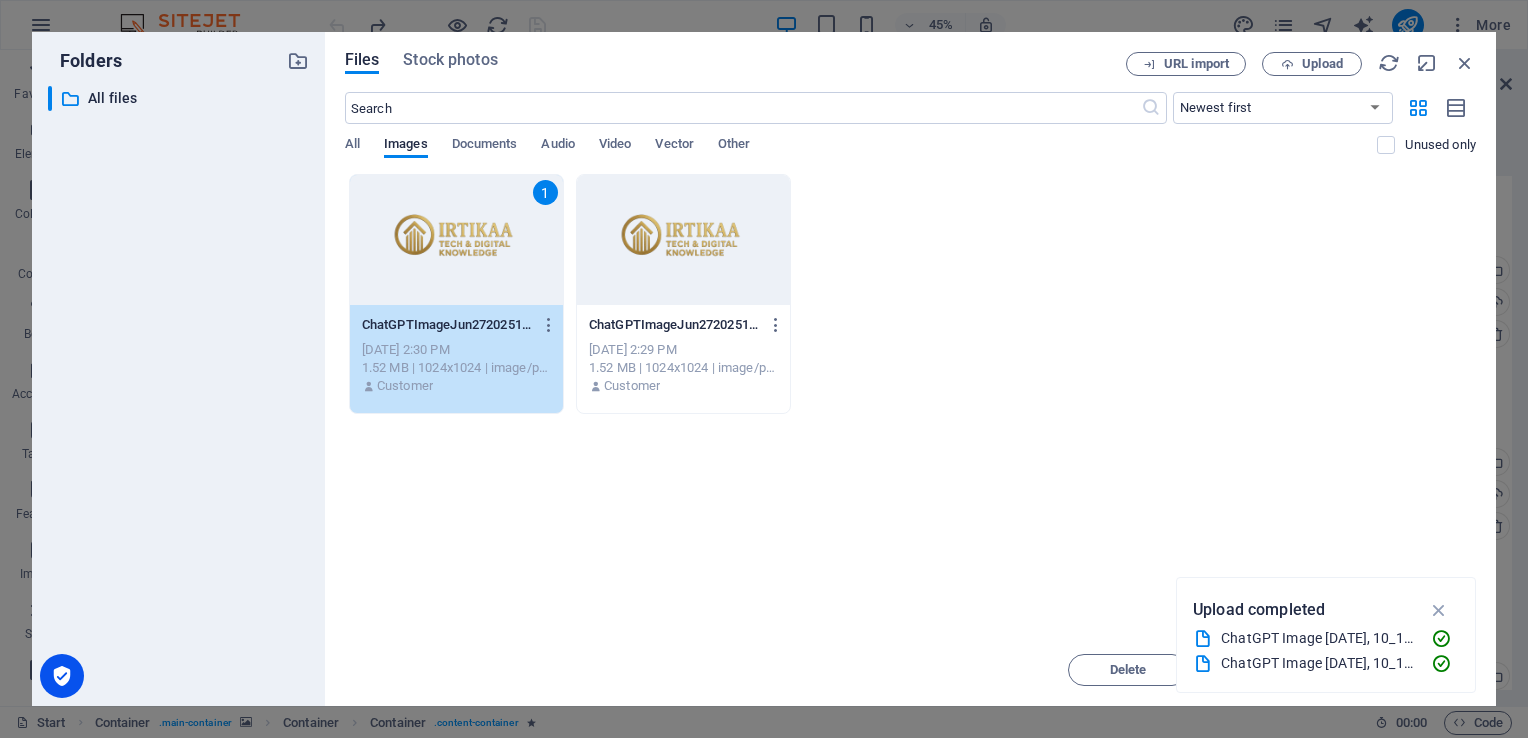 click on "1" at bounding box center [456, 240] 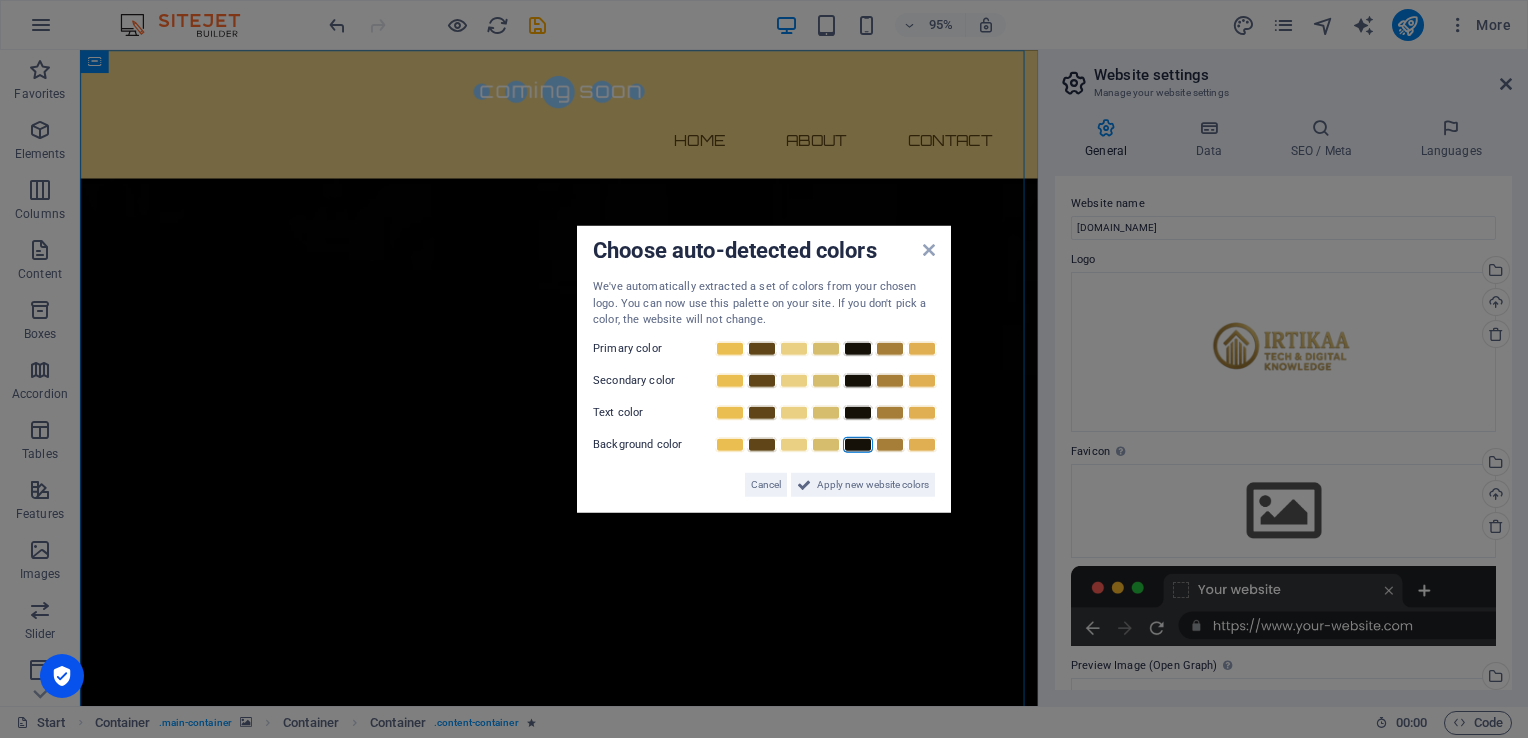 click at bounding box center (858, 444) 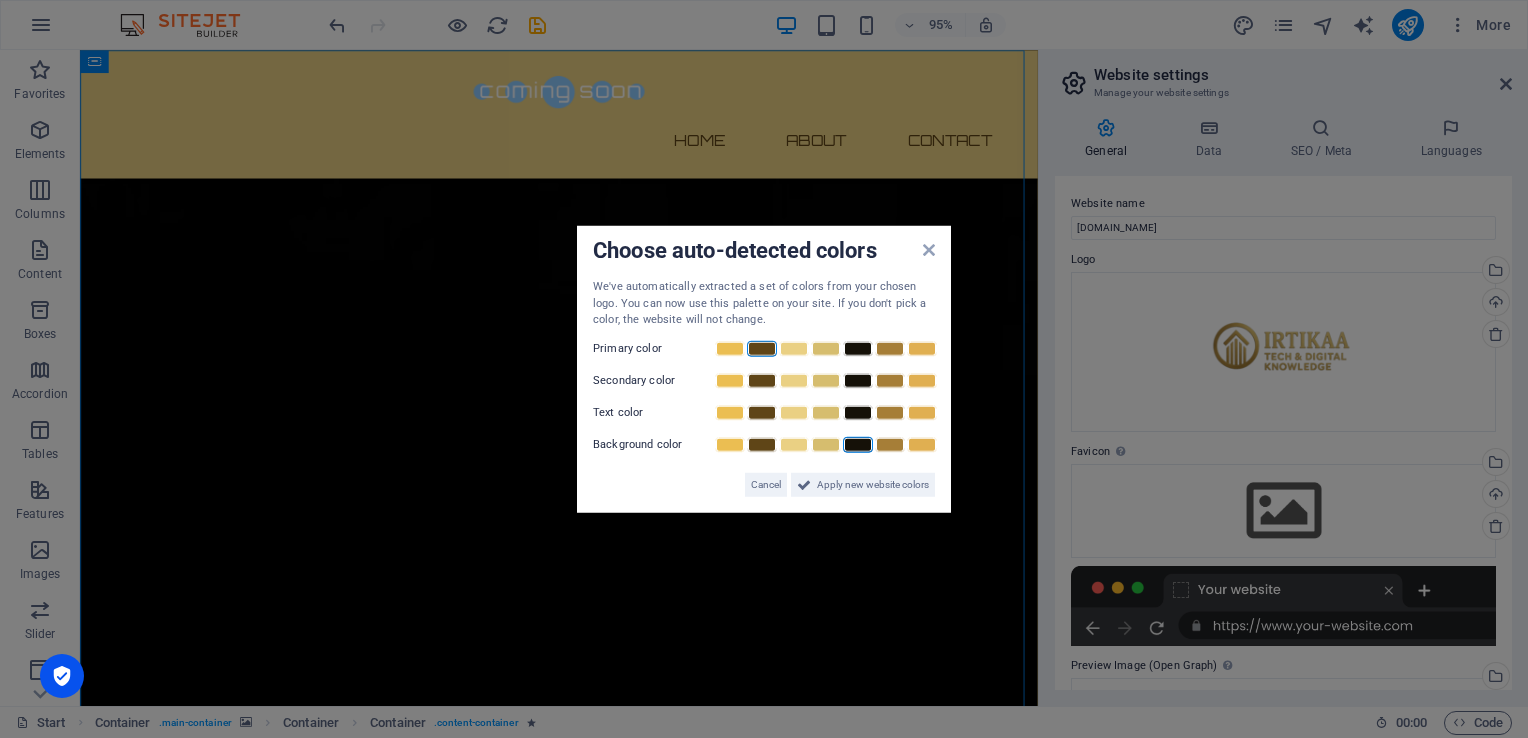 click at bounding box center [762, 348] 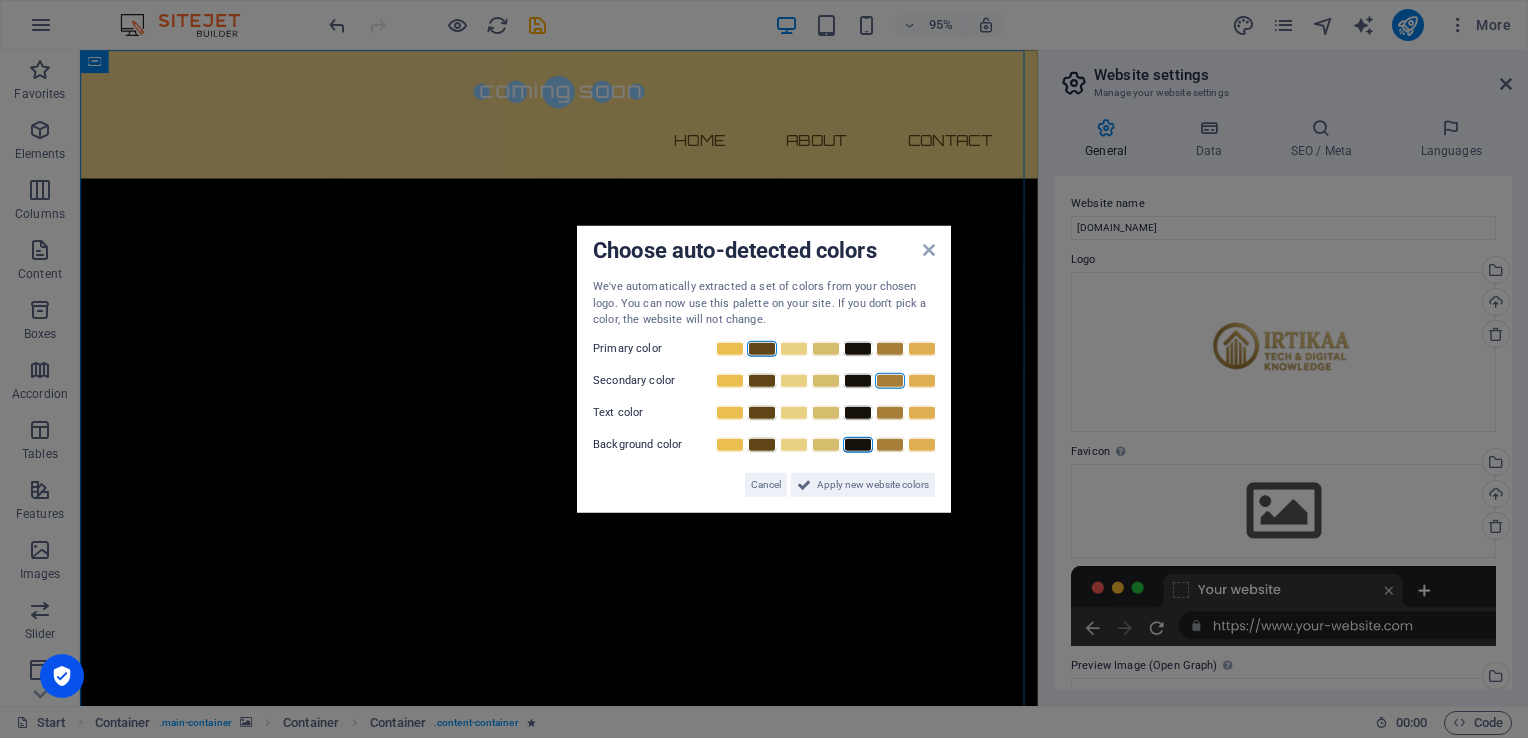 click at bounding box center [890, 380] 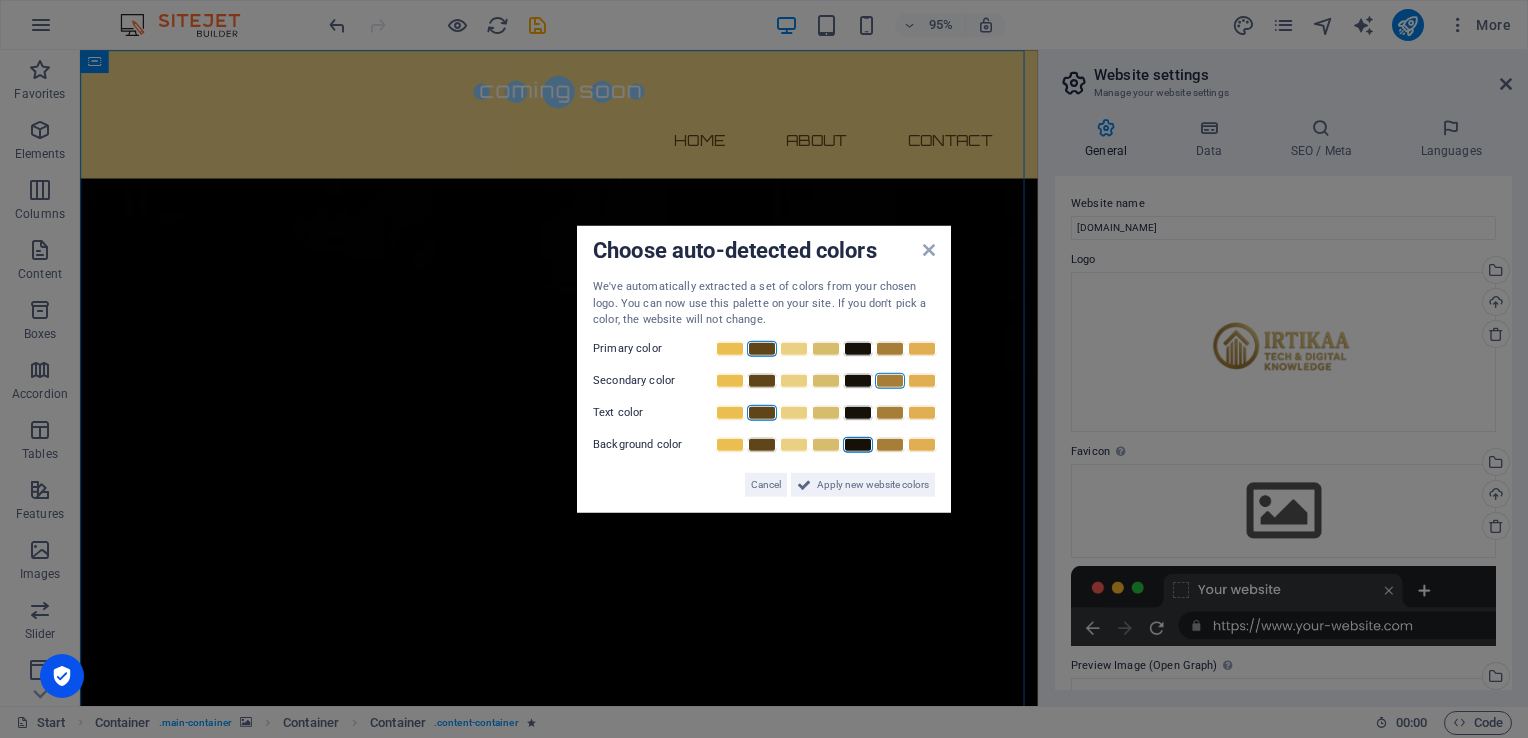click at bounding box center (762, 412) 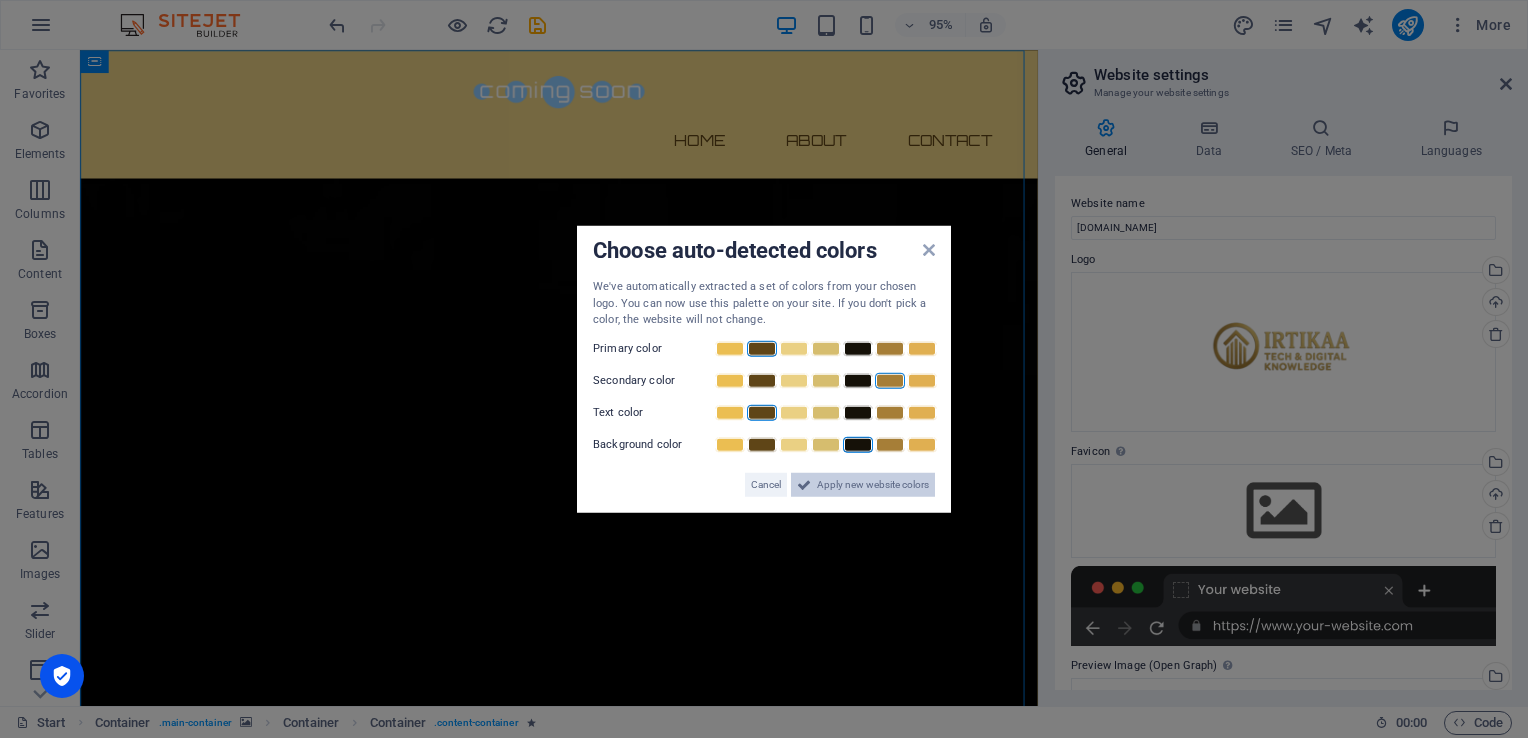 click on "Apply new website colors" at bounding box center (873, 484) 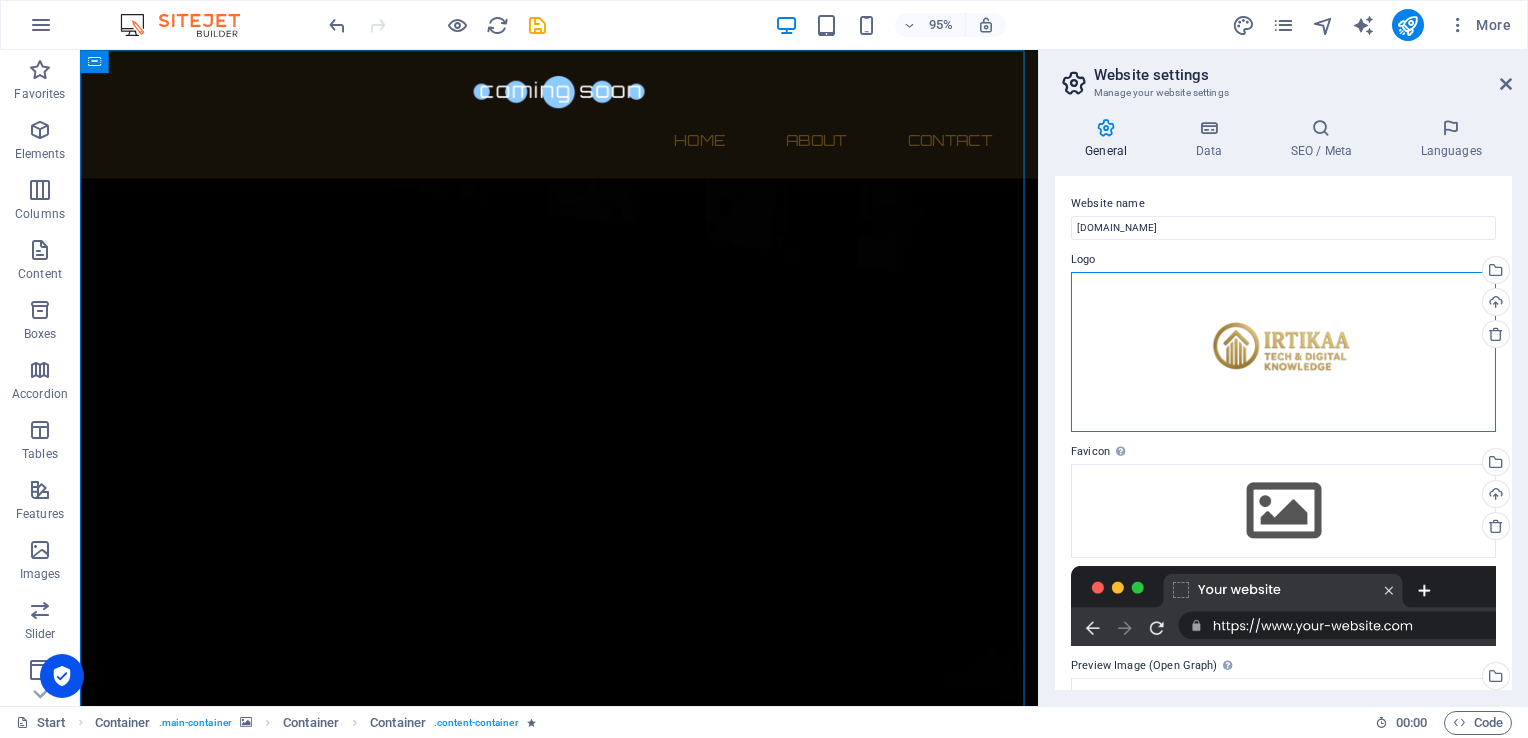 click on "Drag files here, click to choose files or select files from Files or our free stock photos & videos" at bounding box center [1283, 352] 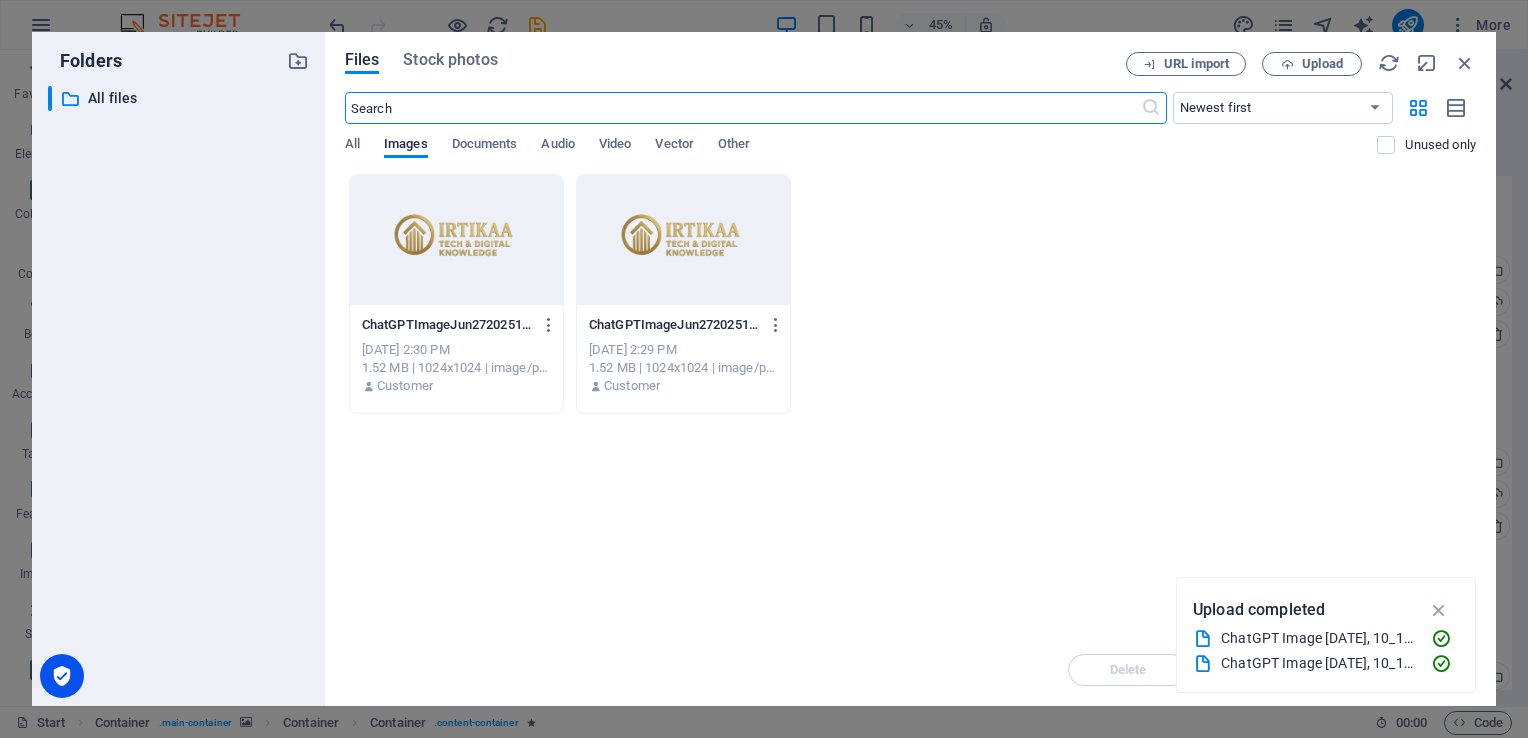 click at bounding box center (456, 240) 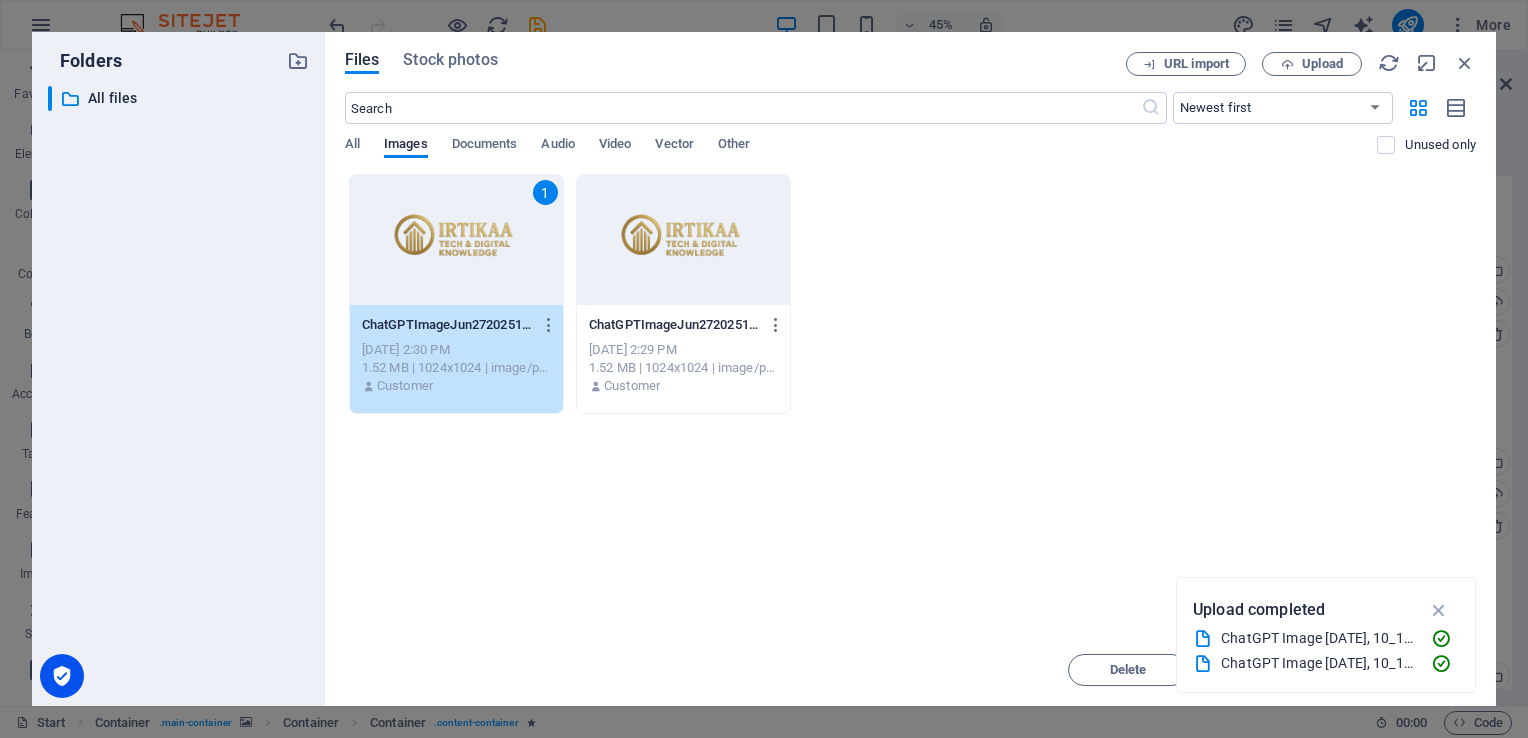 click on "1" at bounding box center [456, 240] 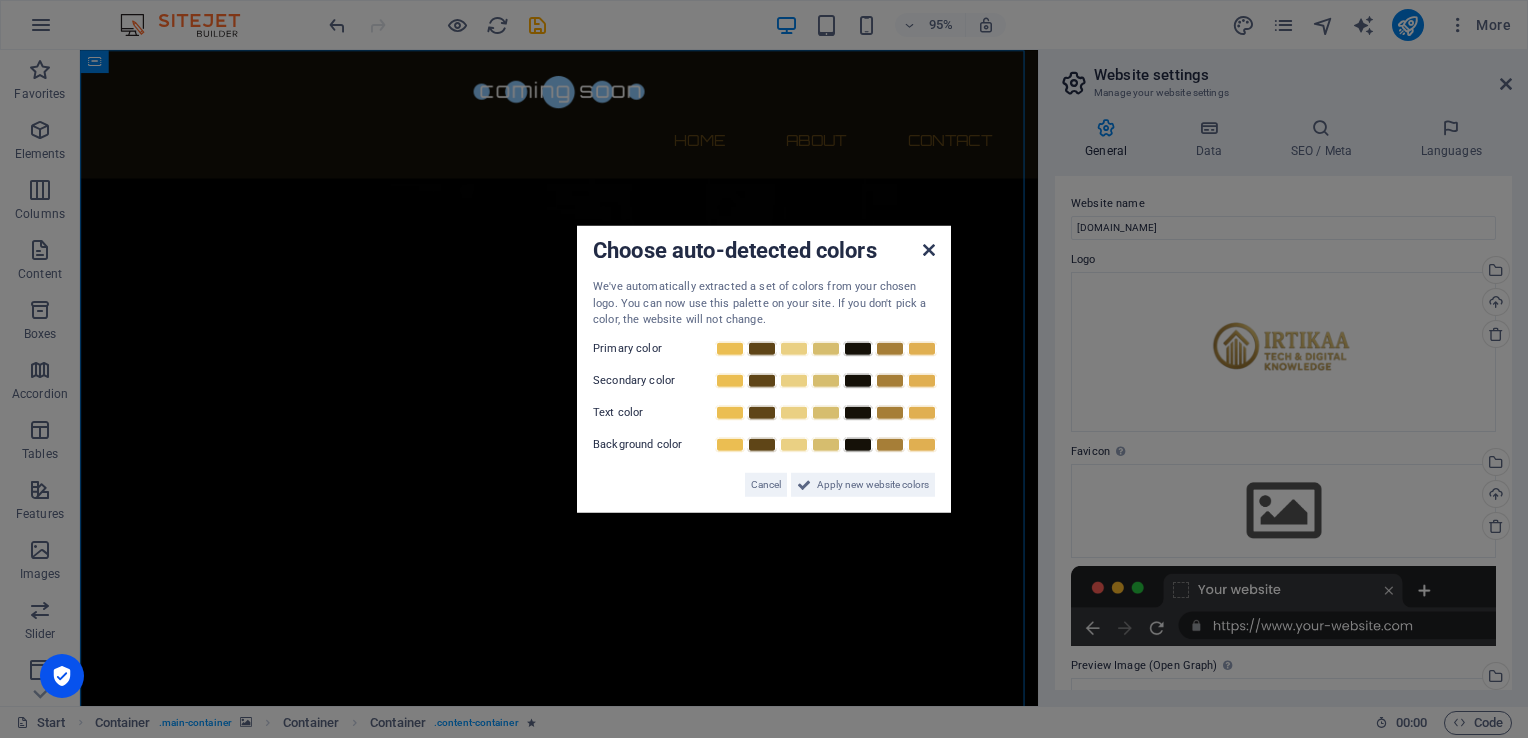 click at bounding box center [929, 250] 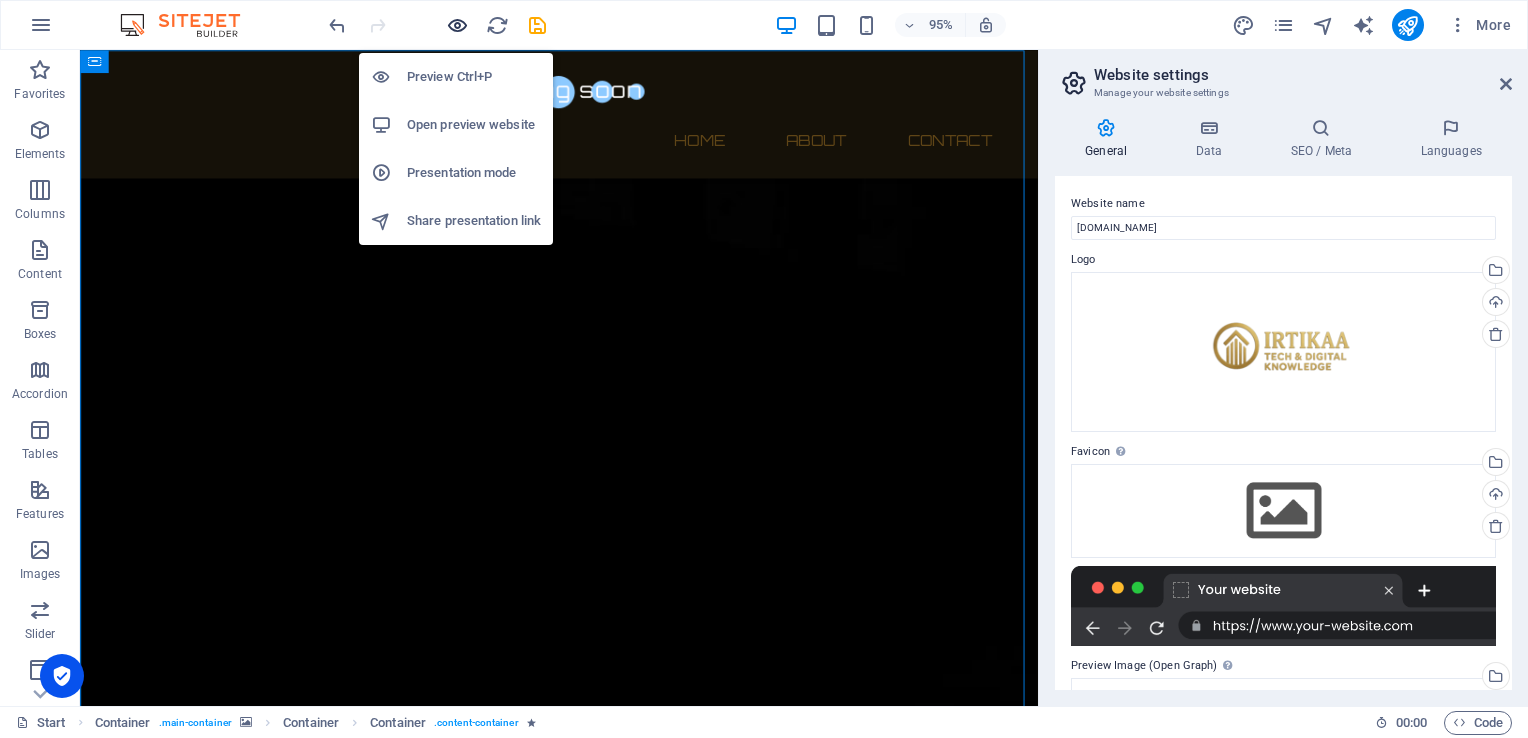 click at bounding box center [457, 25] 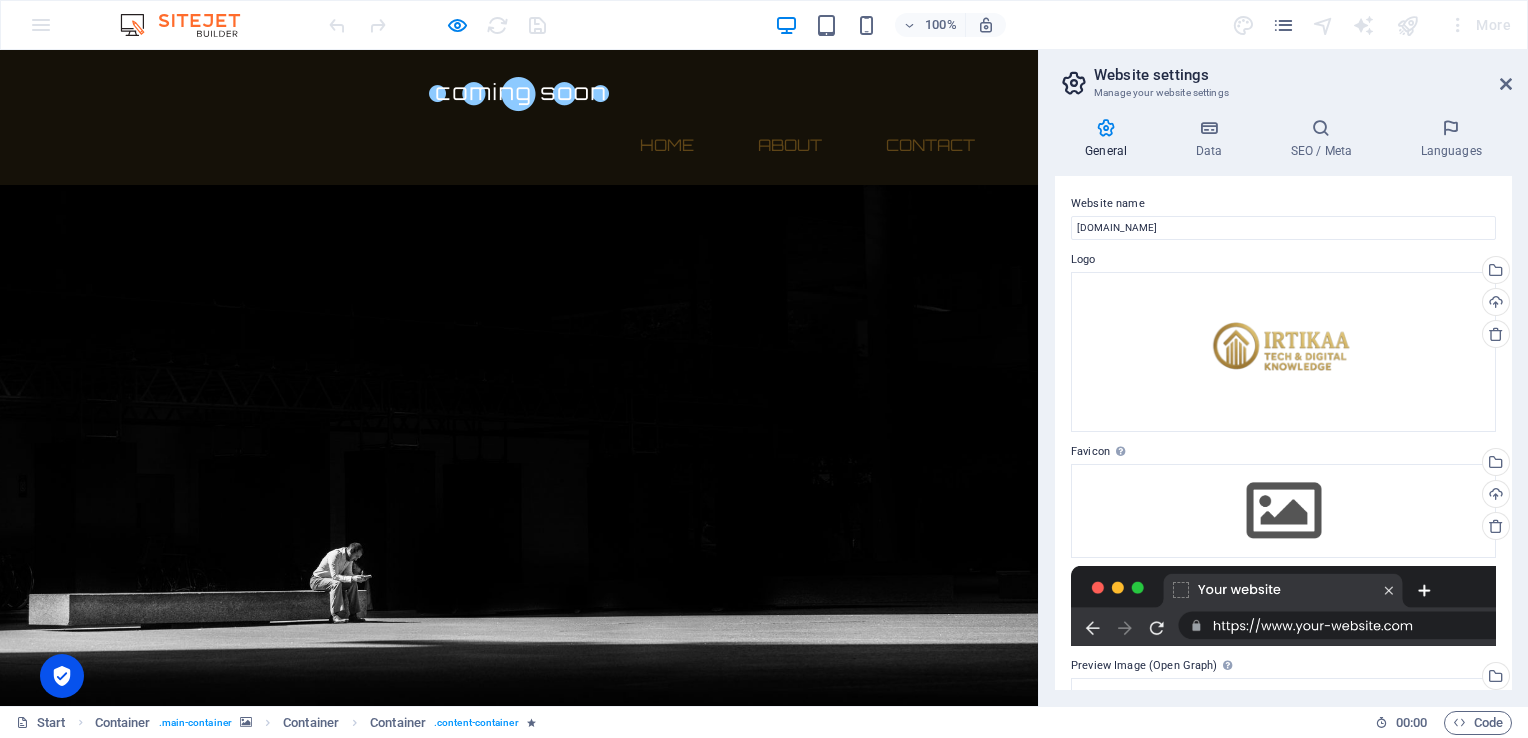 click at bounding box center (519, 93) 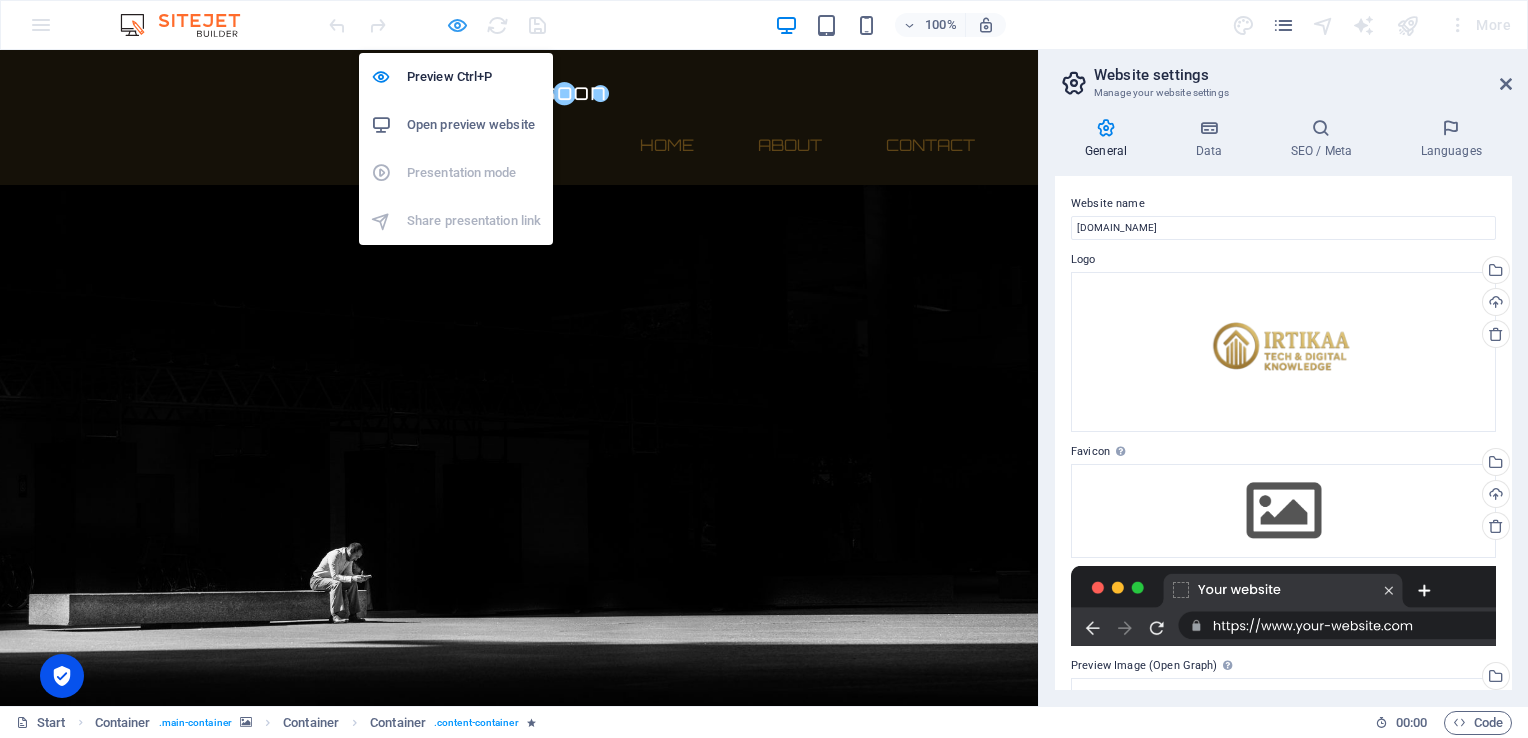 click at bounding box center [457, 25] 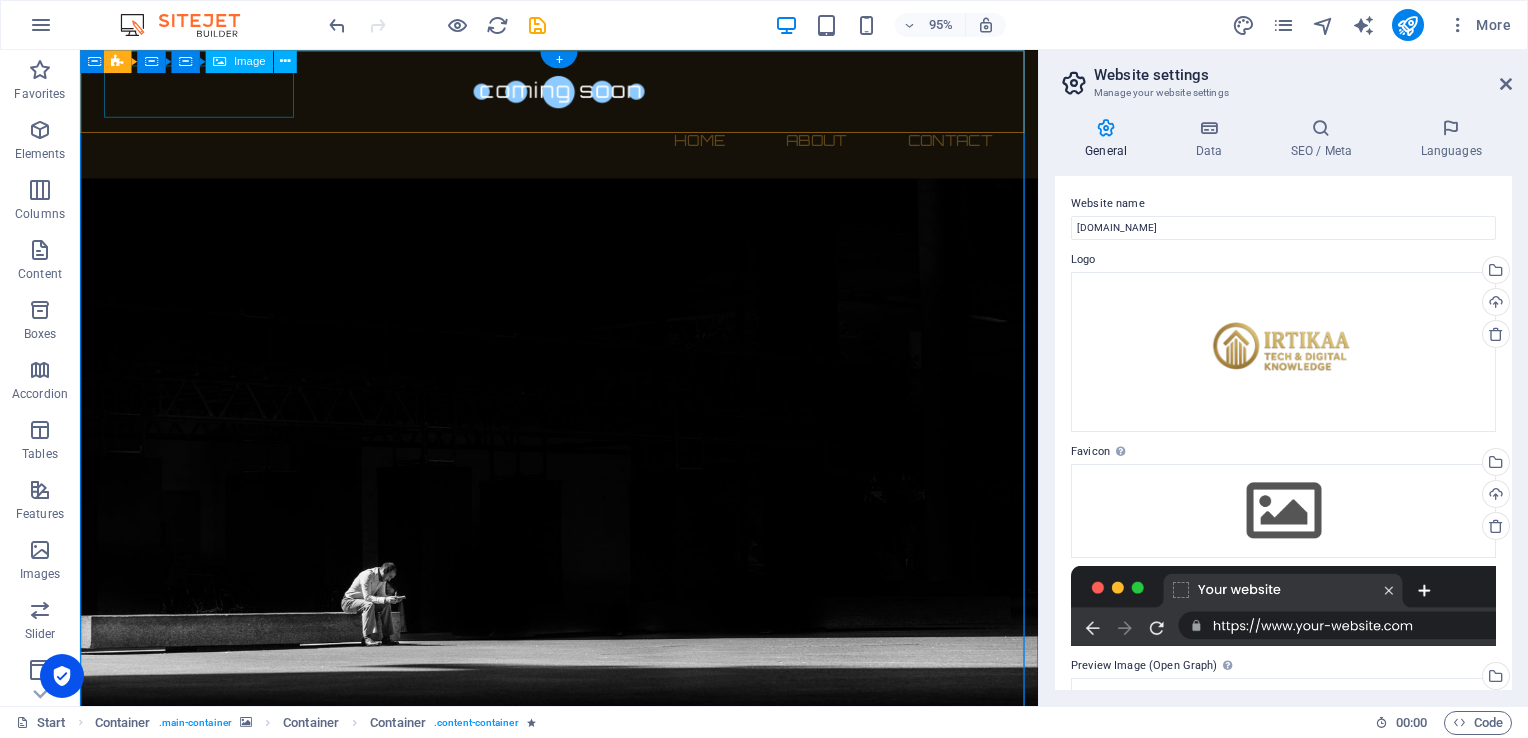 click at bounding box center (584, 93) 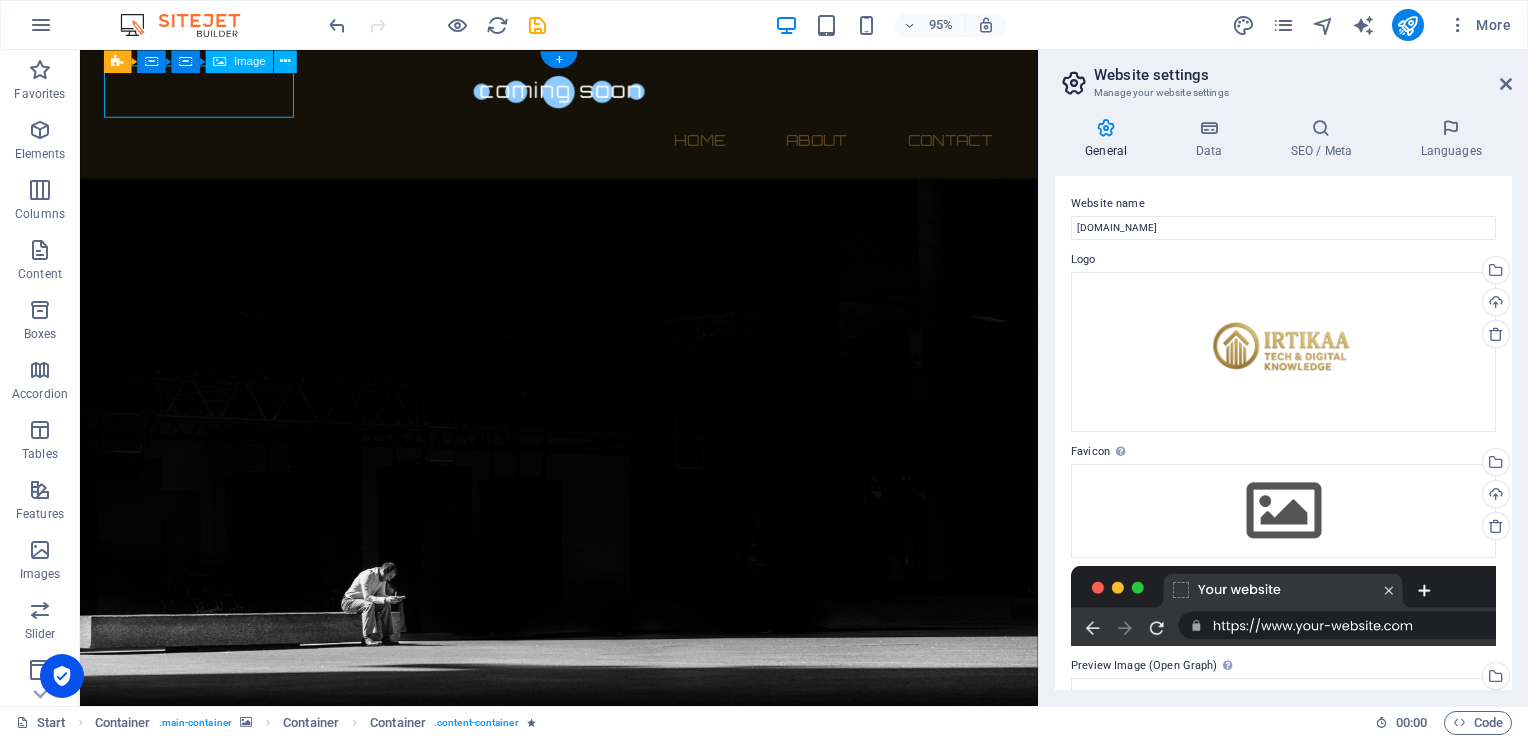 click at bounding box center [584, 93] 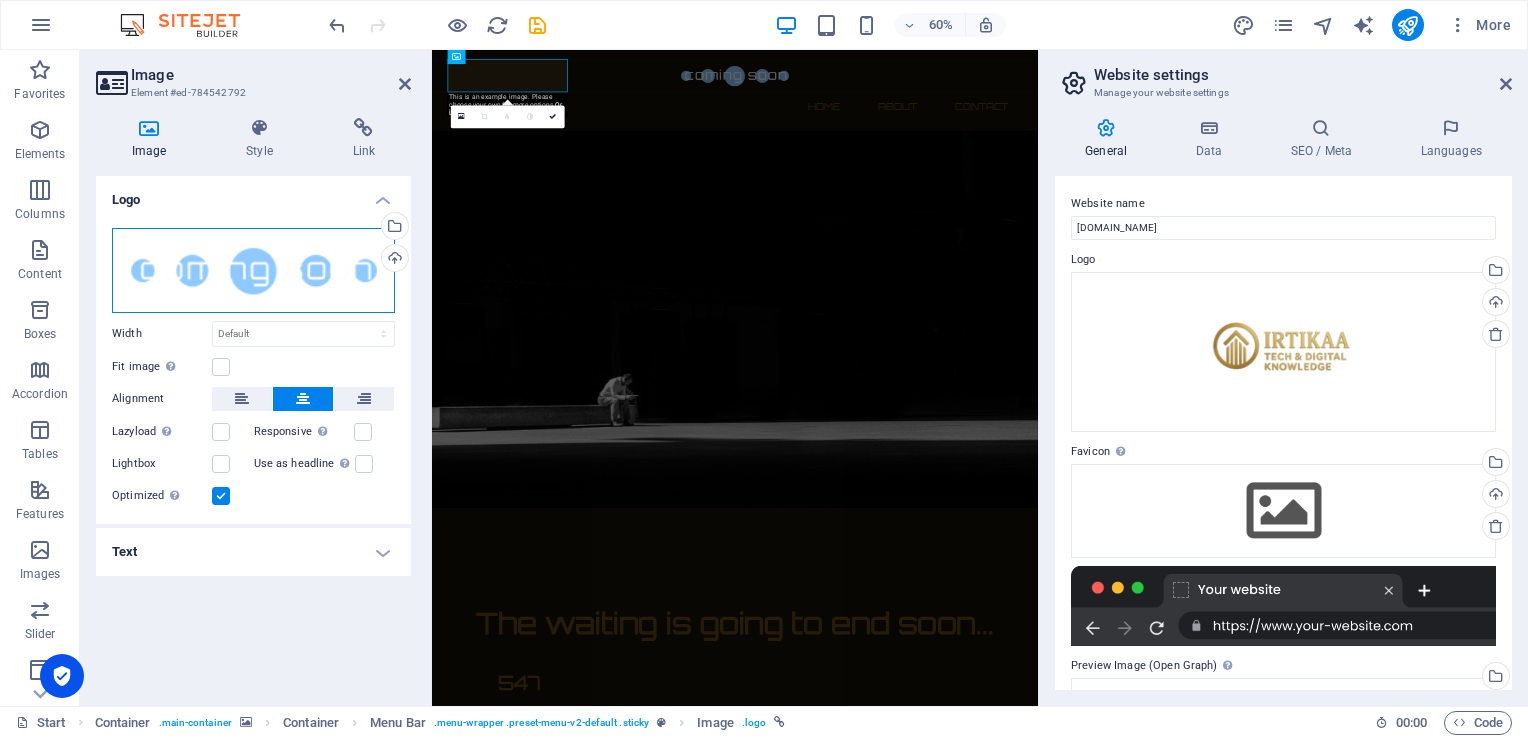 click on "Drag files here, click to choose files or select files from Files or our free stock photos & videos" at bounding box center [253, 270] 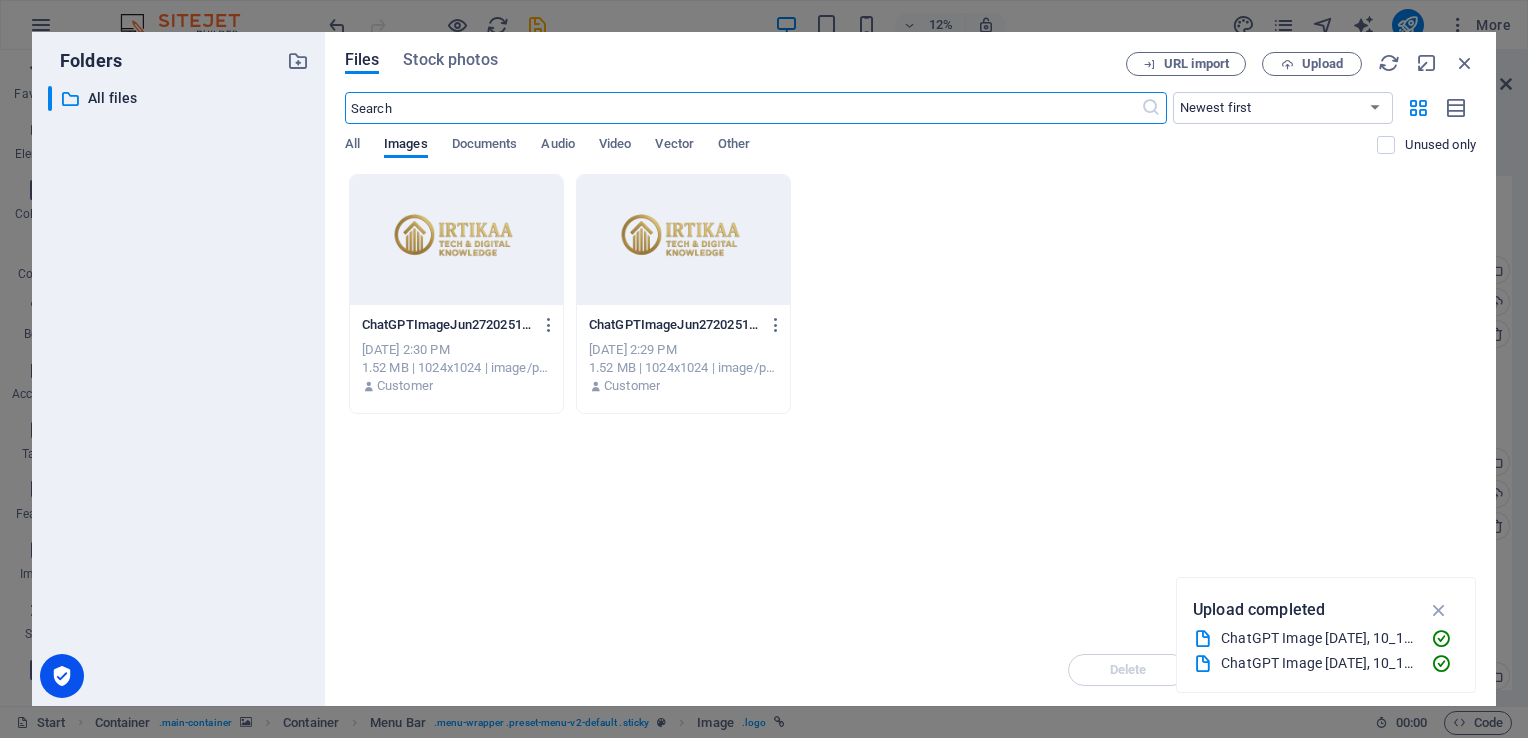 click at bounding box center (456, 240) 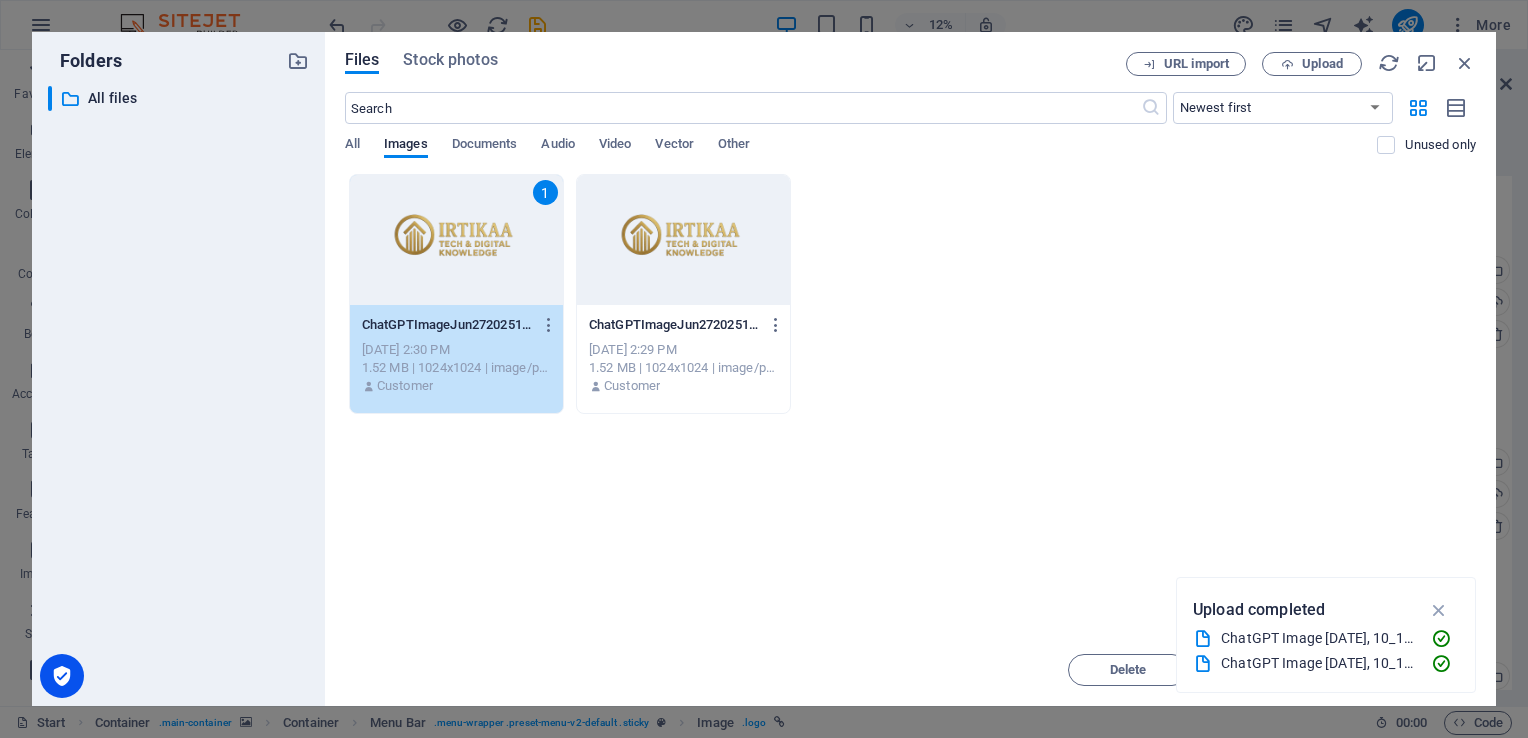 click on "1" at bounding box center [456, 240] 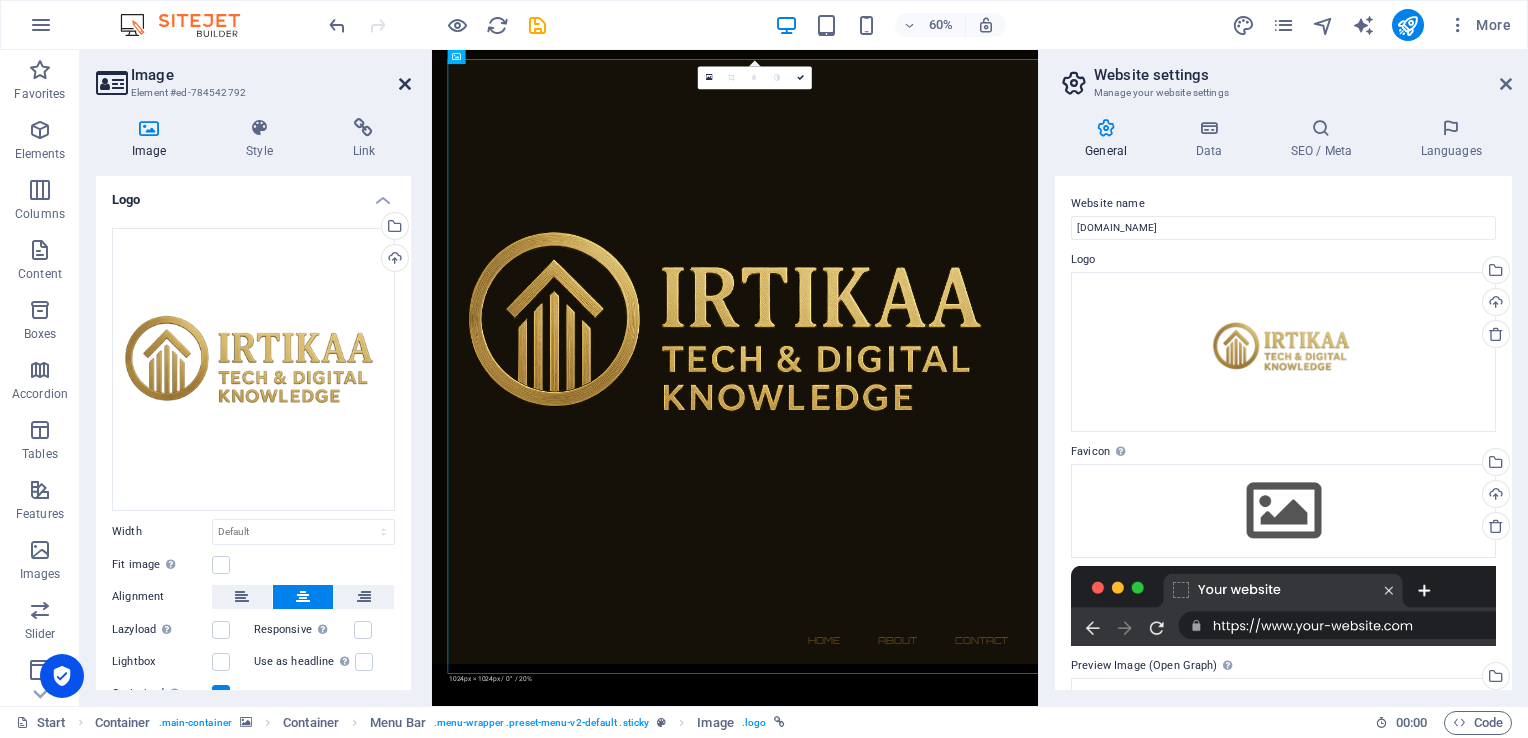 click at bounding box center (405, 84) 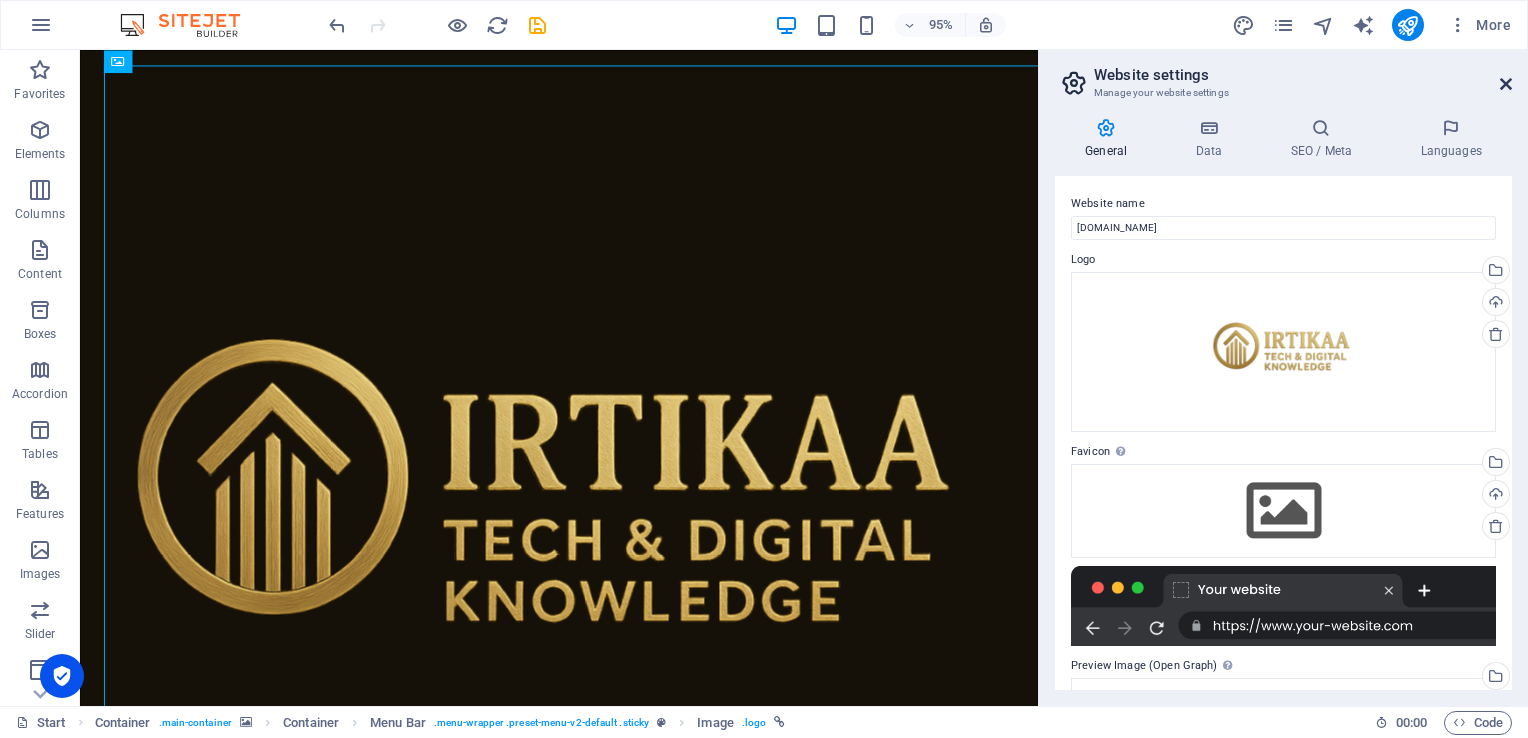 click at bounding box center (1506, 84) 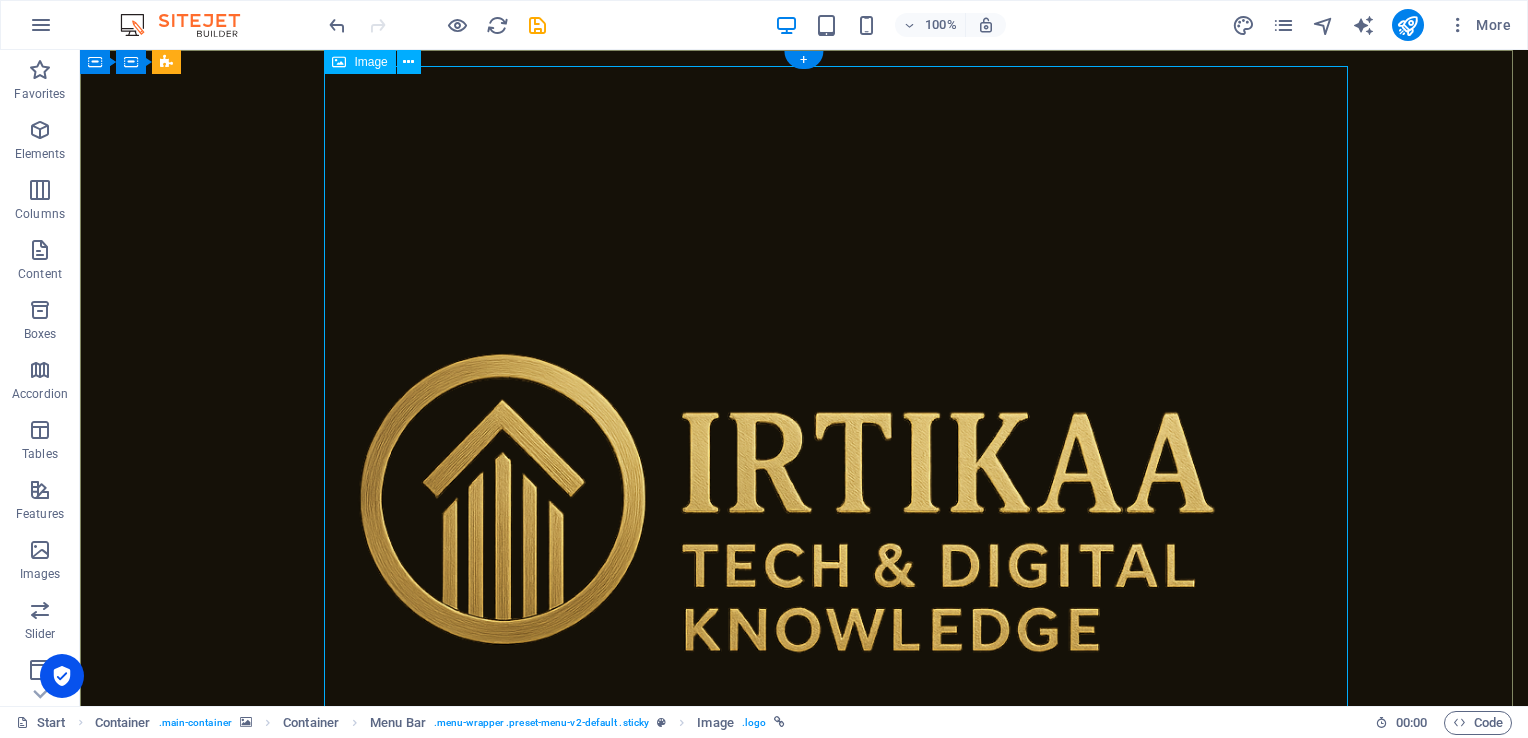 click at bounding box center [804, 538] 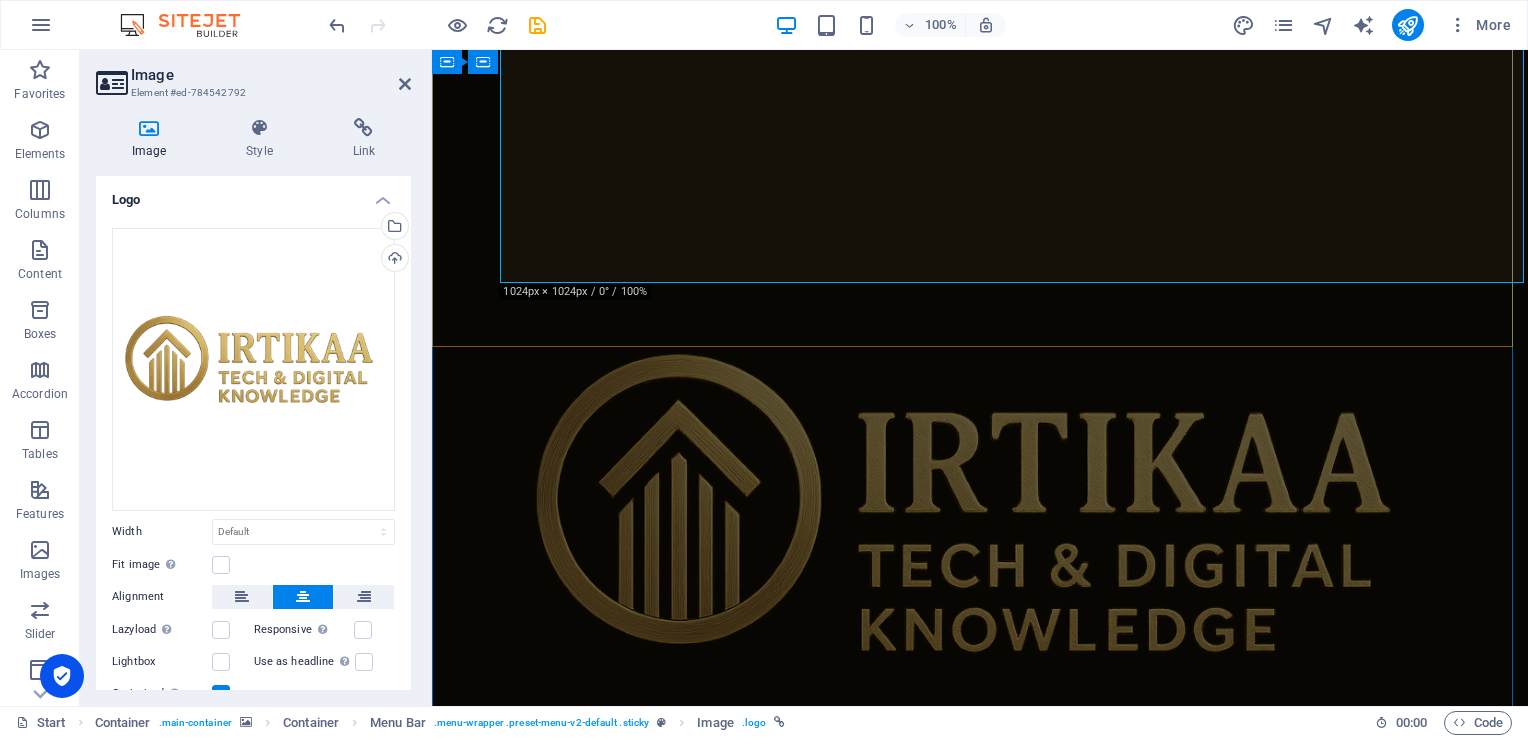 scroll, scrollTop: 900, scrollLeft: 0, axis: vertical 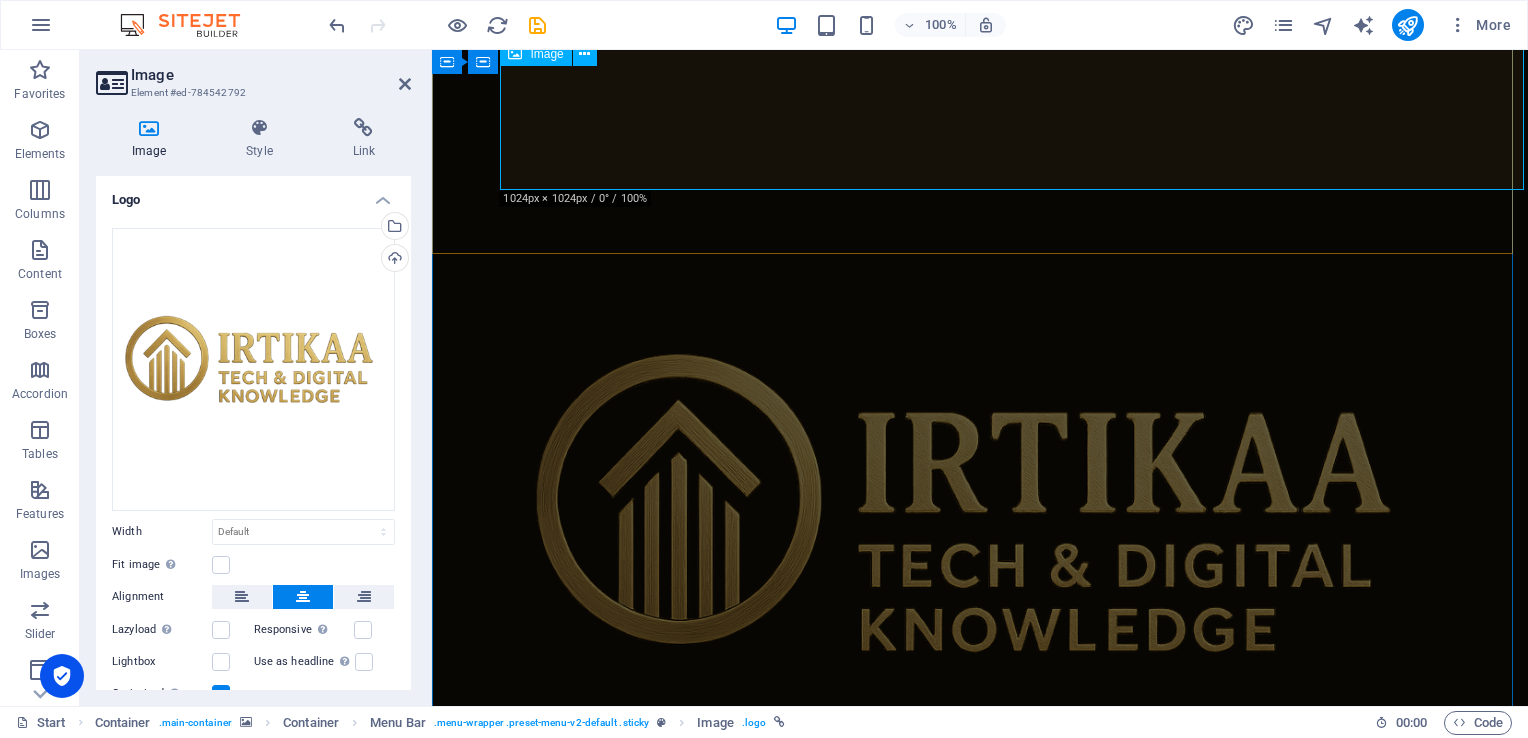 click at bounding box center [980, 538] 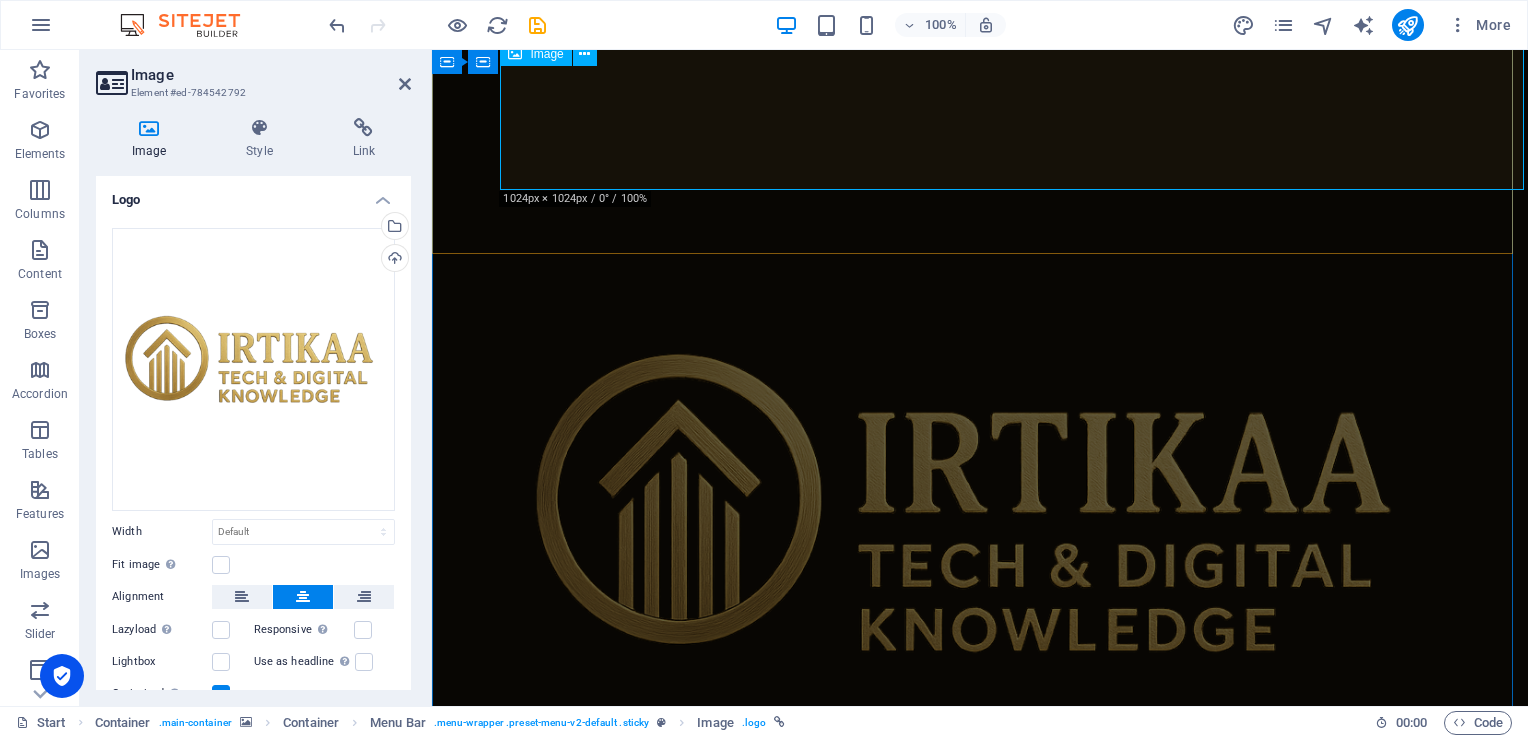 click at bounding box center [980, 538] 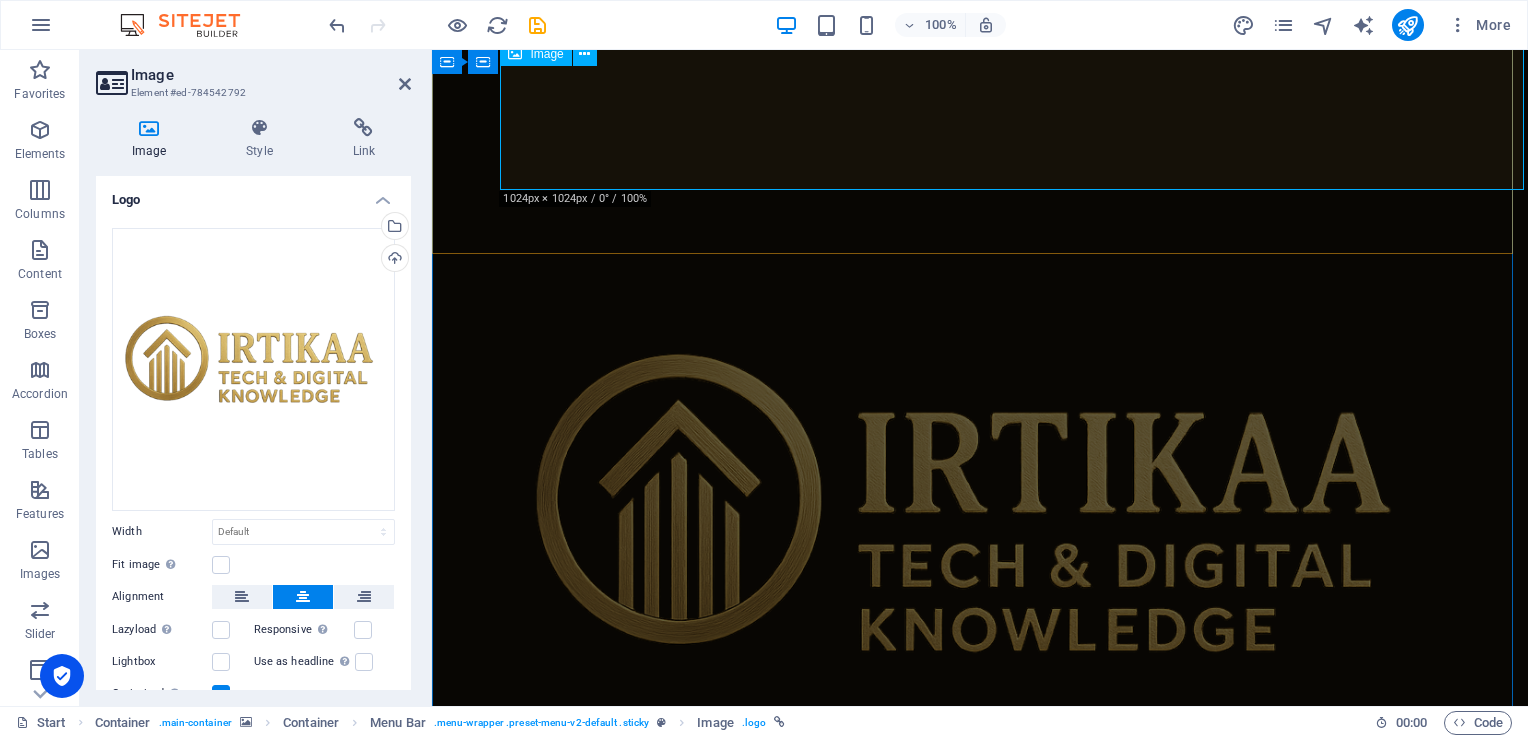 click at bounding box center (980, 538) 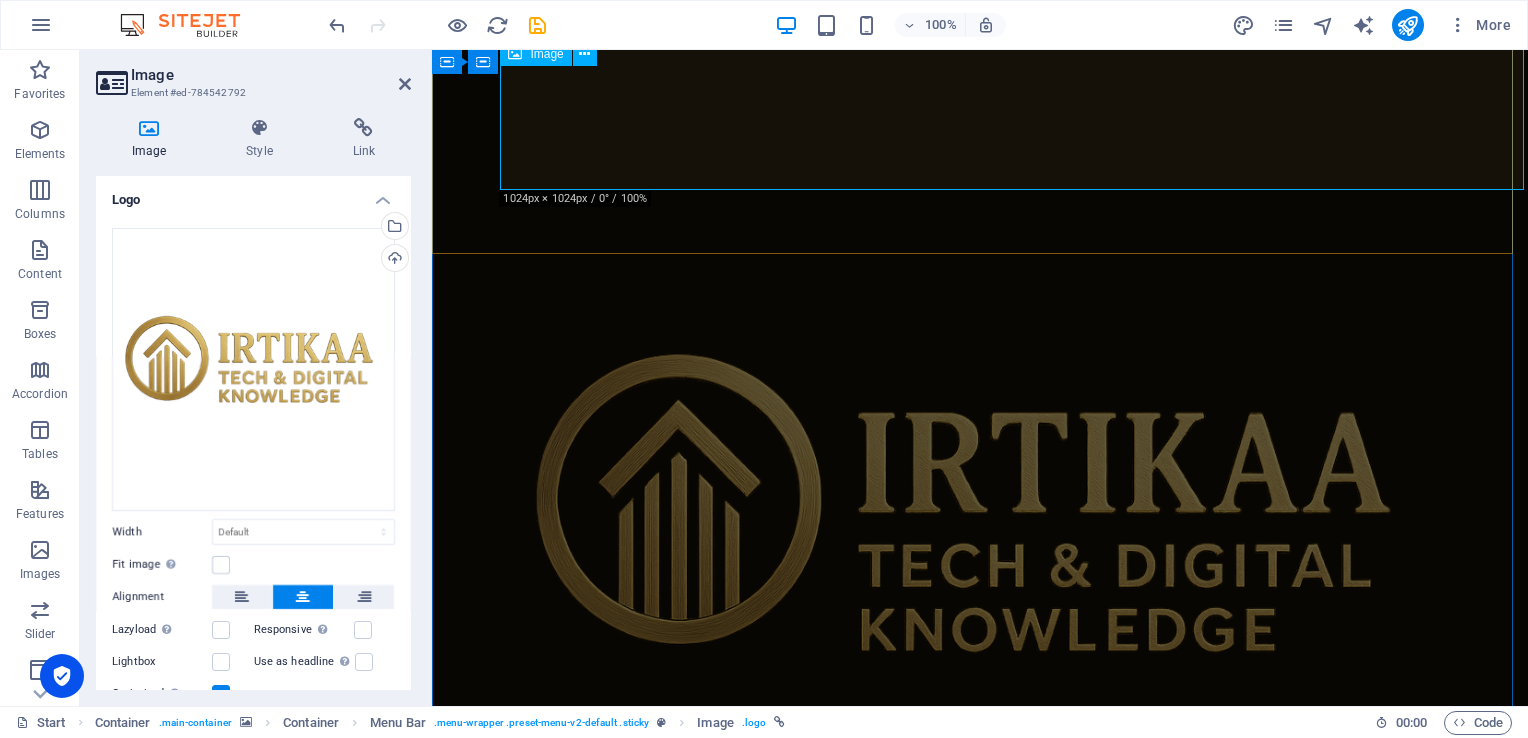 click at bounding box center [980, 538] 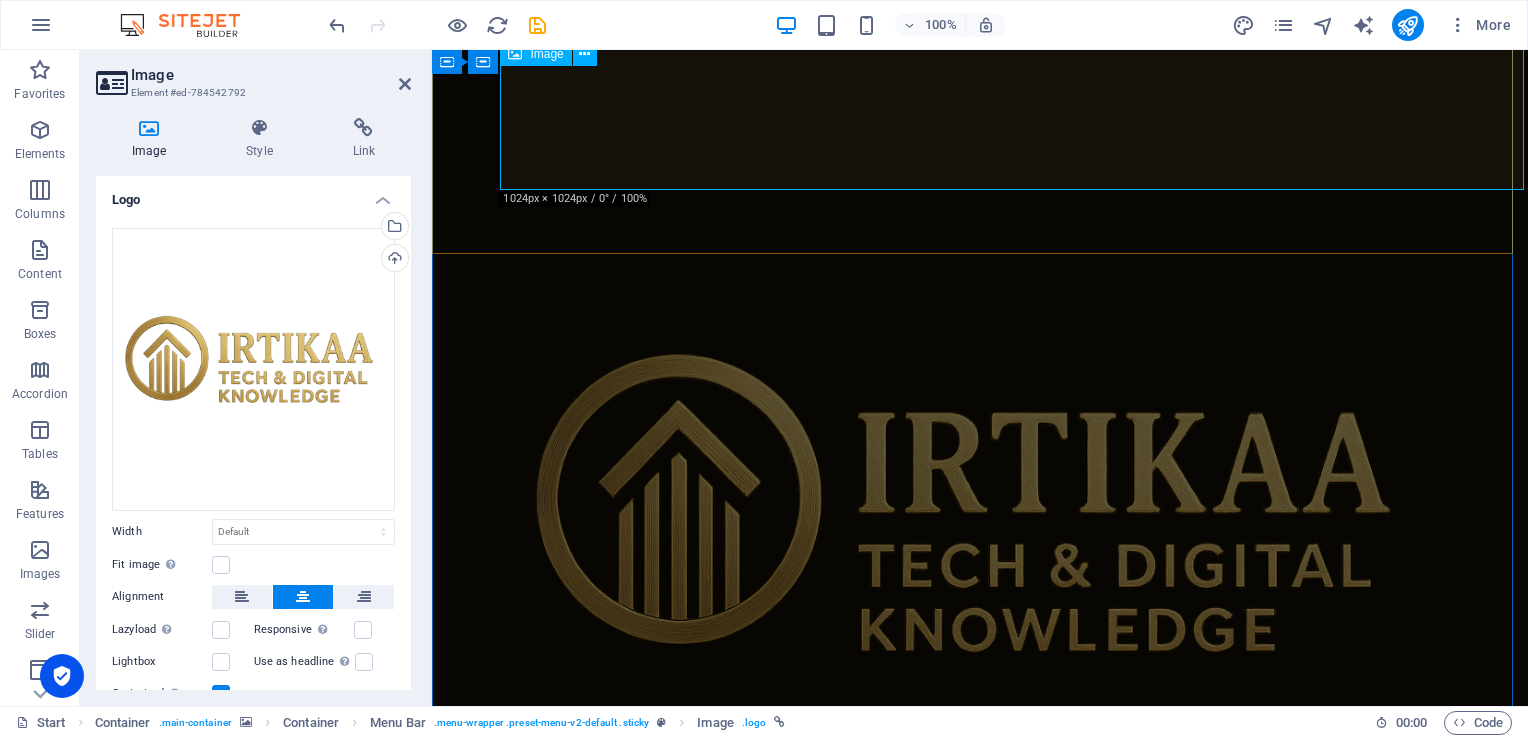 click at bounding box center [980, 538] 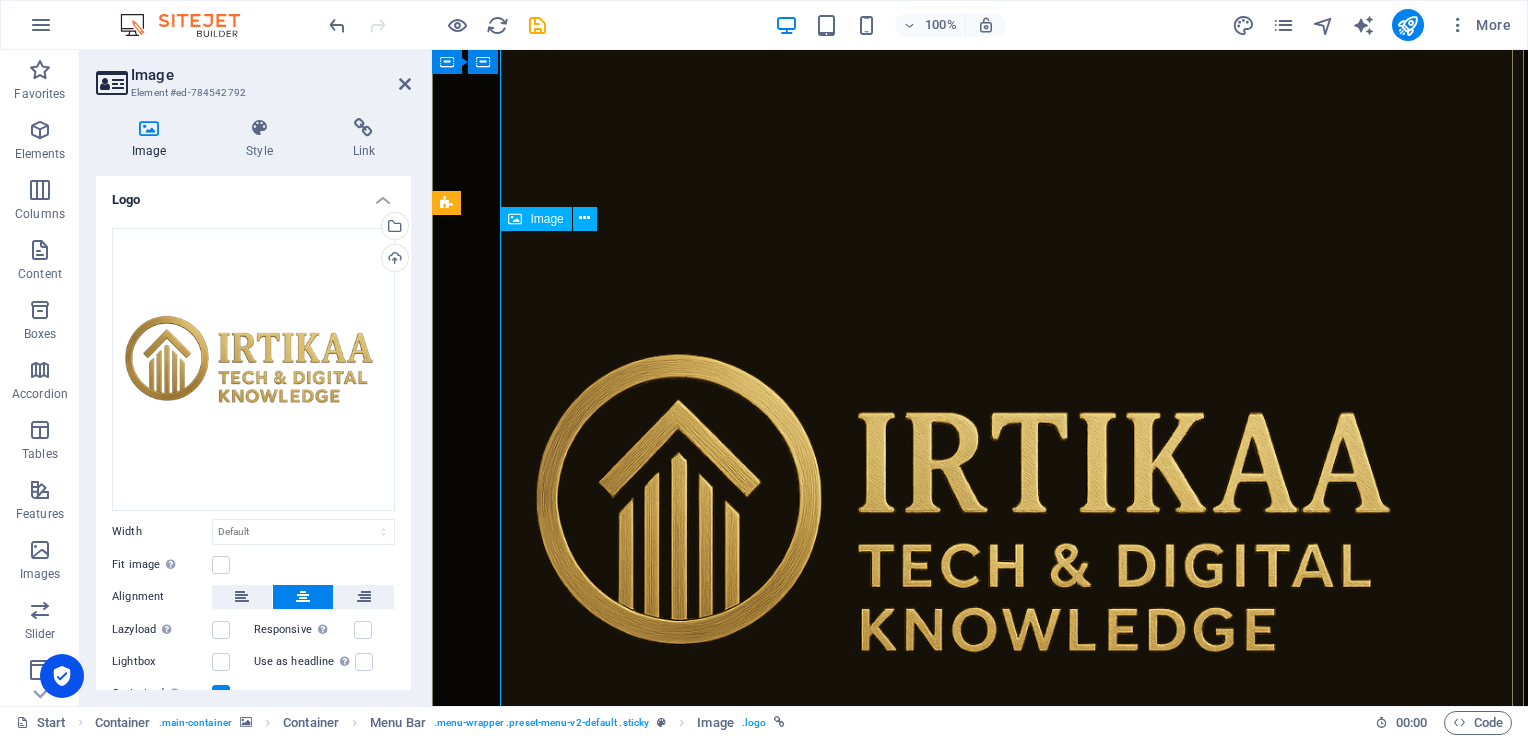 scroll, scrollTop: 0, scrollLeft: 0, axis: both 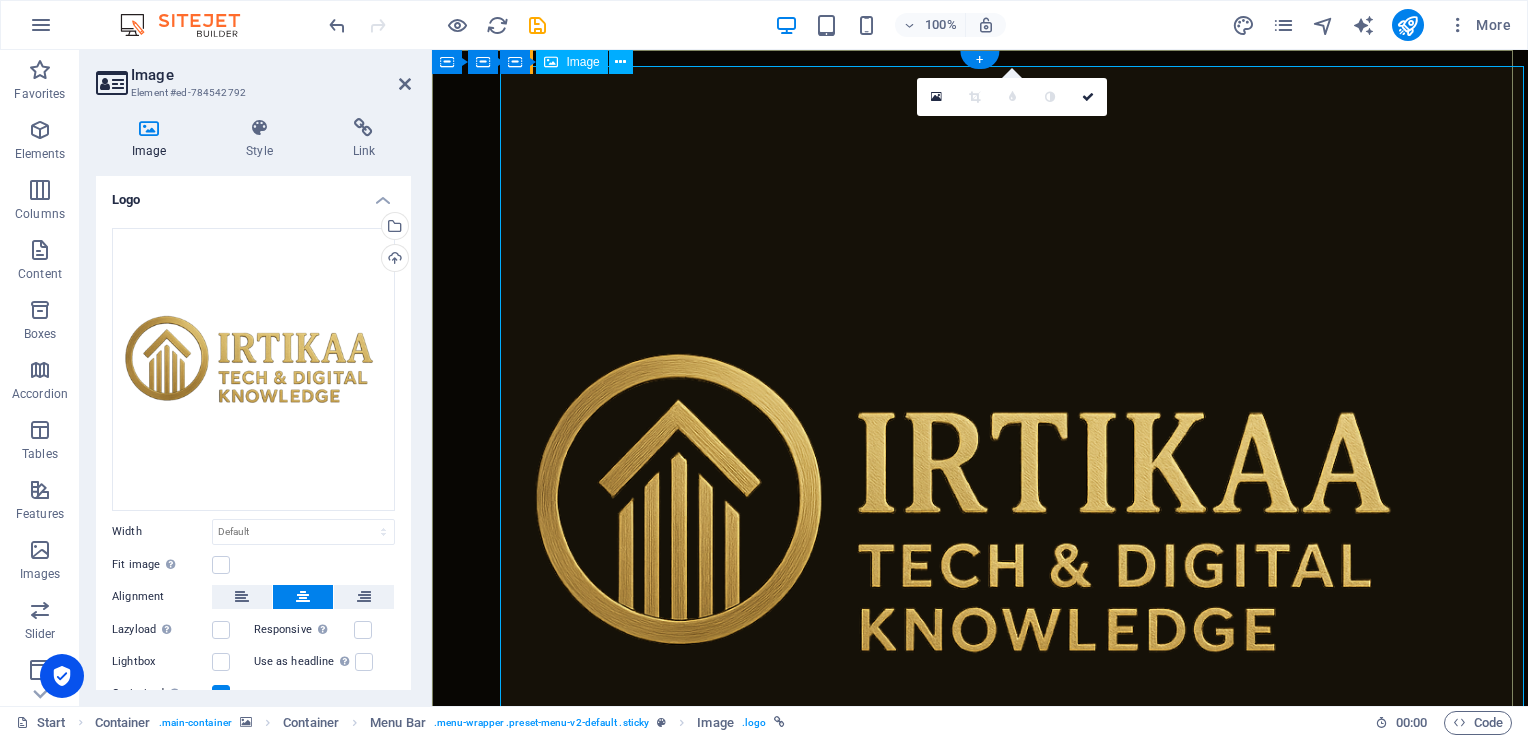 click at bounding box center (980, 538) 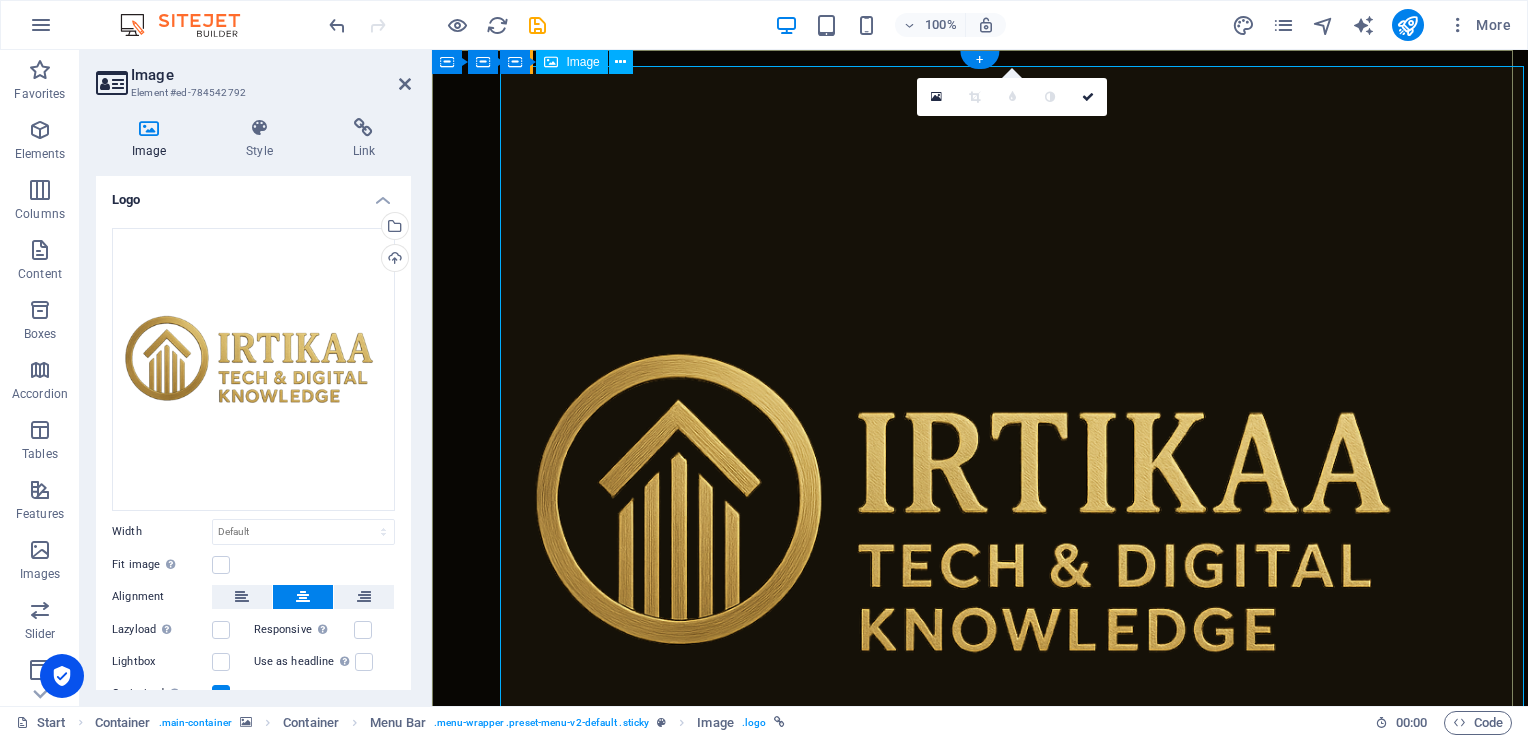 click at bounding box center (980, 538) 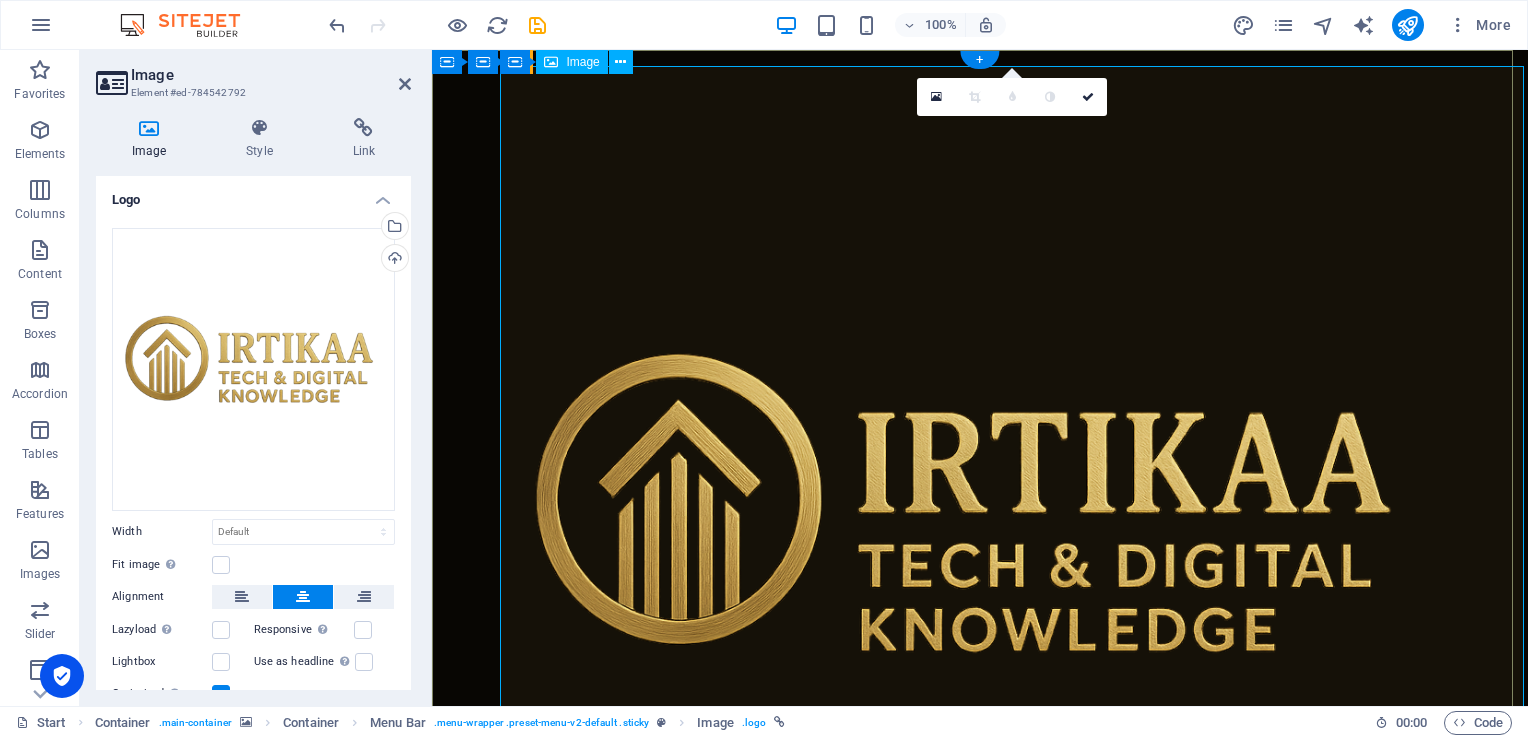 click at bounding box center (980, 538) 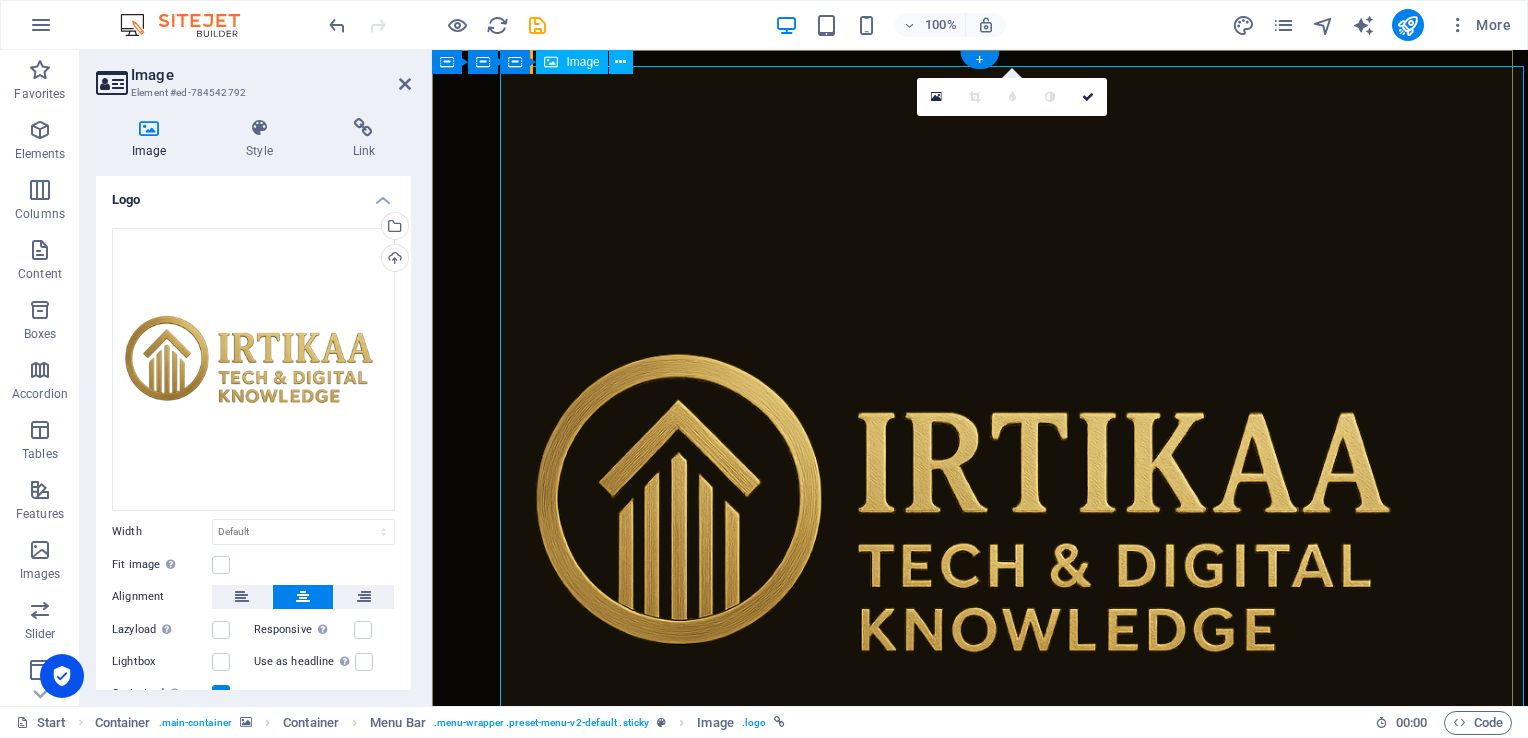 click at bounding box center (980, 538) 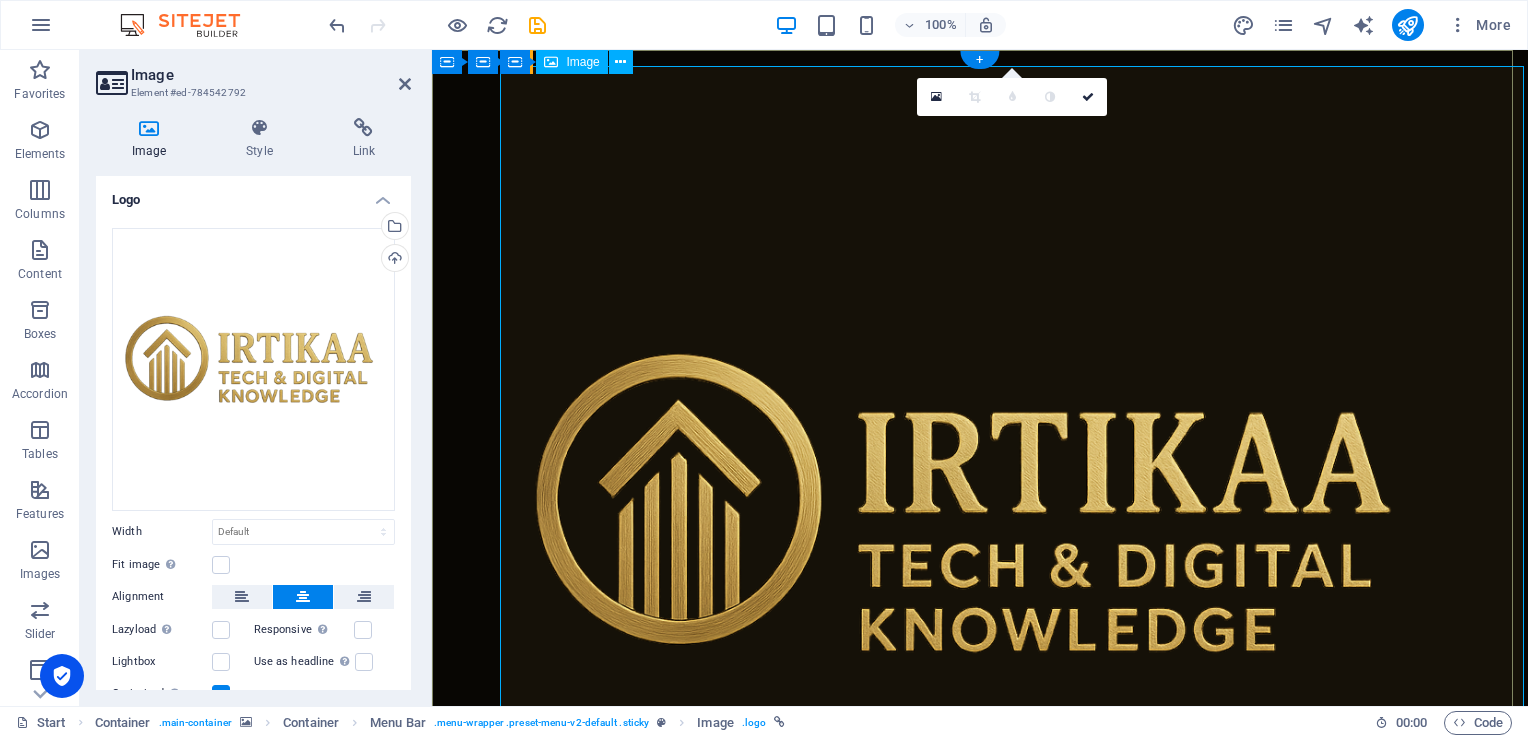 click at bounding box center [980, 538] 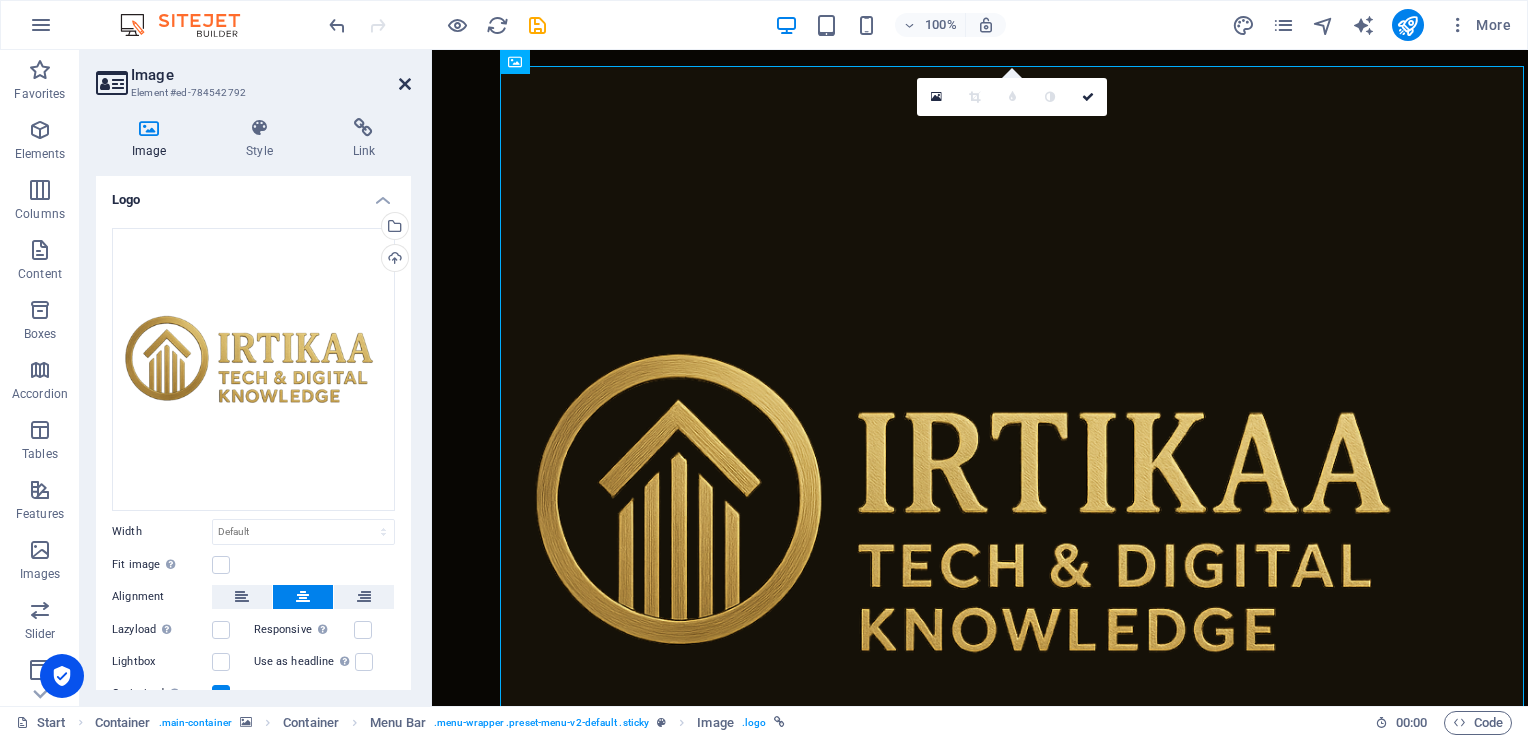 click at bounding box center (405, 84) 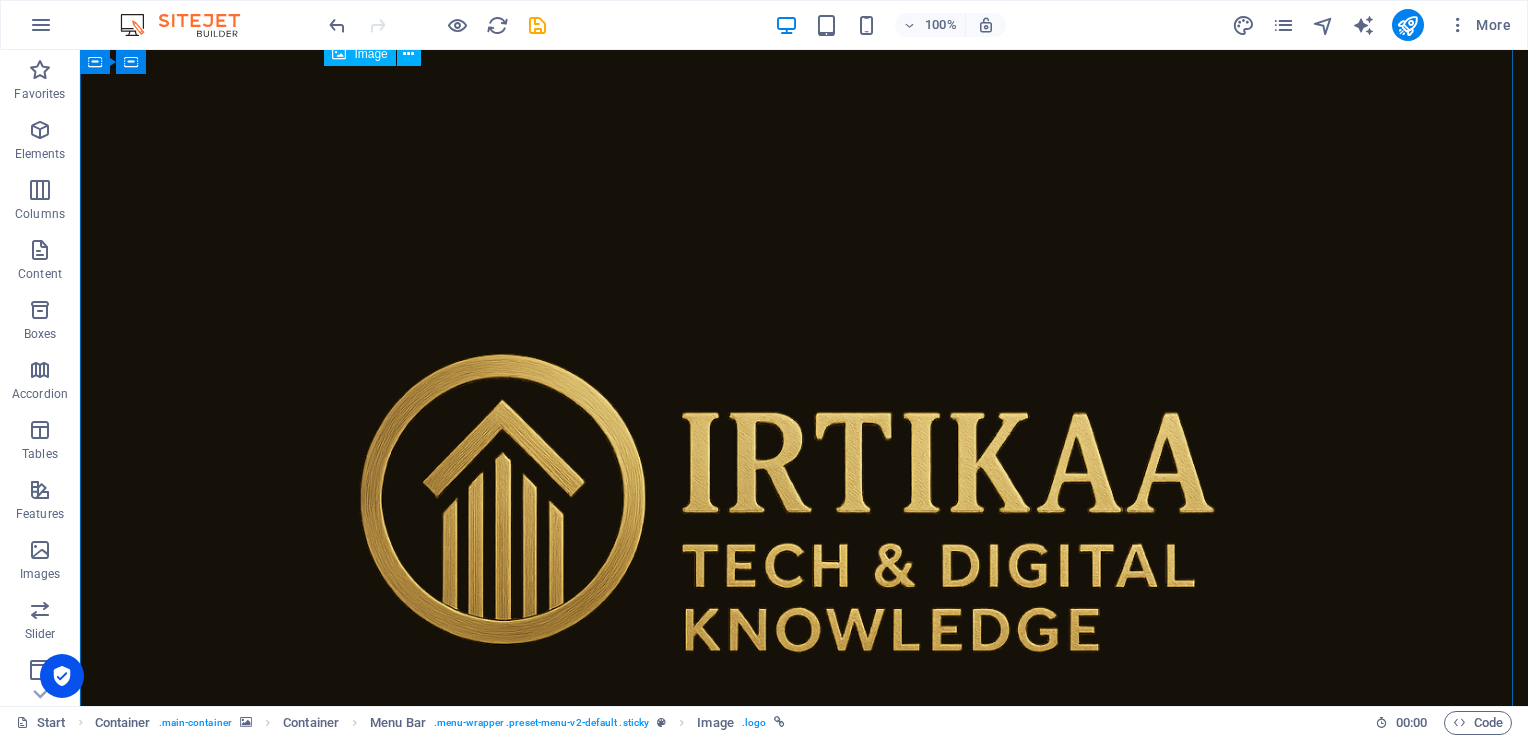 scroll, scrollTop: 2448, scrollLeft: 0, axis: vertical 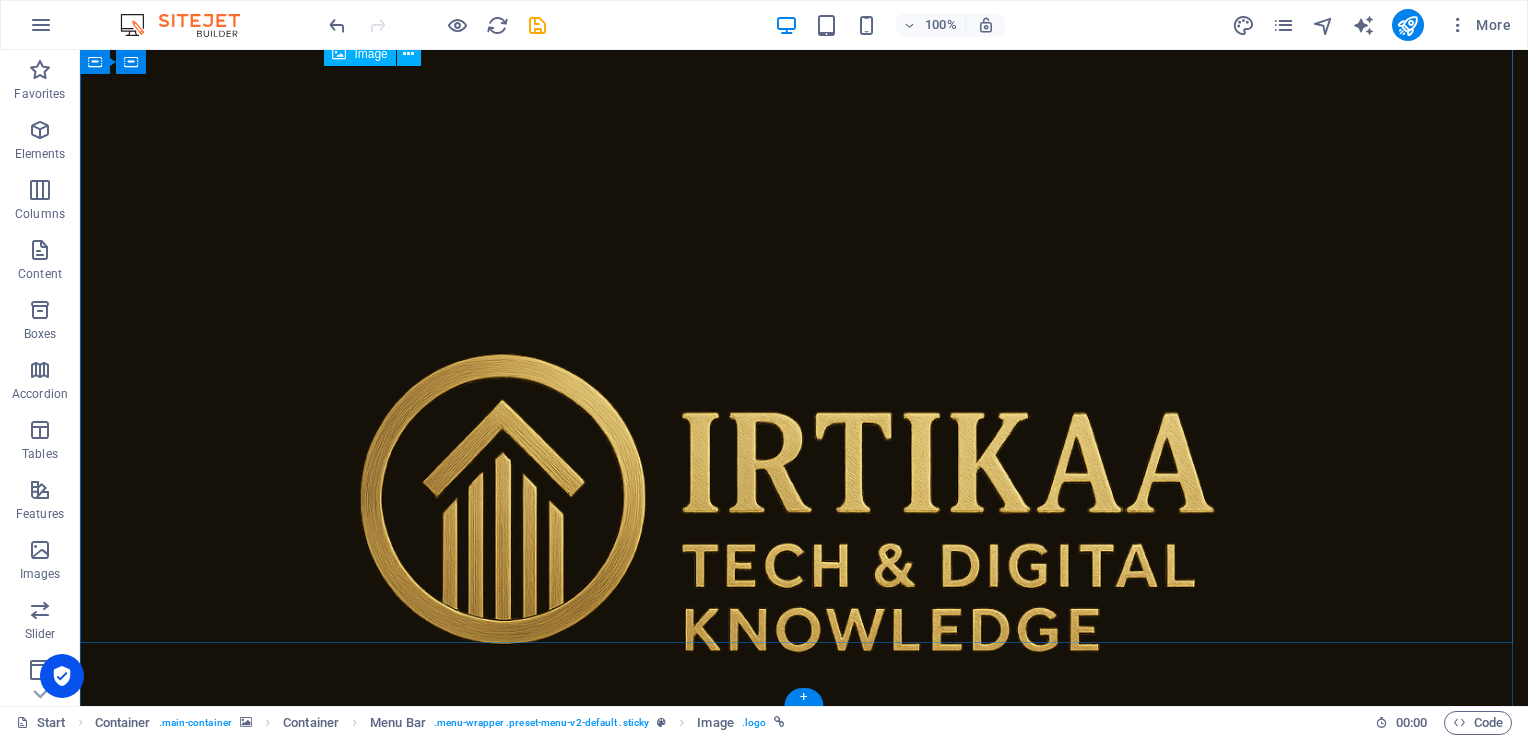 click at bounding box center [804, 538] 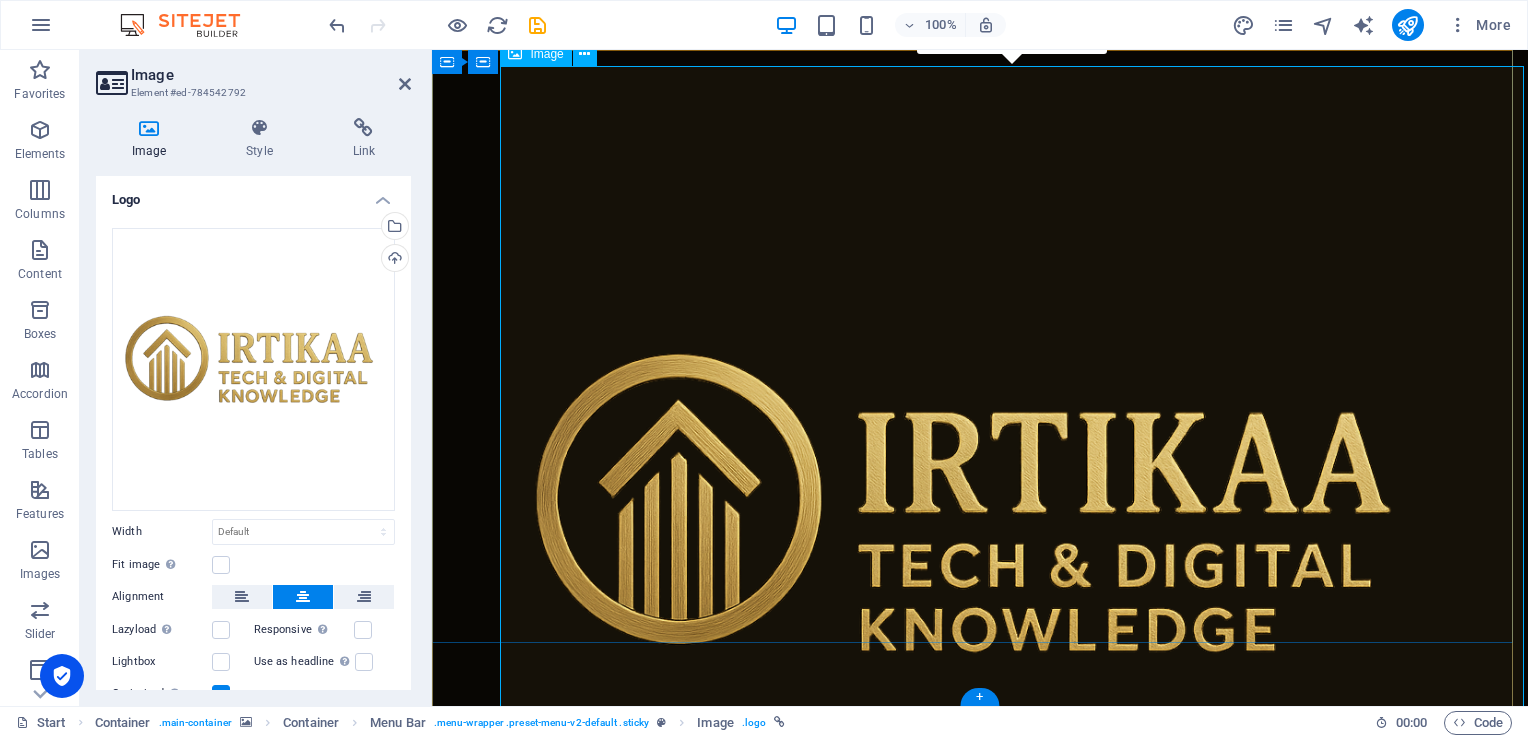 click at bounding box center [980, 538] 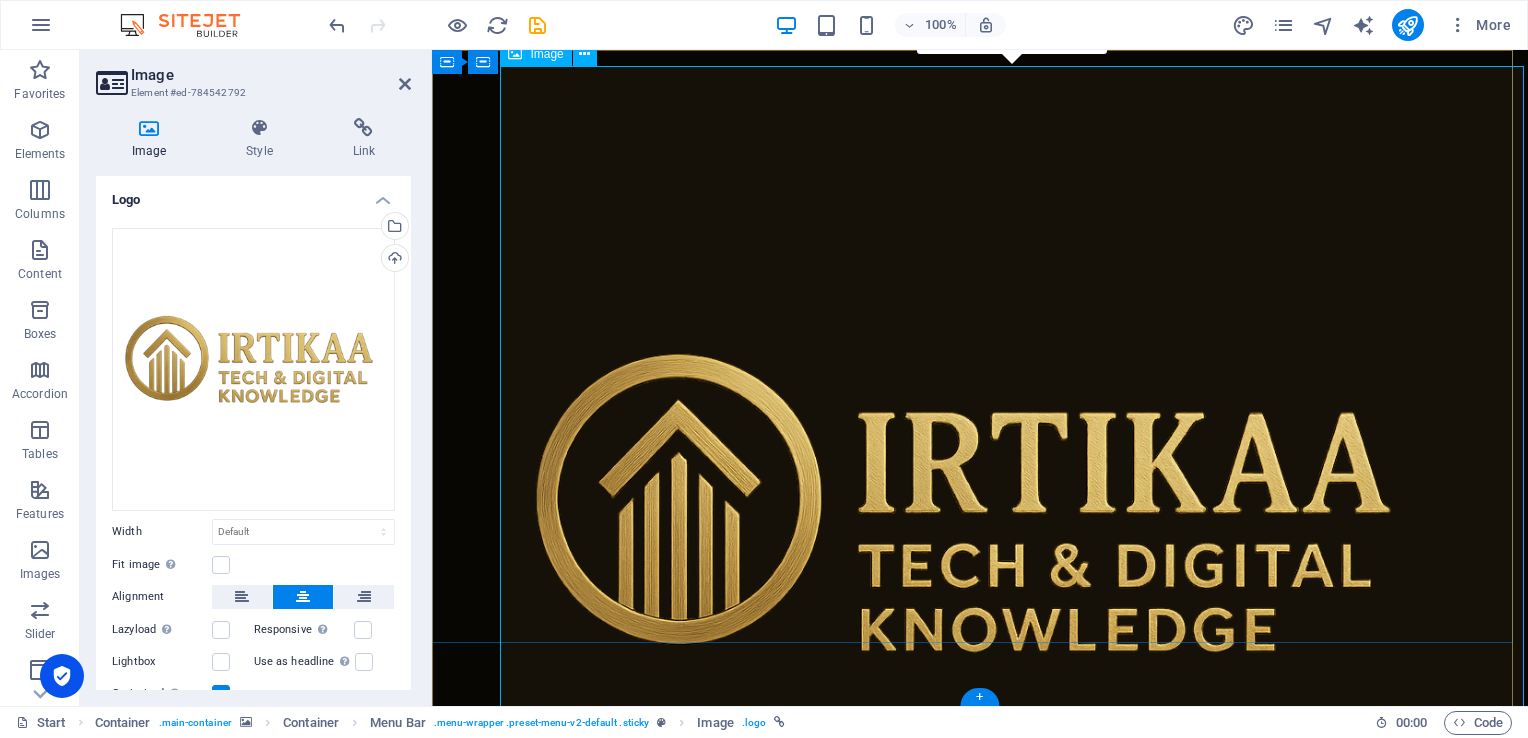 click at bounding box center (980, 538) 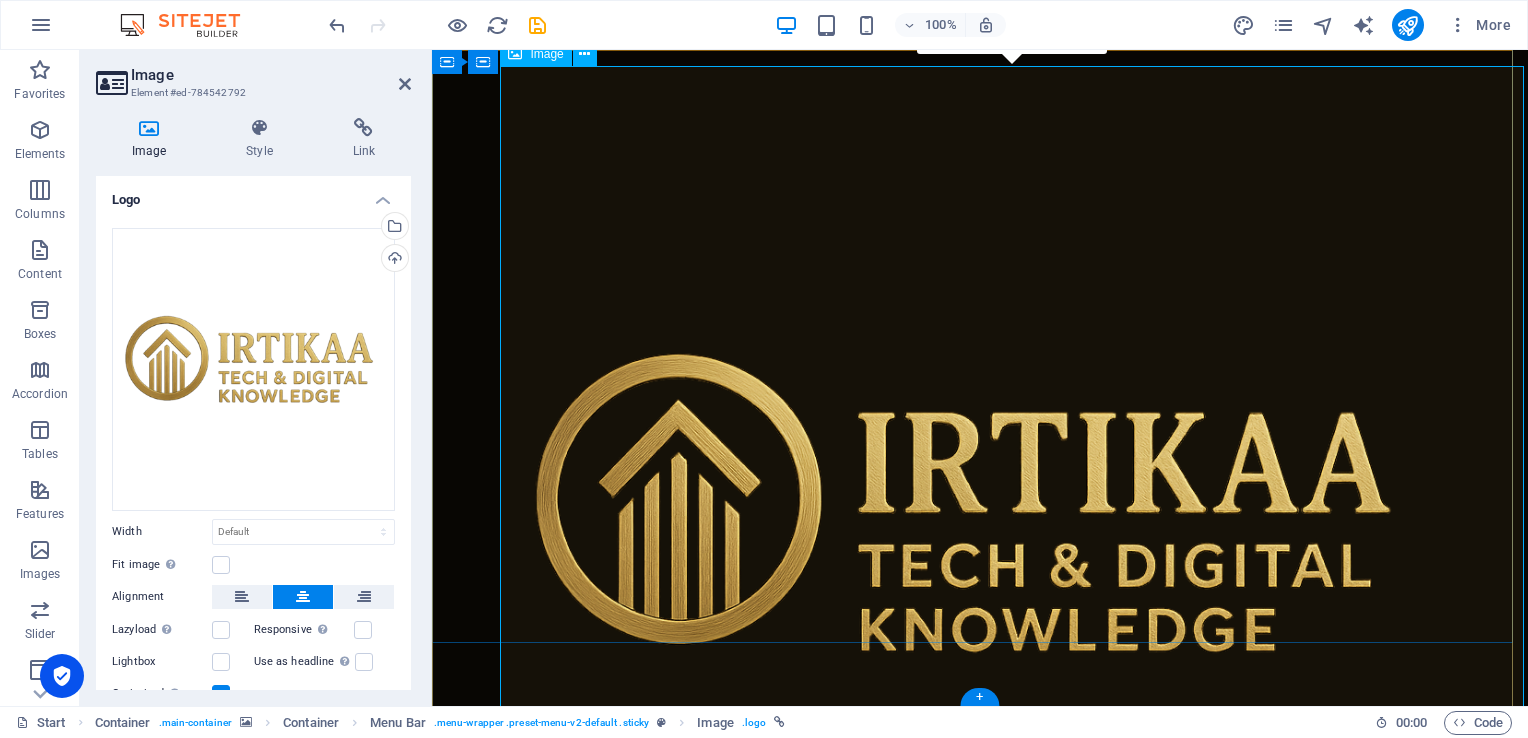 click at bounding box center (980, 538) 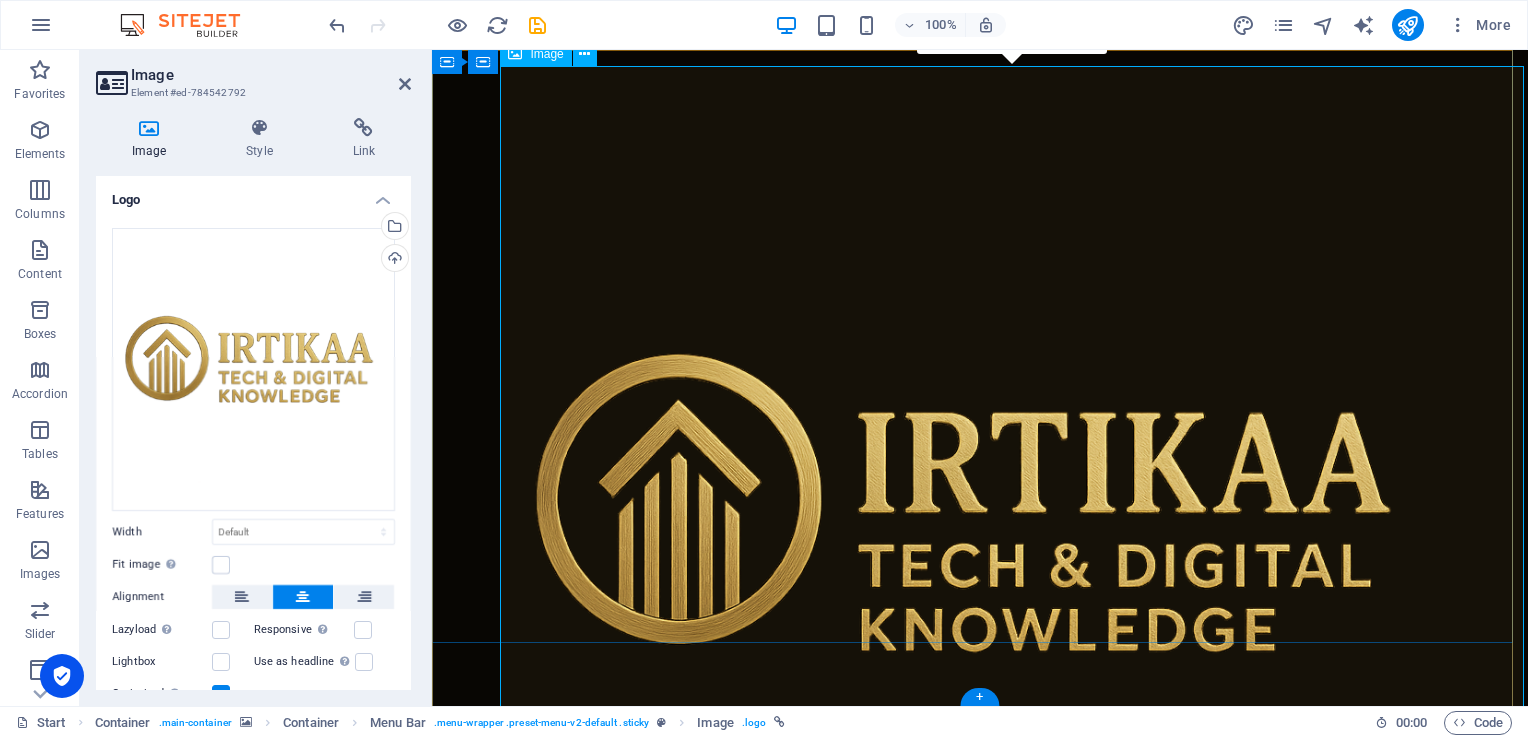click at bounding box center (980, 538) 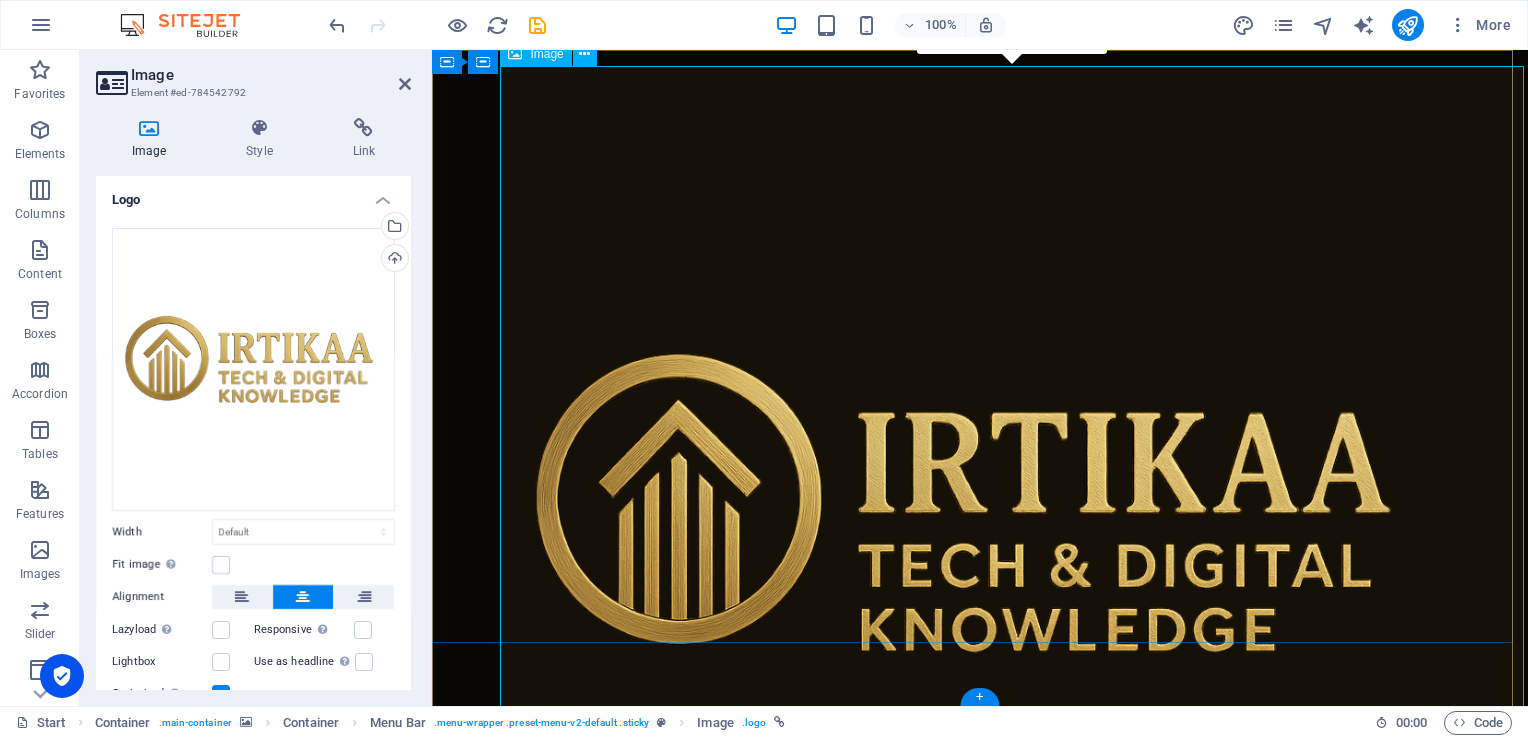 click at bounding box center [980, 538] 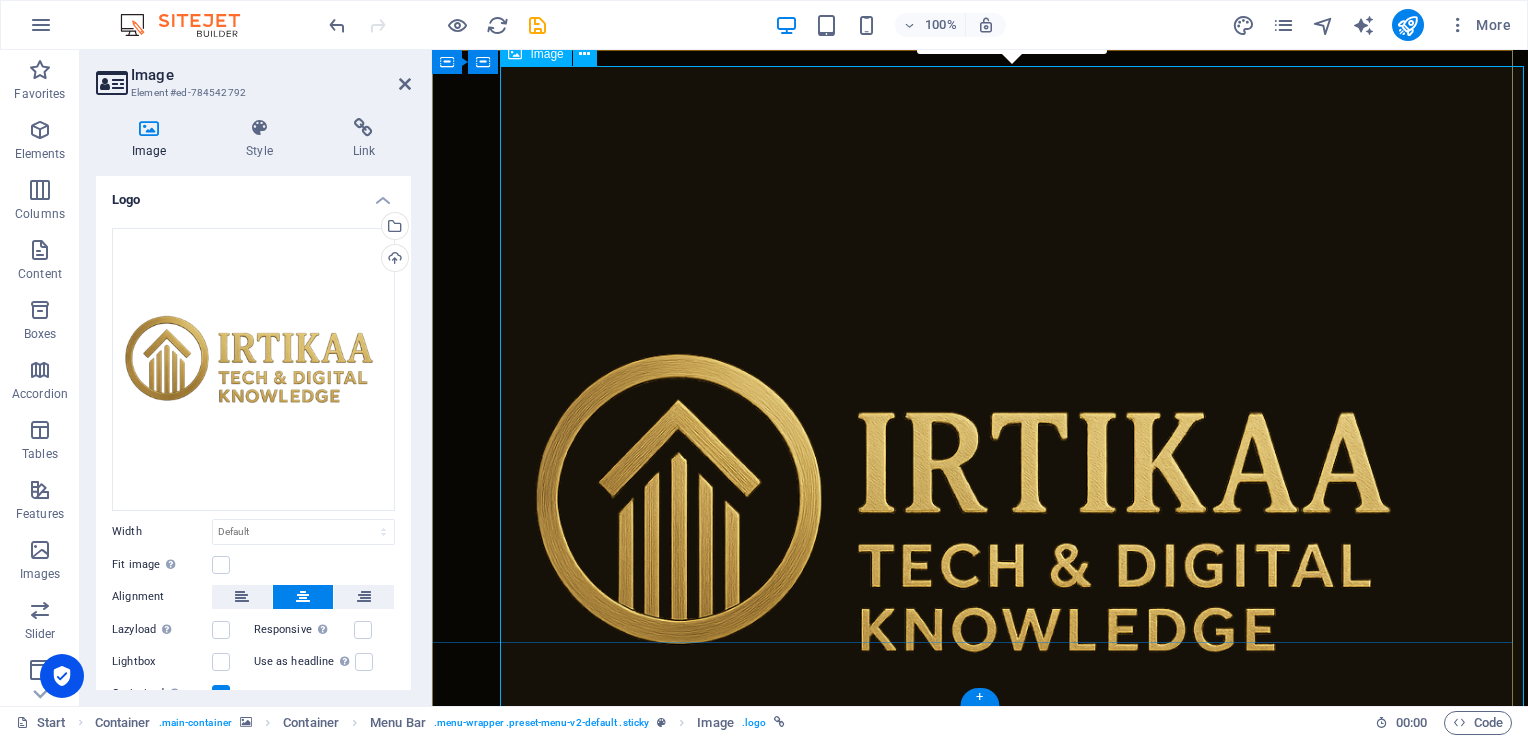 click at bounding box center [980, 538] 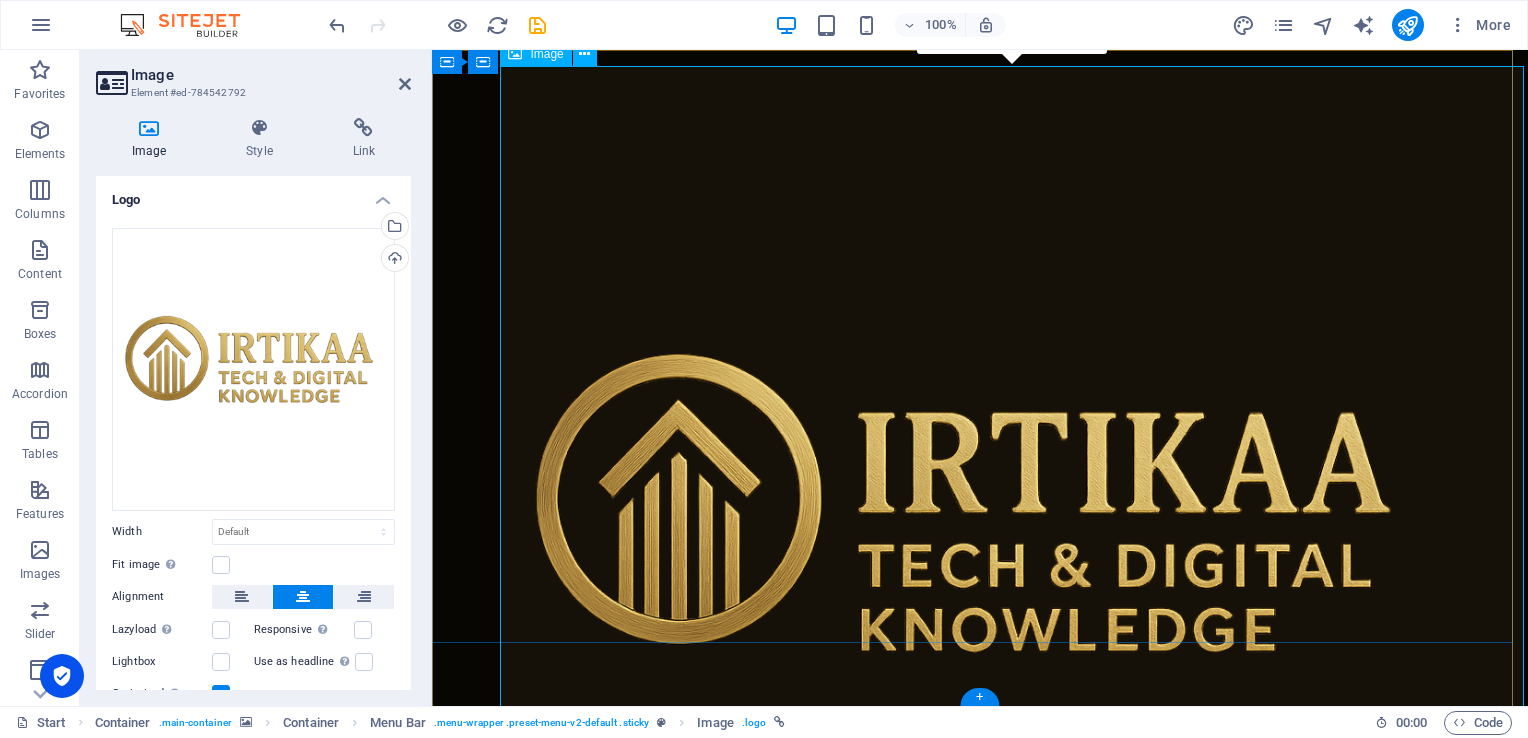 click at bounding box center (980, 538) 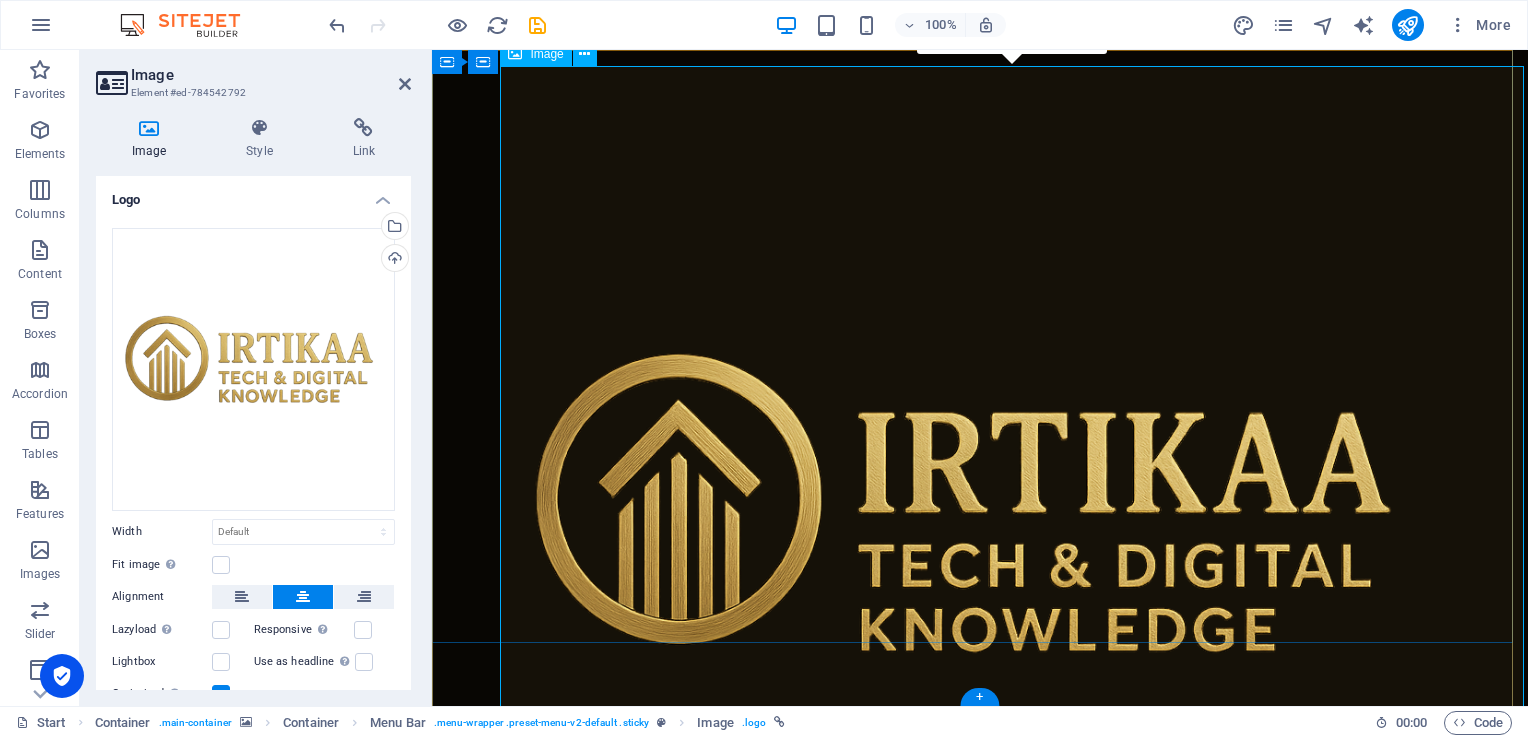 click at bounding box center [980, 538] 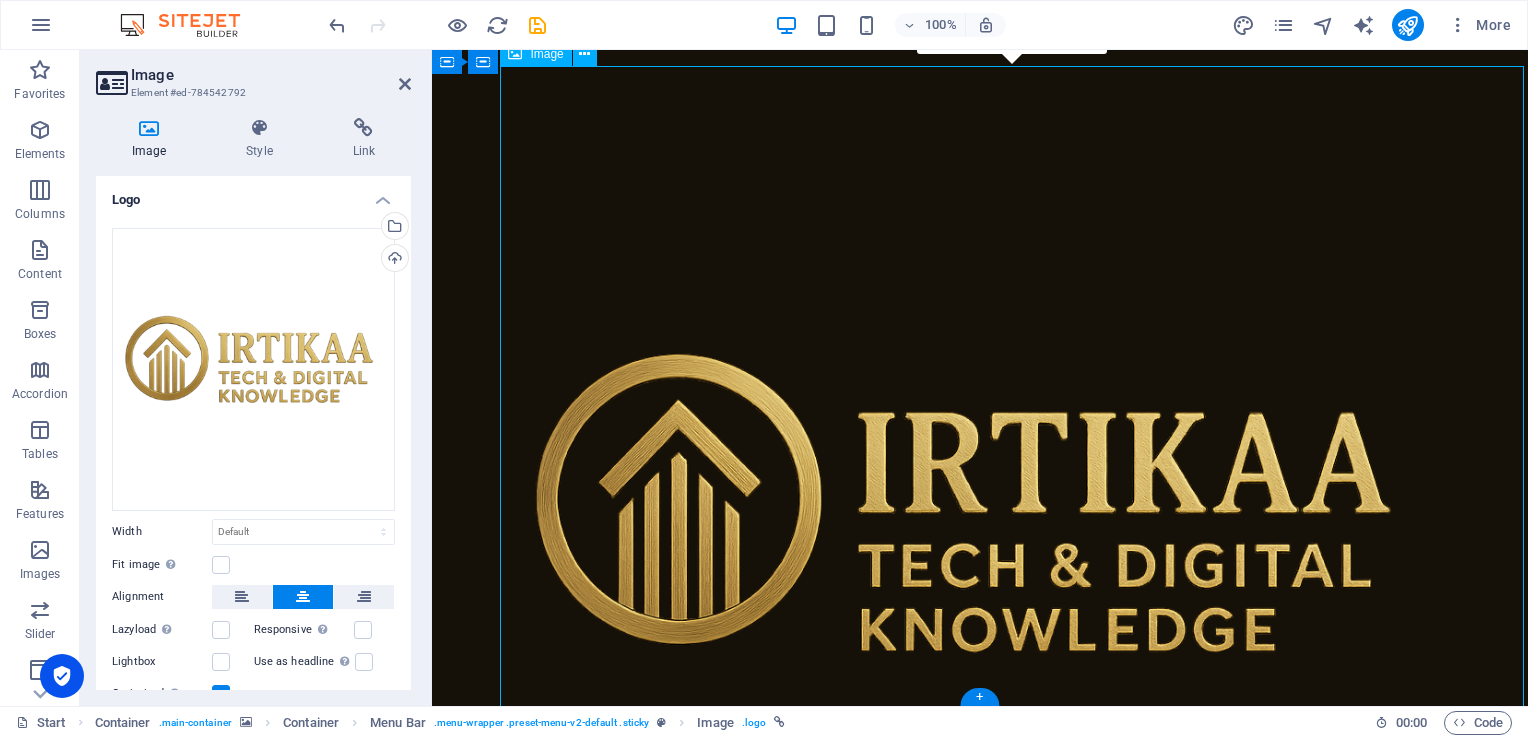 click at bounding box center [980, 538] 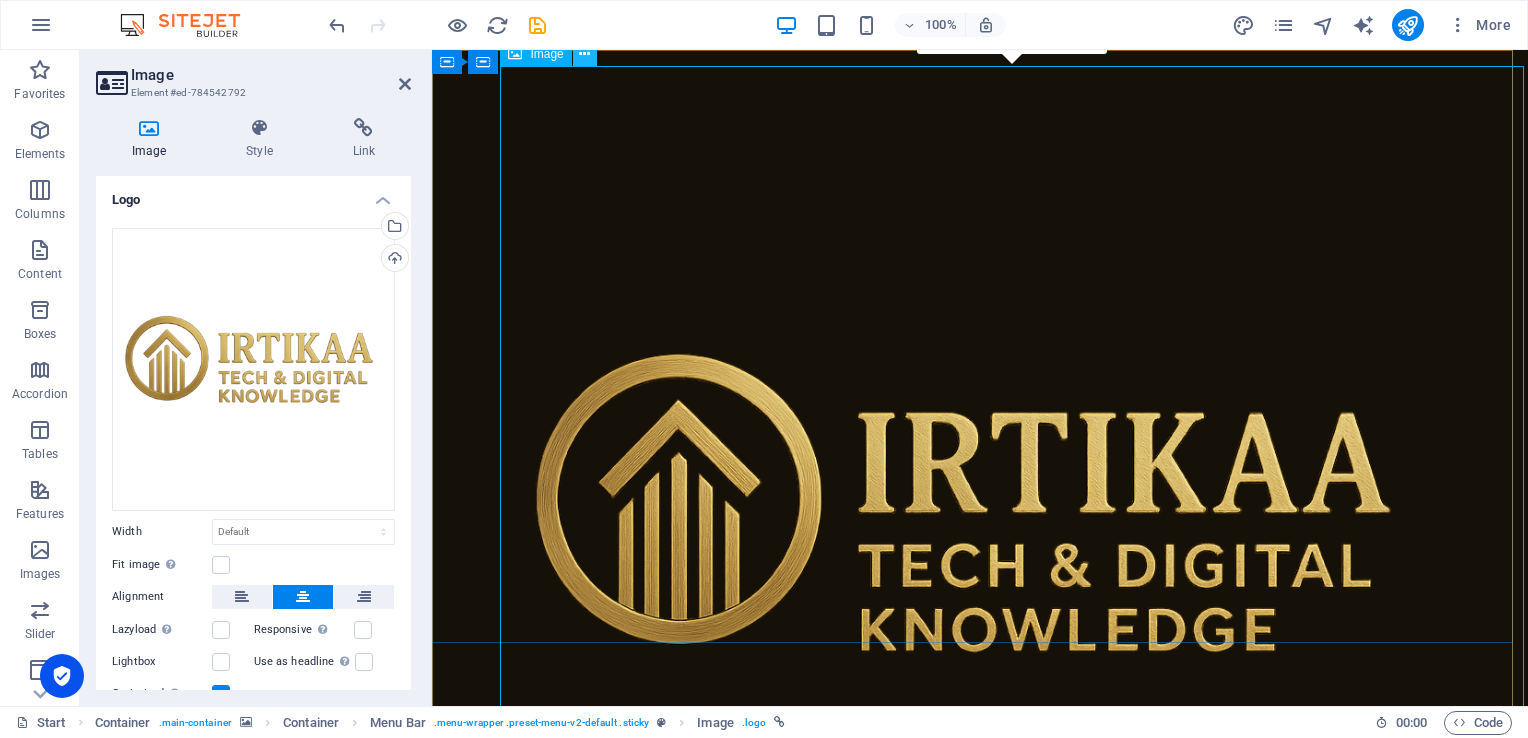 click at bounding box center (584, 54) 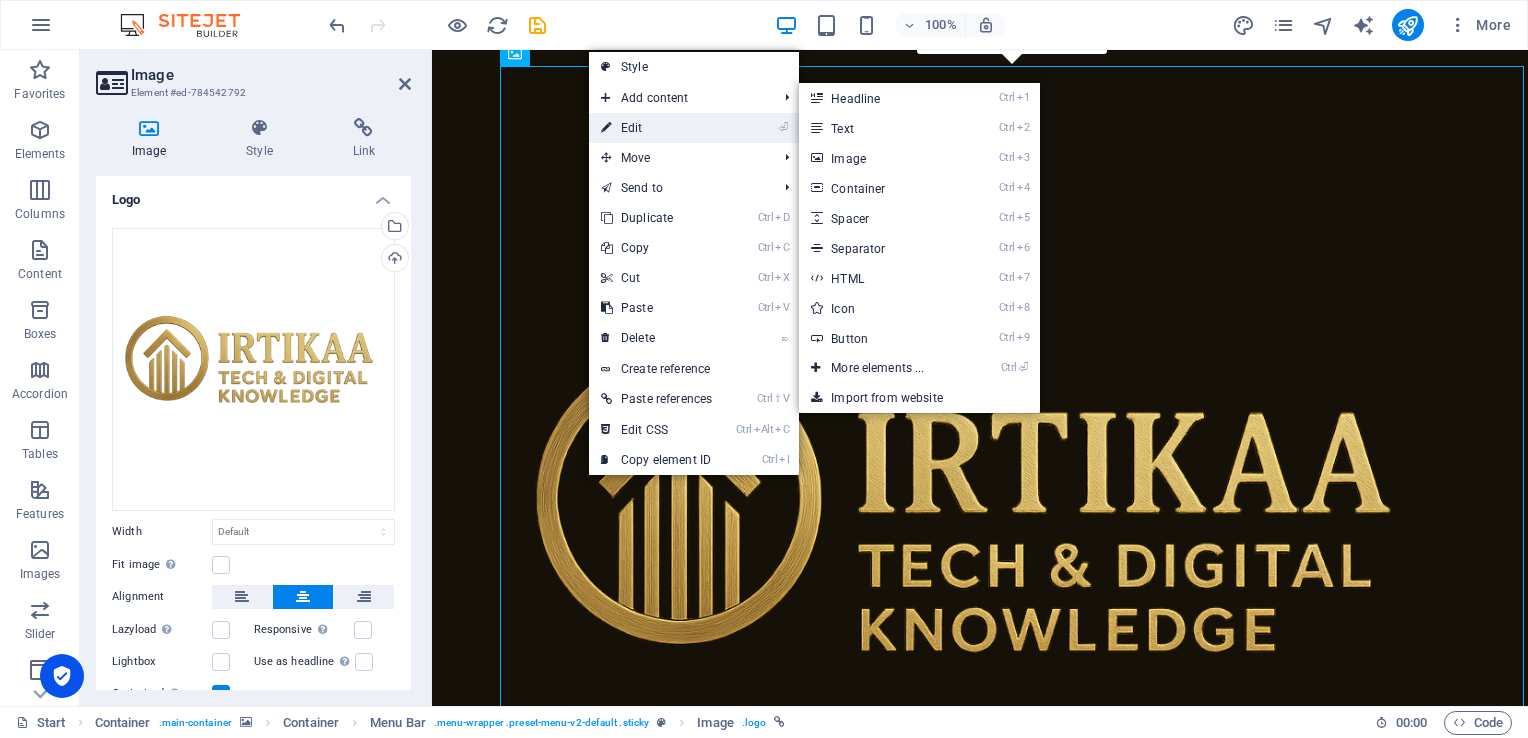 click on "⏎  Edit" at bounding box center [656, 128] 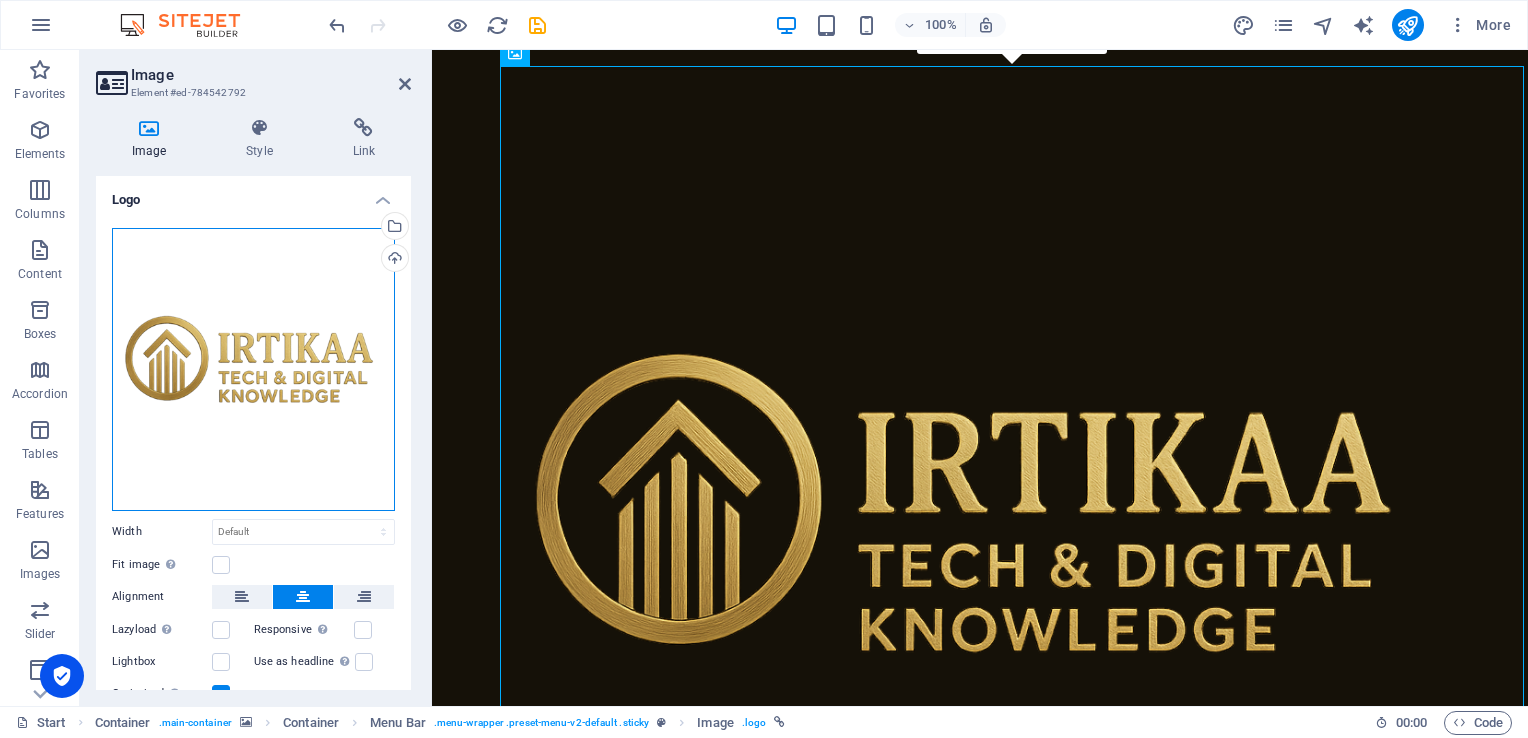 click on "Drag files here, click to choose files or select files from Files or our free stock photos & videos" at bounding box center [253, 369] 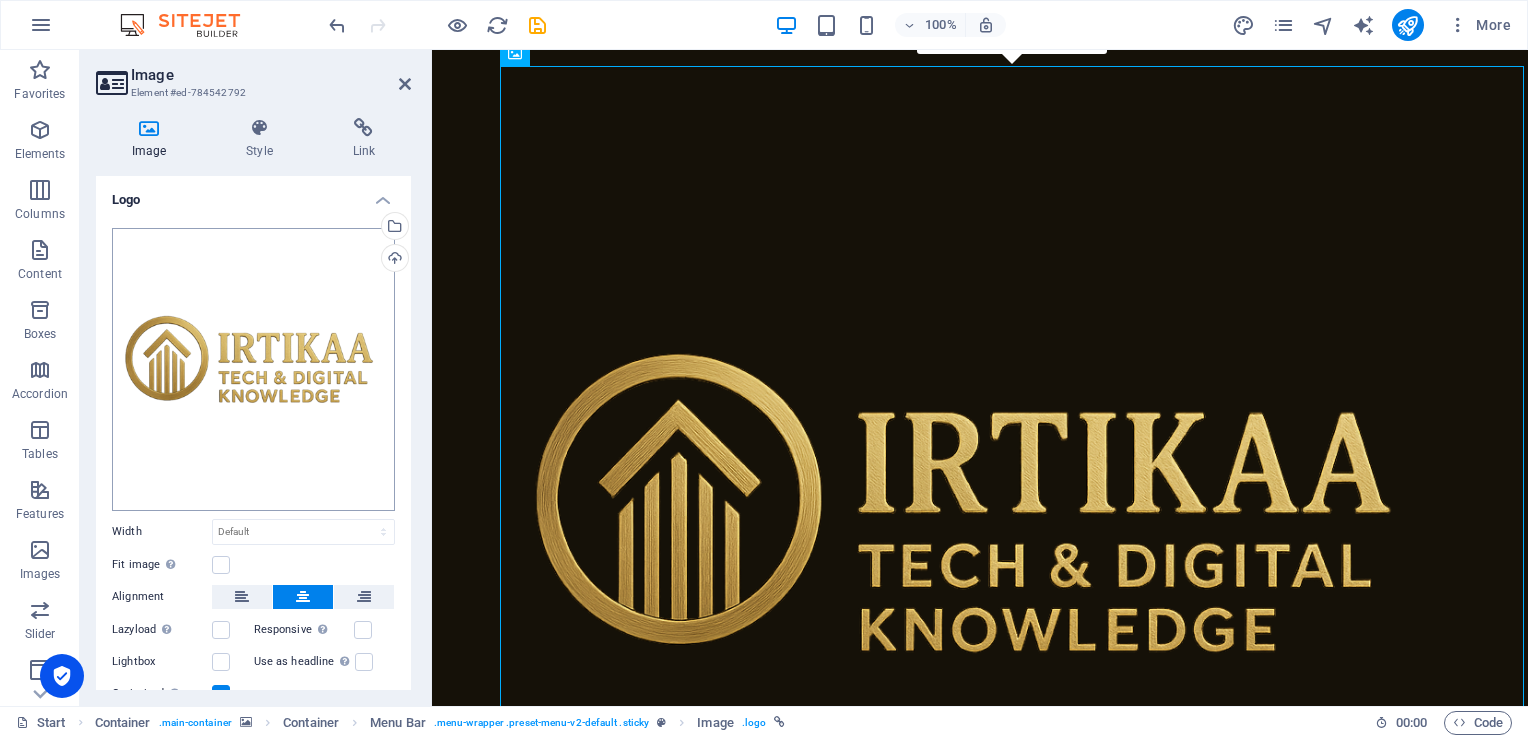 scroll, scrollTop: 2010, scrollLeft: 0, axis: vertical 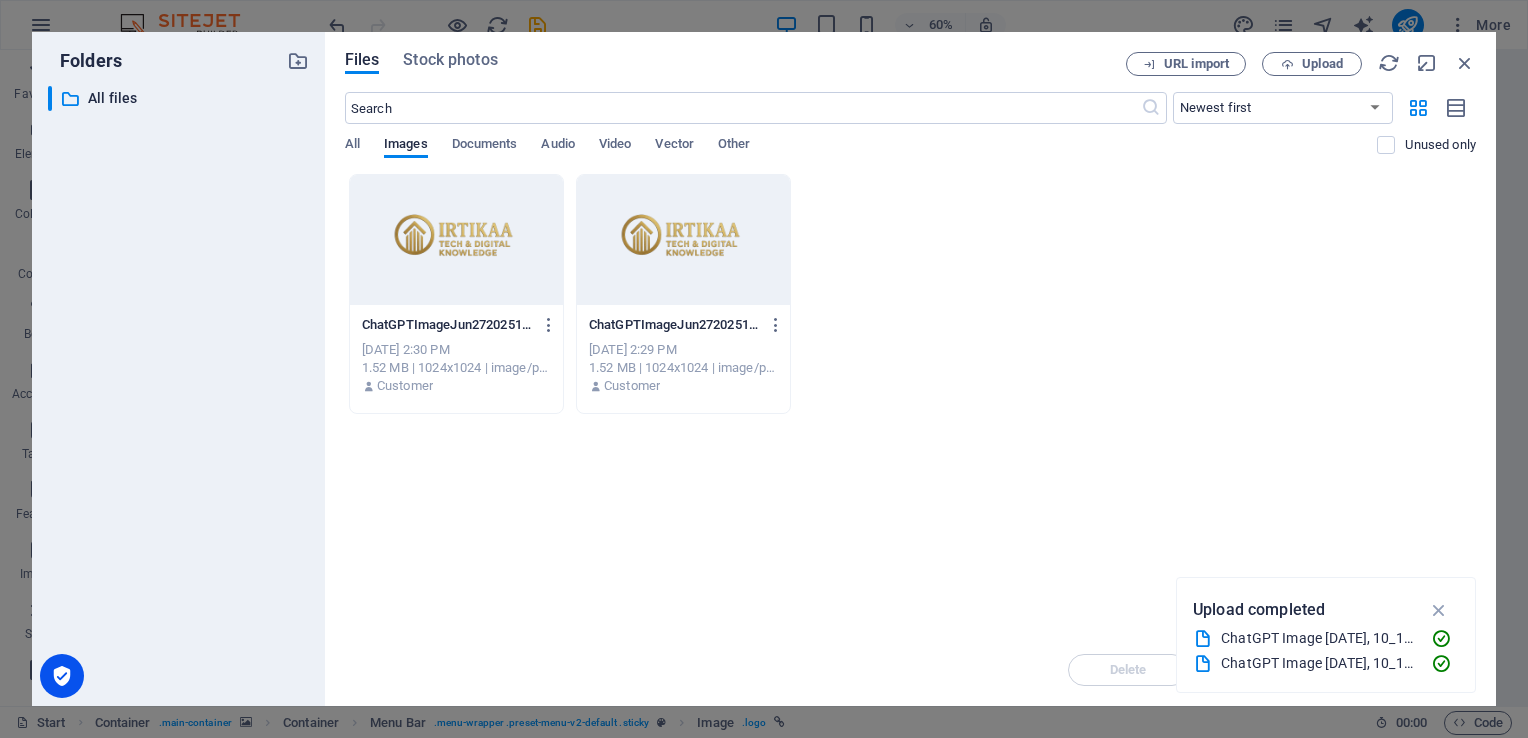 click at bounding box center [683, 240] 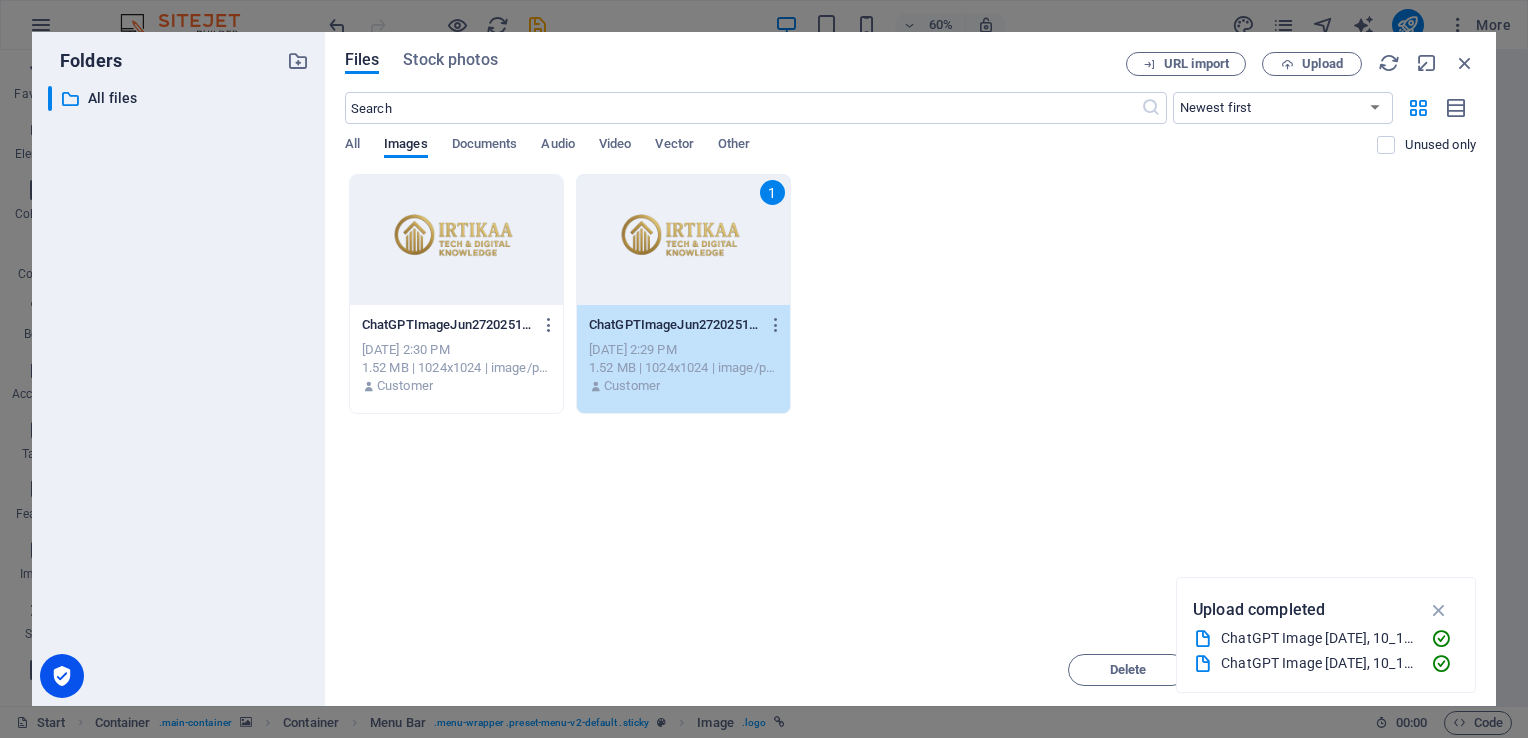 click on "1" at bounding box center (683, 240) 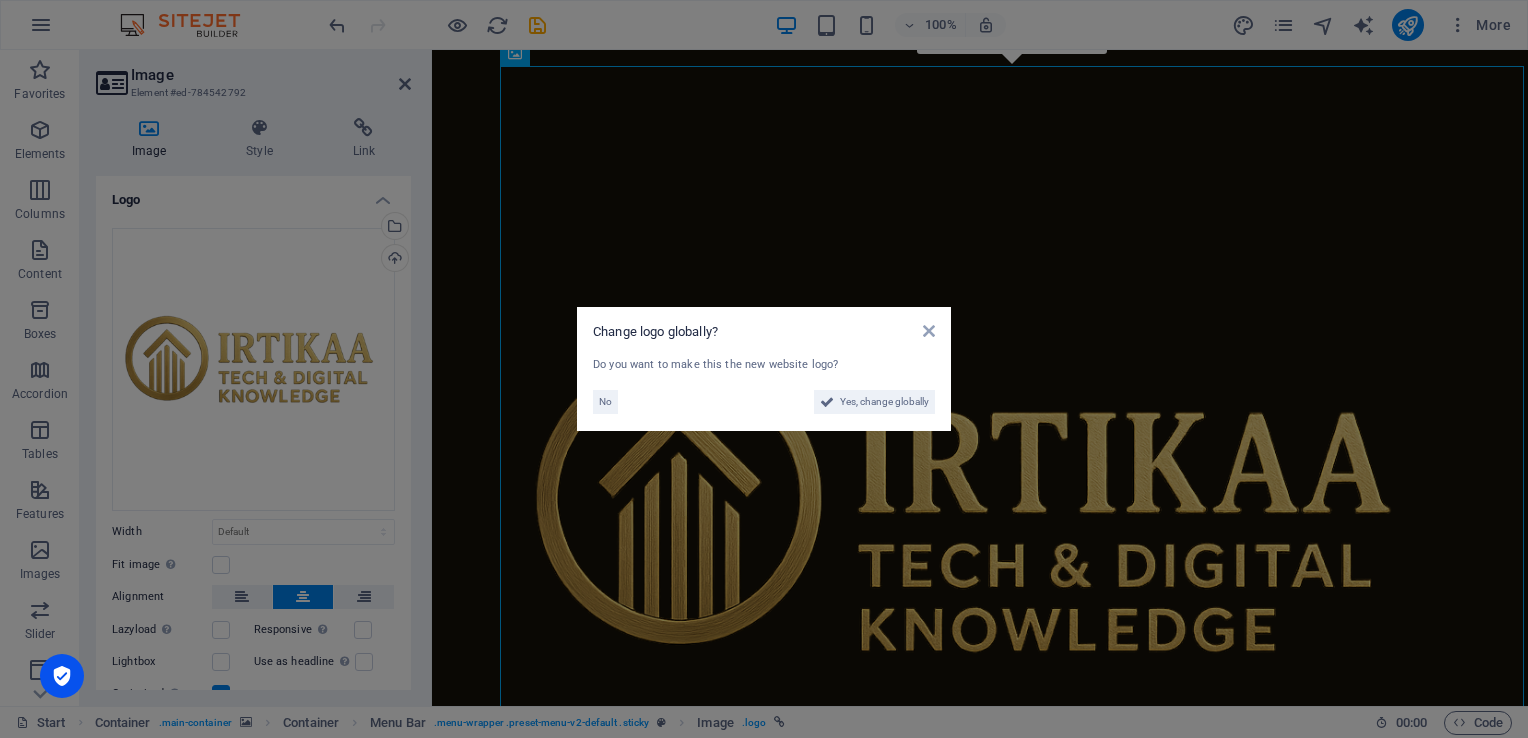 click on "Change logo globally? Do you want to make this the new website logo? No Yes, change globally" at bounding box center [764, 369] 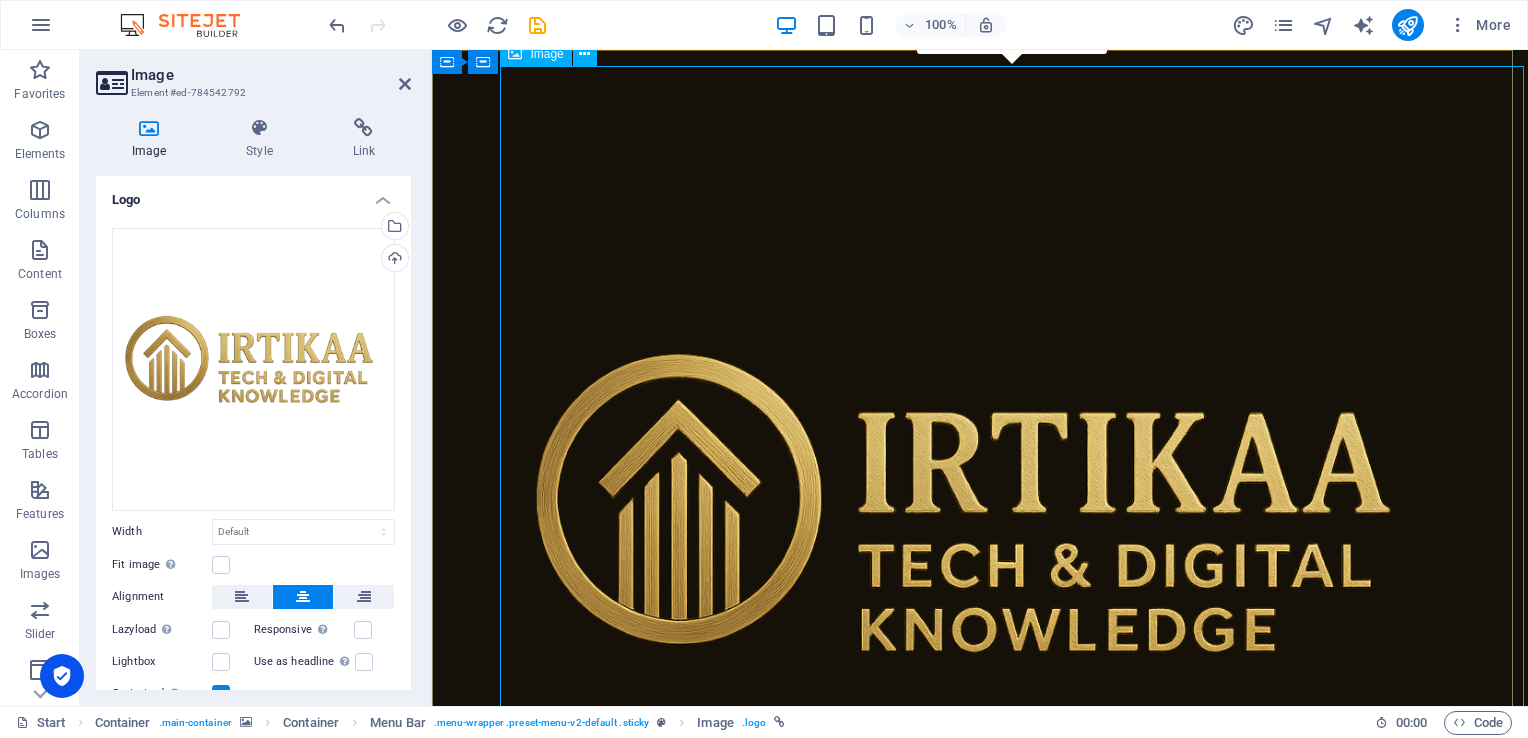 drag, startPoint x: 1140, startPoint y: 242, endPoint x: 708, endPoint y: 192, distance: 434.88388 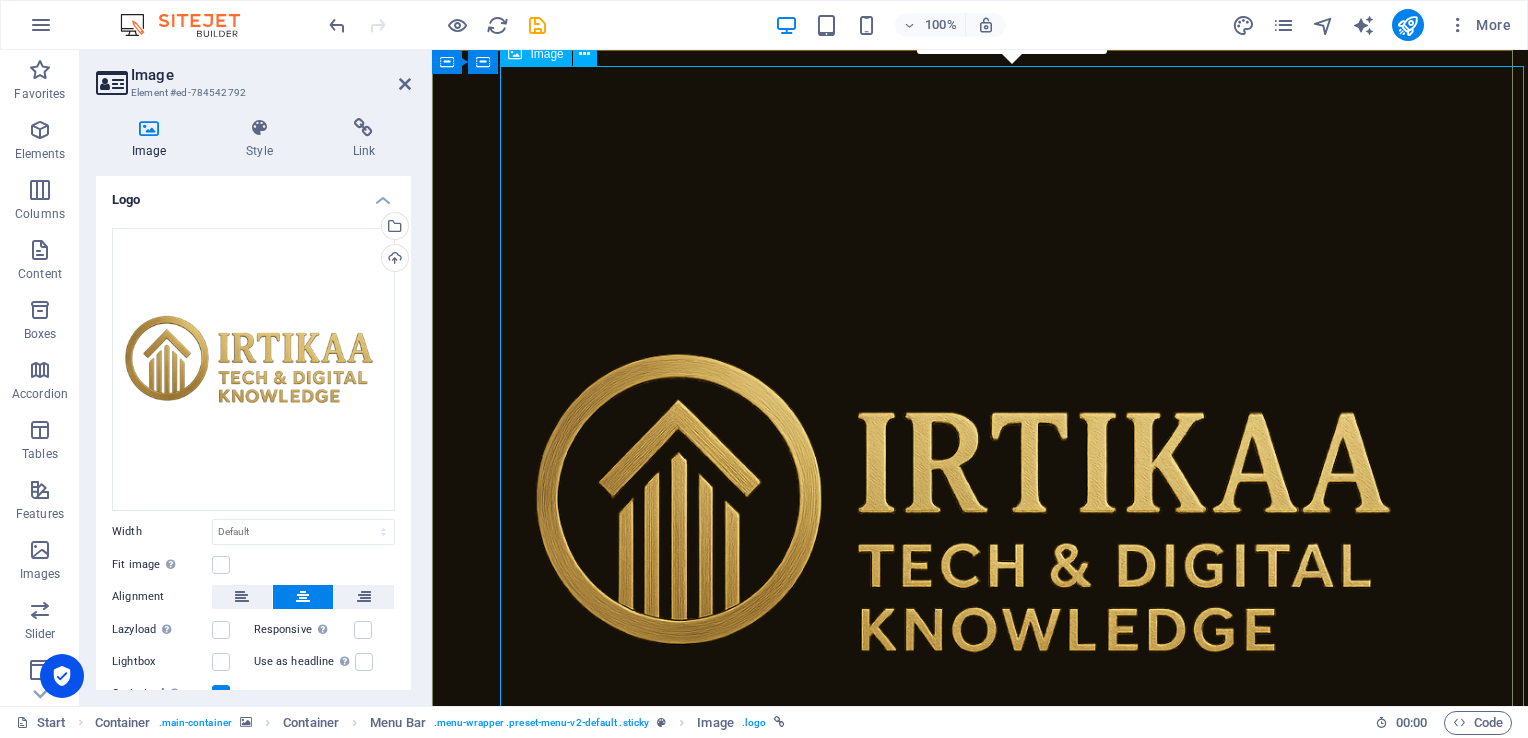 click at bounding box center (980, 538) 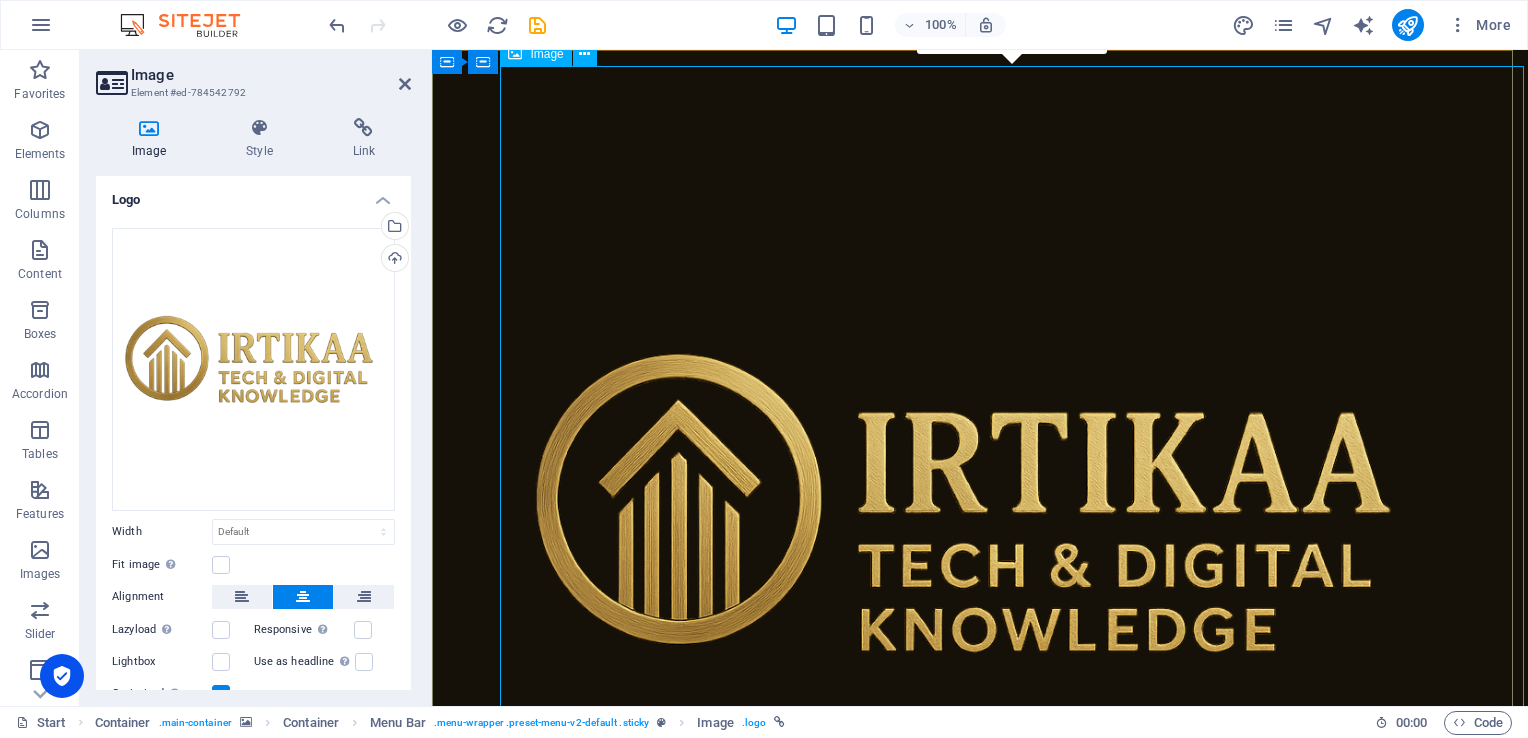 click at bounding box center [980, 538] 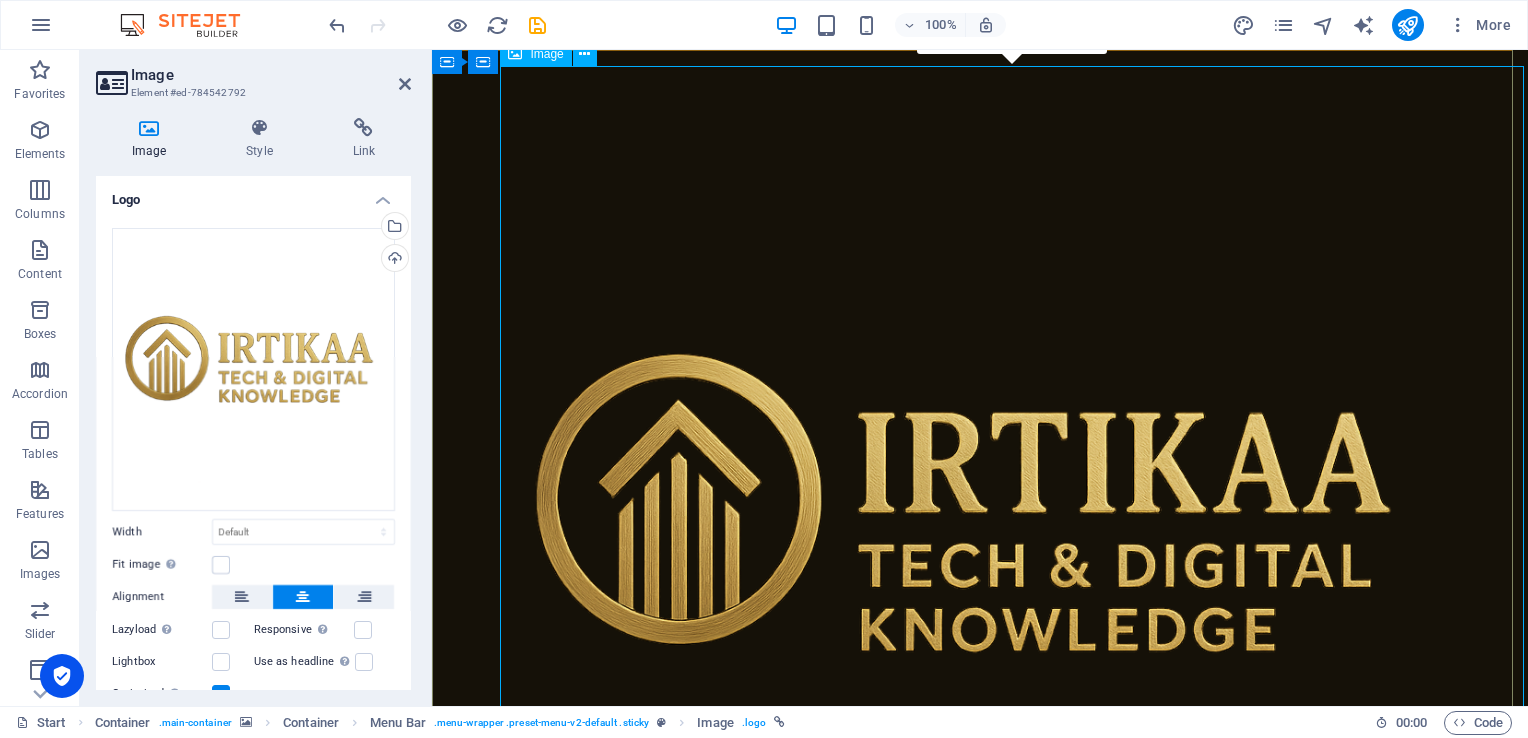 click at bounding box center [980, 538] 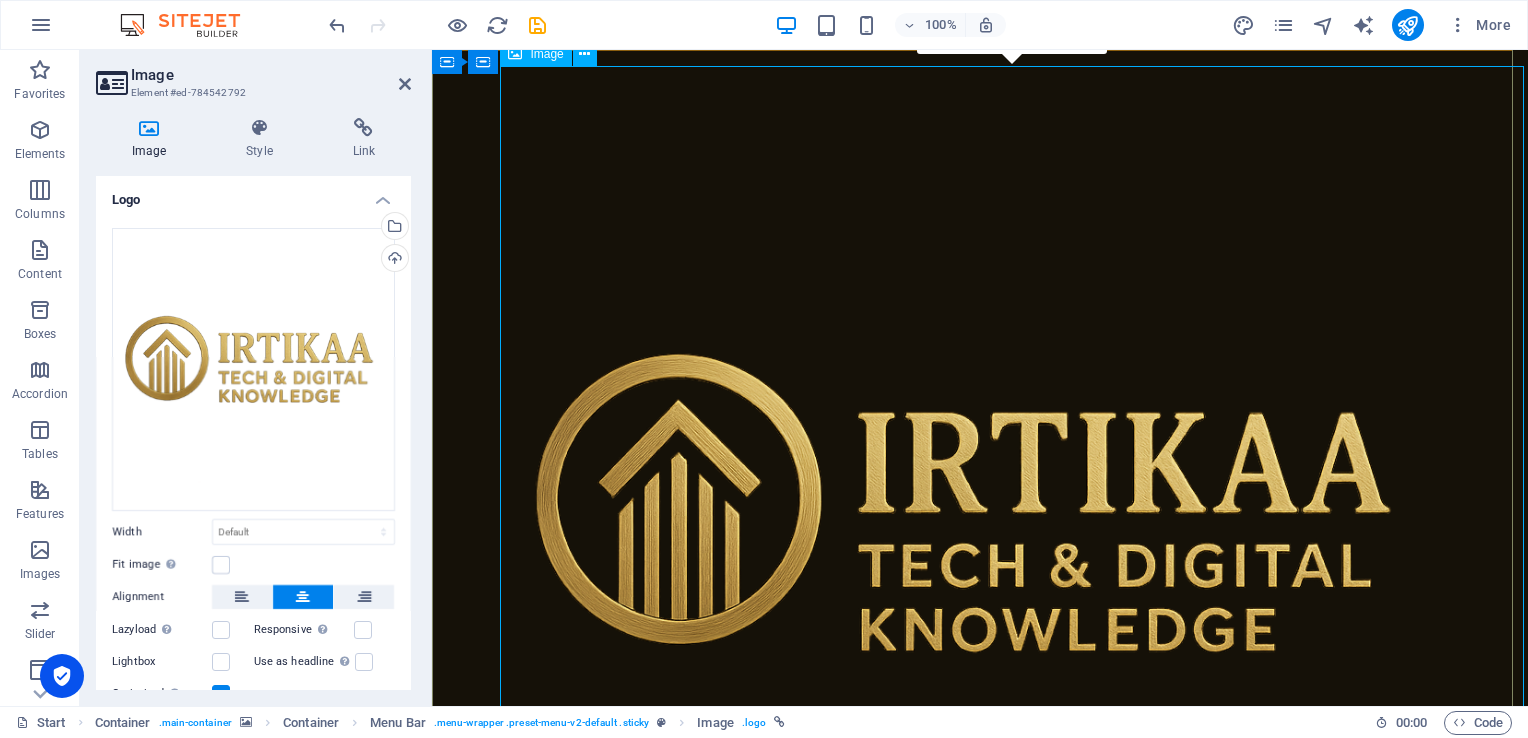 click at bounding box center [980, 538] 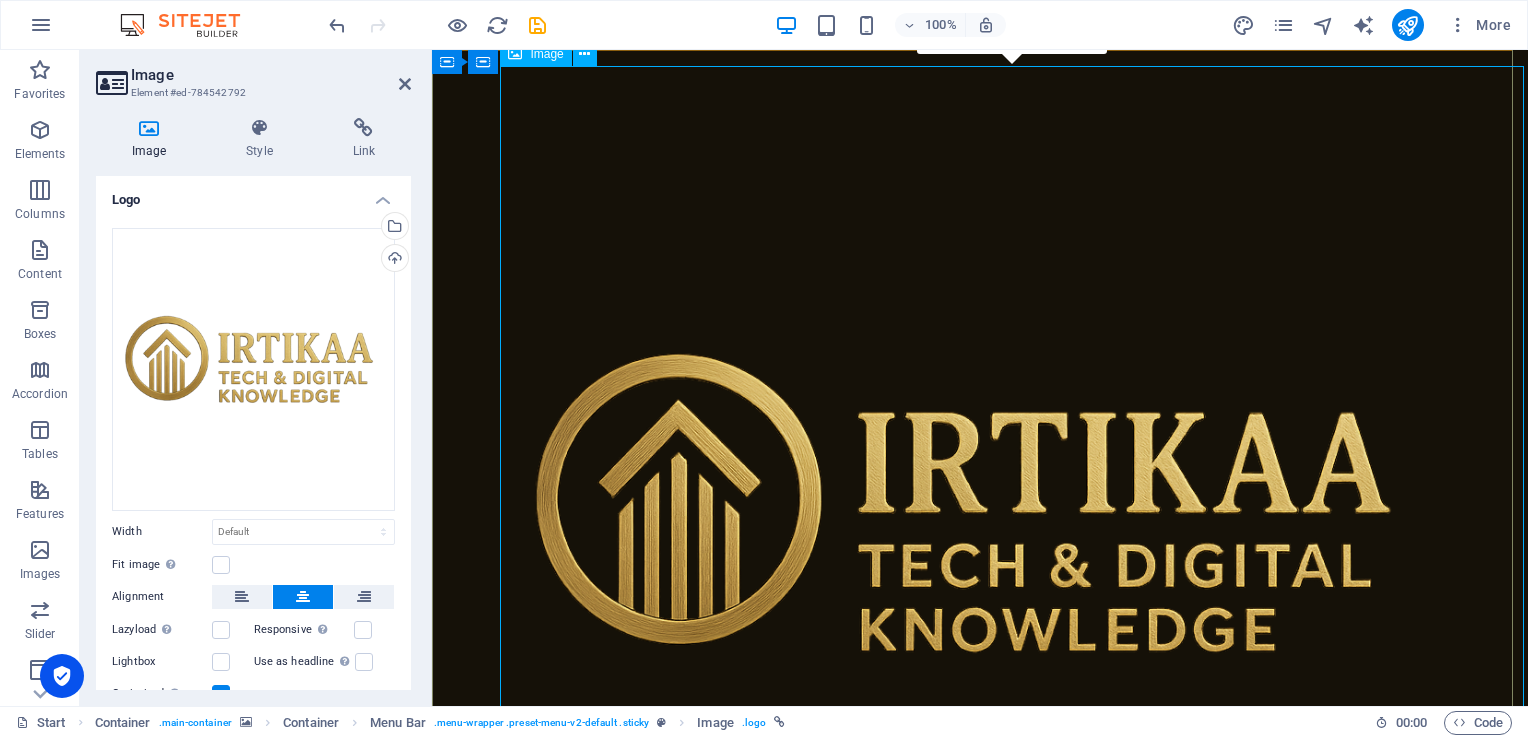 click at bounding box center [980, 538] 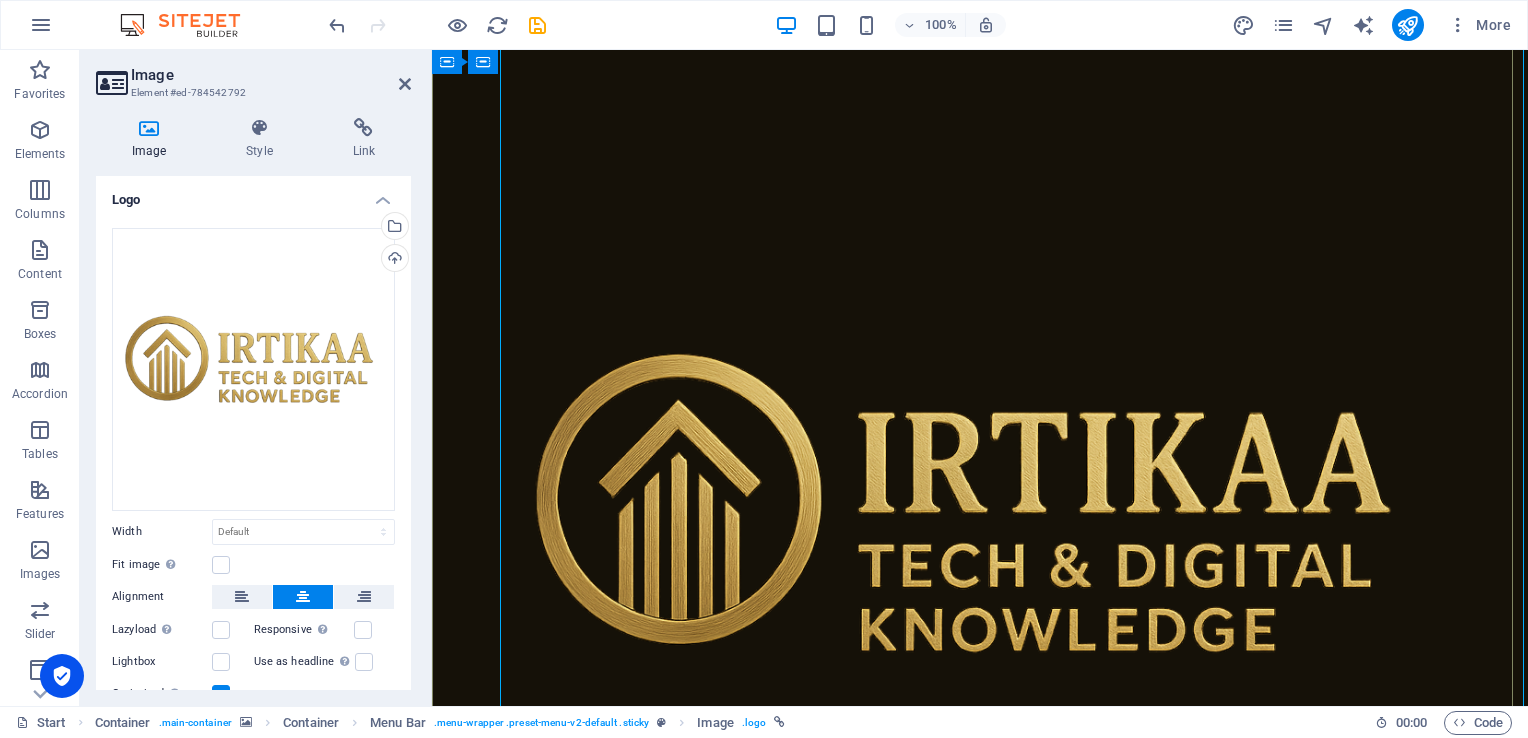 scroll, scrollTop: 2448, scrollLeft: 0, axis: vertical 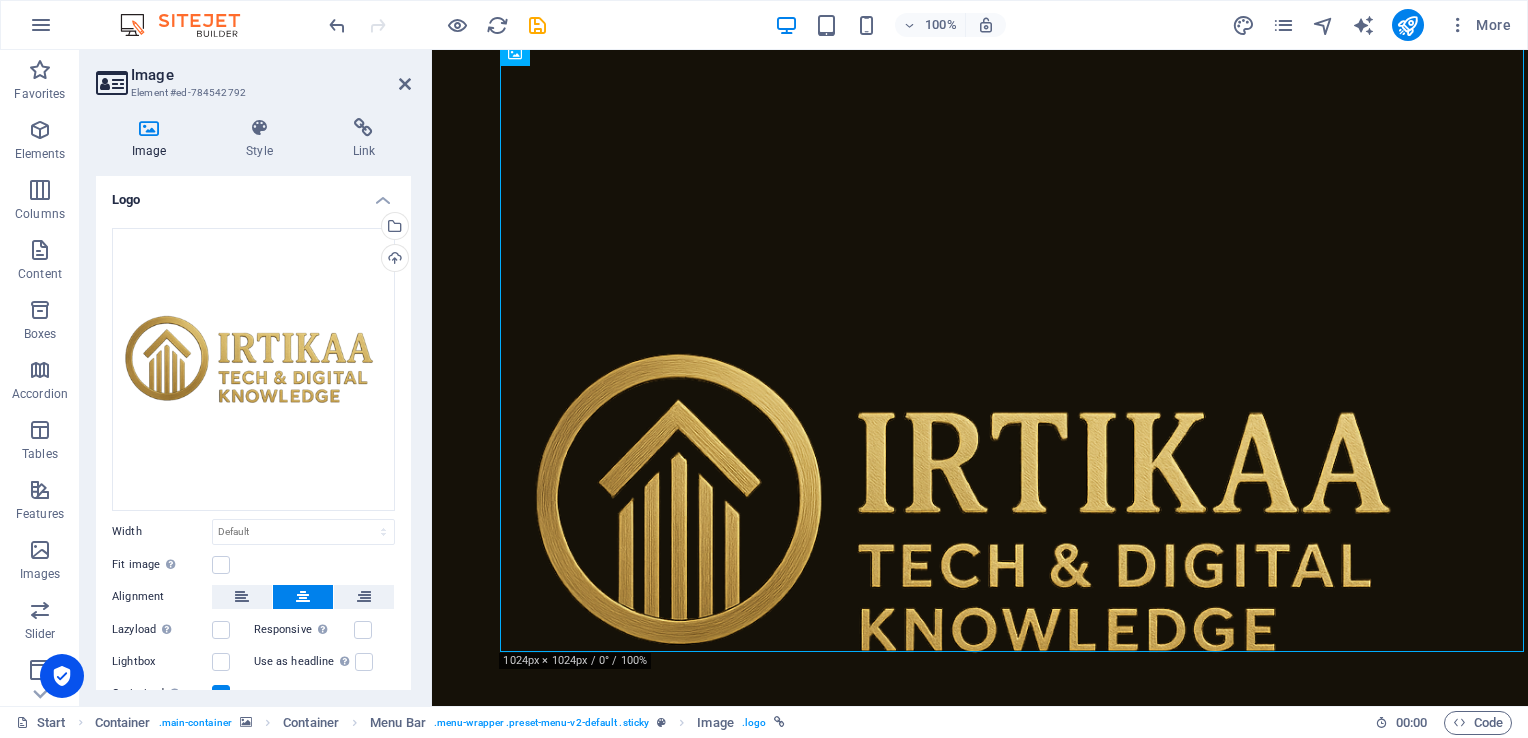 click on "Image" at bounding box center (271, 75) 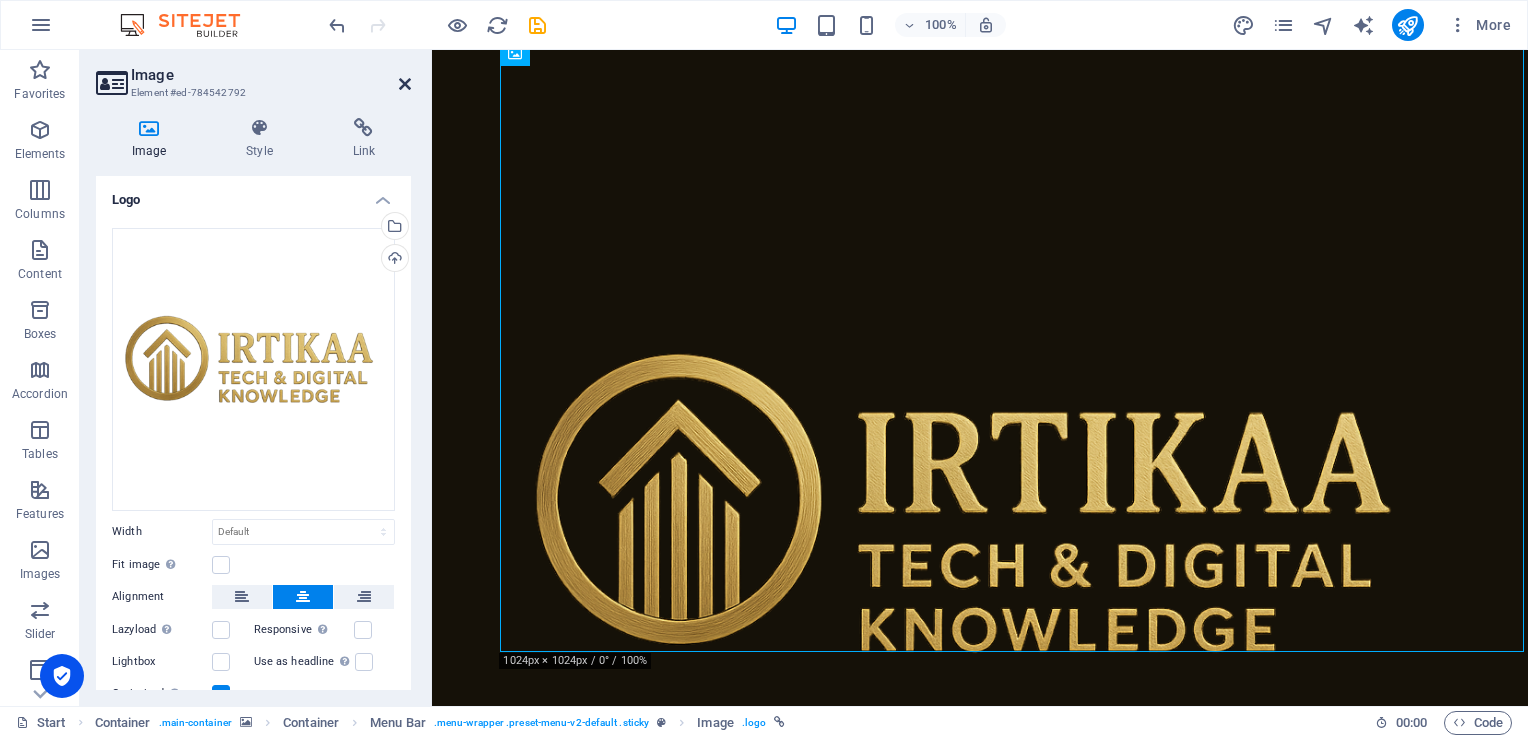drag, startPoint x: 399, startPoint y: 79, endPoint x: 326, endPoint y: 17, distance: 95.77578 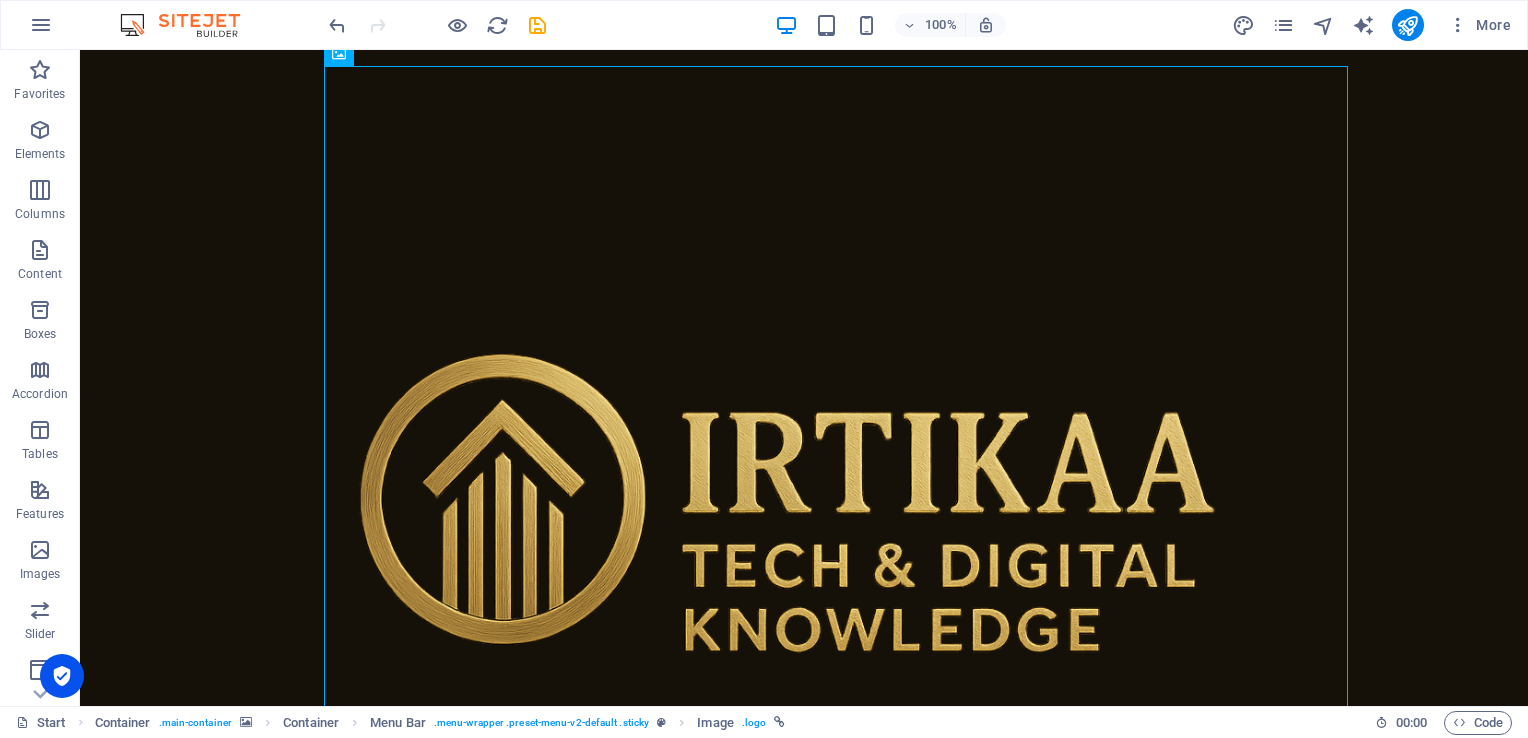click at bounding box center [437, 25] 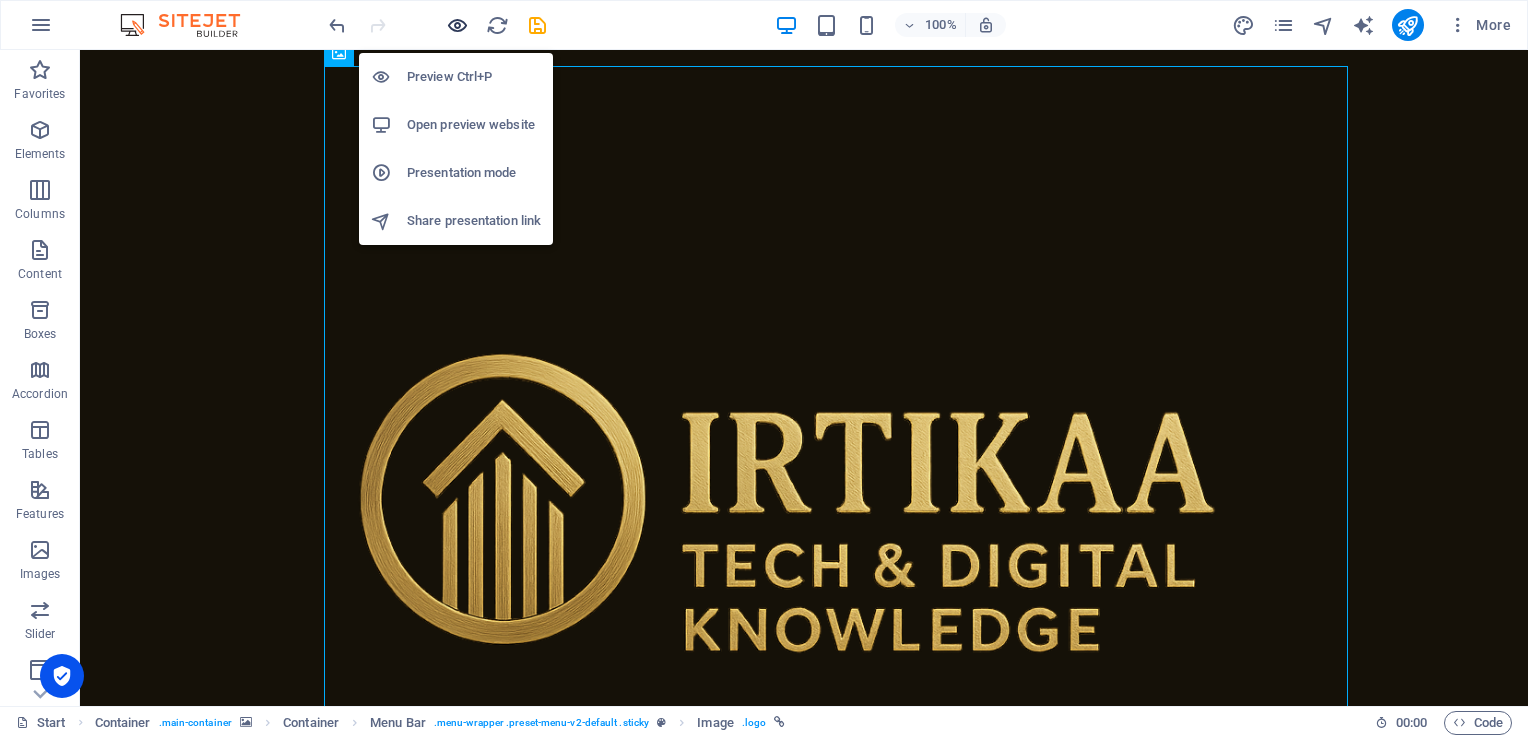 click at bounding box center [457, 25] 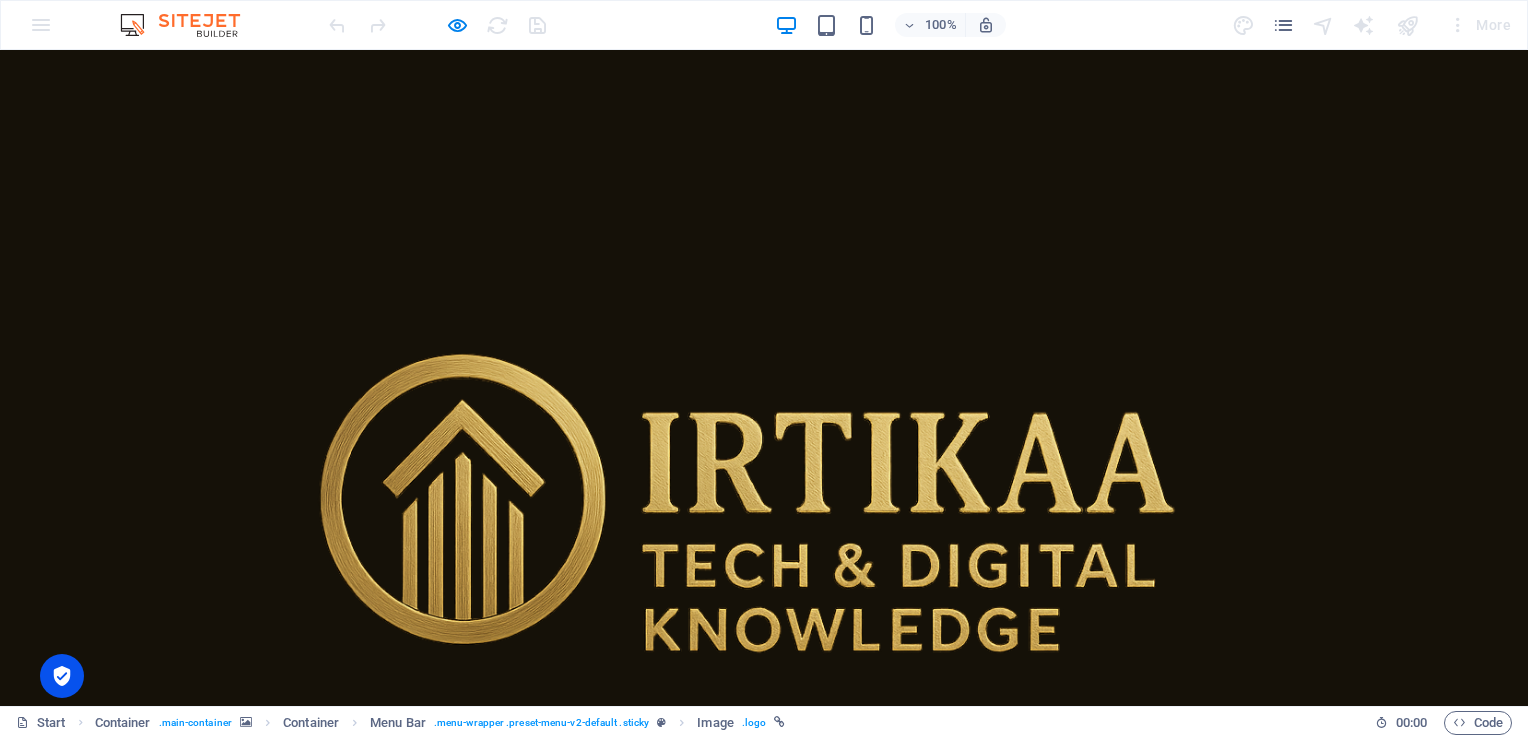 scroll, scrollTop: 0, scrollLeft: 0, axis: both 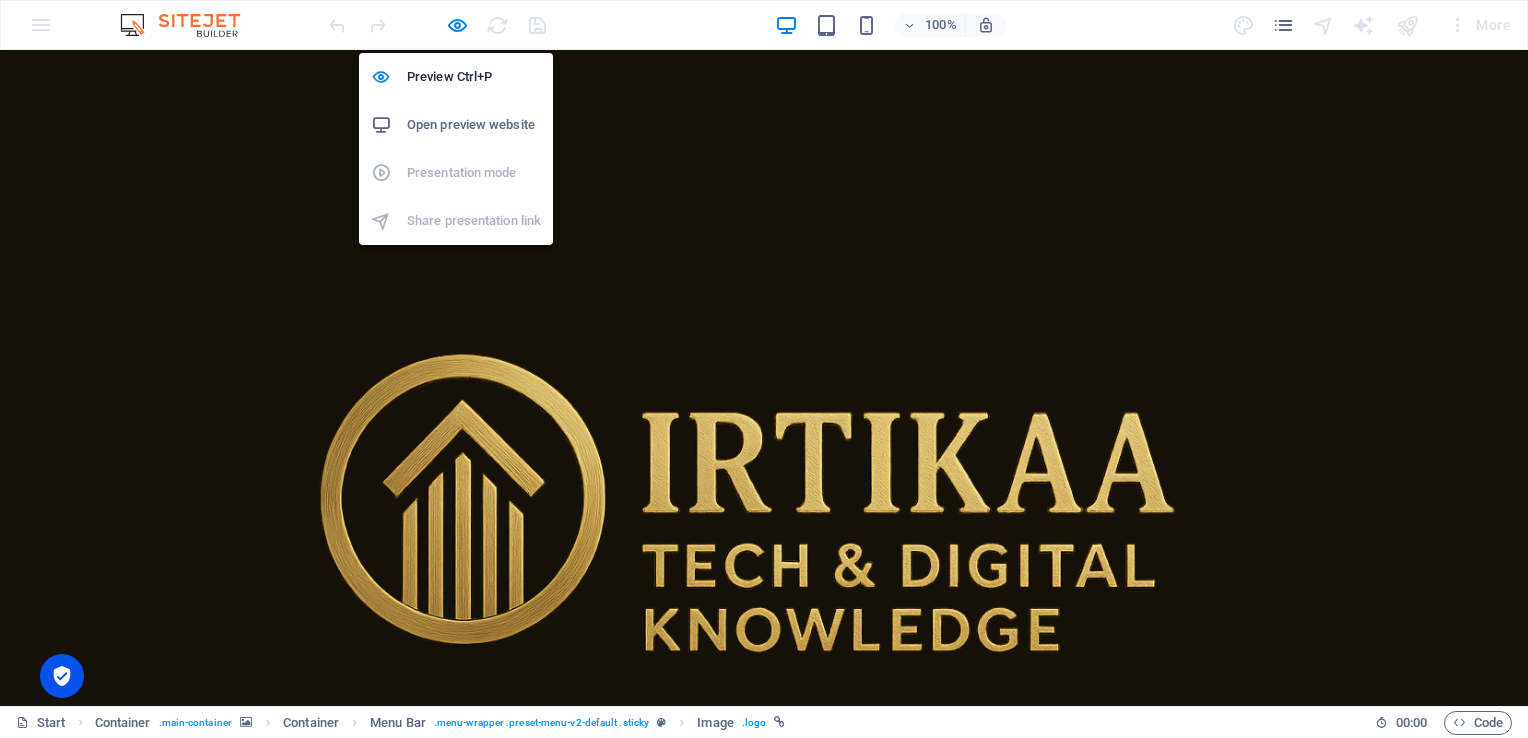 drag, startPoint x: 452, startPoint y: 19, endPoint x: 442, endPoint y: 18, distance: 10.049875 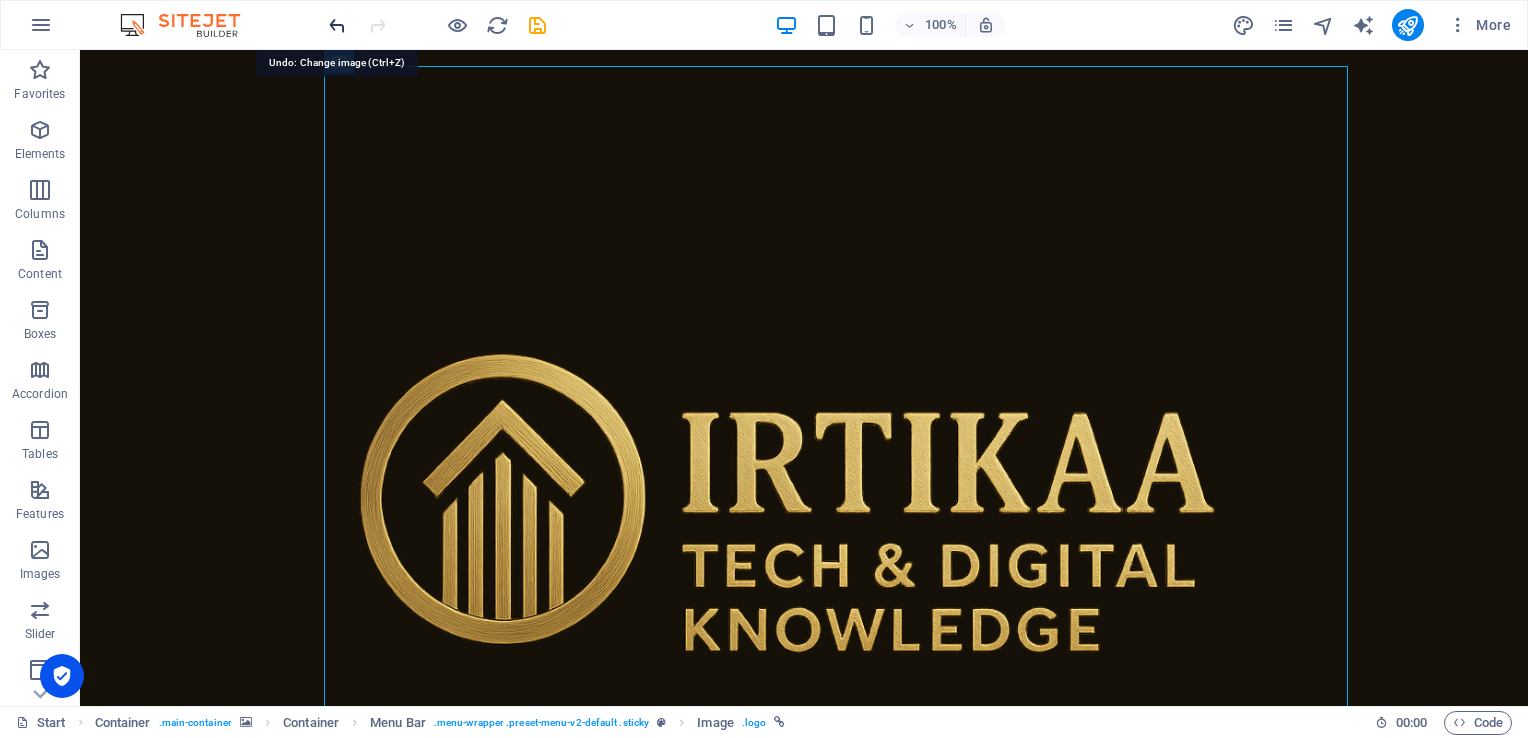 click at bounding box center [337, 25] 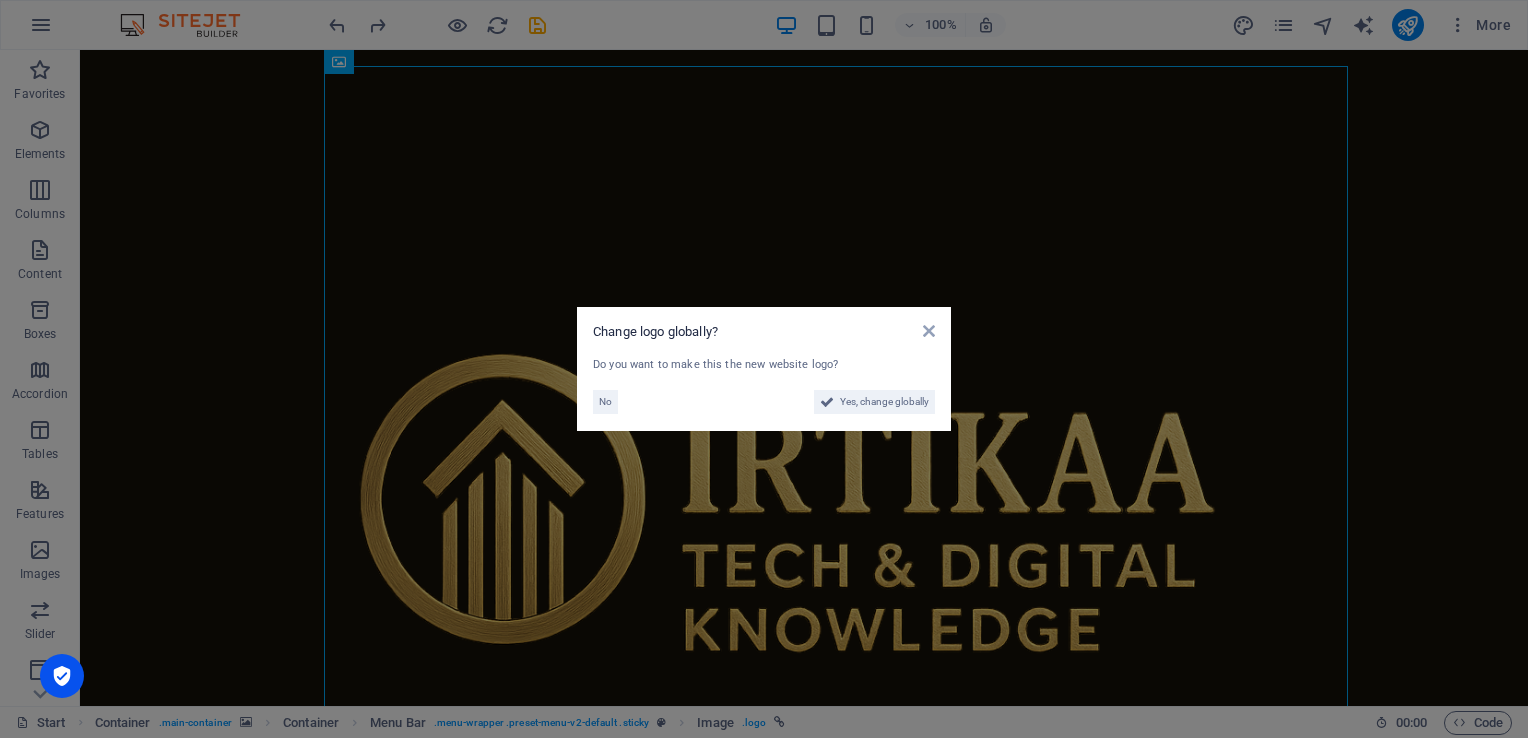 click on "Change logo globally? Do you want to make this the new website logo? No Yes, change globally" at bounding box center [764, 369] 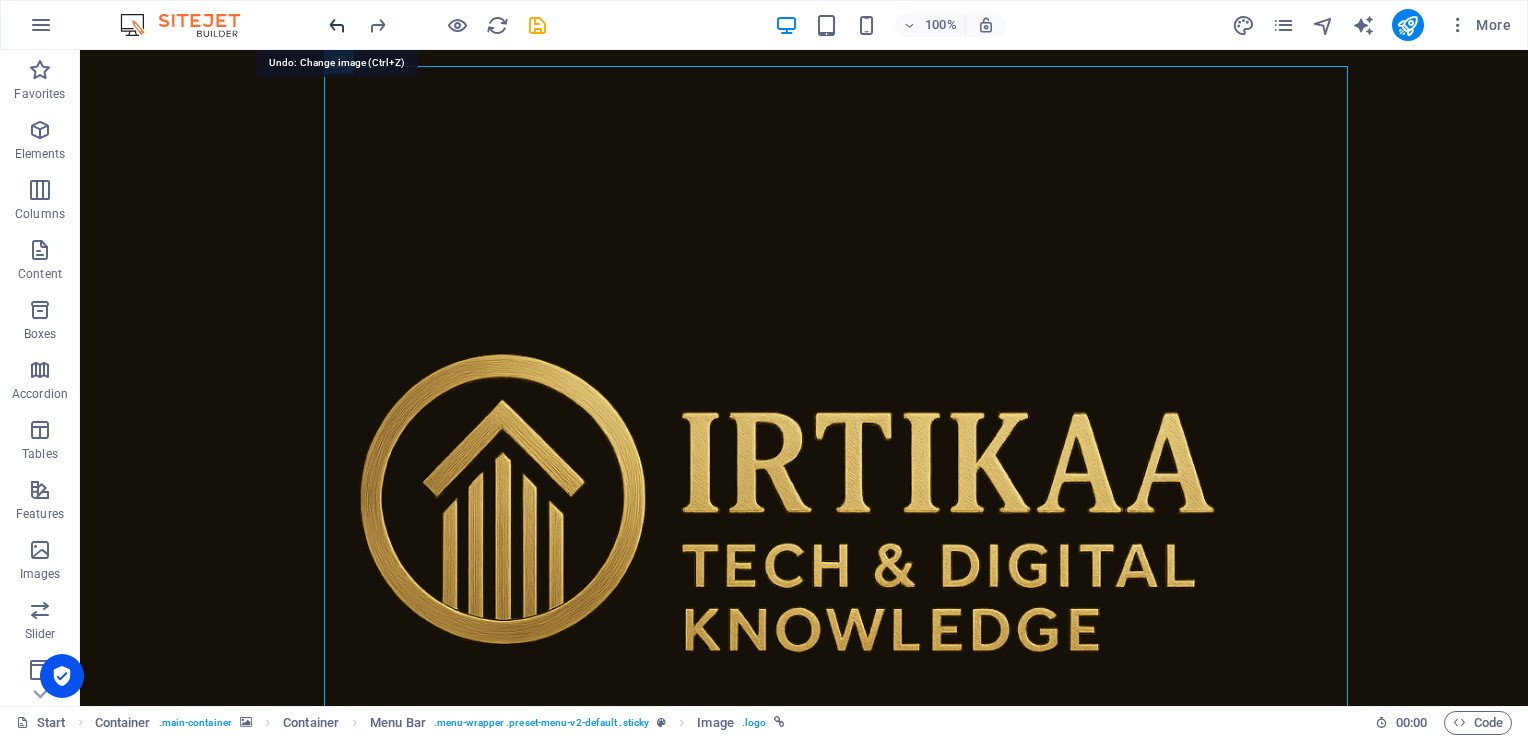 click at bounding box center [337, 25] 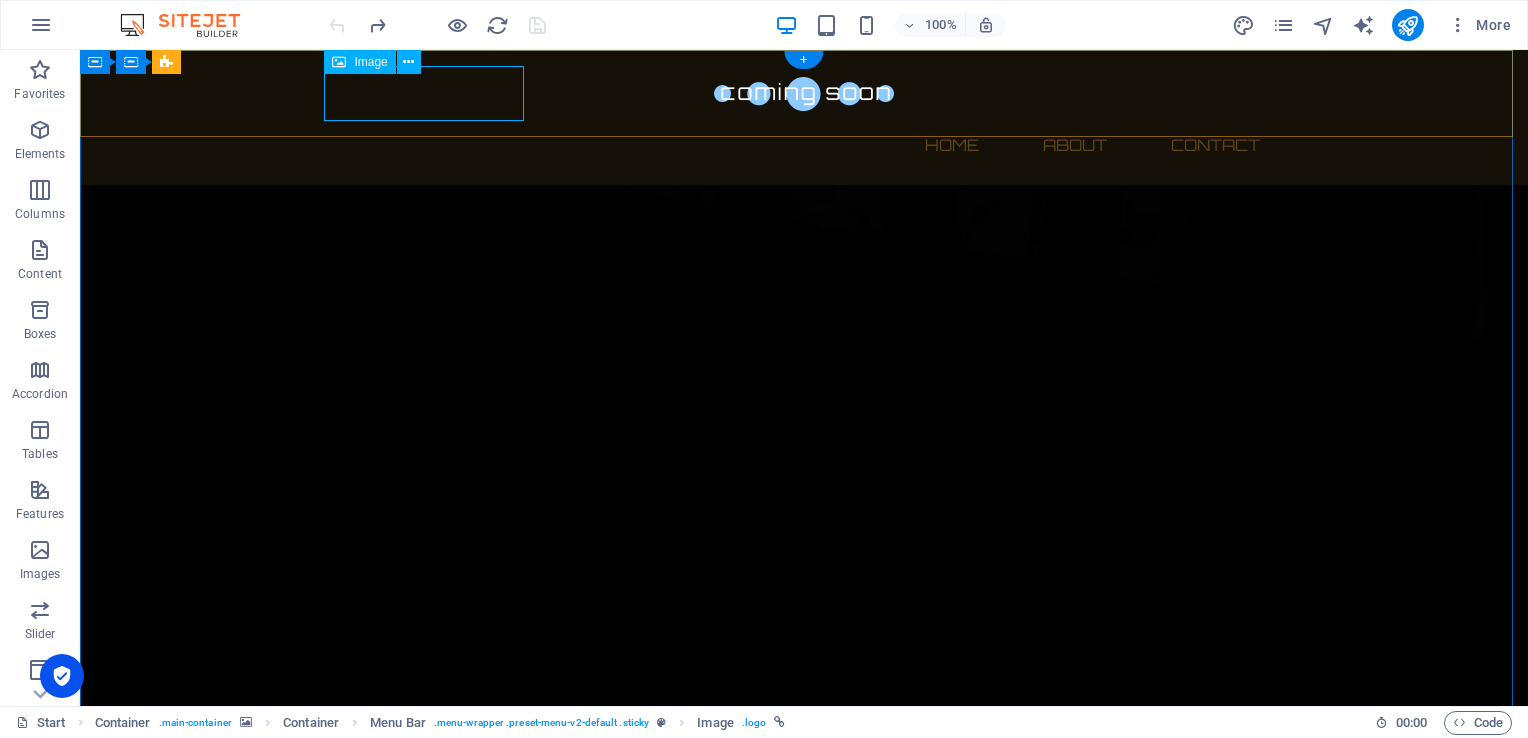click at bounding box center (804, 93) 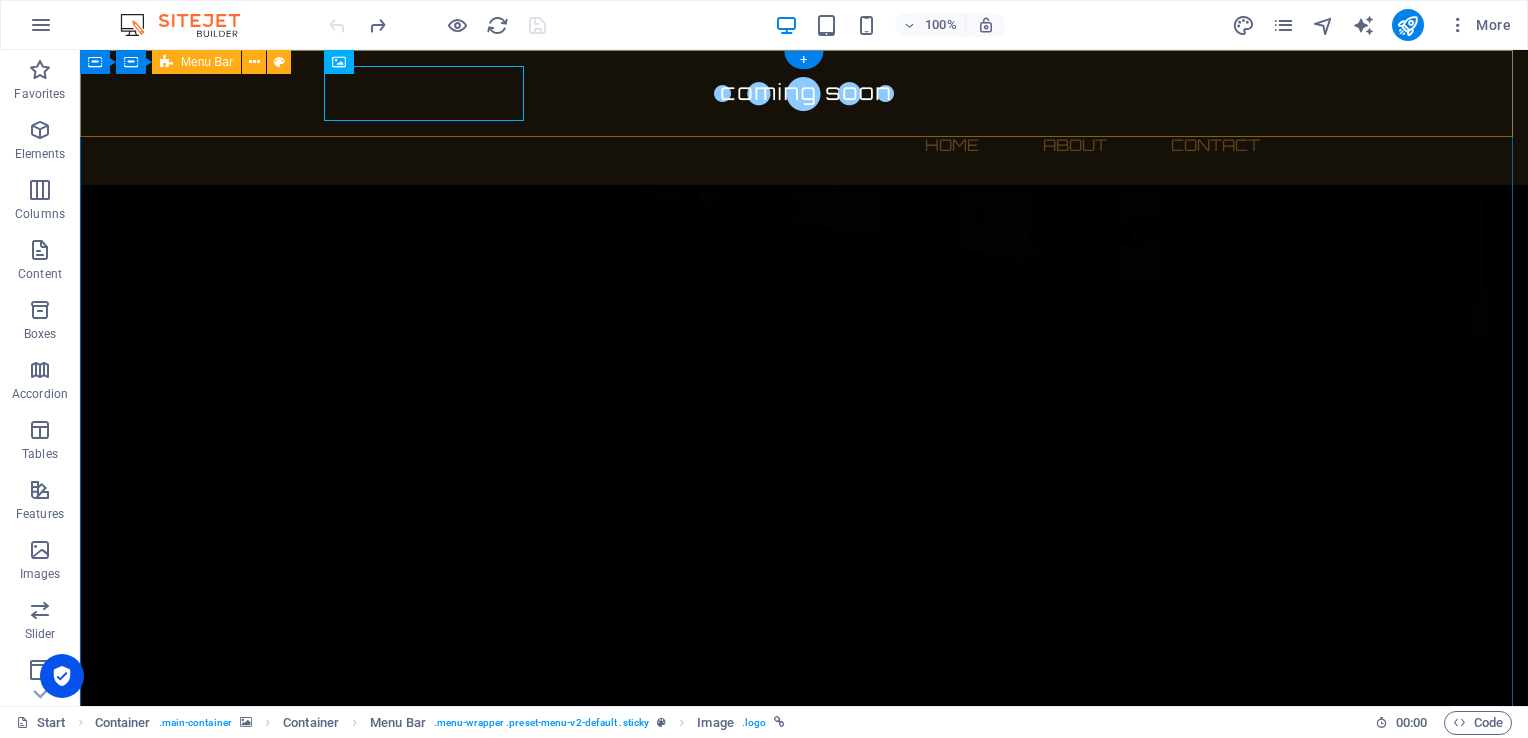 click on "Home About Contact" at bounding box center [804, 117] 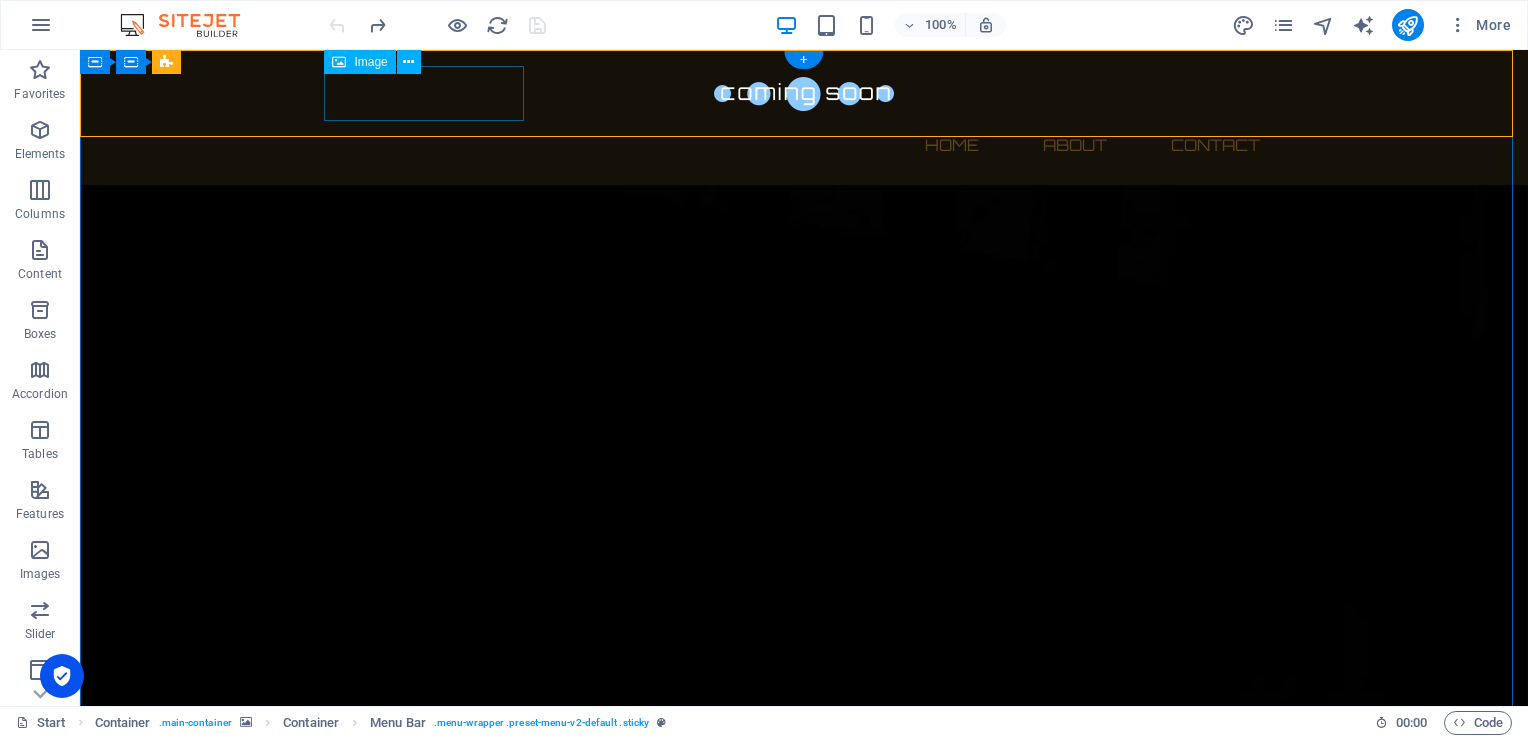 click at bounding box center [804, 93] 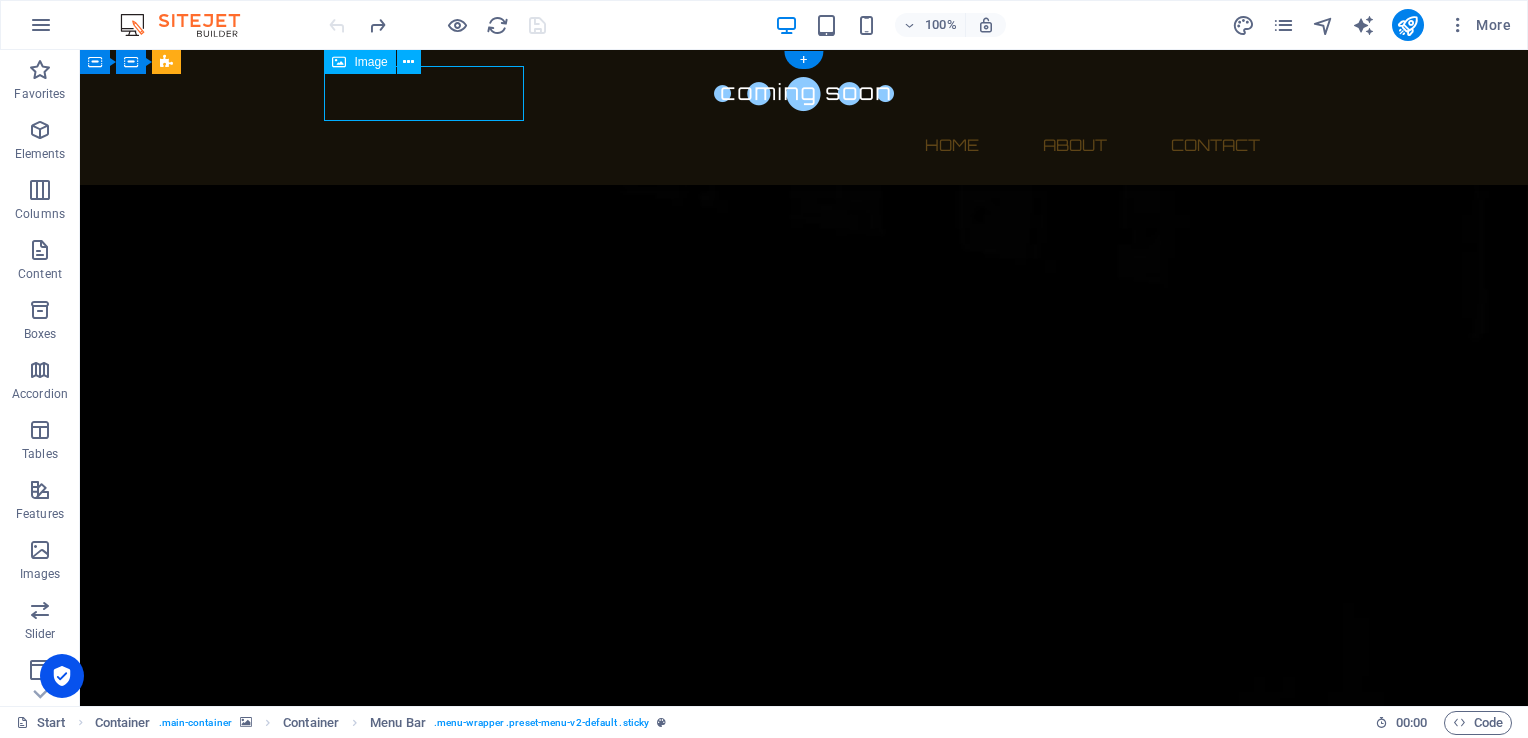 click at bounding box center (804, 93) 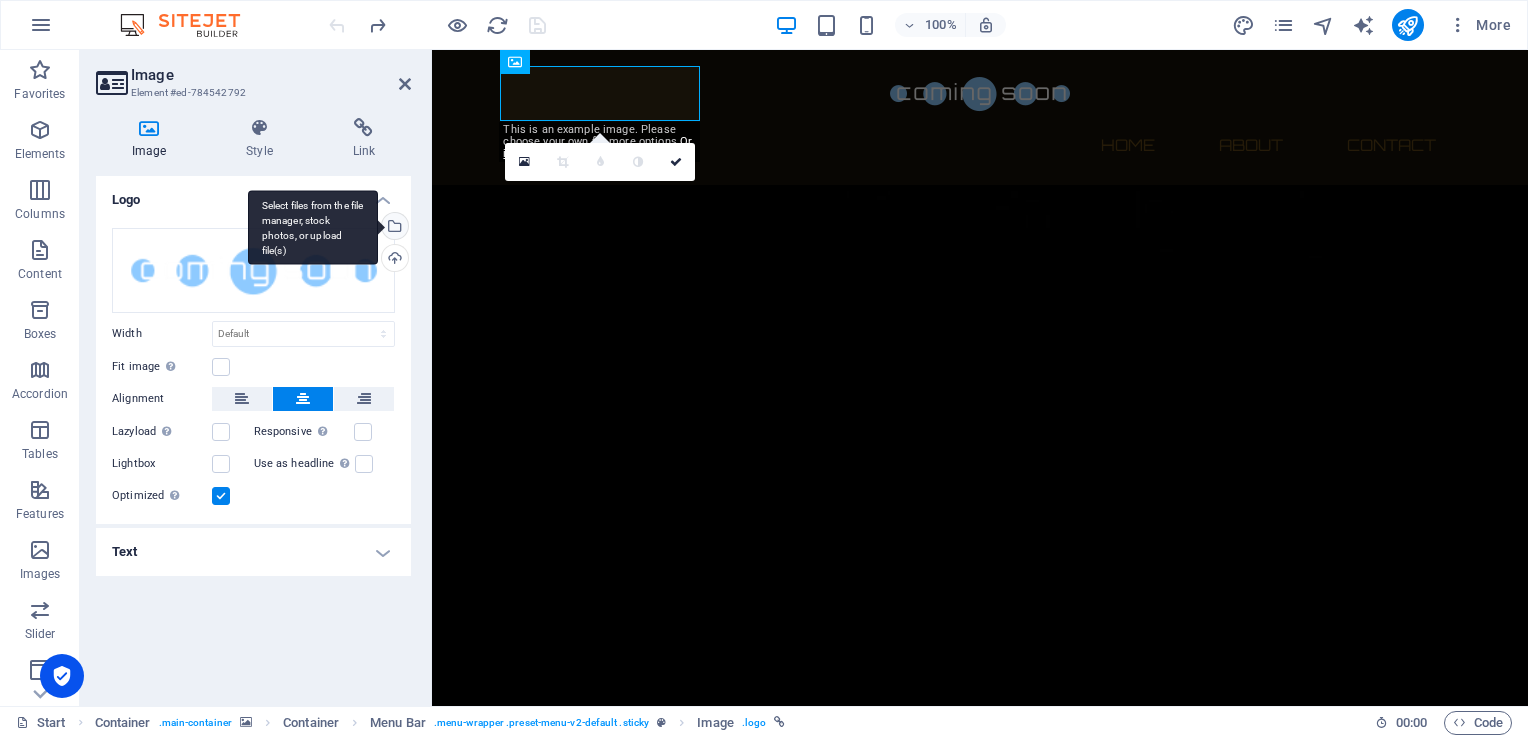 click on "Select files from the file manager, stock photos, or upload file(s)" at bounding box center [393, 228] 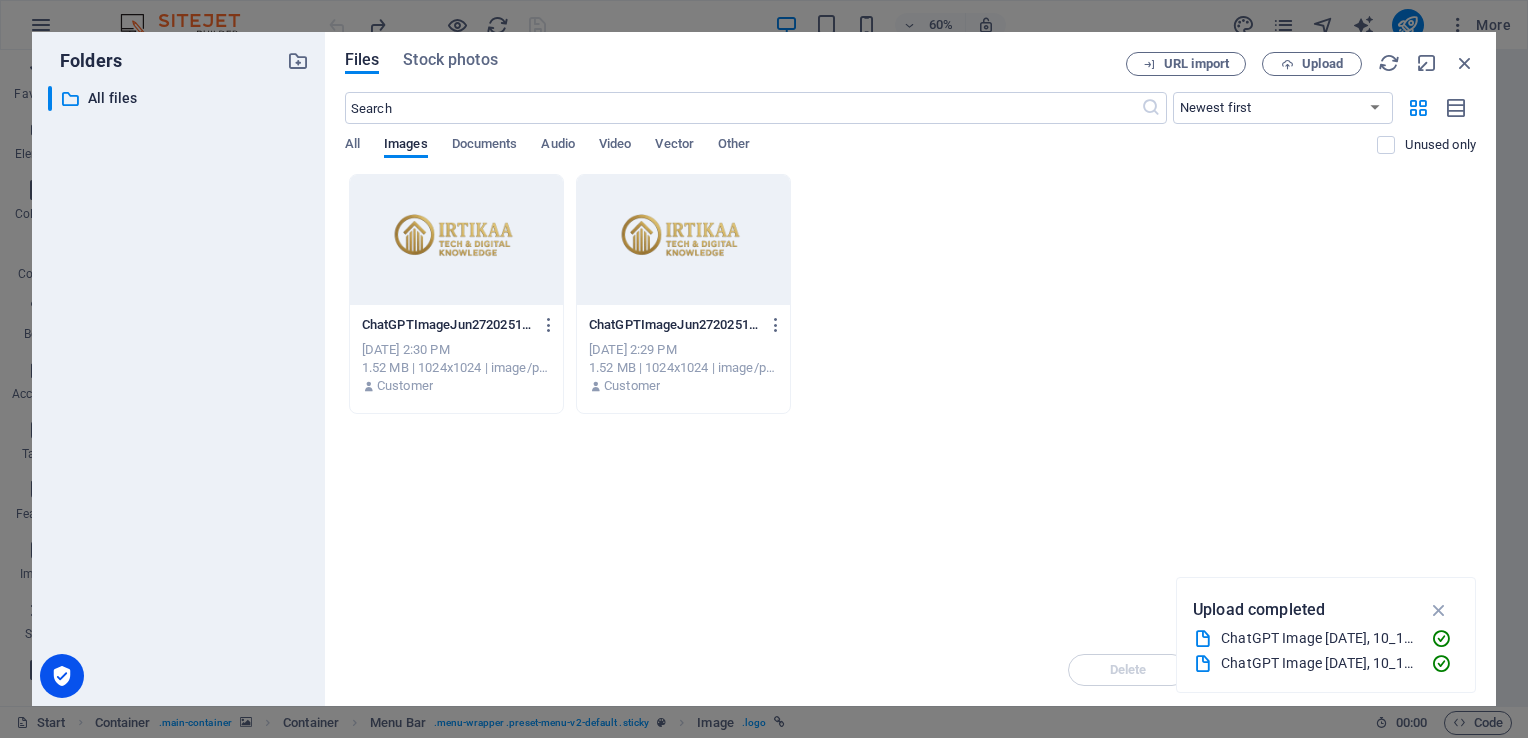 click at bounding box center (683, 240) 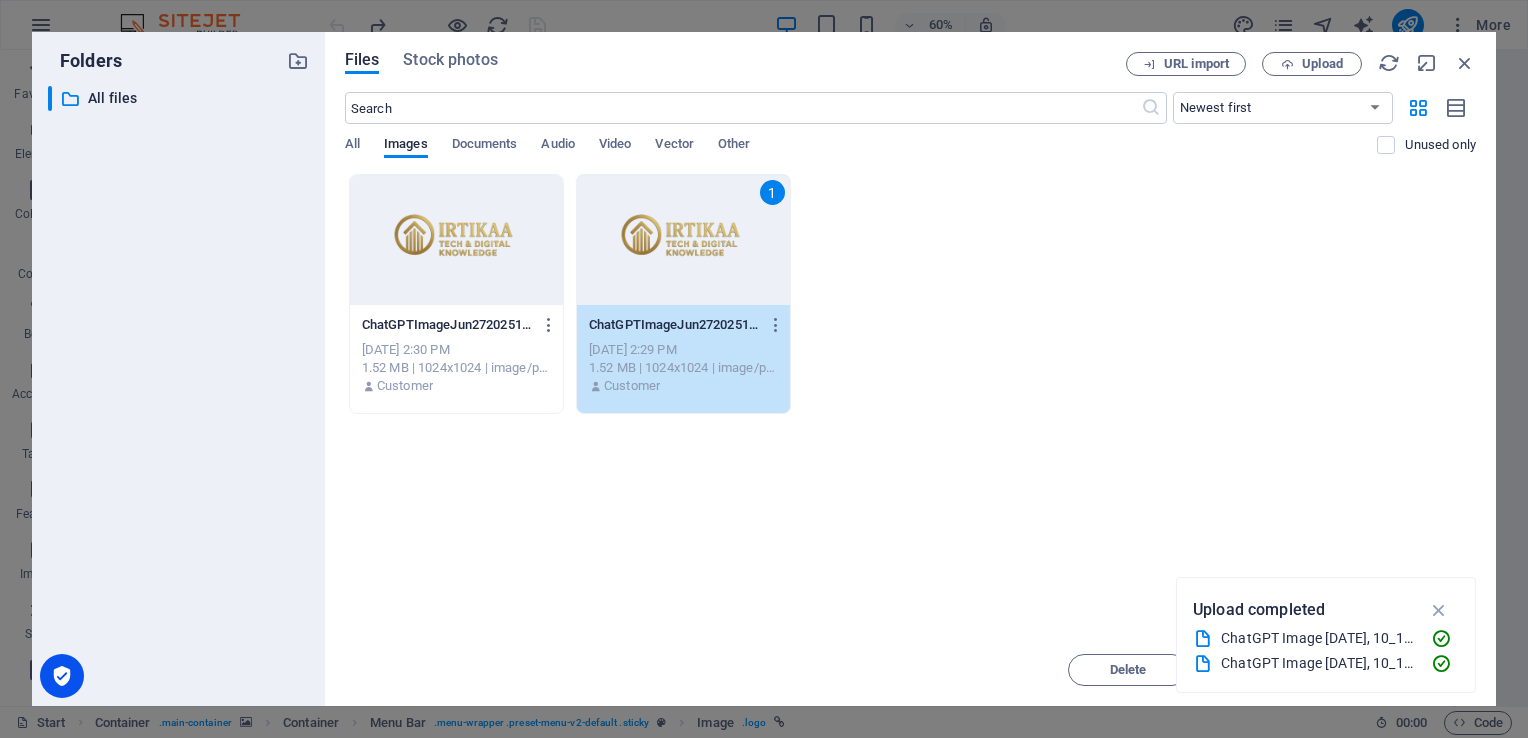 click on "1" at bounding box center (683, 240) 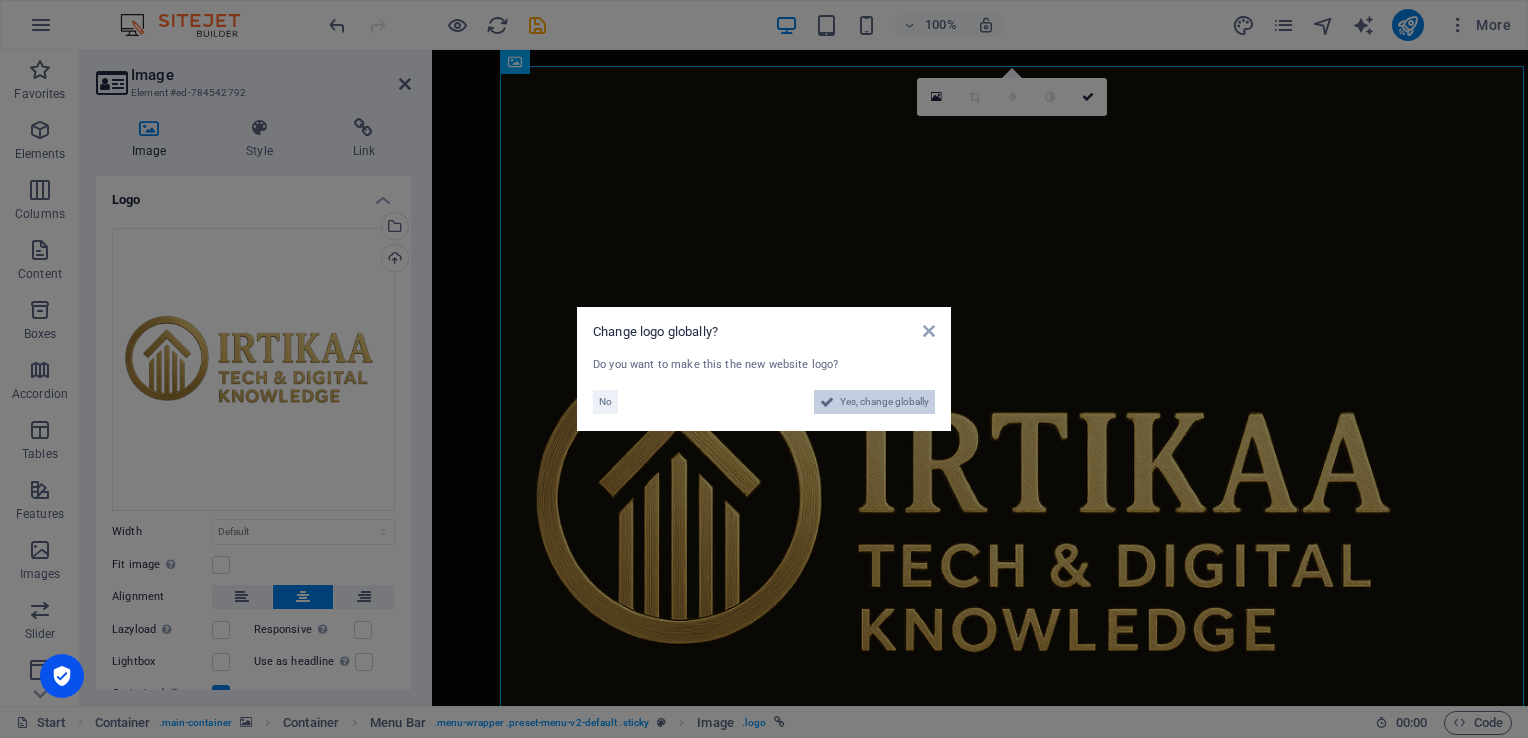 click on "Yes, change globally" at bounding box center (884, 402) 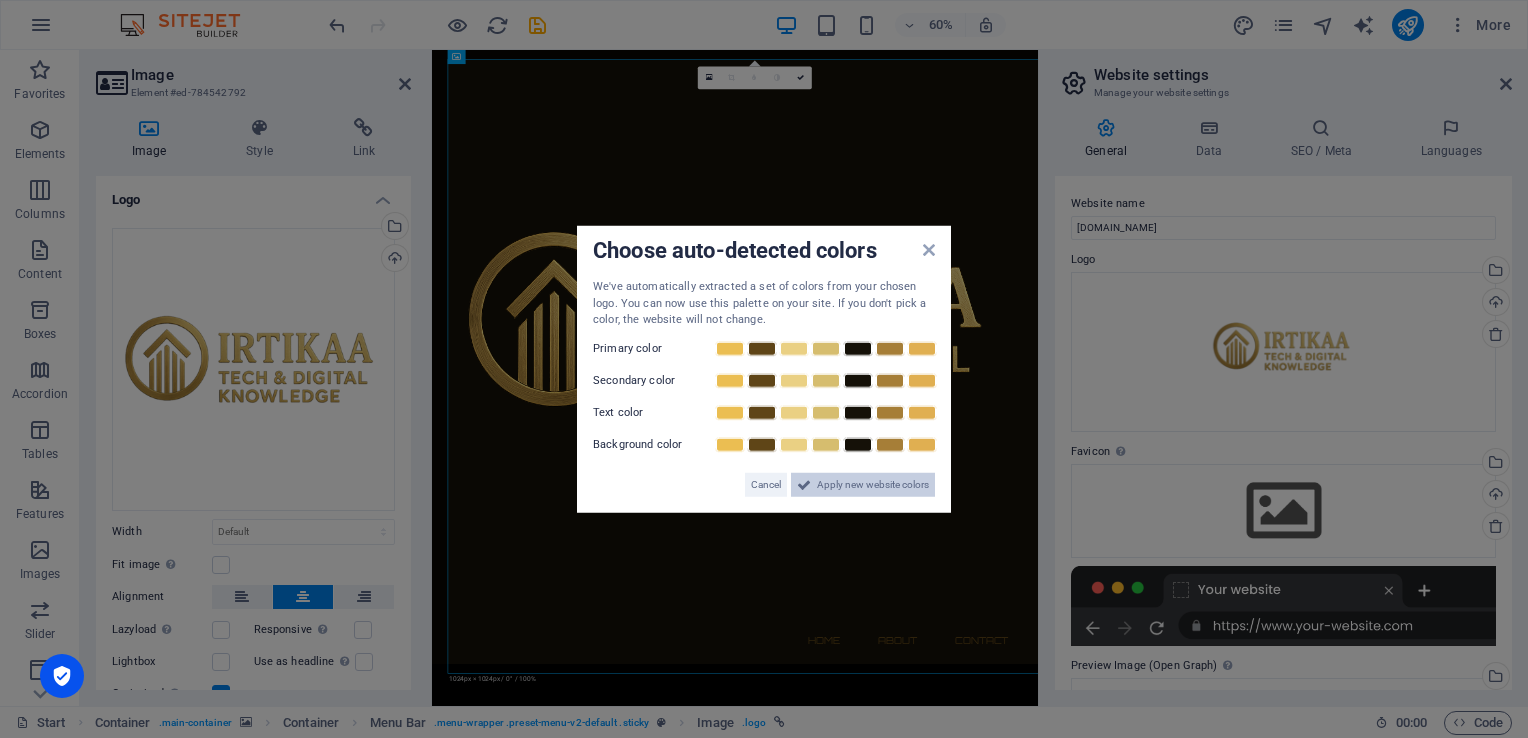 drag, startPoint x: 888, startPoint y: 481, endPoint x: 758, endPoint y: 716, distance: 268.56097 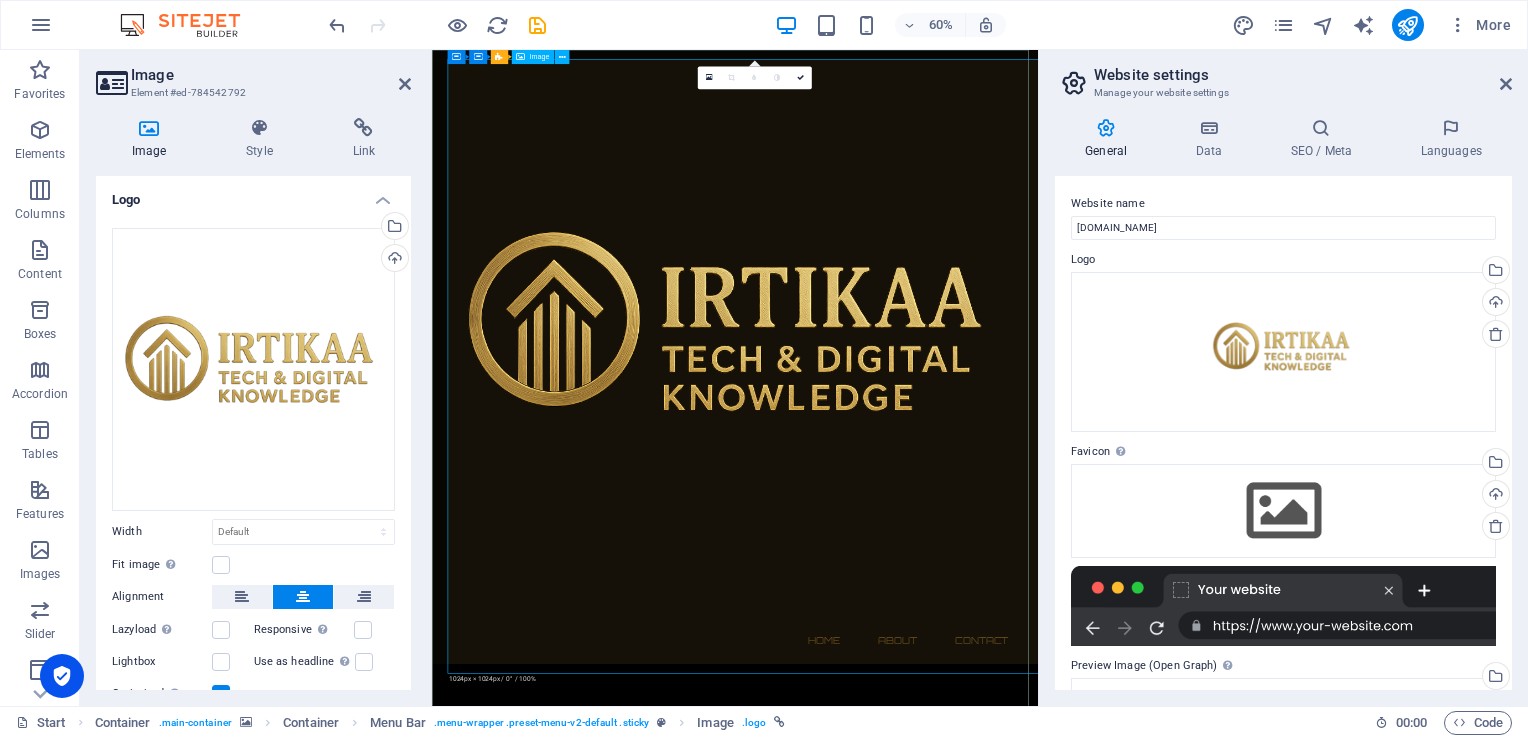 click at bounding box center (937, 538) 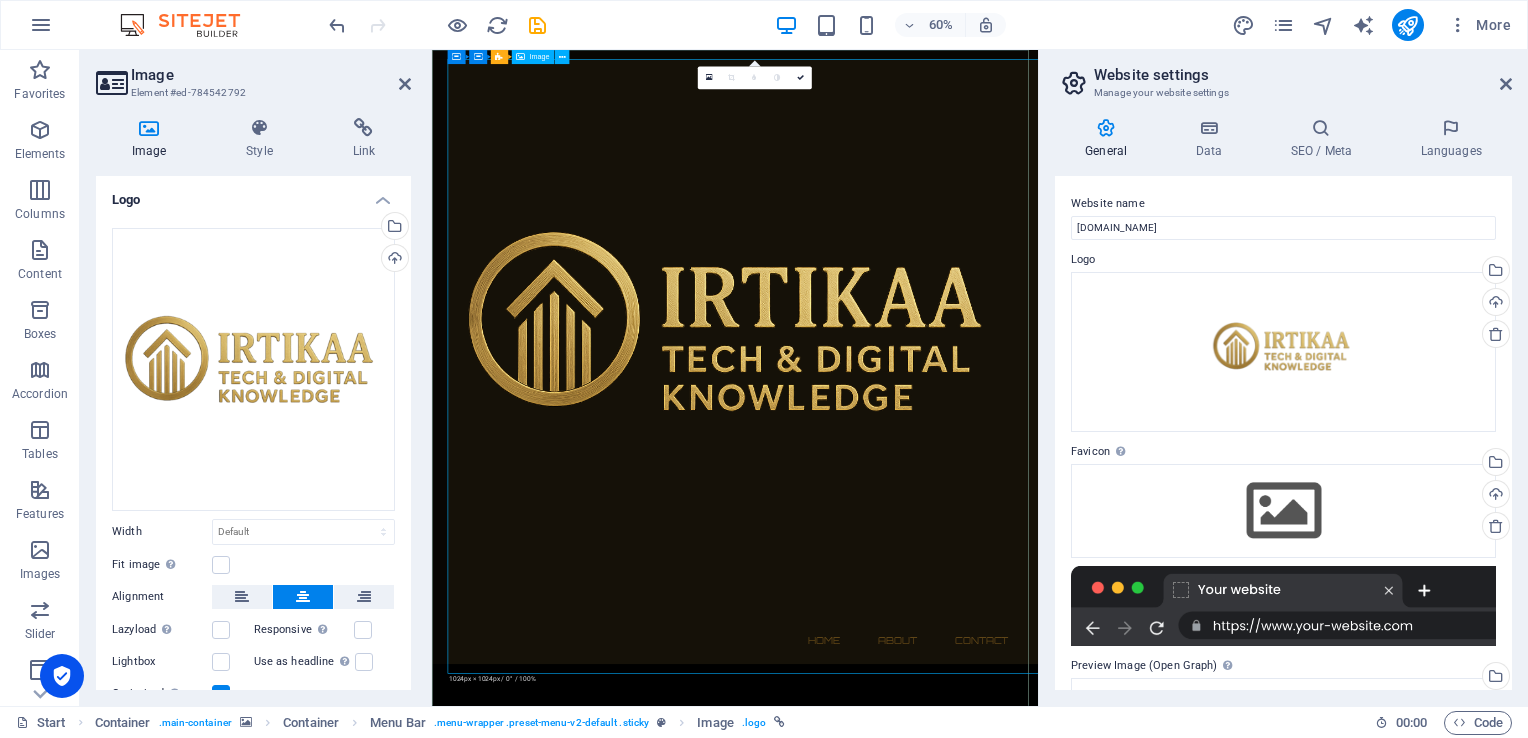 click at bounding box center (937, 538) 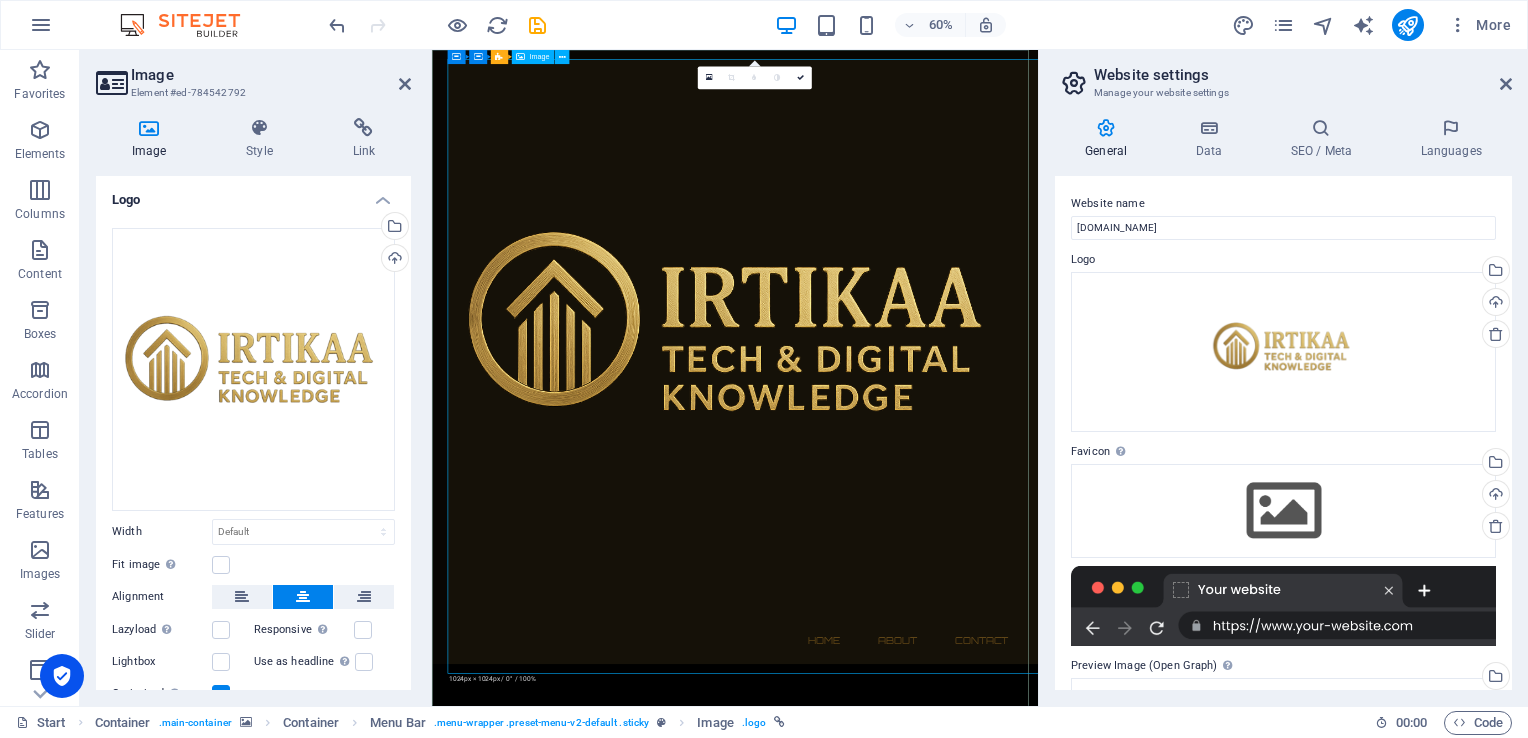 click at bounding box center (937, 538) 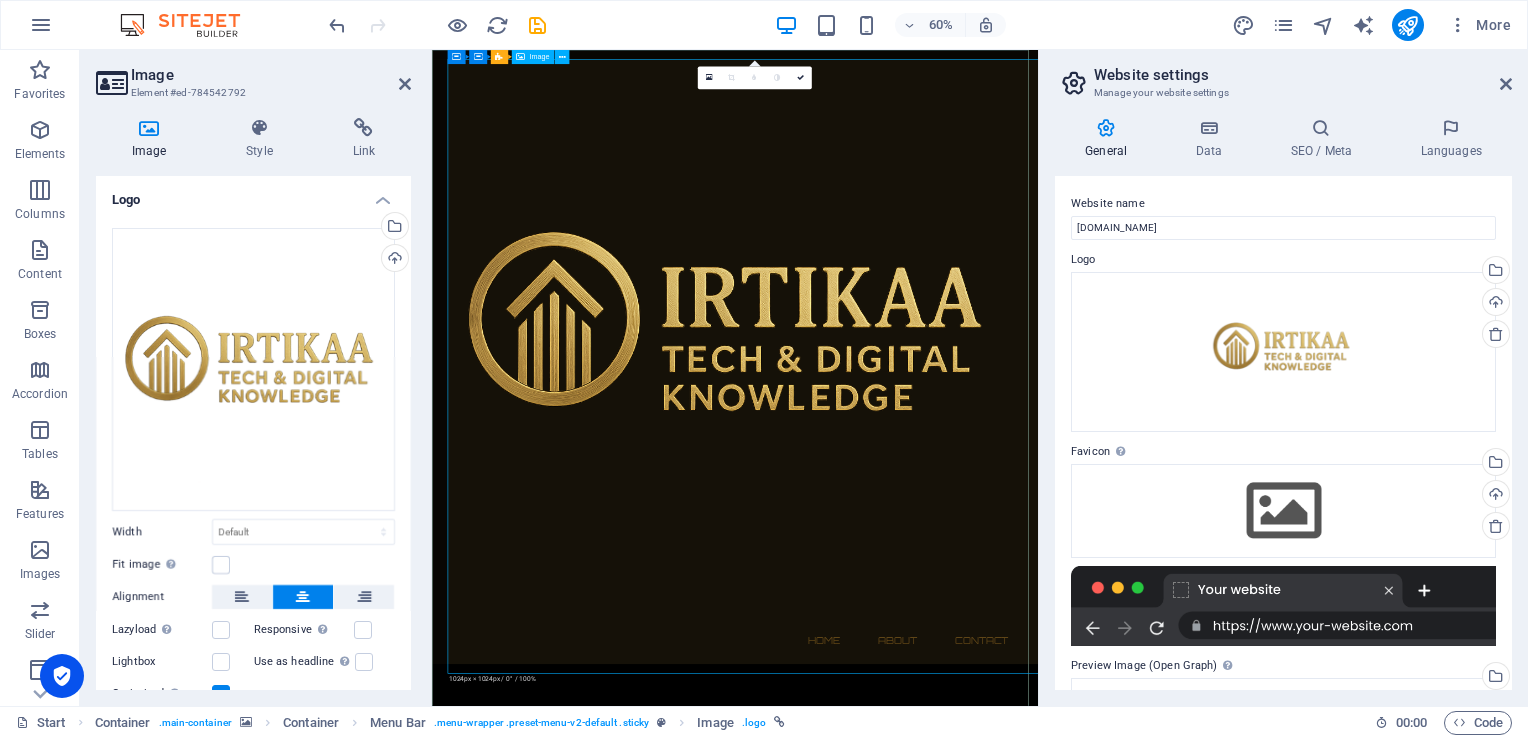 click at bounding box center [937, 538] 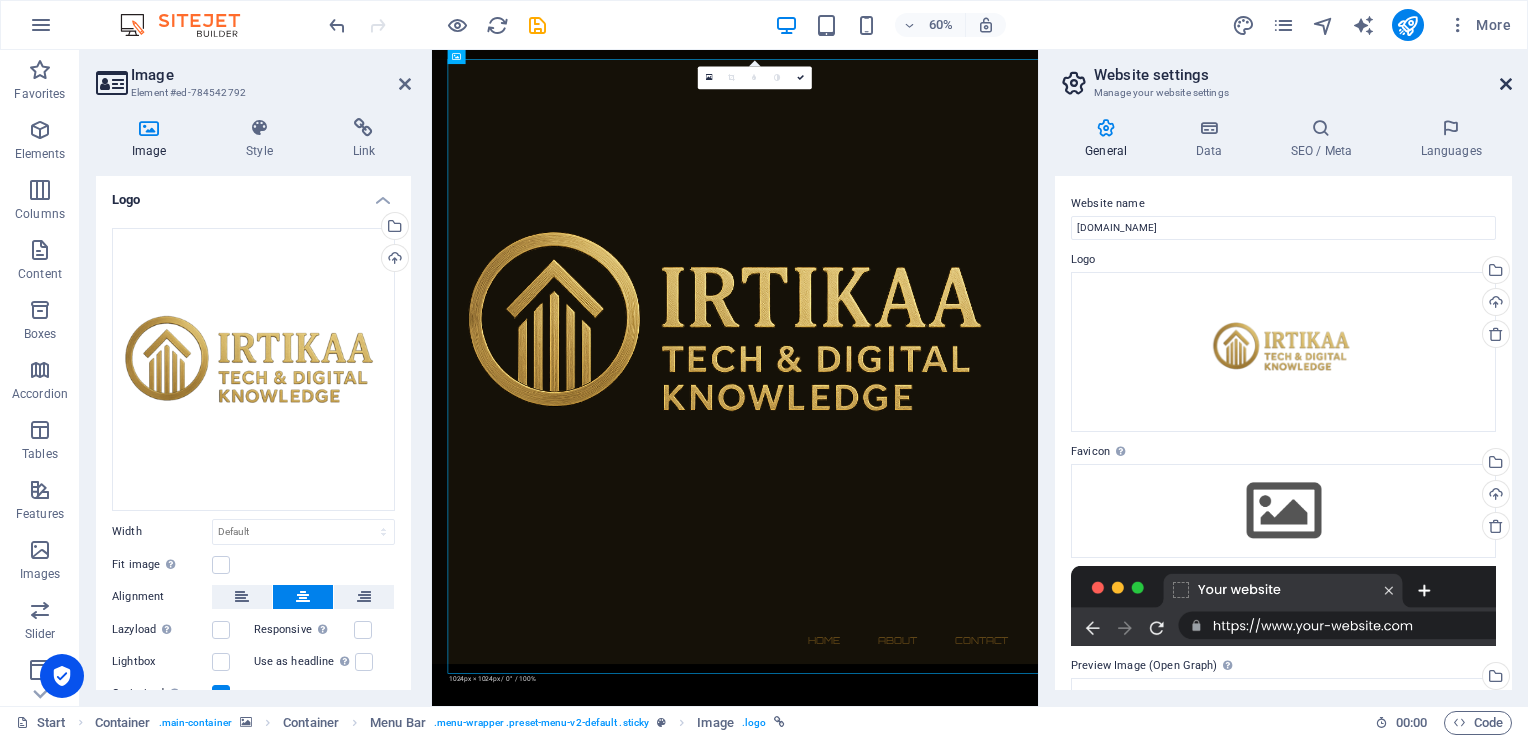 click at bounding box center (1506, 84) 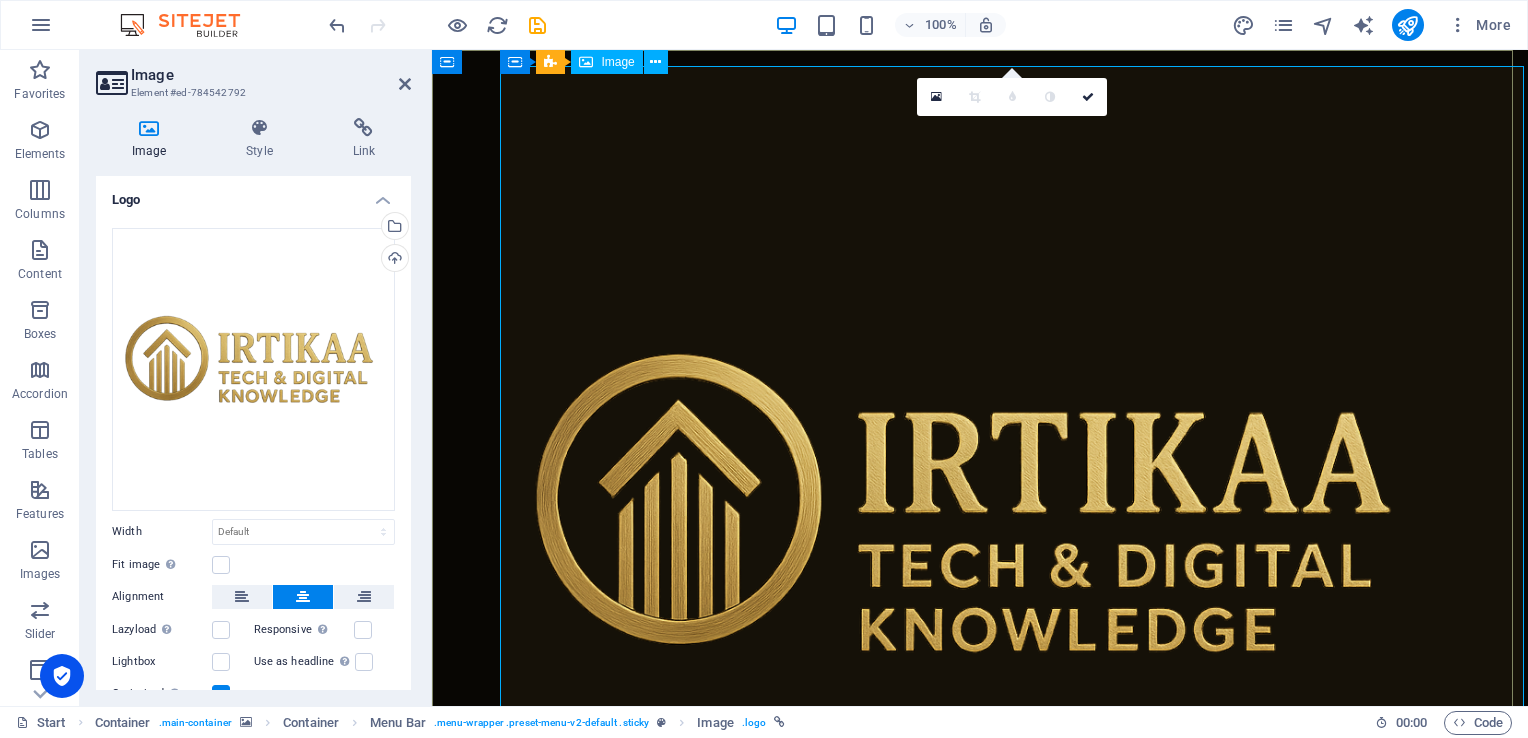click at bounding box center [980, 538] 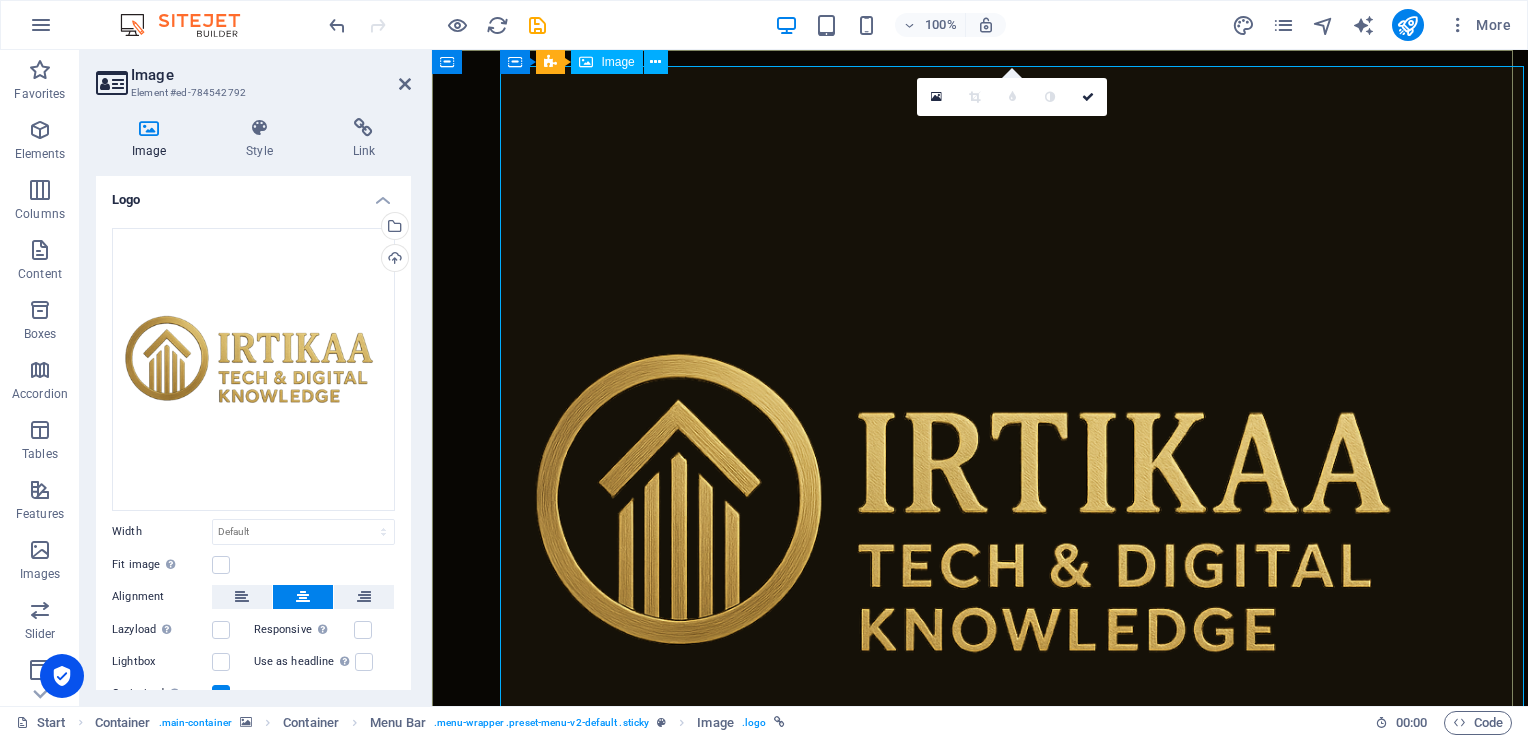 click at bounding box center [980, 538] 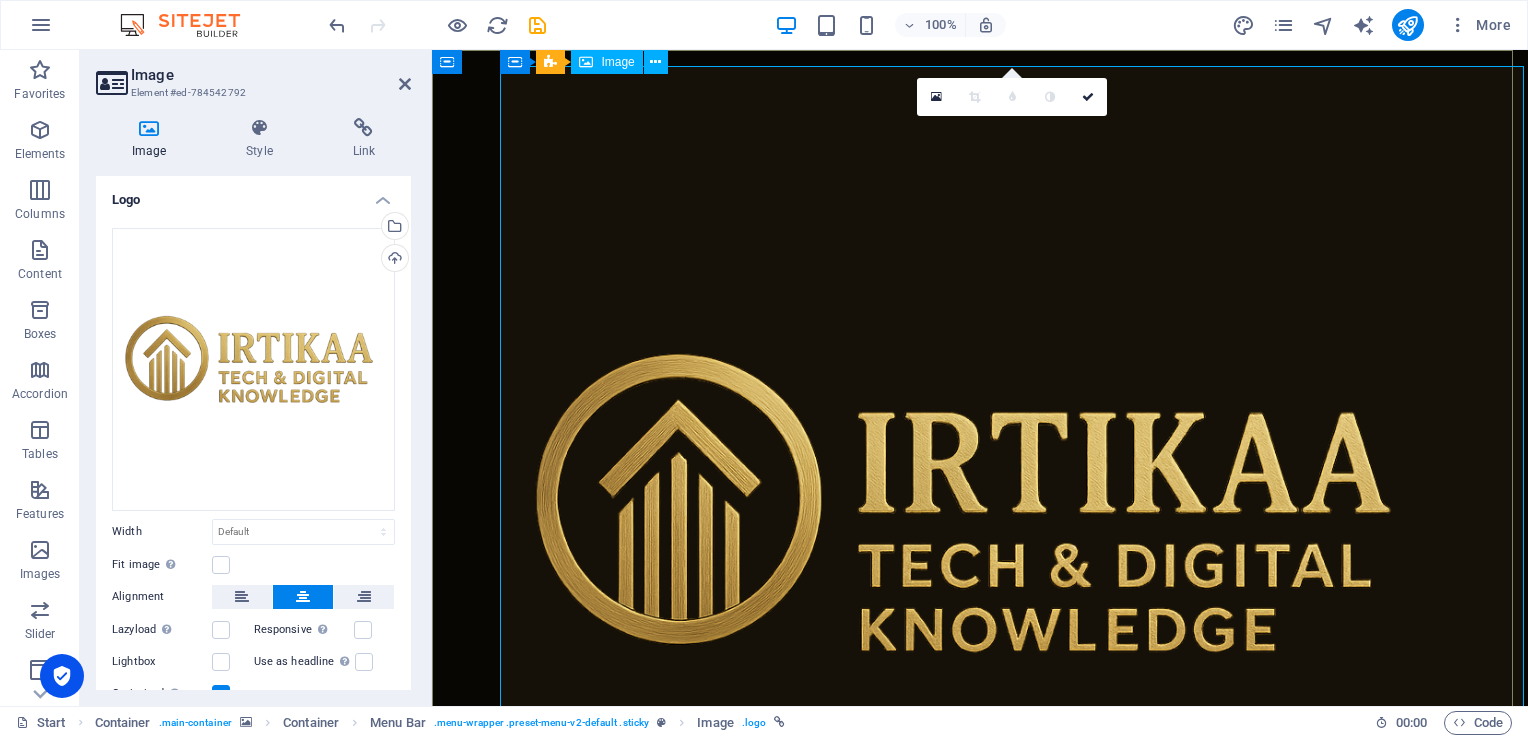 click at bounding box center (980, 538) 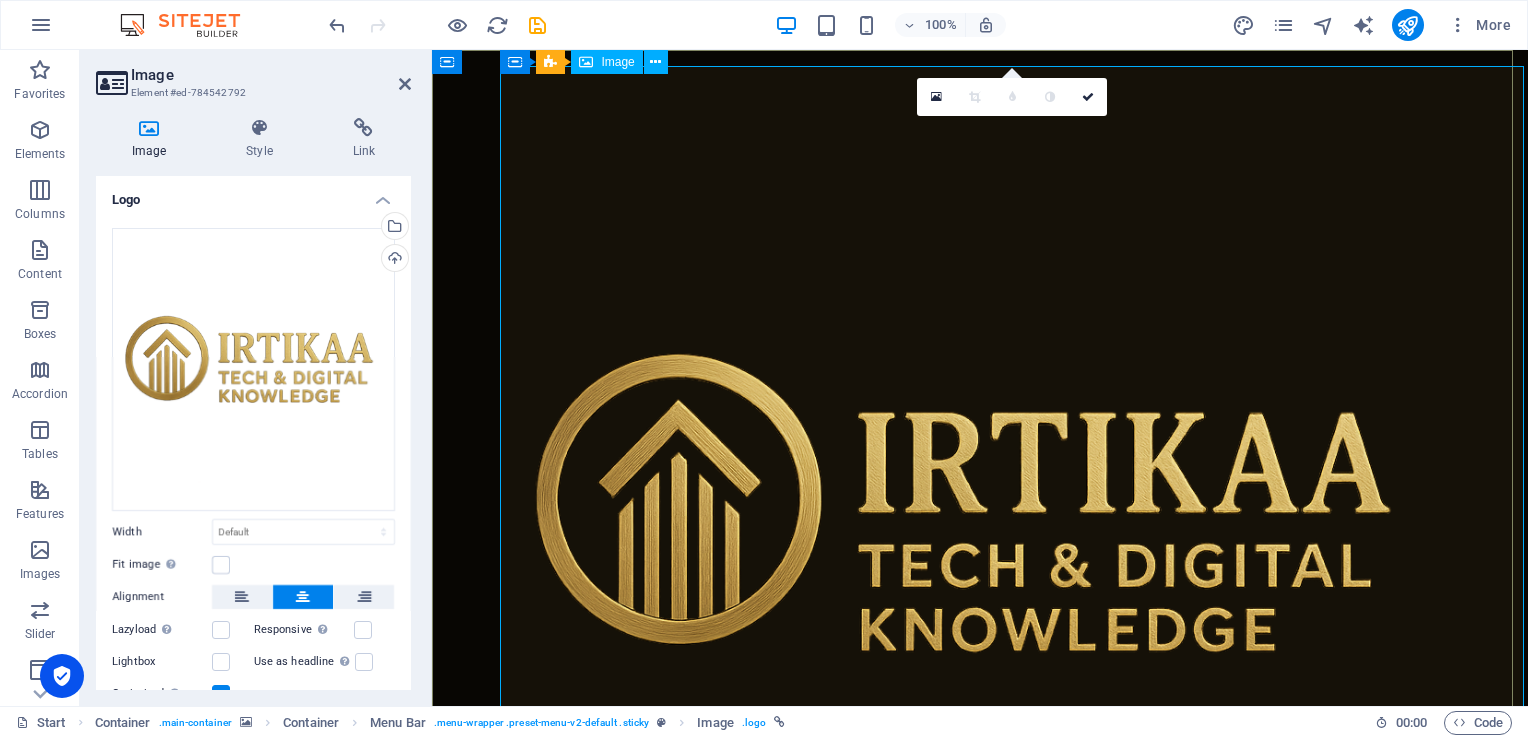 click at bounding box center (980, 538) 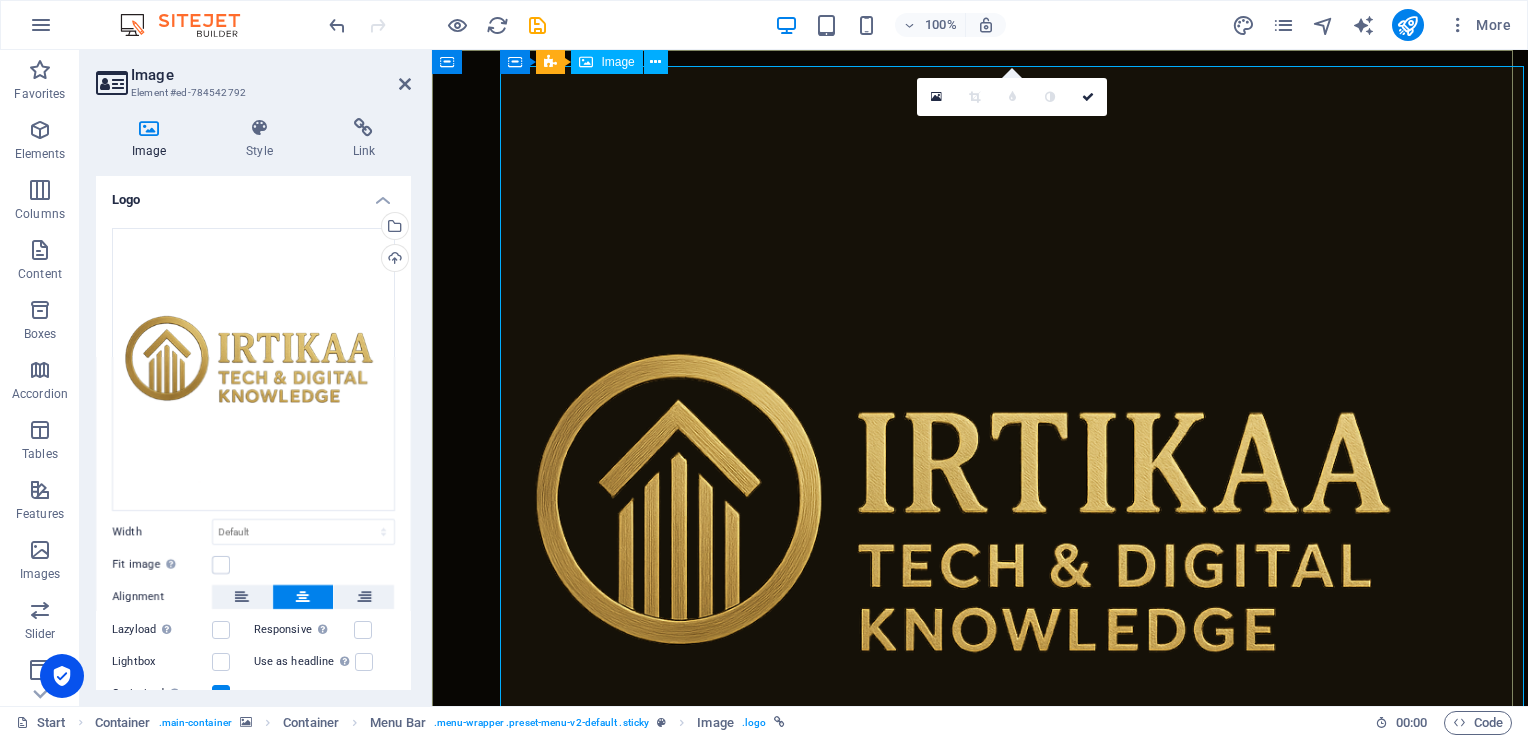 click at bounding box center (980, 538) 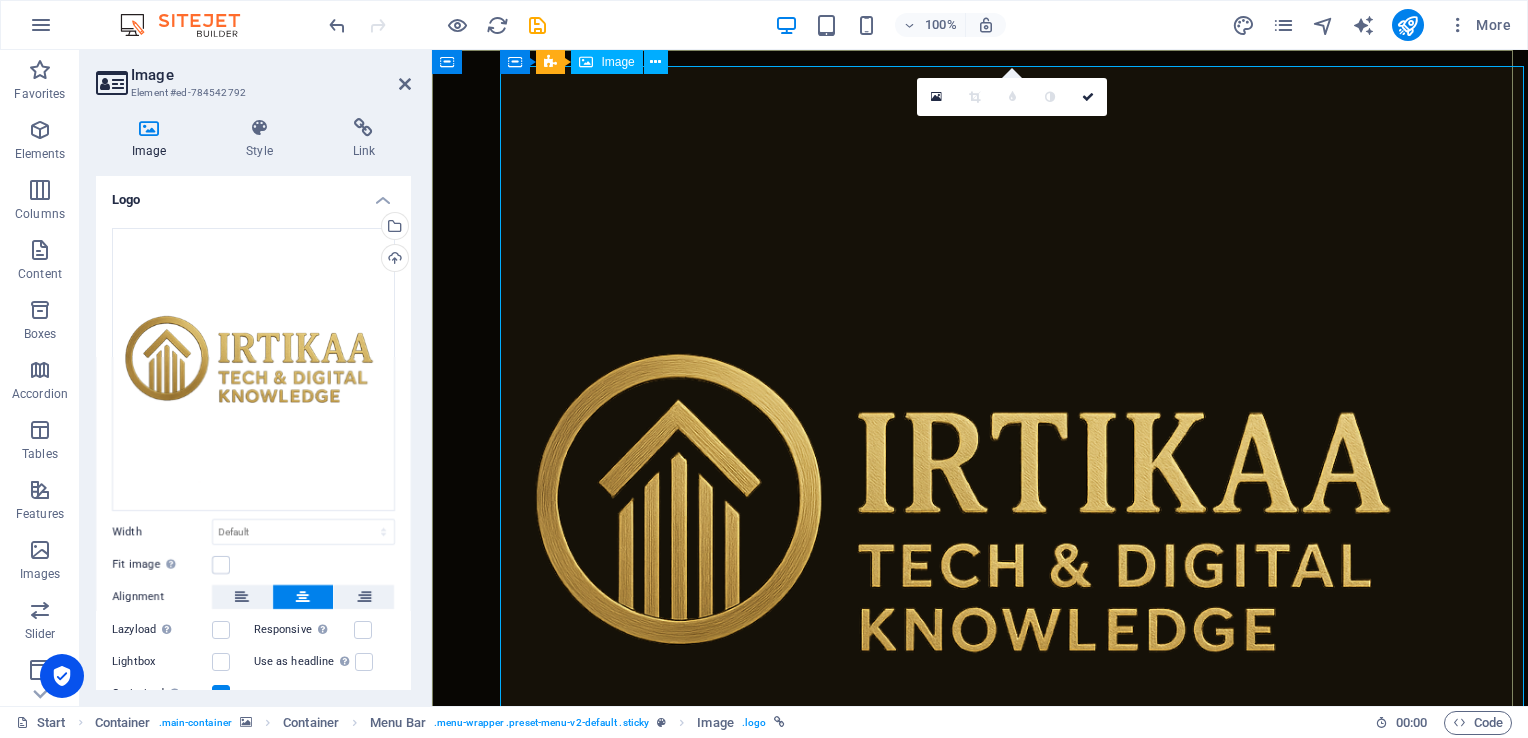 drag, startPoint x: 1439, startPoint y: 399, endPoint x: 1366, endPoint y: 358, distance: 83.725746 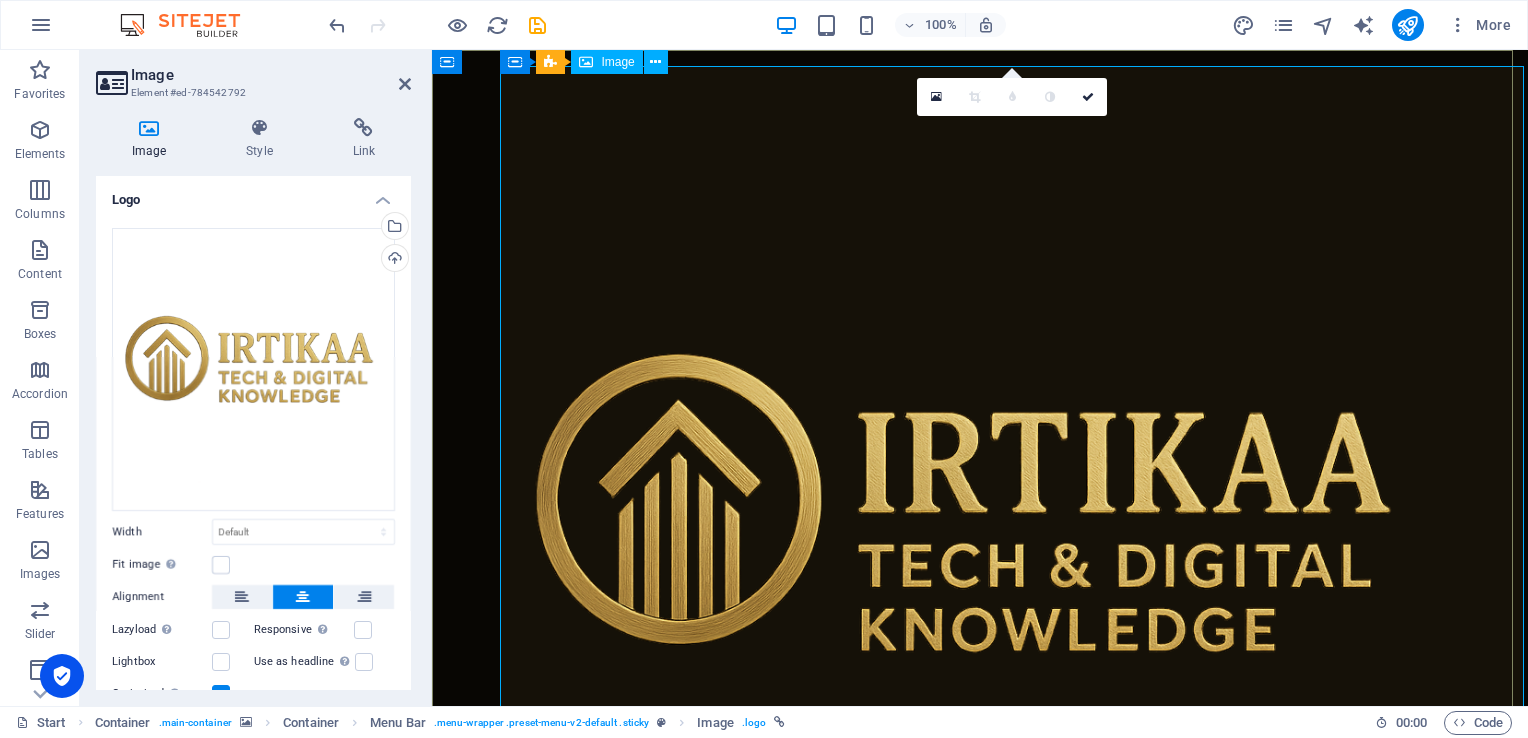 click at bounding box center (980, 538) 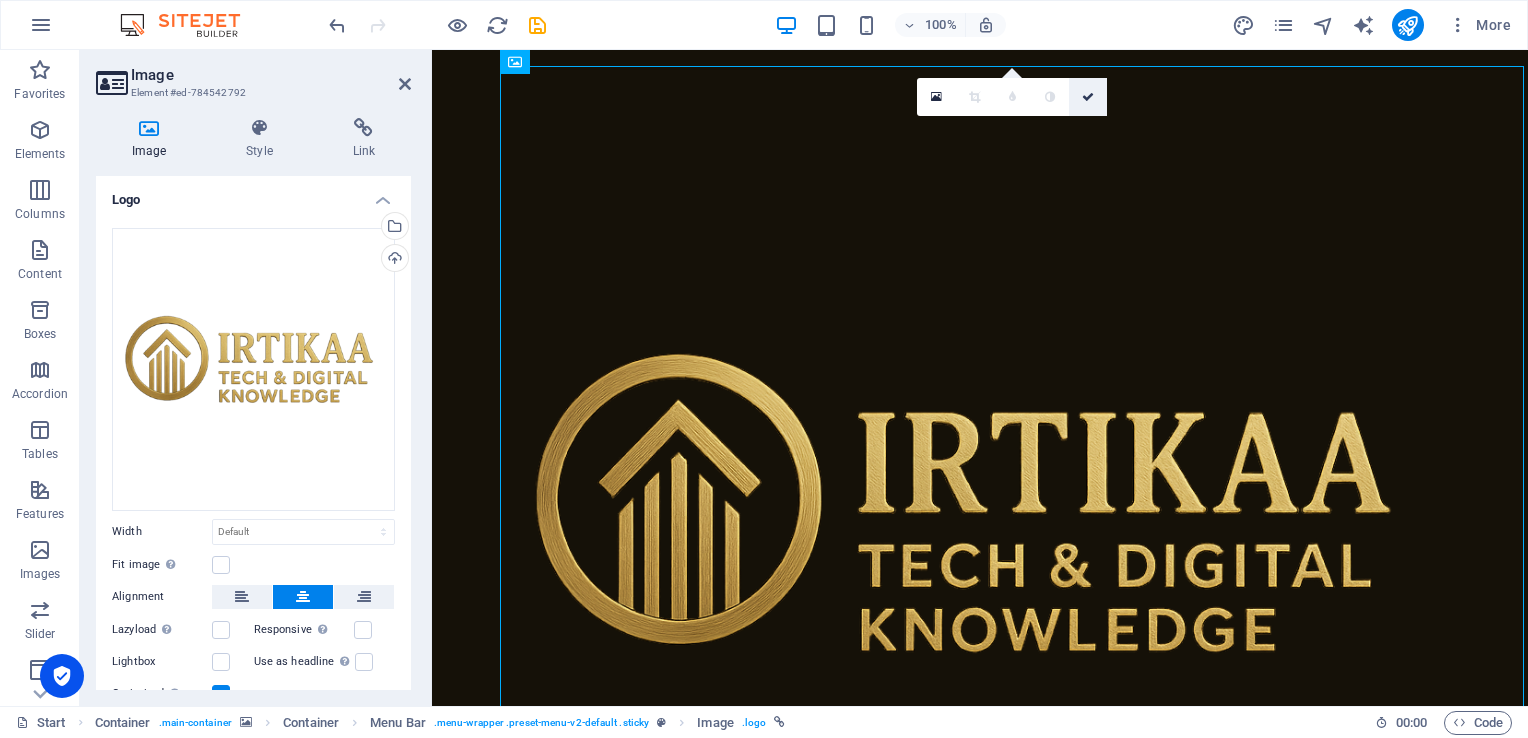click at bounding box center (1088, 97) 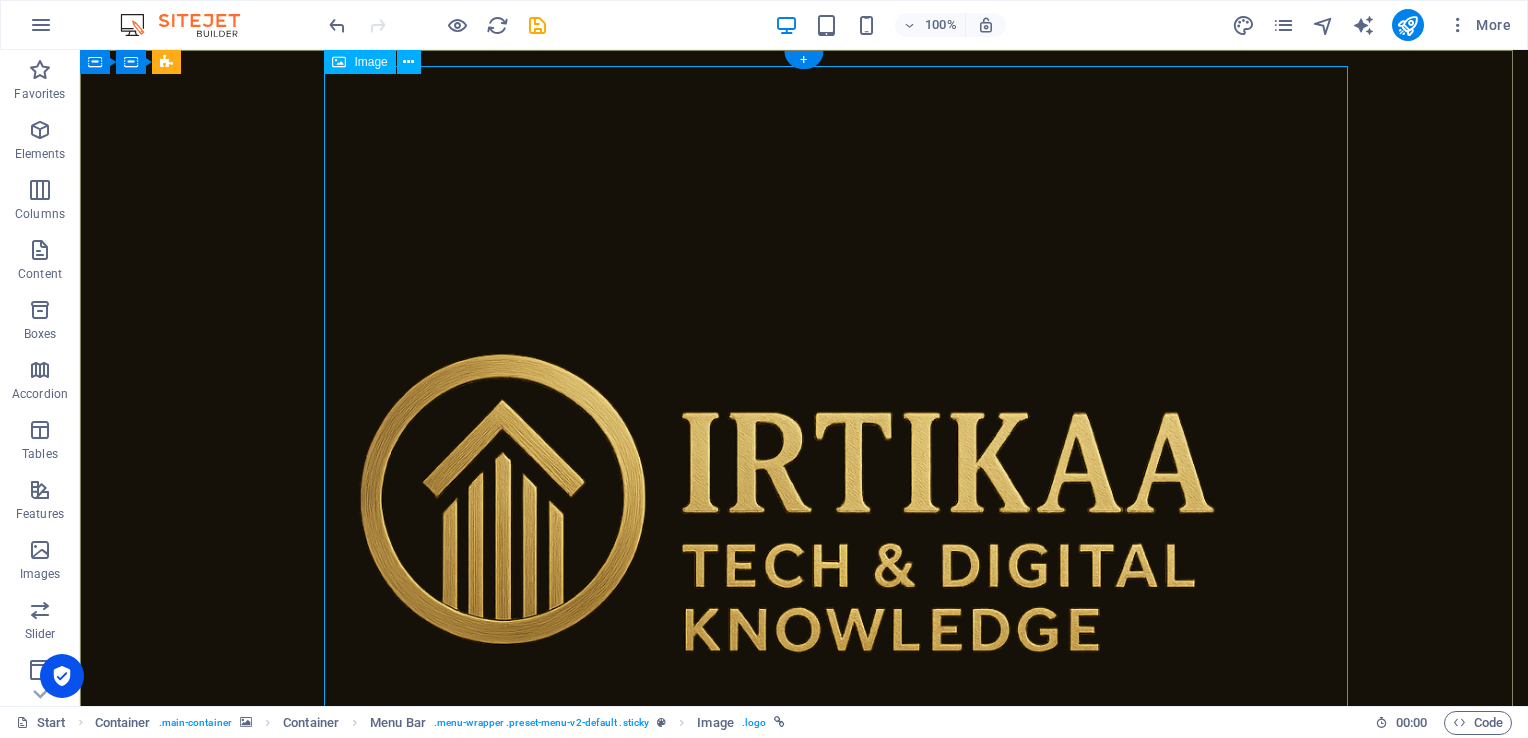 click at bounding box center [804, 538] 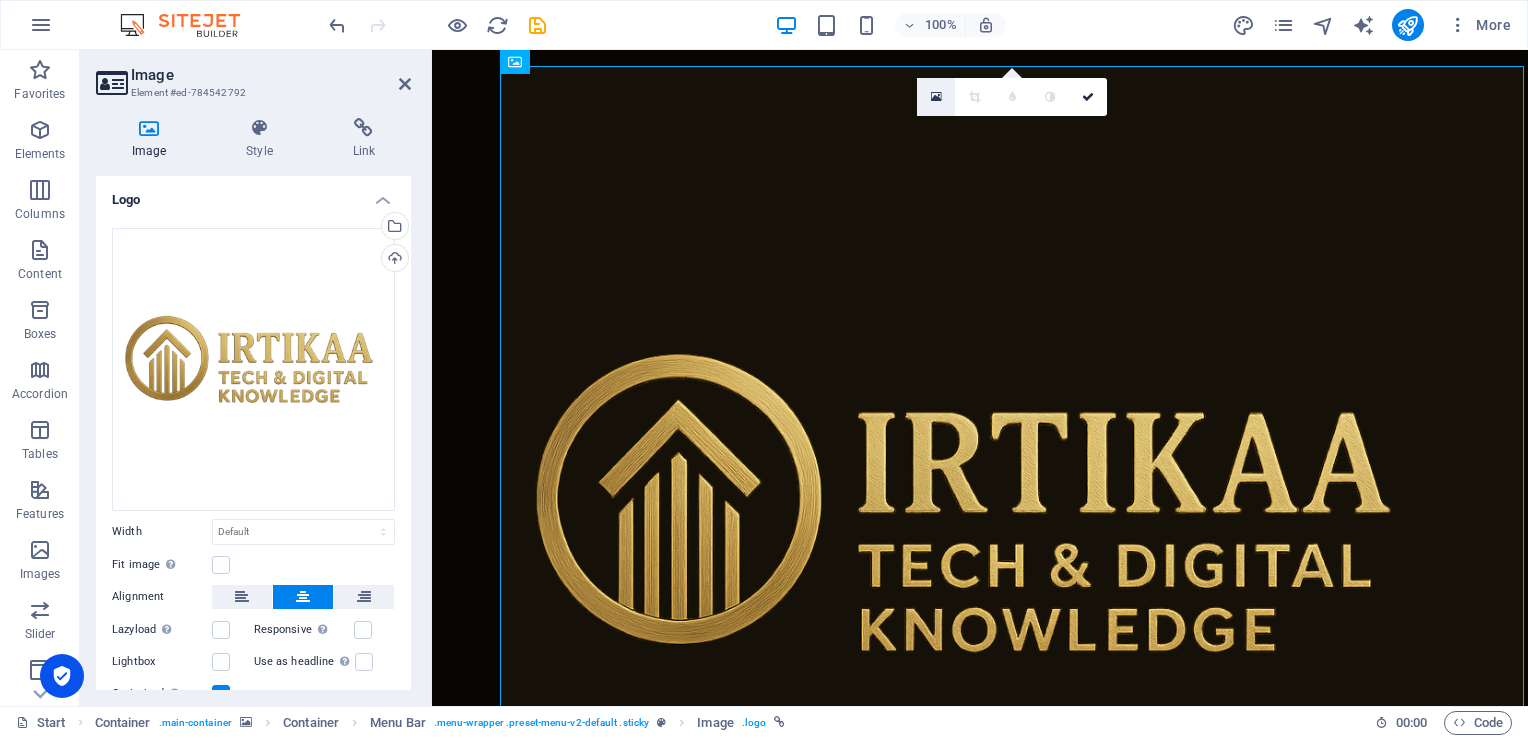 click at bounding box center [936, 97] 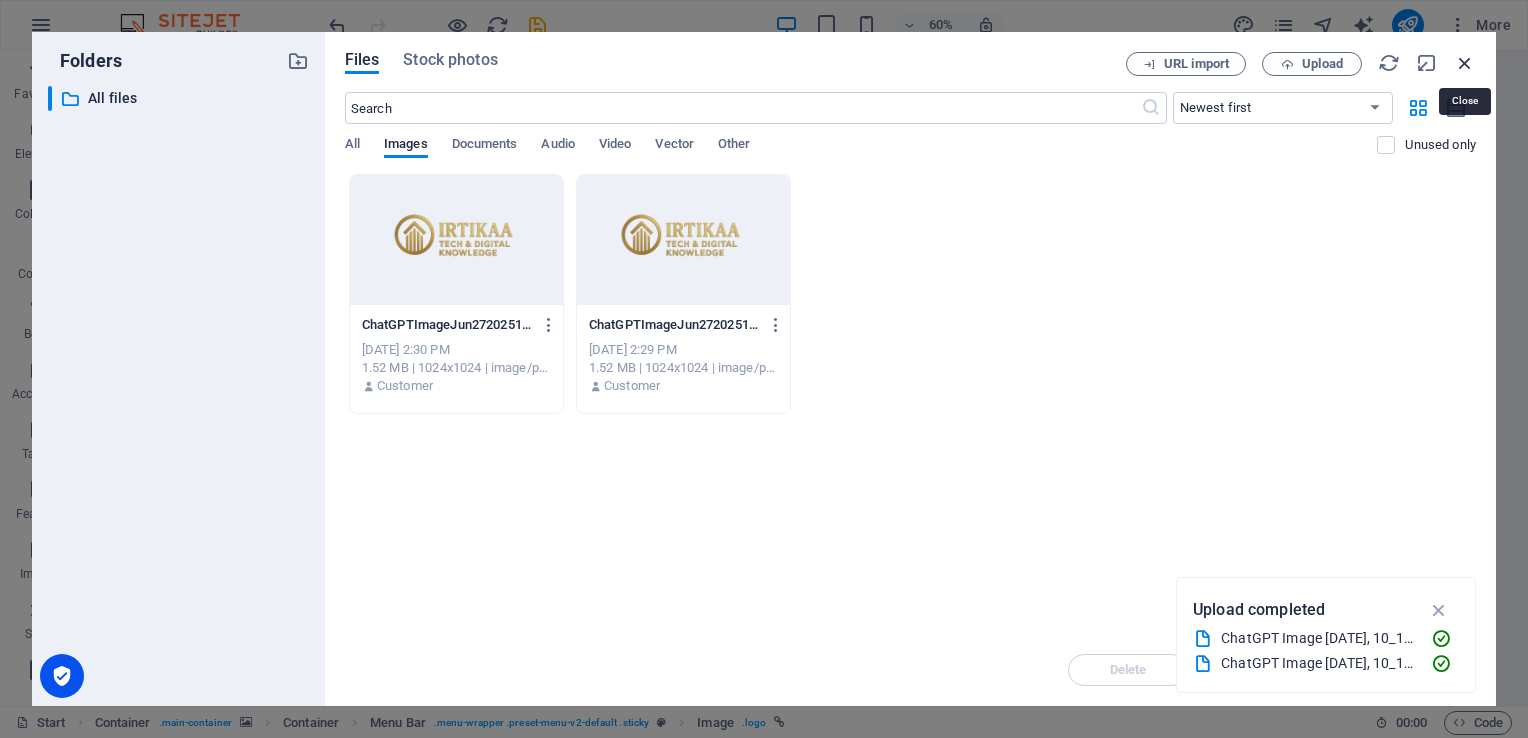 click at bounding box center [1465, 63] 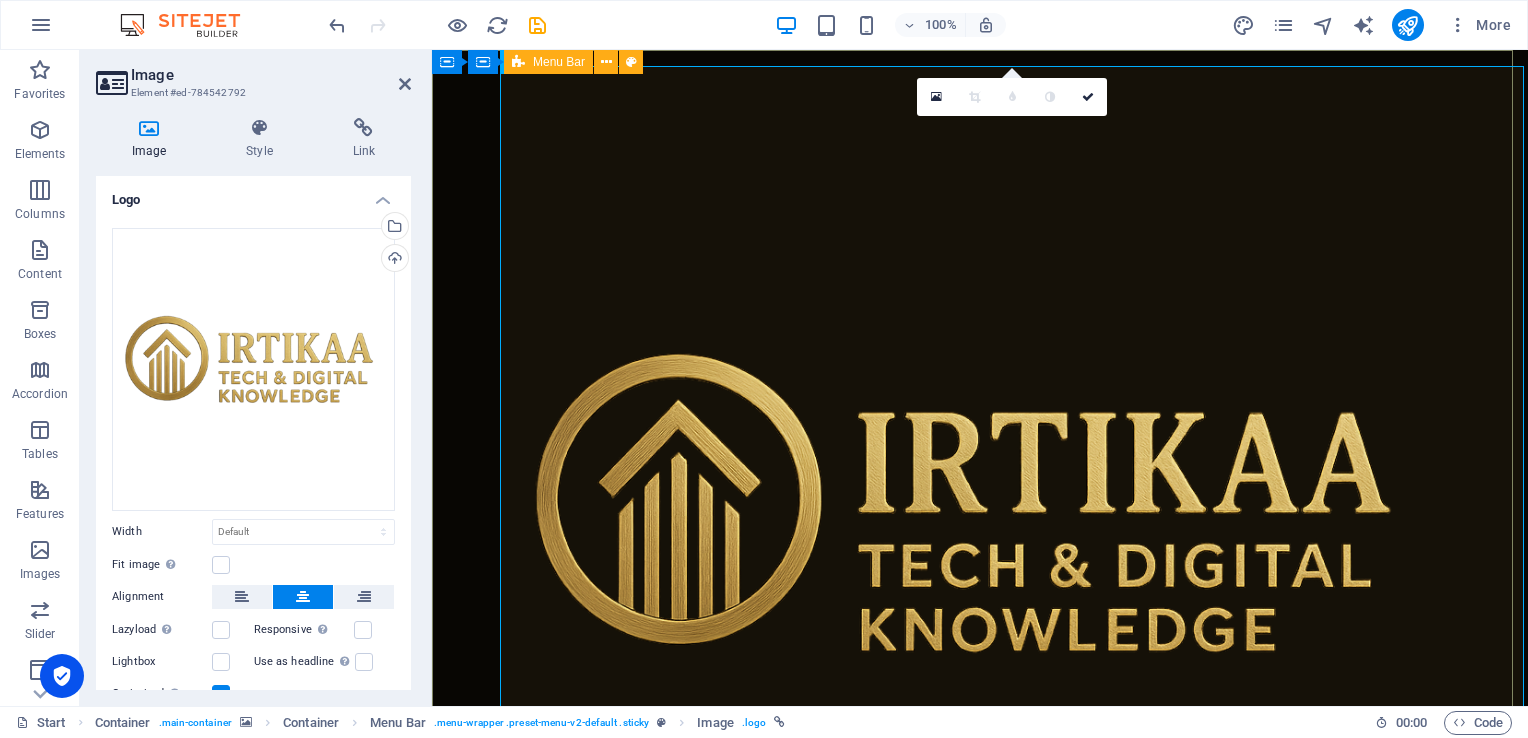 click on "Home About Contact" at bounding box center (980, 562) 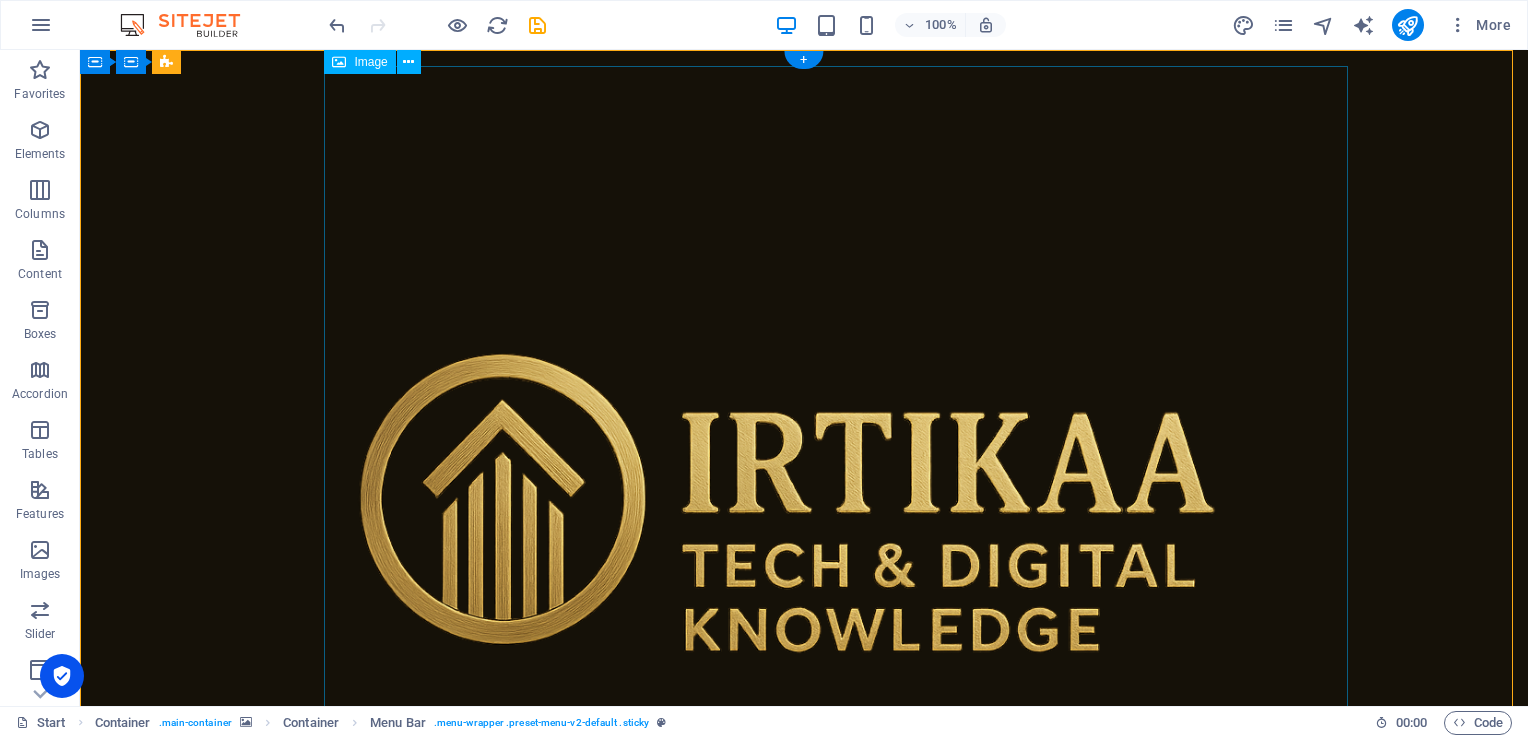 click at bounding box center [804, 538] 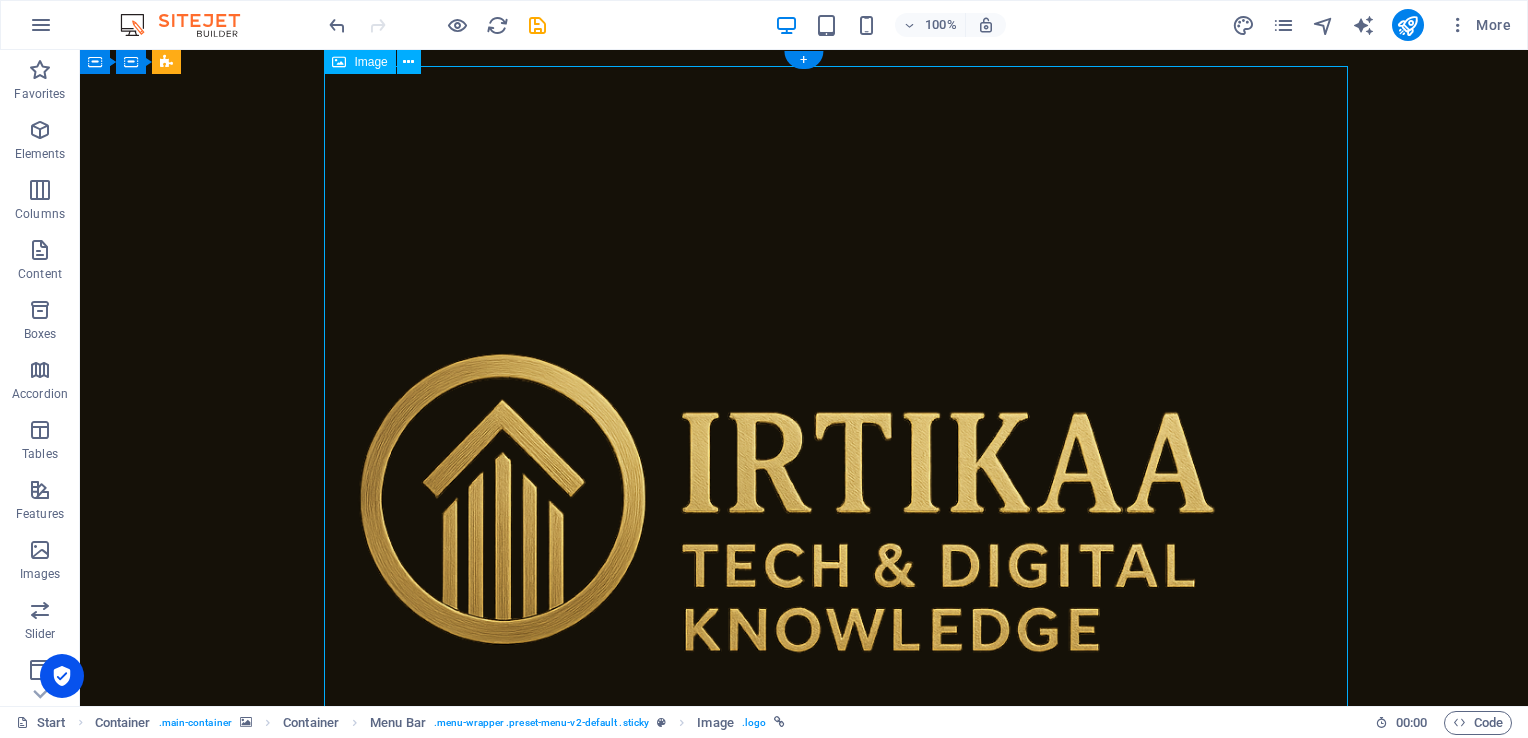 click at bounding box center (804, 538) 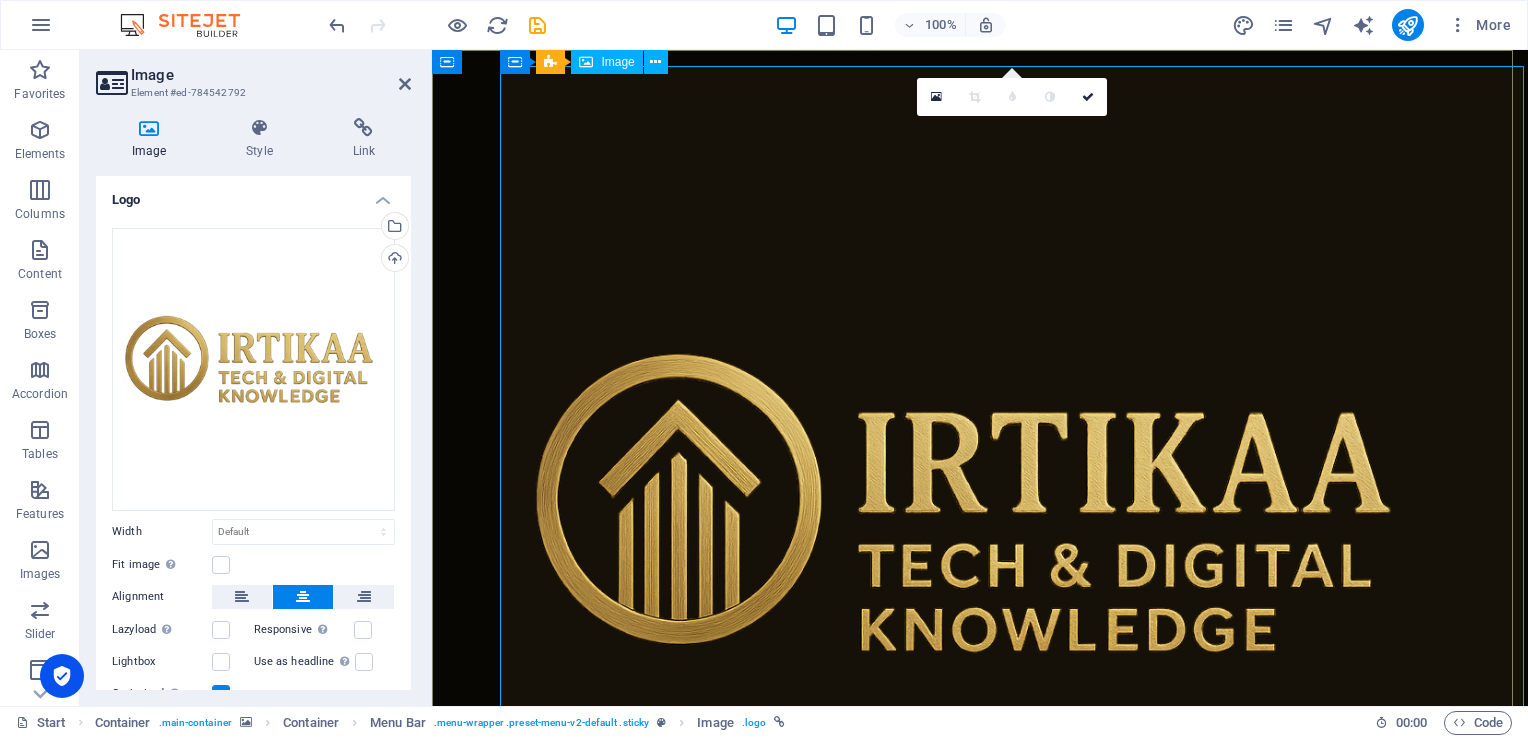 click at bounding box center [980, 538] 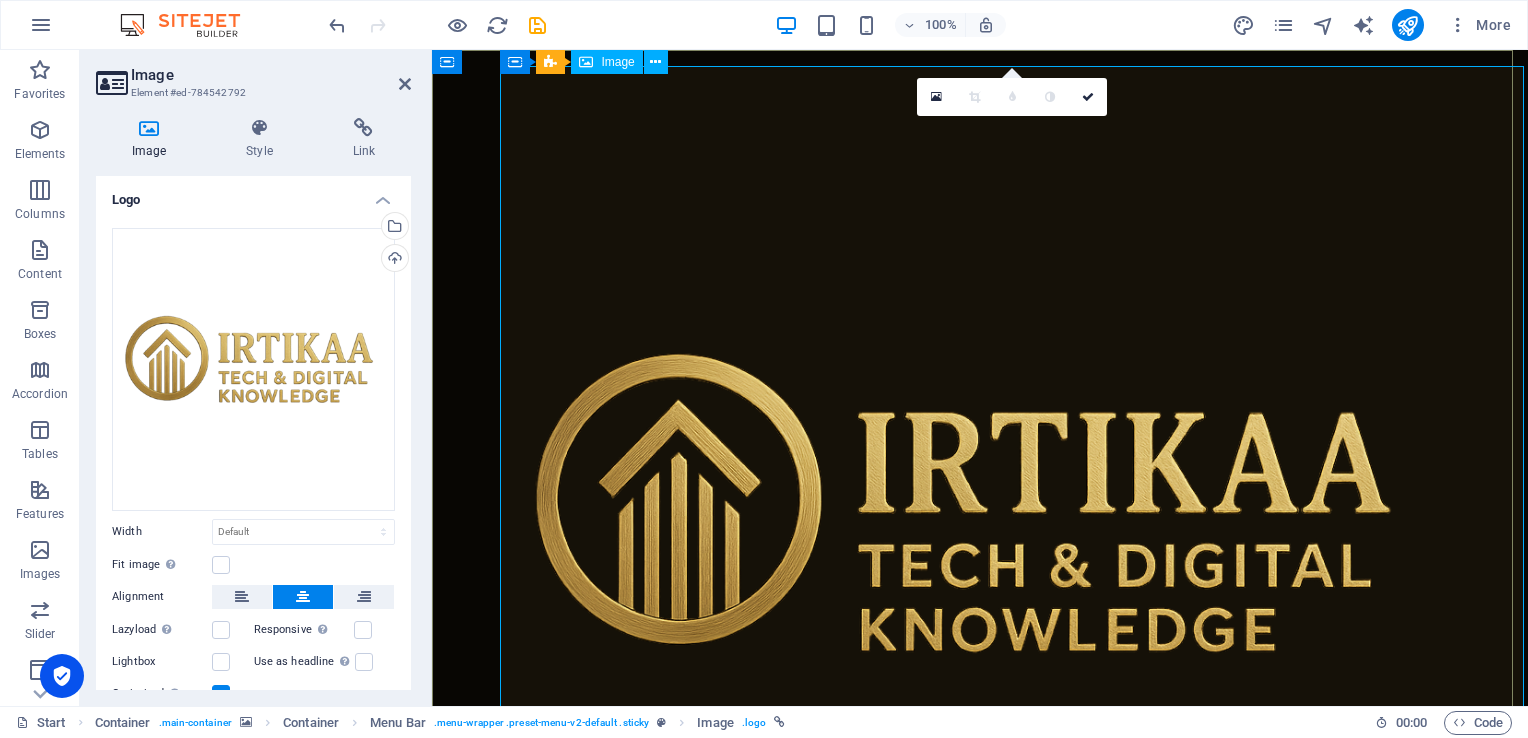 click at bounding box center (980, 538) 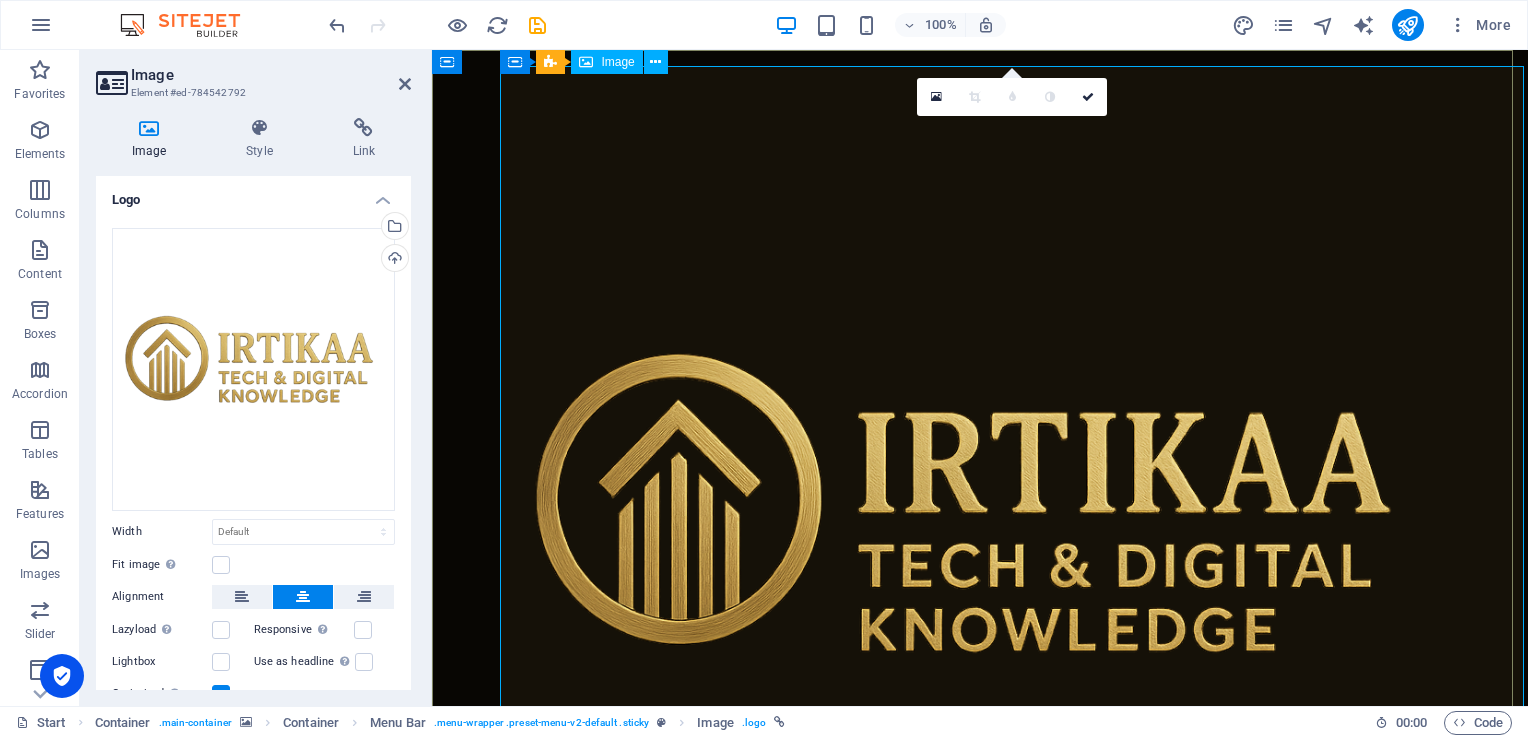 click at bounding box center [980, 538] 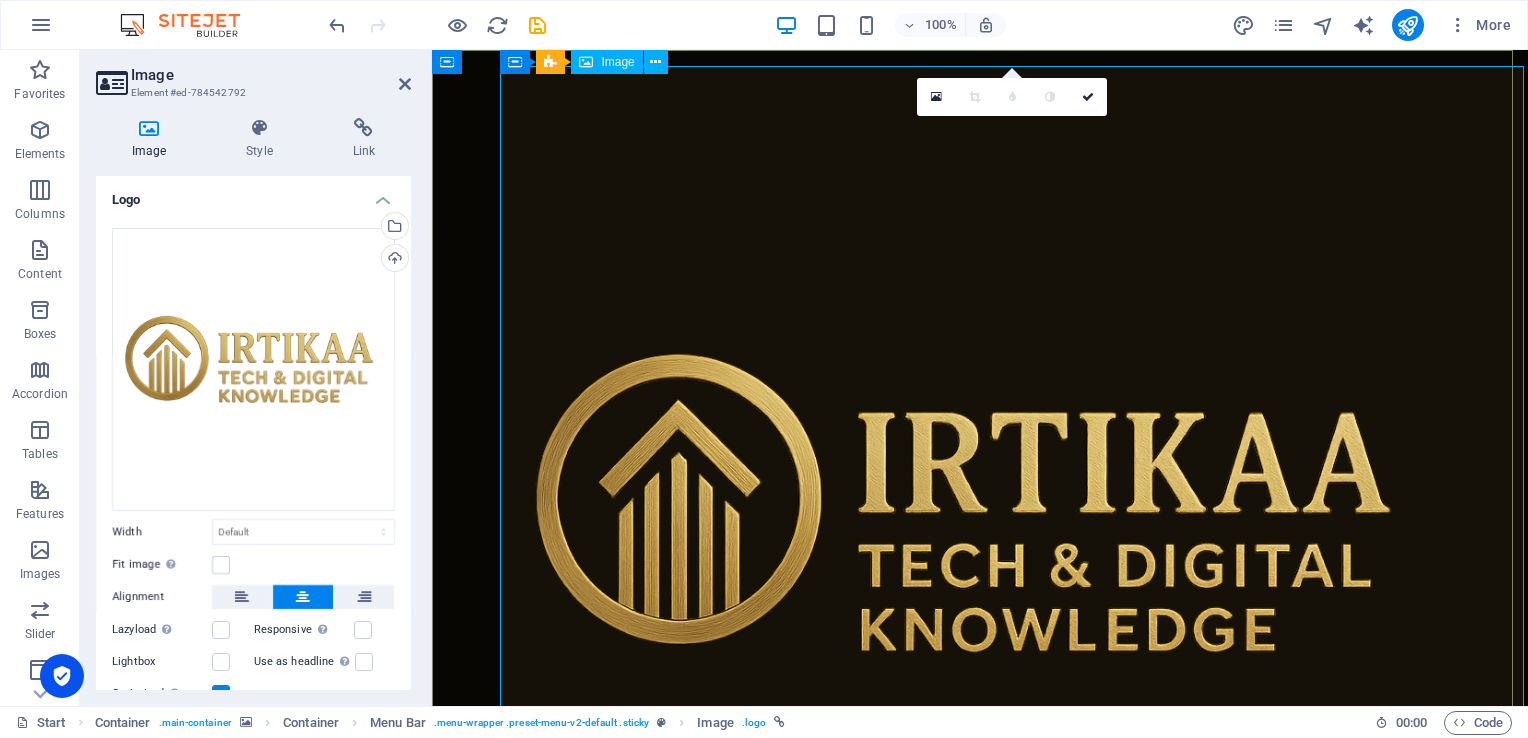 drag, startPoint x: 545, startPoint y: 92, endPoint x: 550, endPoint y: 83, distance: 10.29563 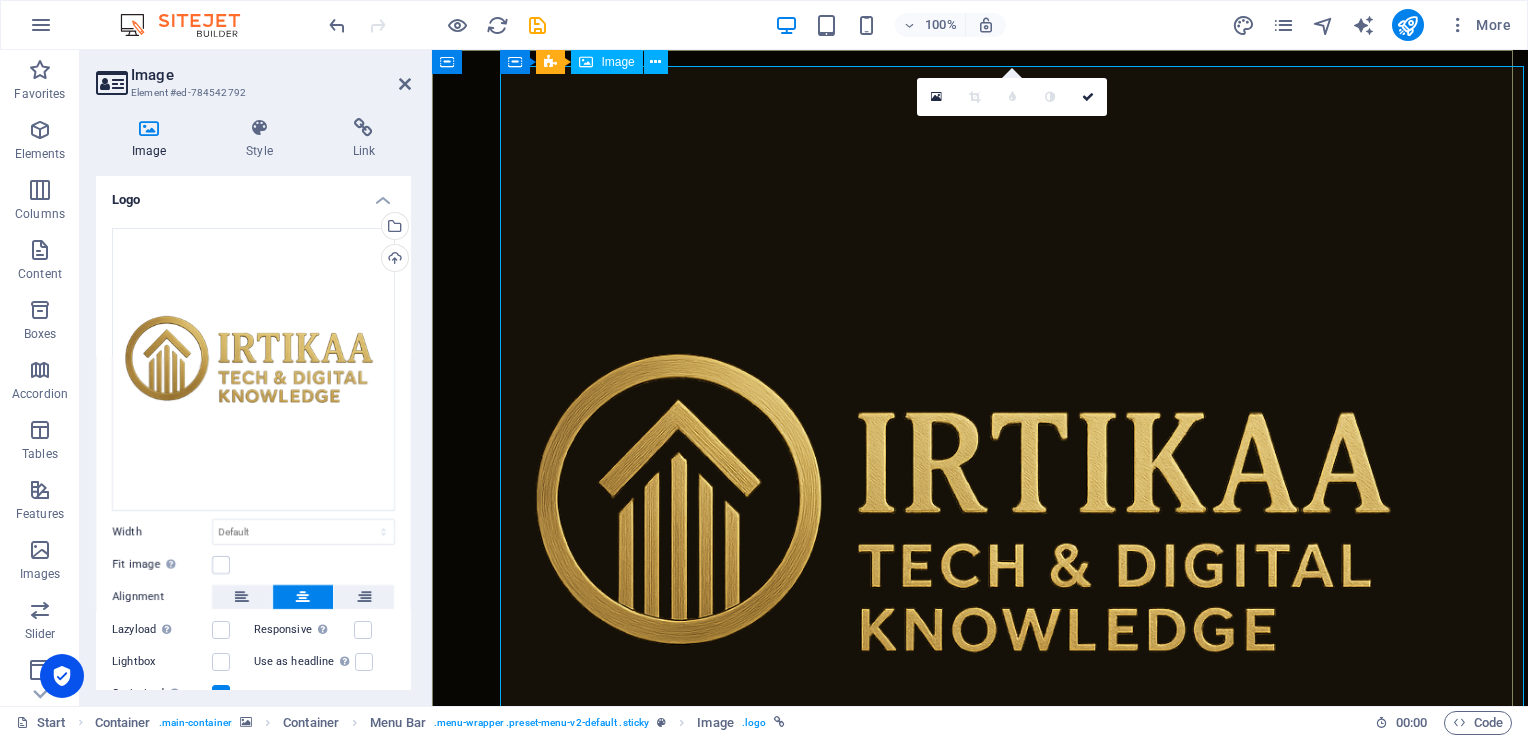 click at bounding box center [980, 538] 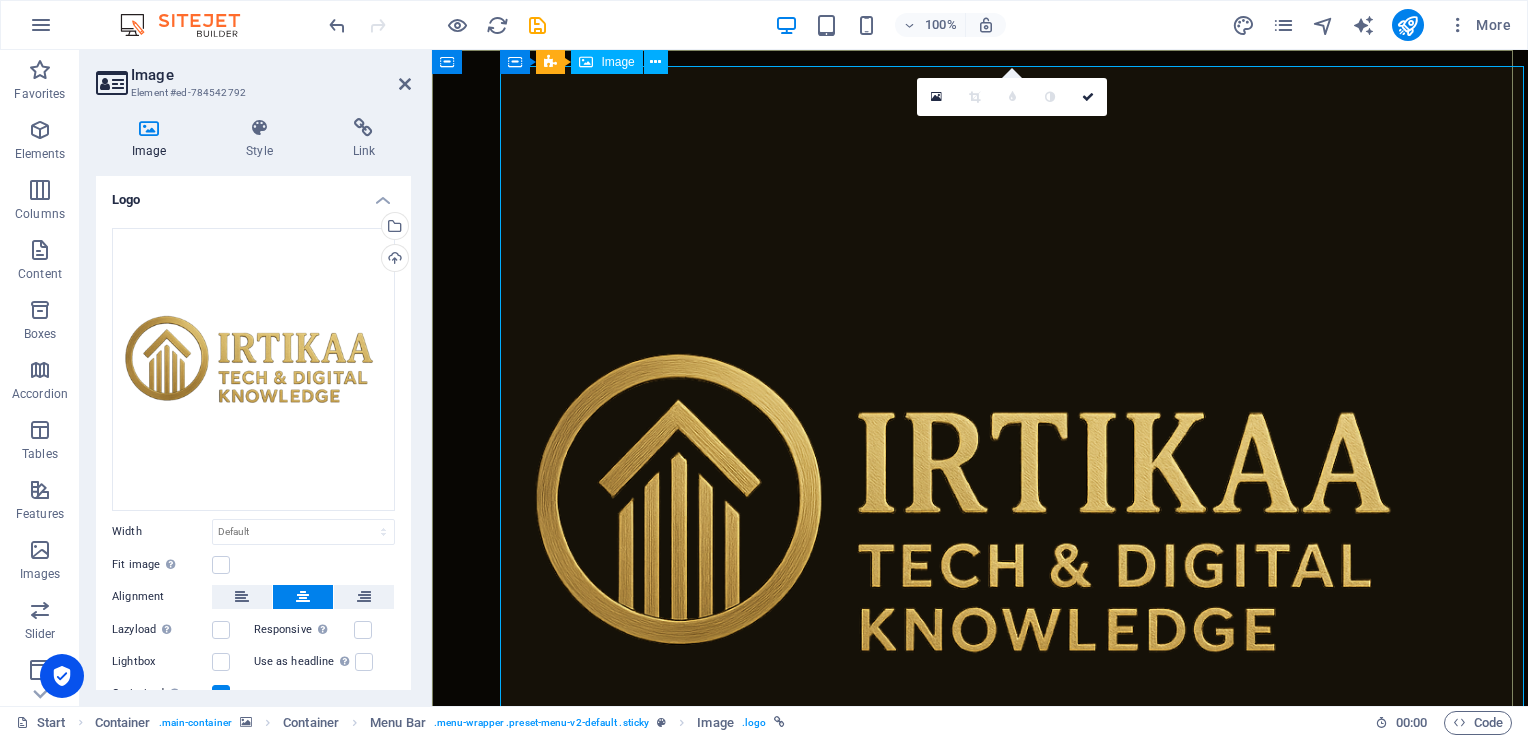 click at bounding box center [586, 62] 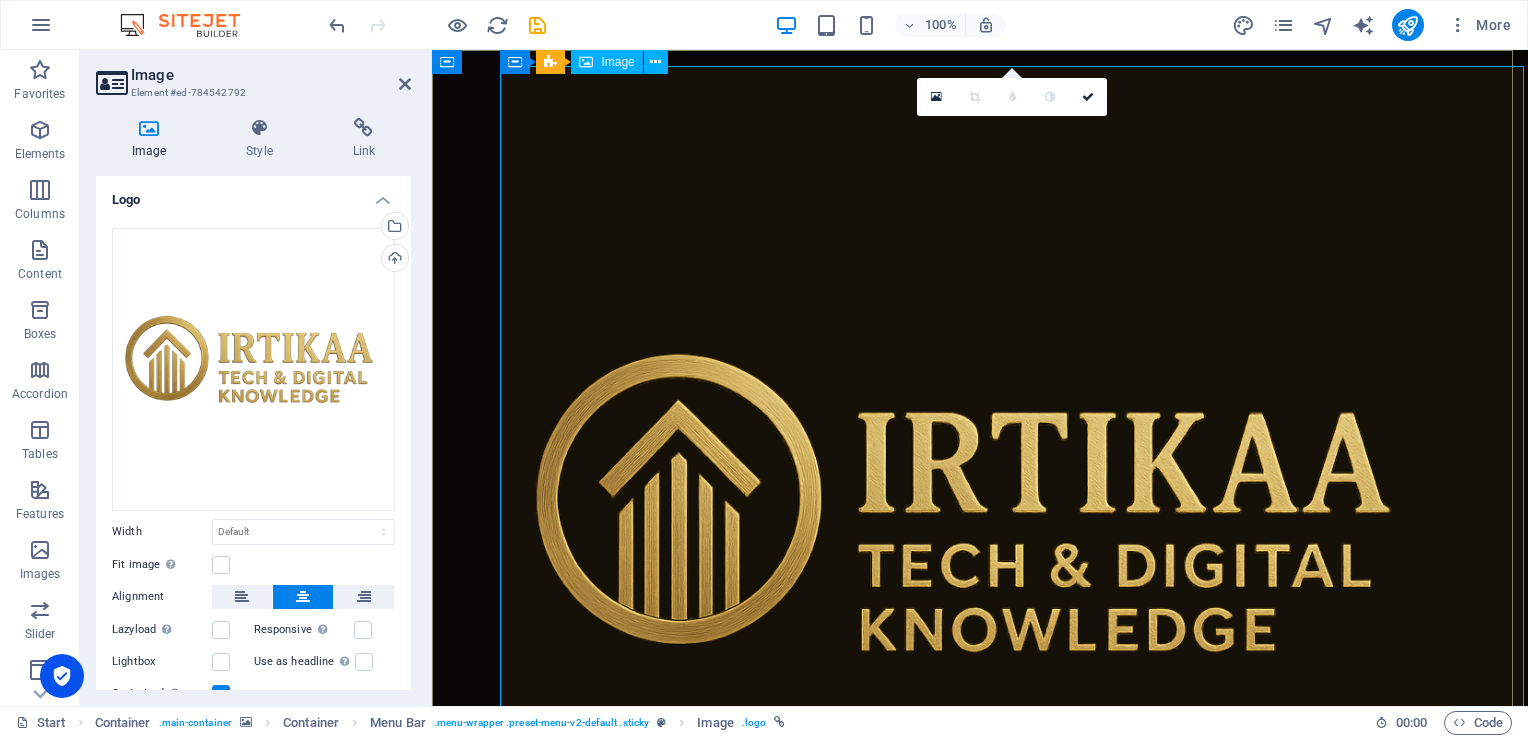 click at bounding box center (586, 62) 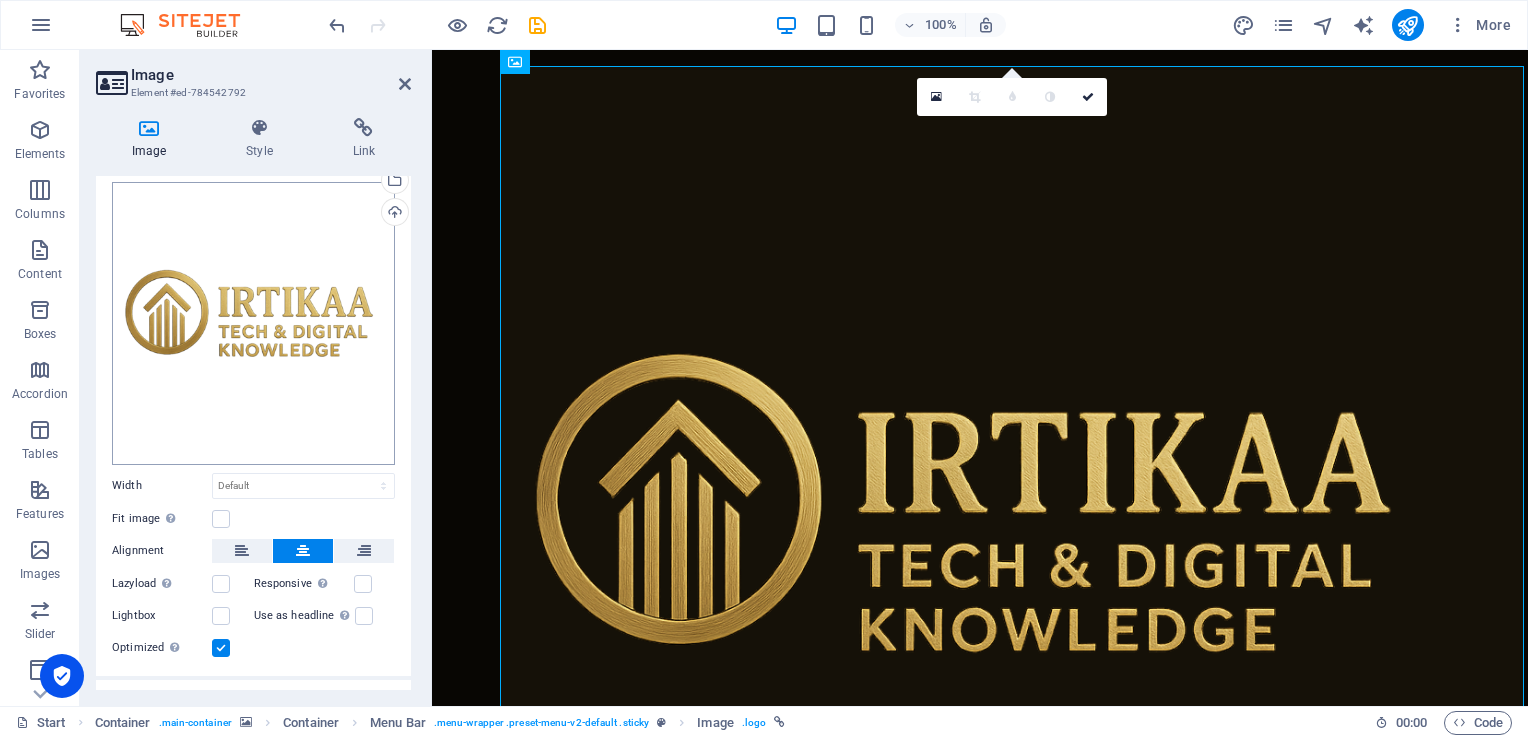 scroll, scrollTop: 78, scrollLeft: 0, axis: vertical 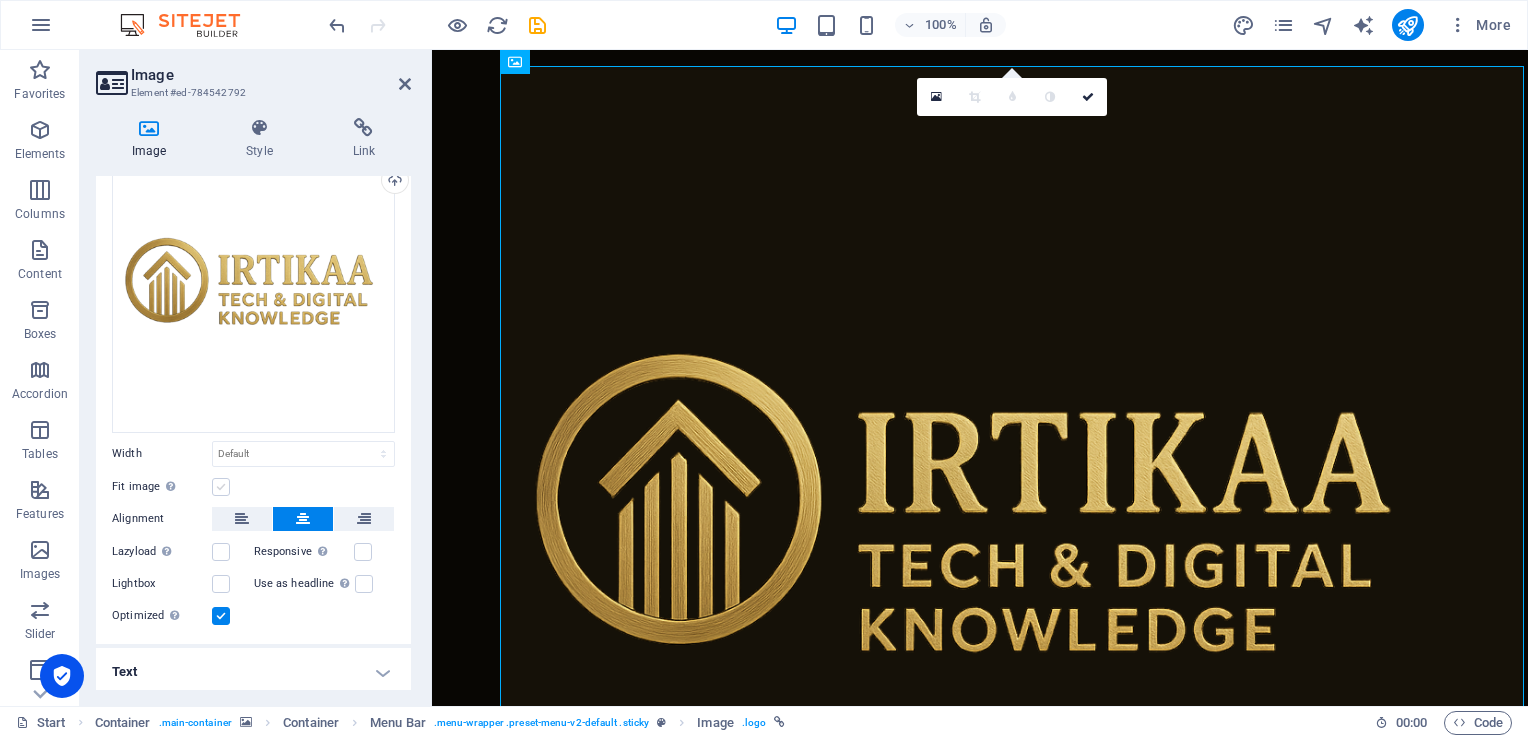 click at bounding box center [221, 487] 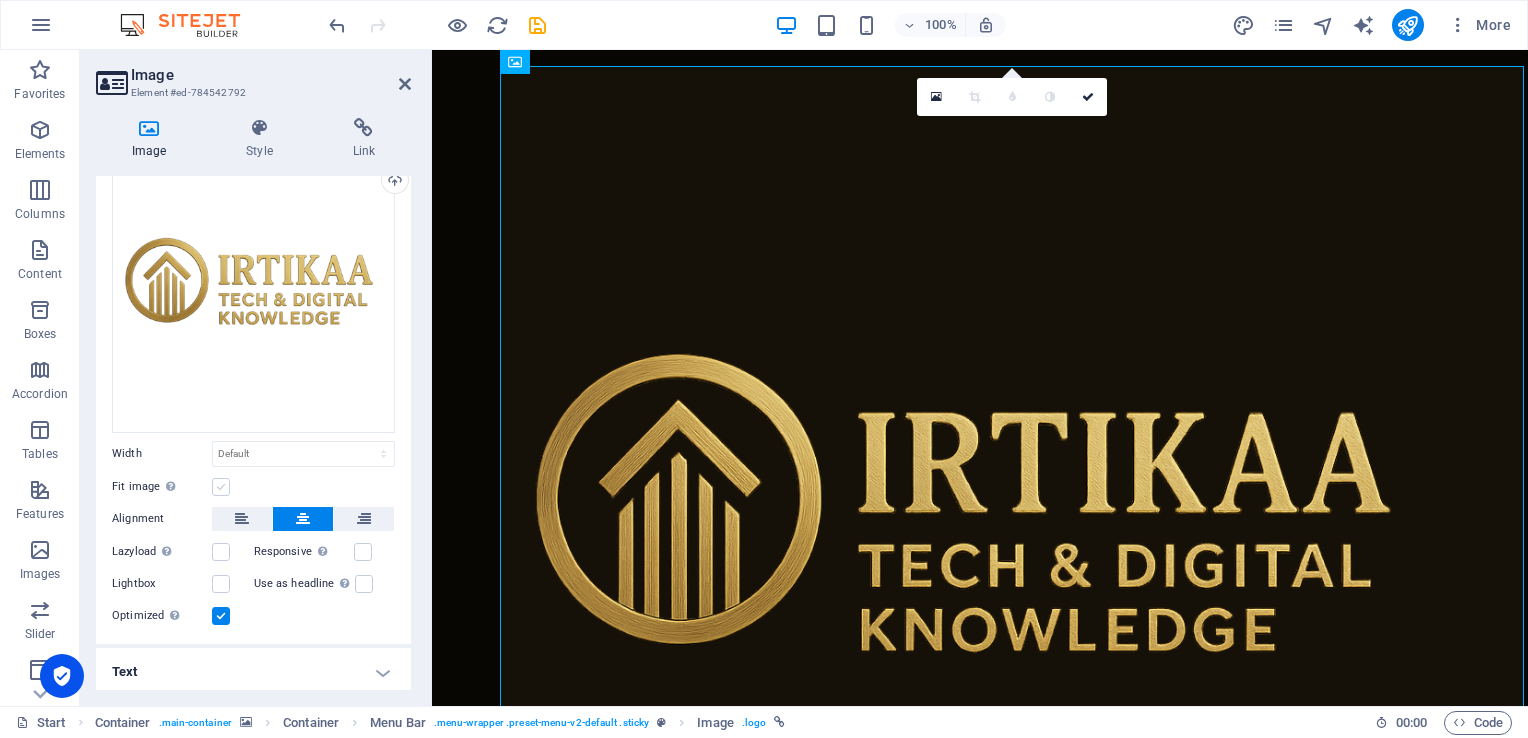 click on "Fit image Automatically fit image to a fixed width and height" at bounding box center (0, 0) 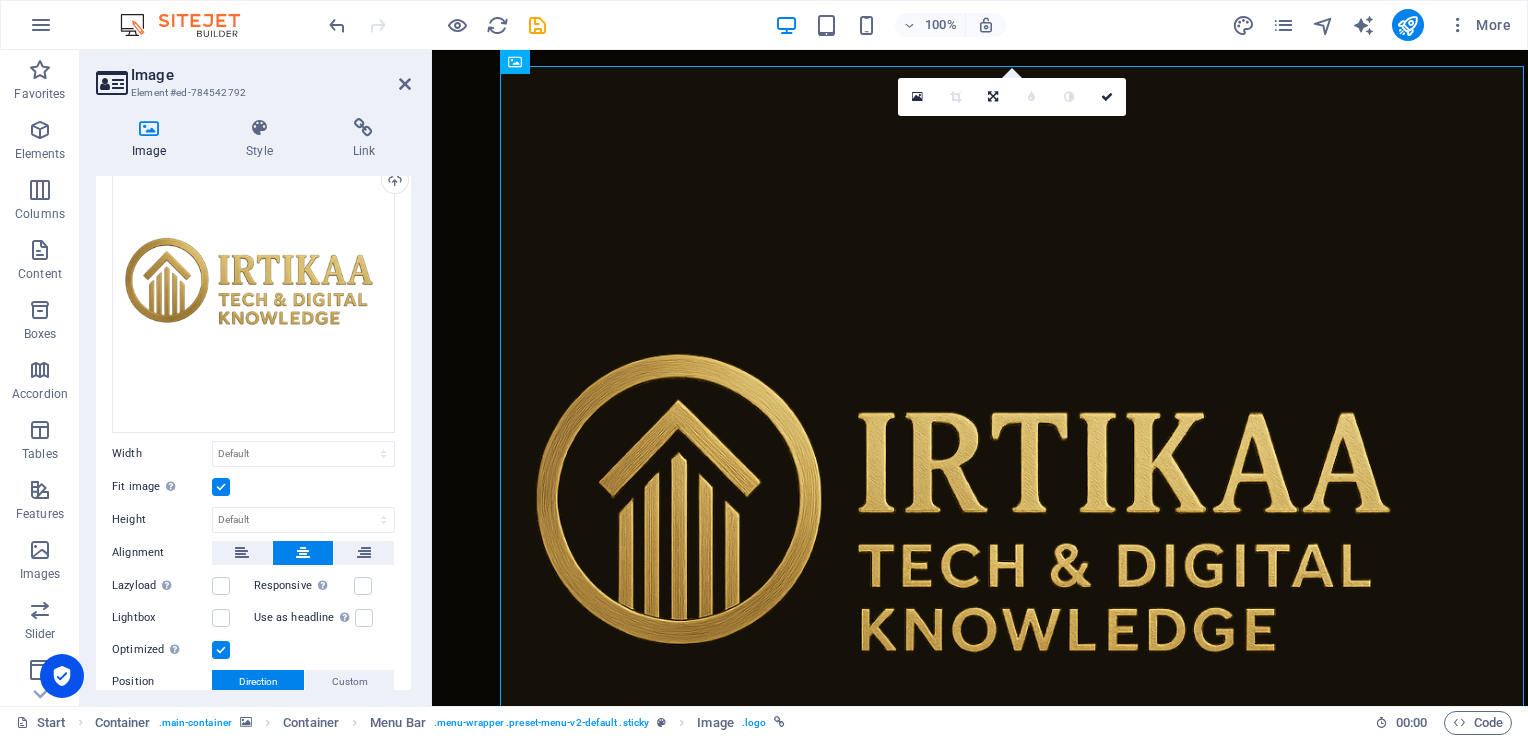 click at bounding box center [221, 487] 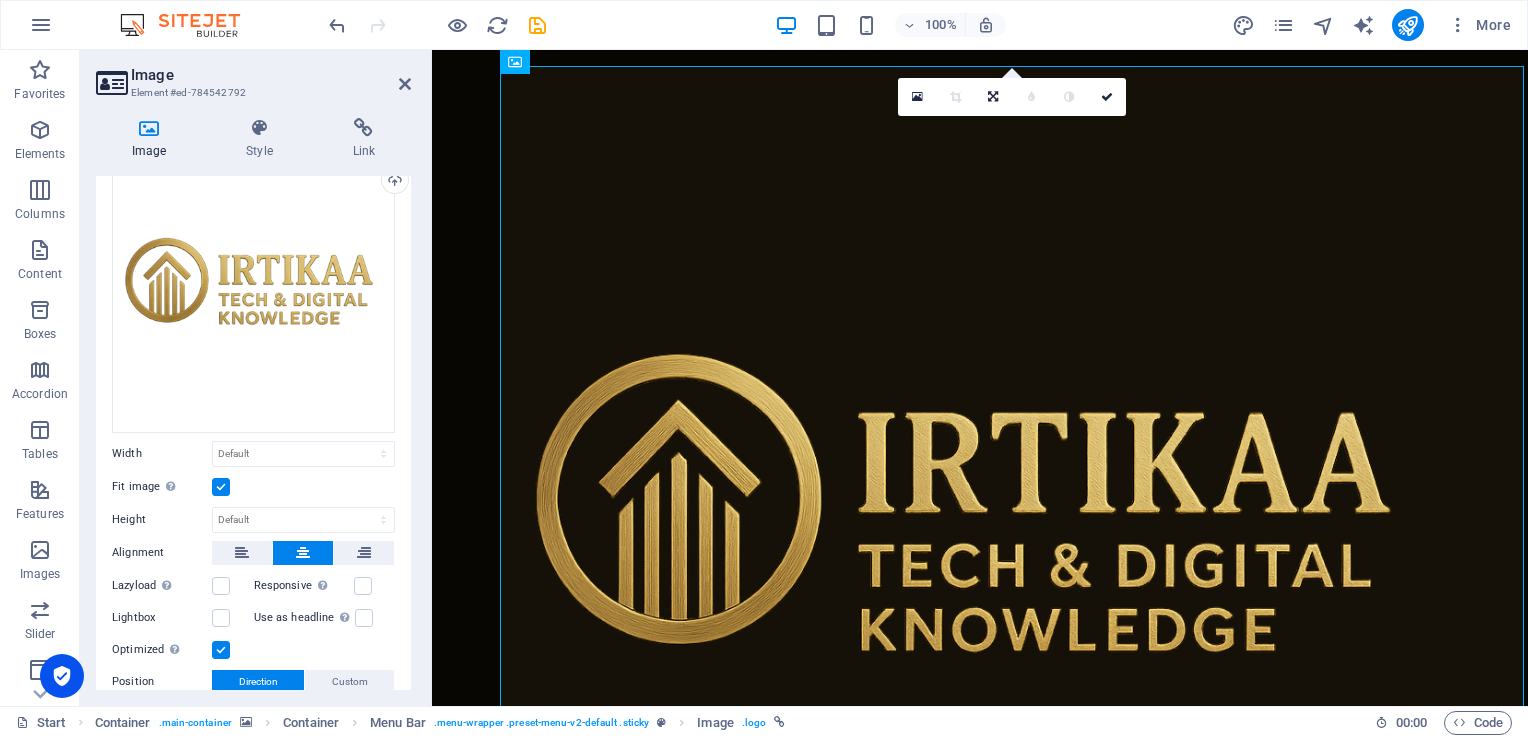click on "Fit image Automatically fit image to a fixed width and height" at bounding box center (0, 0) 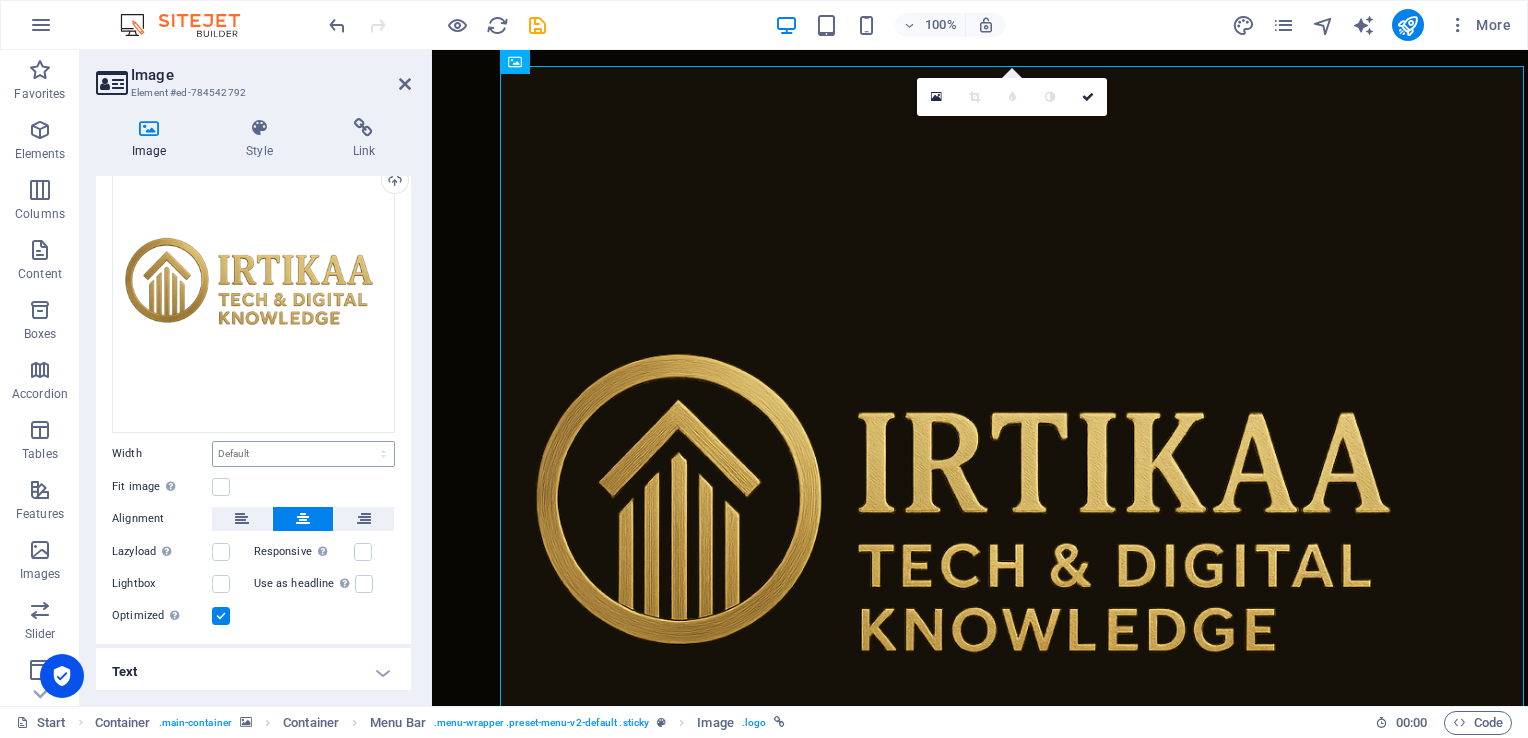 click on "Default auto px rem % em vh vw" at bounding box center (303, 454) 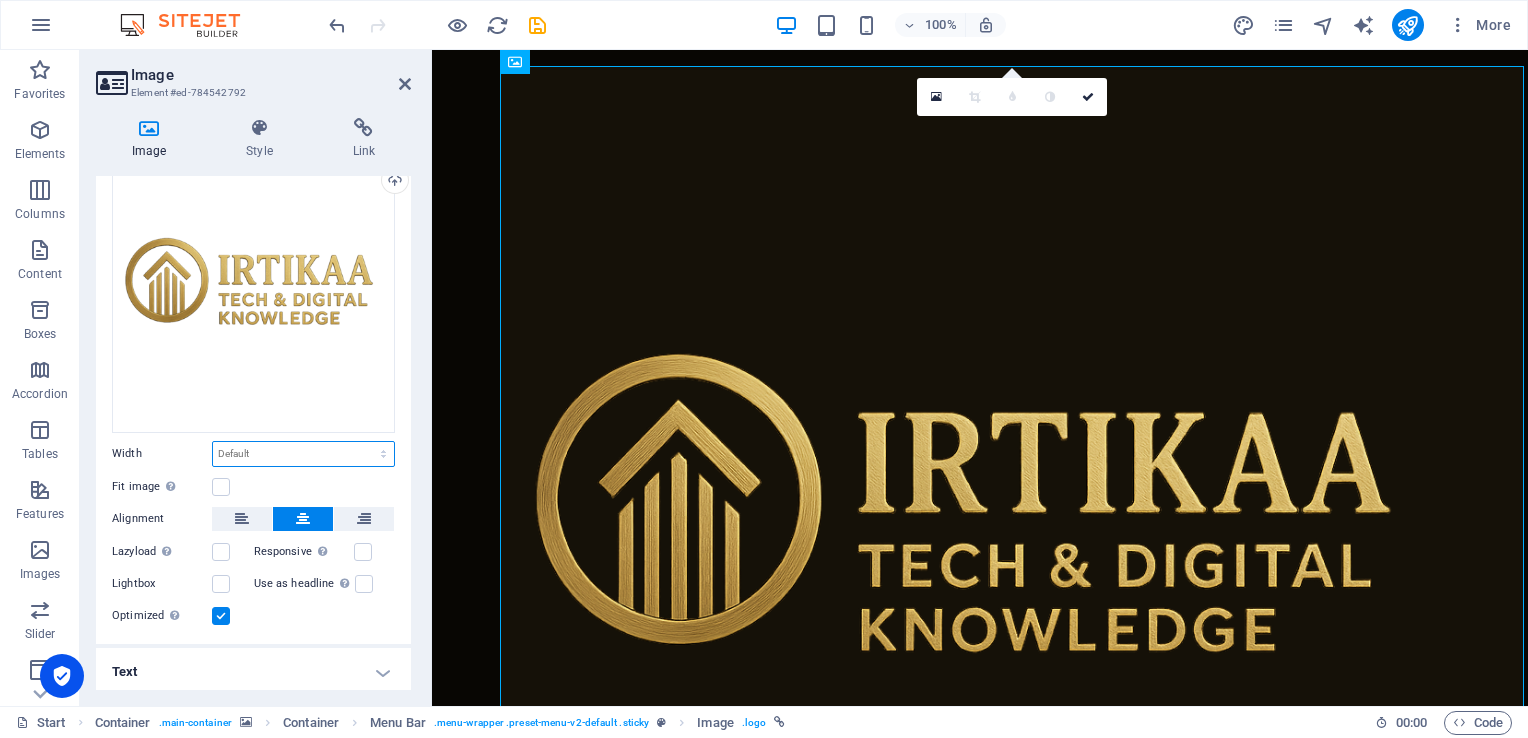 click on "Default auto px rem % em vh vw" at bounding box center (303, 454) 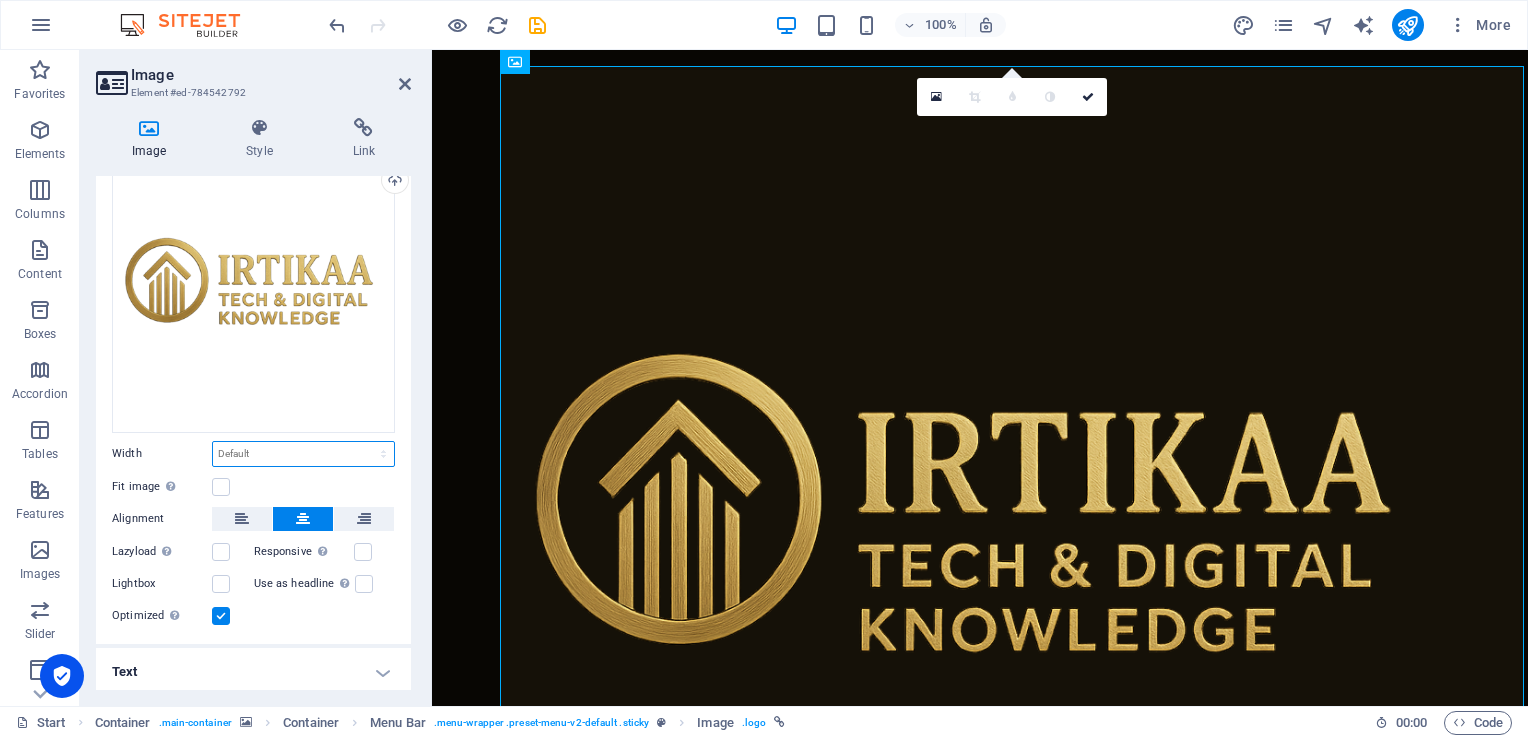 select on "%" 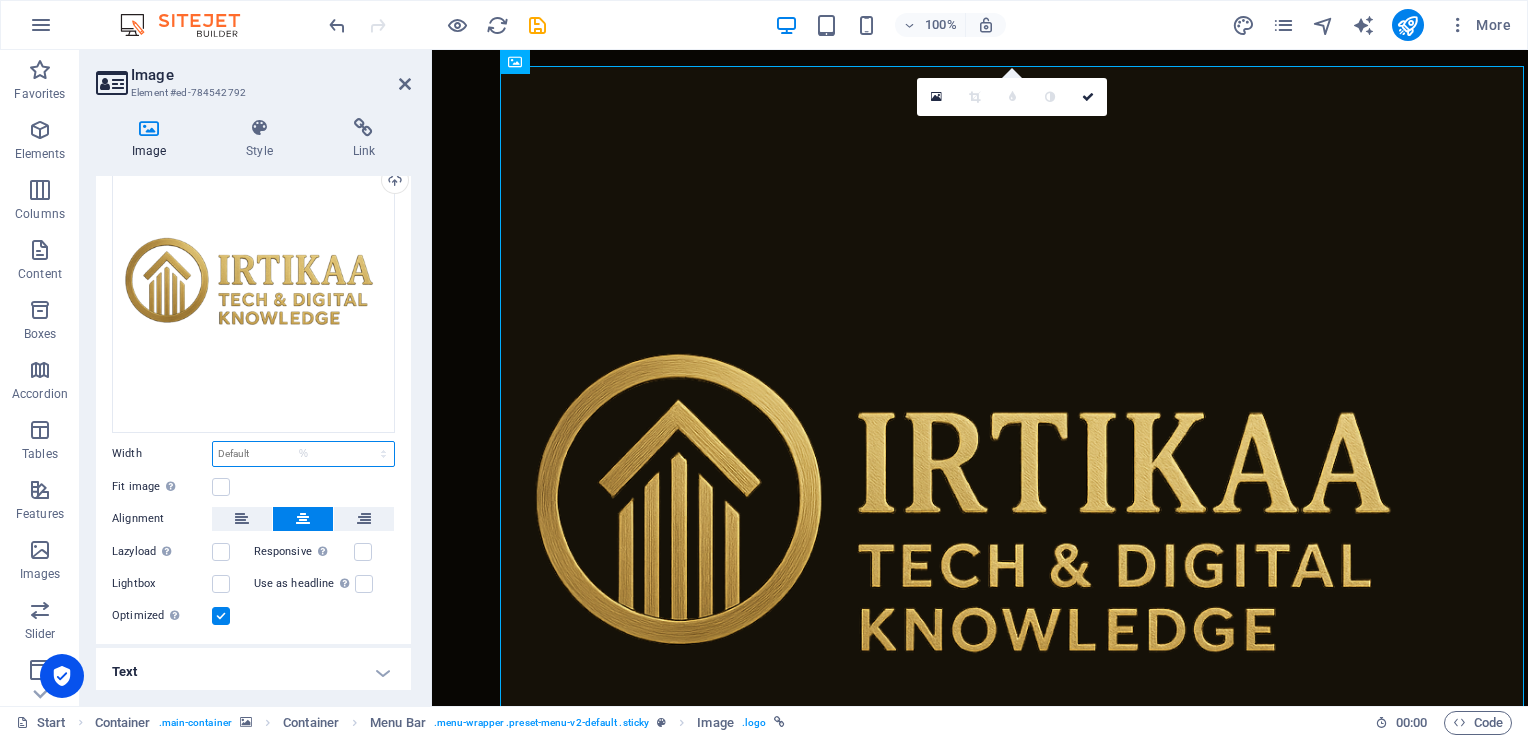 click on "Default auto px rem % em vh vw" at bounding box center [303, 454] 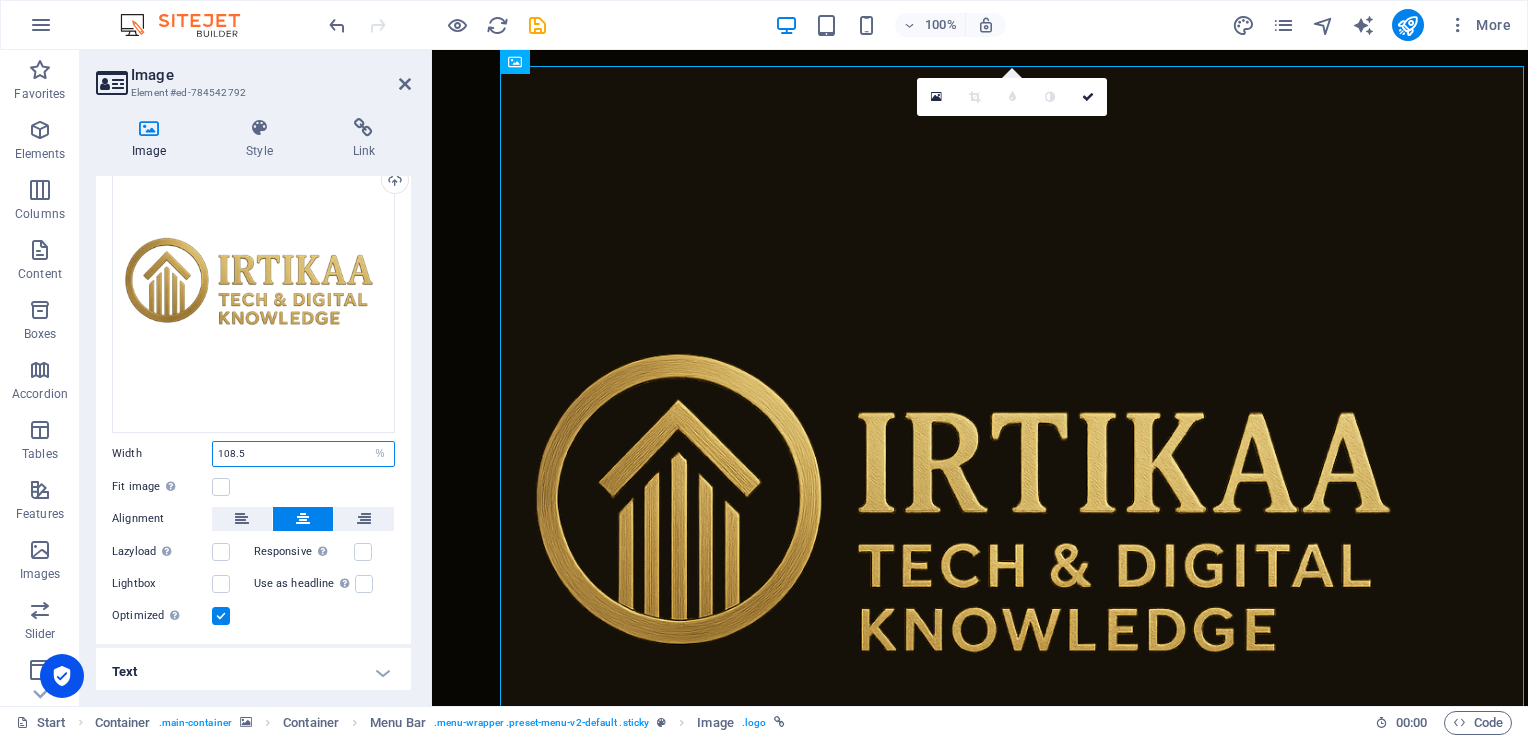 type on "1" 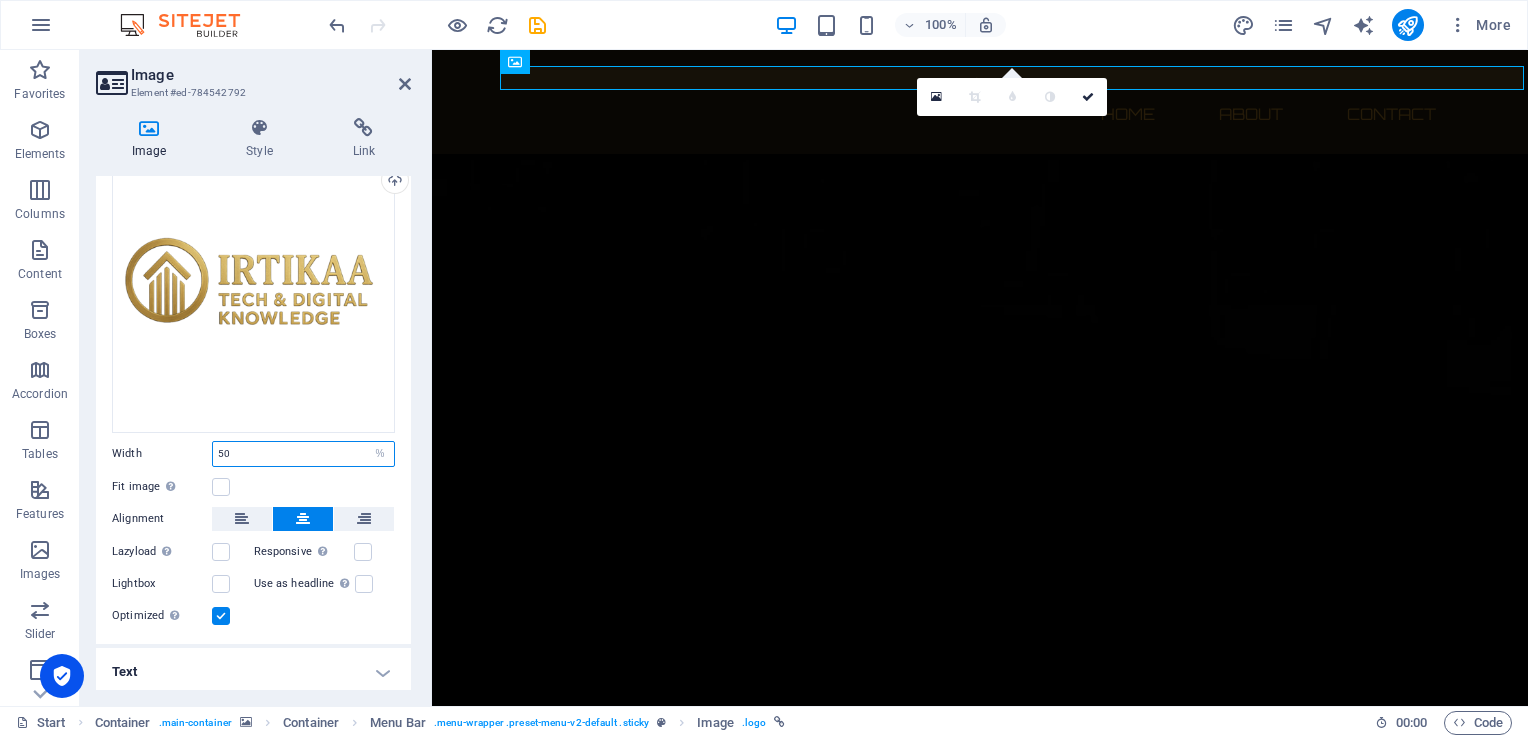 type on "50" 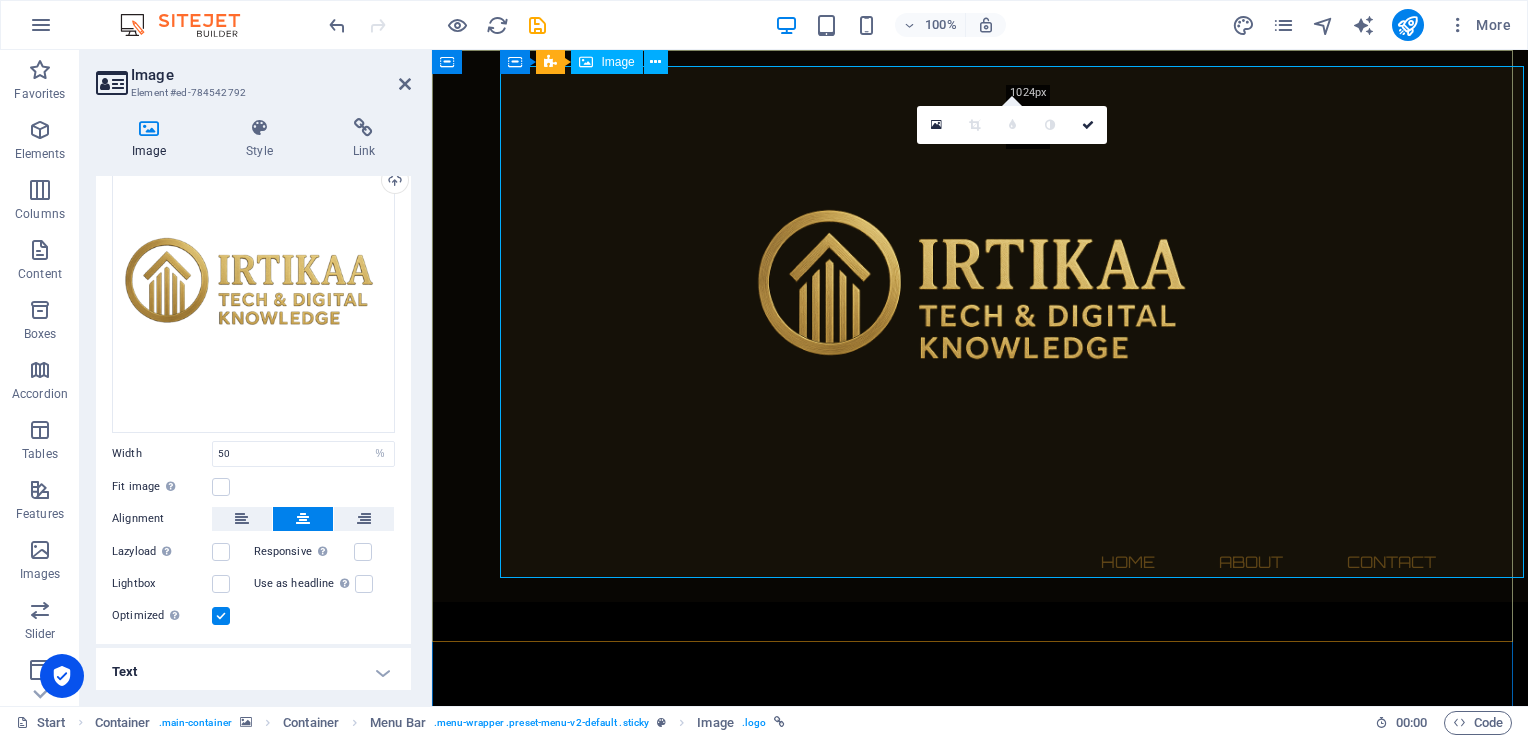 click at bounding box center (980, 302) 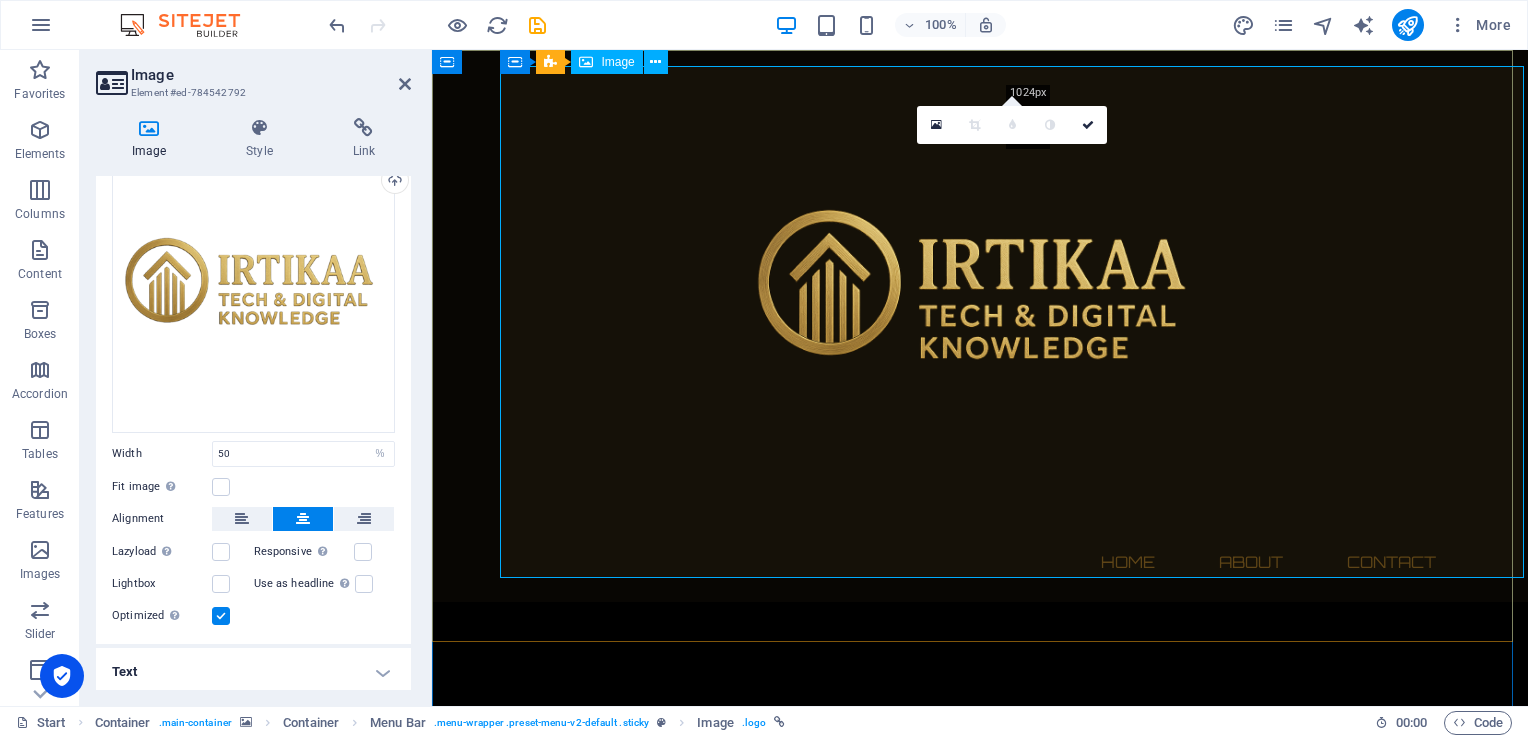 click at bounding box center [980, 302] 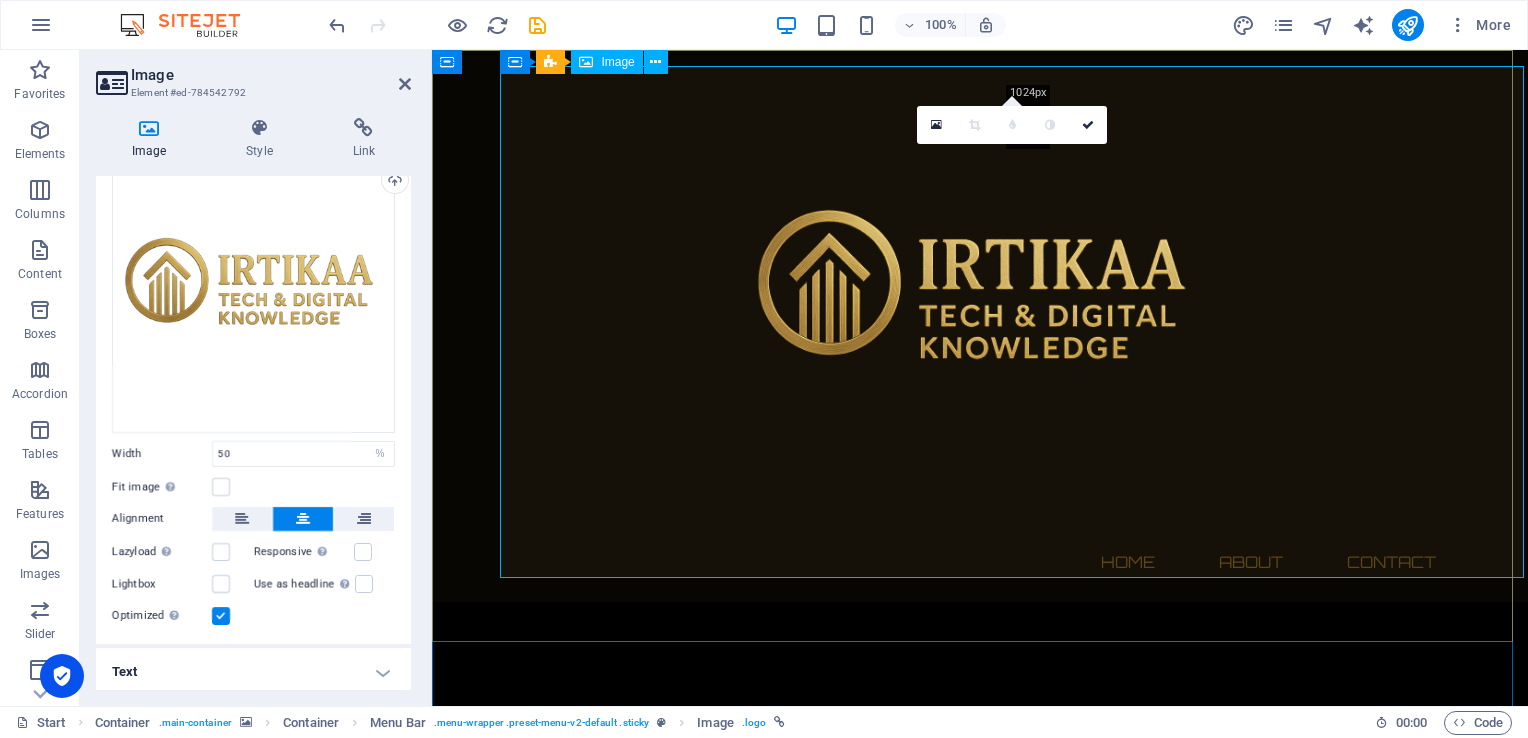 click at bounding box center (980, 302) 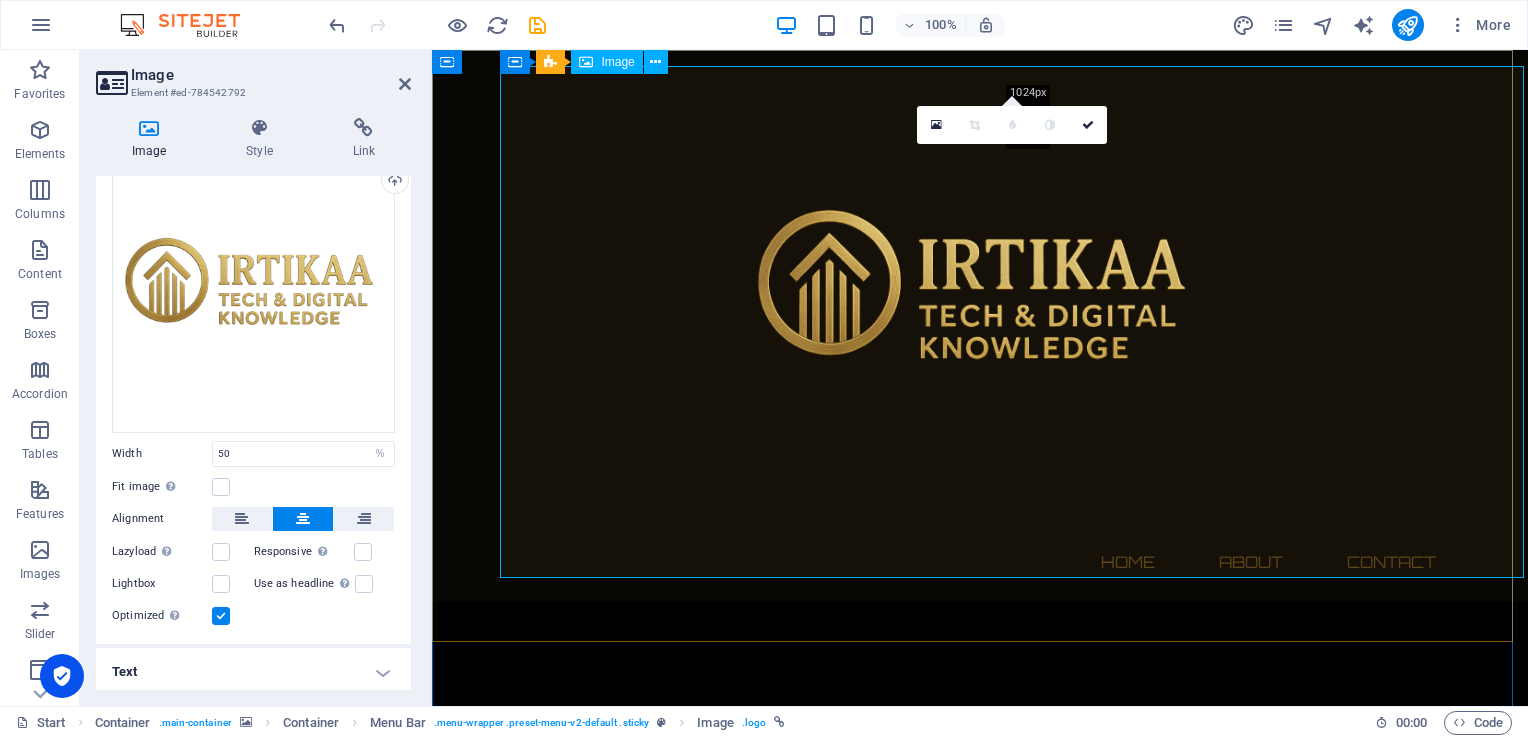 click at bounding box center (980, 302) 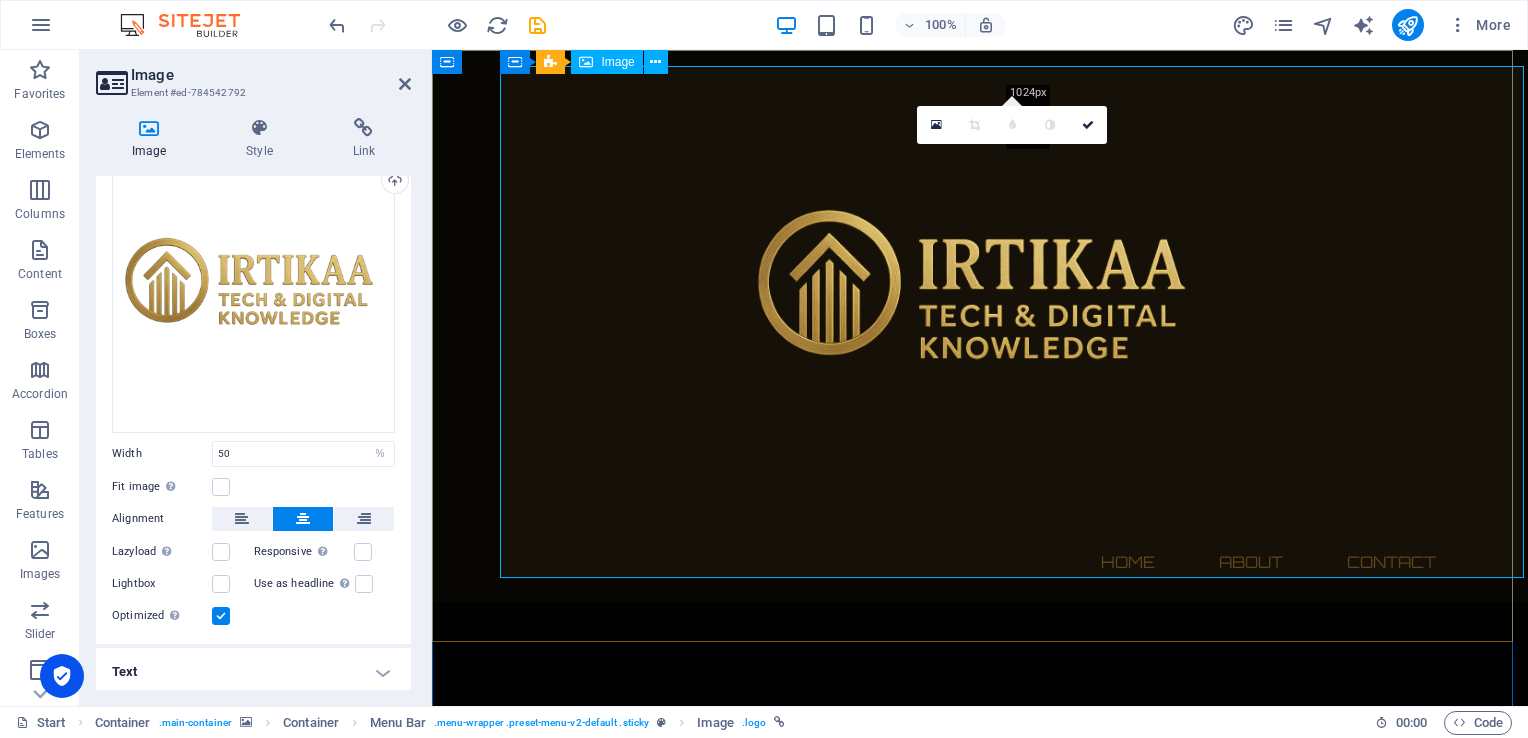 click at bounding box center (980, 302) 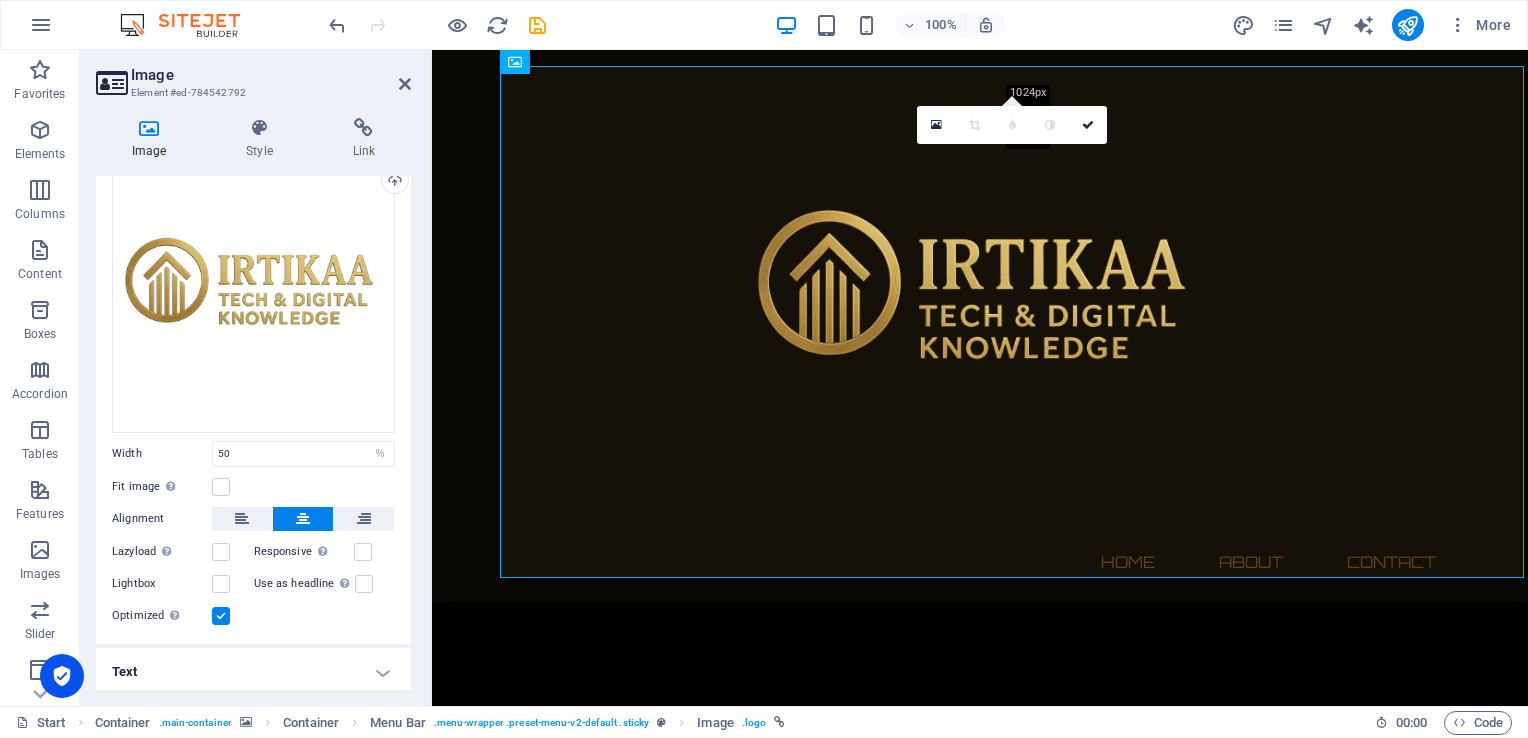 click at bounding box center [974, 125] 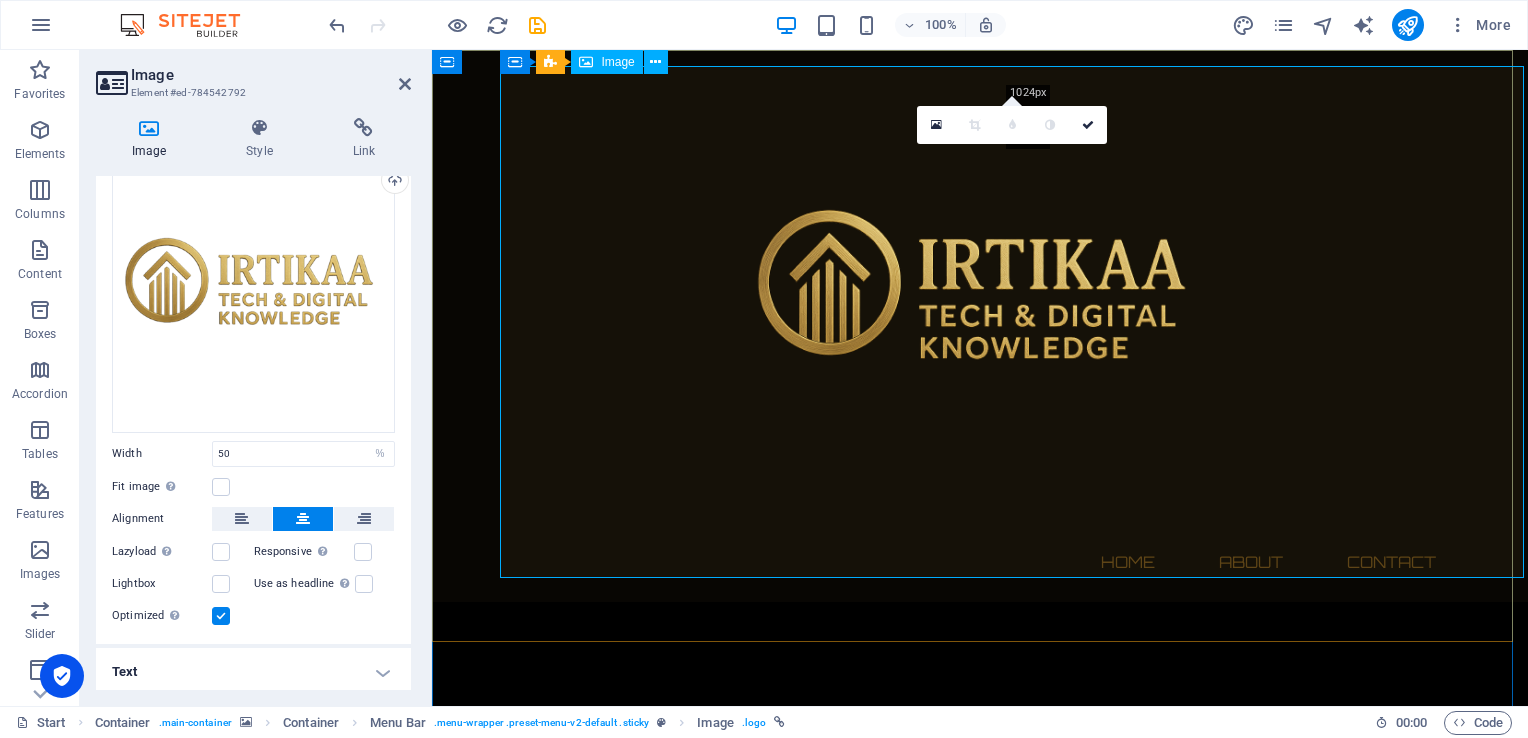 click at bounding box center [980, 302] 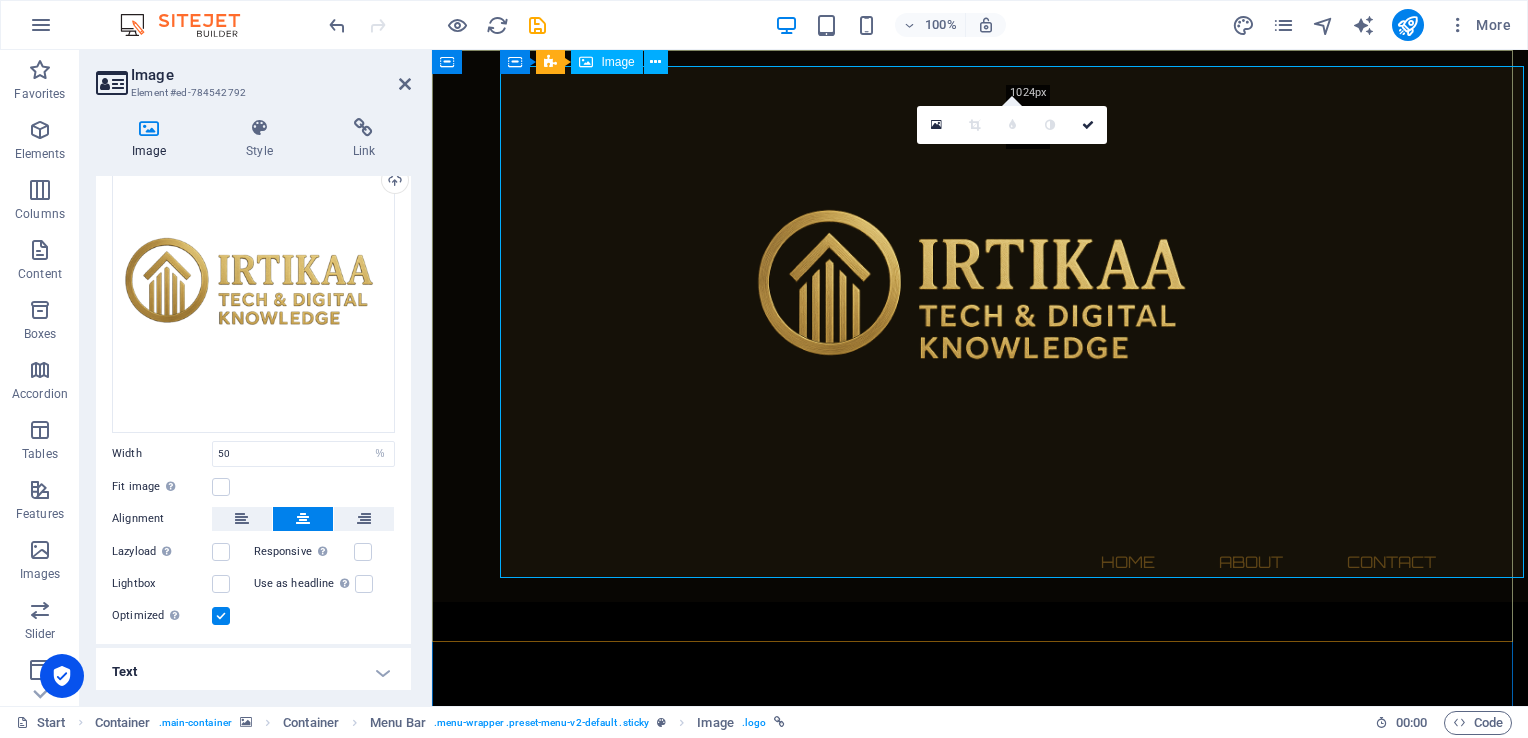 click at bounding box center [980, 302] 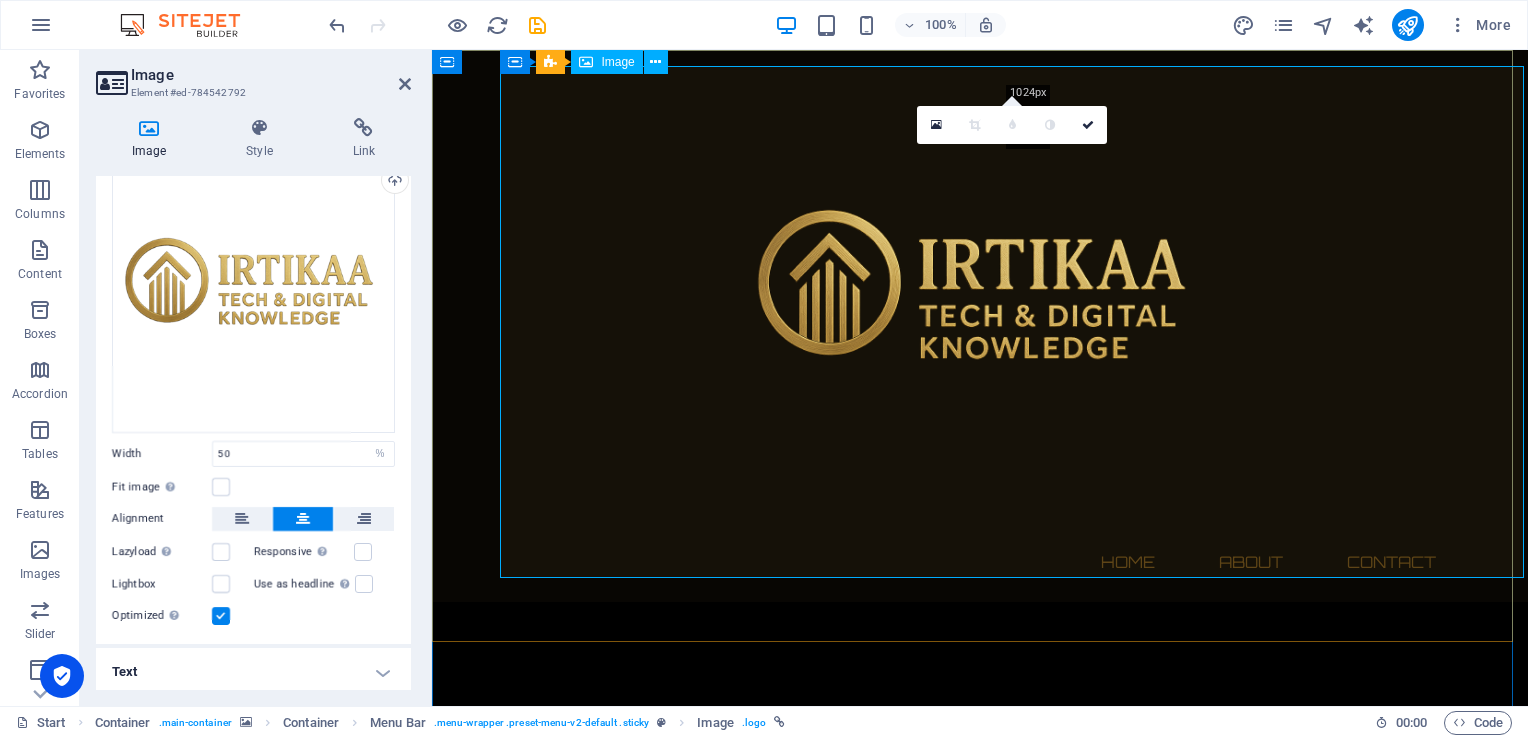 click at bounding box center [980, 302] 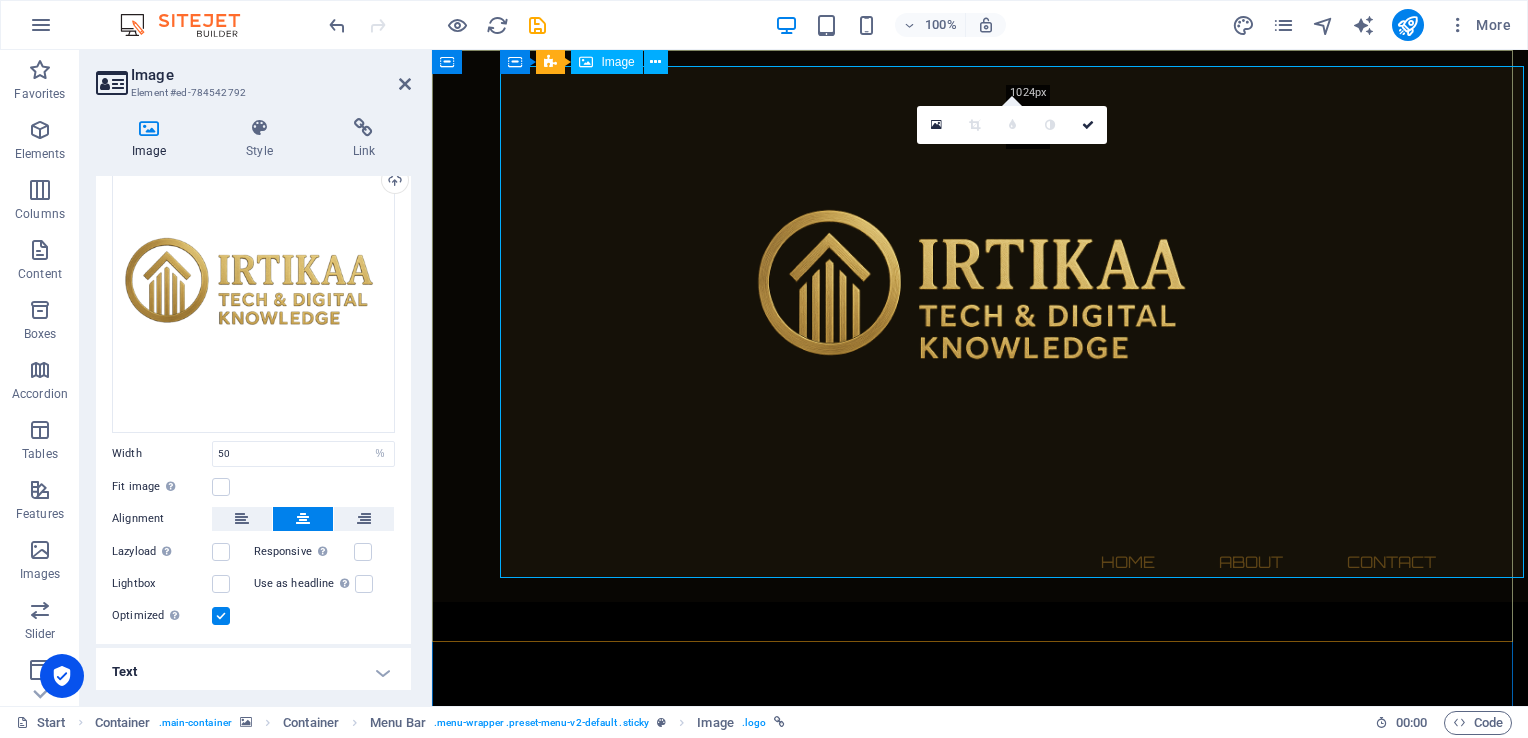 click at bounding box center (980, 302) 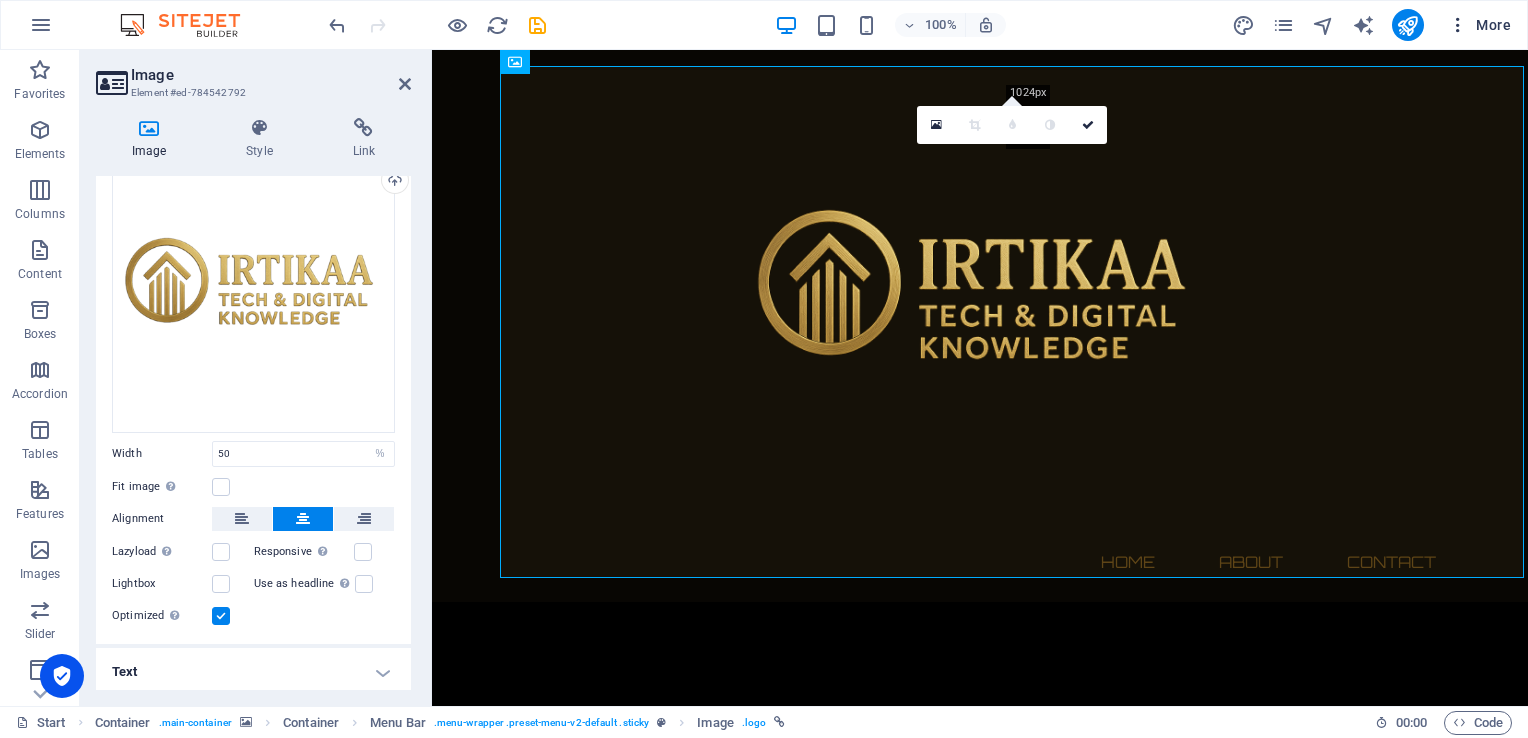 click at bounding box center [1458, 25] 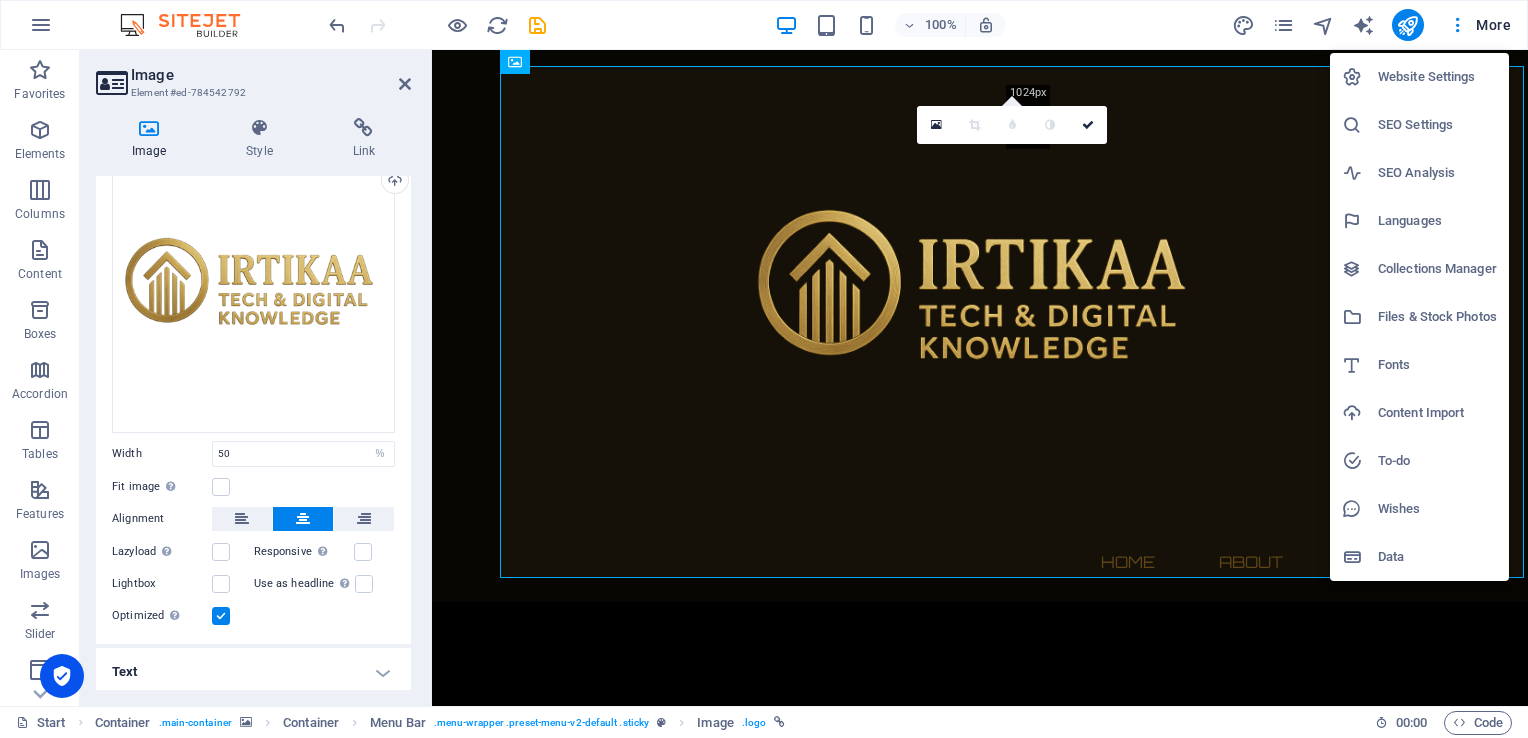 click on "SEO Settings" at bounding box center (1437, 125) 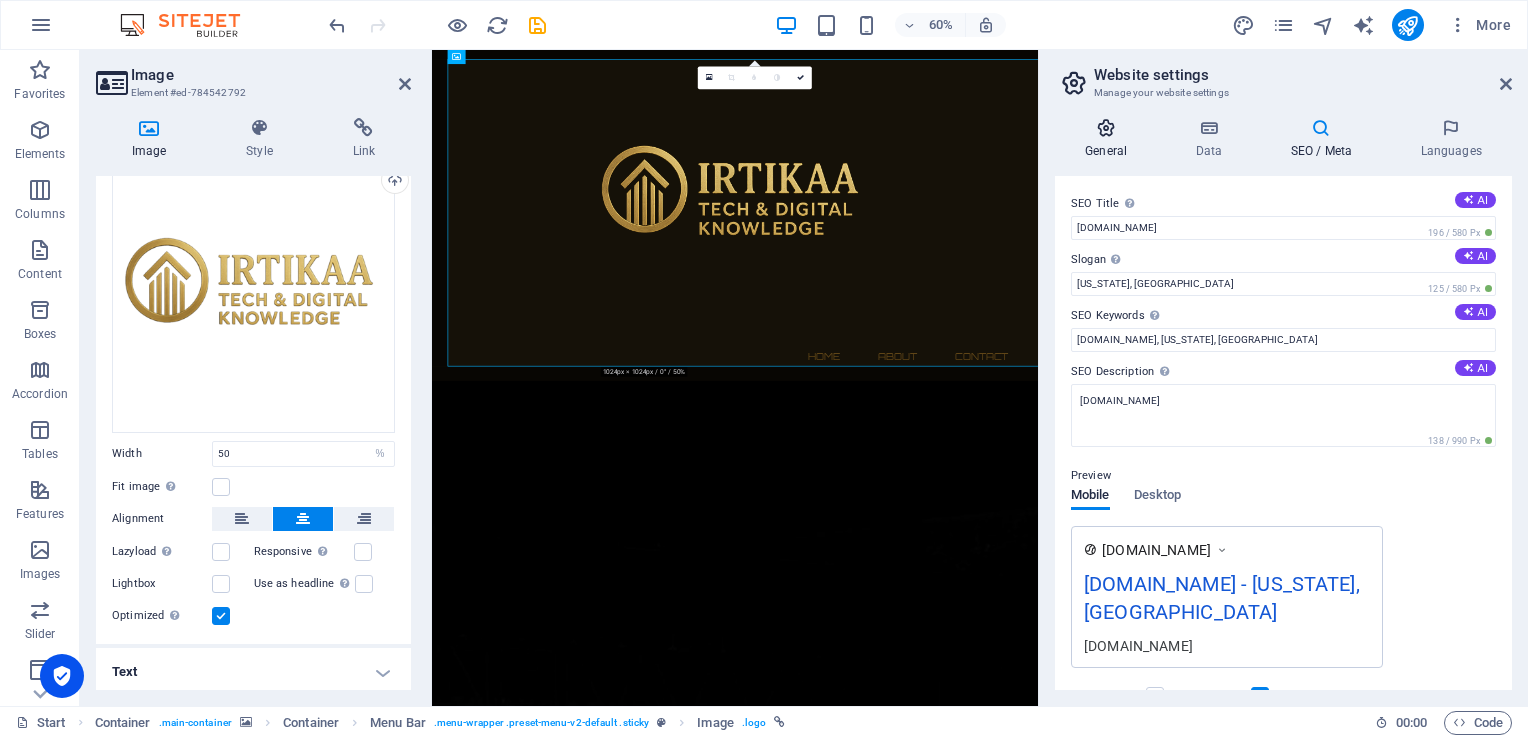 click on "General" at bounding box center (1110, 139) 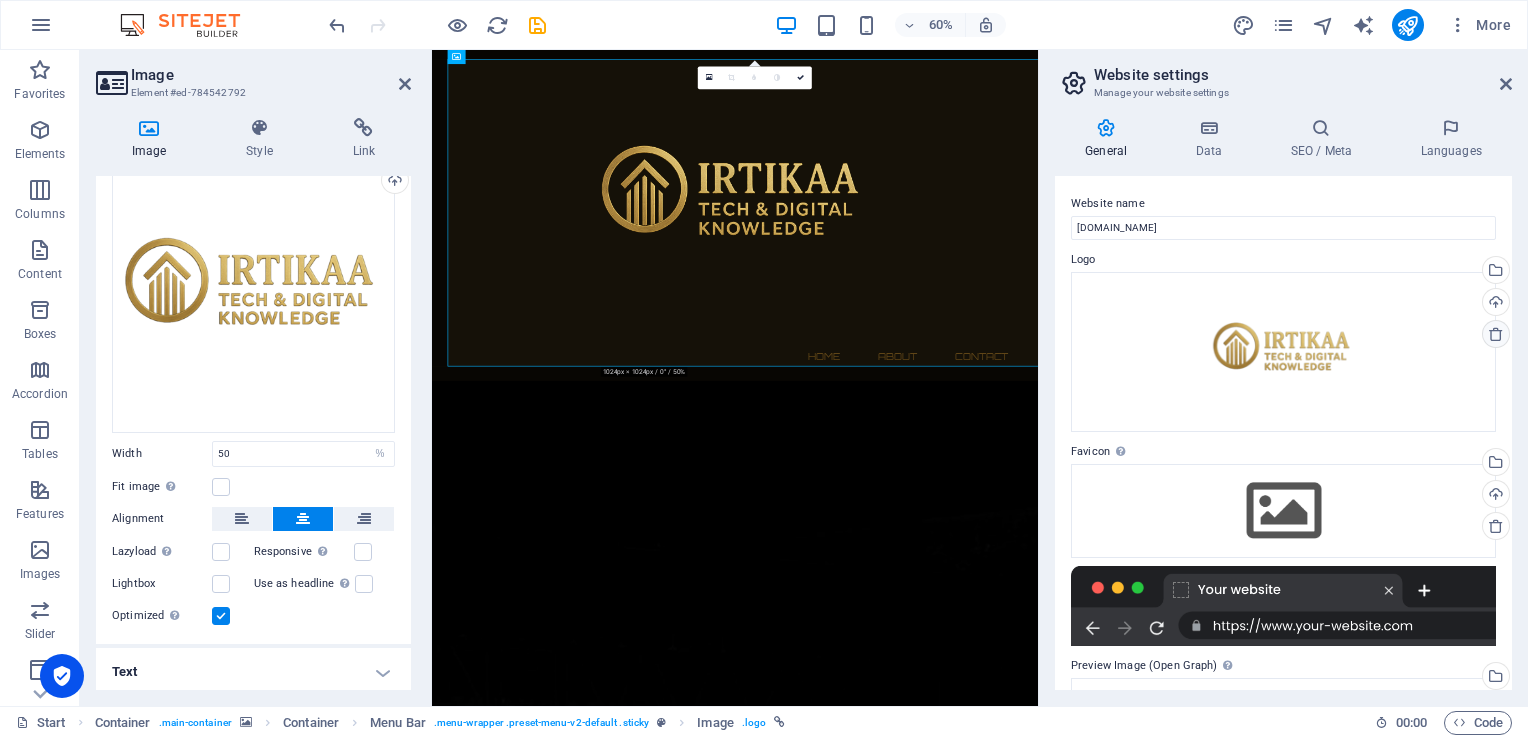 click at bounding box center (1496, 334) 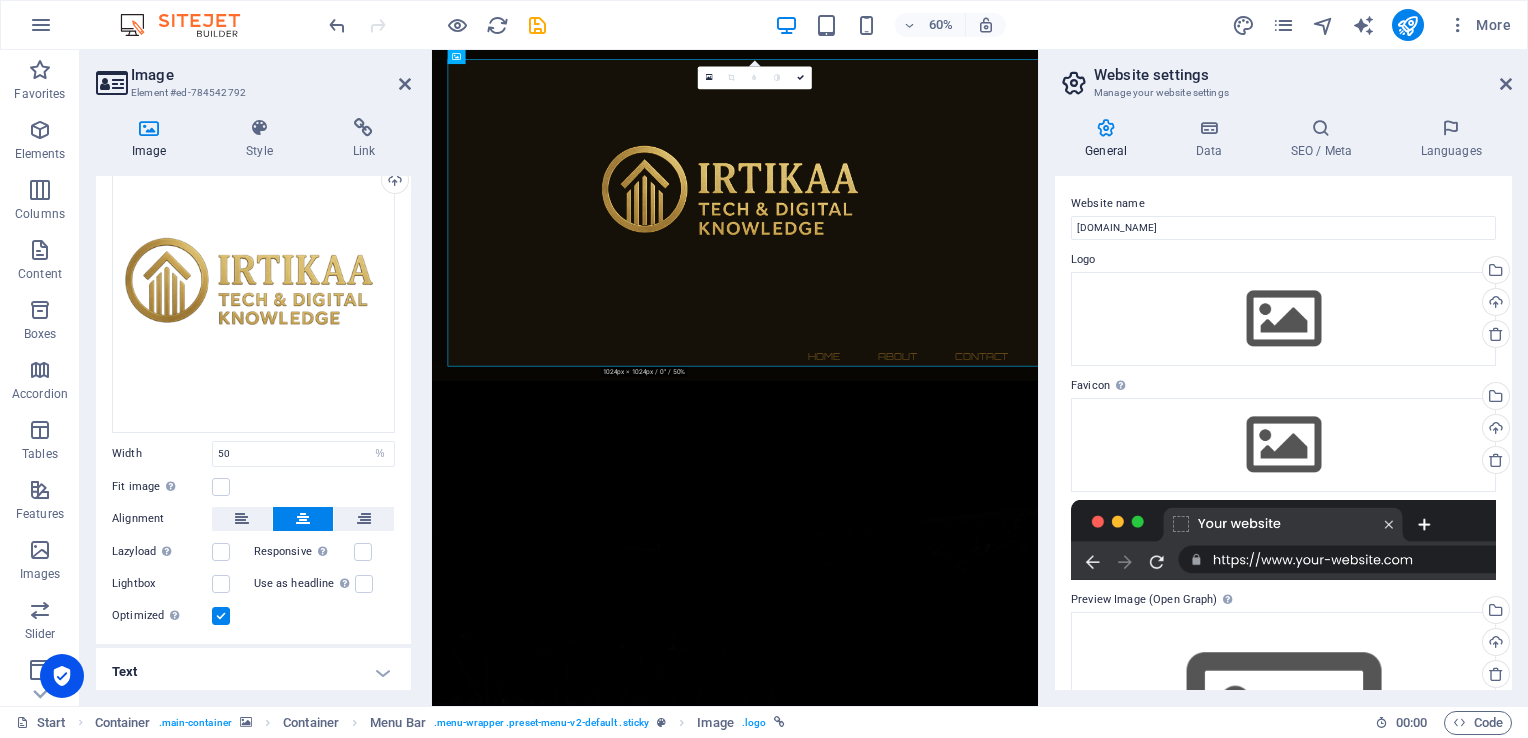 click on "Website settings Manage your website settings  General  Data  SEO / Meta  Languages Website name [DOMAIN_NAME] Logo Drag files here, click to choose files or select files from Files or our free stock photos & videos Select files from the file manager, stock photos, or upload file(s) Upload Favicon Set the favicon of your website here. A favicon is a small icon shown in the browser tab next to your website title. It helps visitors identify your website. Drag files here, click to choose files or select files from Files or our free stock photos & videos Select files from the file manager, stock photos, or upload file(s) Upload Preview Image (Open Graph) This image will be shown when the website is shared on social networks Drag files here, click to choose files or select files from Files or our free stock photos & videos Select files from the file manager, stock photos, or upload file(s) Upload Contact data for this website. This can be used everywhere on the website and will update automatically. Company" at bounding box center (1283, 378) 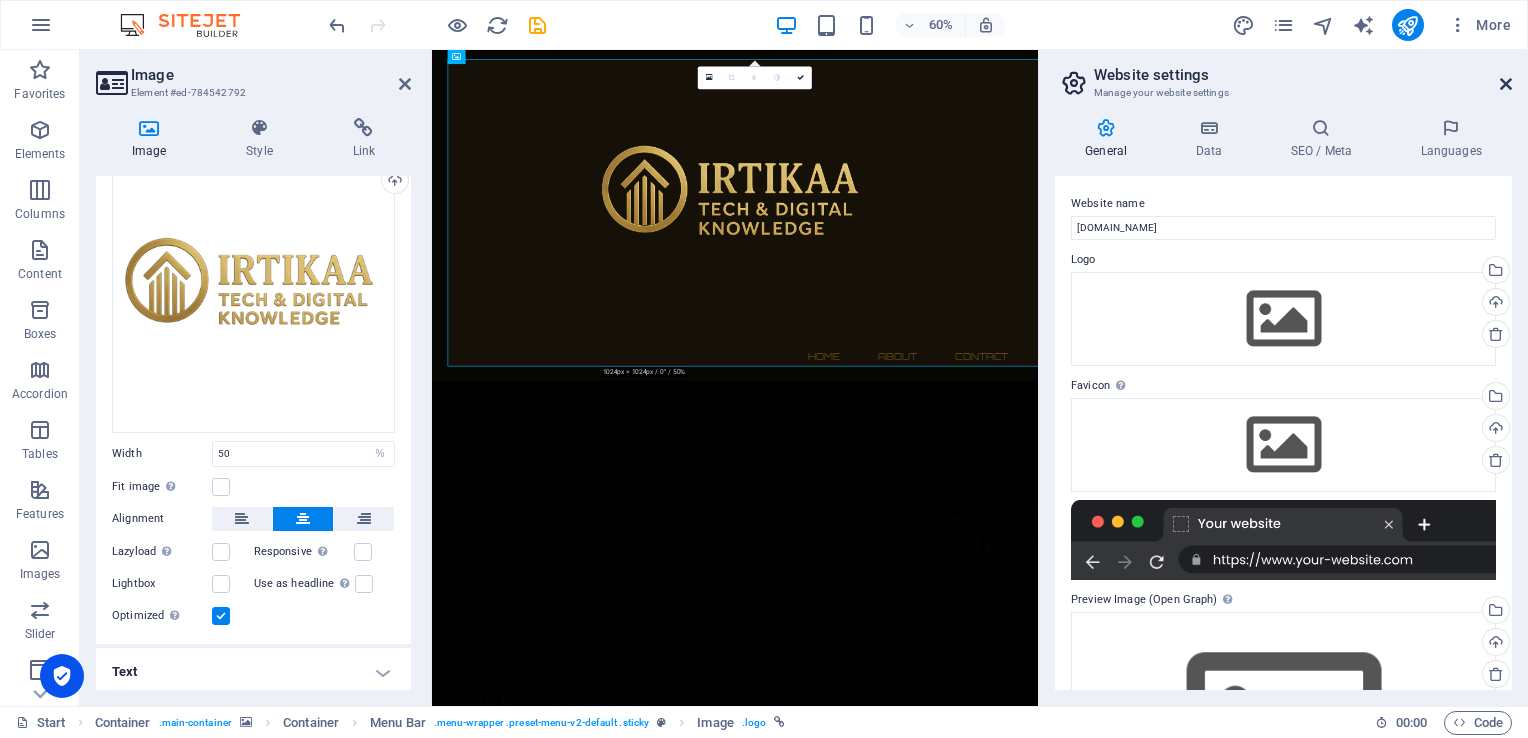 click at bounding box center (1506, 84) 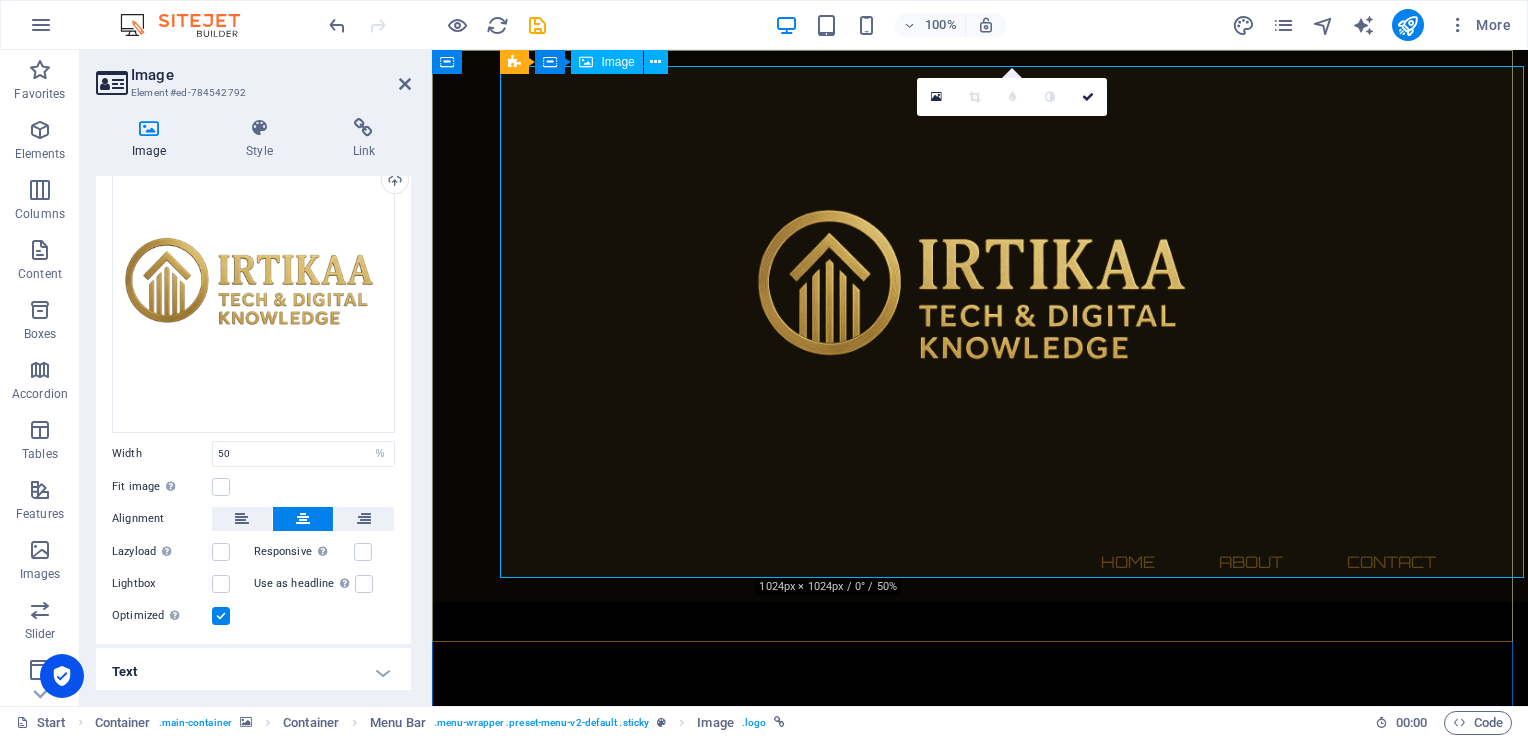 click at bounding box center [980, 302] 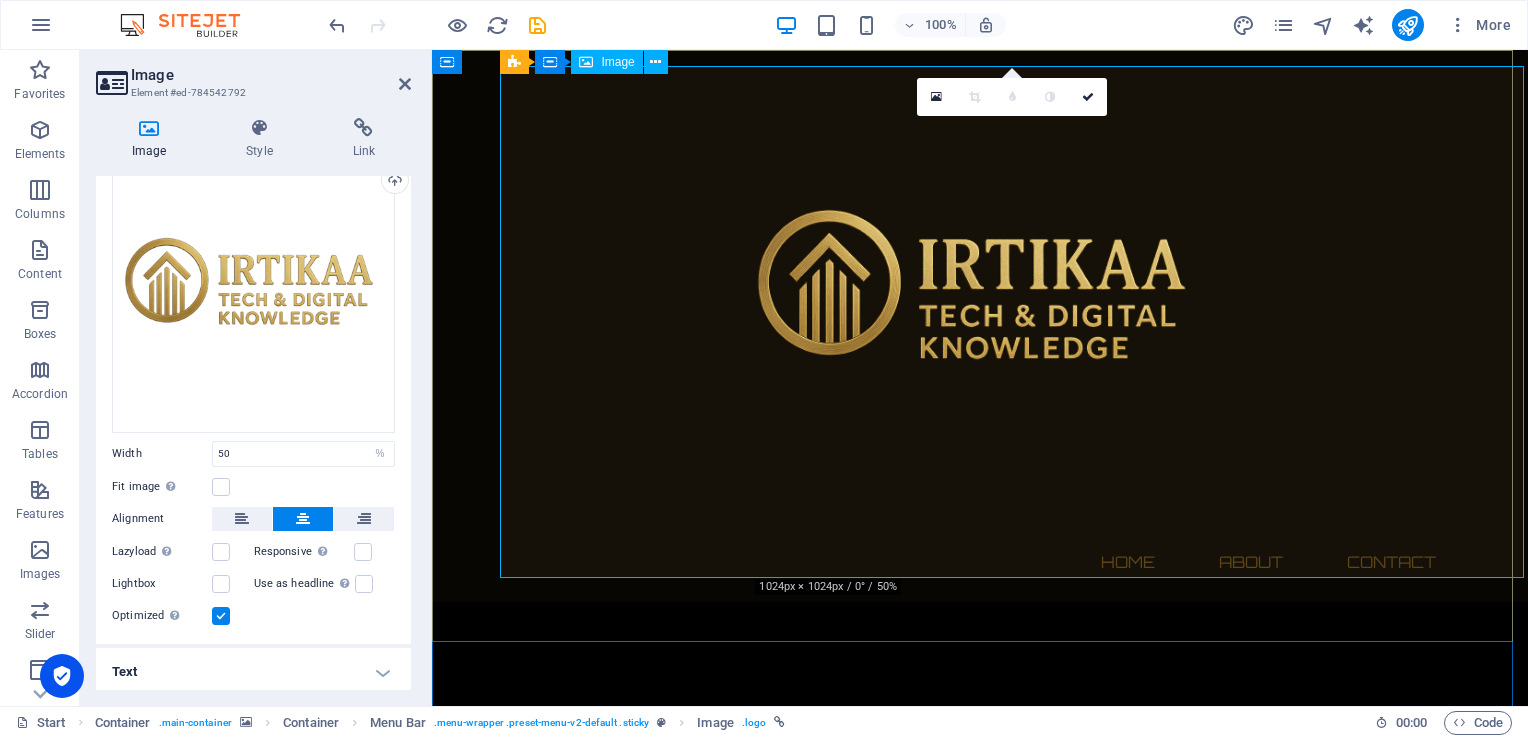 click at bounding box center [980, 302] 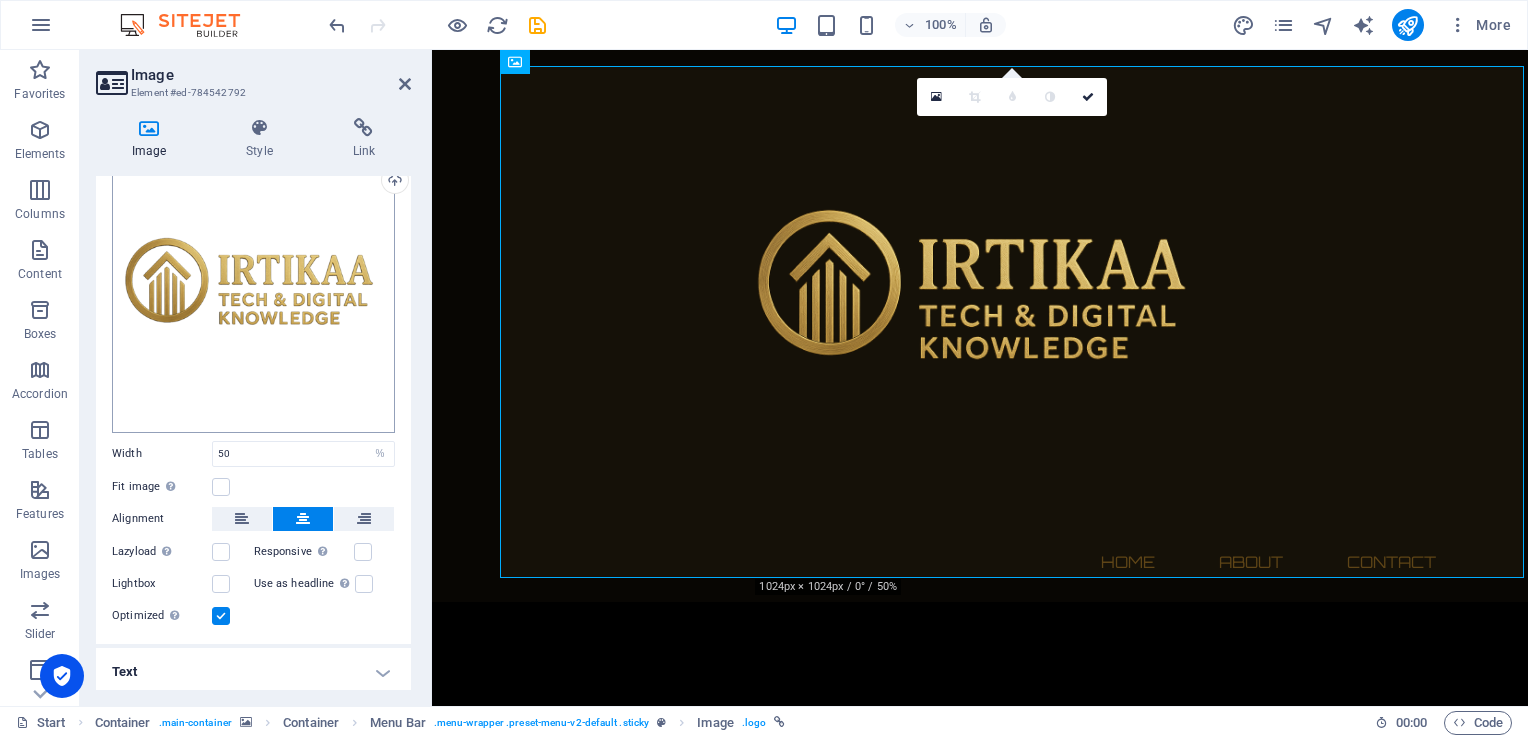 scroll, scrollTop: 0, scrollLeft: 0, axis: both 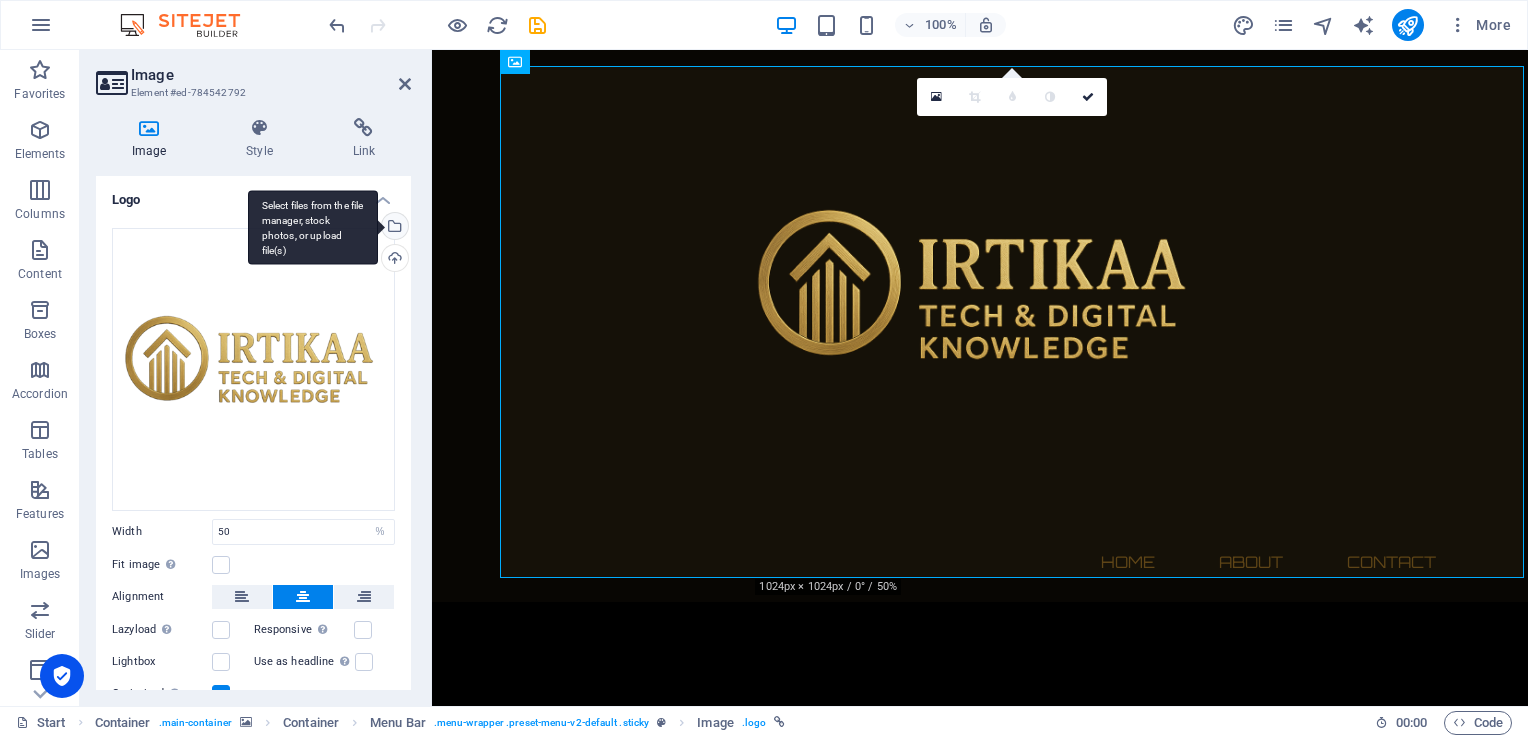 click on "Select files from the file manager, stock photos, or upload file(s)" at bounding box center (393, 228) 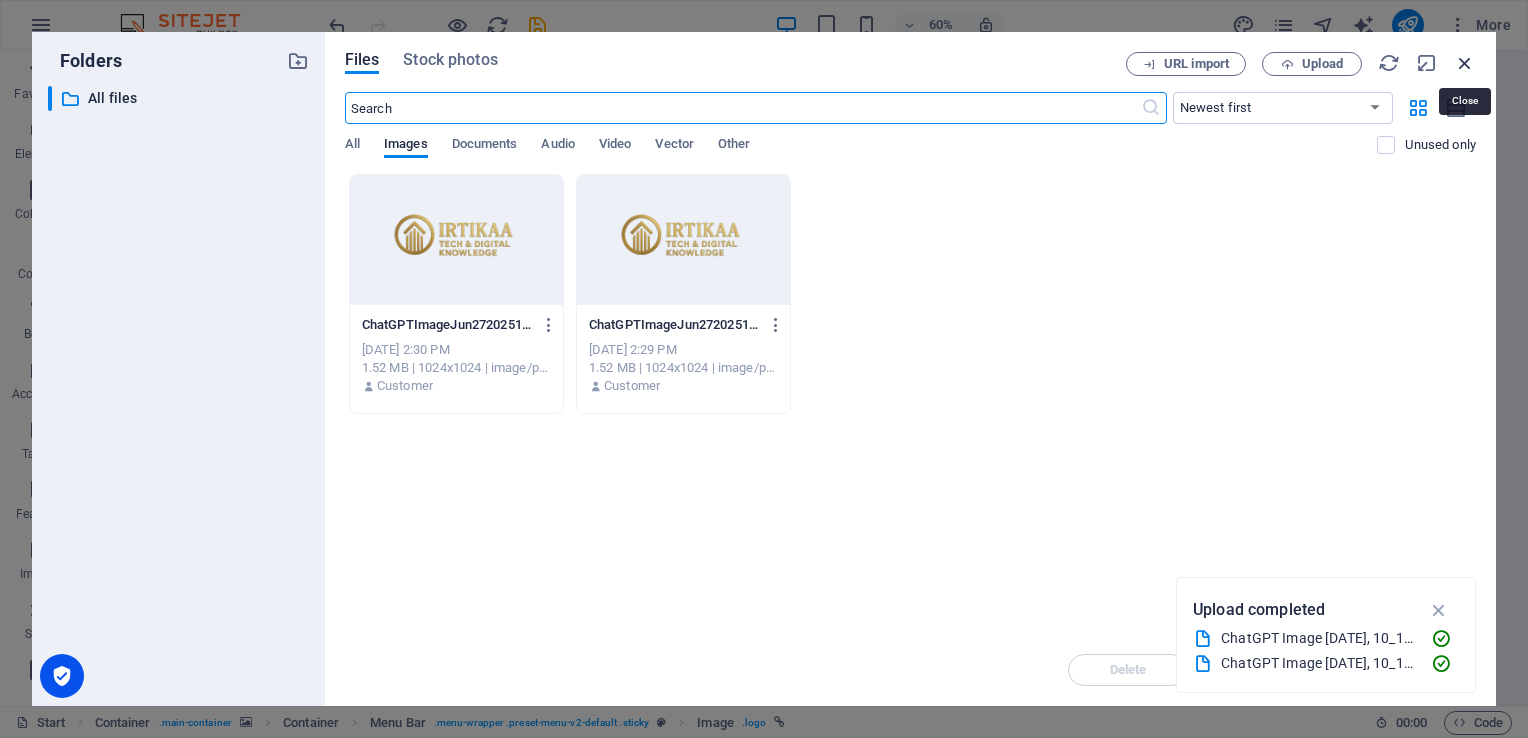 click at bounding box center (1465, 63) 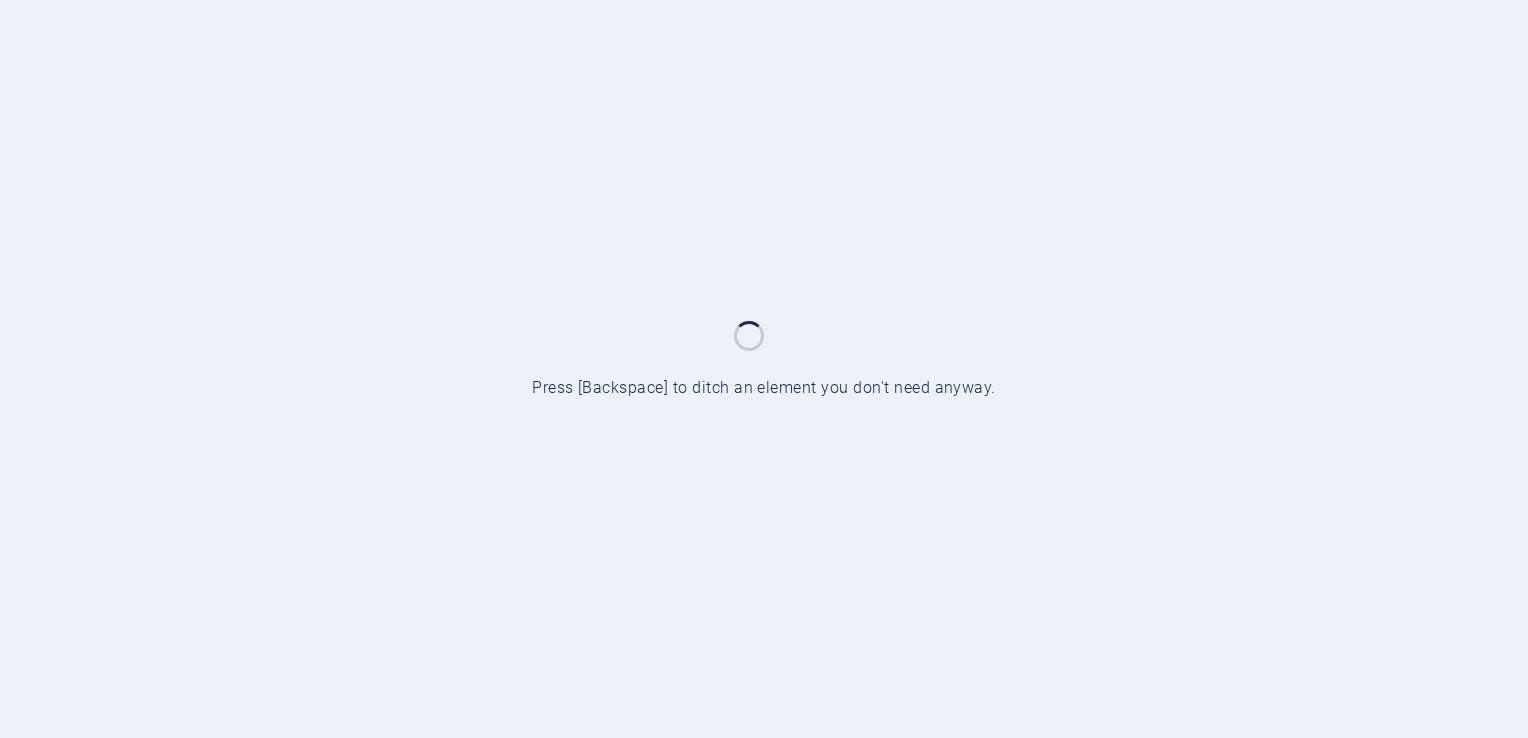 scroll, scrollTop: 0, scrollLeft: 0, axis: both 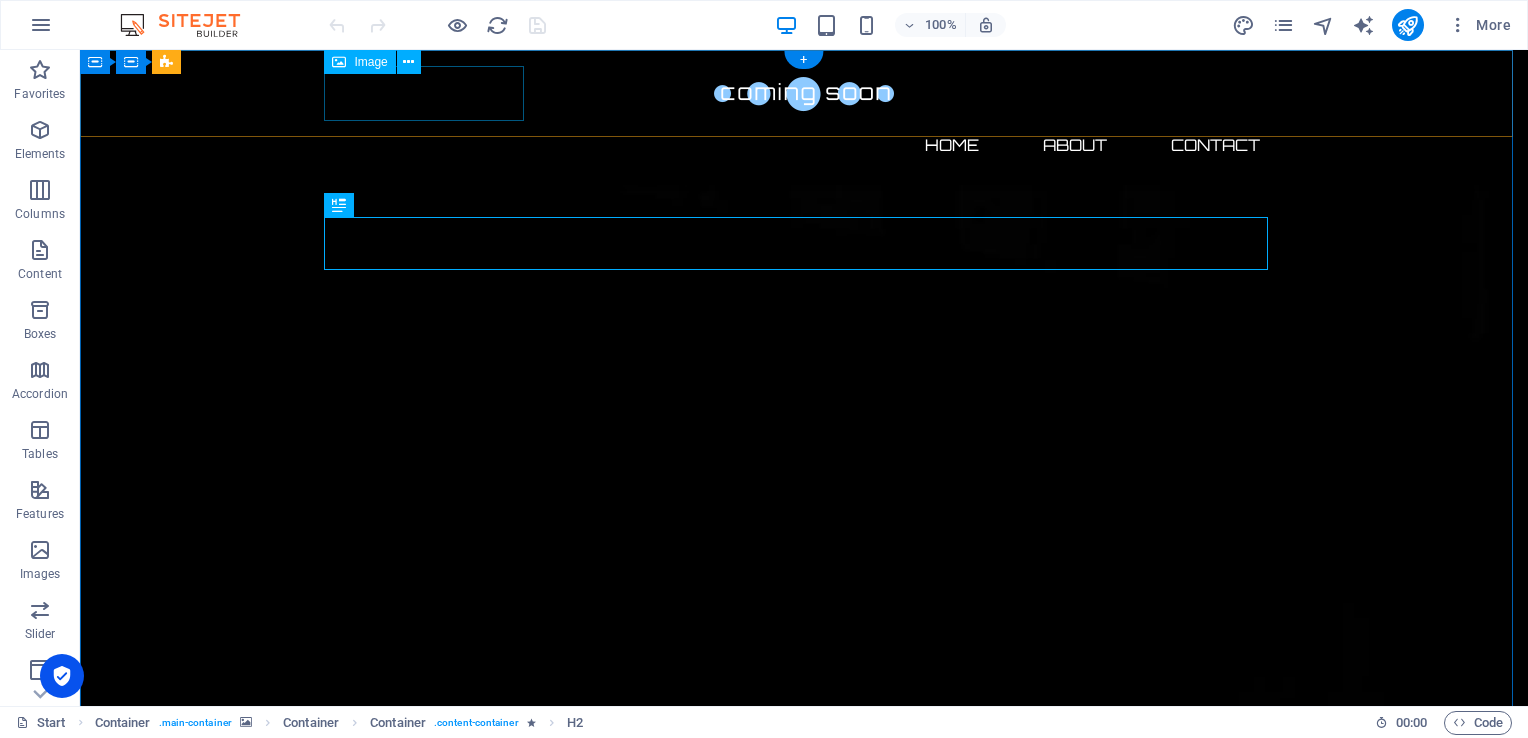 click at bounding box center (804, 93) 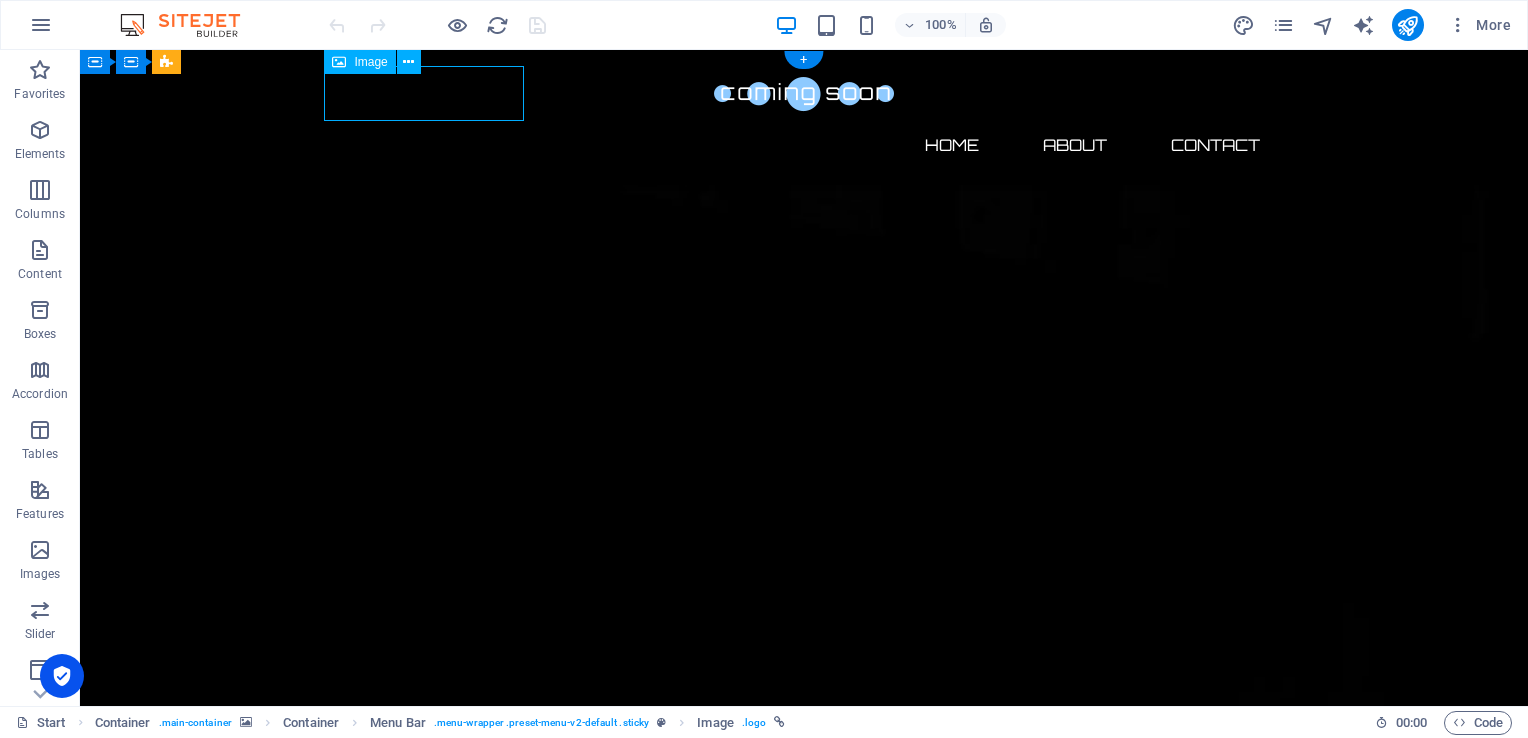 click at bounding box center [804, 93] 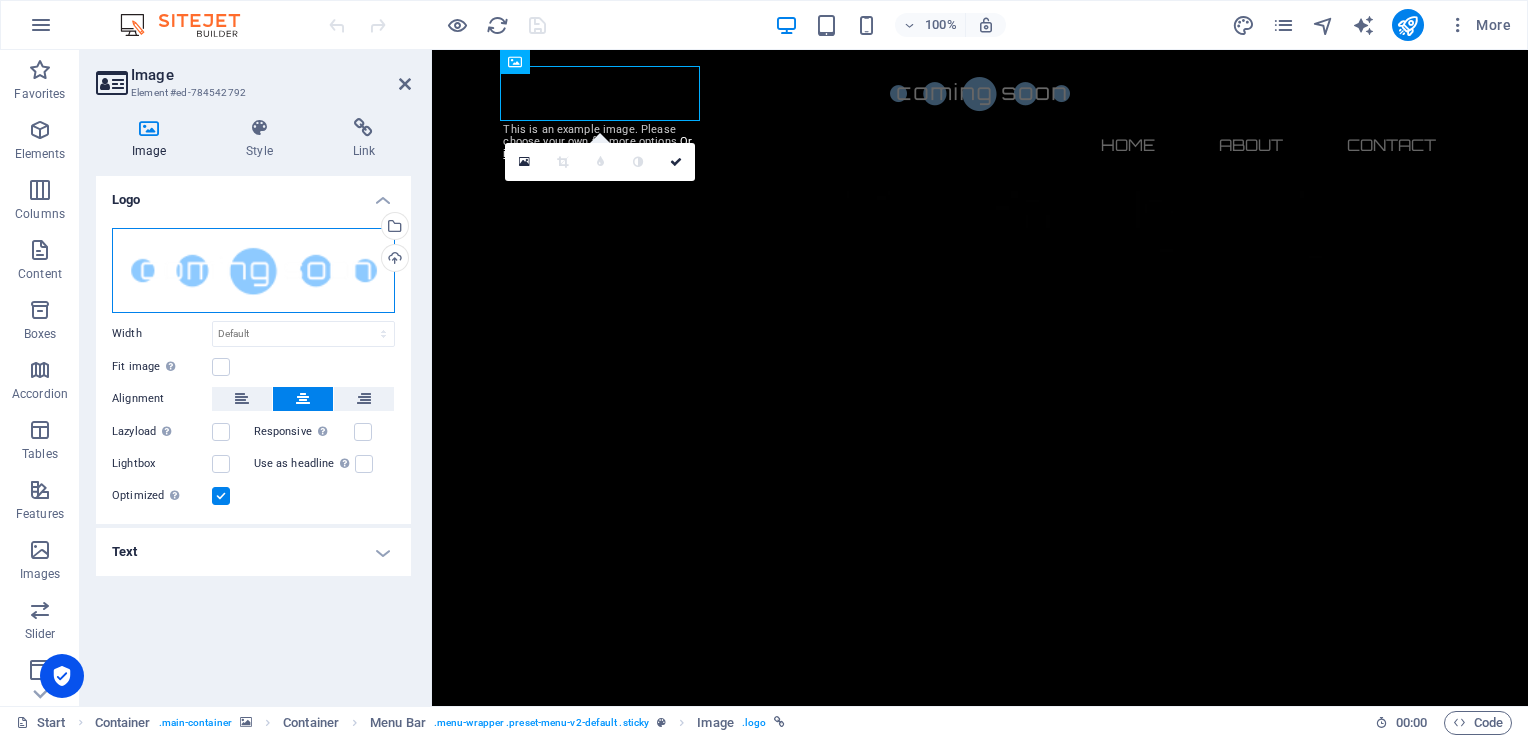 click on "Drag files here, click to choose files or select files from Files or our free stock photos & videos" at bounding box center [253, 270] 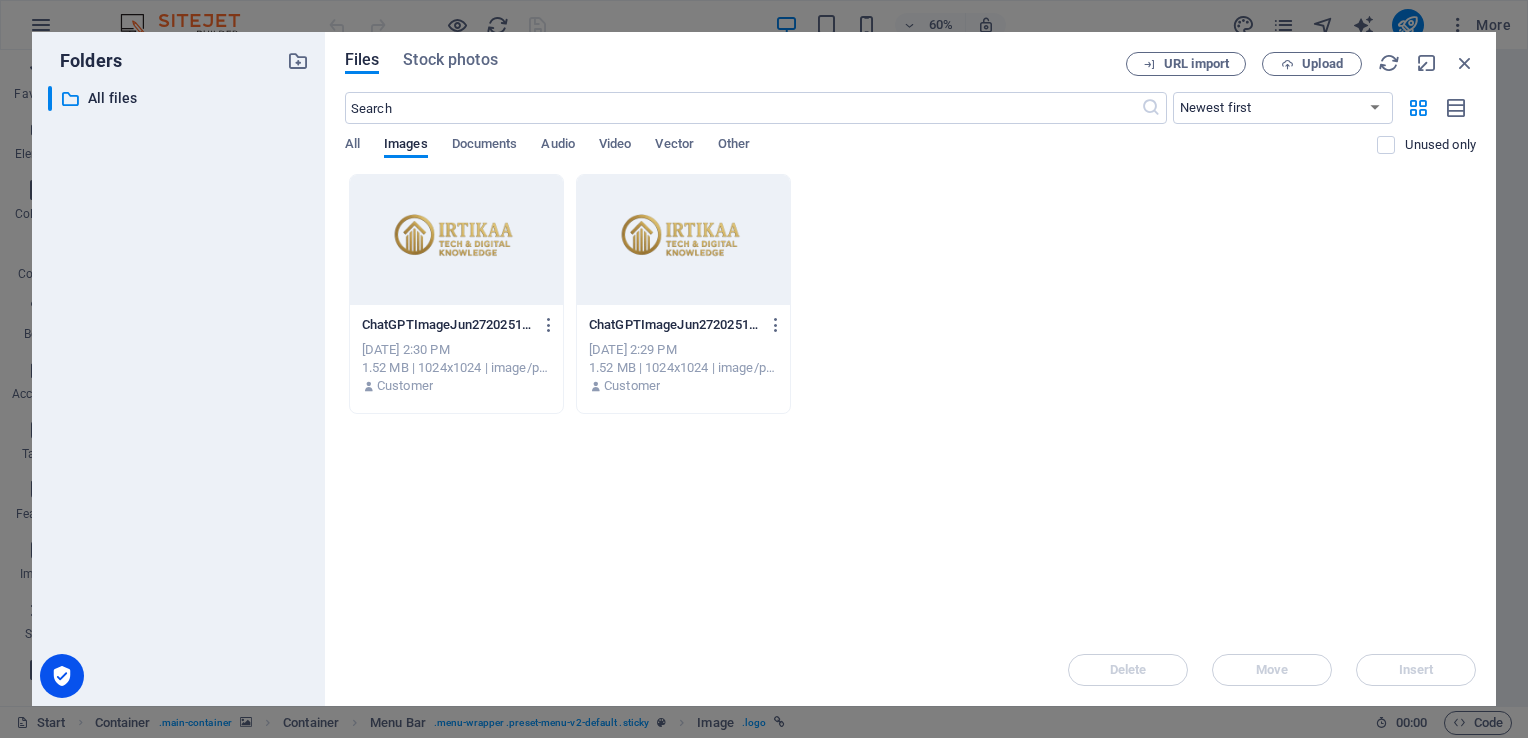 click at bounding box center (683, 240) 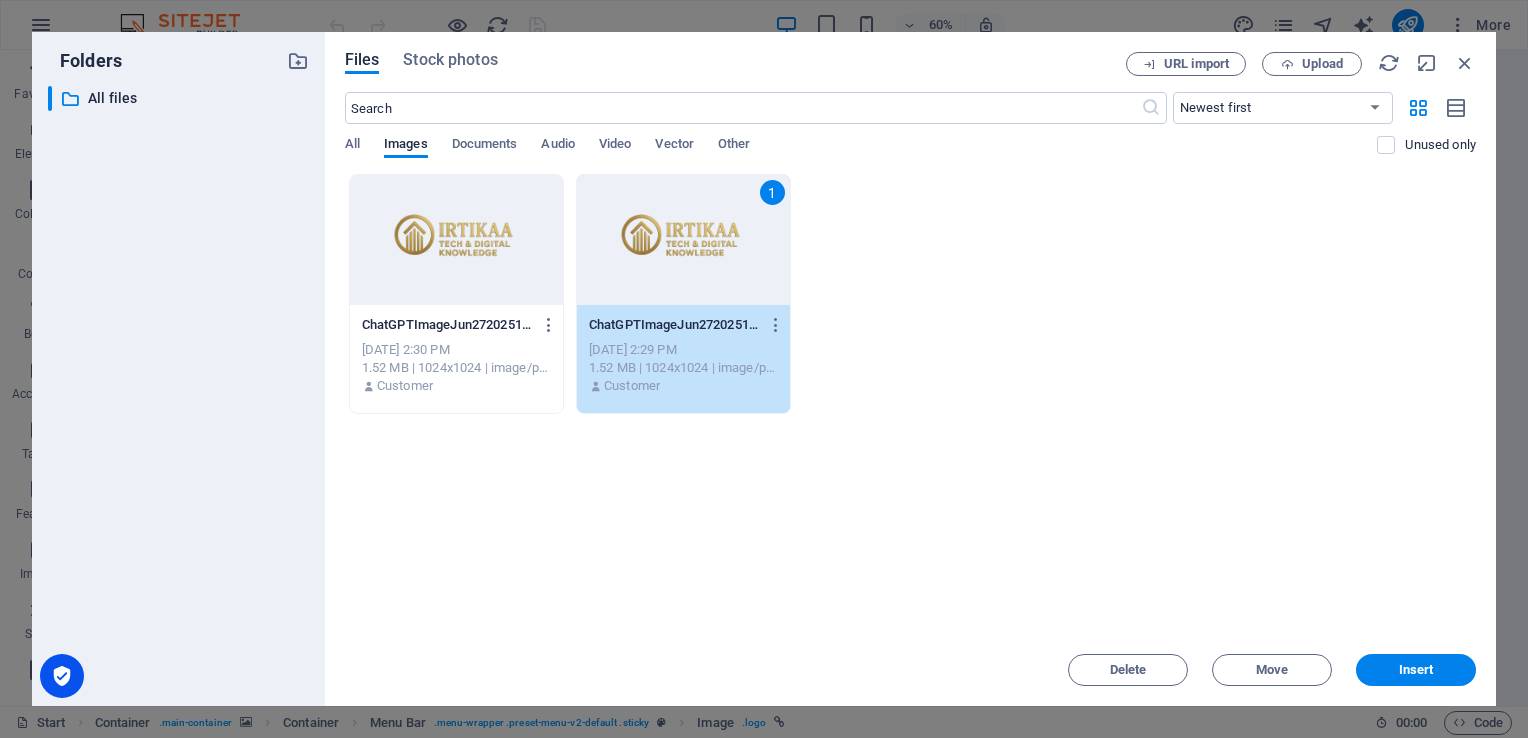 click on "1" at bounding box center (683, 240) 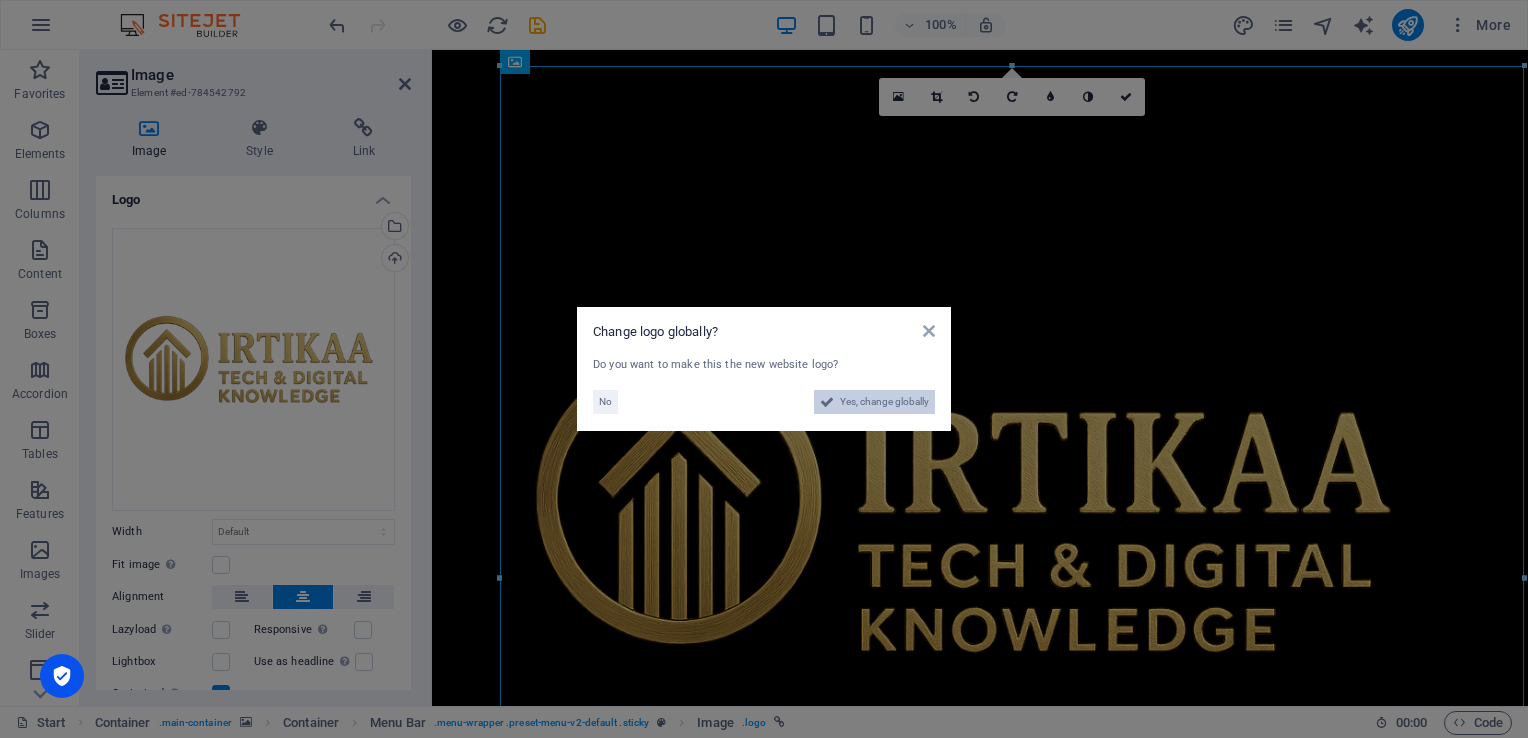 click on "Yes, change globally" at bounding box center (884, 402) 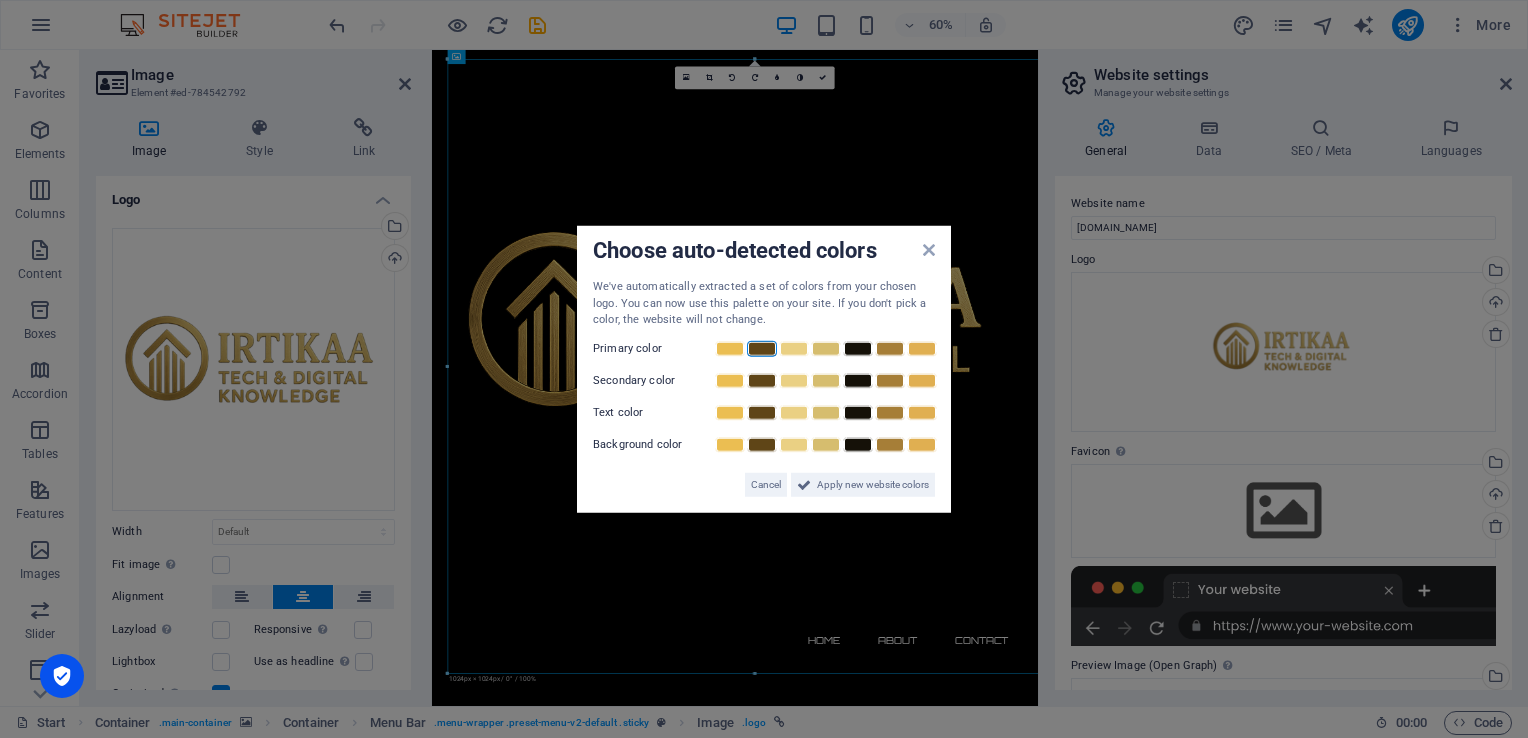 click at bounding box center (762, 348) 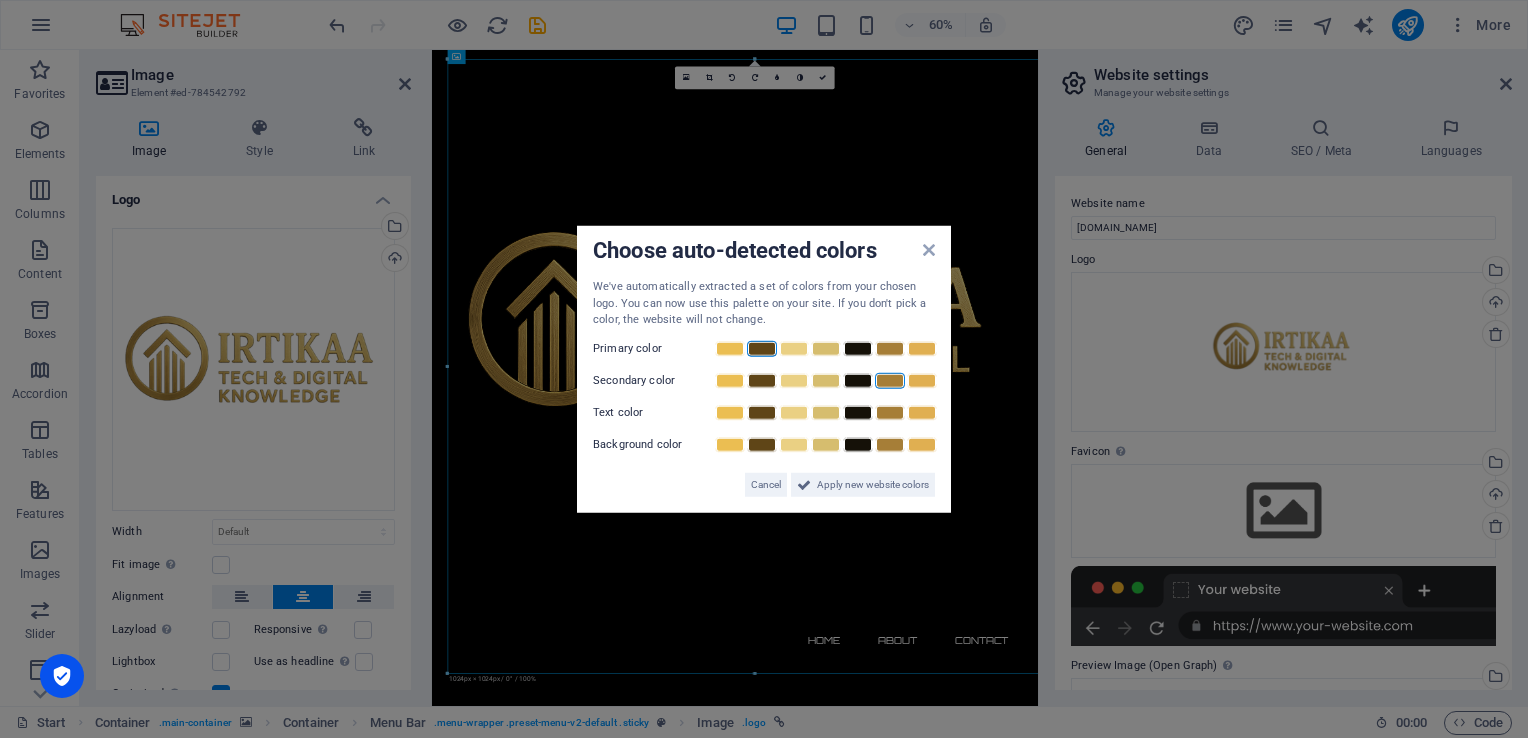 click at bounding box center (825, 380) 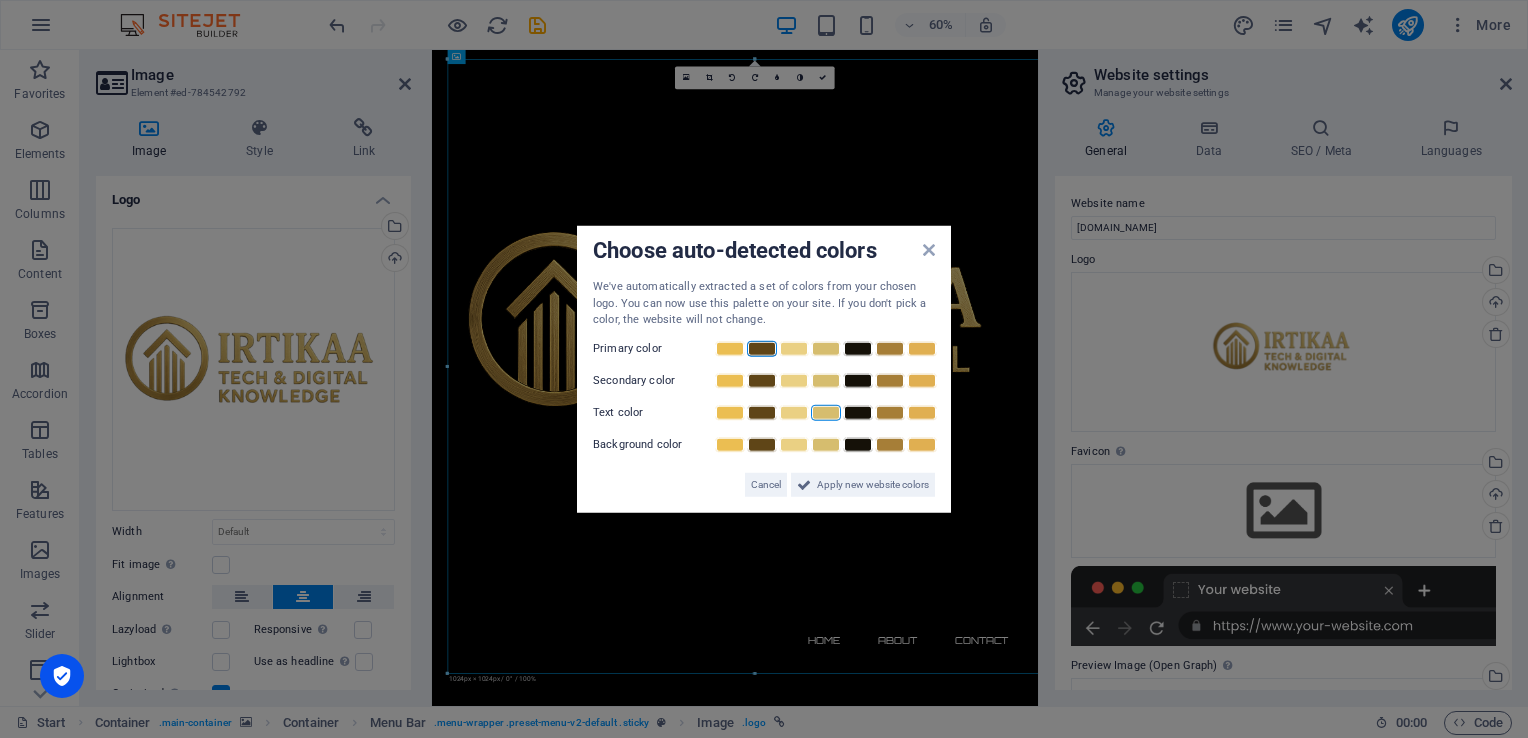 click at bounding box center (890, 380) 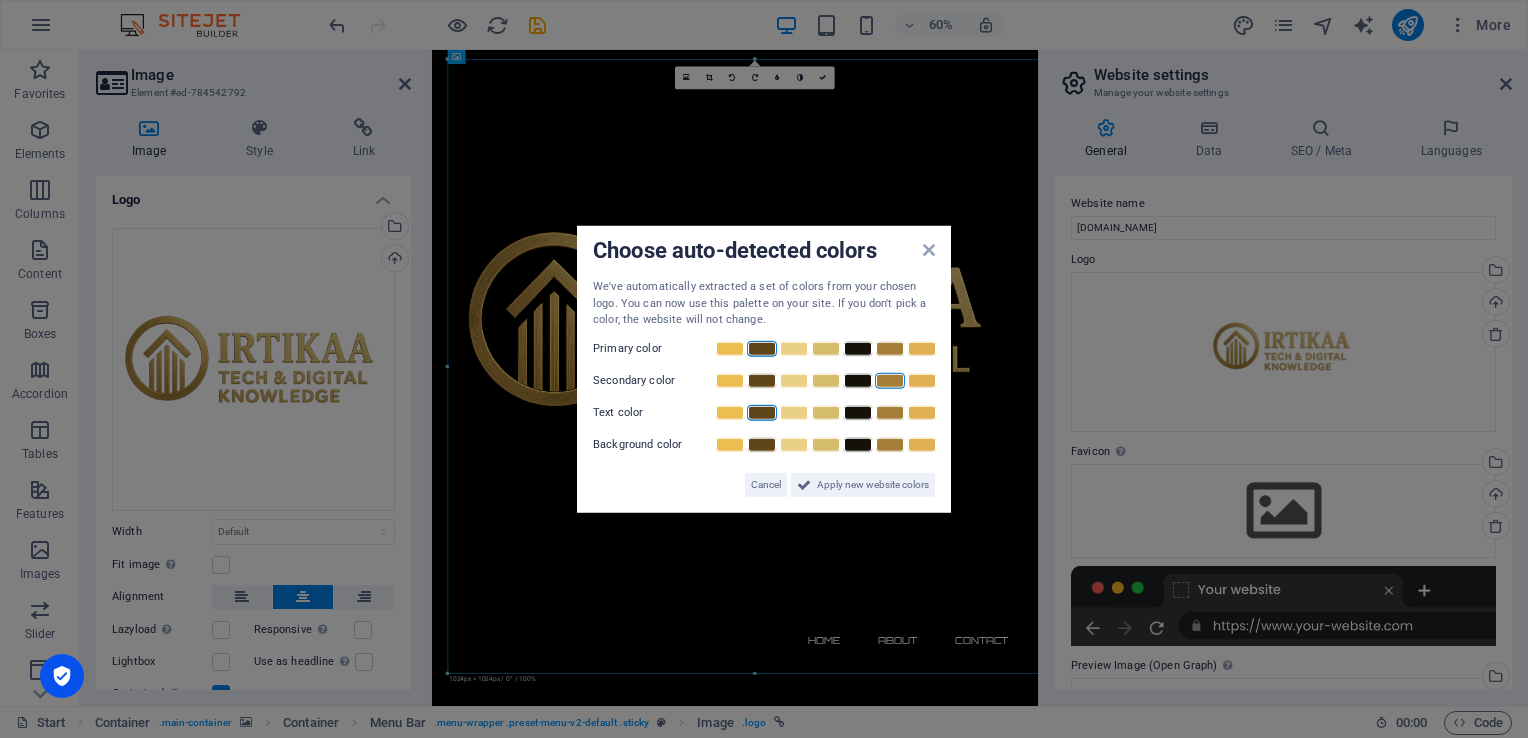 click at bounding box center (762, 412) 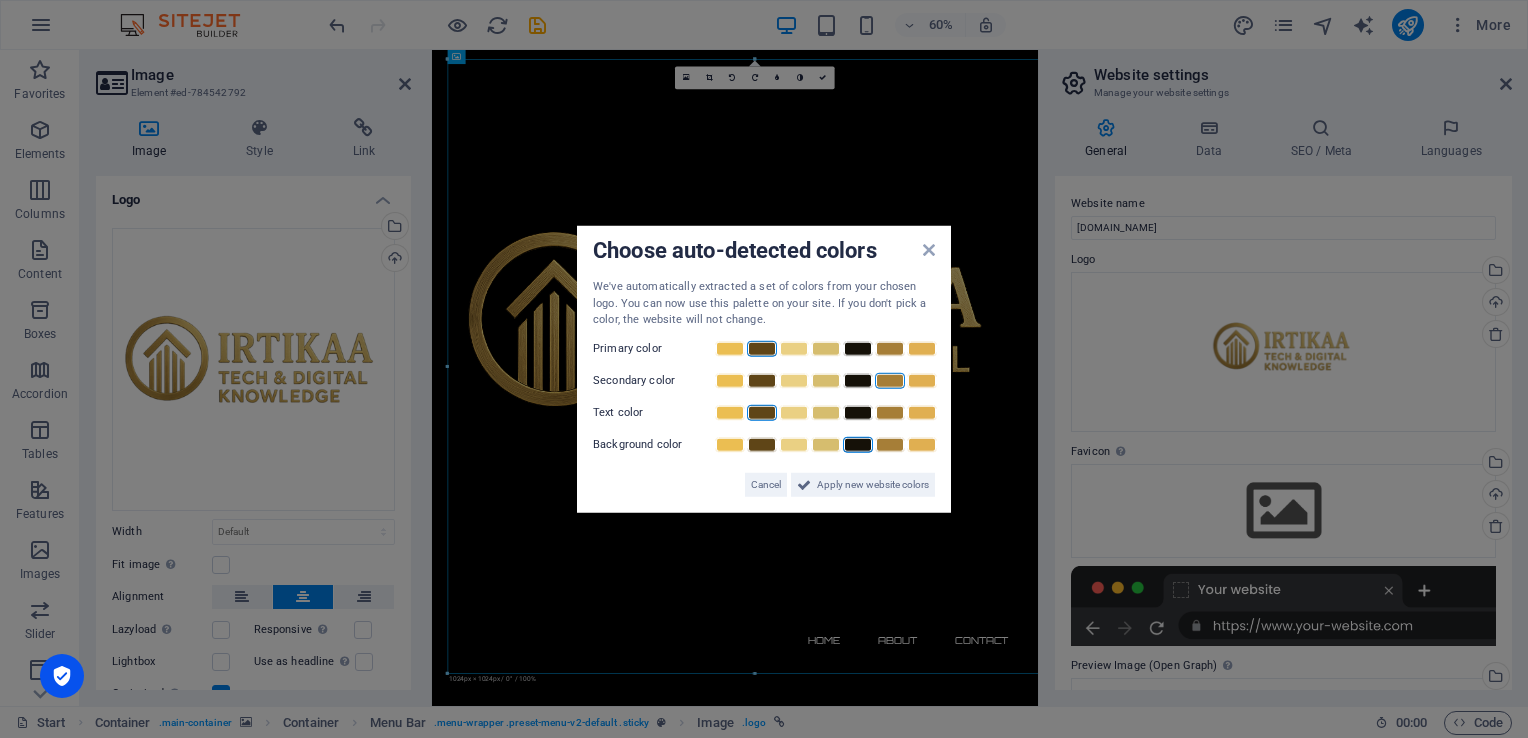 click at bounding box center (858, 444) 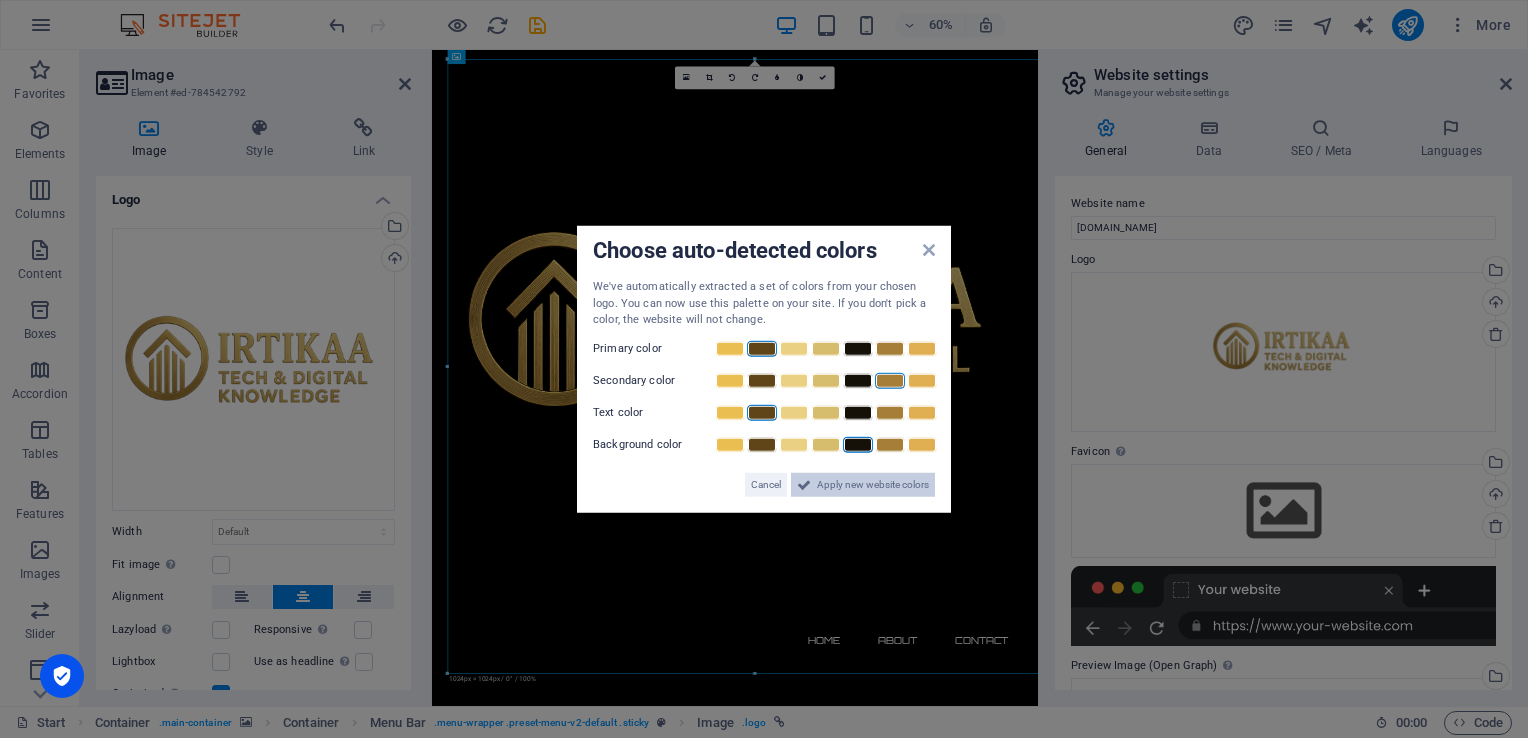 click on "Apply new website colors" at bounding box center (873, 484) 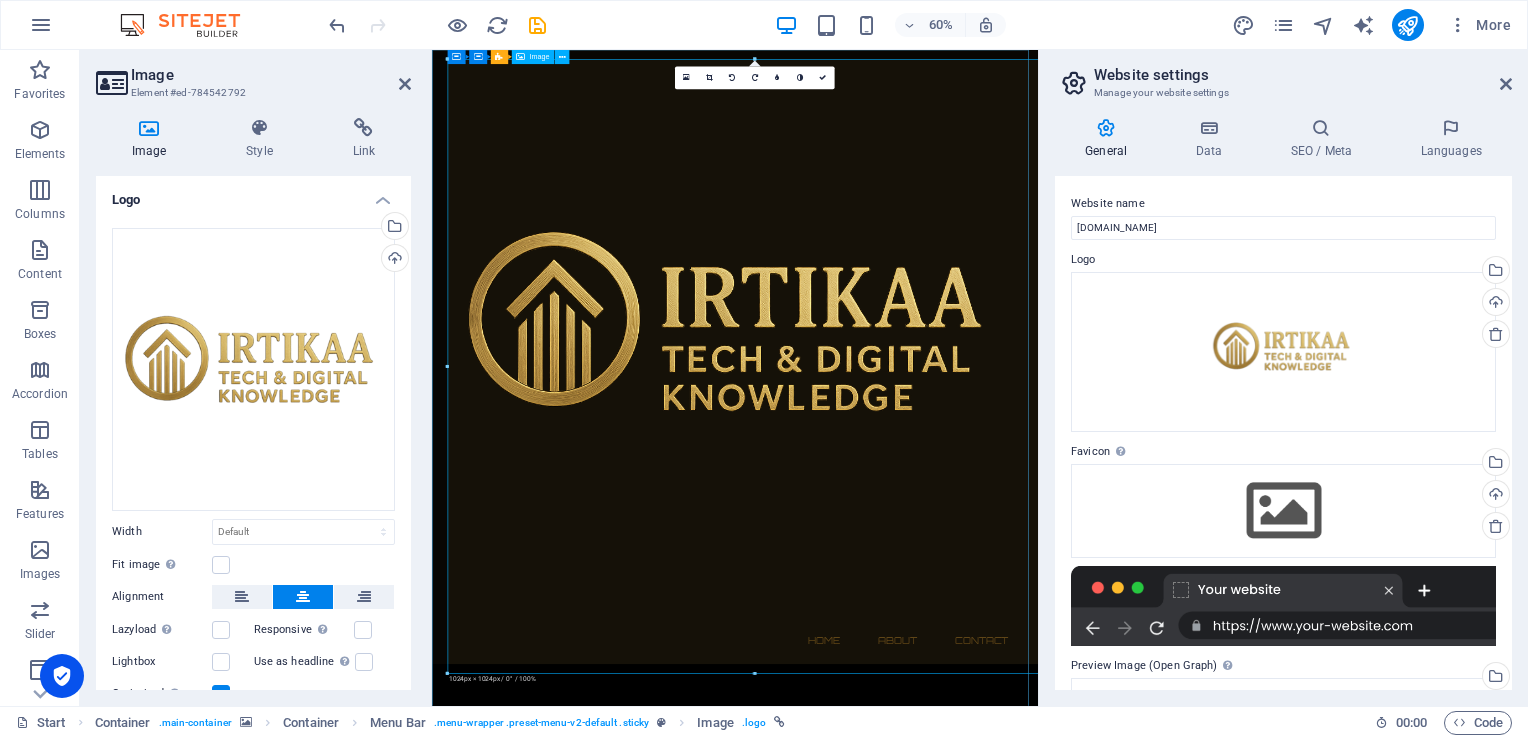drag, startPoint x: 880, startPoint y: 724, endPoint x: 1280, endPoint y: 262, distance: 611.10065 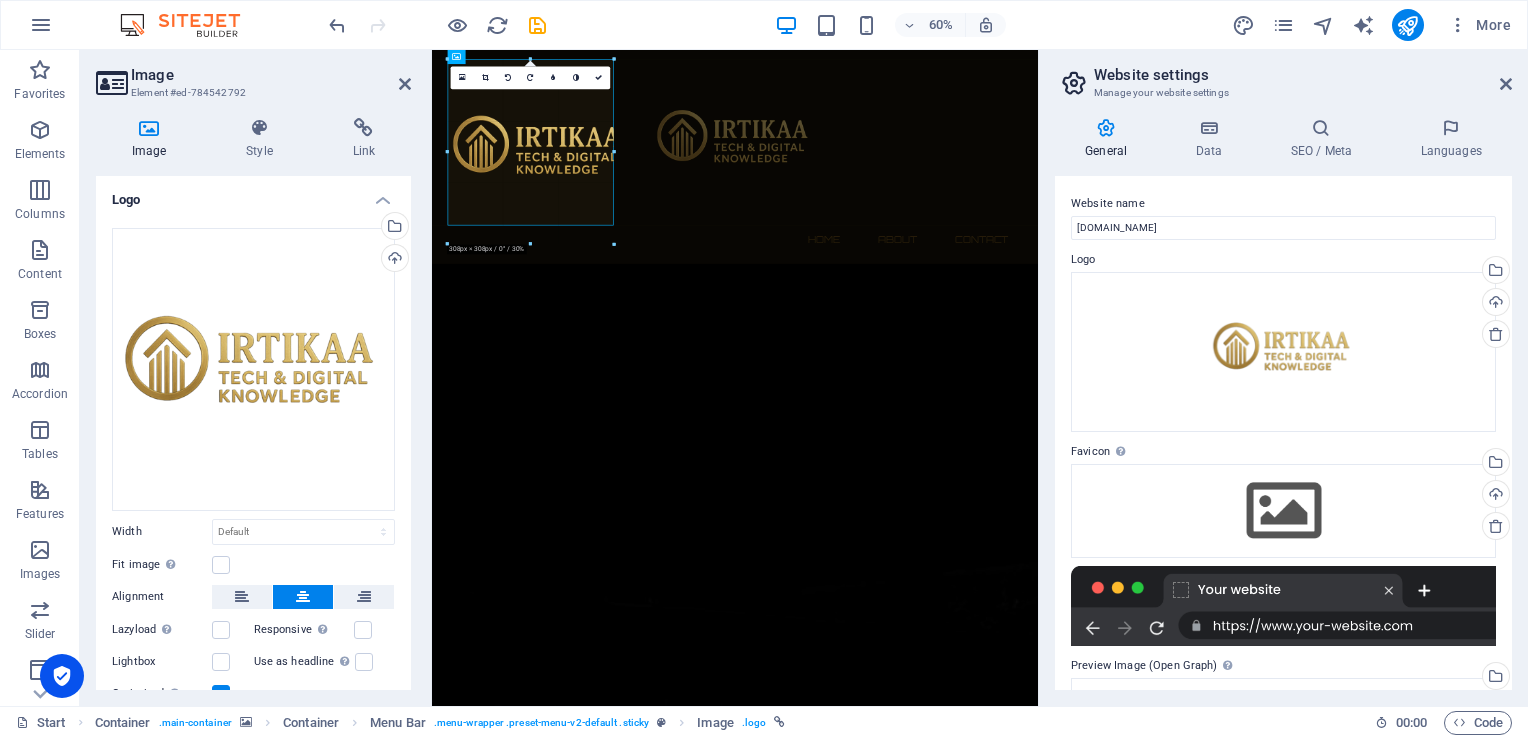 drag, startPoint x: 450, startPoint y: 673, endPoint x: 740, endPoint y: -74, distance: 801.317 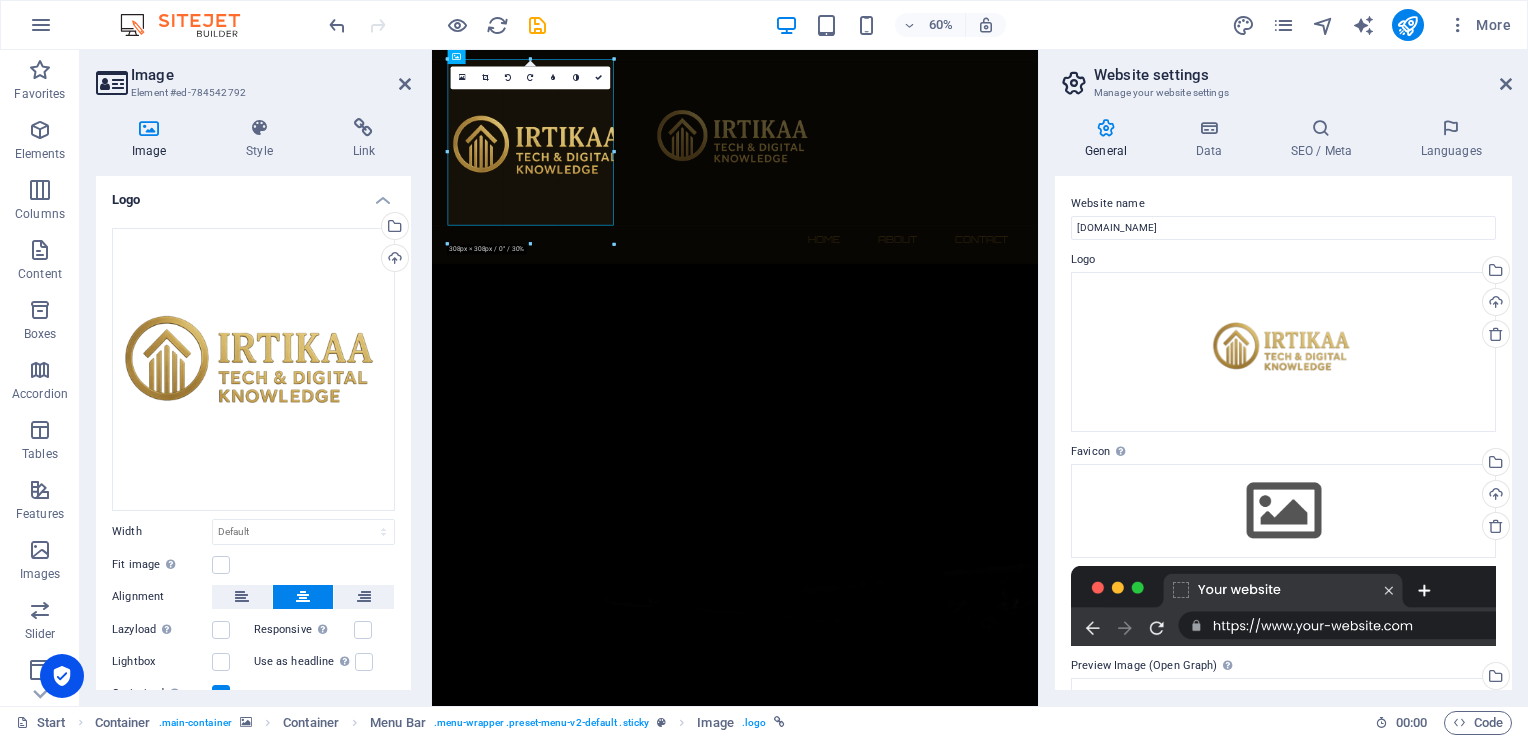 type on "277" 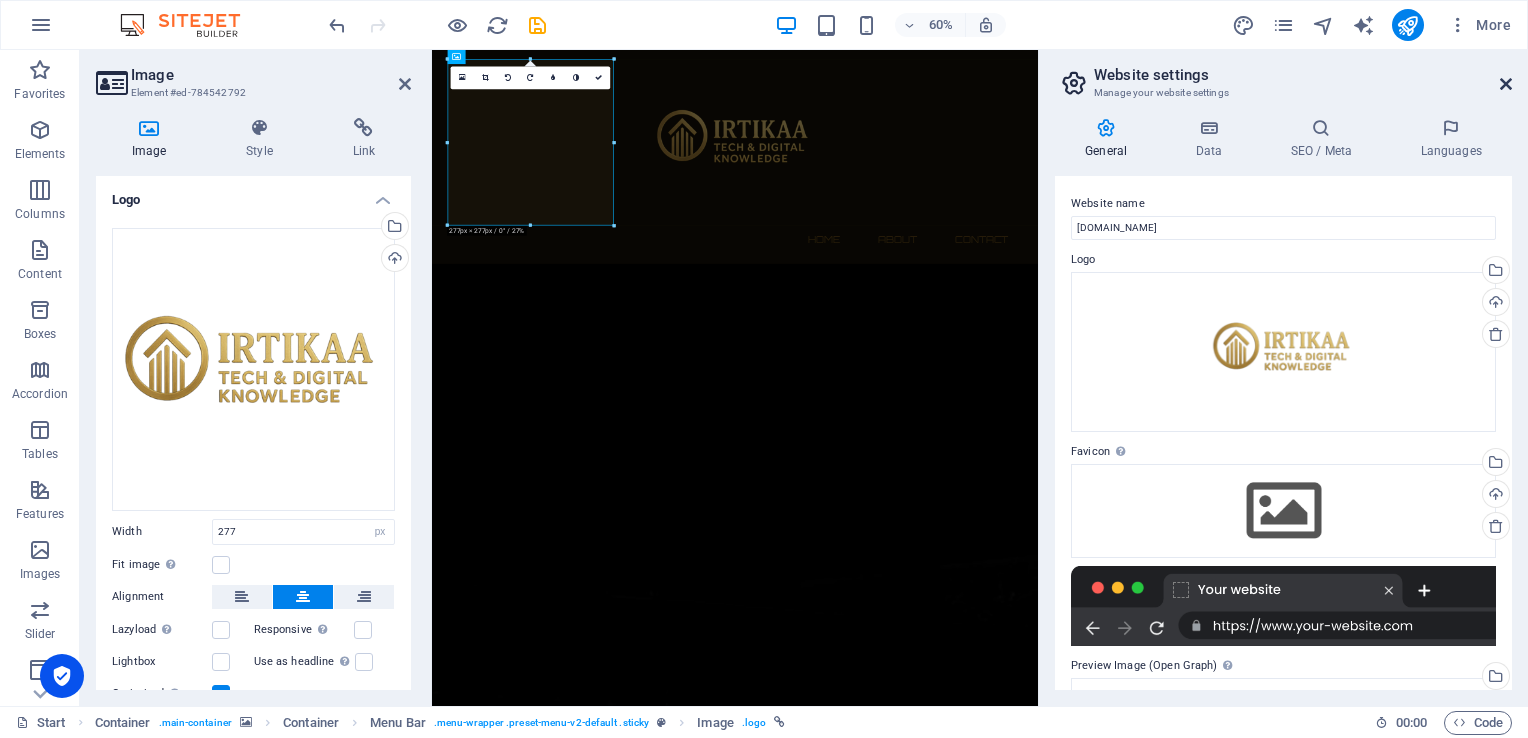 click at bounding box center (1506, 84) 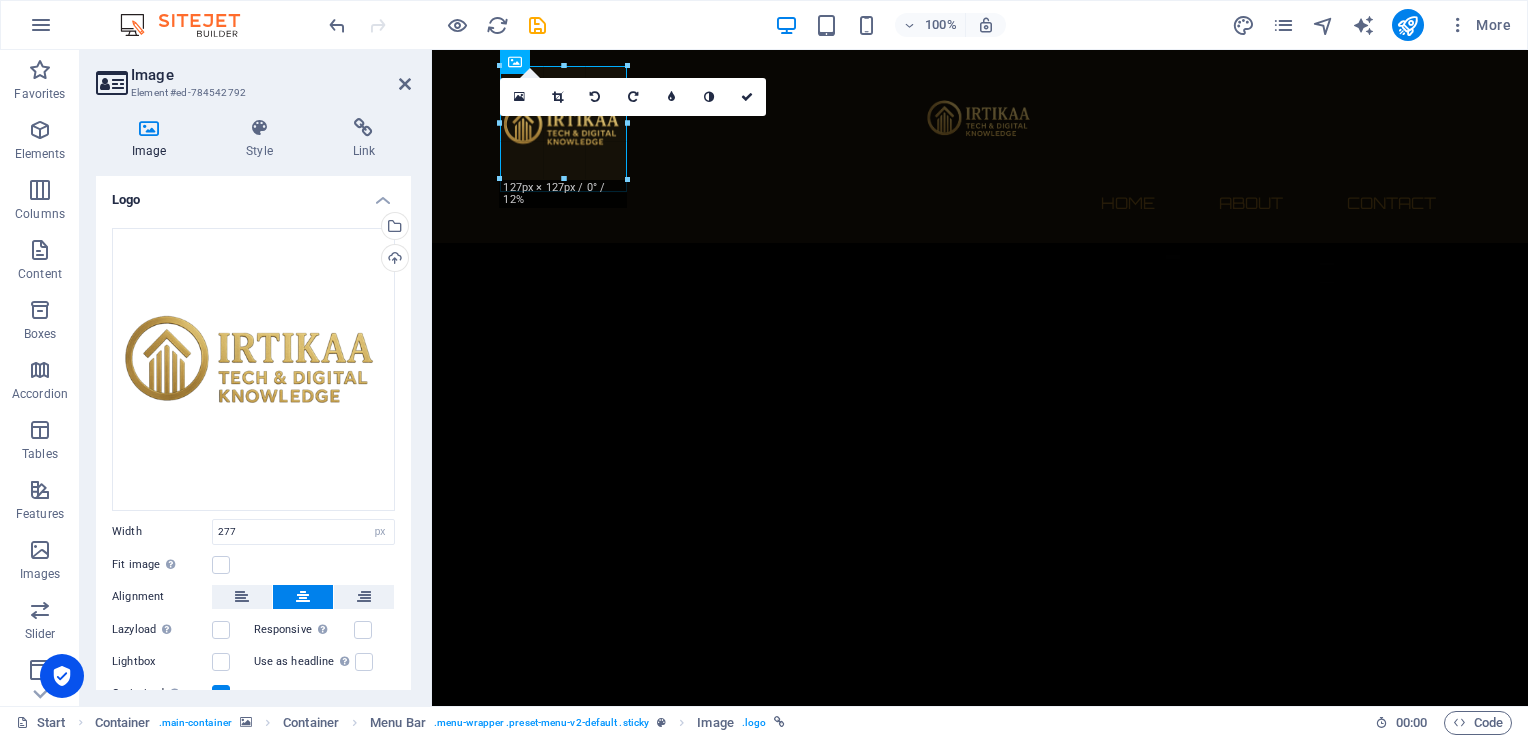 drag, startPoint x: 760, startPoint y: 326, endPoint x: 615, endPoint y: 44, distance: 317.09464 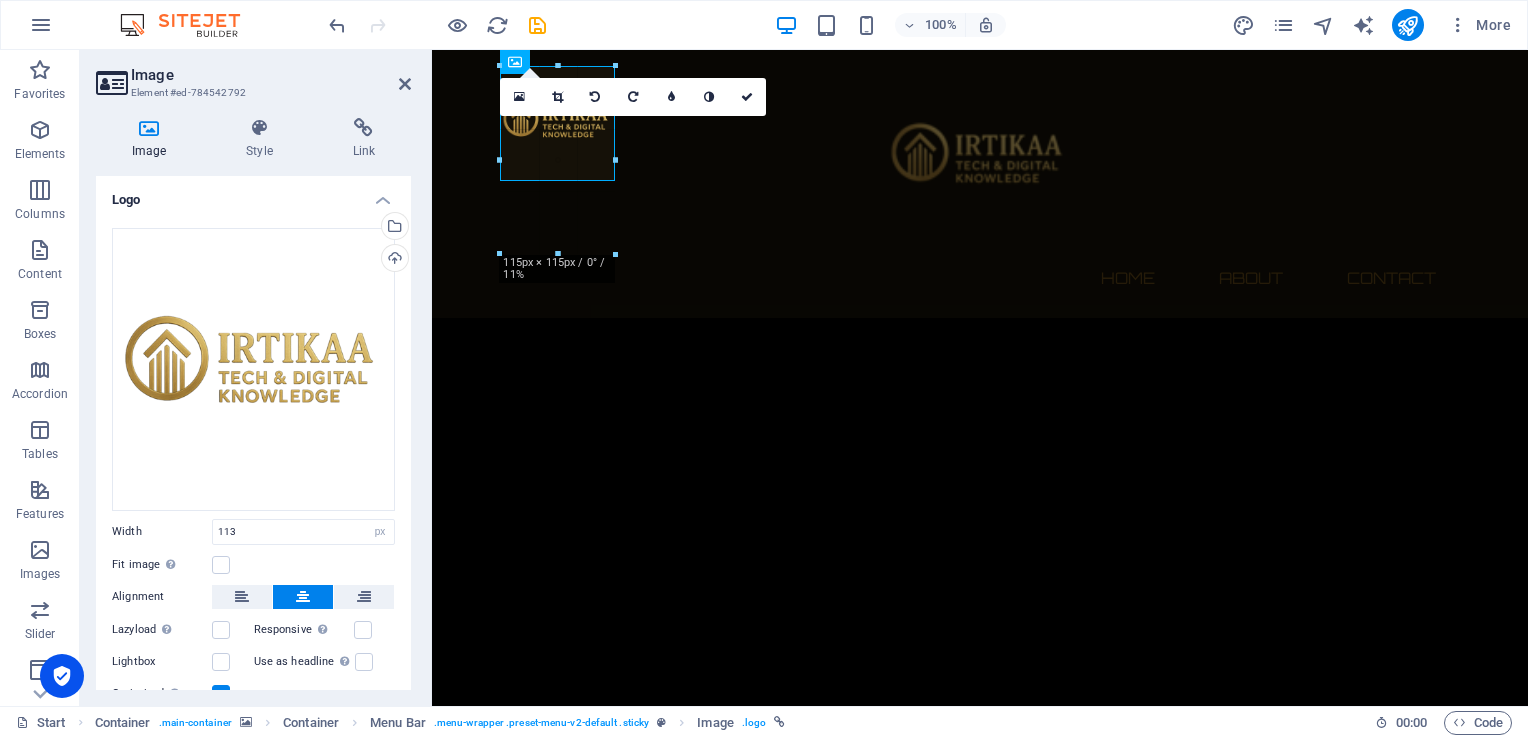 drag, startPoint x: 610, startPoint y: 180, endPoint x: 684, endPoint y: 239, distance: 94.641426 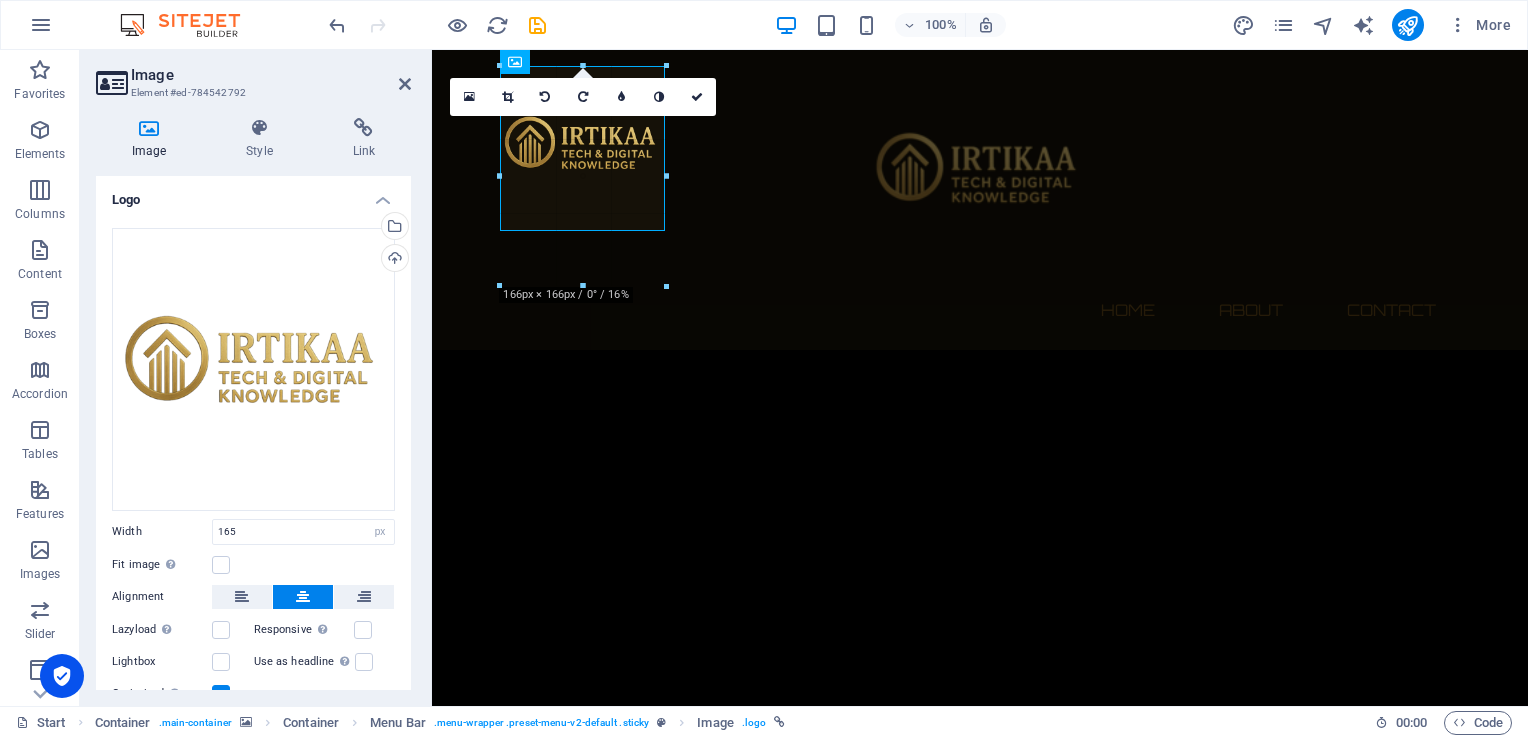 drag, startPoint x: 666, startPoint y: 154, endPoint x: 721, endPoint y: 154, distance: 55 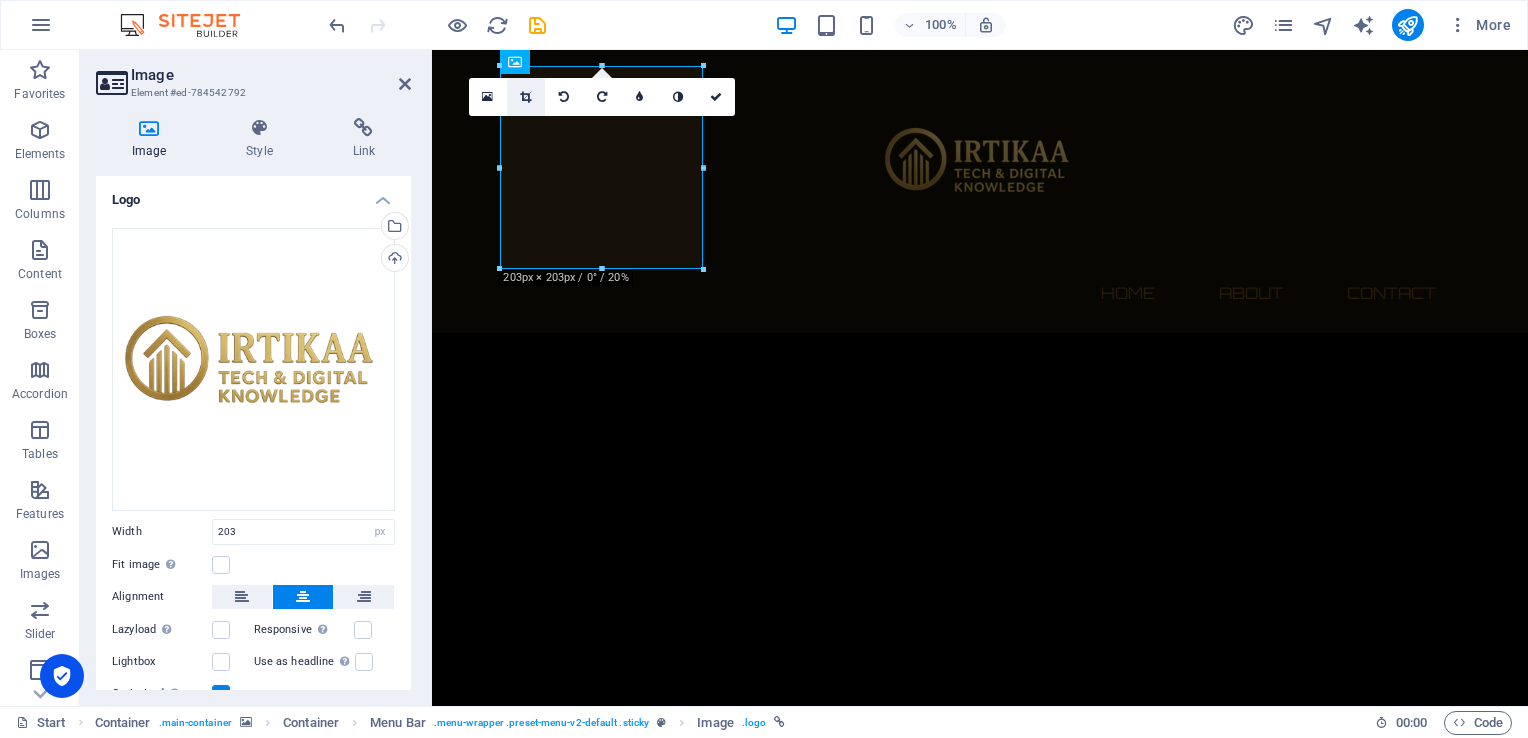 click at bounding box center [525, 97] 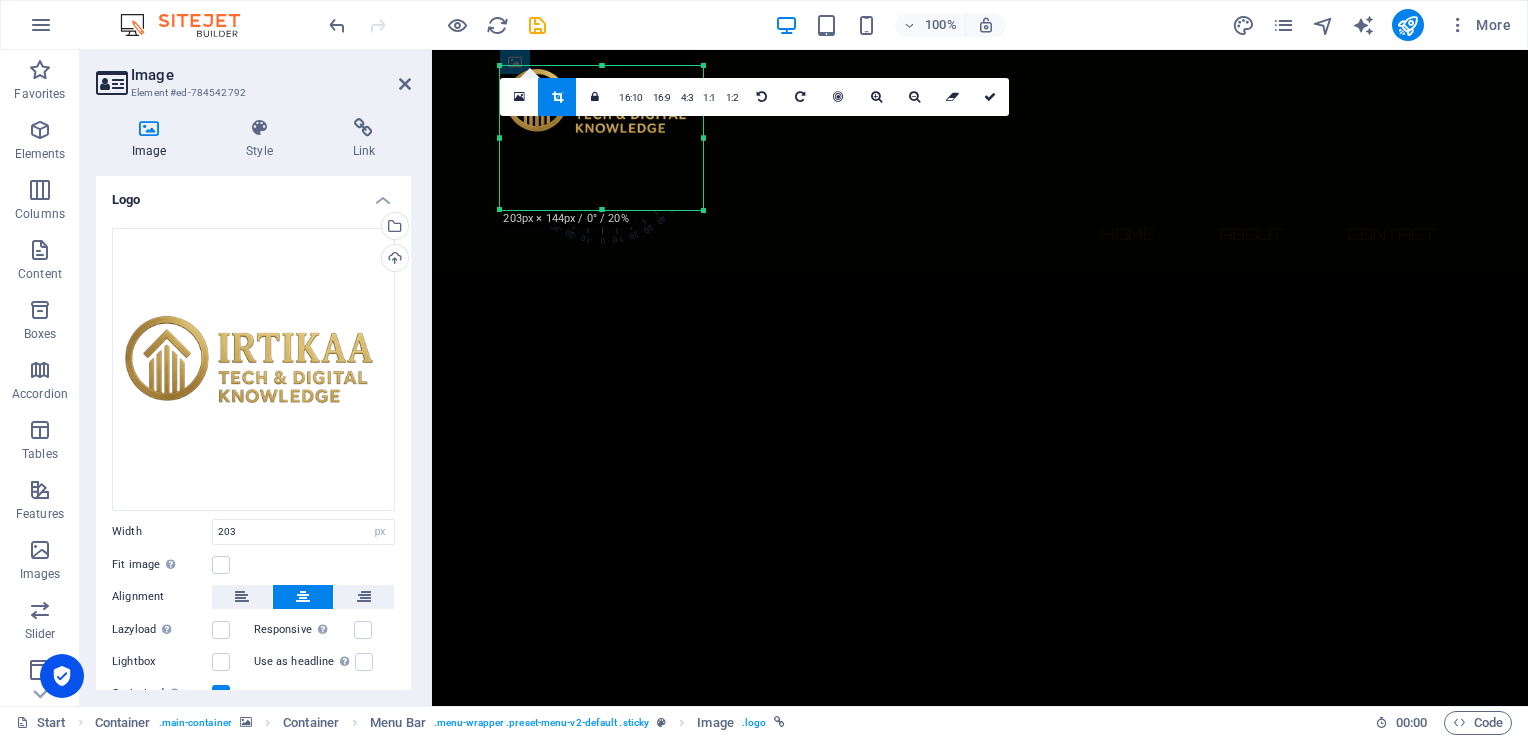 drag, startPoint x: 601, startPoint y: 67, endPoint x: 603, endPoint y: 126, distance: 59.03389 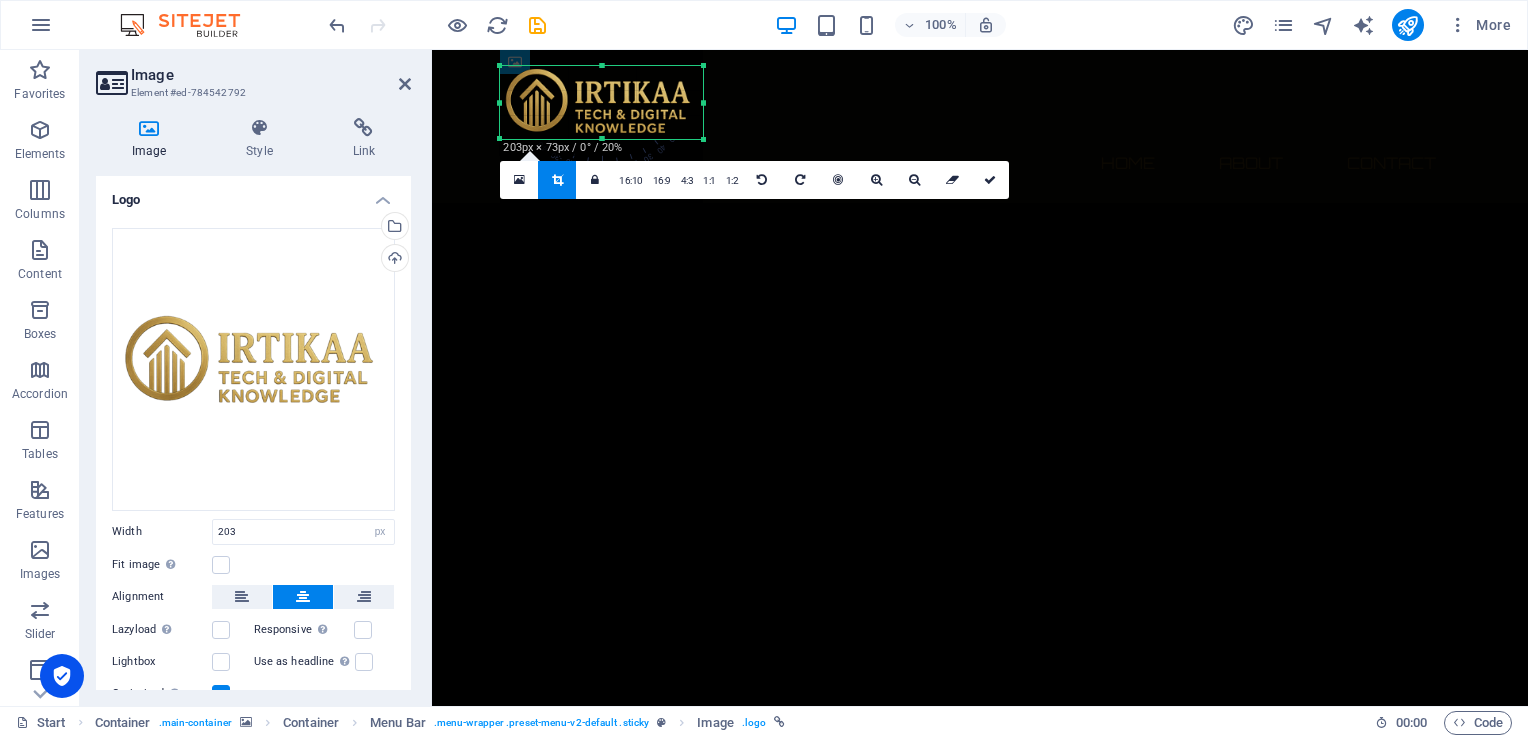 drag, startPoint x: 602, startPoint y: 210, endPoint x: 616, endPoint y: 139, distance: 72.36712 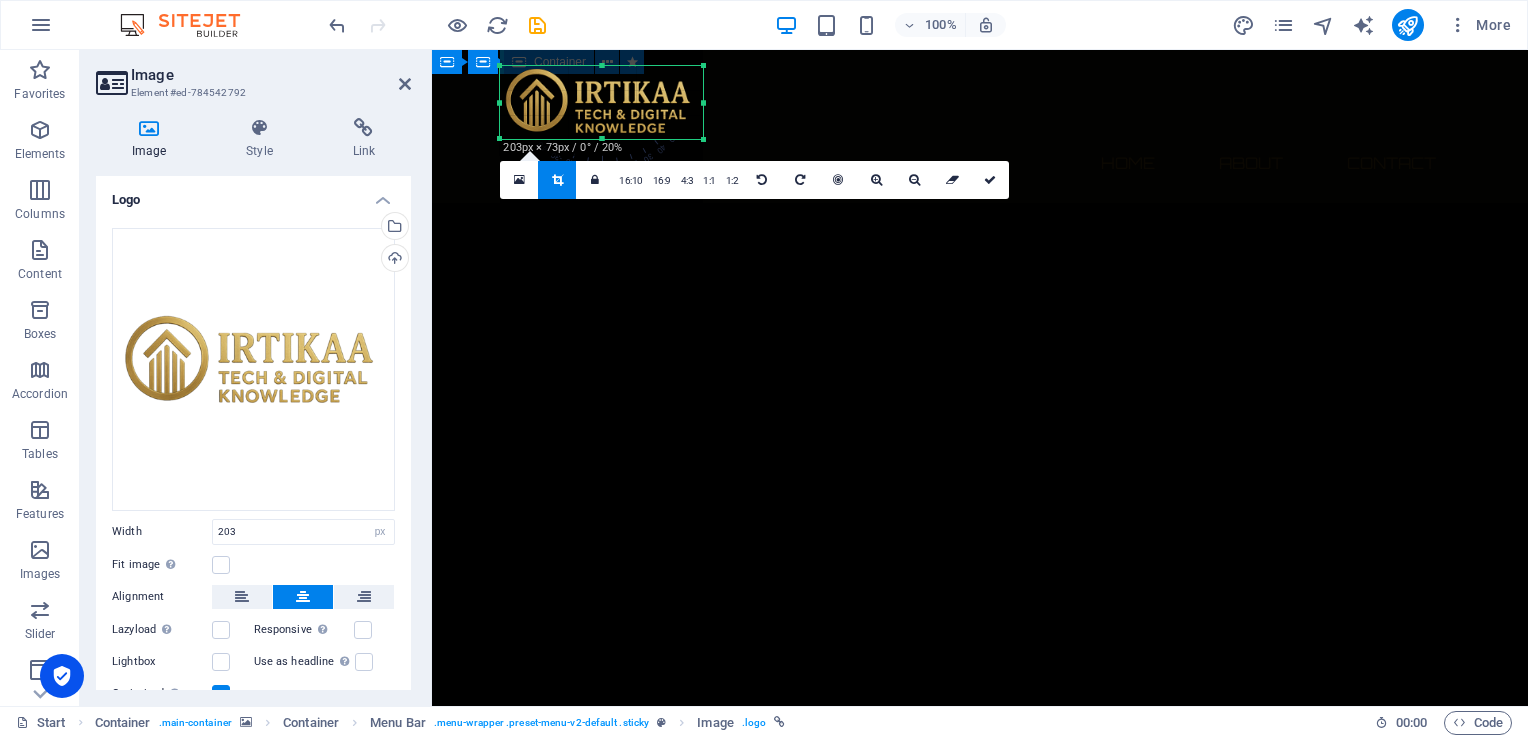 click on "The waiting is going to end soon... 0 Days 0 Hours 0 Minutes 0 Seconds Our website is under construction. We`ll be here soon with our new awesome site, subscribe to be notified.  Notify me   I have read and understand the privacy policy. Unreadable? Regenerate" at bounding box center [980, 2778] 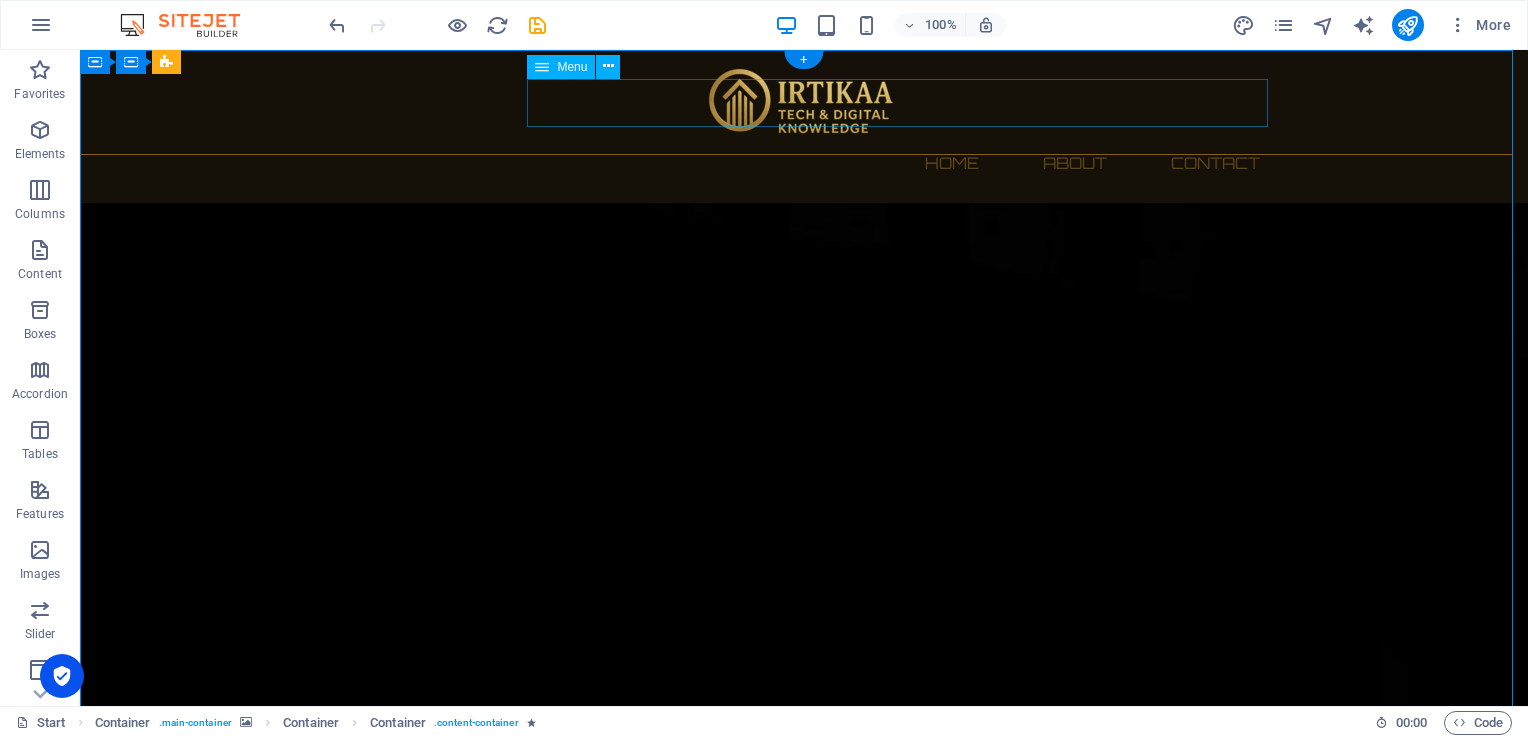 click on "Home About Contact" at bounding box center (804, 163) 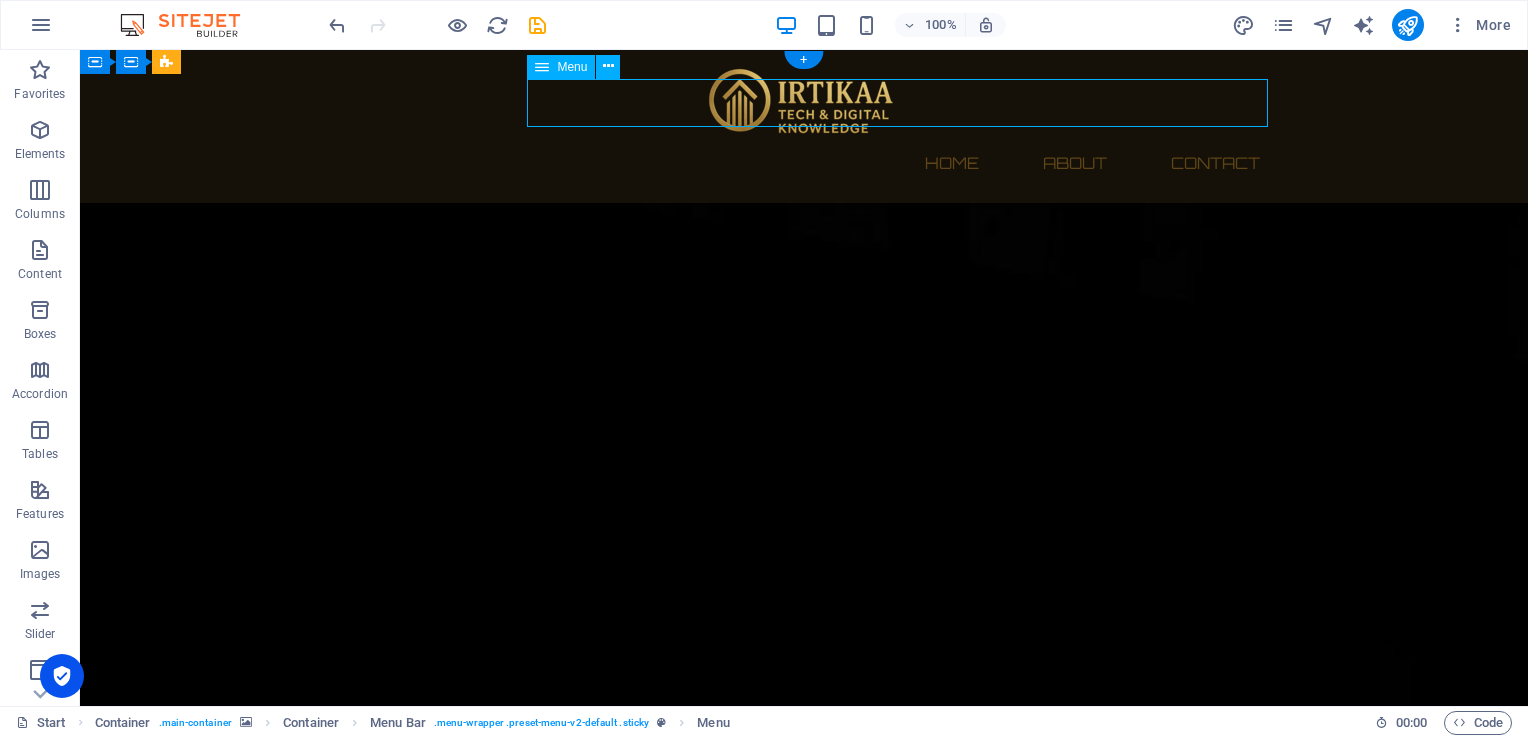 click on "Home About Contact" at bounding box center [804, 163] 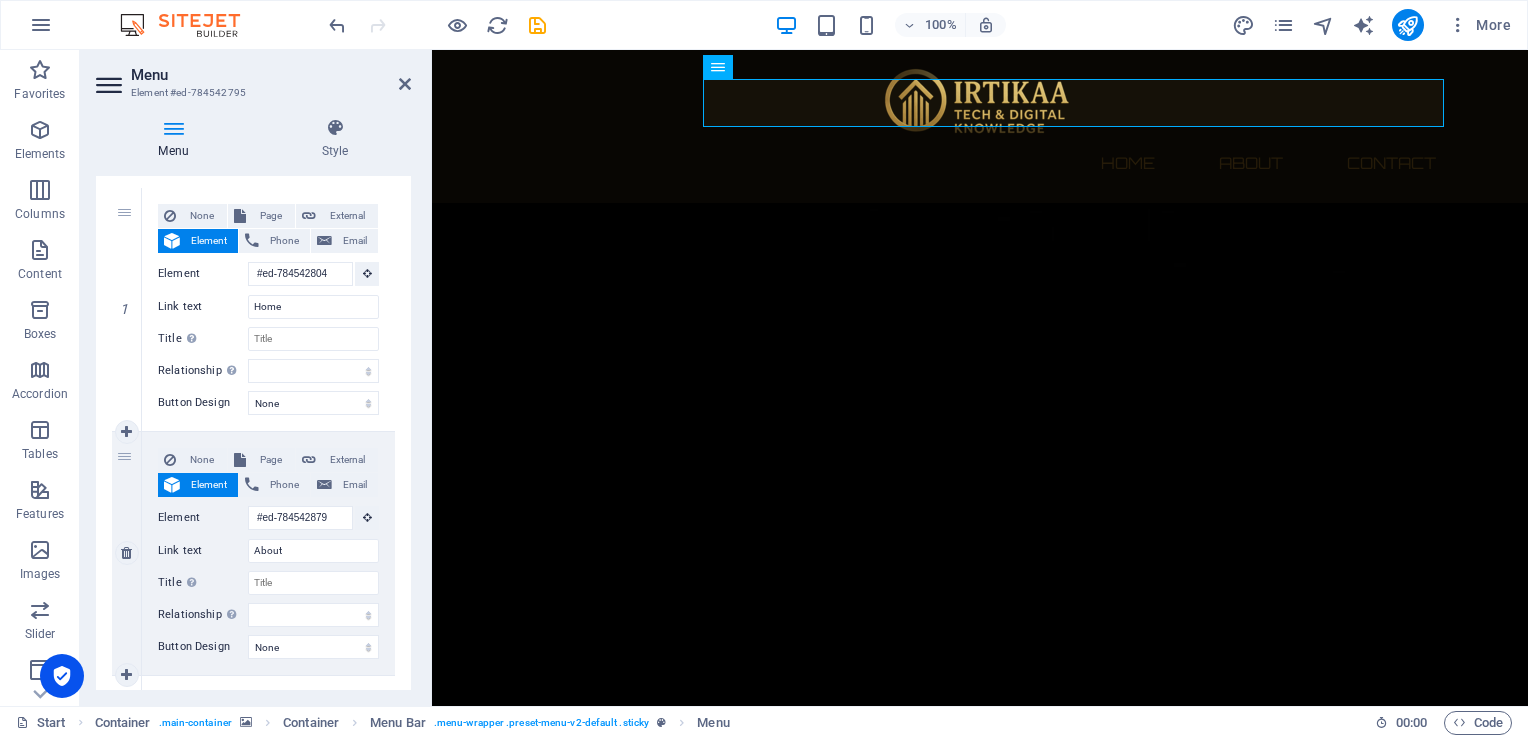 scroll, scrollTop: 0, scrollLeft: 0, axis: both 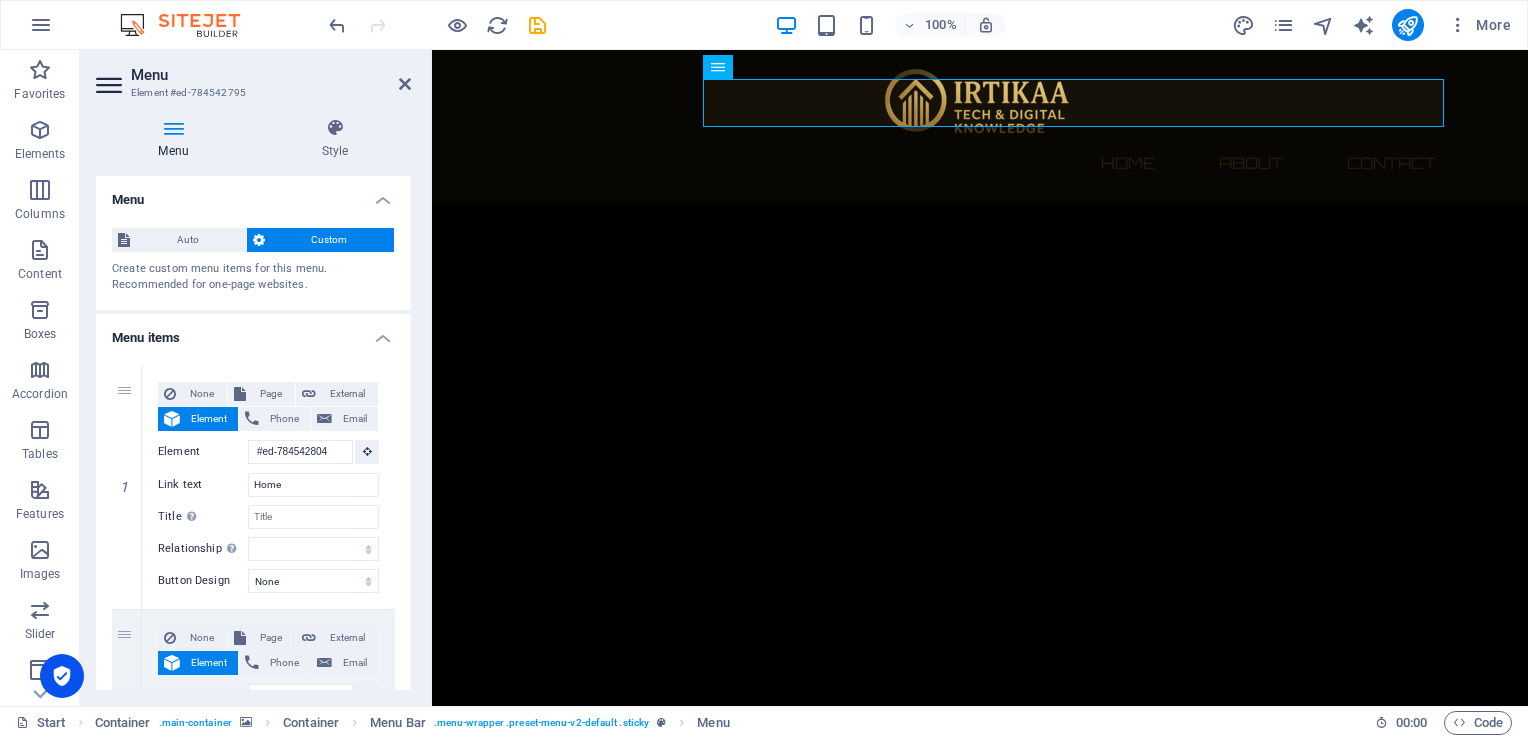 click on "Menu" at bounding box center (177, 139) 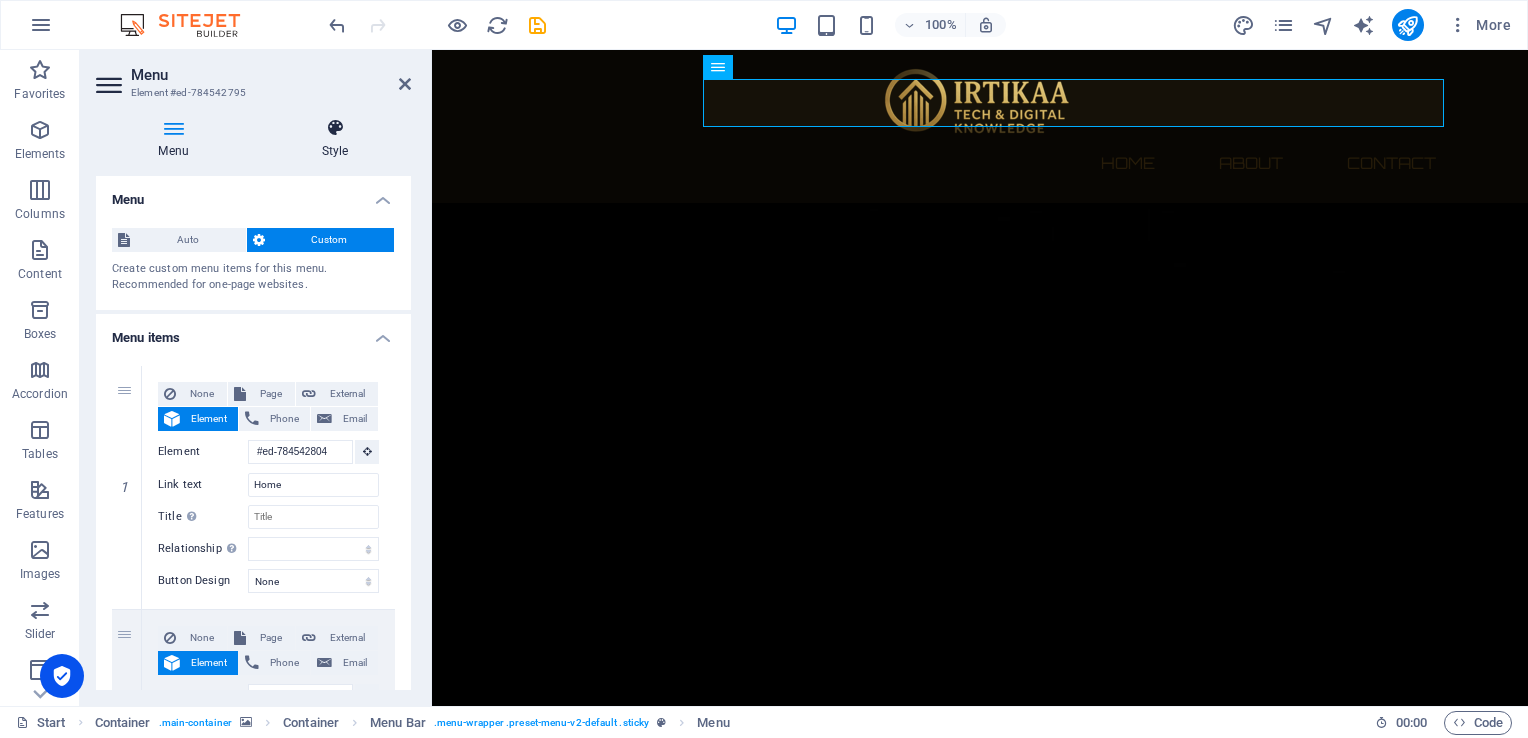 click on "Style" at bounding box center [335, 139] 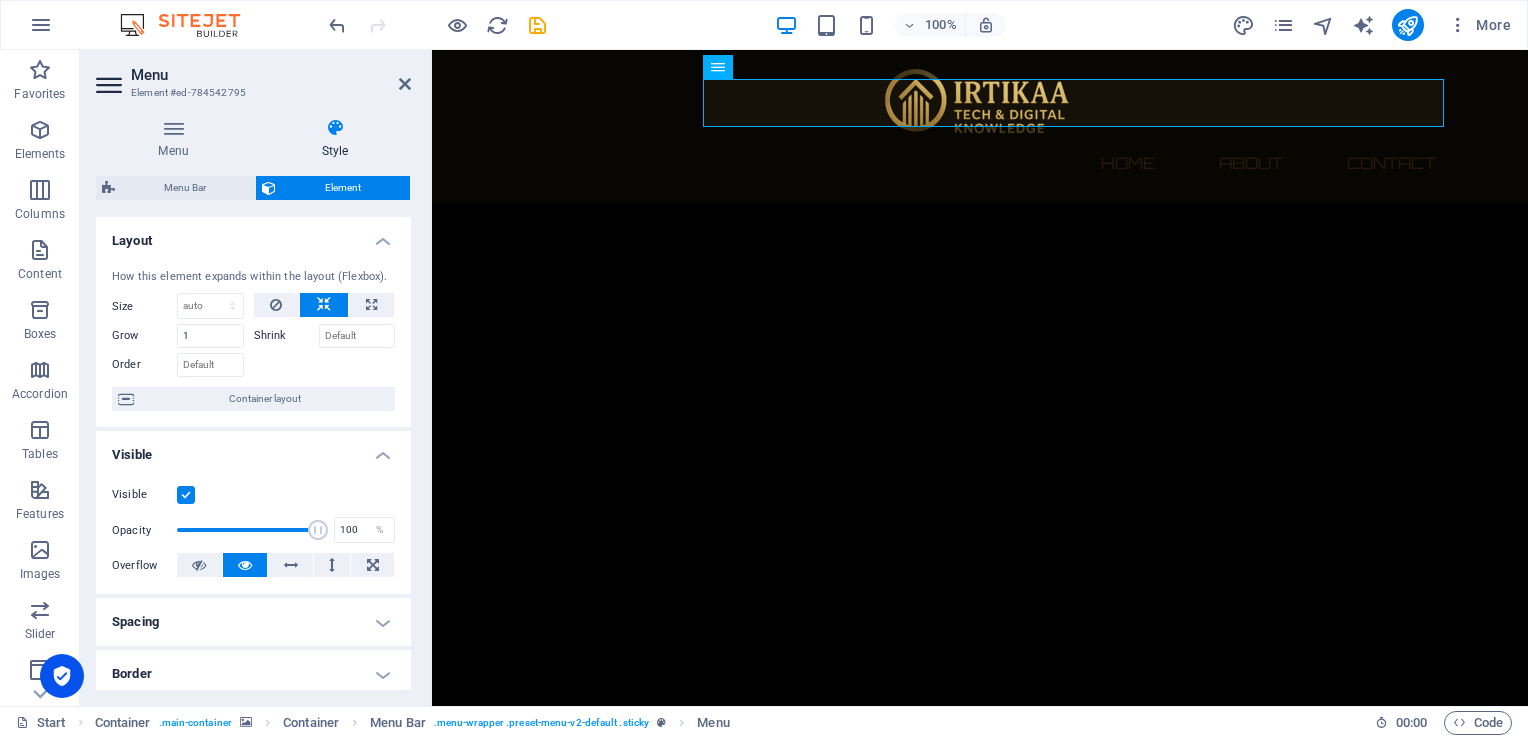 click at bounding box center [111, 85] 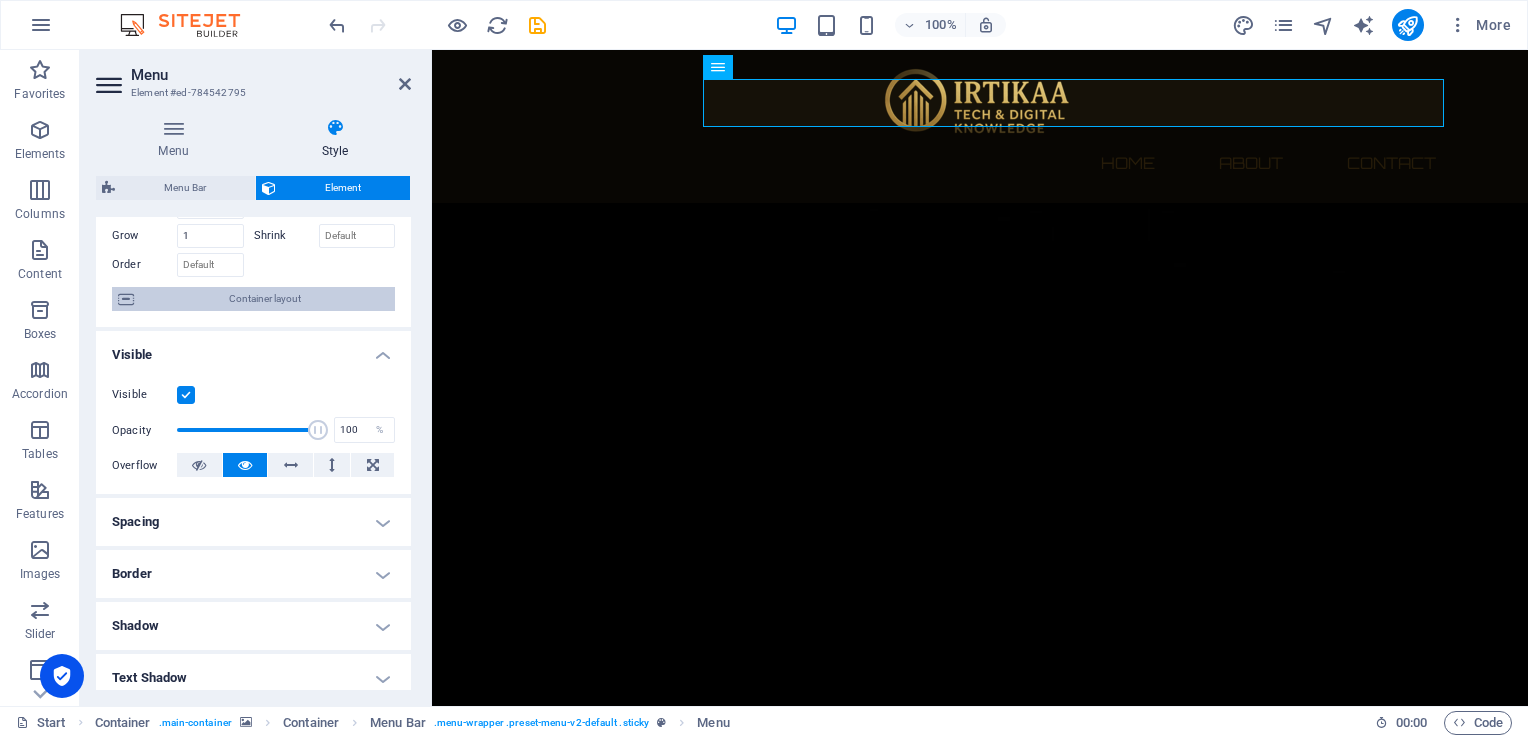 click on "Container layout" at bounding box center [264, 299] 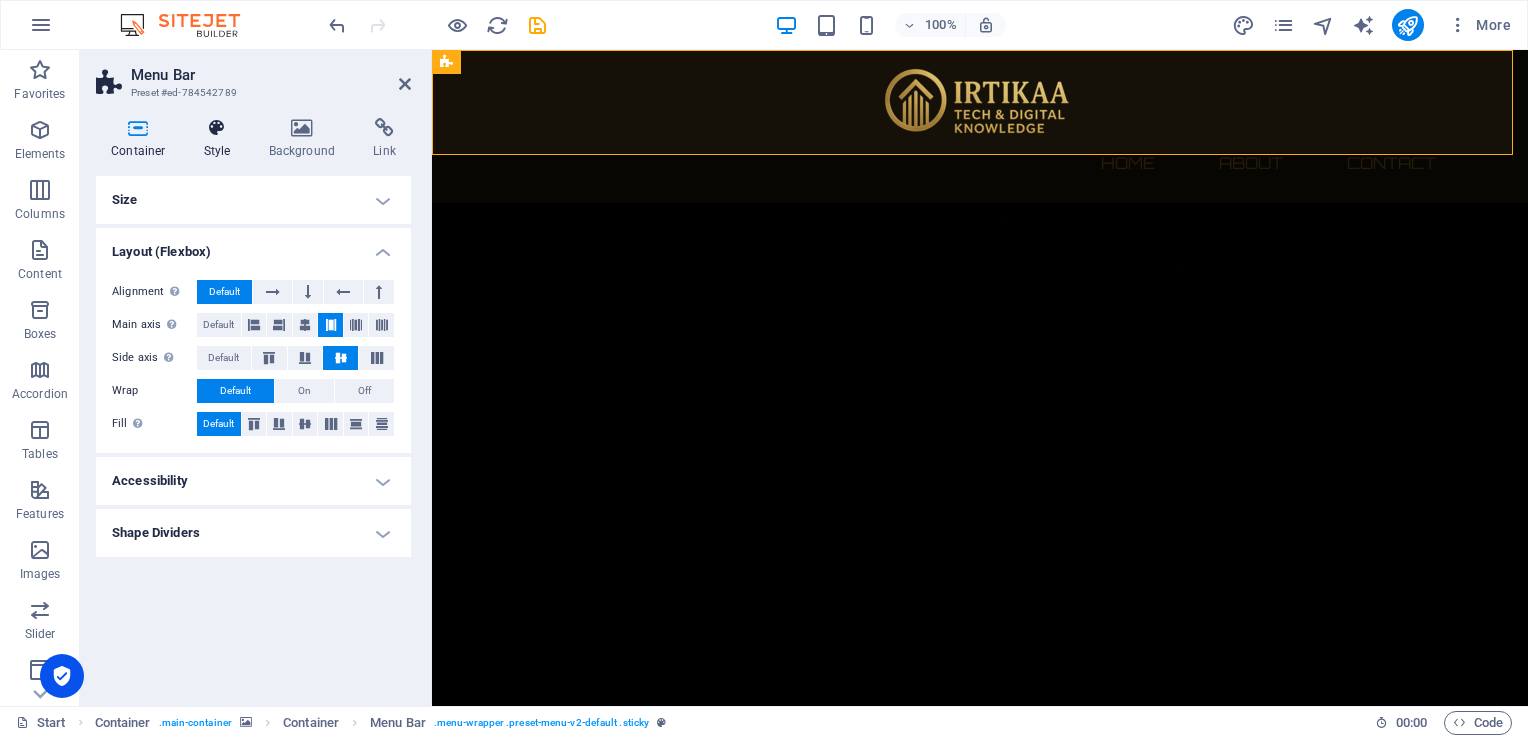 click on "Style" at bounding box center [221, 139] 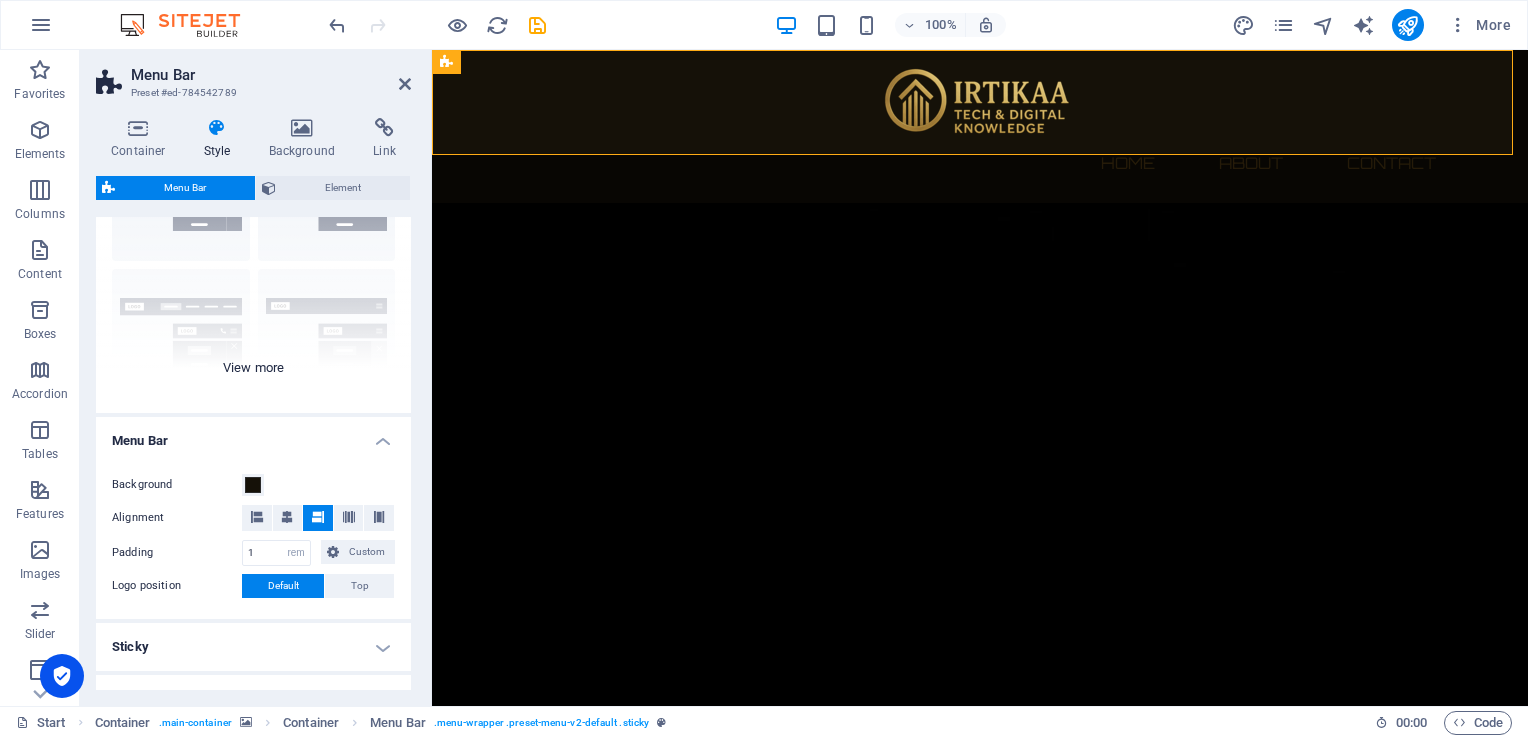 scroll, scrollTop: 107, scrollLeft: 0, axis: vertical 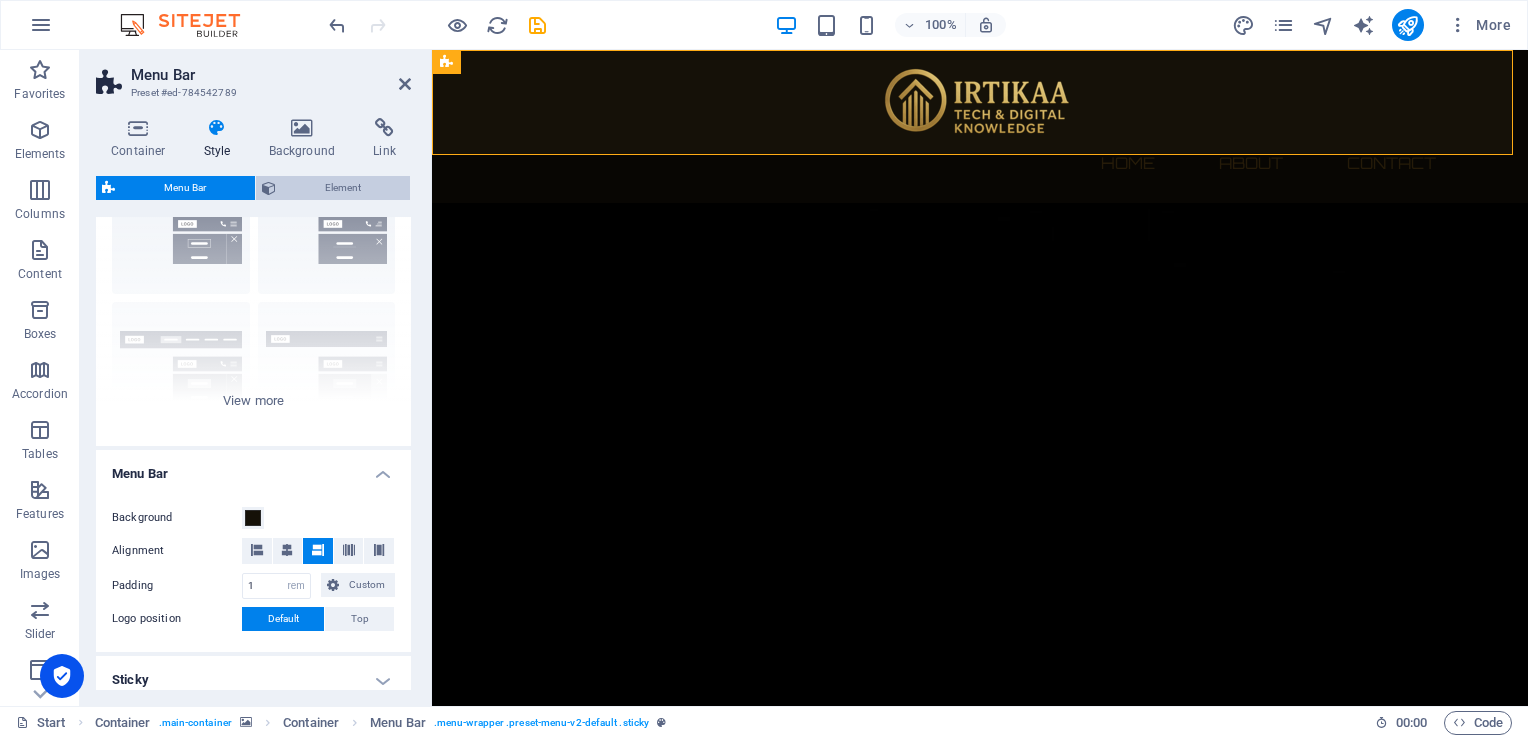 click on "Element" at bounding box center (343, 188) 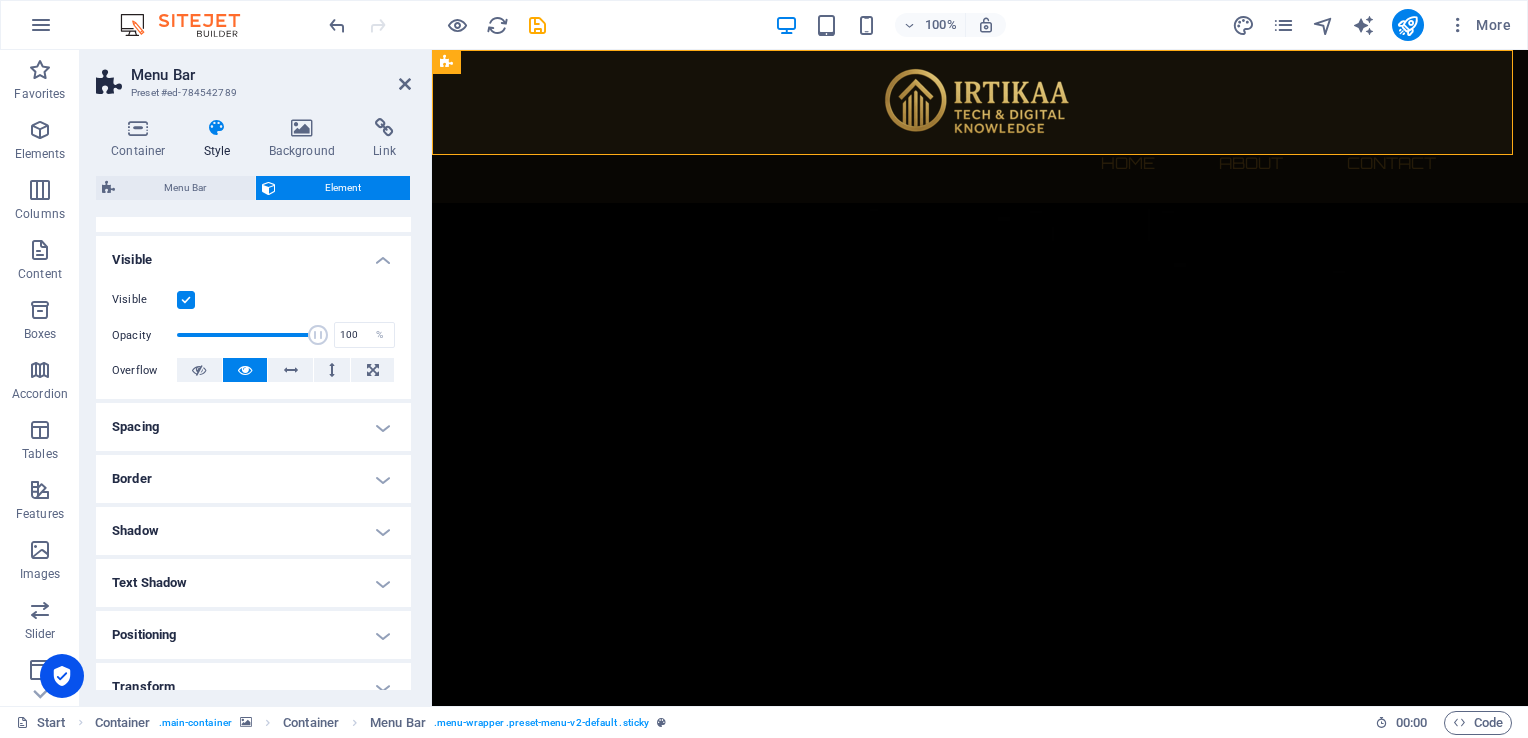 scroll, scrollTop: 0, scrollLeft: 0, axis: both 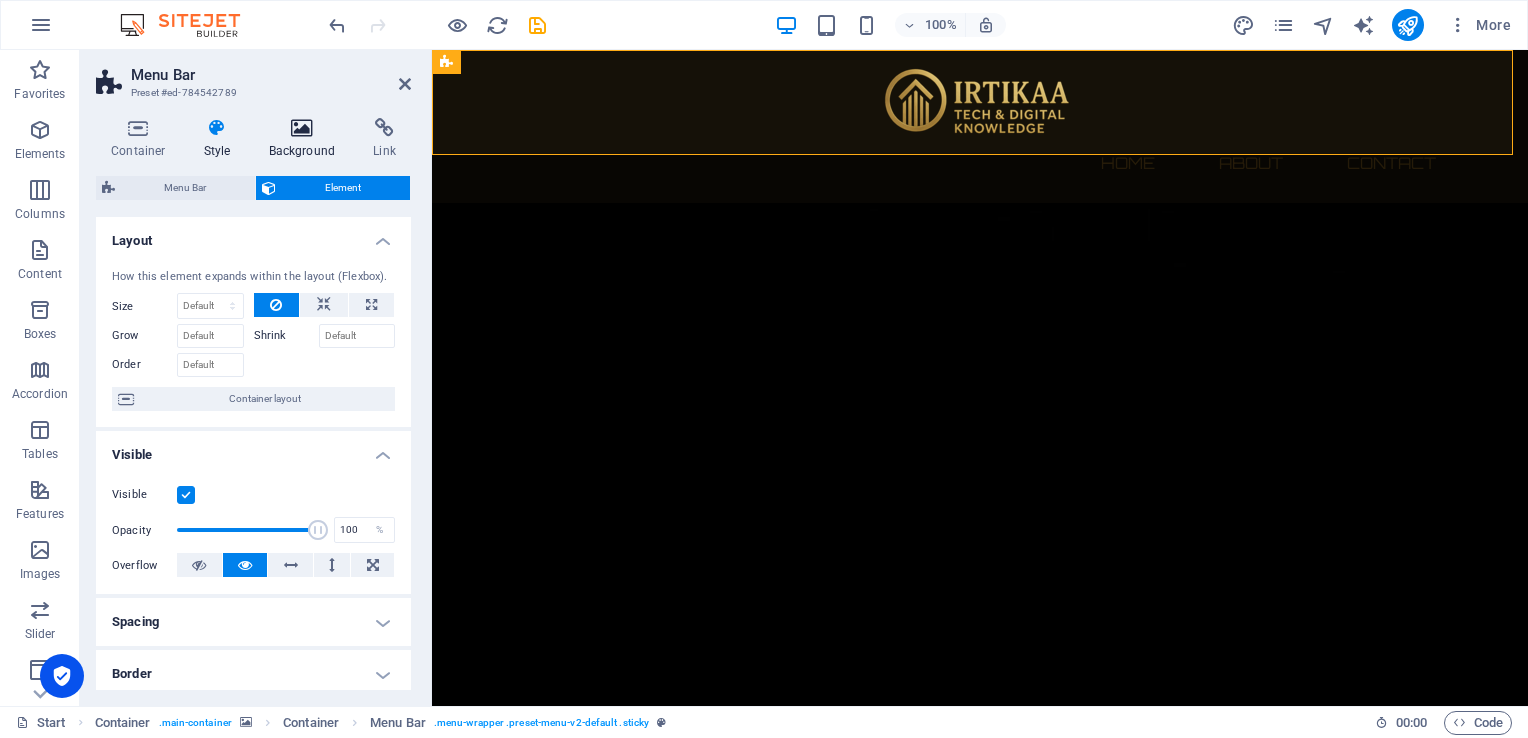 click at bounding box center (302, 128) 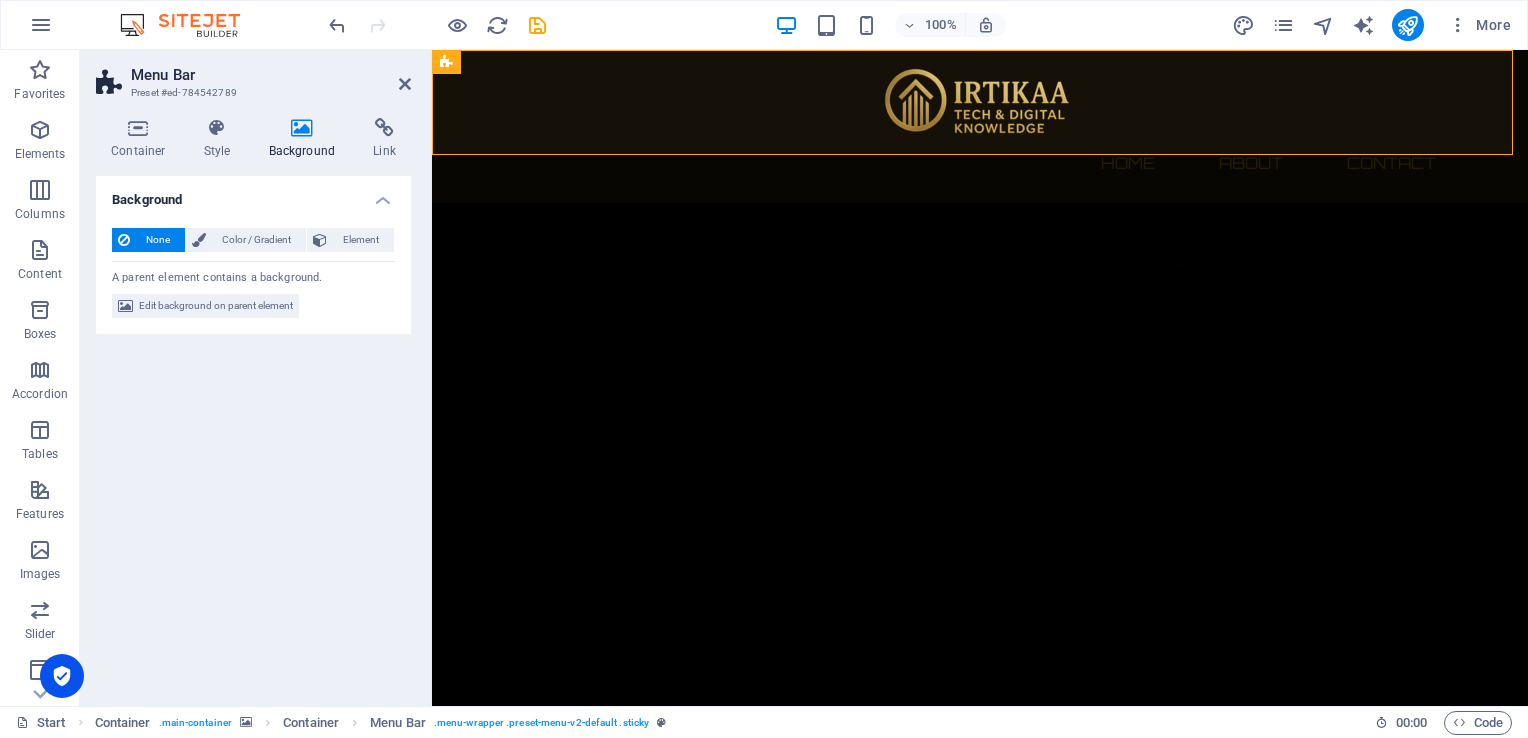 click on "Background" at bounding box center [306, 139] 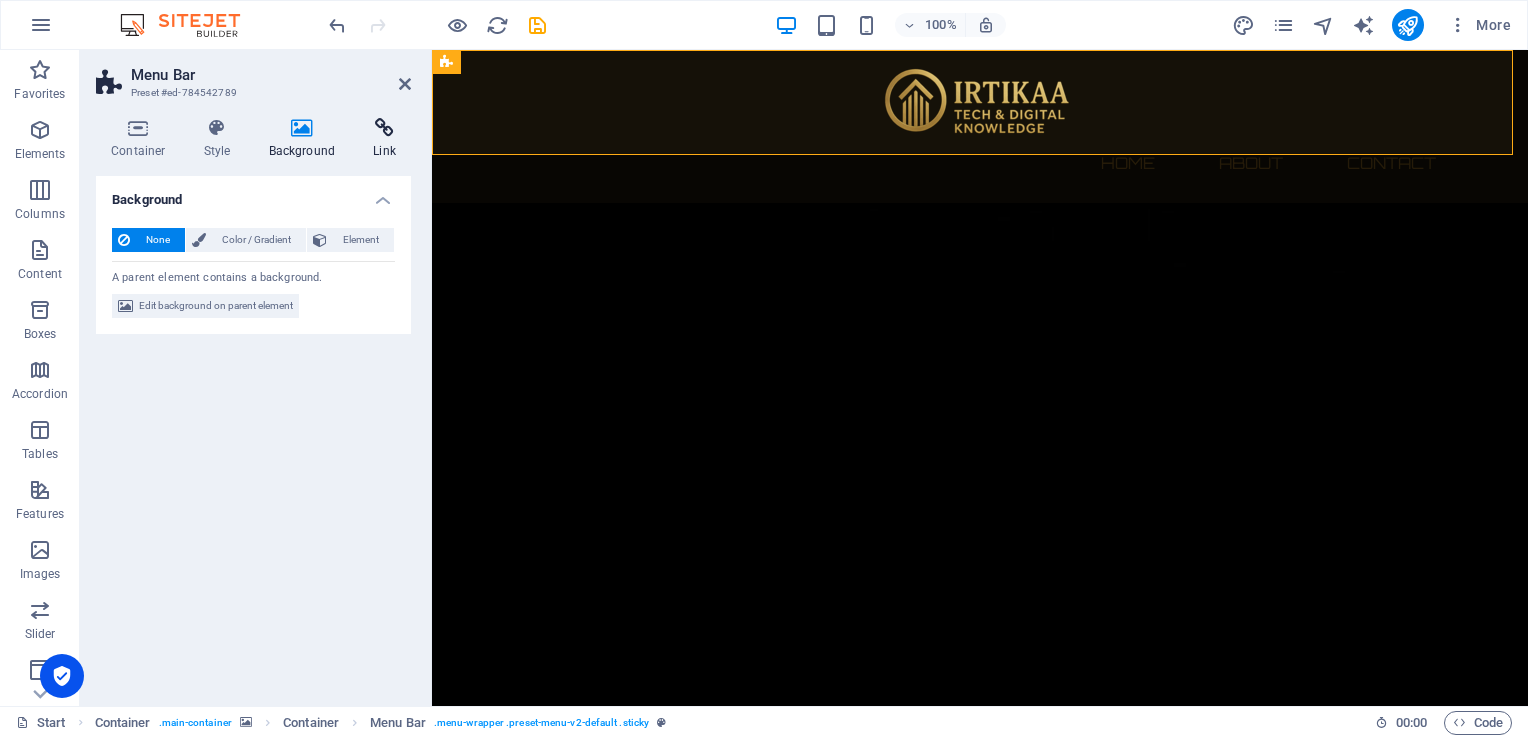 click on "Link" at bounding box center (384, 139) 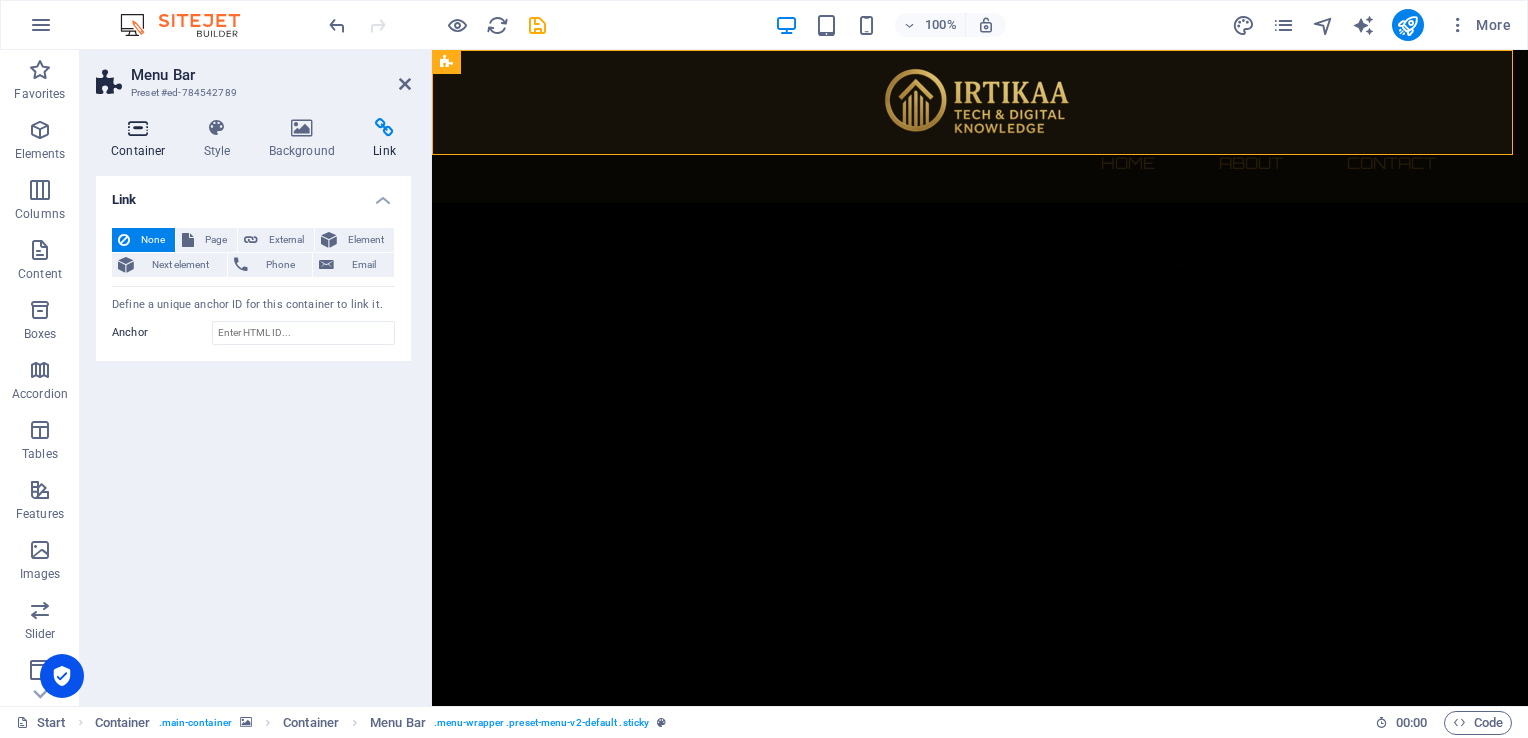 click at bounding box center (138, 128) 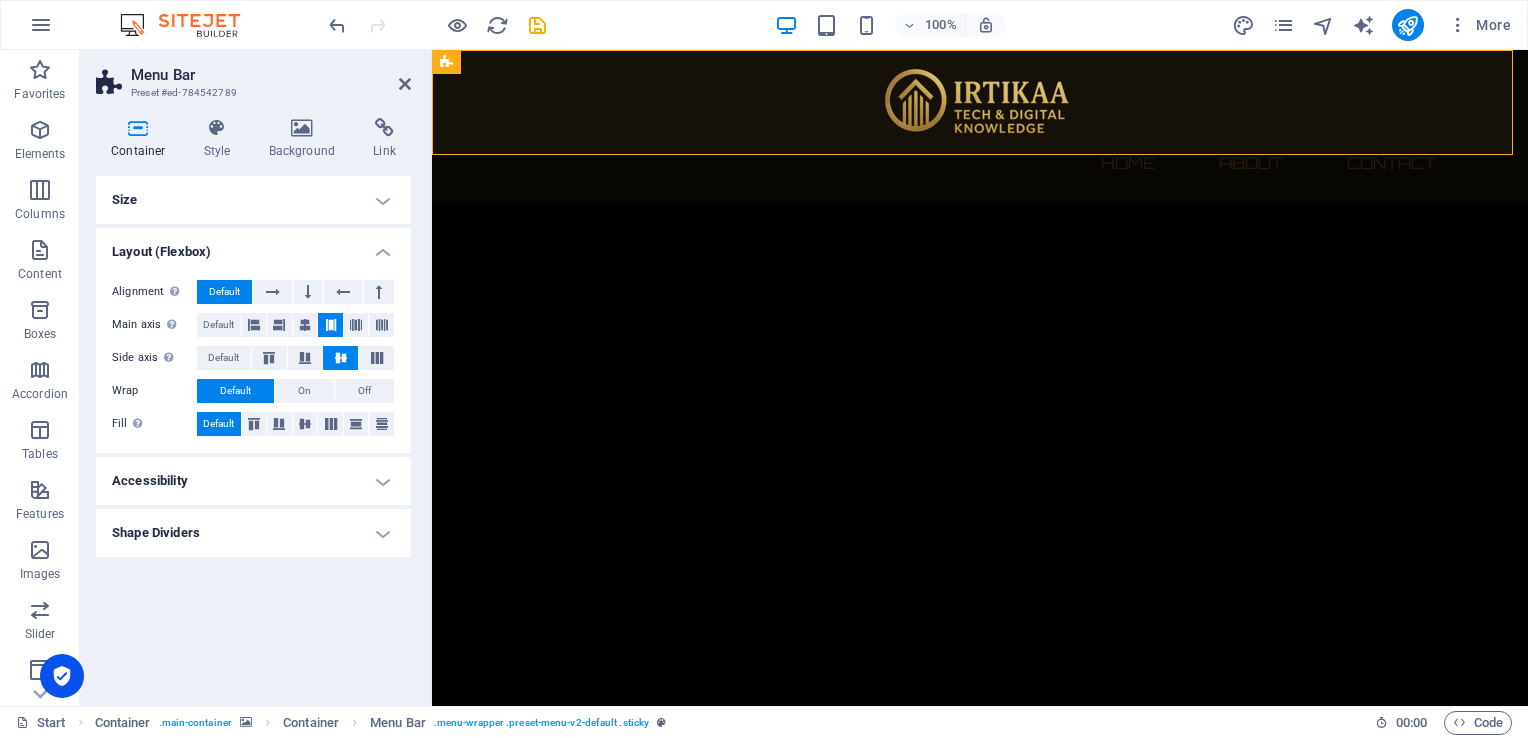 click on "Size" at bounding box center (253, 200) 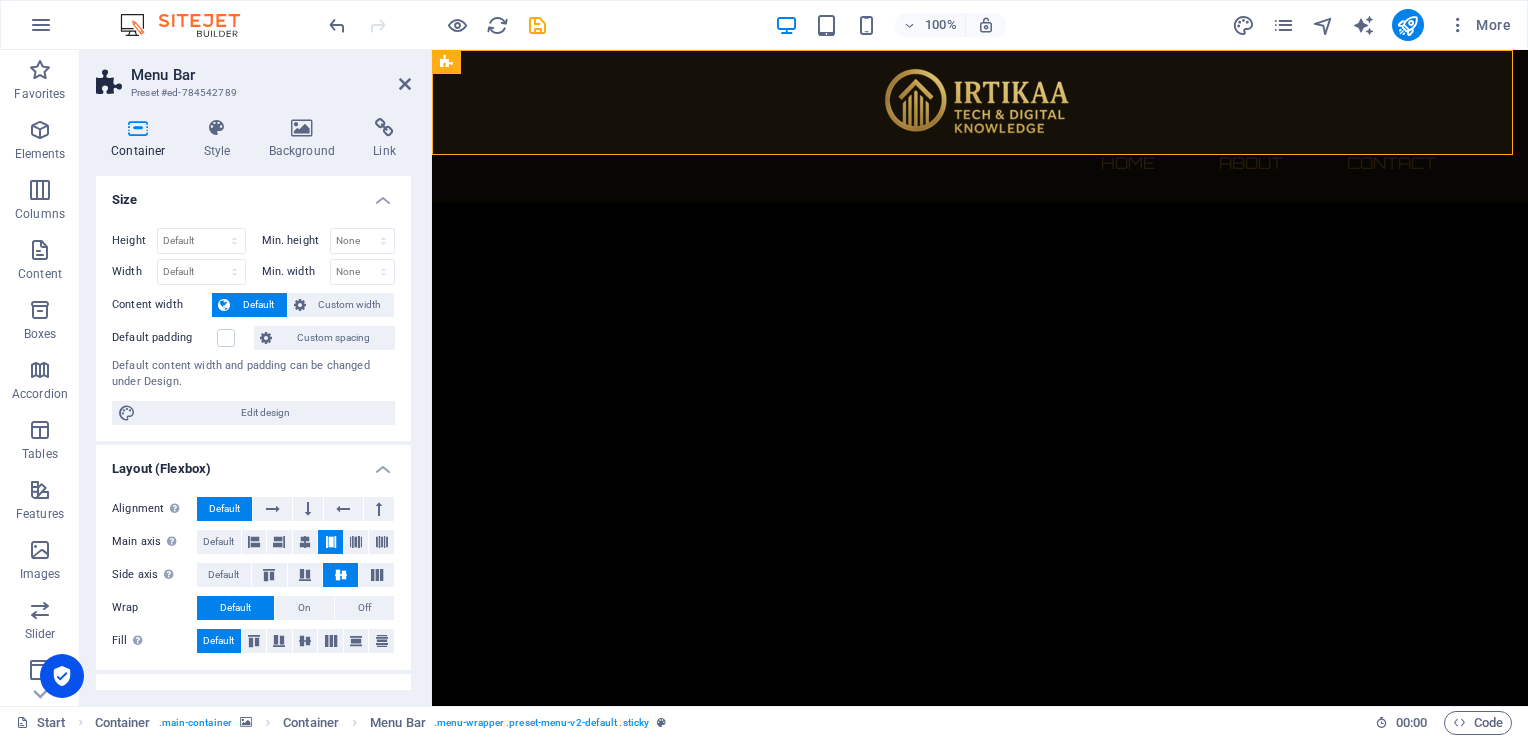 click on "Size" at bounding box center (253, 194) 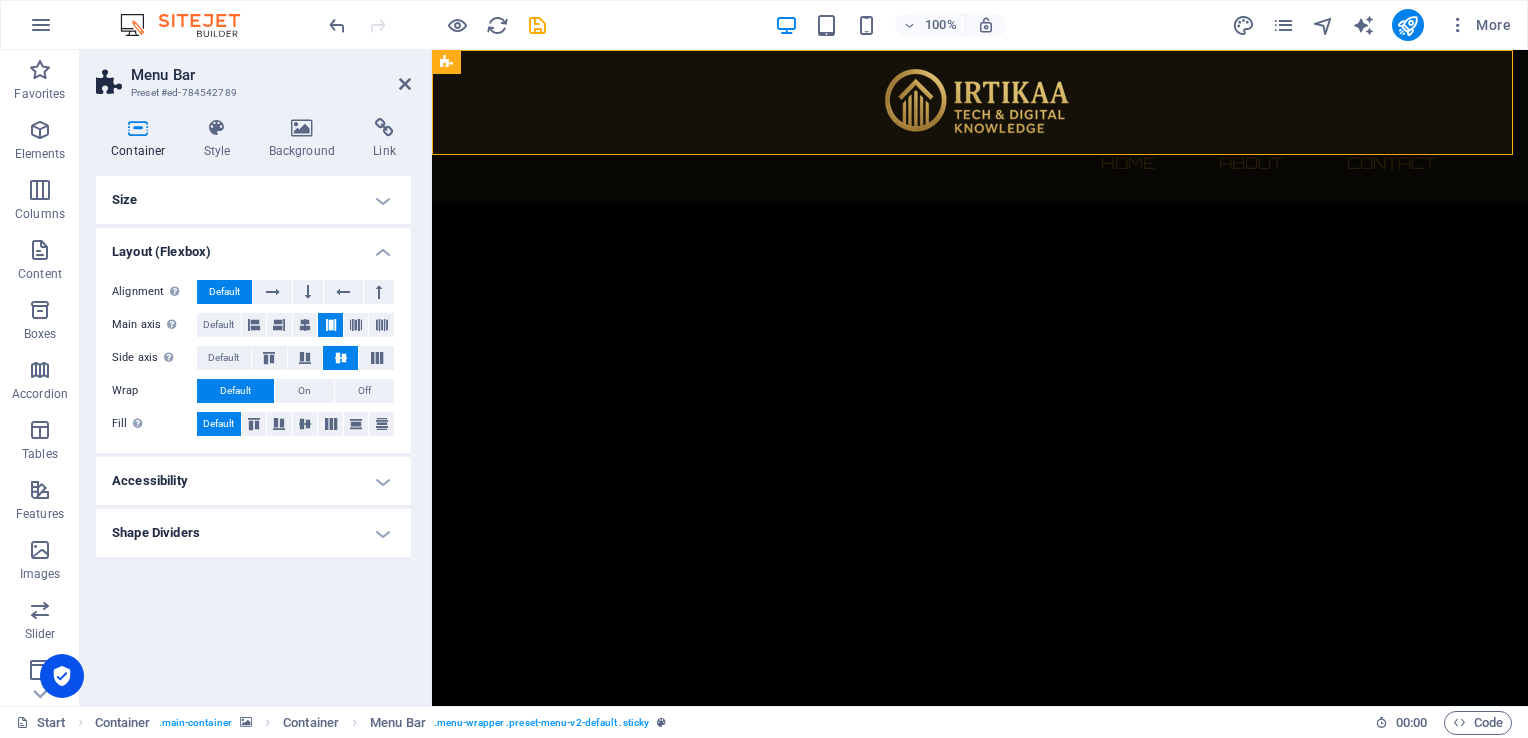 click on "Layout (Flexbox)" at bounding box center [253, 246] 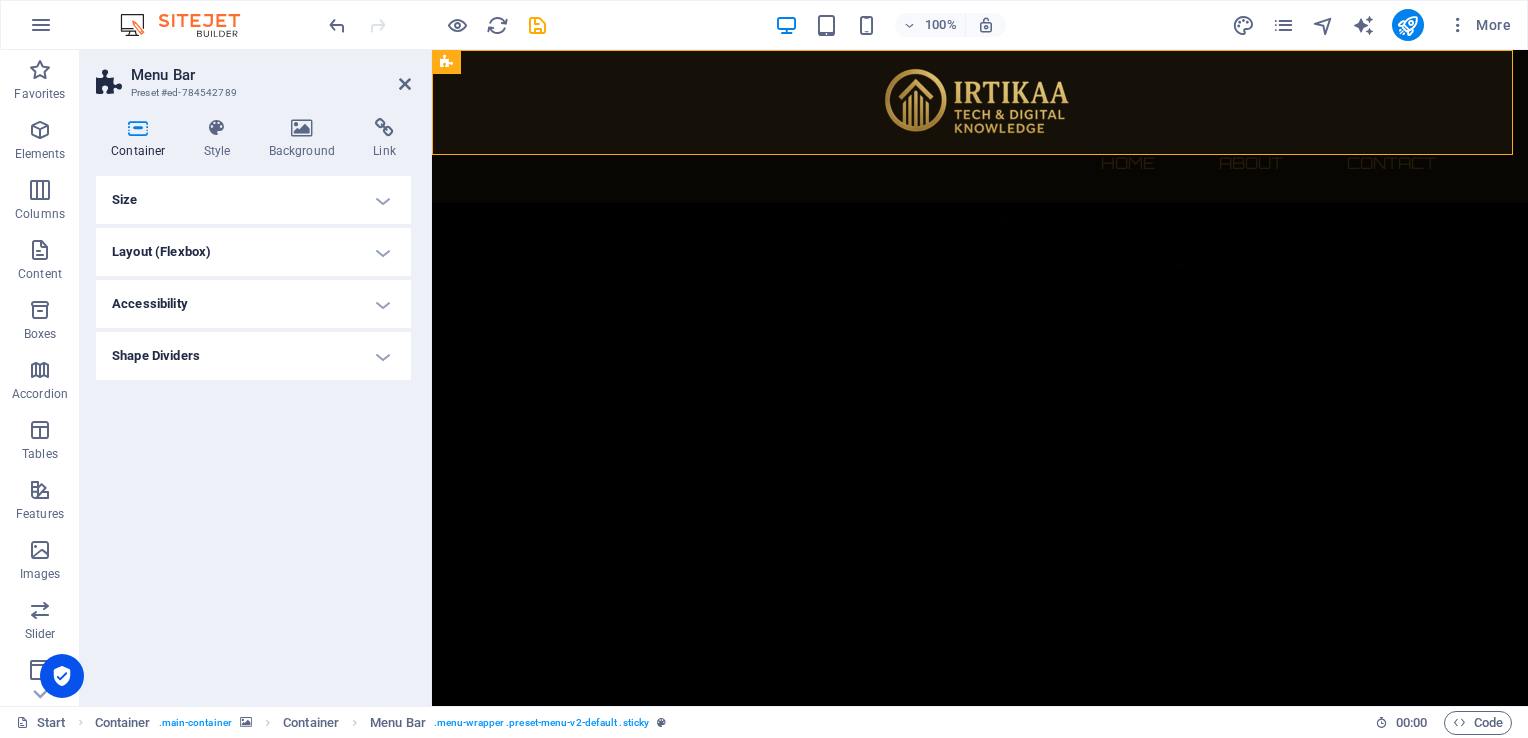 click on "Accessibility" at bounding box center (253, 304) 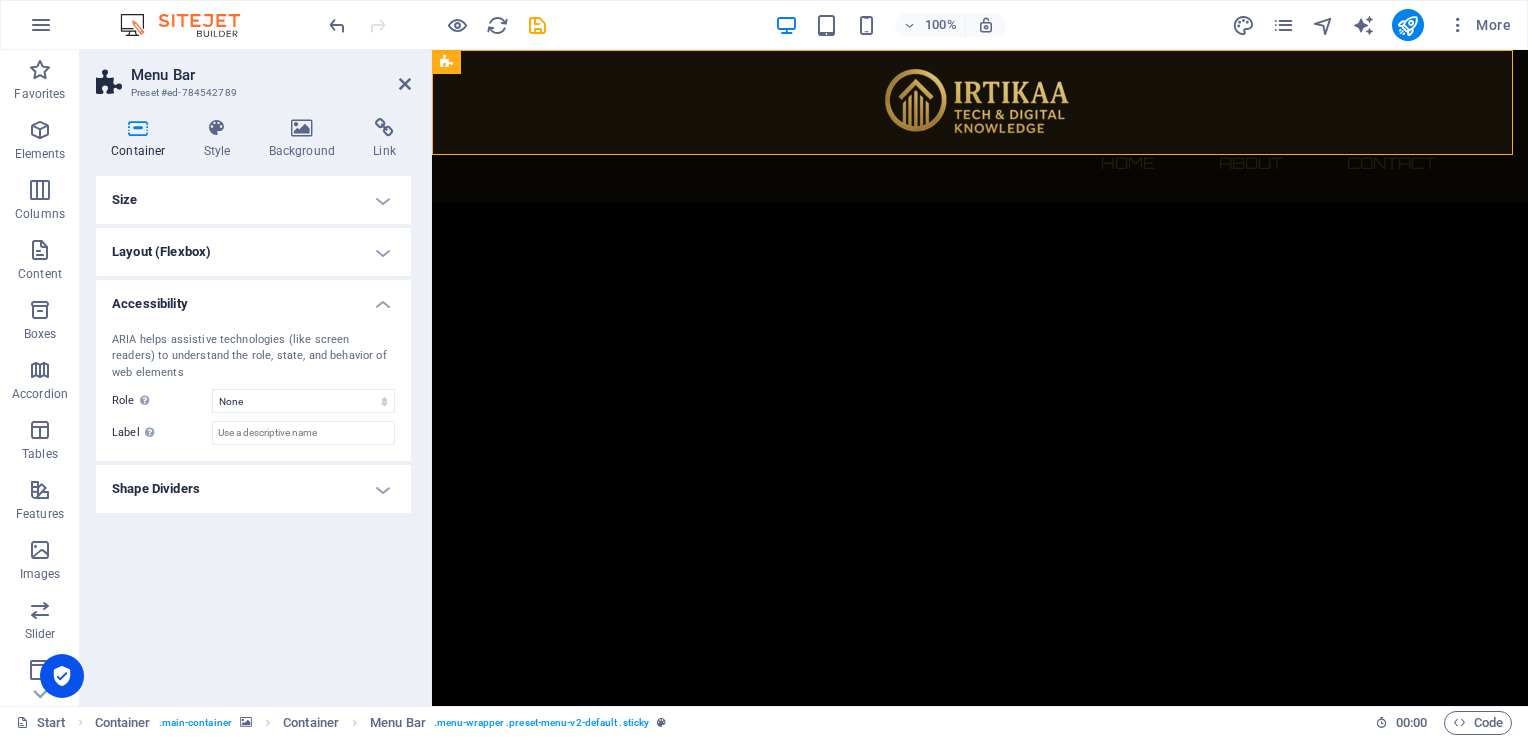 click on "Accessibility" at bounding box center (253, 298) 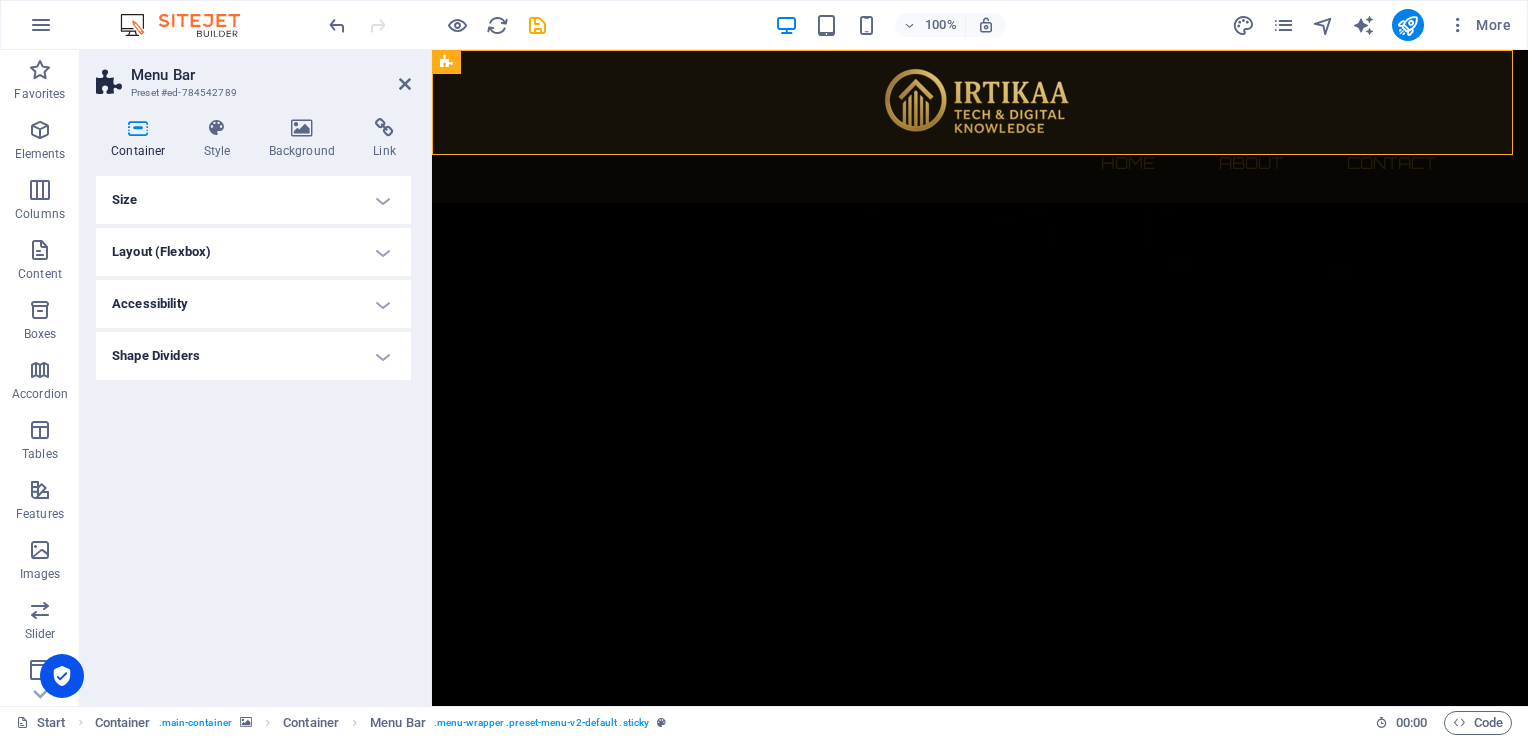 click on "Shape Dividers" at bounding box center (253, 356) 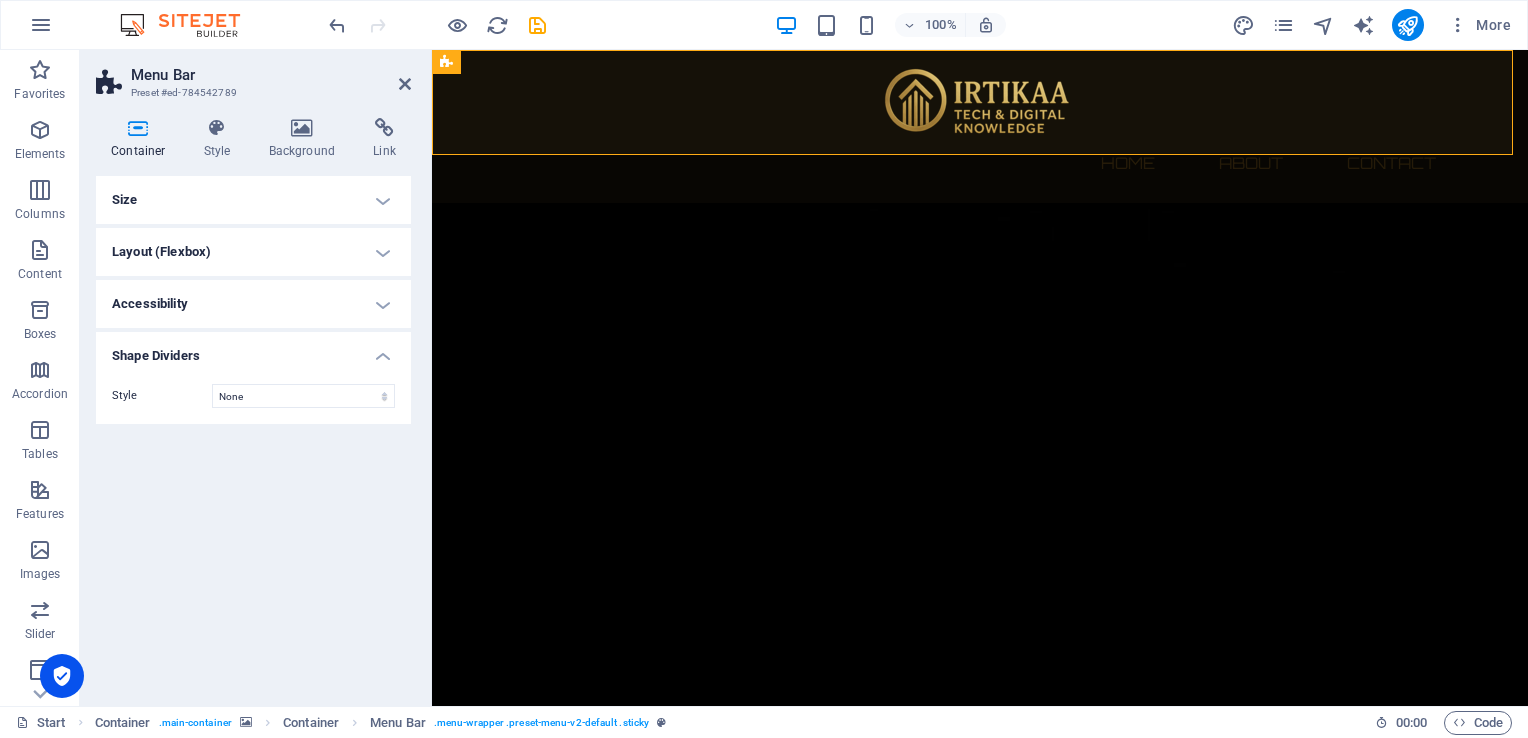 click on "Style None Triangle Square Diagonal Polygon 1 Polygon 2 Zigzag Multiple Zigzags Waves Multiple Waves Half Circle Circle Circle Shadow Blocks Hexagons Clouds Multiple Clouds Fan Pyramids Book Paint Drip Fire Shredded Paper Arrow Background Change background Color 2nd Color 3rd Color Width 100 % Height auto px rem em vh vw Horiz. Position 0 % Position Flip Invert Animation  - Direction  - Duration 60 s" at bounding box center [253, 396] 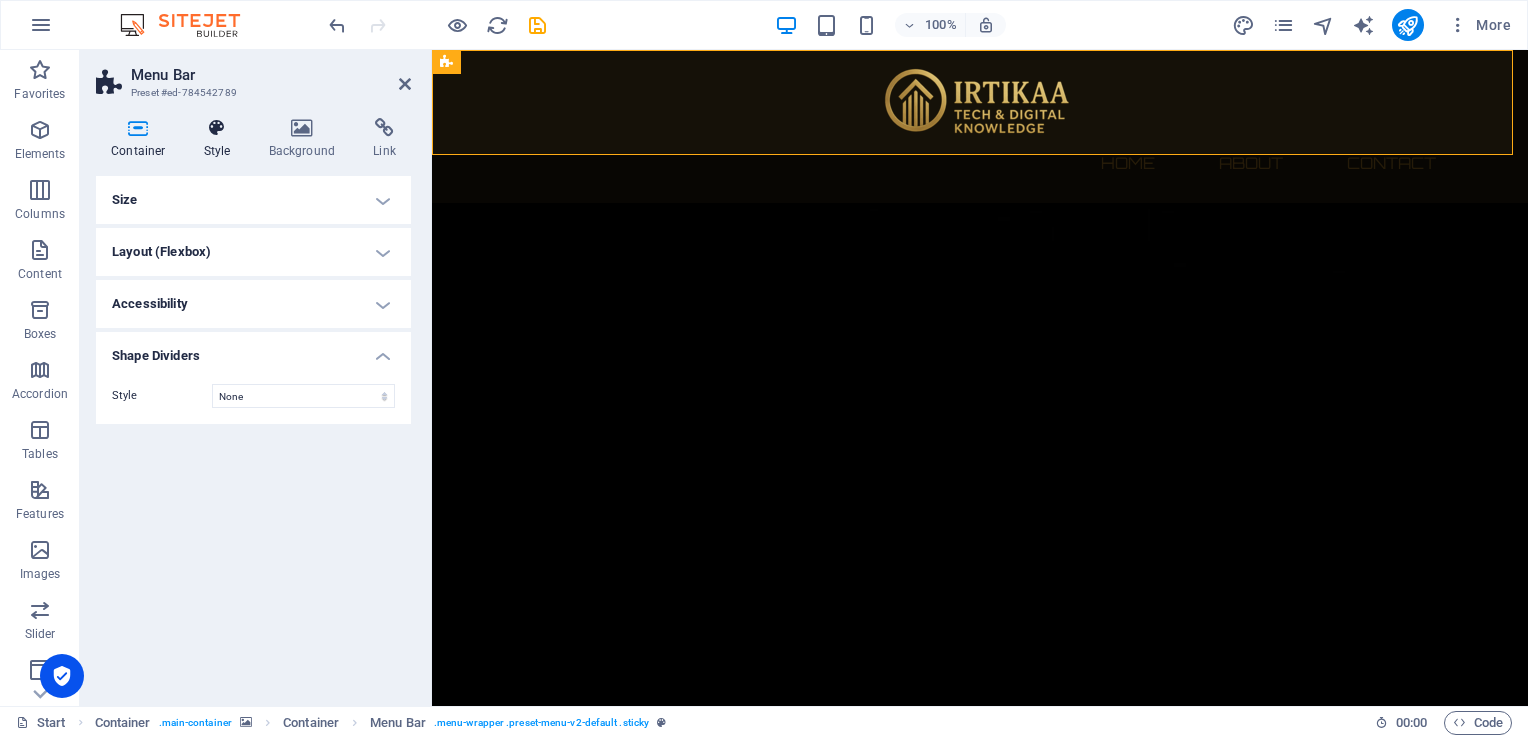 click on "Style" at bounding box center (221, 139) 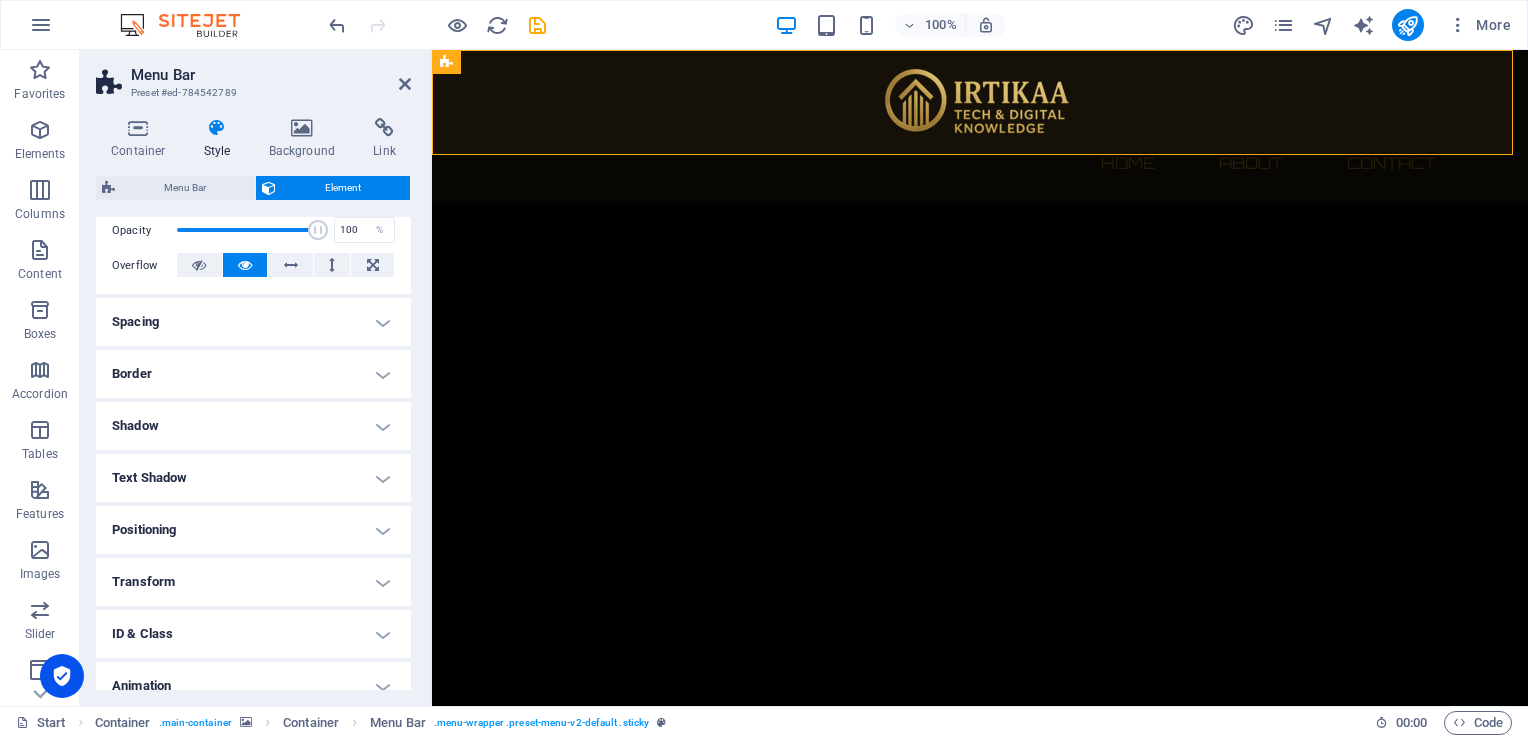scroll, scrollTop: 371, scrollLeft: 0, axis: vertical 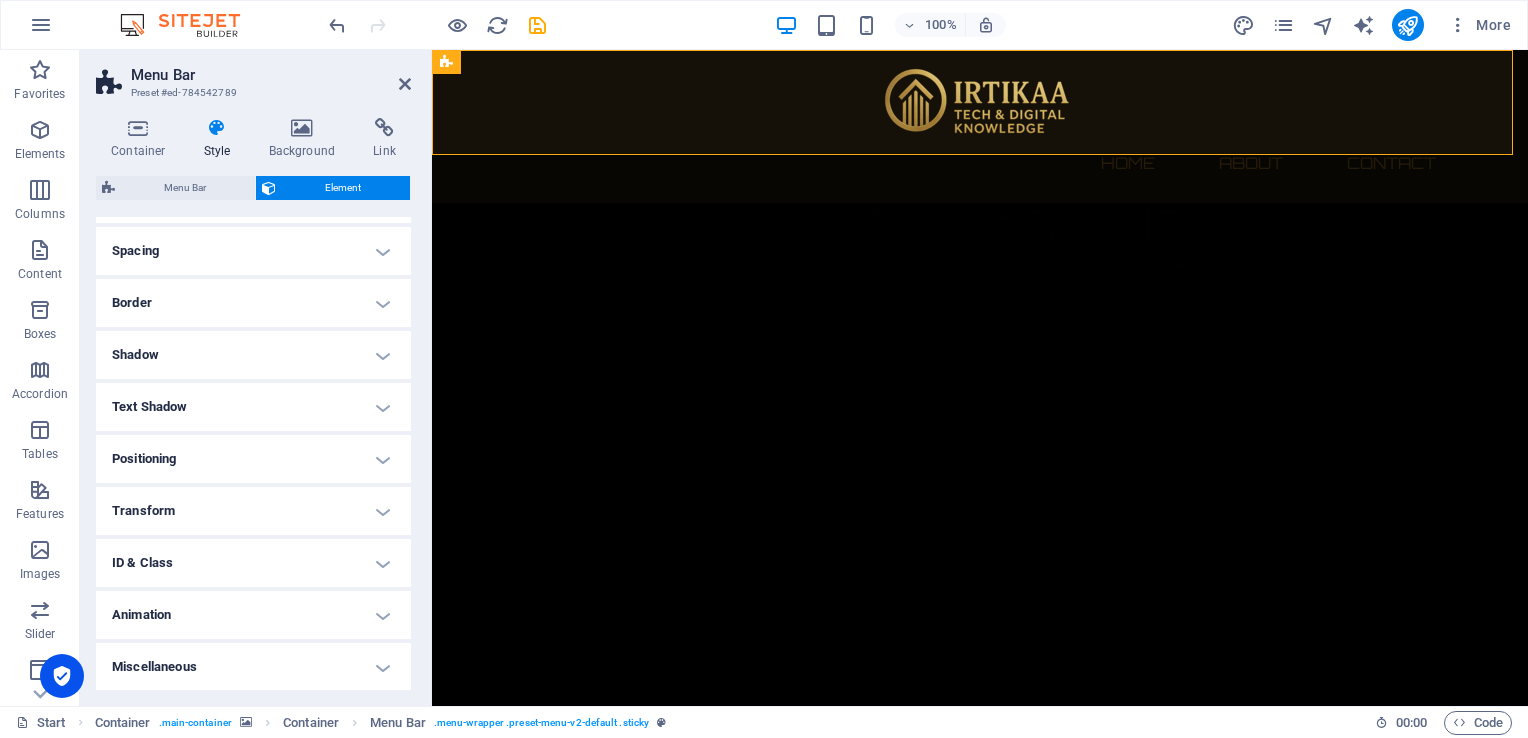 click on "Text Shadow" at bounding box center [253, 407] 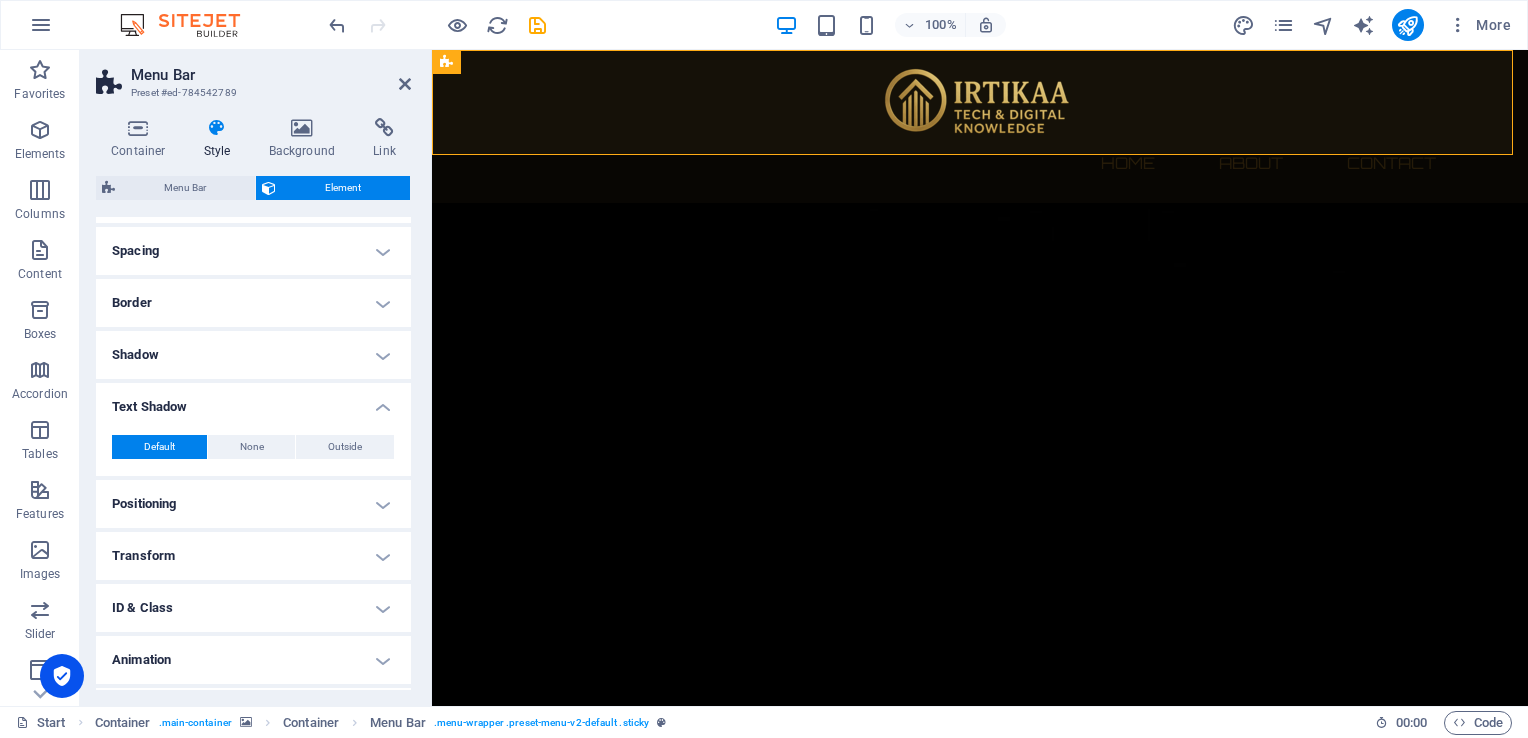 click on "Text Shadow" at bounding box center (253, 401) 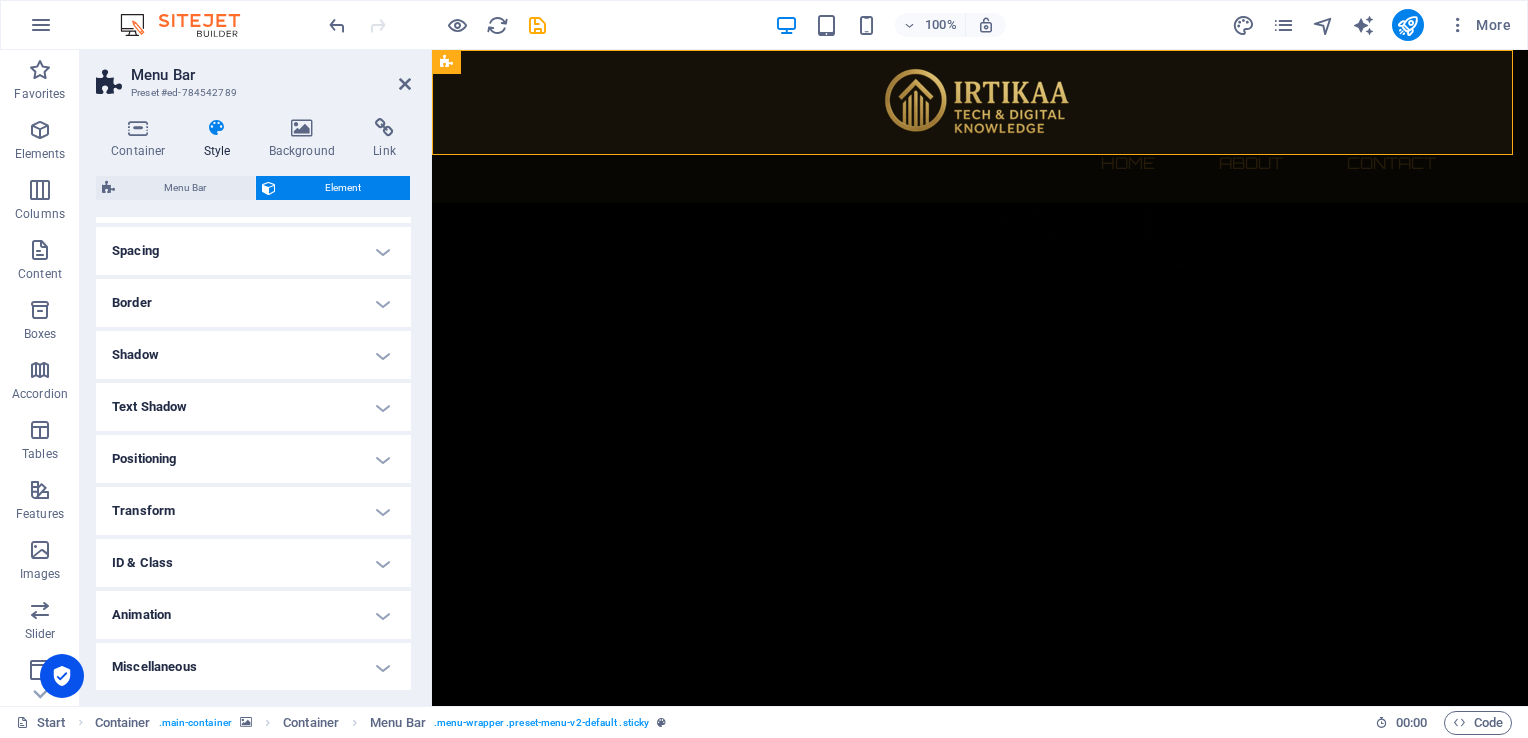 click on "Positioning" at bounding box center (253, 459) 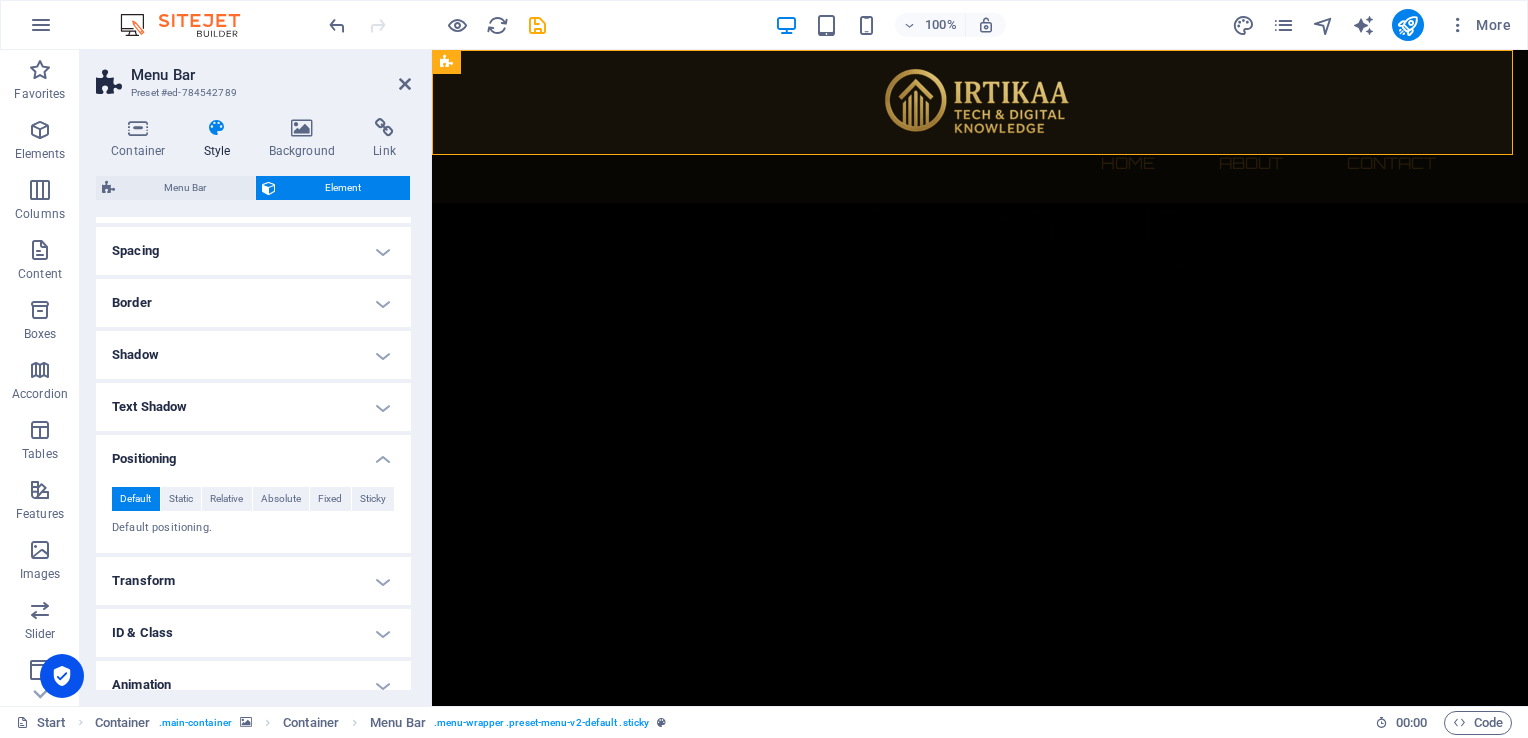 click on "Positioning" at bounding box center [253, 453] 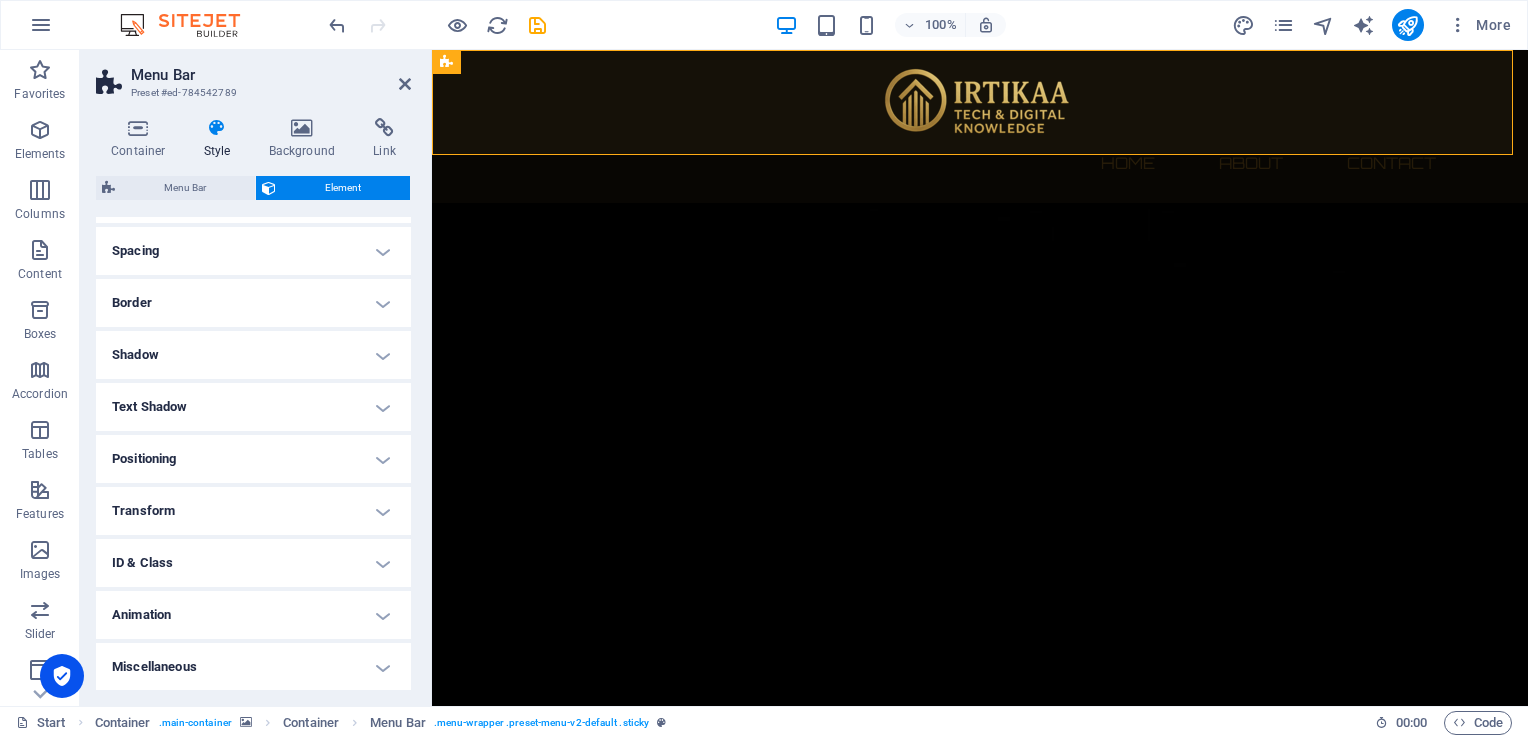 click on "Spacing" at bounding box center (253, 251) 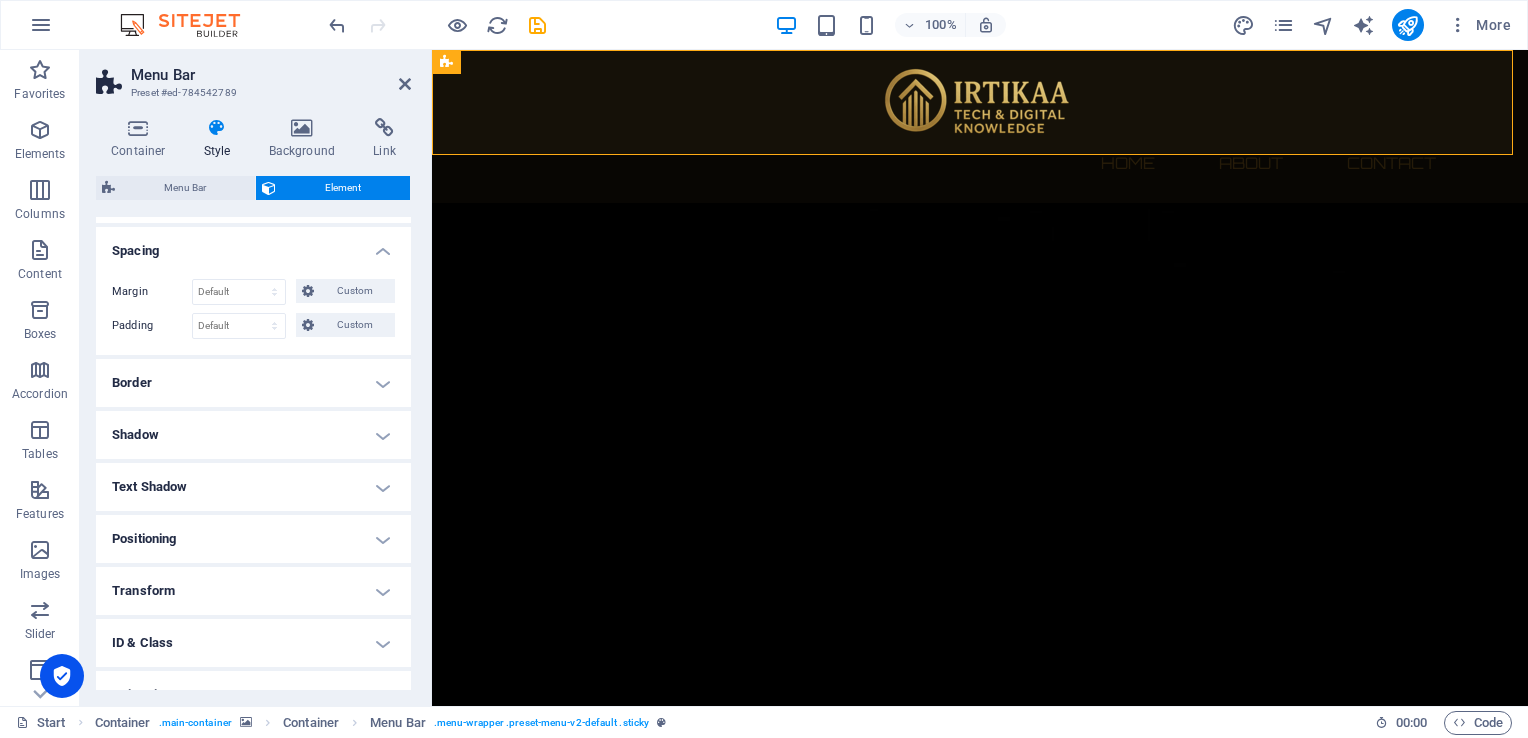 click on "Spacing" at bounding box center [253, 245] 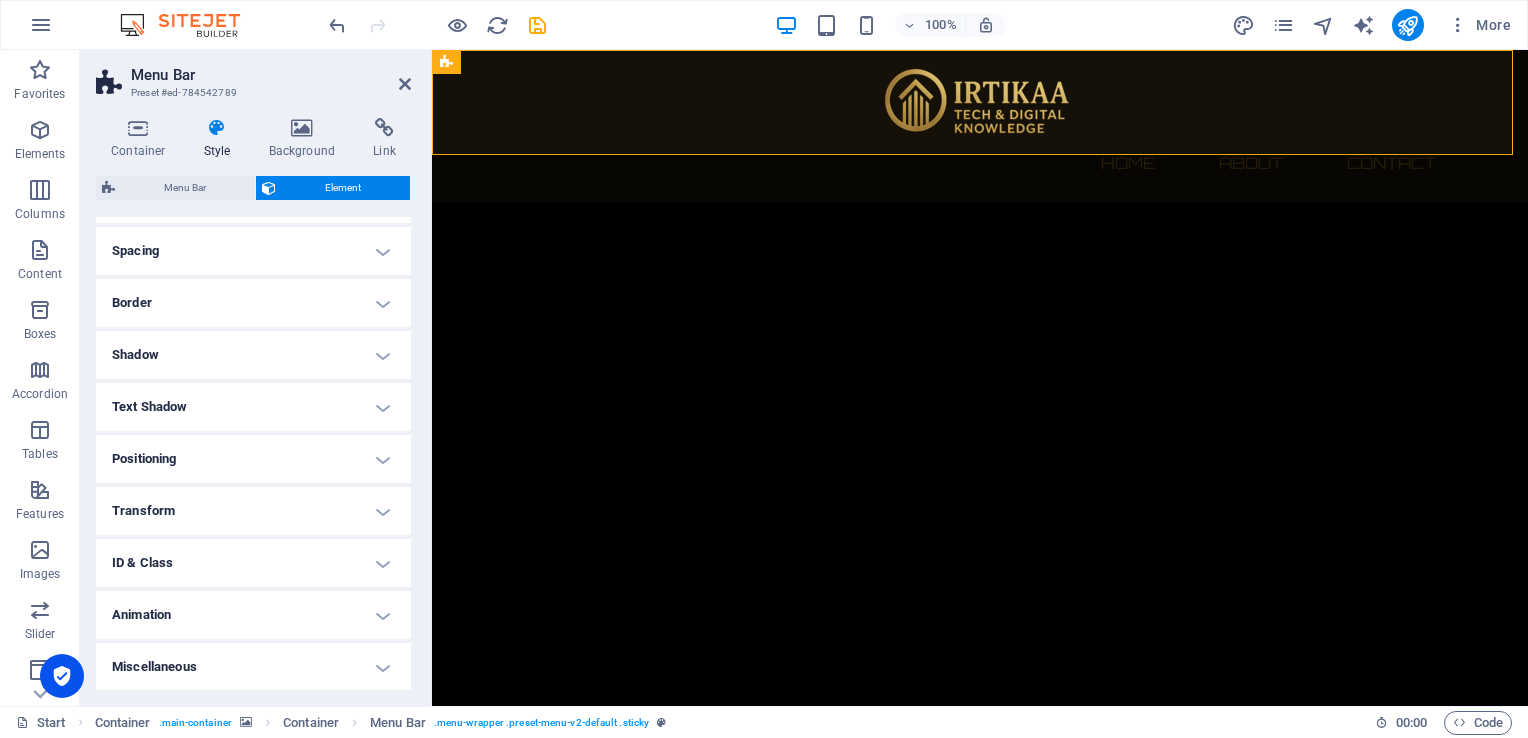 click on "Border" at bounding box center (253, 303) 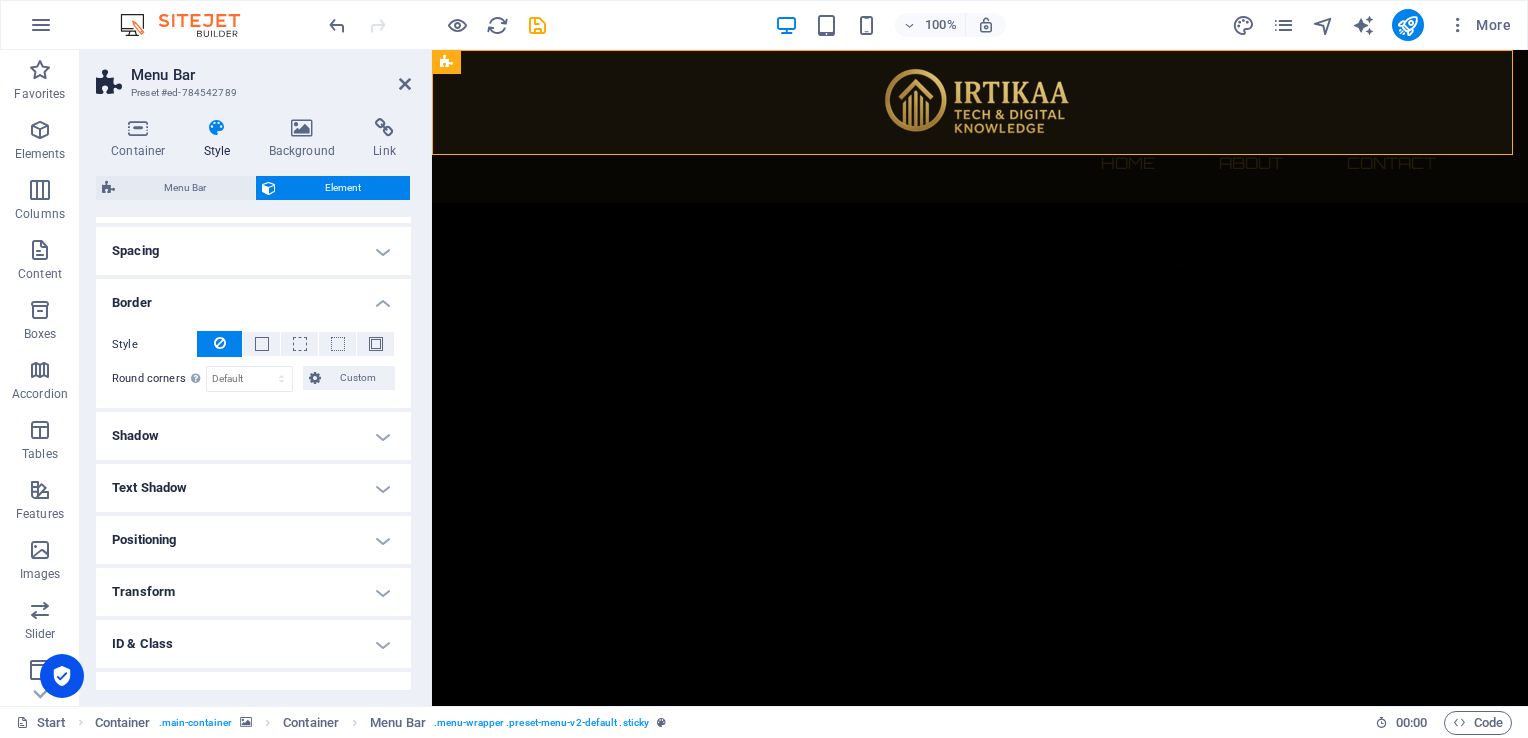 click on "Border" at bounding box center (253, 297) 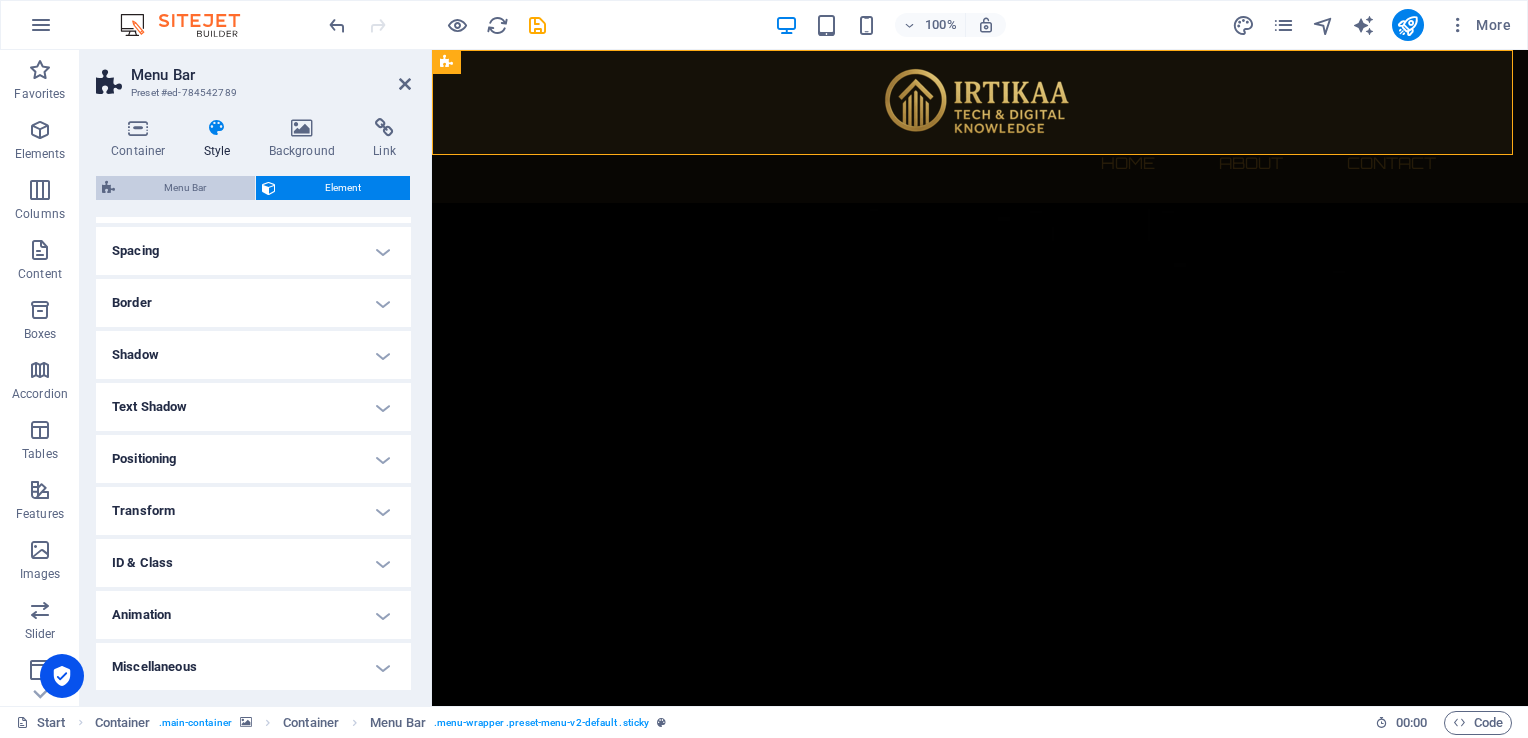 click on "Menu Bar" at bounding box center [185, 188] 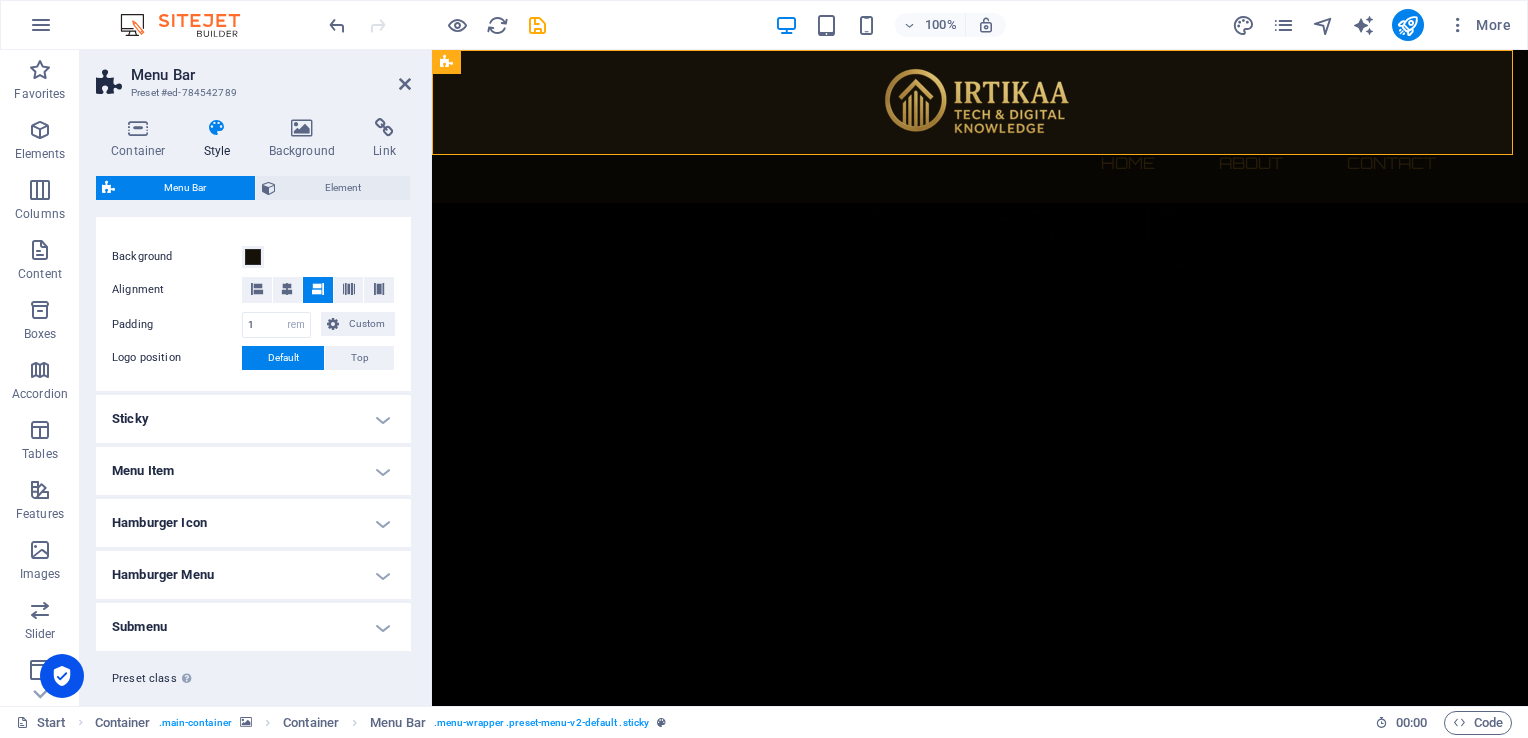 scroll, scrollTop: 407, scrollLeft: 0, axis: vertical 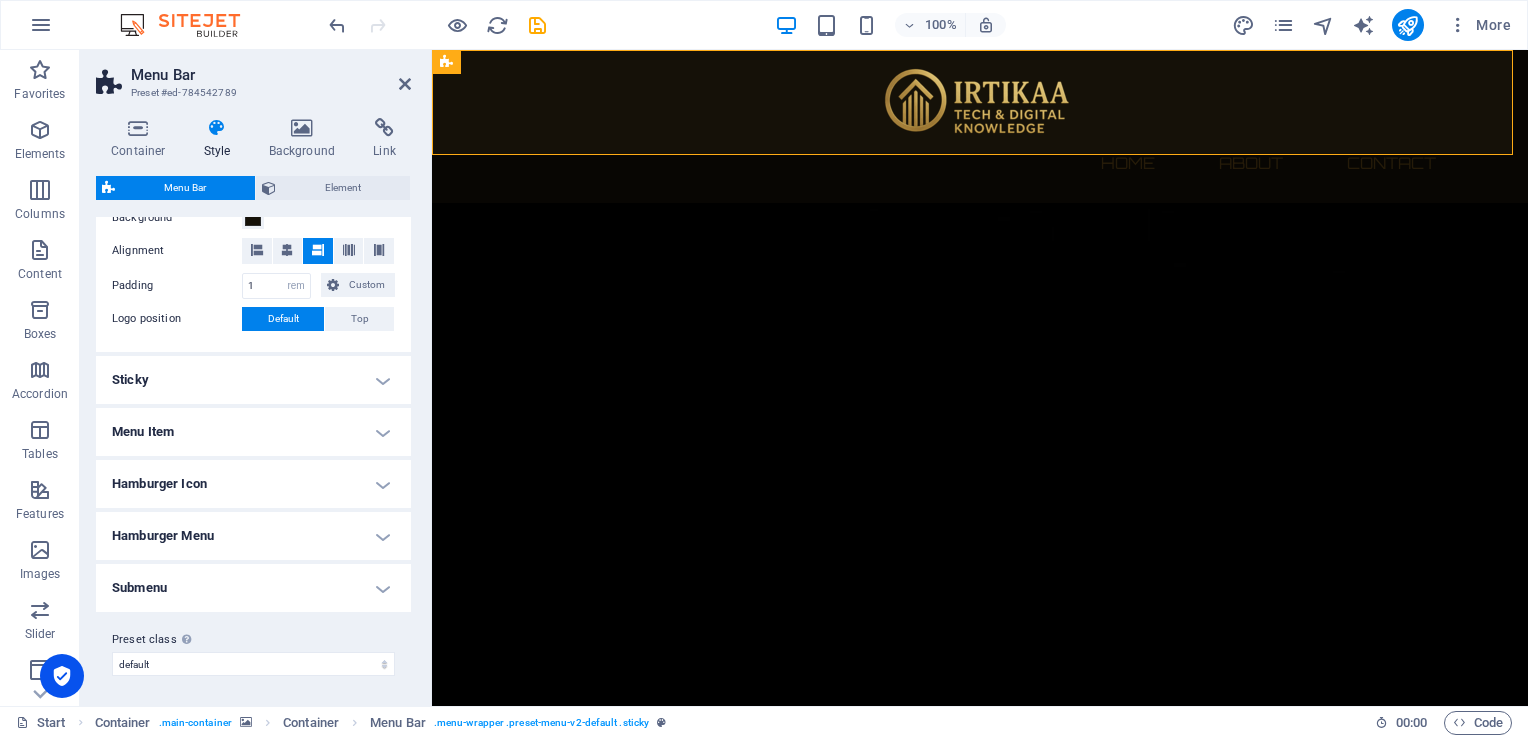 click on "Menu Item" at bounding box center (253, 432) 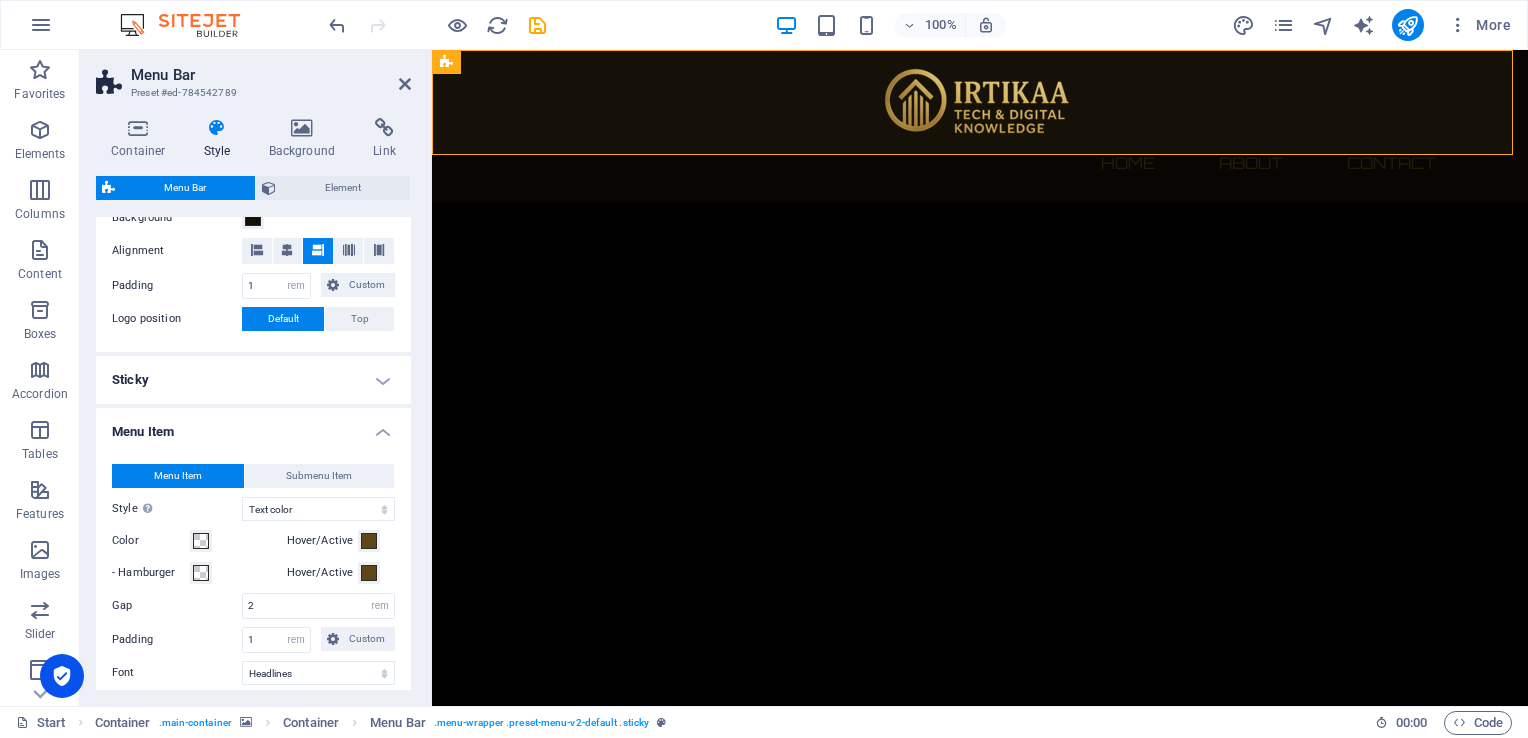 click on "Menu Item" at bounding box center (253, 426) 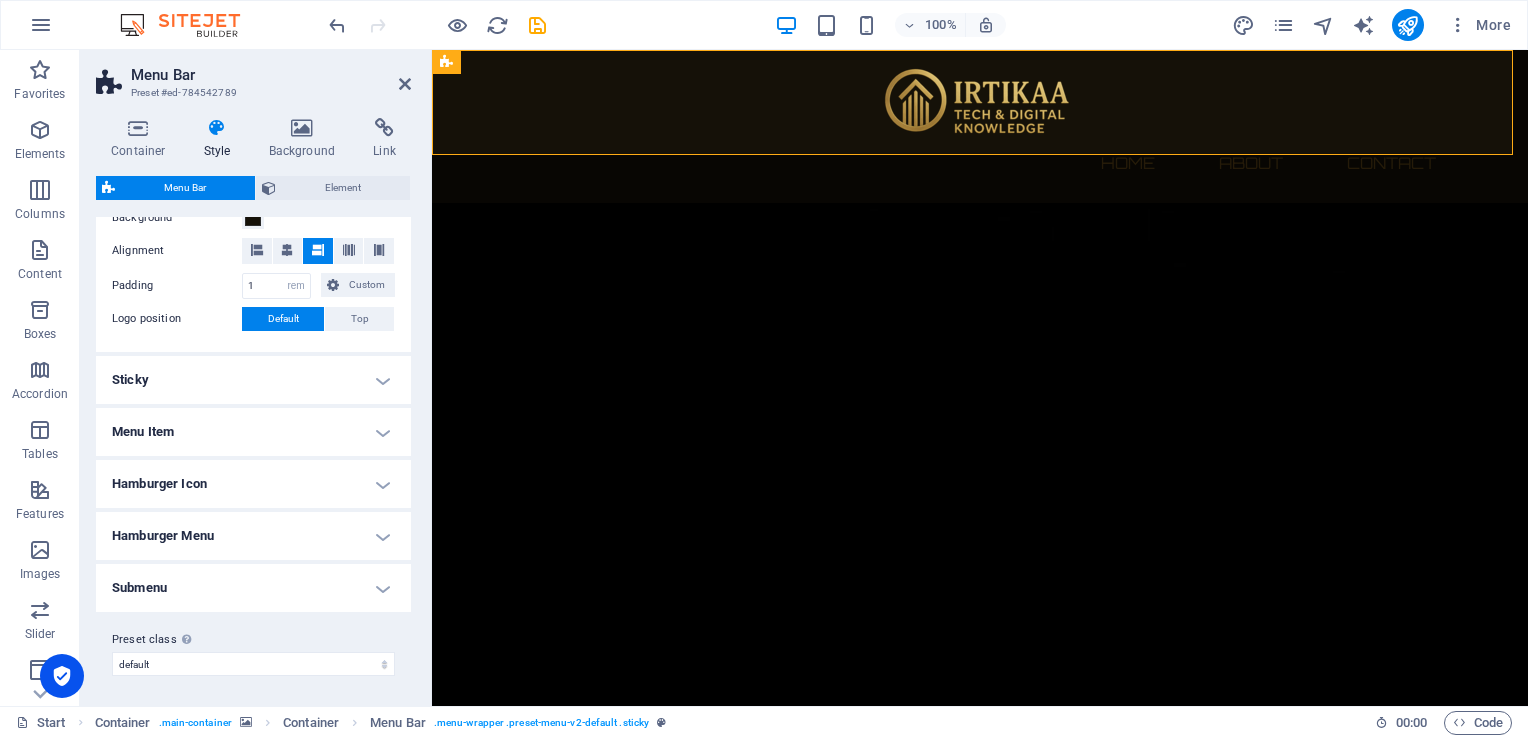click on "Hamburger Menu" at bounding box center (253, 536) 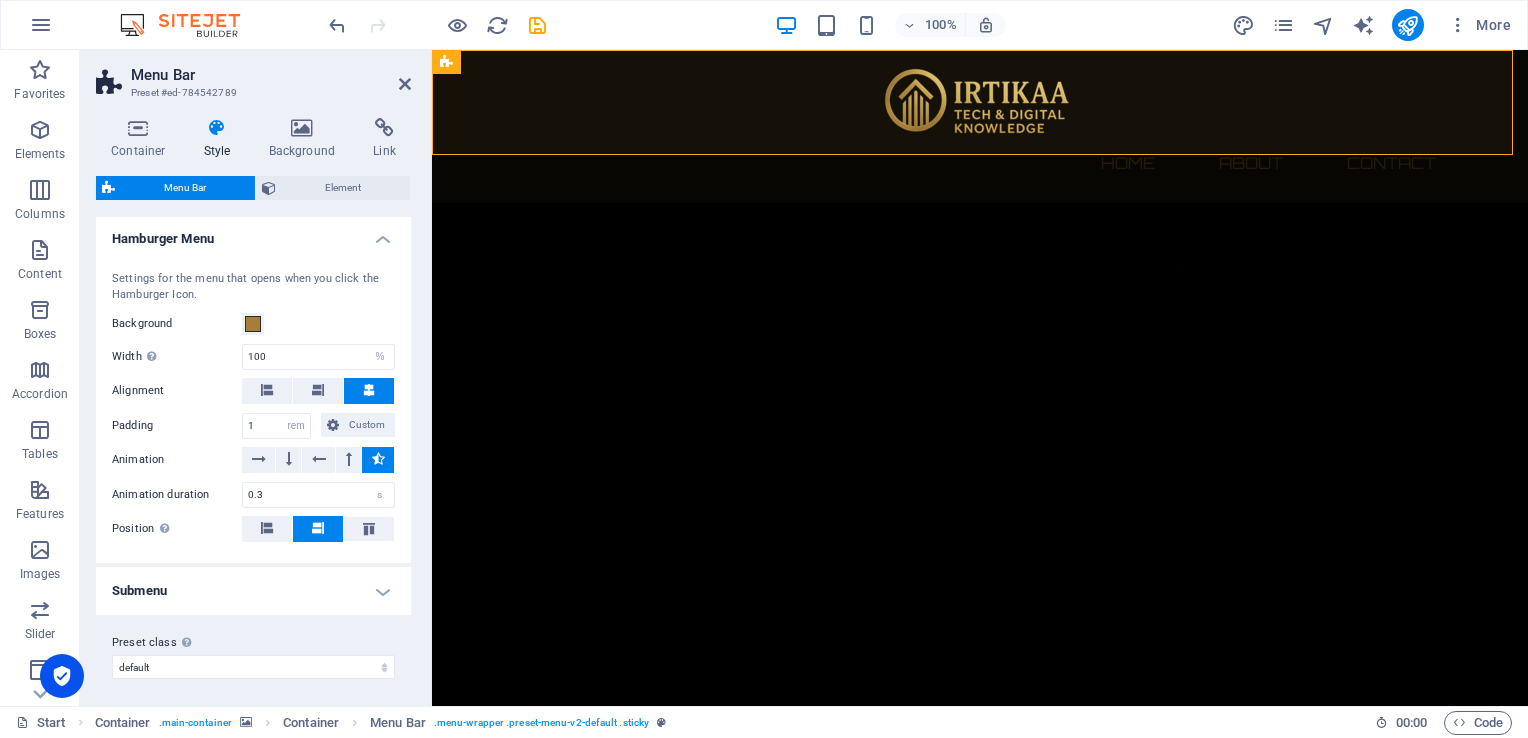 scroll, scrollTop: 404, scrollLeft: 0, axis: vertical 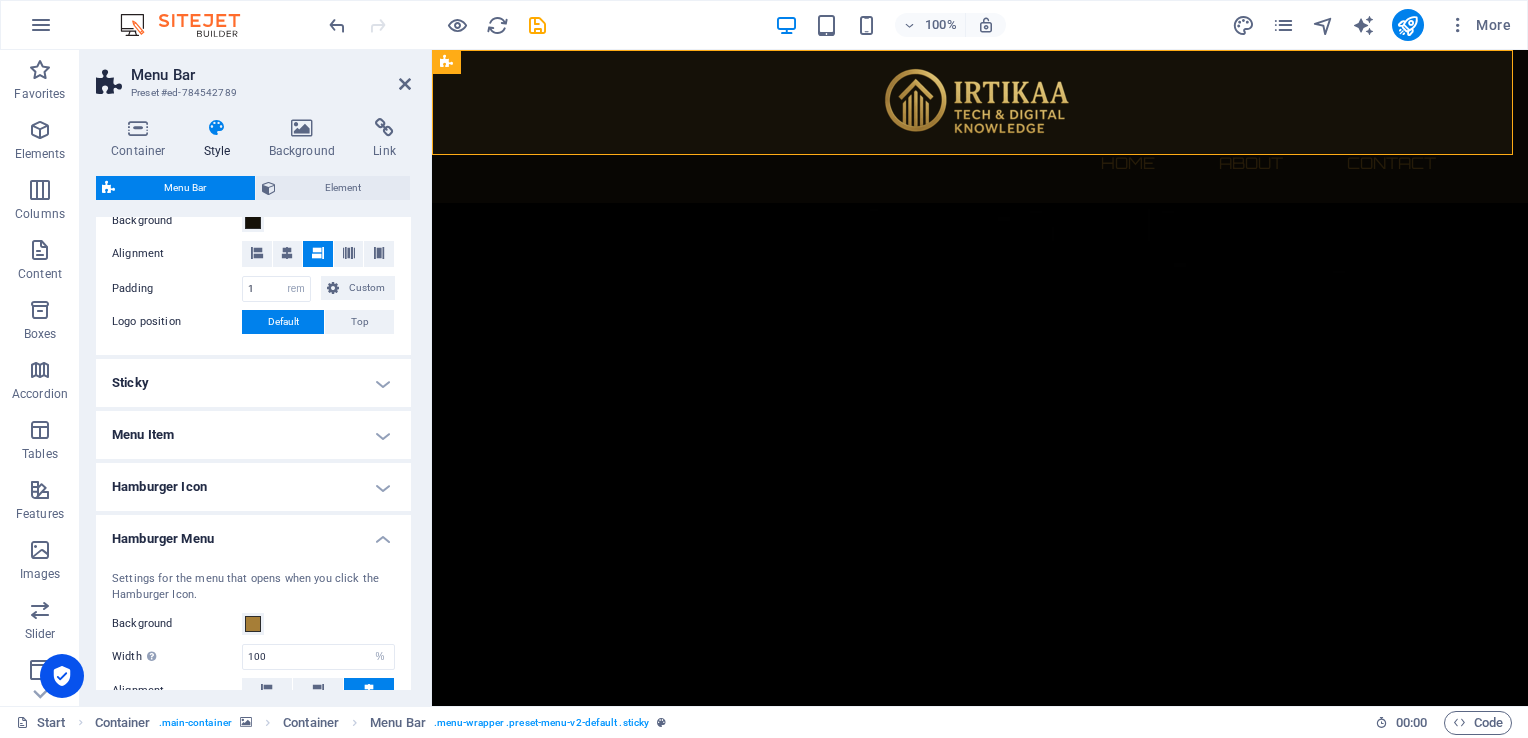 click on "Hamburger Menu" at bounding box center (253, 533) 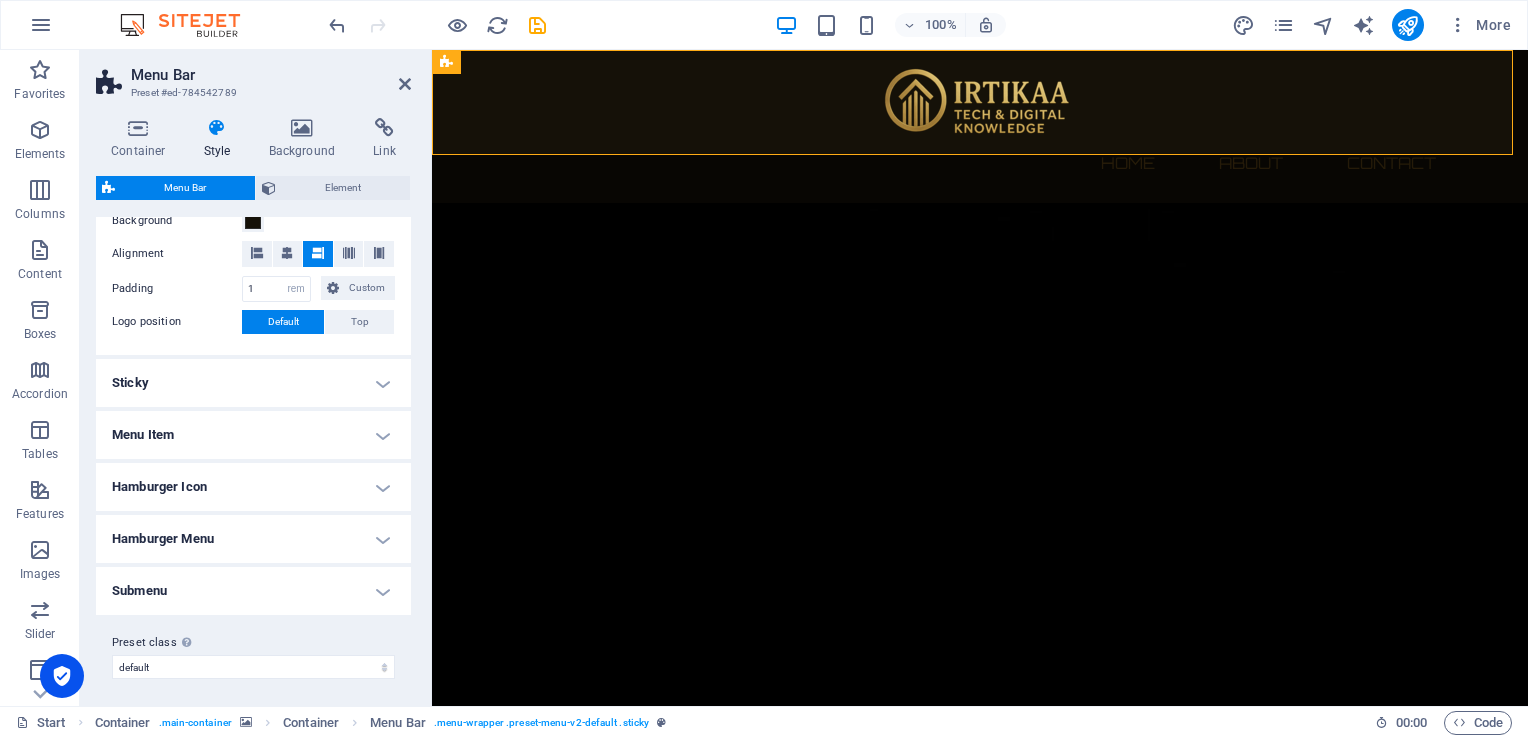 click on "Submenu" at bounding box center (253, 591) 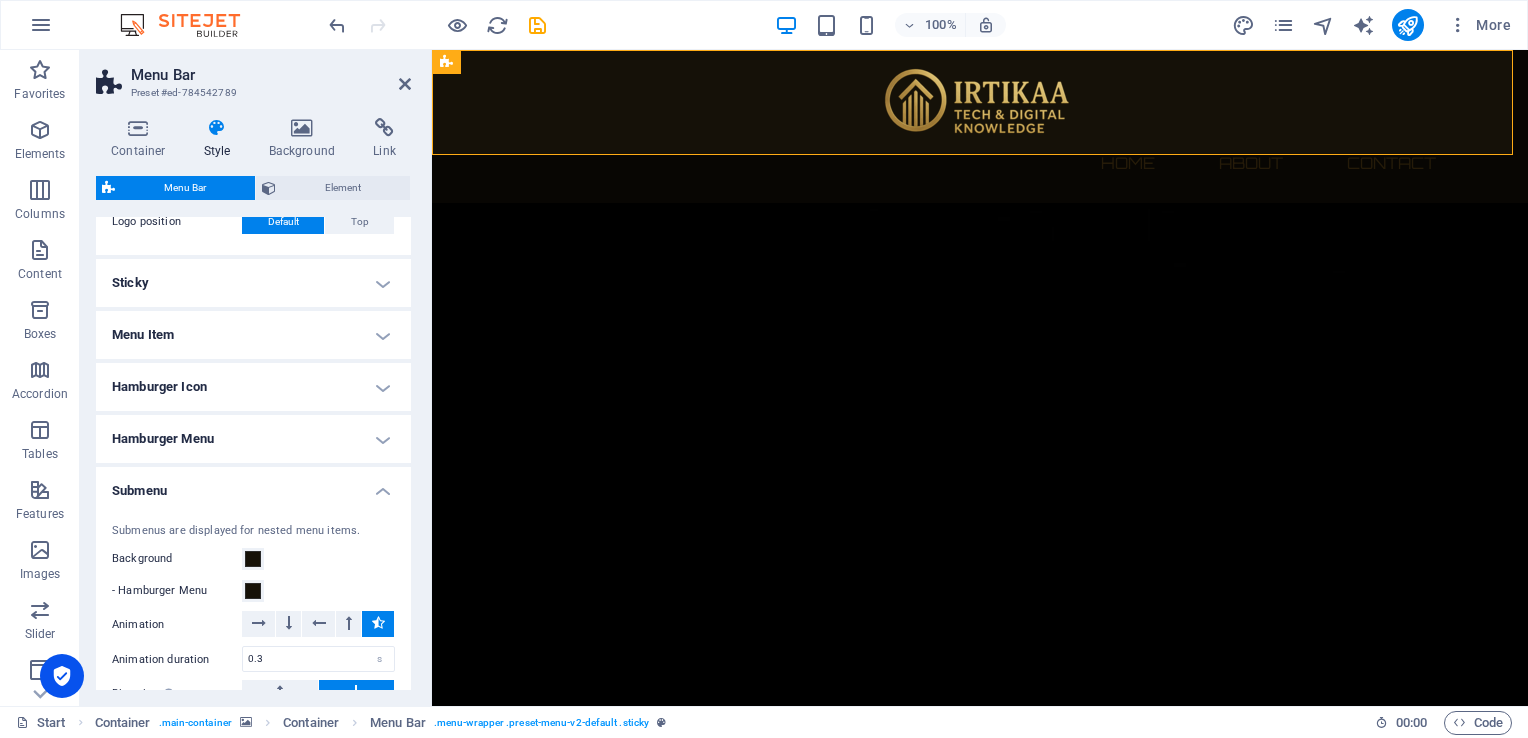 scroll, scrollTop: 604, scrollLeft: 0, axis: vertical 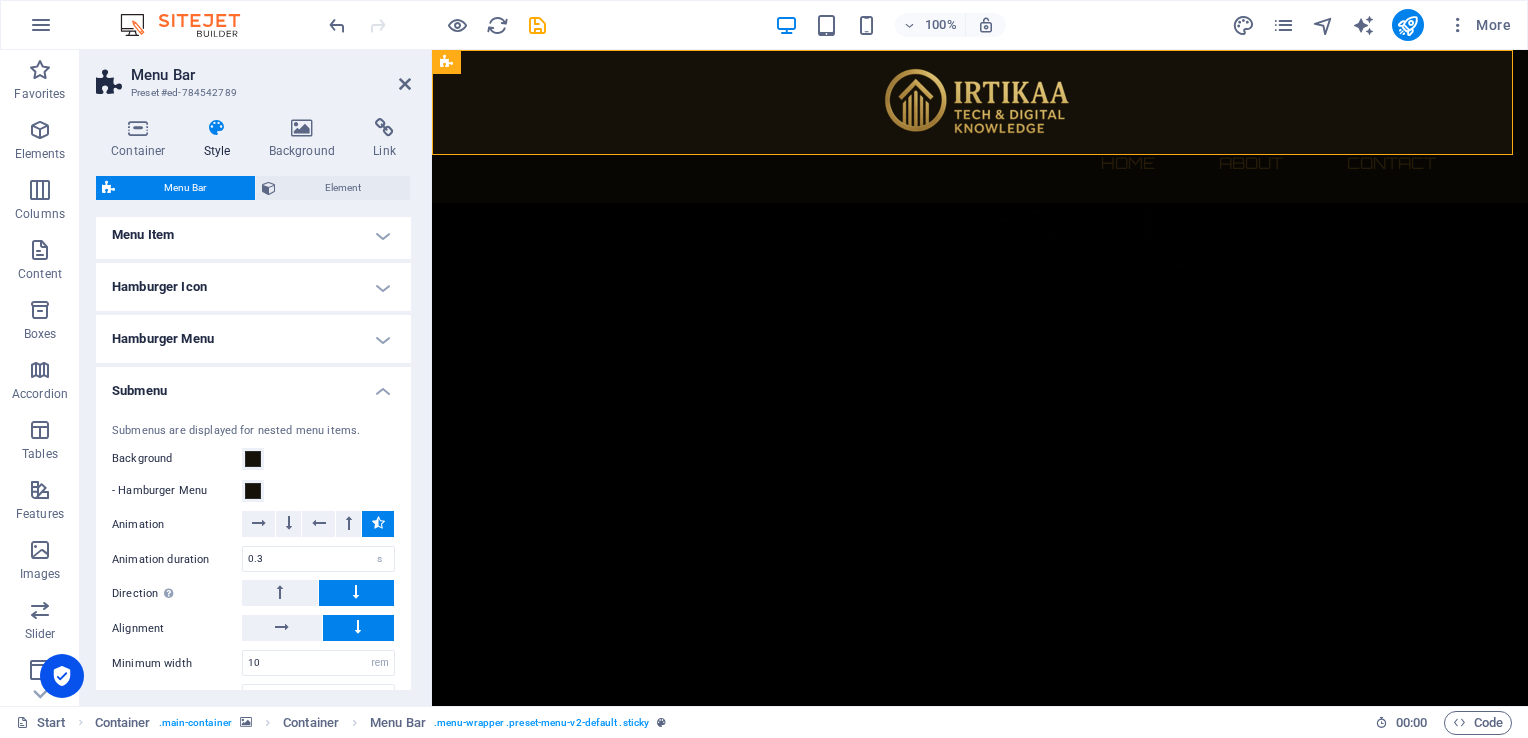 click on "Submenu" at bounding box center (253, 385) 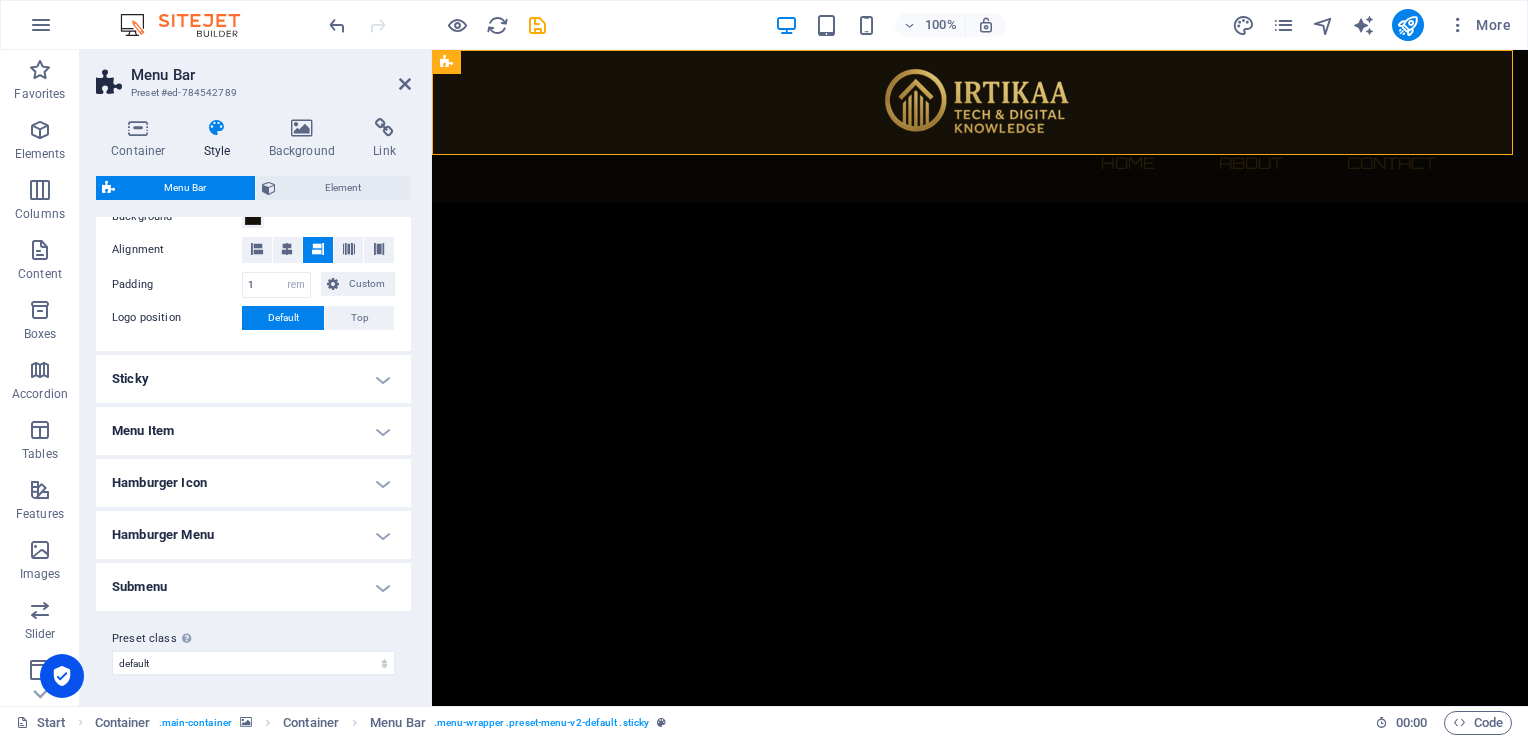click on "Menu Item" at bounding box center [253, 431] 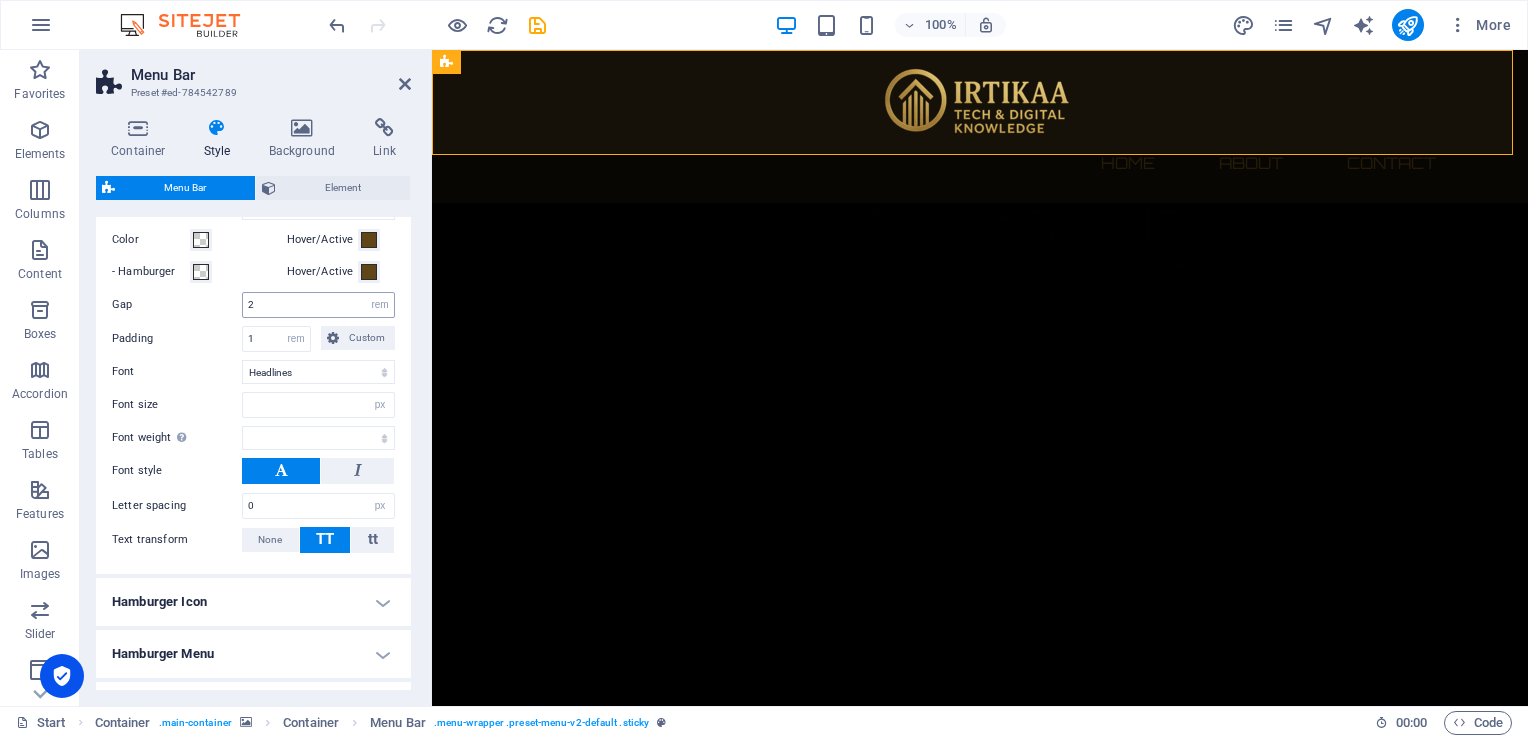 scroll, scrollTop: 608, scrollLeft: 0, axis: vertical 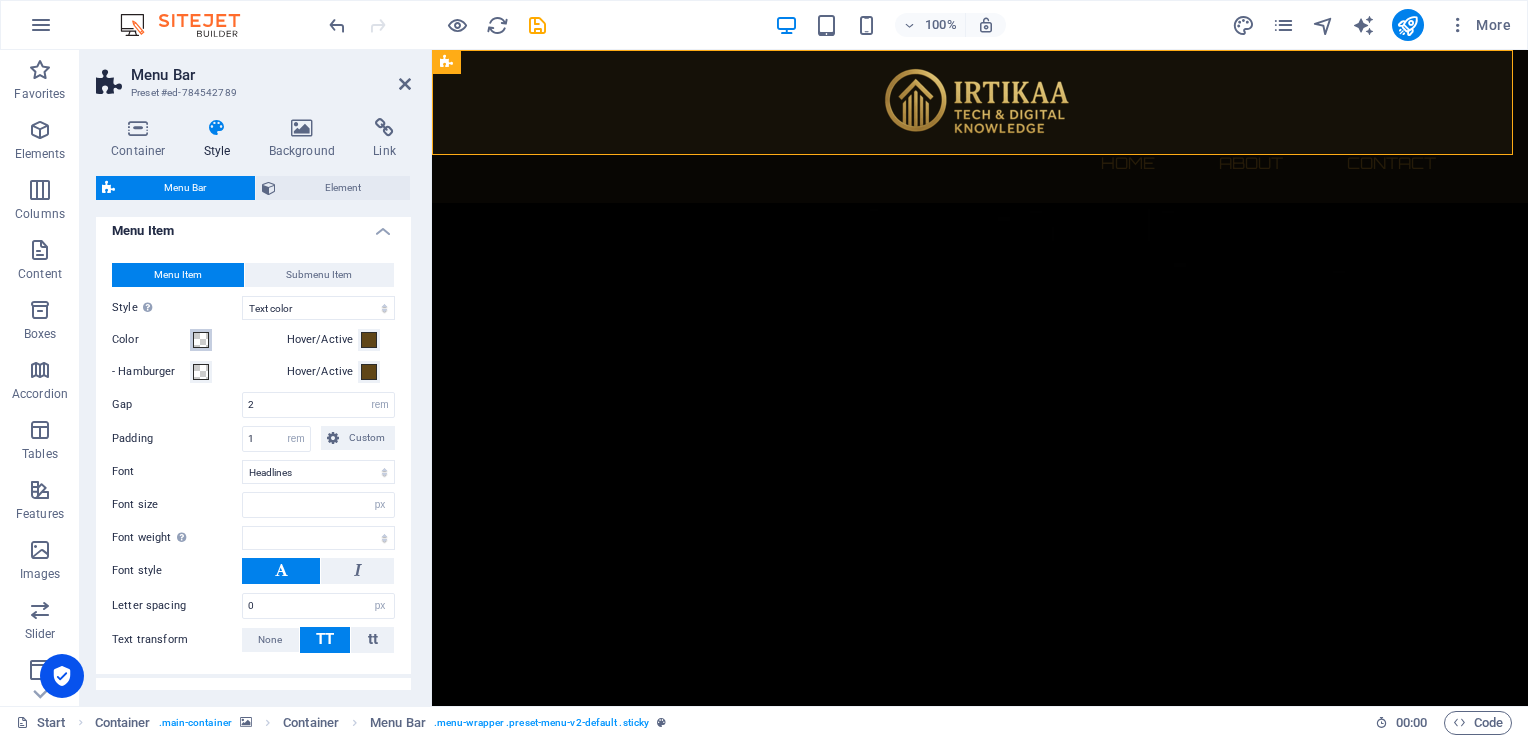 click at bounding box center [201, 340] 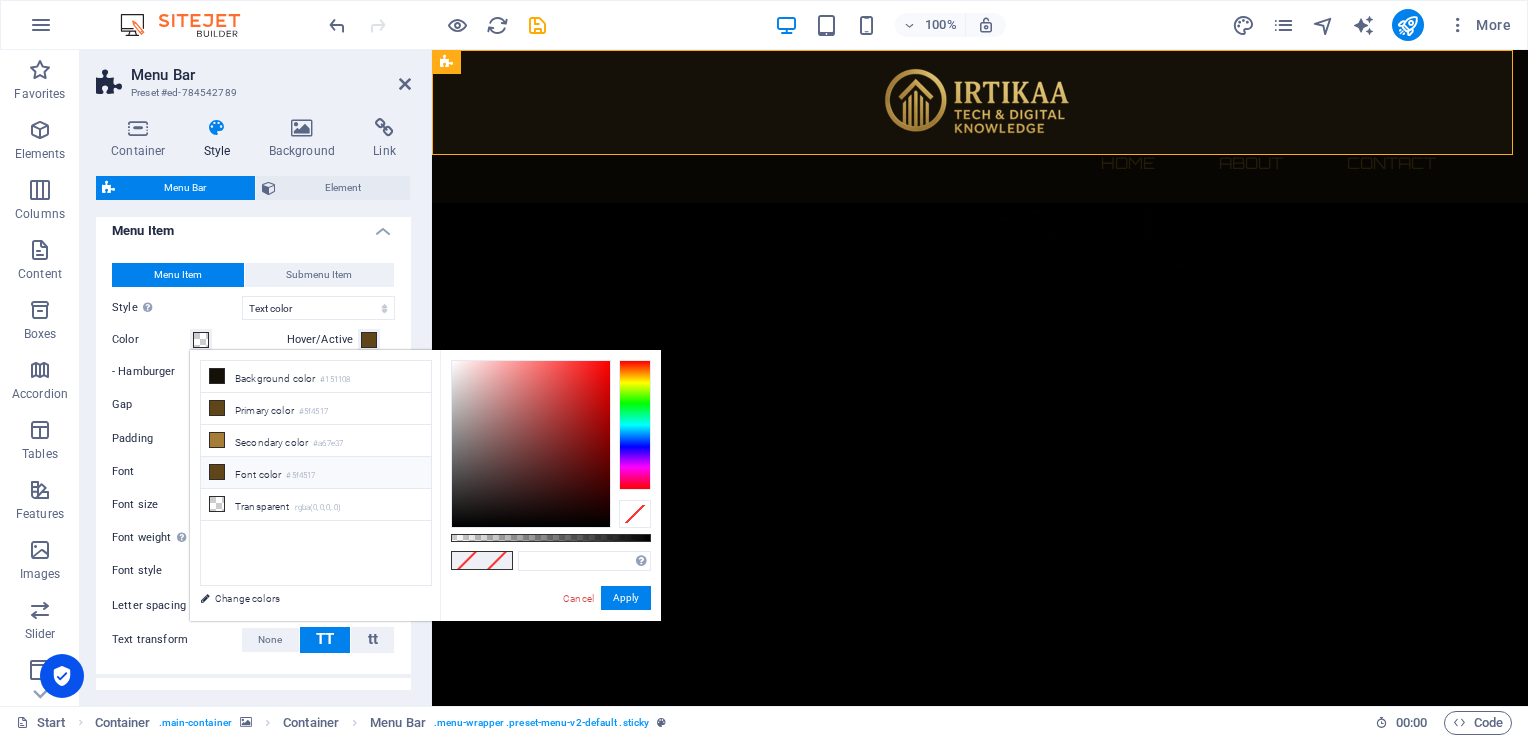 click on "#5f4517" at bounding box center [300, 476] 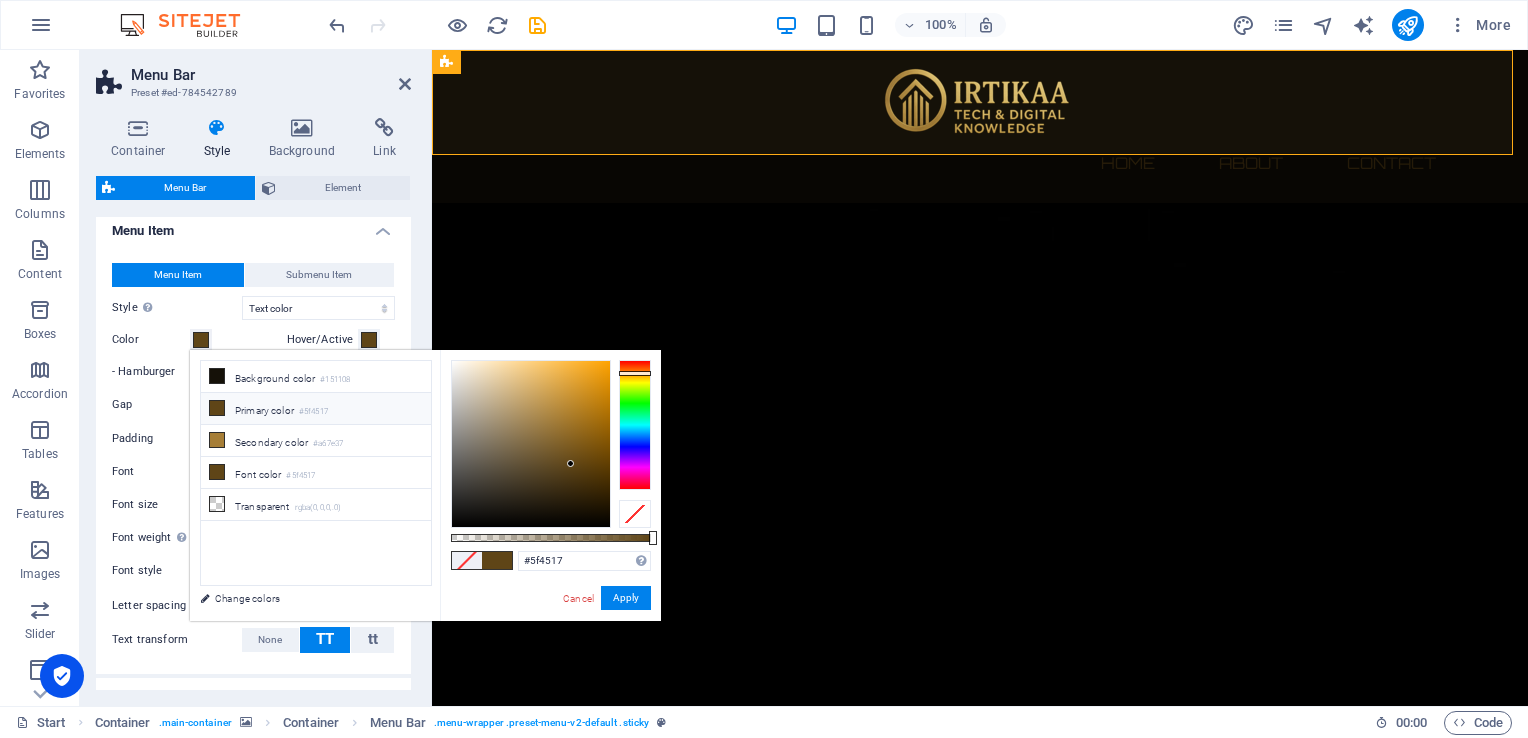 type 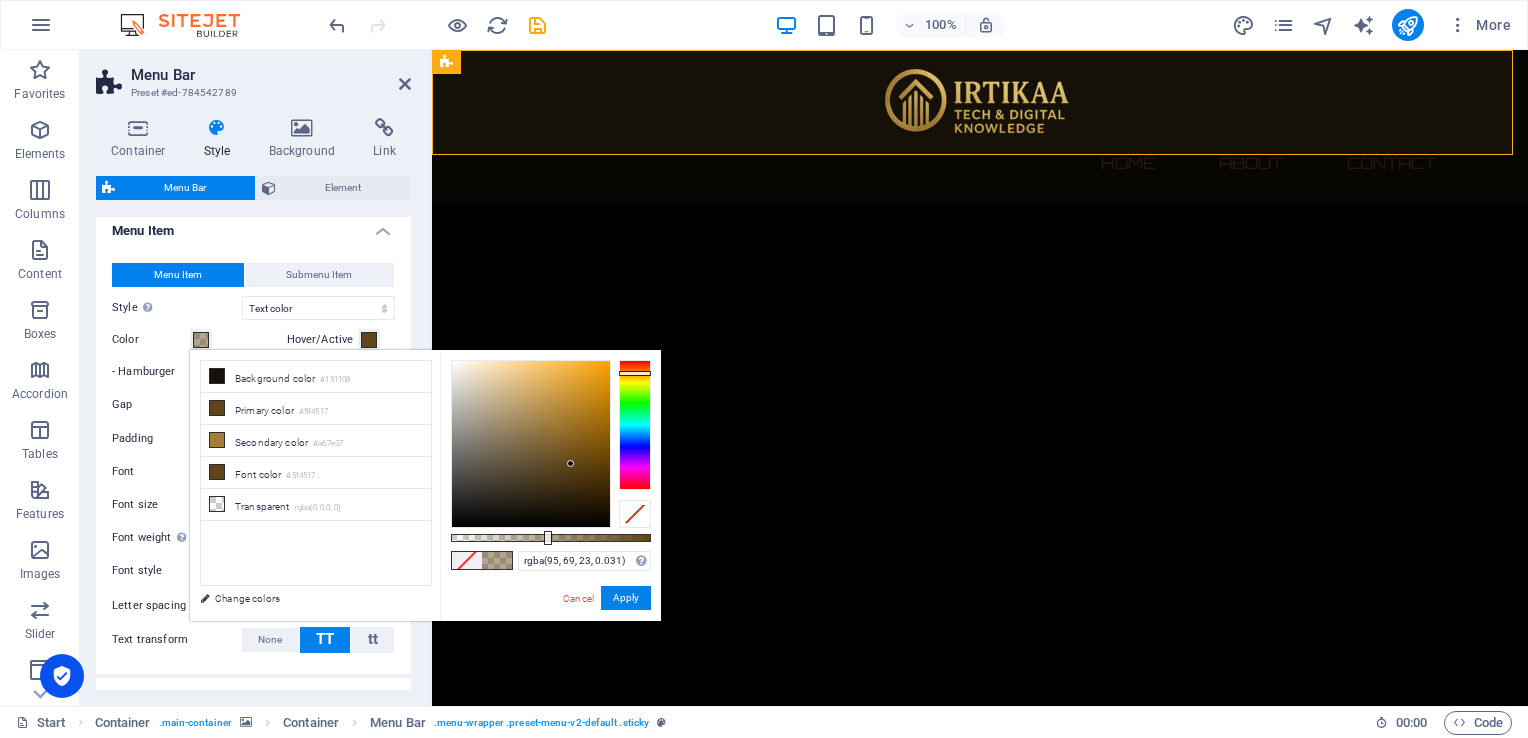 type on "rgba(95, 69, 23, 0)" 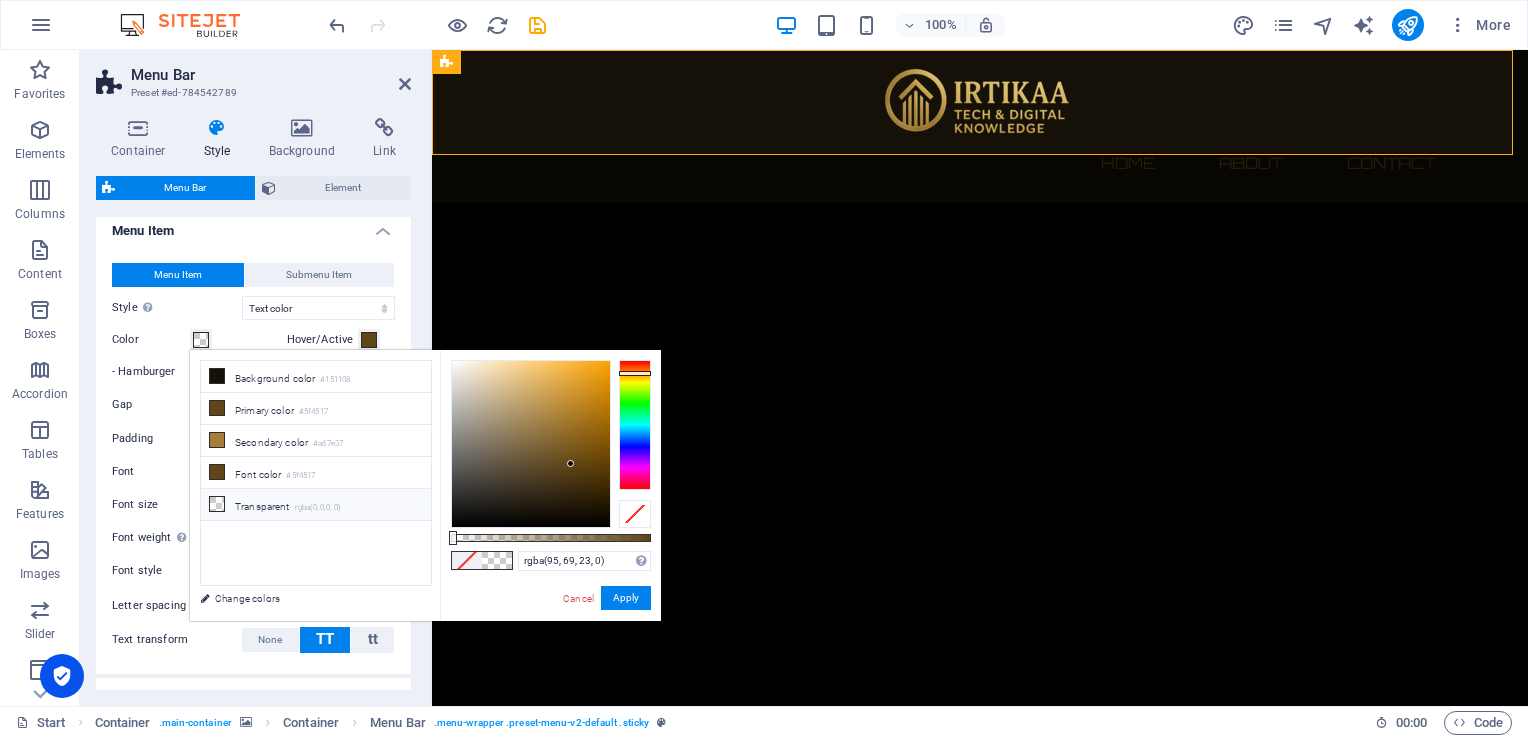 type 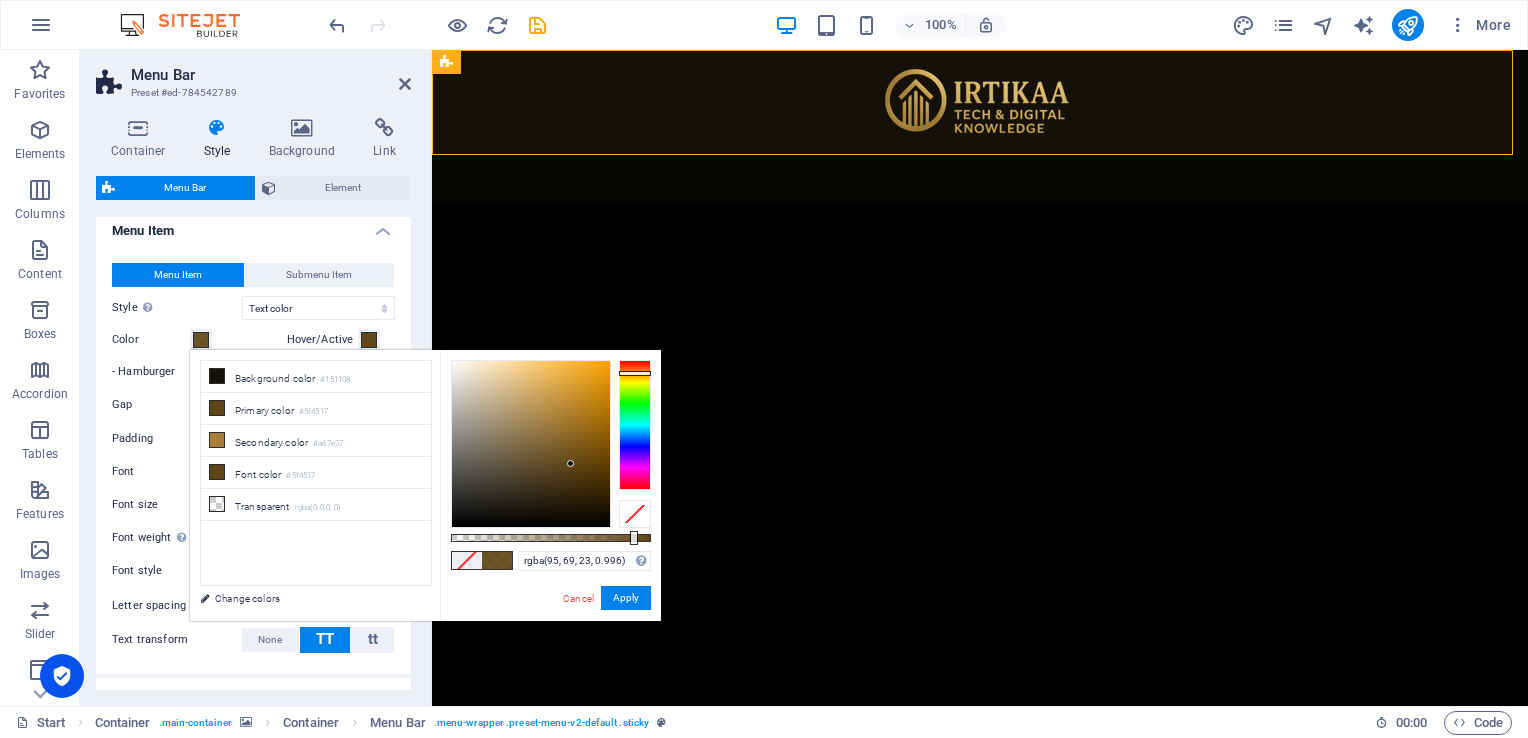 type on "#5f4517" 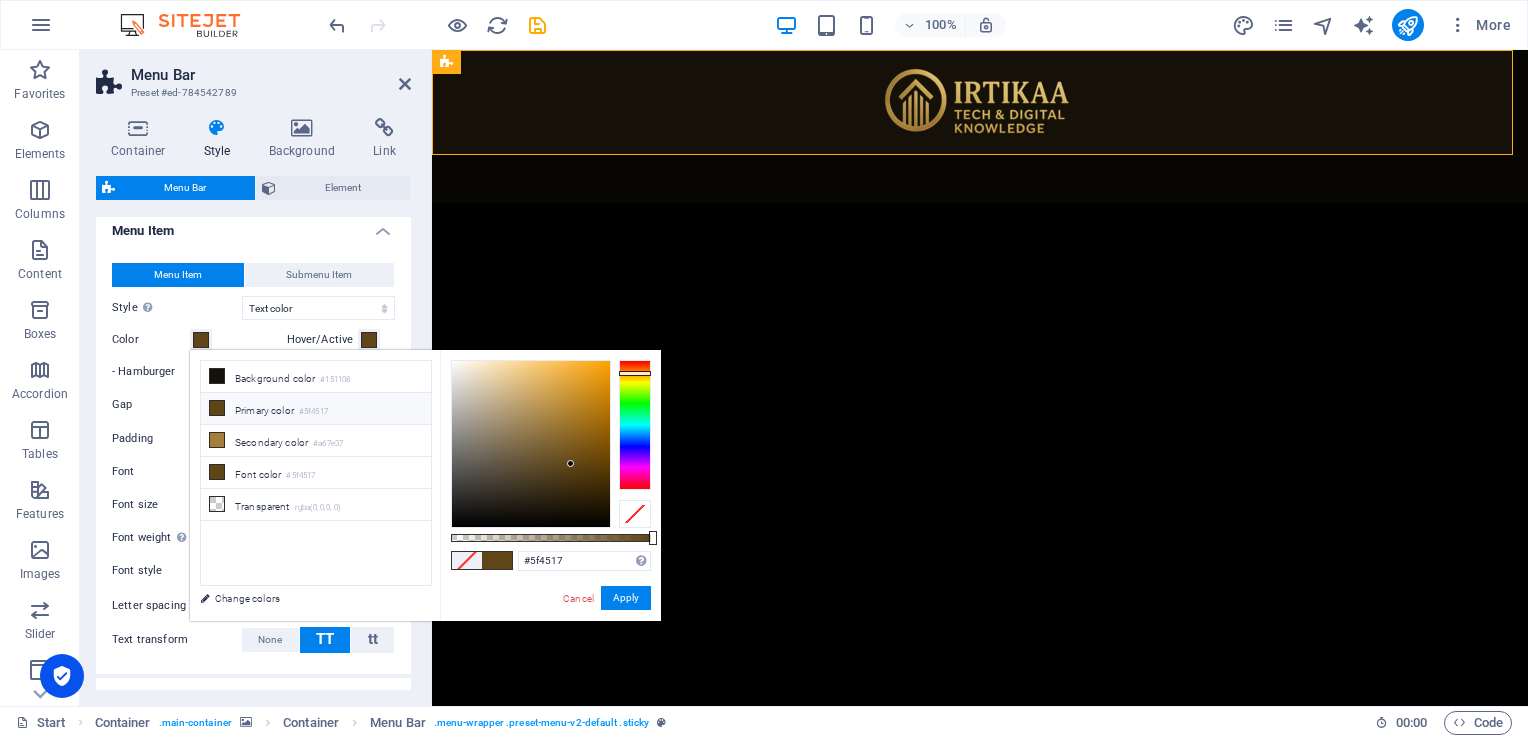 drag, startPoint x: 650, startPoint y: 534, endPoint x: 660, endPoint y: 558, distance: 26 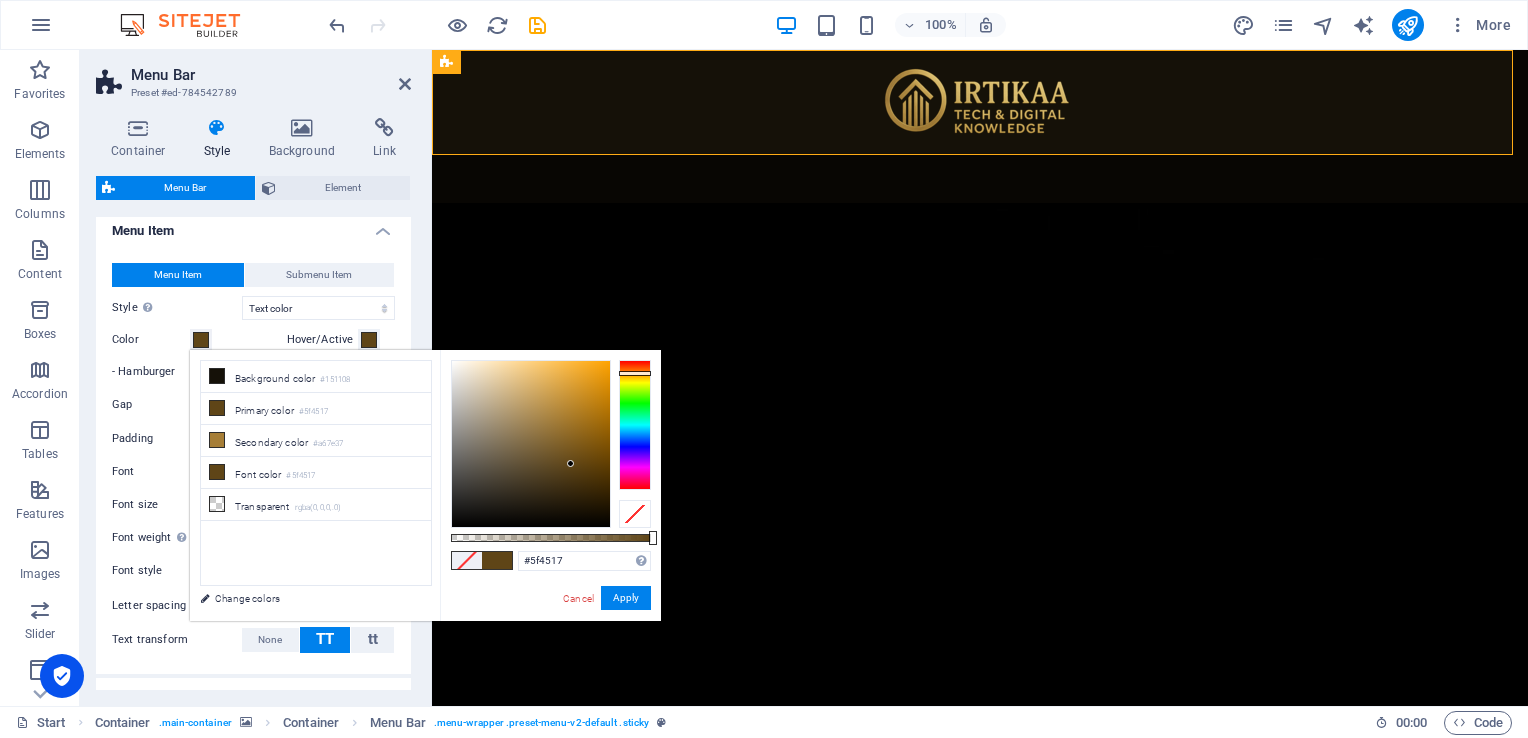 type 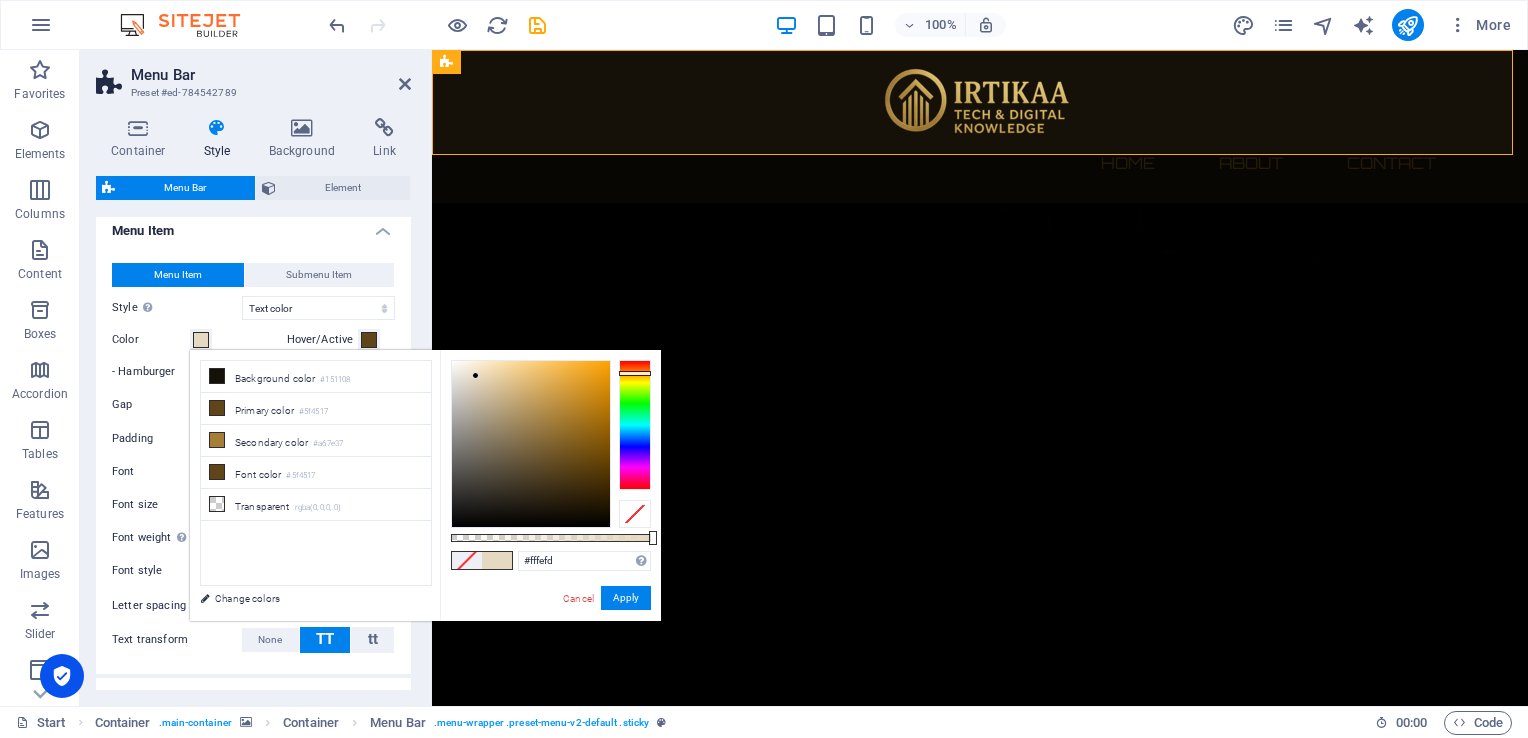 type on "#ffffff" 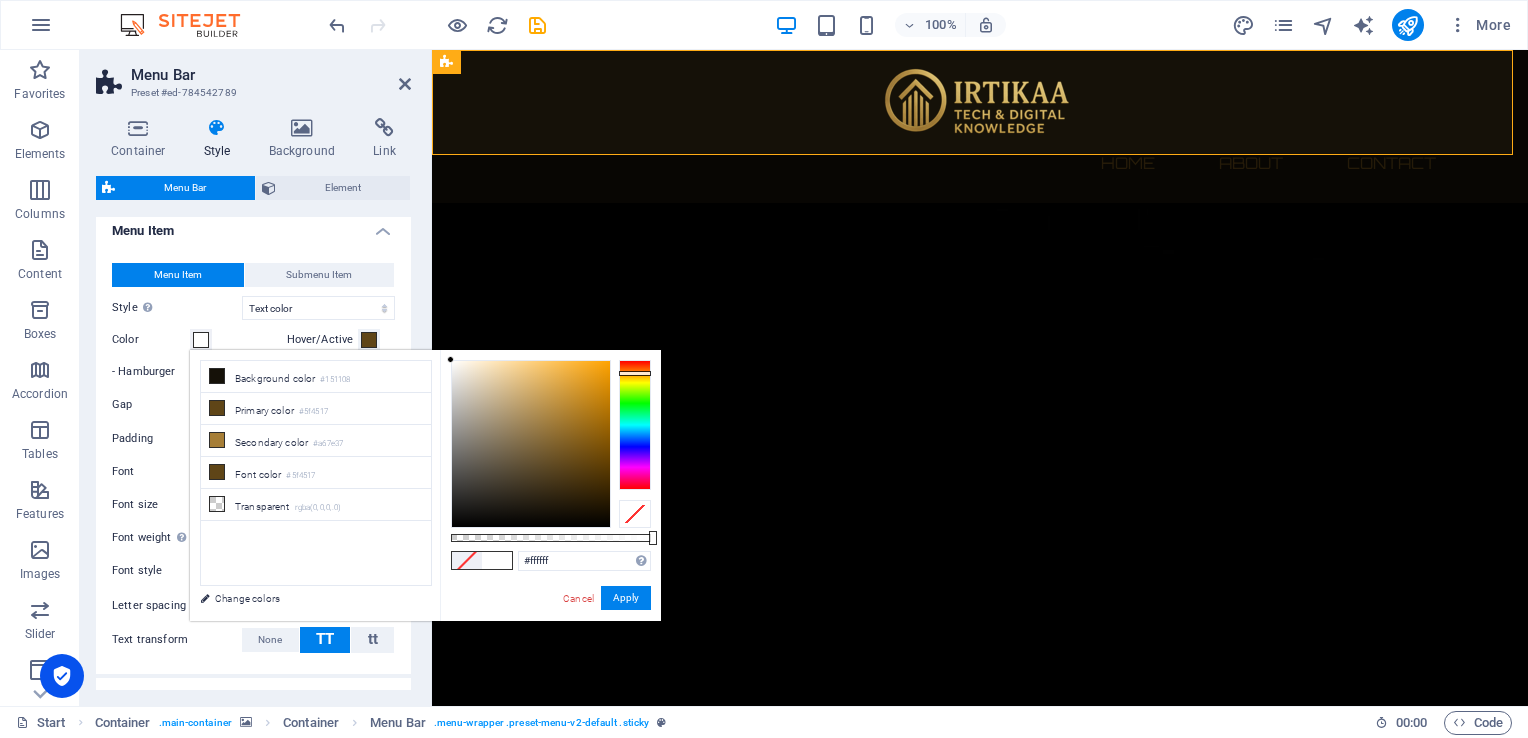 drag, startPoint x: 562, startPoint y: 458, endPoint x: 0, endPoint y: 298, distance: 584.3321 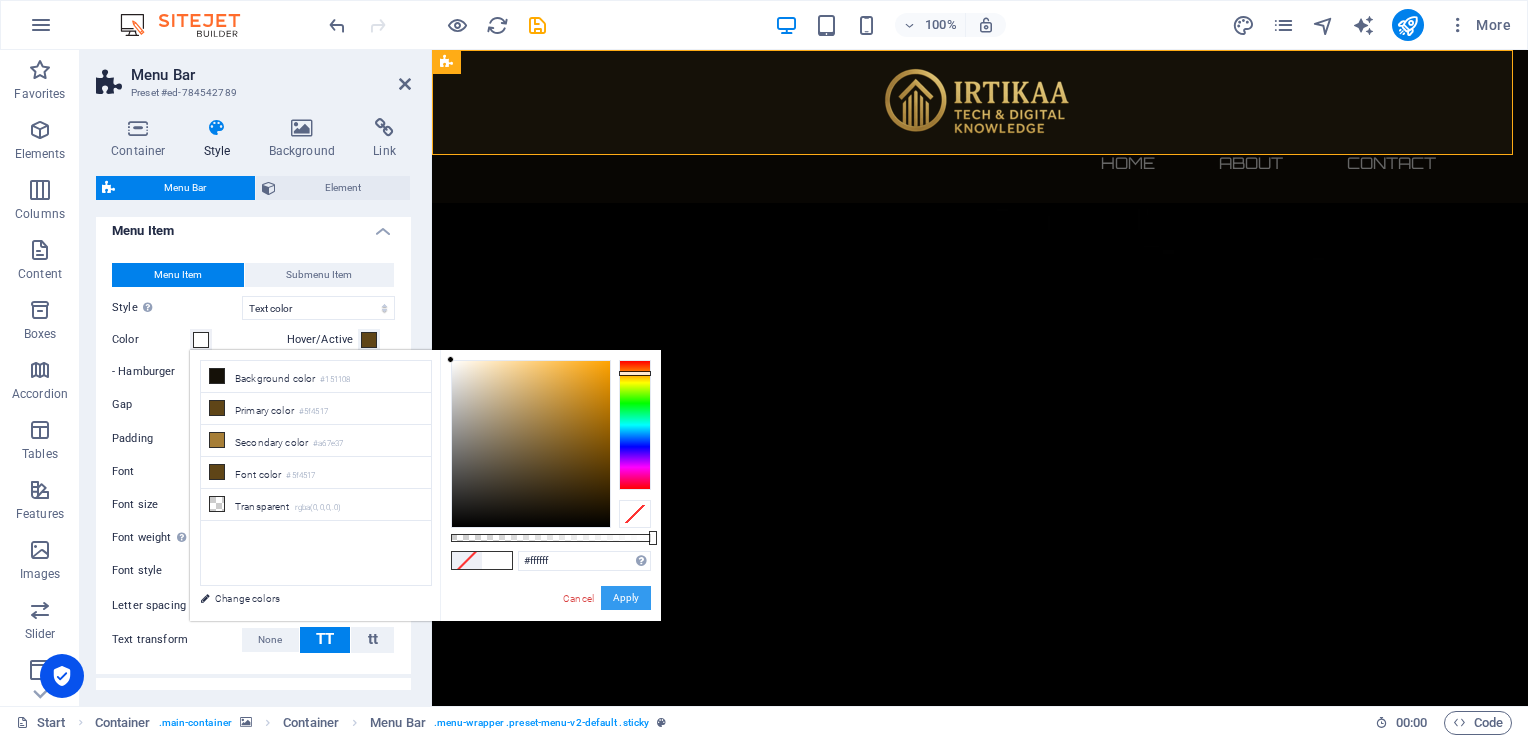 click on "Apply" at bounding box center (626, 598) 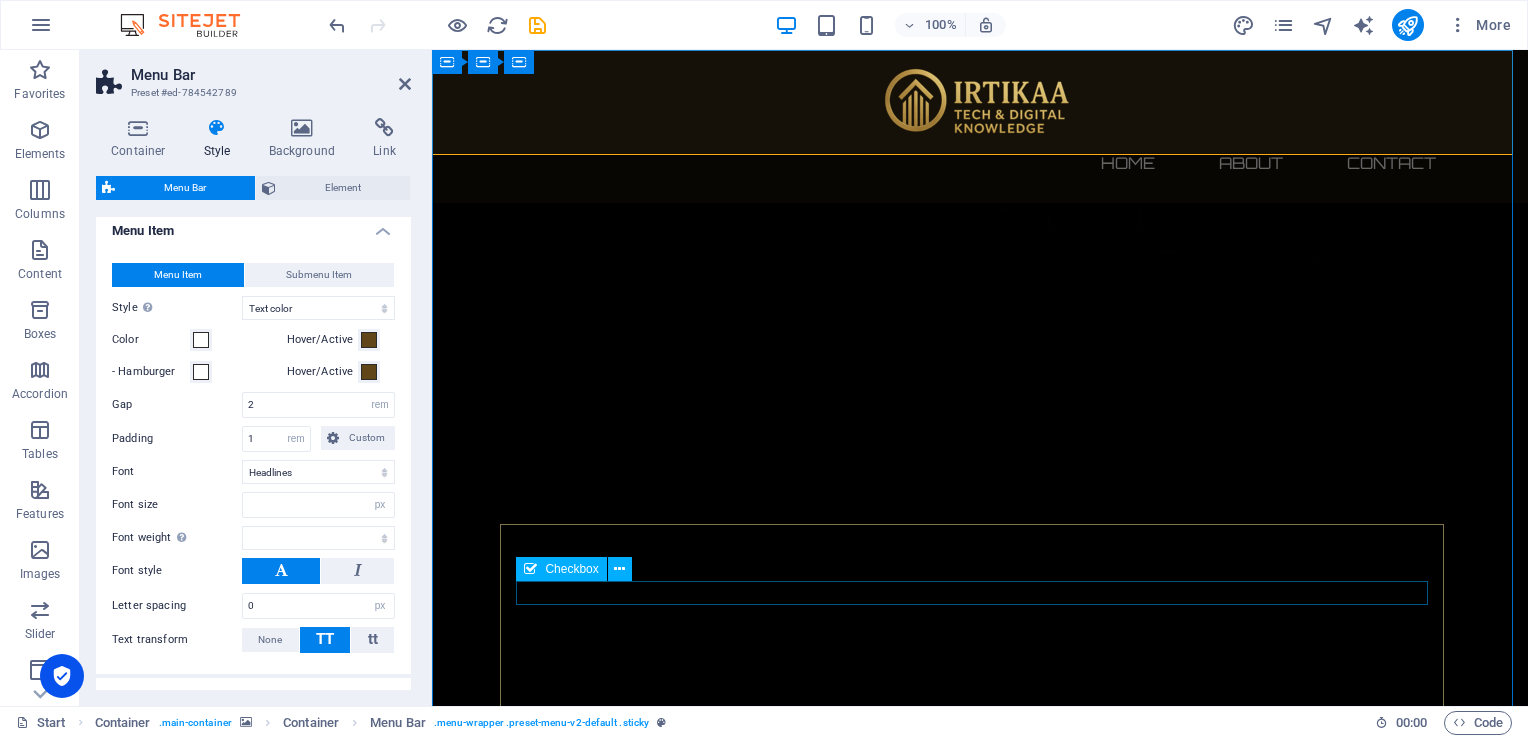 type 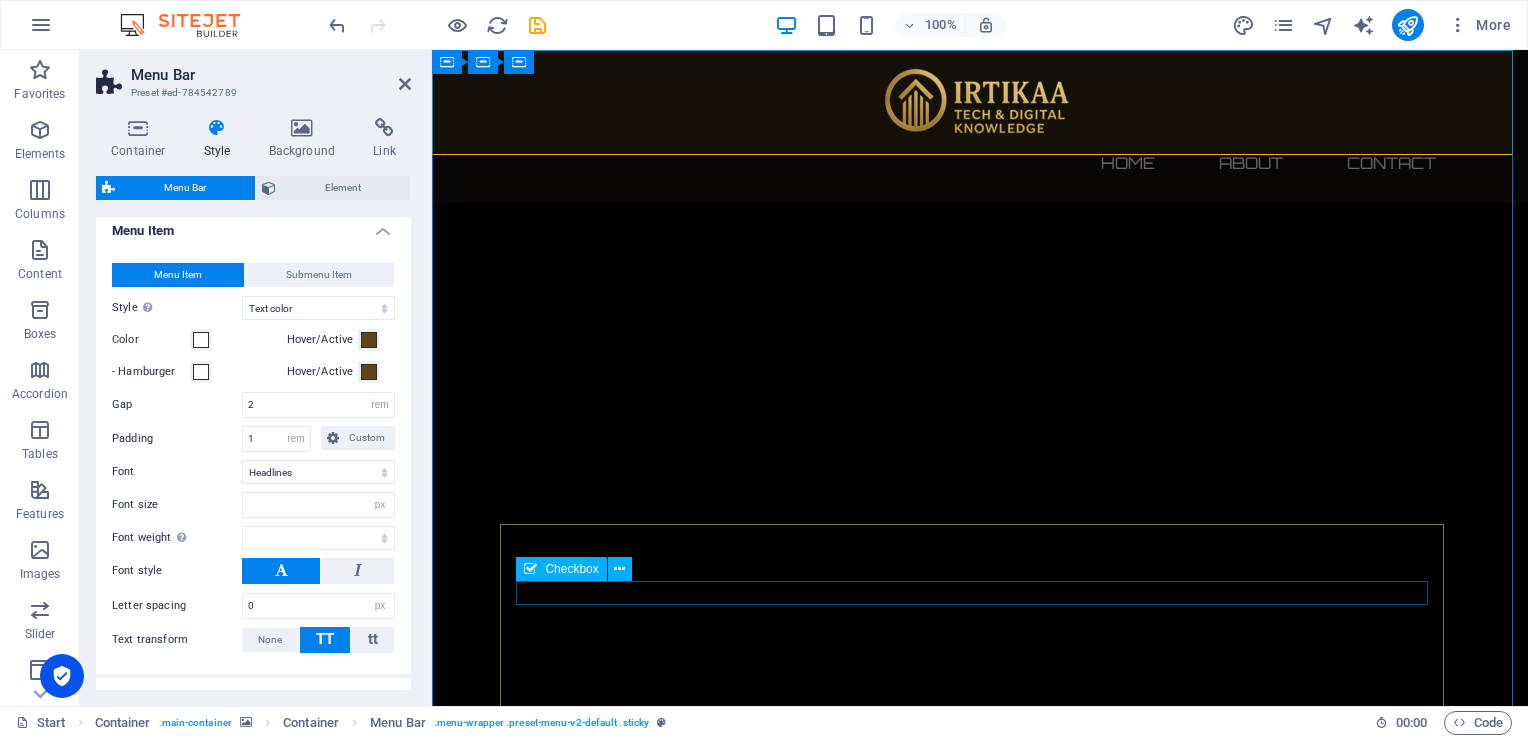 select 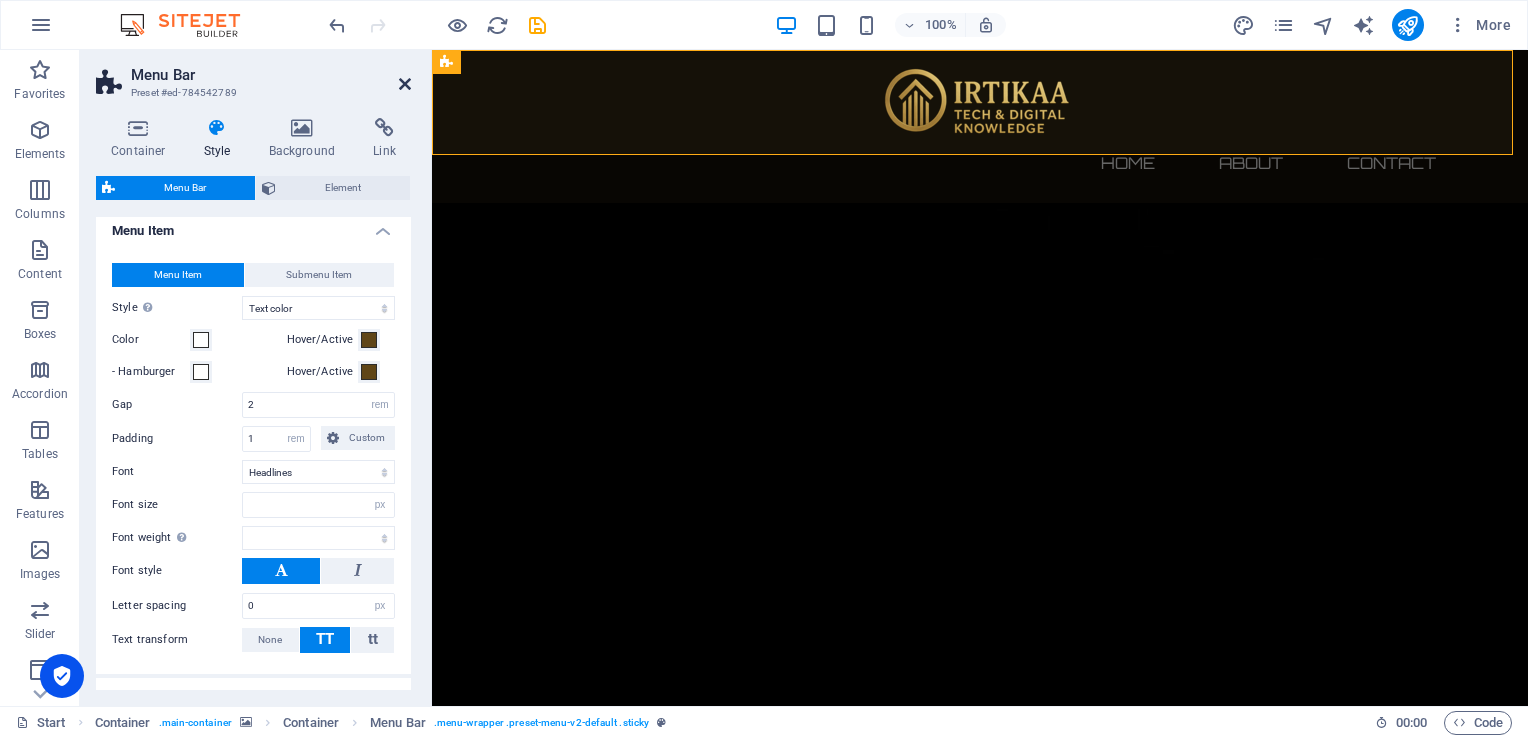 click at bounding box center (405, 84) 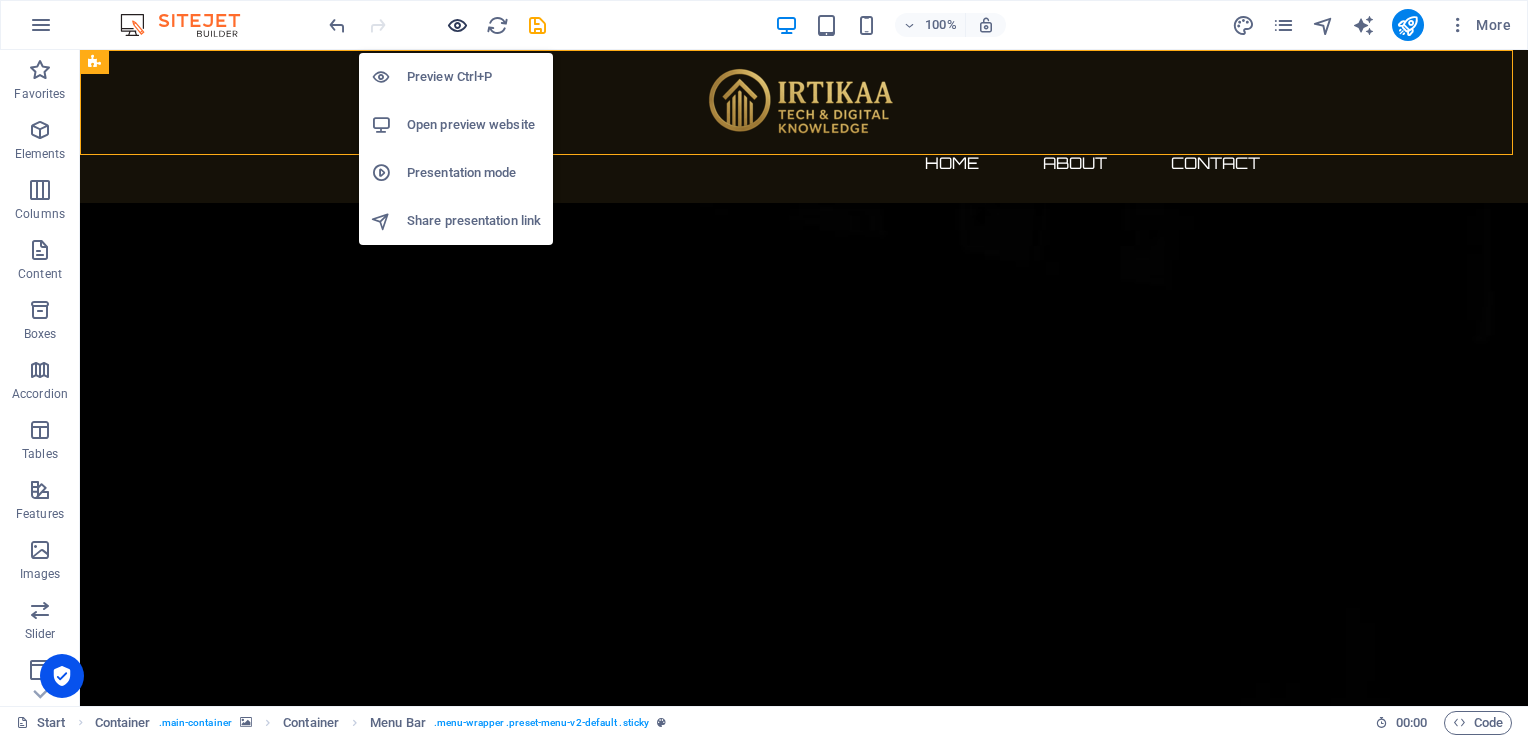 click at bounding box center [457, 25] 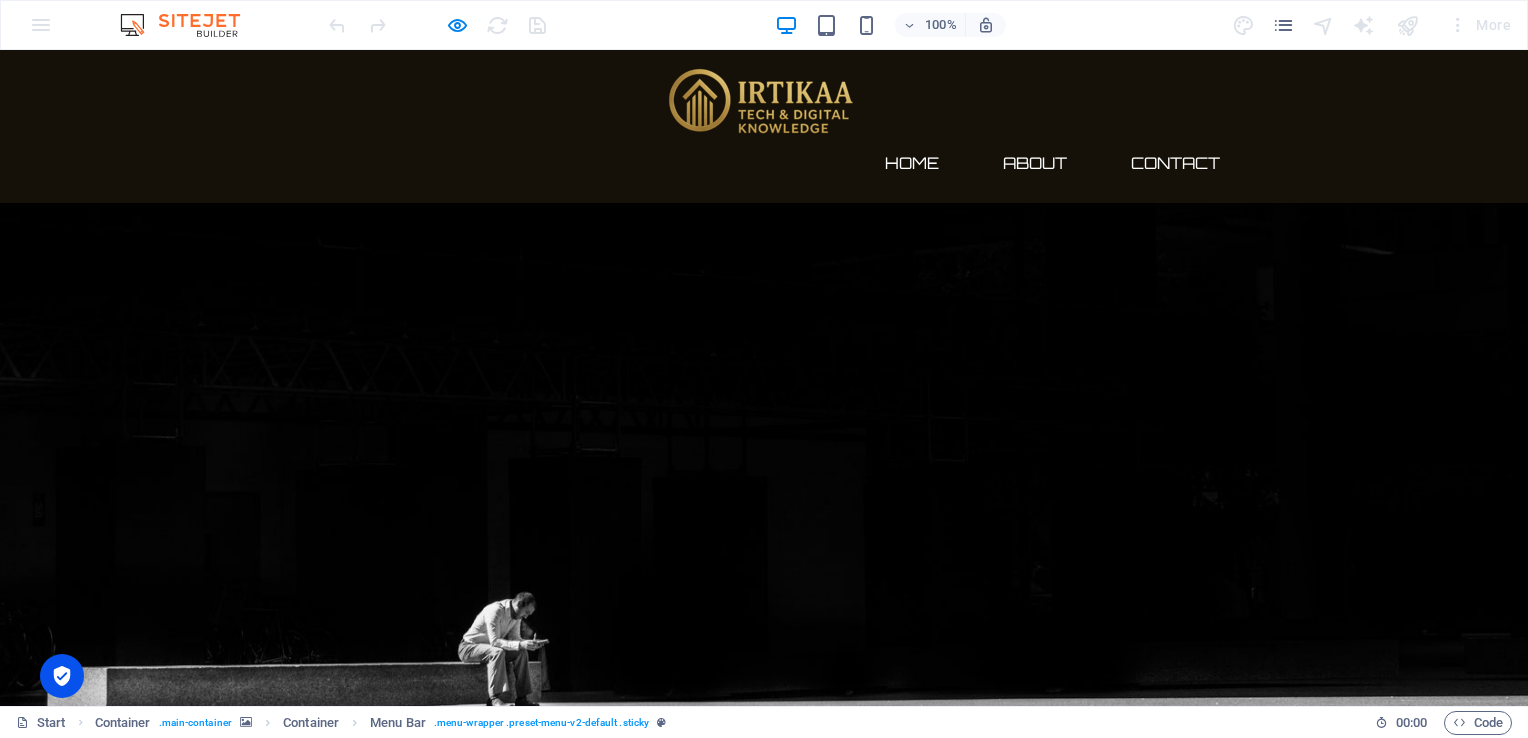 scroll, scrollTop: 0, scrollLeft: 0, axis: both 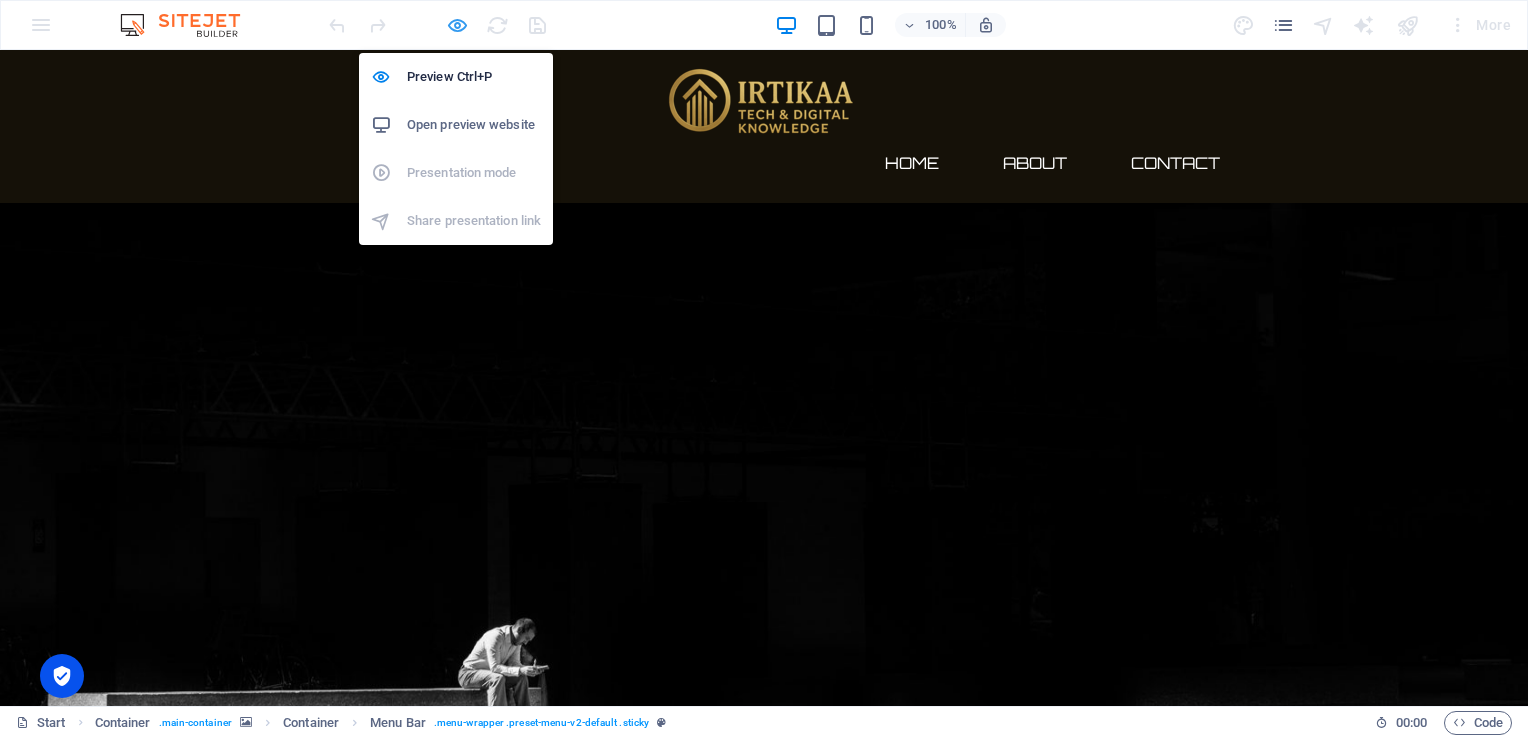 click at bounding box center (457, 25) 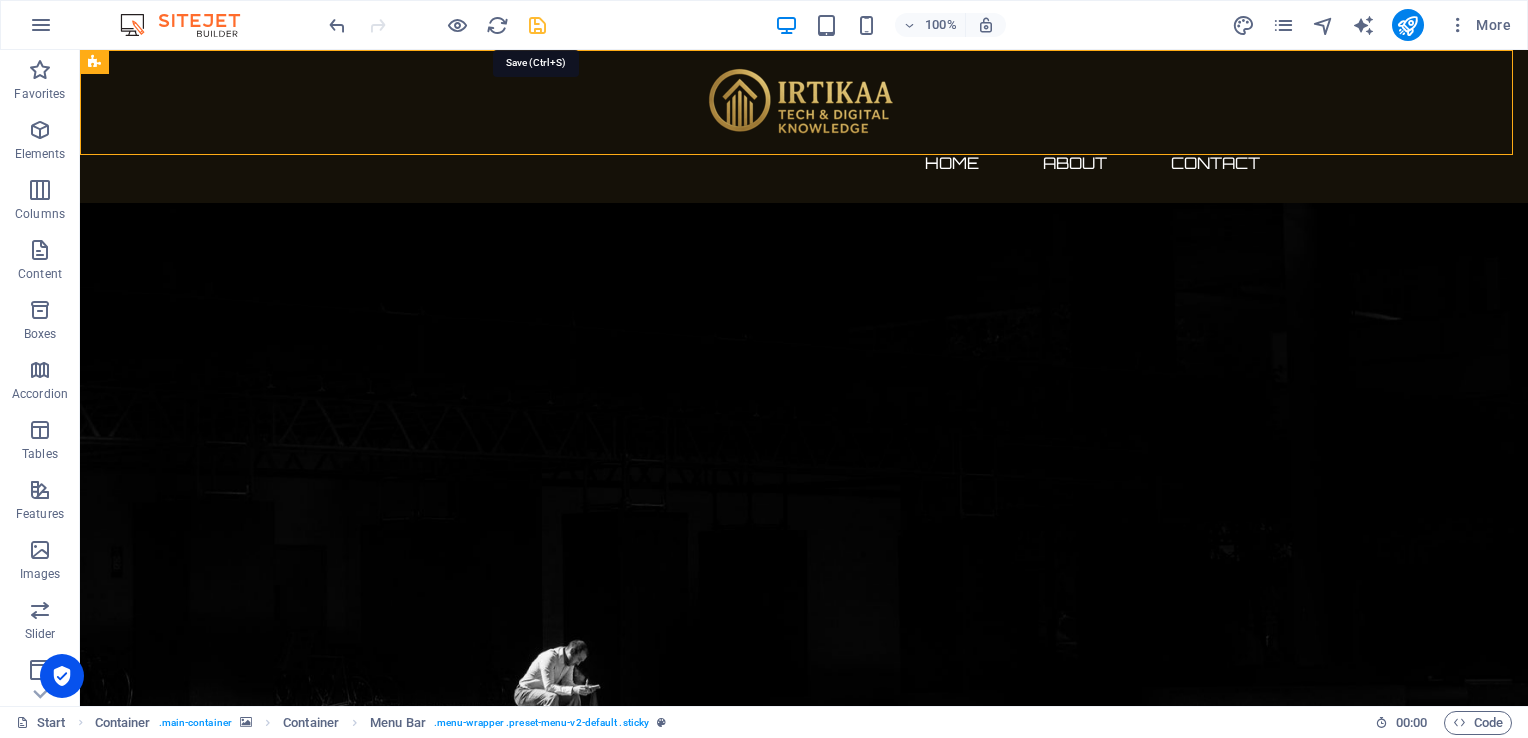 click at bounding box center (537, 25) 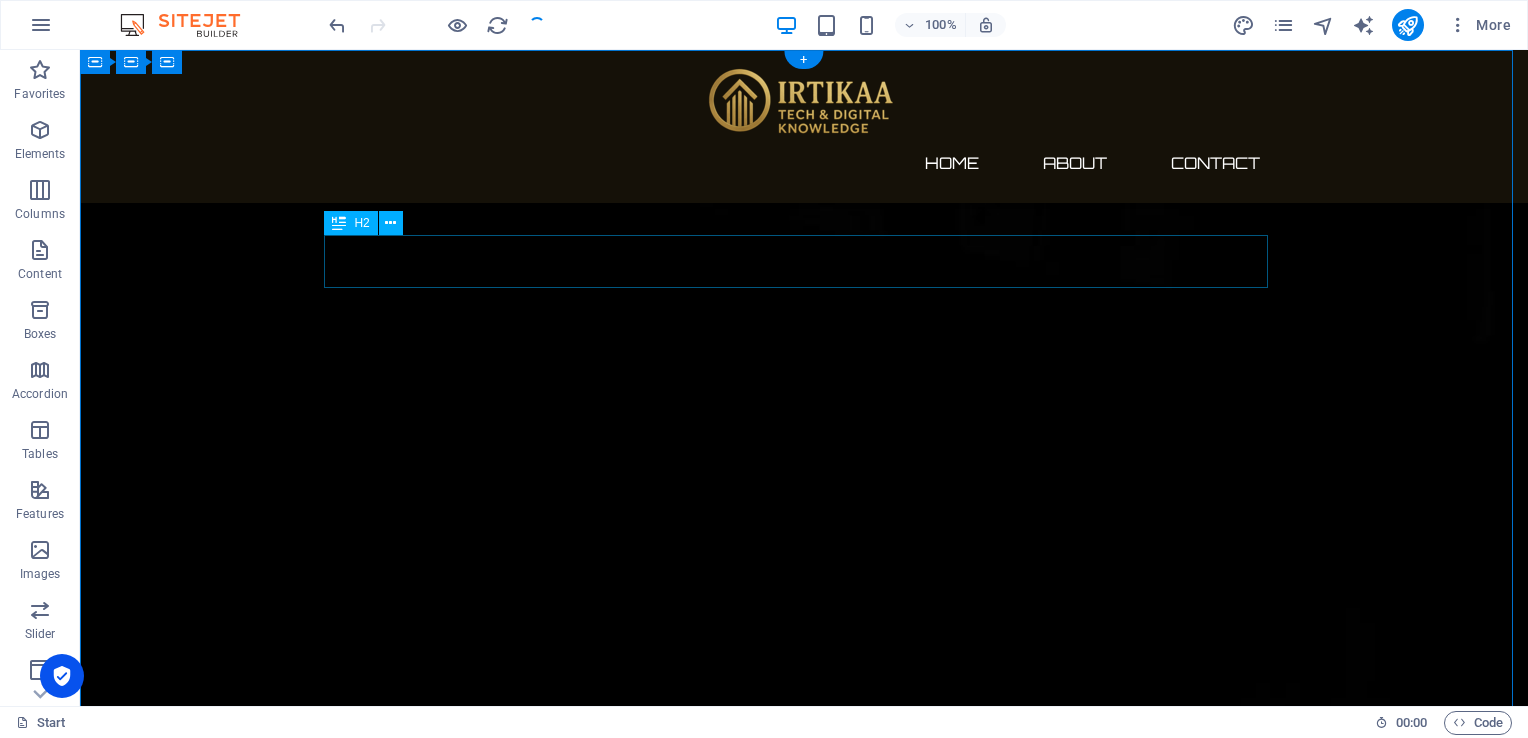 click on "The waiting is going to end soon..." at bounding box center (804, 2367) 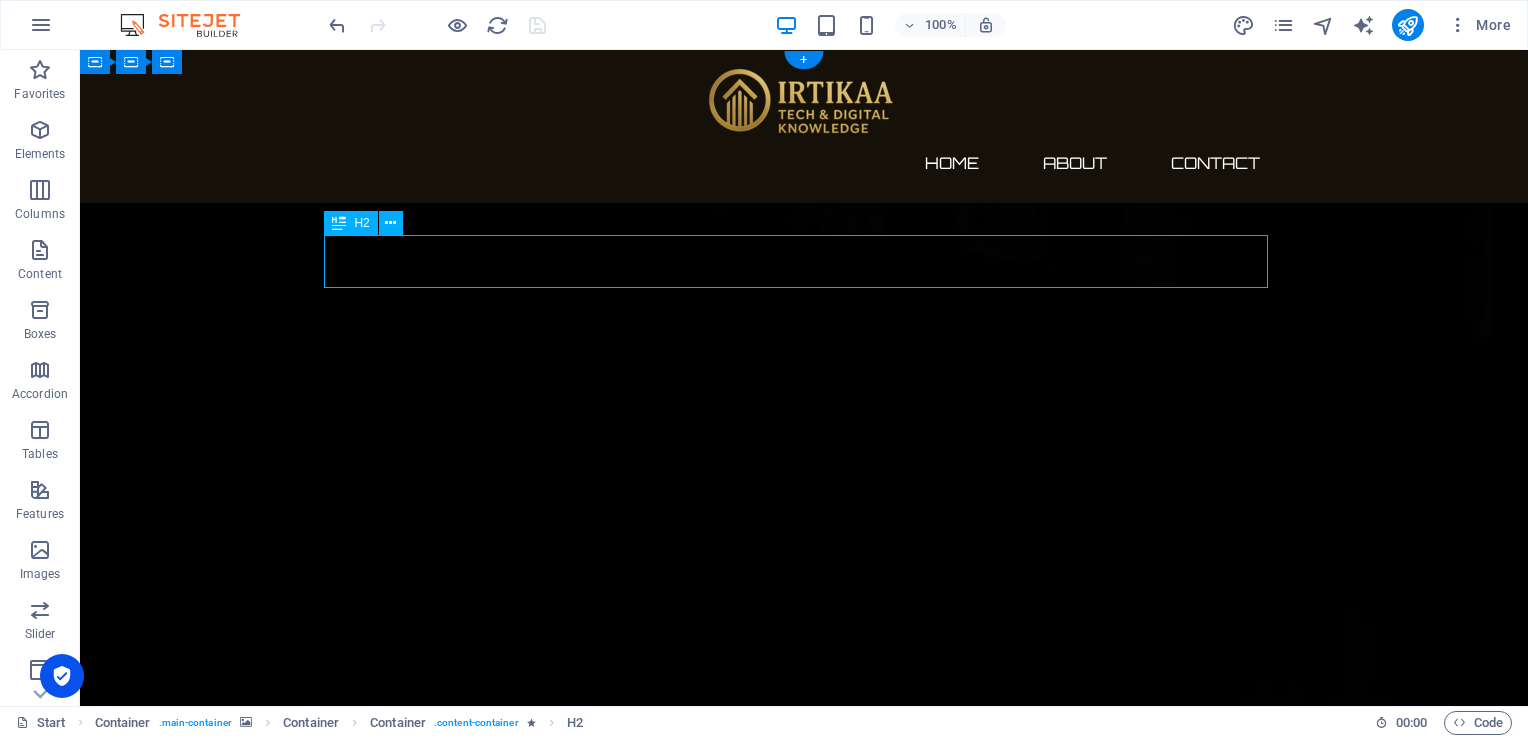 click on "The waiting is going to end soon..." at bounding box center [804, 2367] 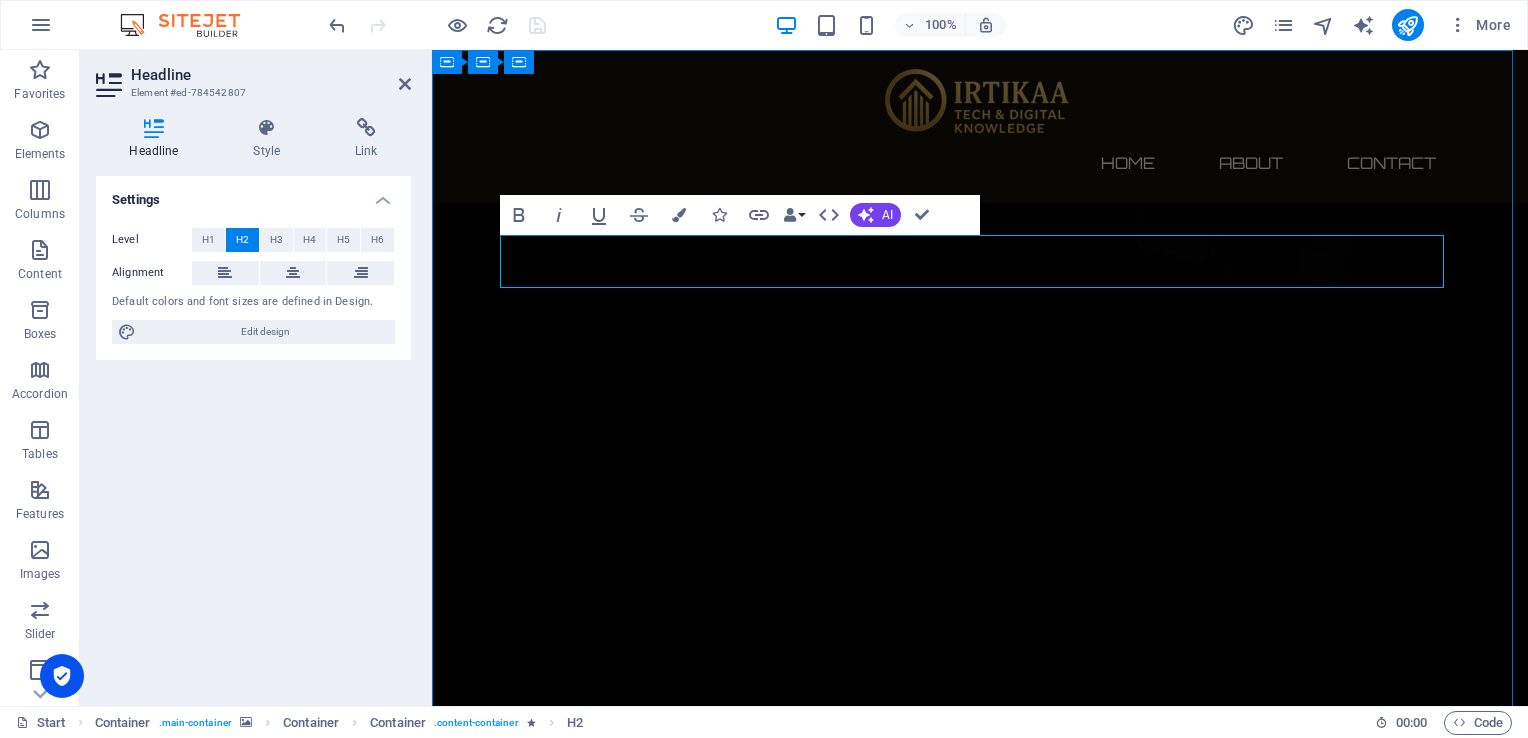 click on "The waiting is going to end soon..." at bounding box center (980, 2367) 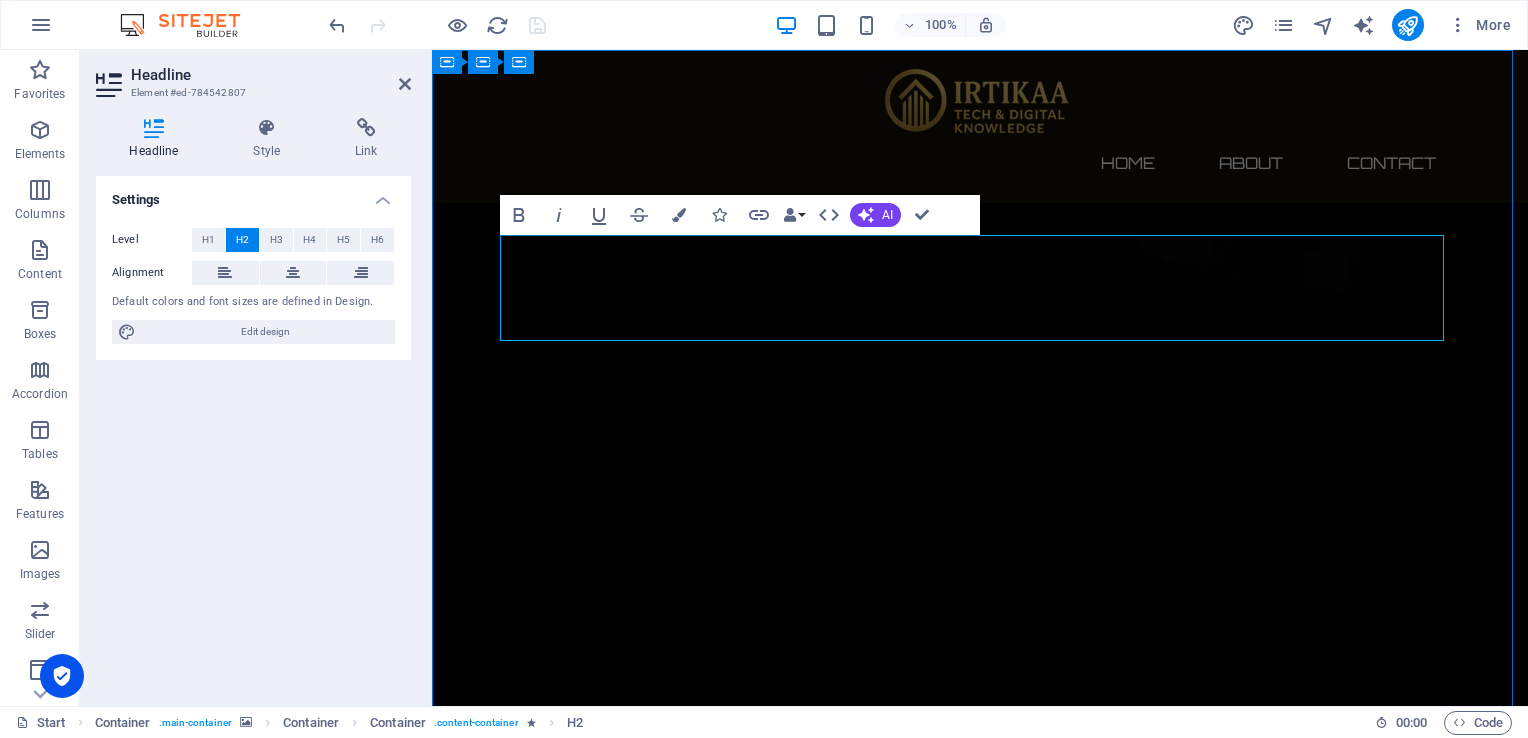 drag, startPoint x: 885, startPoint y: 319, endPoint x: 1204, endPoint y: 303, distance: 319.401 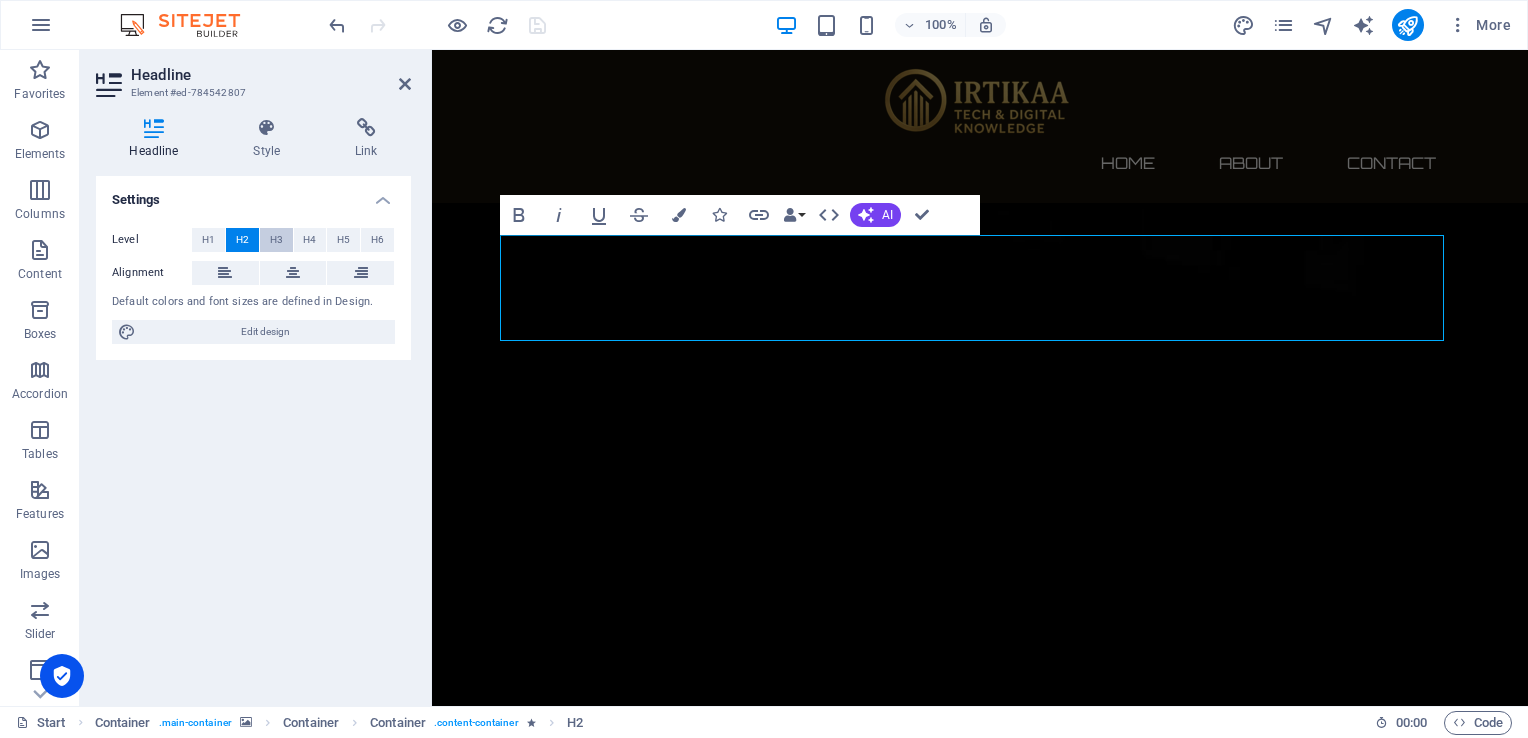 click on "H3" at bounding box center [276, 240] 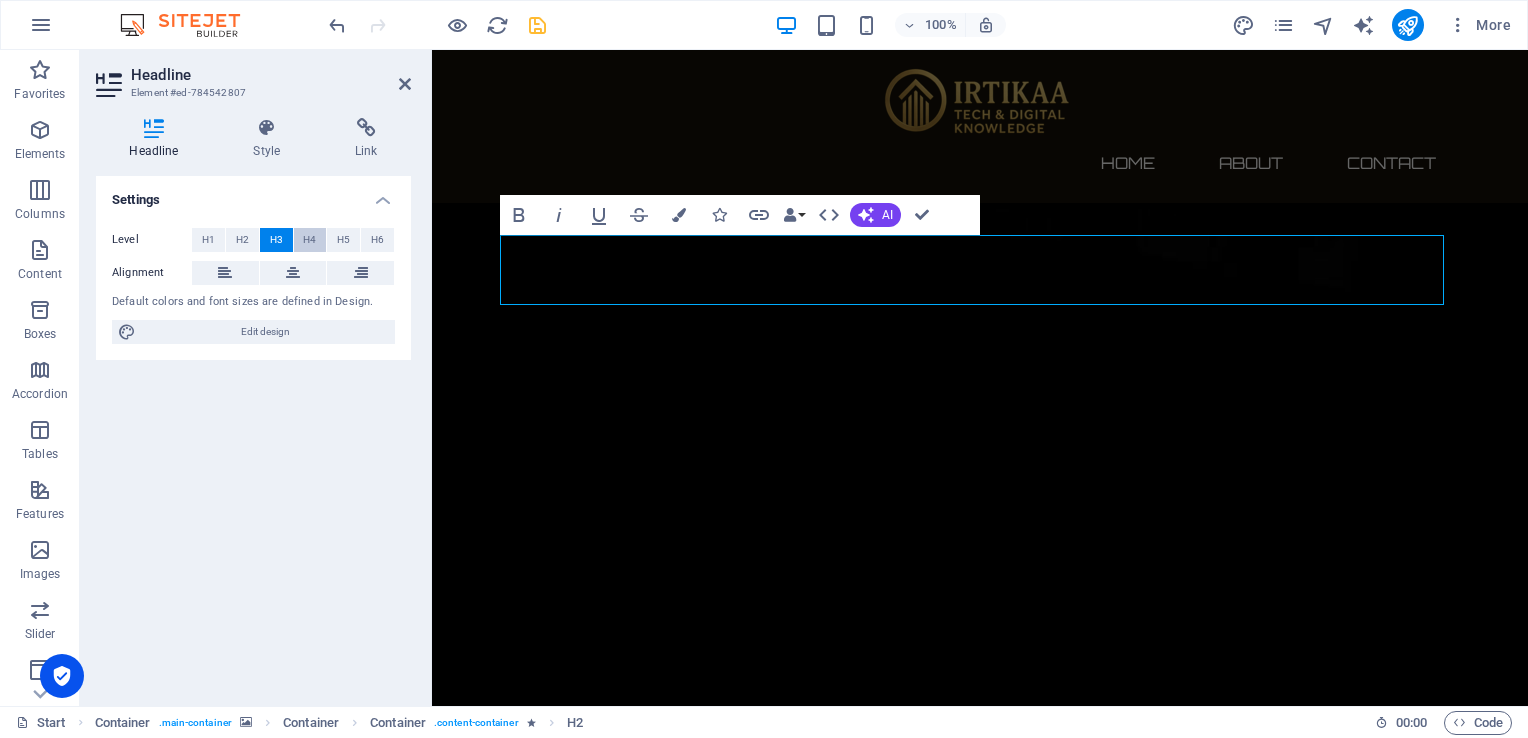 click on "H4" at bounding box center [310, 240] 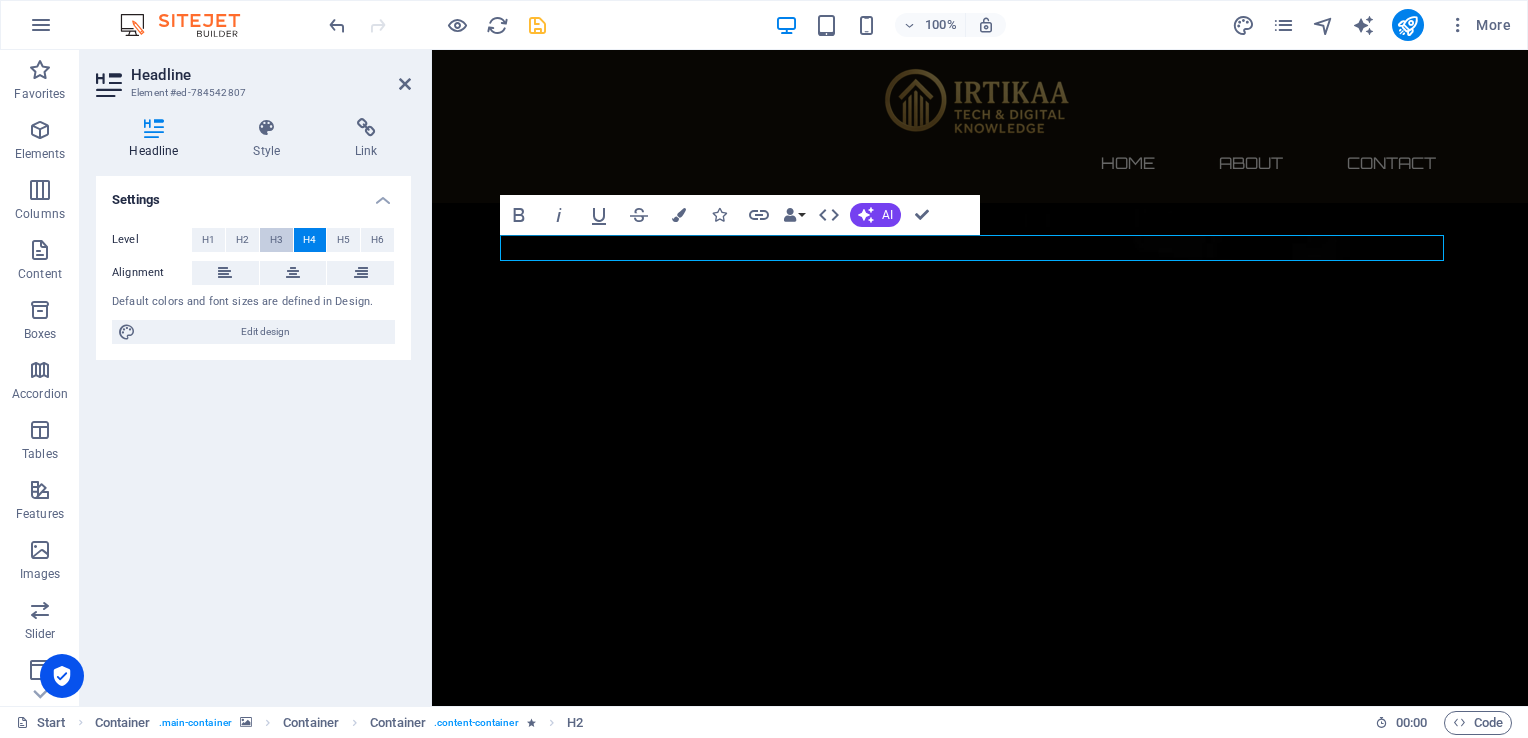 click on "H3" at bounding box center (276, 240) 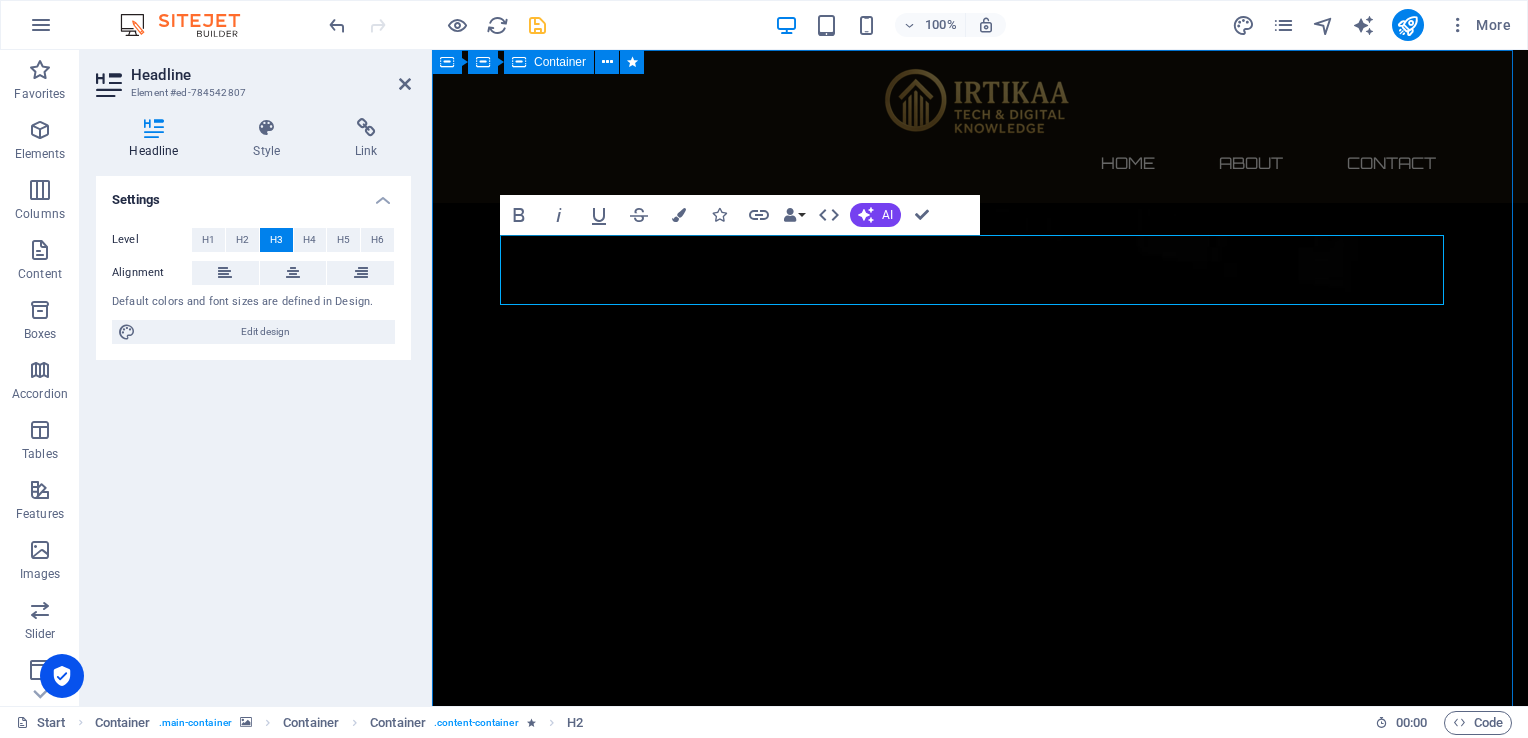 click on "The Communication Devices Products is Camming soon... 547 Days 21 Hours 18 Minutes 53 Seconds Our website is under construction. We`ll be here soon with our new awesome site, subscribe to be notified.  Notify me   I have read and understand the privacy policy. Unreadable? Regenerate" at bounding box center [980, 2803] 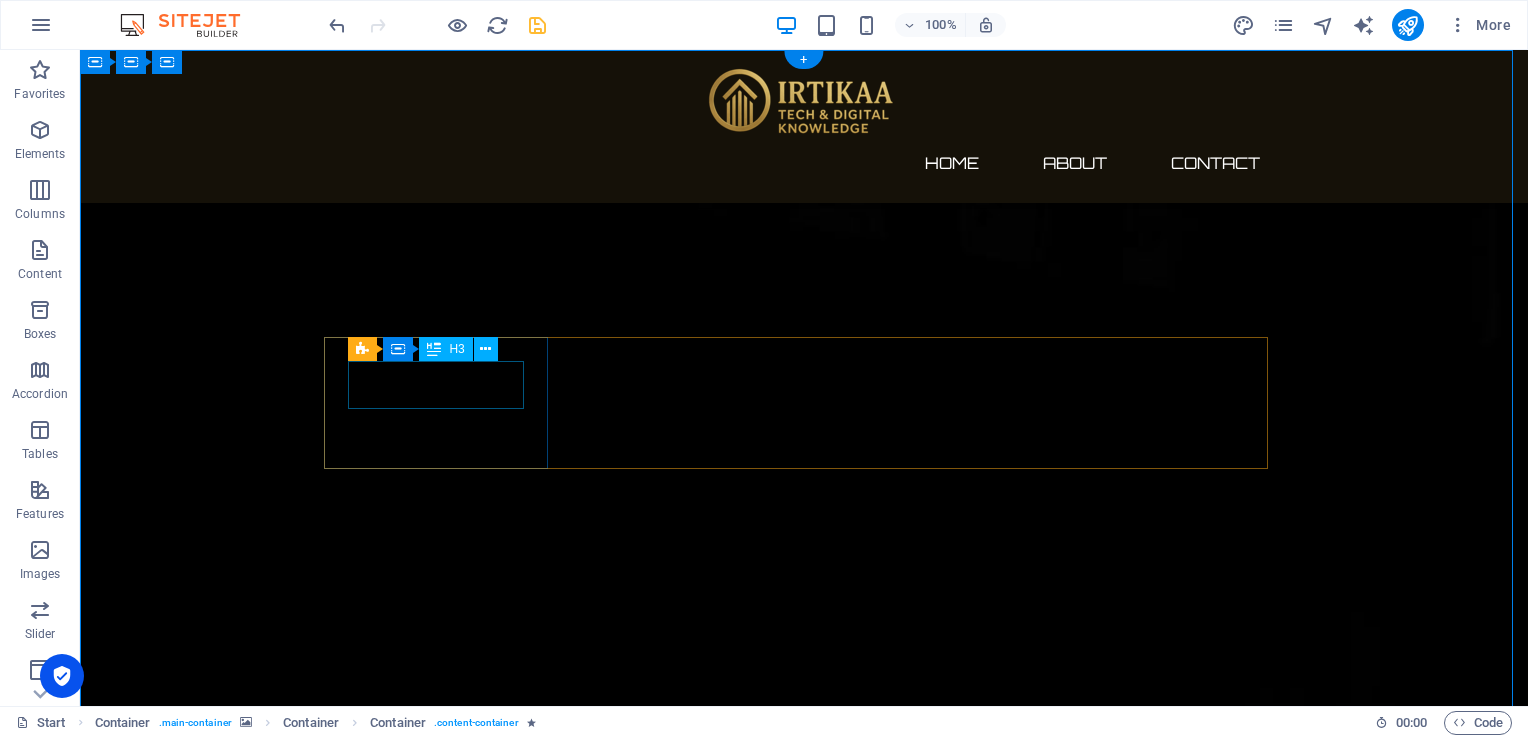 click on "547" at bounding box center [444, 2500] 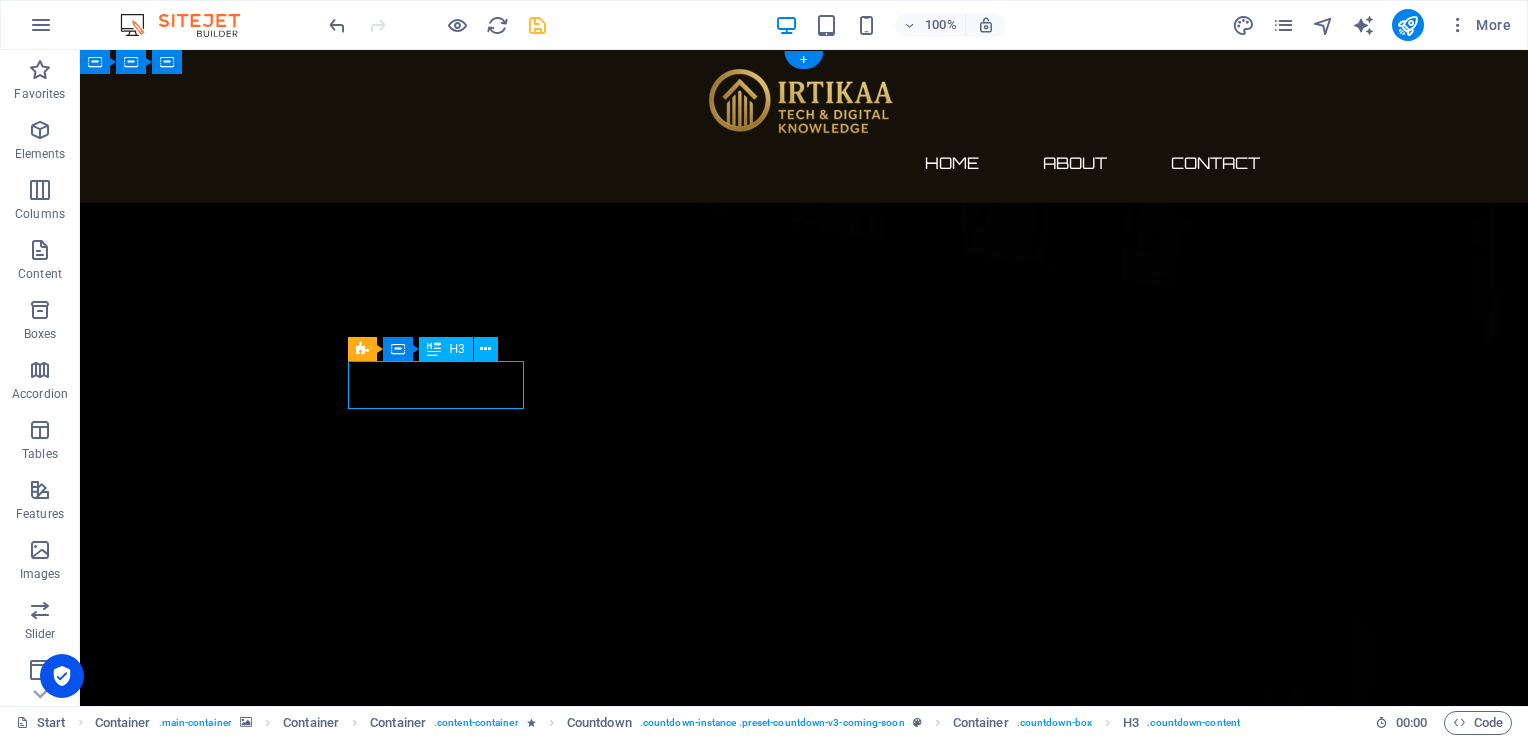 click on "547" at bounding box center [444, 2500] 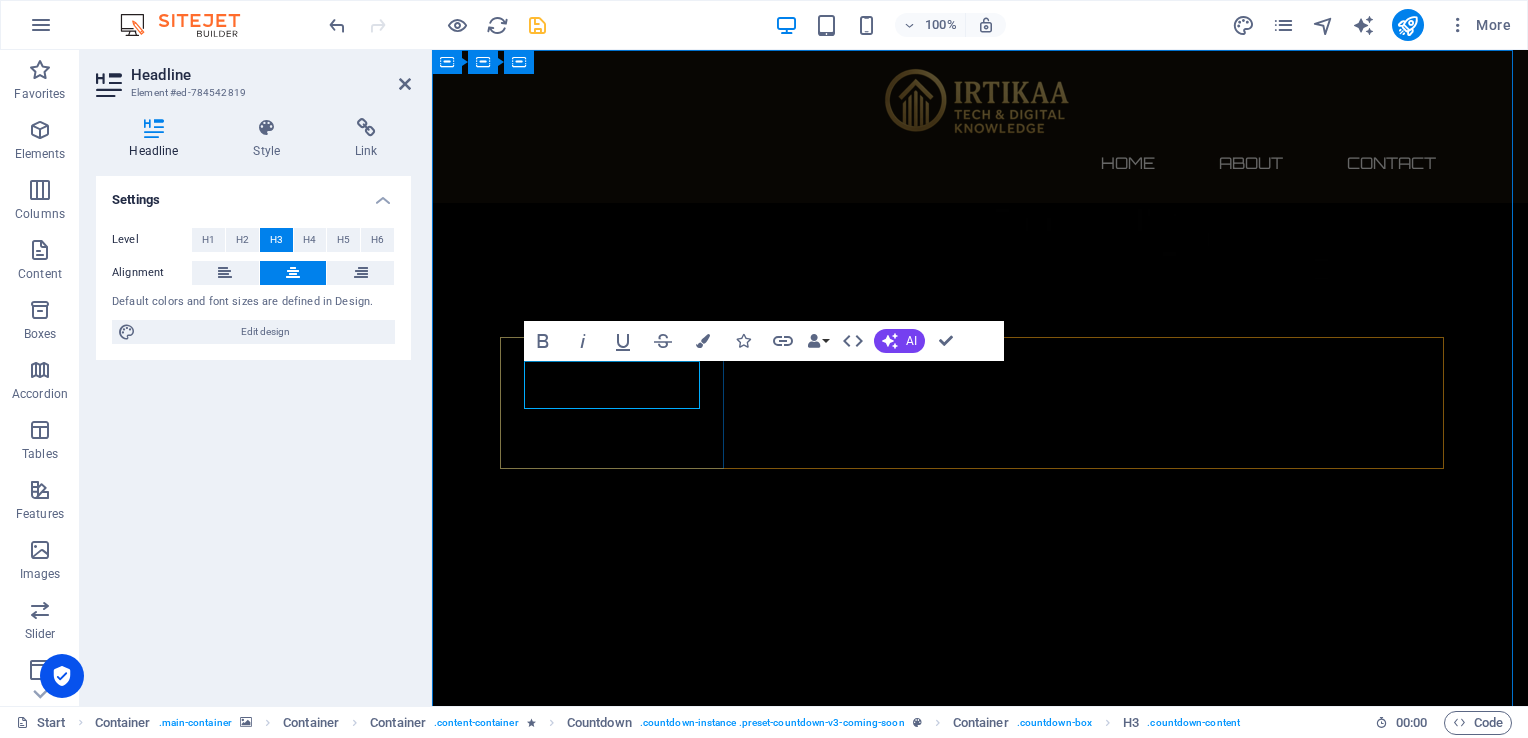 click on "547" at bounding box center (620, 2500) 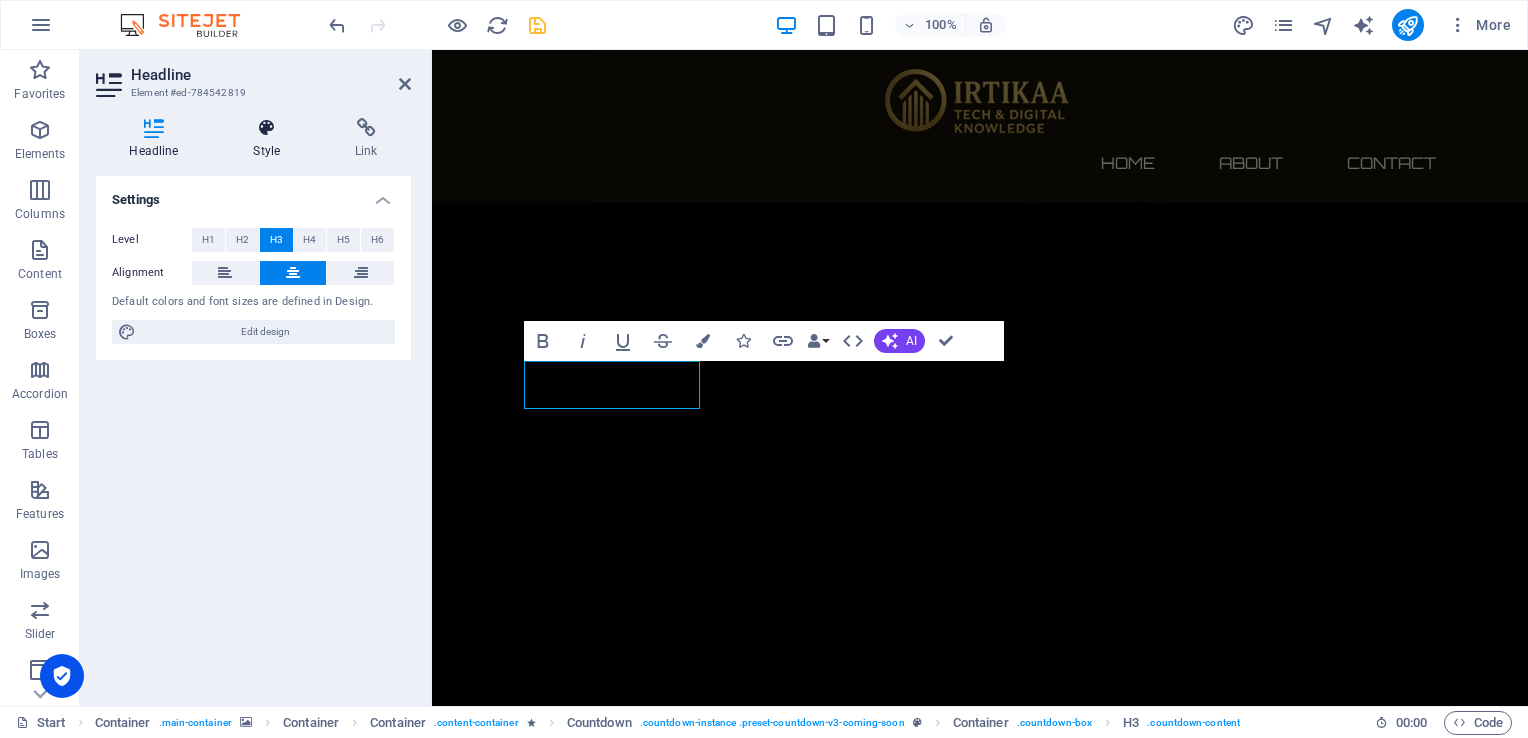 click at bounding box center (267, 128) 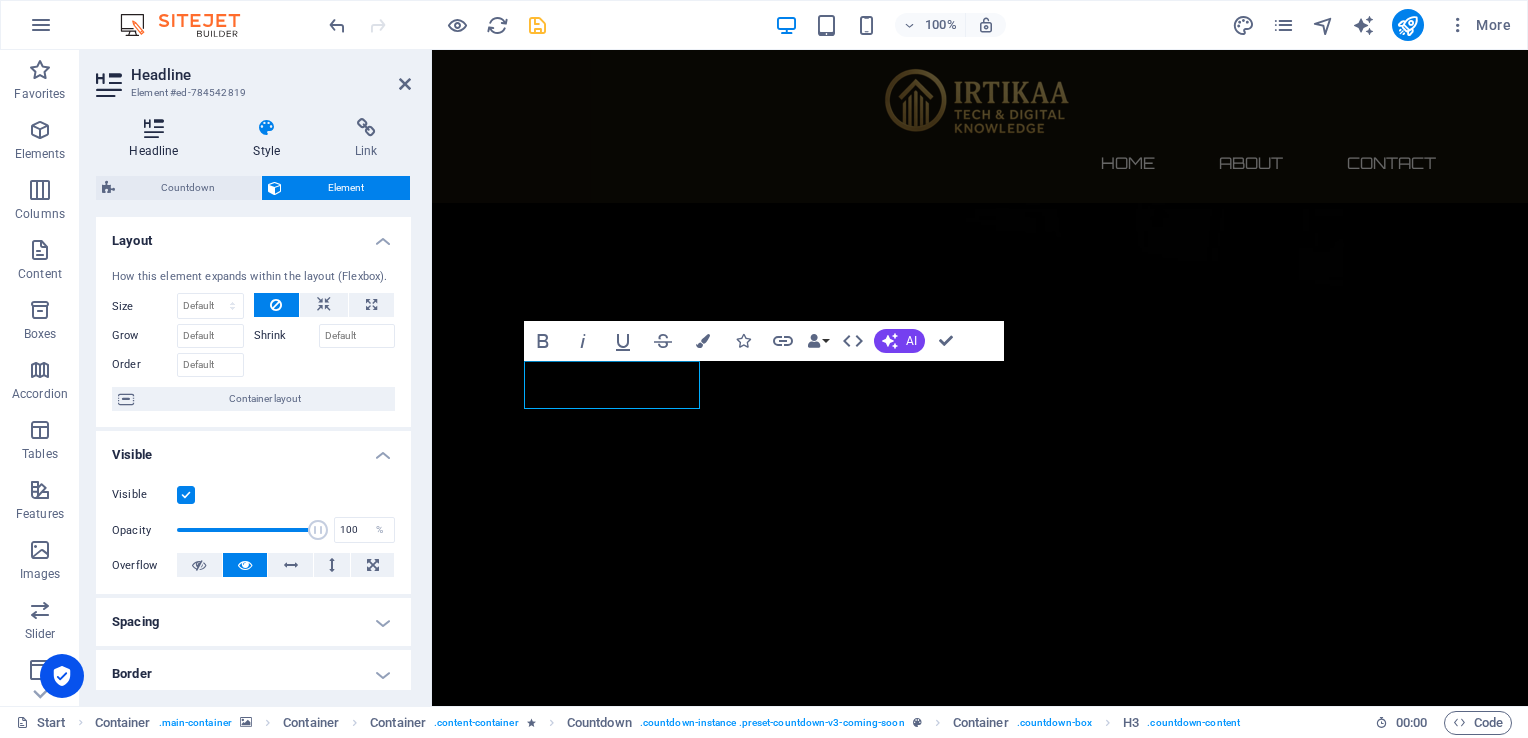 click at bounding box center (154, 128) 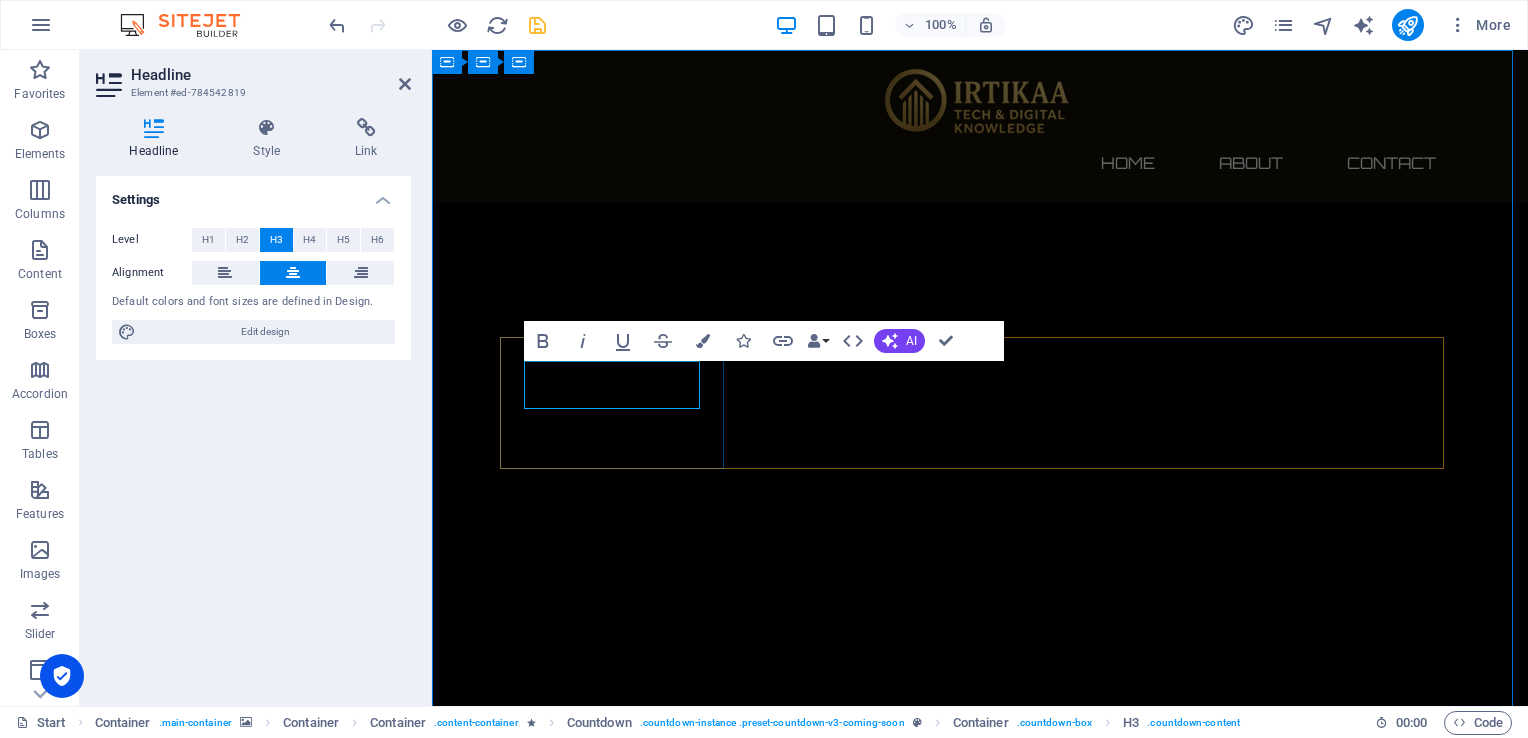 click on "547" at bounding box center [620, 2500] 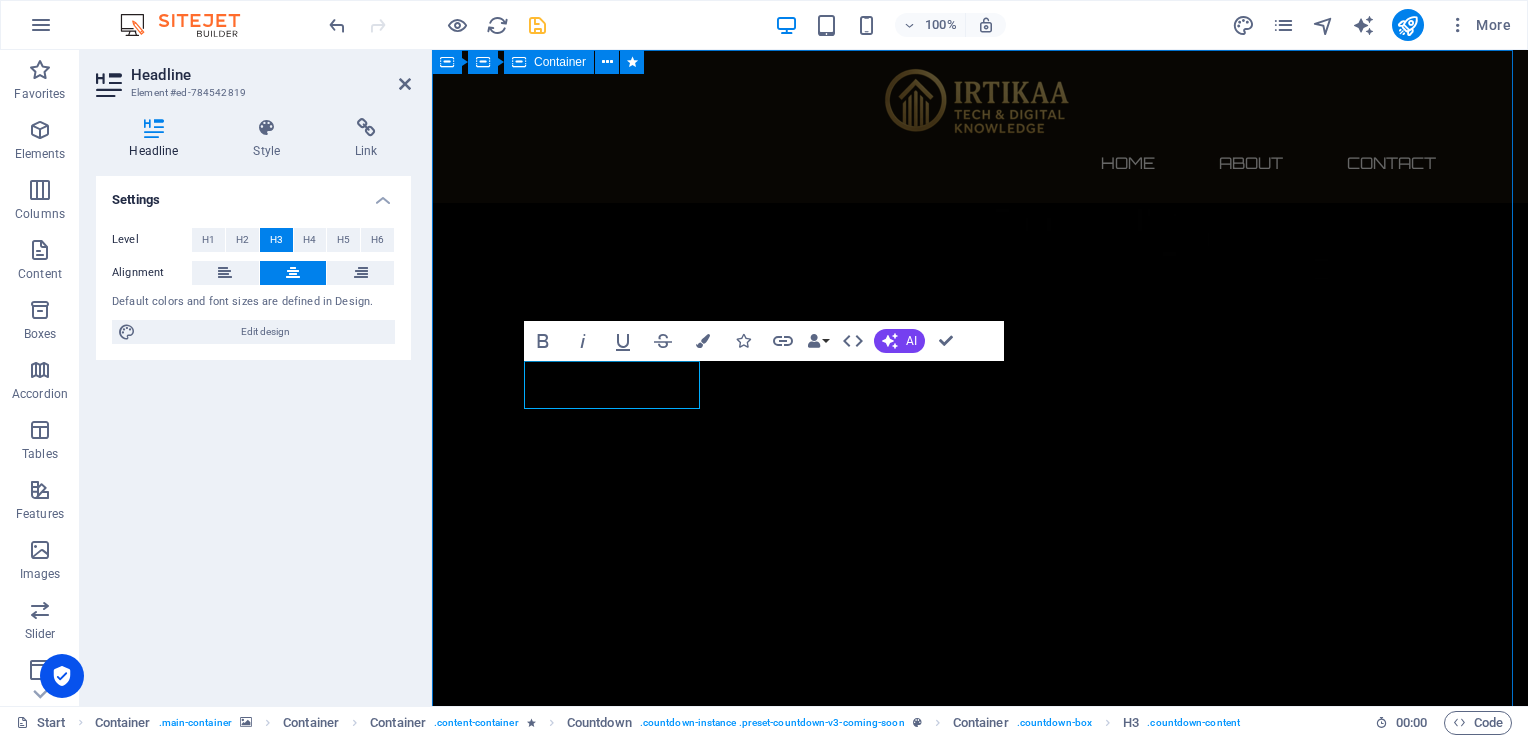 click on "The Communication Devices Products is Camming soon... 547 Days 21 Hours 18 Minutes 35 Seconds Our website is under construction. We`ll be here soon with our new awesome site, subscribe to be notified.  Notify me   I have read and understand the privacy policy. Unreadable? Regenerate" at bounding box center (980, 2803) 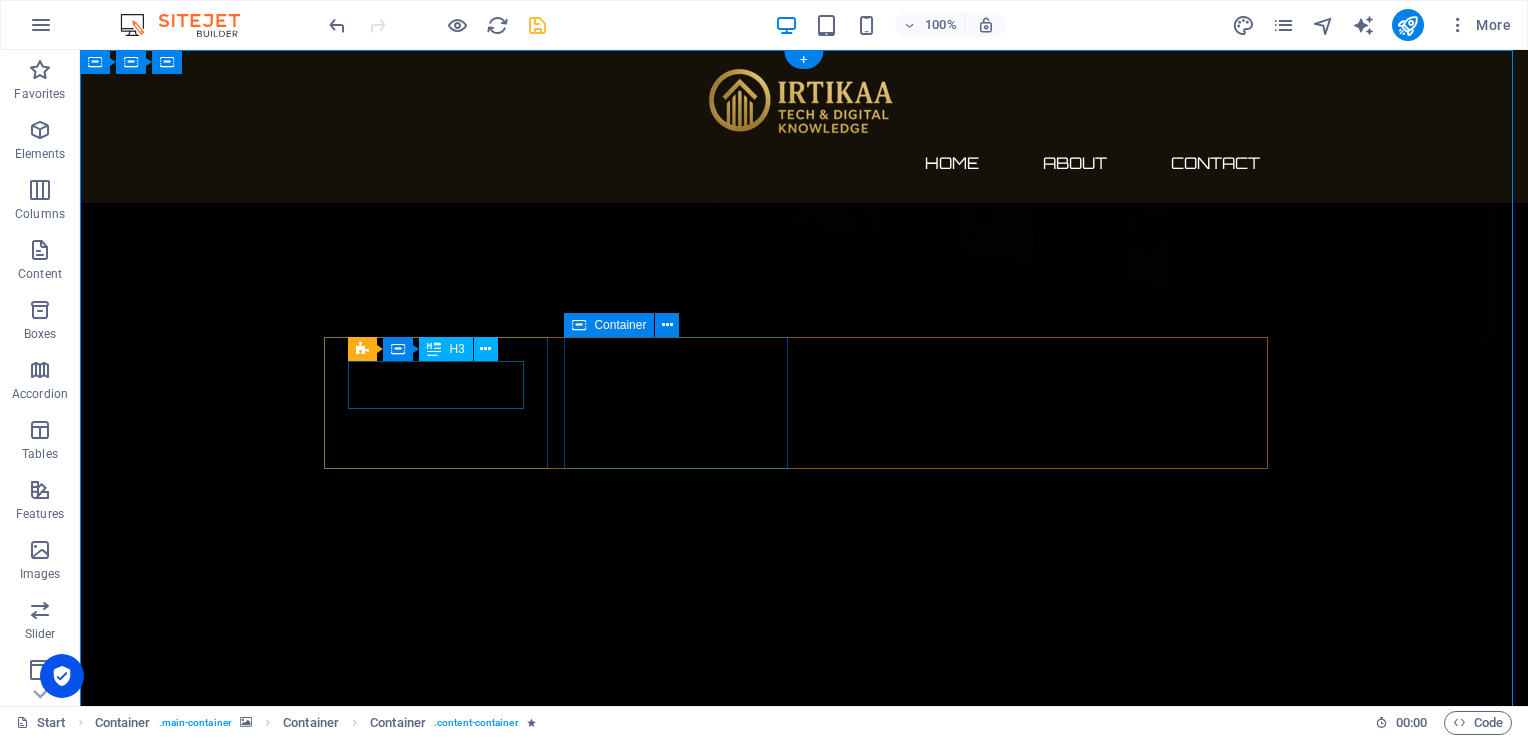 click on "21 Hours" at bounding box center (444, 2666) 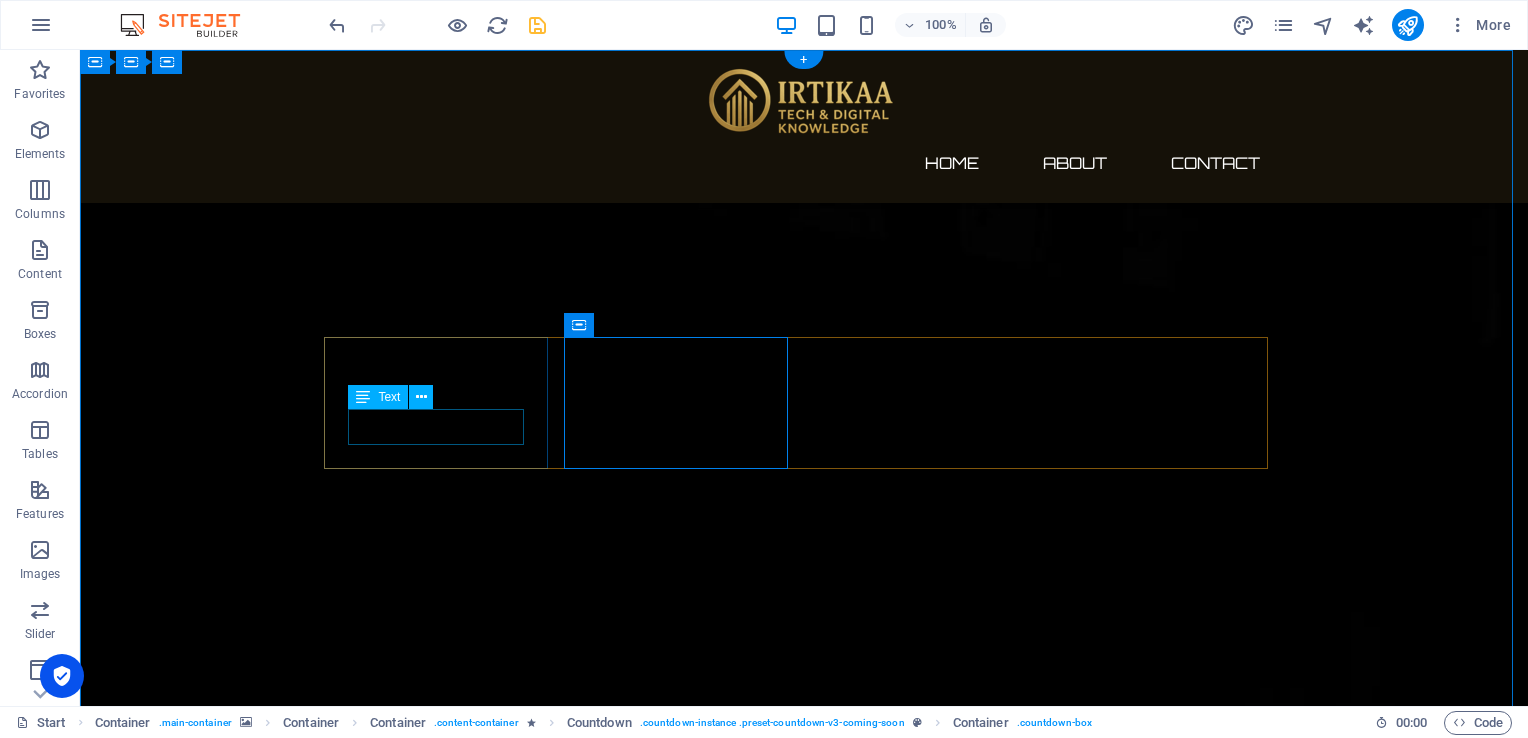 click on "Days" at bounding box center (444, 2550) 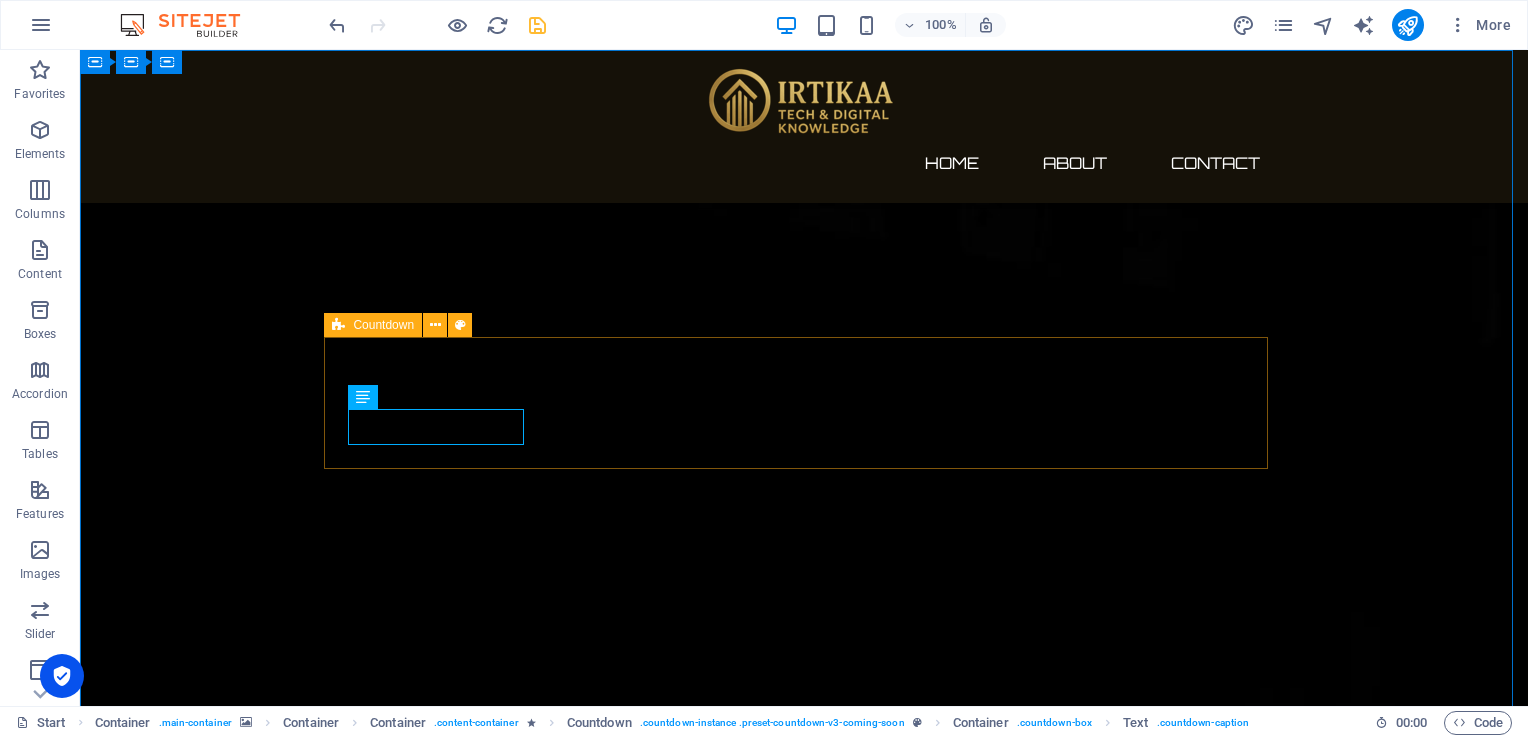 click at bounding box center [338, 325] 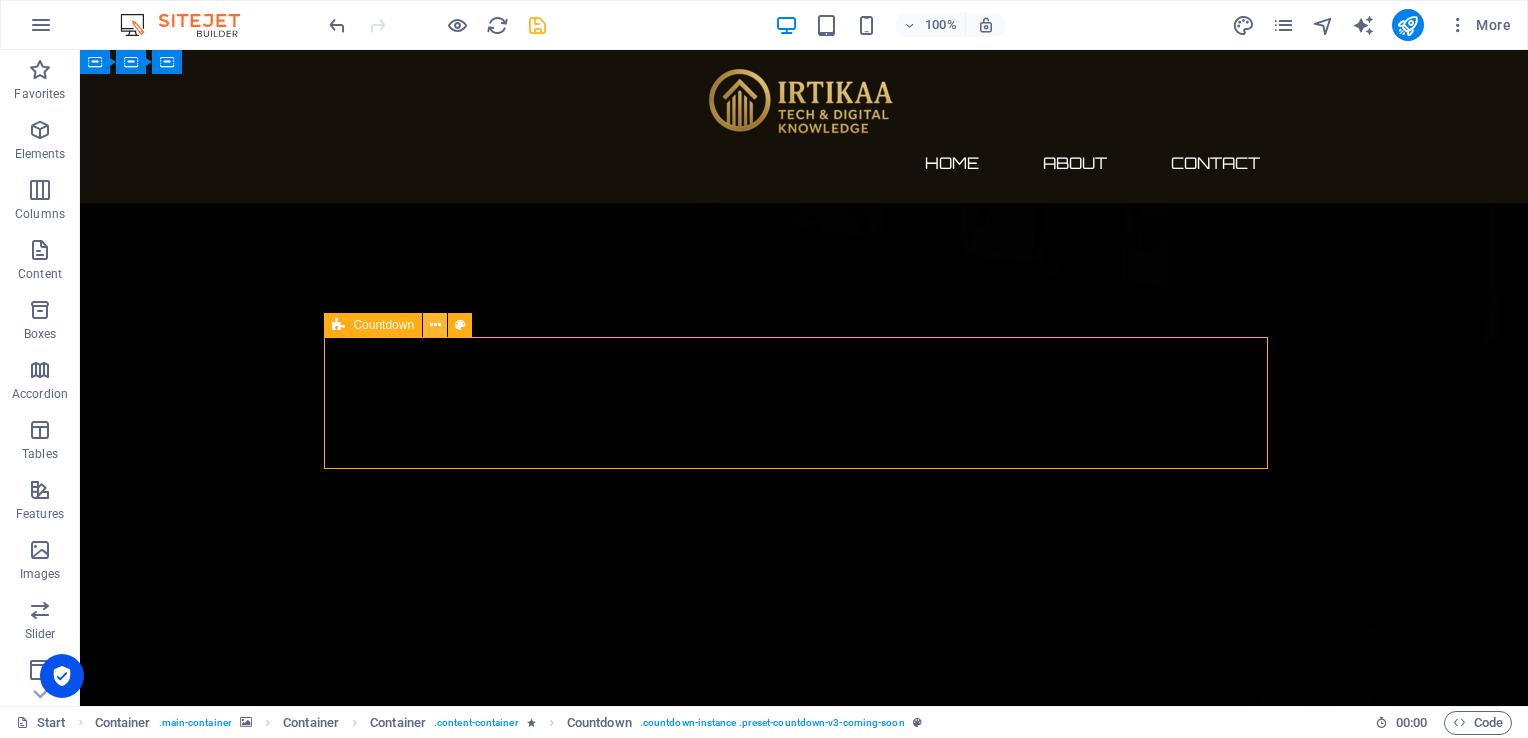 click at bounding box center (435, 325) 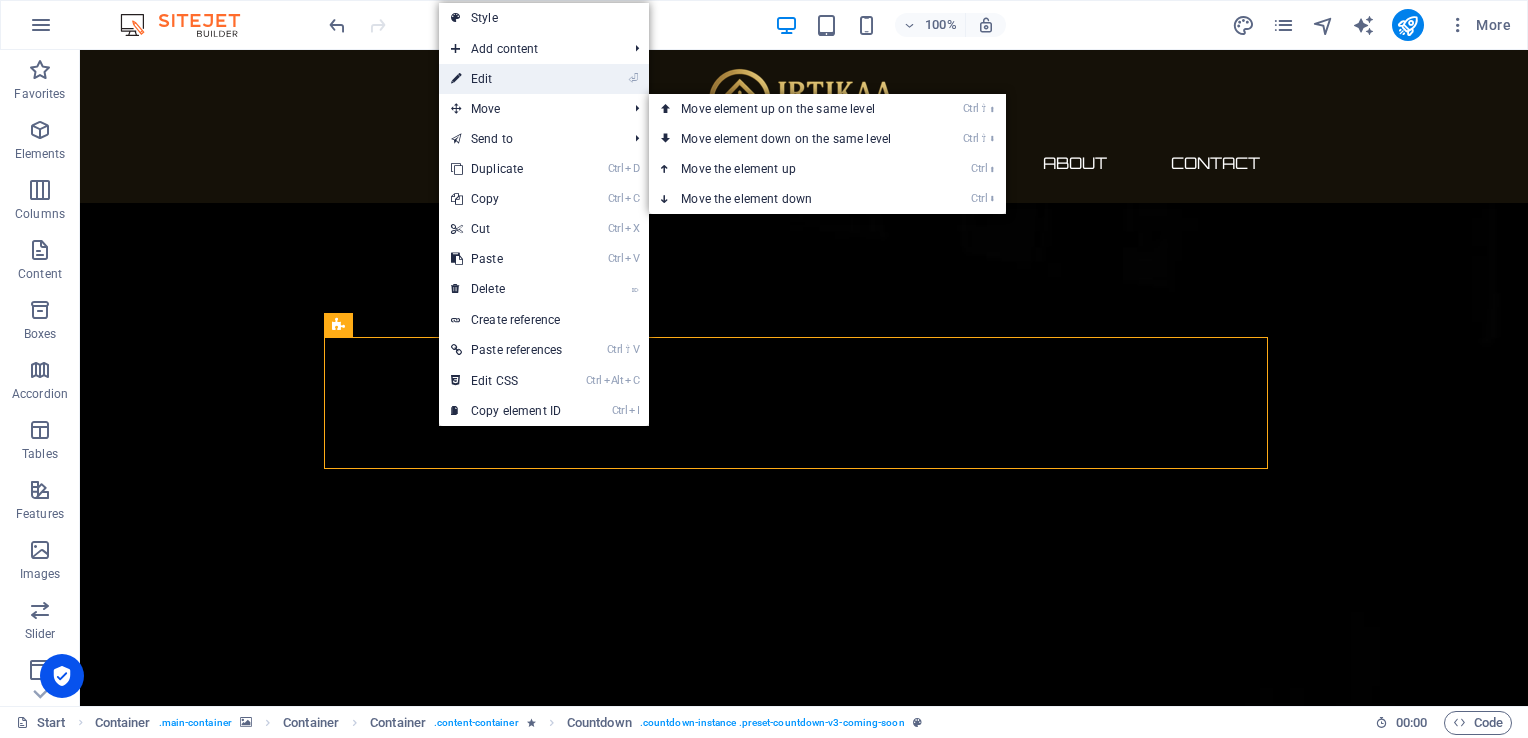 drag, startPoint x: 537, startPoint y: 81, endPoint x: 104, endPoint y: 31, distance: 435.8773 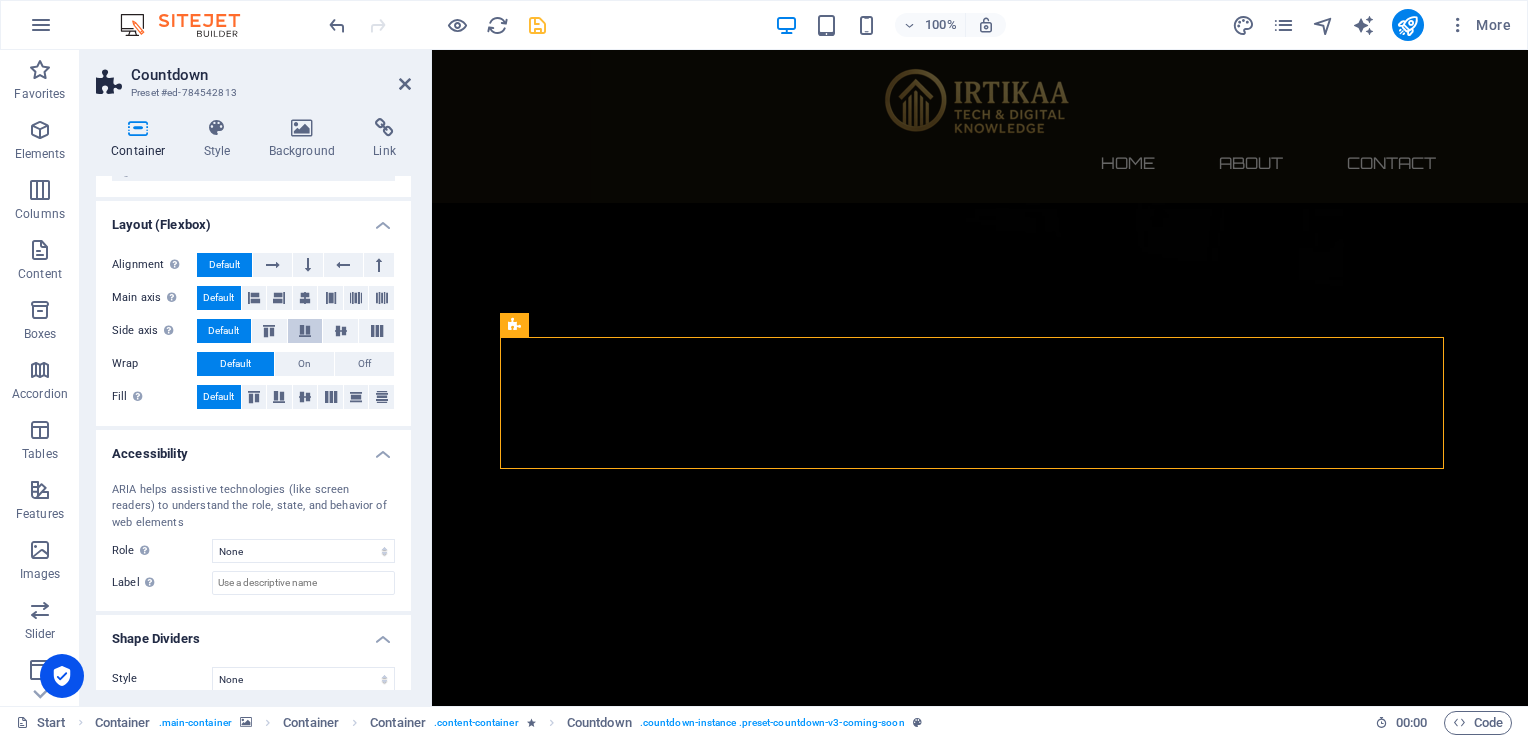 scroll, scrollTop: 259, scrollLeft: 0, axis: vertical 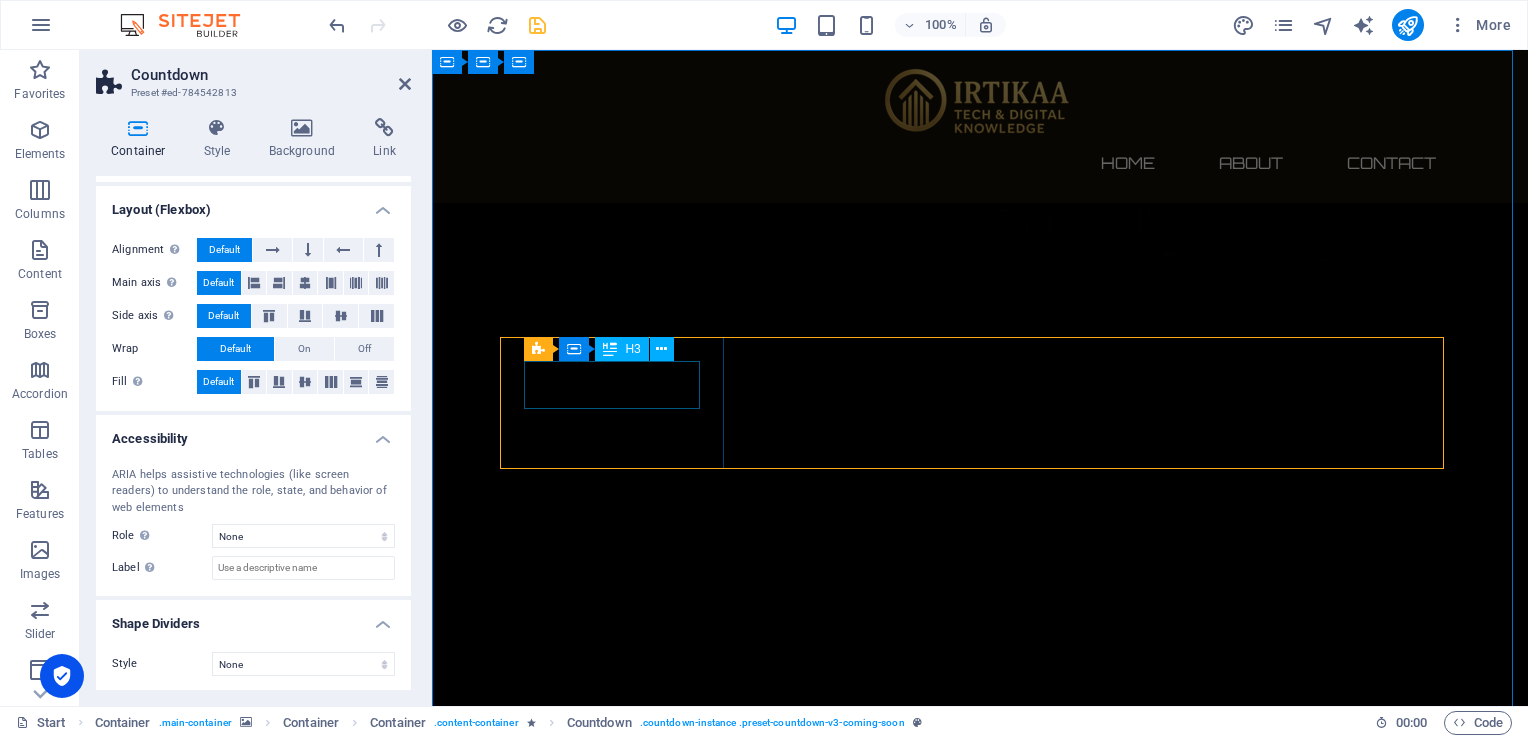 click on "547" at bounding box center [620, 2500] 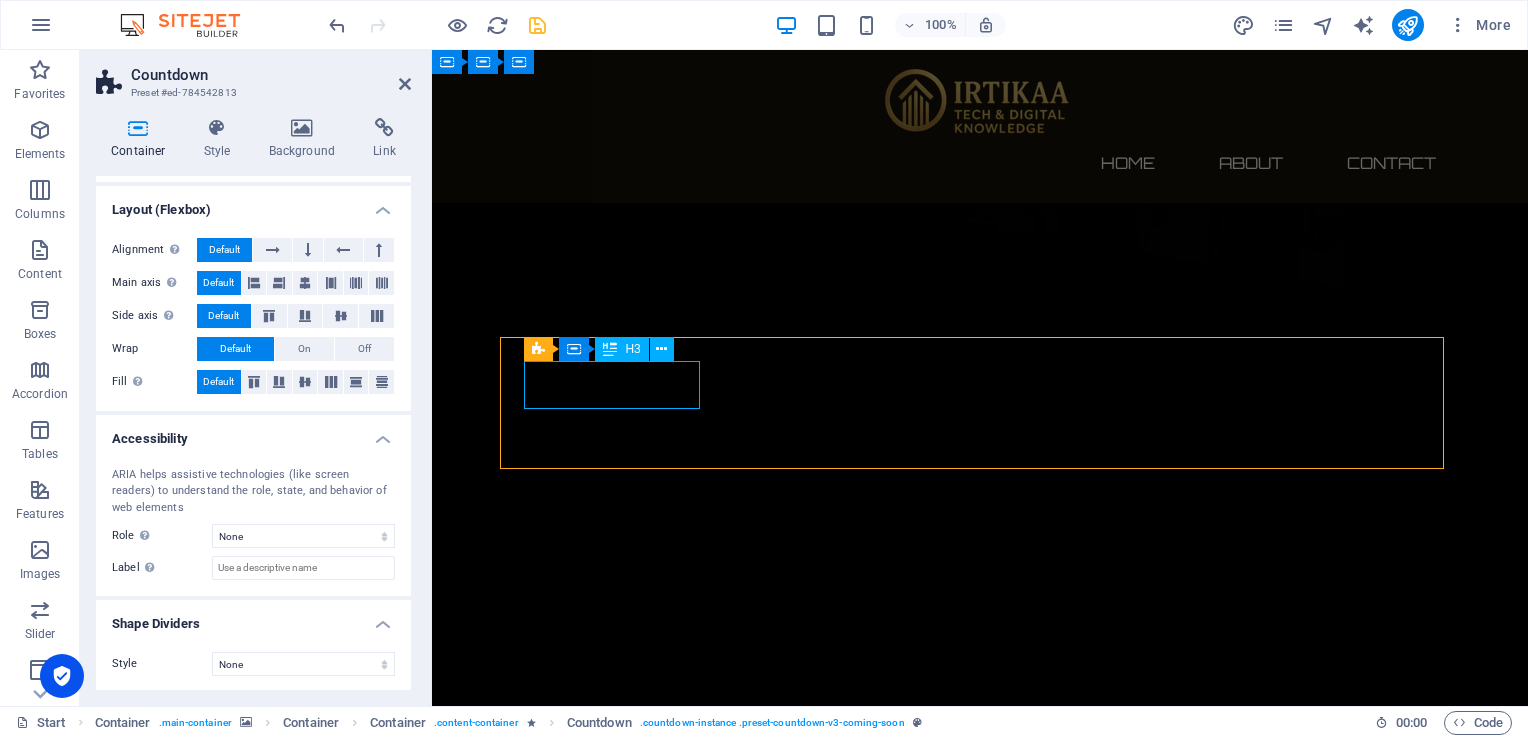 click on "547" at bounding box center (620, 2500) 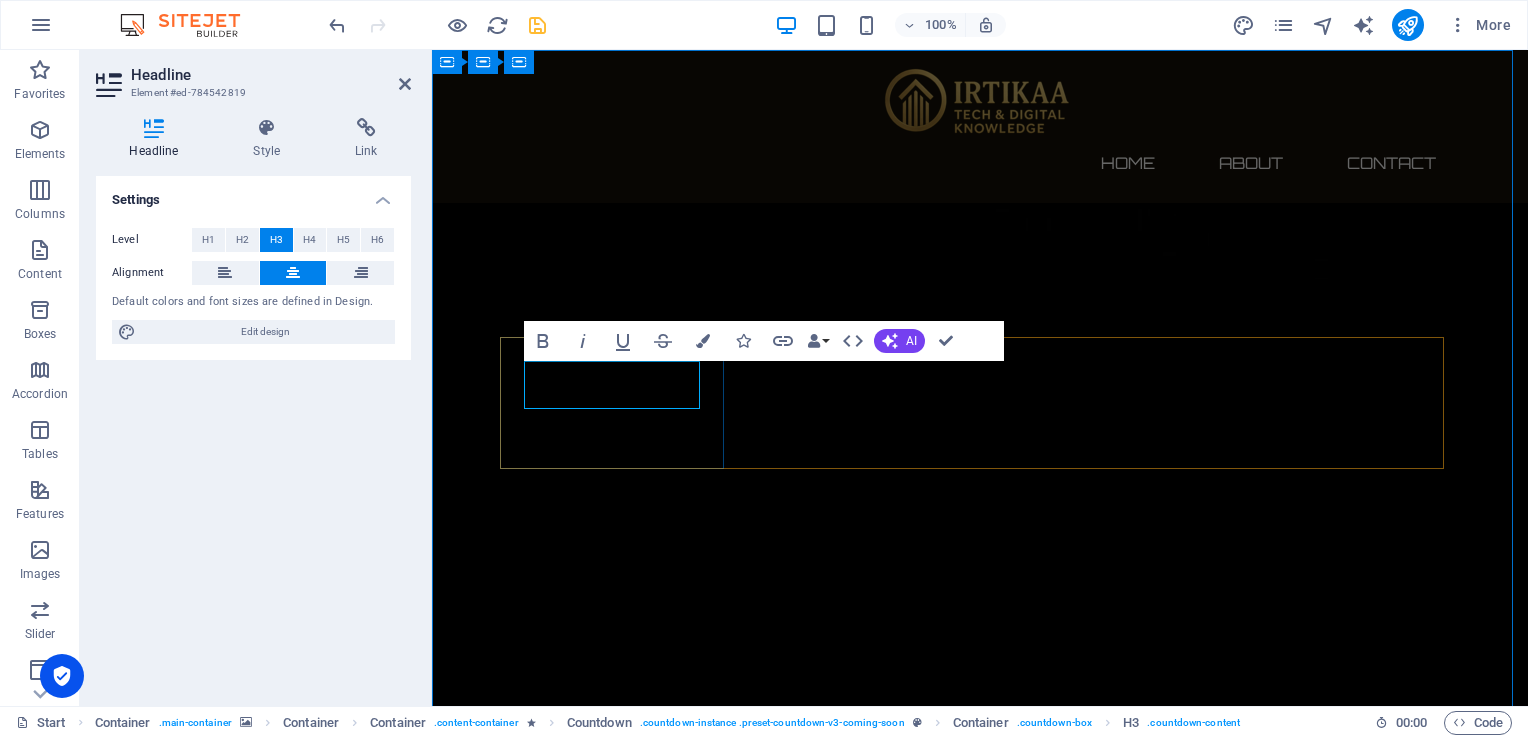 click on "547" at bounding box center (620, 2500) 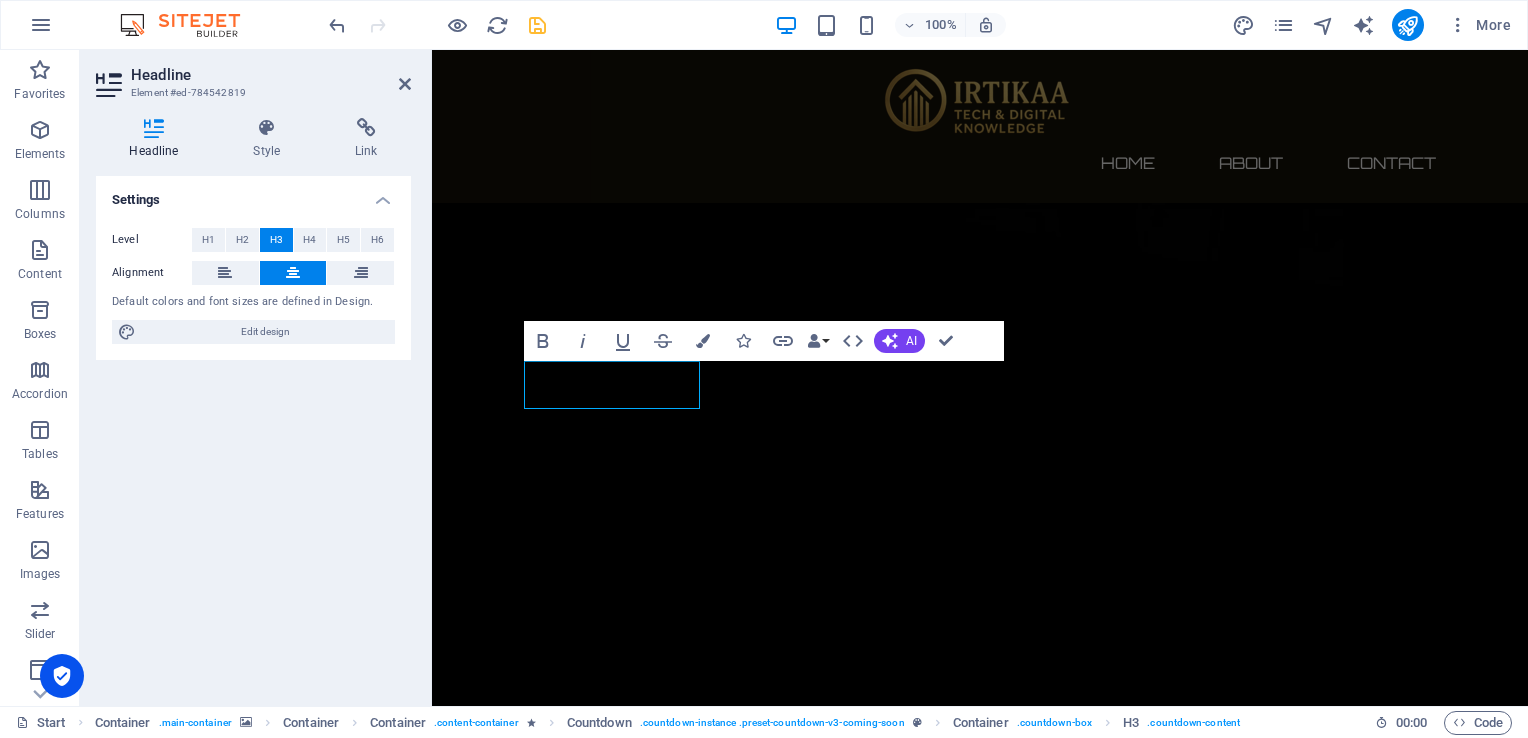 click on "Headline" at bounding box center [158, 139] 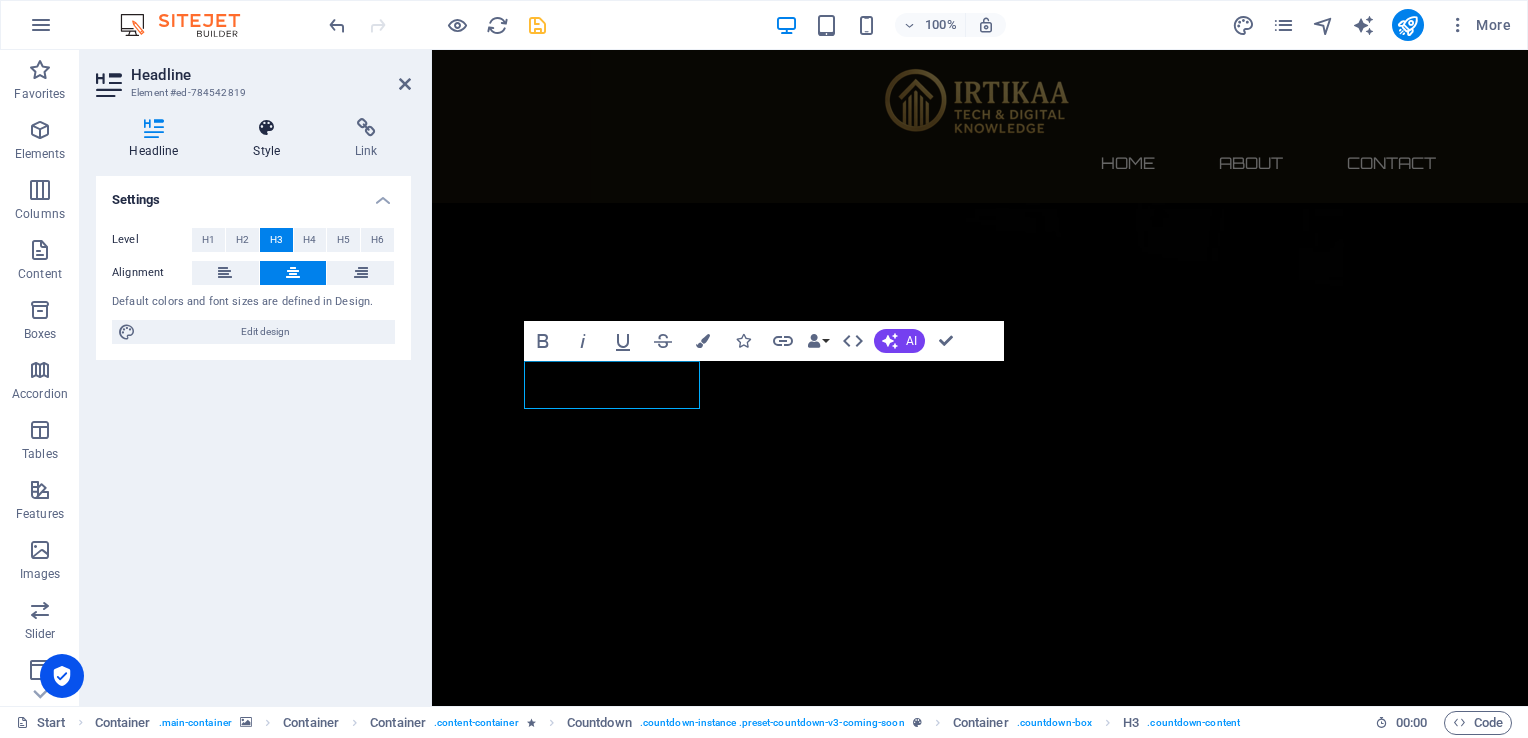 click at bounding box center (267, 128) 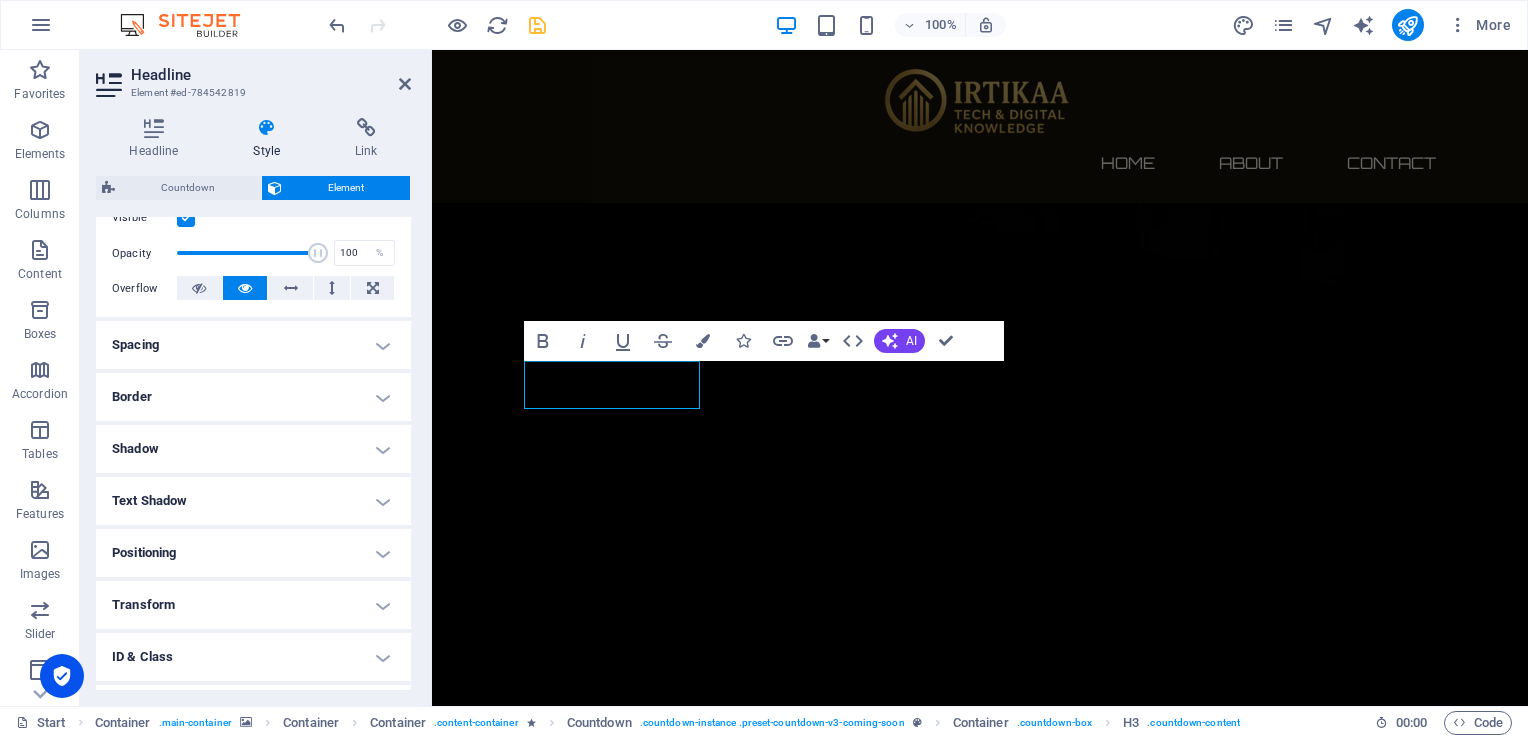 scroll, scrollTop: 371, scrollLeft: 0, axis: vertical 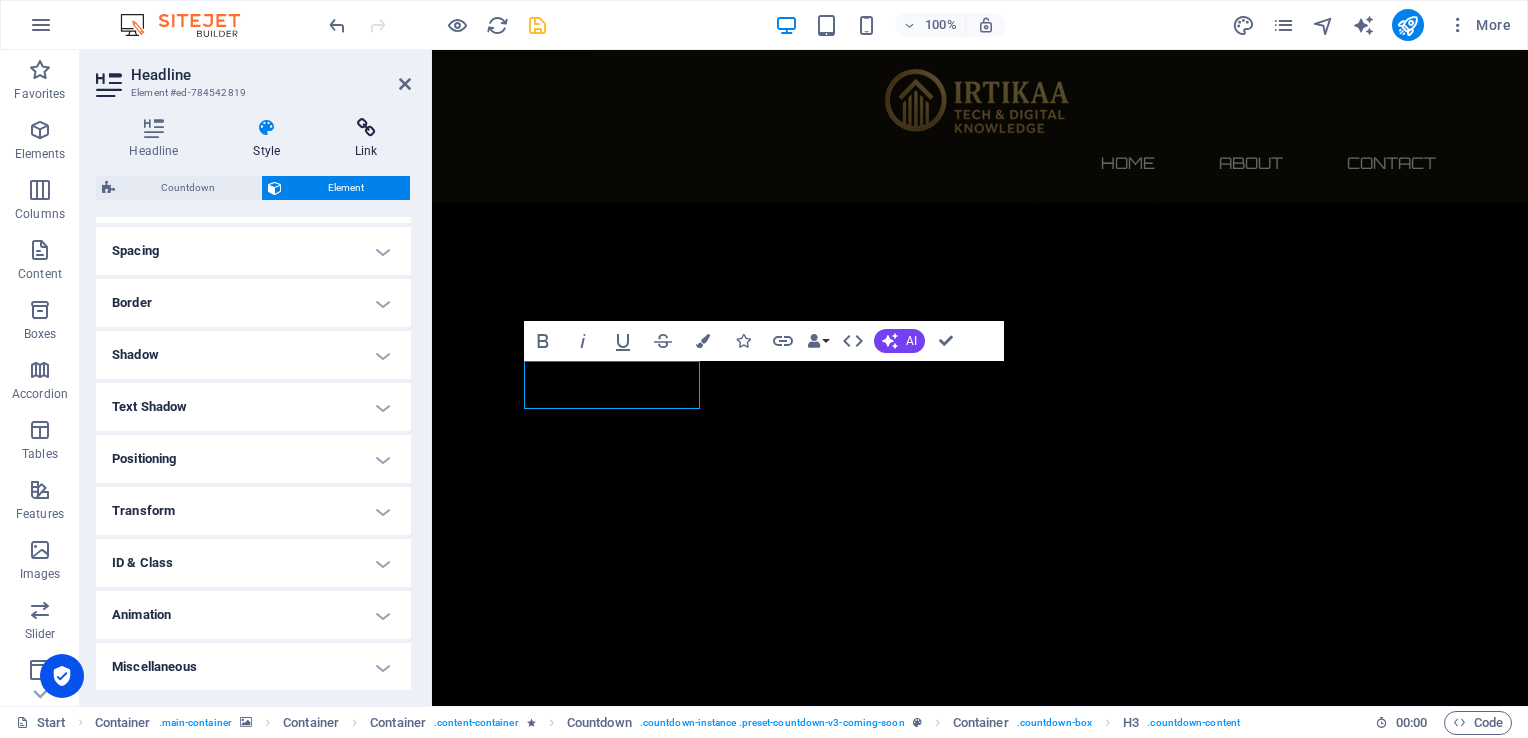 click at bounding box center [366, 128] 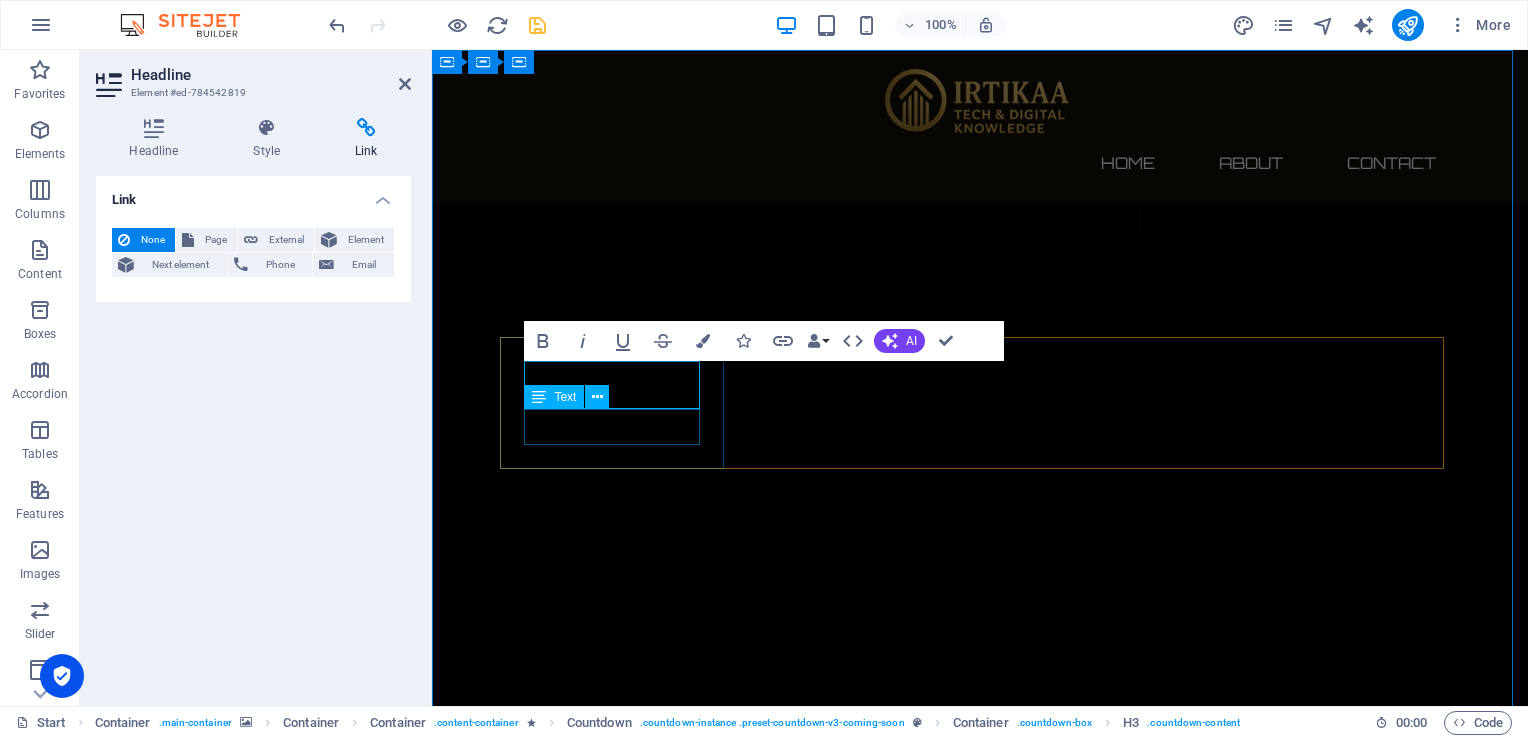 click on "Days" at bounding box center (620, 2550) 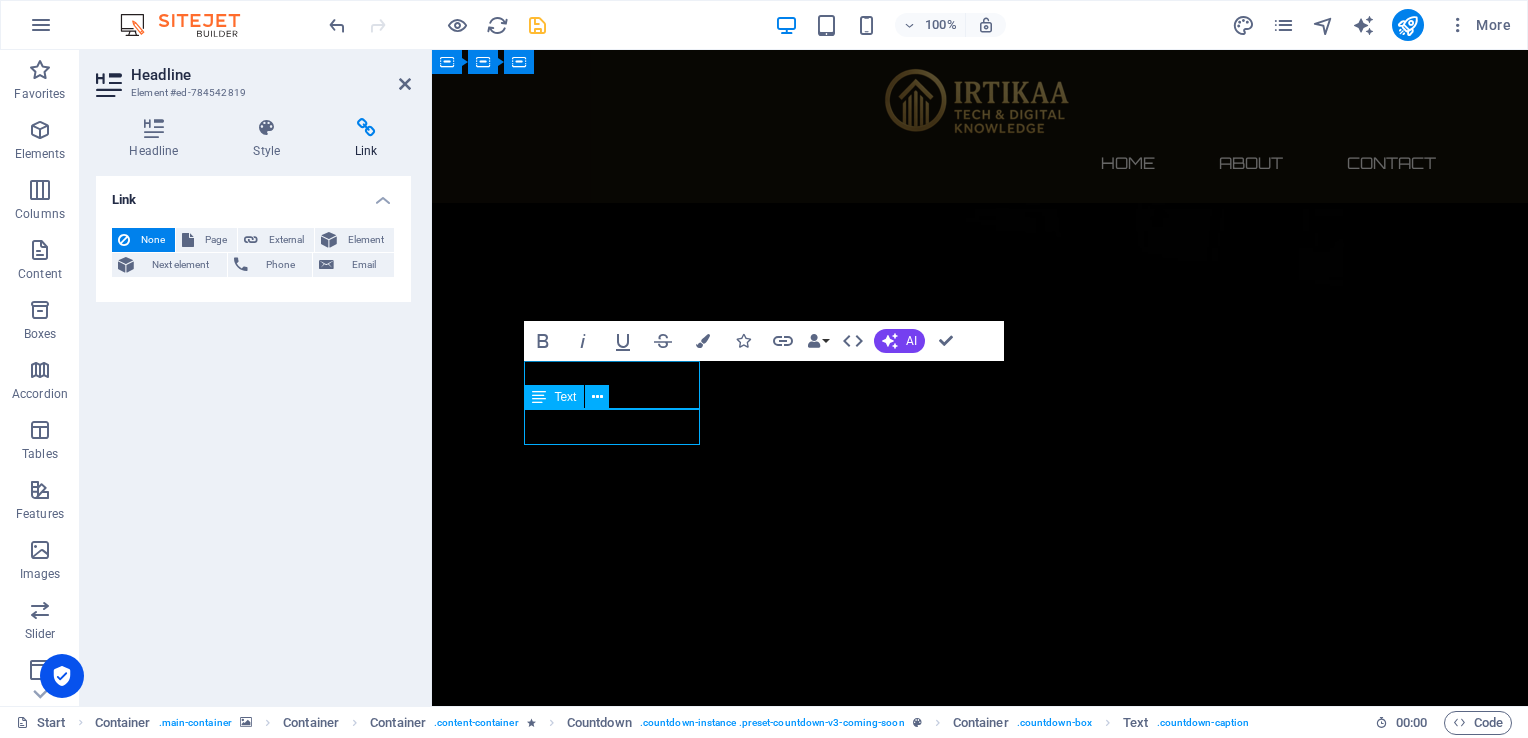 click on "Days" at bounding box center (620, 2550) 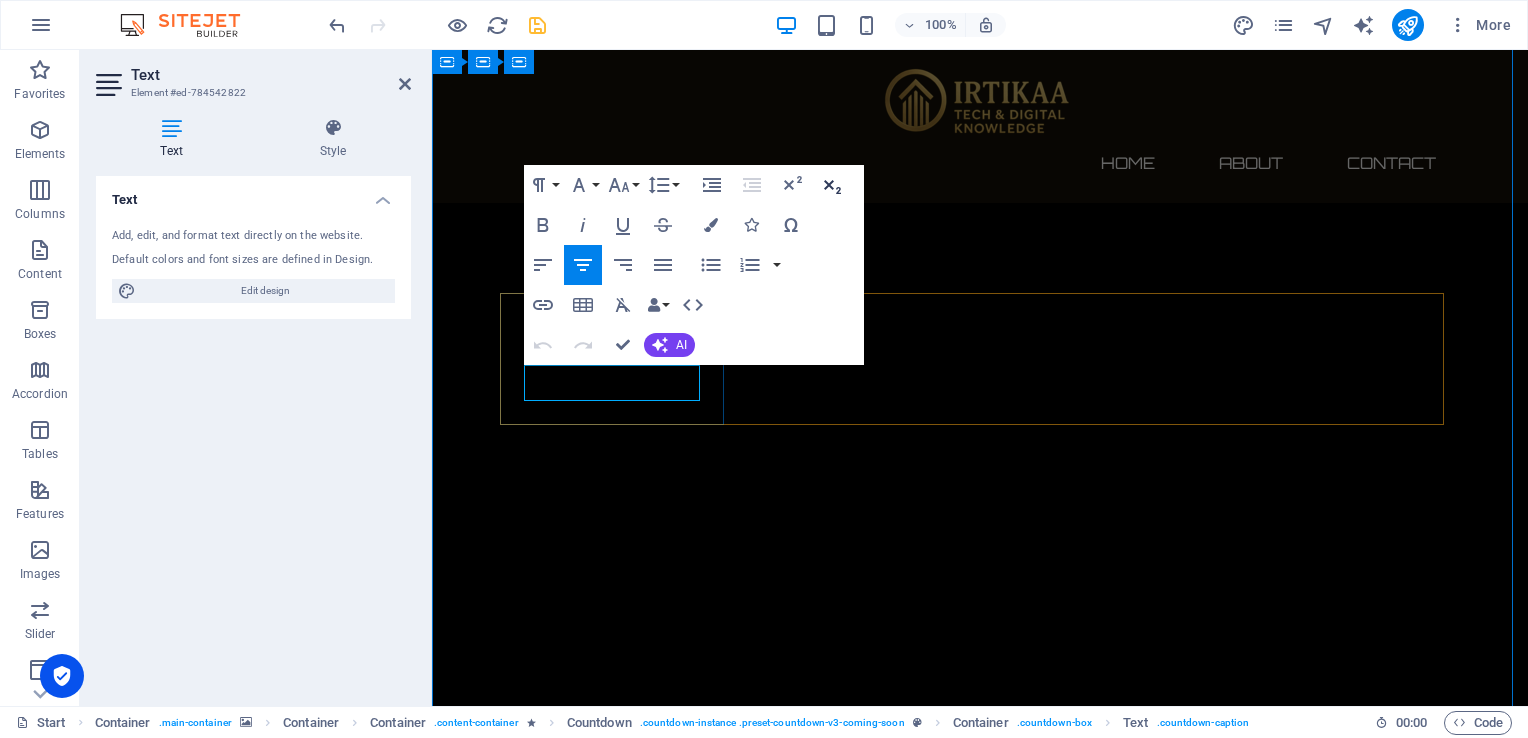 scroll, scrollTop: 0, scrollLeft: 0, axis: both 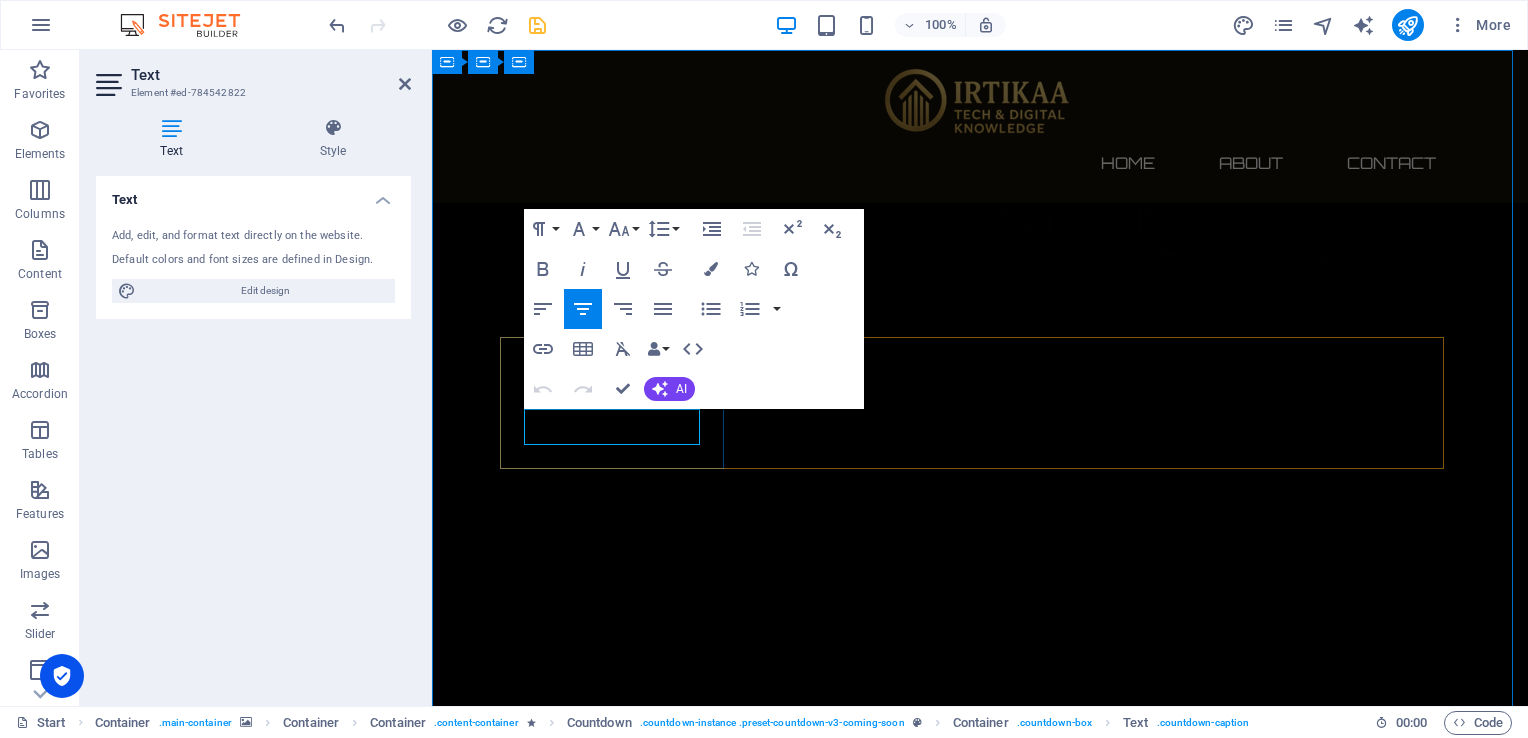 click on "Days" at bounding box center [620, 2550] 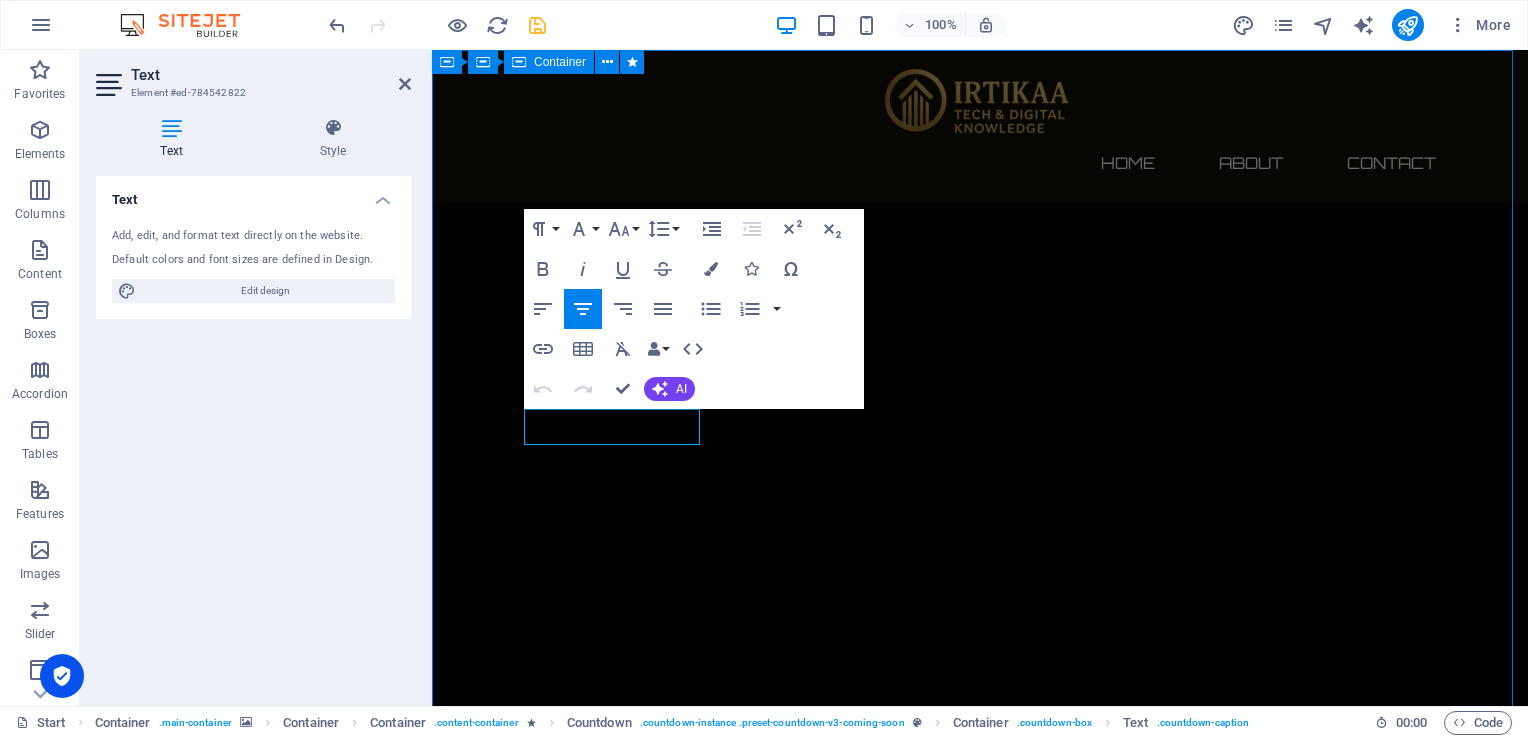 click on "The Communication Devices Products is Camming soon... 547 Days 21 Hours 17 Minutes 59 Seconds Our website is under construction. We`ll be here soon with our new awesome site, subscribe to be notified.  Notify me   I have read and understand the privacy policy. Unreadable? Regenerate" at bounding box center [980, 2803] 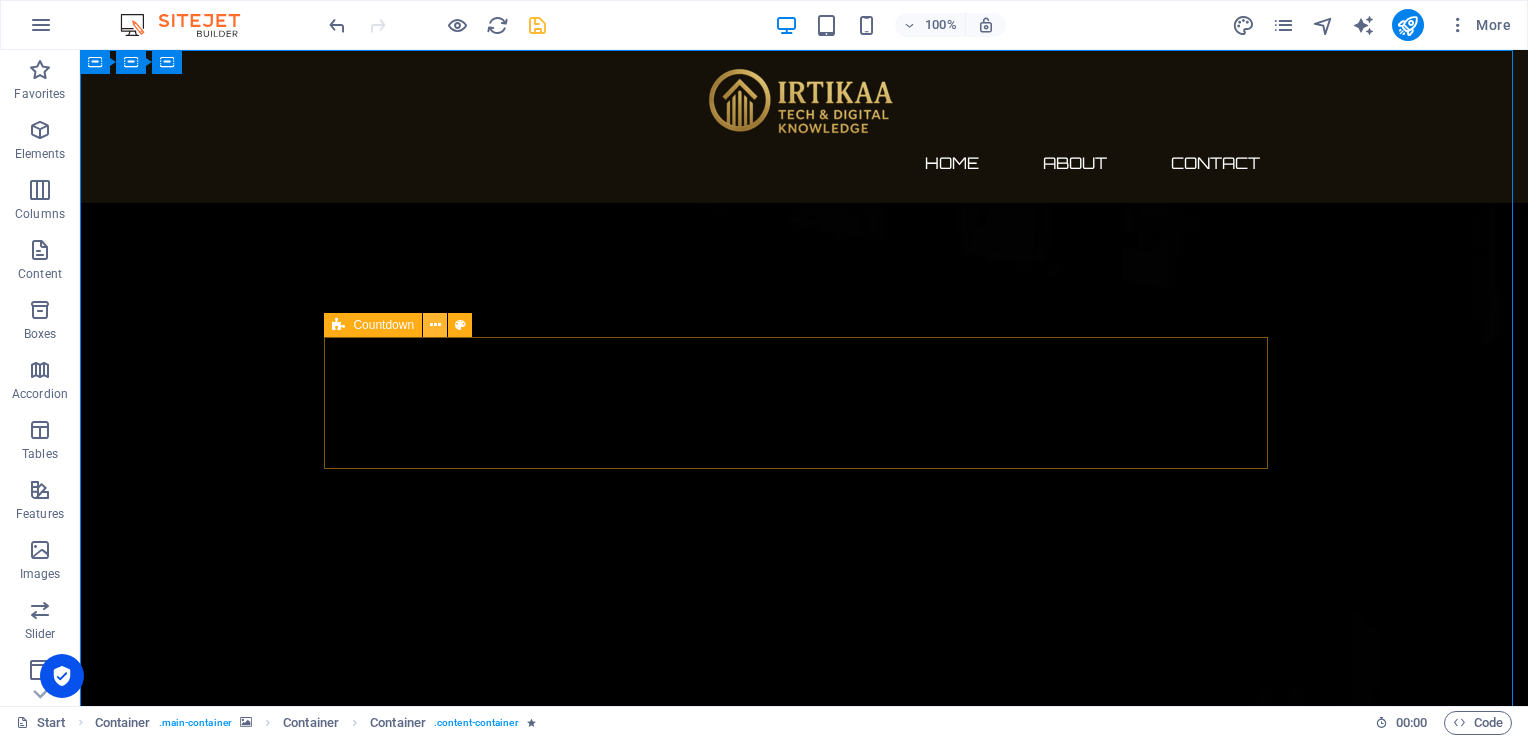 click at bounding box center [435, 325] 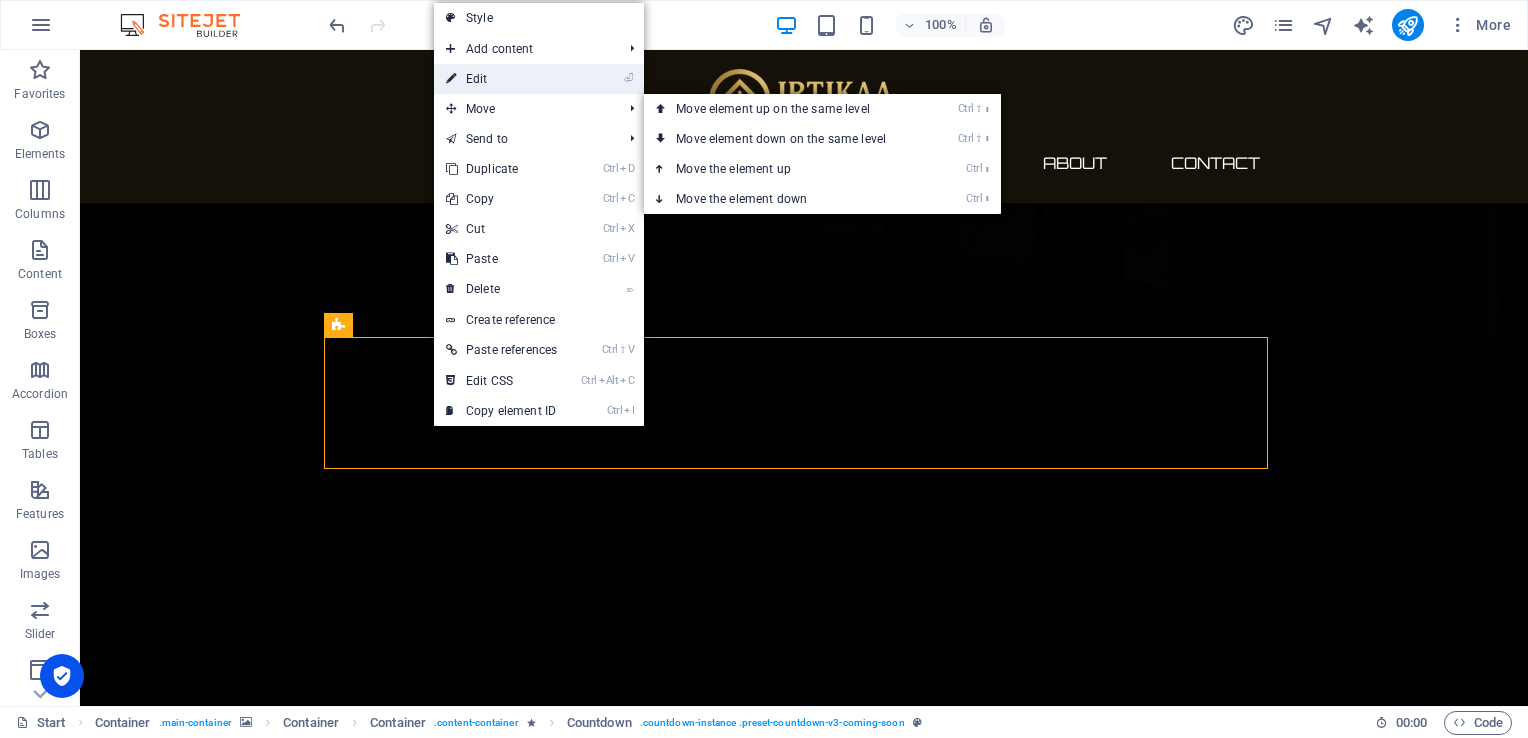 click on "⏎  Edit" at bounding box center [501, 79] 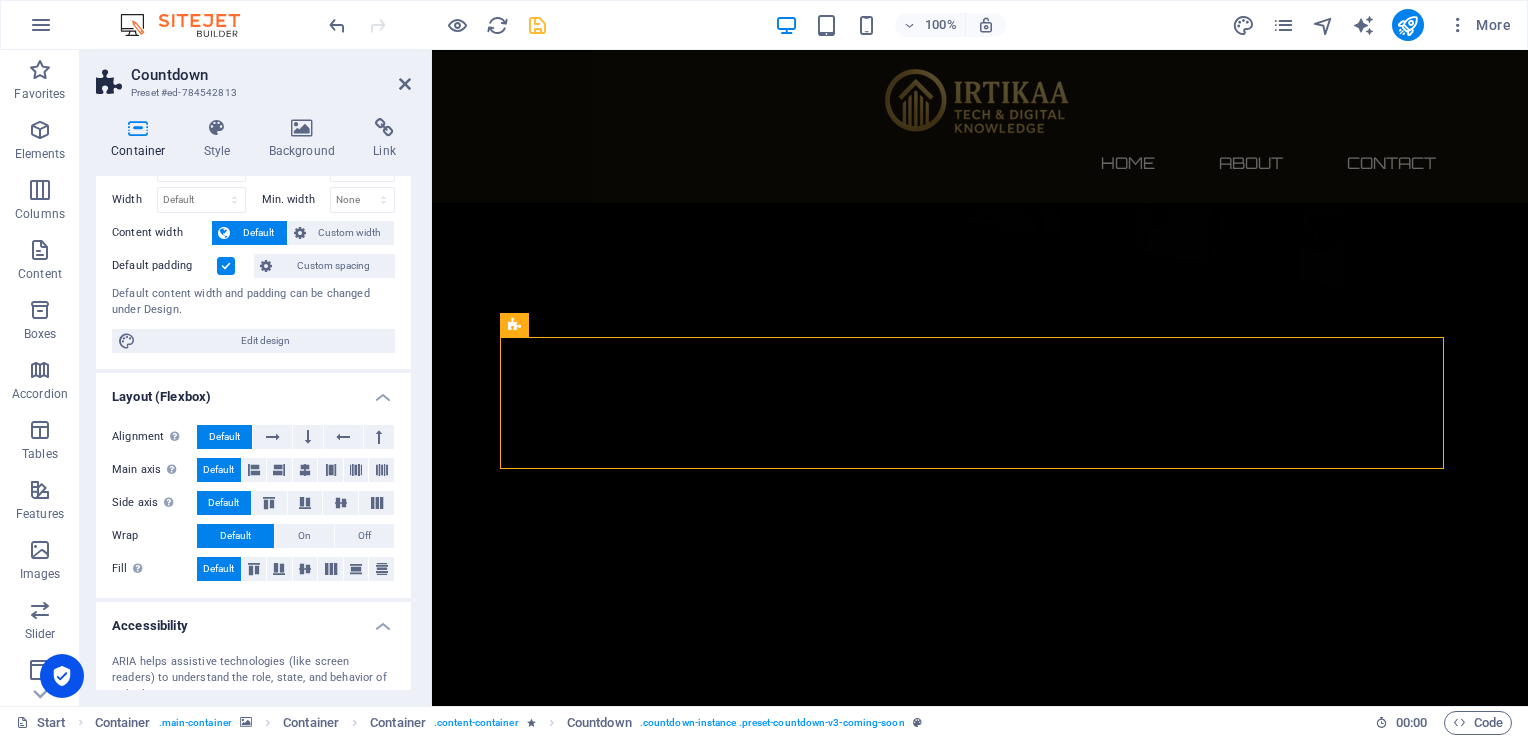 scroll, scrollTop: 100, scrollLeft: 0, axis: vertical 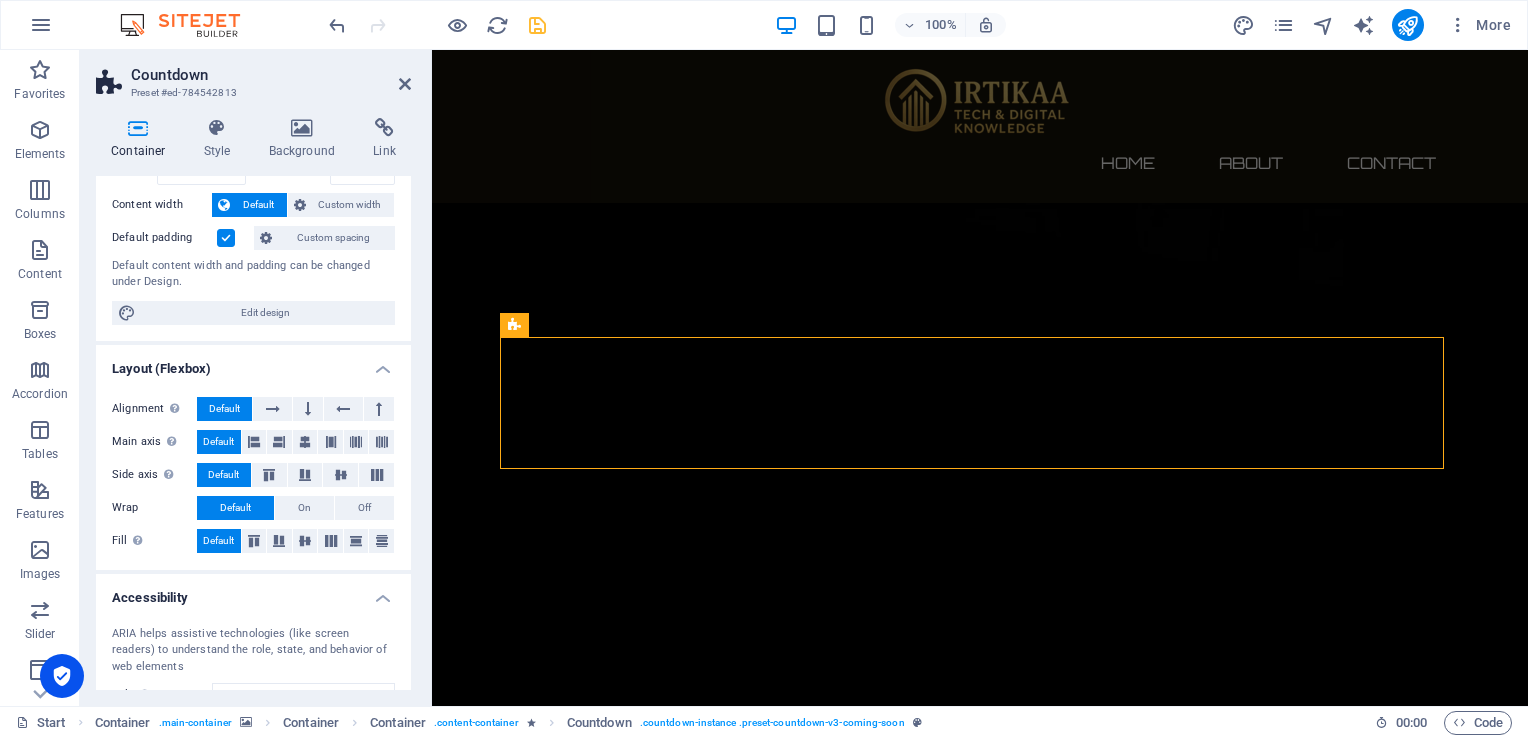 click on "Layout (Flexbox)" at bounding box center (253, 363) 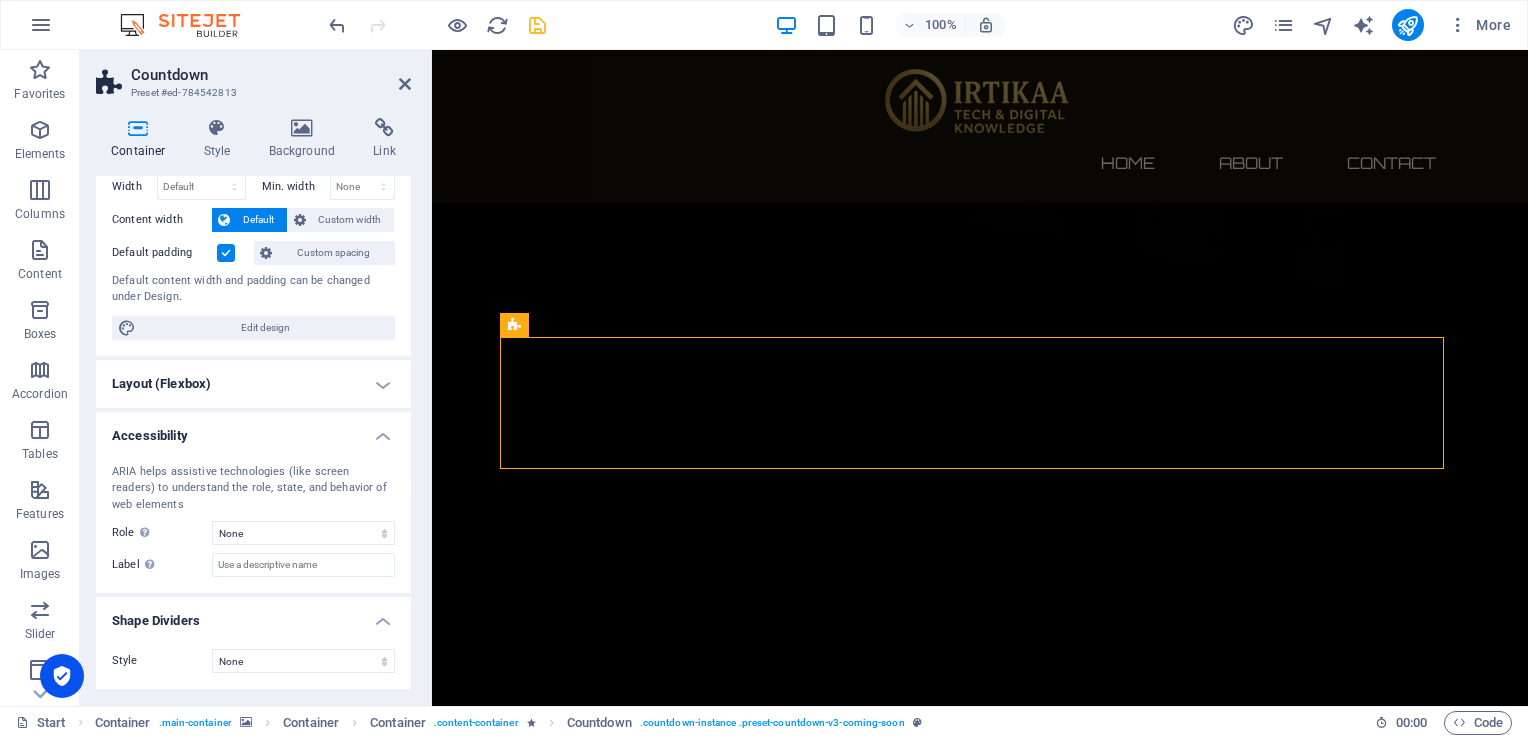 scroll, scrollTop: 82, scrollLeft: 0, axis: vertical 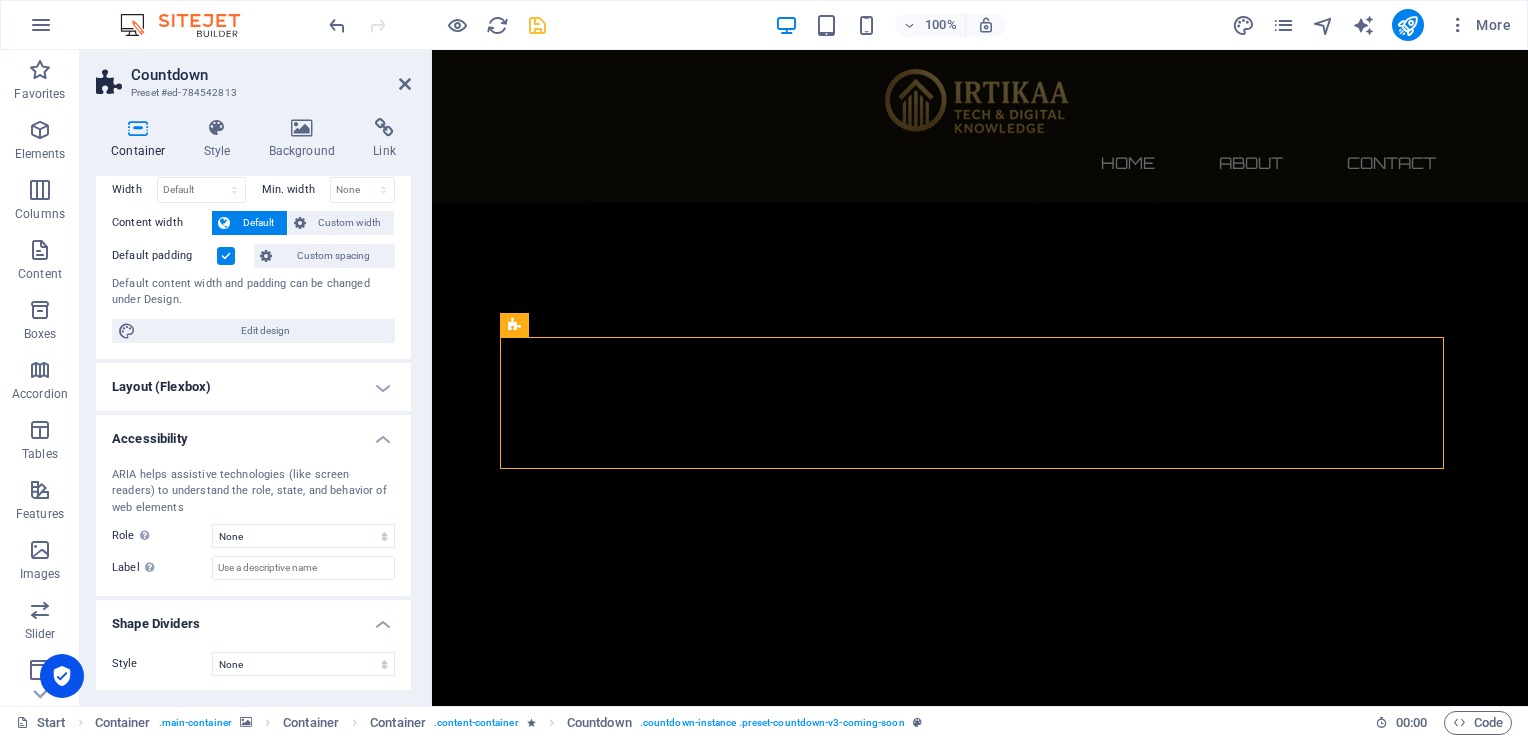 click on "Accessibility" at bounding box center [253, 433] 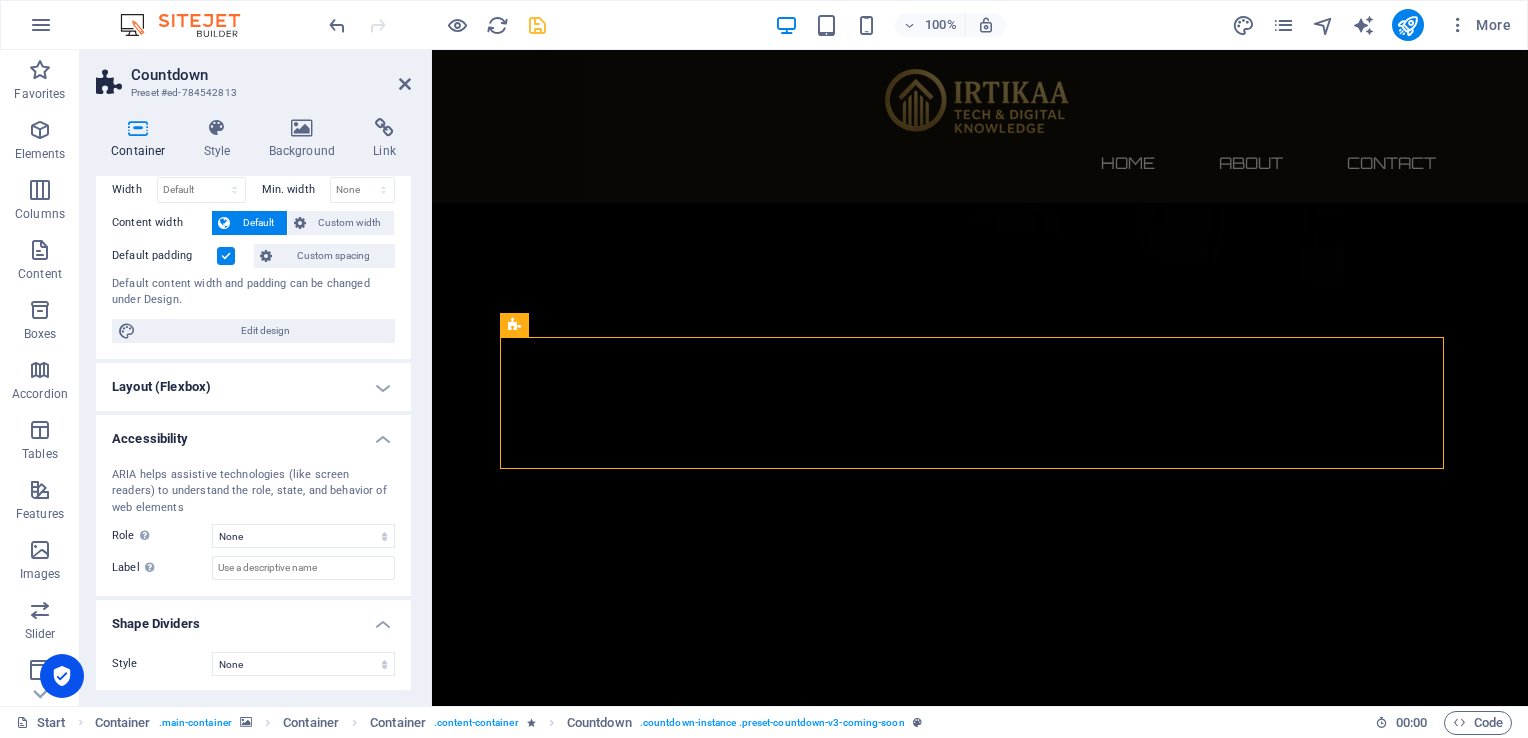 scroll, scrollTop: 0, scrollLeft: 0, axis: both 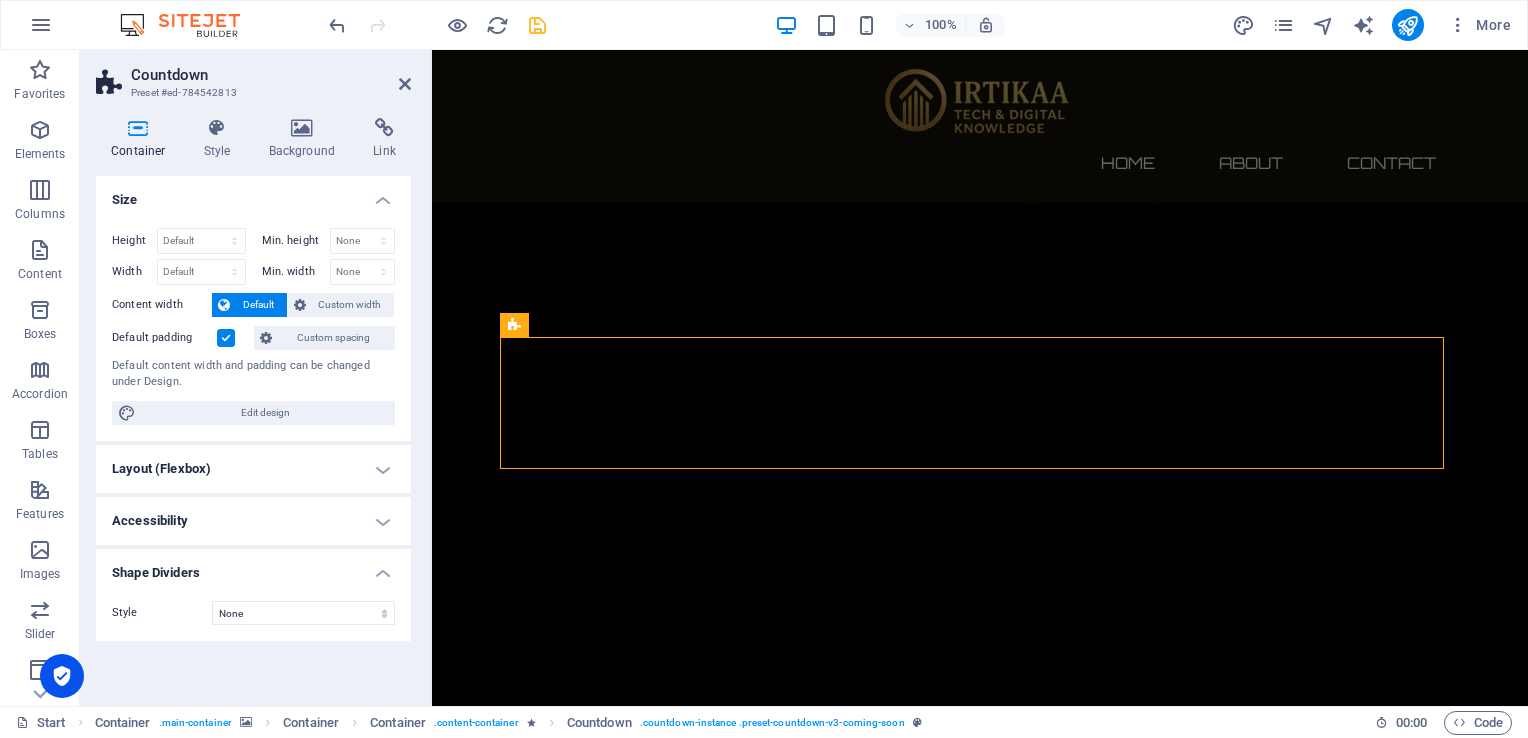 click on "Shape Dividers" at bounding box center [253, 567] 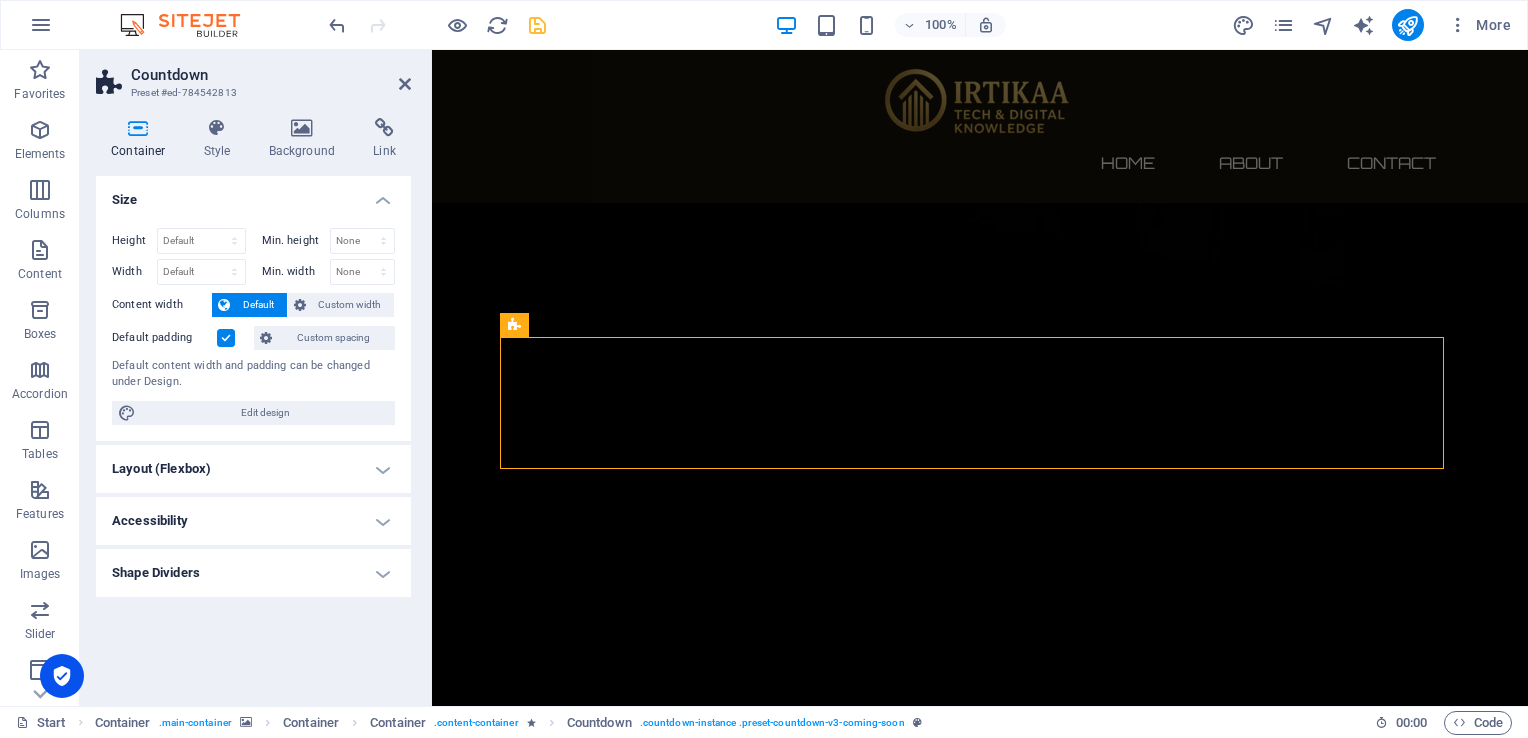 click on "Layout (Flexbox)" at bounding box center [253, 469] 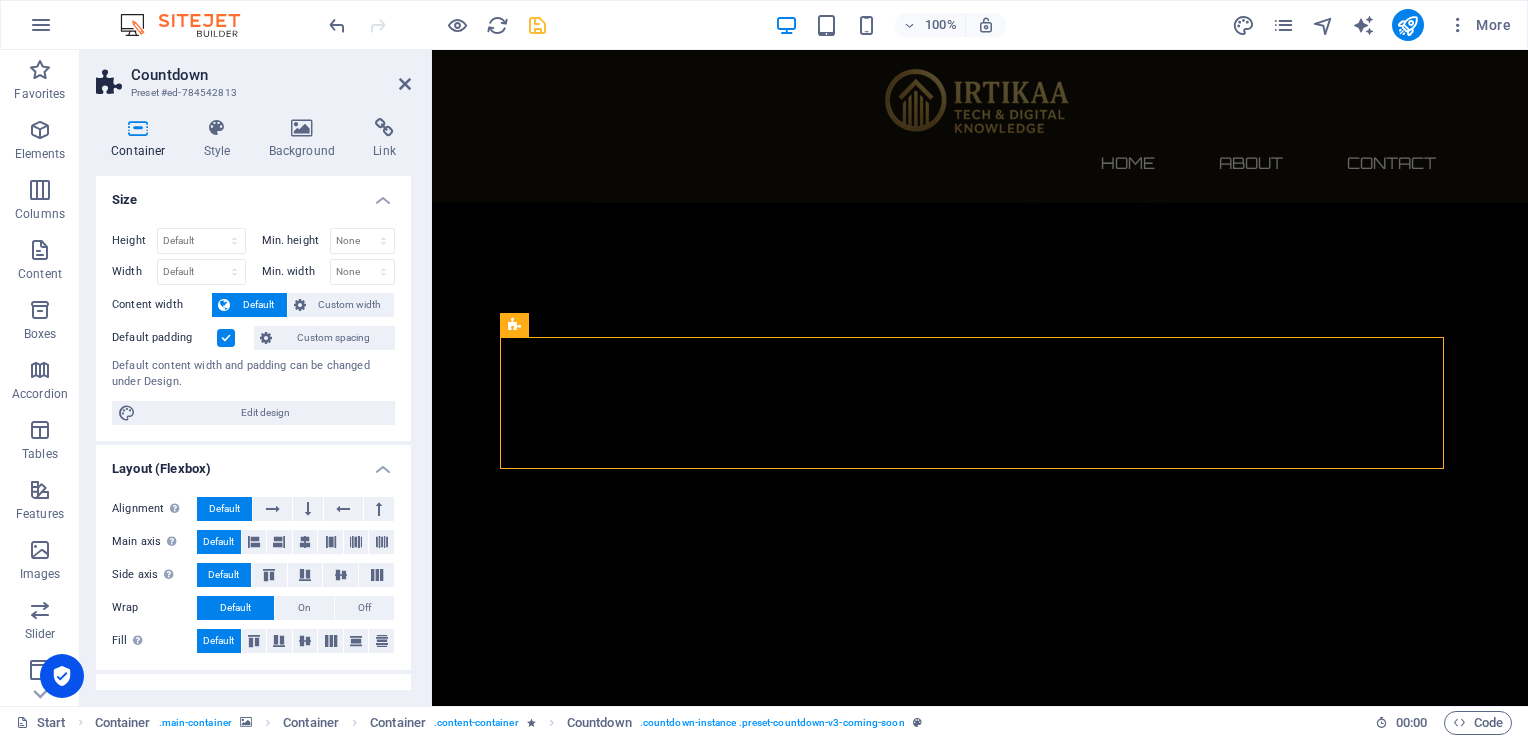 click on "Layout (Flexbox)" at bounding box center [253, 463] 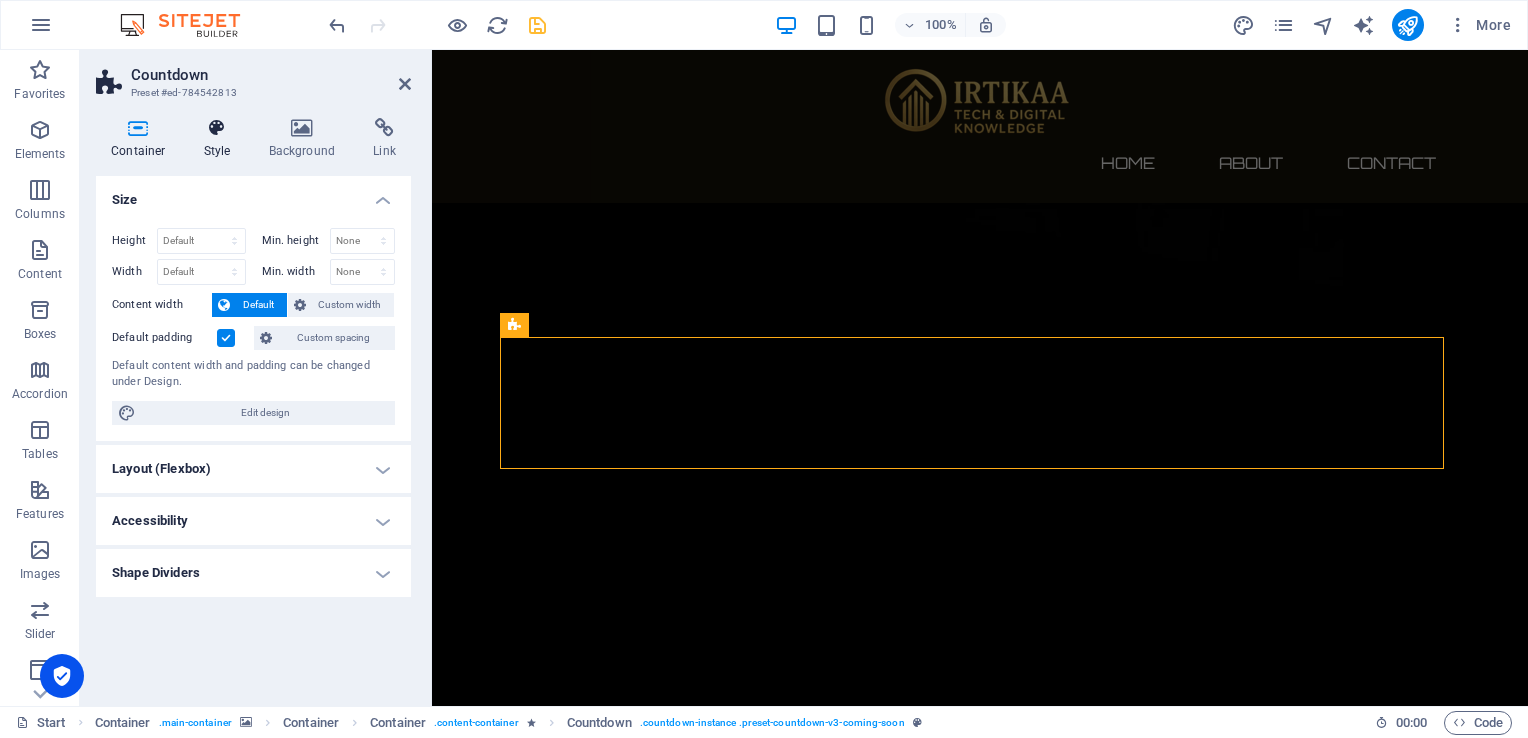 click on "Style" at bounding box center [221, 139] 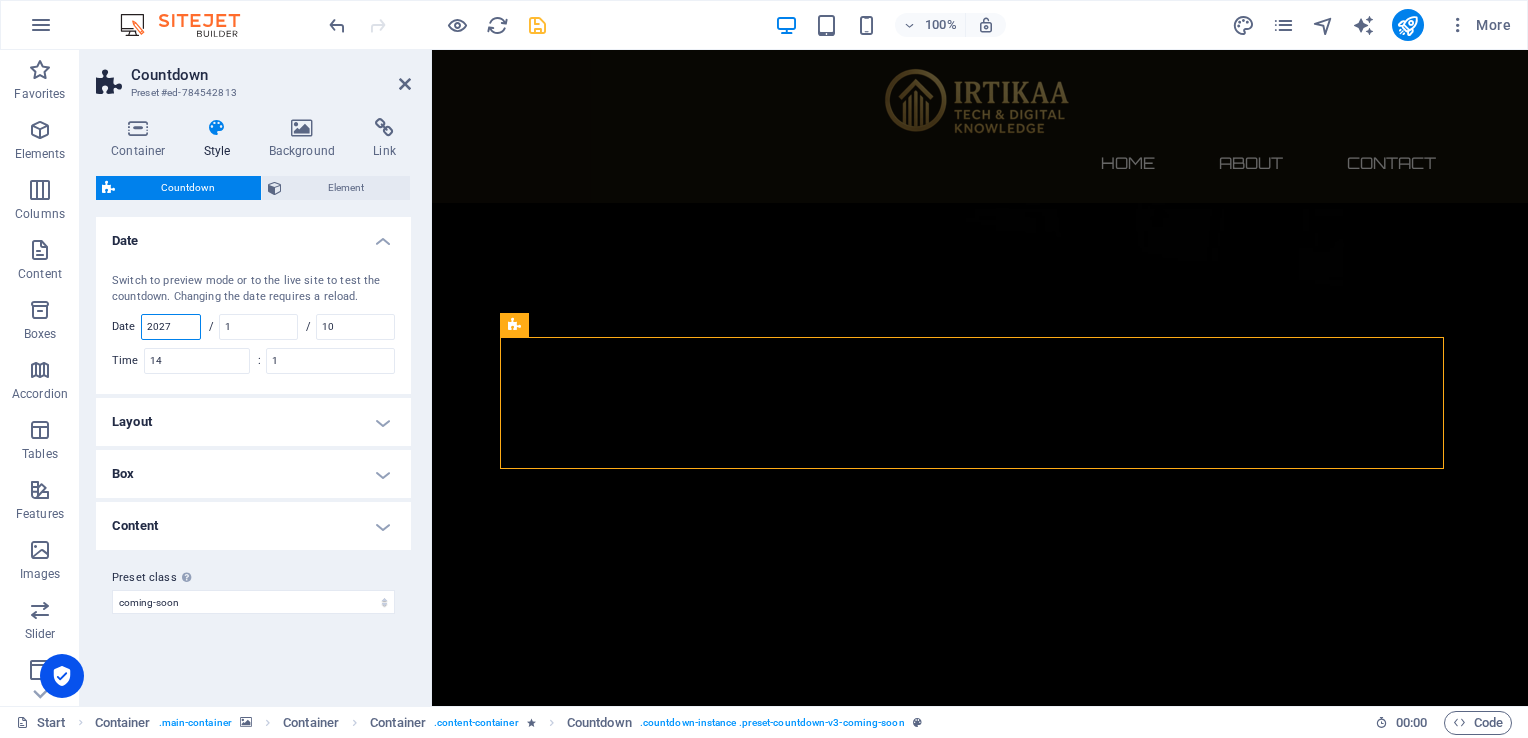 click on "2027" at bounding box center (171, 327) 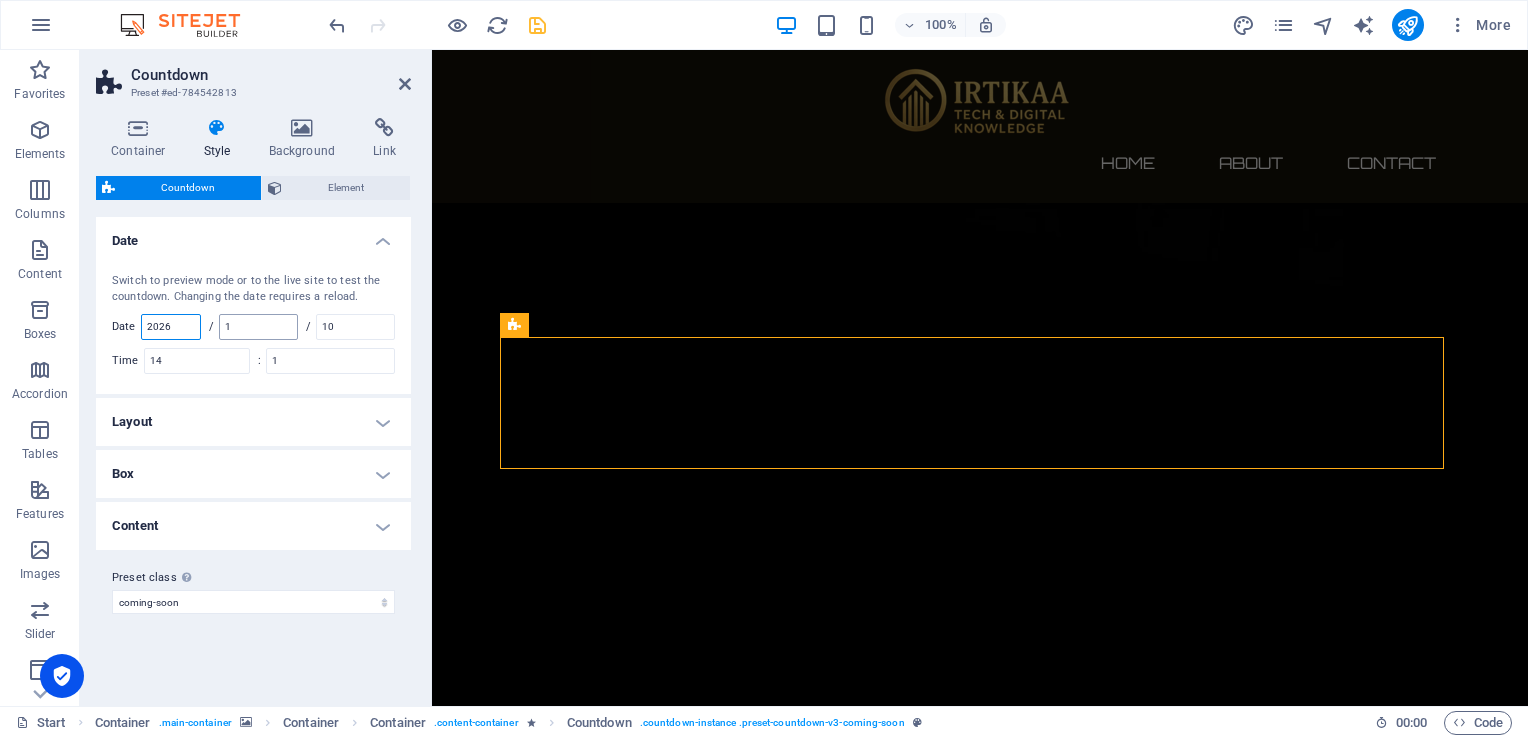 type on "2026" 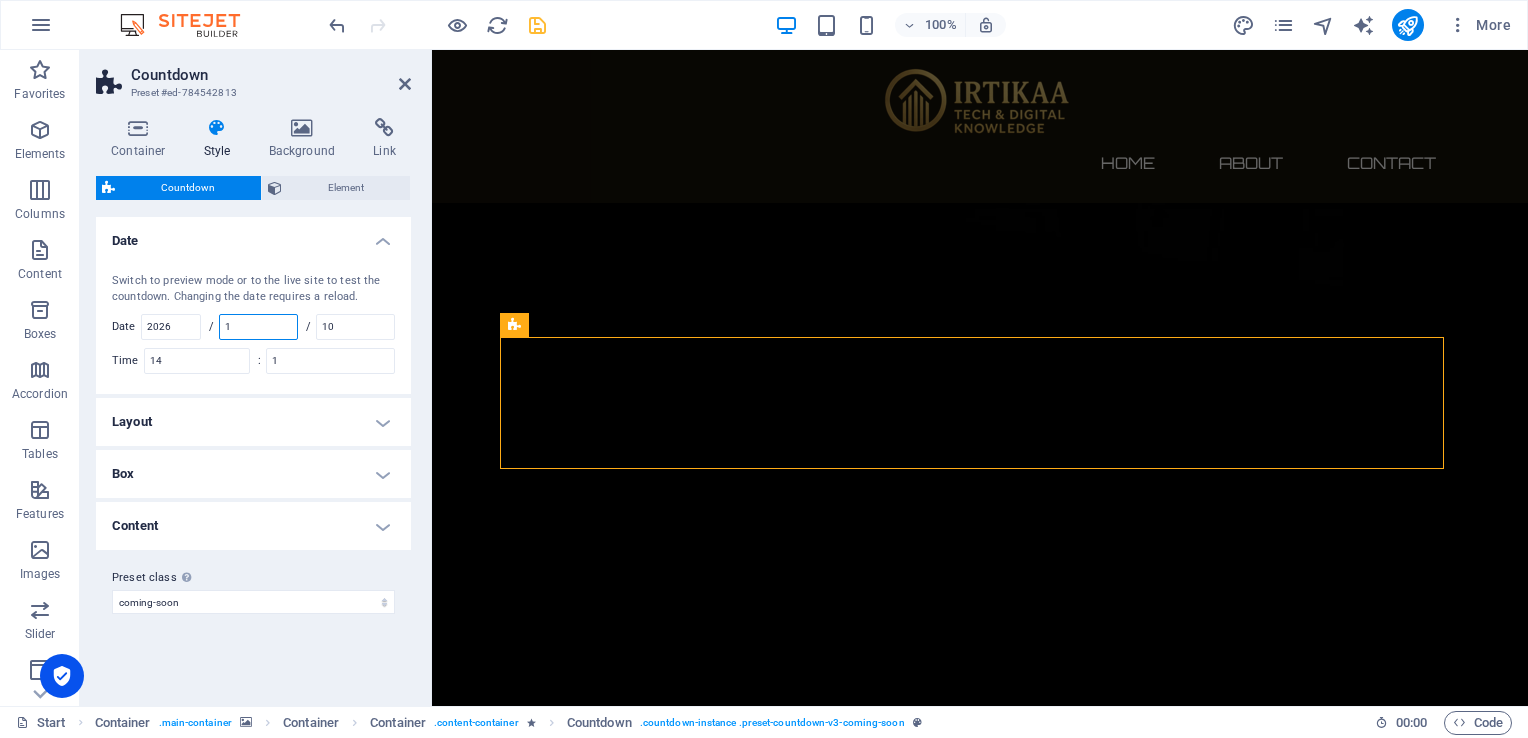 click on "1" at bounding box center [258, 327] 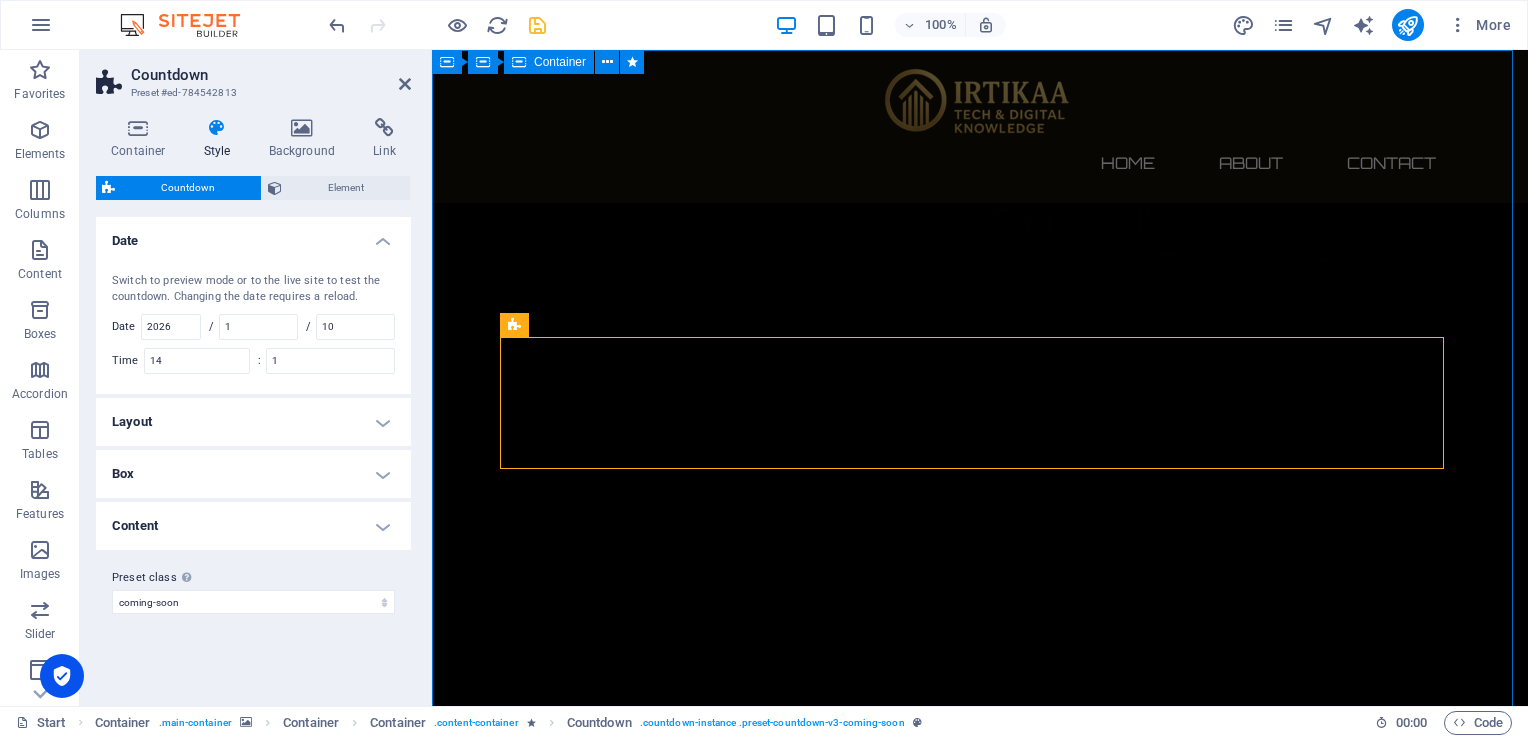 click on "The Communication Devices Products is Camming soon... 547 Days 21 Hours 17 Minutes 11 Seconds Our website is under construction. We`ll be here soon with our new awesome site, subscribe to be notified.  Notify me   I have read and understand the privacy policy. Unreadable? Regenerate" at bounding box center (980, 2803) 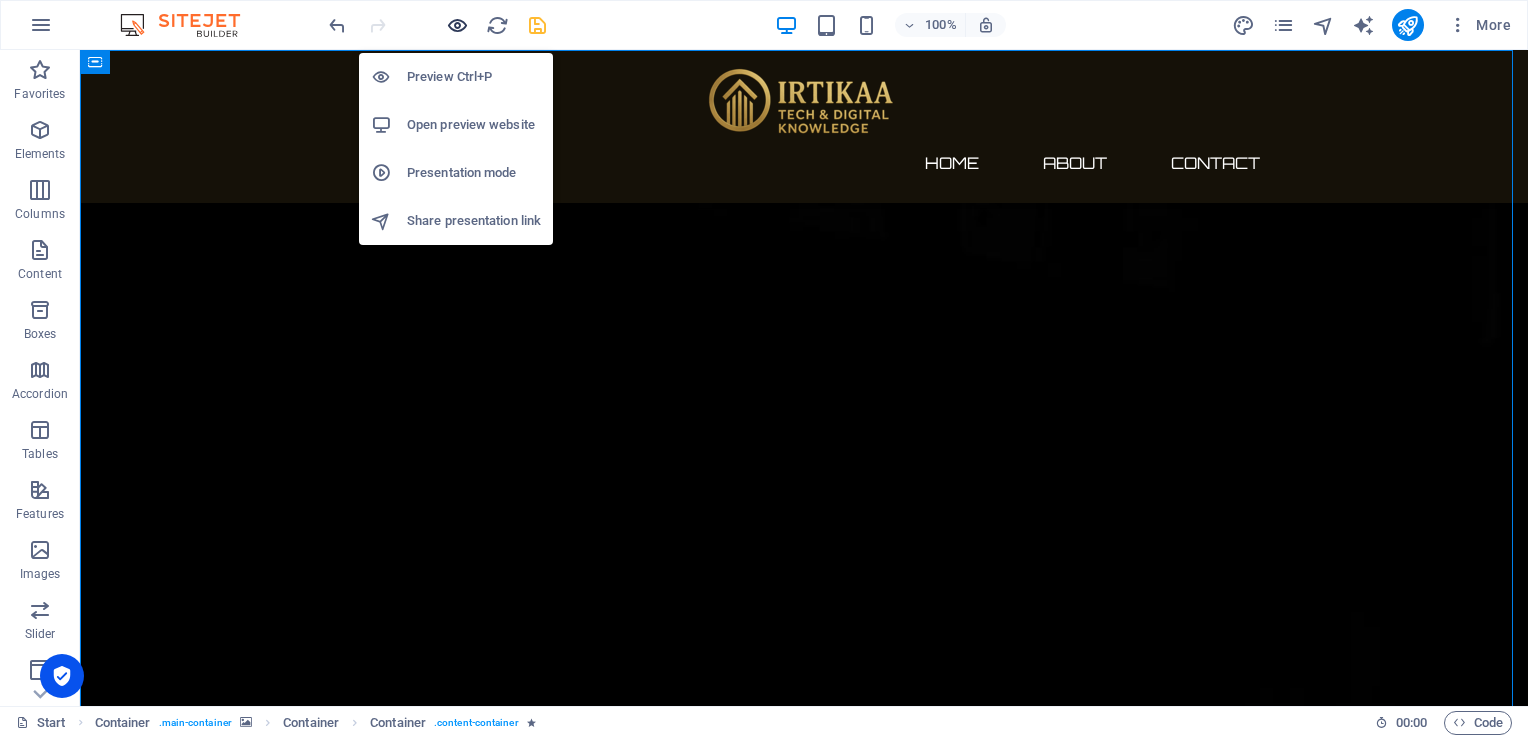click at bounding box center [457, 25] 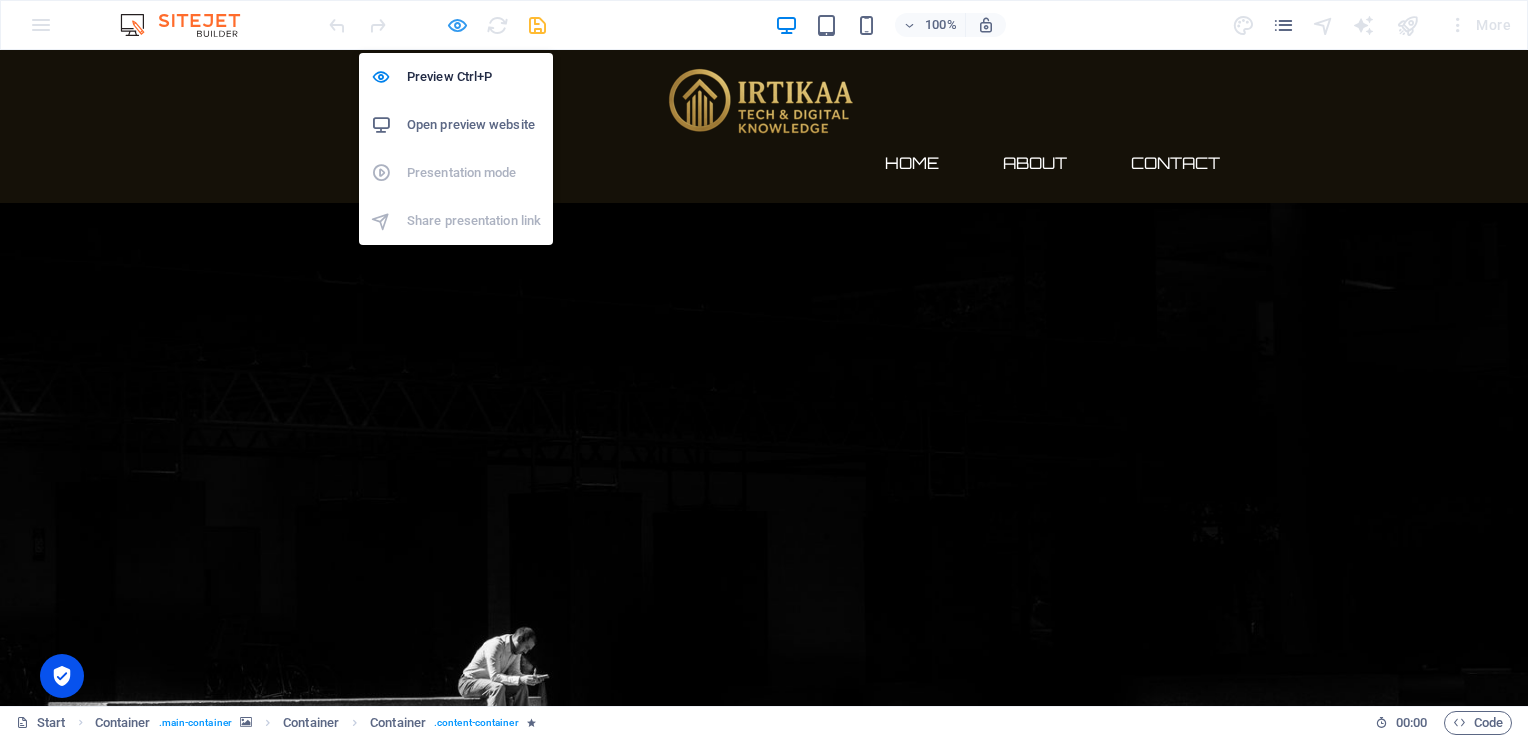 click at bounding box center (457, 25) 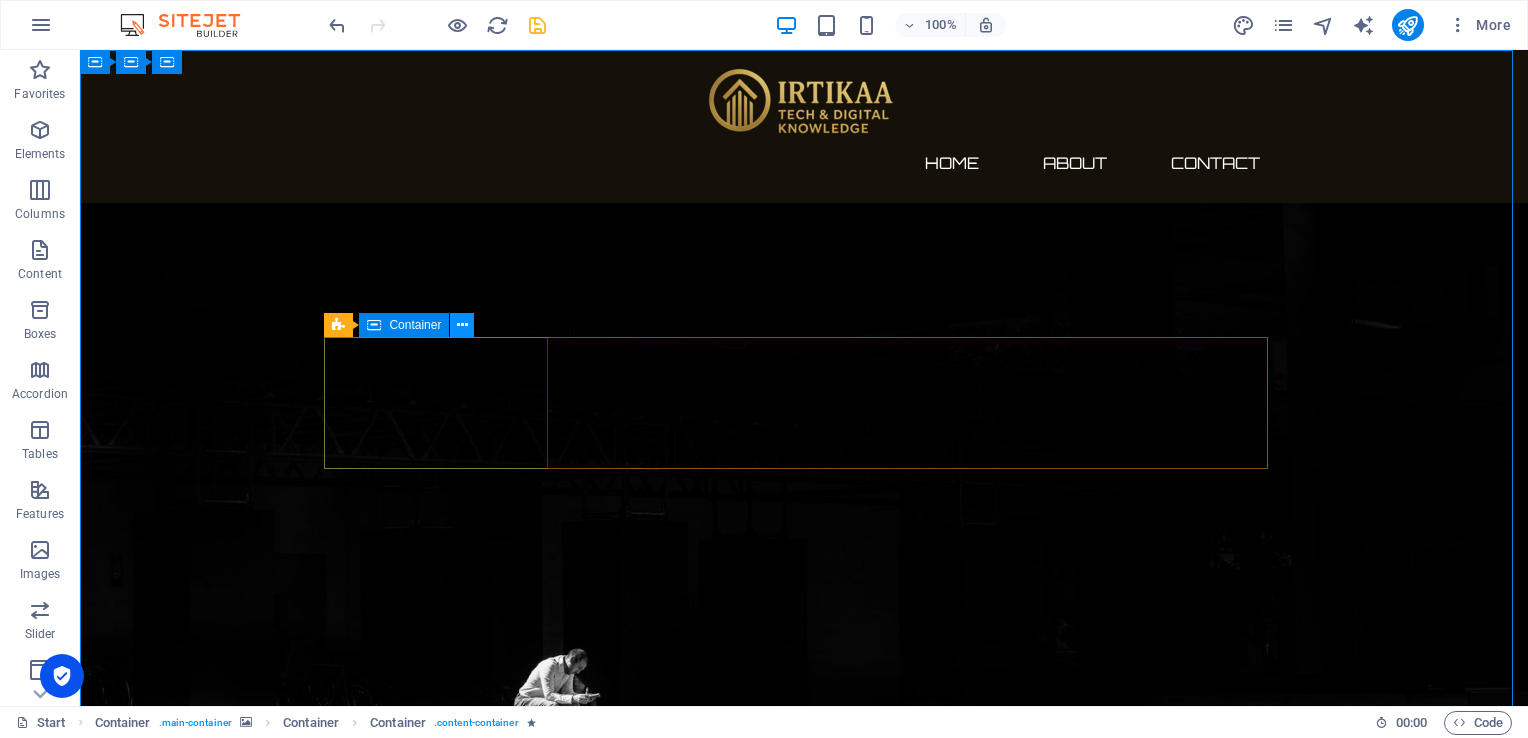 click at bounding box center (462, 325) 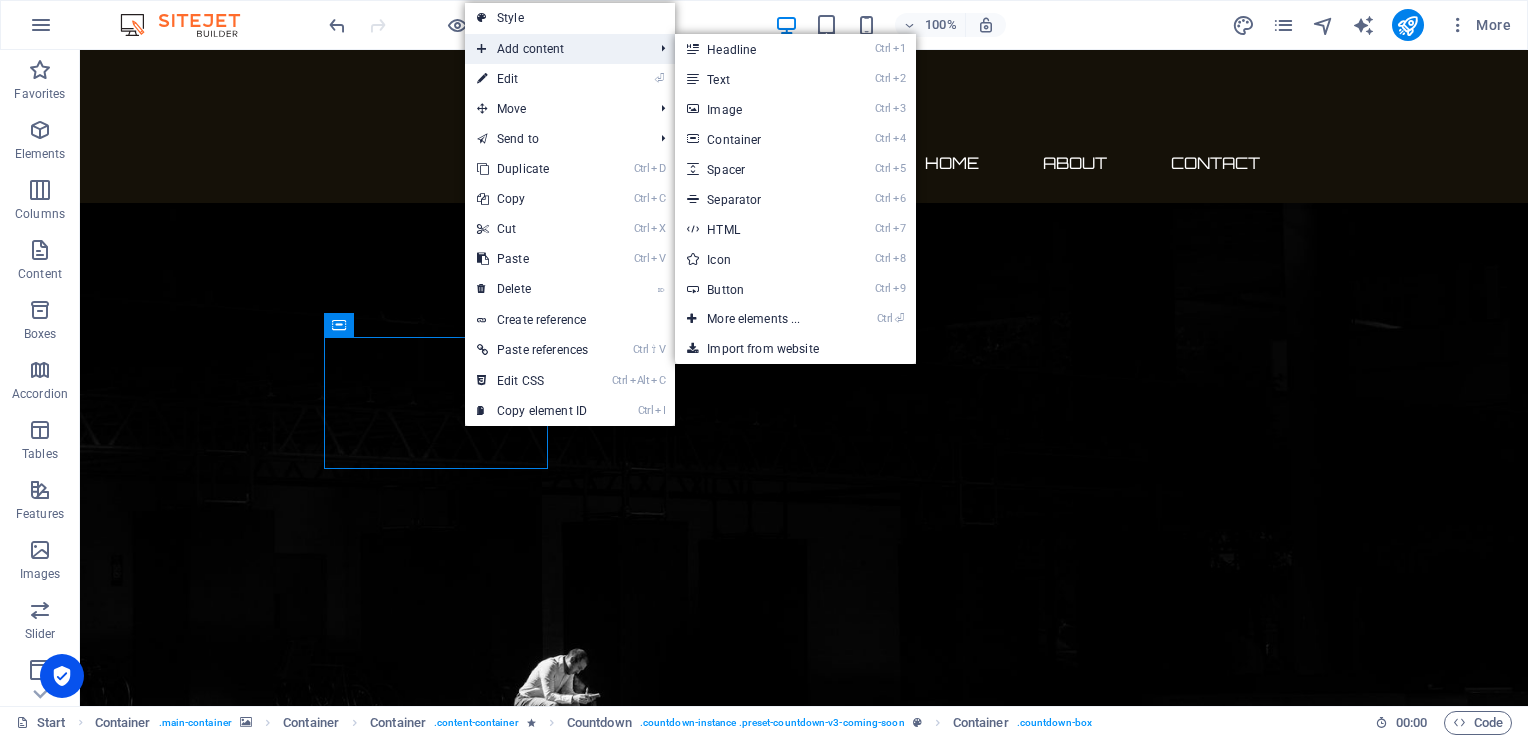 click on "Add content" at bounding box center [555, 49] 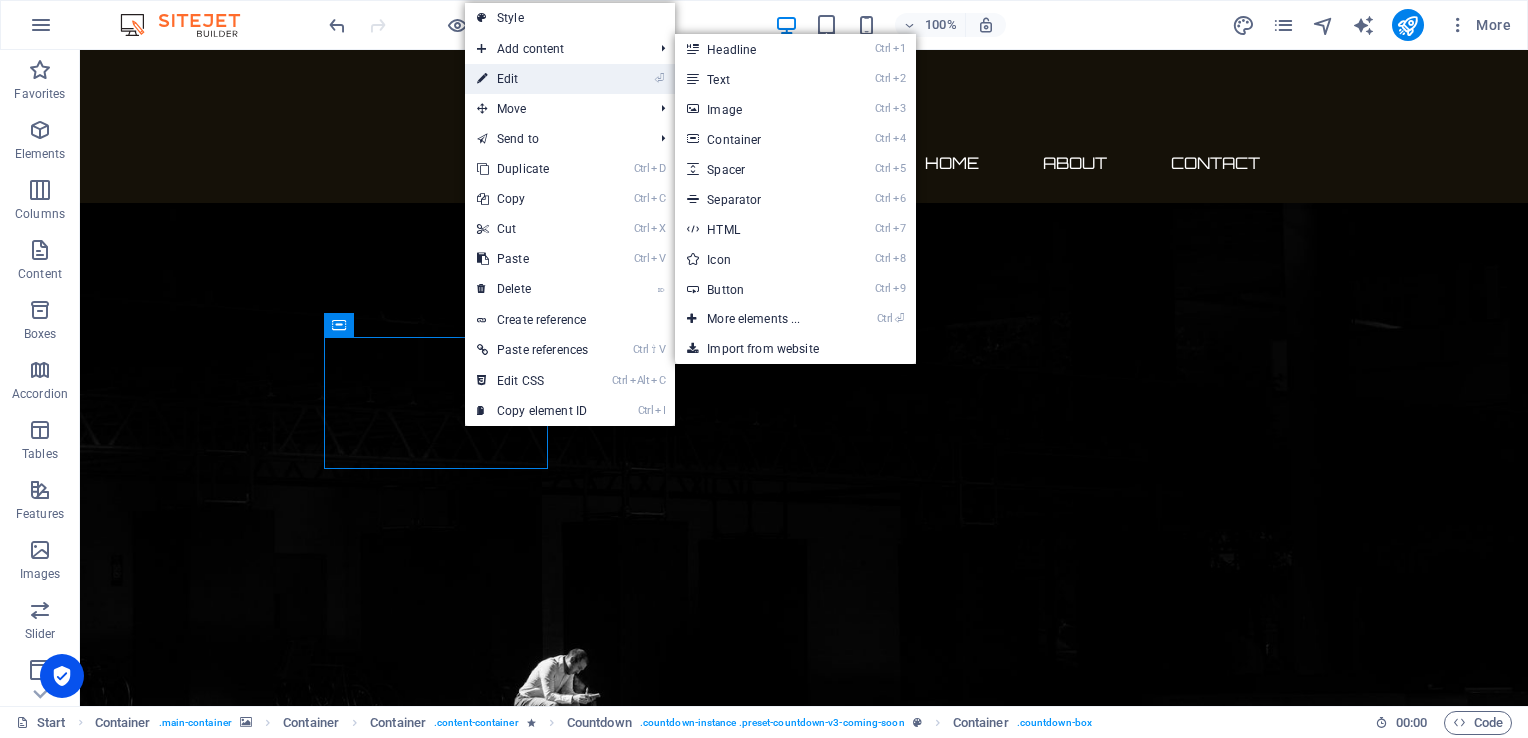 drag, startPoint x: 550, startPoint y: 62, endPoint x: 544, endPoint y: 76, distance: 15.231546 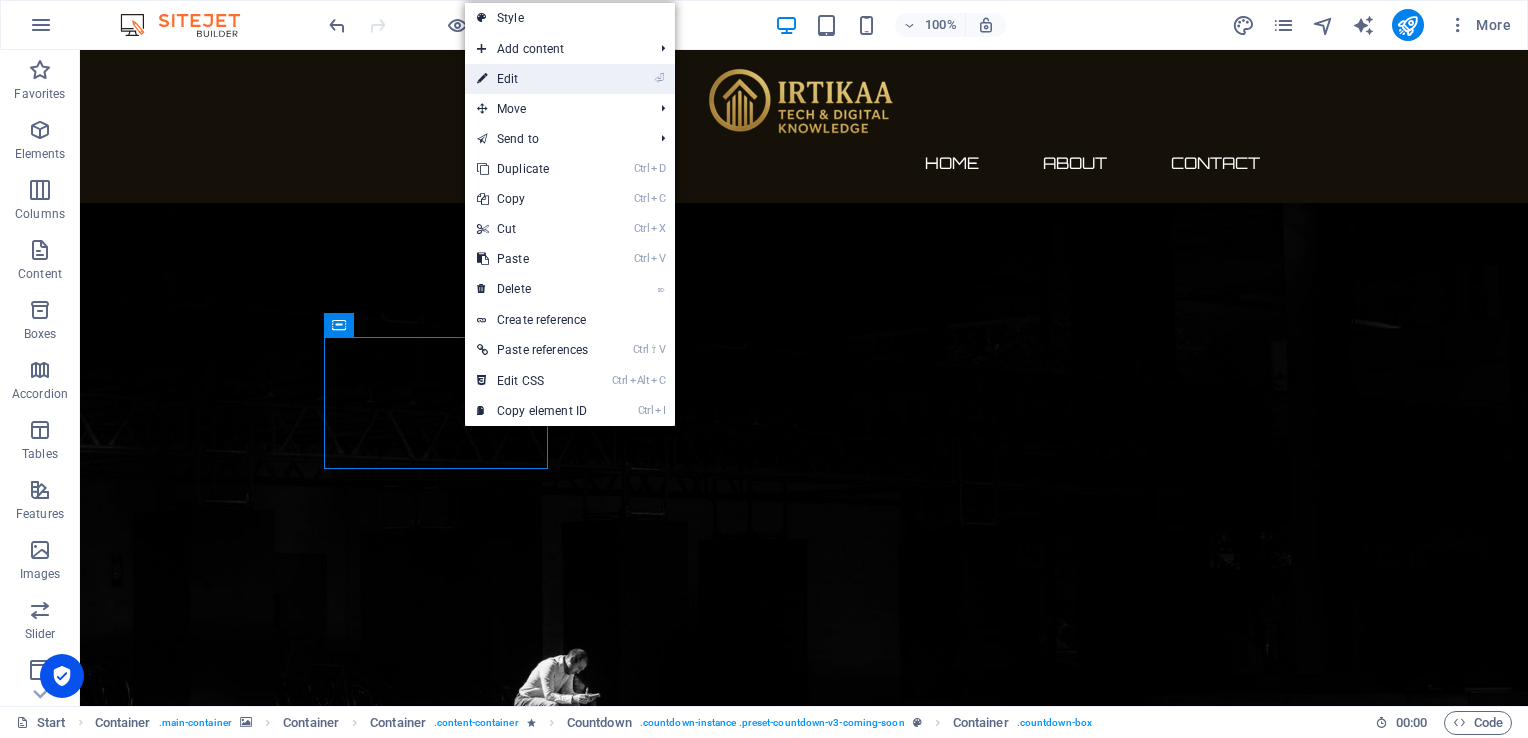 click on "⏎  Edit" at bounding box center (532, 79) 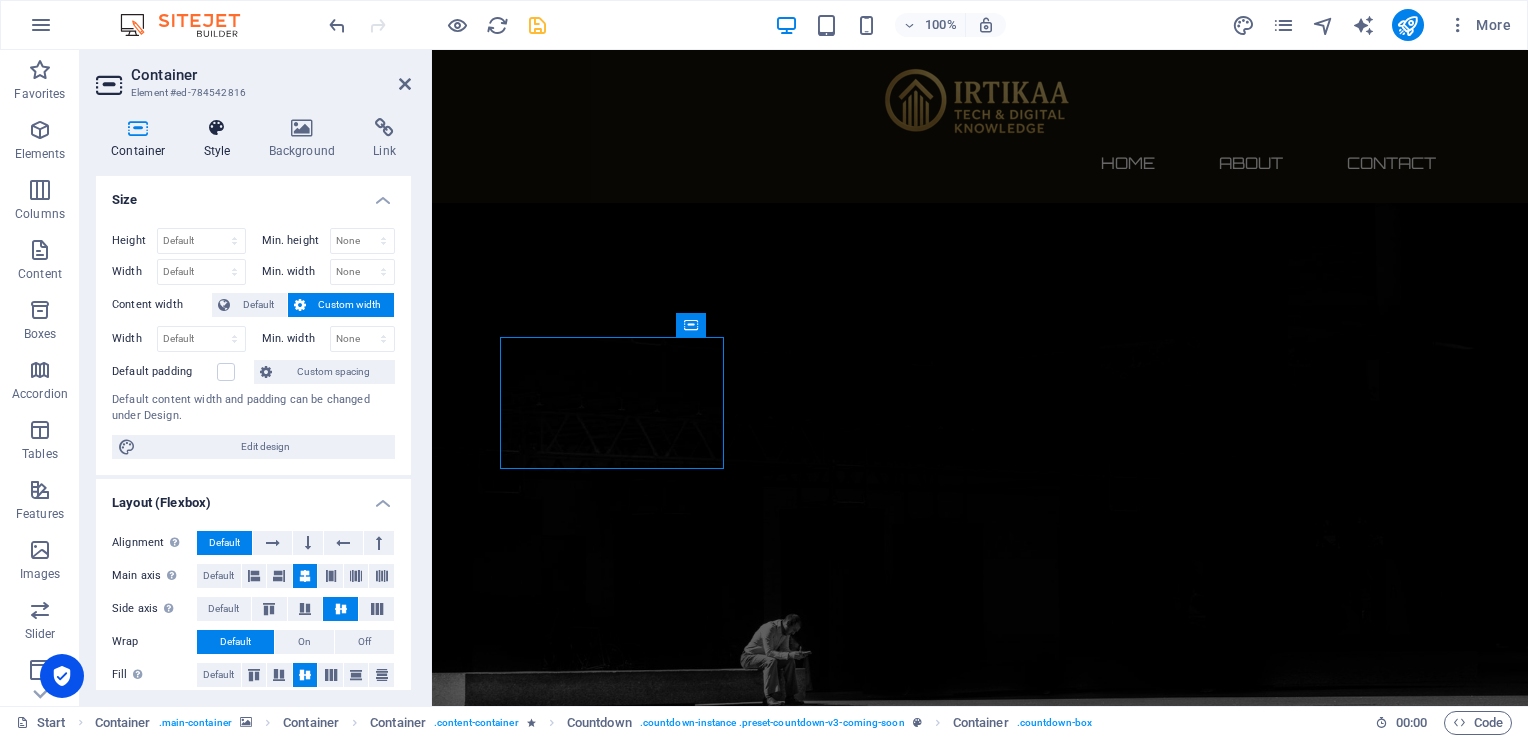 click on "Style" at bounding box center (221, 139) 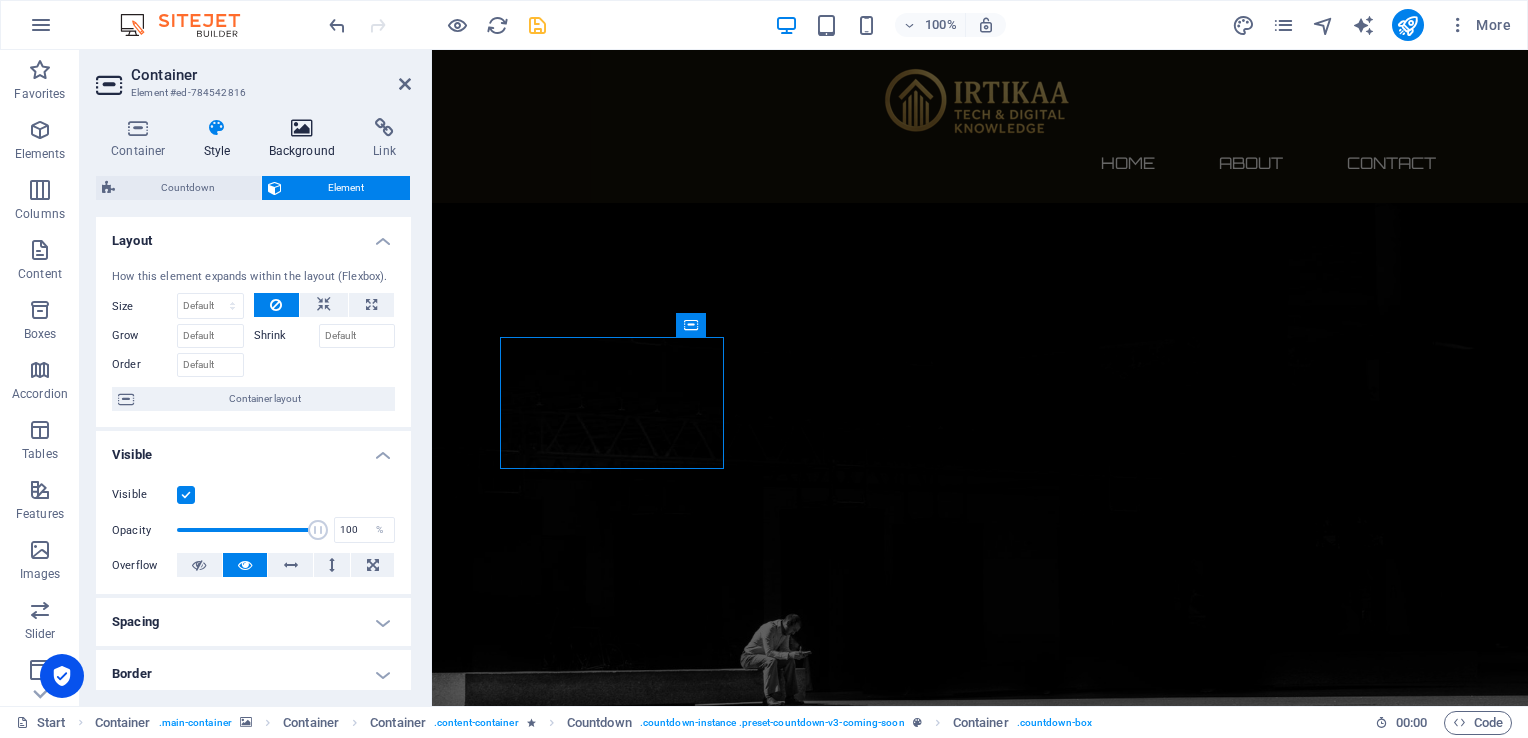 click on "Background" at bounding box center [306, 139] 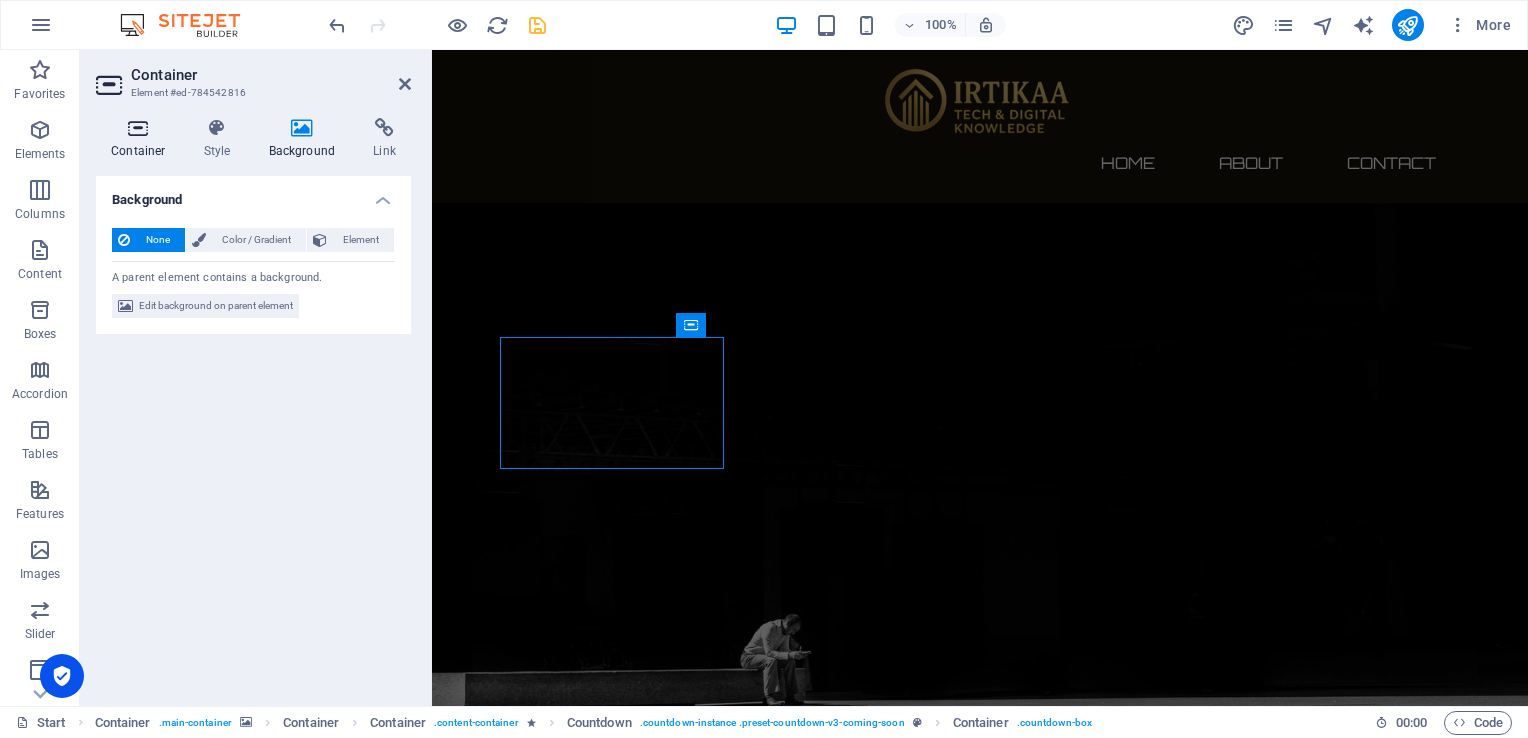 click on "Container" at bounding box center [142, 139] 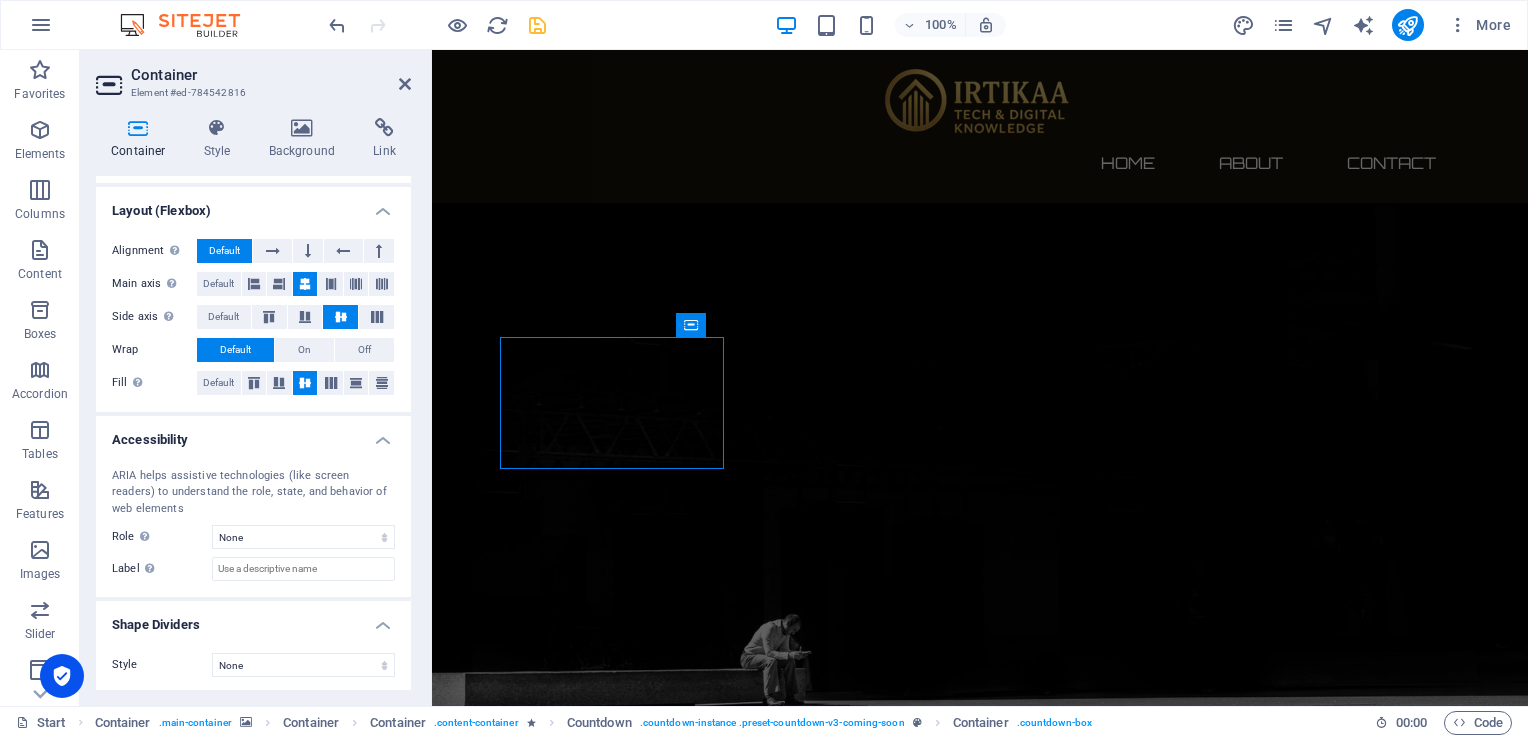 scroll, scrollTop: 0, scrollLeft: 0, axis: both 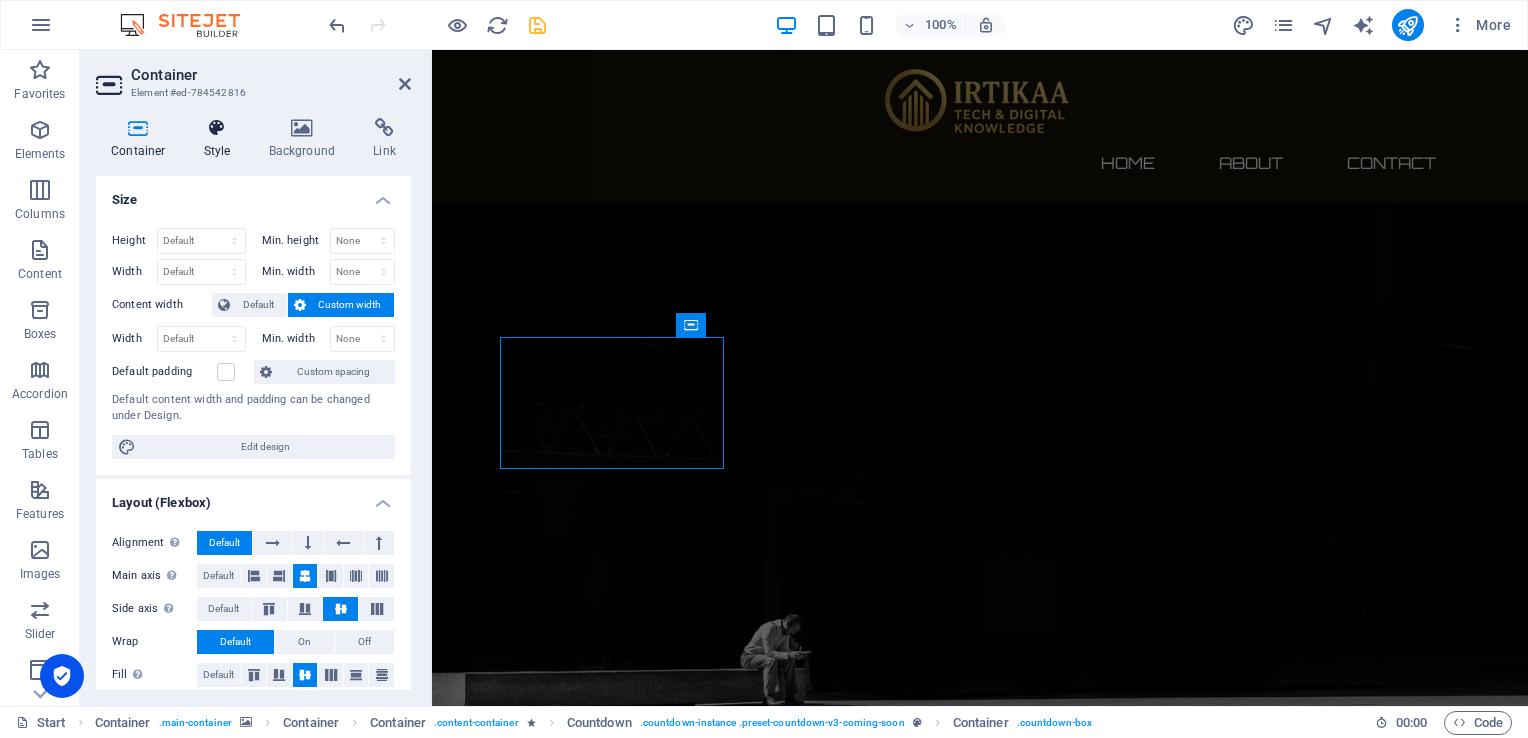 click at bounding box center (217, 128) 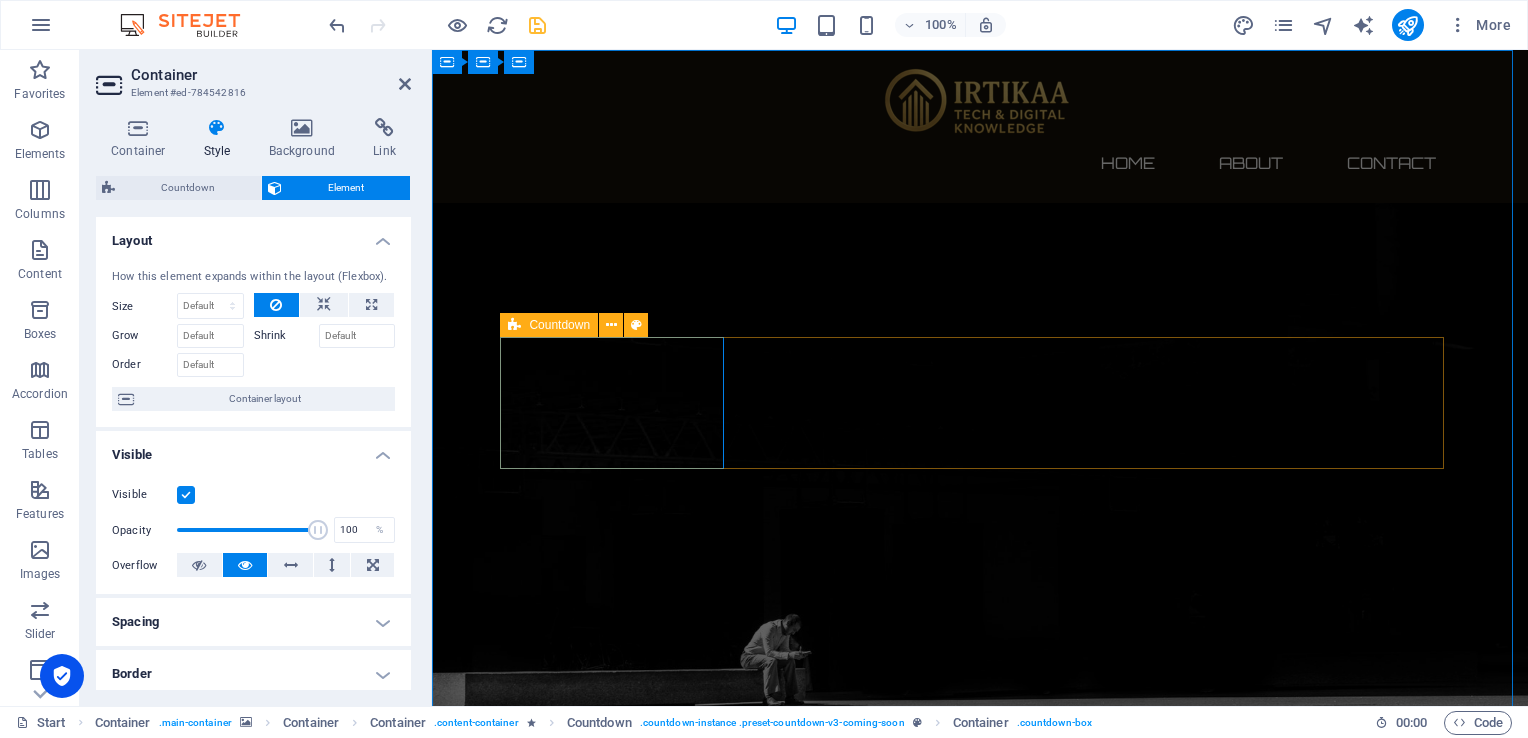 click at bounding box center [514, 325] 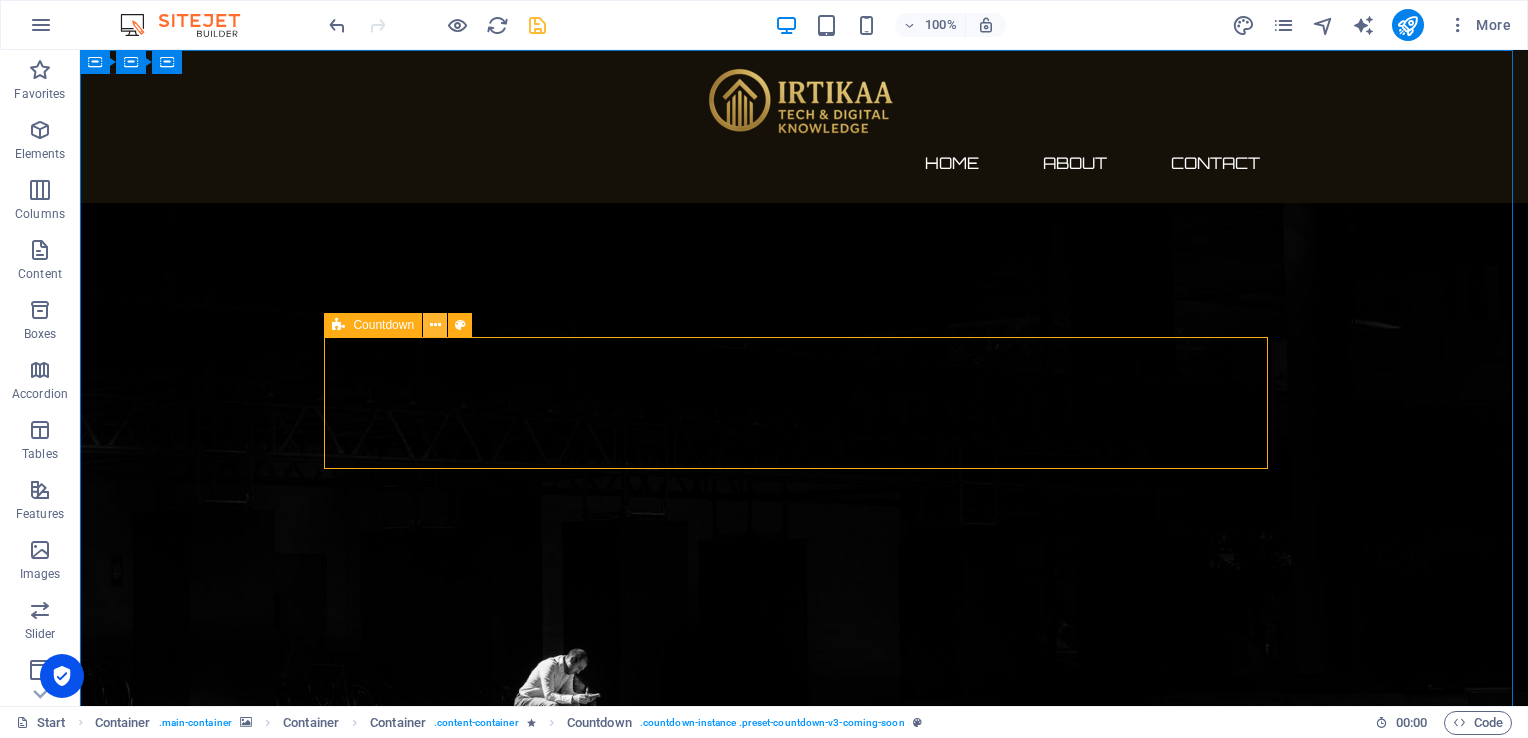 click at bounding box center [435, 325] 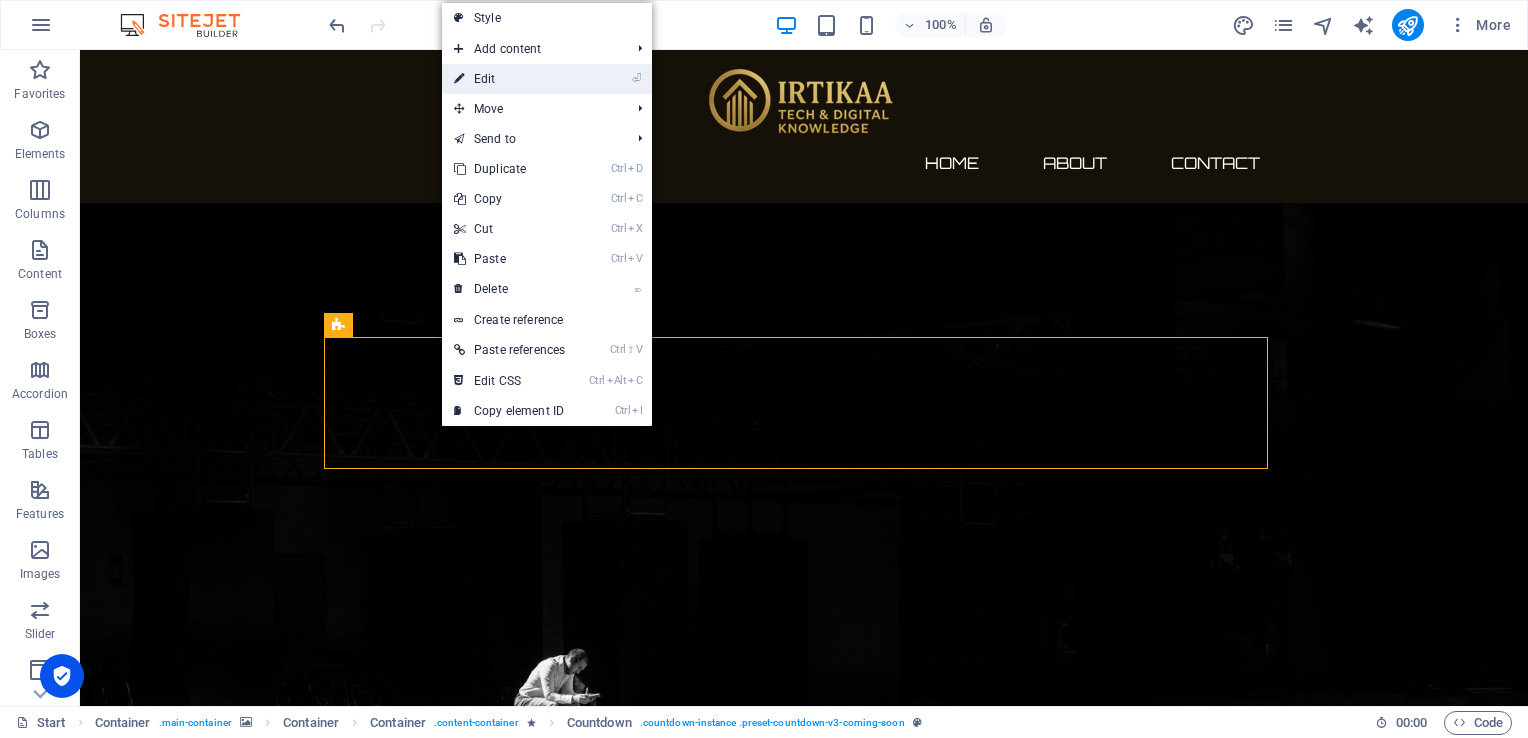 click on "⏎  Edit" at bounding box center [509, 79] 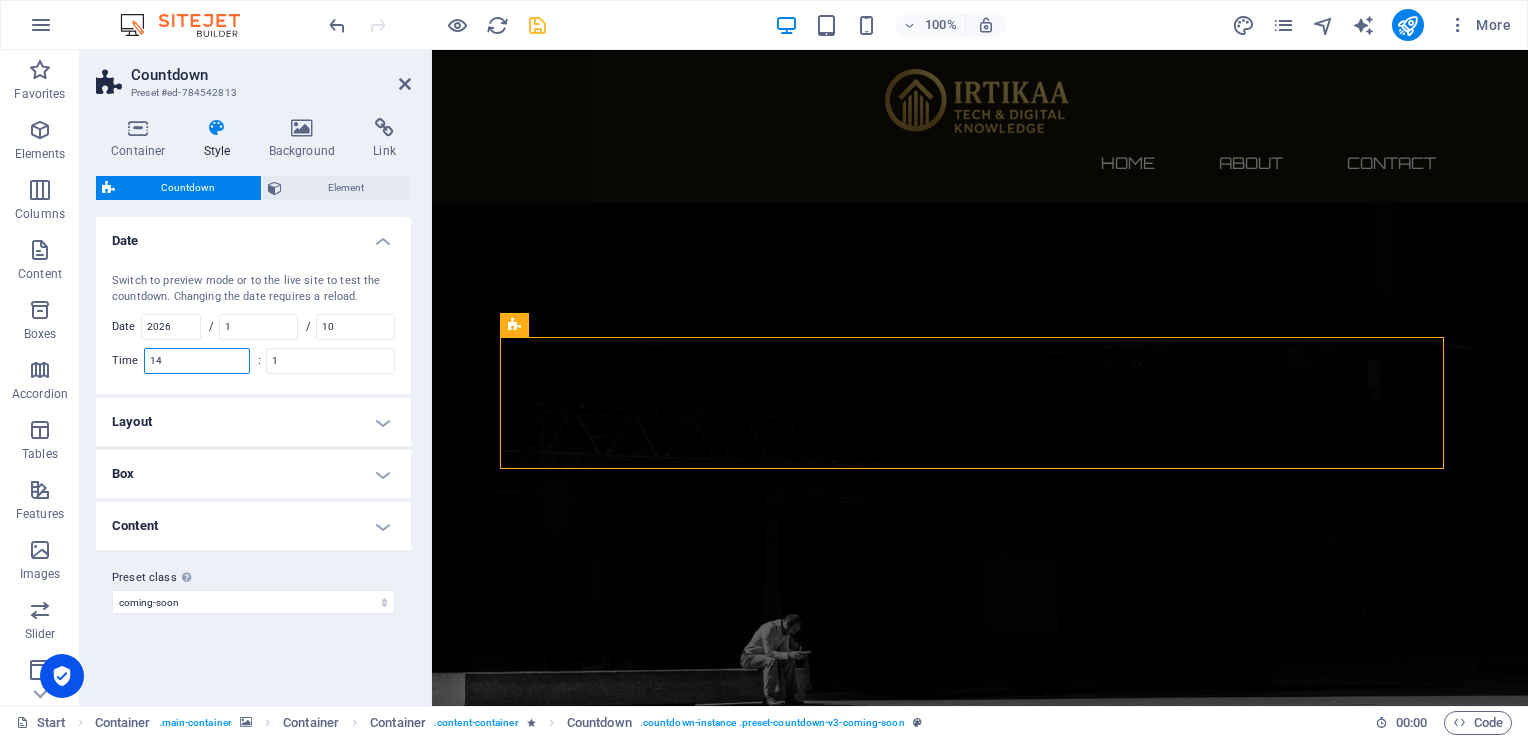 click on "14" at bounding box center (197, 361) 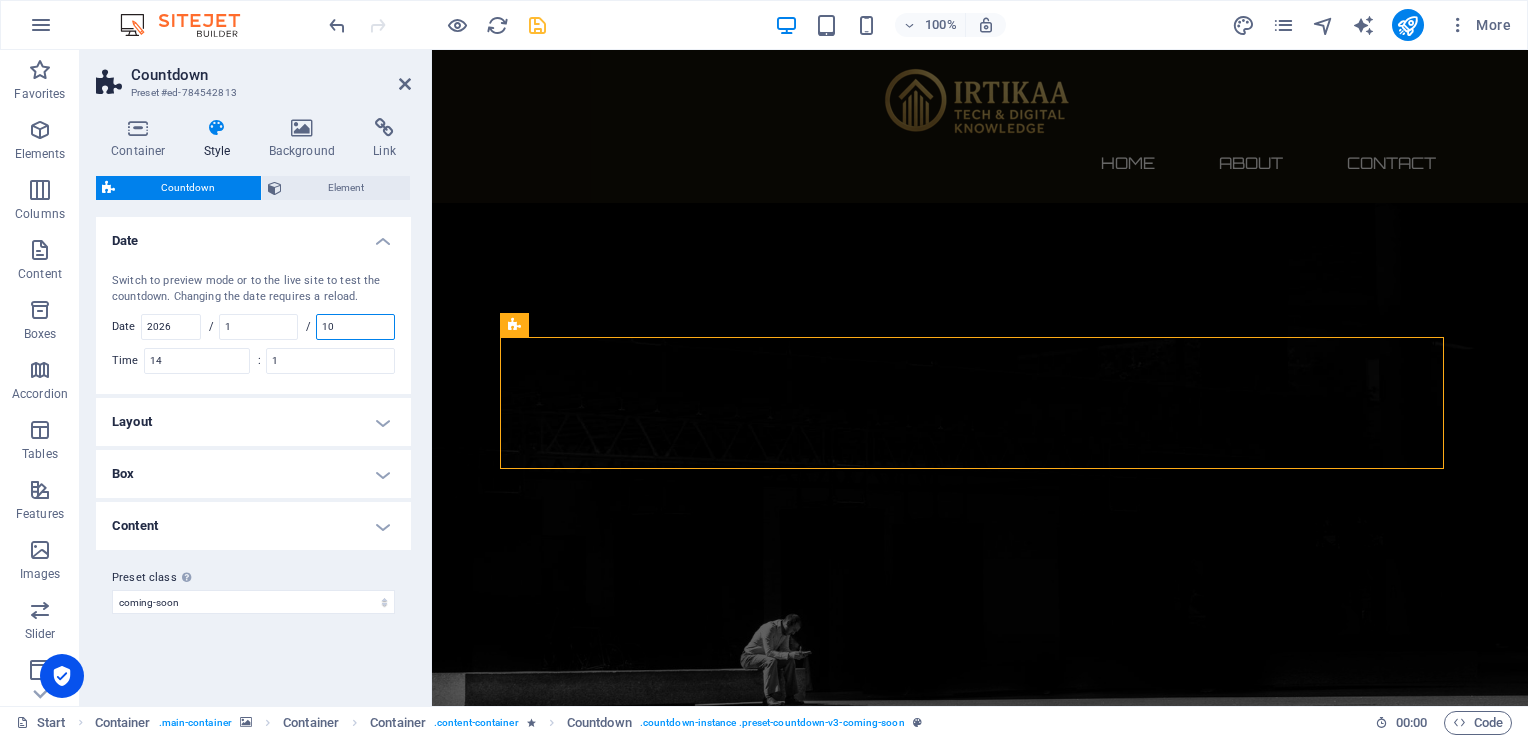 click on "10" at bounding box center [355, 327] 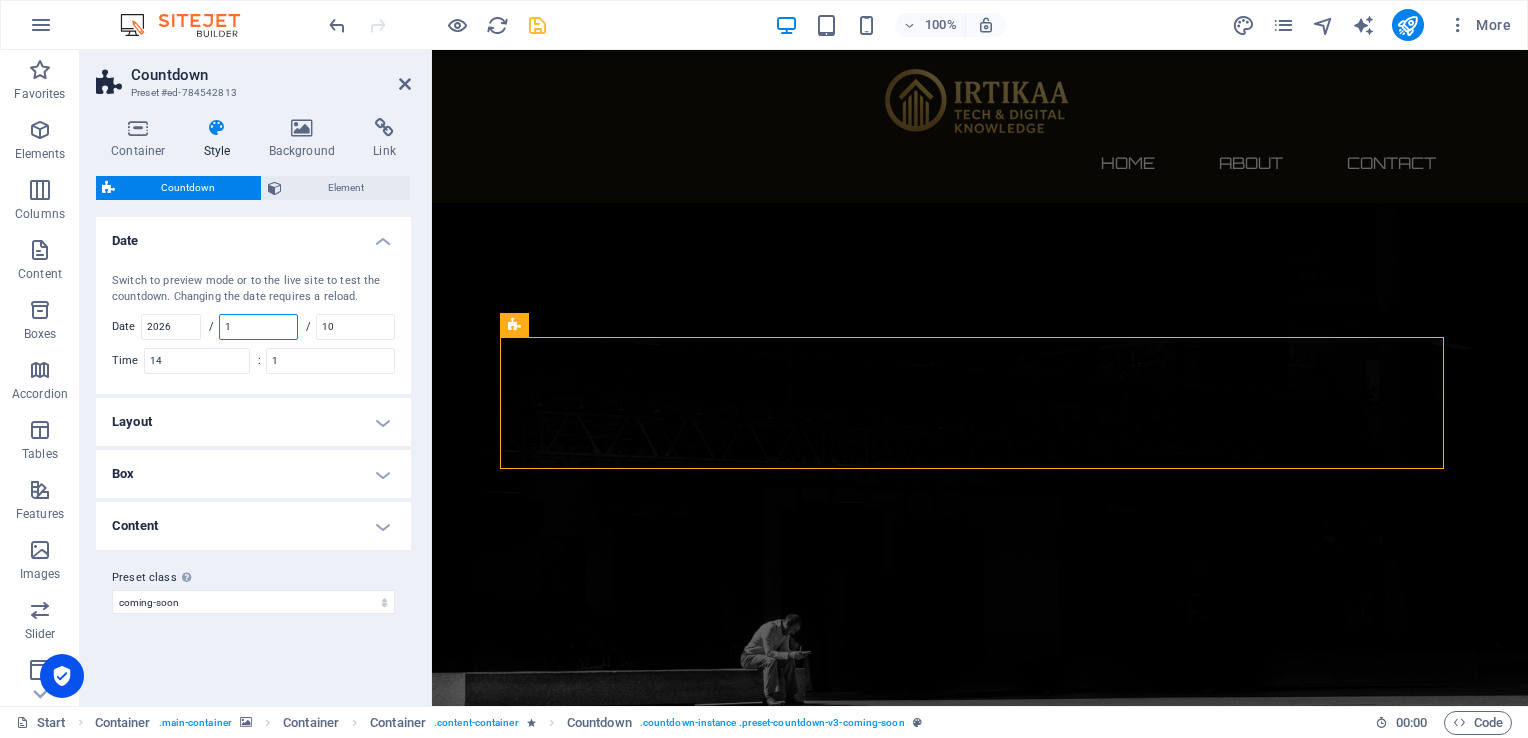 click on "1" at bounding box center (258, 327) 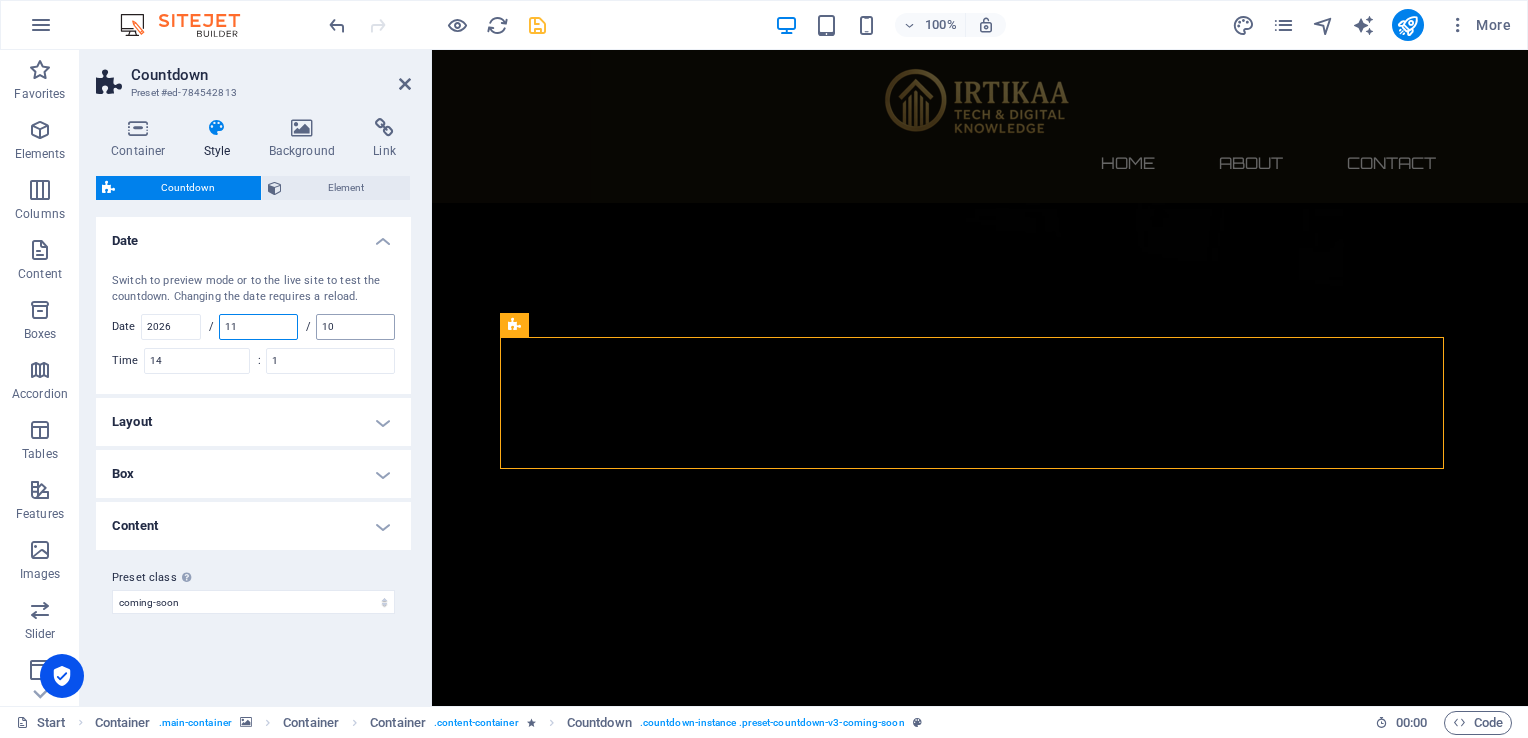 type on "11" 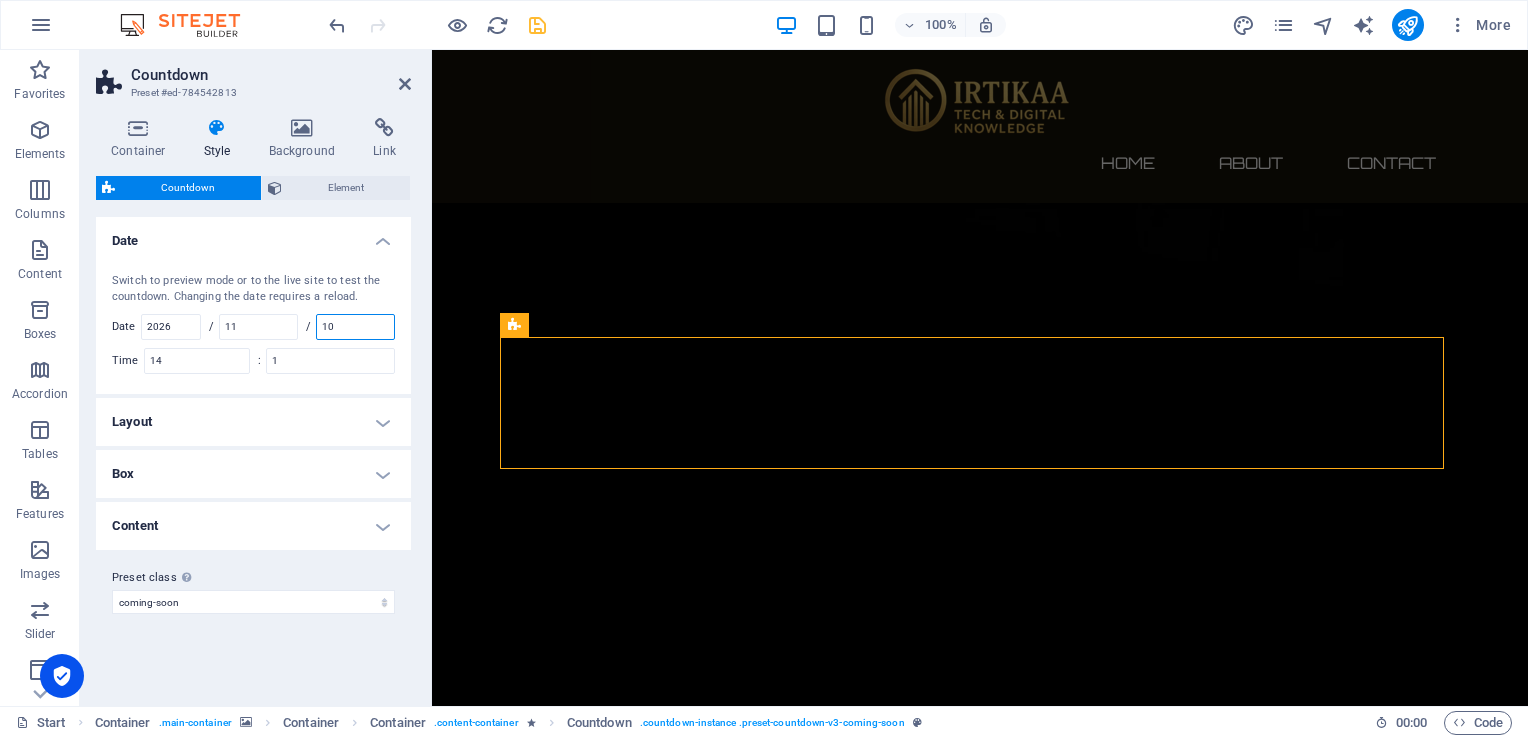 click on "10" at bounding box center (355, 327) 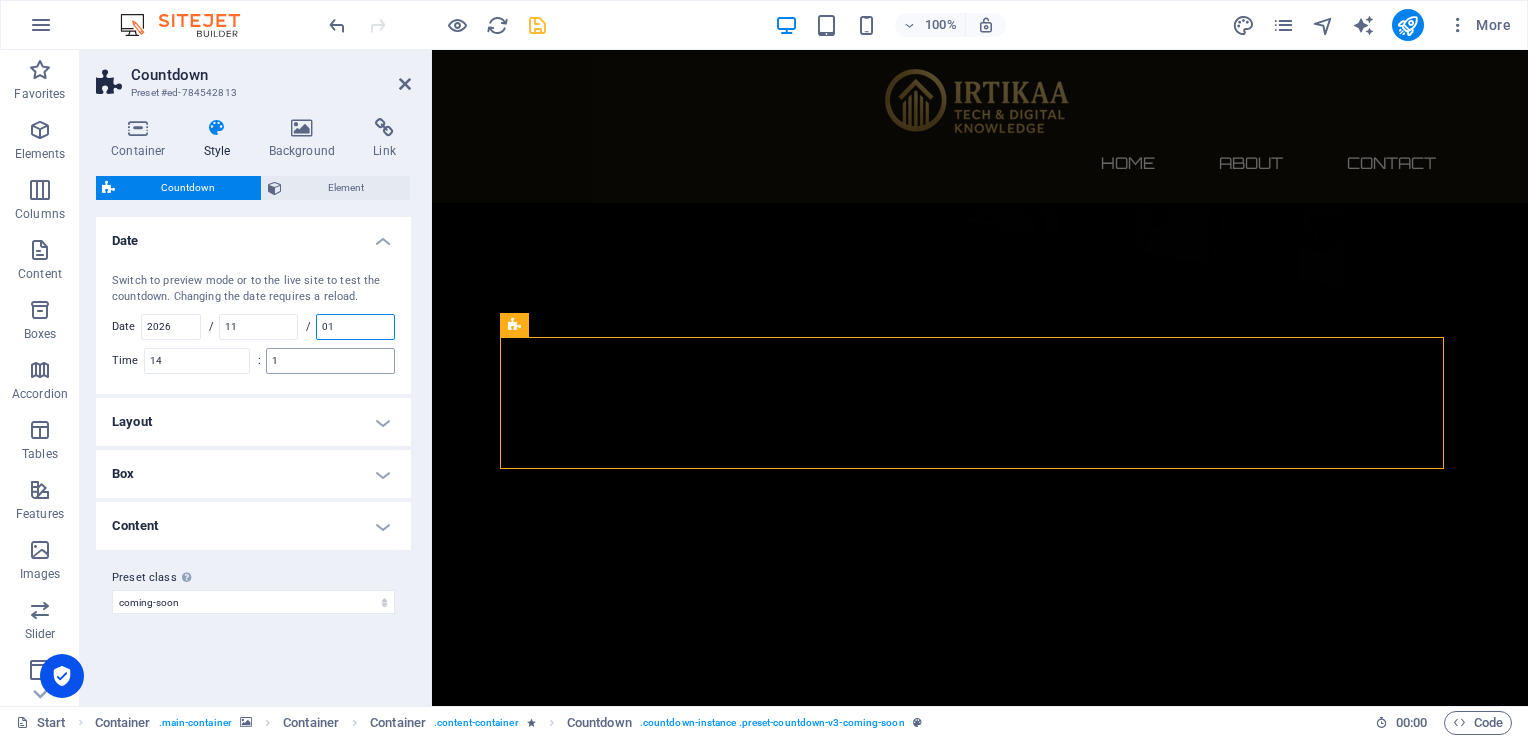 type on "01" 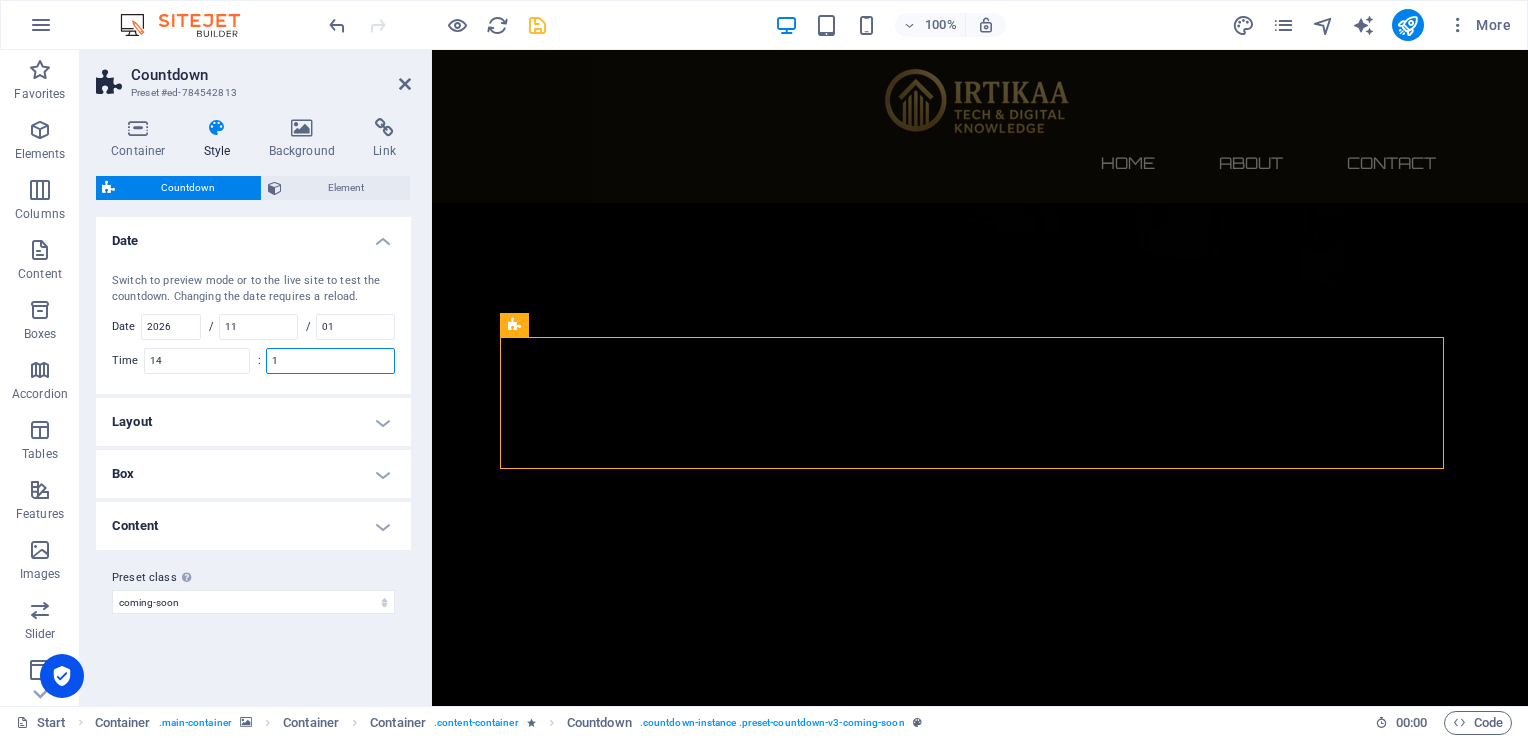 click on "1" at bounding box center [330, 361] 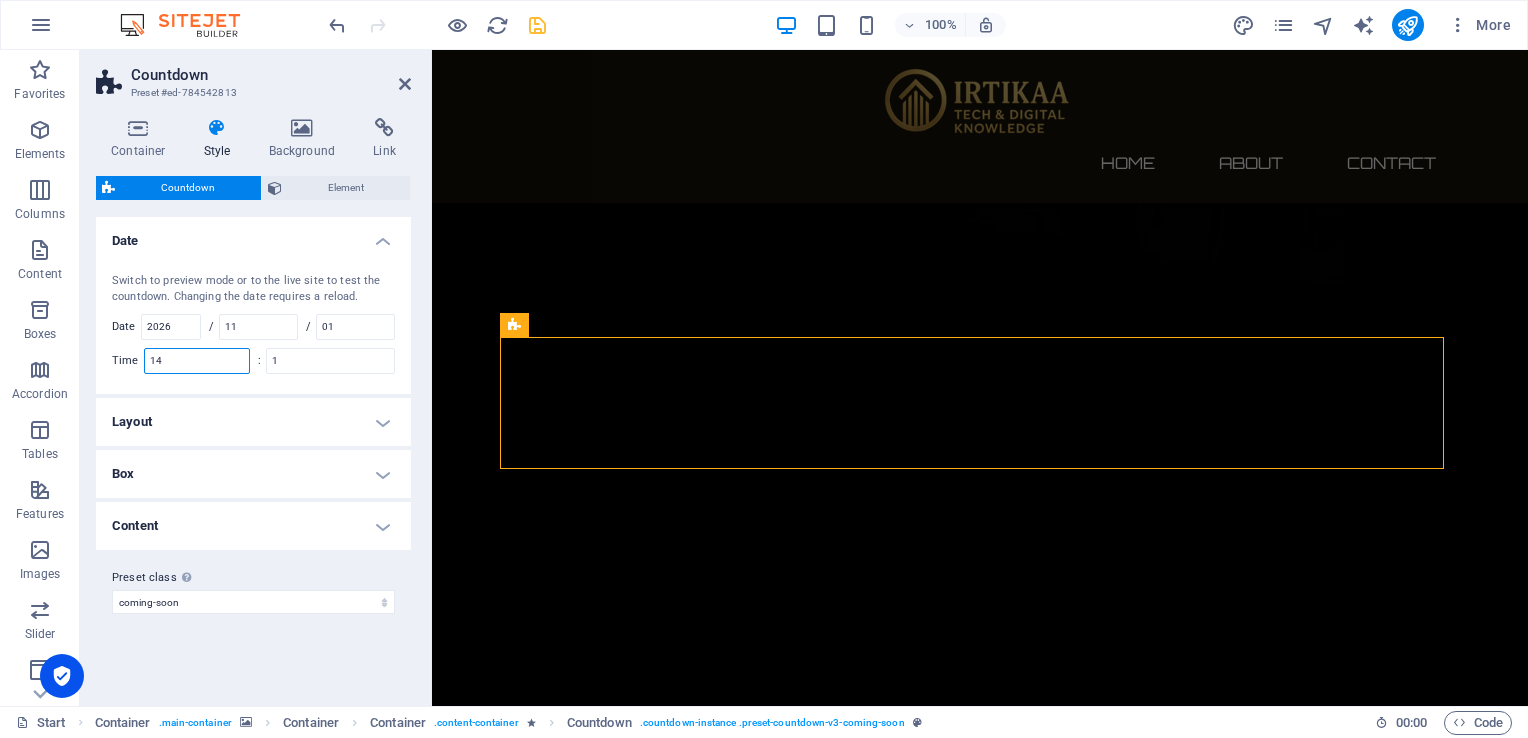 click on "14" at bounding box center (197, 361) 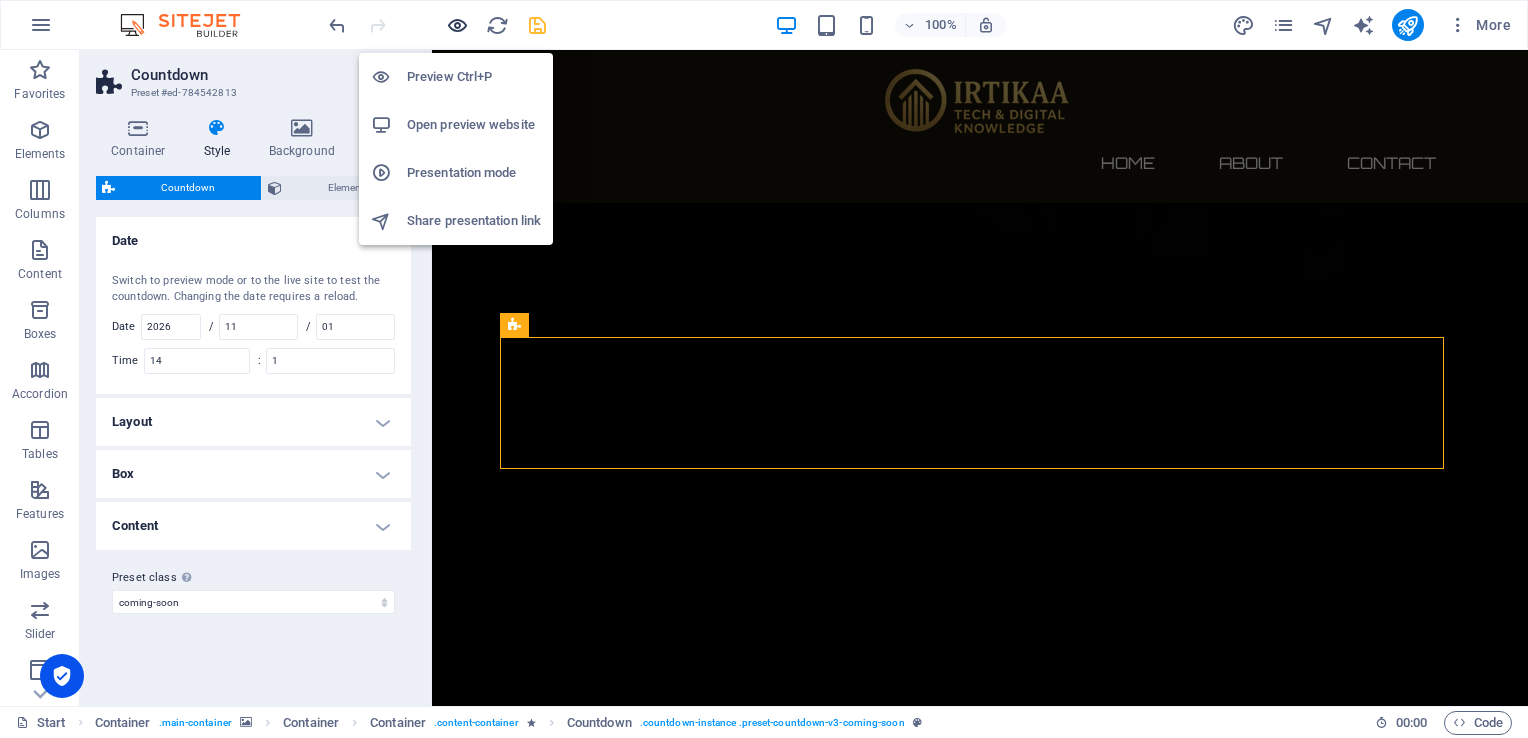 click at bounding box center [457, 25] 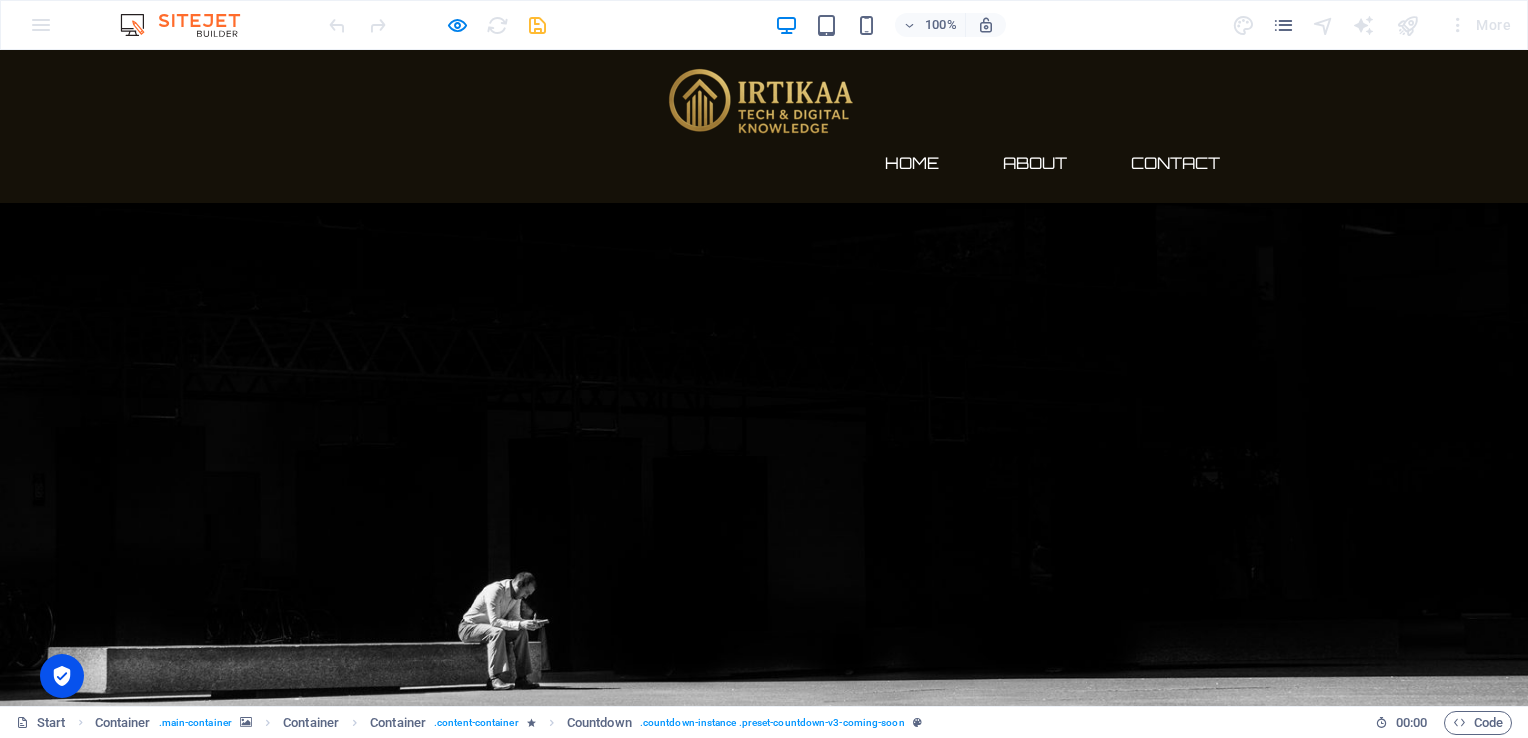 scroll, scrollTop: 76, scrollLeft: 0, axis: vertical 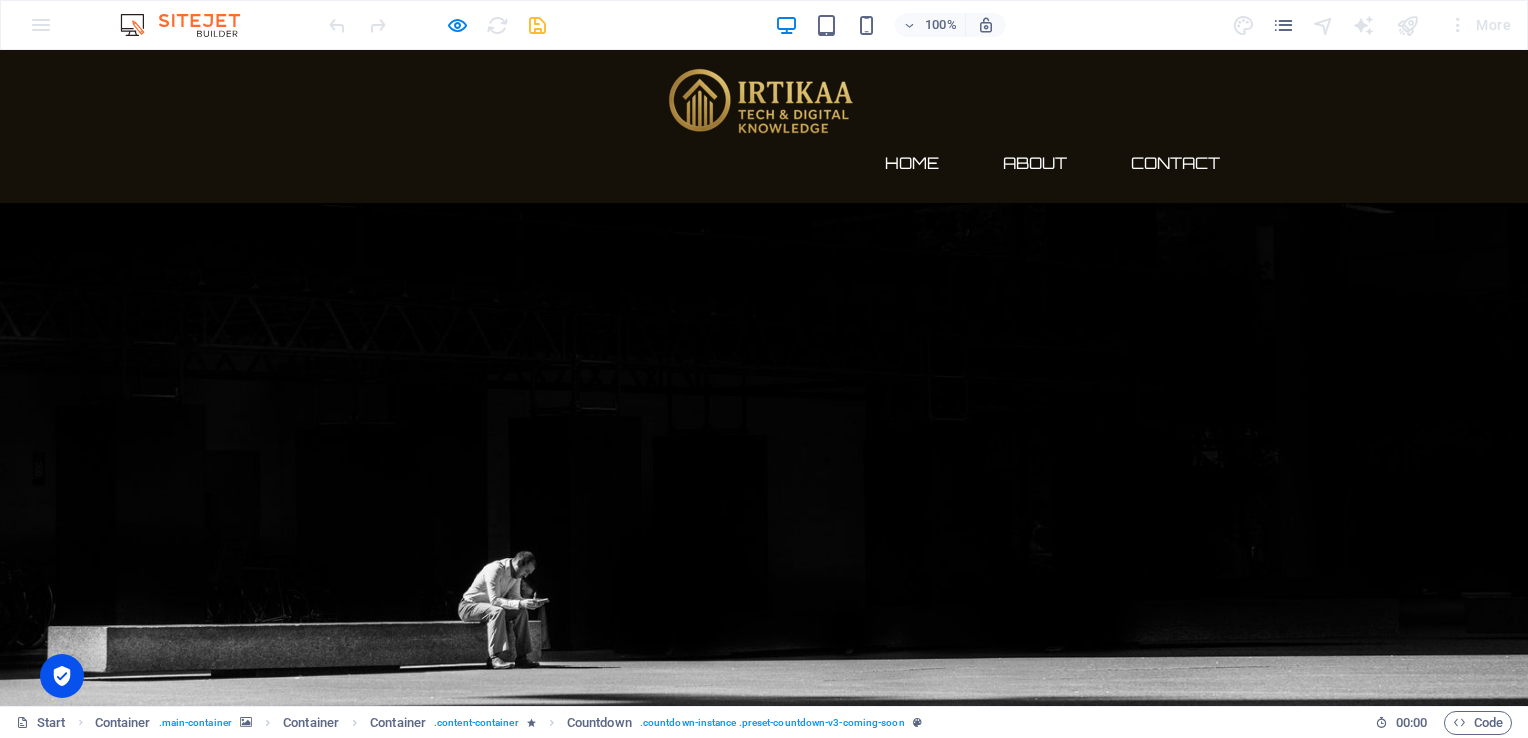 click on "182" at bounding box center [404, 1034] 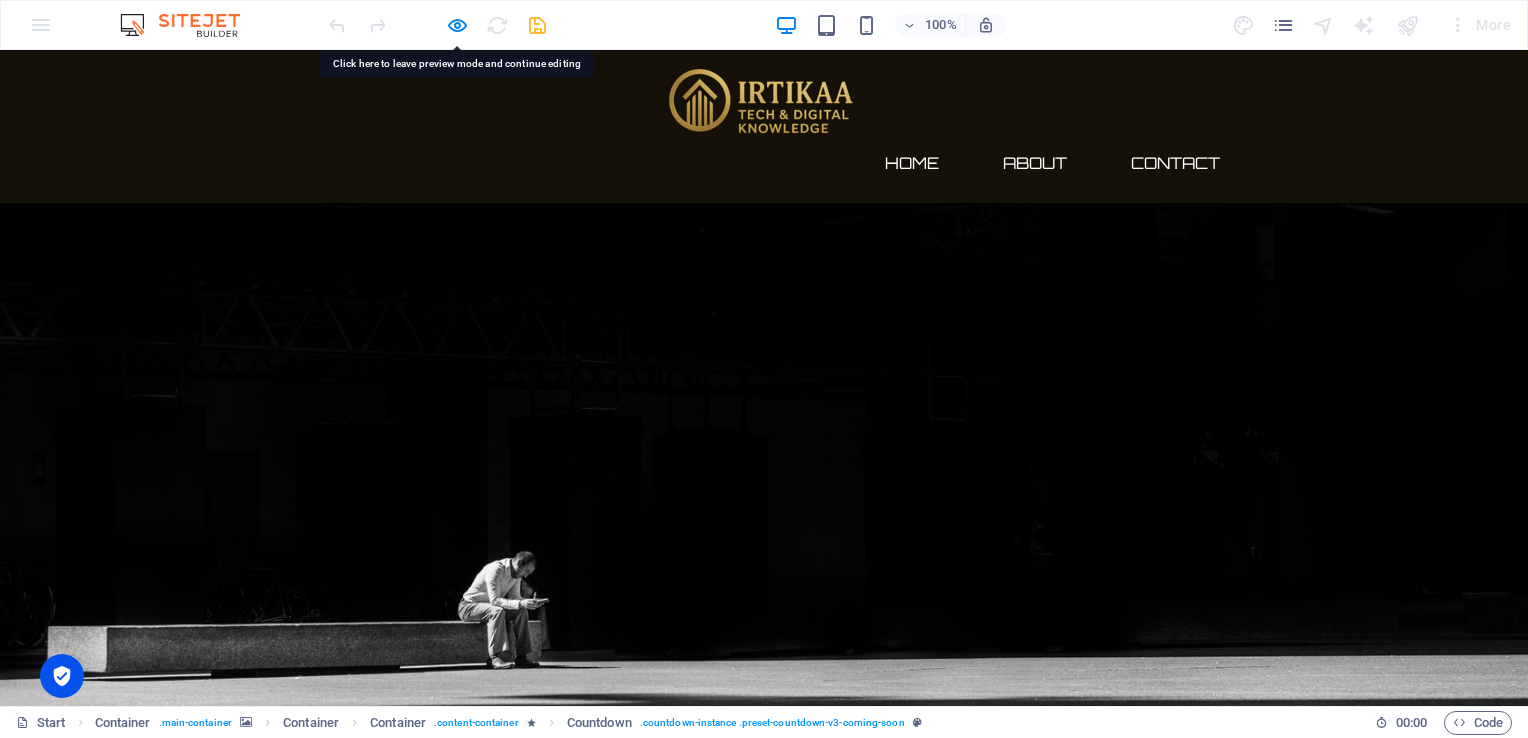click on "547" at bounding box center [404, 1034] 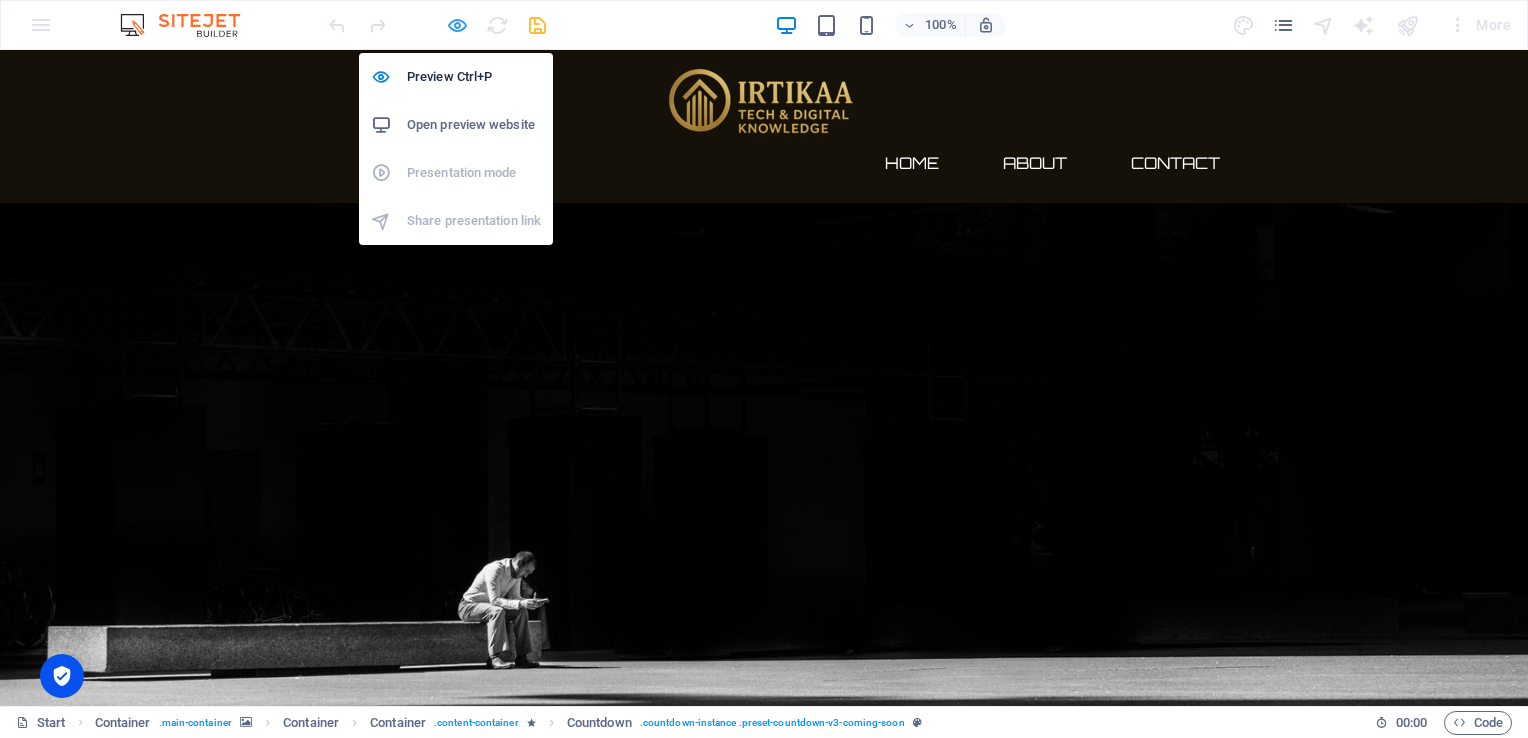 click at bounding box center [457, 25] 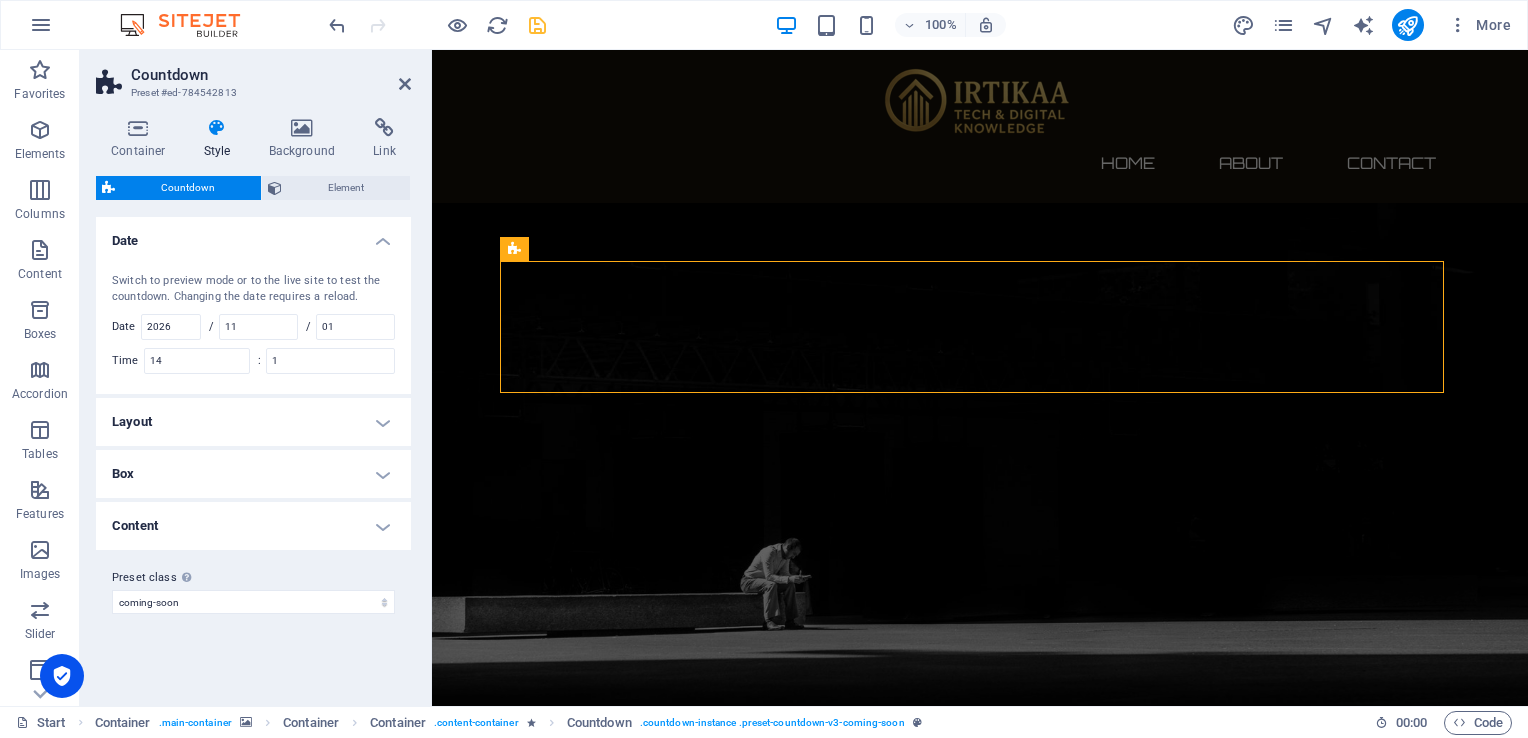 click on "Content" at bounding box center (253, 526) 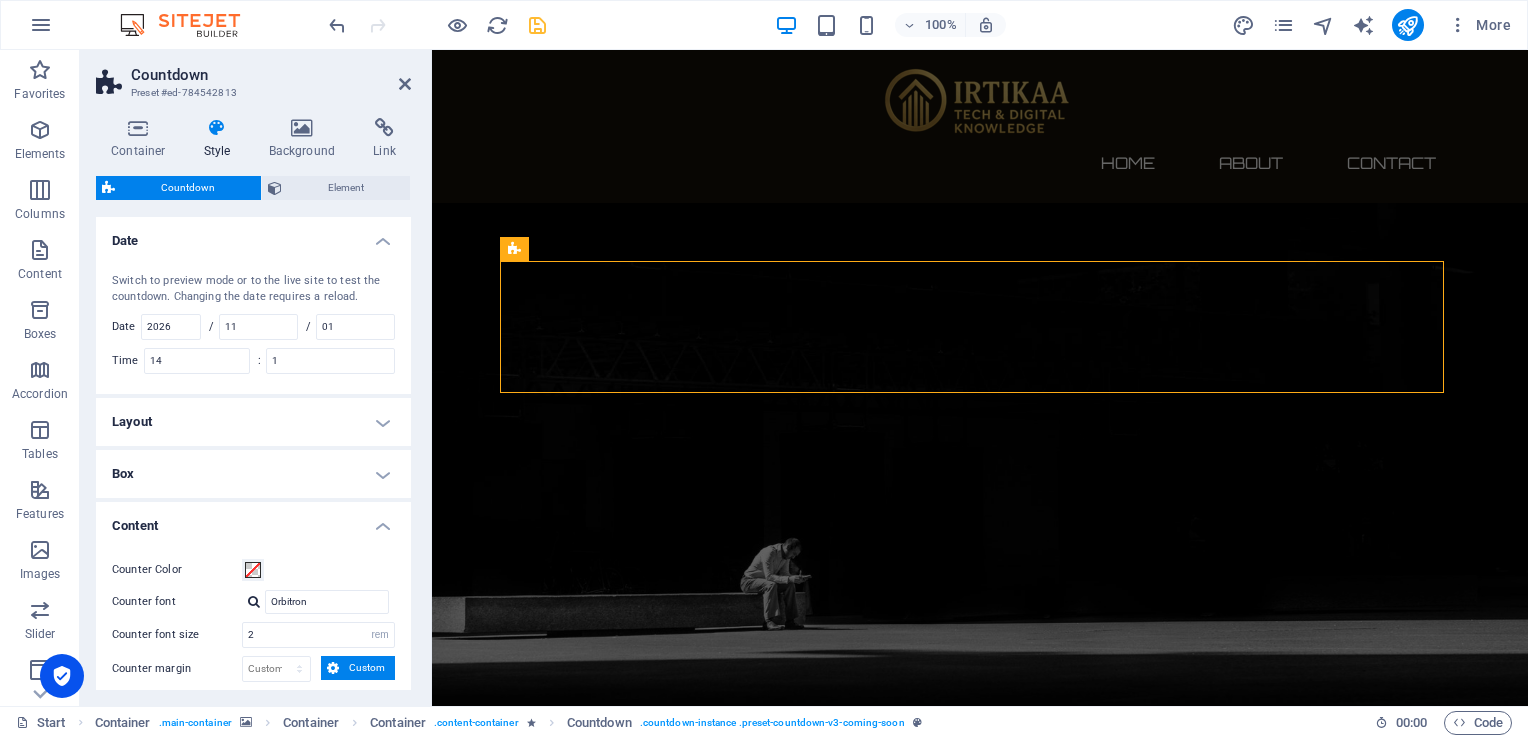 click on "Layout" at bounding box center [253, 422] 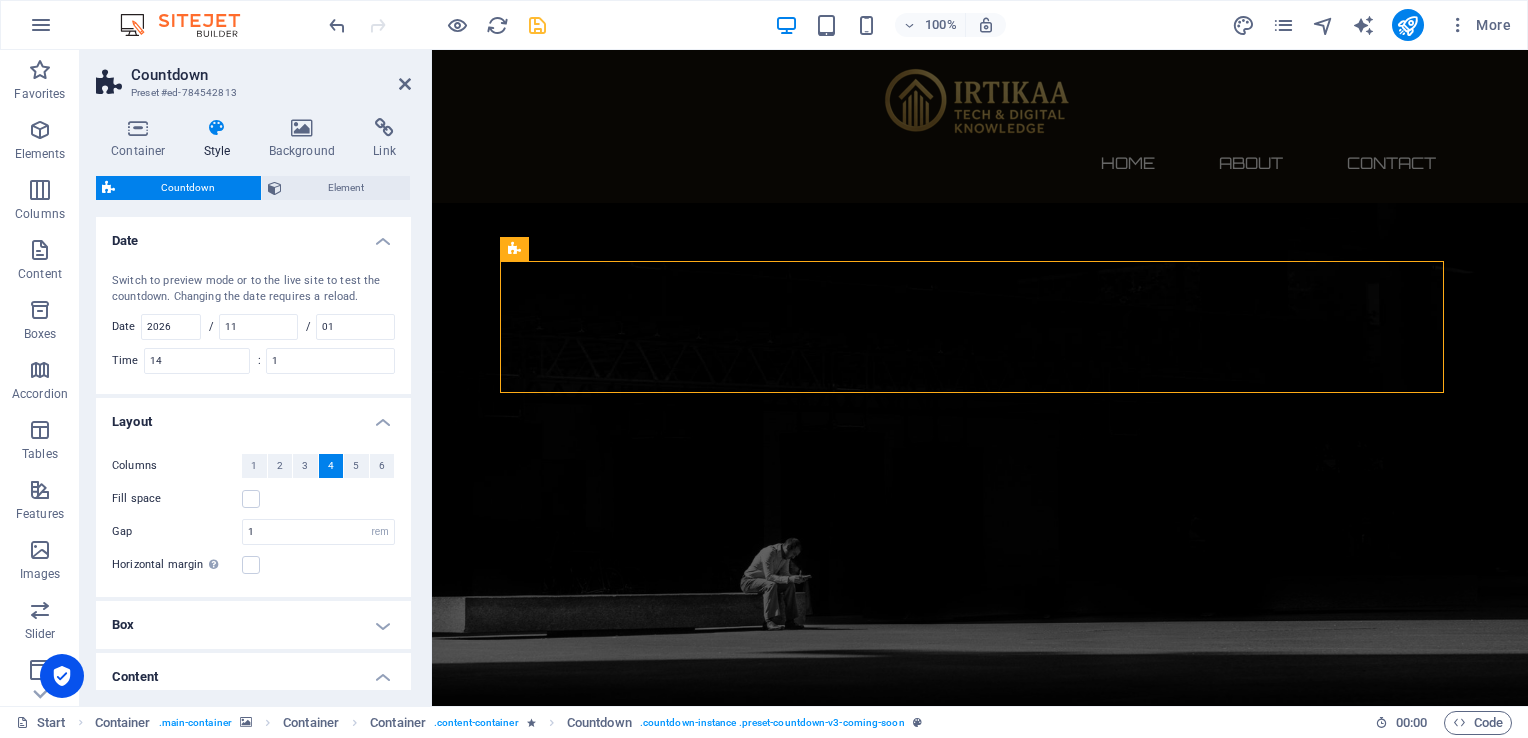 click on "Layout" at bounding box center (253, 416) 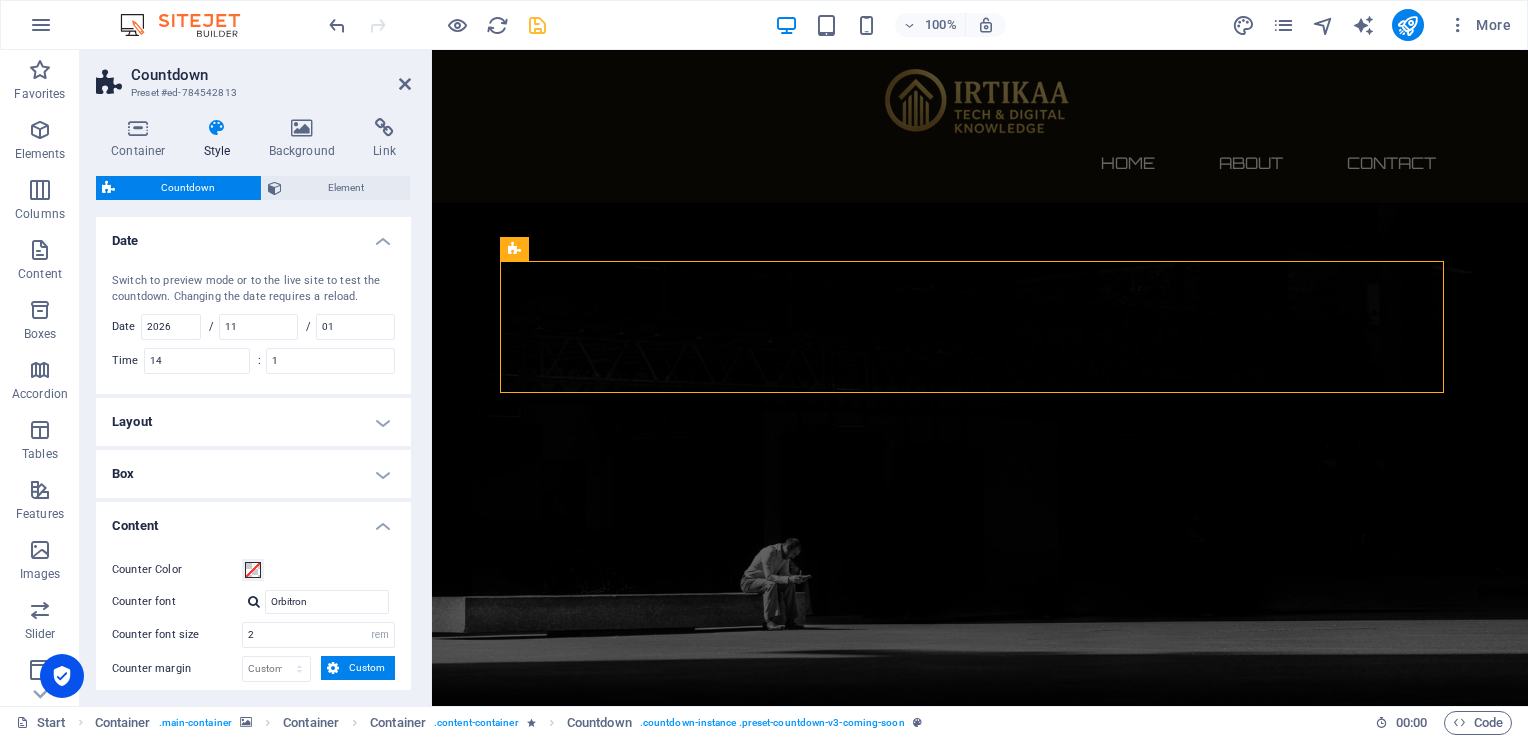 click on "Date" at bounding box center [253, 235] 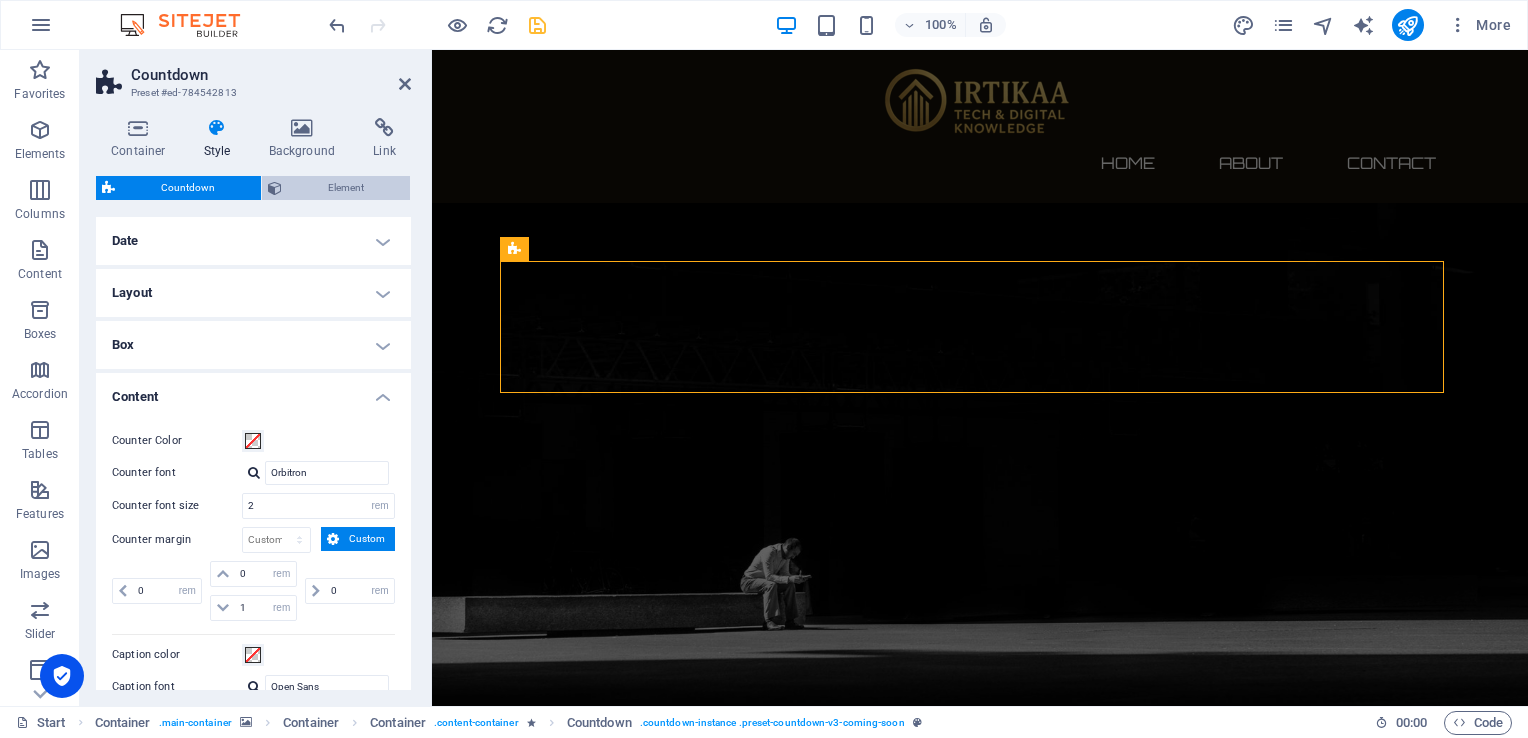 click on "Element" at bounding box center (346, 188) 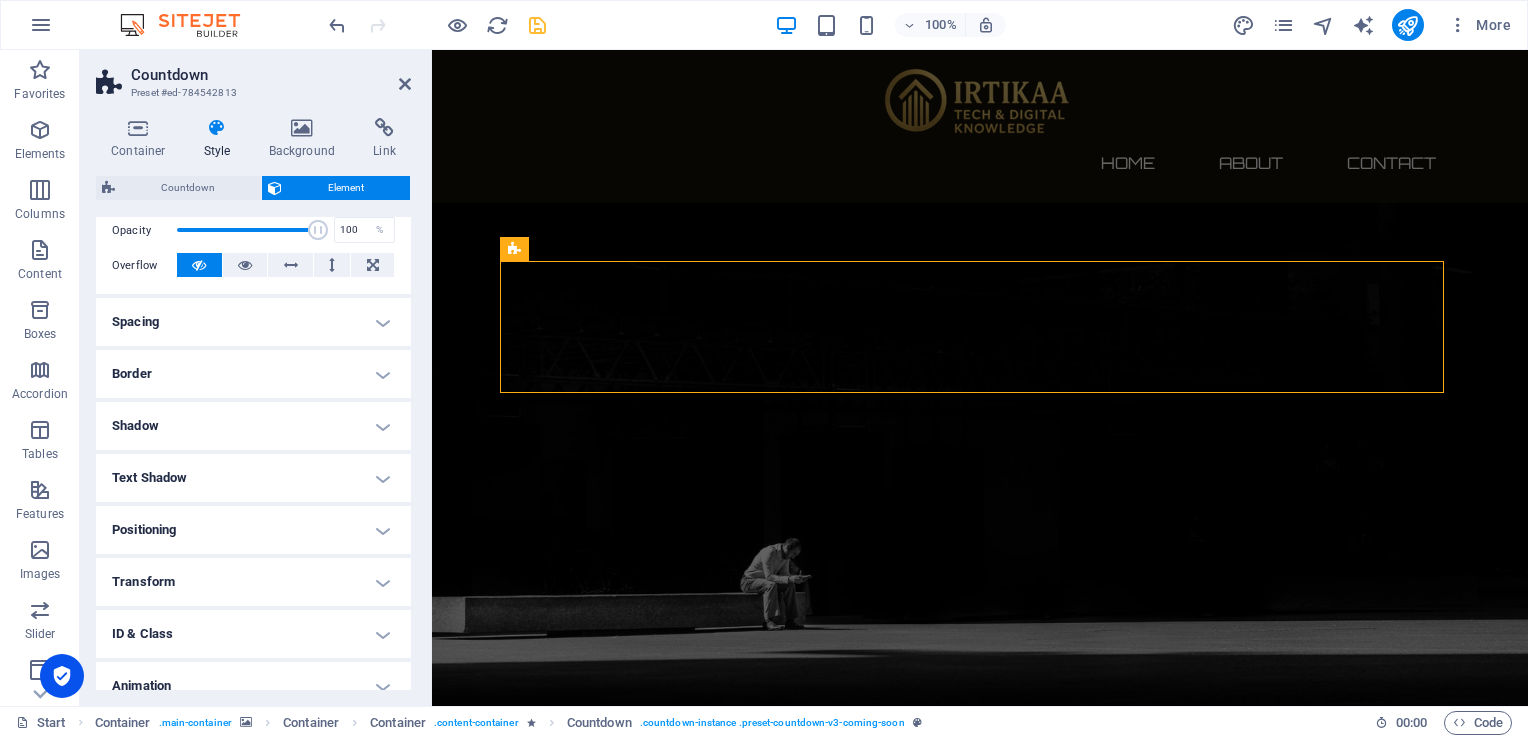 scroll, scrollTop: 0, scrollLeft: 0, axis: both 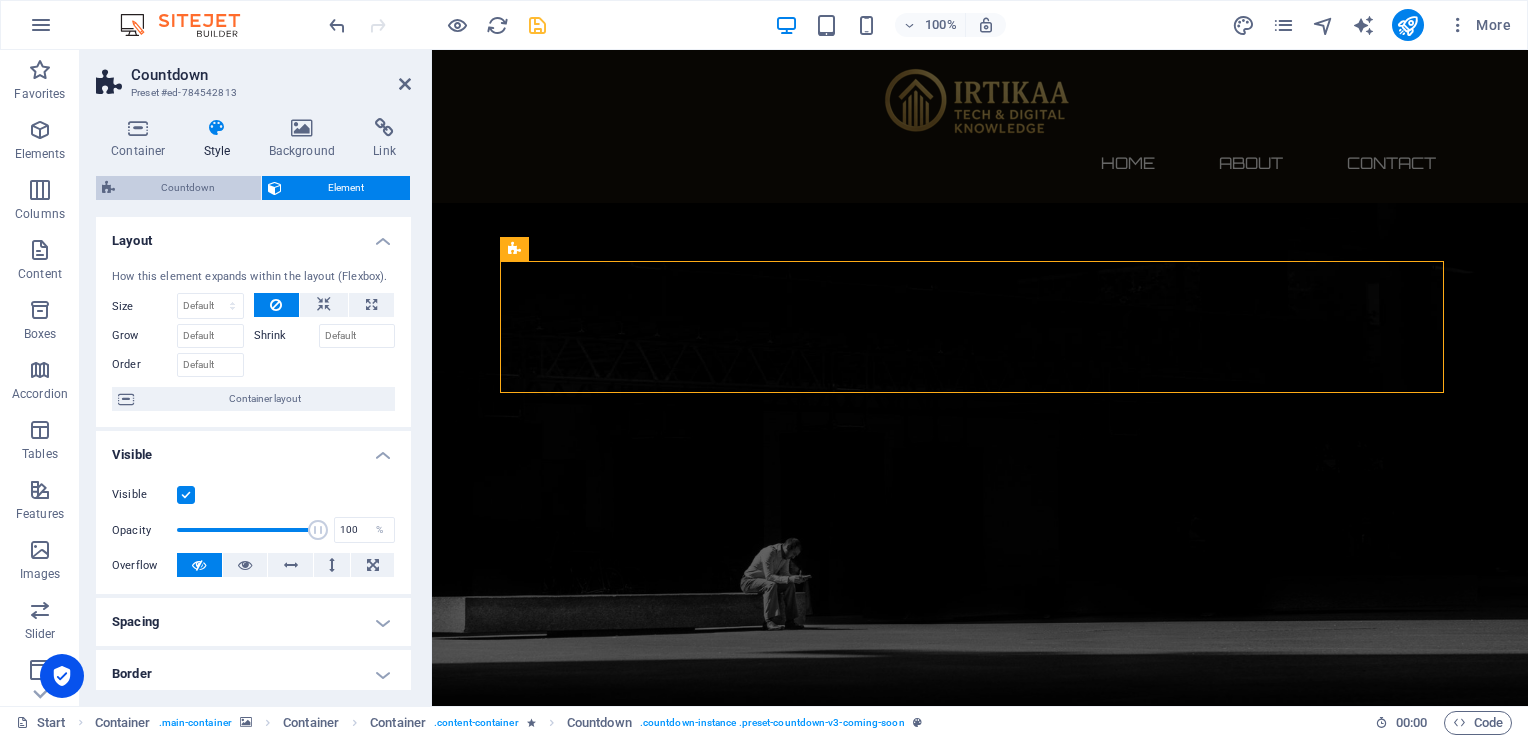 click on "Countdown" at bounding box center (188, 188) 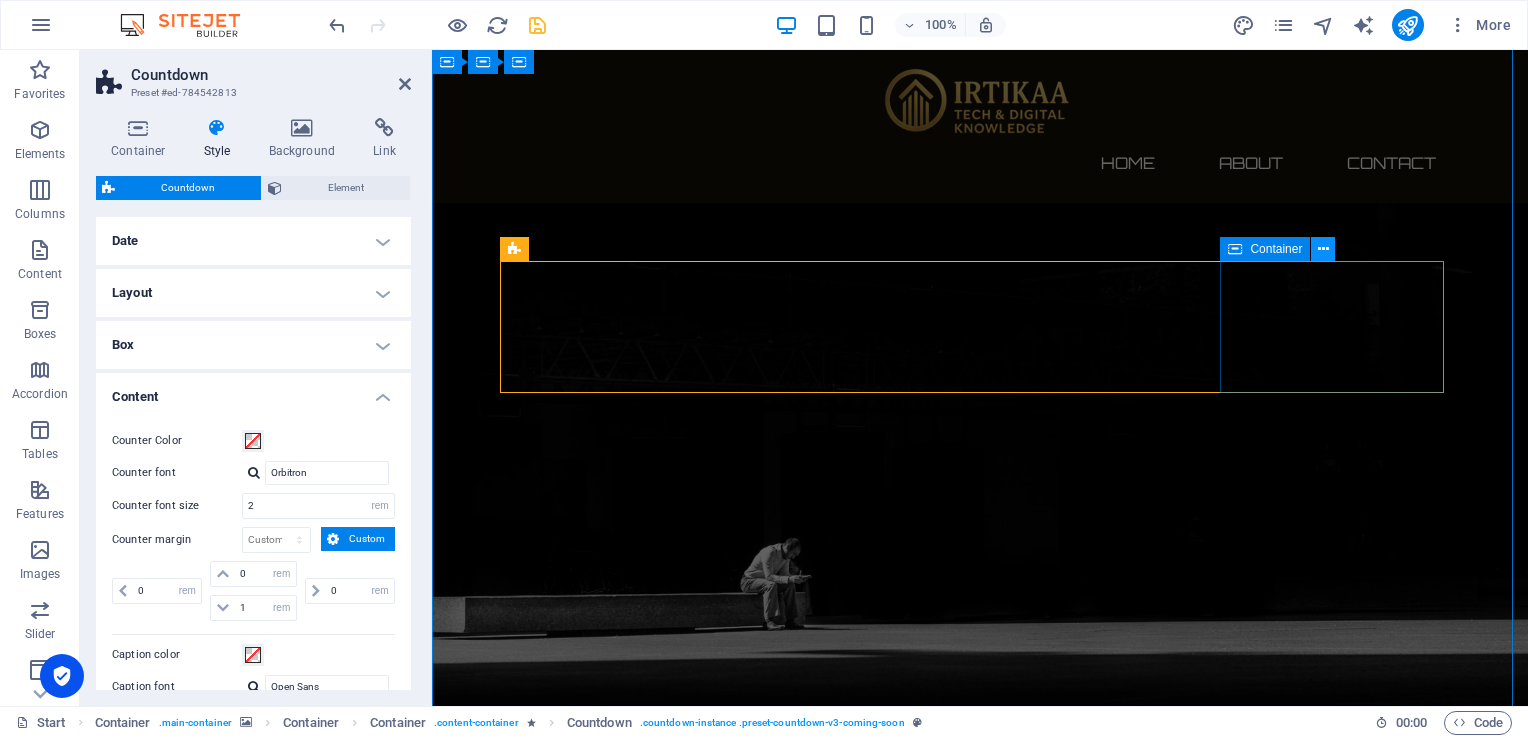 click at bounding box center (1323, 249) 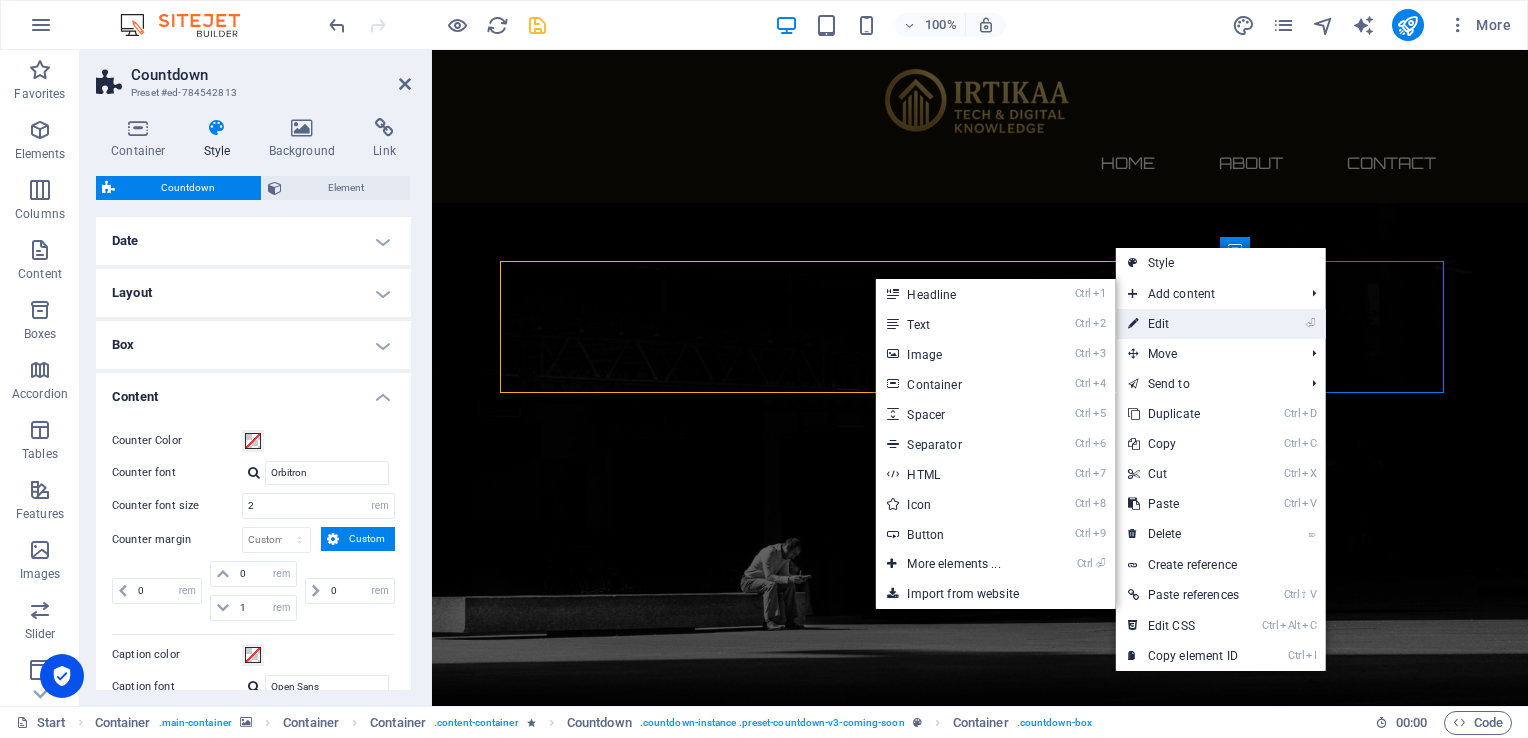 click on "⏎  Edit" at bounding box center (1183, 324) 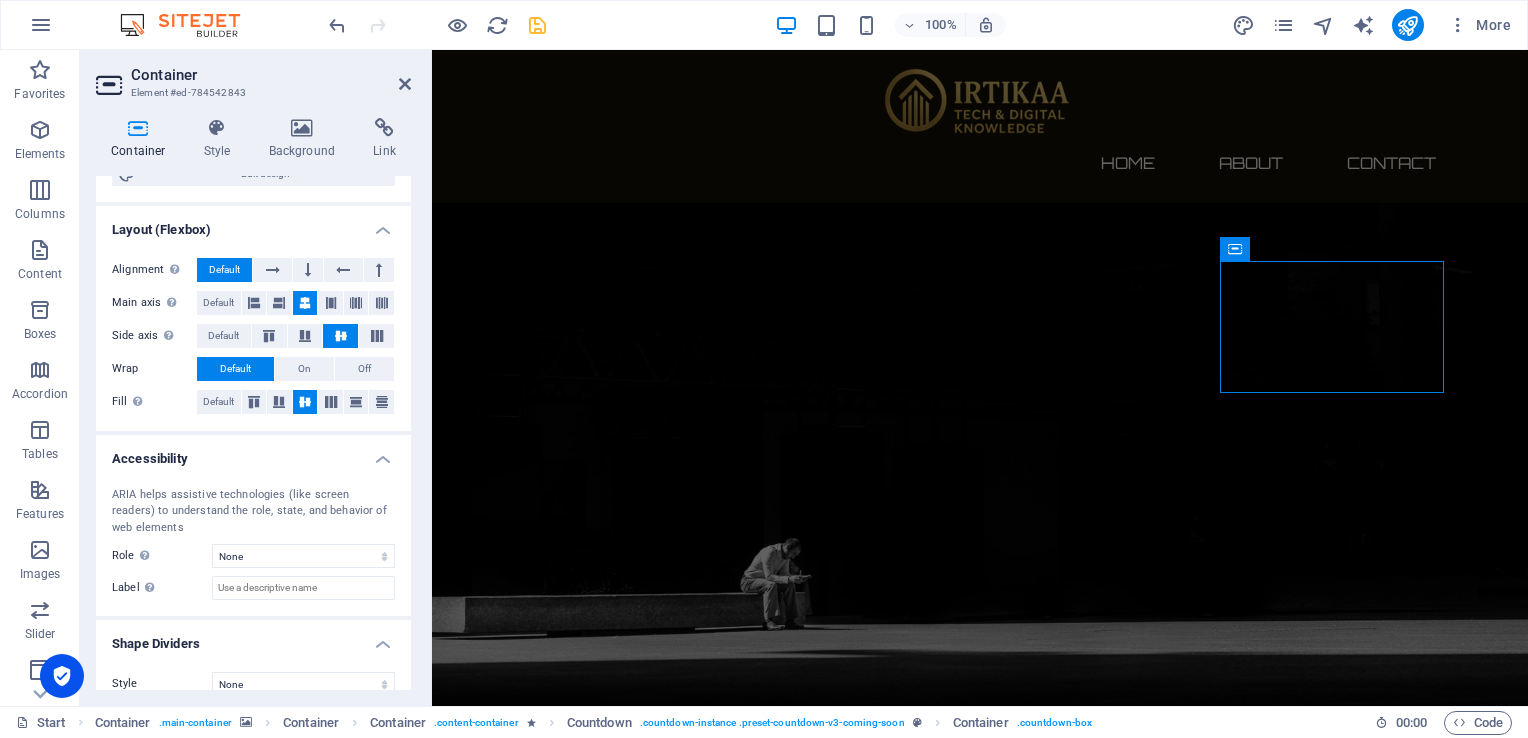 scroll, scrollTop: 292, scrollLeft: 0, axis: vertical 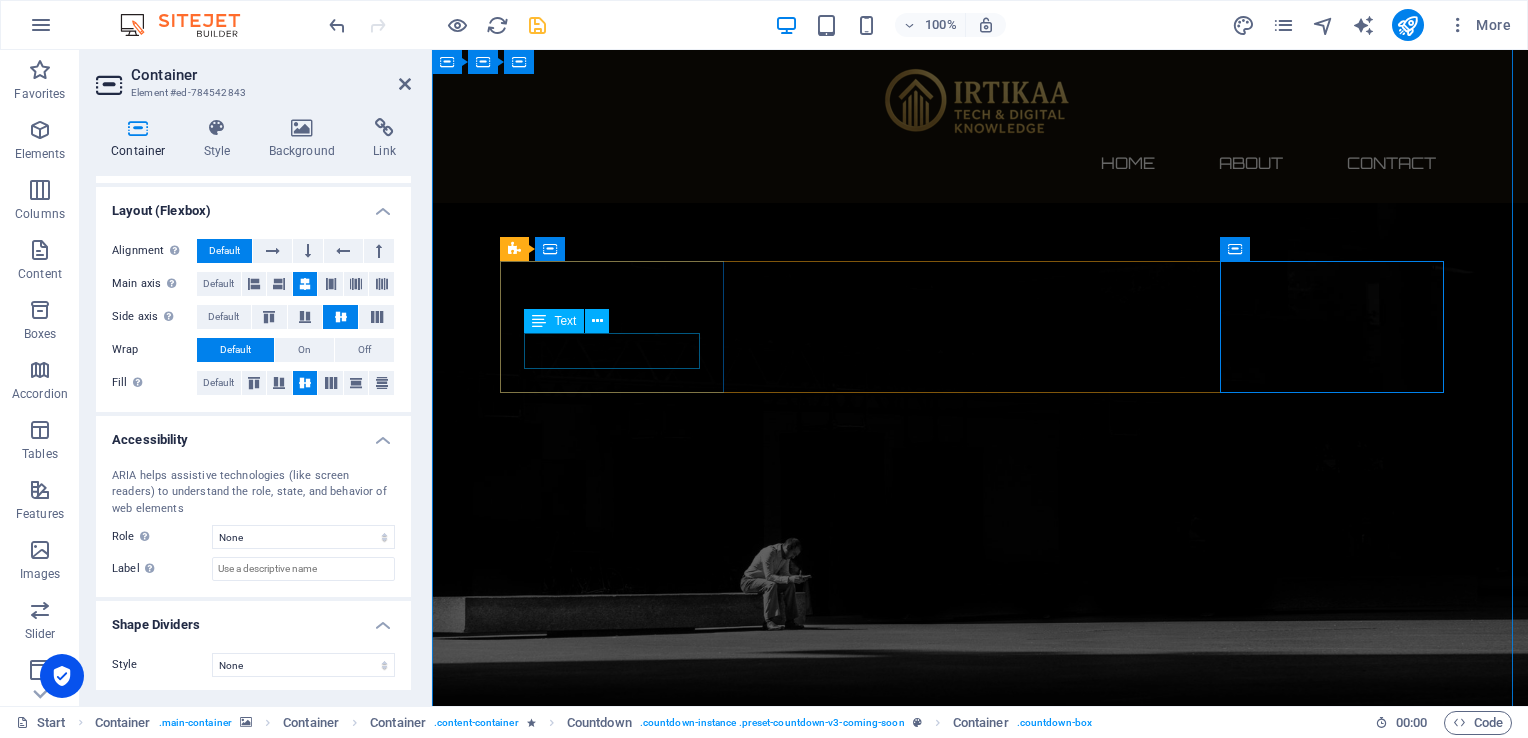 click on "Text" at bounding box center [565, 321] 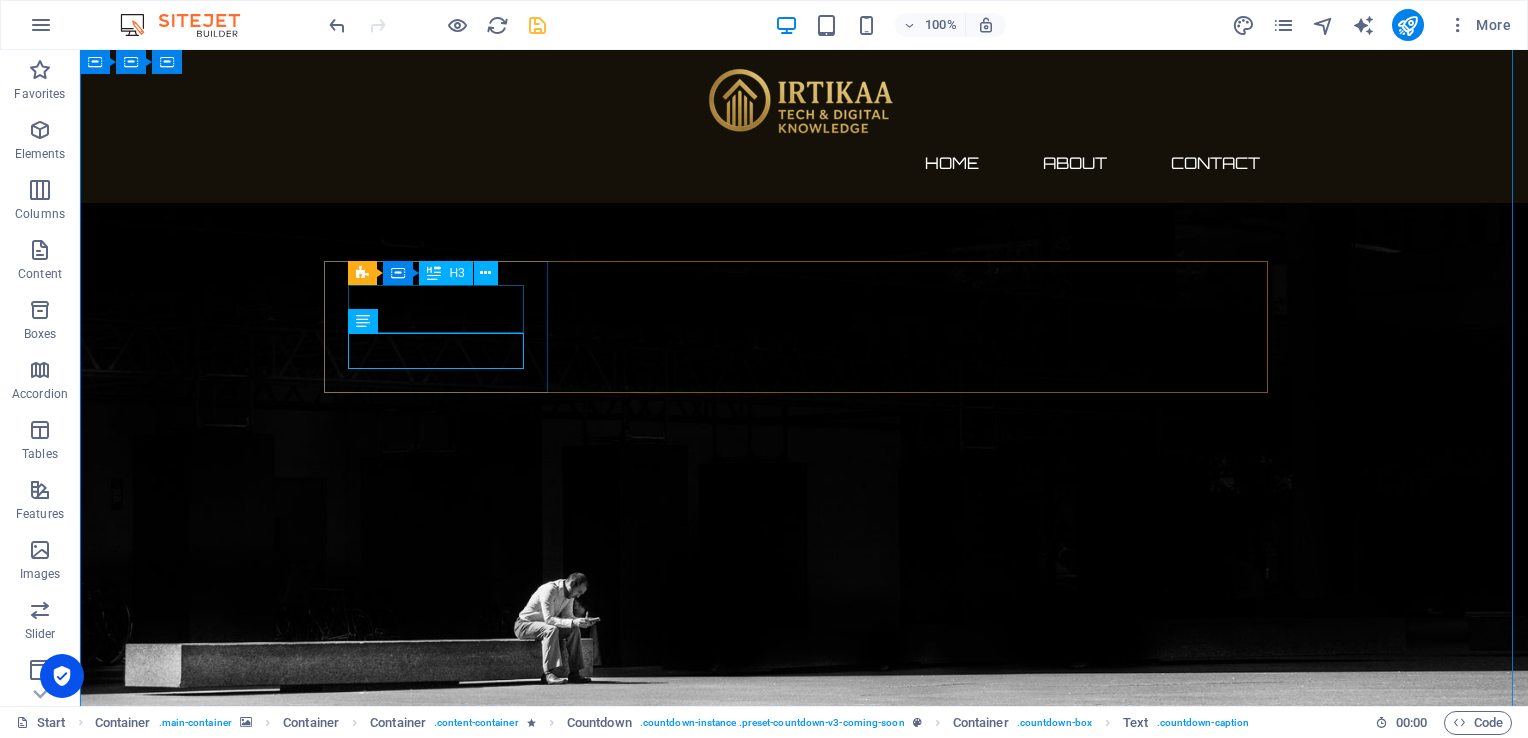 click on "182" at bounding box center [444, 1099] 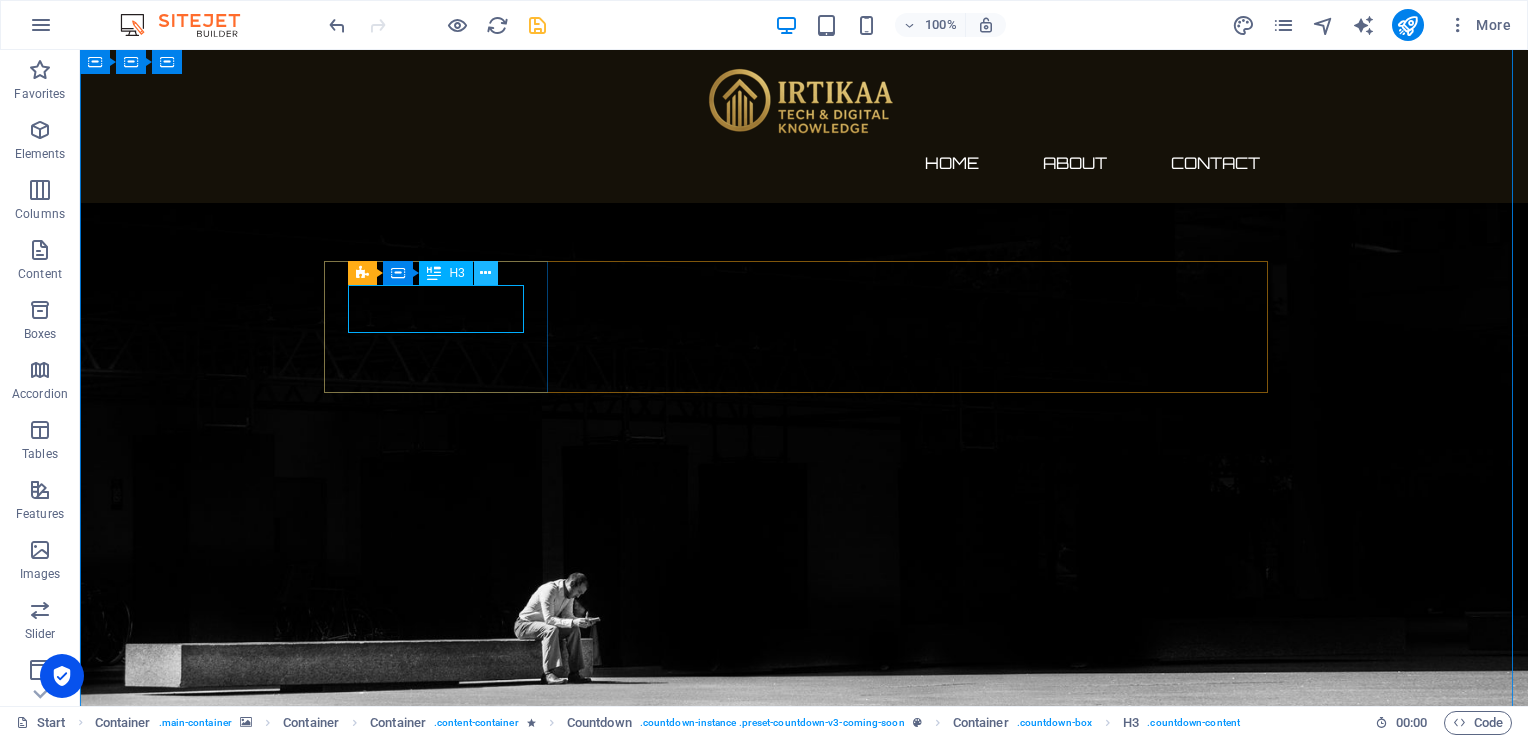 click at bounding box center [486, 273] 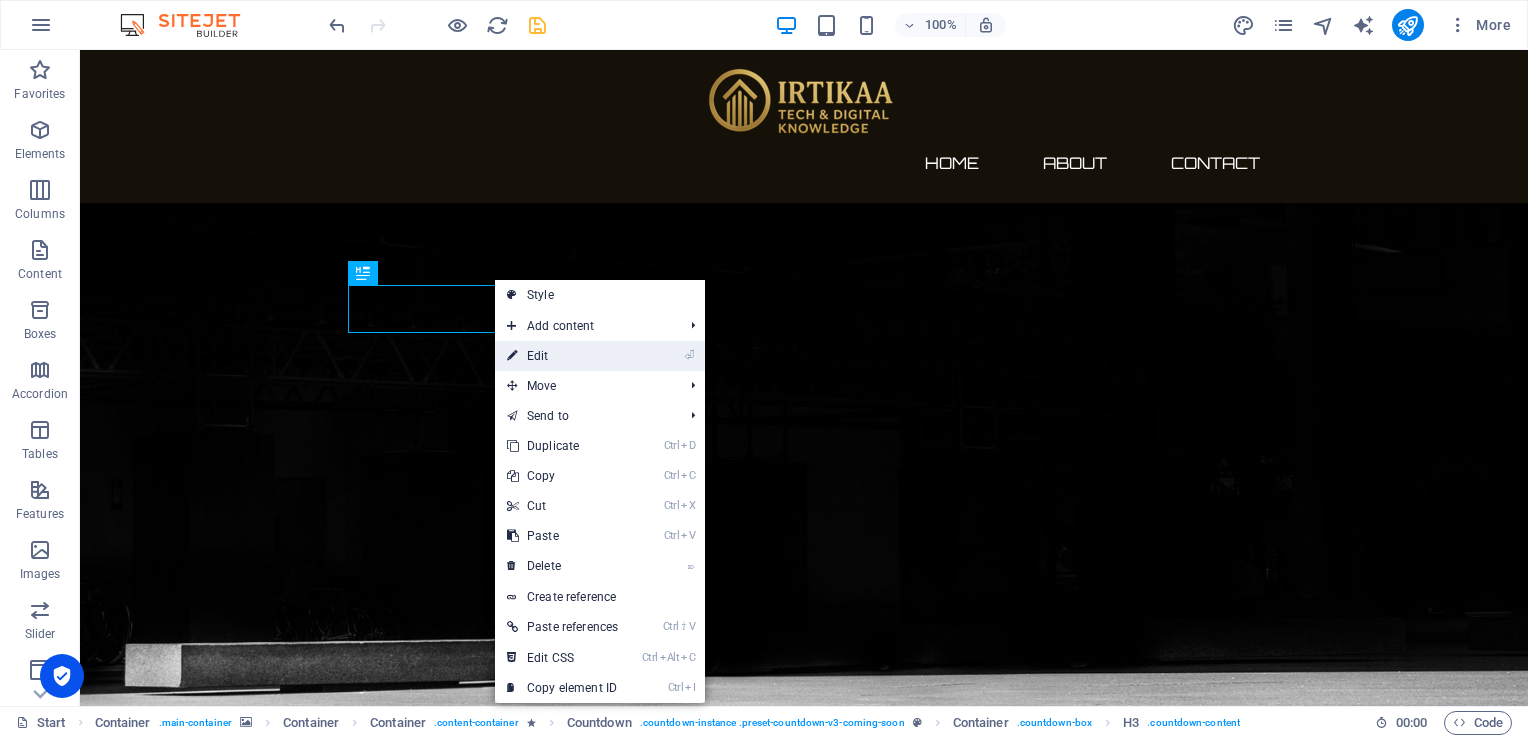 click on "⏎  Edit" at bounding box center (562, 356) 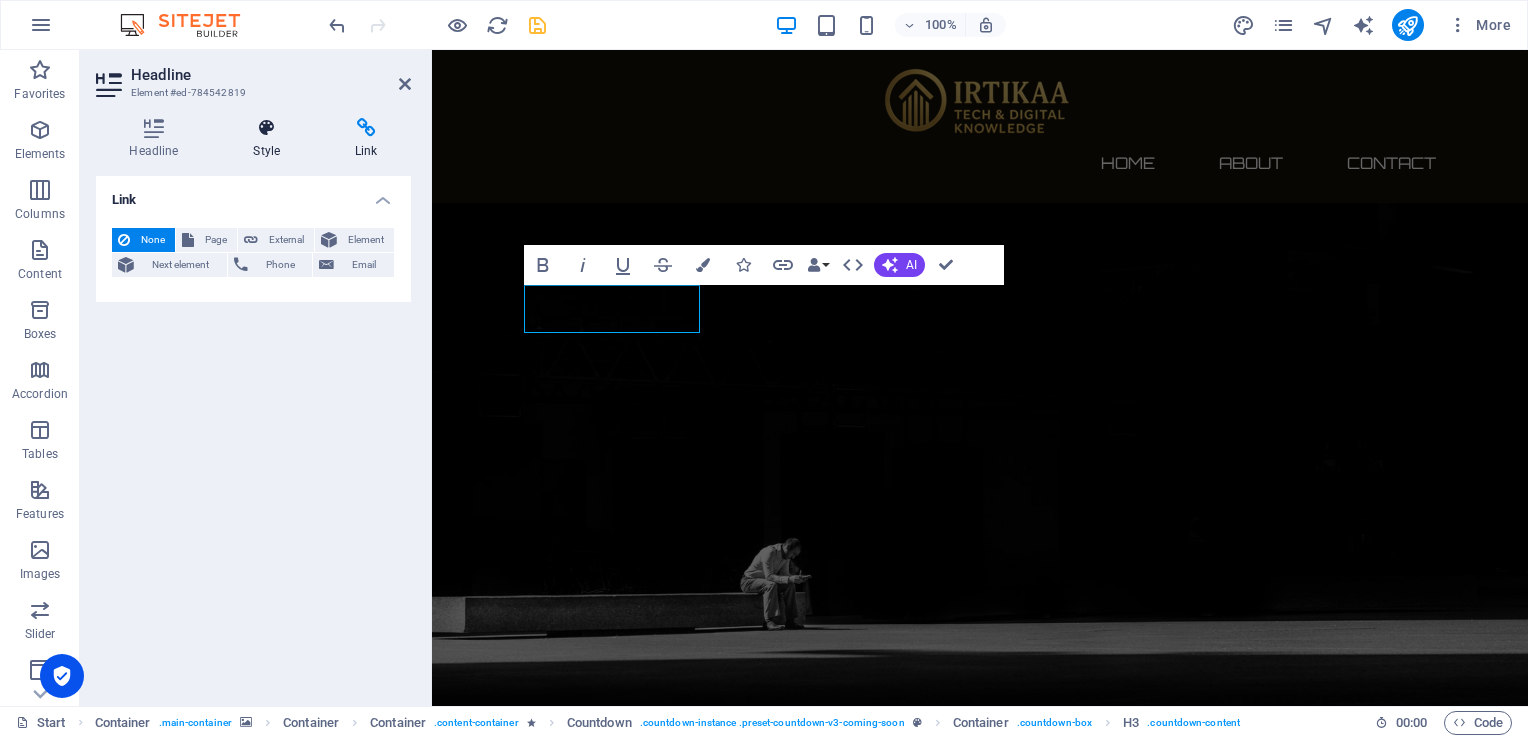 click on "Style" at bounding box center (271, 139) 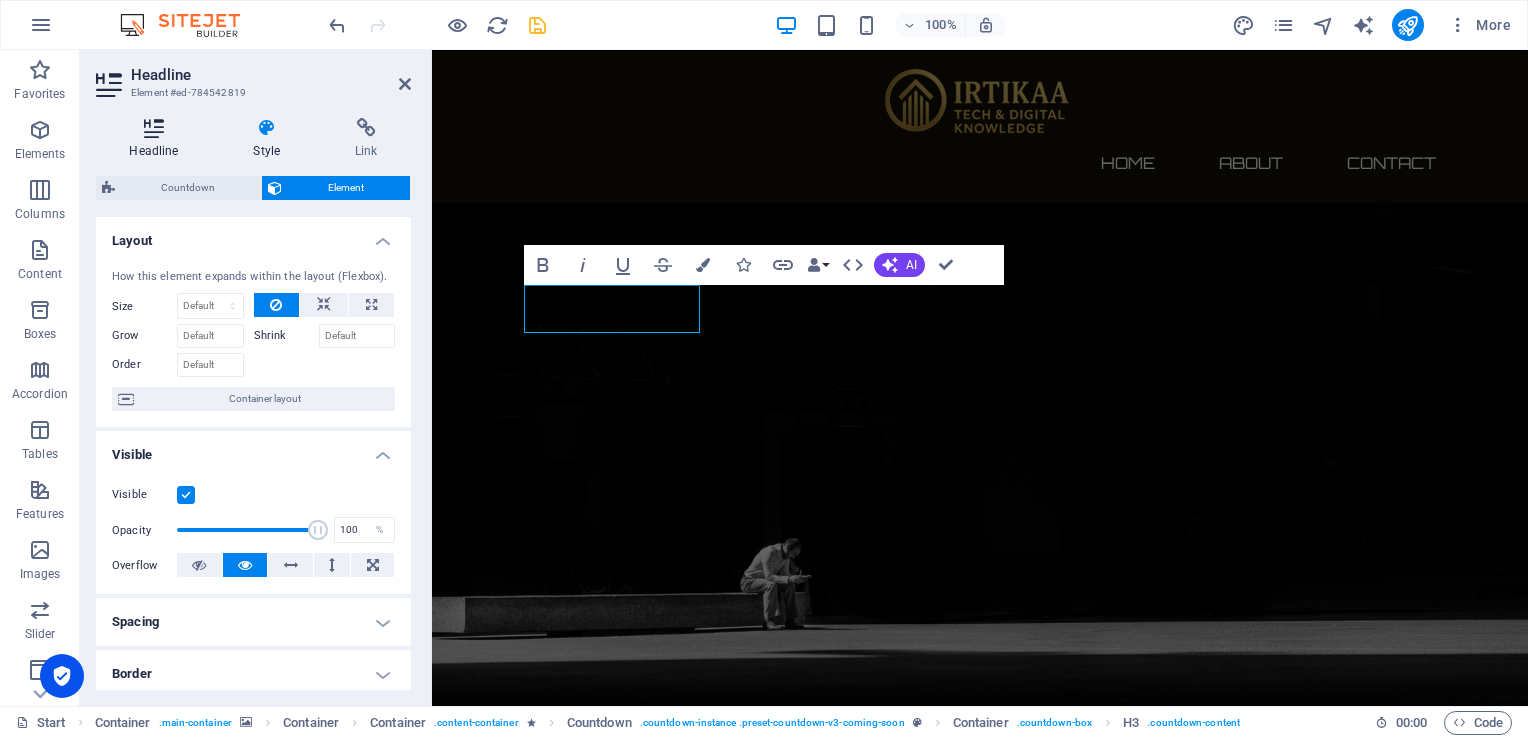 click on "Headline" at bounding box center [158, 139] 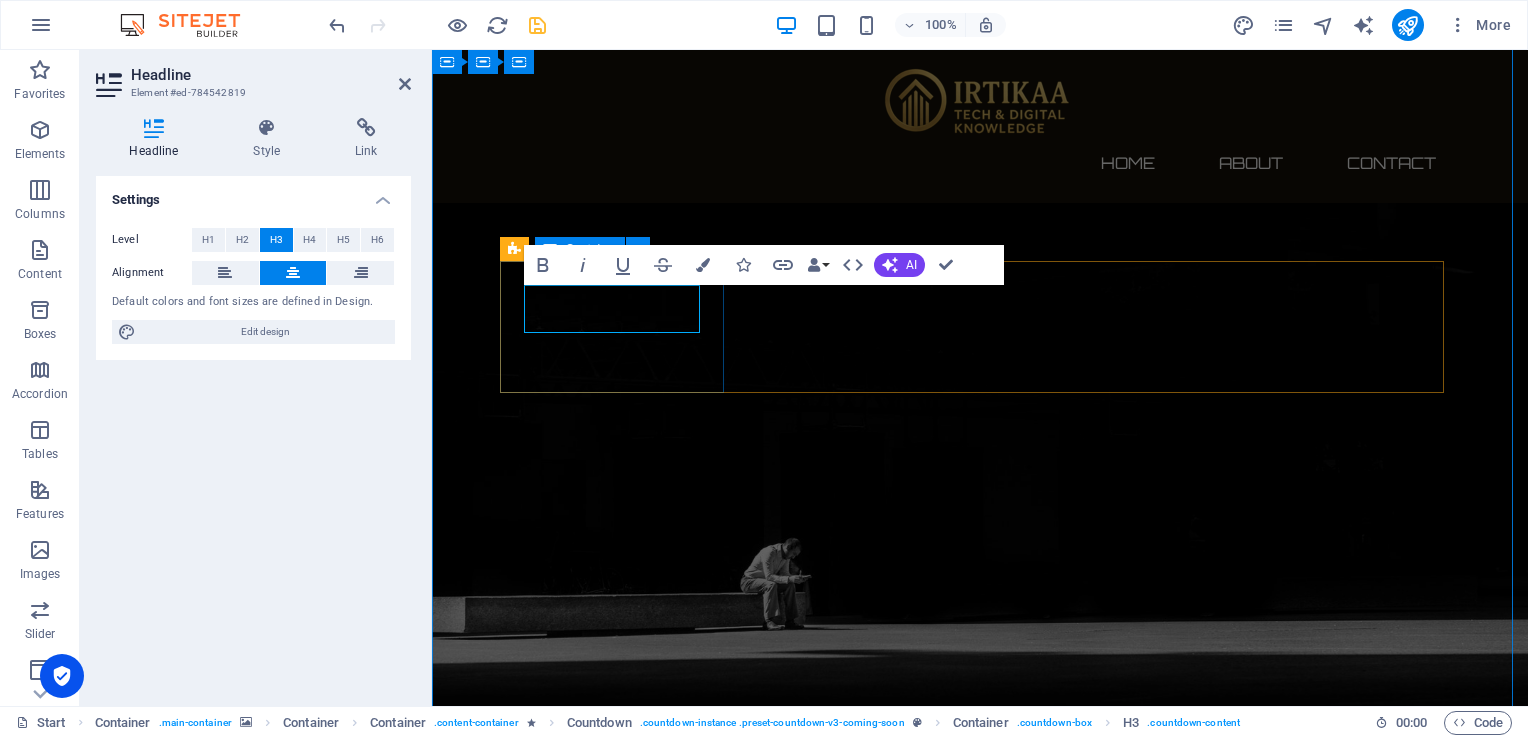 click on "547 Days" at bounding box center [620, 1125] 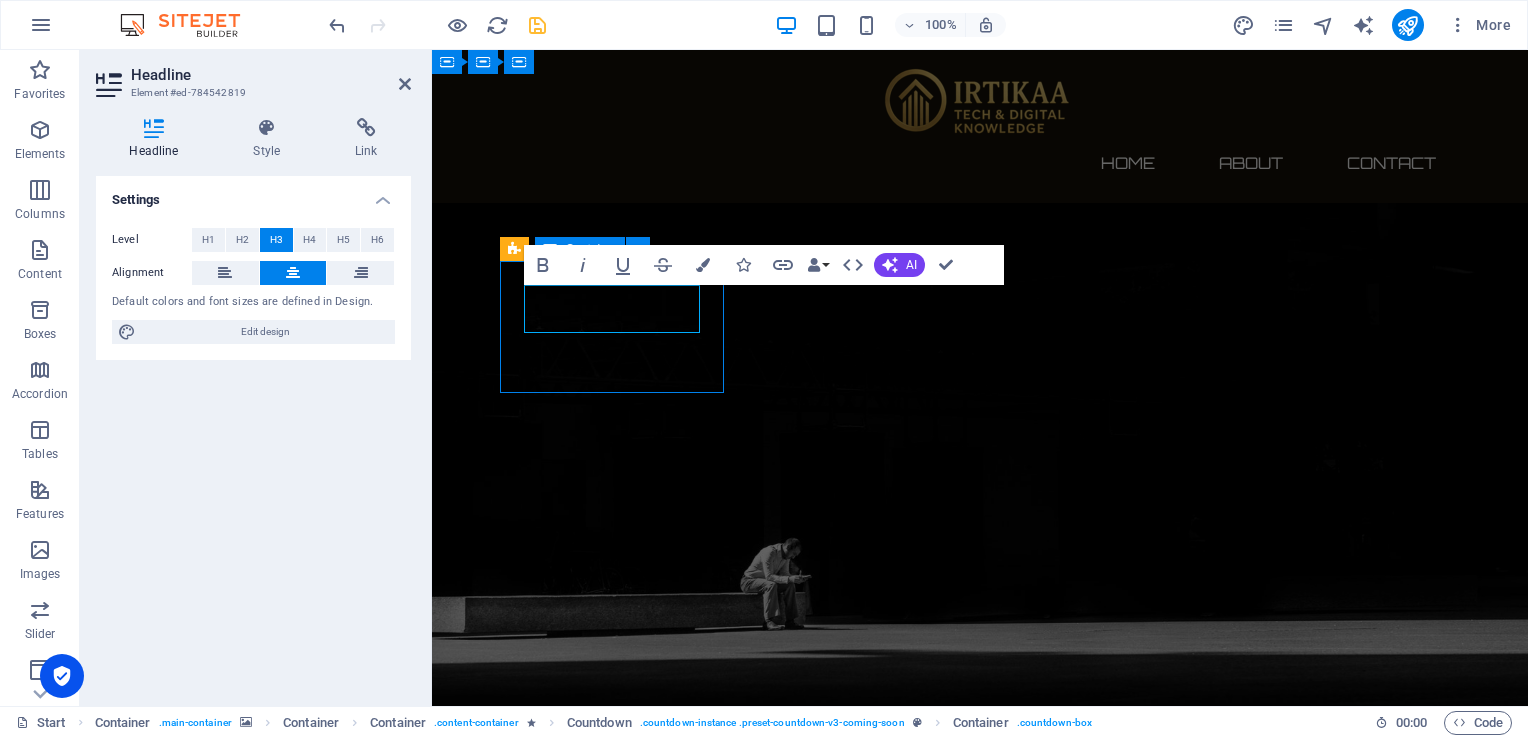 click on "477 Days" at bounding box center [620, 1125] 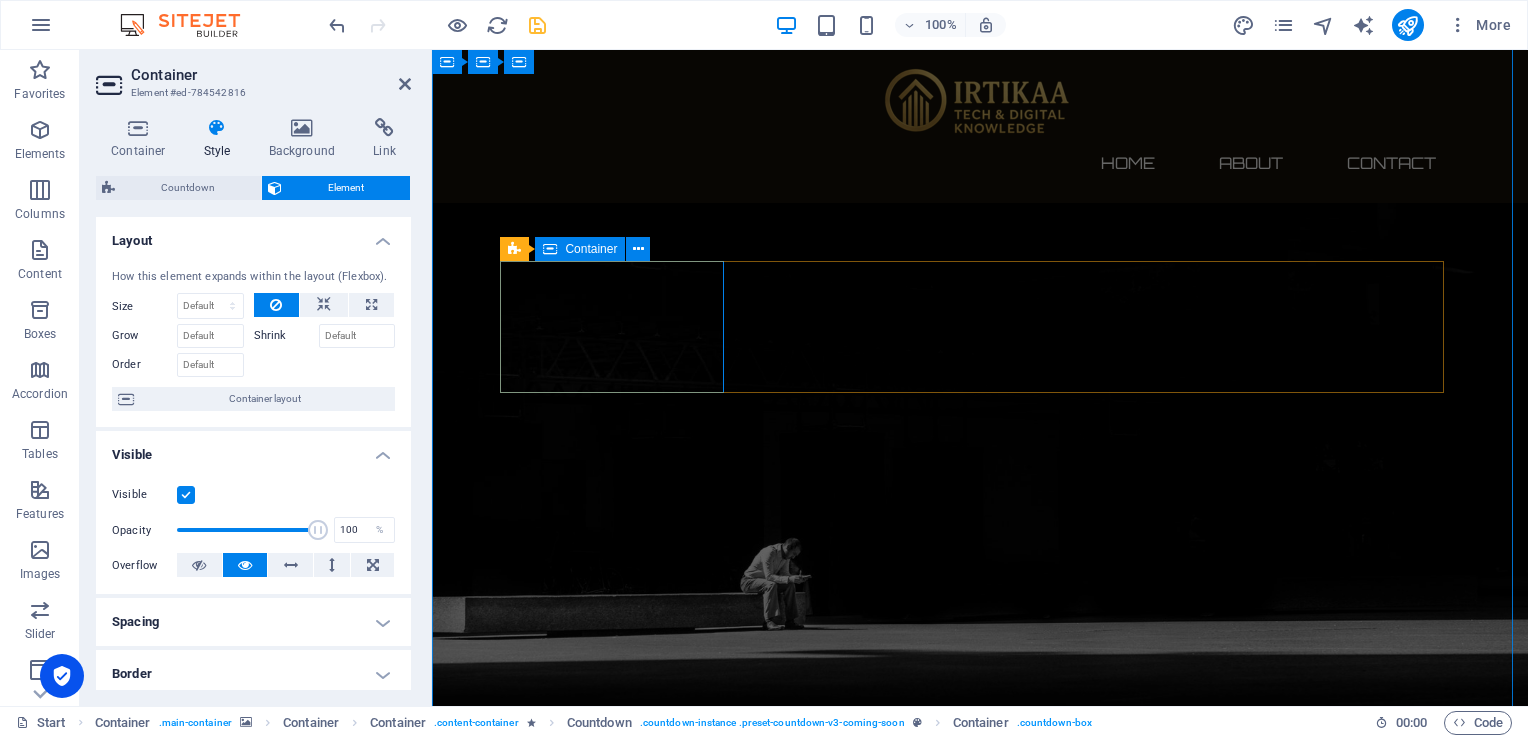 click on "547 Days" at bounding box center (620, 1125) 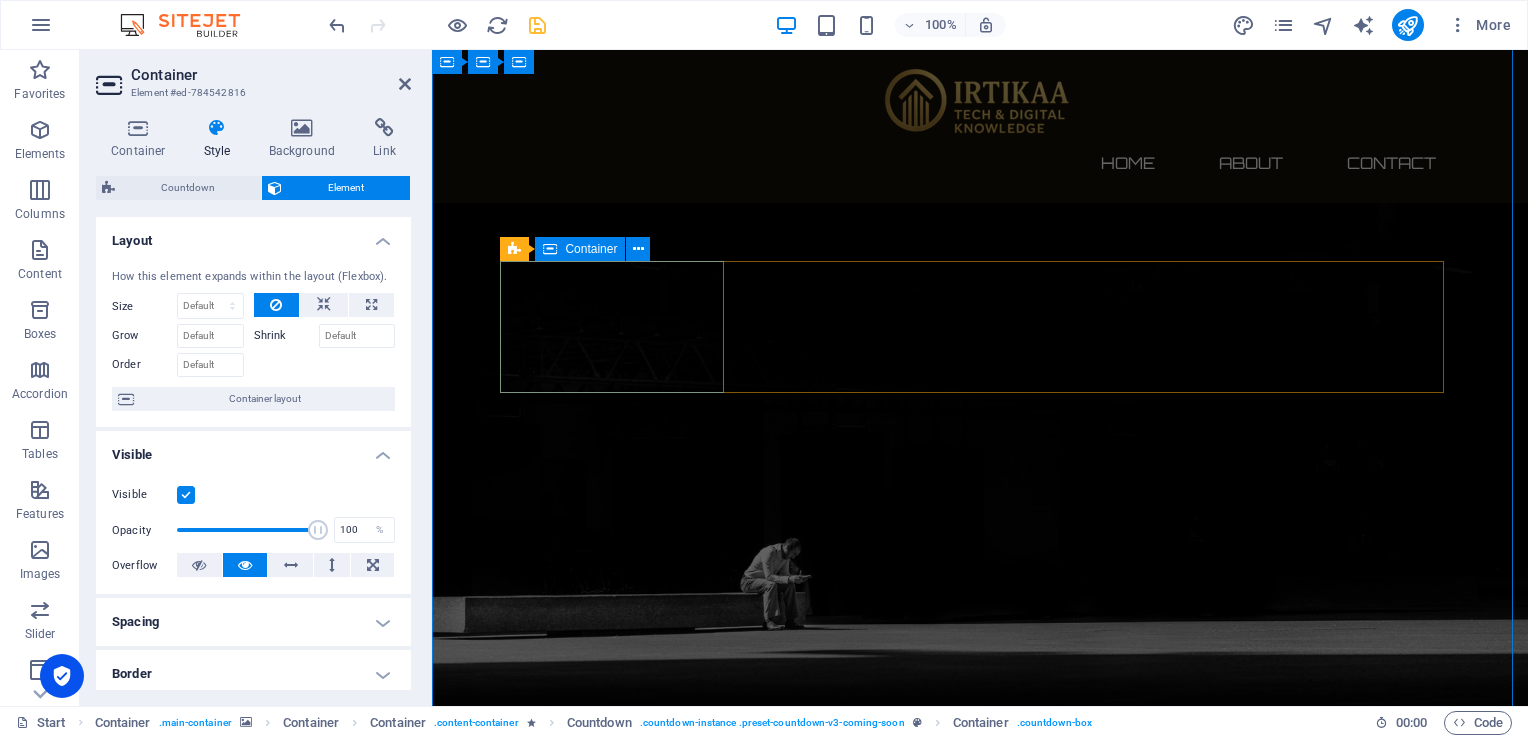 click on "477 Days" at bounding box center (620, 1125) 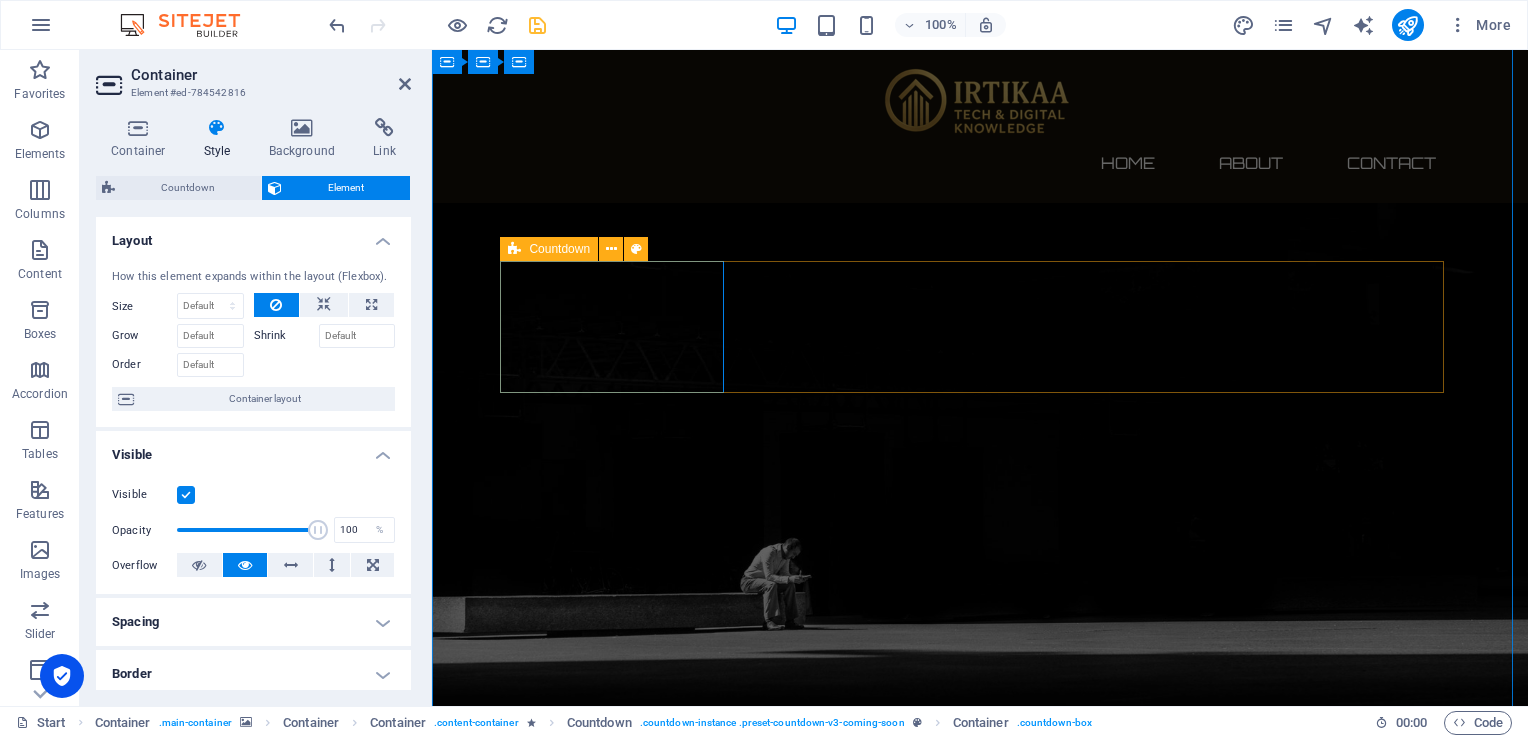 click on "Countdown" at bounding box center (549, 249) 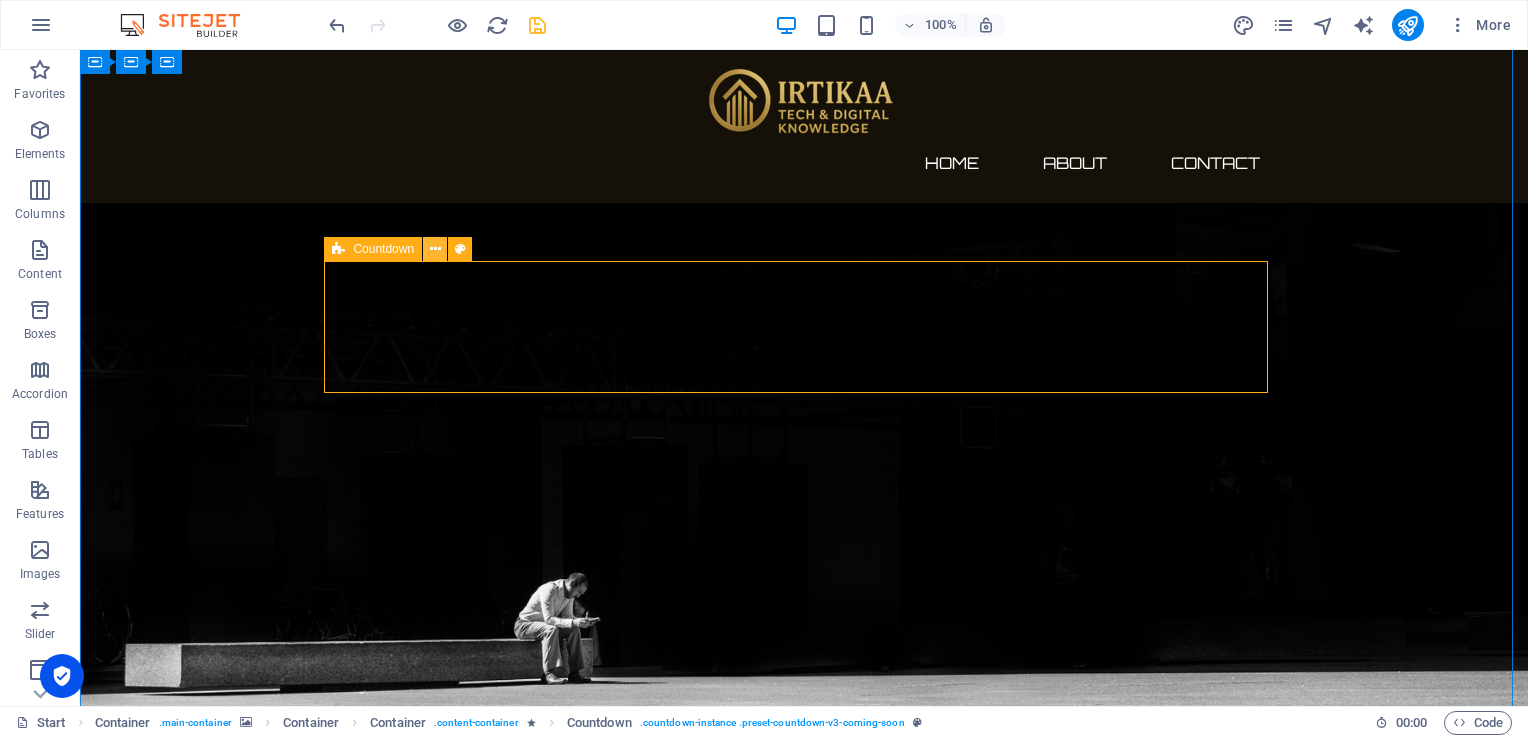 click at bounding box center [435, 249] 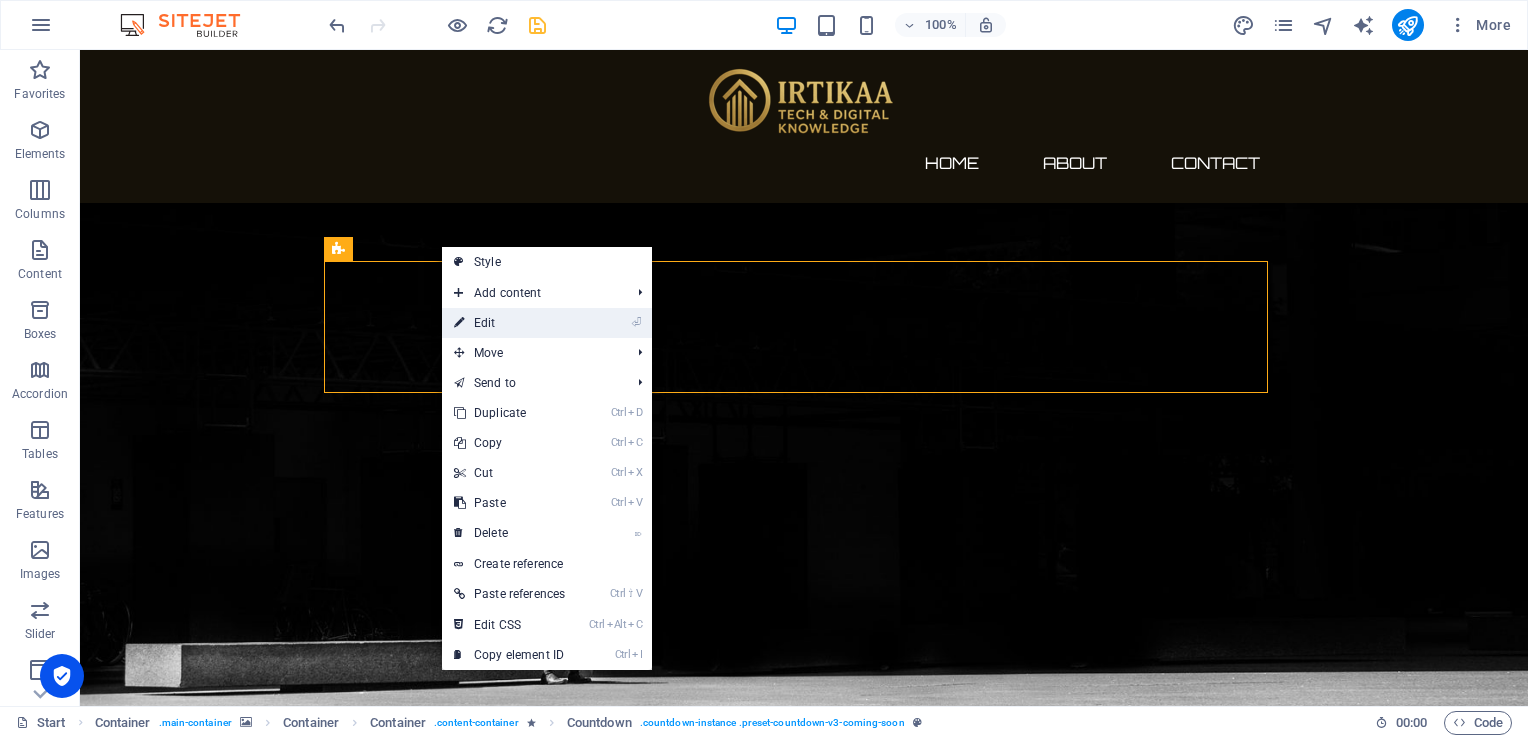 click on "⏎  Edit" at bounding box center [509, 323] 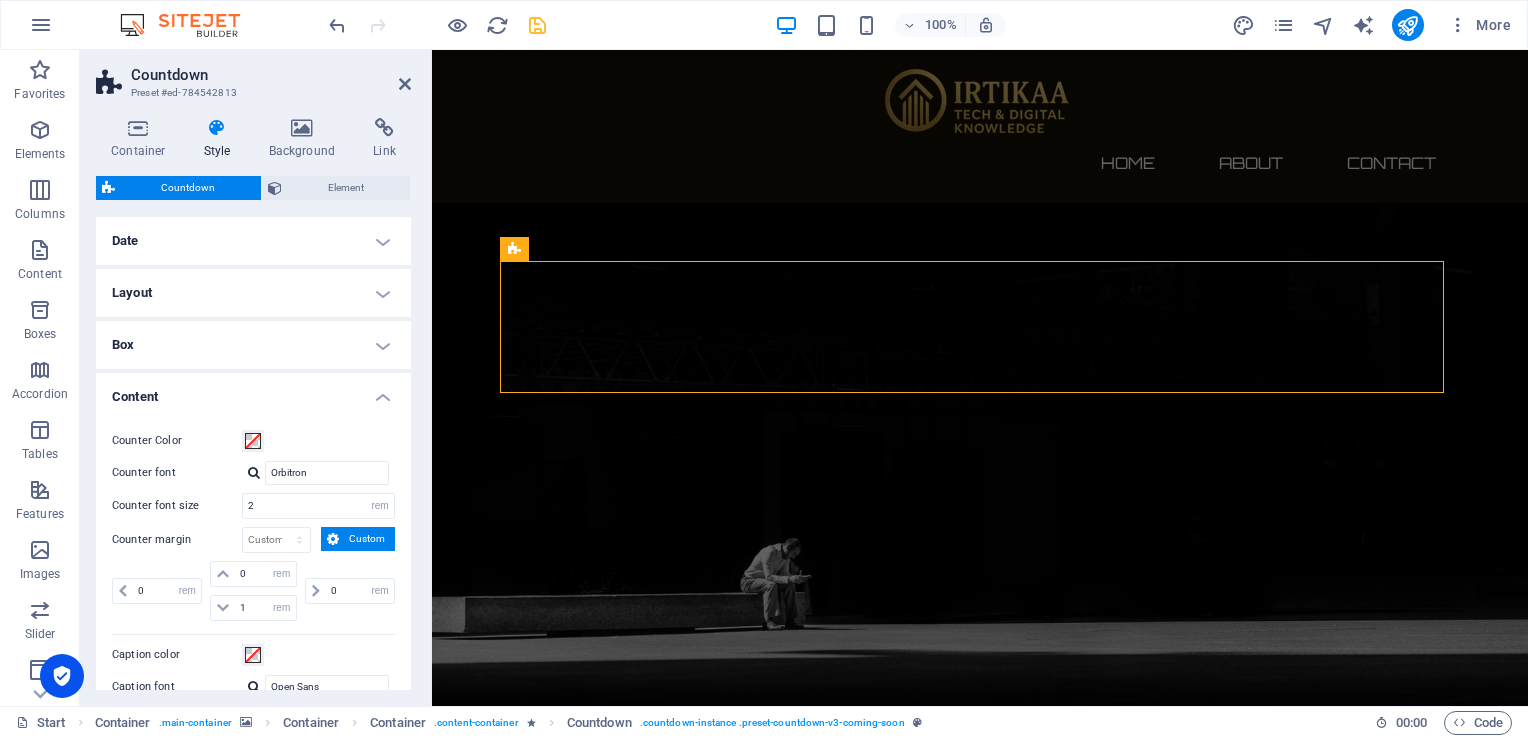 click on "Content" at bounding box center (253, 391) 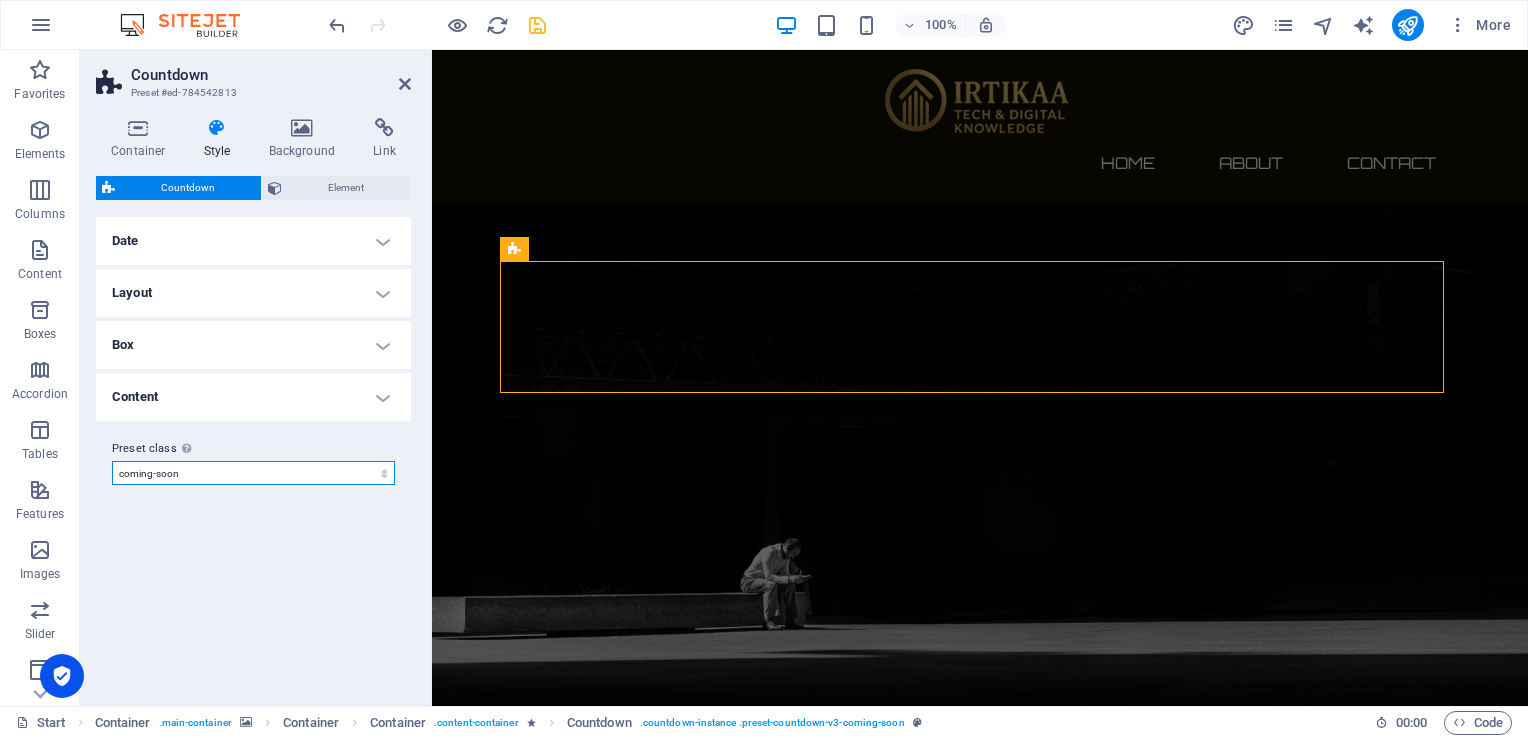 click on "coming-soon Add preset class" at bounding box center (253, 473) 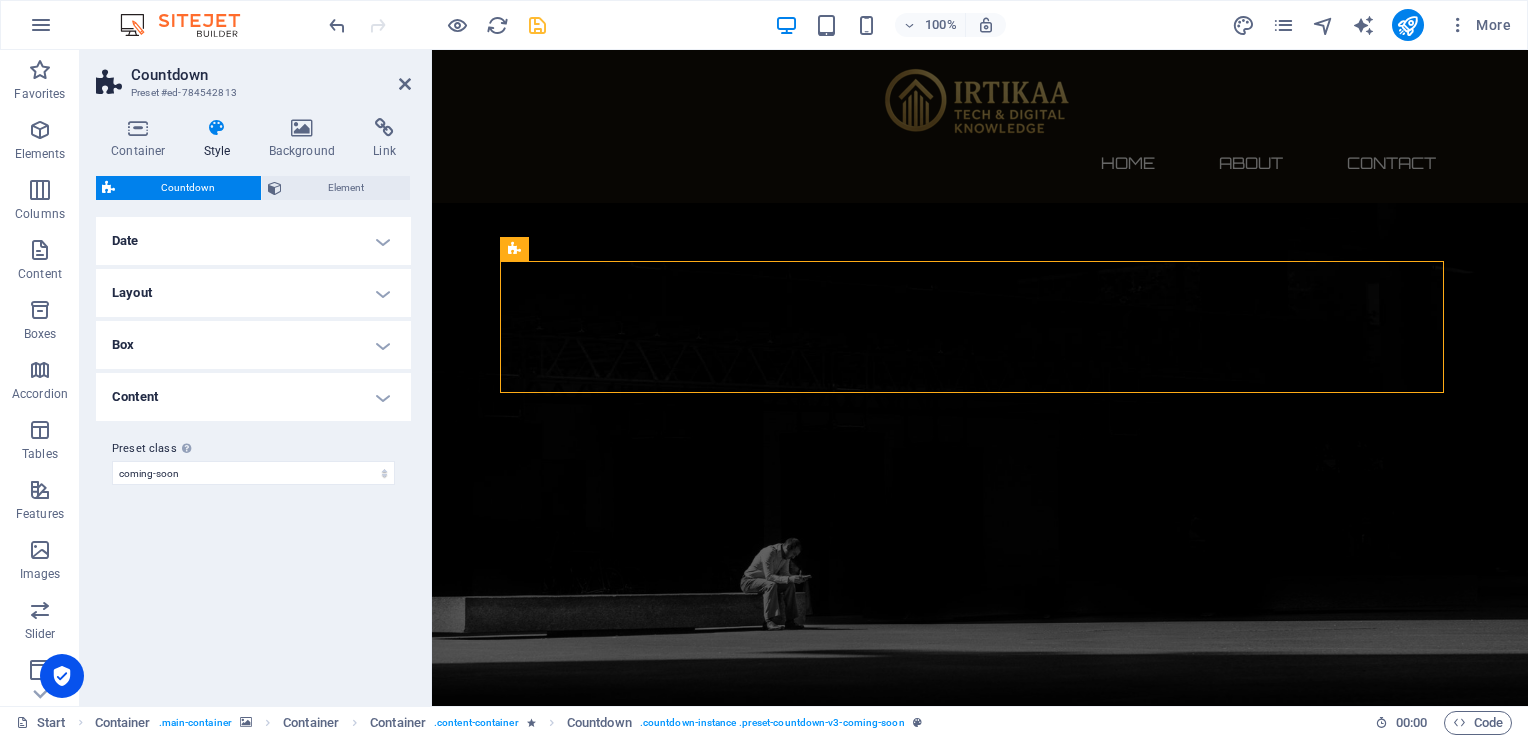 click on "Box" at bounding box center [253, 345] 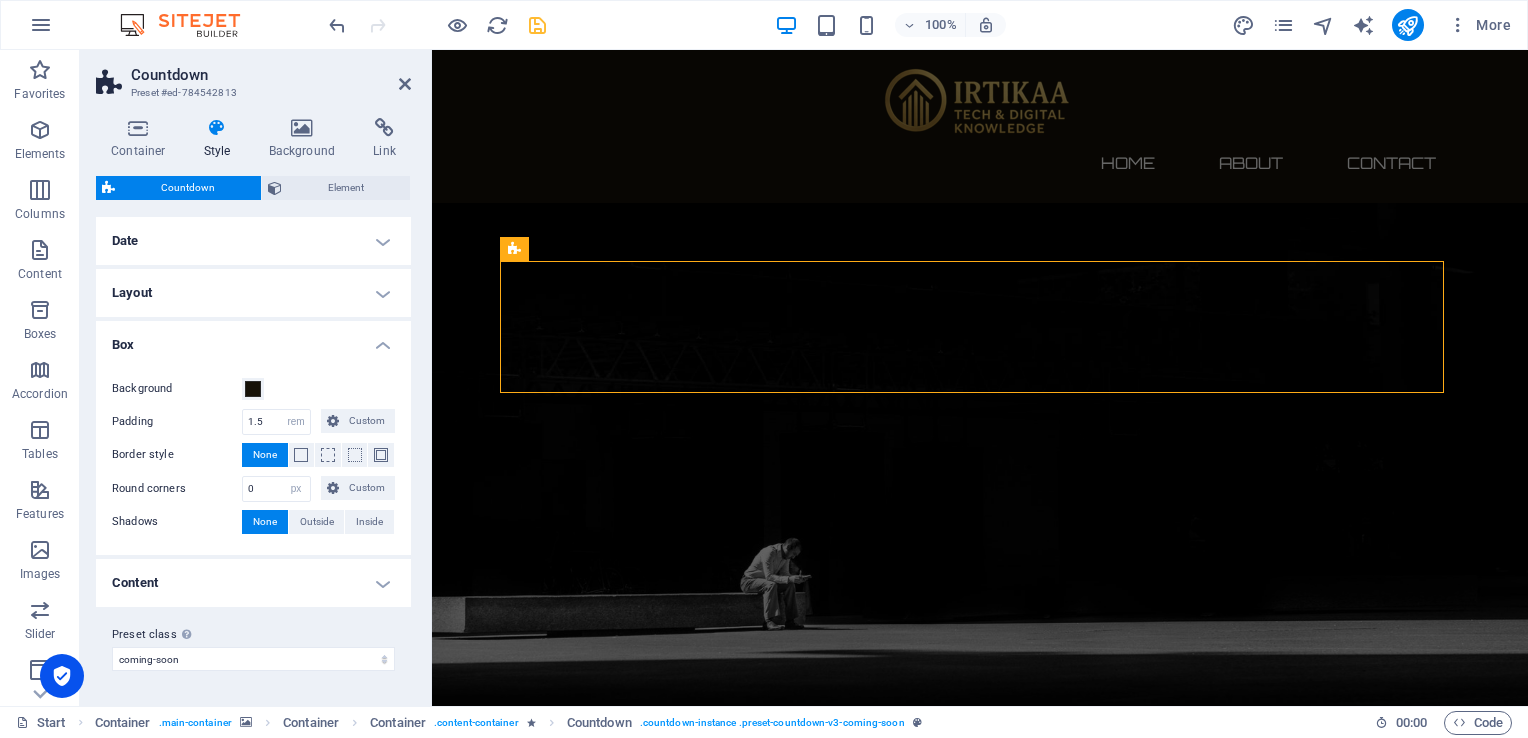 click on "Box" at bounding box center (253, 339) 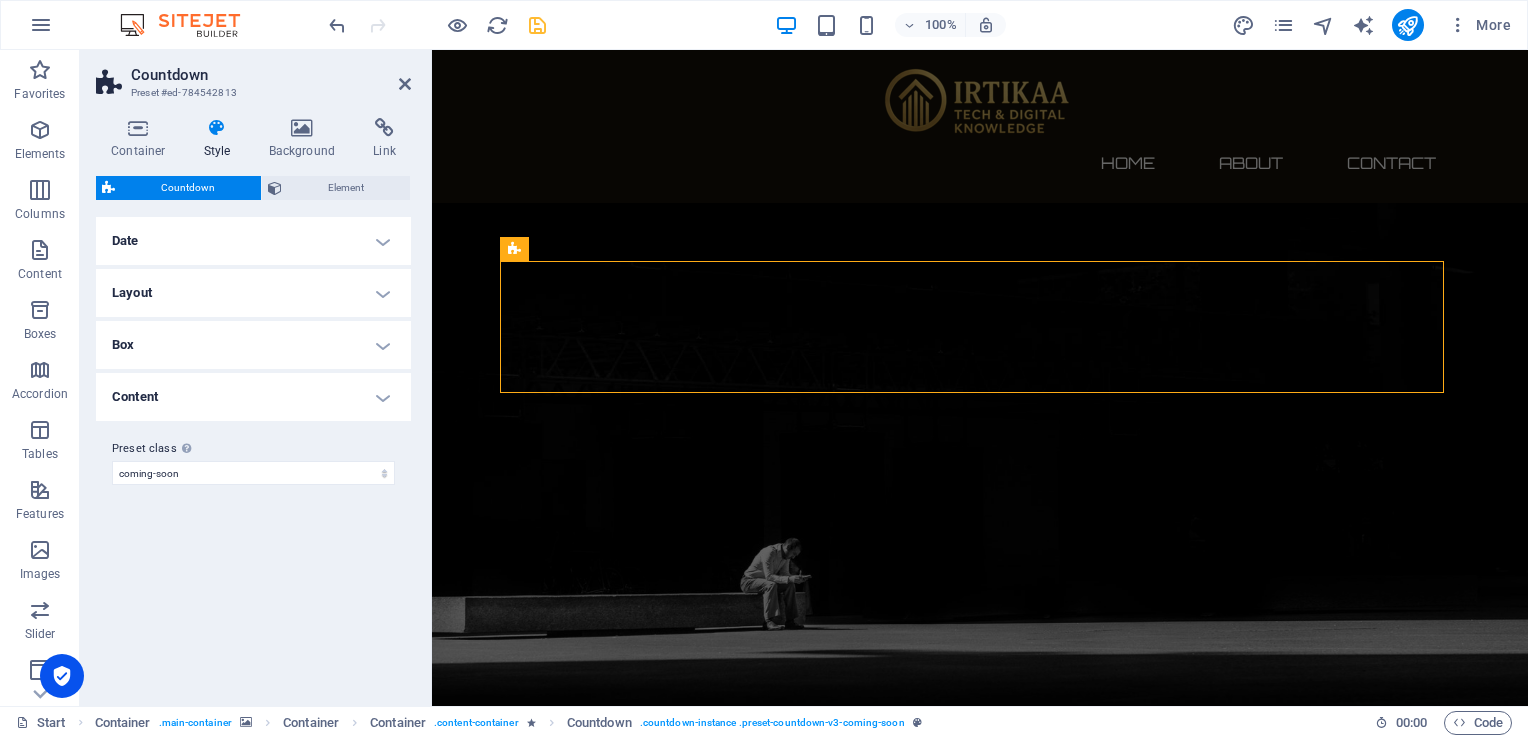 click on "Date" at bounding box center [253, 241] 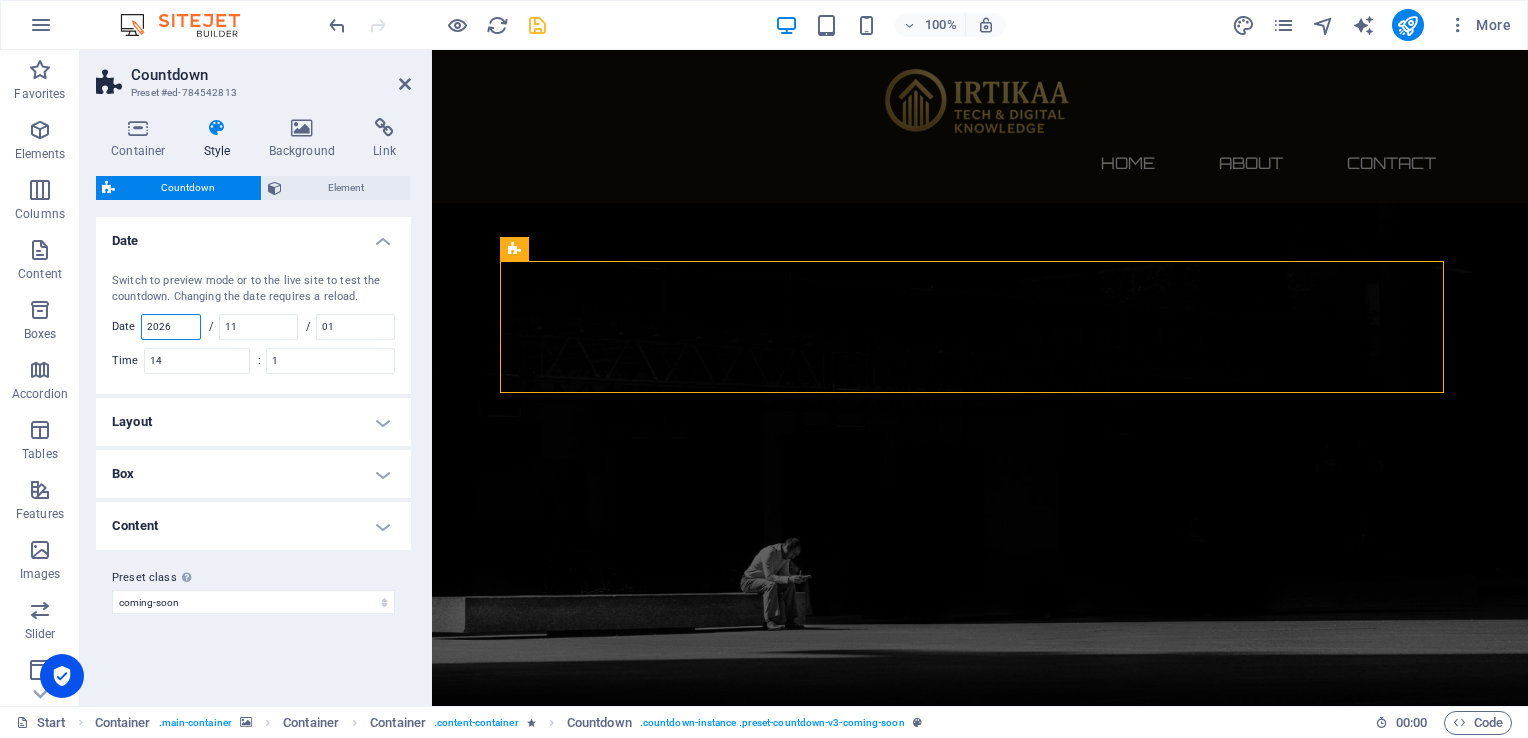 click on "2026" at bounding box center (171, 327) 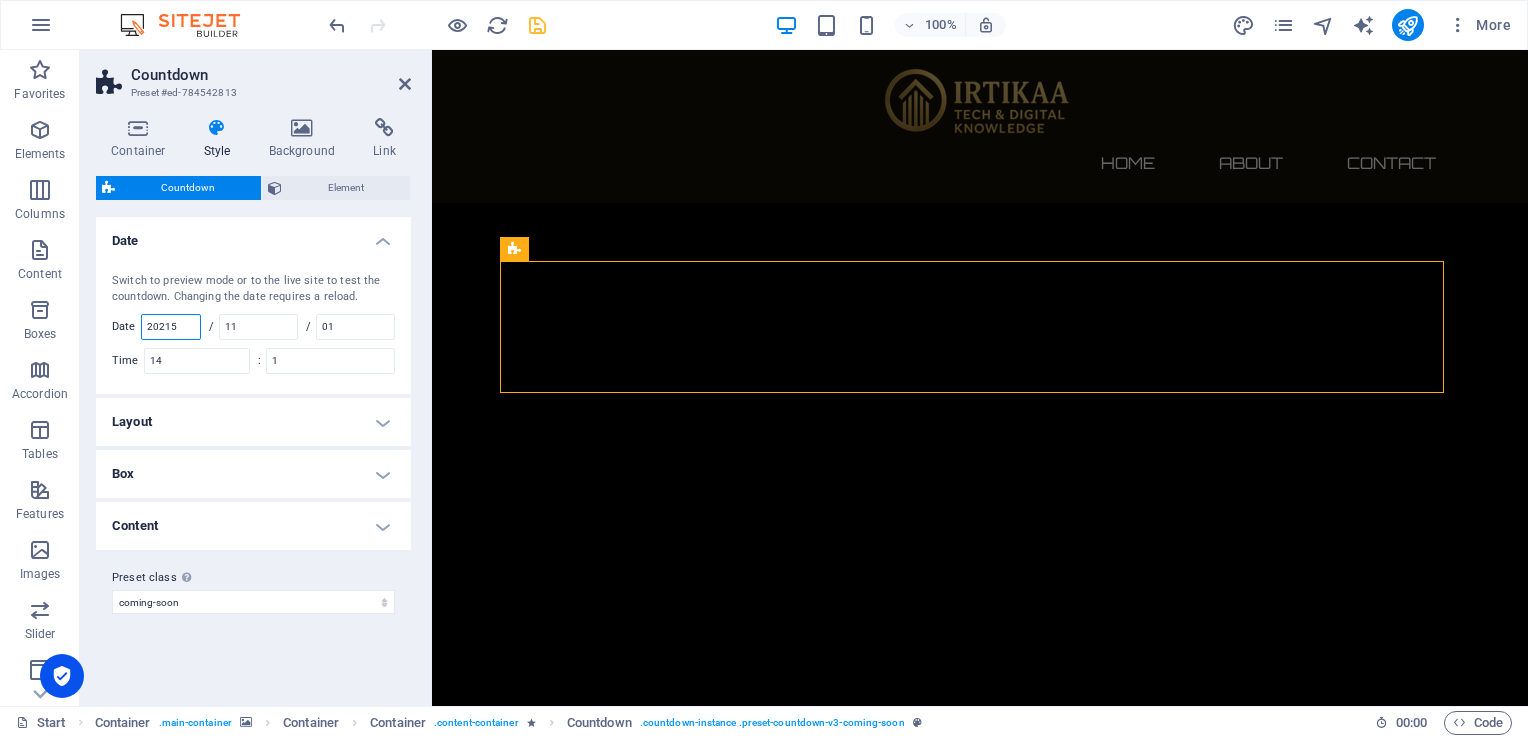 click on "20215" at bounding box center (171, 327) 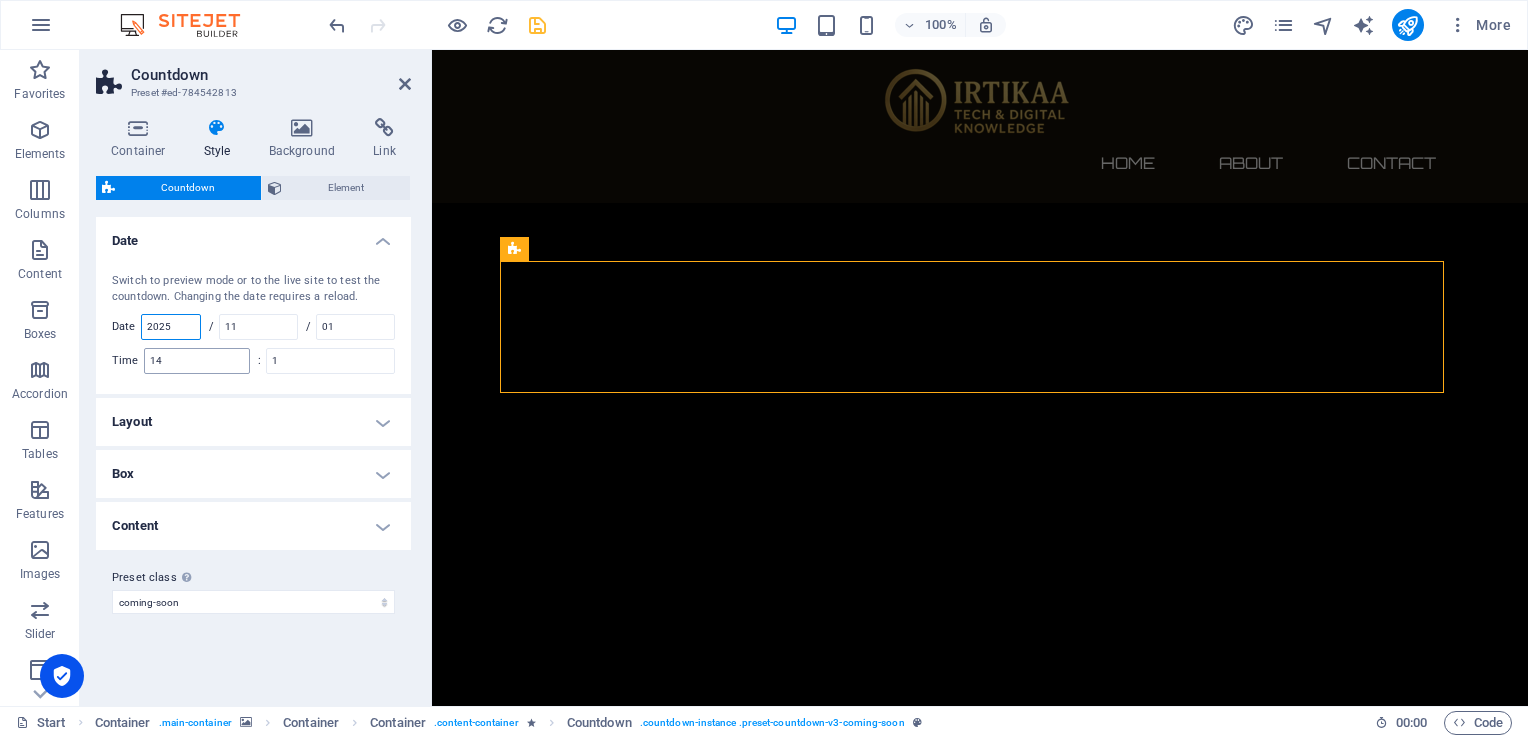 type on "2025" 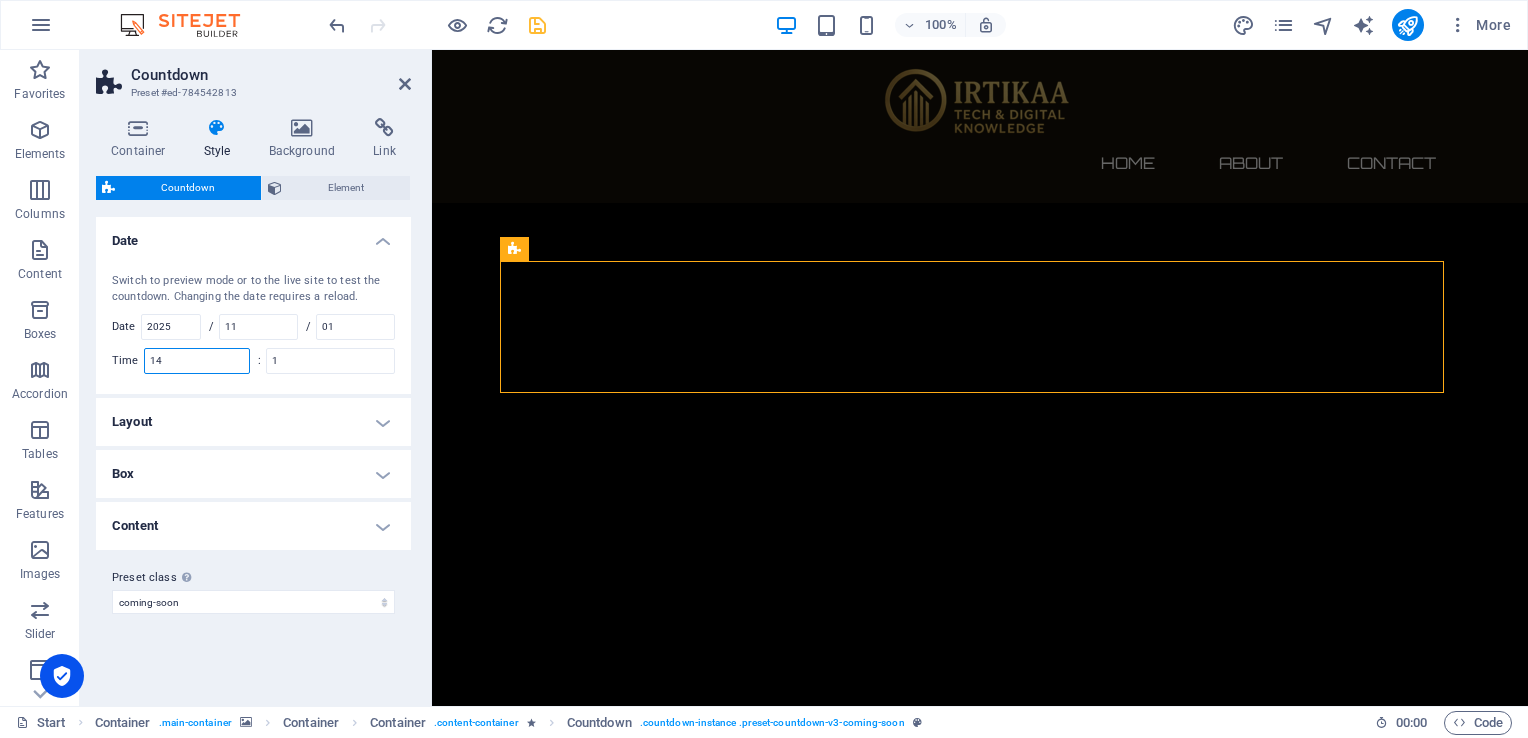 click on "14" at bounding box center [197, 361] 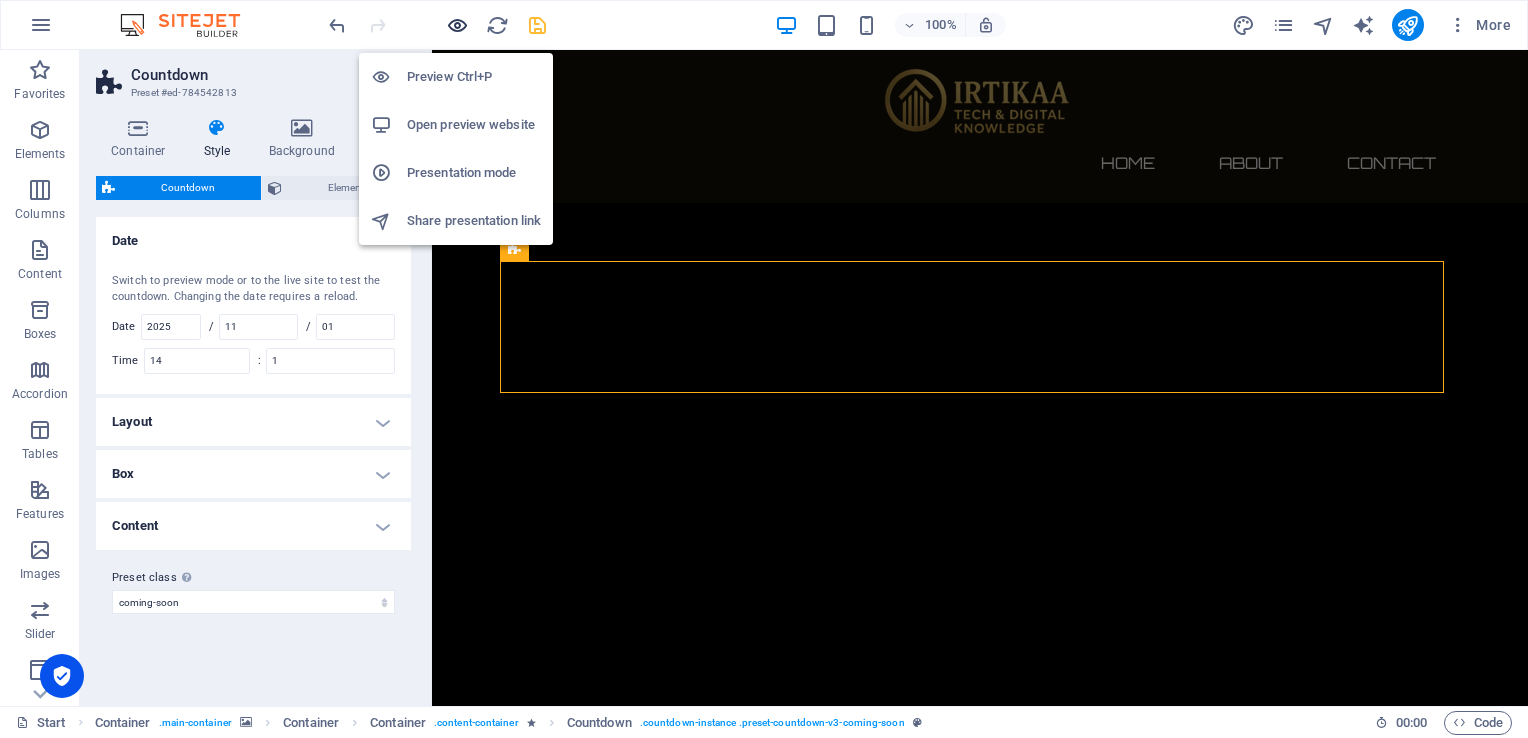 click at bounding box center [457, 25] 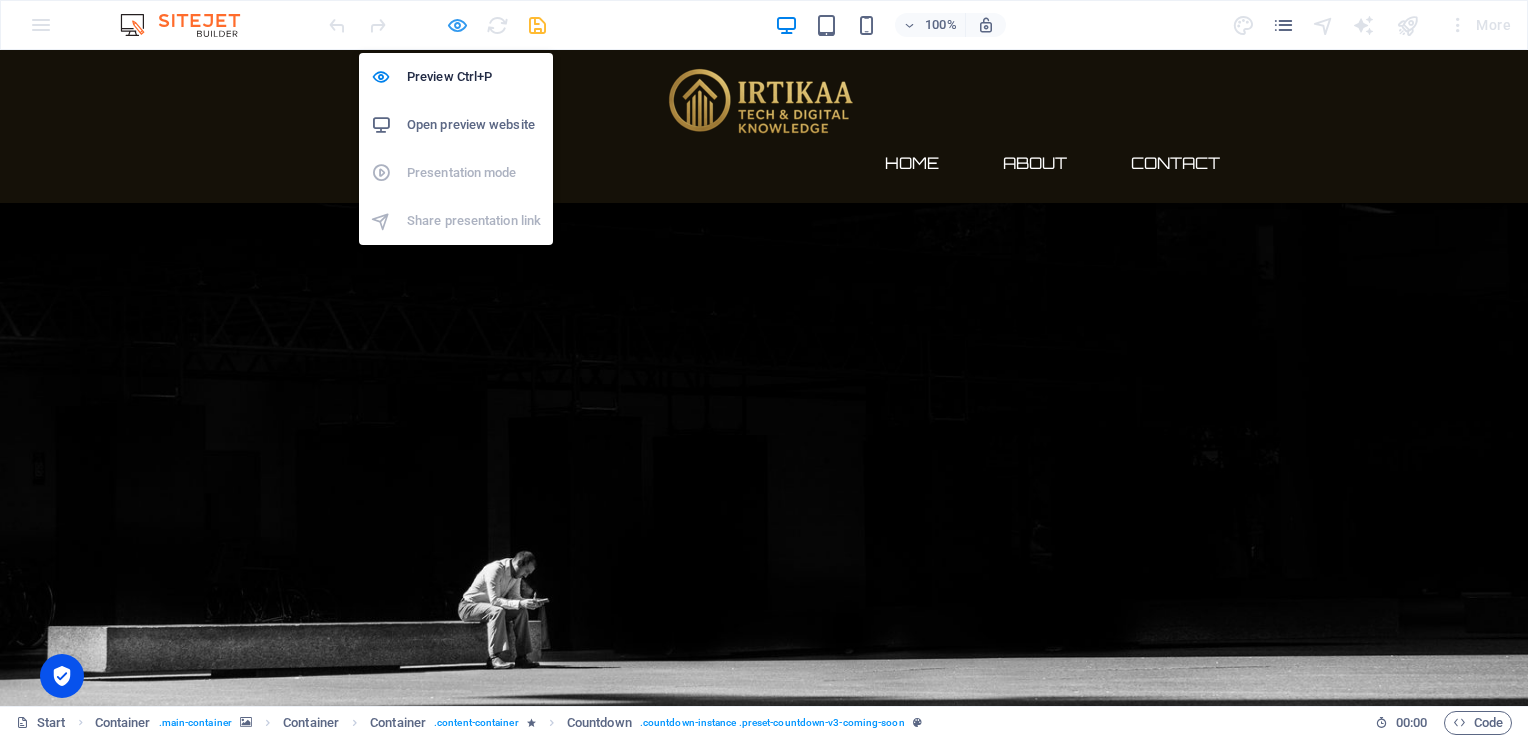 click at bounding box center [457, 25] 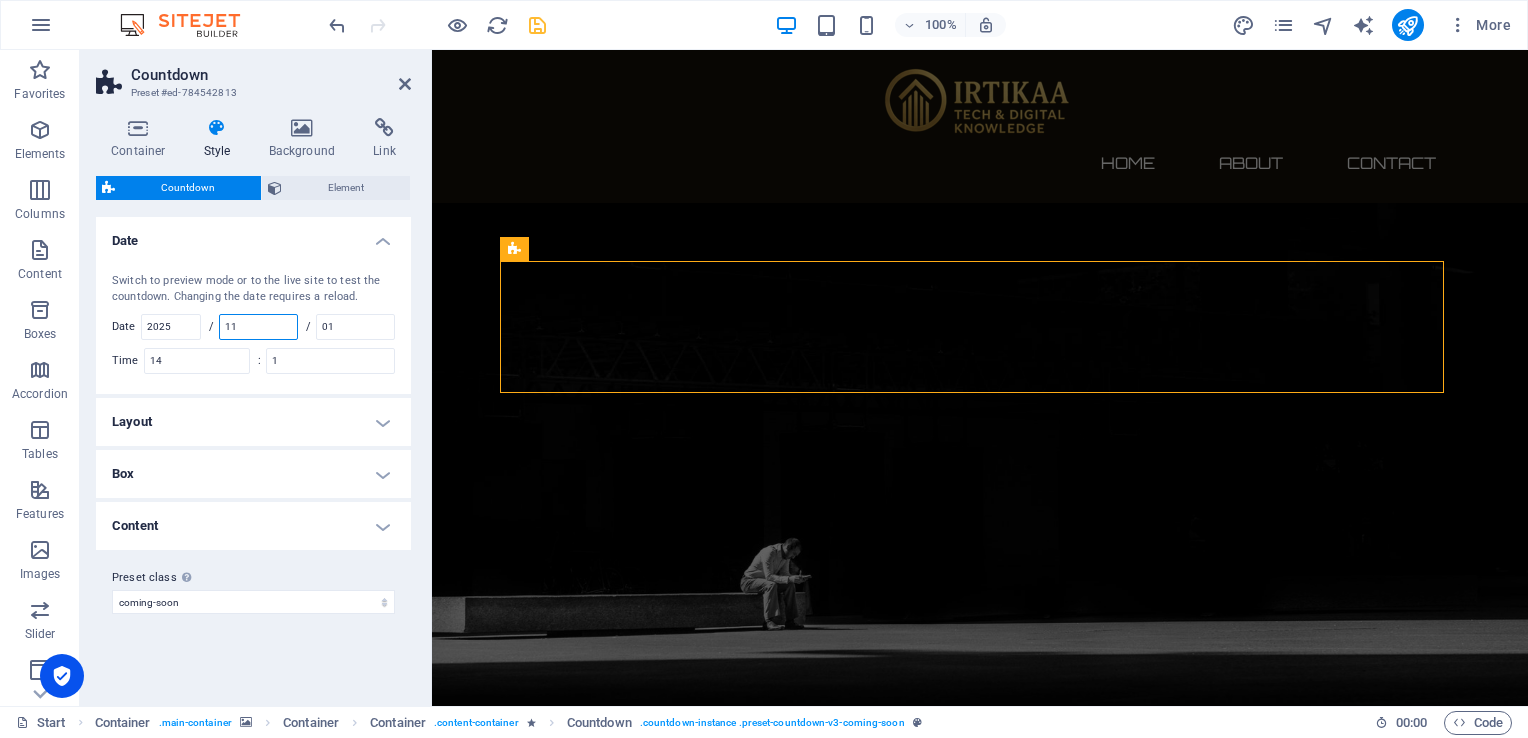 click on "11" at bounding box center (258, 327) 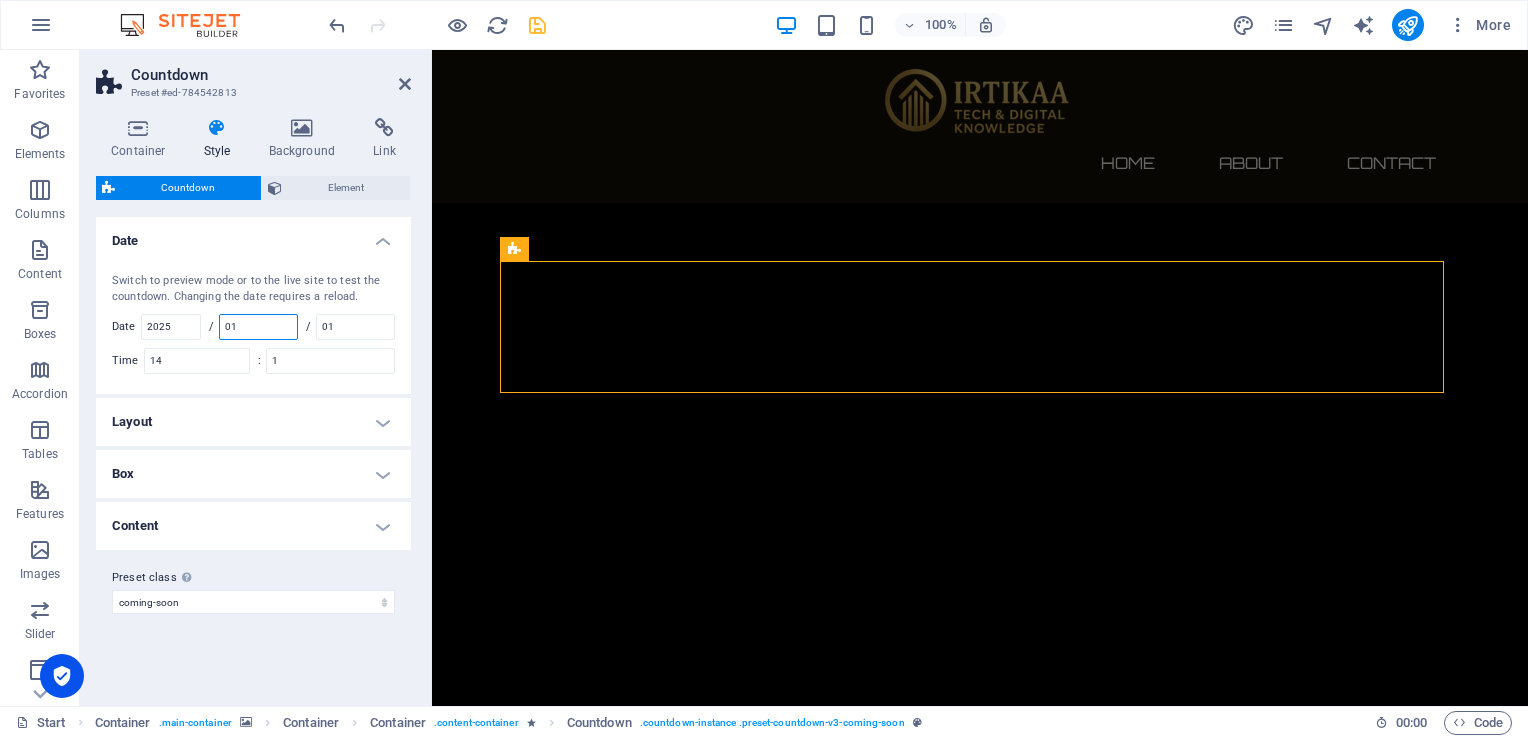 click on "01" at bounding box center (258, 327) 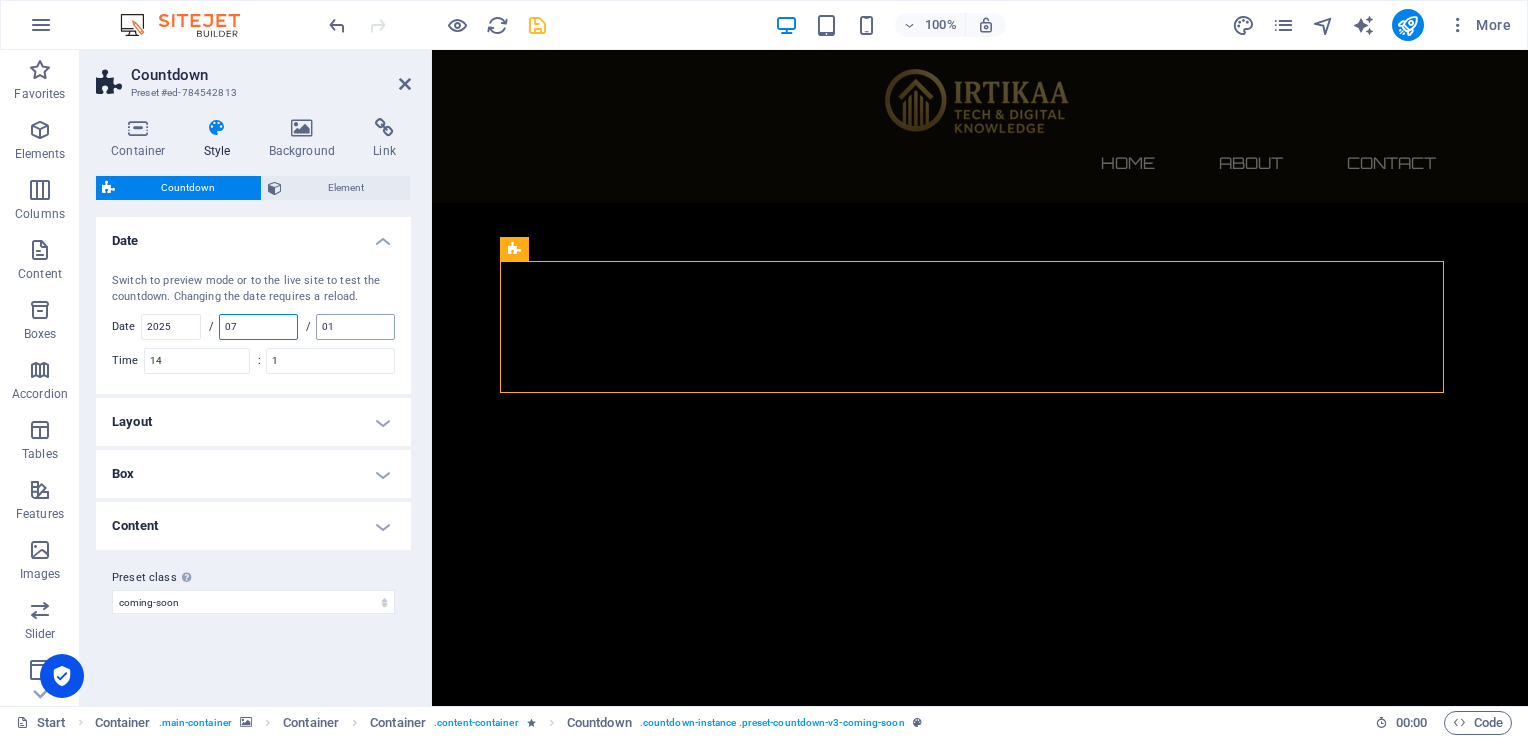 type on "07" 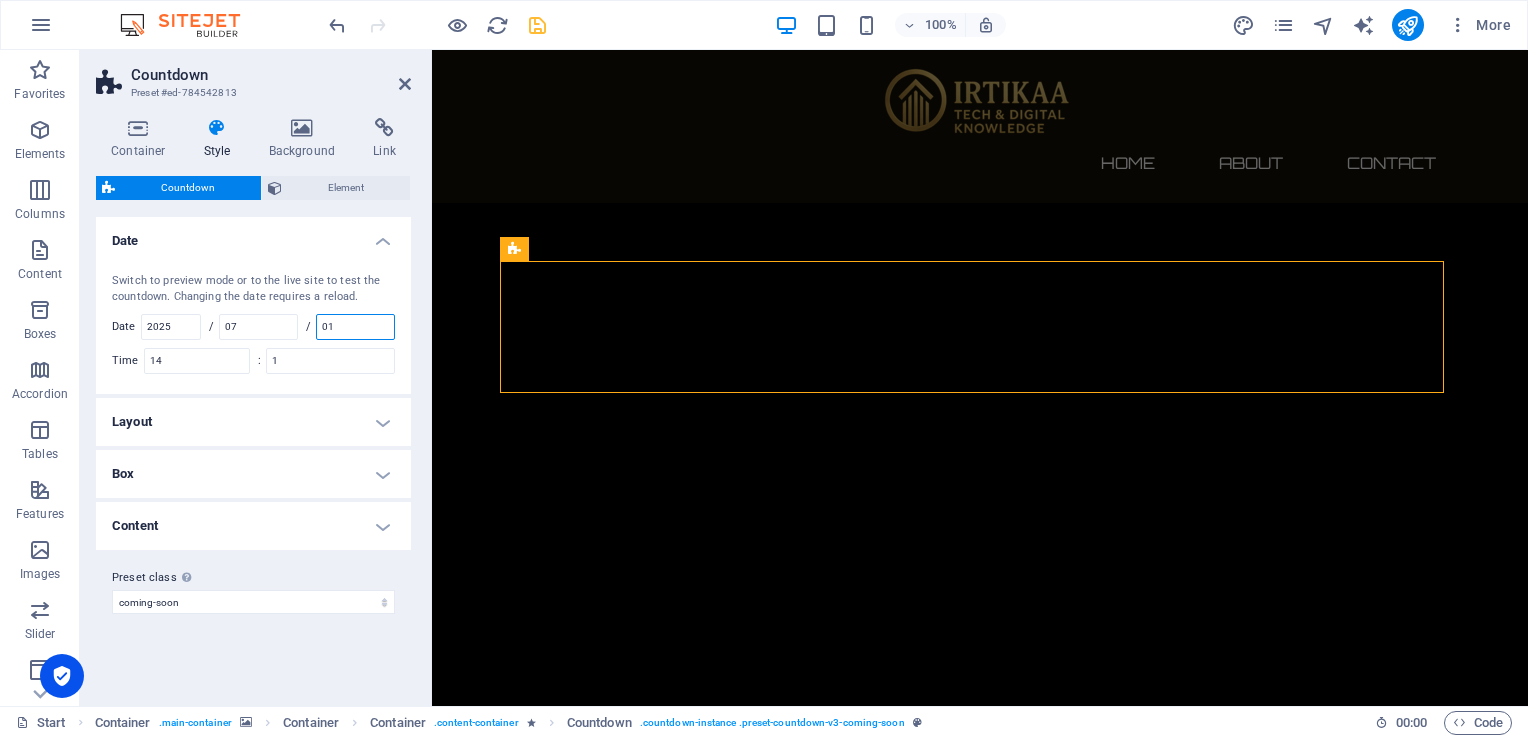 click on "01" at bounding box center [355, 327] 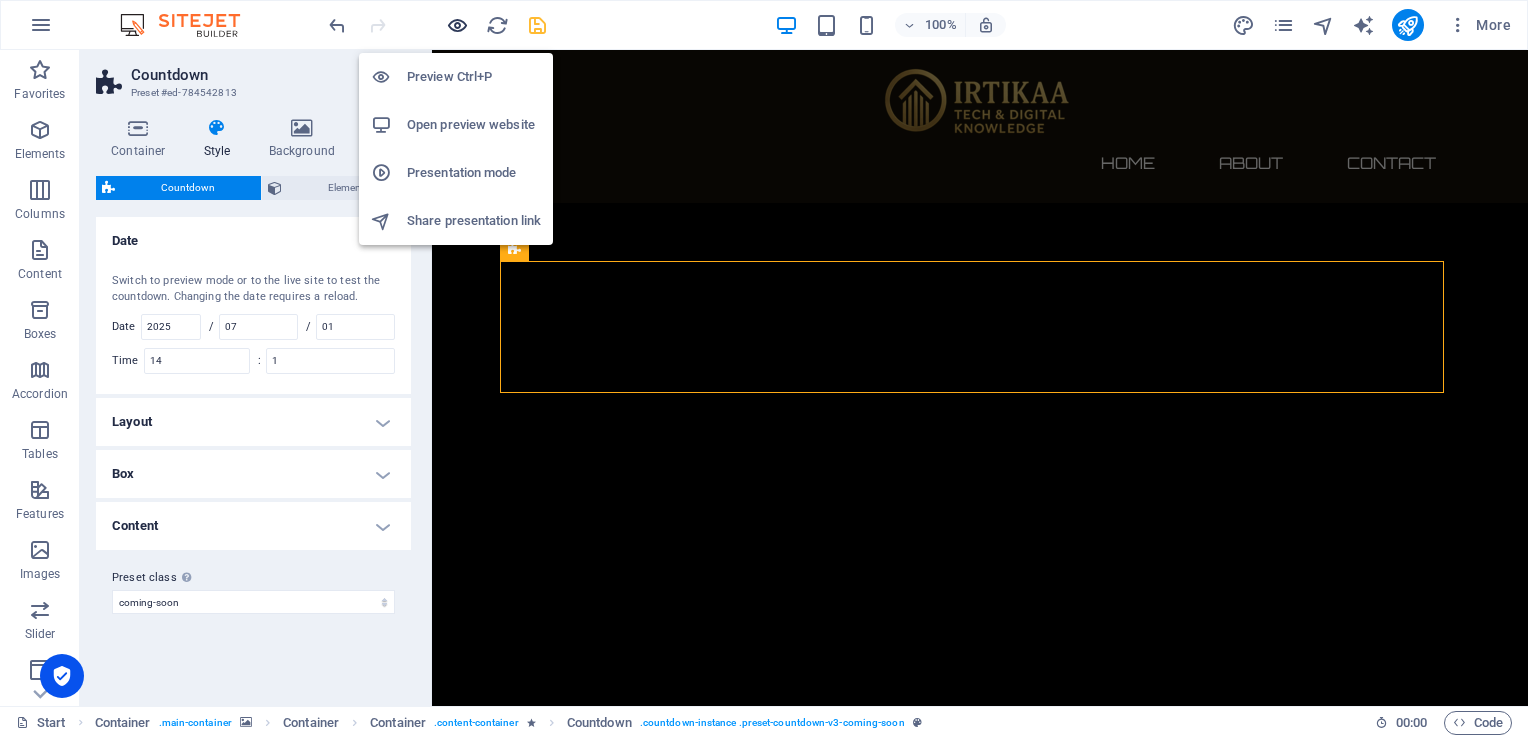 click at bounding box center [457, 25] 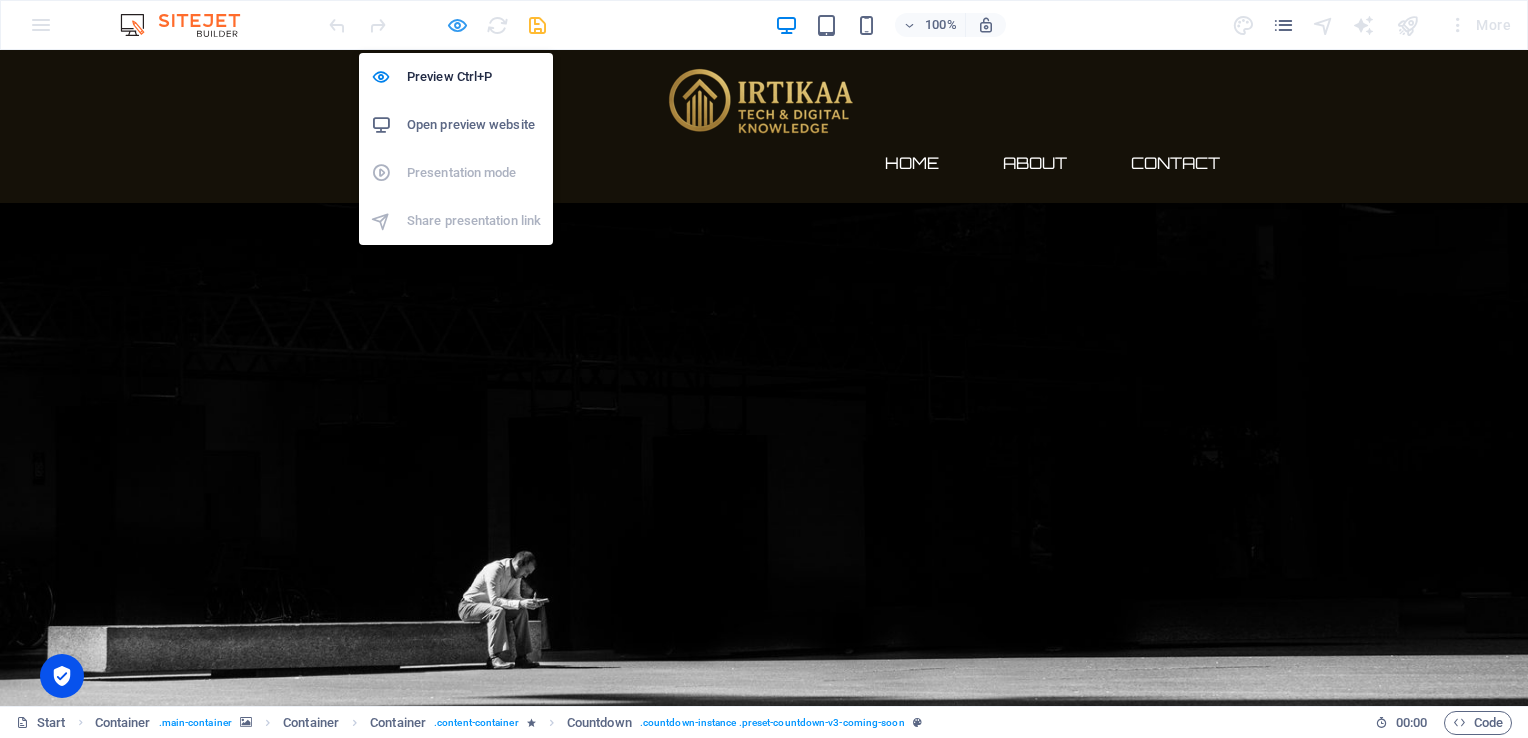 click at bounding box center [457, 25] 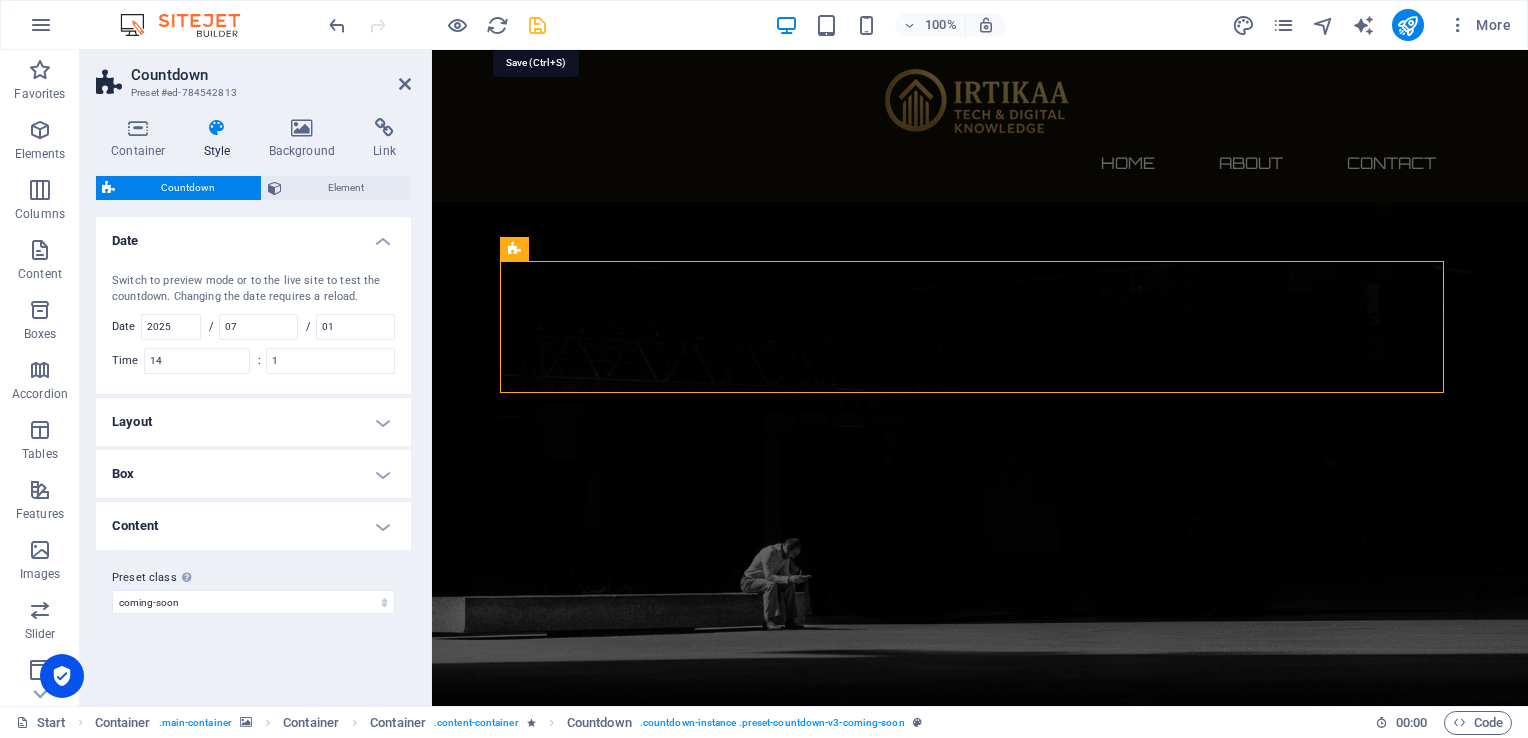click at bounding box center (537, 25) 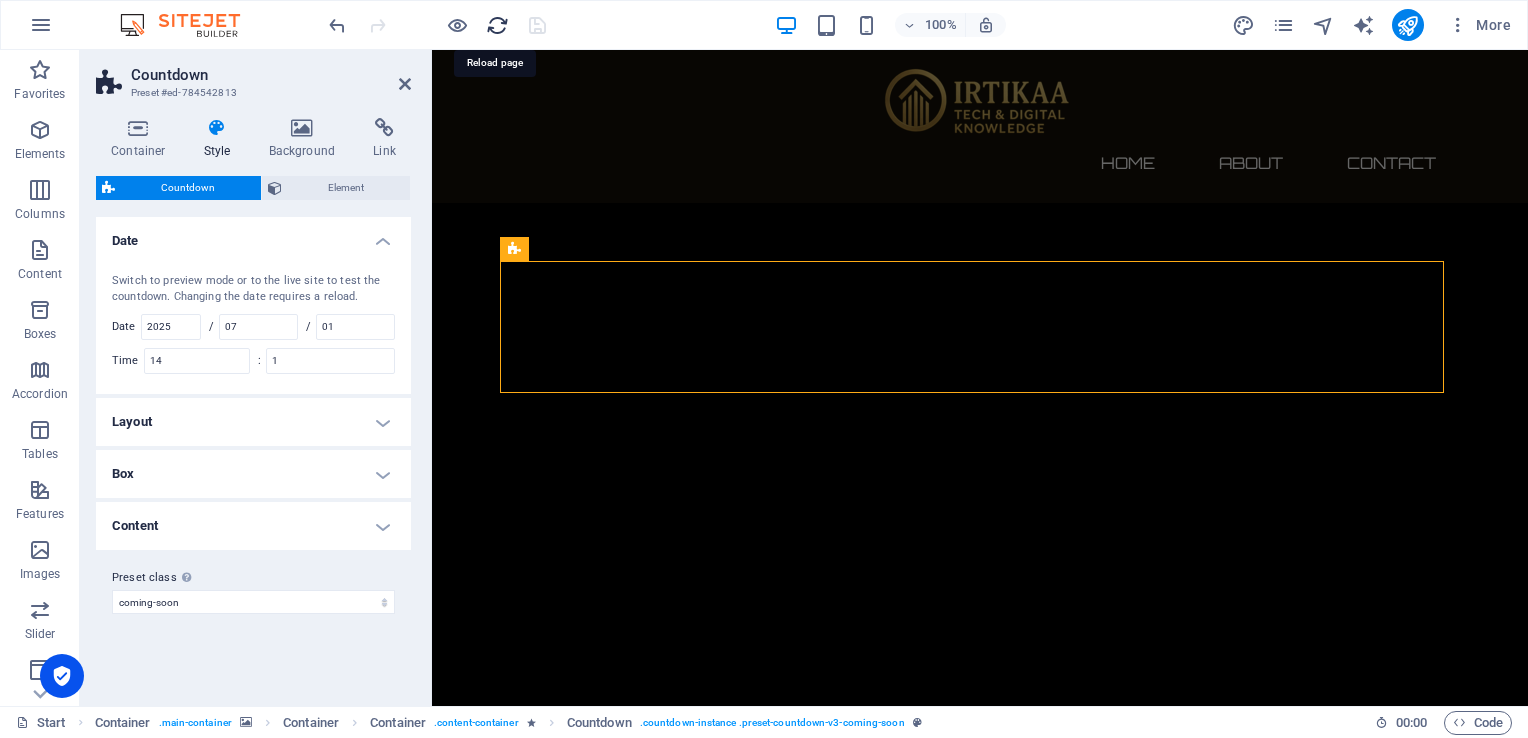 click at bounding box center [497, 25] 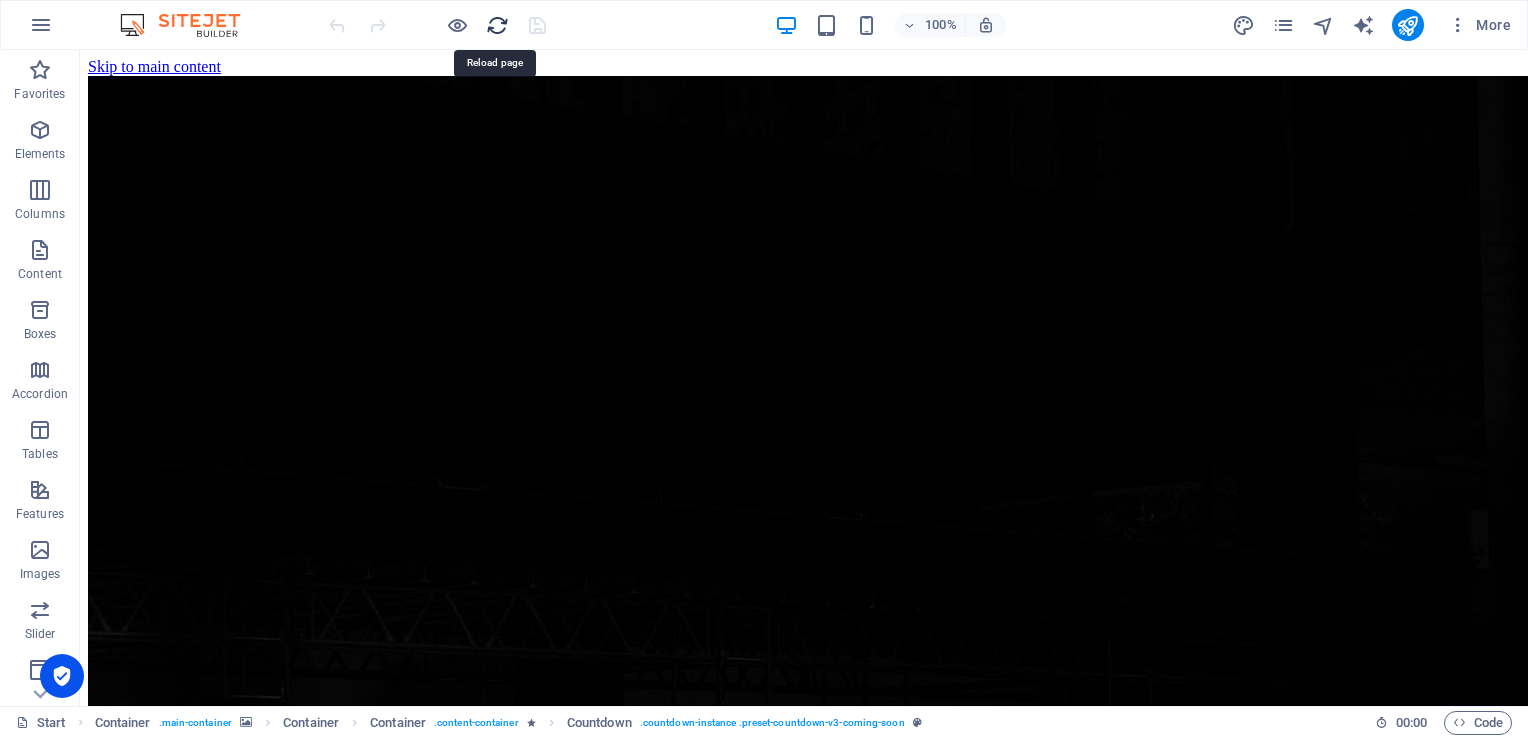 scroll, scrollTop: 0, scrollLeft: 0, axis: both 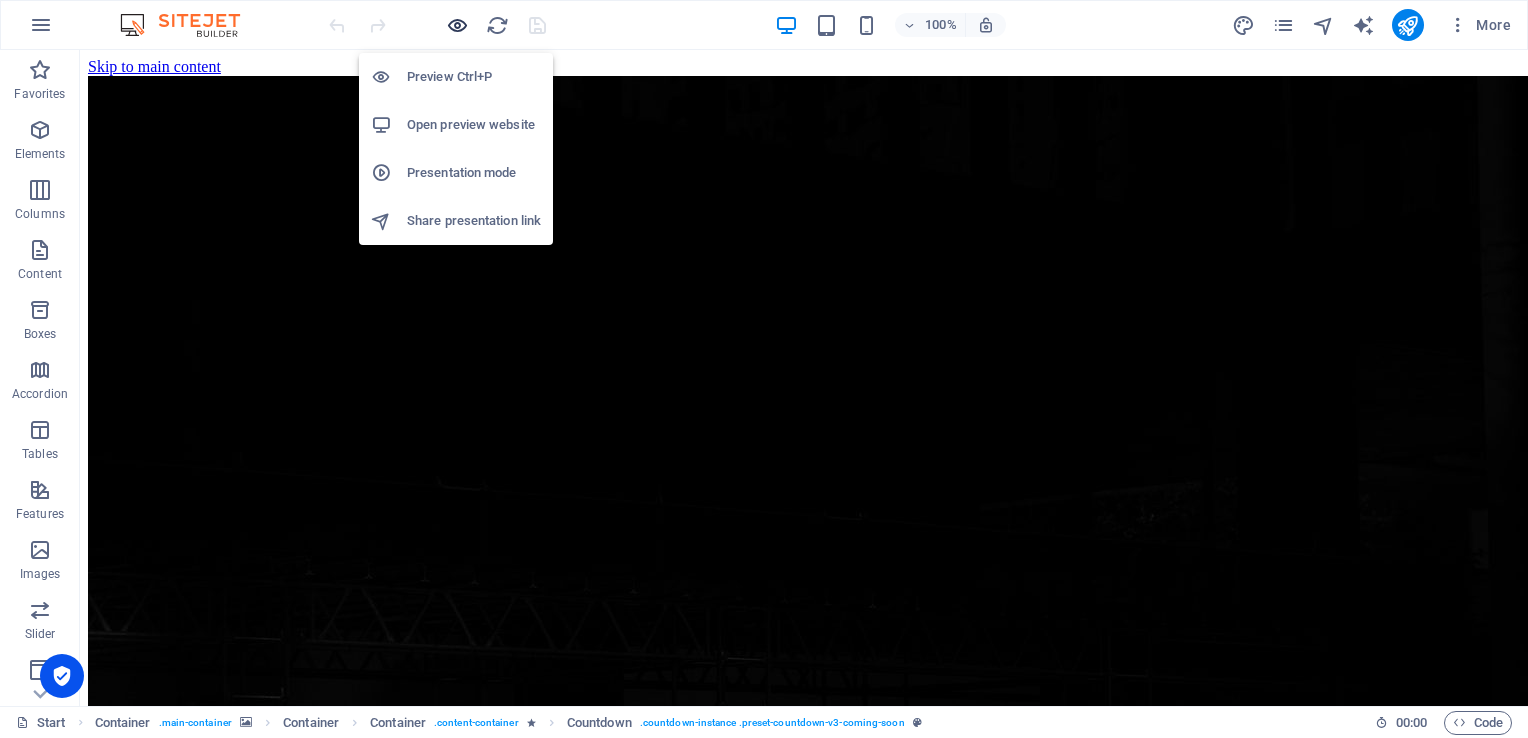 click at bounding box center (457, 25) 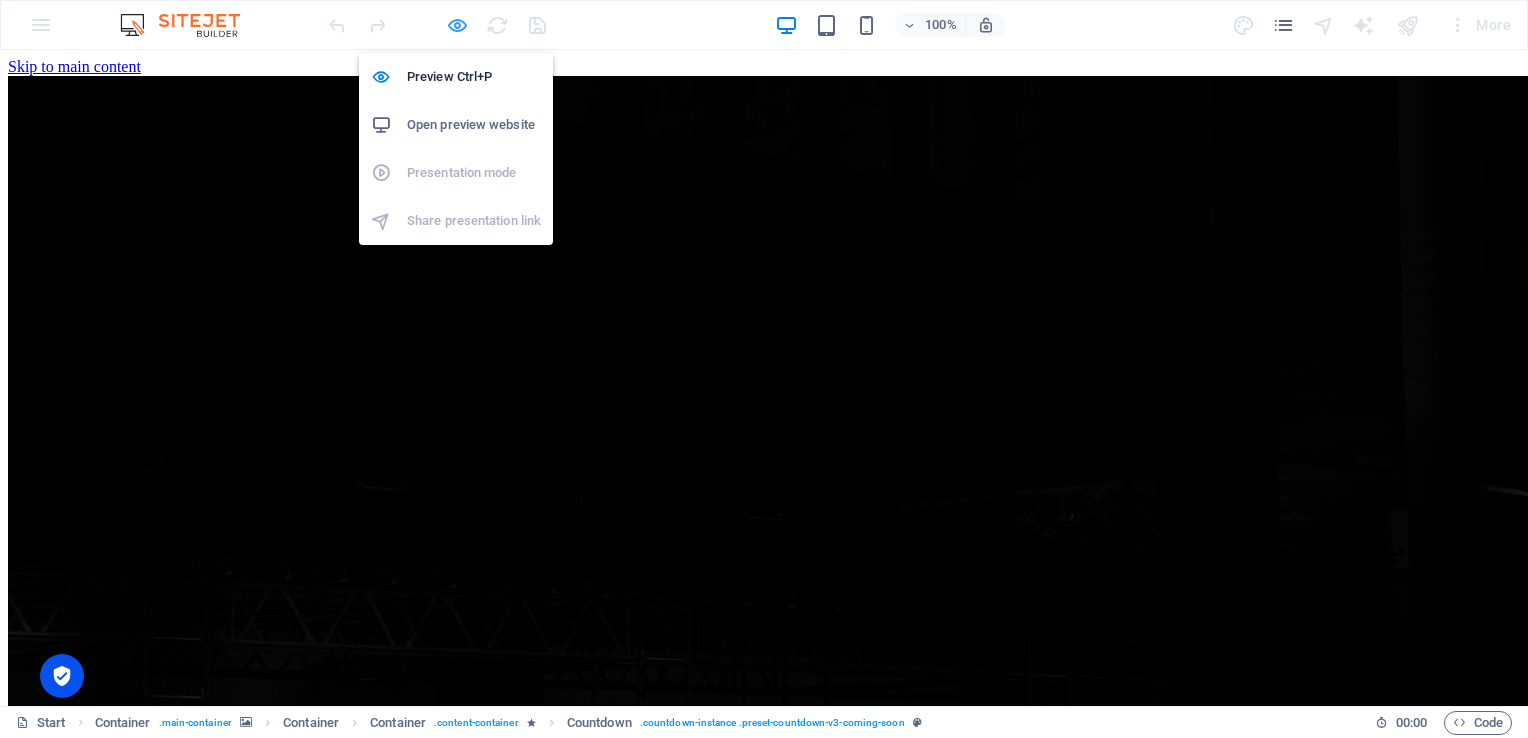 click at bounding box center (457, 25) 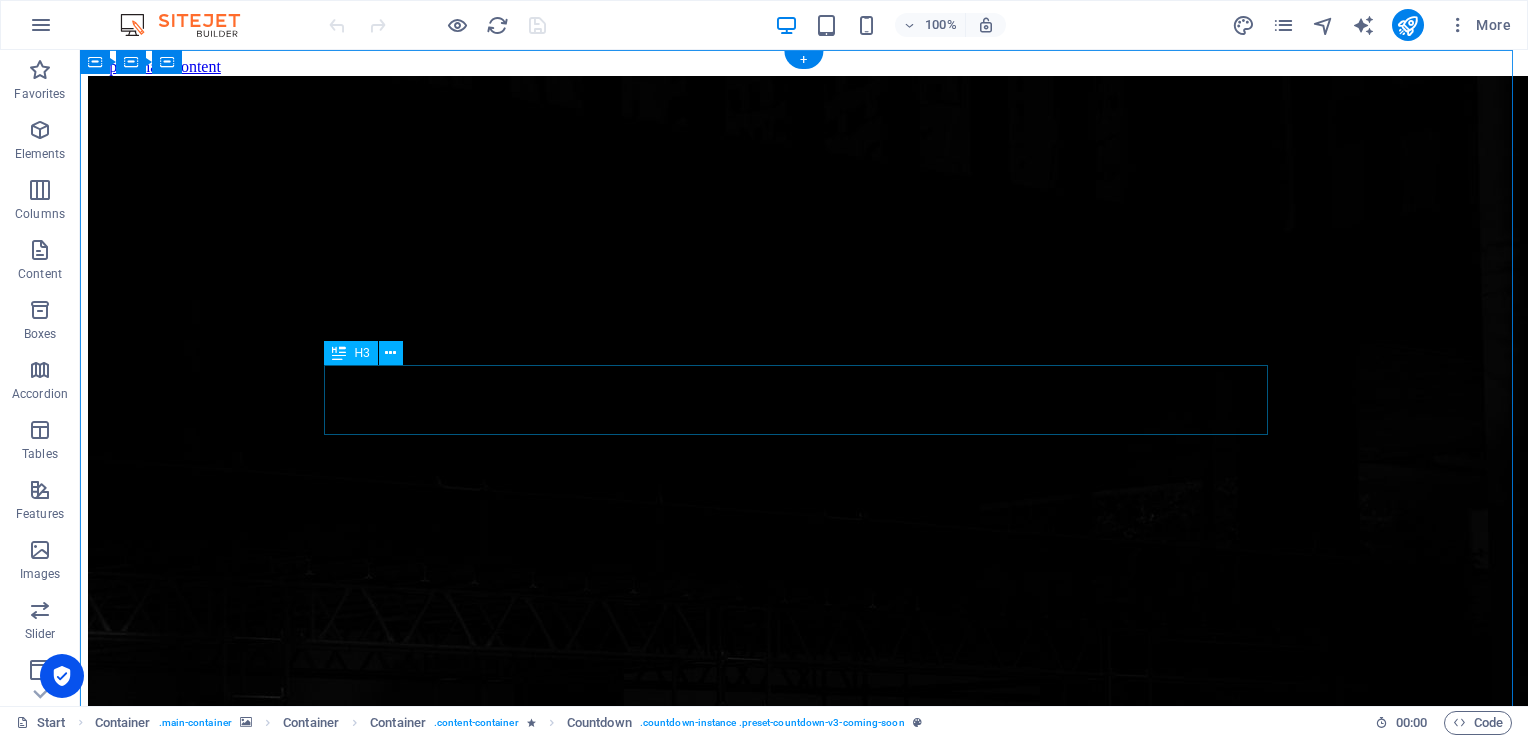 scroll, scrollTop: 200, scrollLeft: 0, axis: vertical 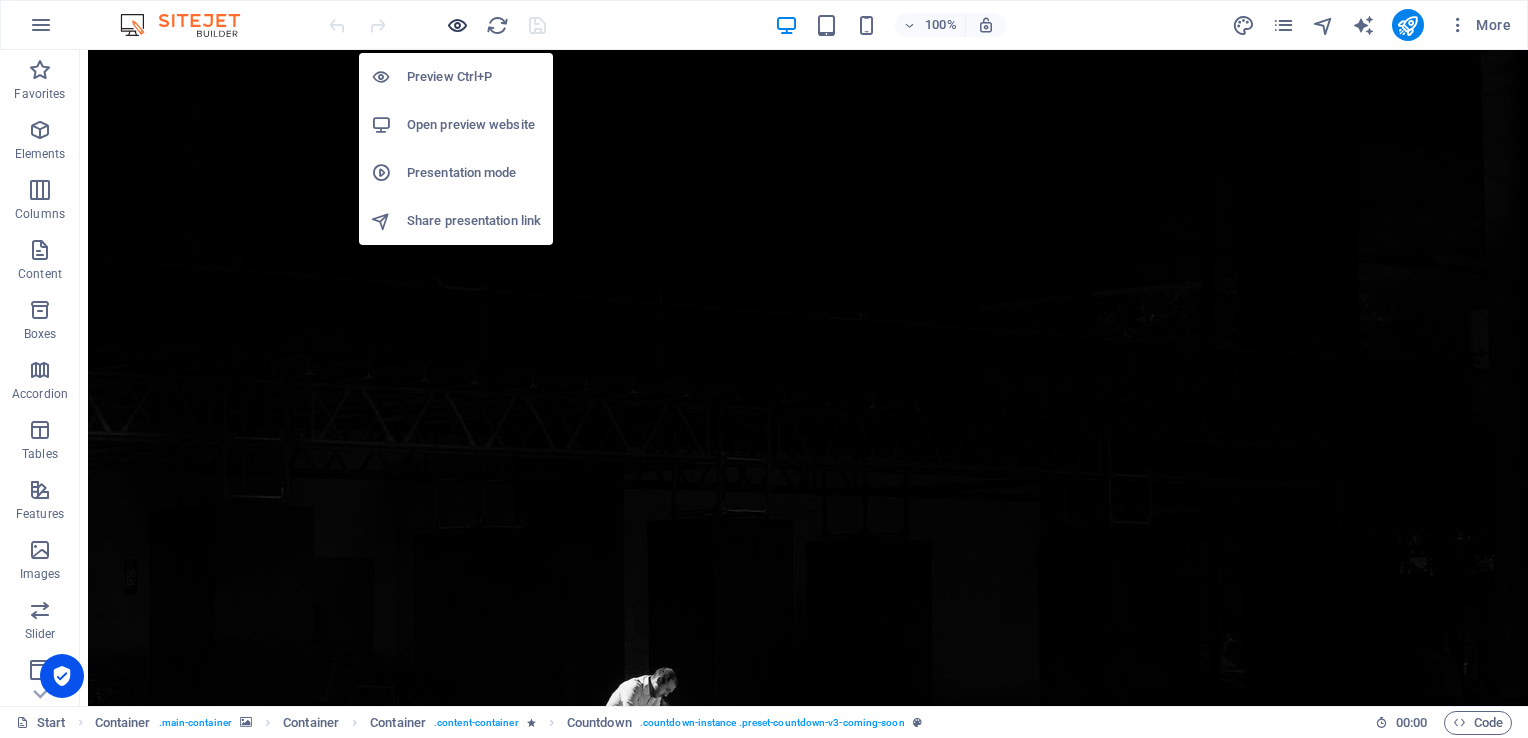 click at bounding box center [457, 25] 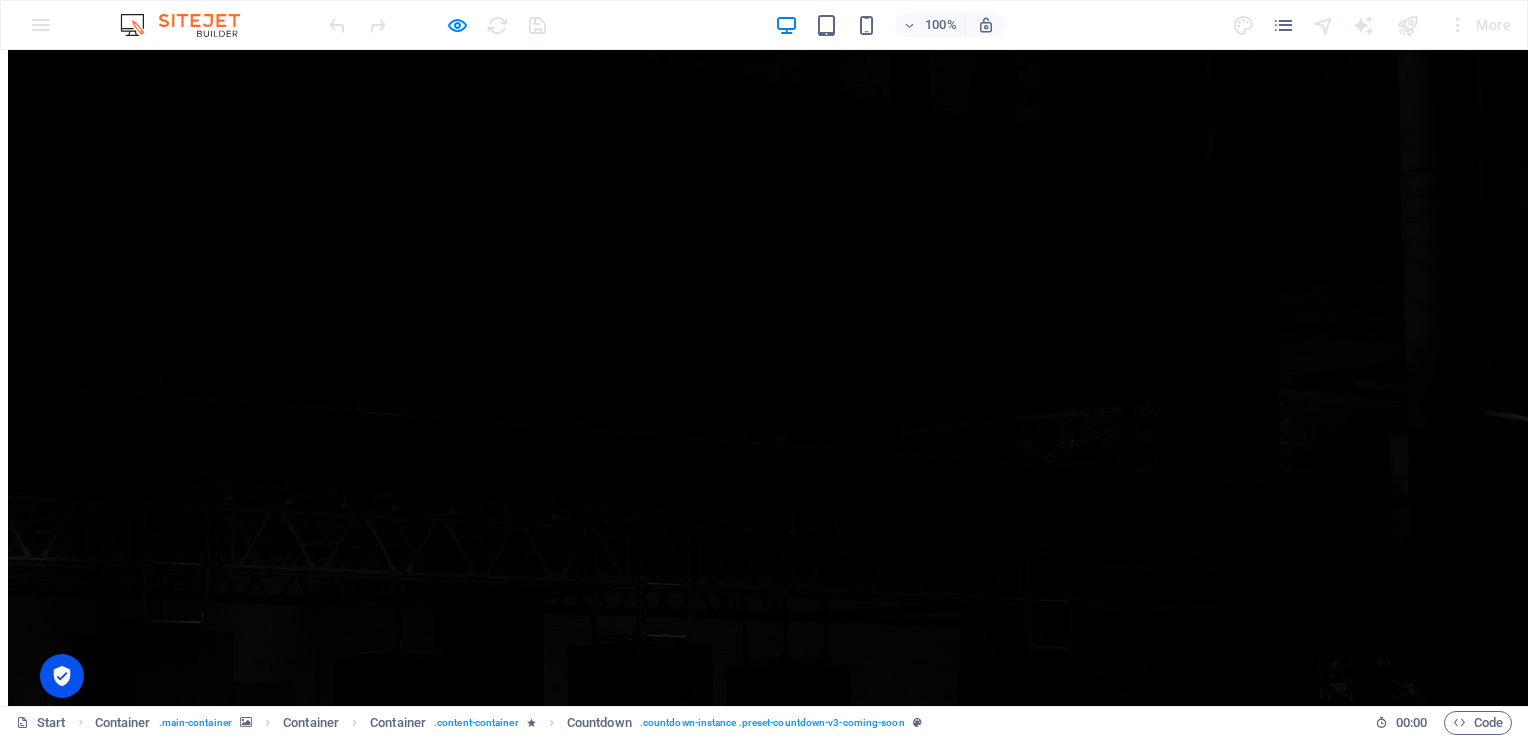 scroll, scrollTop: 0, scrollLeft: 0, axis: both 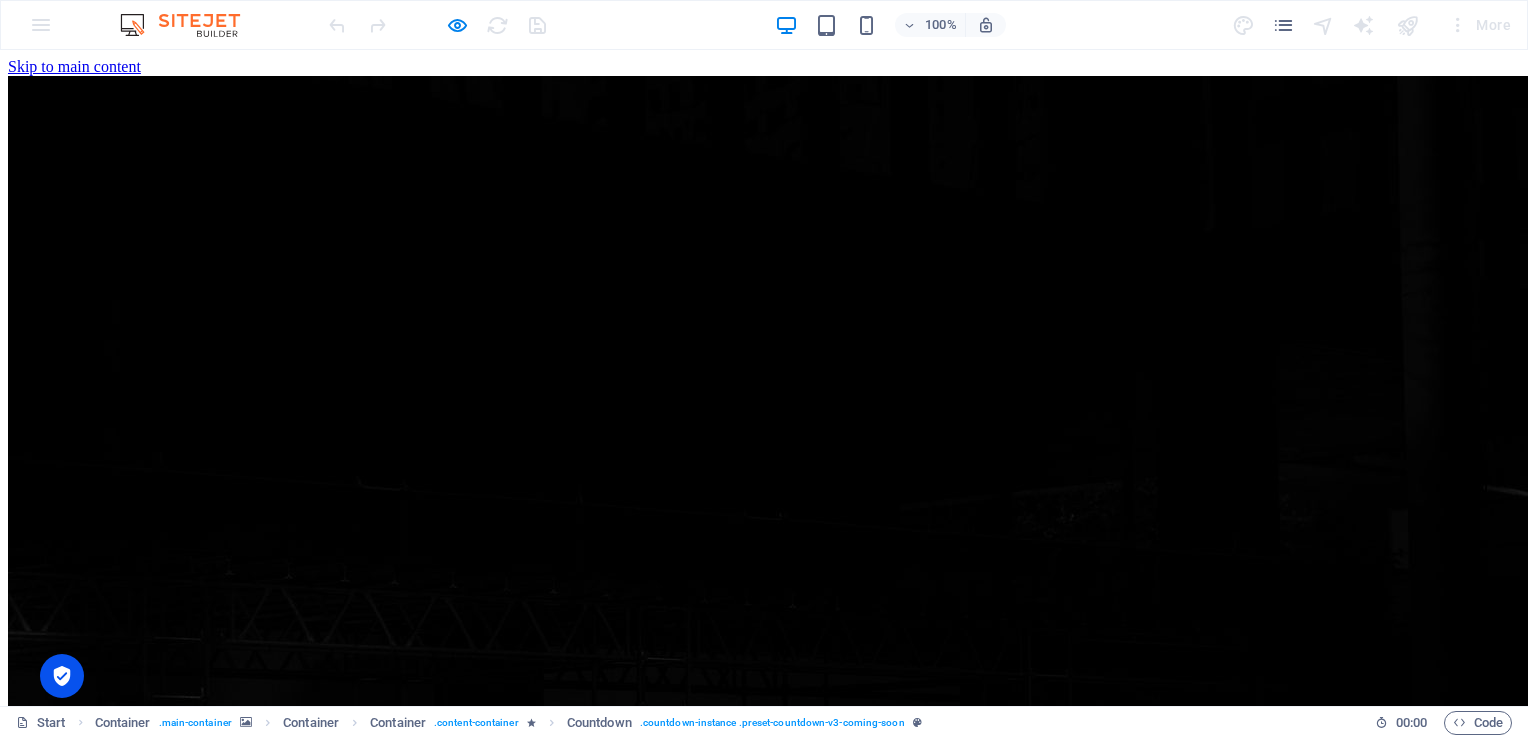 click on "08" at bounding box center [764, 1651] 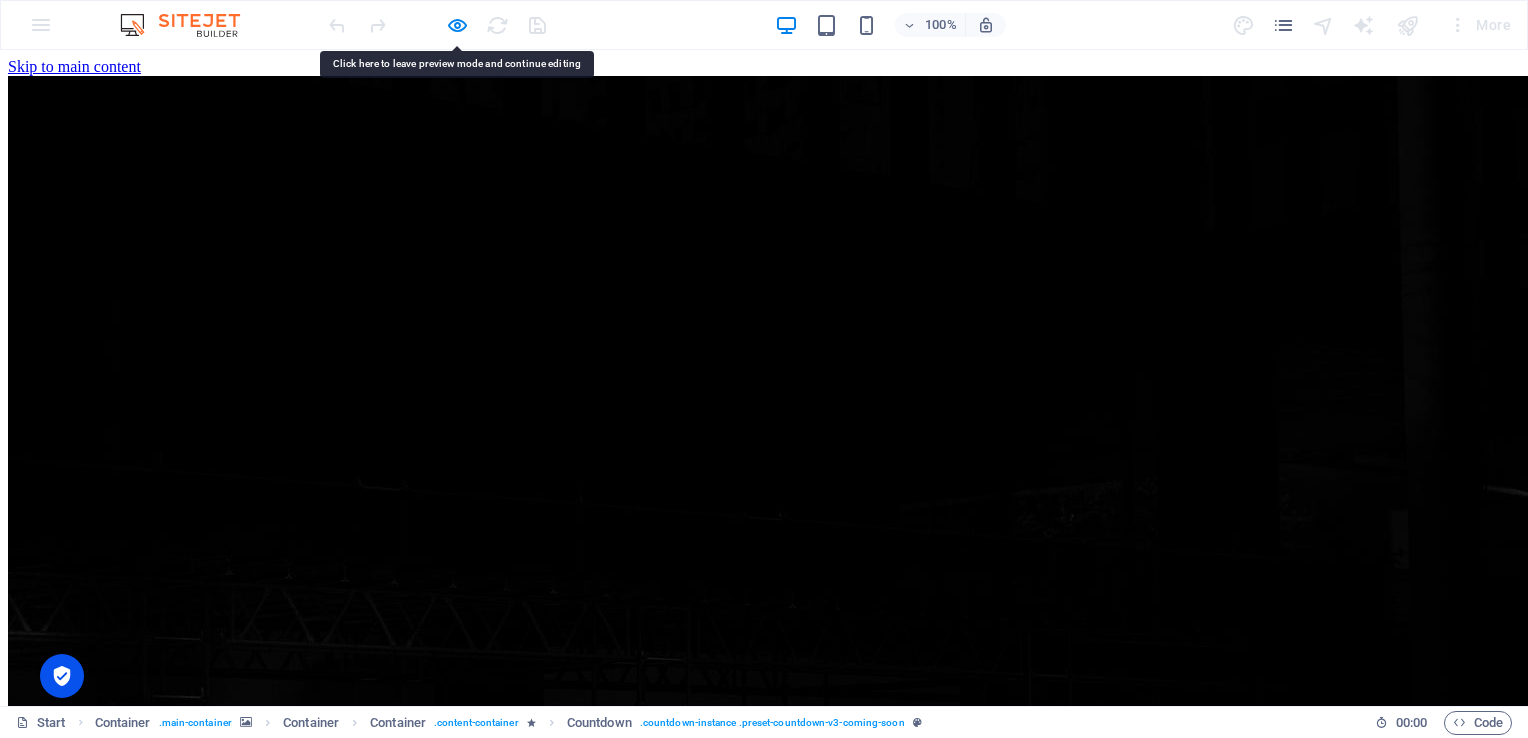 drag, startPoint x: 1115, startPoint y: 536, endPoint x: 1122, endPoint y: 511, distance: 25.96151 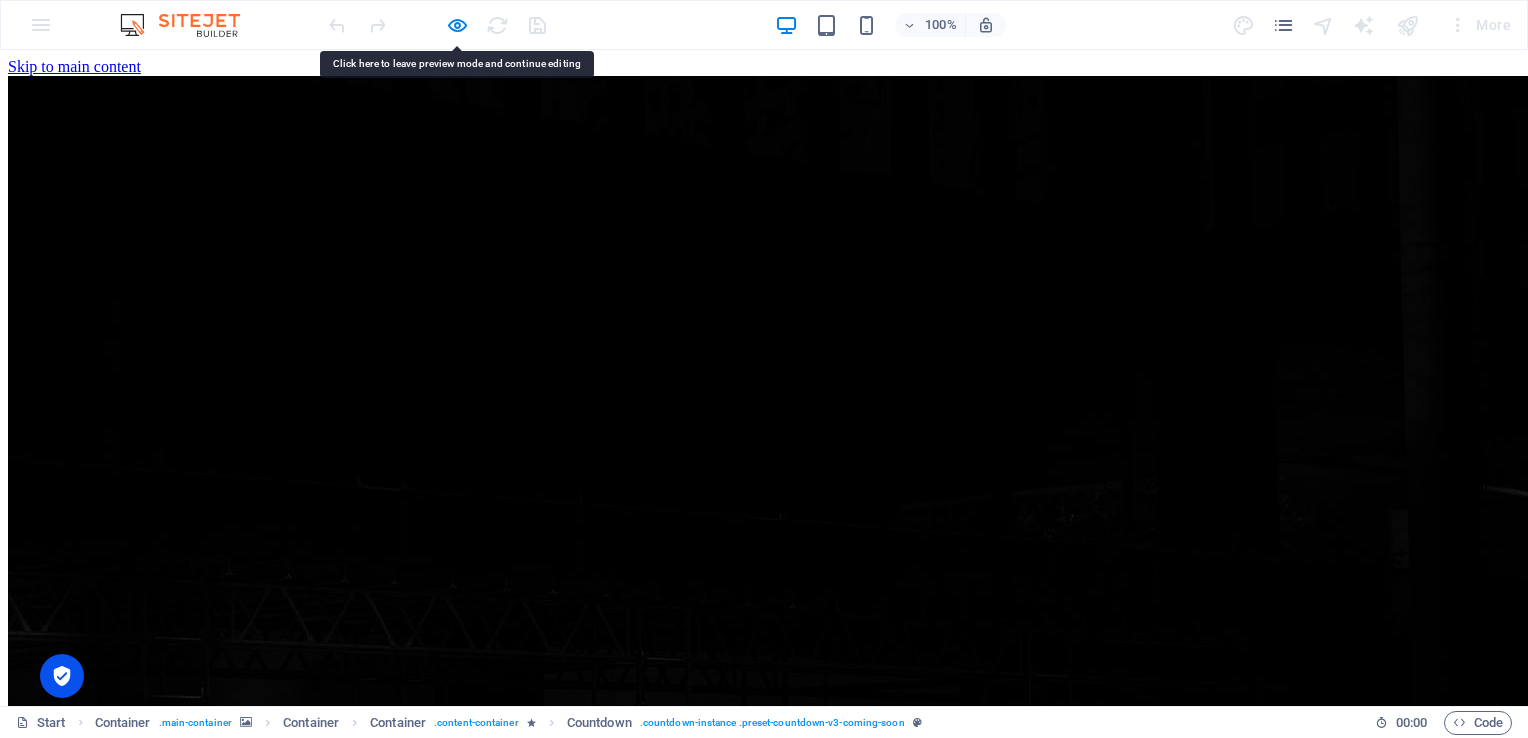 click on "21" at bounding box center (764, 1465) 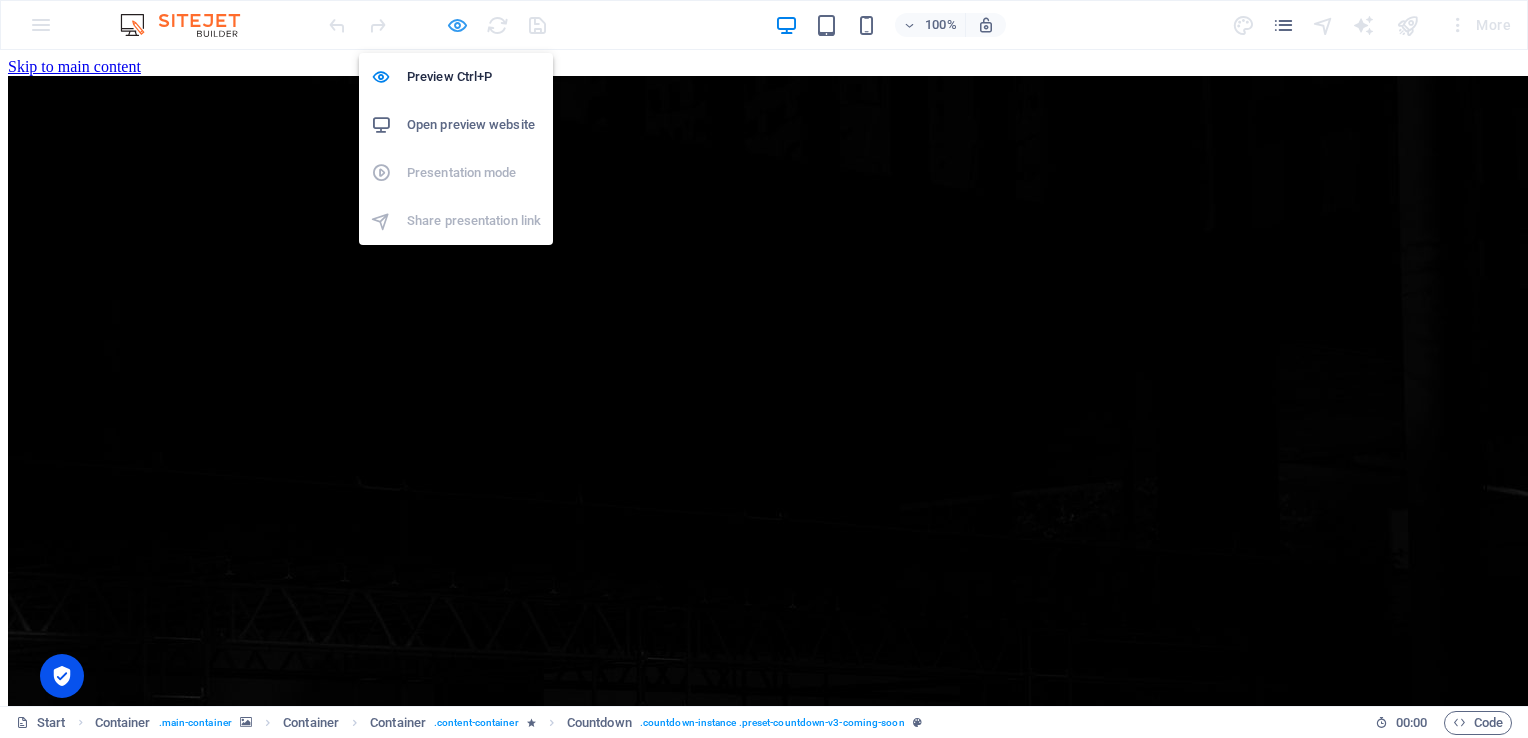 click at bounding box center [457, 25] 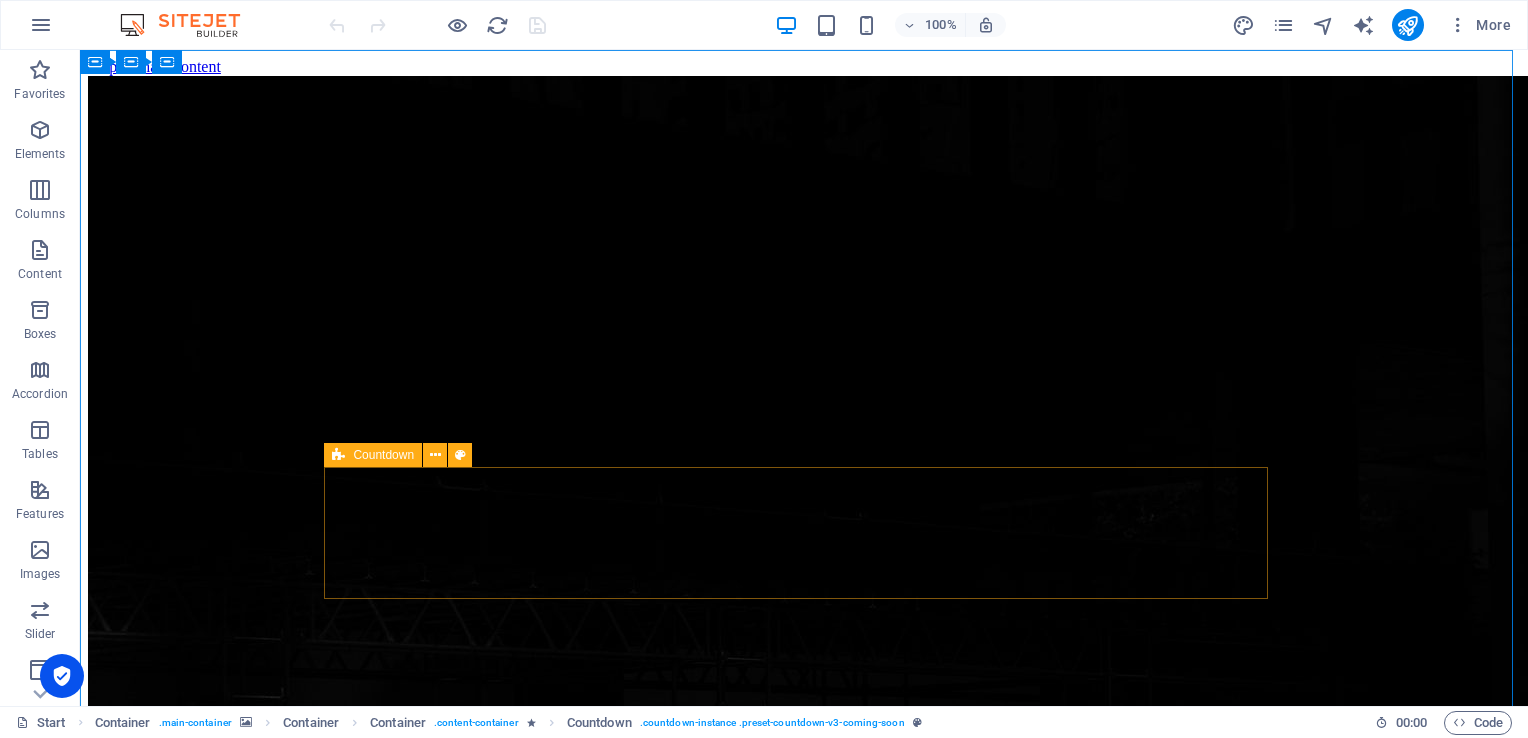 click at bounding box center [338, 455] 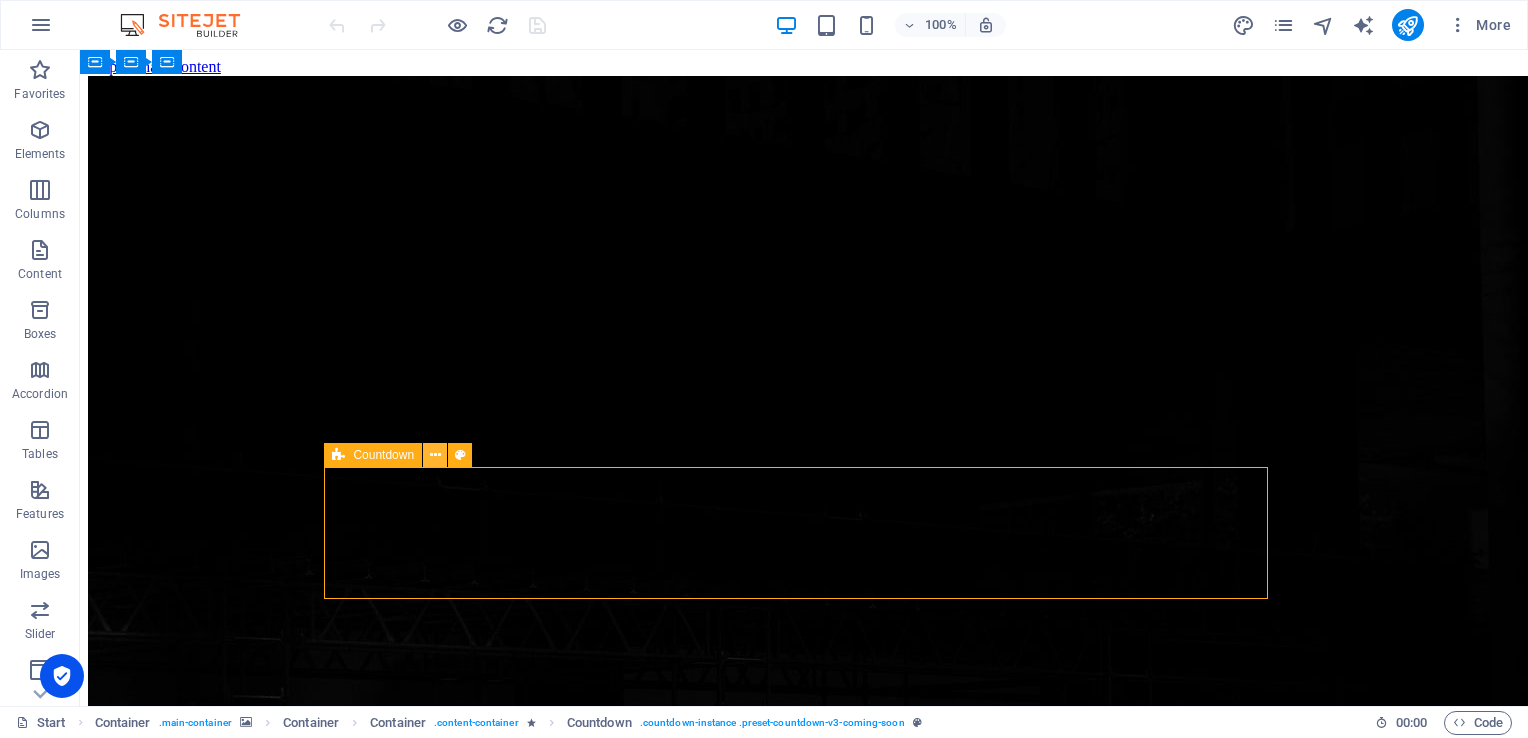 click at bounding box center [435, 455] 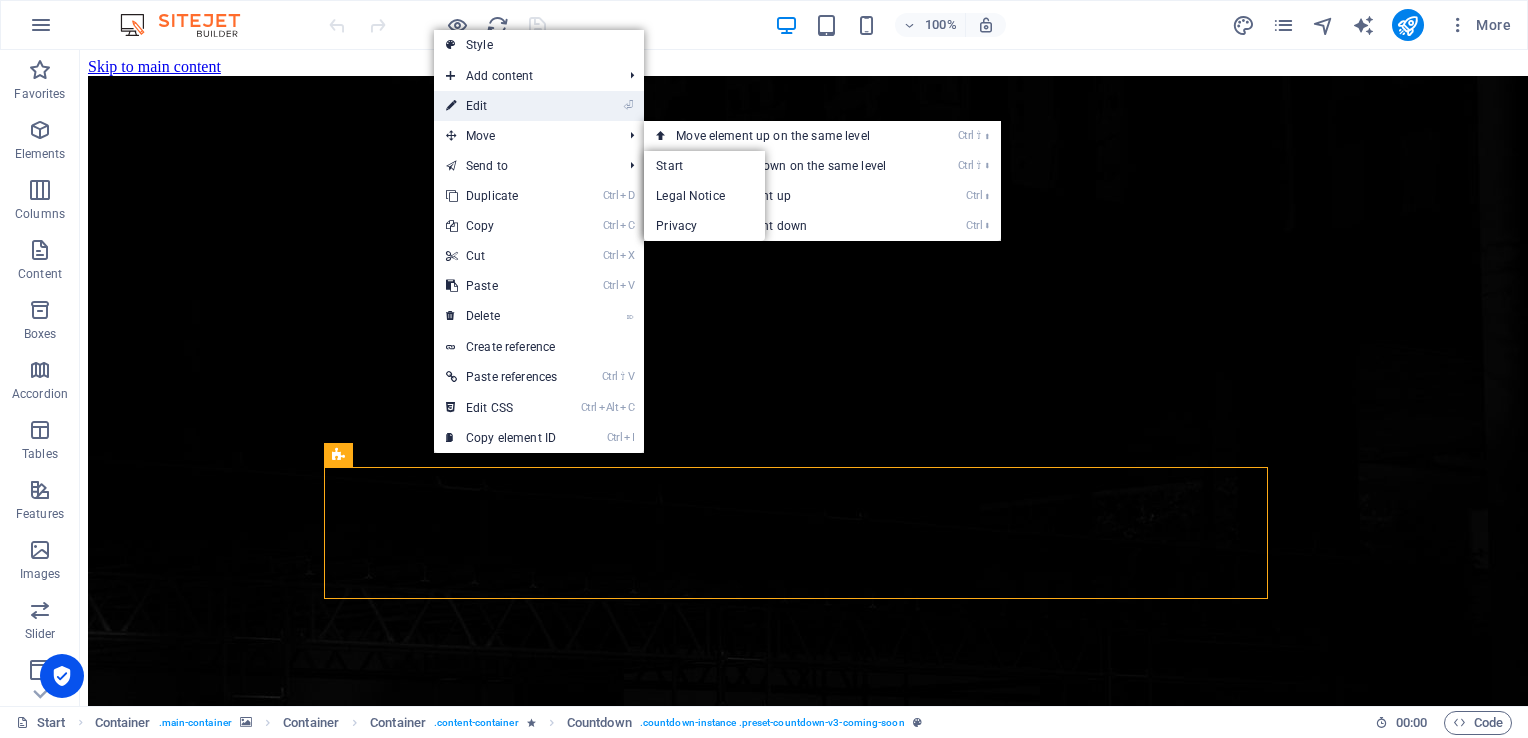 click on "⏎  Edit" at bounding box center (501, 106) 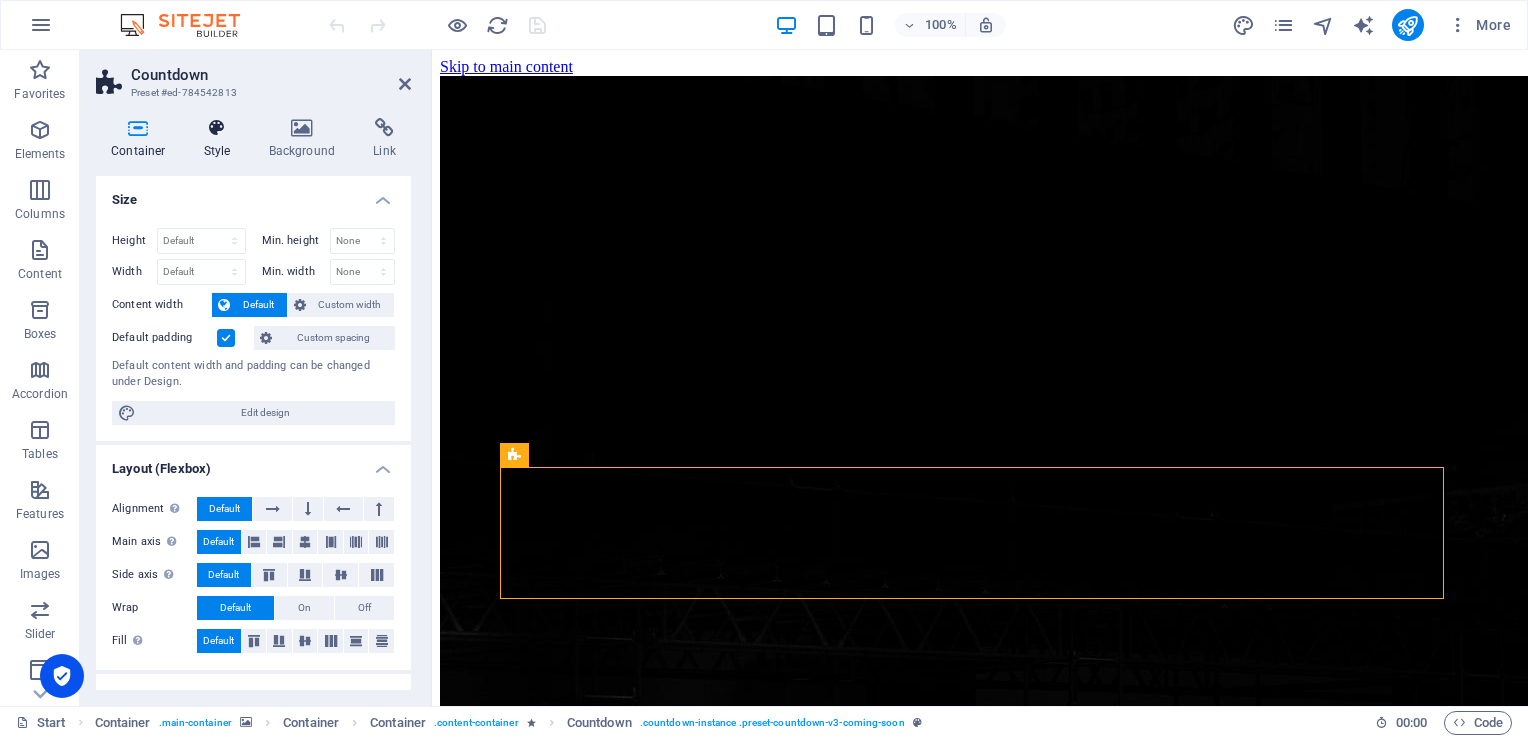 click on "Style" at bounding box center (221, 139) 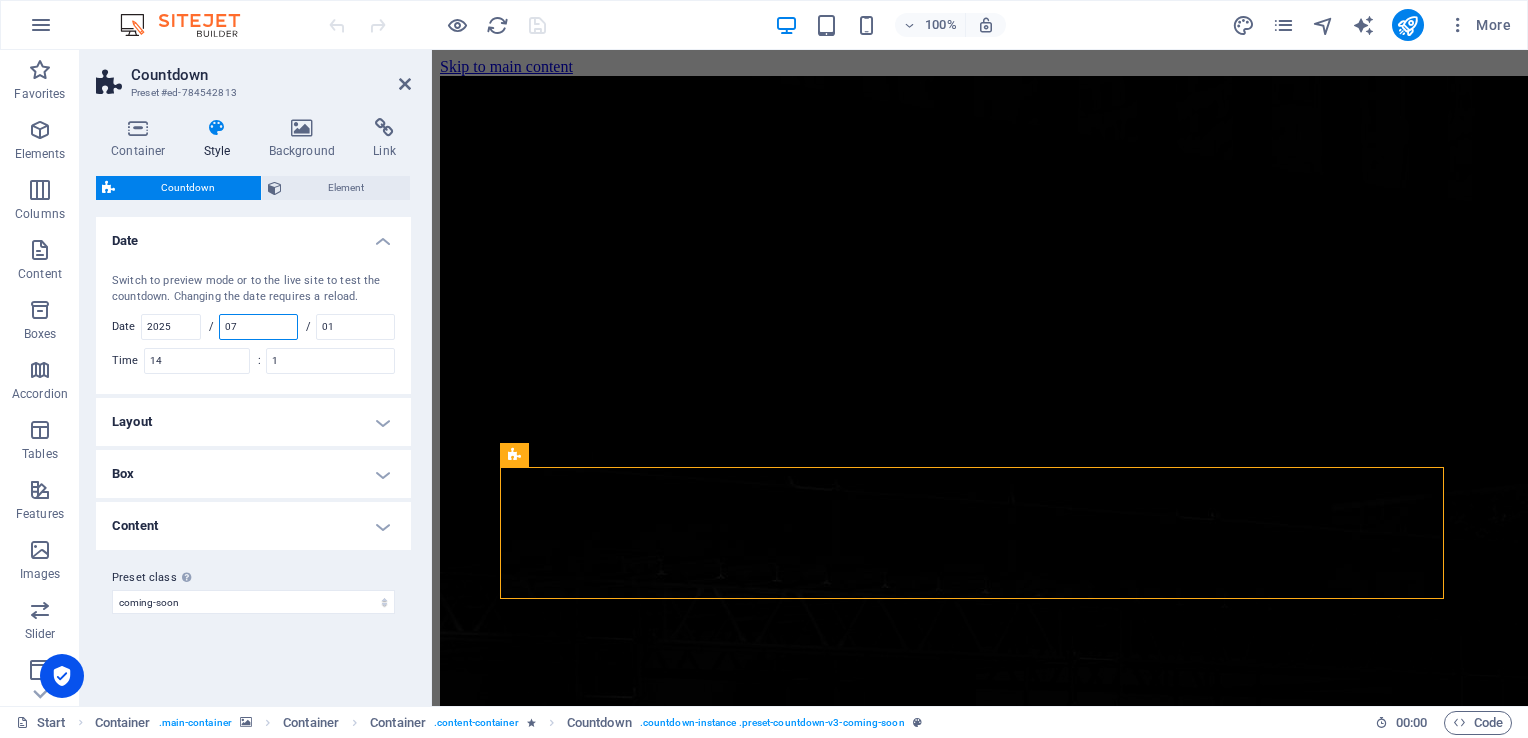 click on "07" at bounding box center (258, 327) 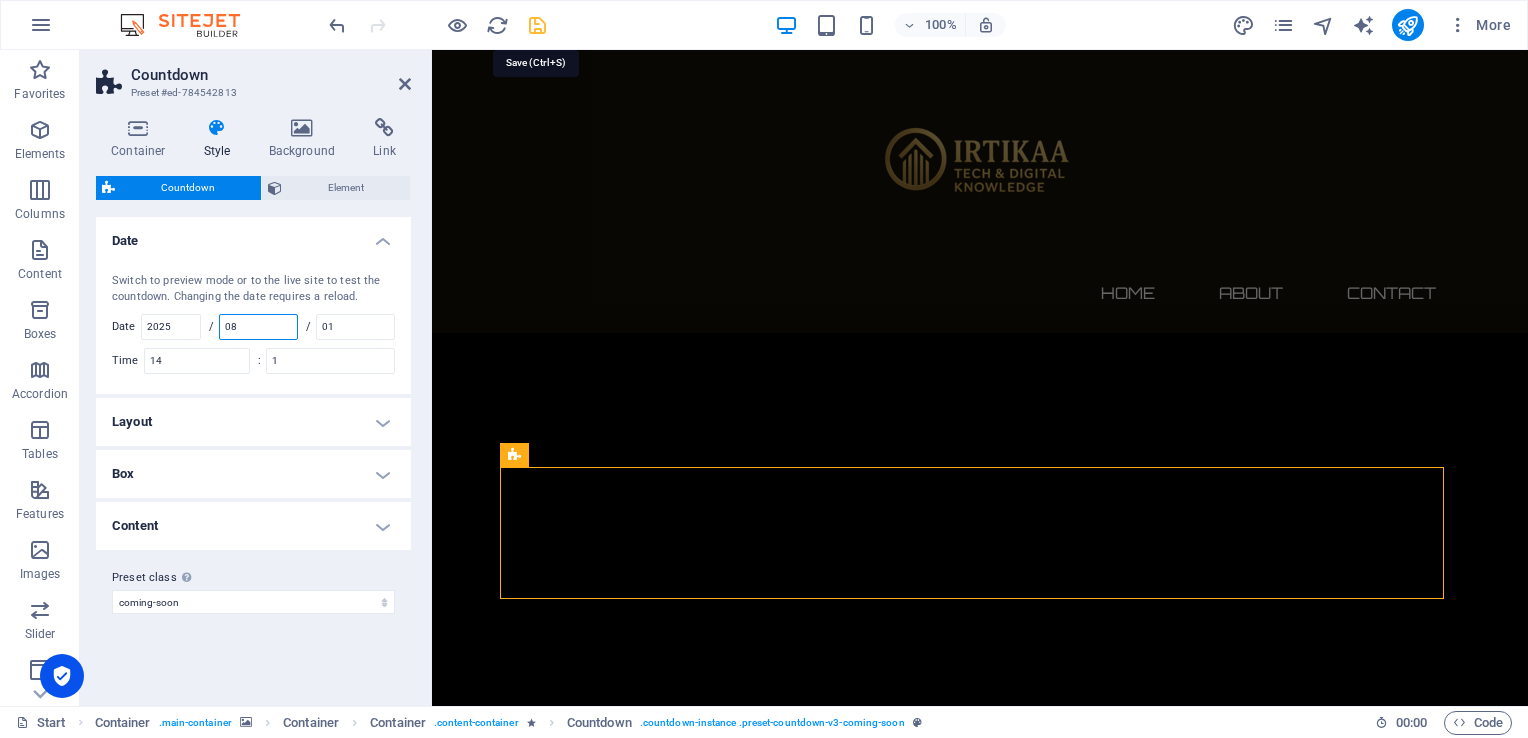 type on "08" 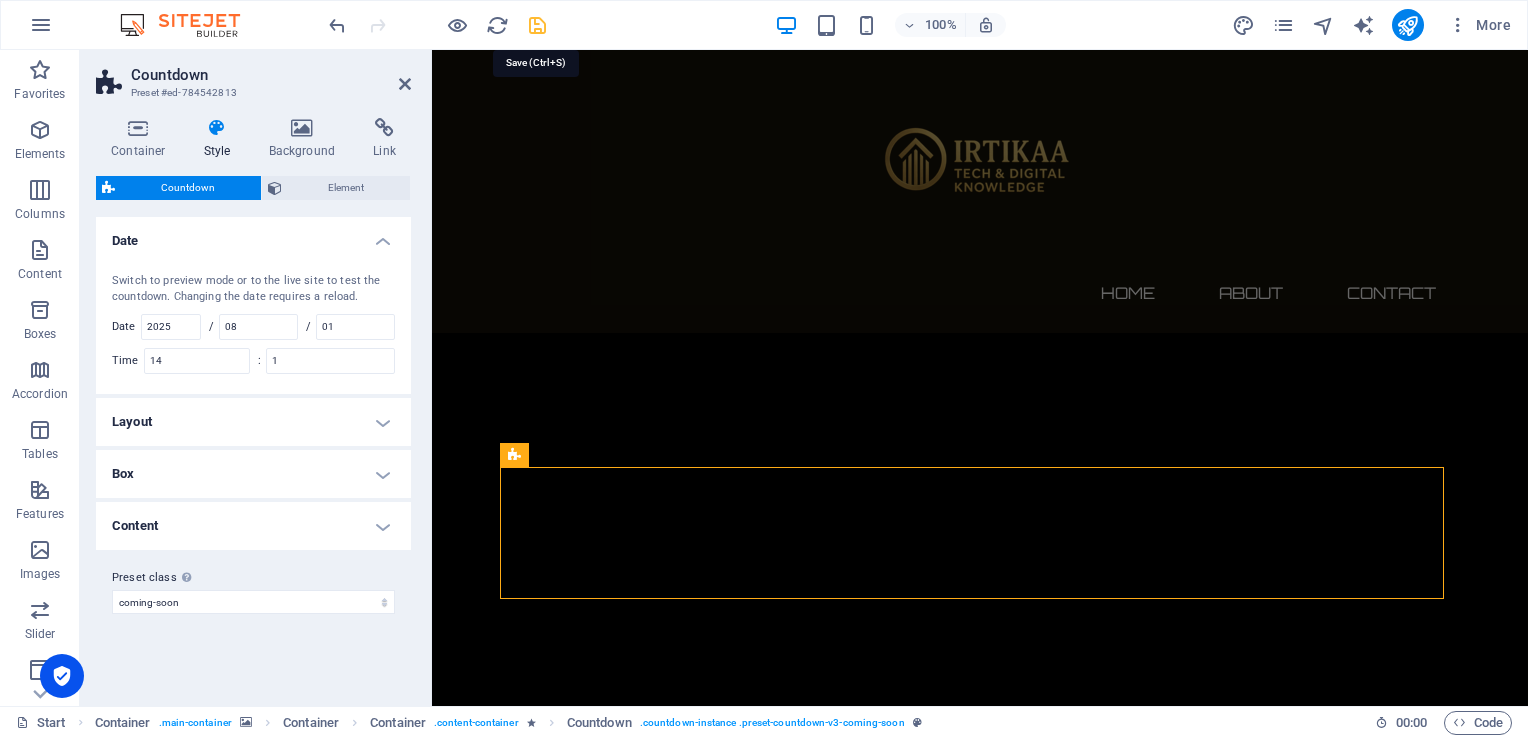 click at bounding box center (537, 25) 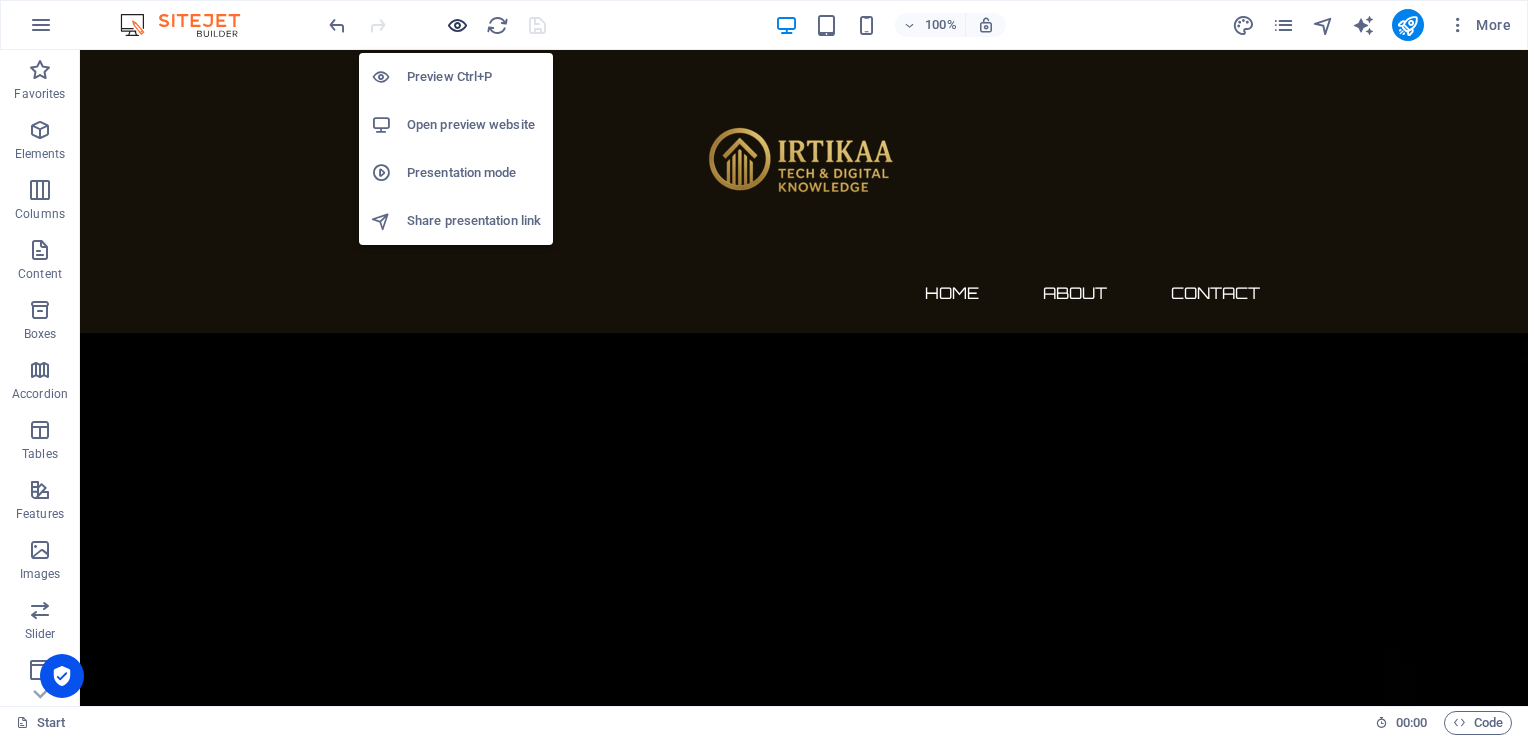 click at bounding box center (457, 25) 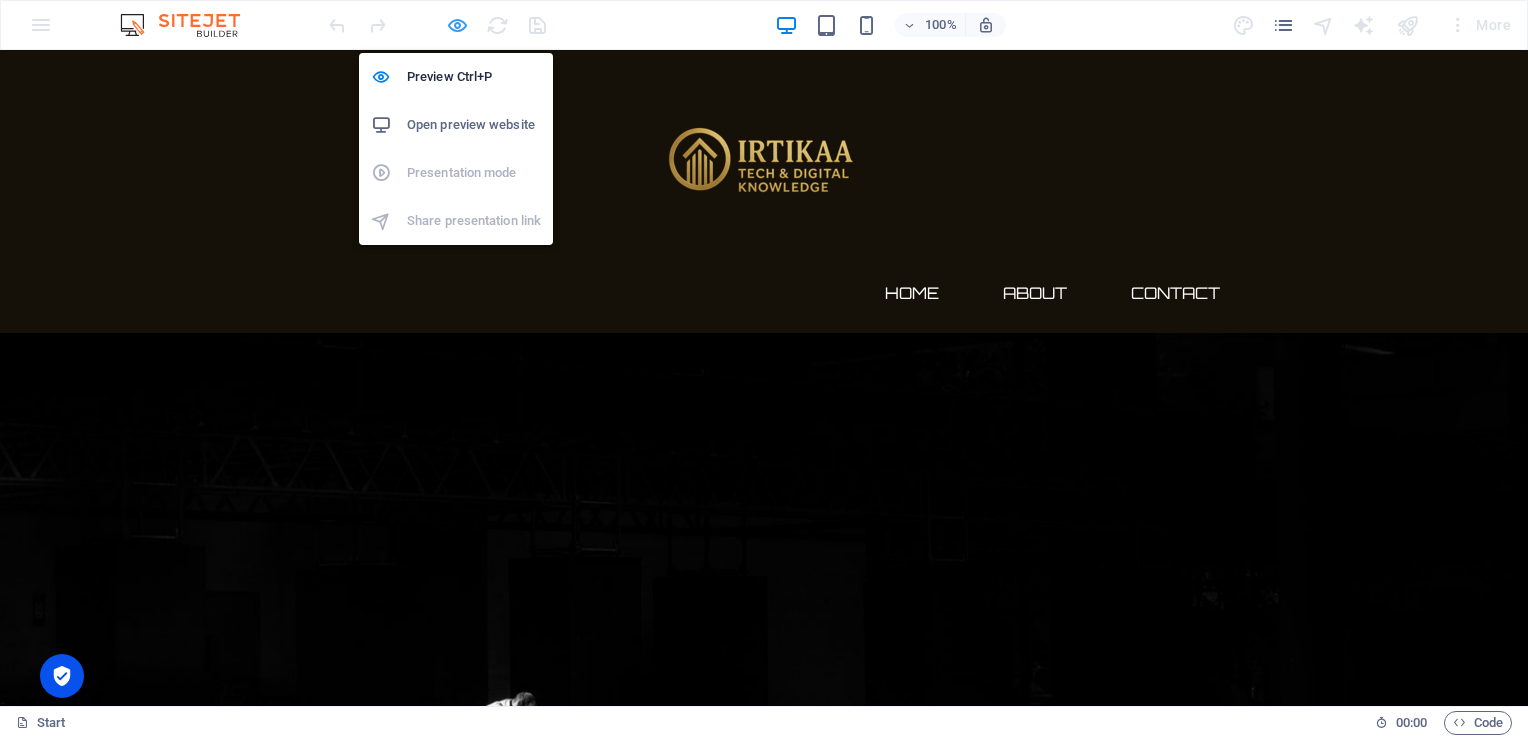 click at bounding box center [457, 25] 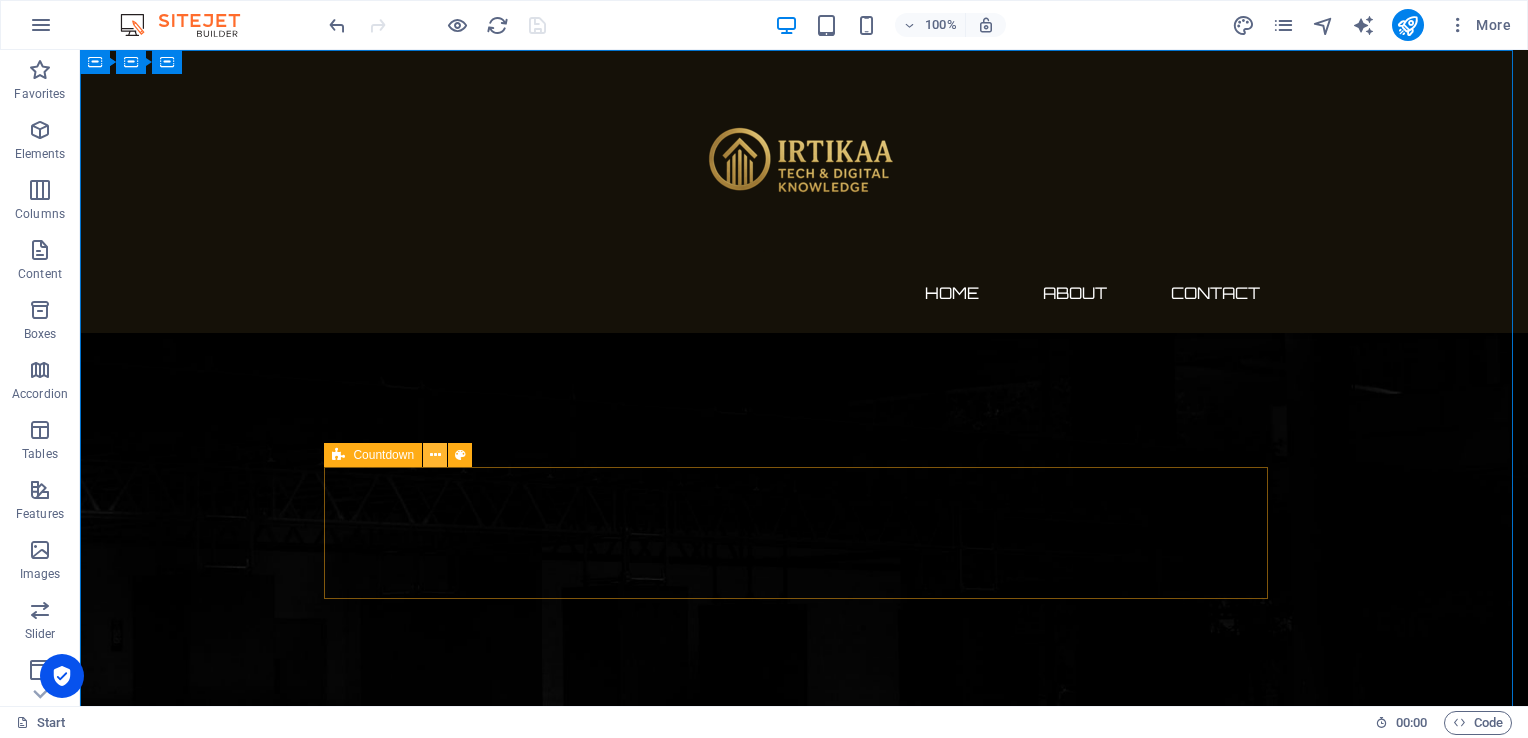 click at bounding box center [435, 455] 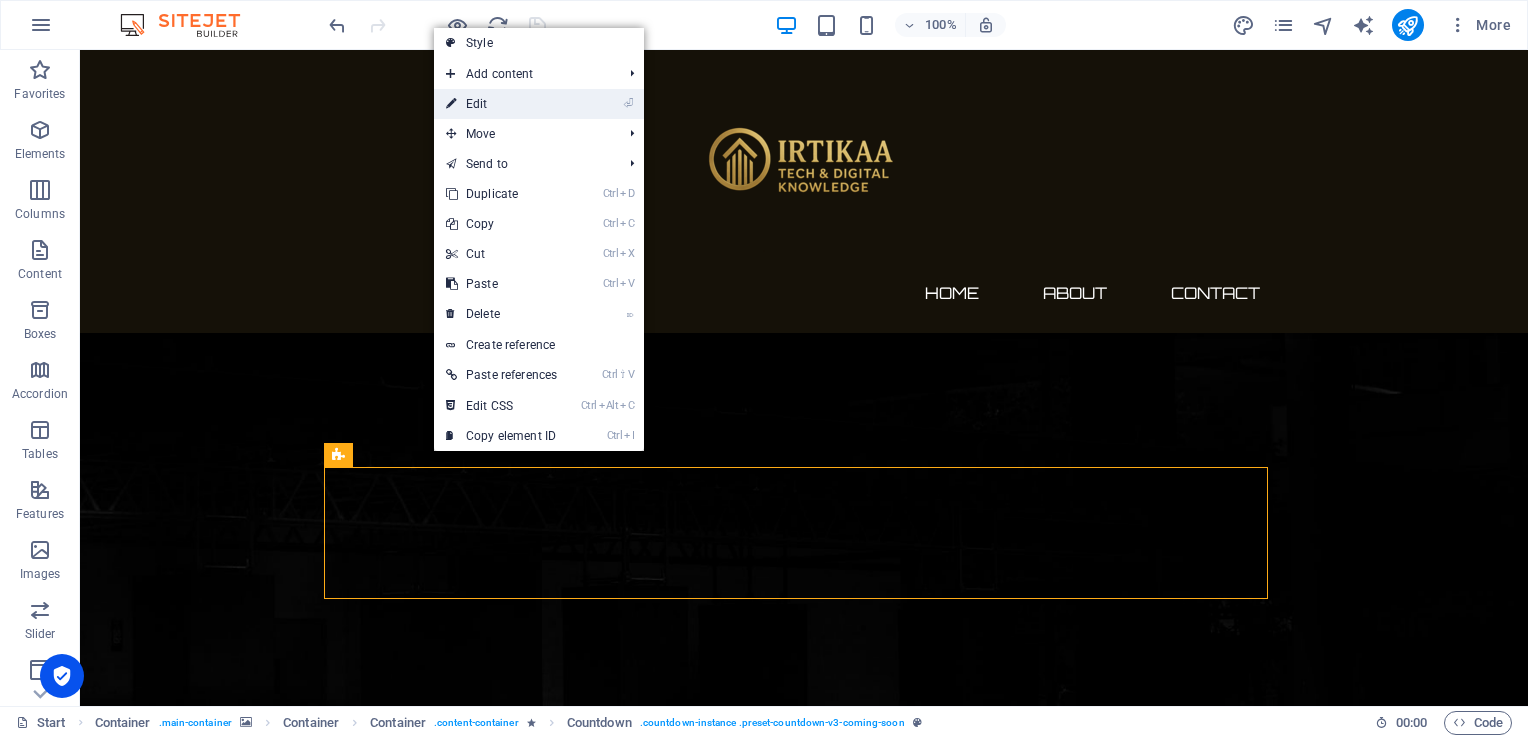 click on "⏎  Edit" at bounding box center [501, 104] 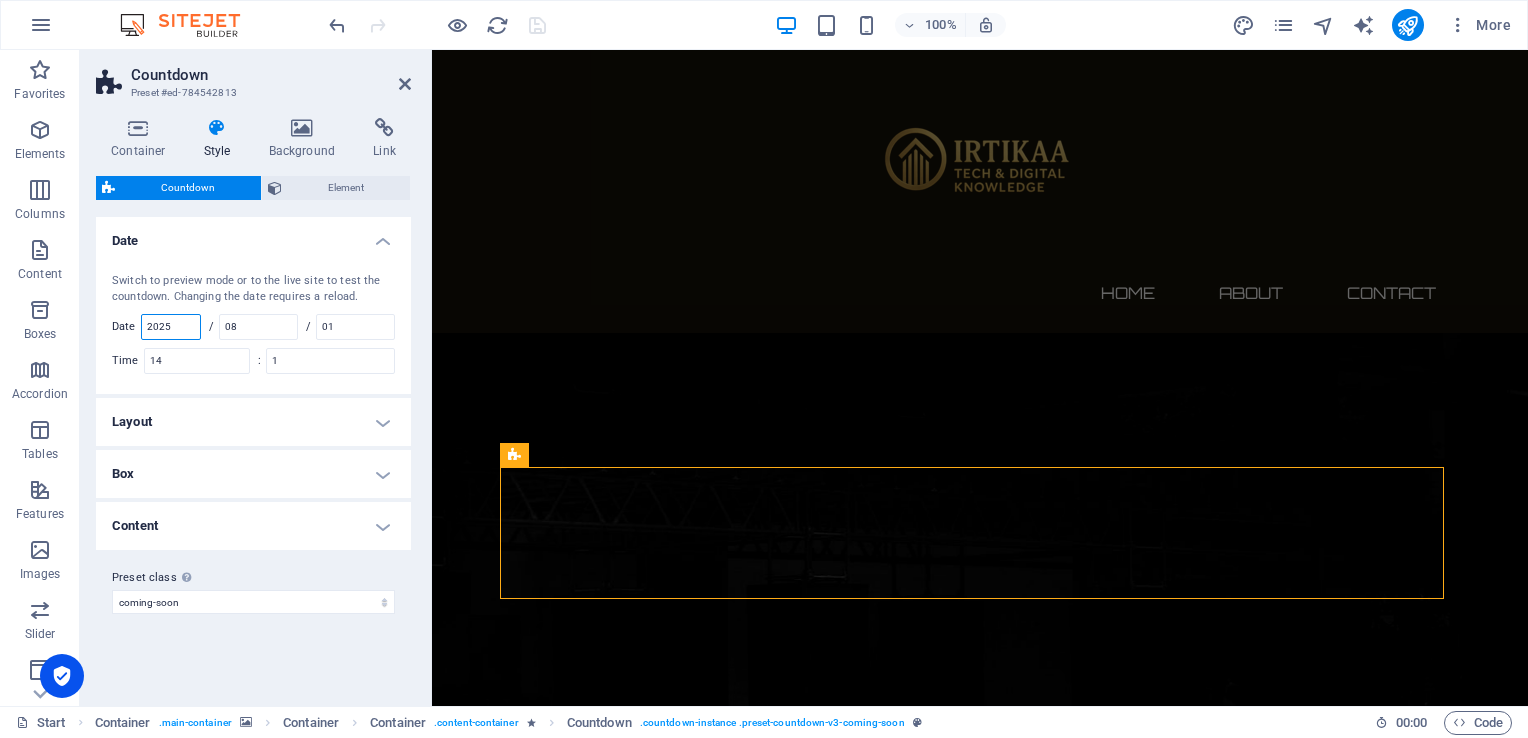 click on "2025" at bounding box center (171, 327) 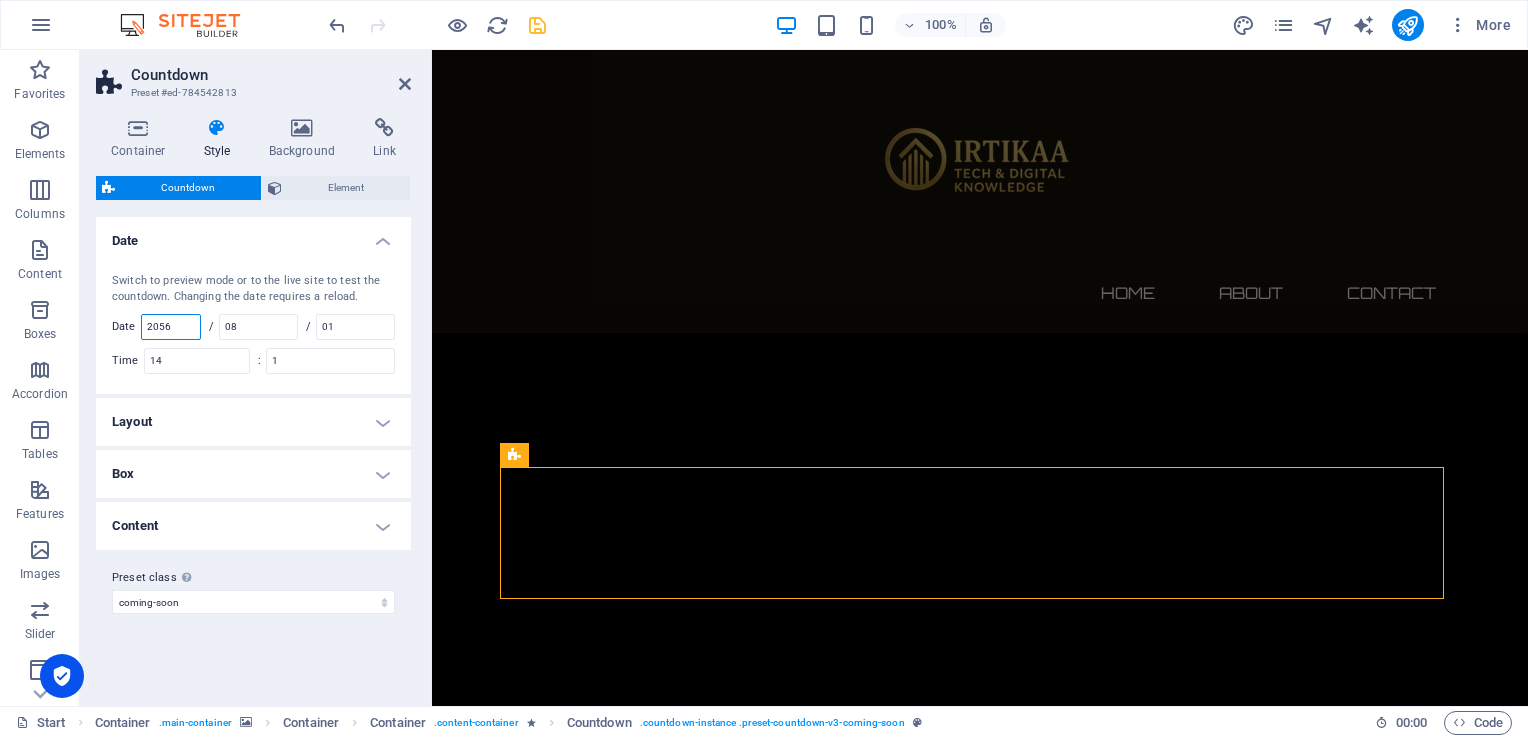 drag, startPoint x: 163, startPoint y: 323, endPoint x: 184, endPoint y: 322, distance: 21.023796 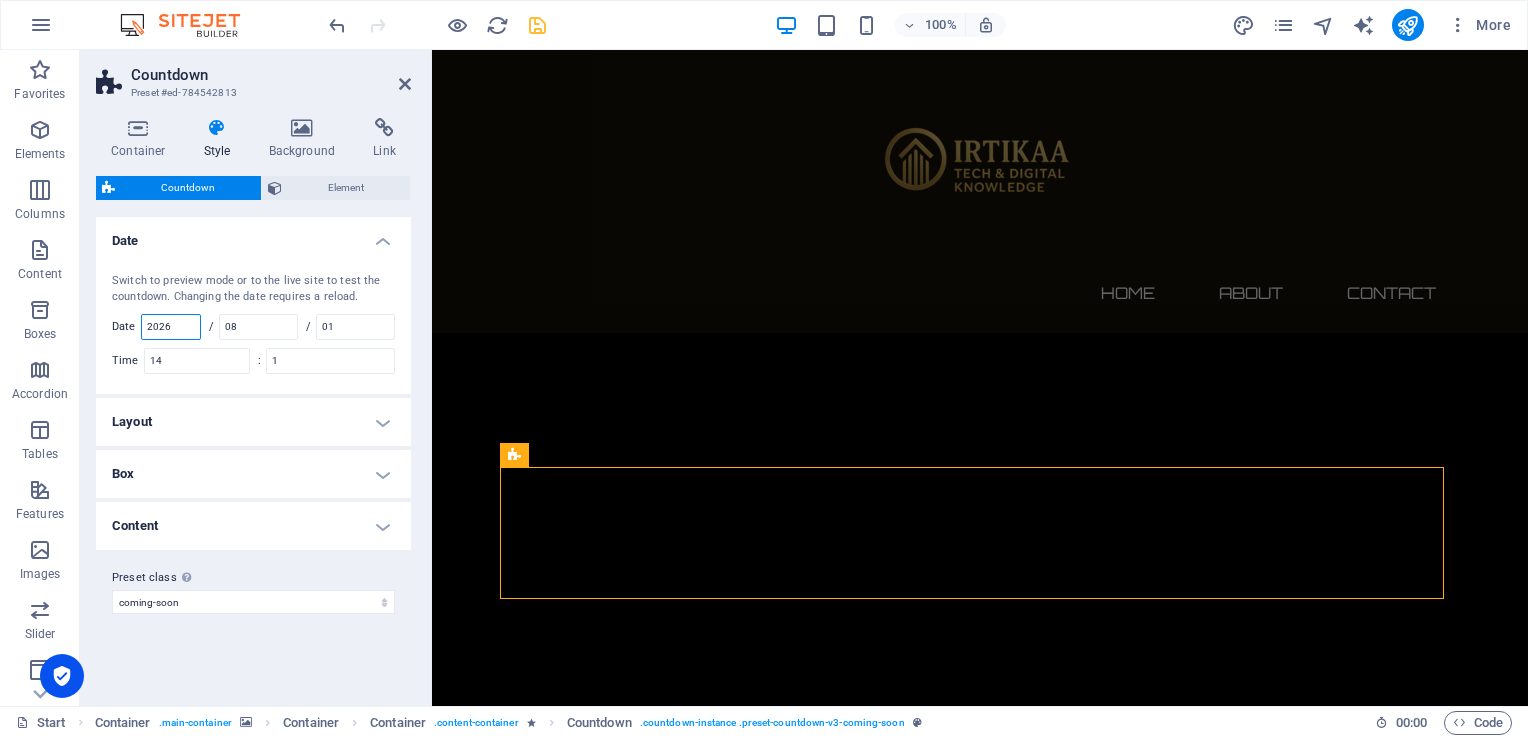 type on "2025" 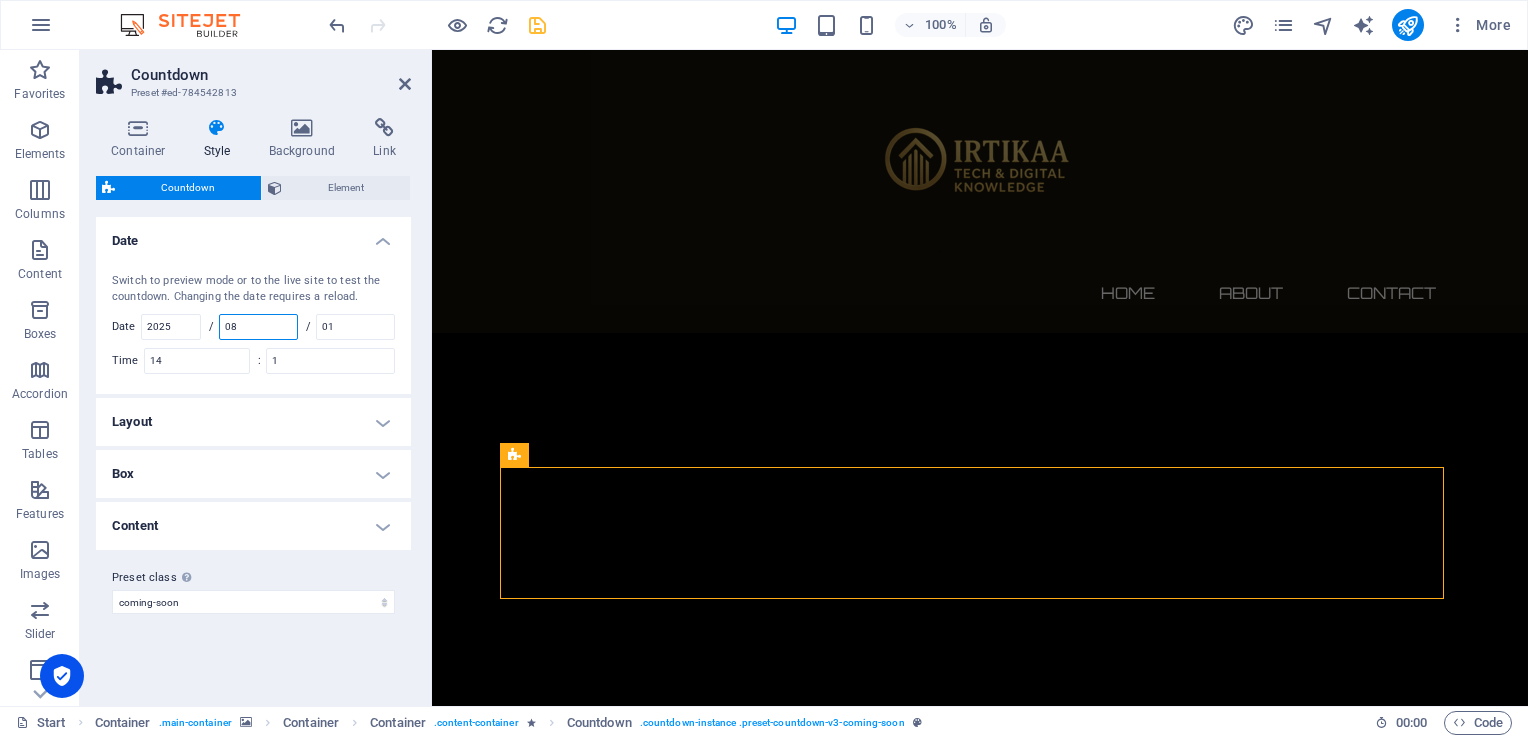 click on "08" at bounding box center (258, 327) 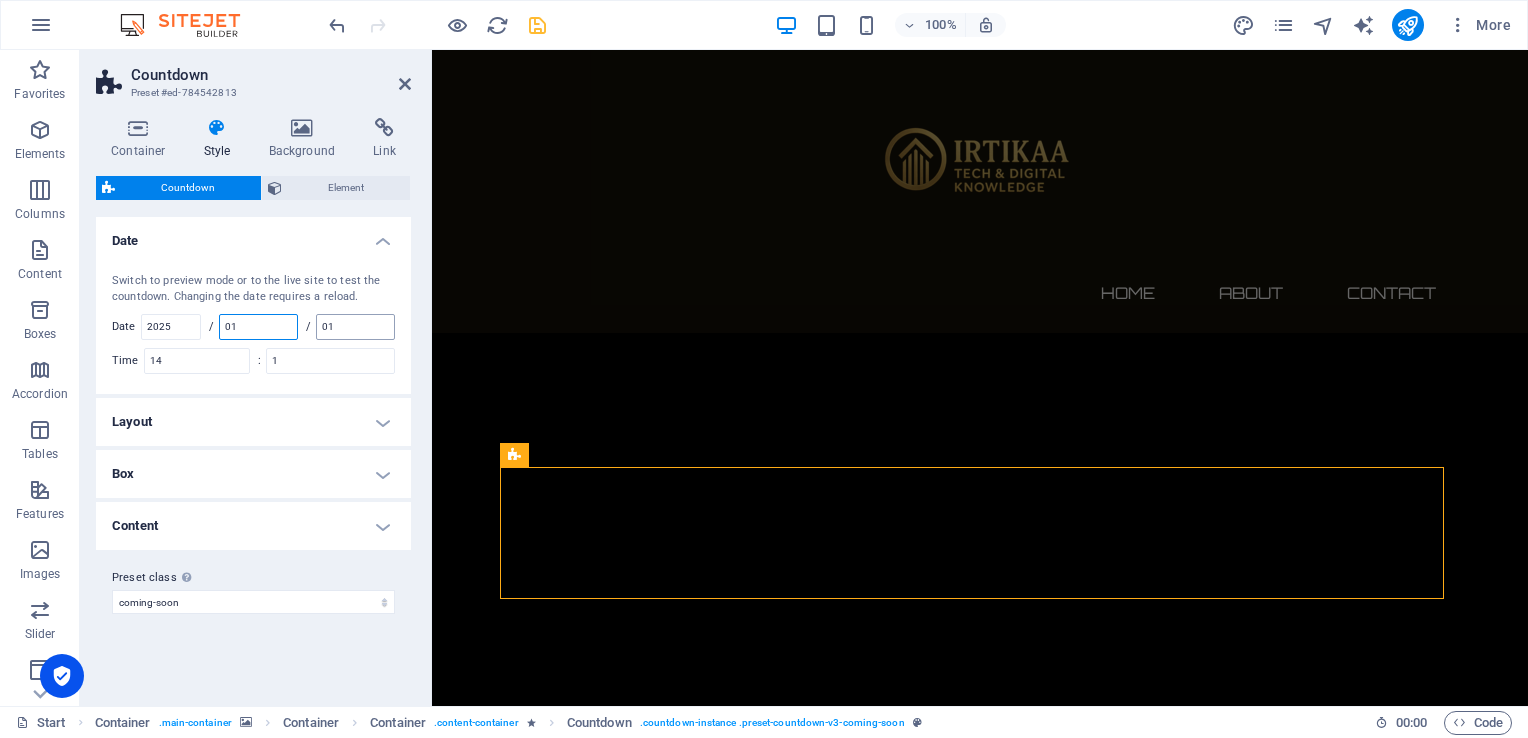 type on "01" 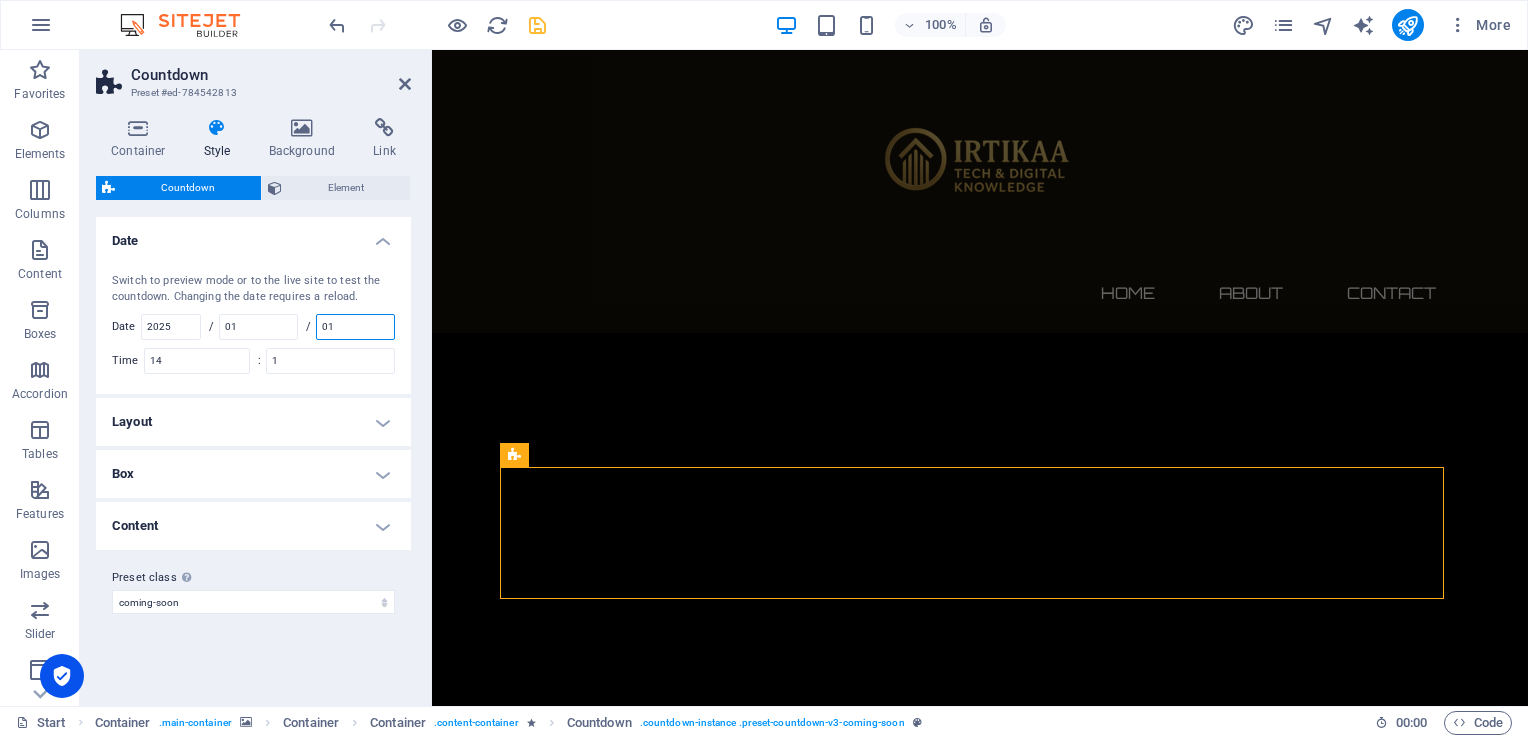 click on "01" at bounding box center (355, 327) 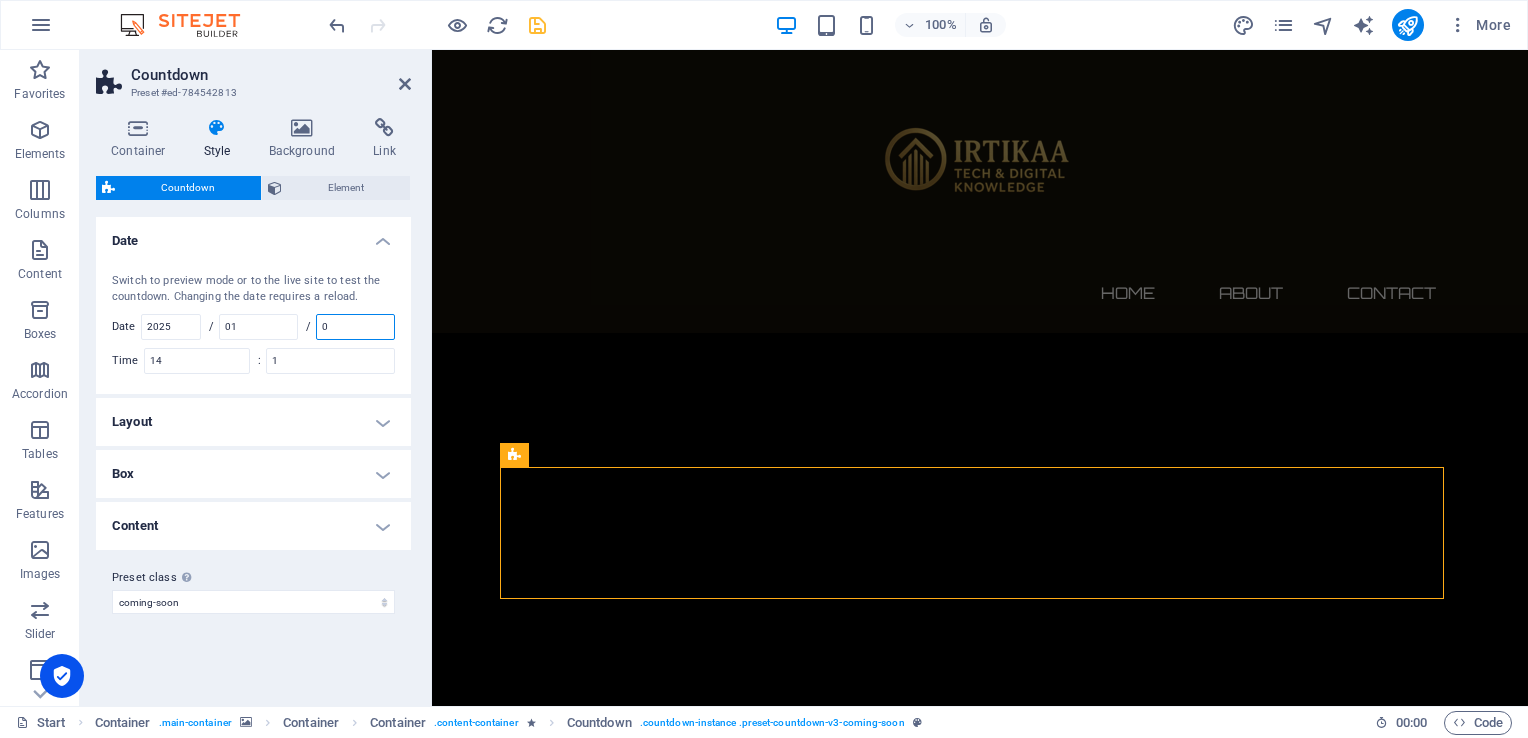 type on "01" 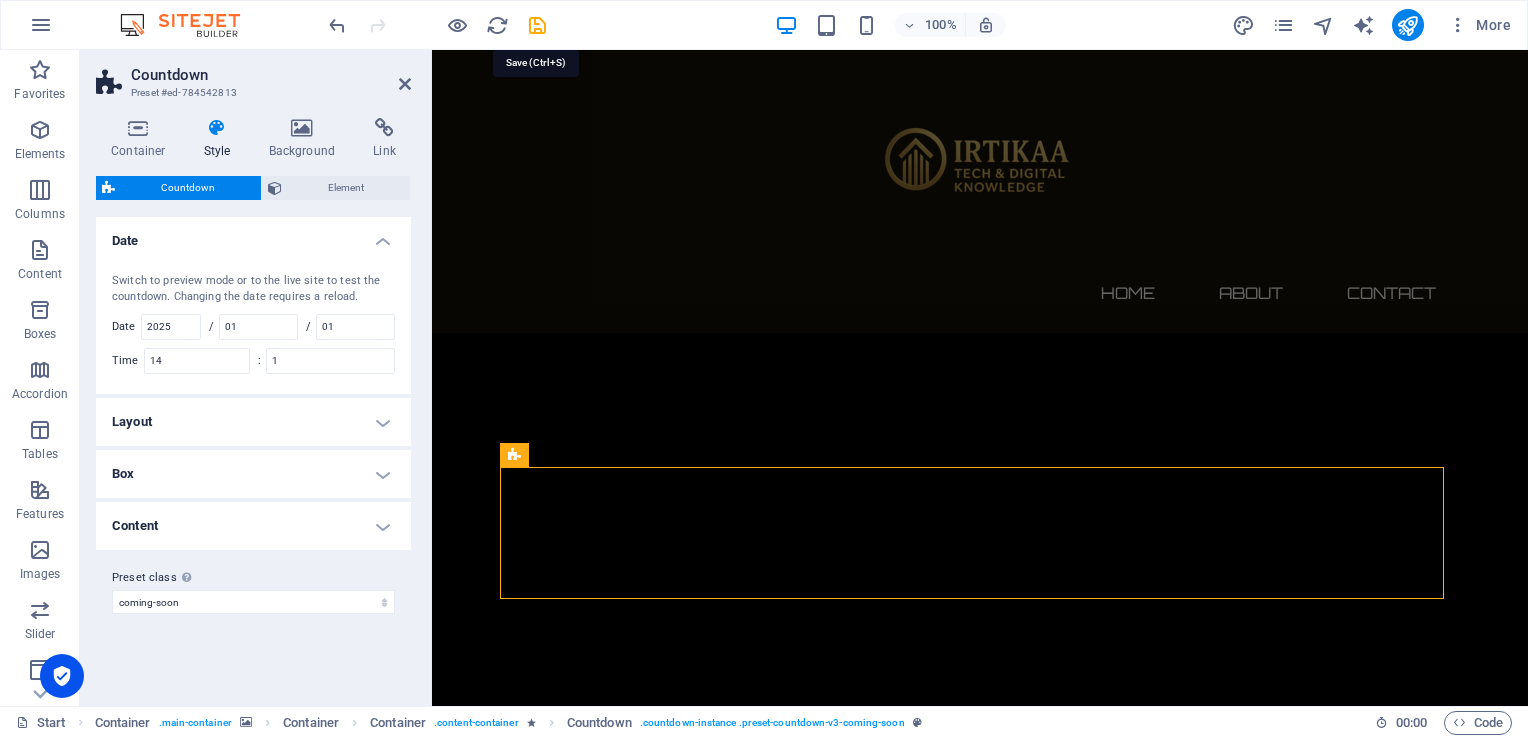 click at bounding box center [537, 25] 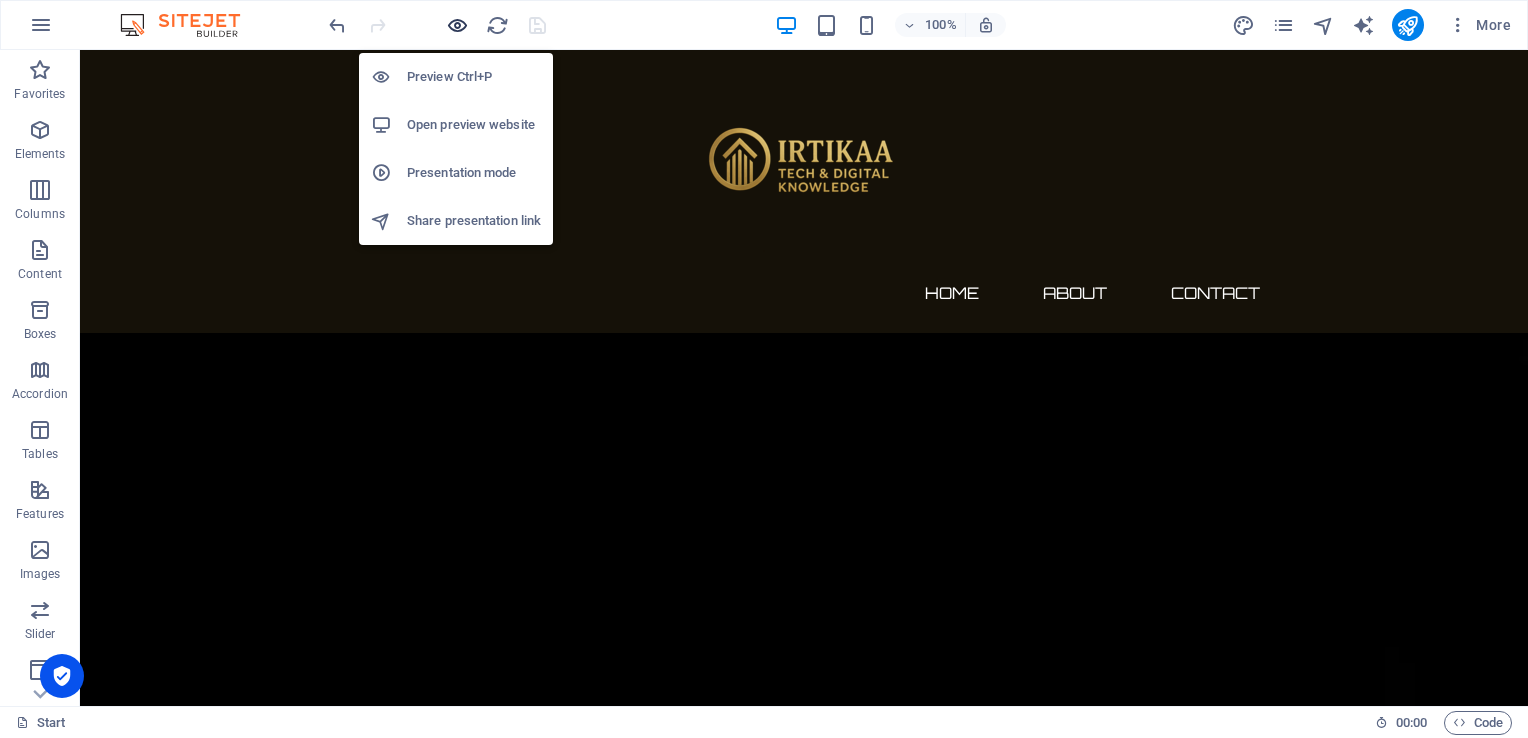 click at bounding box center [457, 25] 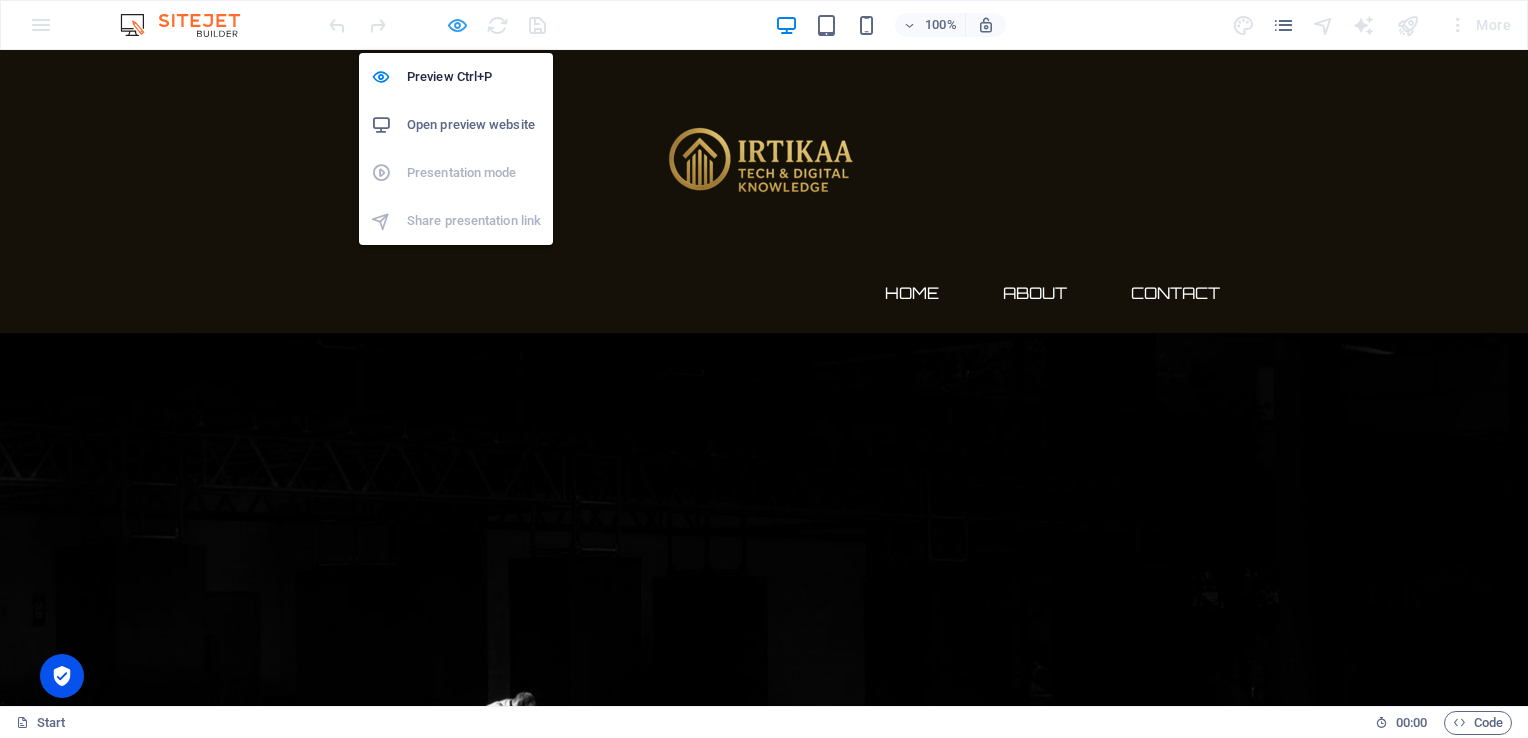 click at bounding box center [457, 25] 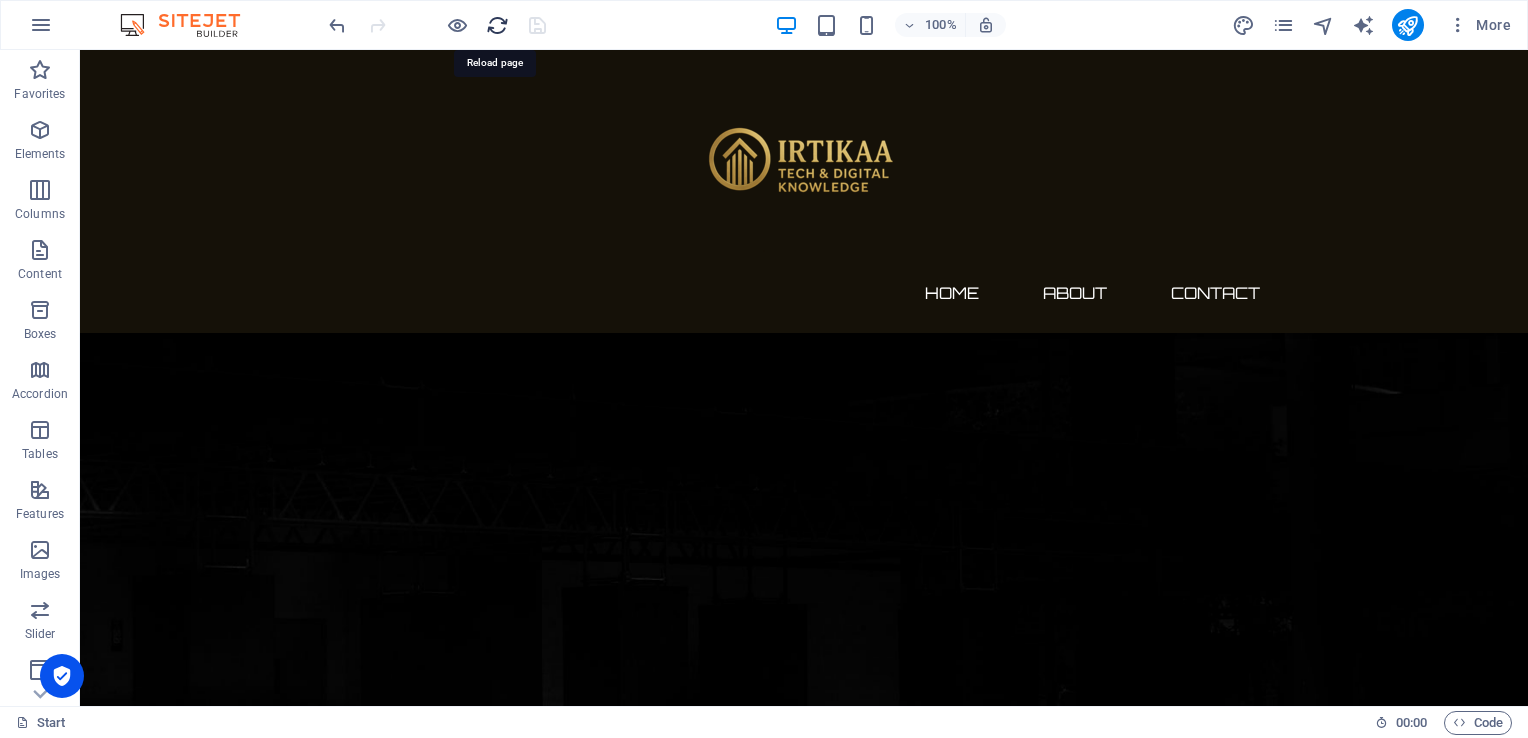 click at bounding box center (497, 25) 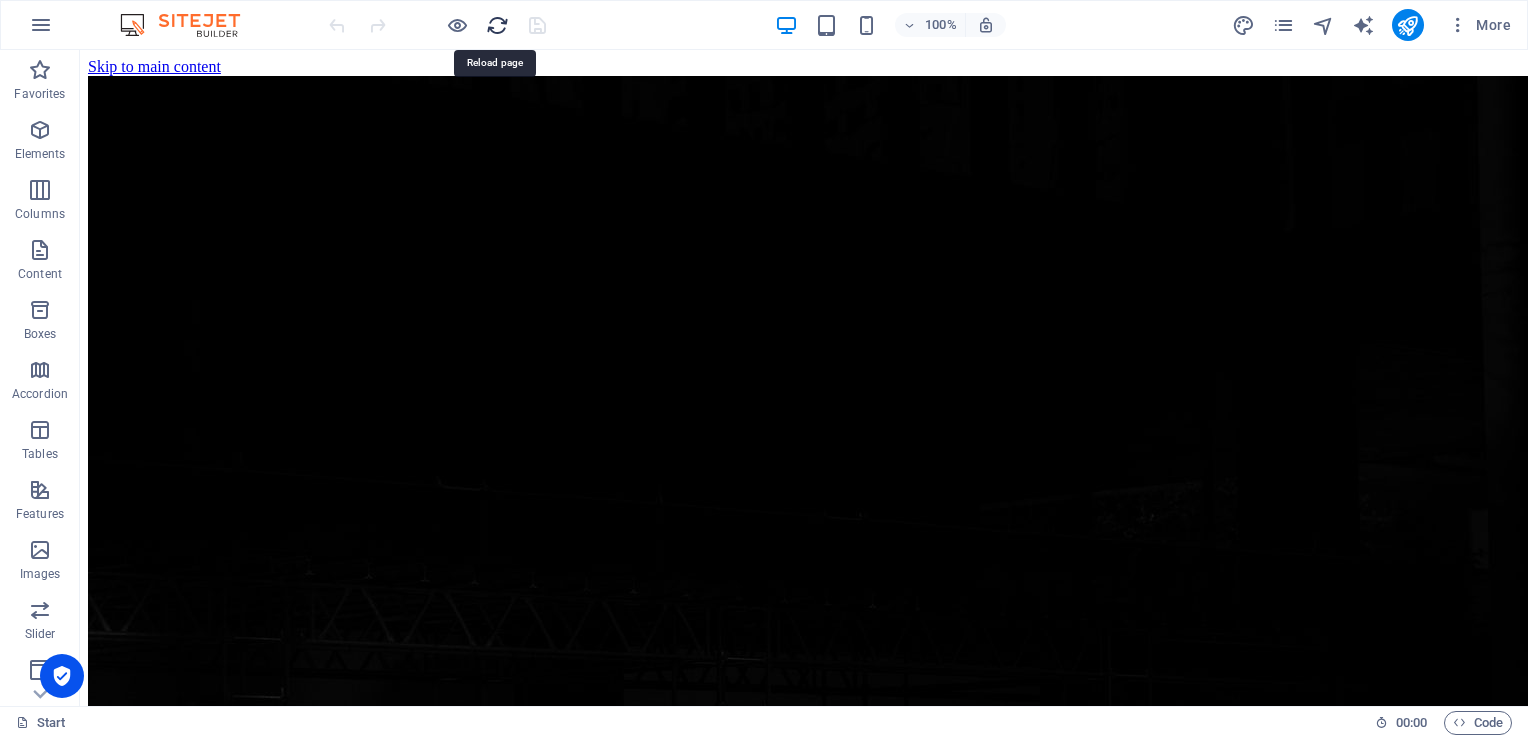 scroll, scrollTop: 0, scrollLeft: 0, axis: both 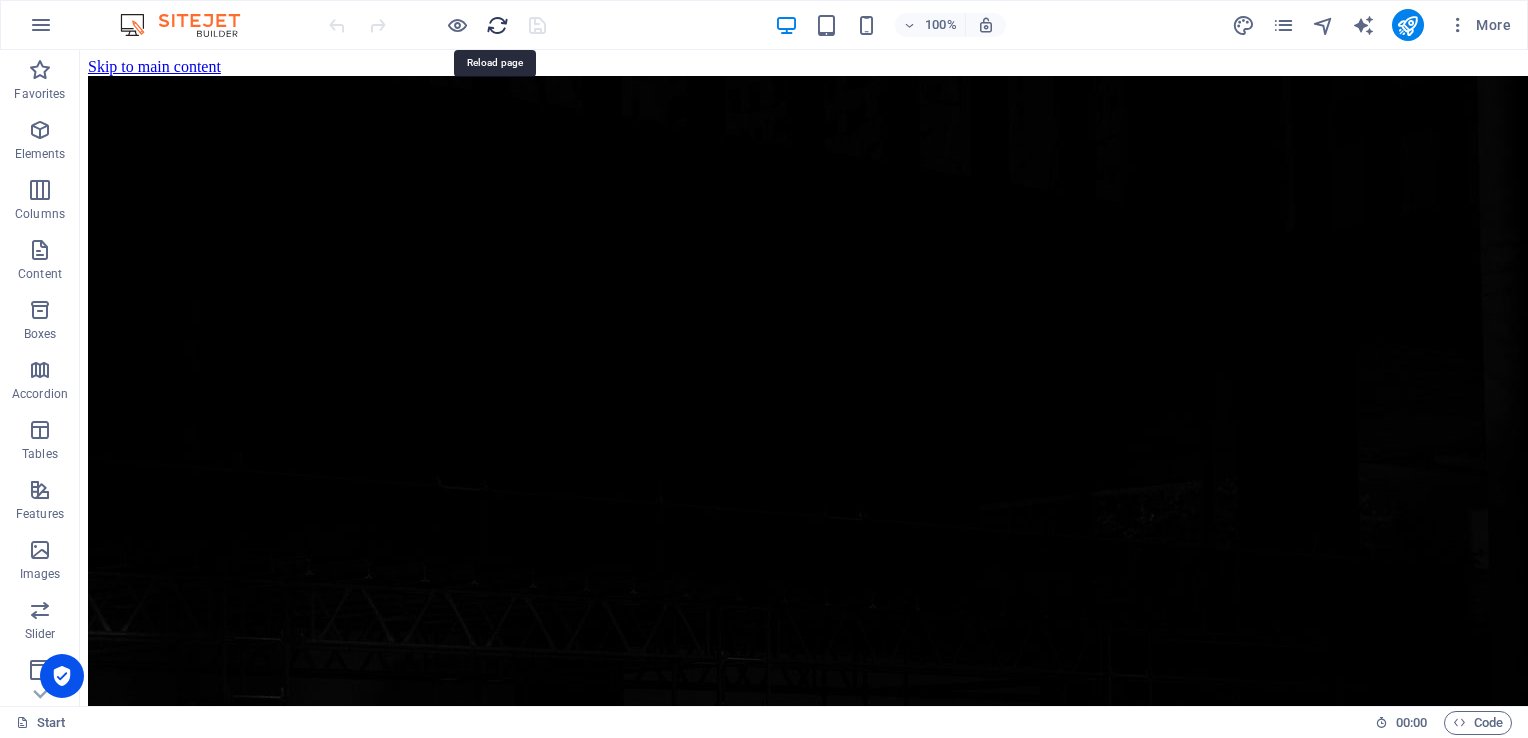 click at bounding box center [497, 25] 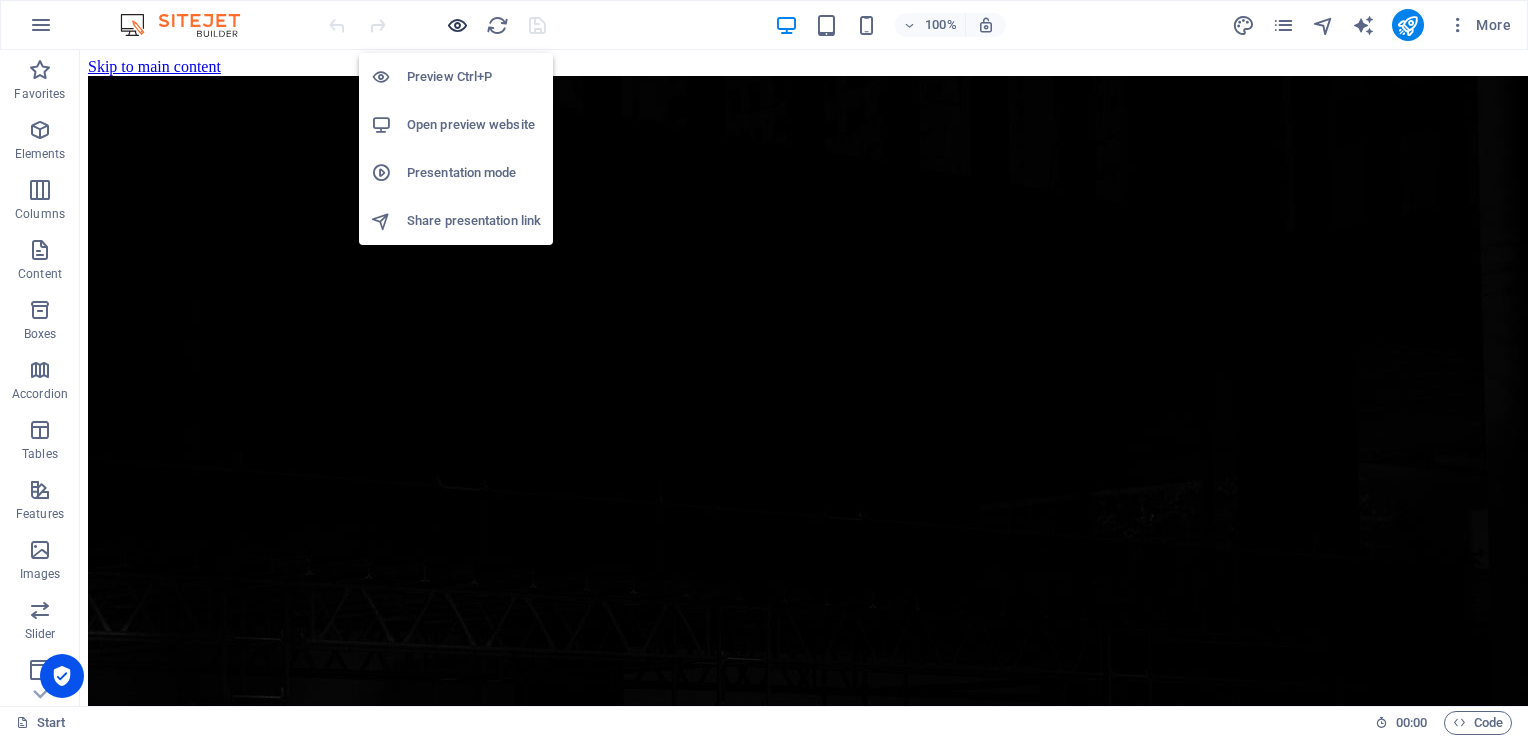 scroll, scrollTop: 0, scrollLeft: 0, axis: both 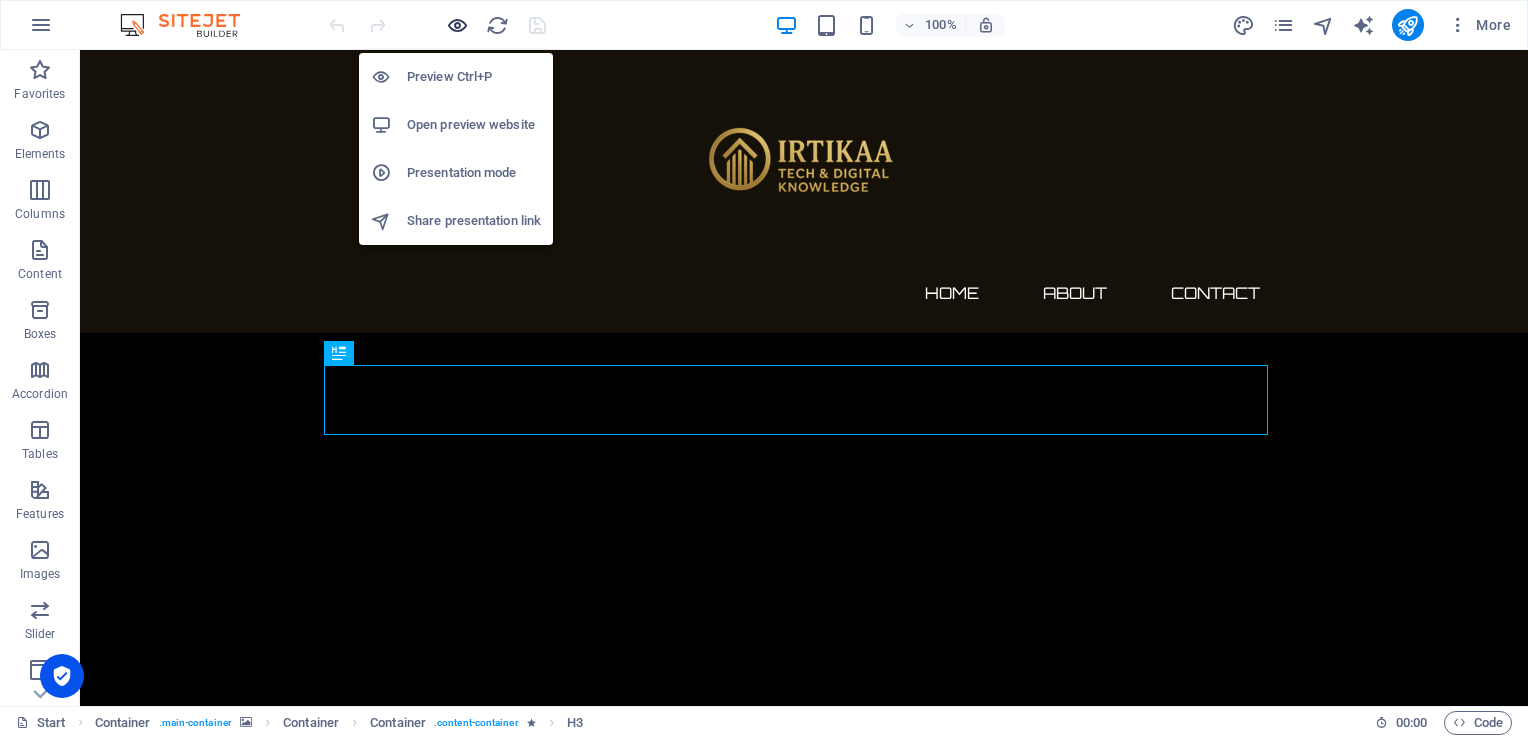 click at bounding box center (457, 25) 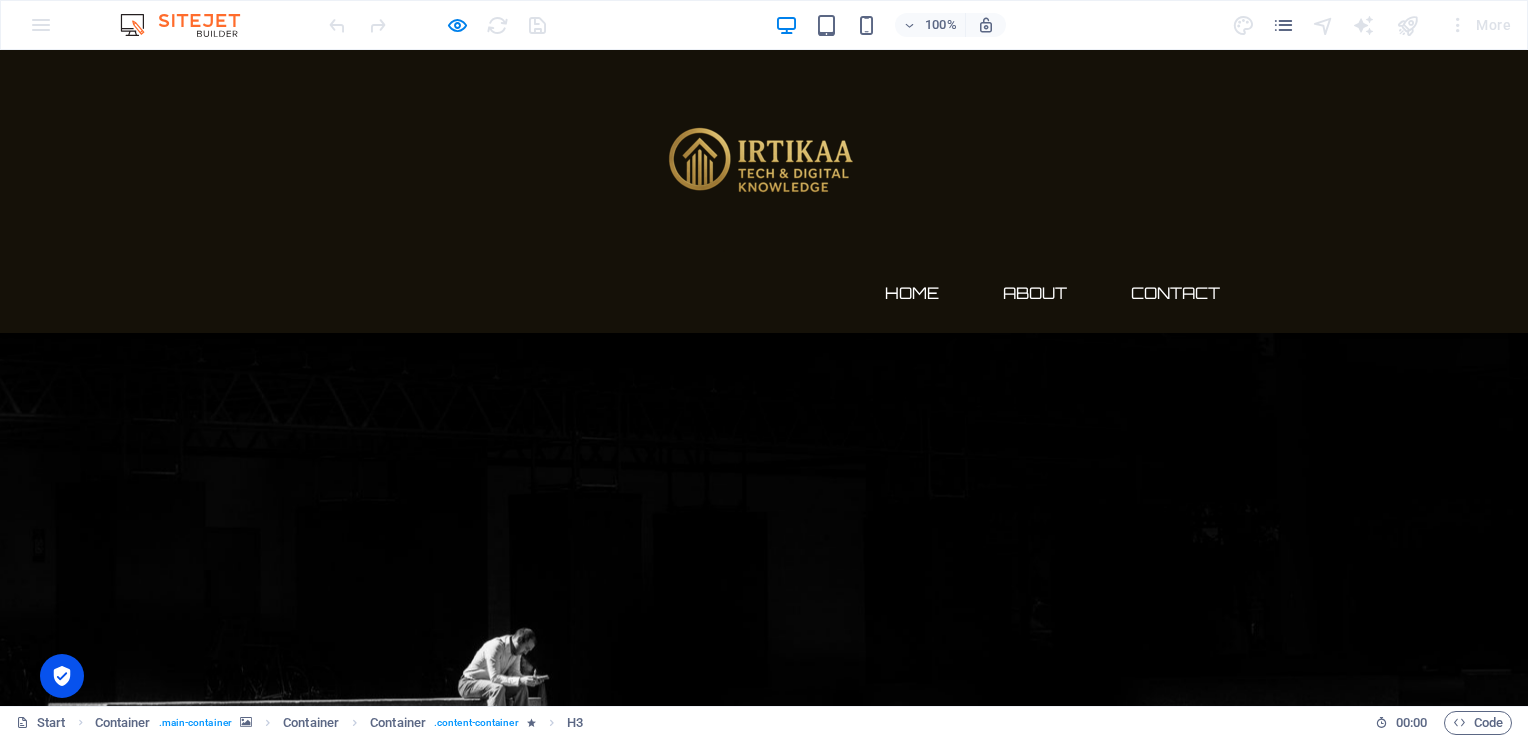 scroll, scrollTop: 0, scrollLeft: 0, axis: both 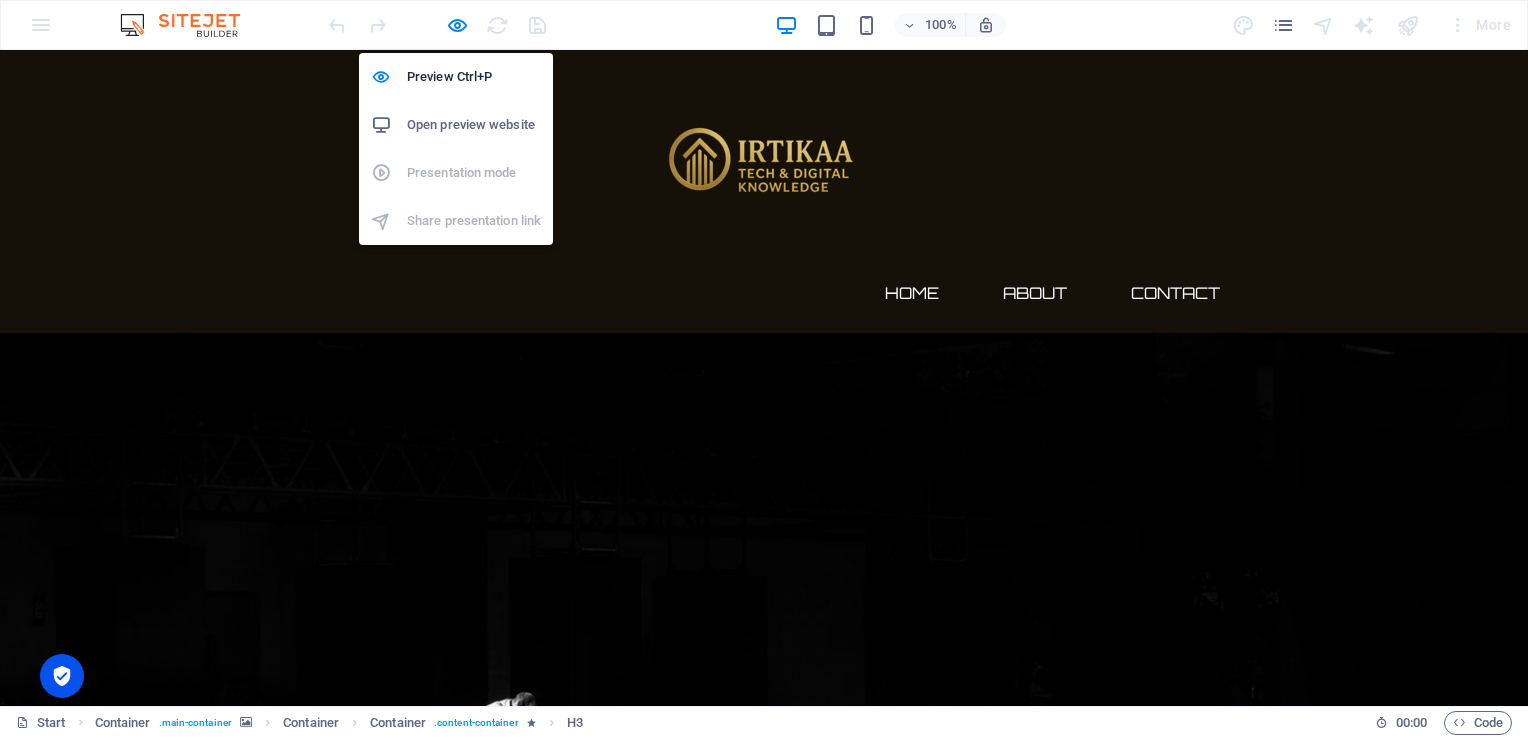 click on "Preview Ctrl+P Open preview website Presentation mode Share presentation link" at bounding box center [456, 141] 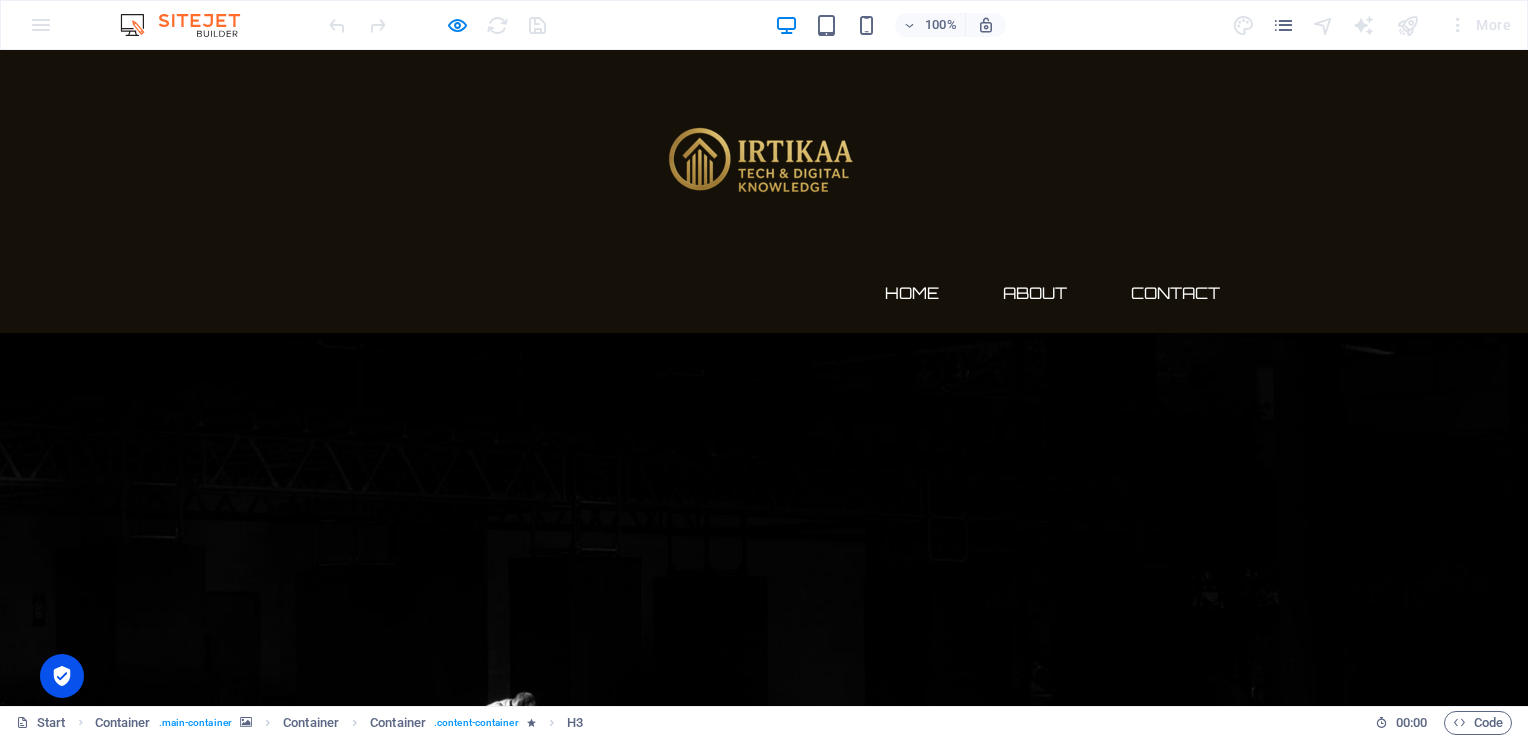 click at bounding box center [437, 25] 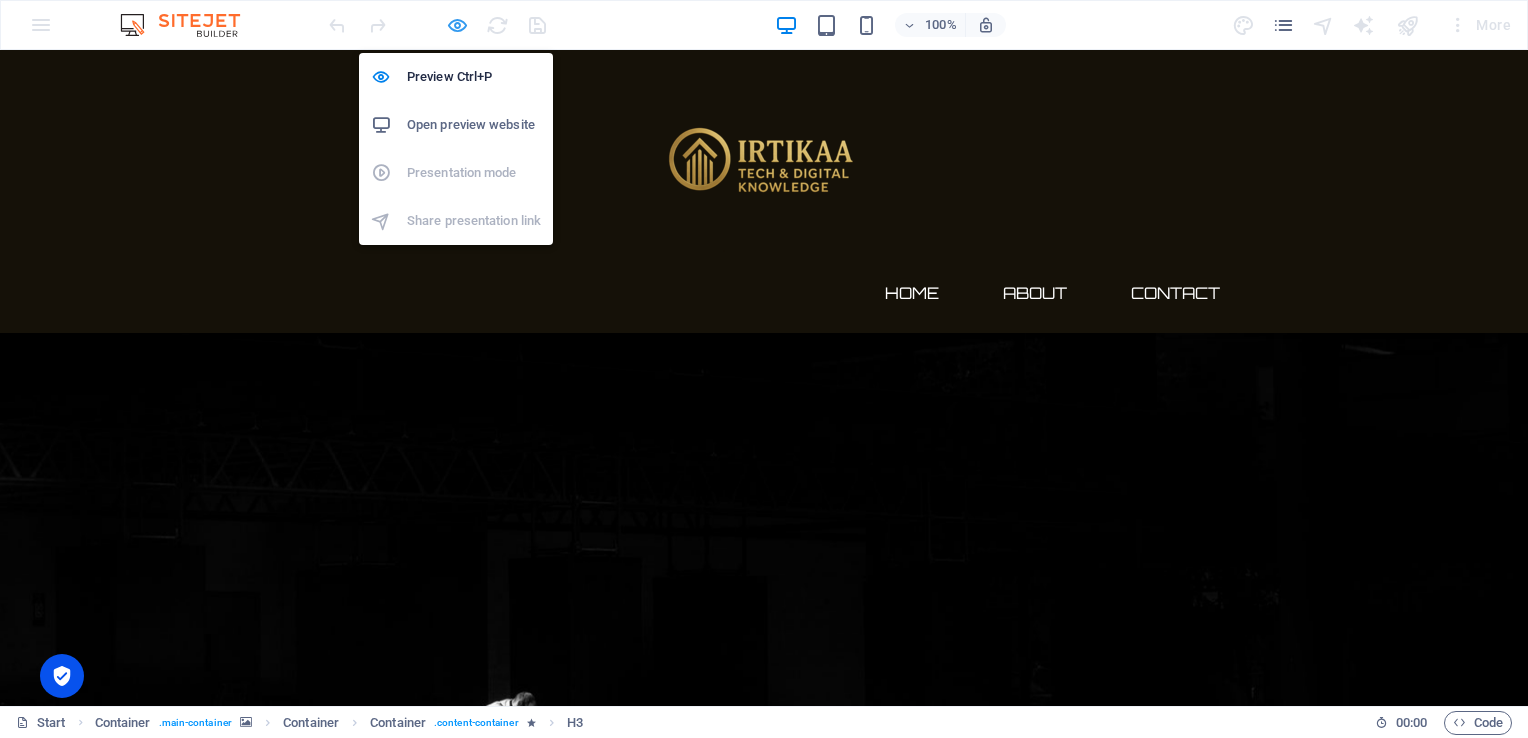 click at bounding box center [457, 25] 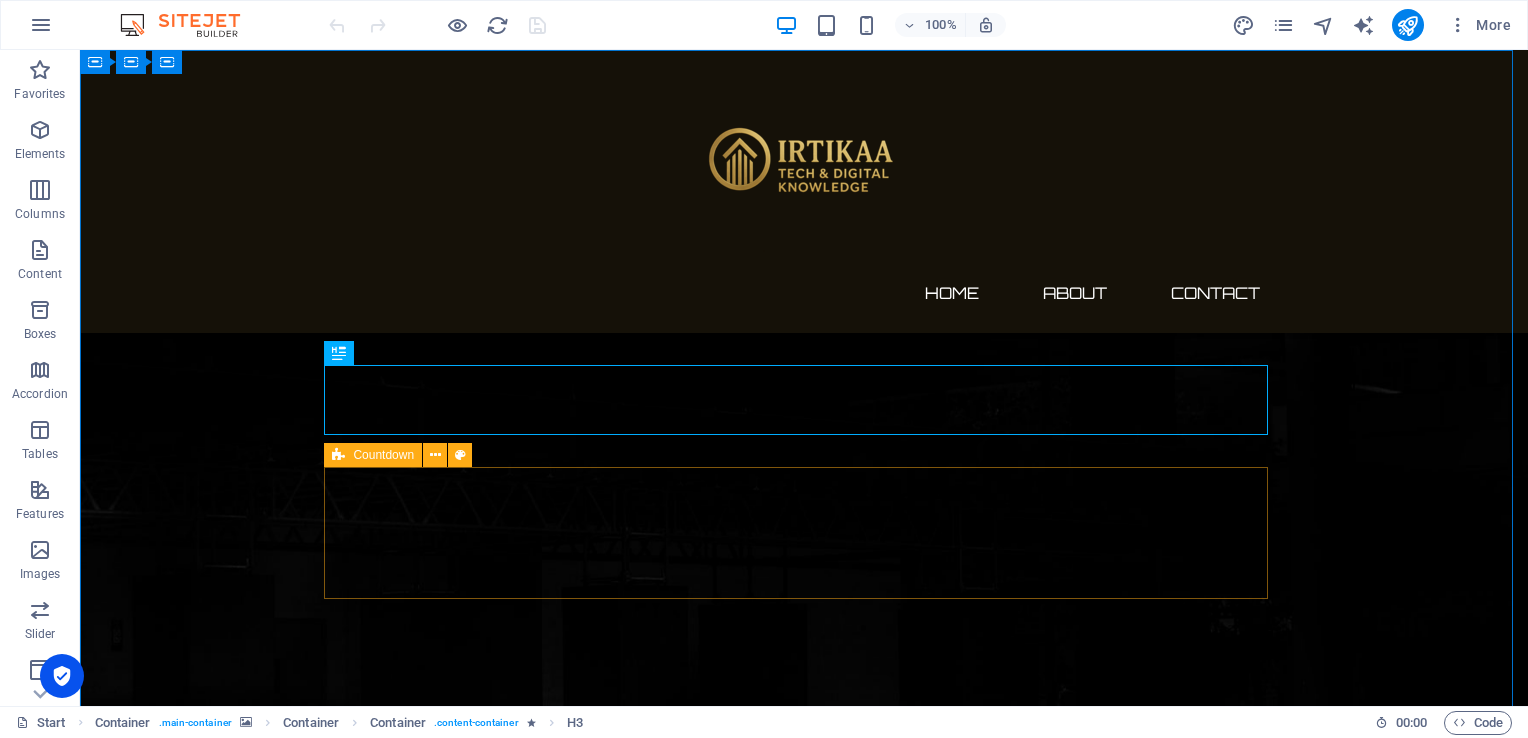 click at bounding box center [338, 455] 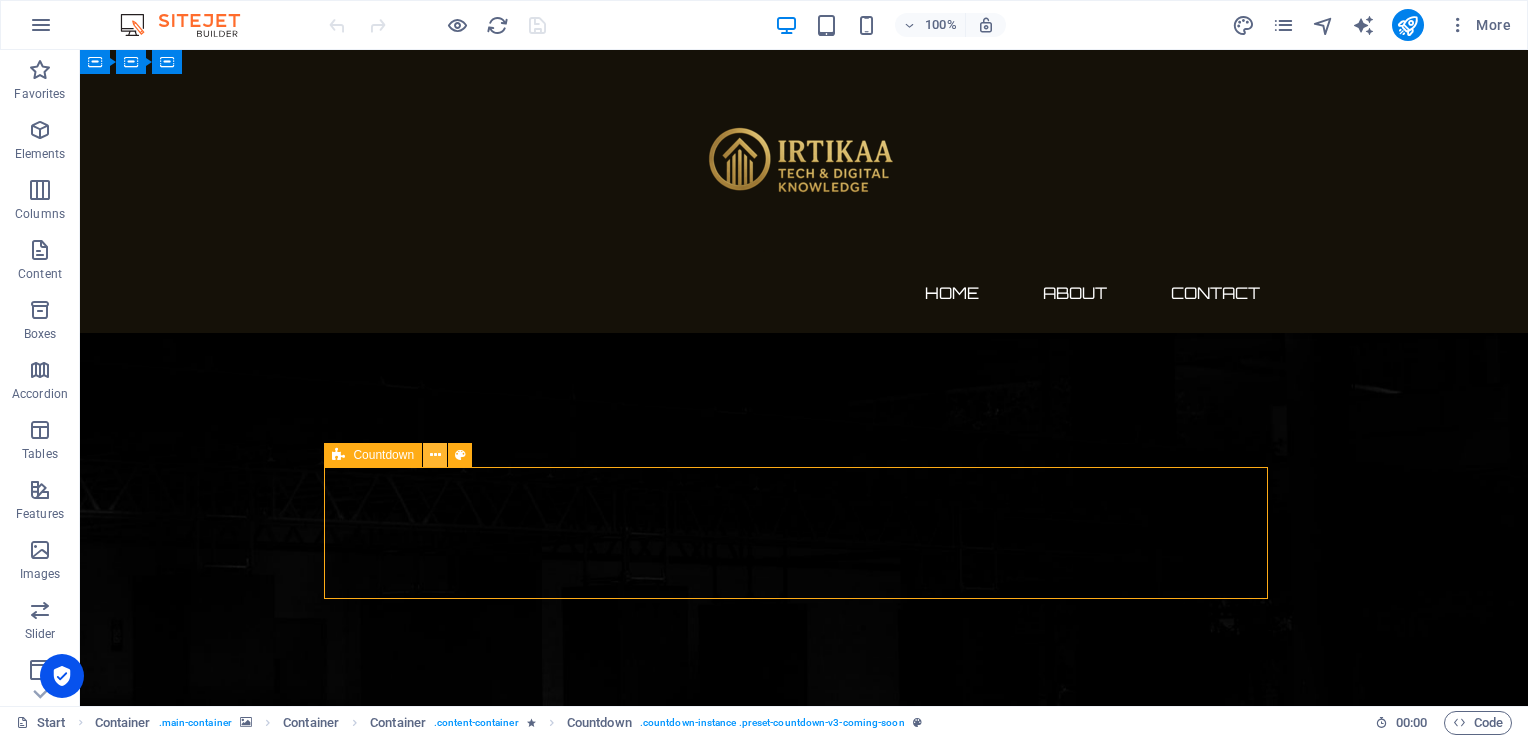 click at bounding box center (435, 455) 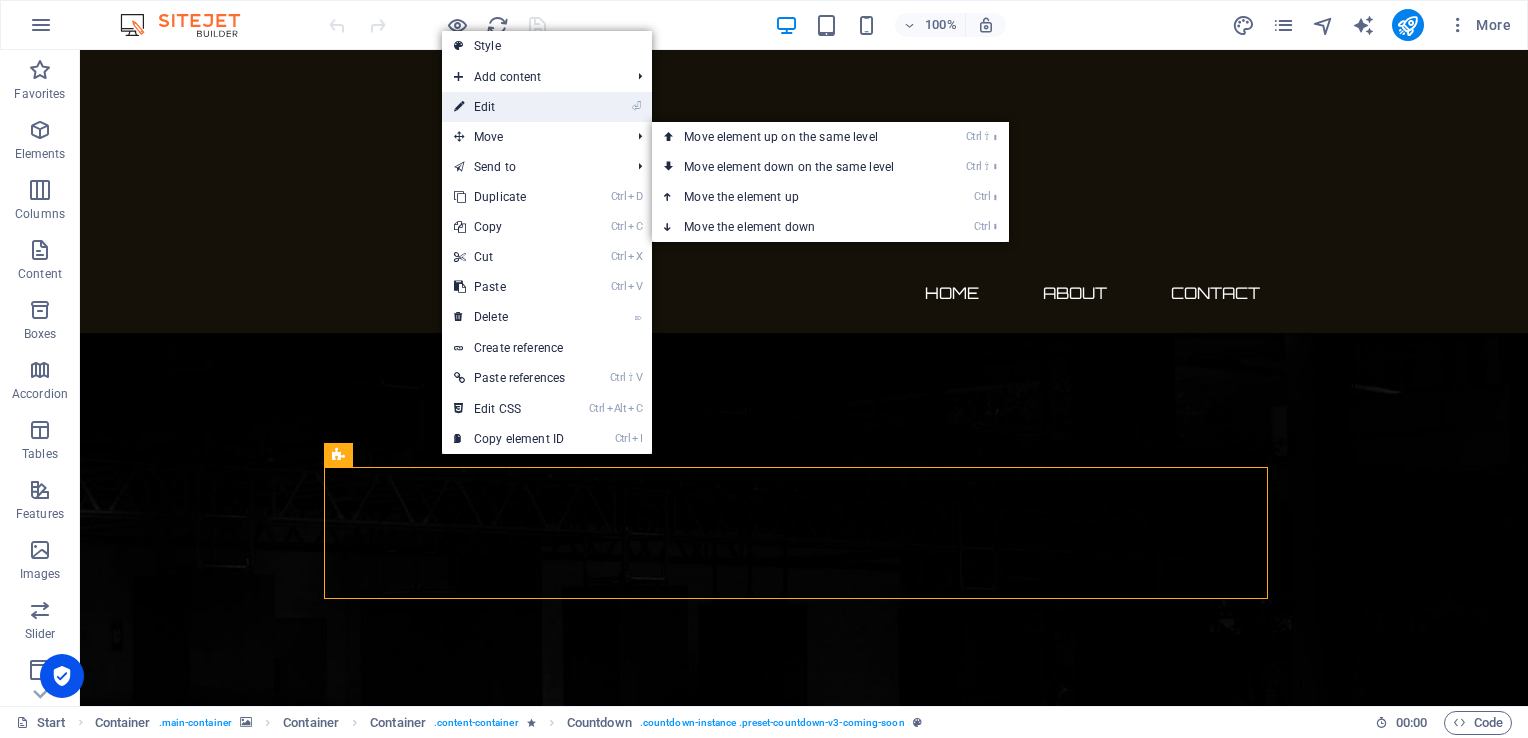 click on "⏎  Edit" at bounding box center [509, 107] 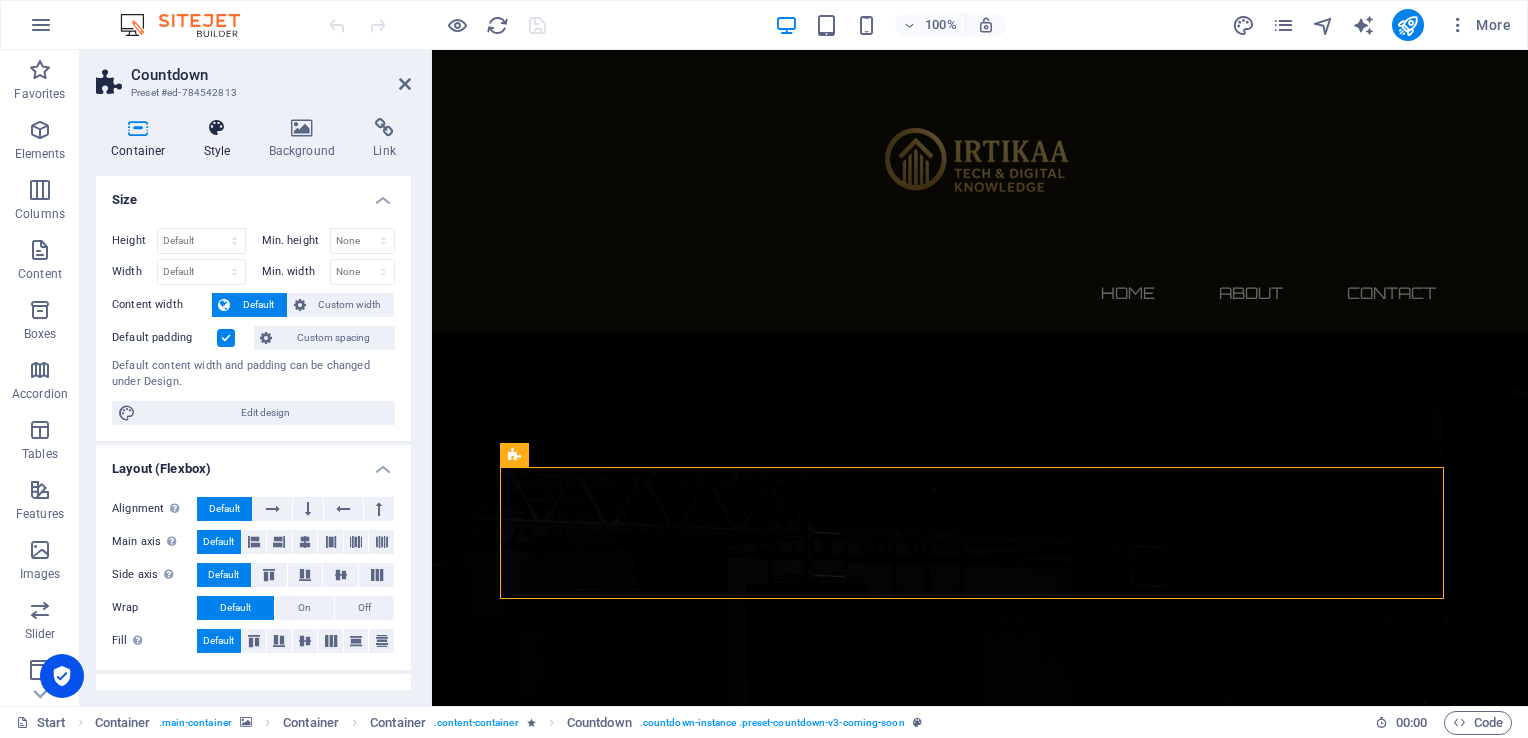 click on "Style" at bounding box center [221, 139] 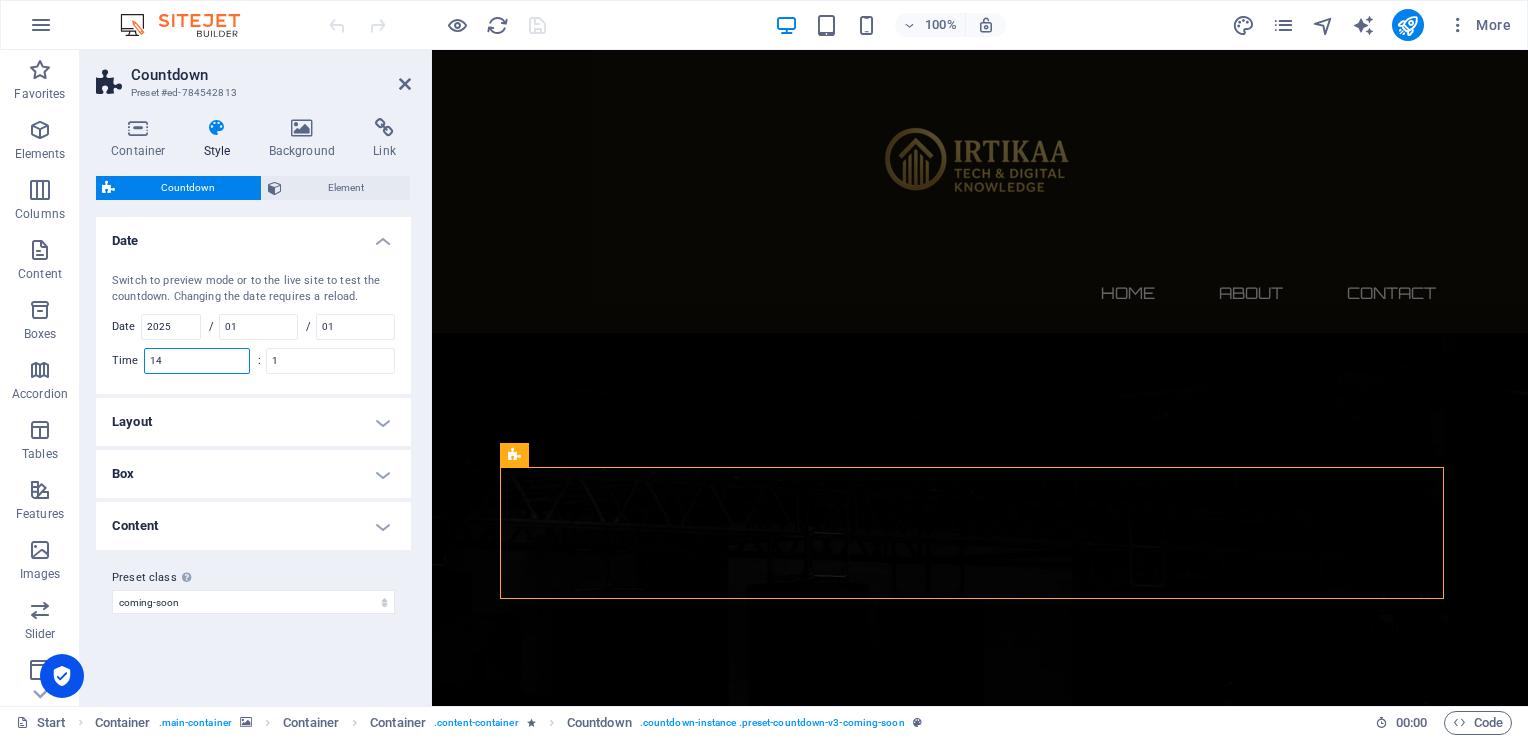 click on "14" at bounding box center [197, 361] 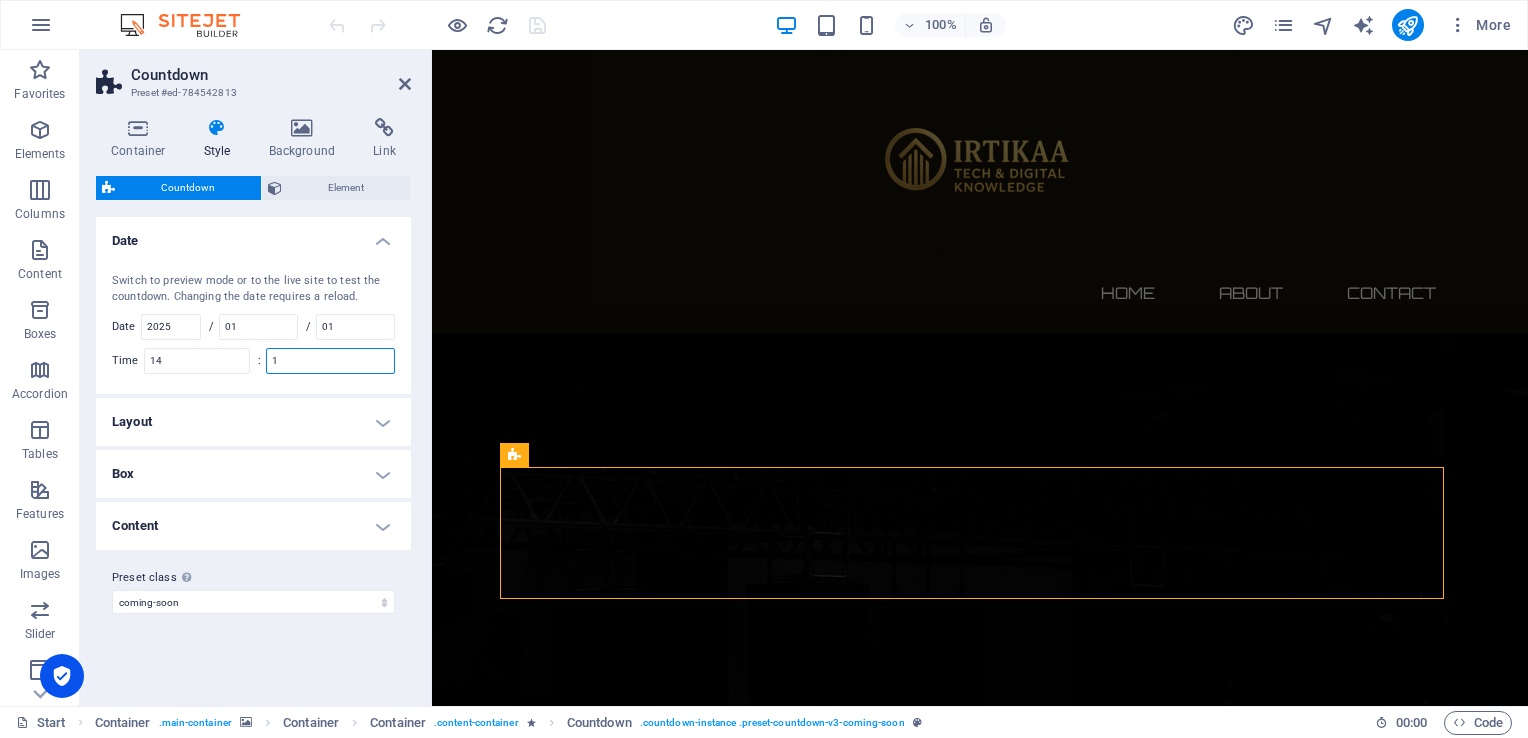 click on "1" at bounding box center [330, 361] 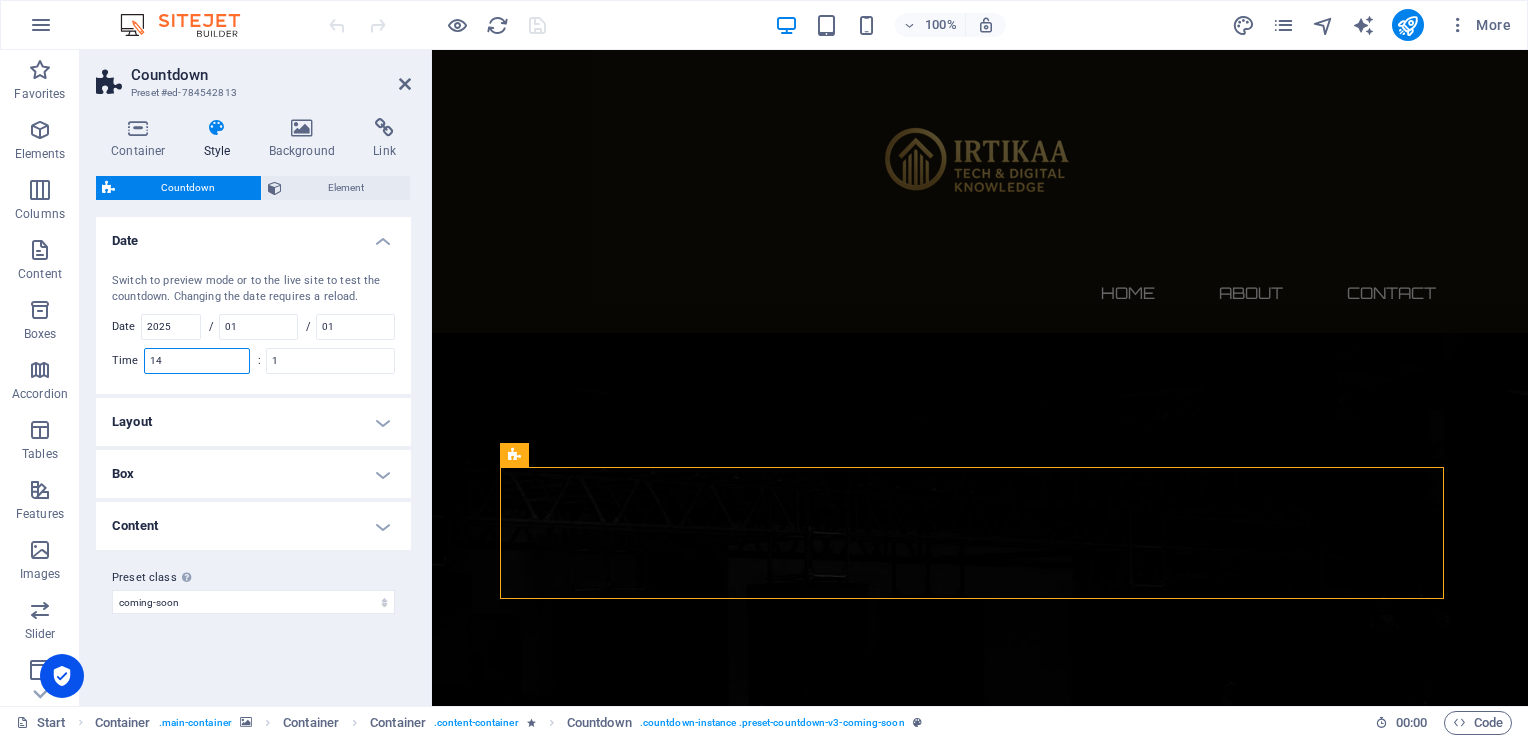 click on "14" at bounding box center (197, 361) 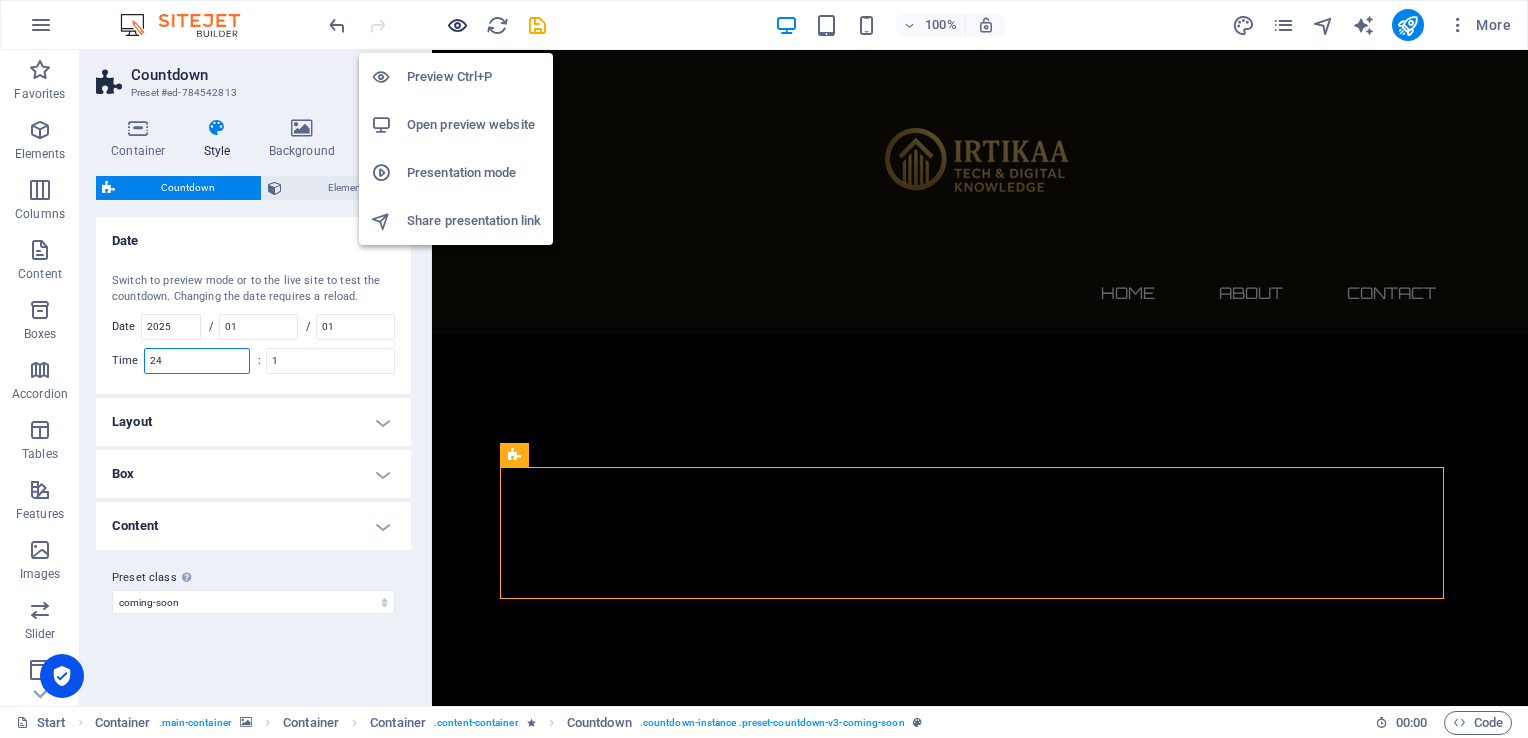 type on "24" 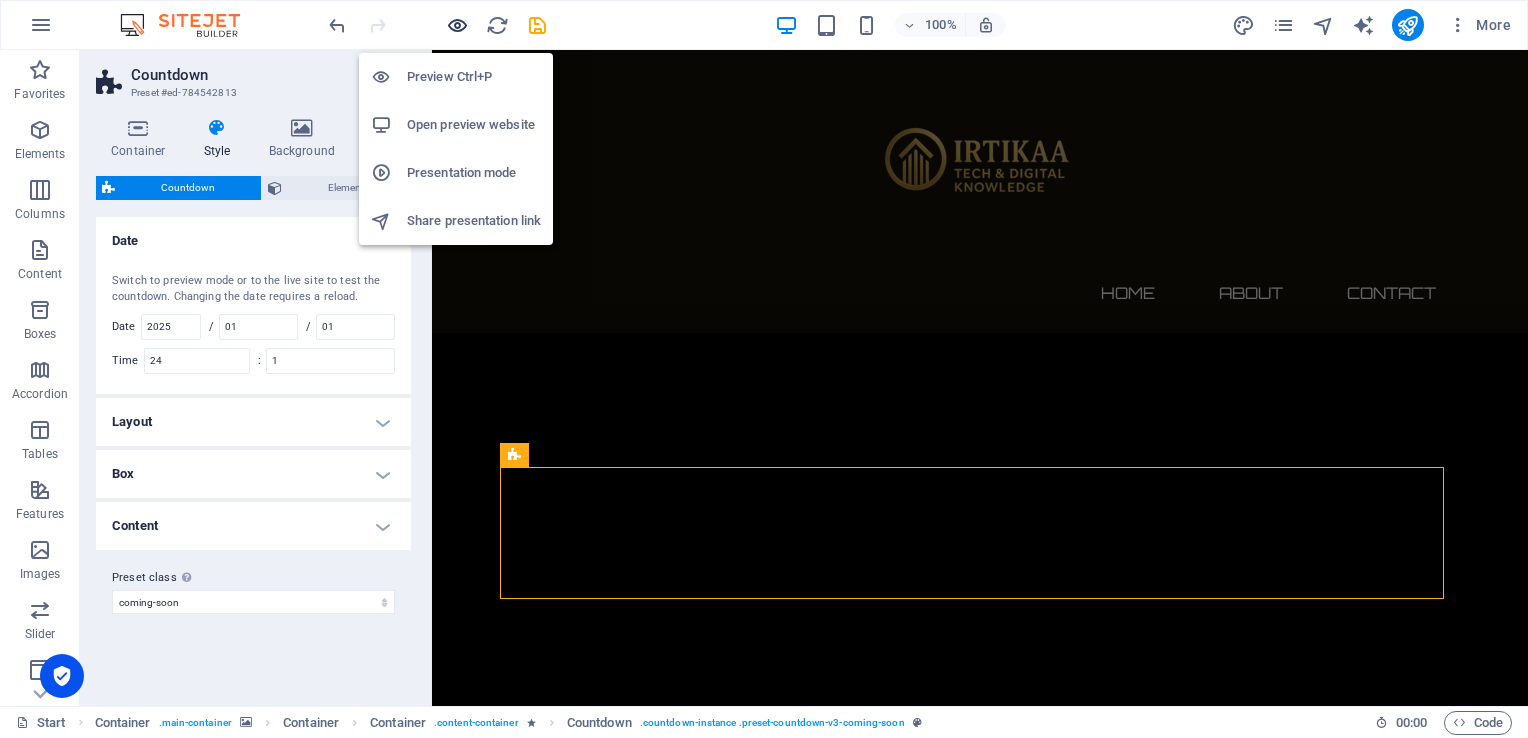 click at bounding box center [457, 25] 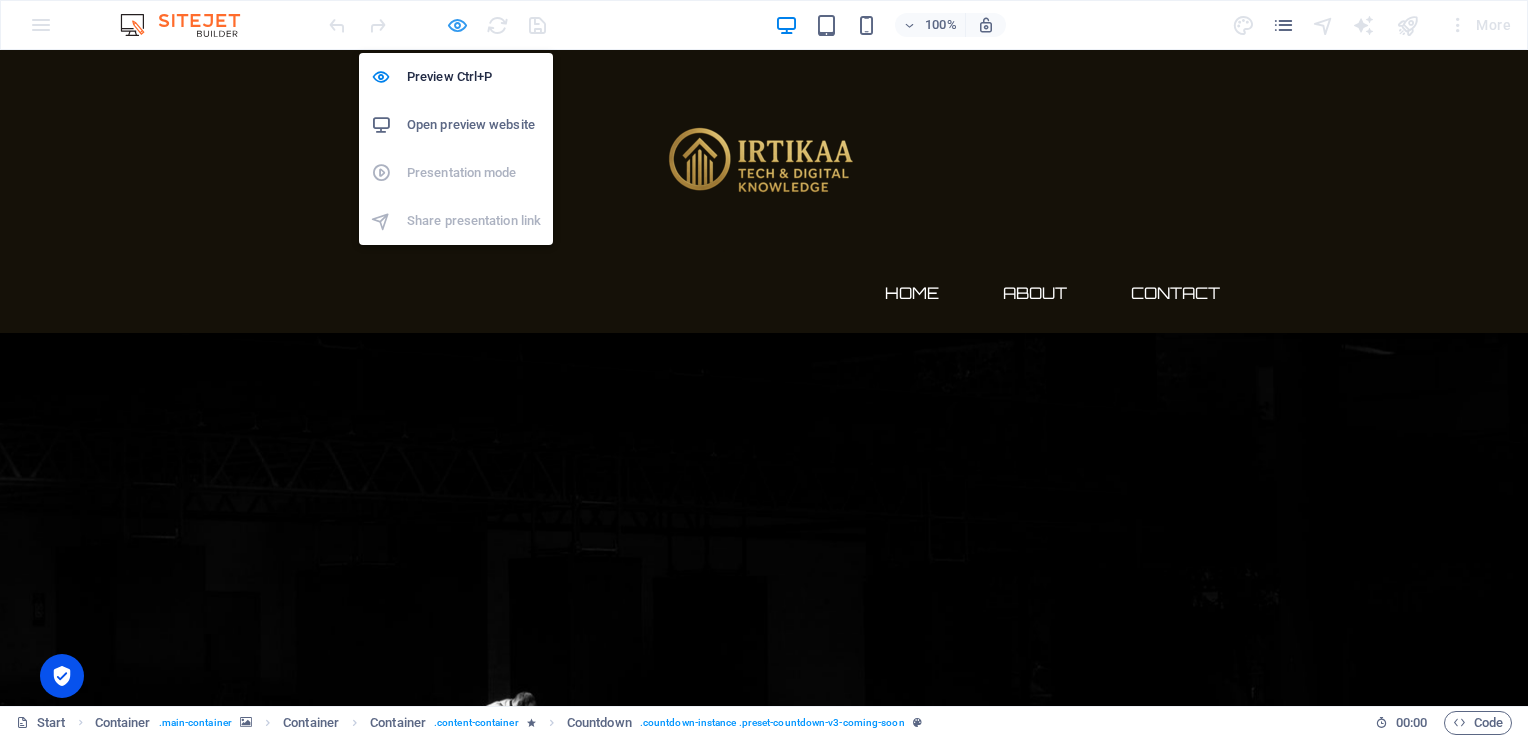 click at bounding box center (457, 25) 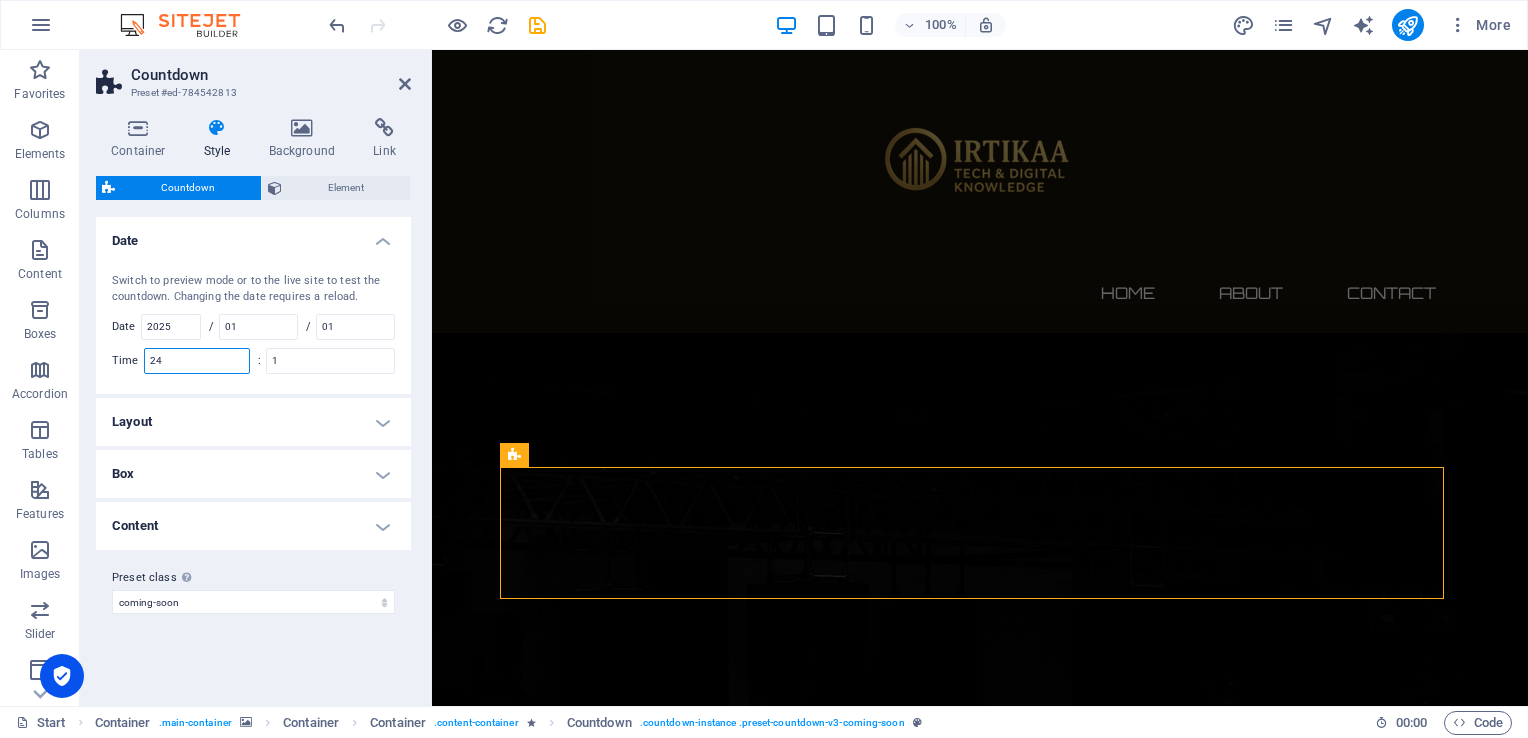 click on "24" at bounding box center [197, 361] 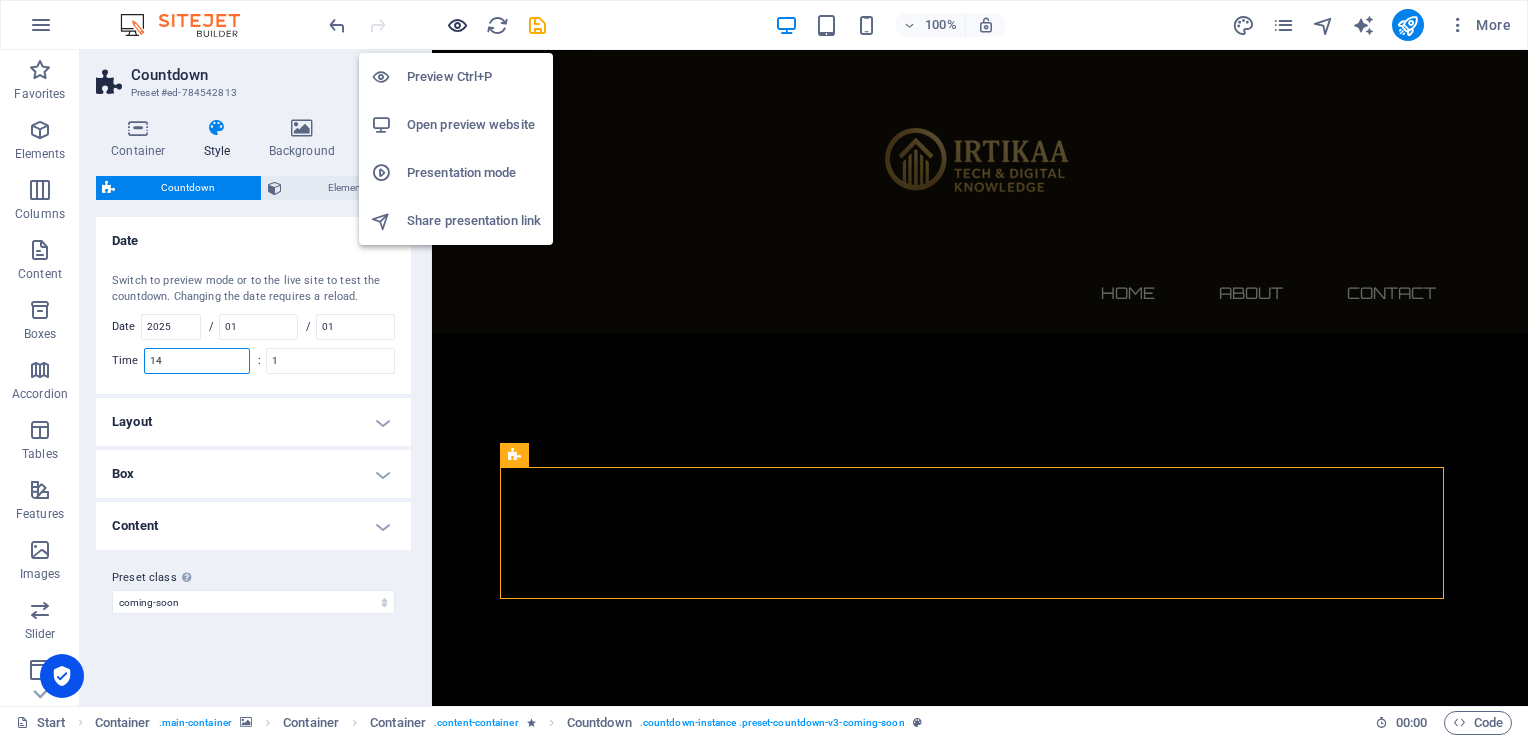 type on "14" 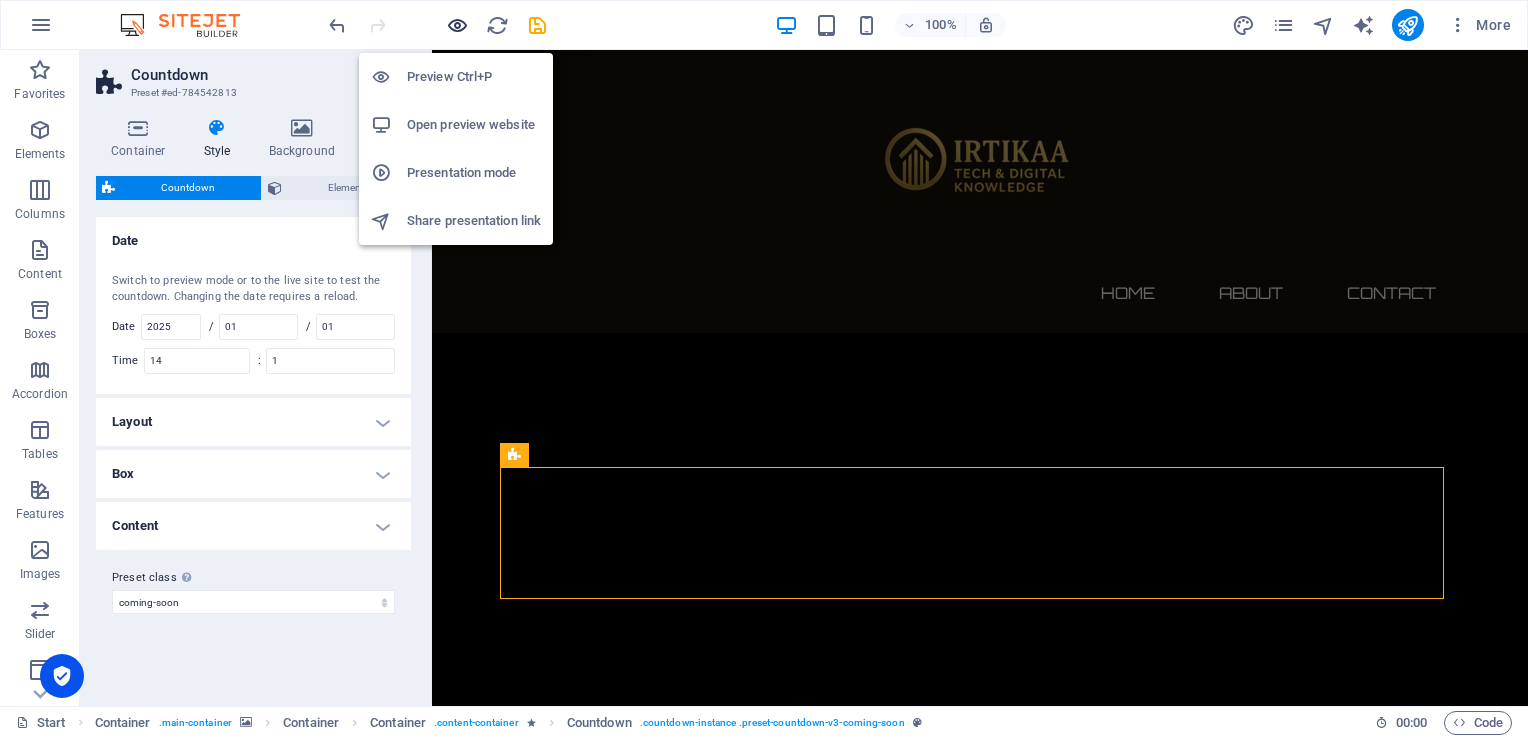 click at bounding box center [457, 25] 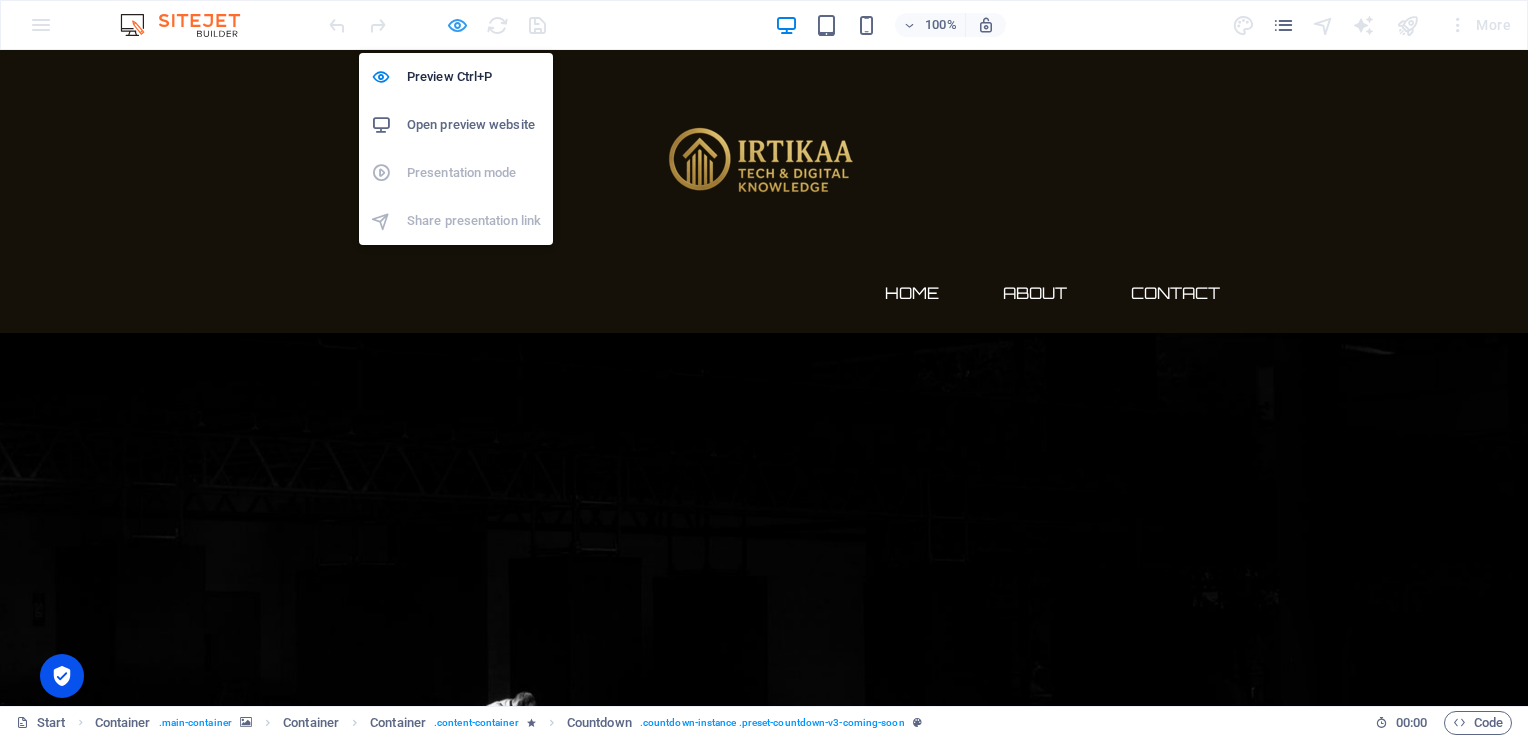 click at bounding box center (457, 25) 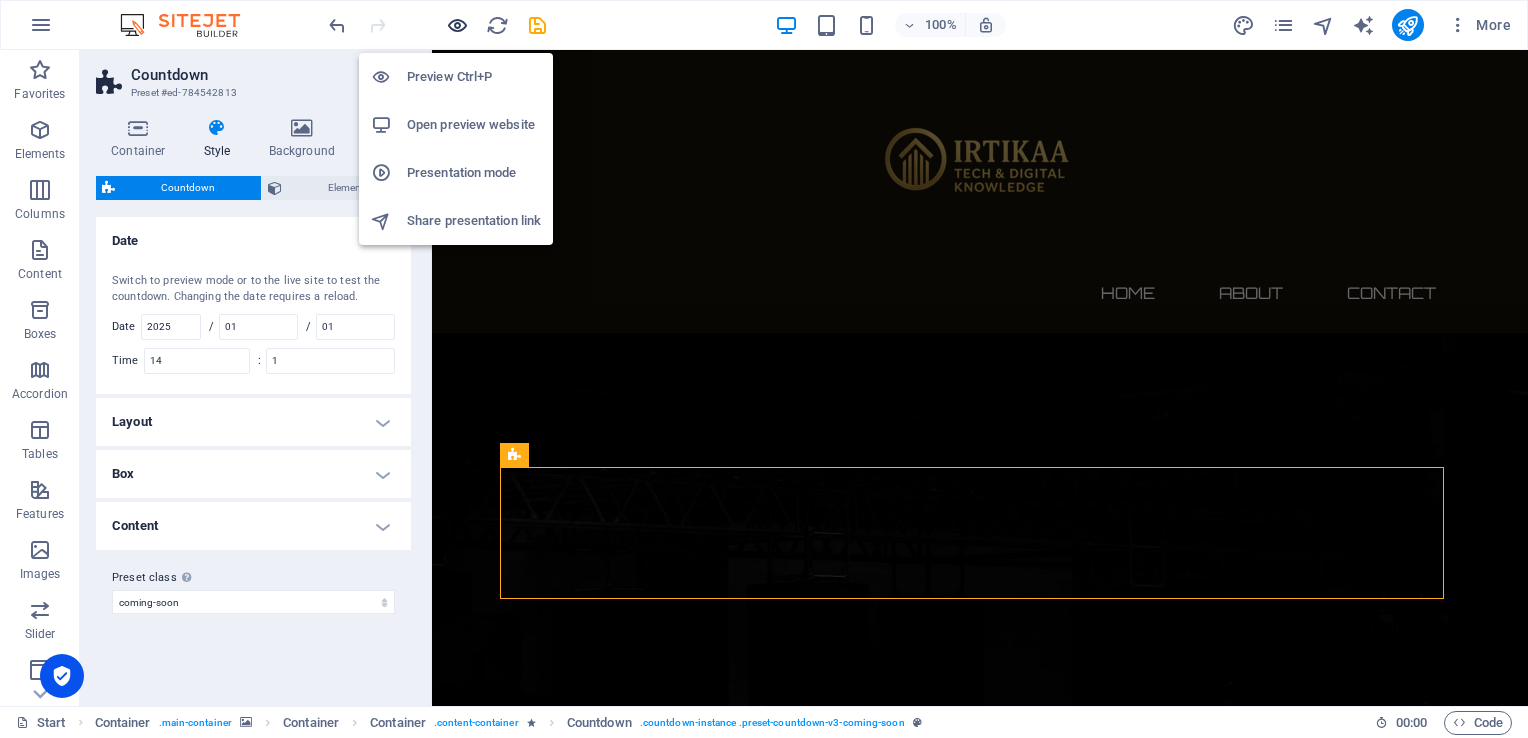 click at bounding box center [457, 25] 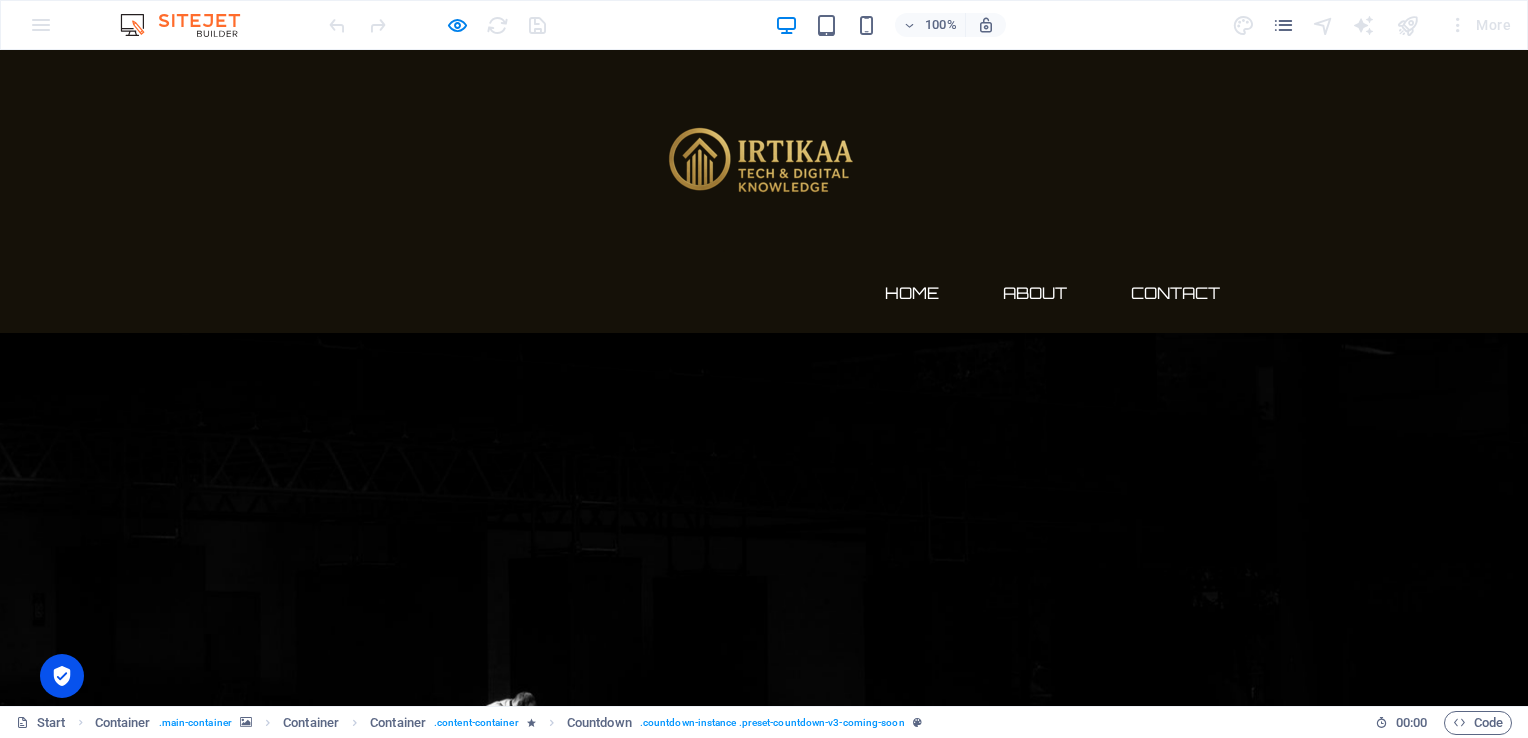 click on "08" at bounding box center [404, 1790] 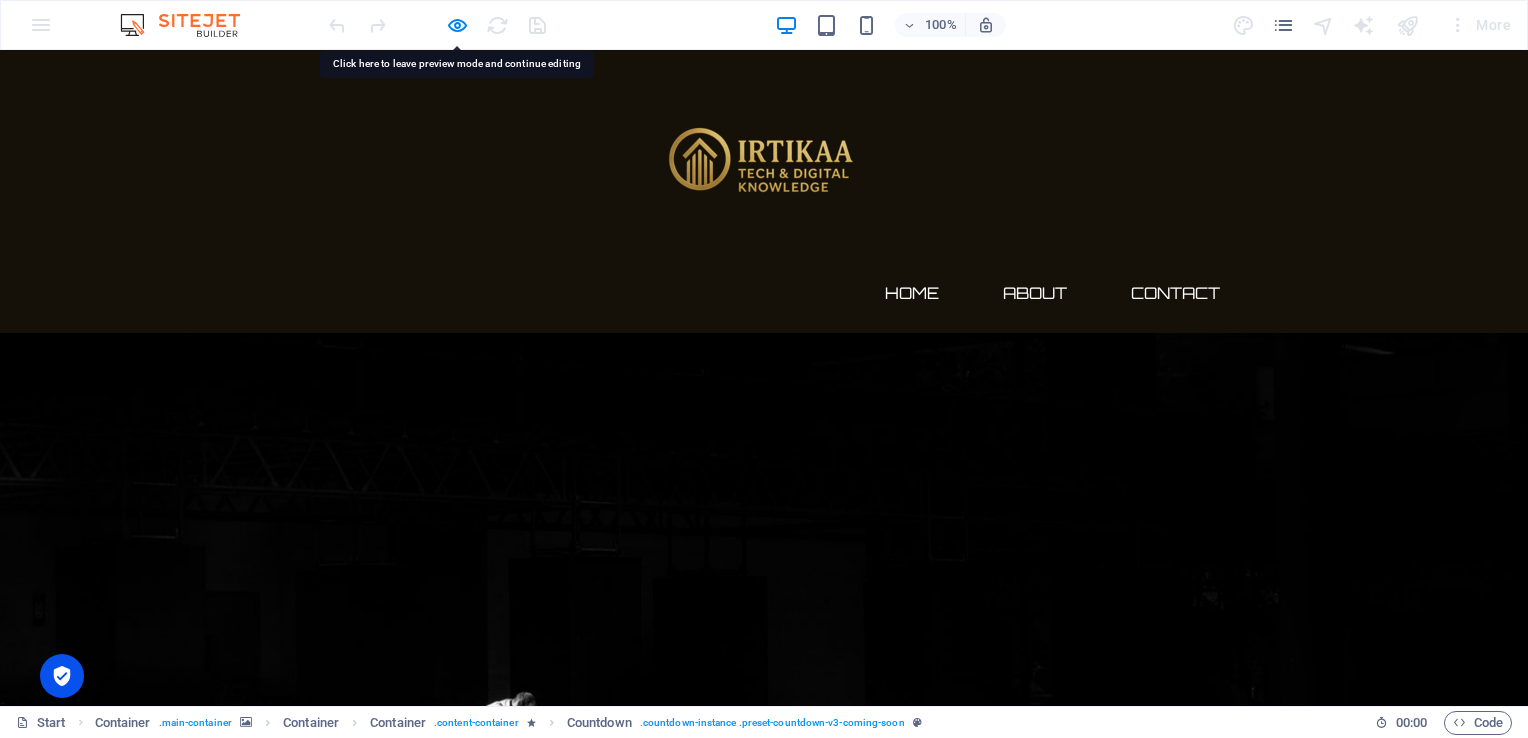 click on "08" at bounding box center [404, 1790] 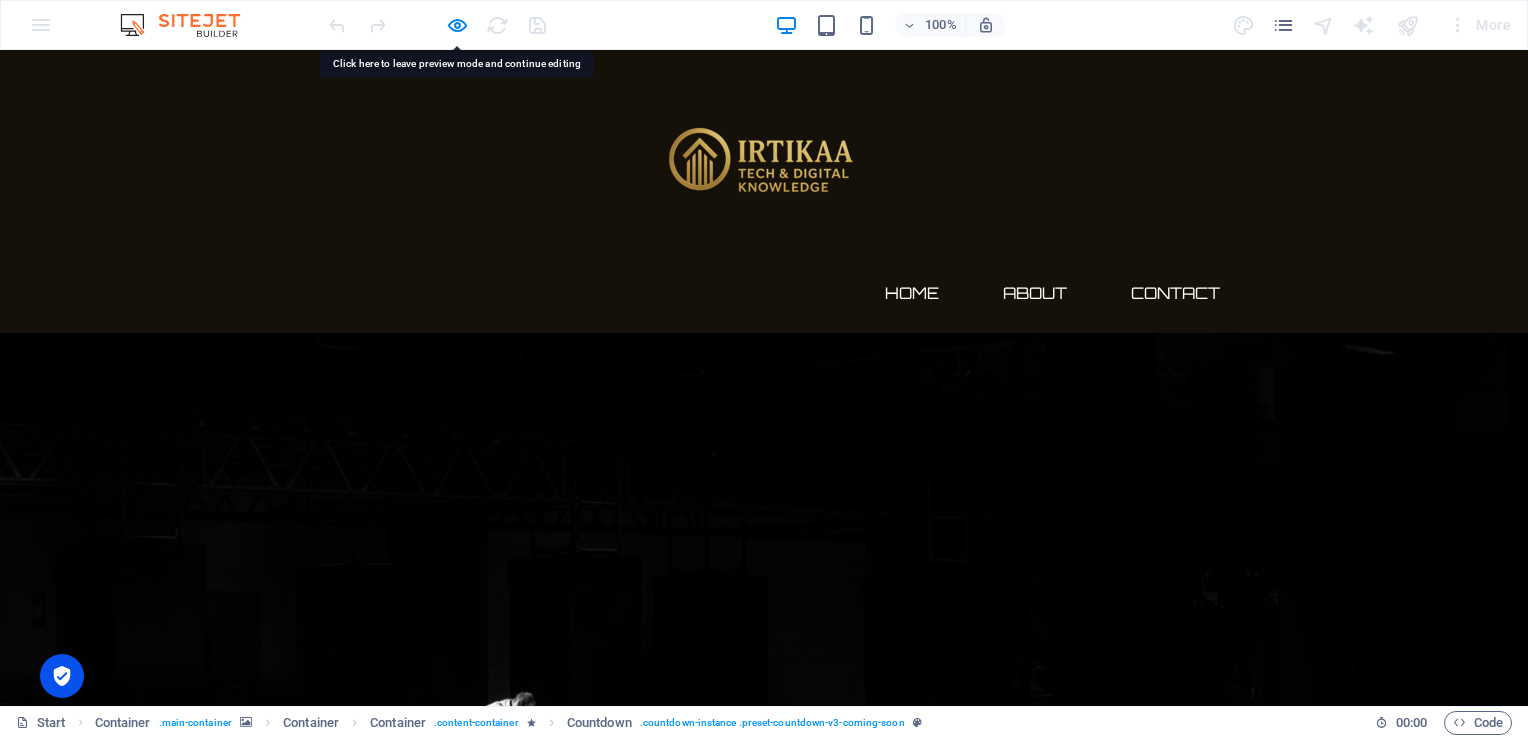 click on "182 Days 21 Hours 14 Minutes 08 Seconds" at bounding box center (764, 1606) 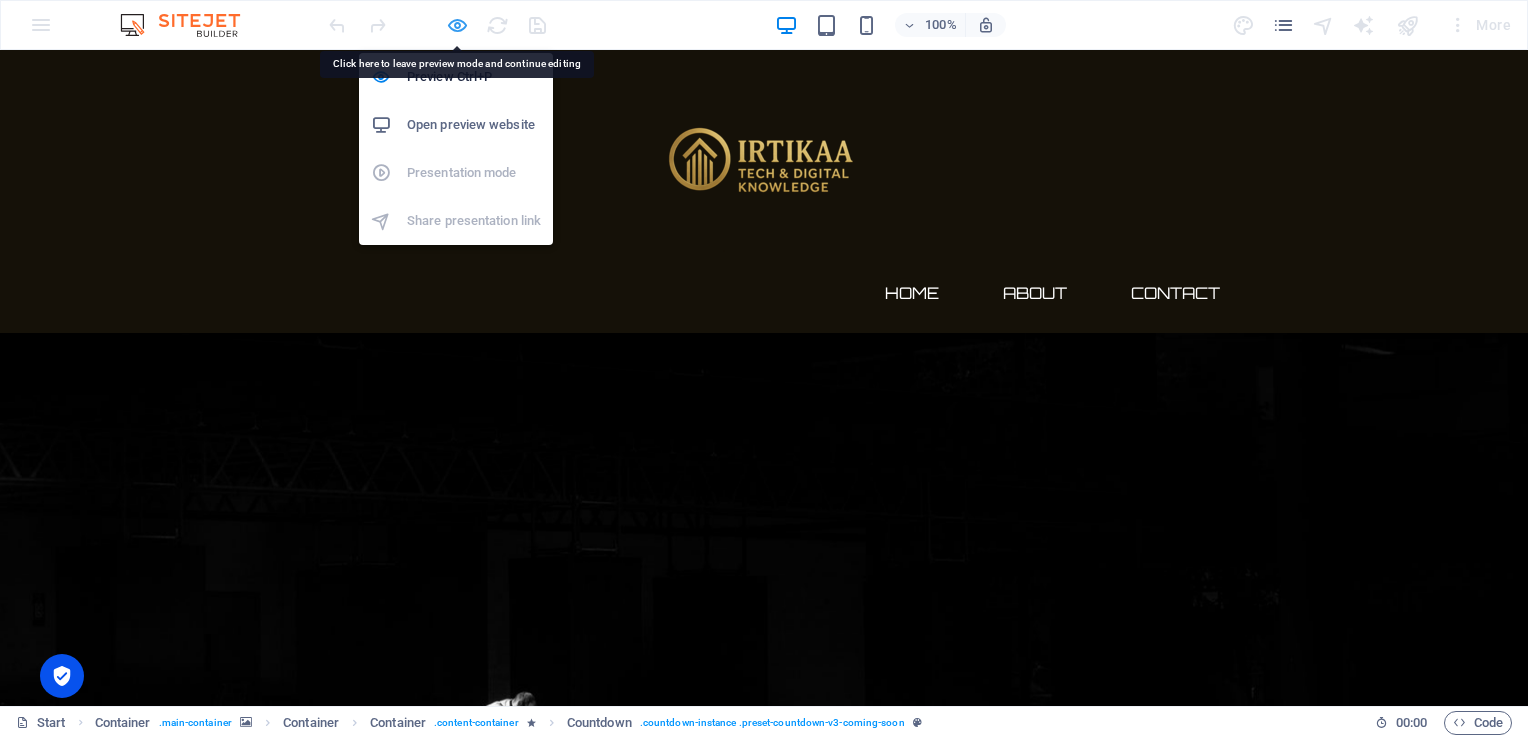 click at bounding box center (457, 25) 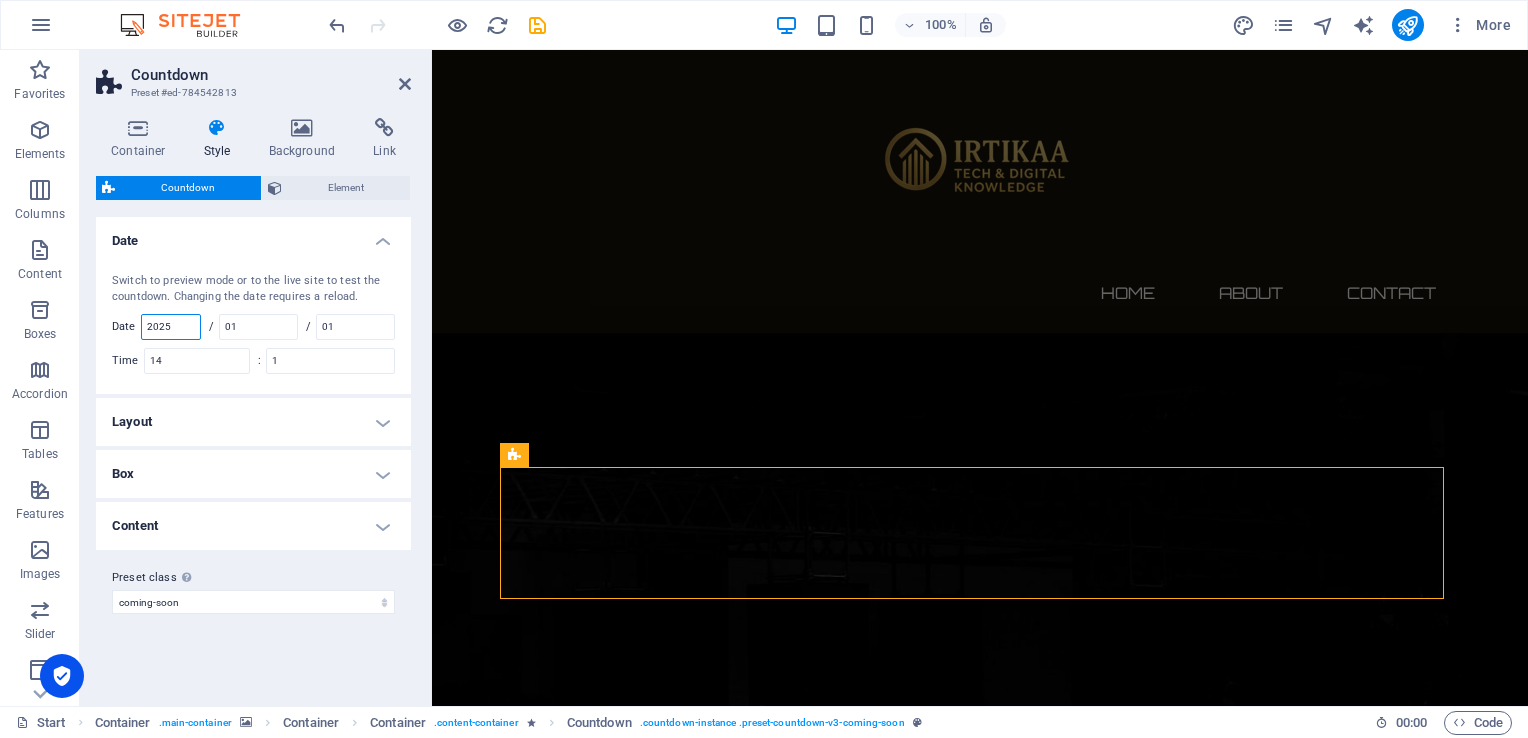 click on "2025" at bounding box center [171, 327] 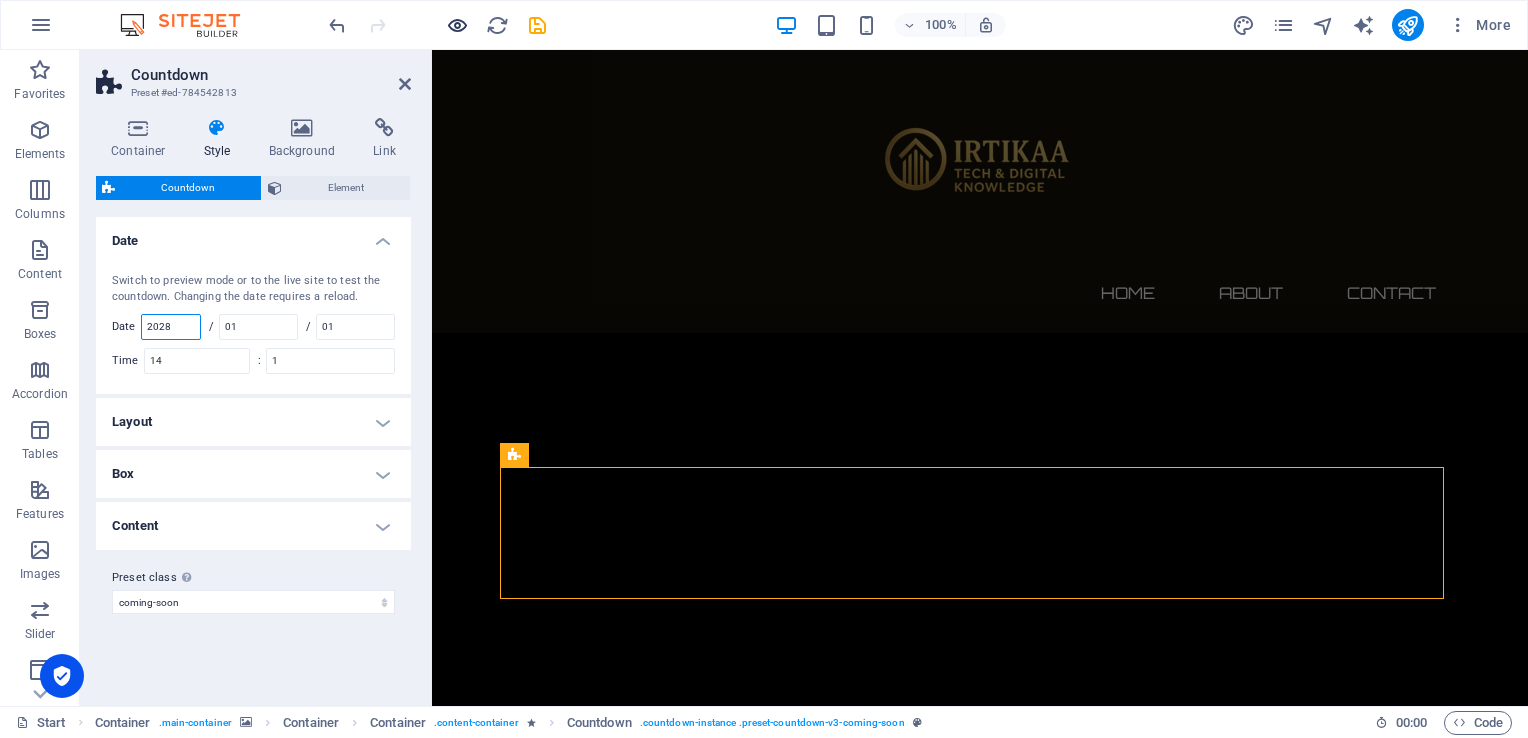 type on "2028" 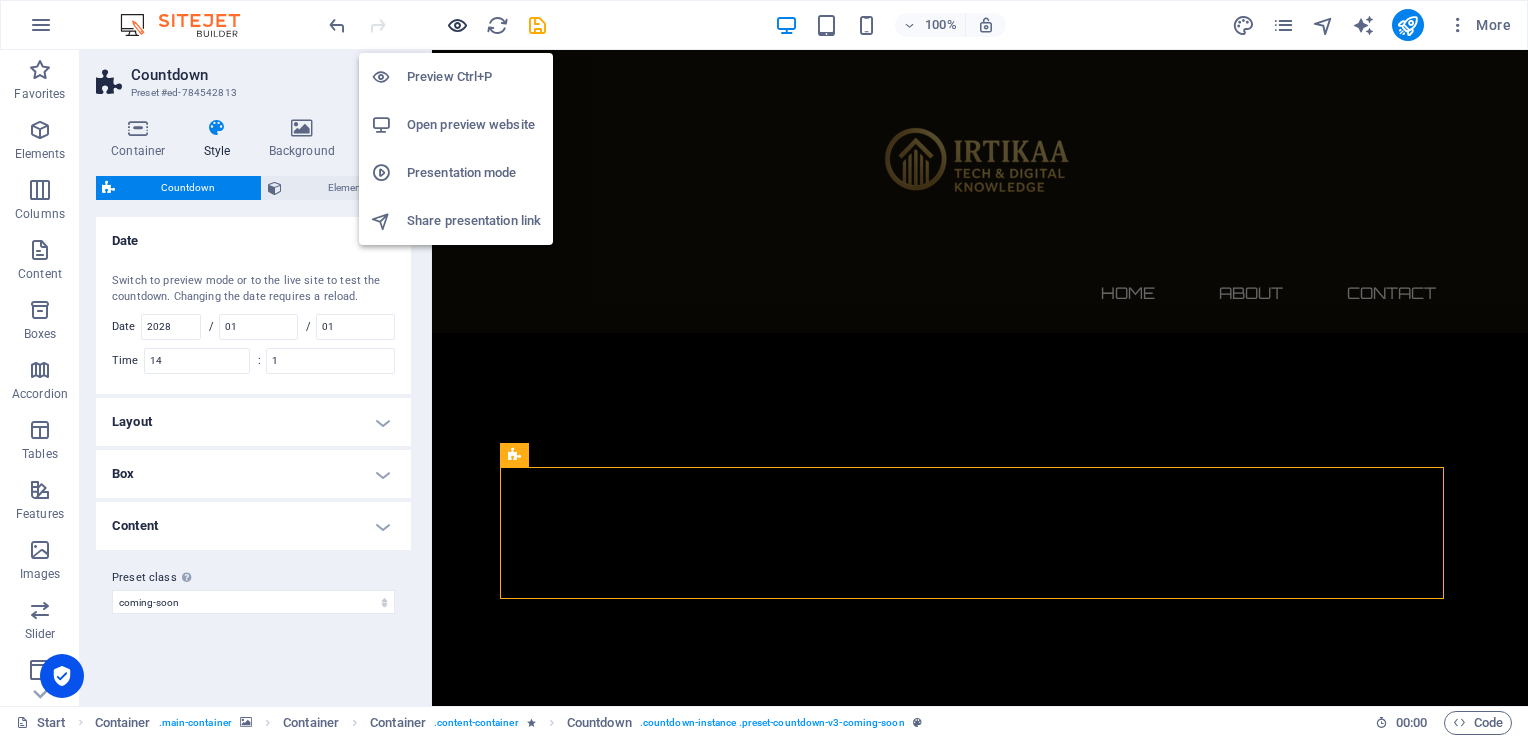 click at bounding box center (457, 25) 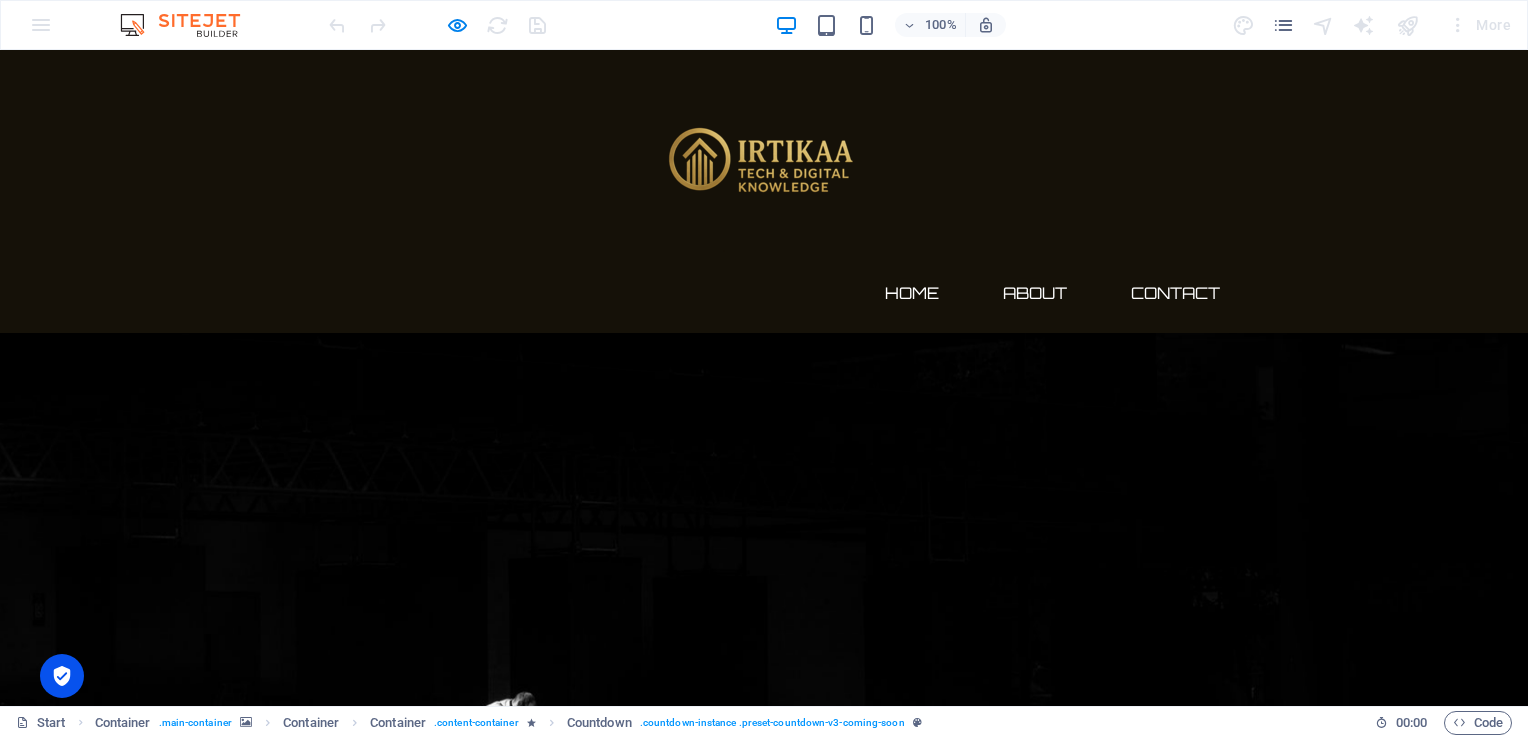 click on "08" at bounding box center [404, 1790] 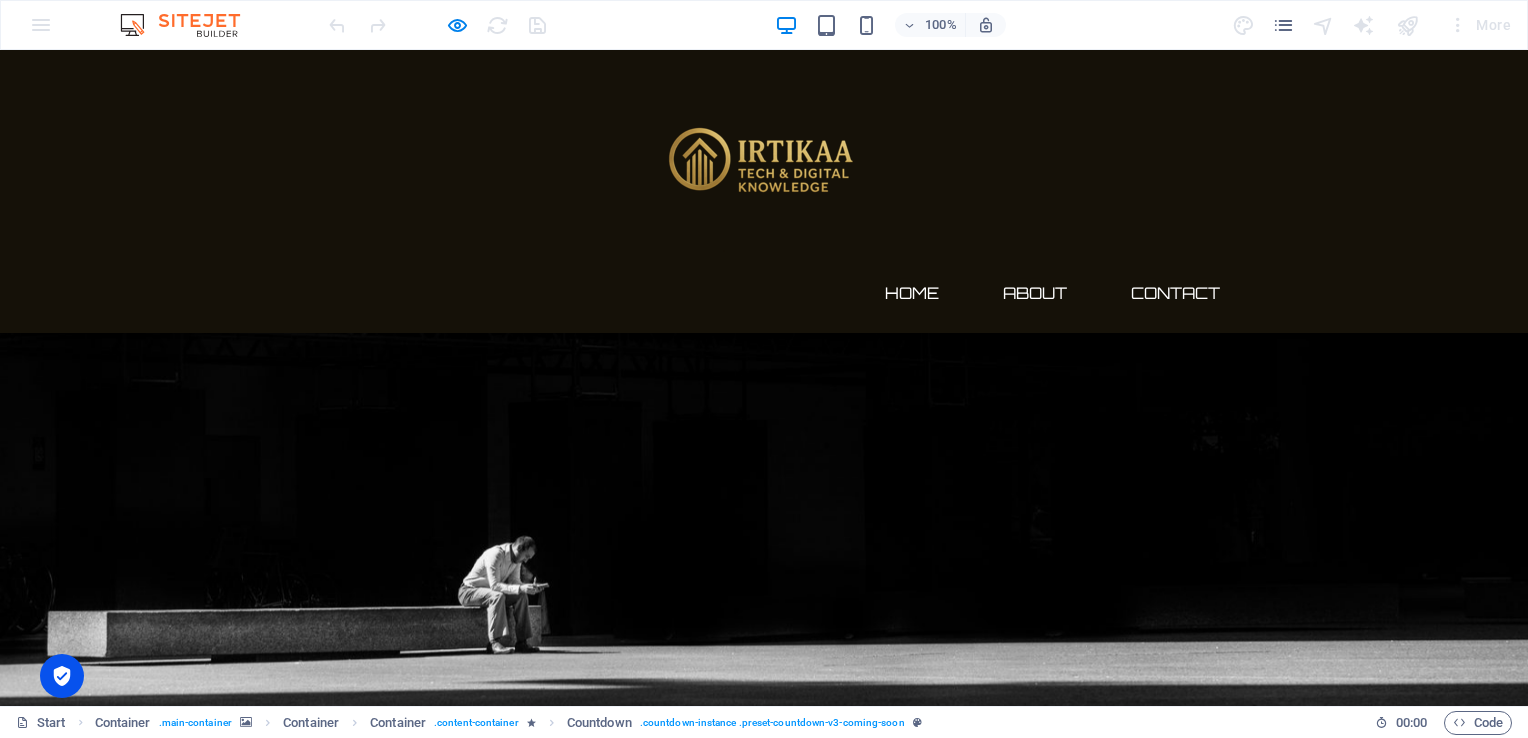 scroll, scrollTop: 206, scrollLeft: 0, axis: vertical 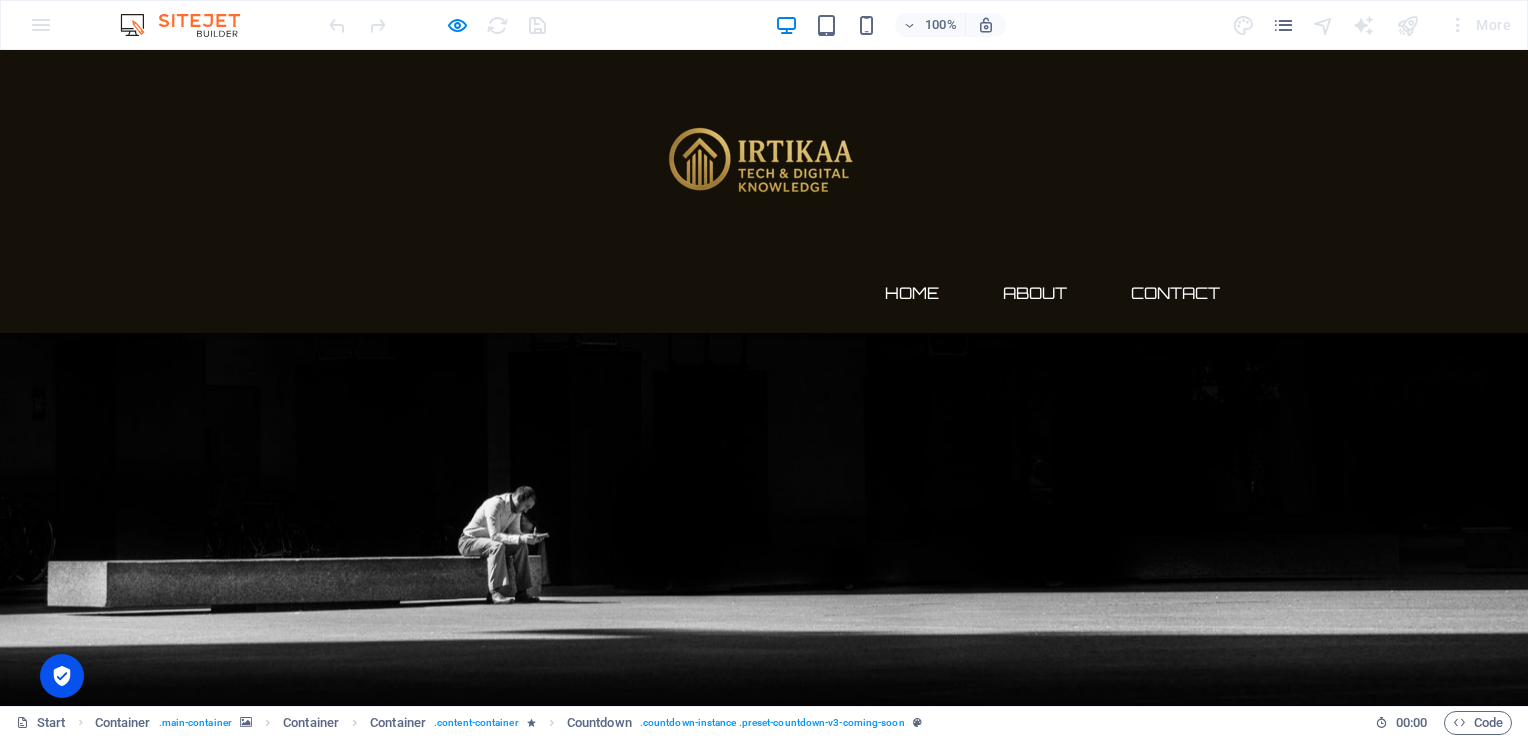 click 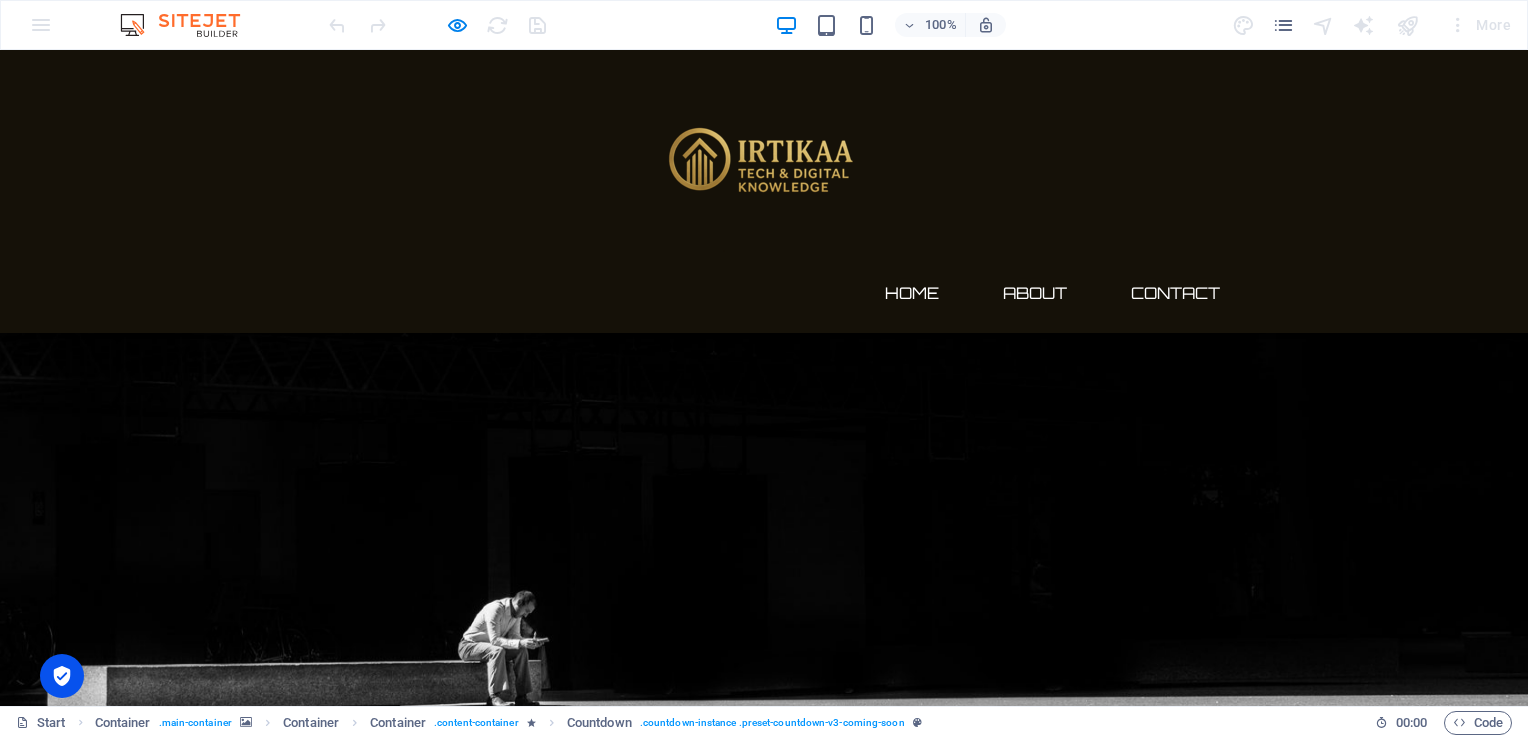 scroll, scrollTop: 0, scrollLeft: 0, axis: both 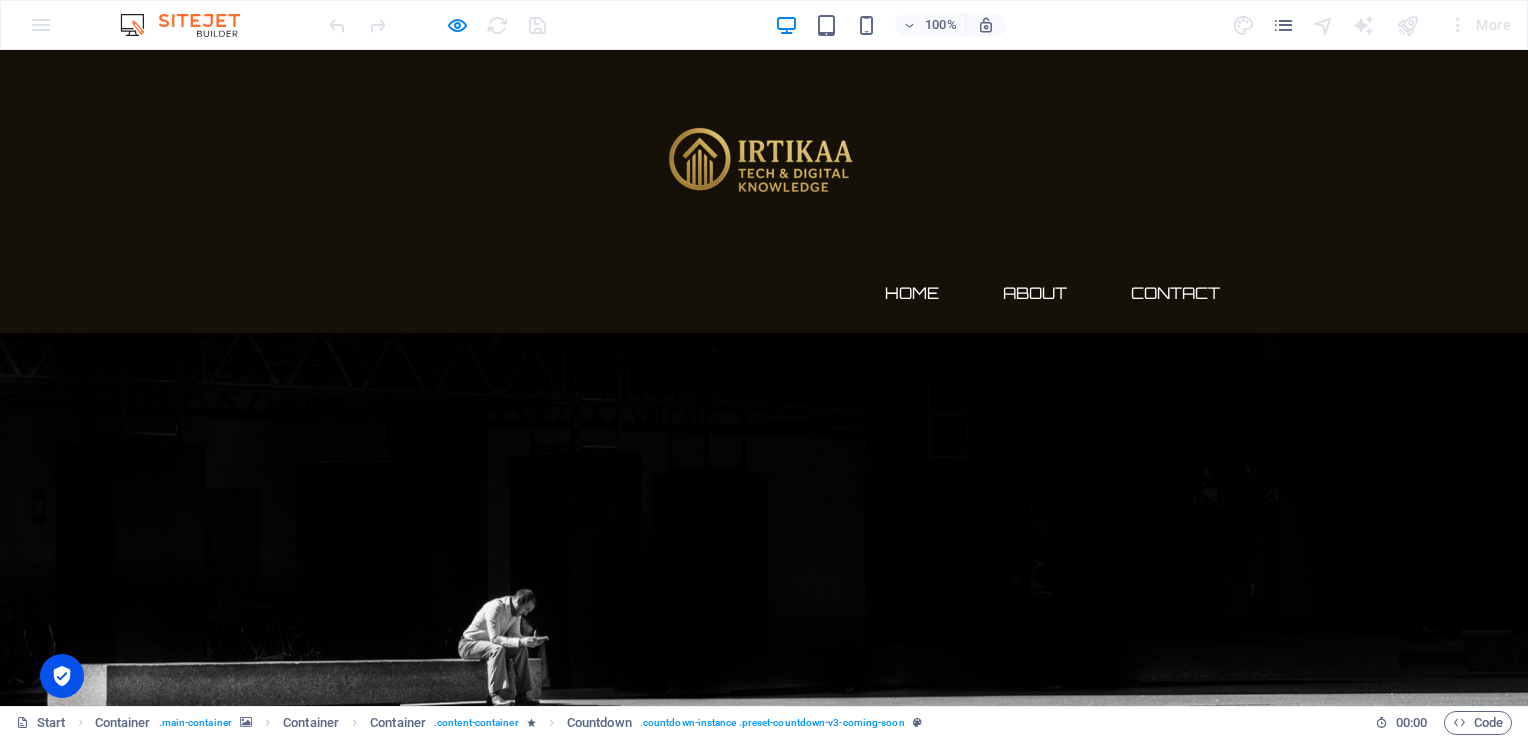 click on "About" at bounding box center (1035, 293) 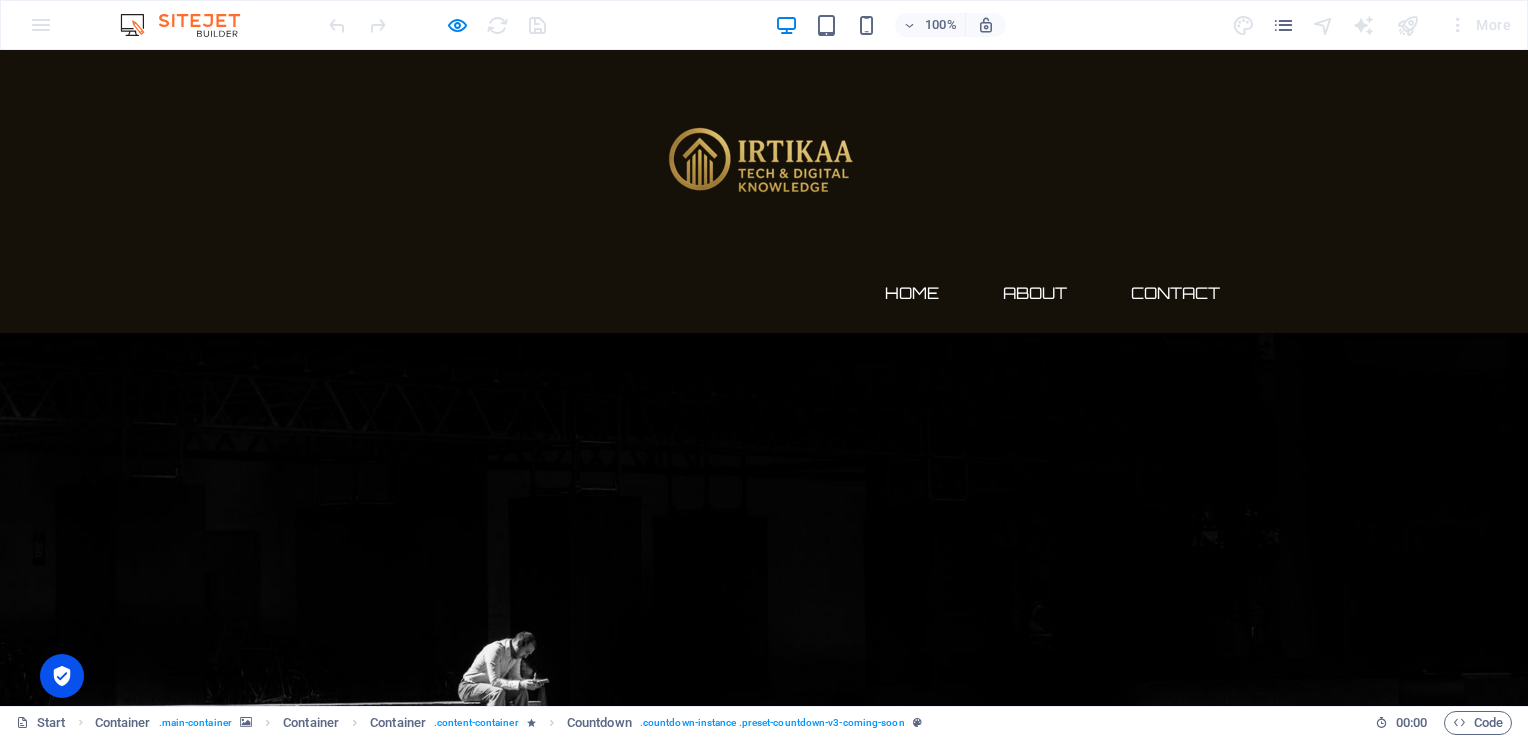 click at bounding box center (764, 167) 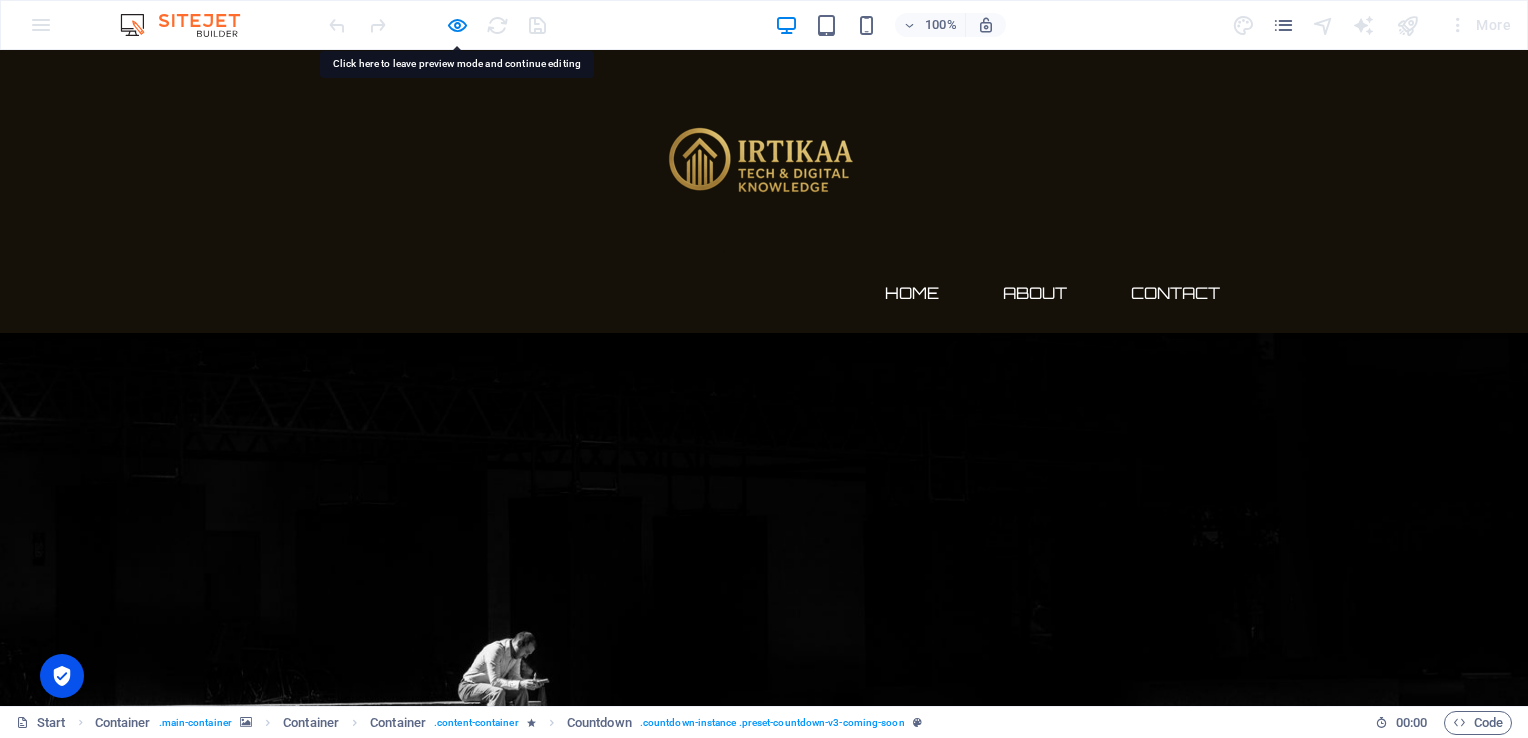 click on "Home" at bounding box center [912, 293] 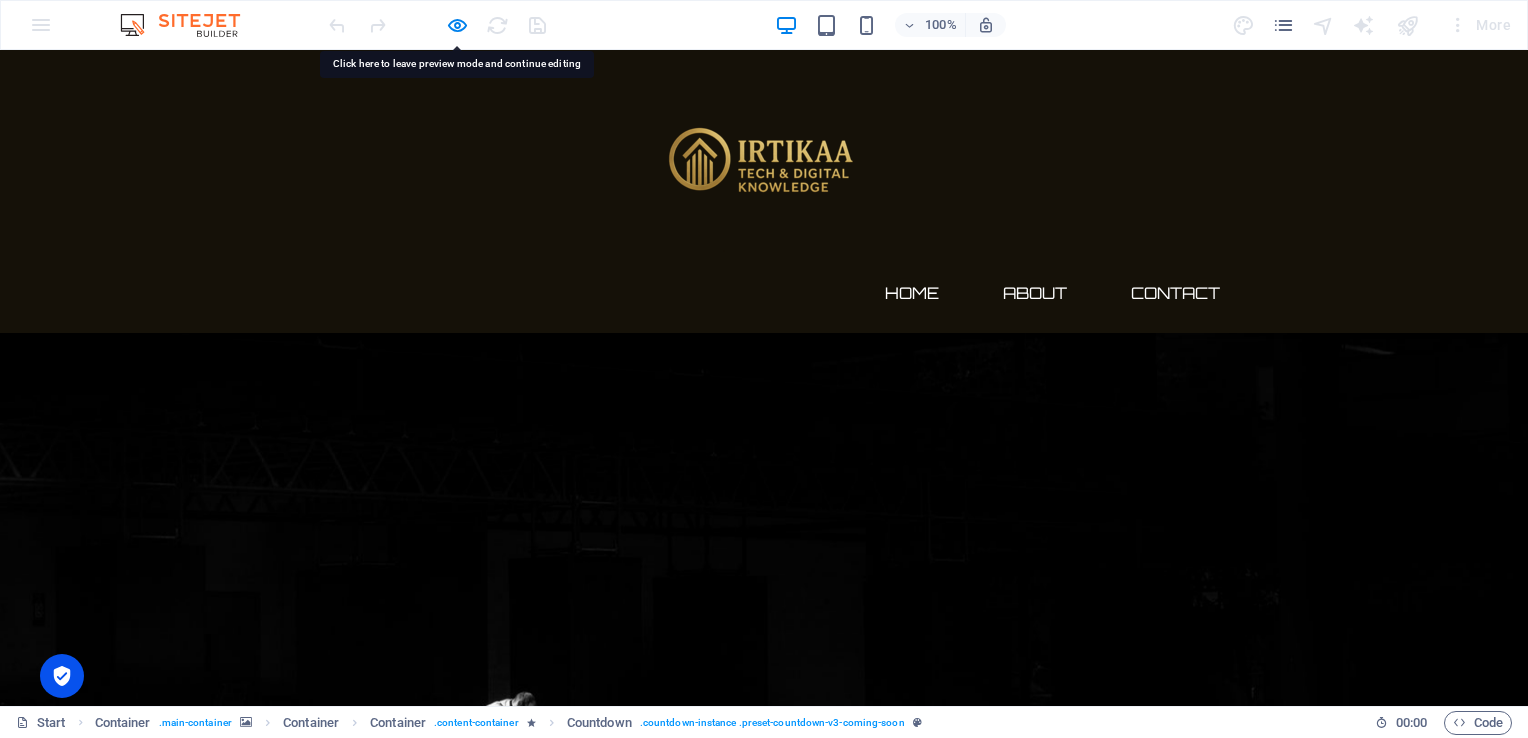 click on "08" at bounding box center (404, 1790) 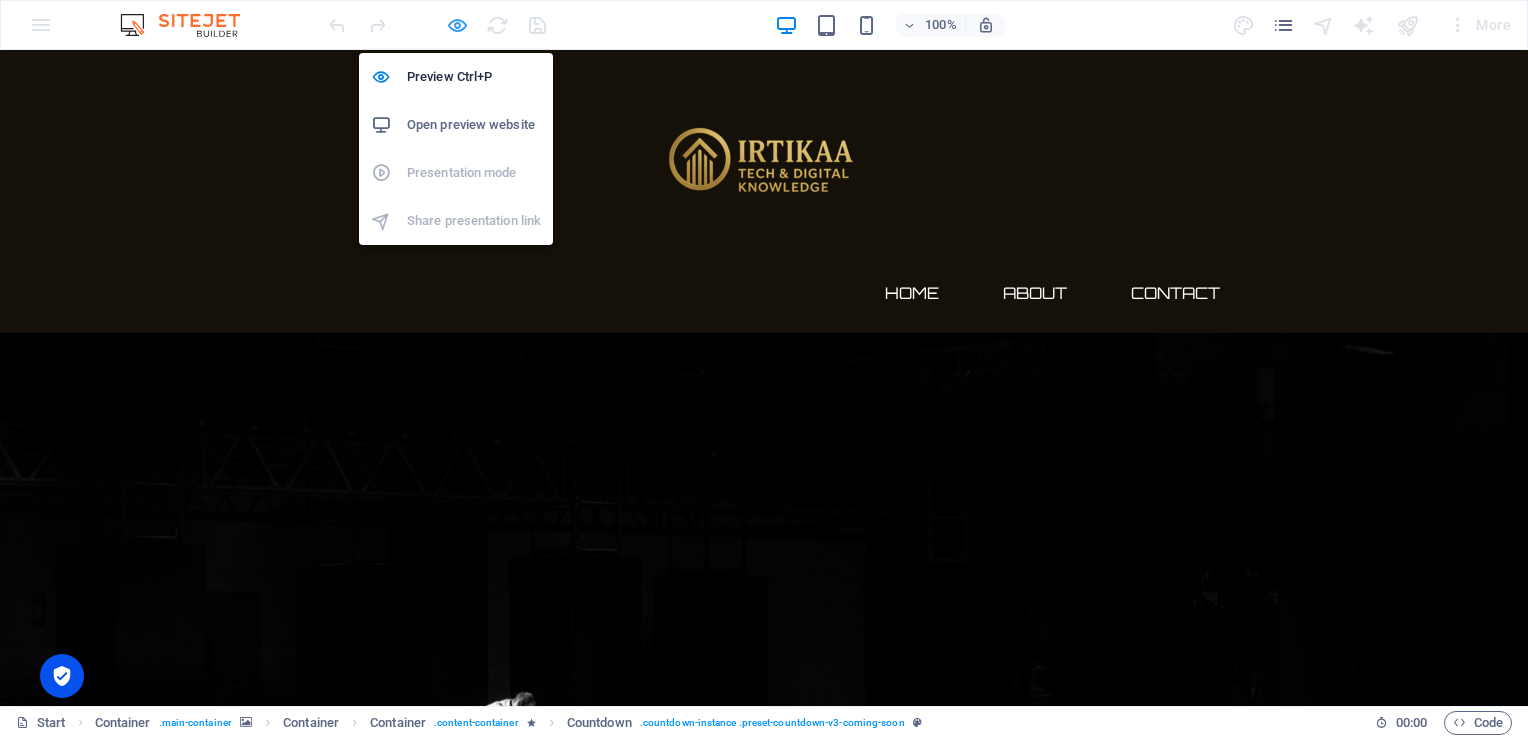 click at bounding box center (457, 25) 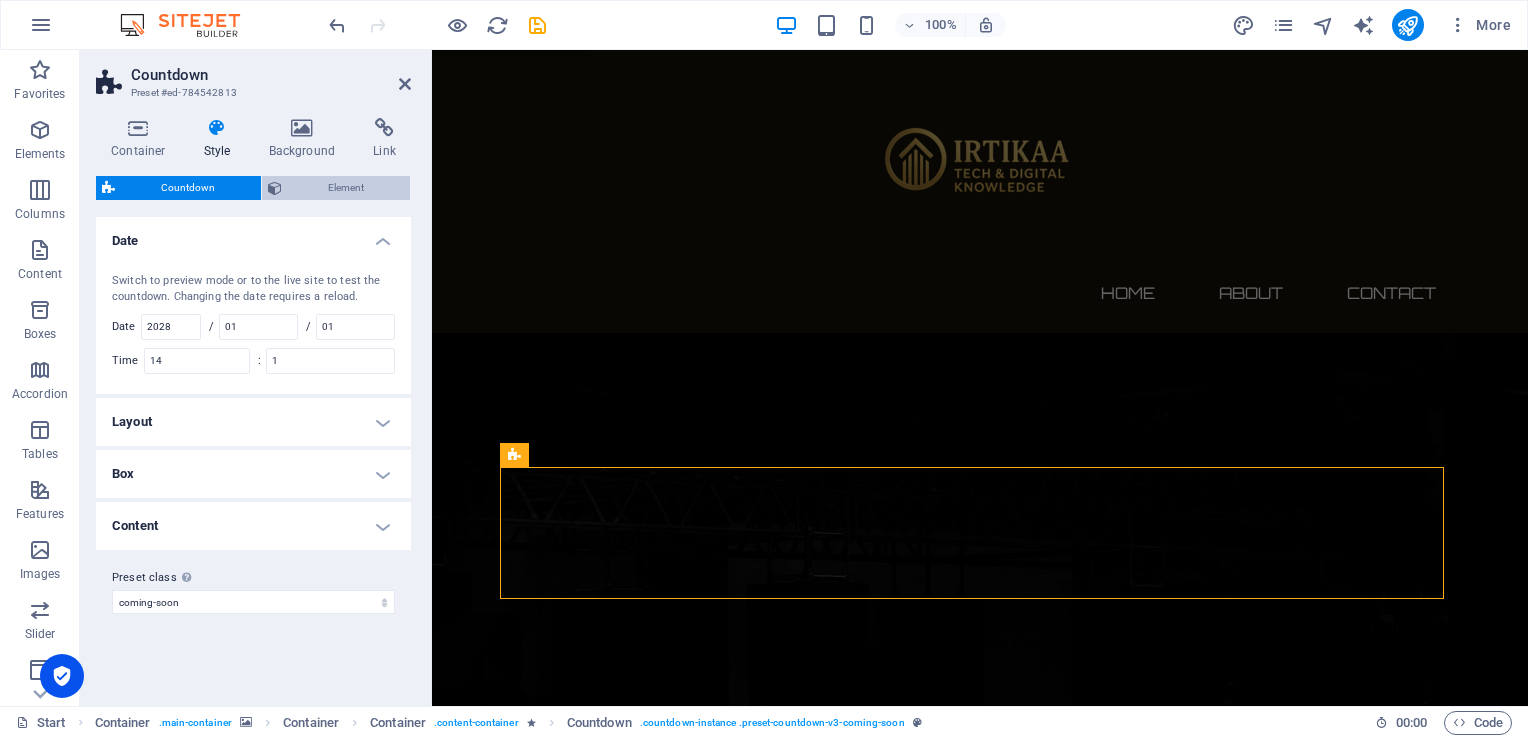click on "Element" at bounding box center [346, 188] 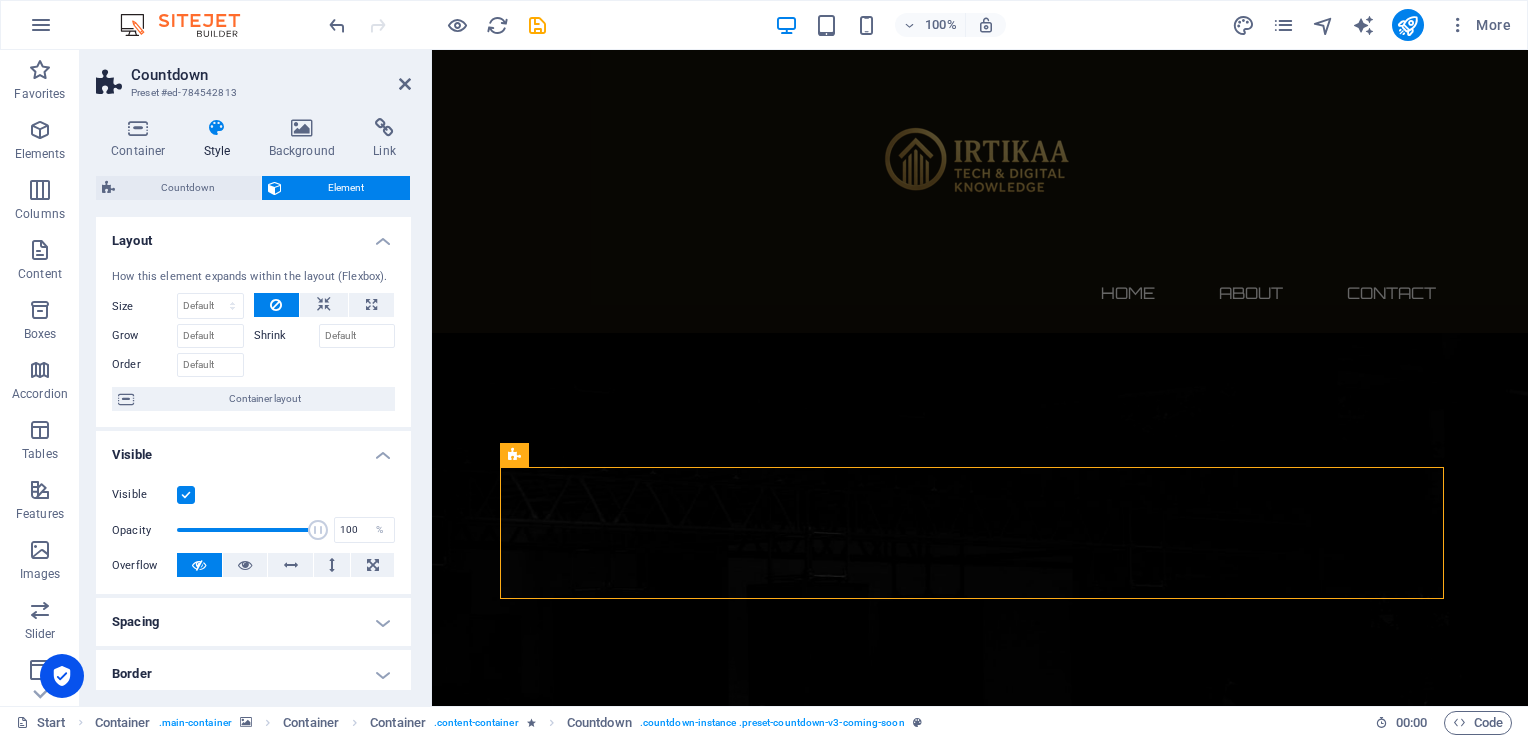 click on "Container Style Background Link Size Height Default px rem % vh vw Min. height None px rem % vh vw Width Default px rem % em vh vw Min. width None px rem % vh vw Content width Default Custom width Width Default px rem % em vh vw Min. width None px rem % vh vw Default padding Custom spacing Default content width and padding can be changed under Design. Edit design Layout (Flexbox) Alignment Determines the flex direction. Default Main axis Determine how elements should behave along the main axis inside this container (justify content). Default Side axis Control the vertical direction of the element inside of the container (align items). Default Wrap Default On Off Fill Controls the distances and direction of elements on the y-axis across several lines (align content). Default Accessibility ARIA helps assistive technologies (like screen readers) to understand the role, state, and behavior of web elements Role The ARIA role defines the purpose of an element.  None Alert Article Banner Comment Fan" at bounding box center (253, 404) 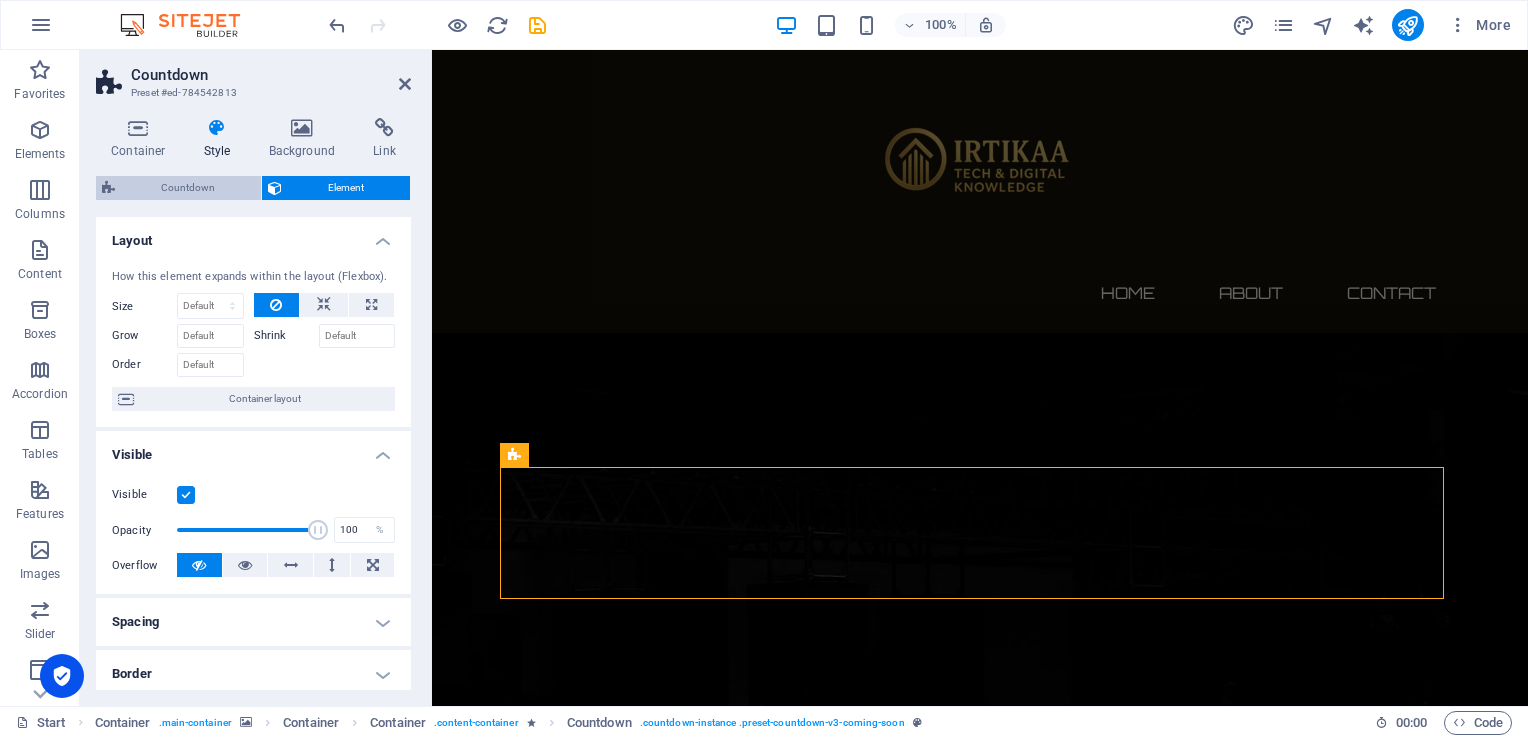 click on "Countdown" at bounding box center [188, 188] 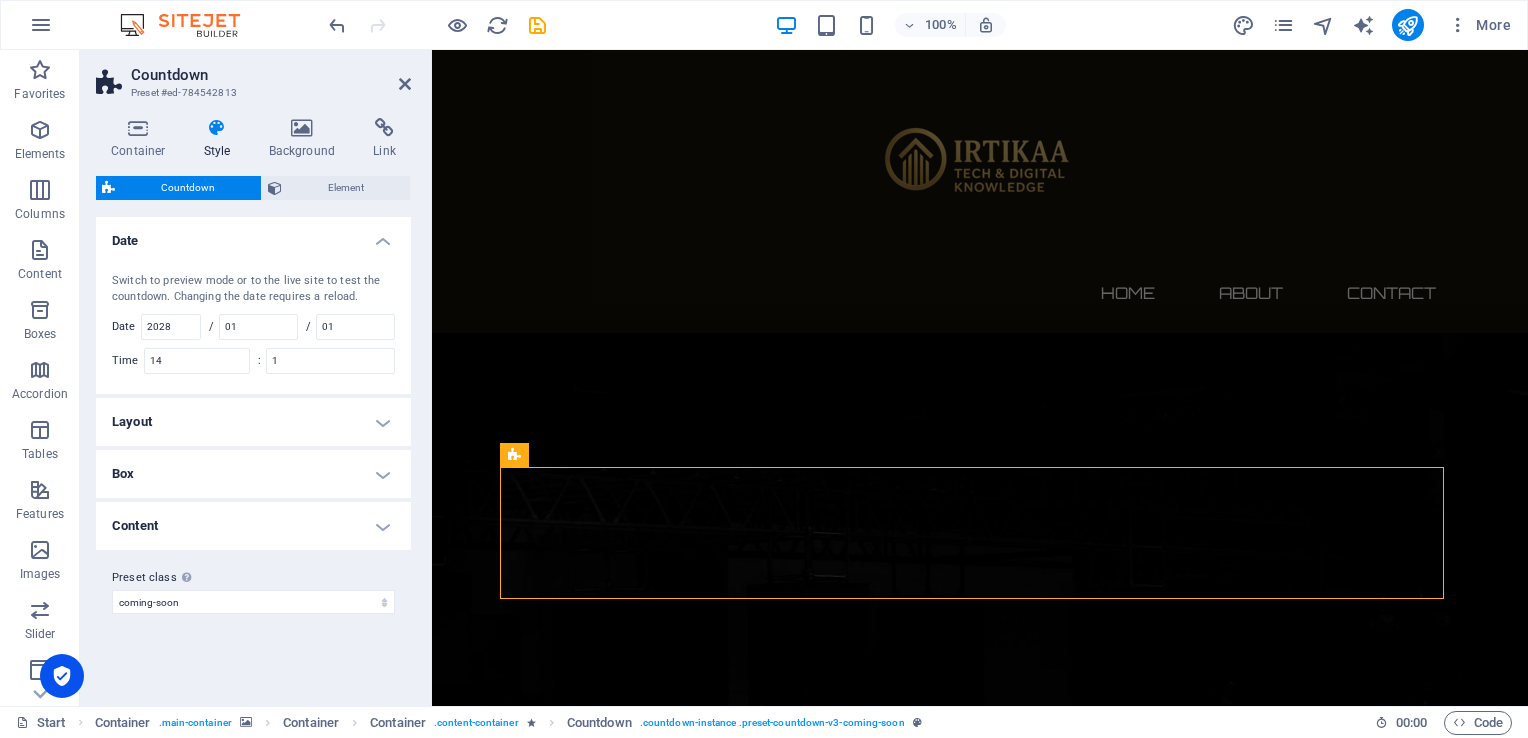 click on "Layout" at bounding box center [253, 422] 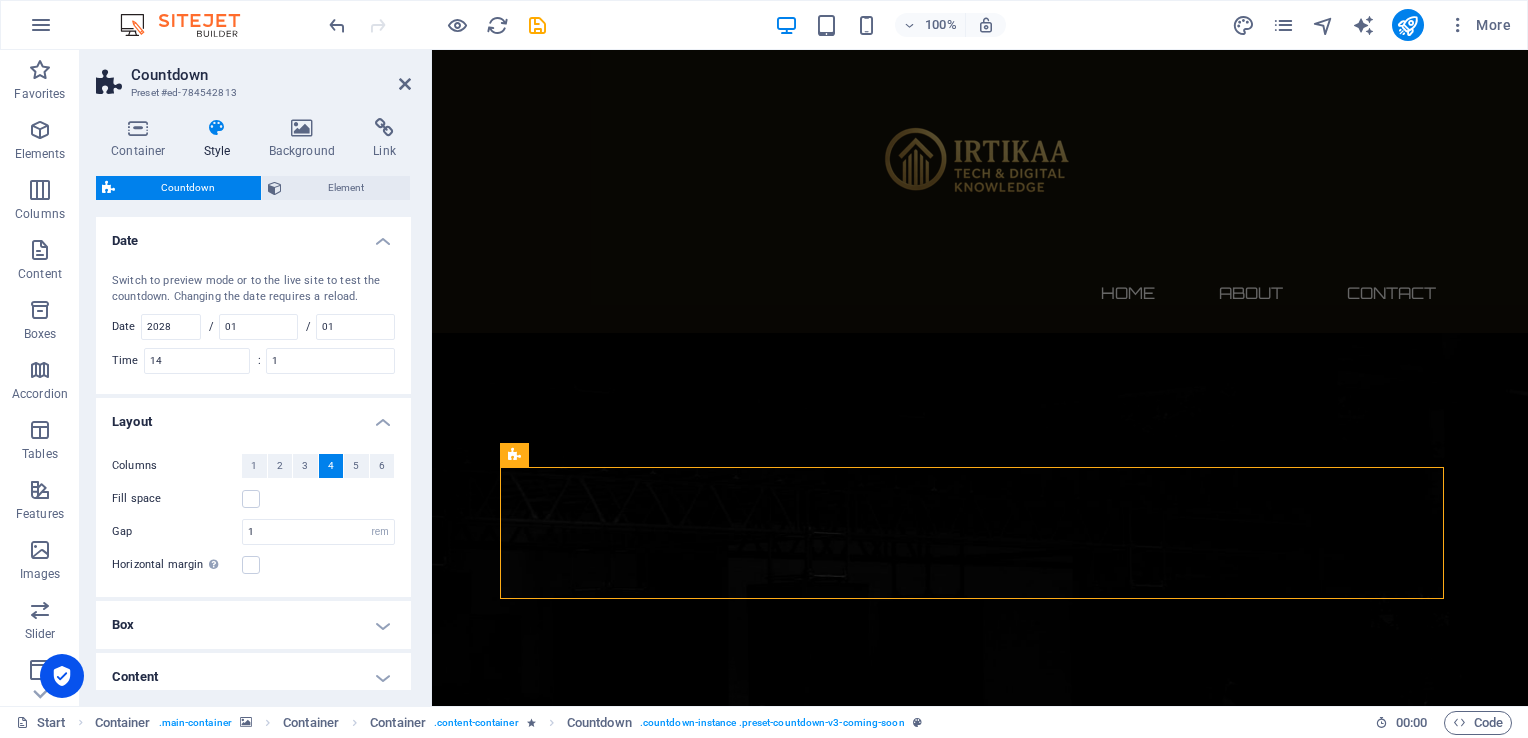 click on "Layout" at bounding box center (253, 416) 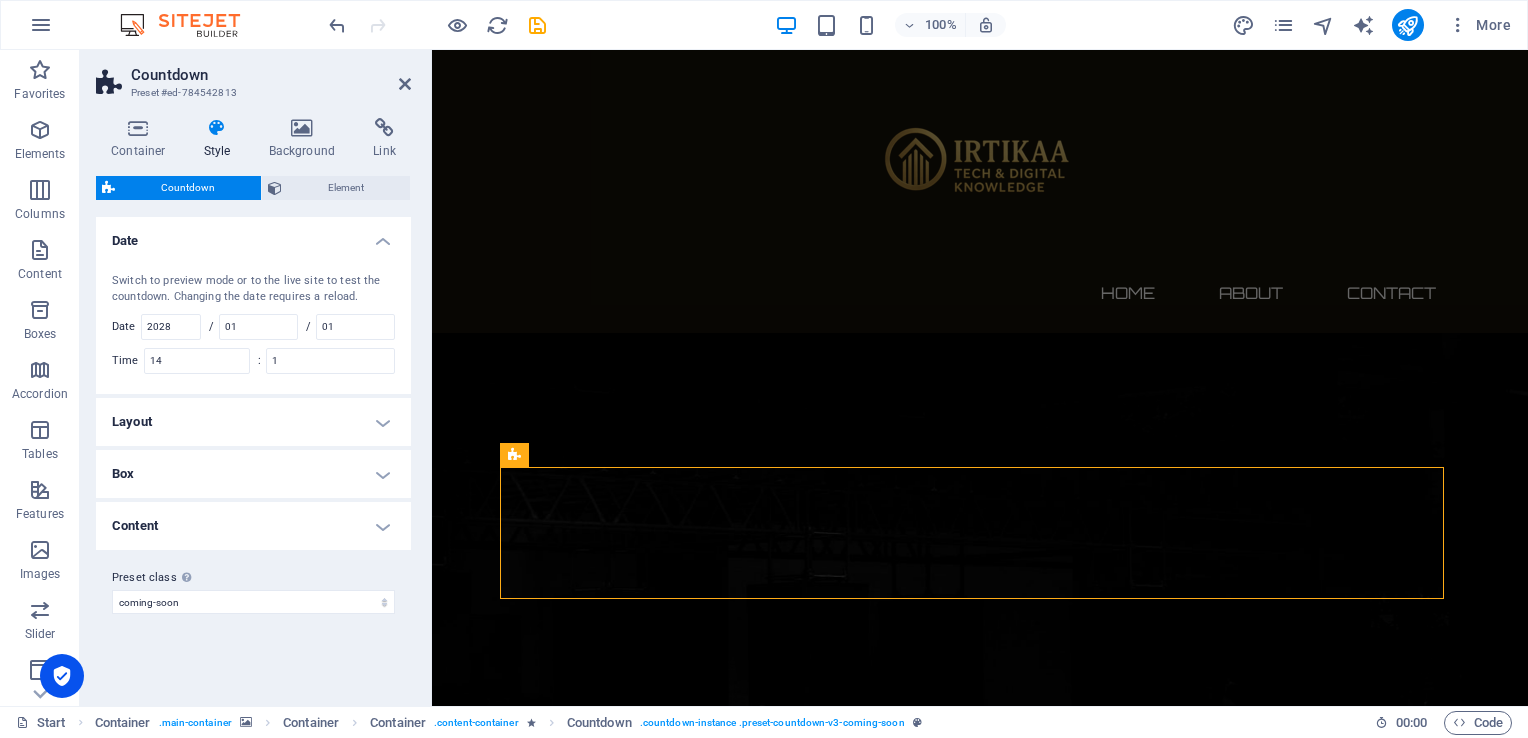 click on "Box" at bounding box center (253, 474) 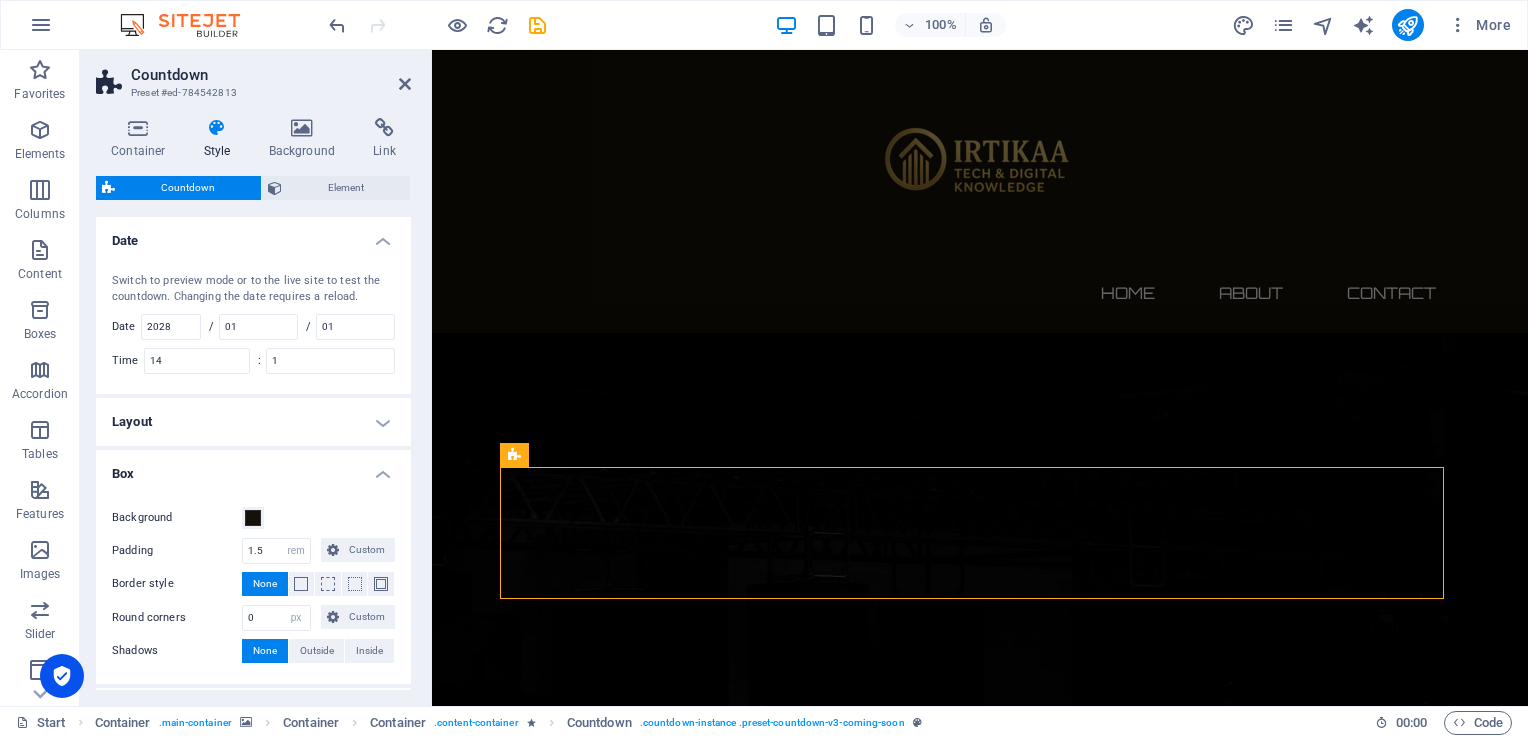 click on "Background Padding 1.5 px rem % vh vw Custom Custom 1.5 px rem % vh vw 1.5 px rem % vh vw 1.5 px rem % vh vw 1.5 px rem % vh vw Border style None              - Width 1 px rem vh vw Custom Custom 1 px rem vh vw 1 px rem vh vw 1 px rem vh vw 1 px rem vh vw  - Color Round corners 0 px rem % vh vw Custom Custom 0 px rem % vh vw 0 px rem % vh vw 0 px rem % vh vw 0 px rem % vh vw Shadows None Outside Inside Color X offset 0 px rem vh vw Y offset 0 px rem vh vw Blur 0 px rem % vh vw Spread 0 px rem vh vw" at bounding box center (253, 585) 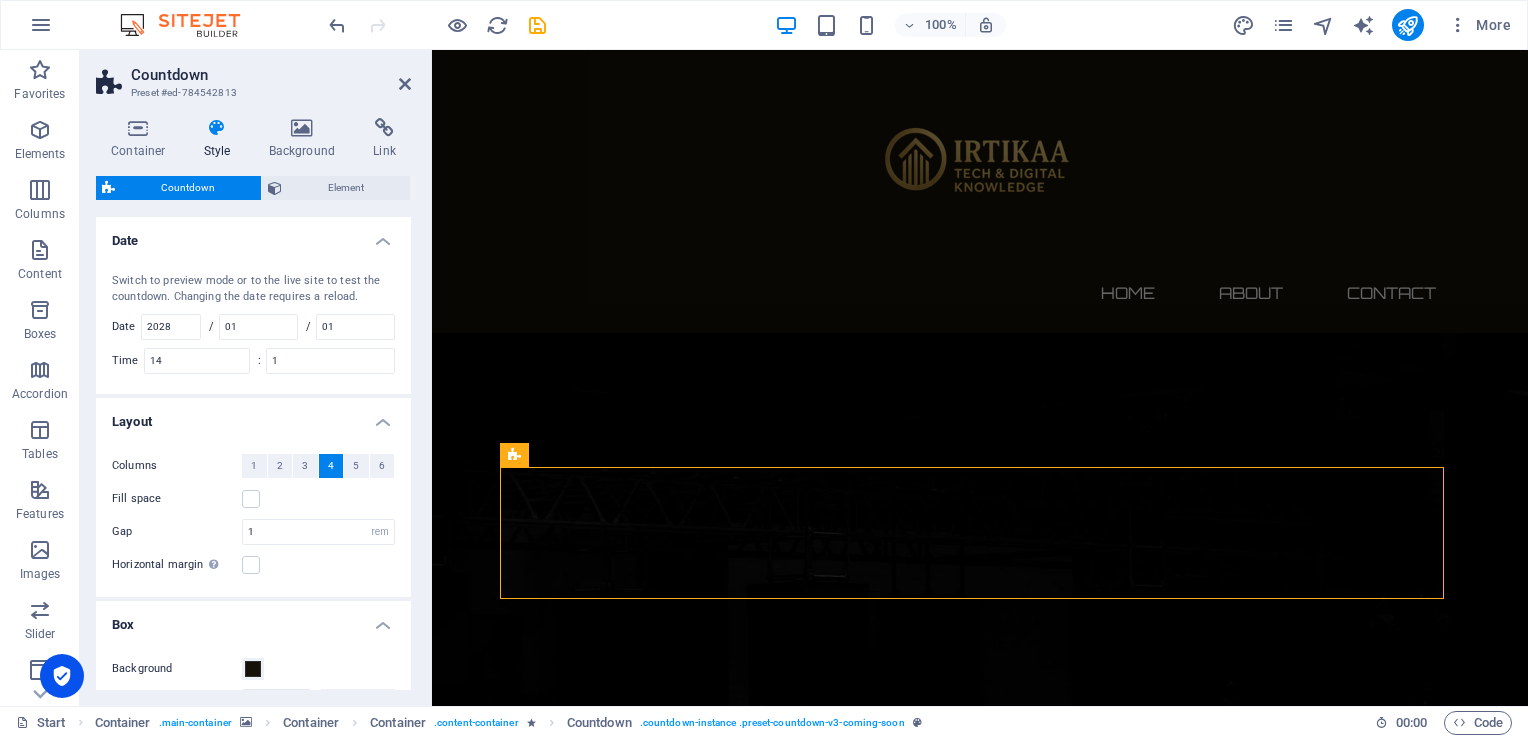 click on "Layout" at bounding box center (253, 416) 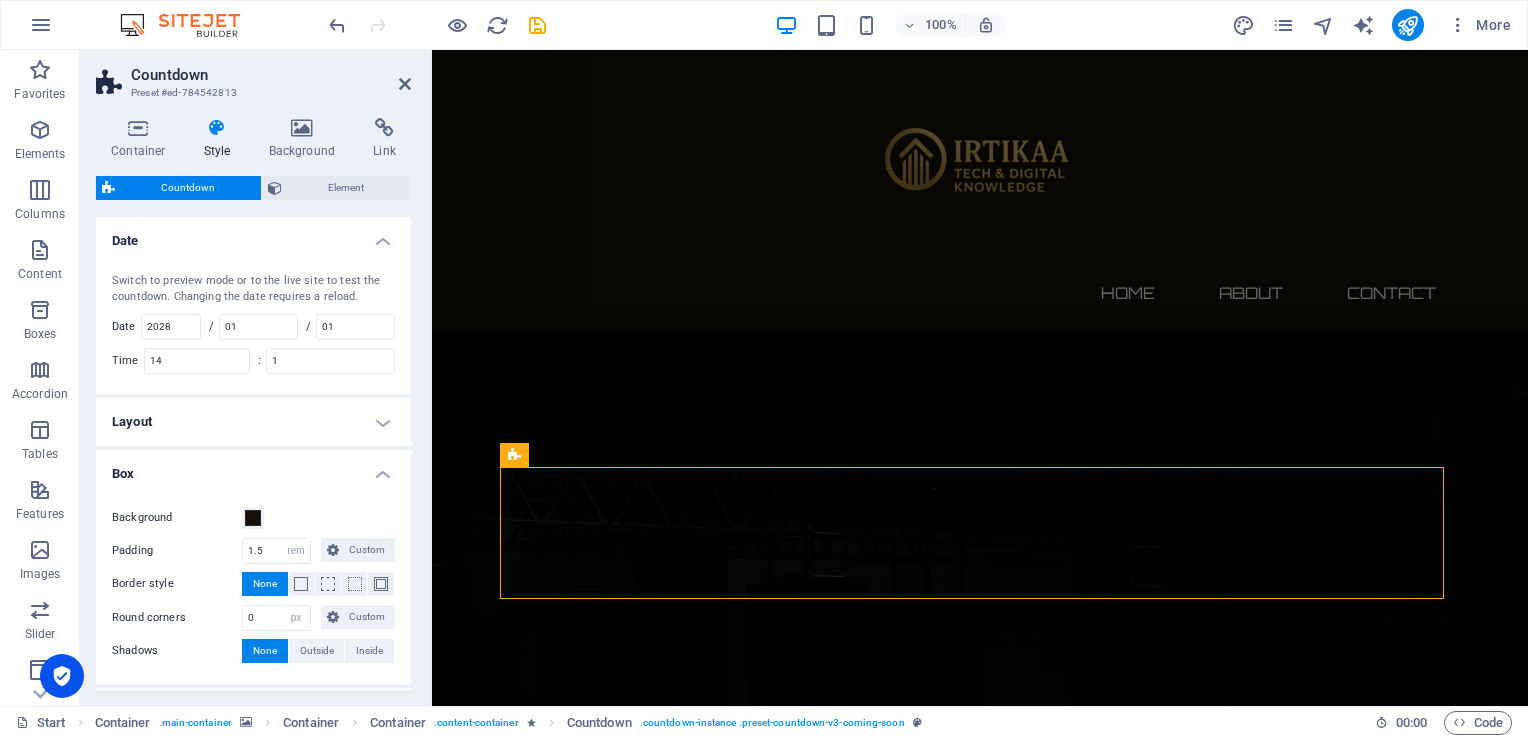 click on "Box" at bounding box center (253, 468) 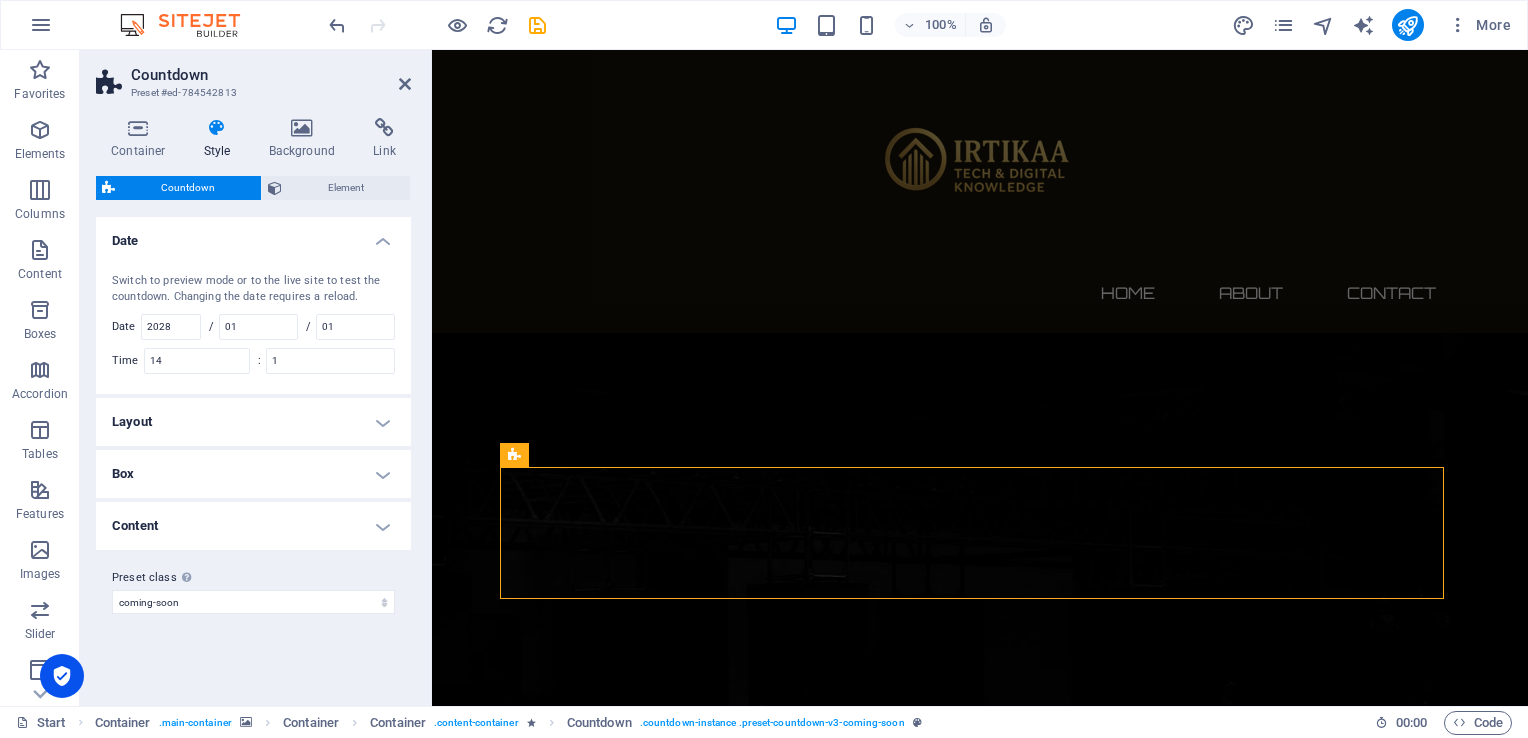 click on "Content" at bounding box center (253, 526) 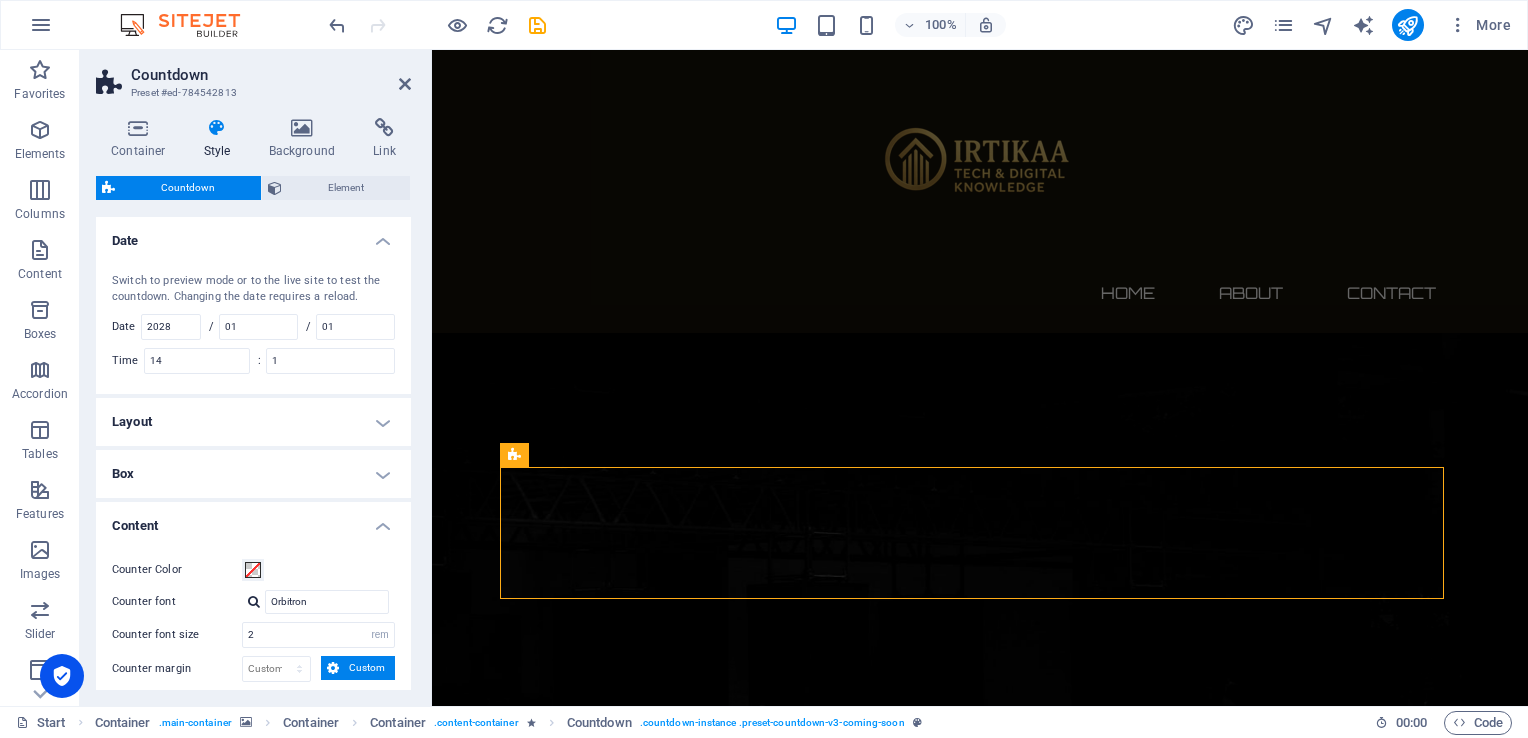 click on "Content" at bounding box center (253, 520) 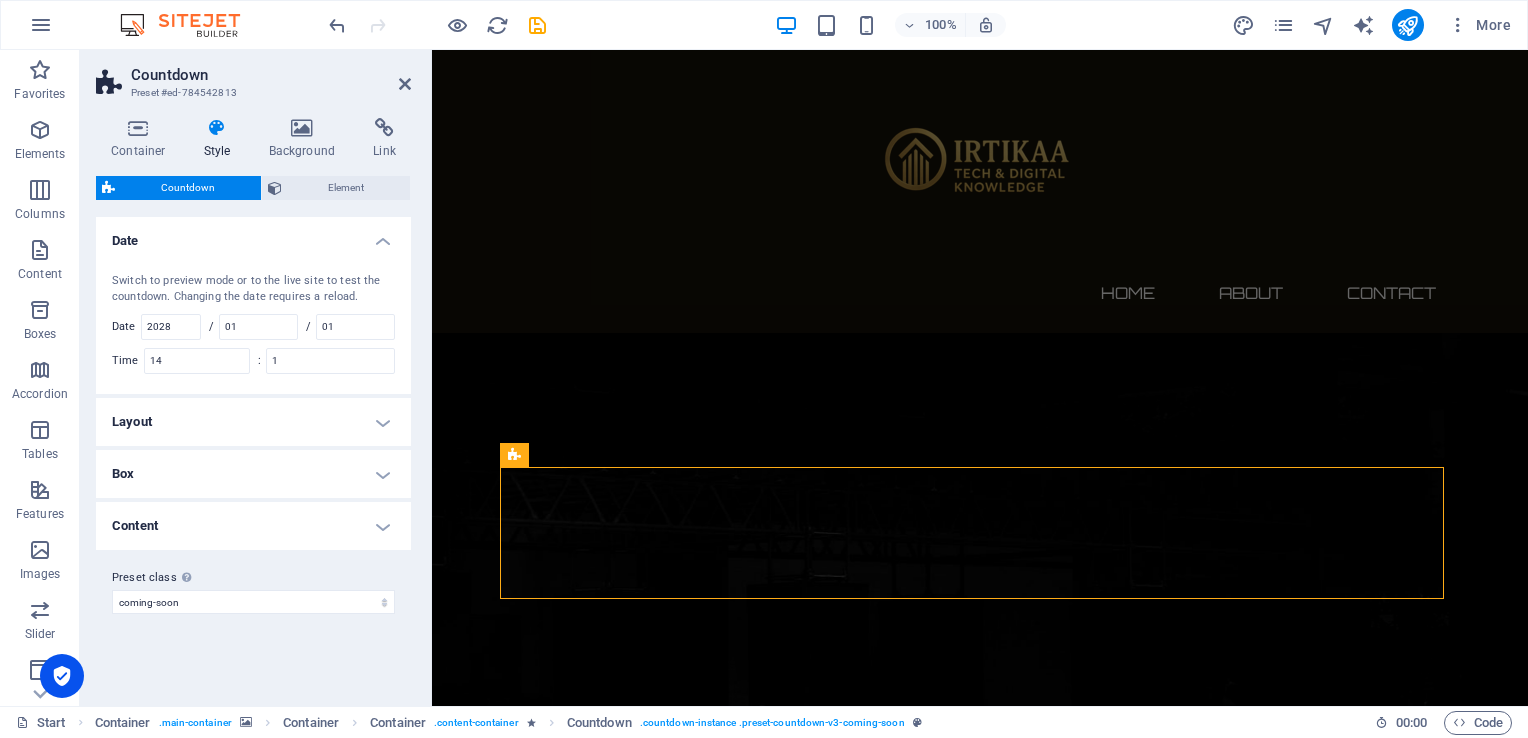 click on "Countdown" at bounding box center [188, 188] 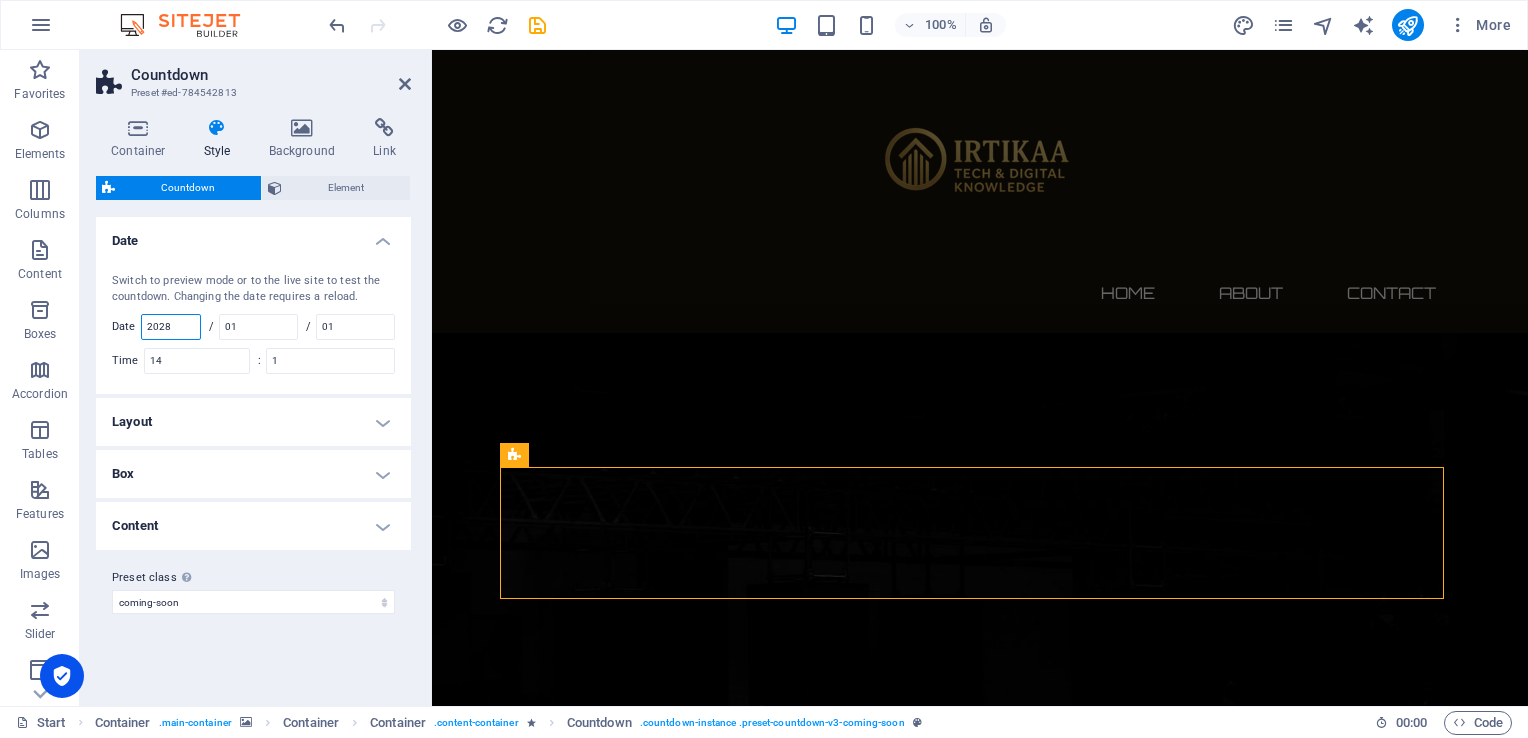 click on "2028" at bounding box center (171, 327) 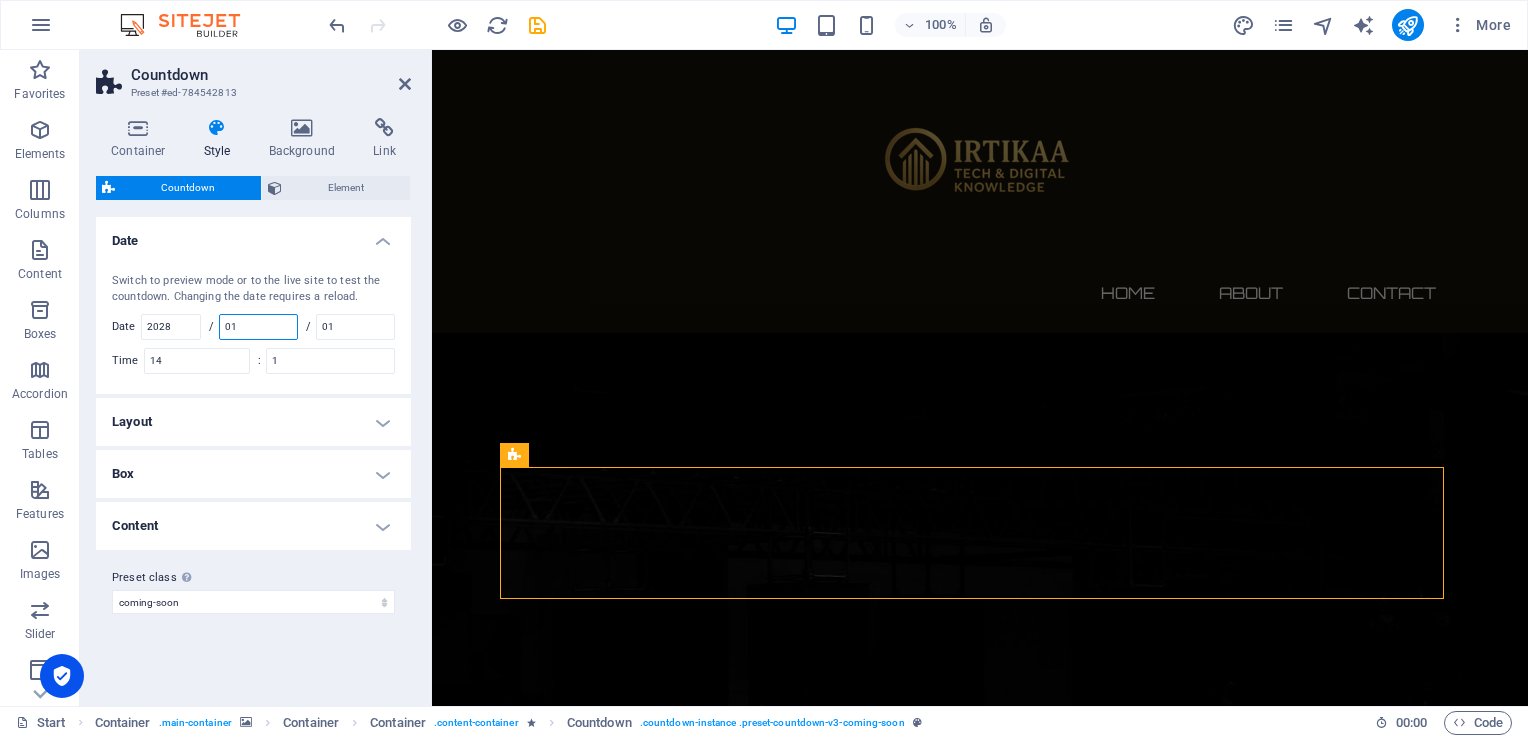 click on "01" at bounding box center [258, 327] 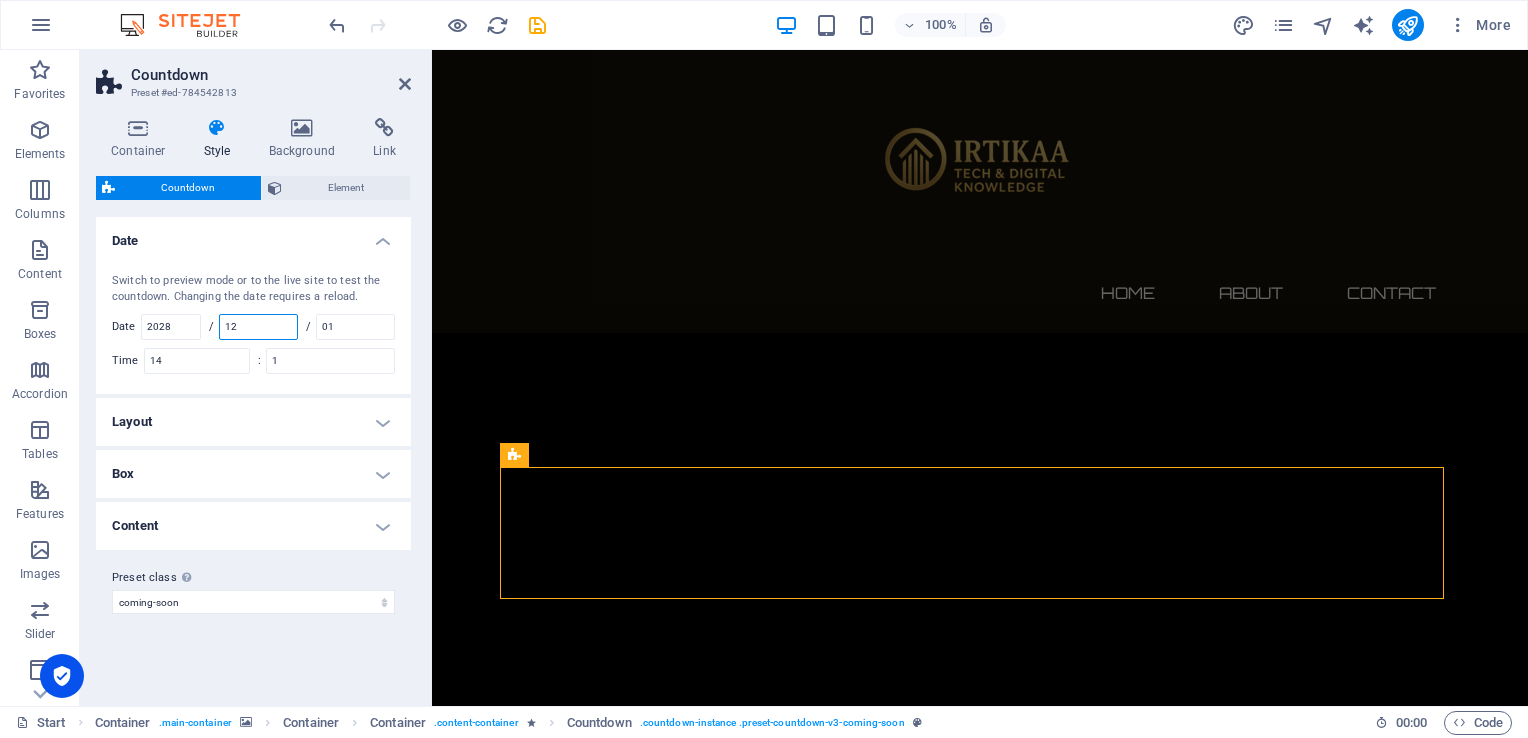 click on "12" at bounding box center [258, 327] 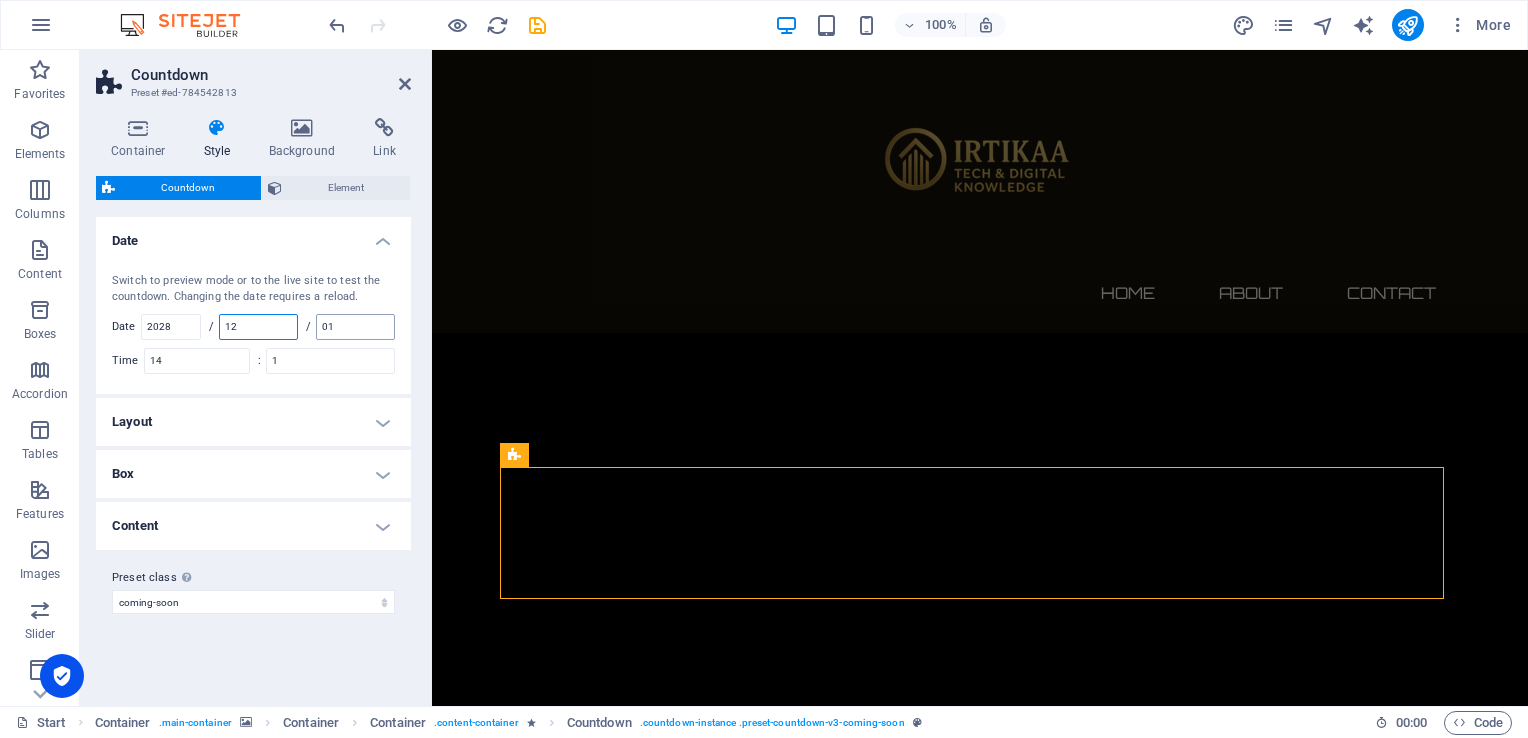 type on "12" 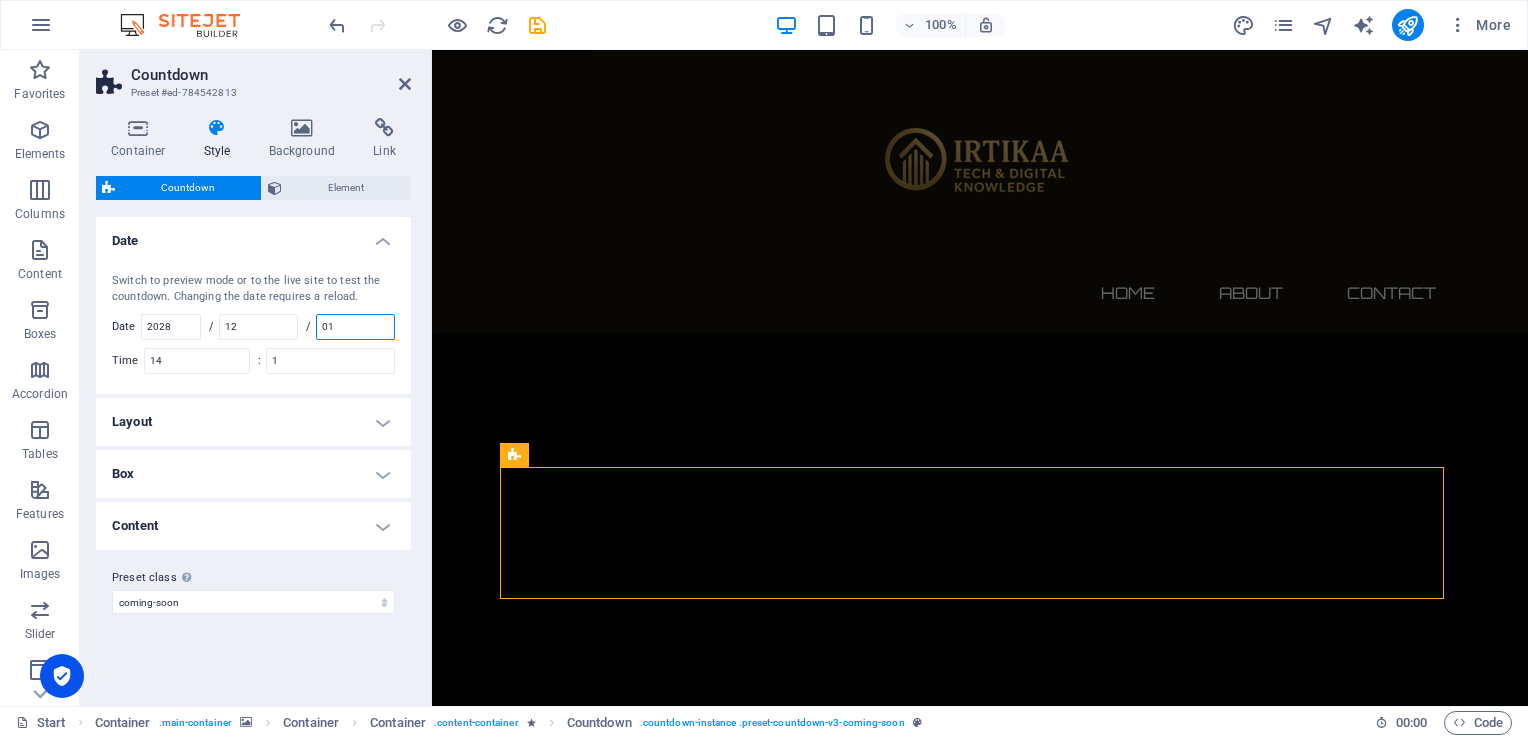 click on "01" at bounding box center (355, 327) 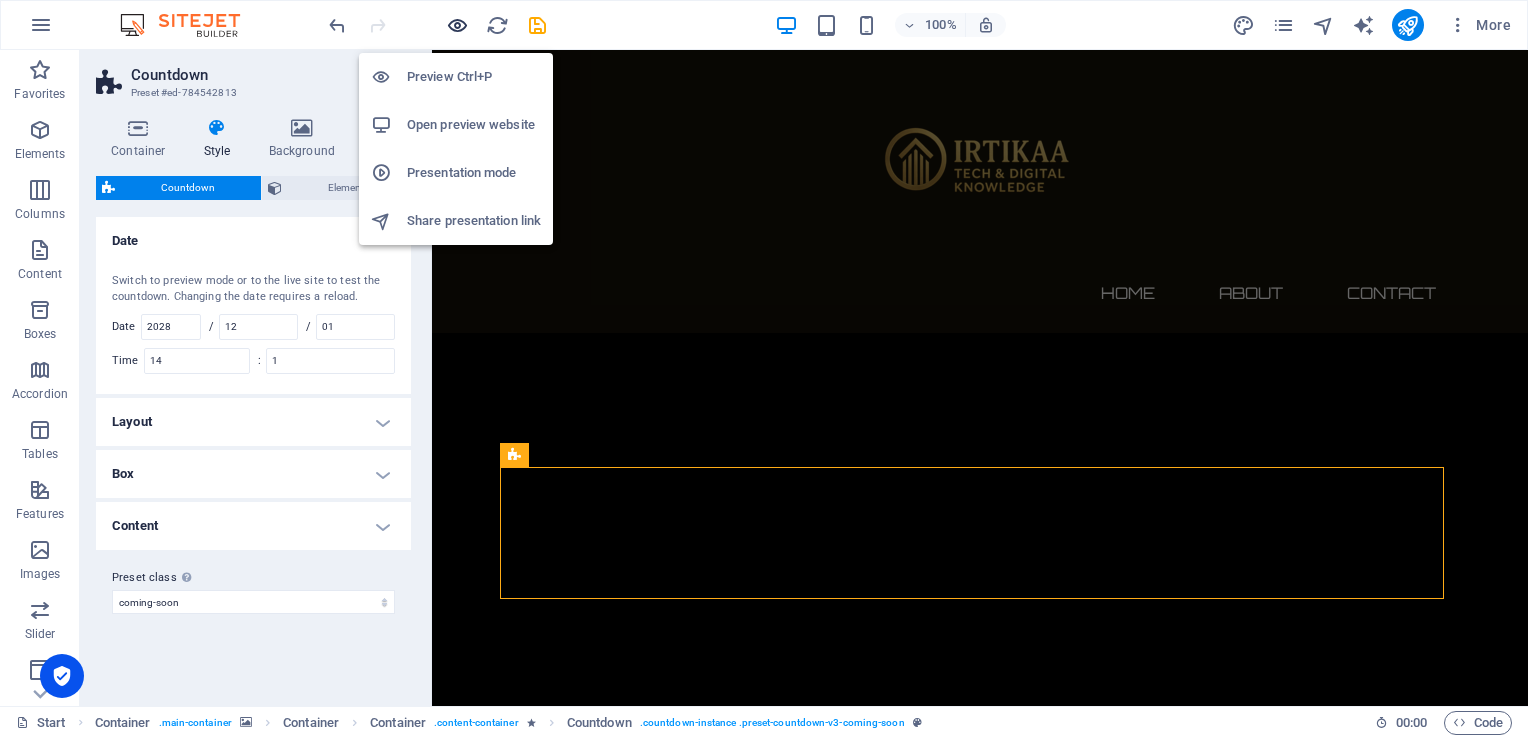 click at bounding box center (457, 25) 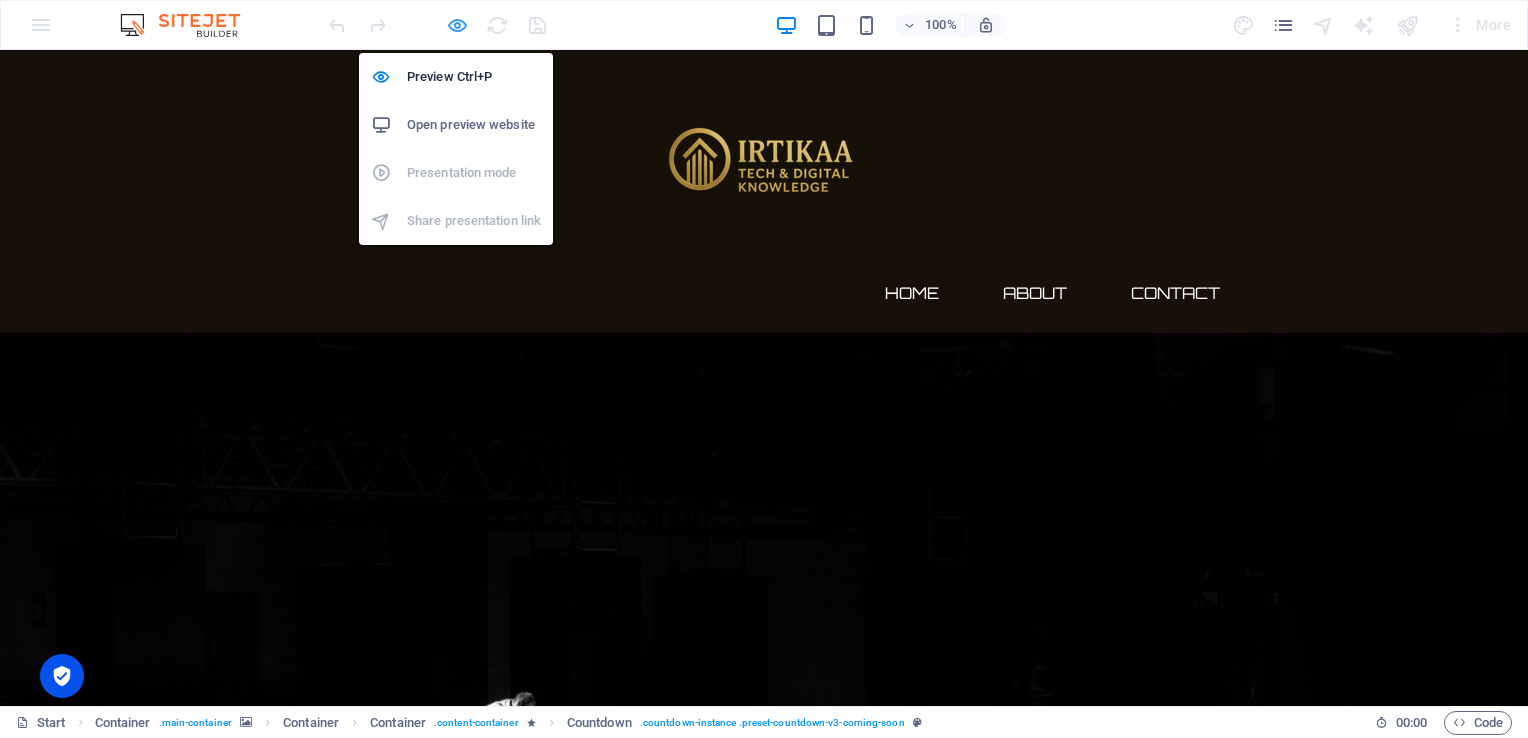 click at bounding box center [457, 25] 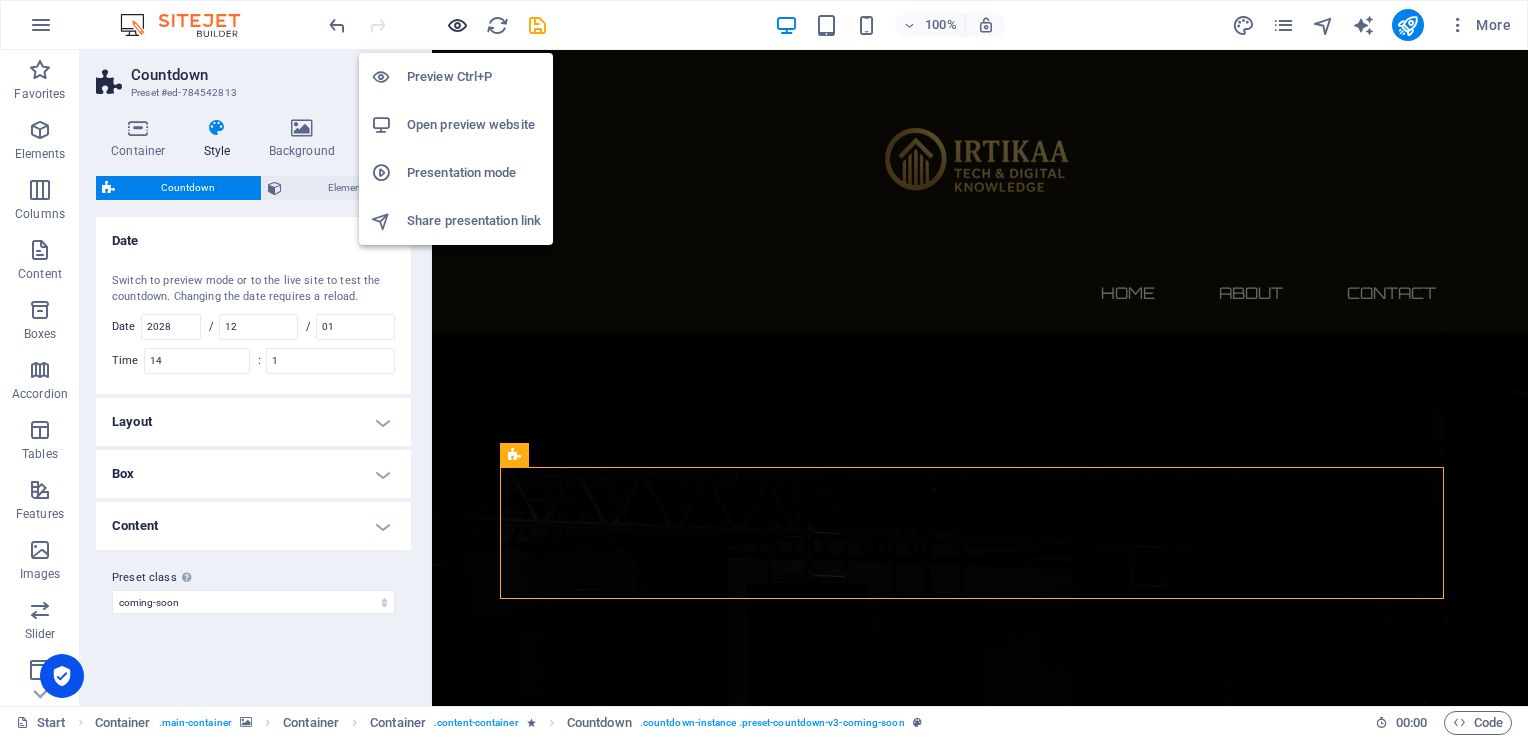 click at bounding box center [457, 25] 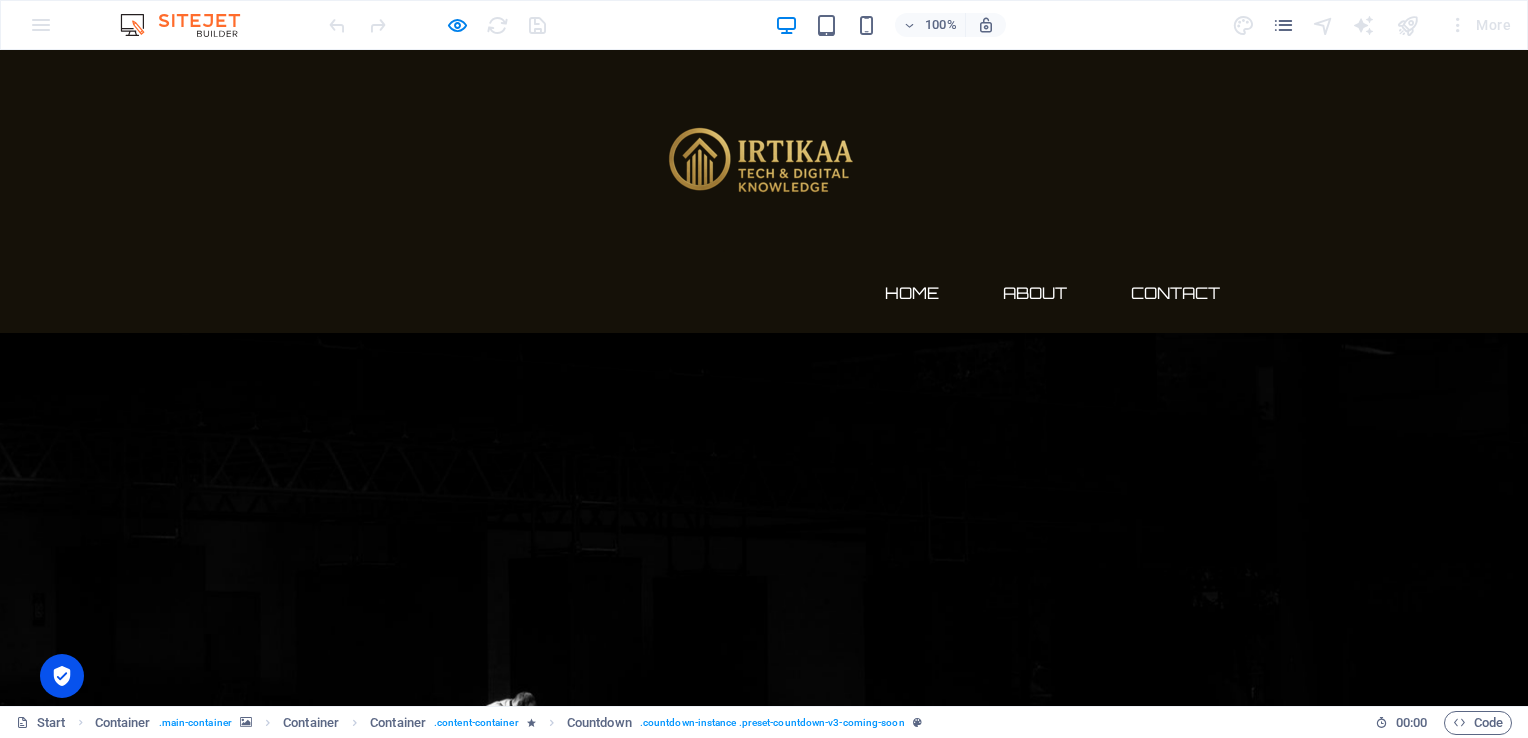 click on "182" at bounding box center (404, 1370) 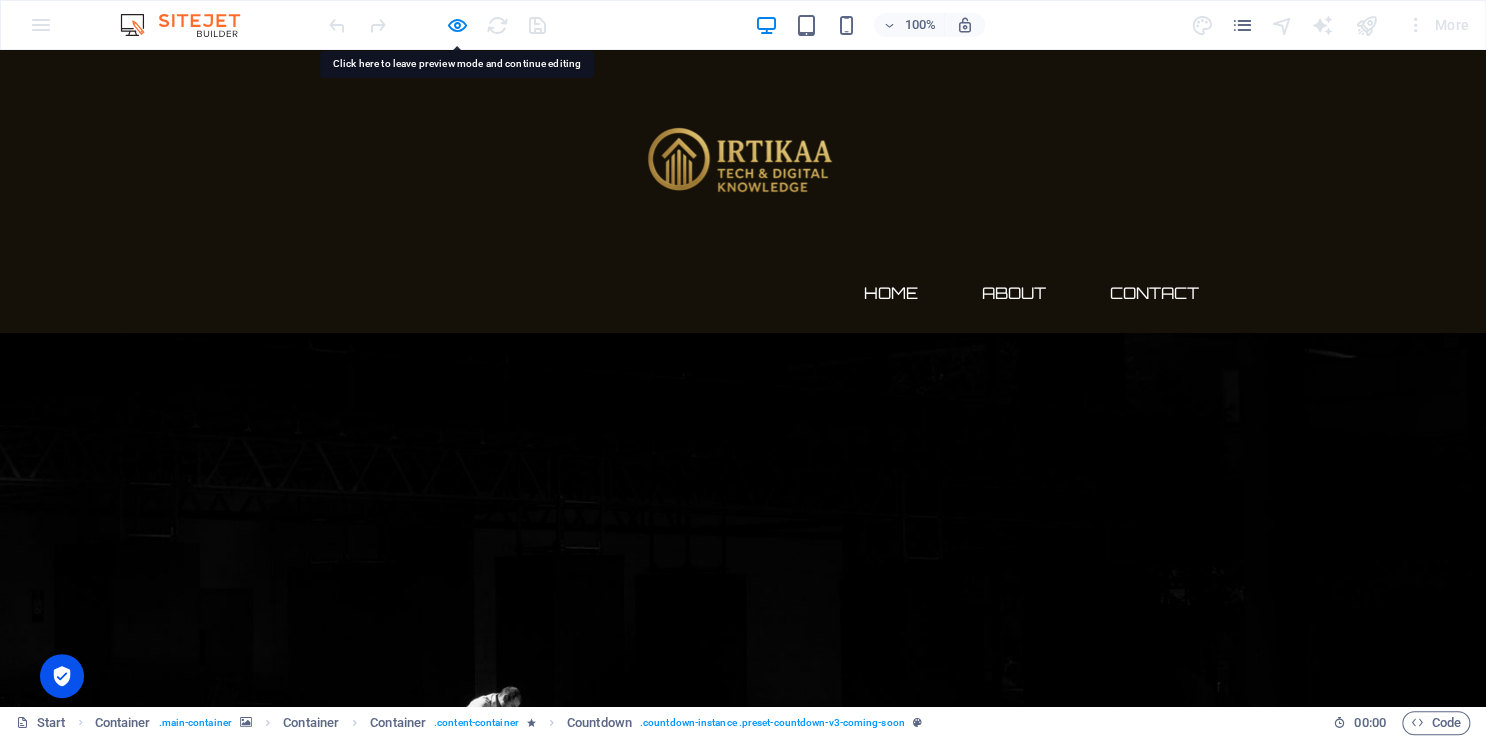 drag, startPoint x: 664, startPoint y: 510, endPoint x: 692, endPoint y: 510, distance: 28 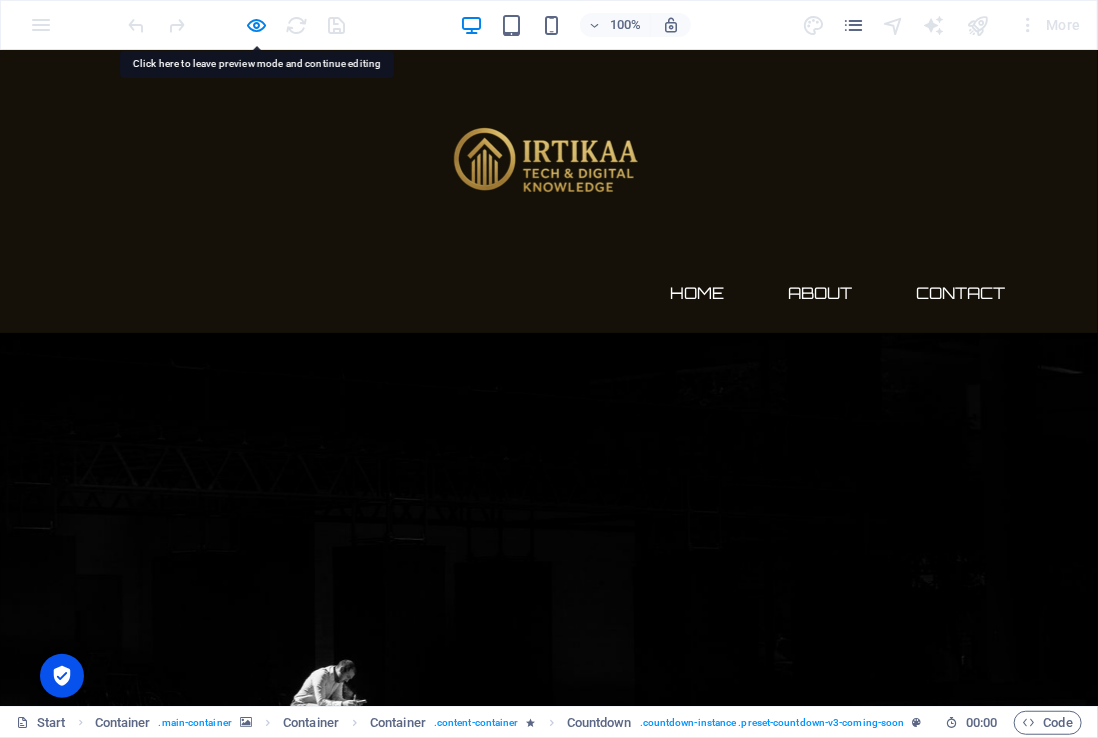 drag, startPoint x: 842, startPoint y: 507, endPoint x: 934, endPoint y: 507, distance: 92 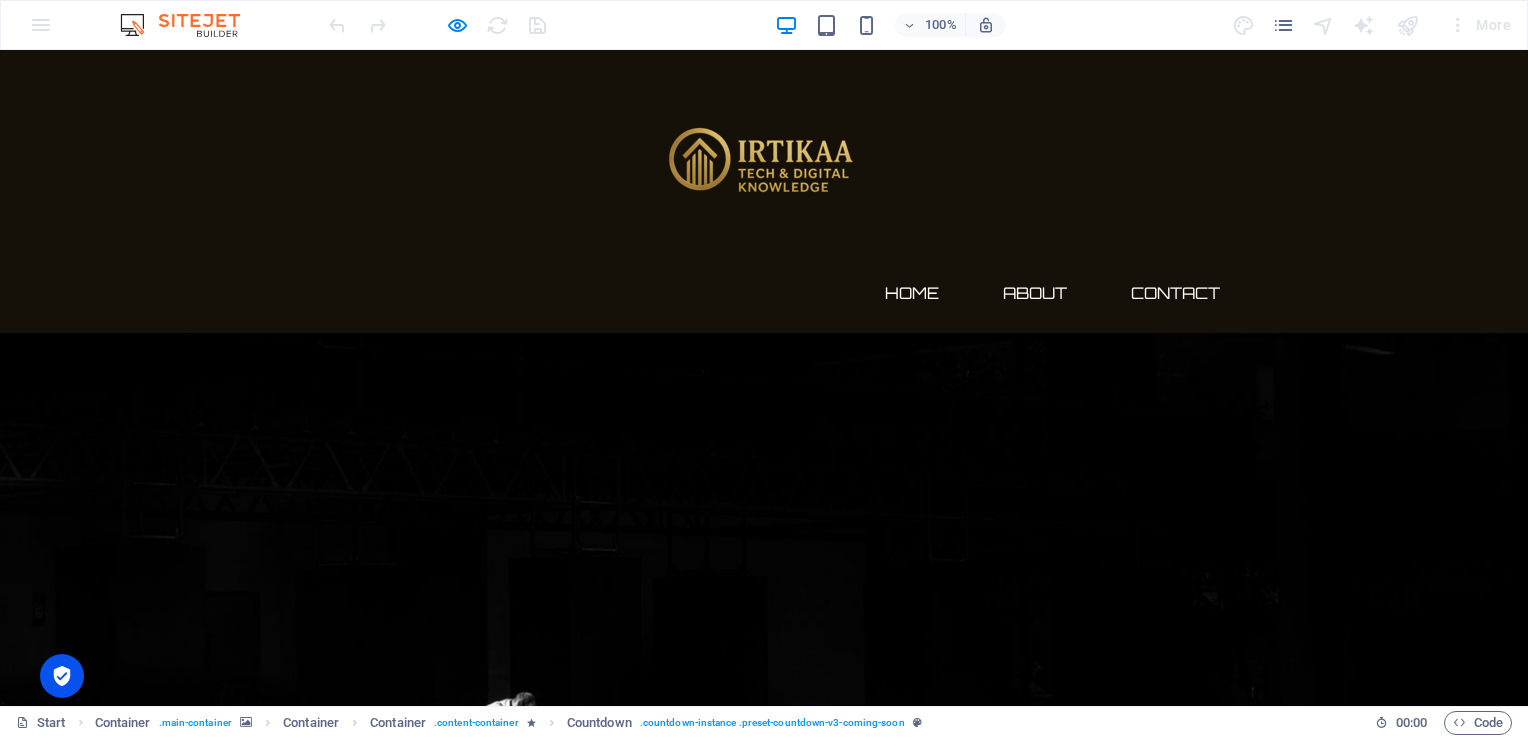 click on "182" at bounding box center [404, 1370] 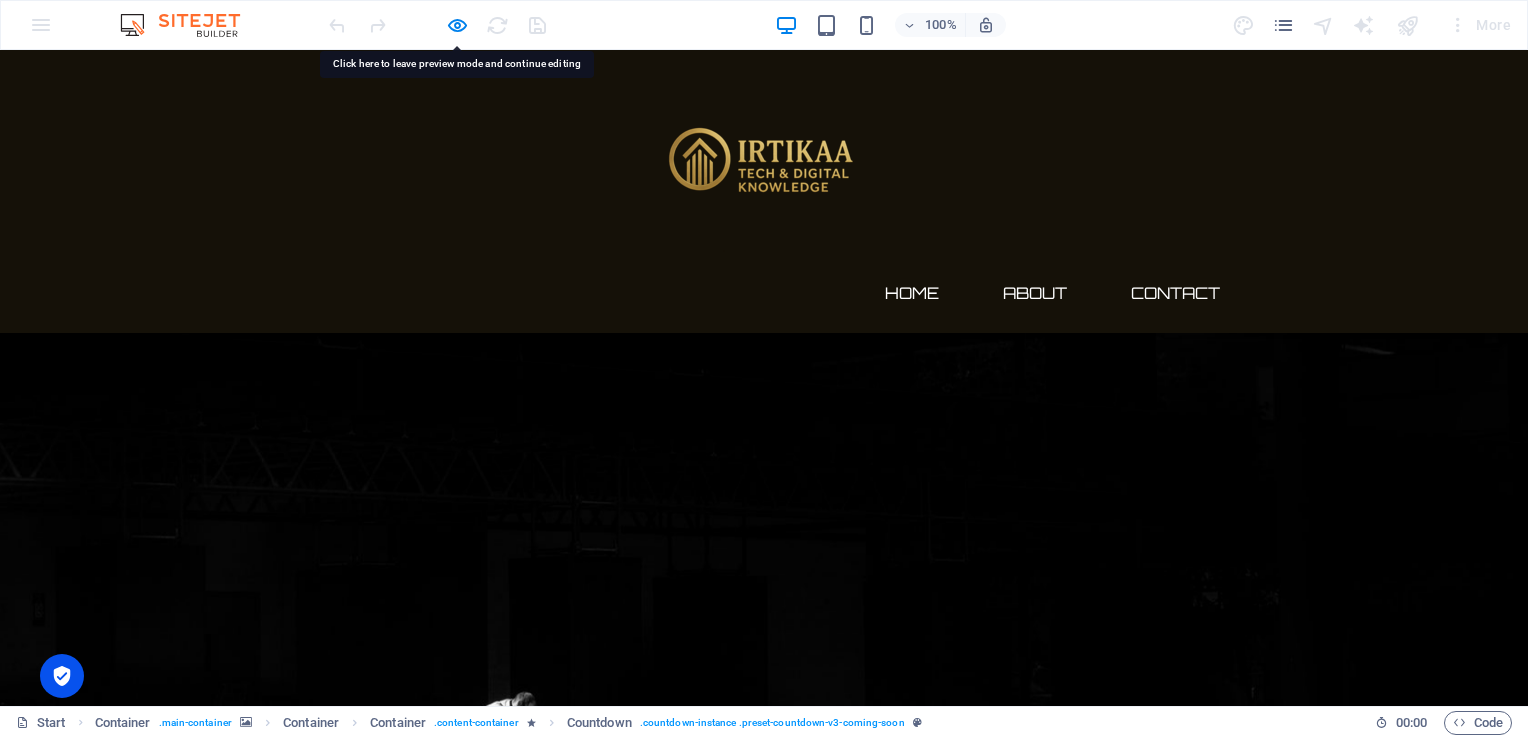 click on "182" at bounding box center (404, 1370) 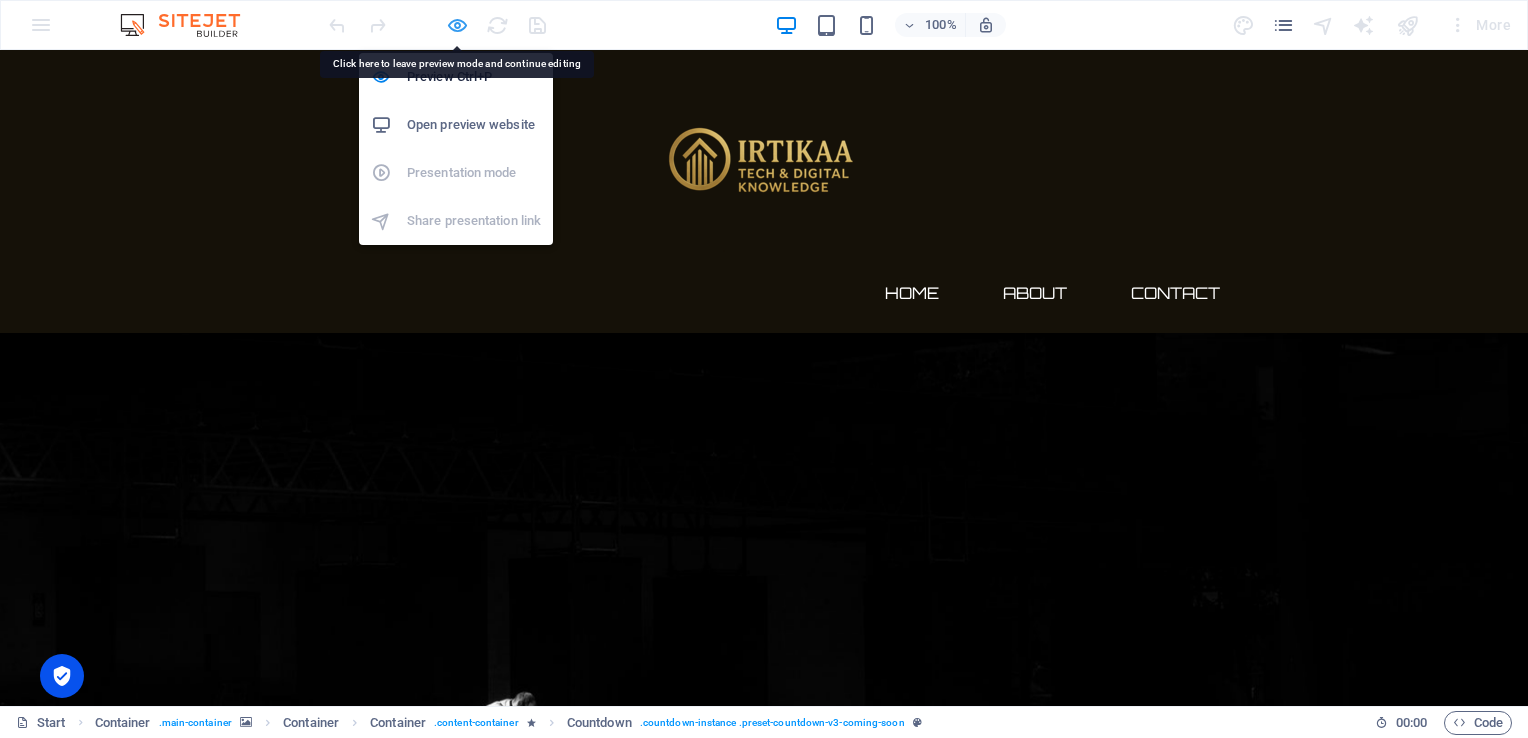 click at bounding box center [457, 25] 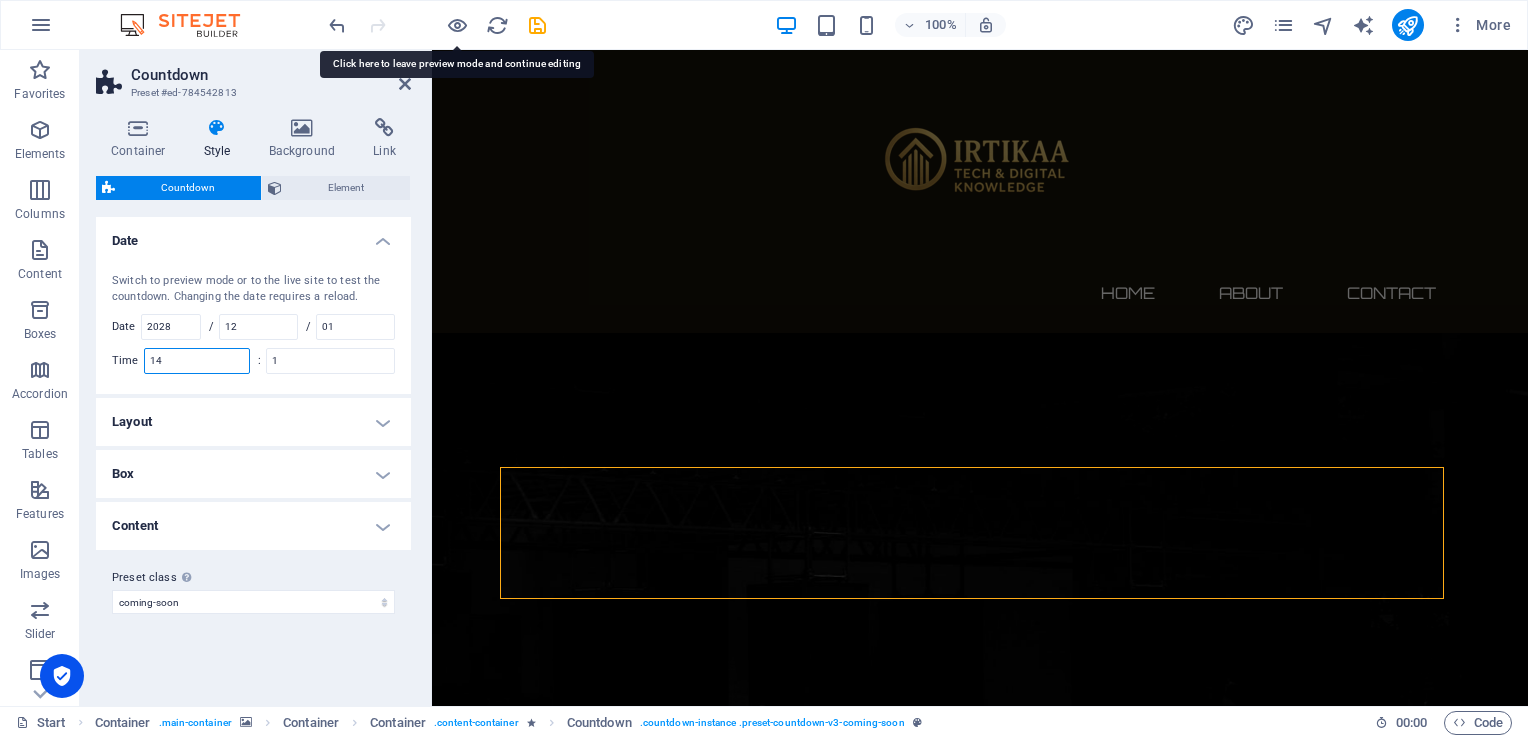click on "14" at bounding box center (197, 361) 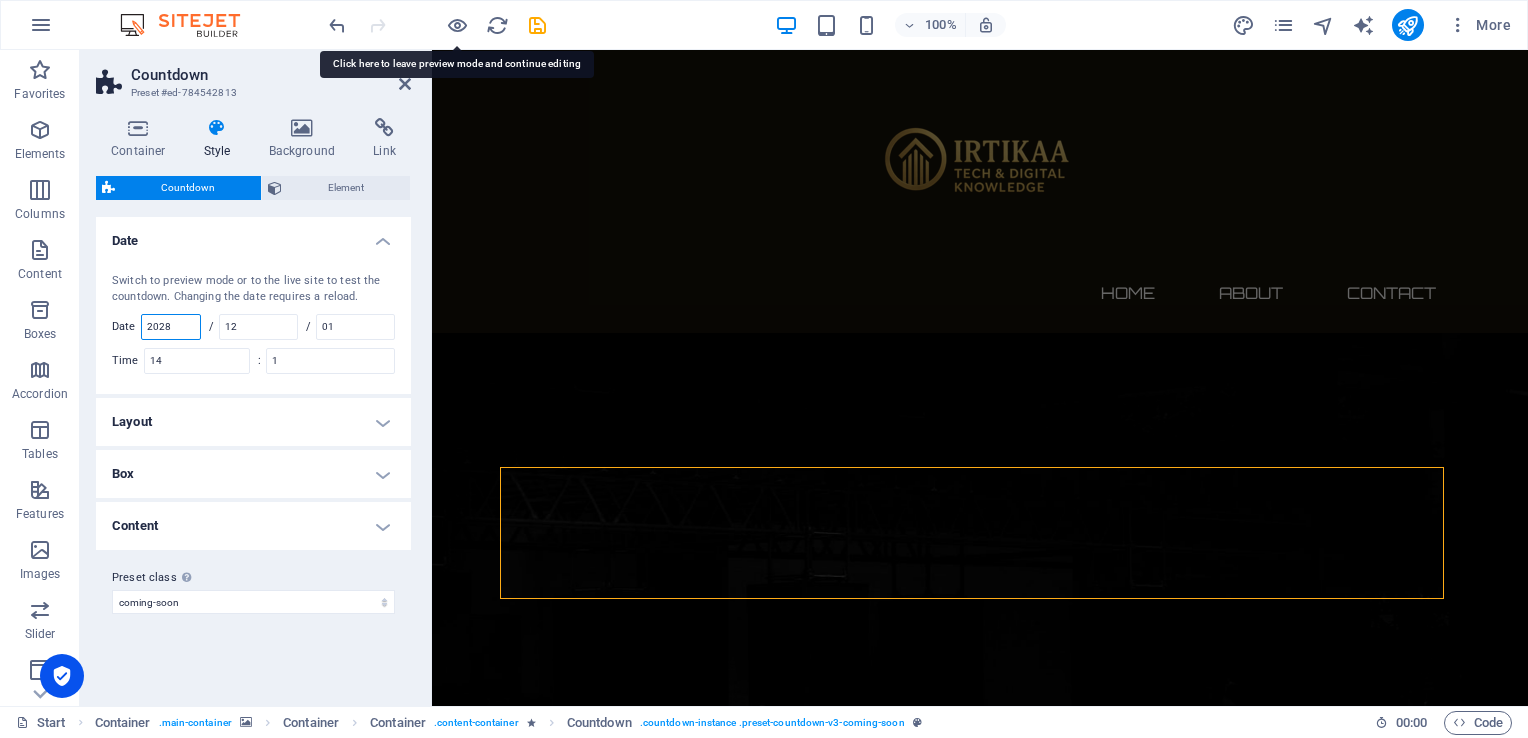click on "2028" at bounding box center [171, 327] 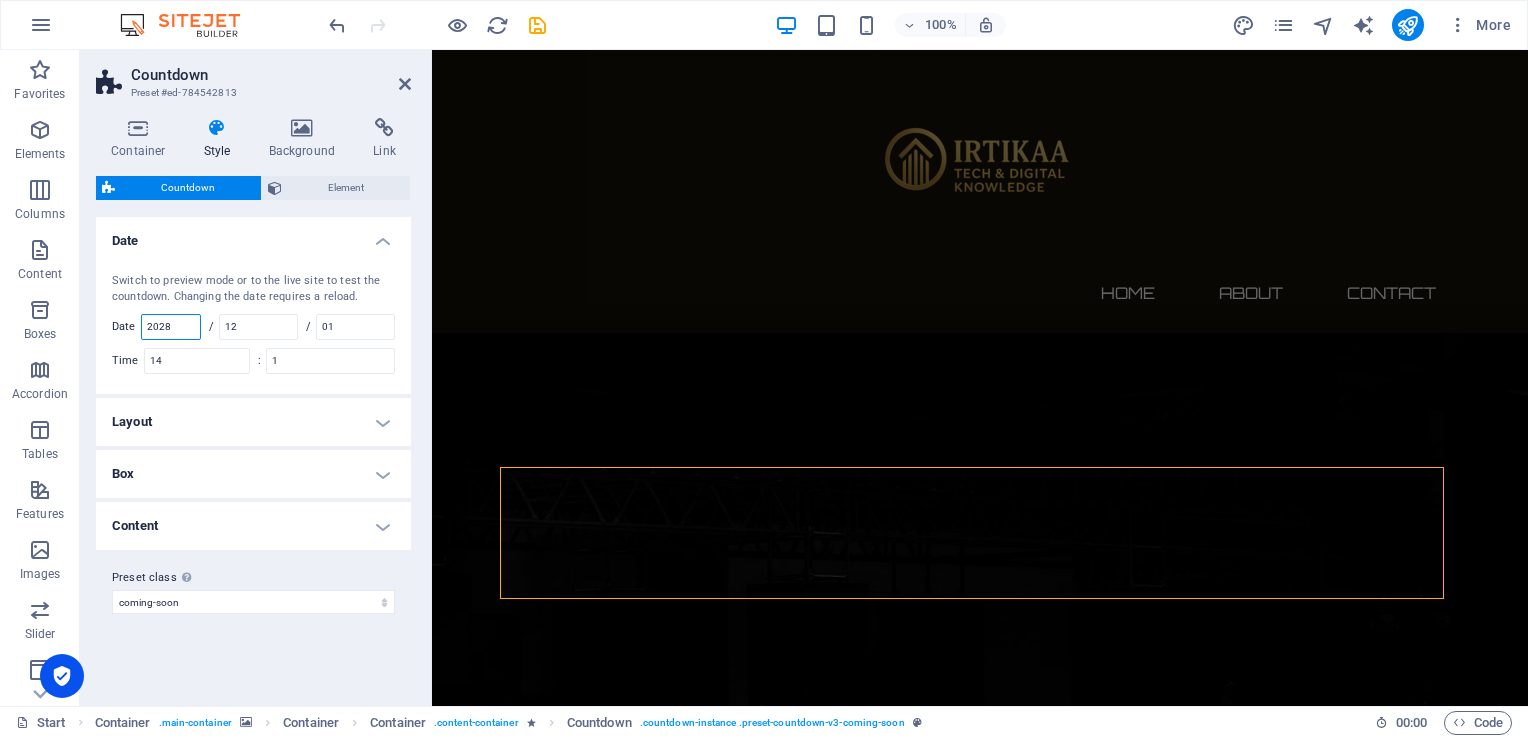 click on "2028" at bounding box center (171, 327) 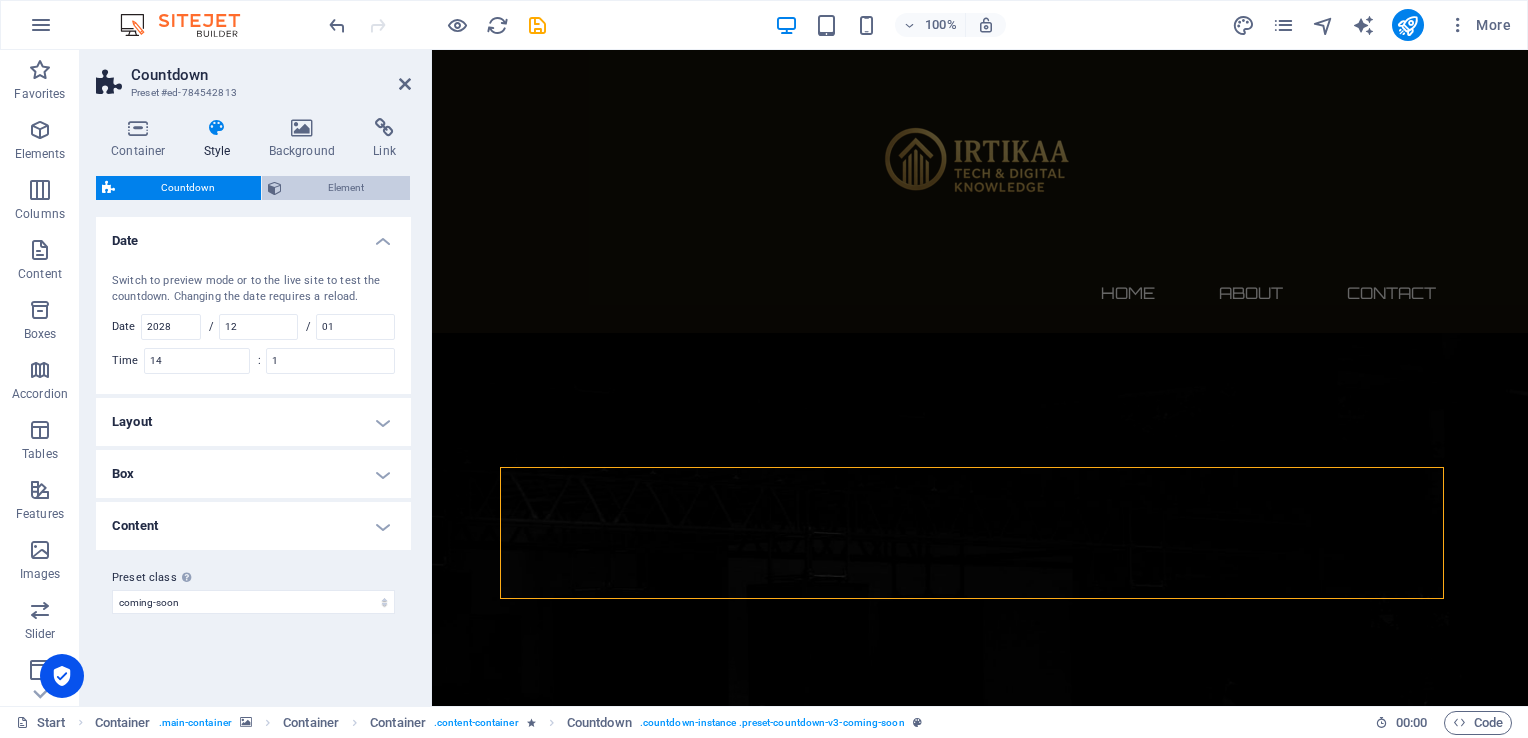 click on "Element" at bounding box center (346, 188) 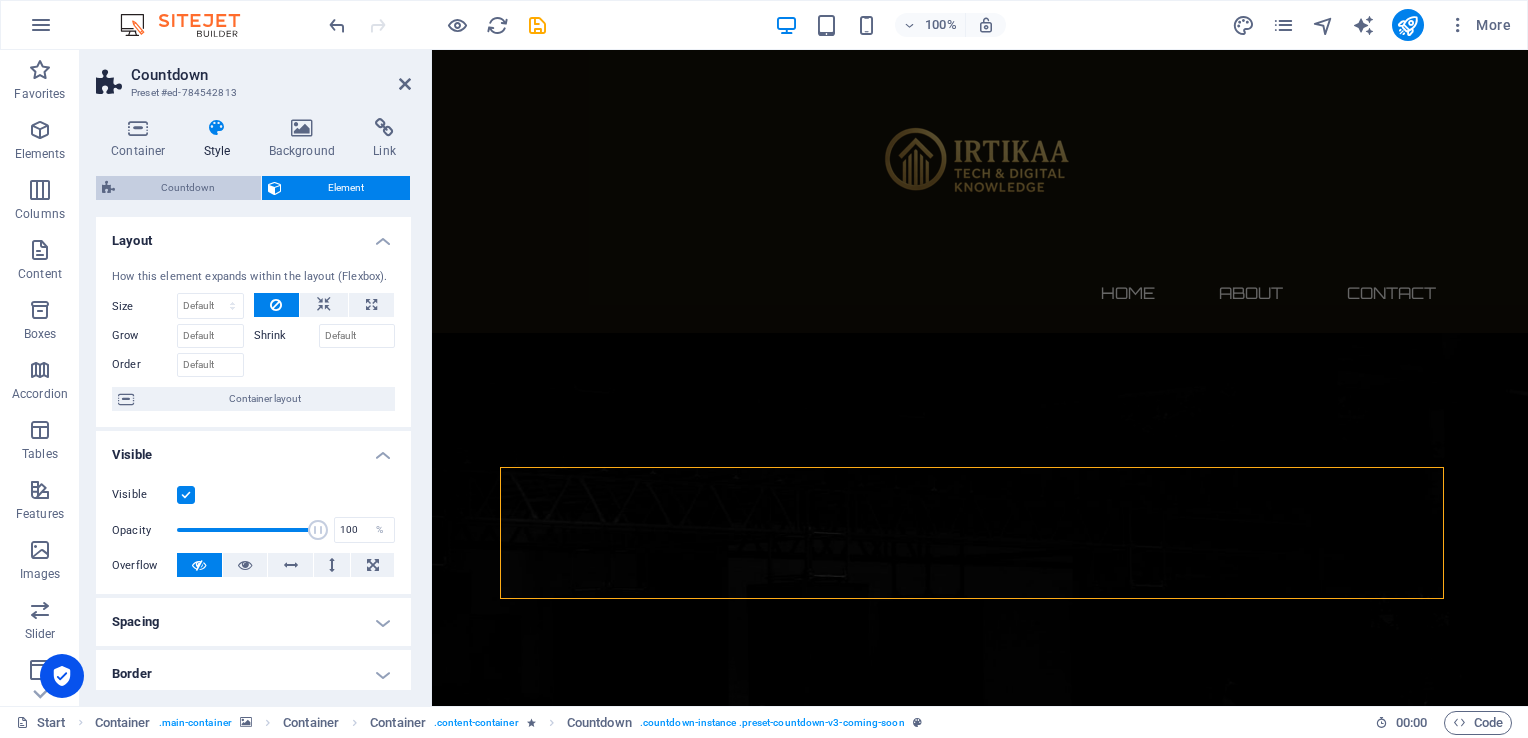 click on "Countdown" at bounding box center (188, 188) 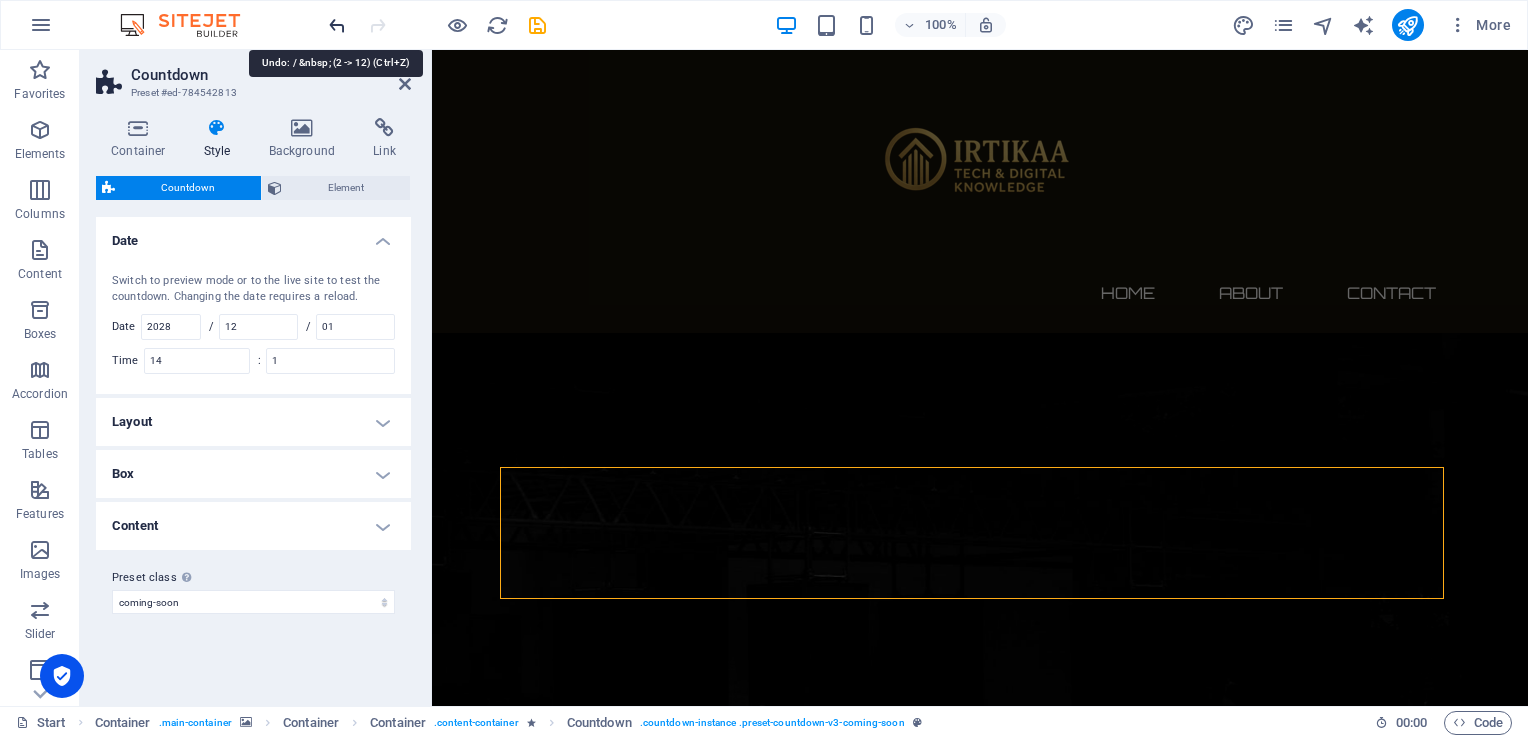 click at bounding box center (337, 25) 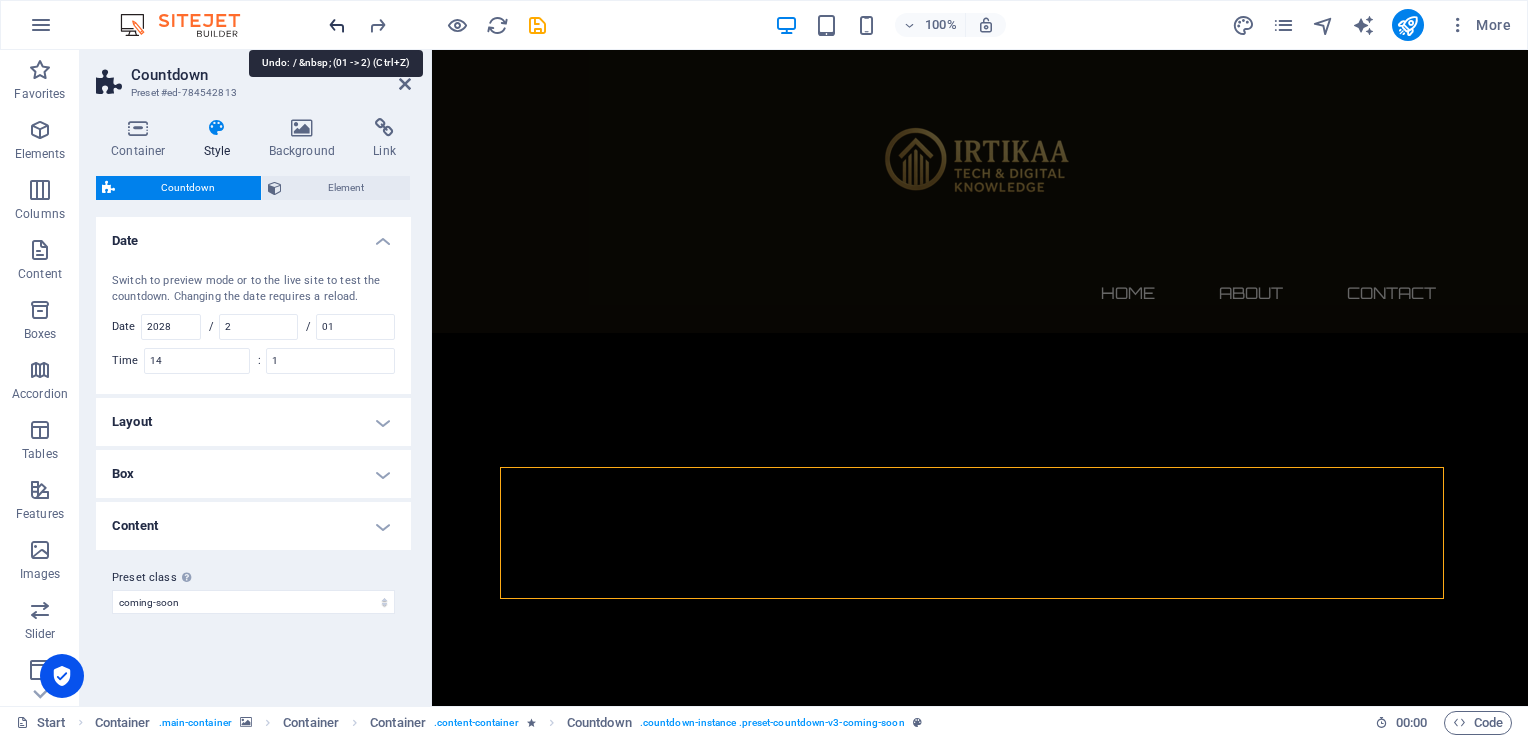 click at bounding box center (337, 25) 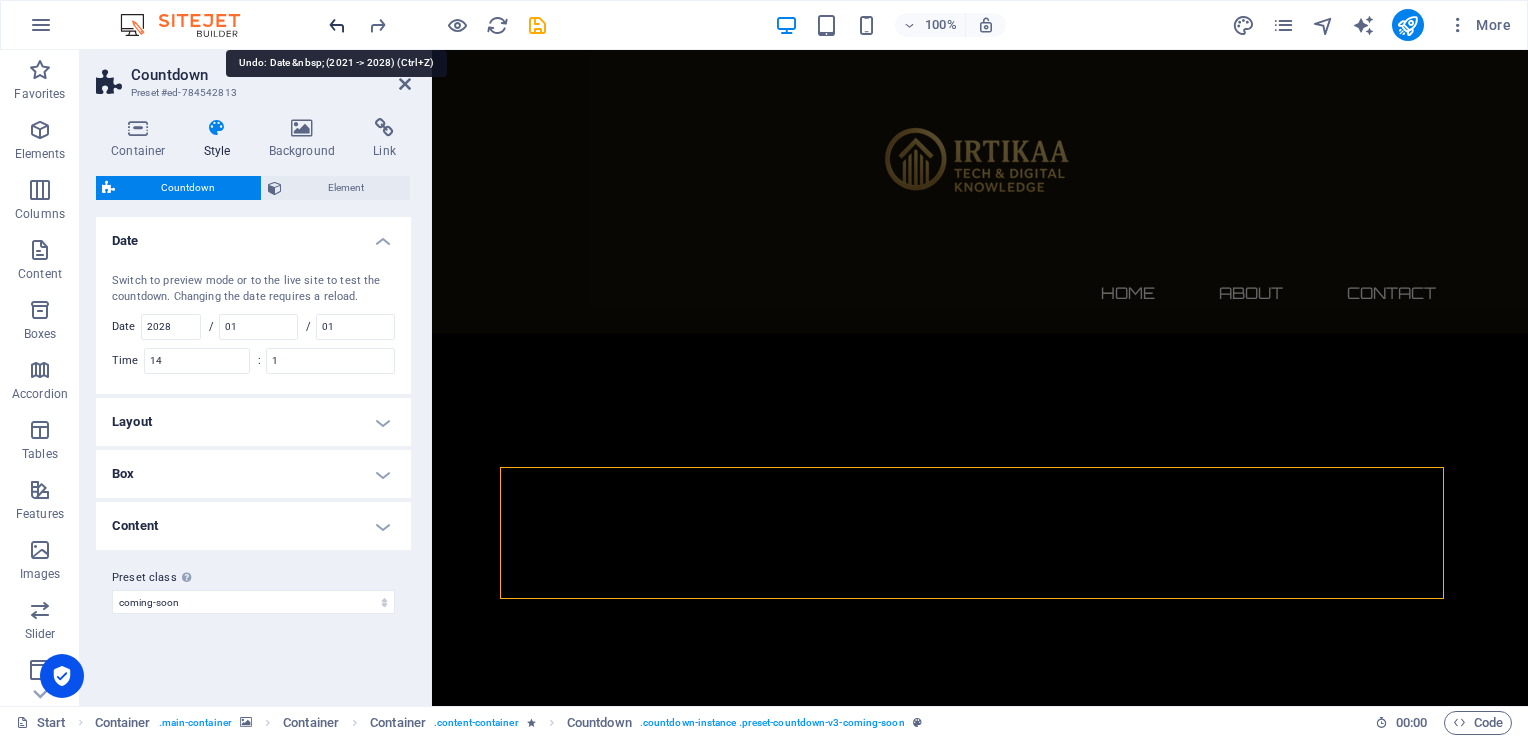 click at bounding box center [337, 25] 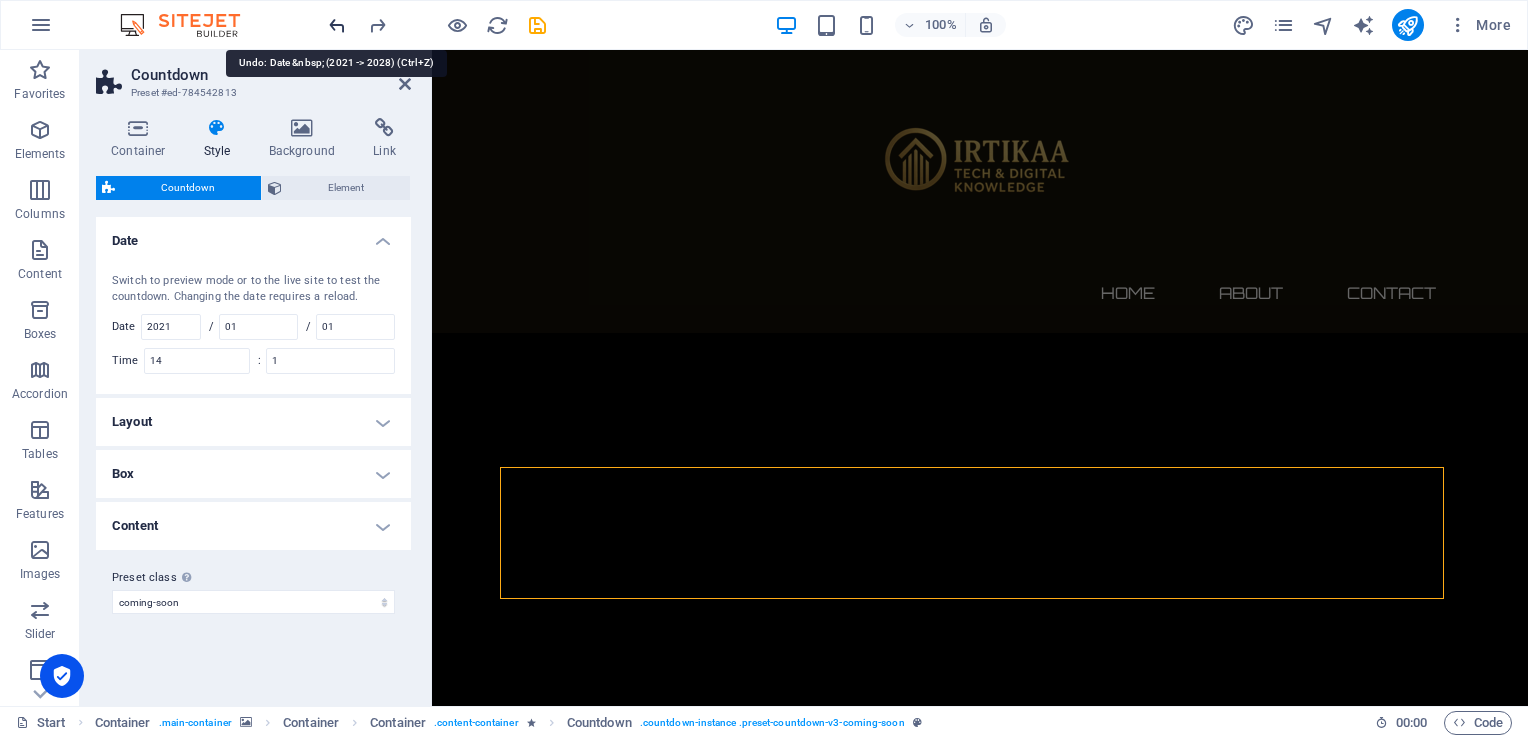 click at bounding box center (337, 25) 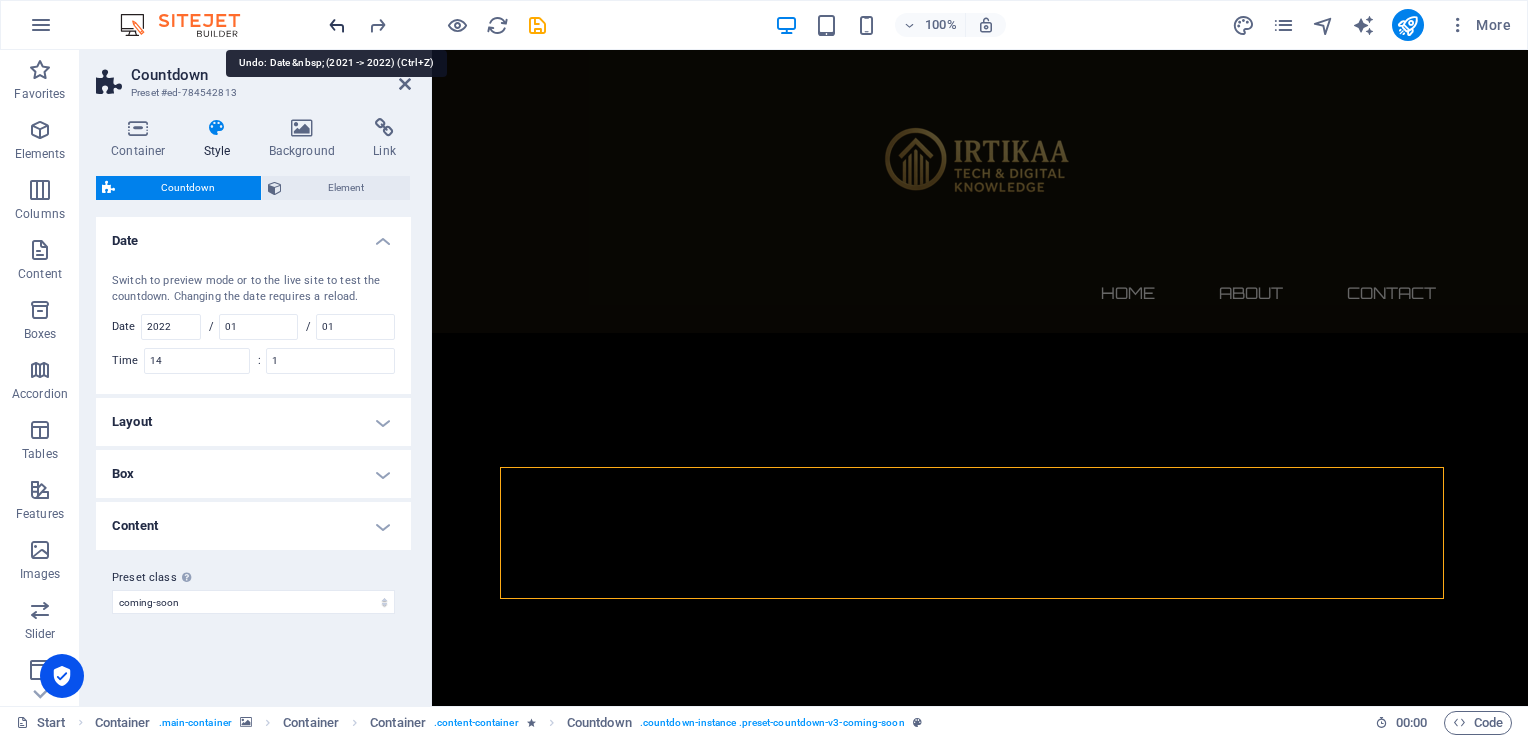 click at bounding box center (337, 25) 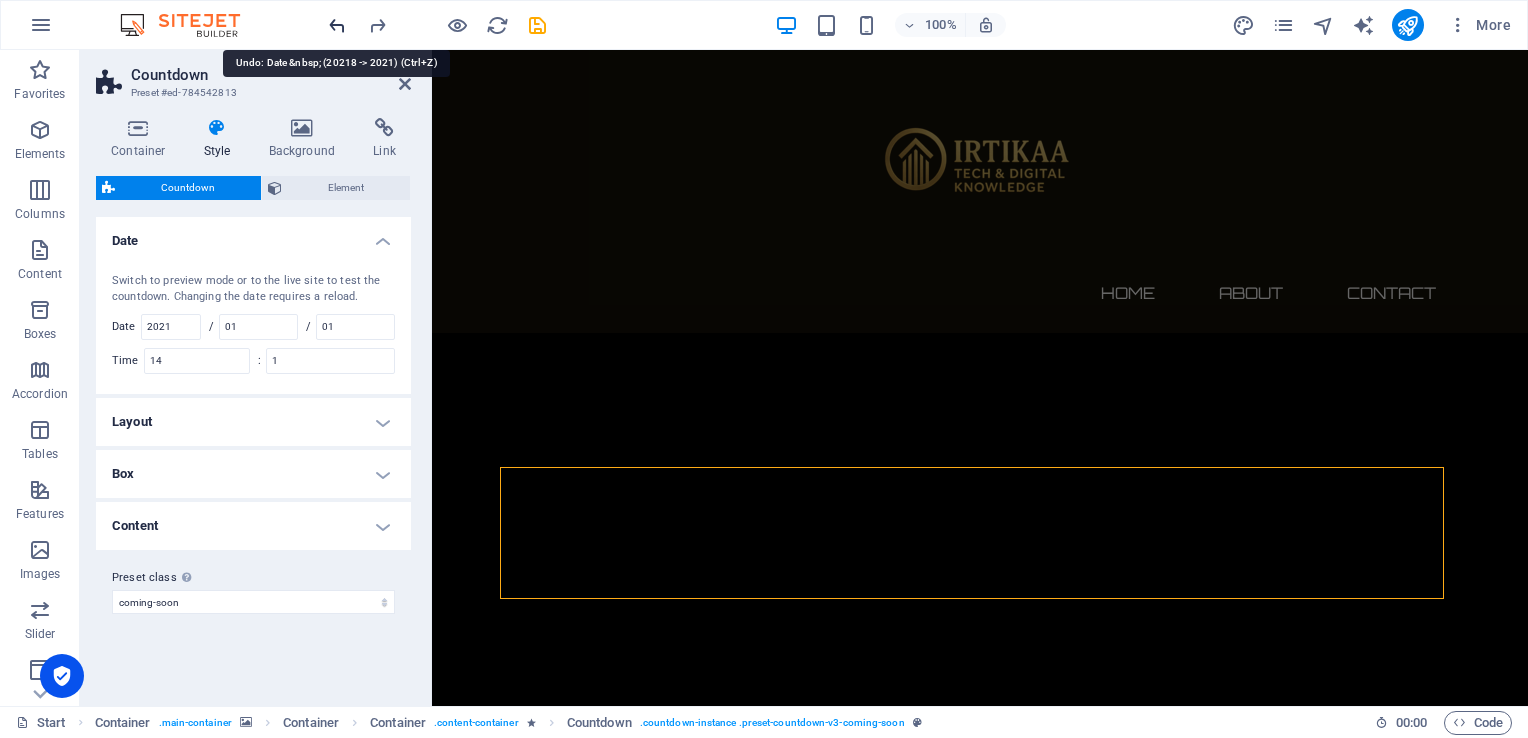 click at bounding box center [337, 25] 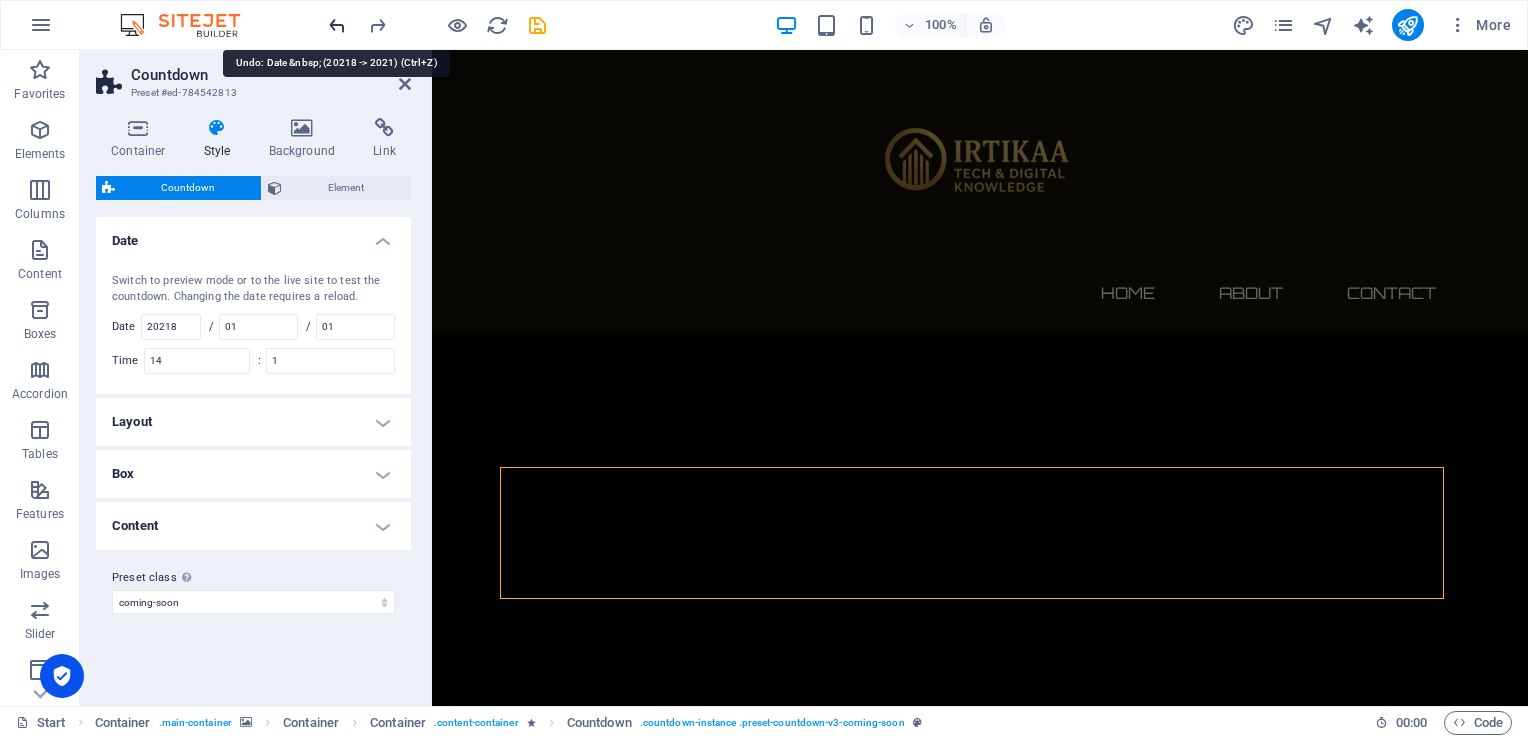 click at bounding box center [337, 25] 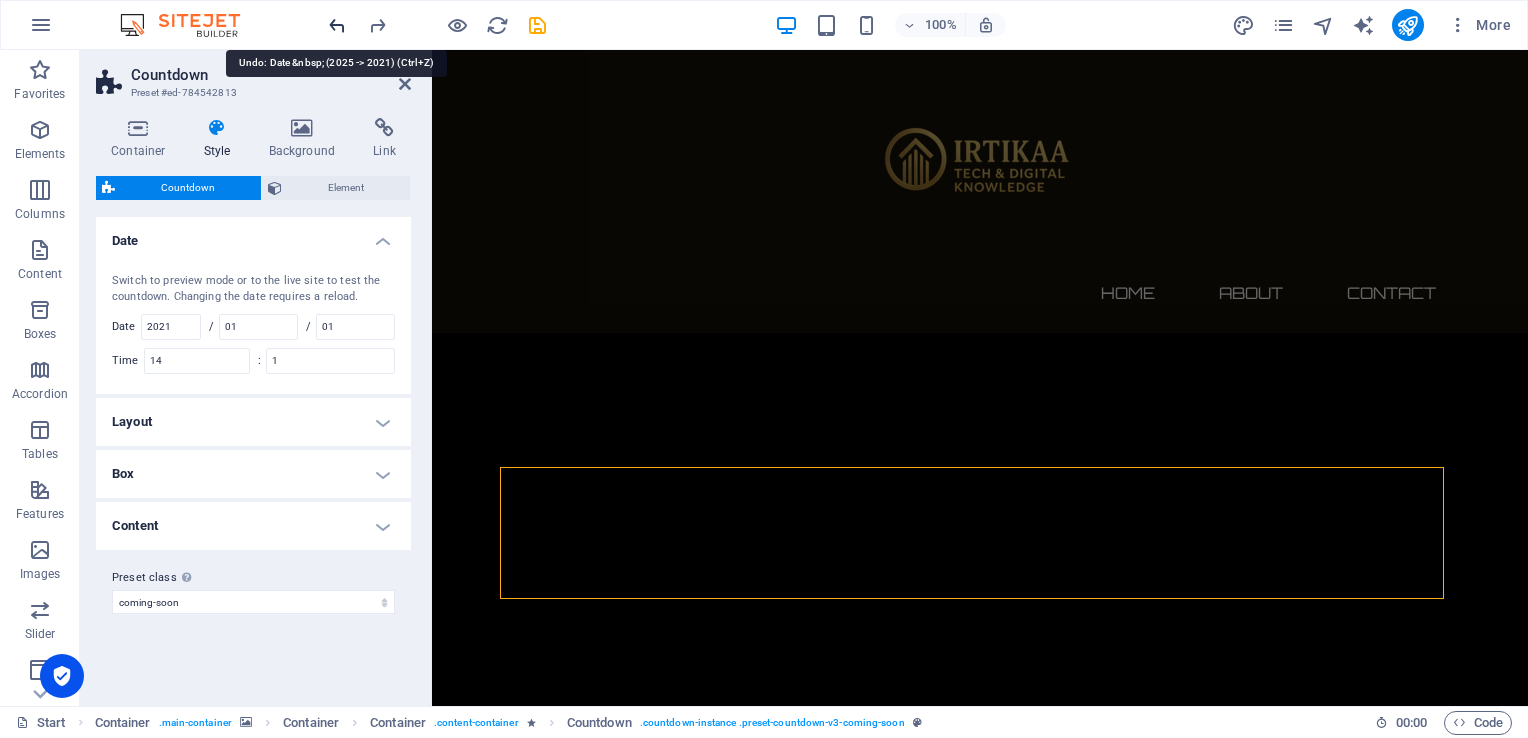 click at bounding box center (337, 25) 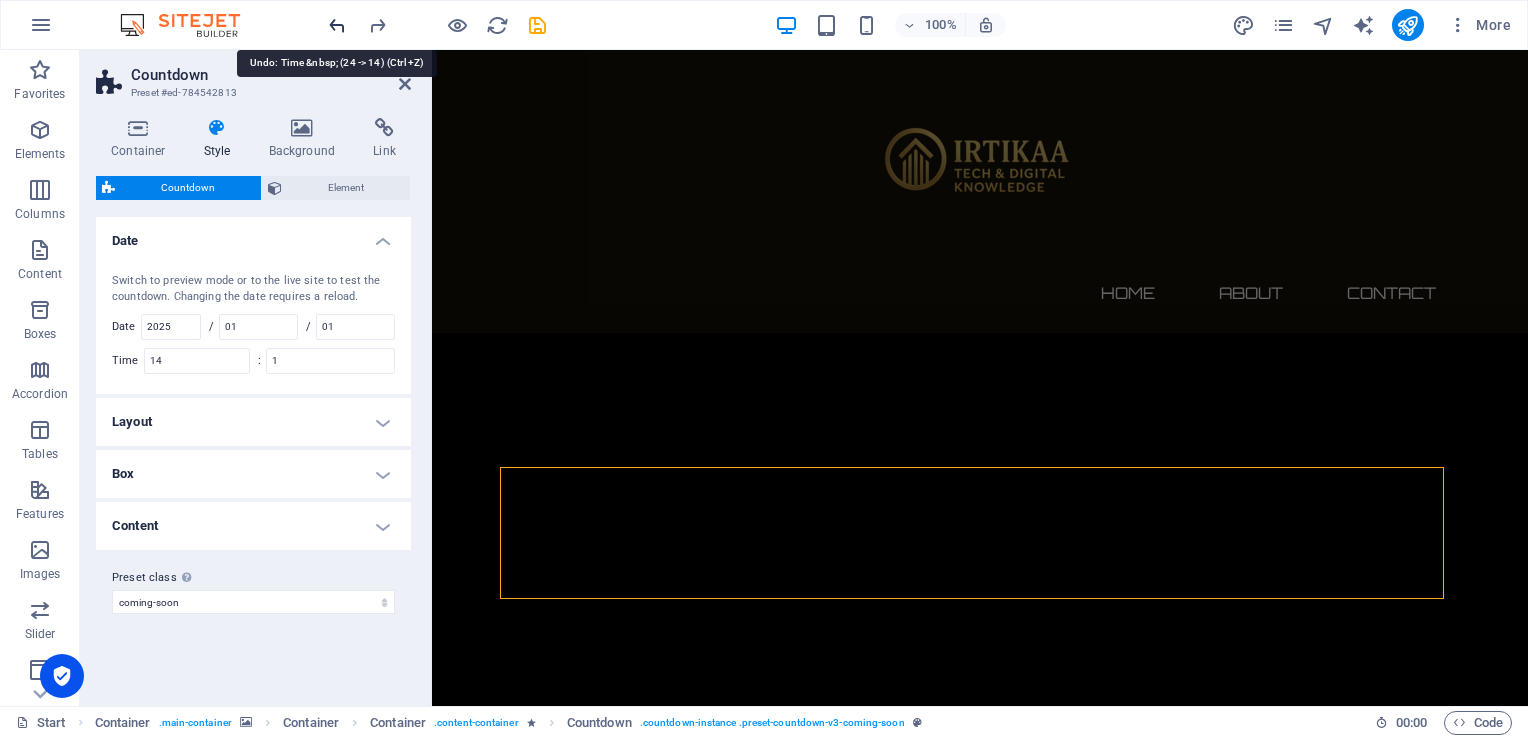 click at bounding box center (337, 25) 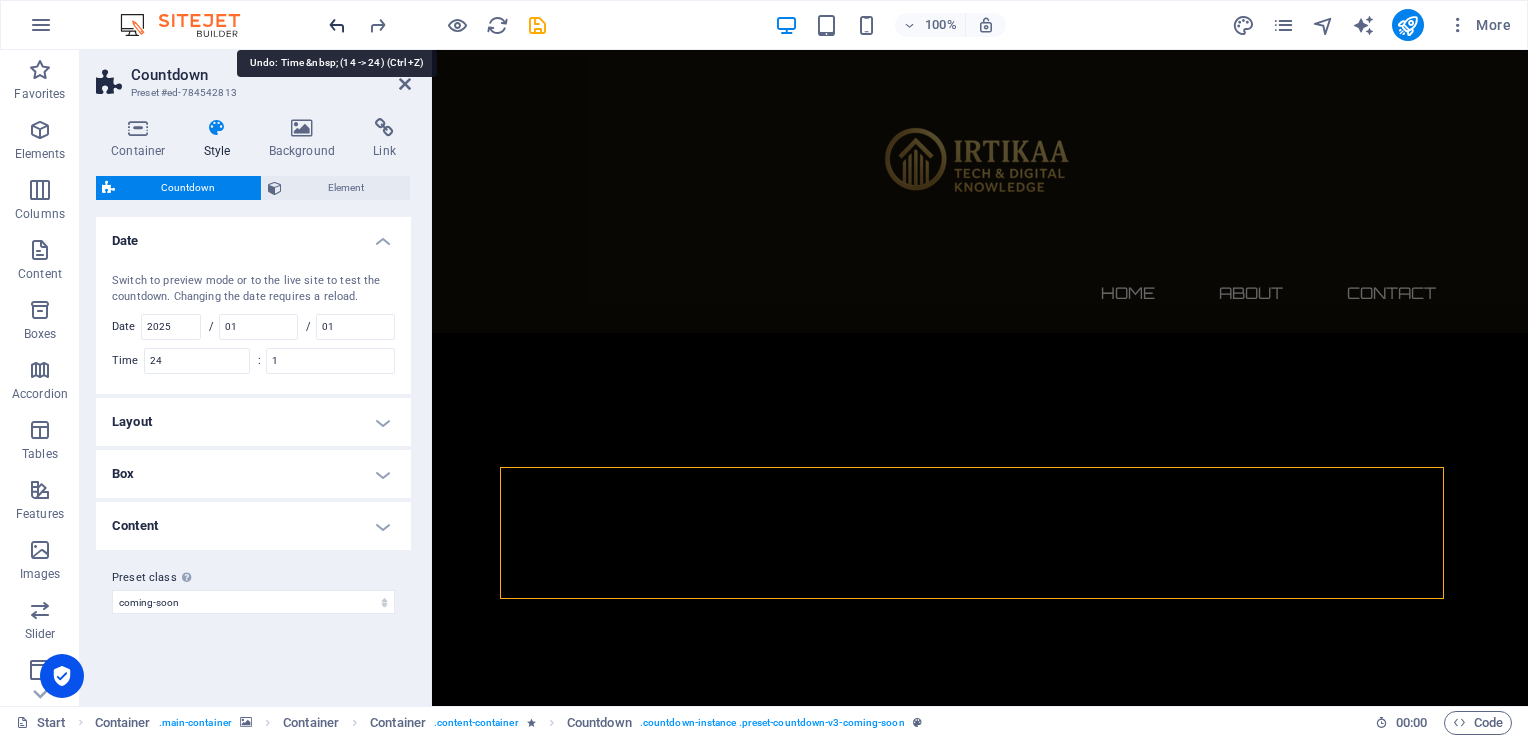 click at bounding box center (337, 25) 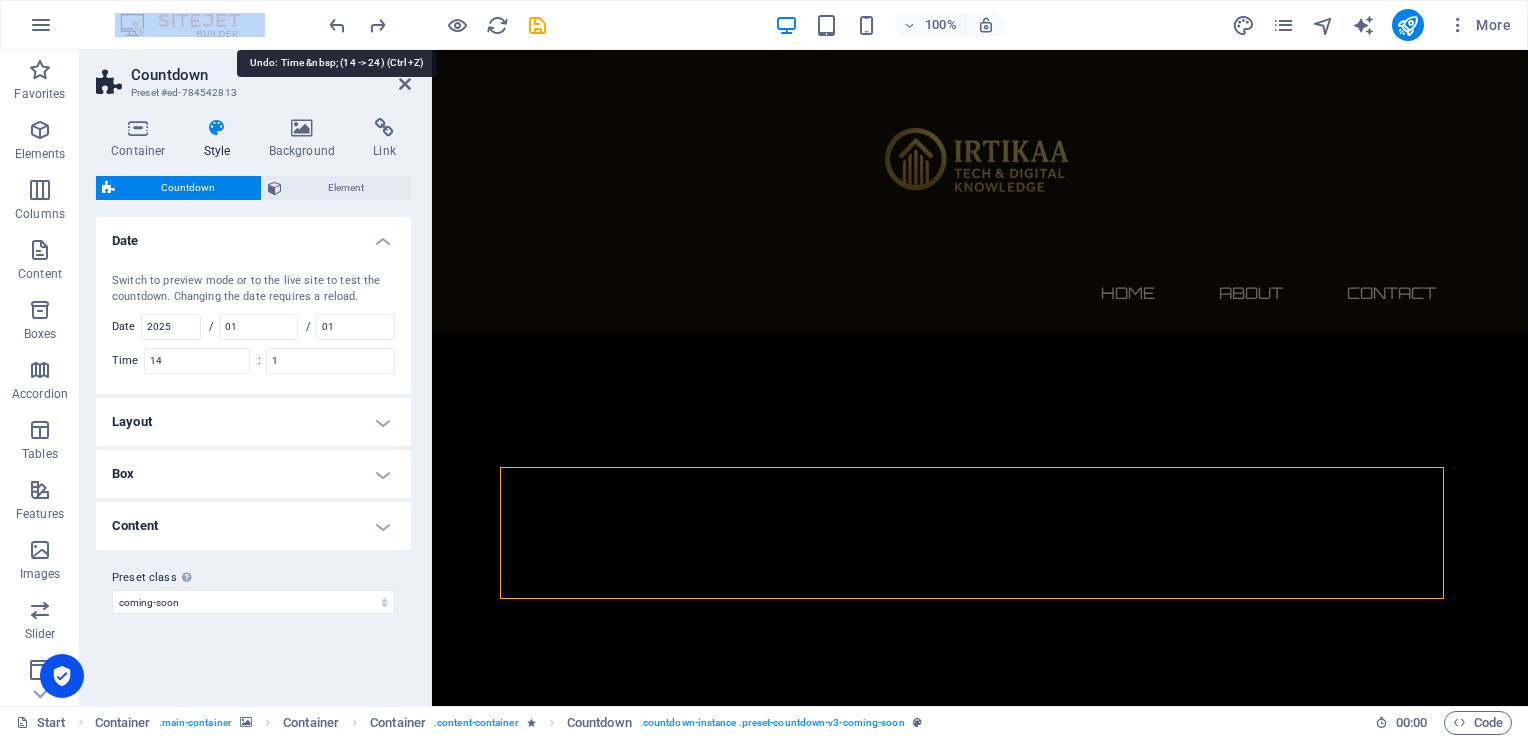 click at bounding box center (437, 25) 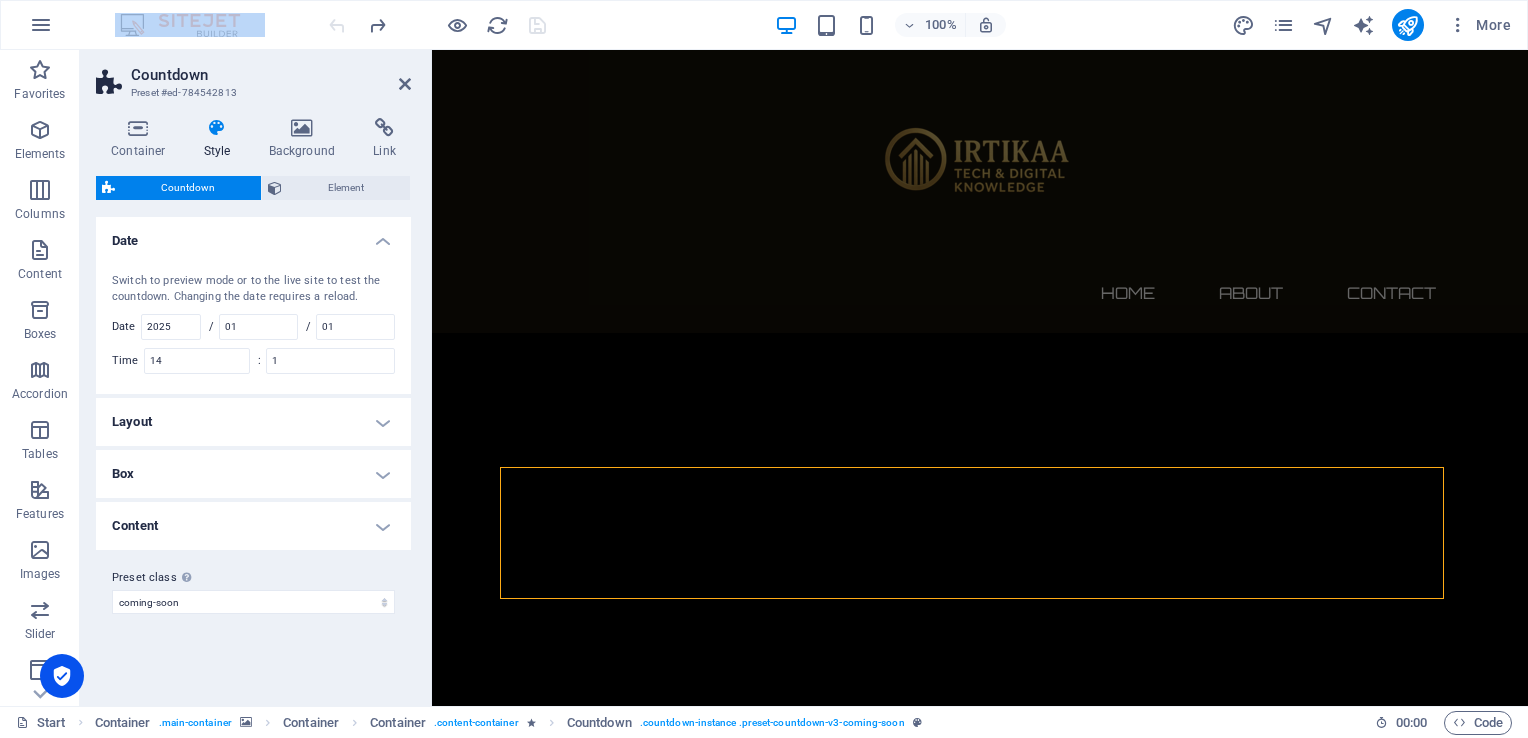 click at bounding box center (437, 25) 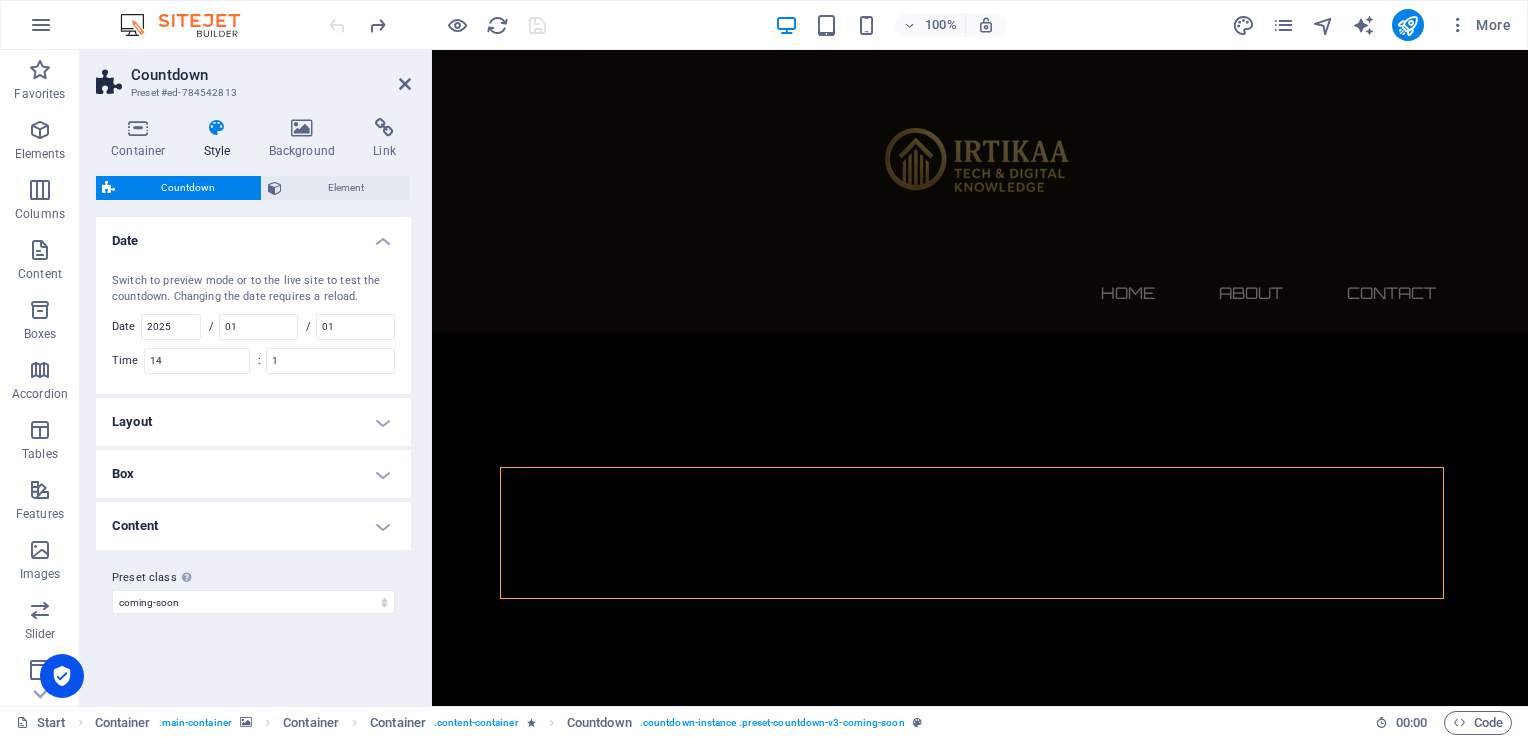 drag, startPoint x: 761, startPoint y: 66, endPoint x: 845, endPoint y: 112, distance: 95.77056 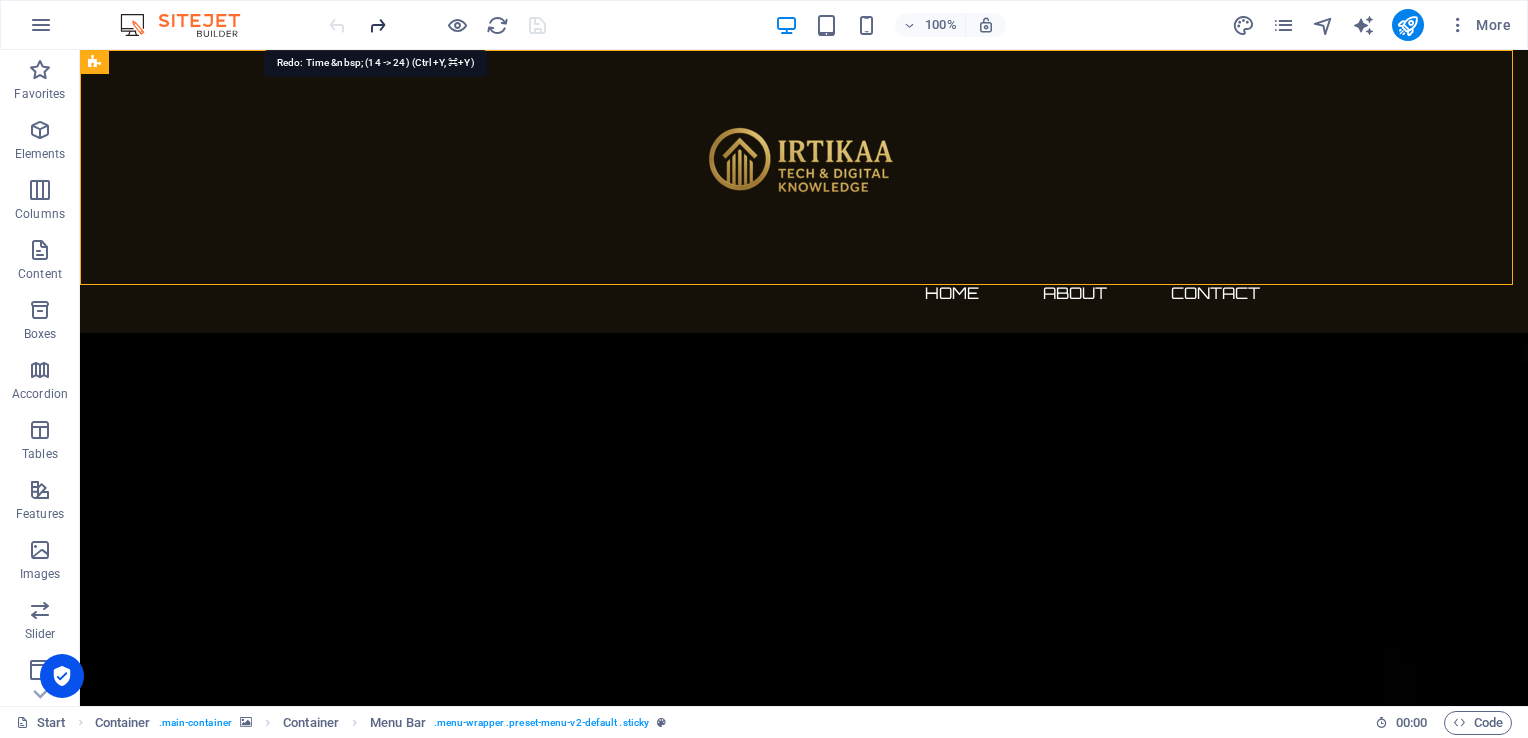 click at bounding box center (377, 25) 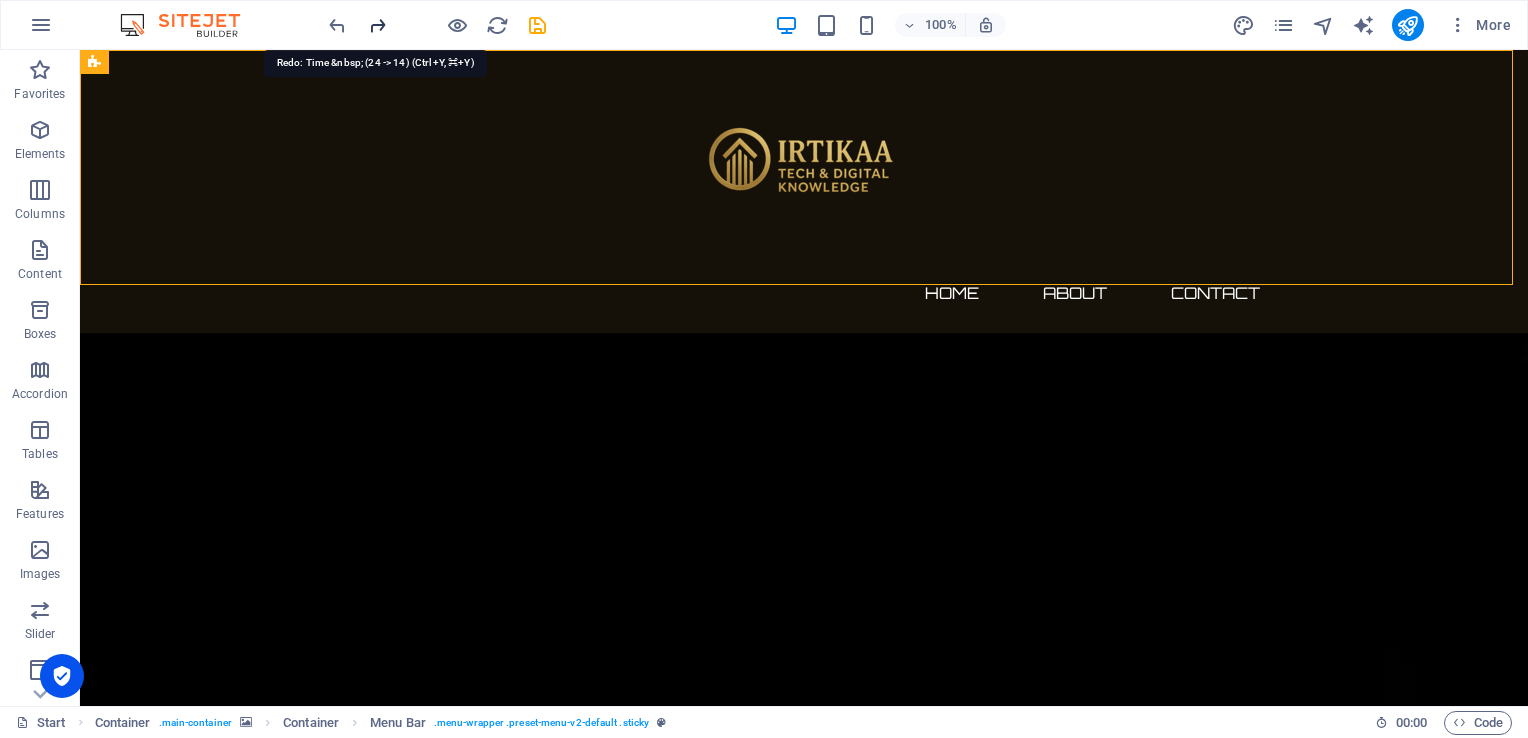 click at bounding box center [377, 25] 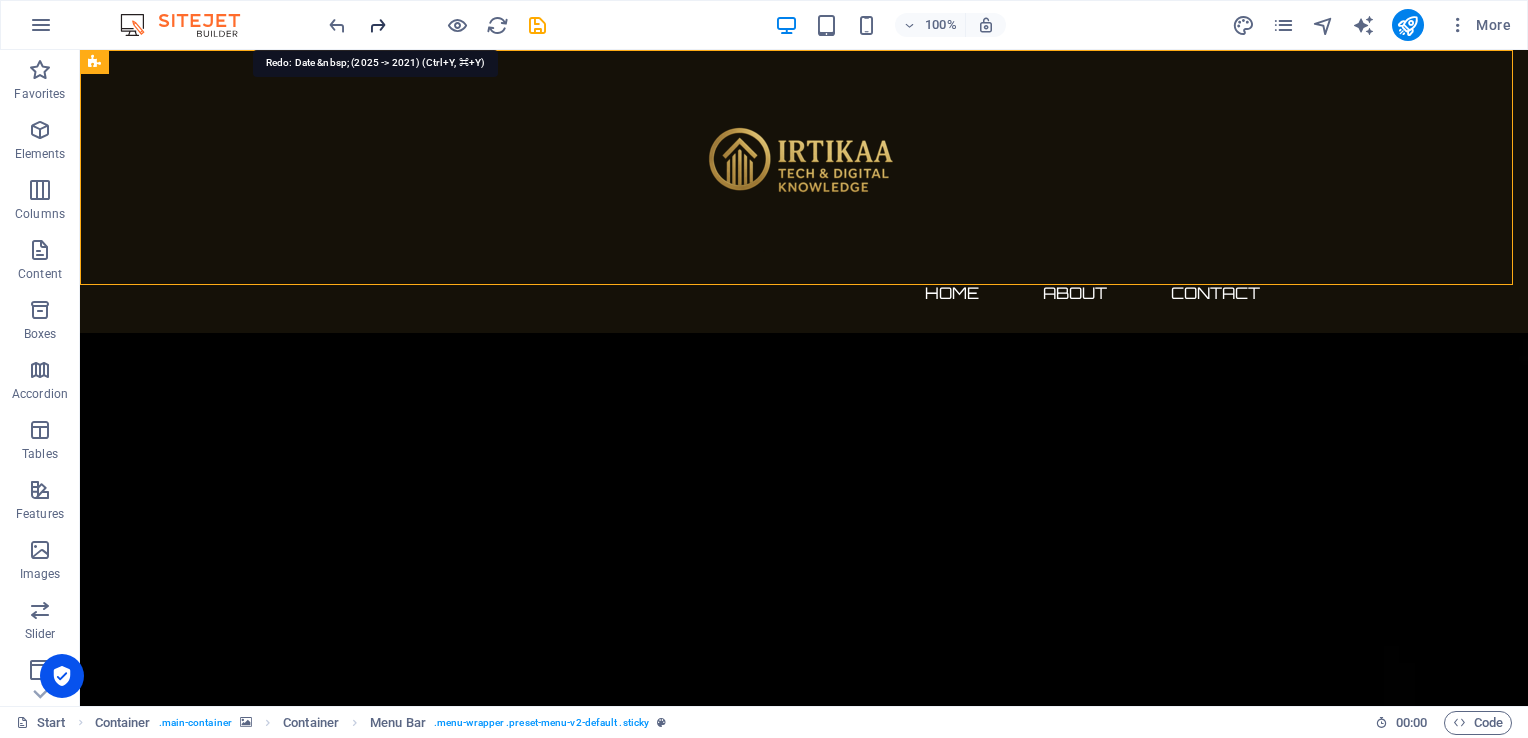 click at bounding box center [377, 25] 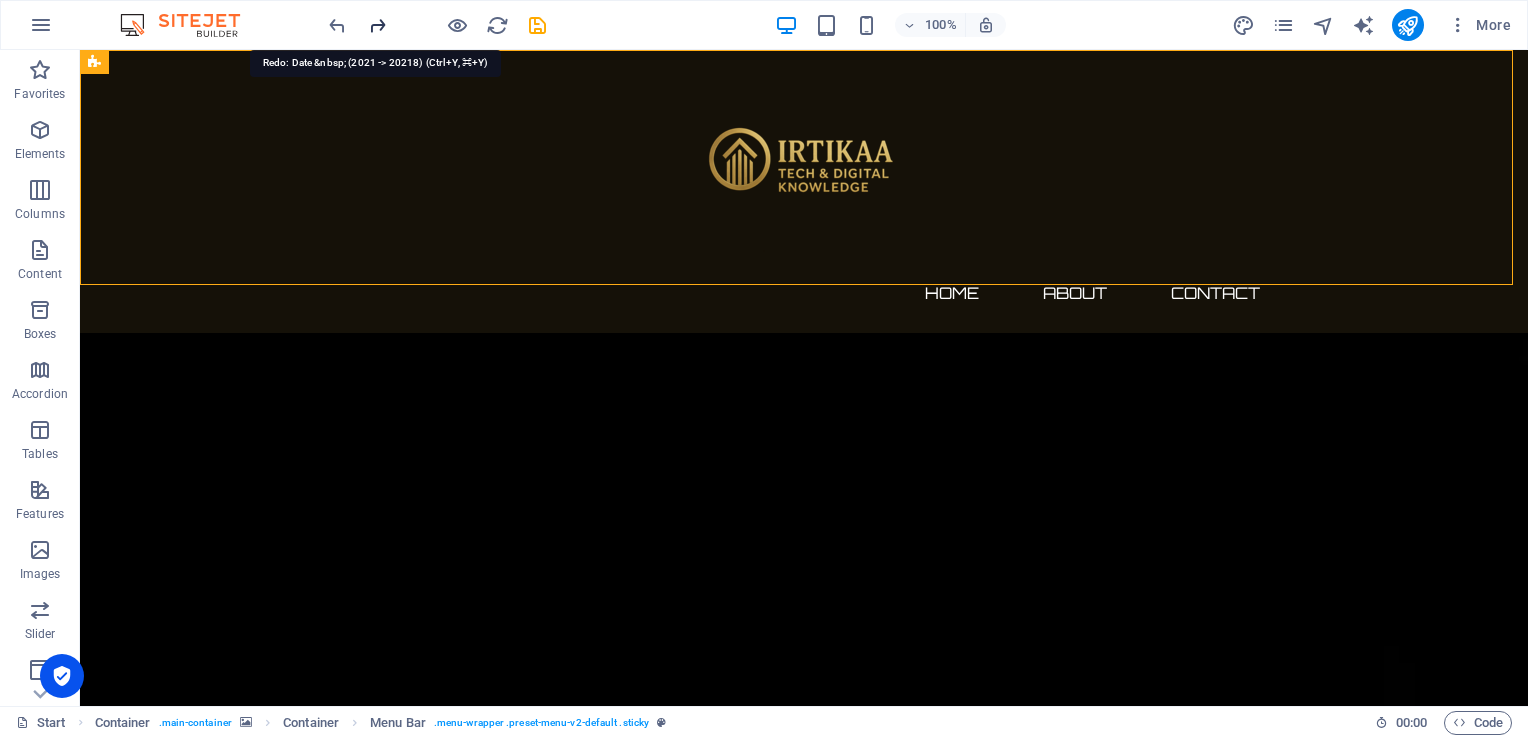 click at bounding box center (377, 25) 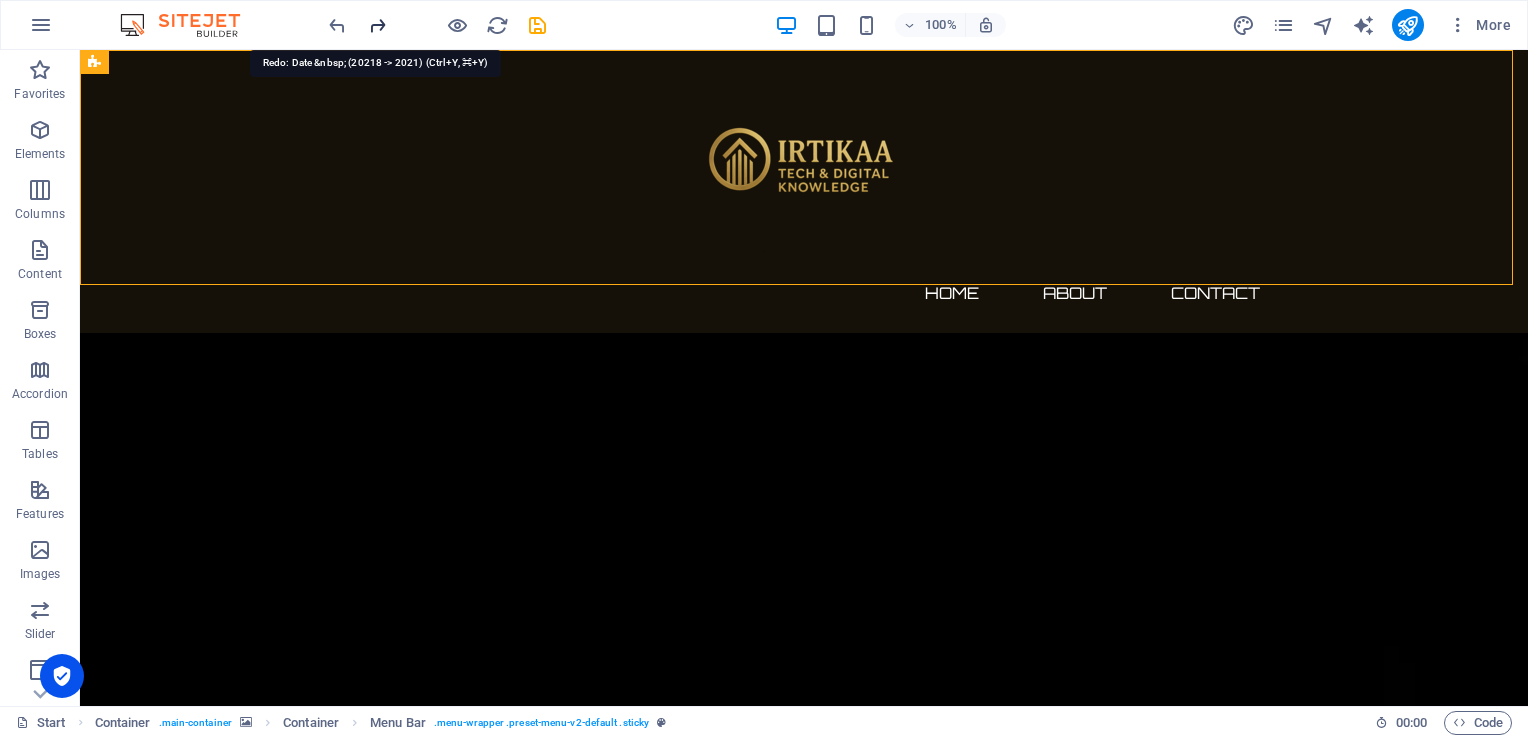 click at bounding box center [377, 25] 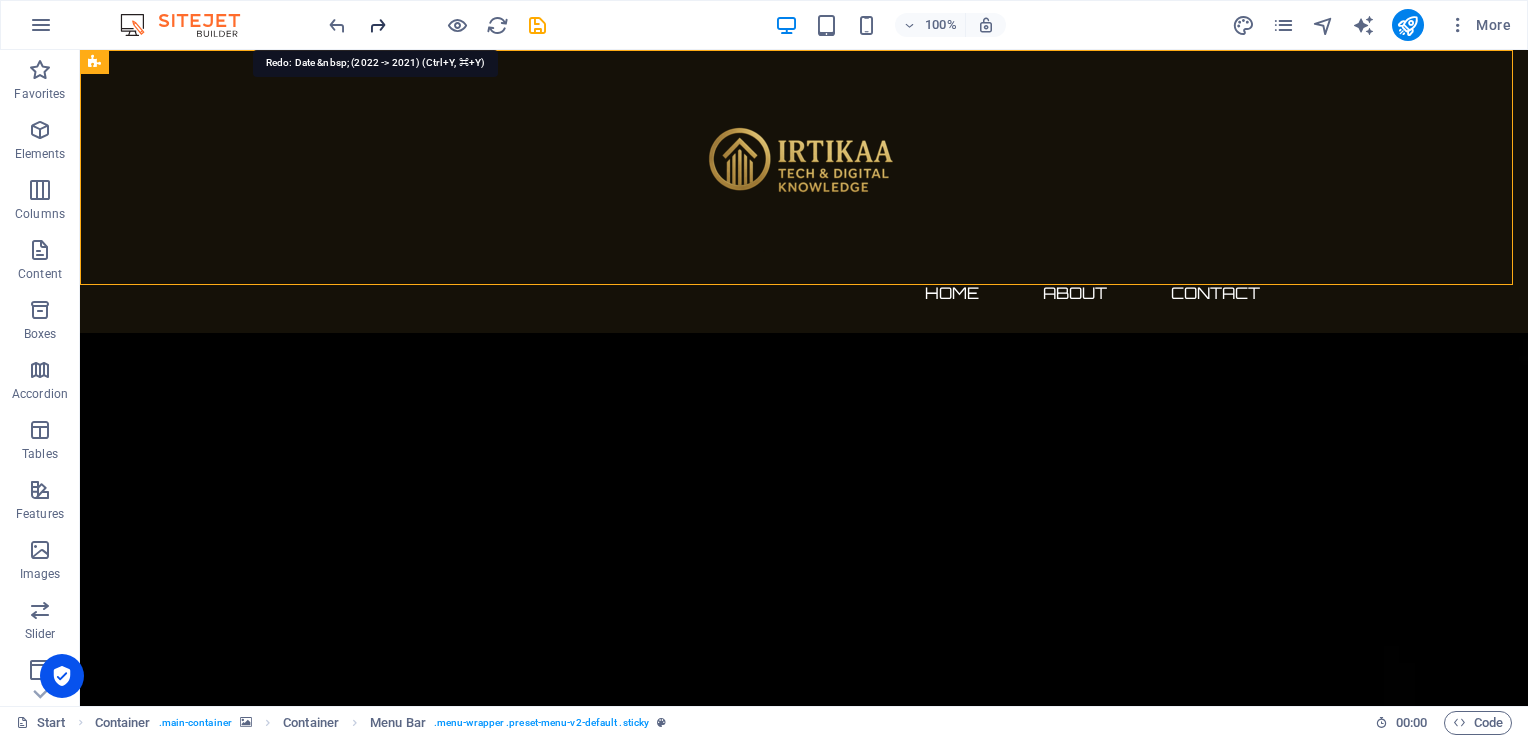 click at bounding box center [377, 25] 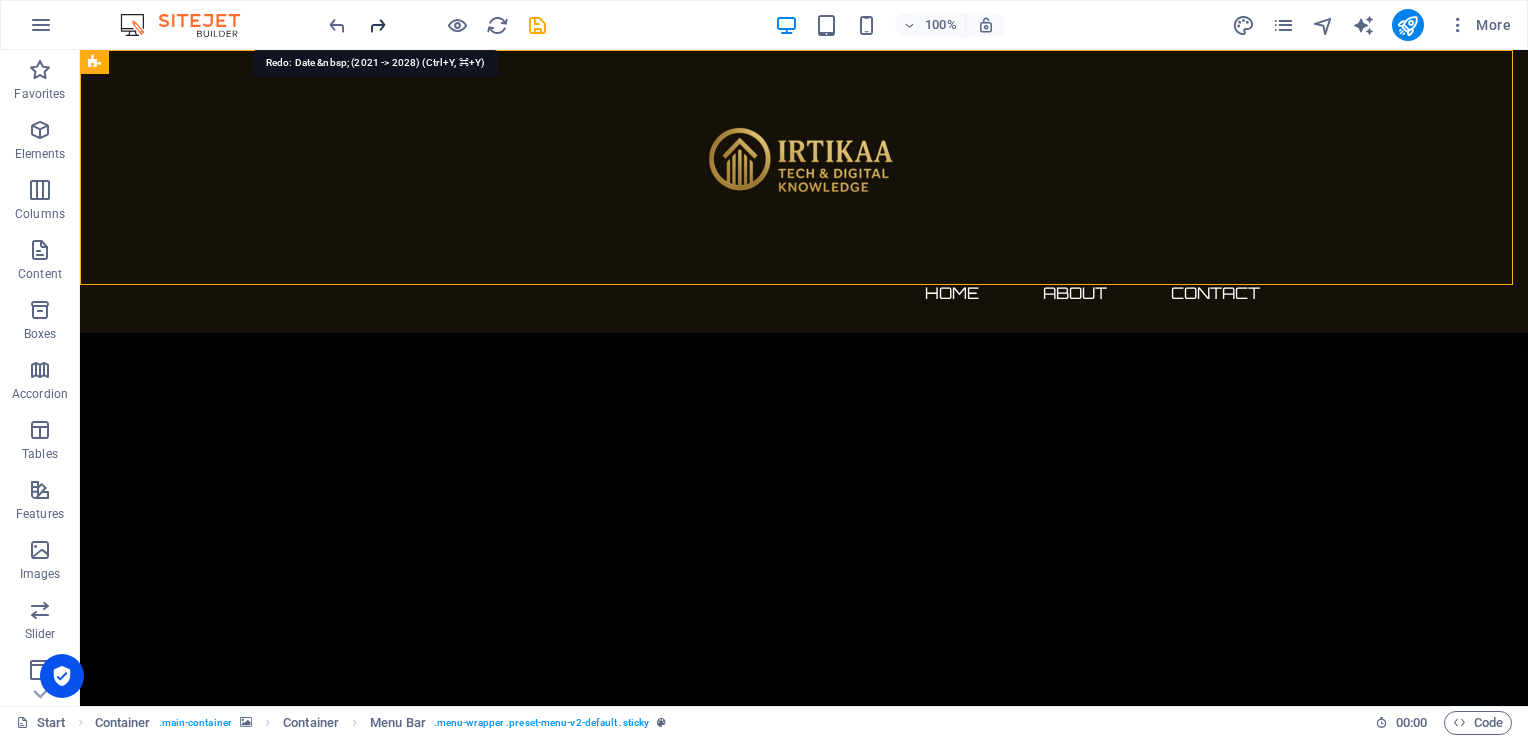 click at bounding box center [377, 25] 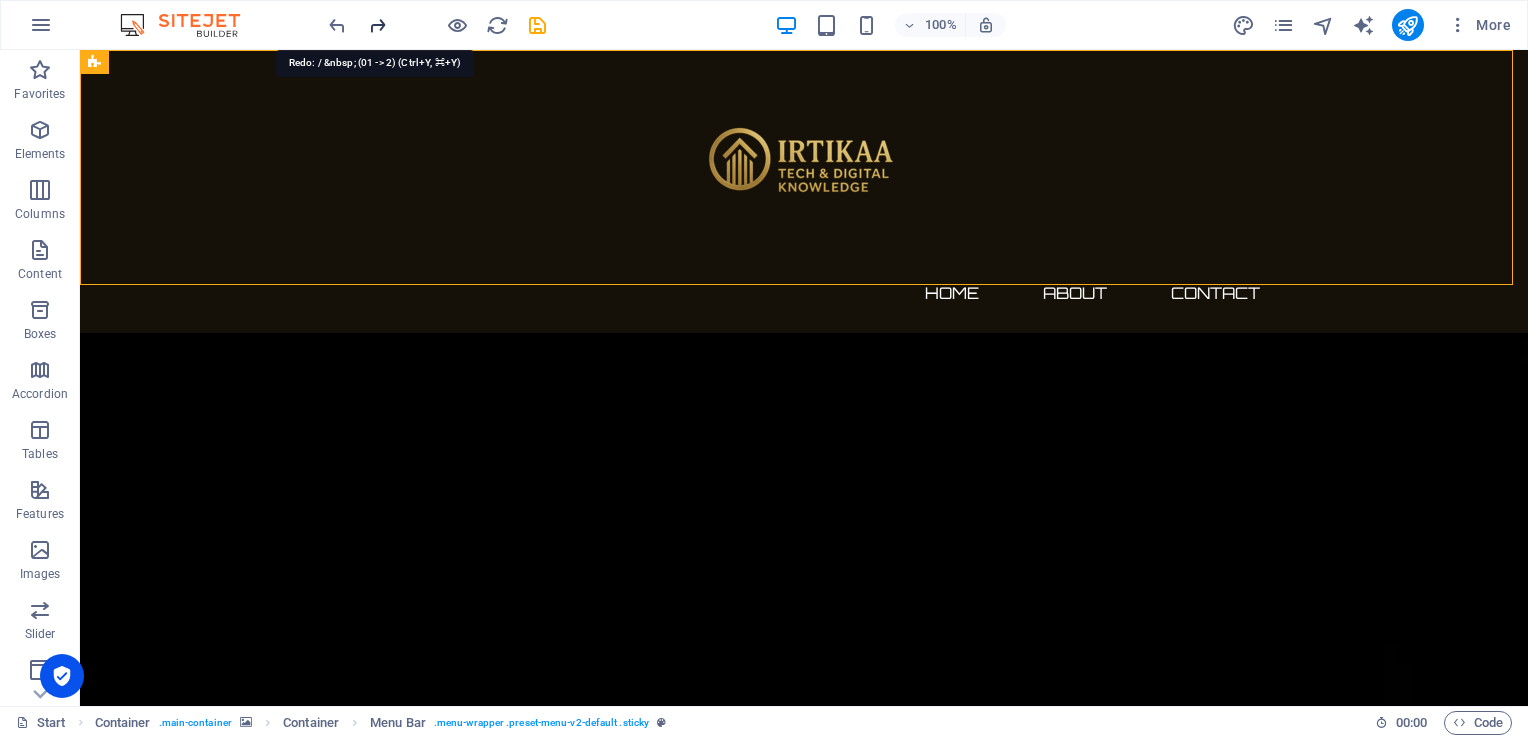 click at bounding box center [377, 25] 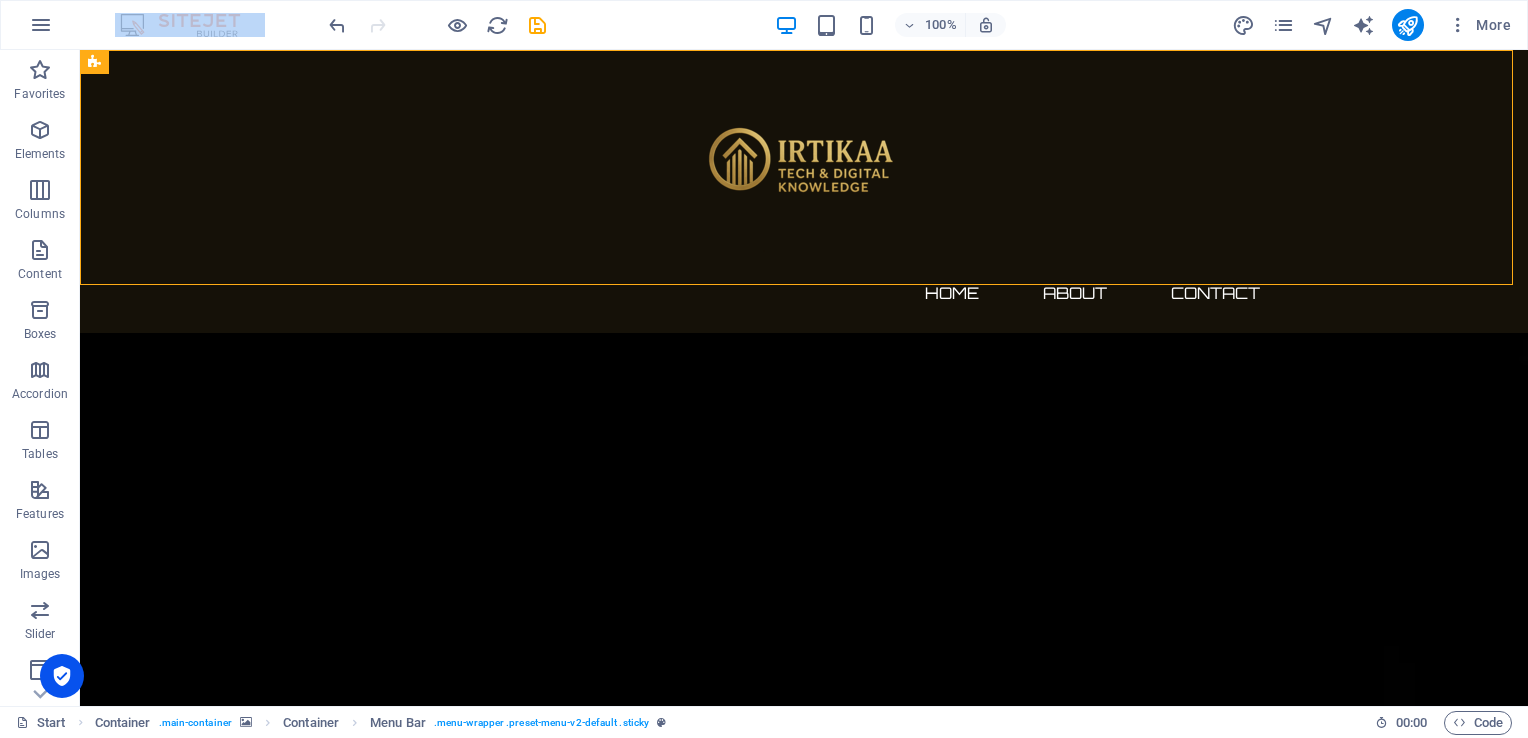 click at bounding box center (437, 25) 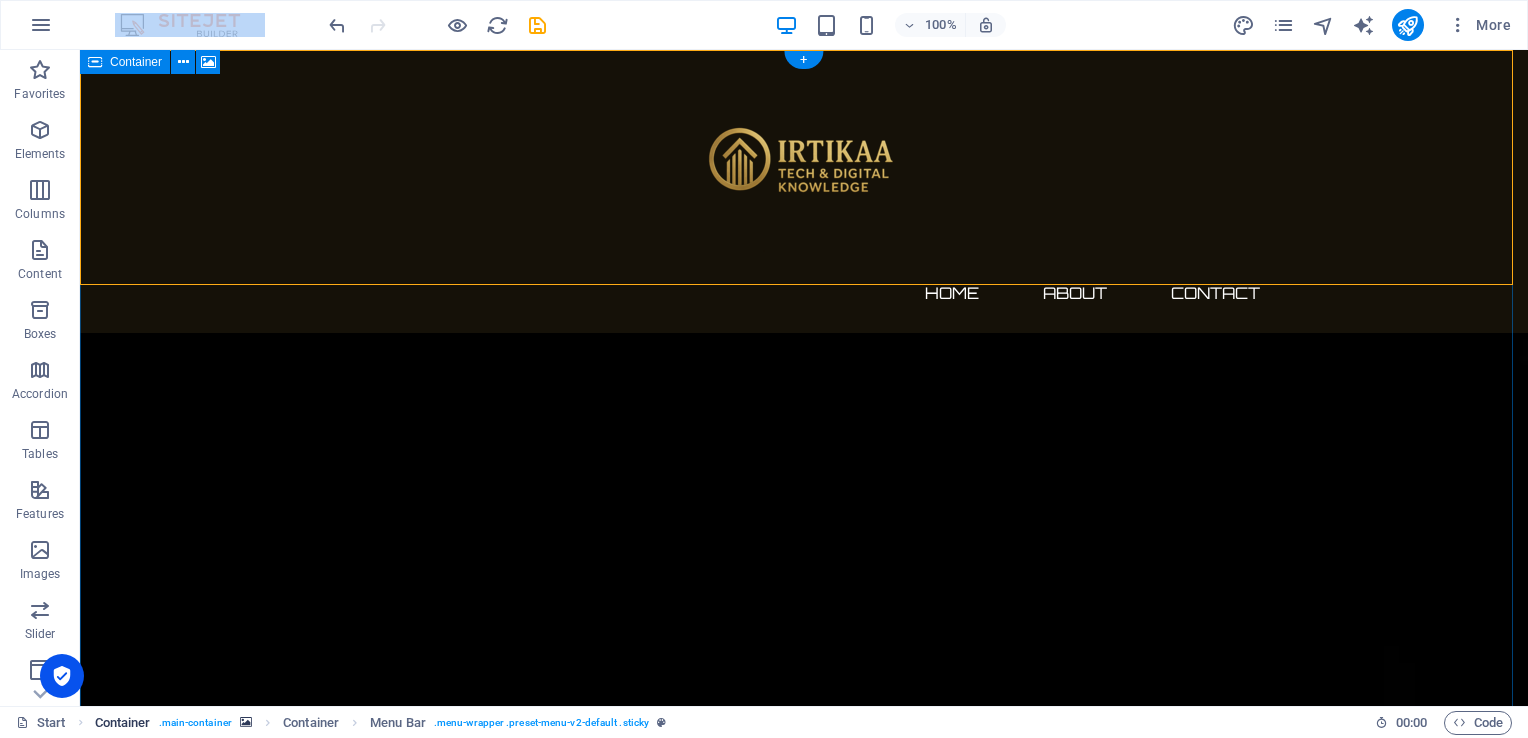 click on ". main-container" at bounding box center (195, 723) 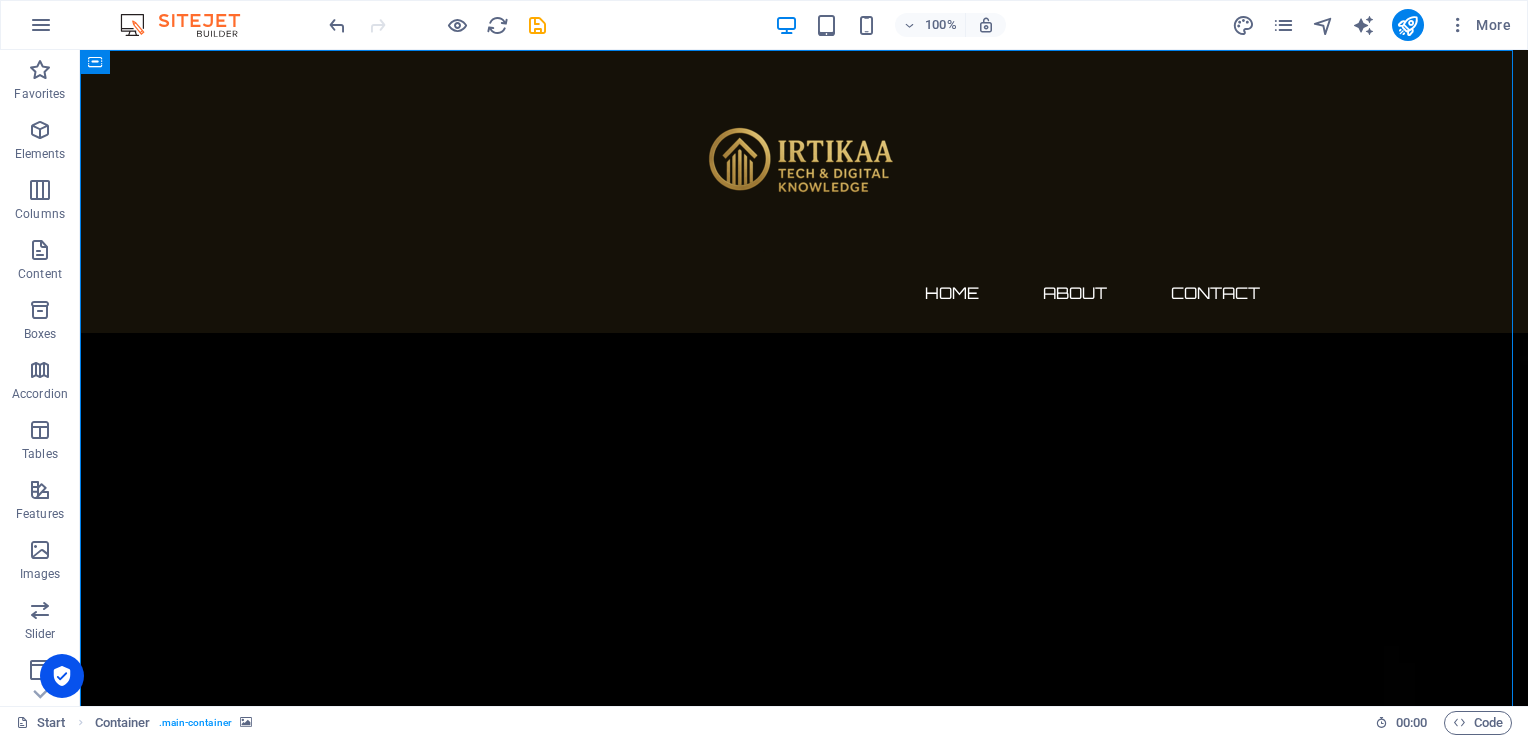 click on "Start Container . main-container" at bounding box center [687, 723] 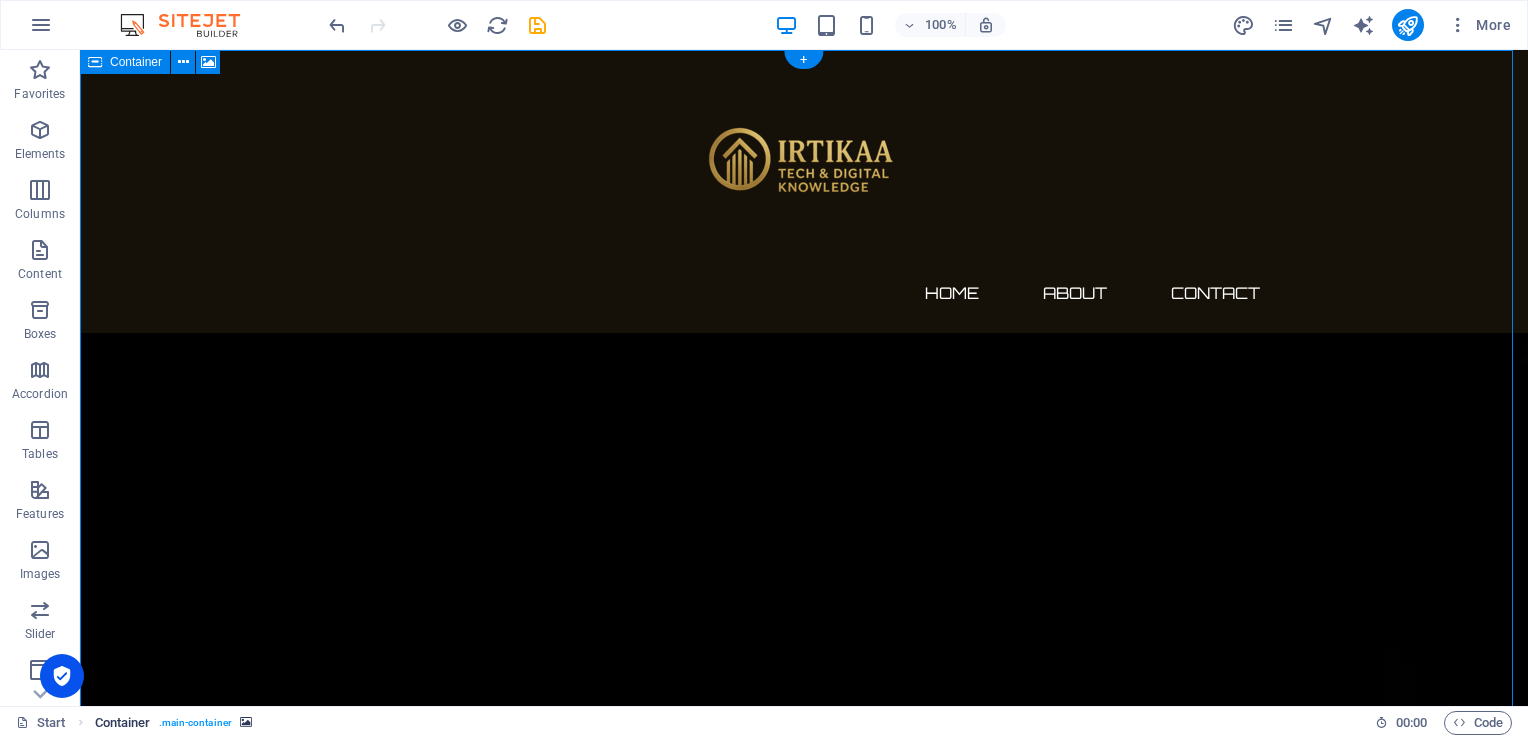 click on ". main-container" at bounding box center [195, 723] 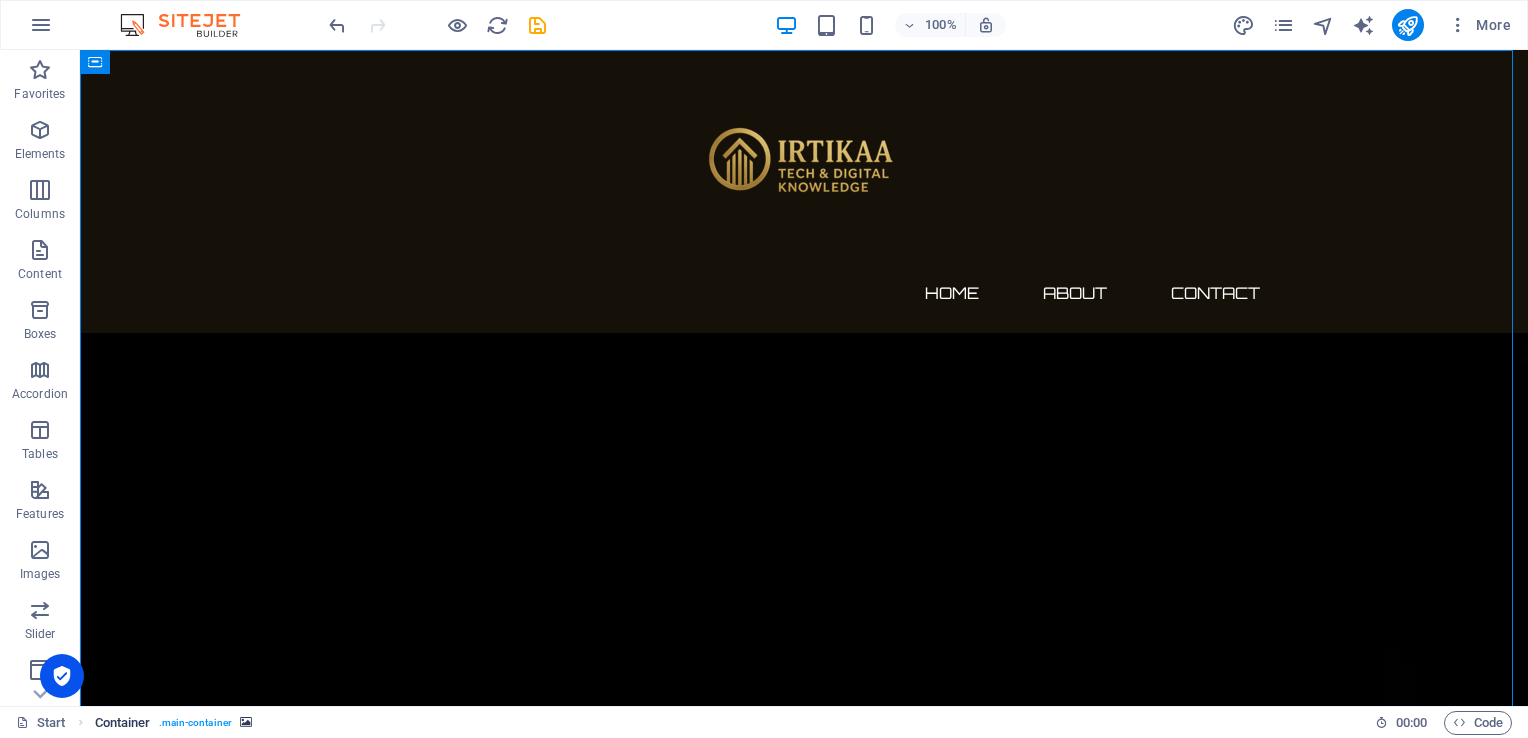 drag, startPoint x: 68, startPoint y: 730, endPoint x: 100, endPoint y: 724, distance: 32.55764 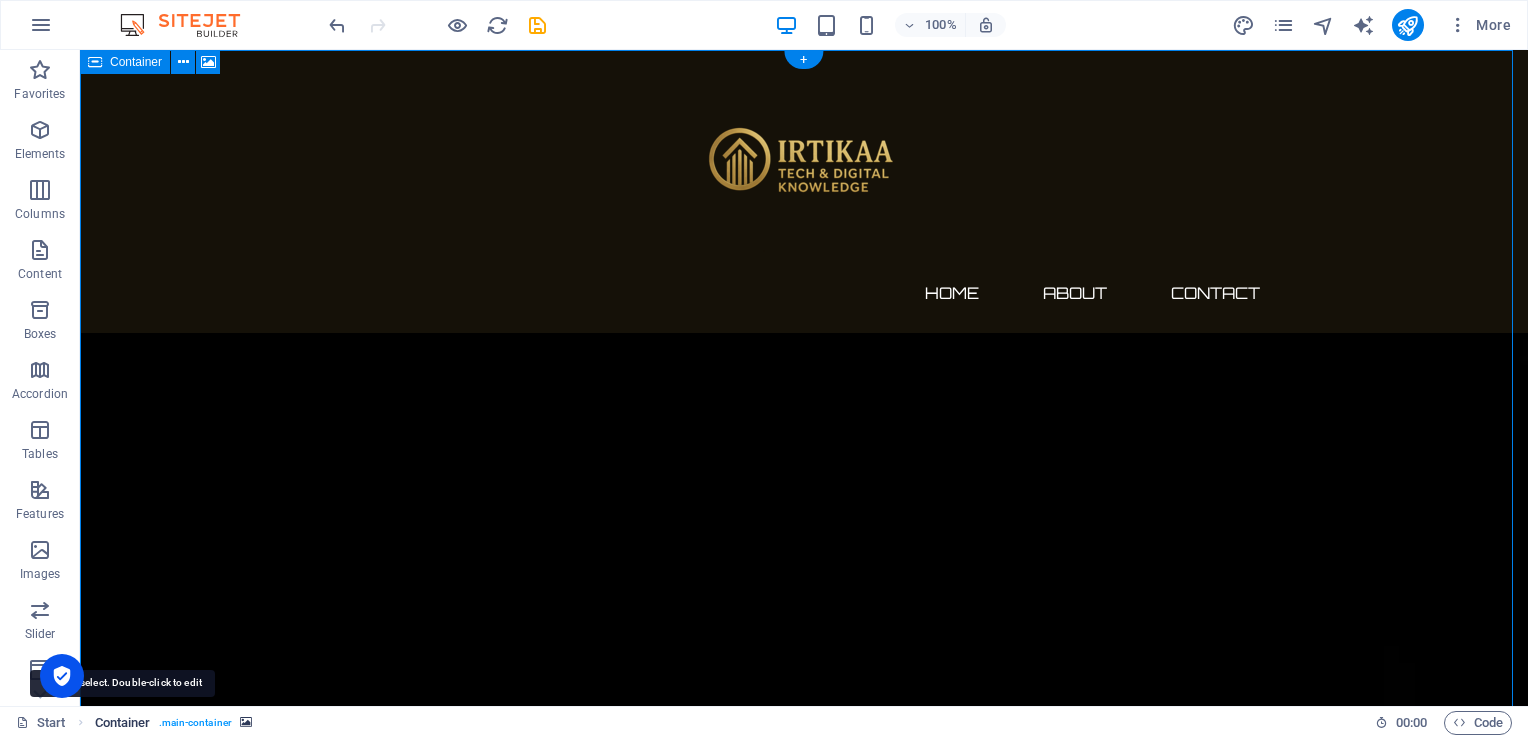 click on "Container" at bounding box center [123, 723] 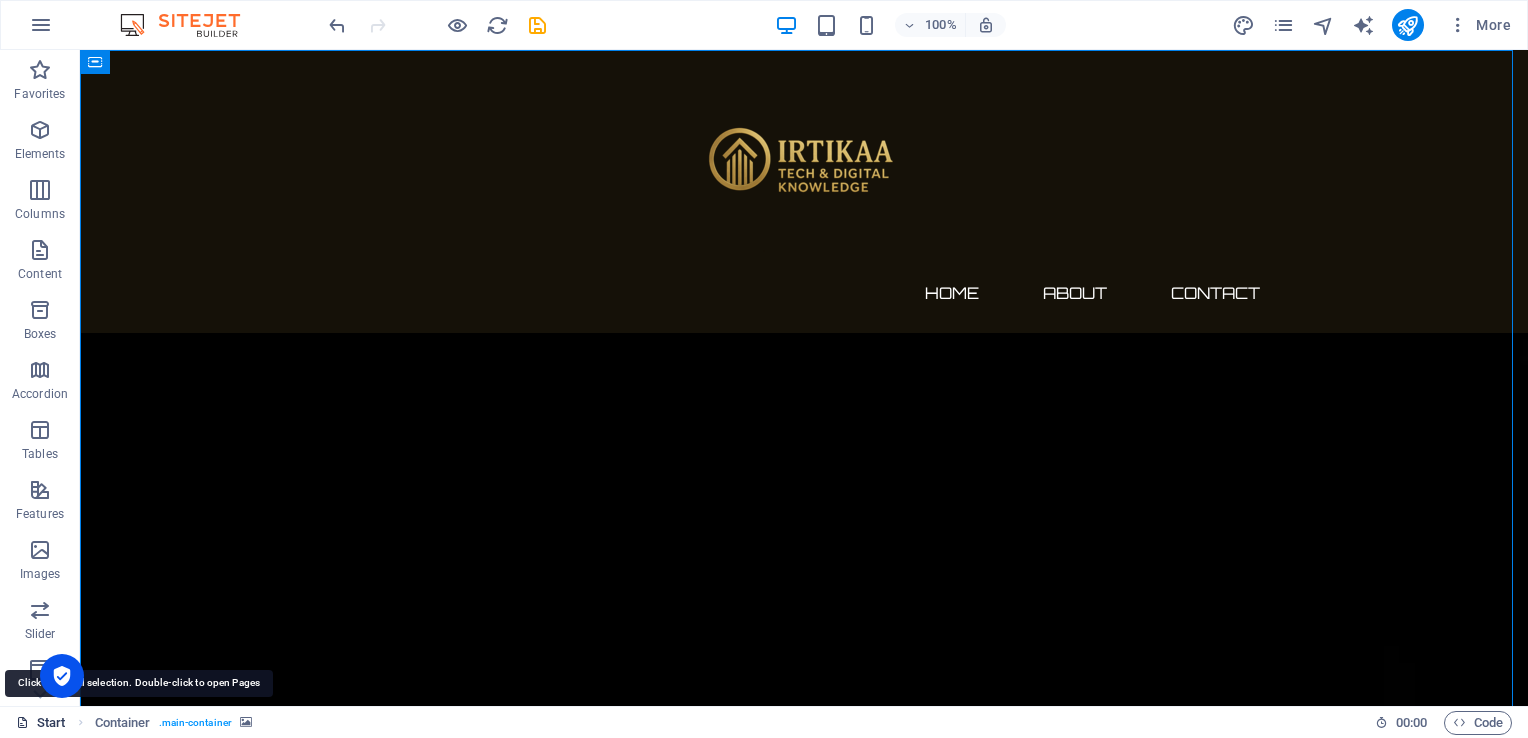 click on "Start" at bounding box center (41, 723) 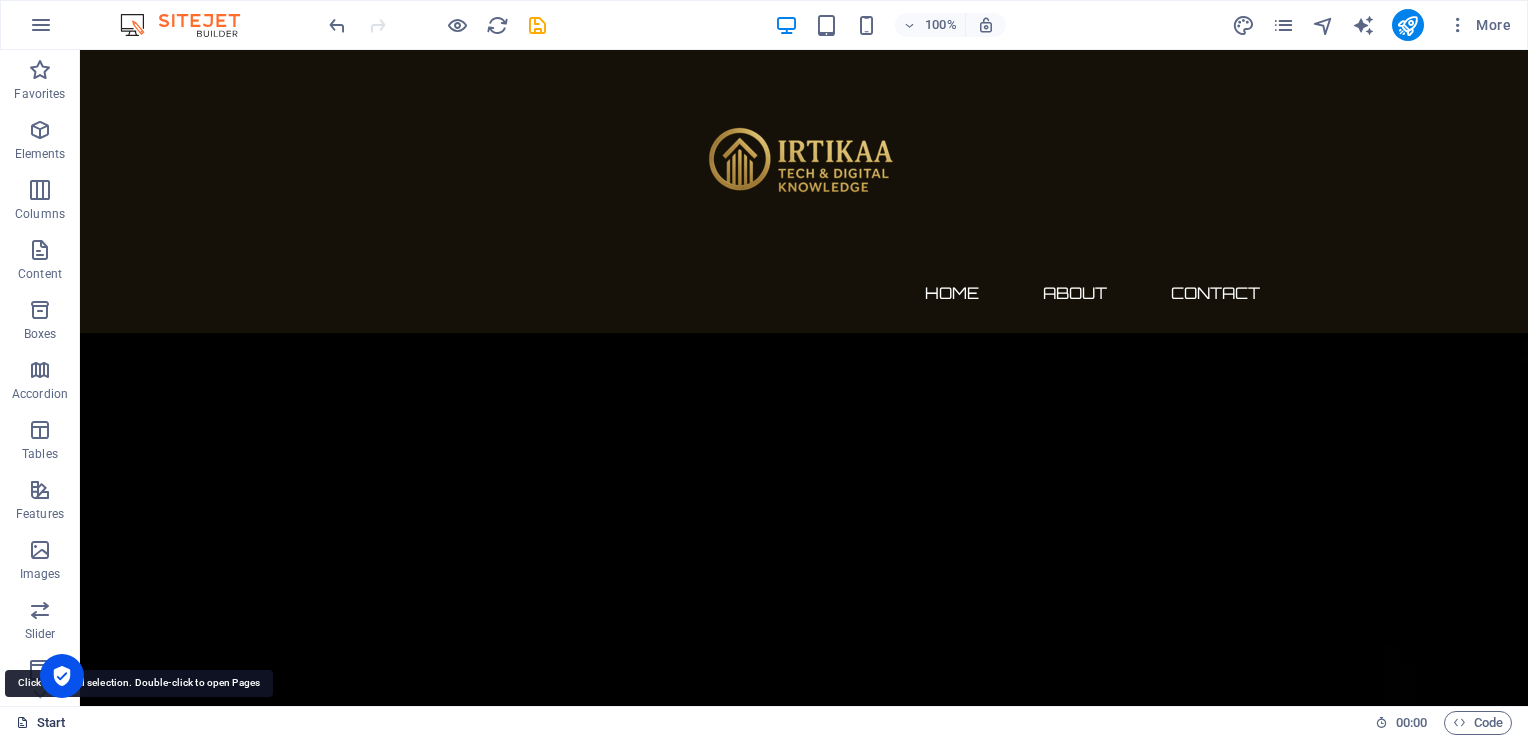 click on "Start" at bounding box center [41, 723] 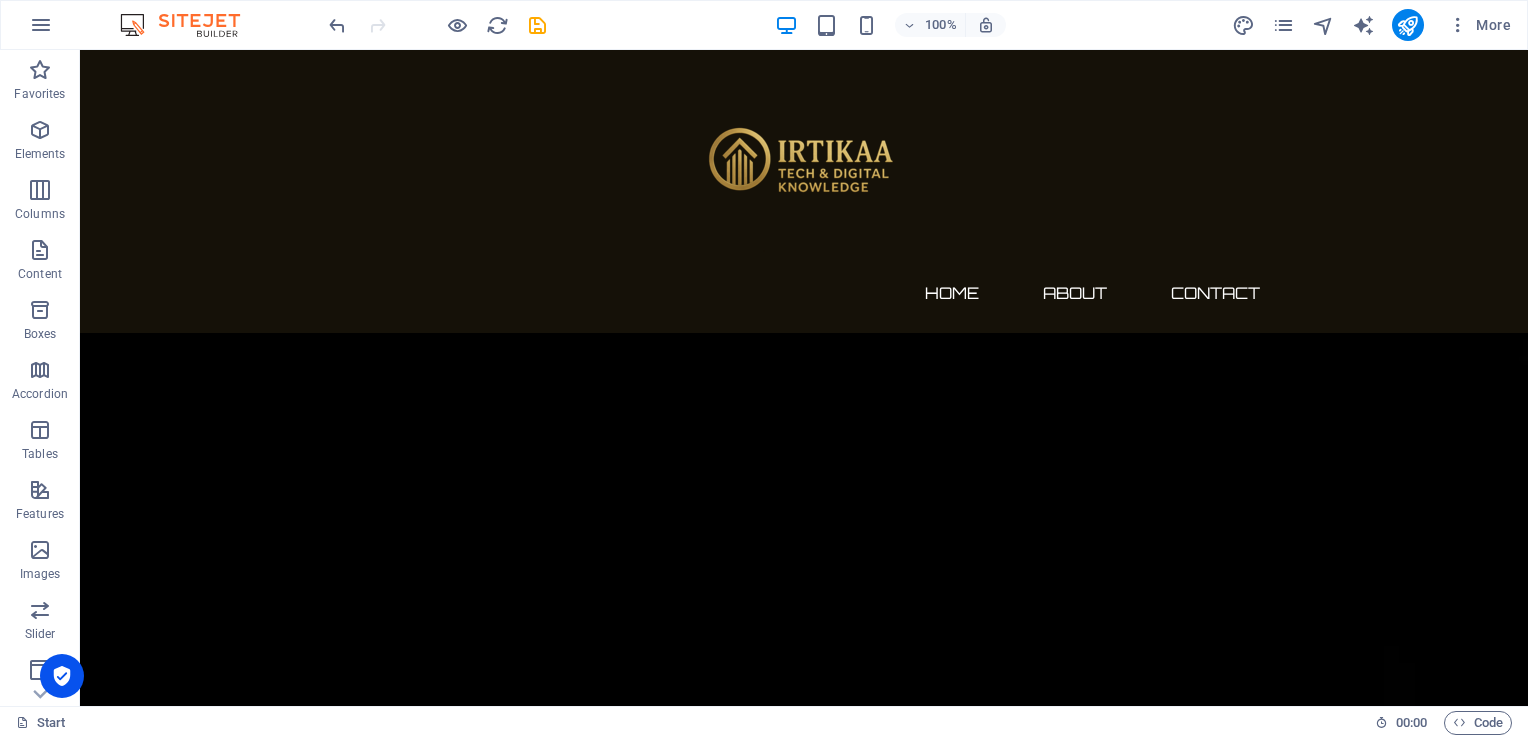 drag, startPoint x: 194, startPoint y: 723, endPoint x: 404, endPoint y: 725, distance: 210.00952 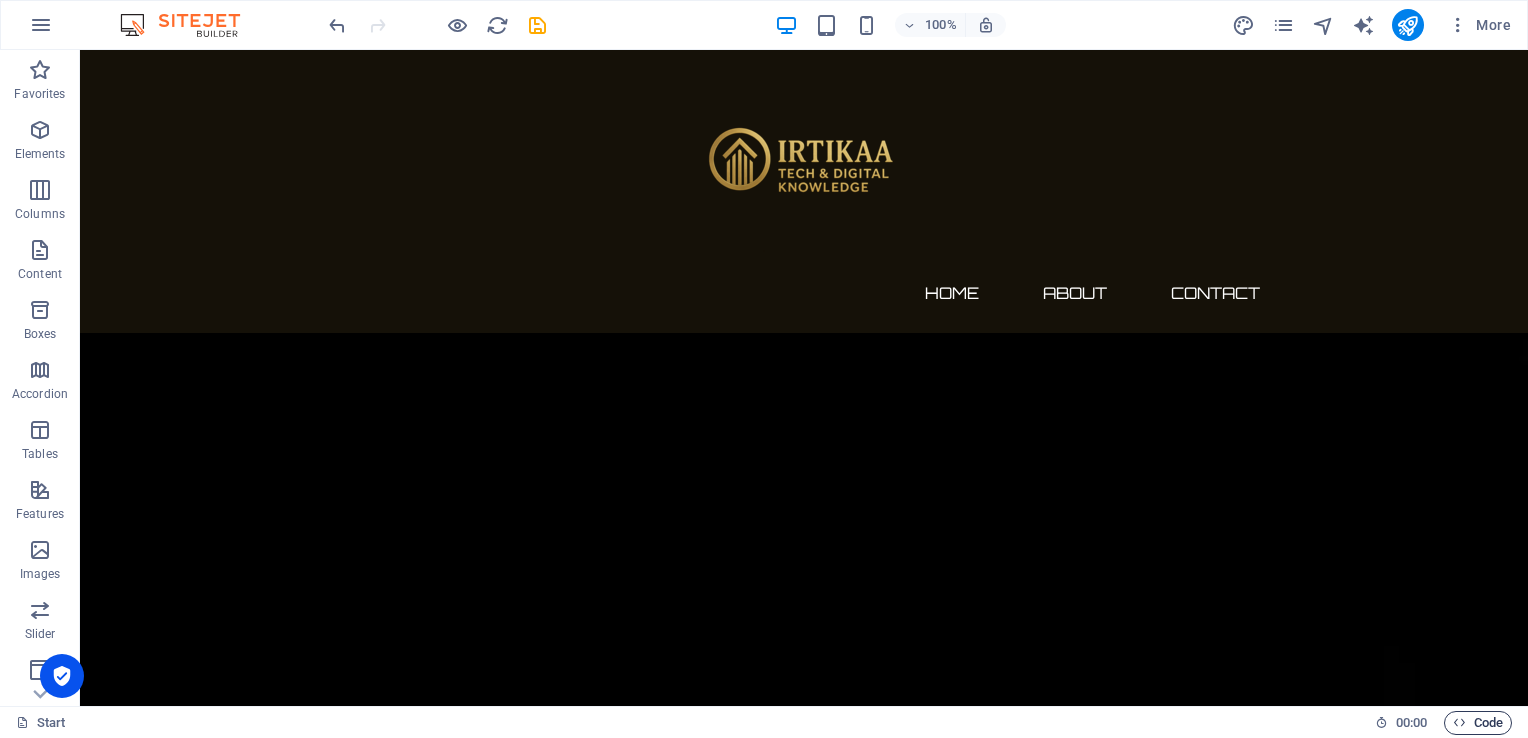 click on "Code" at bounding box center (1478, 723) 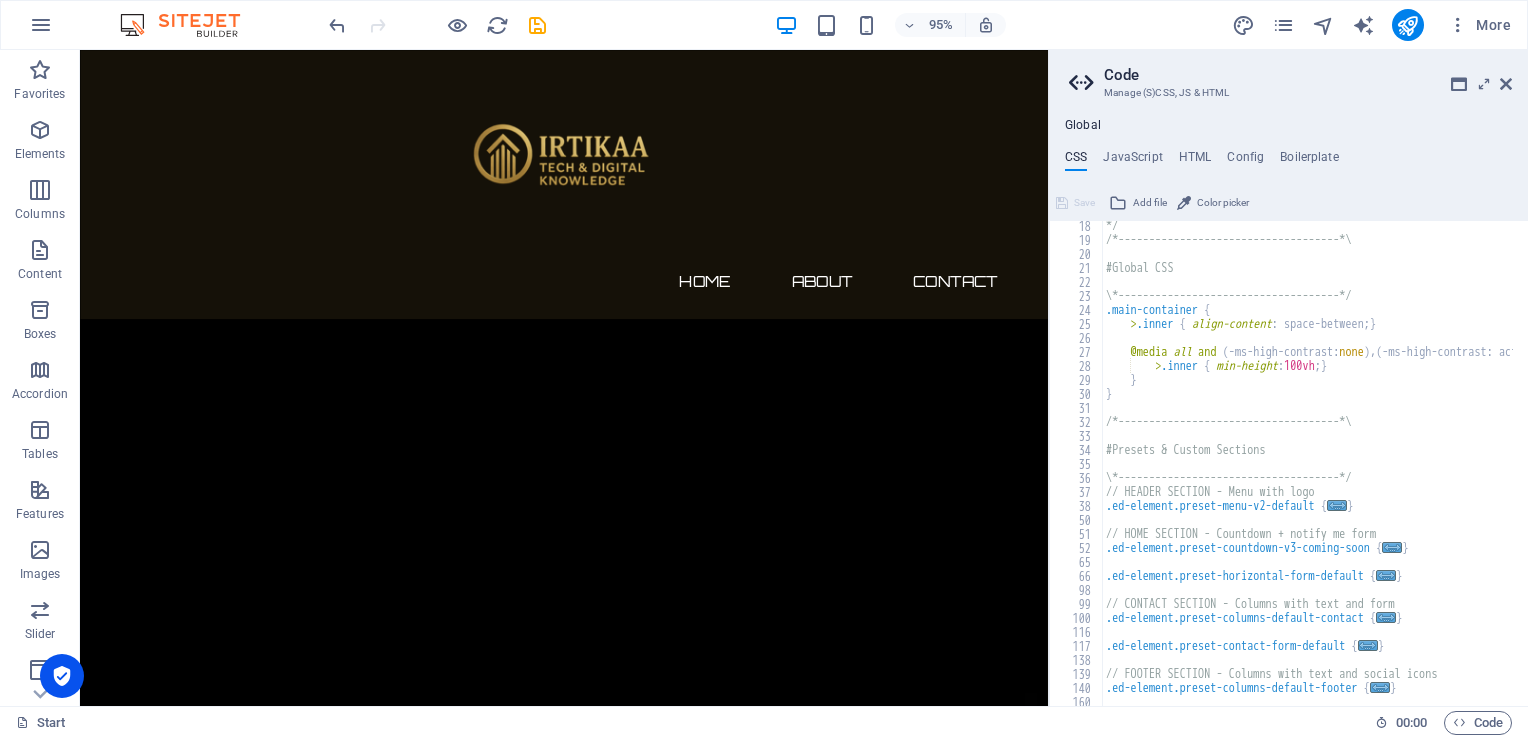scroll, scrollTop: 312, scrollLeft: 0, axis: vertical 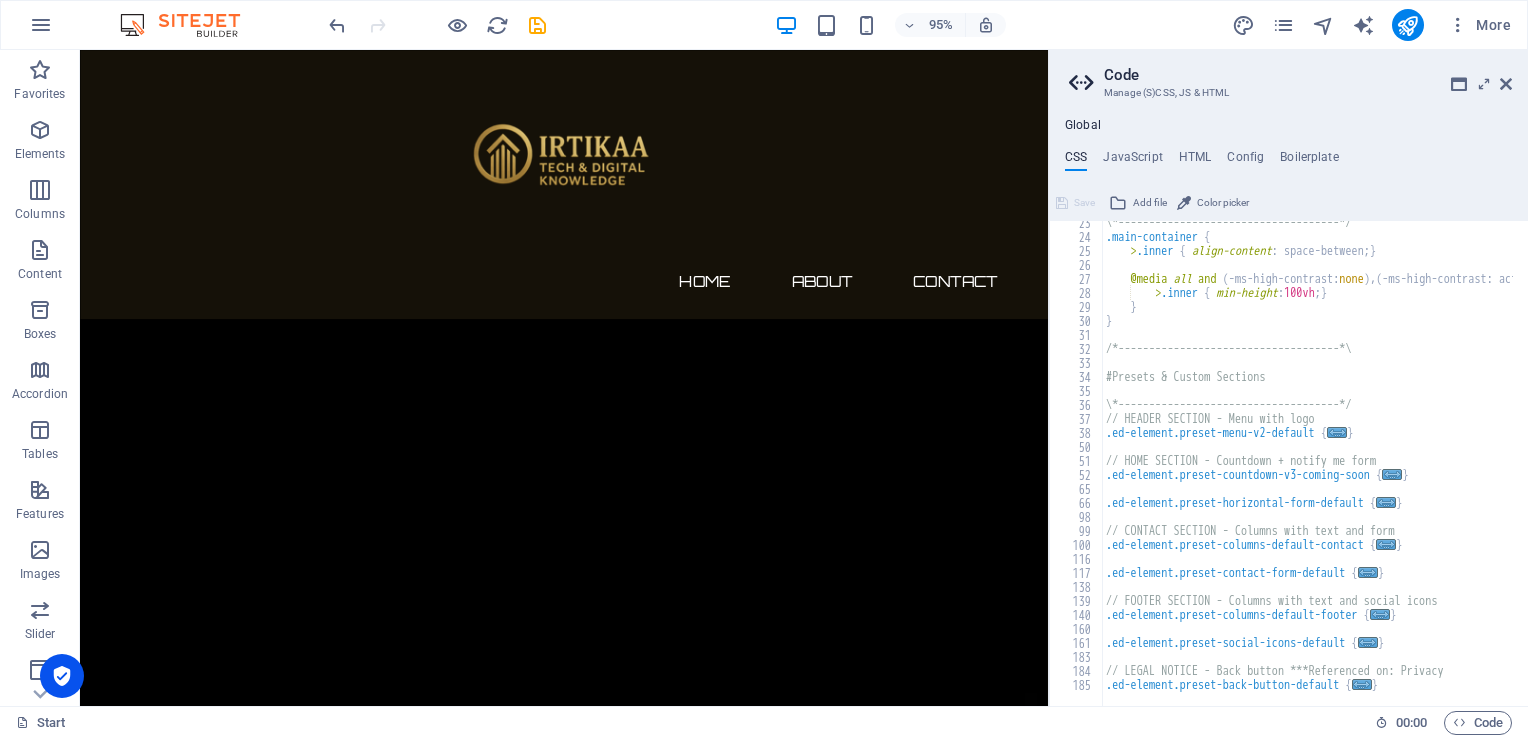 click on "Global CSS JavaScript HTML Config Boilerplate /*------------------------------------*\ 23 24 25 26 27 28 29 30 31 32 33 34 35 36 37 38 50 51 52 65 66 98 99 100 116 117 138 139 140 160 161 183 184 185 \*------------------------------------*/ .main-container   {      > .inner   {   align-content : space-between;  }      @media   all   and   ( -ms-high-contrast:  none ) ,  ( -ms-high-contrast: active )   {           > .inner   {   min-height :  100vh ;  }      } } /*------------------------------------*\     #Presets & Custom Sections \*------------------------------------*/ // HEADER SECTION - Menu with logo     .ed-element.preset-menu-v2-default   { ... } // HOME SECTION - Countdown + notify me form .ed-element.preset-countdown-v3-coming-soon   { ... } .ed-element.preset-horizontal-form-default   { ... } // CONTACT SECTION - Columns with text and form .ed-element.preset-columns-default-contact   { ... } .ed-element.preset-contact-form-default   { ... } // FOOTER SECTION - Columns with text and social icons   {" at bounding box center [1288, 412] 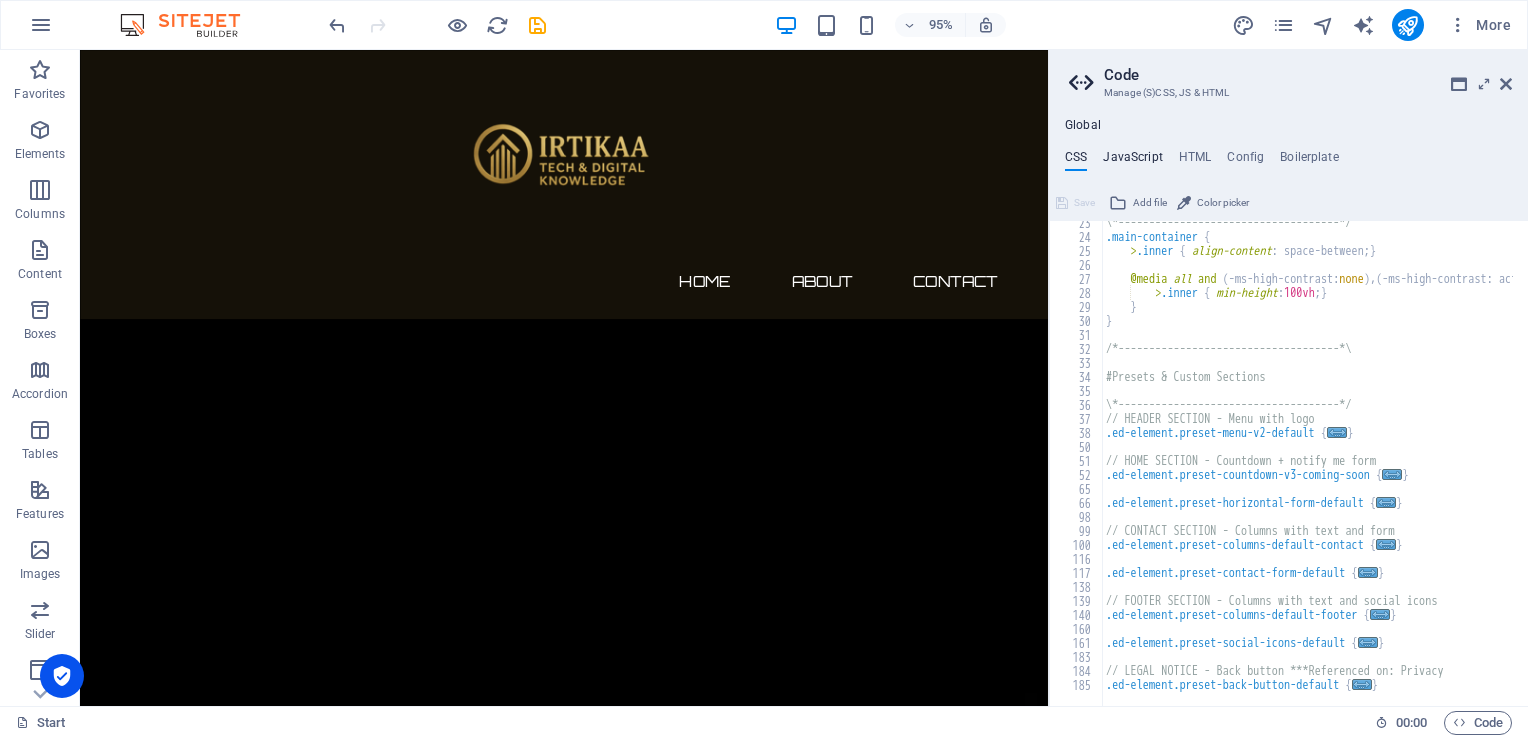click on "JavaScript" at bounding box center [1132, 161] 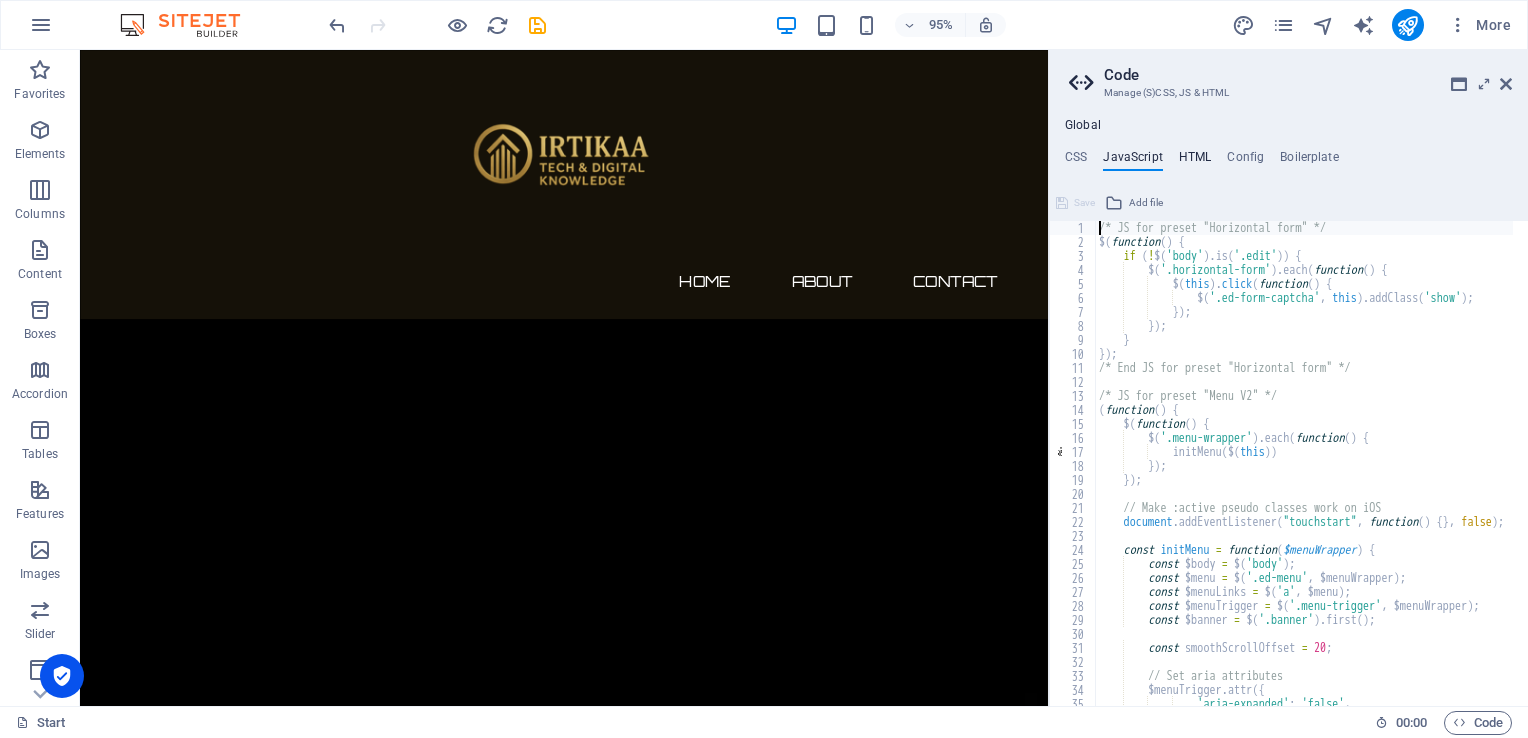 click on "HTML" at bounding box center (1195, 161) 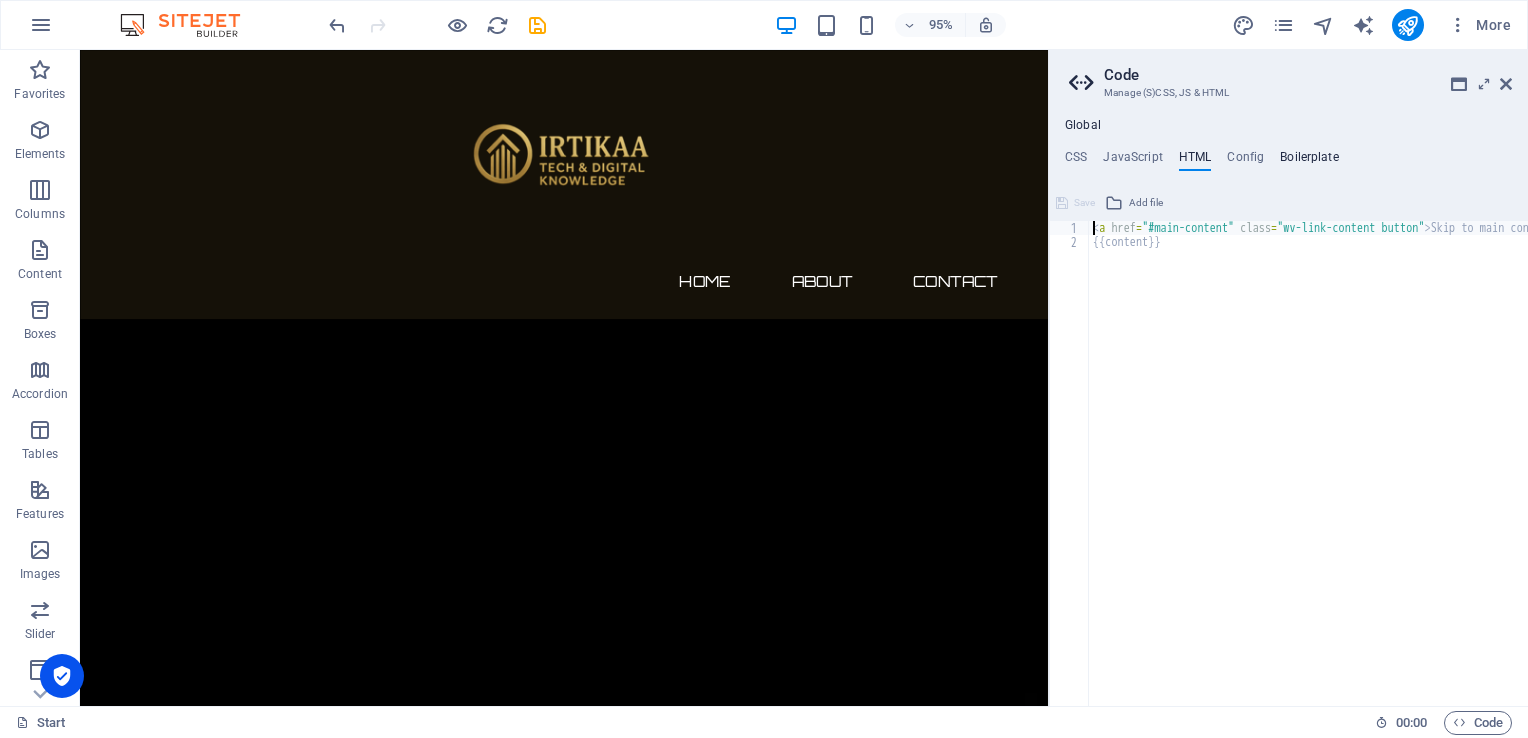 click on "Boilerplate" at bounding box center (1309, 161) 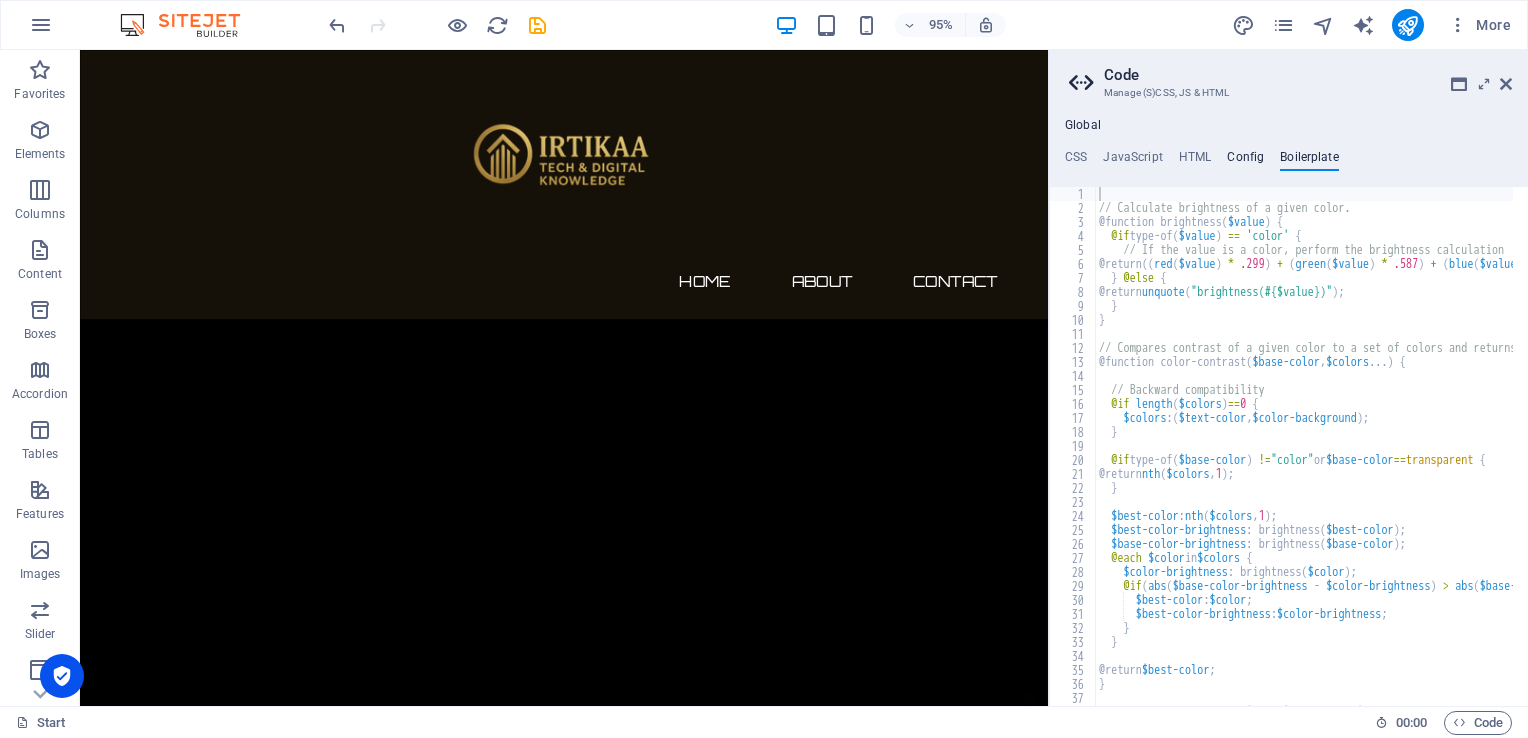 click on "Config" at bounding box center (1245, 161) 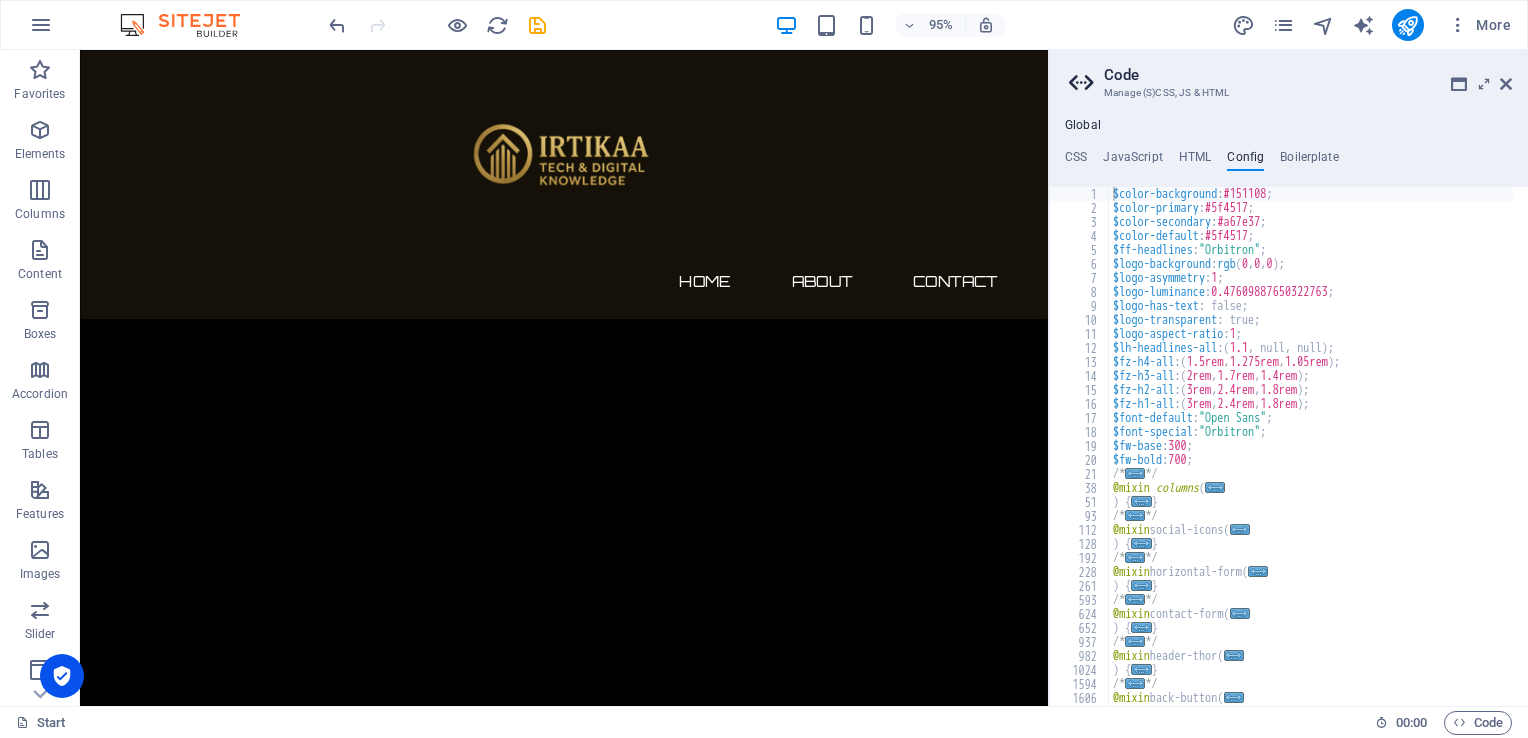 click on "Code Manage (S)CSS, JS & HTML Global CSS JavaScript HTML Config Boilerplate /*------------------------------------*\ 23 24 25 26 27 28 29 30 31 32 33 34 35 36 37 38 50 51 52 65 66 98 99 100 116 117 138 139 140 160 161 183 184 185 \*------------------------------------*/ .main-container   {      > .inner   {   align-content : space-between;  }      @media   all   and   ( -ms-high-contrast:  none ) ,  ( -ms-high-contrast: active )   {           > .inner   {   min-height :  100vh ;  }      } } /*------------------------------------*\     #Presets & Custom Sections \*------------------------------------*/ // HEADER SECTION - Menu with logo     .ed-element.preset-menu-v2-default   { ... } // HOME SECTION - Countdown + notify me form .ed-element.preset-countdown-v3-coming-soon   { ... } .ed-element.preset-horizontal-form-default   { ... } // CONTACT SECTION - Columns with text and form .ed-element.preset-columns-default-contact   { ... } .ed-element.preset-contact-form-default   { ... }   { ... }   { ... }   { ..." at bounding box center [1288, 378] 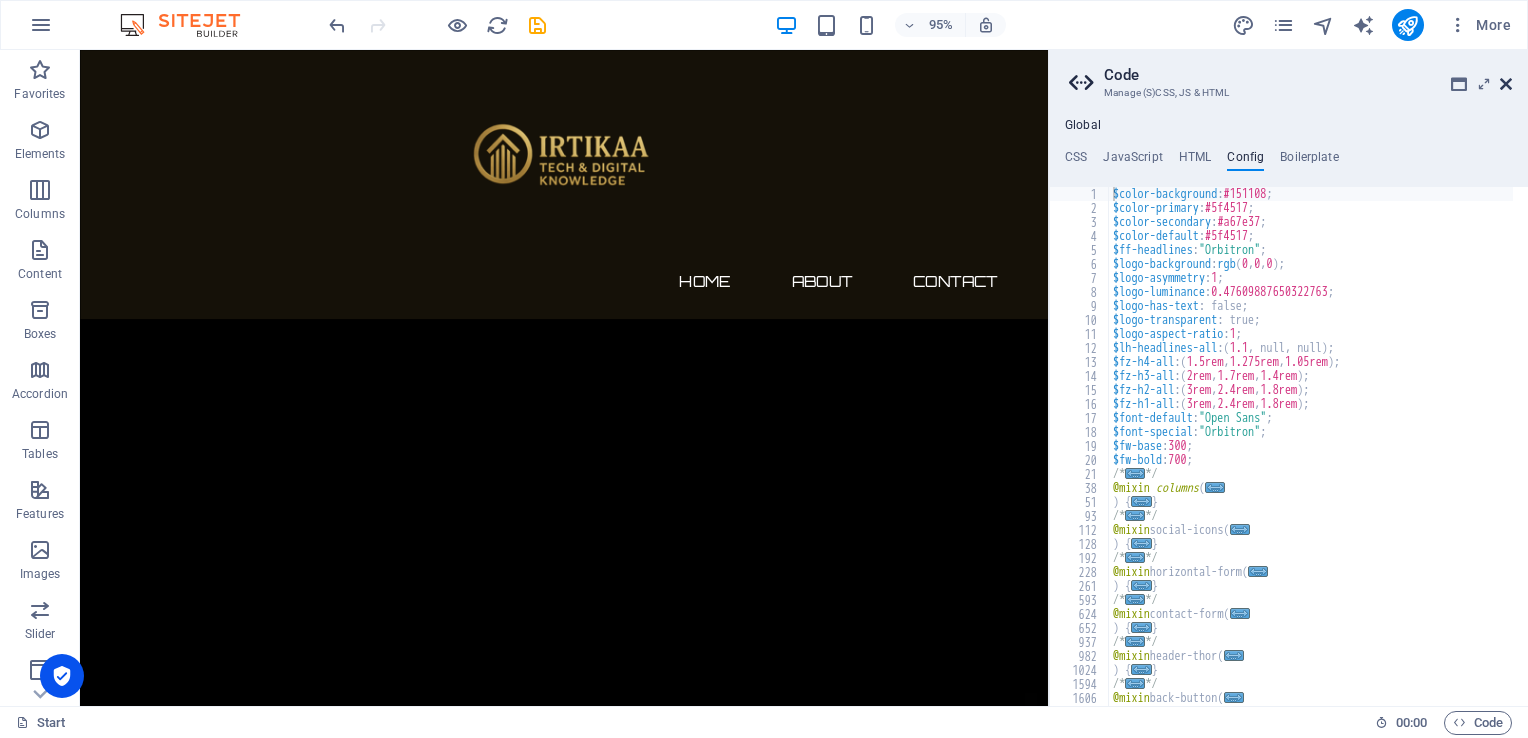 click at bounding box center (1506, 84) 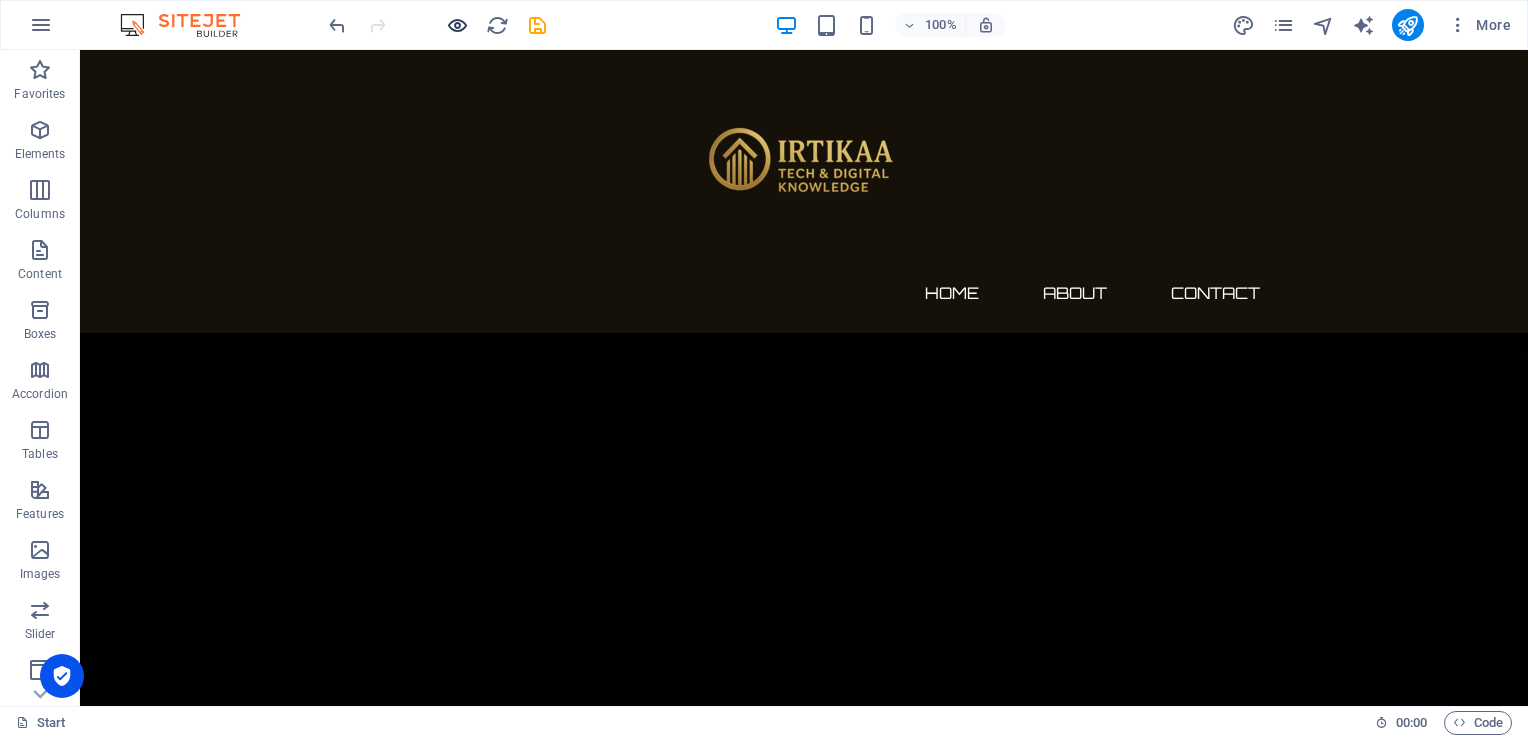 click at bounding box center [437, 25] 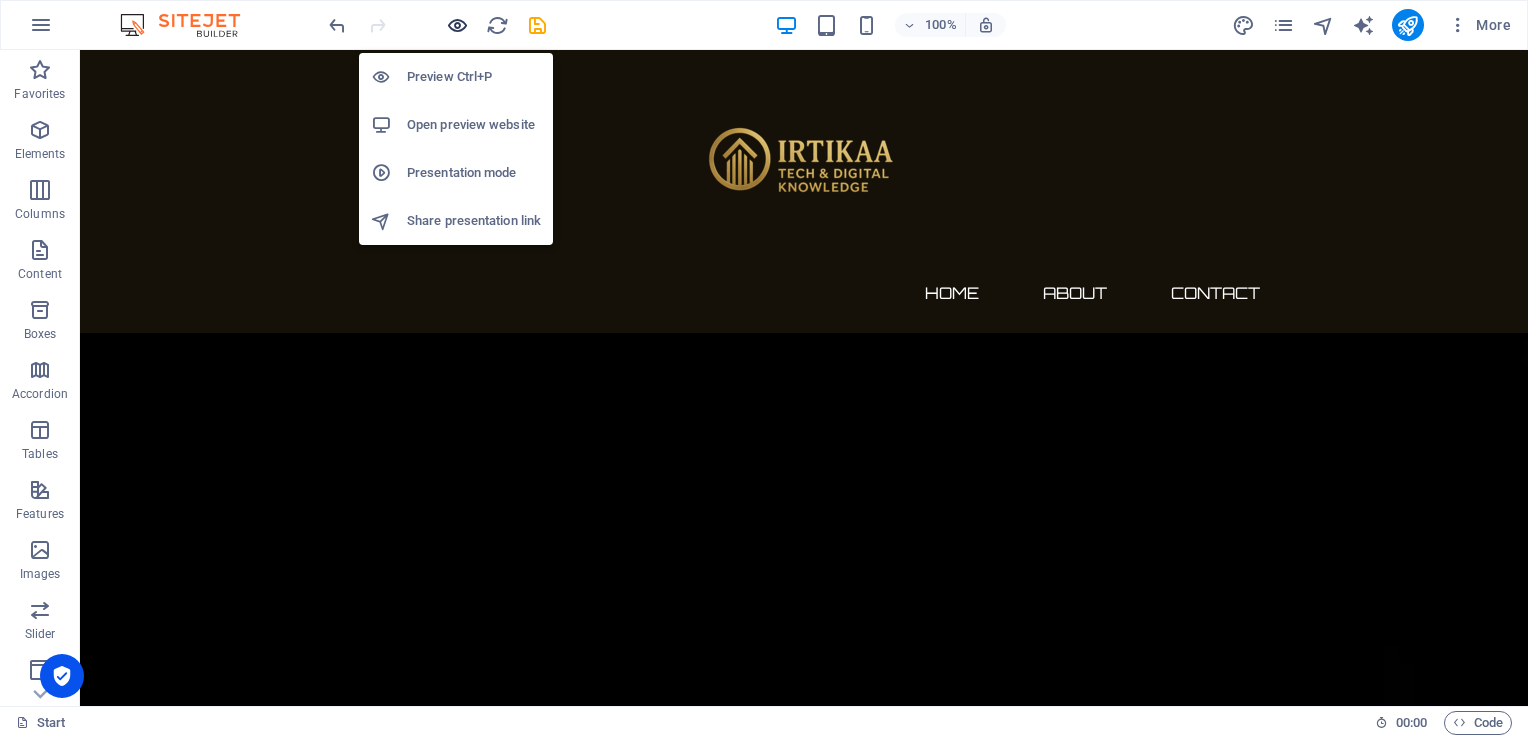 click at bounding box center (457, 25) 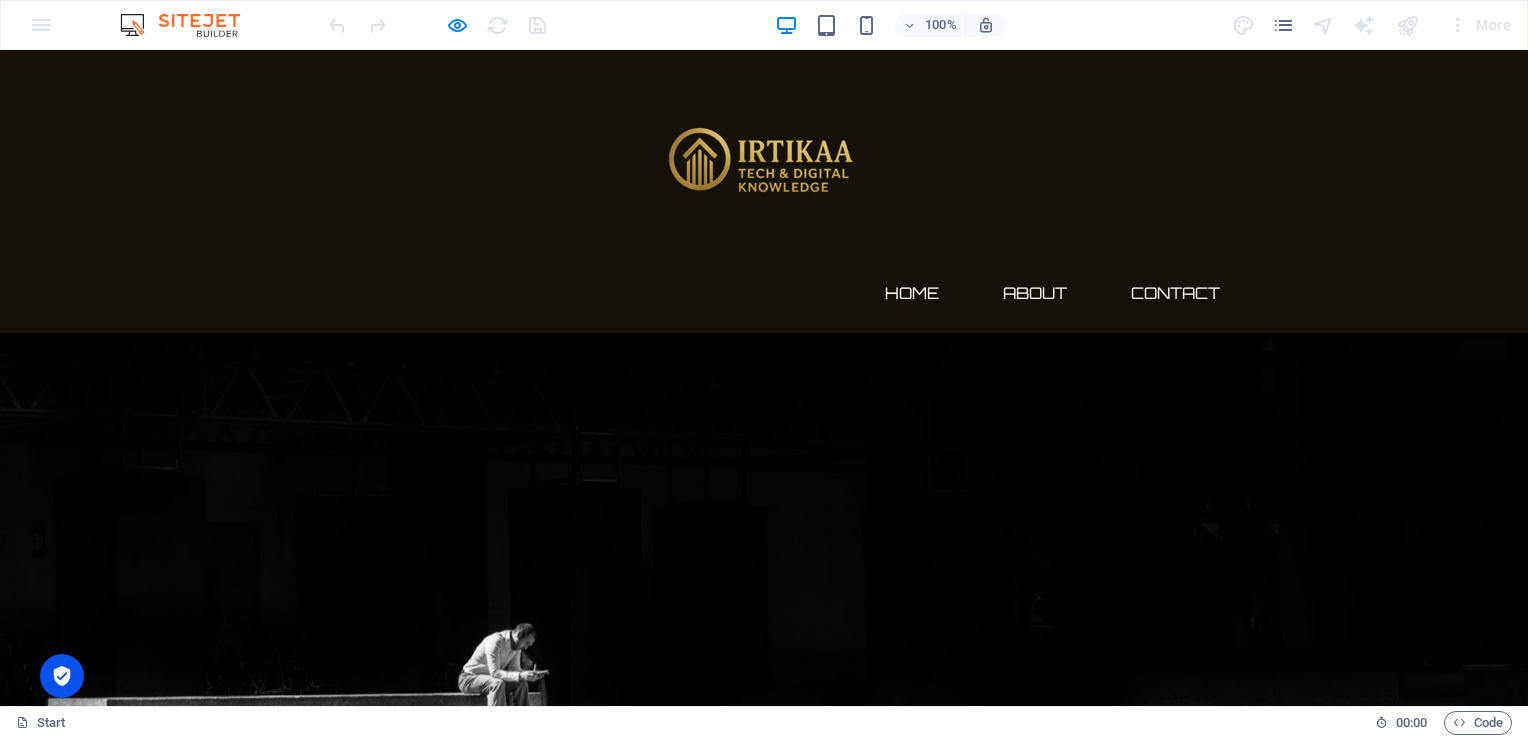 scroll, scrollTop: 0, scrollLeft: 0, axis: both 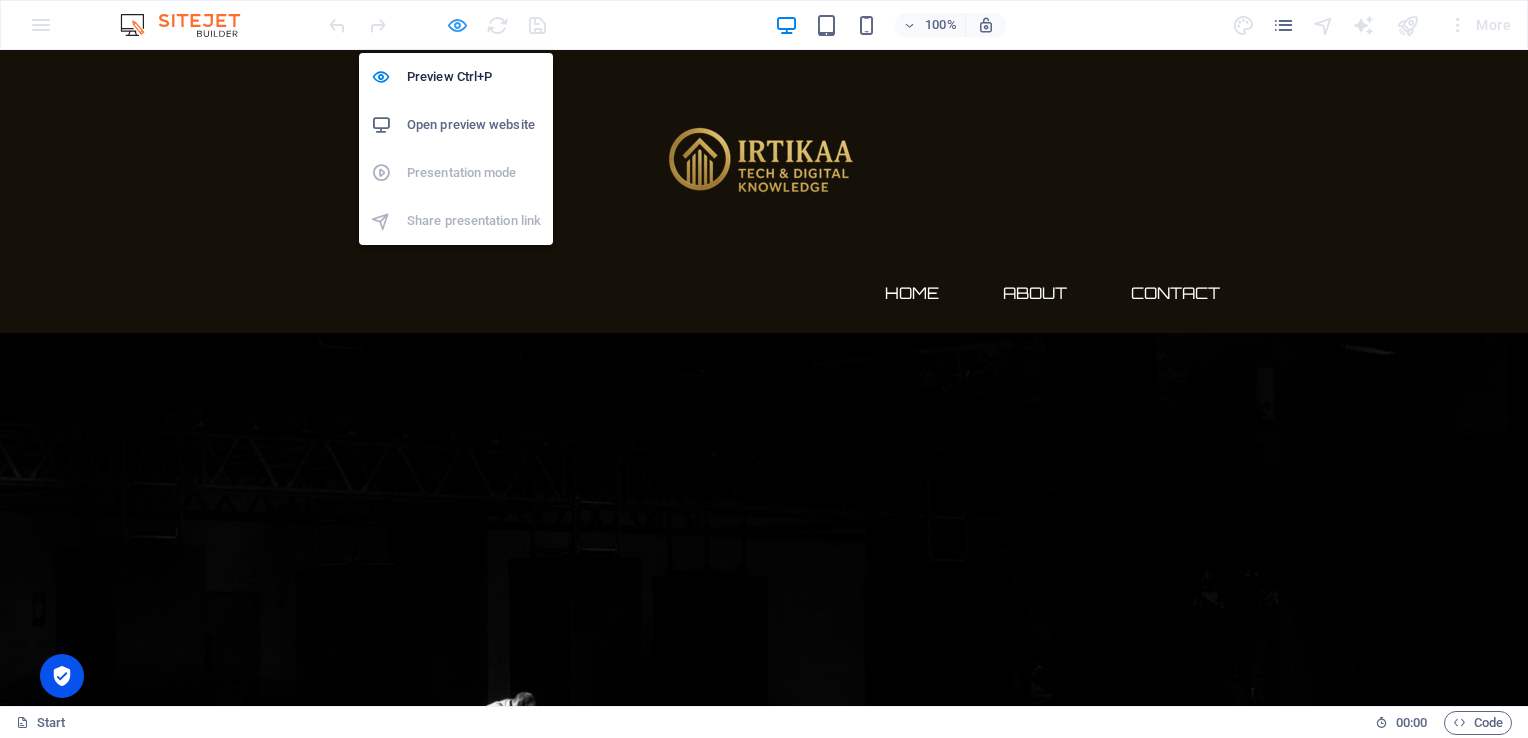 click at bounding box center (457, 25) 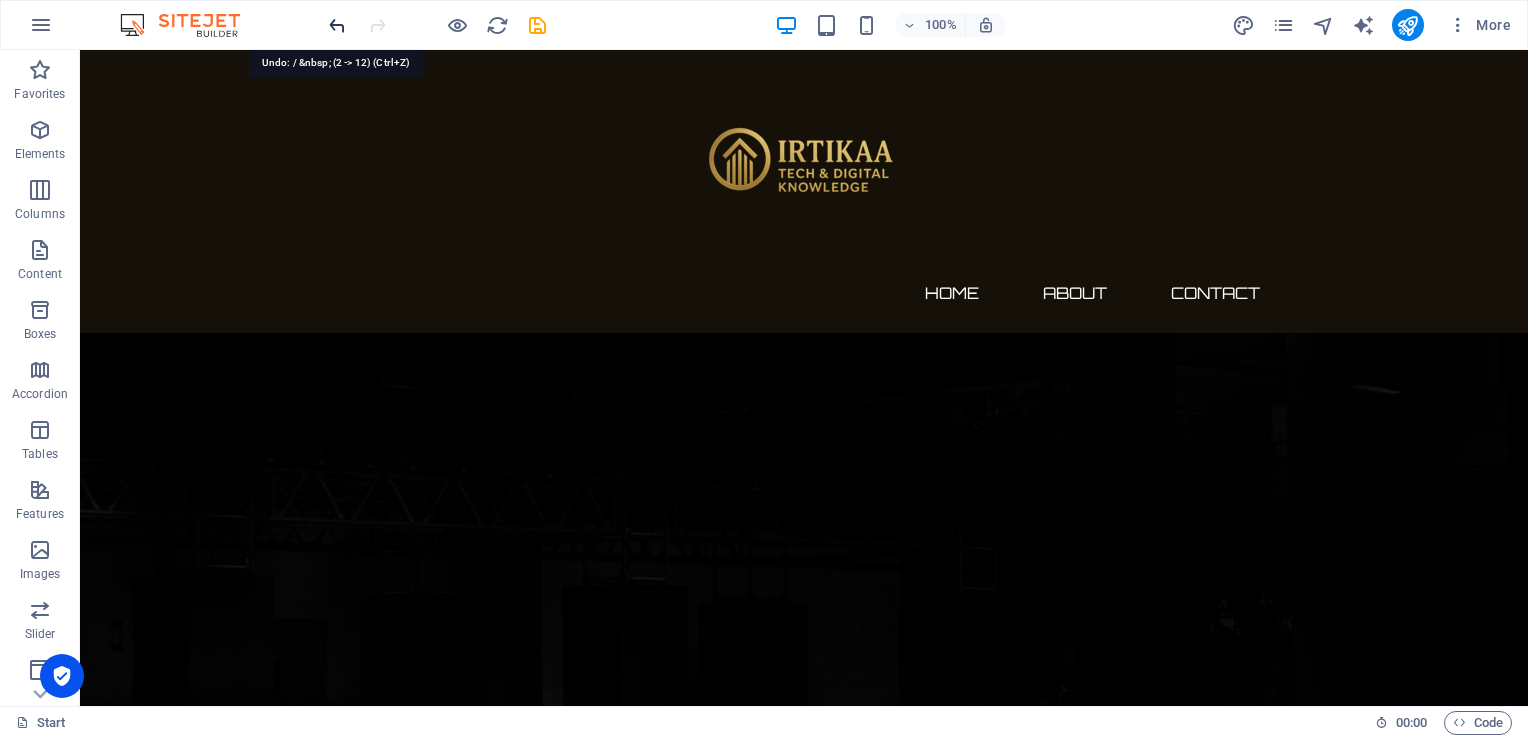 drag, startPoint x: 343, startPoint y: 12, endPoint x: 333, endPoint y: 22, distance: 14.142136 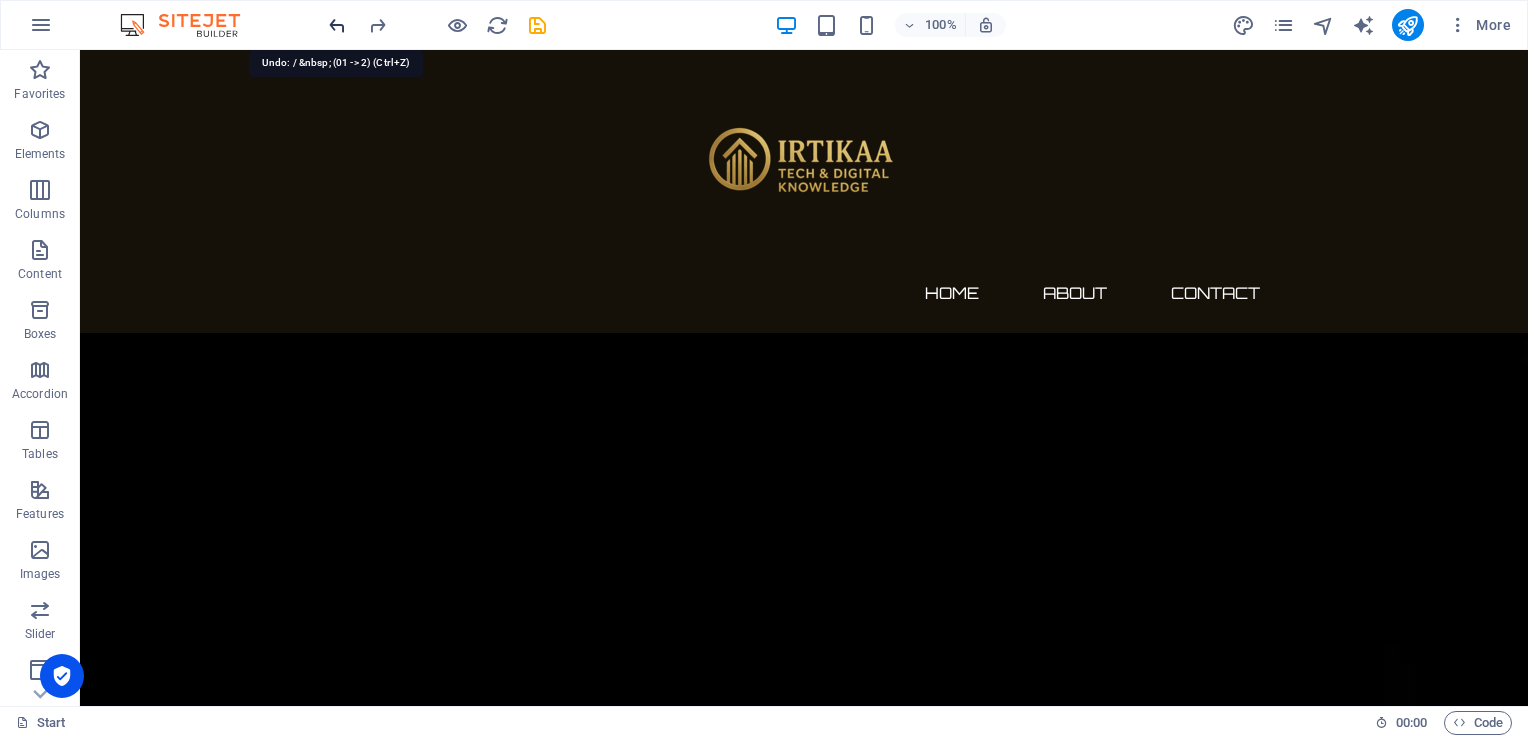 click at bounding box center (337, 25) 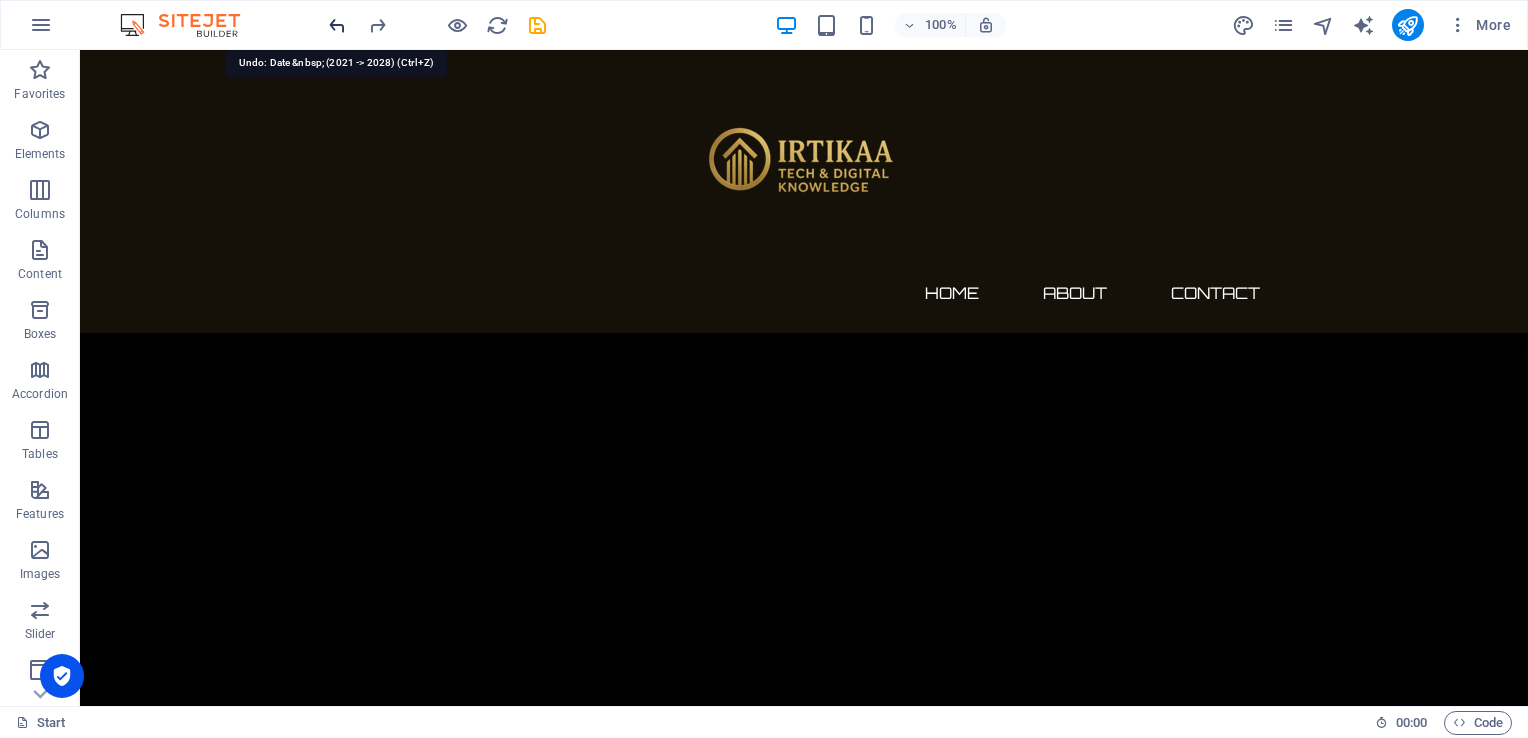 click at bounding box center (337, 25) 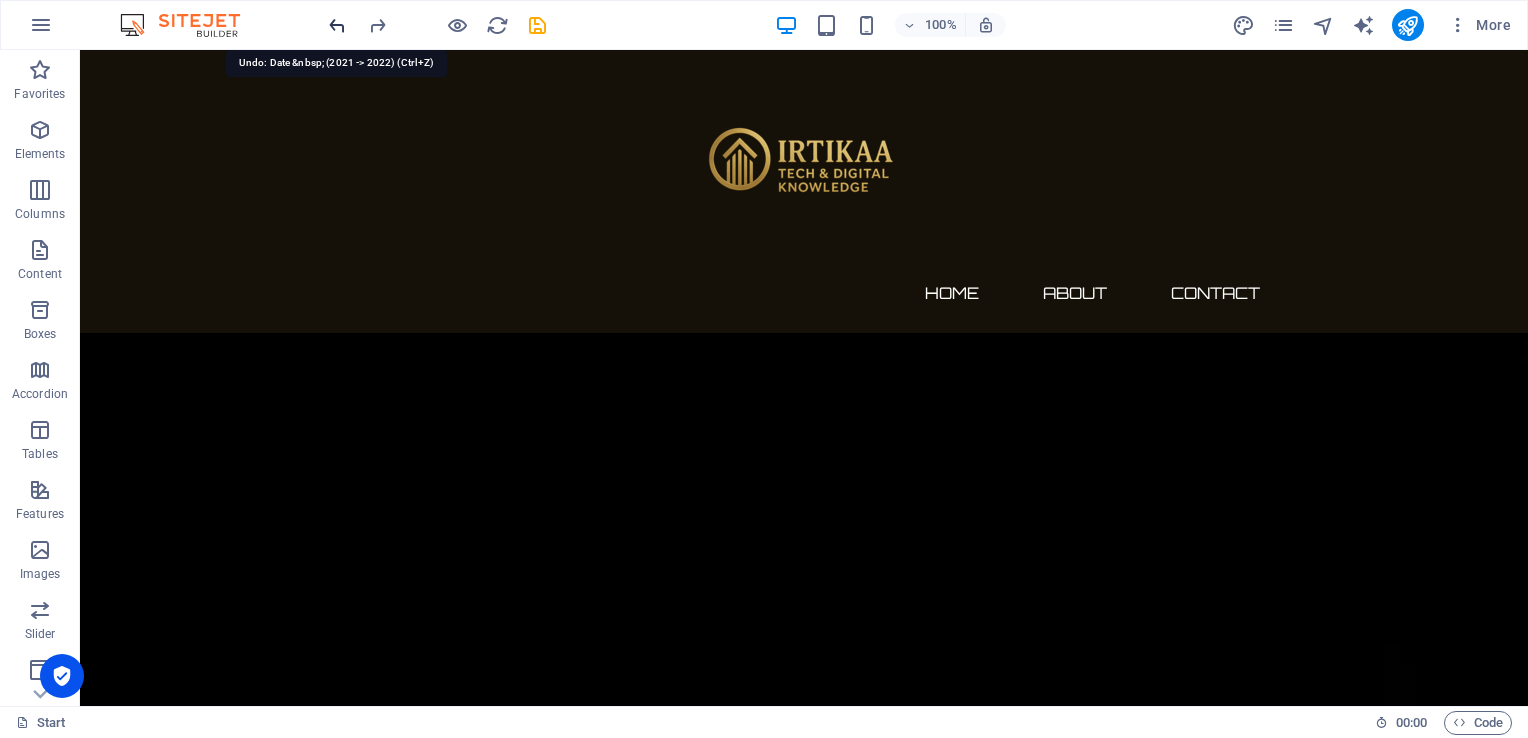 click at bounding box center (337, 25) 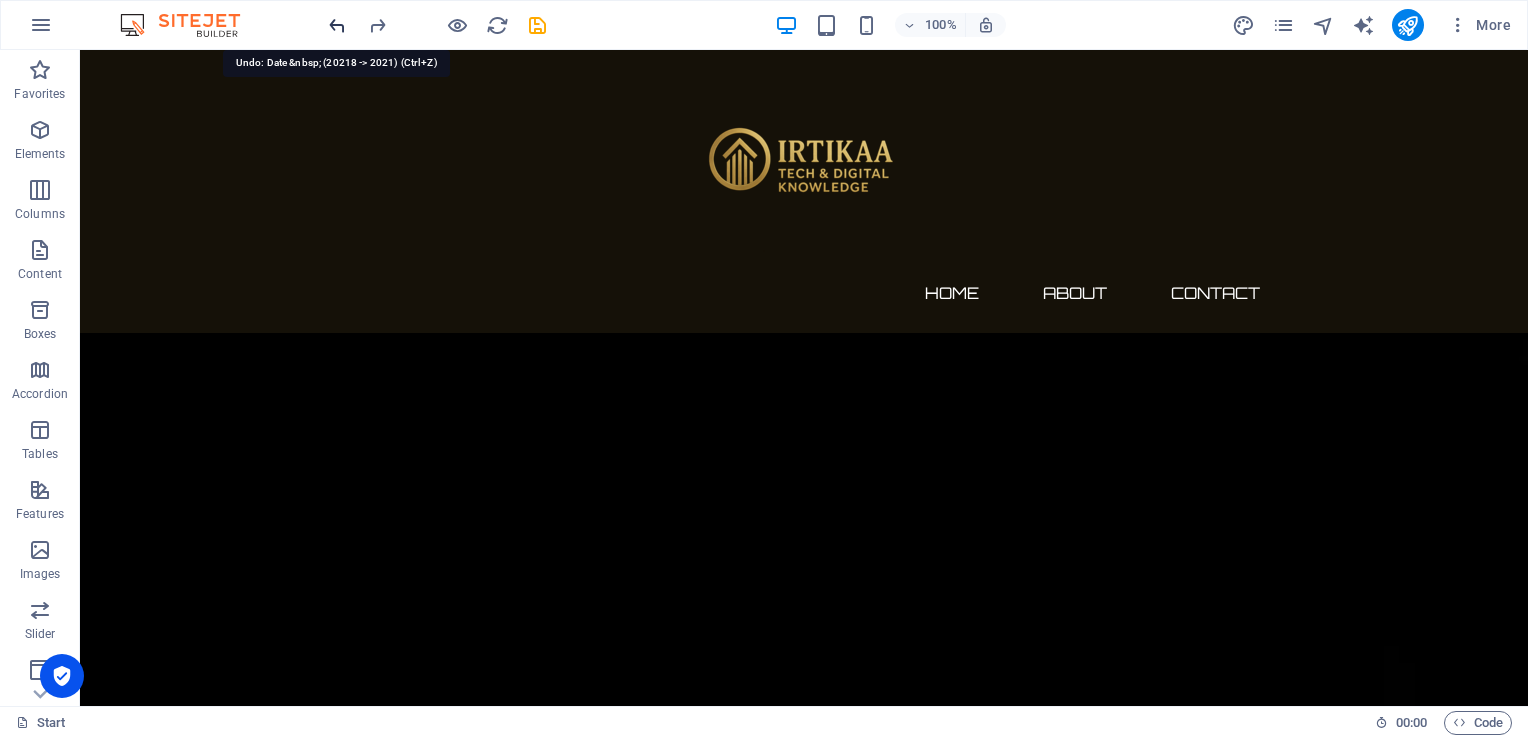 click at bounding box center [337, 25] 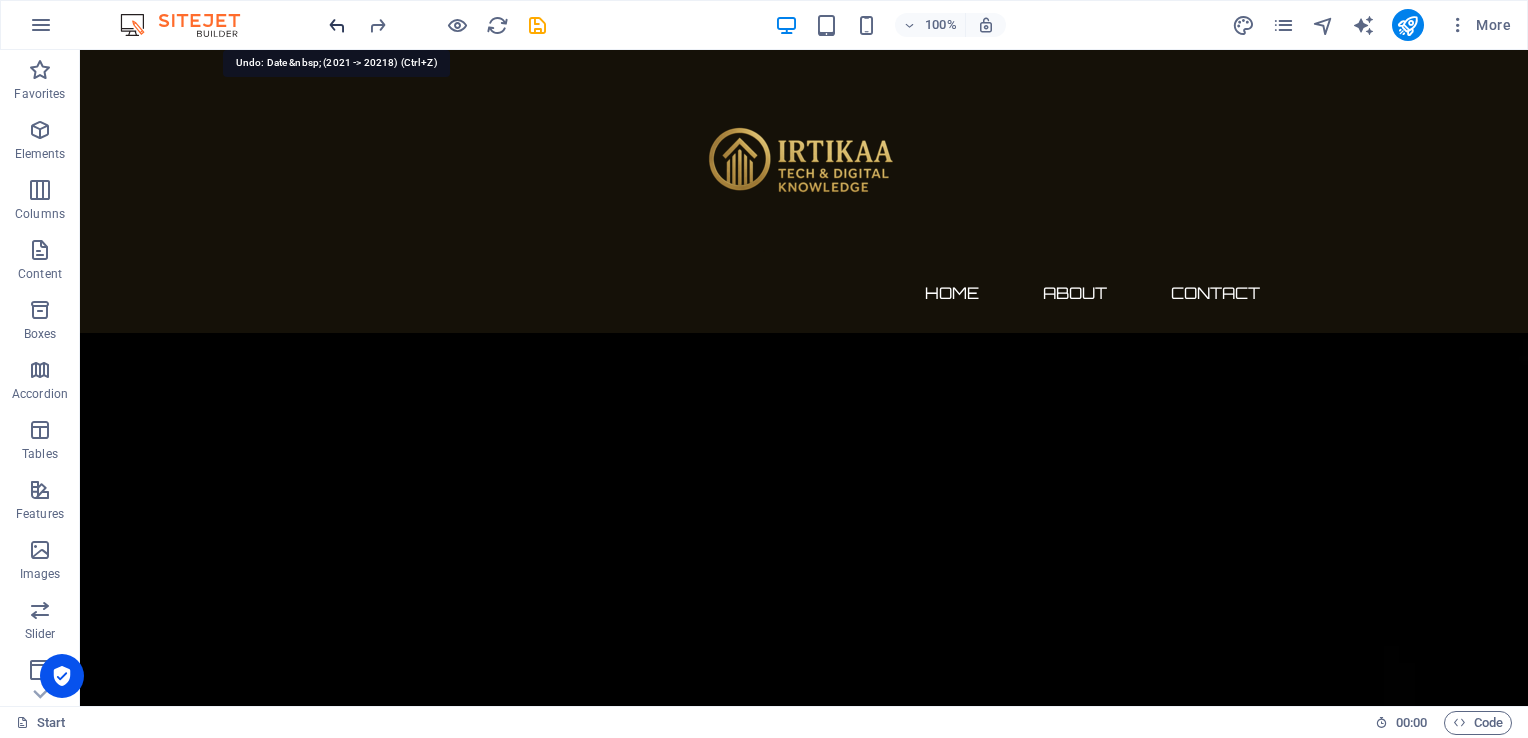 click at bounding box center [337, 25] 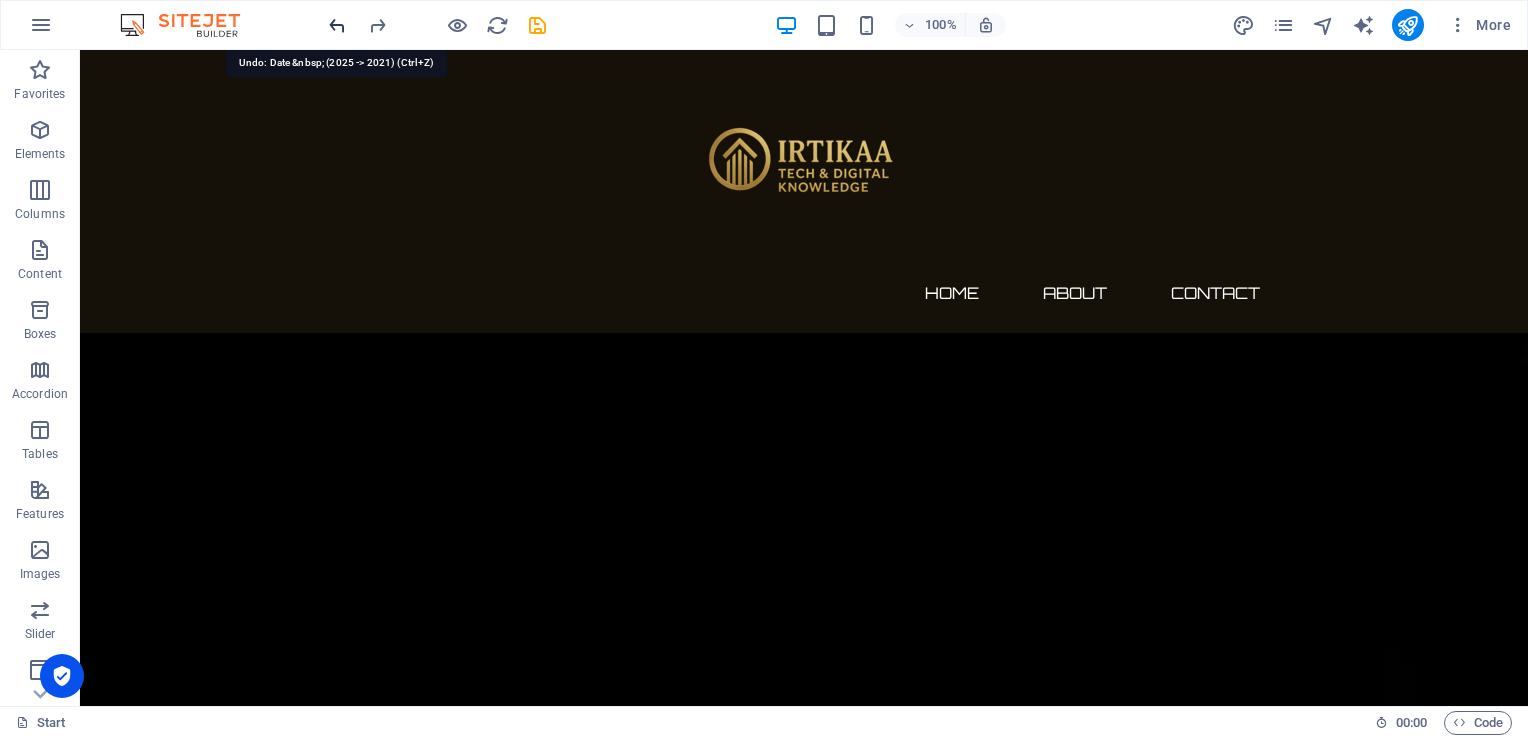 click at bounding box center [337, 25] 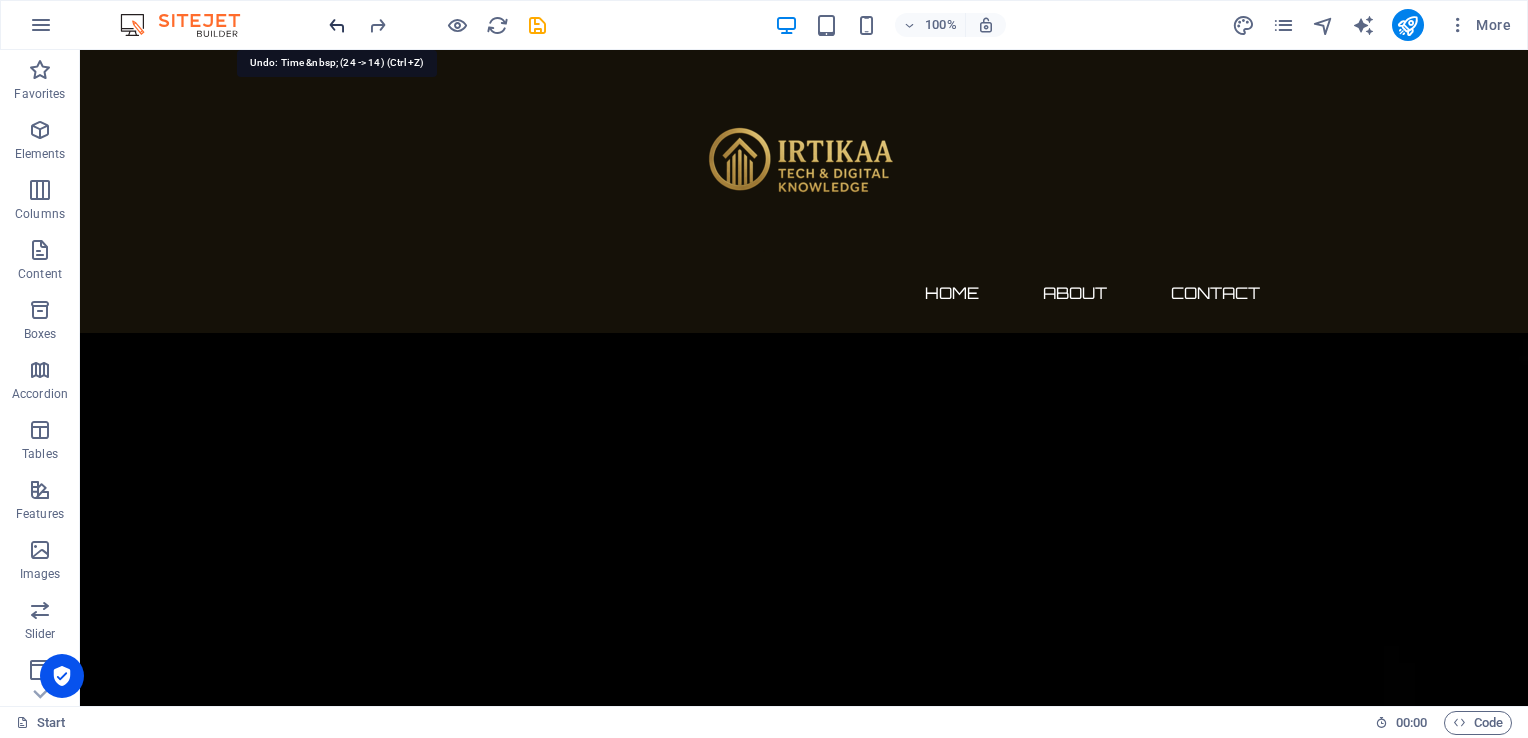 click at bounding box center (337, 25) 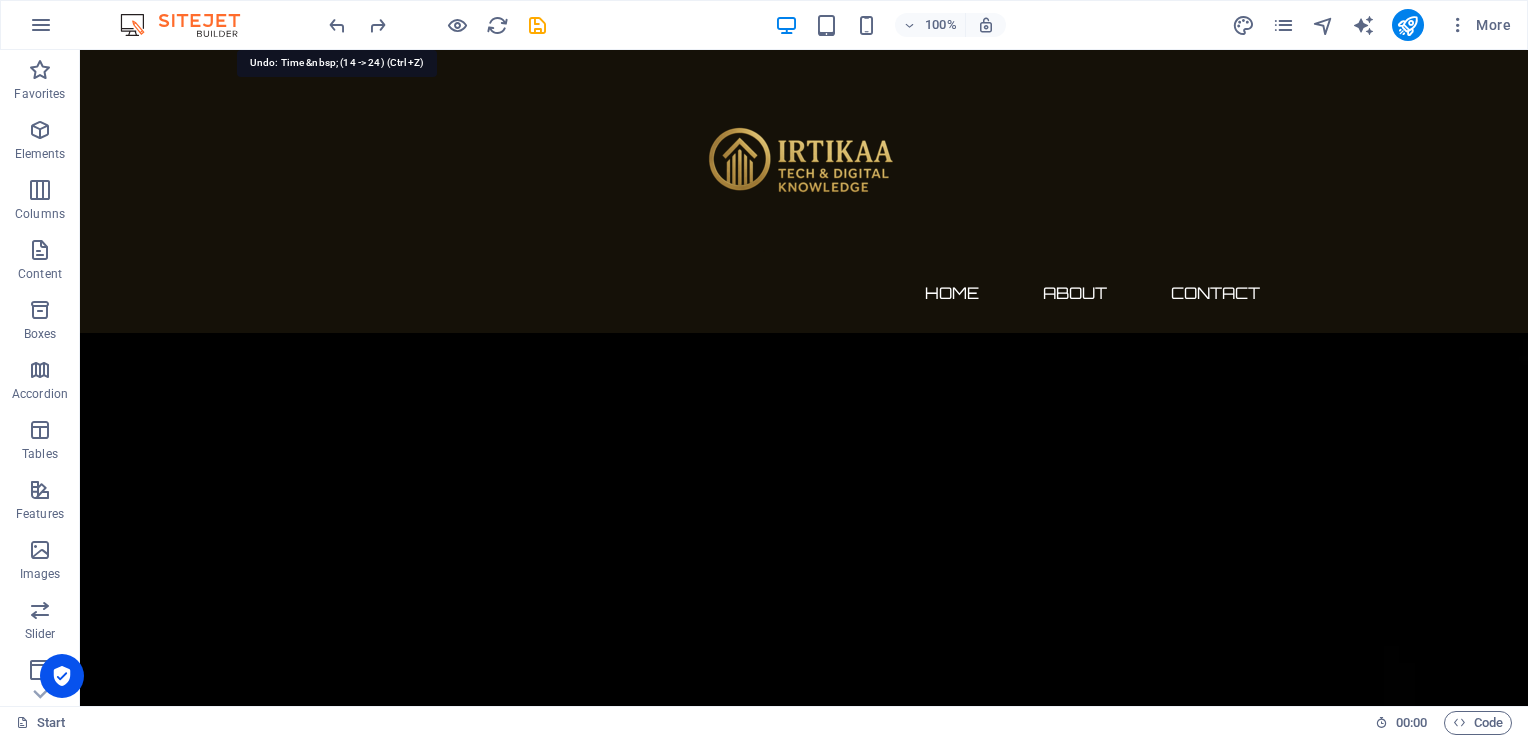 click at bounding box center [337, 25] 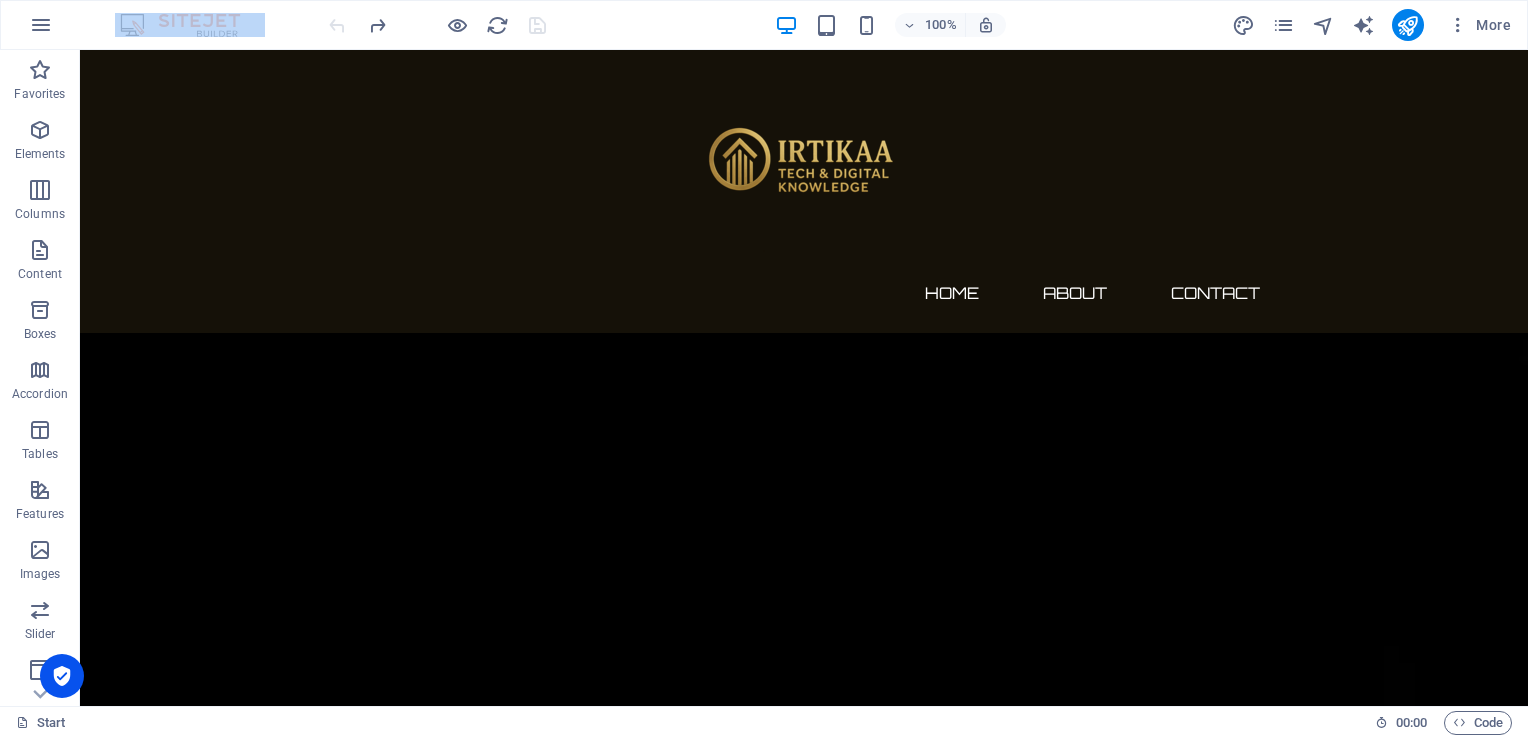 click at bounding box center [437, 25] 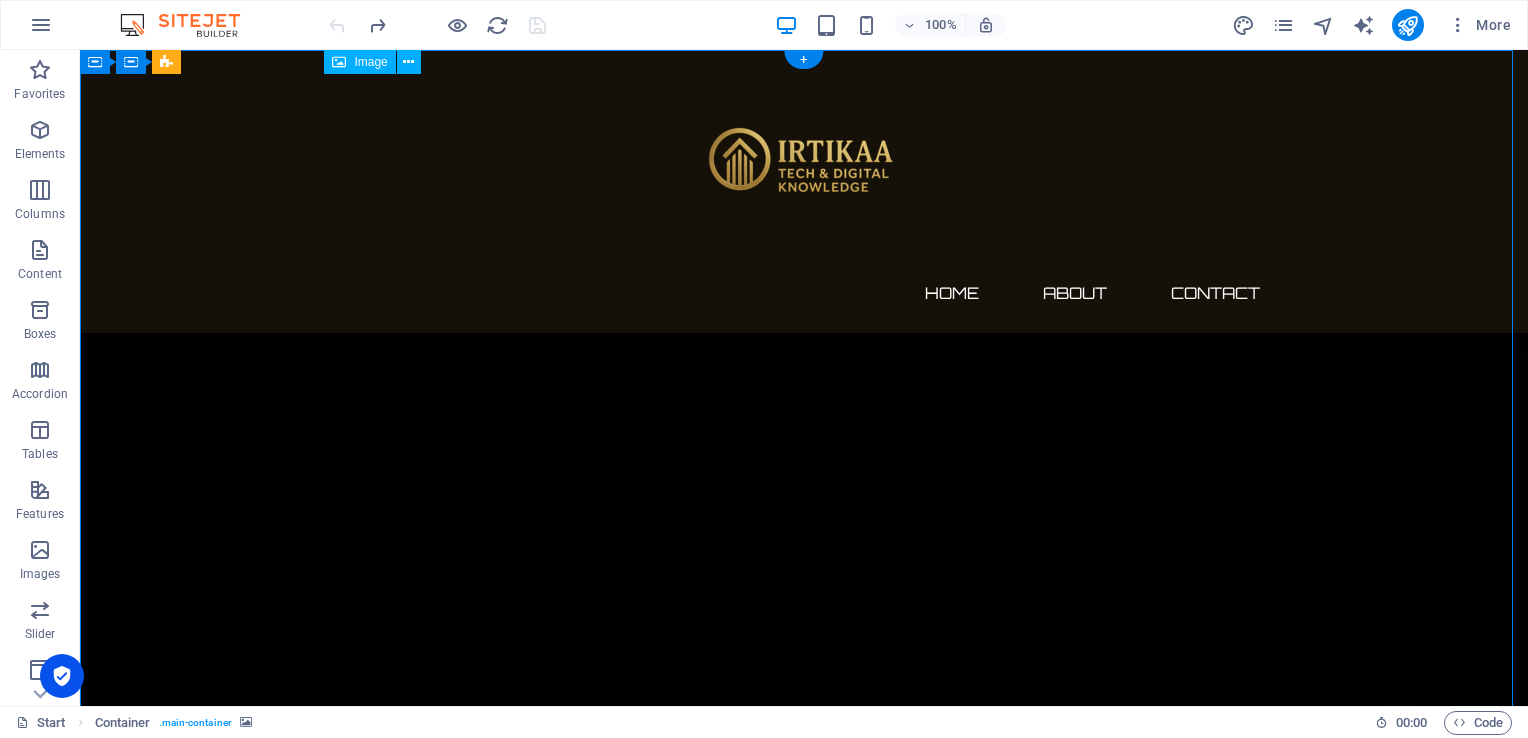 drag, startPoint x: 412, startPoint y: 74, endPoint x: 416, endPoint y: 160, distance: 86.09297 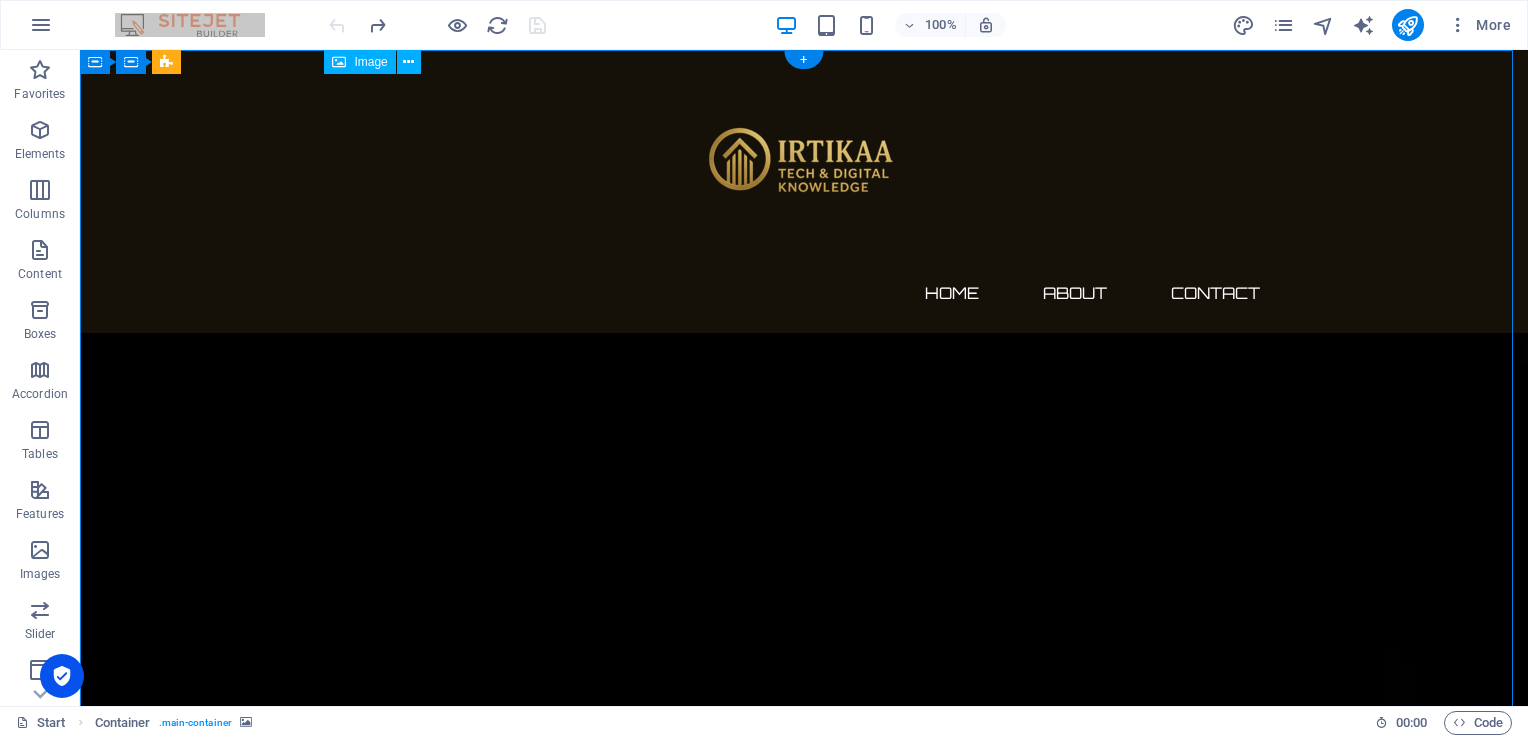 click at bounding box center (804, 167) 